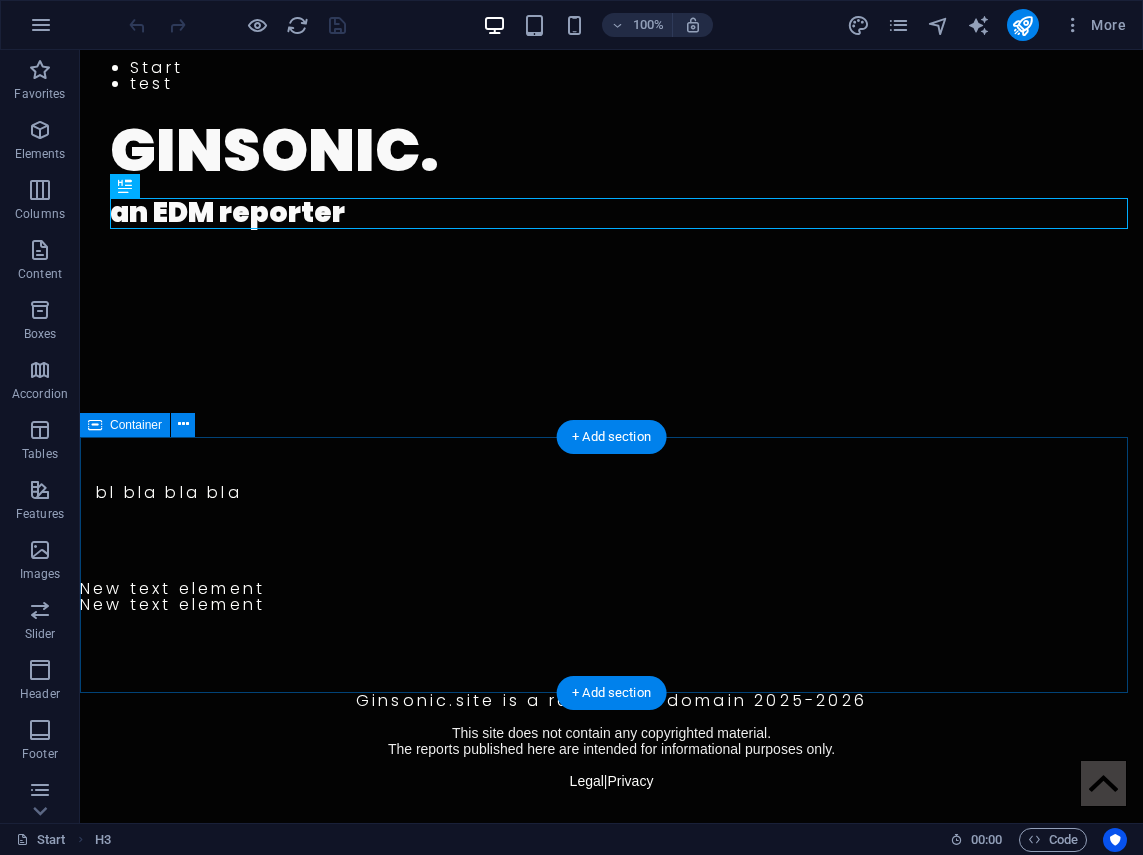 scroll, scrollTop: 0, scrollLeft: 0, axis: both 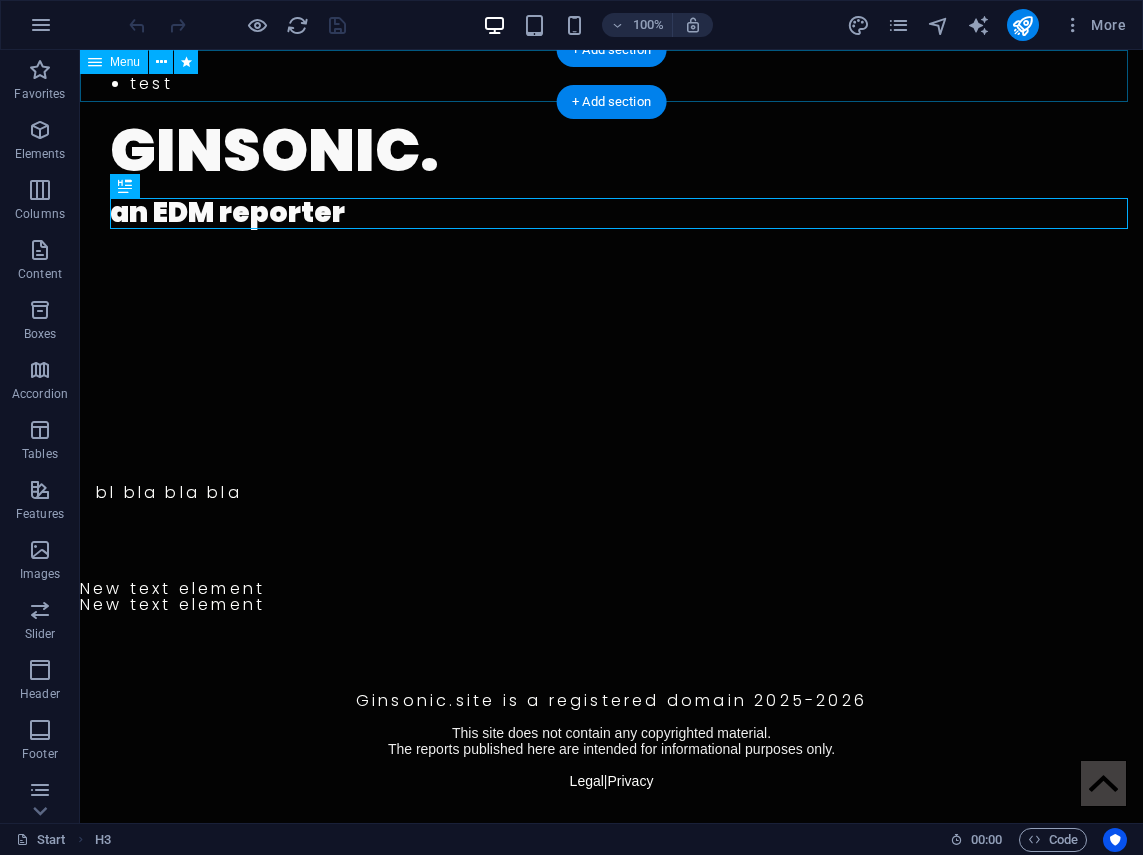 click on "Start test" at bounding box center [611, 76] 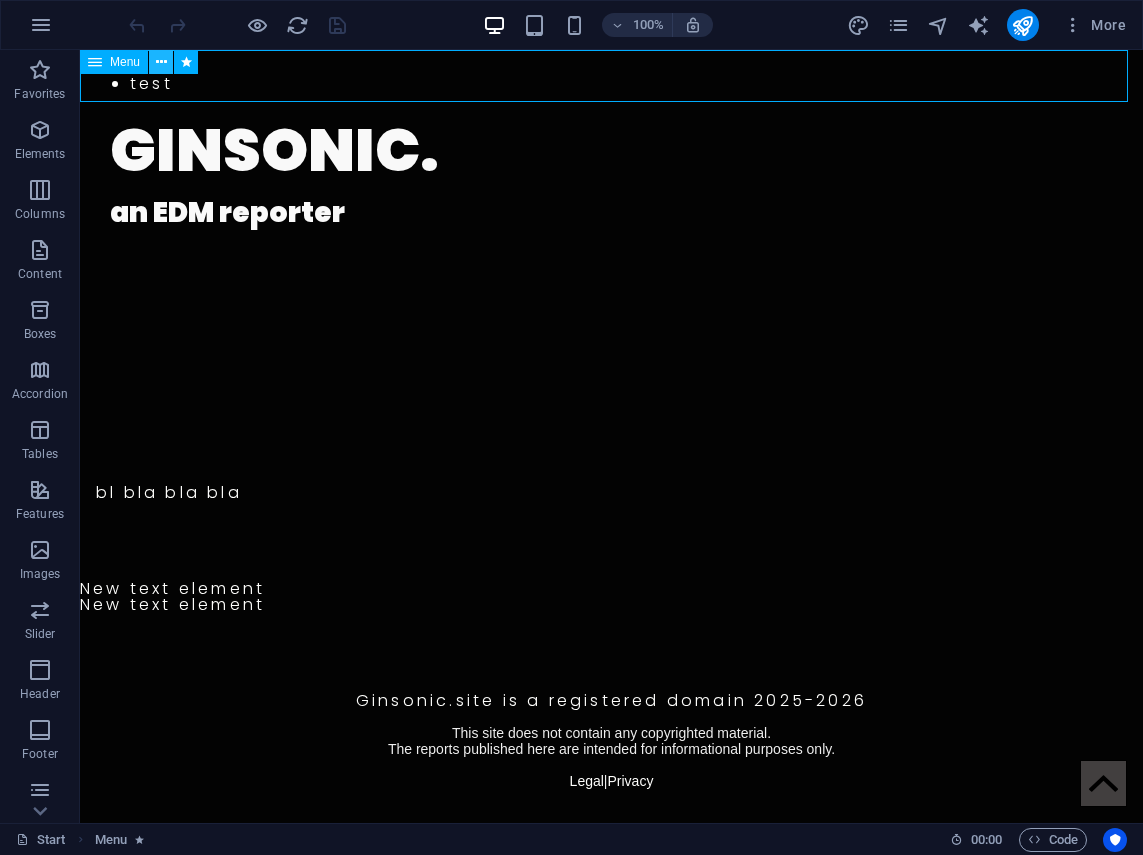 click at bounding box center (161, 62) 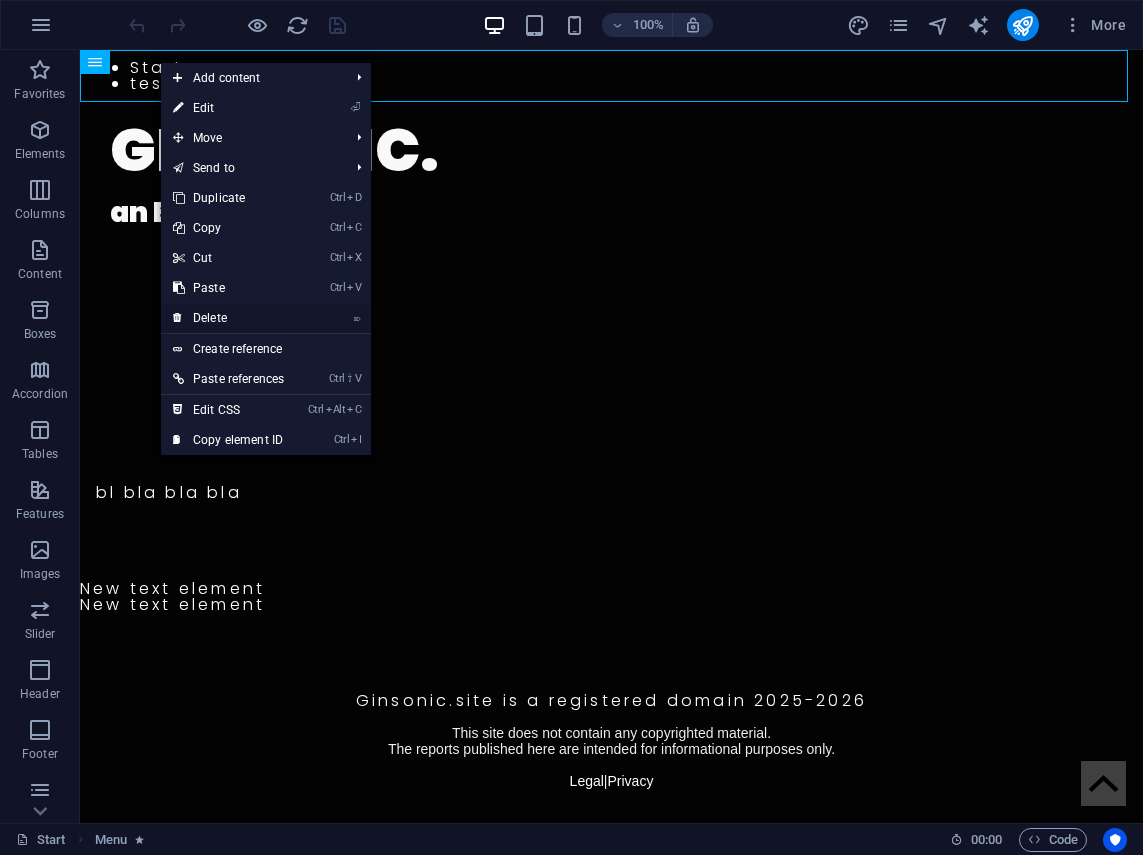 click on "⌦  Delete" at bounding box center [228, 318] 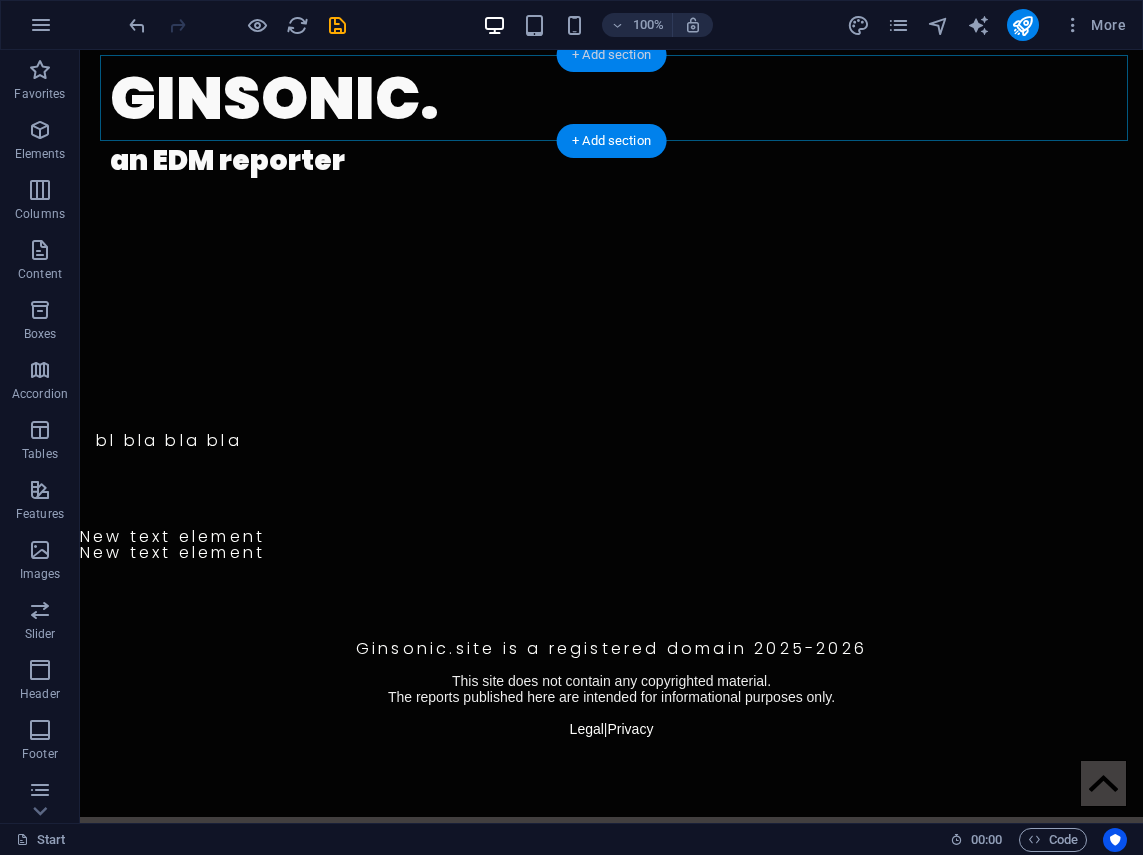 click on "+ Add section" at bounding box center (611, 55) 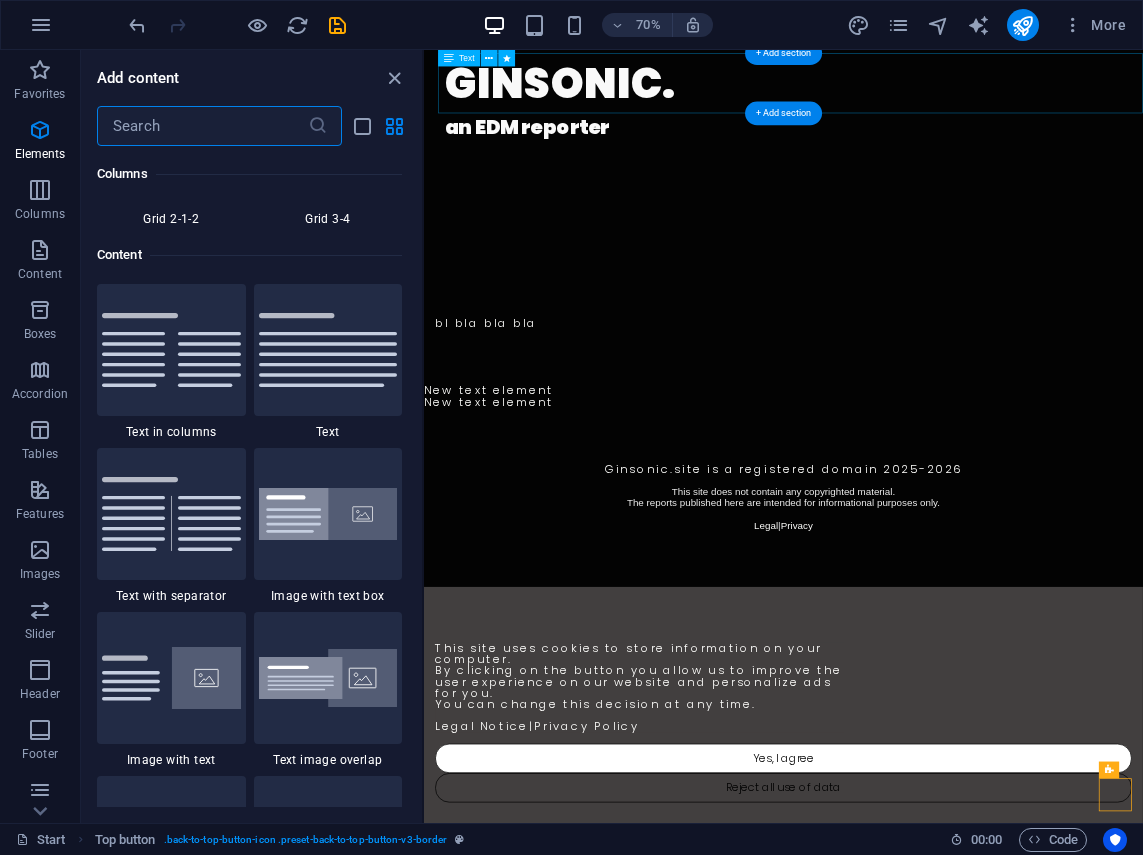 scroll, scrollTop: 3499, scrollLeft: 0, axis: vertical 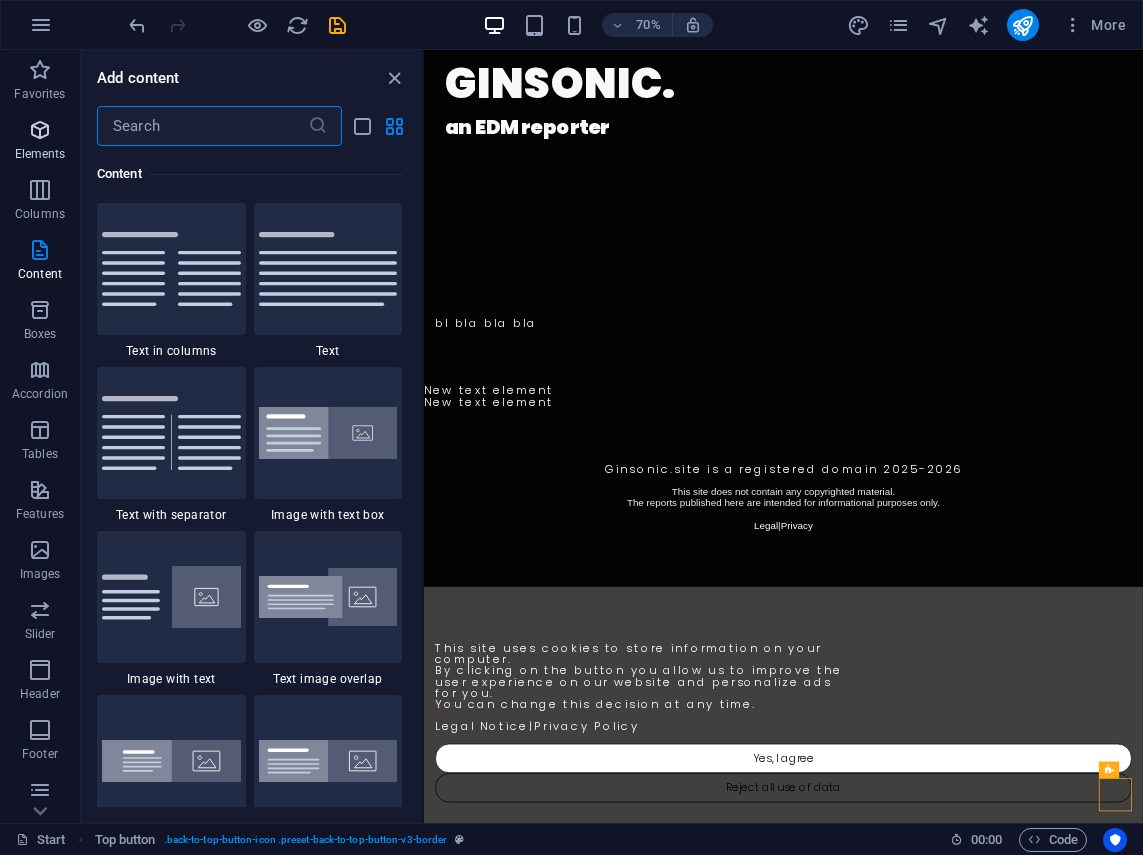 click at bounding box center (40, 130) 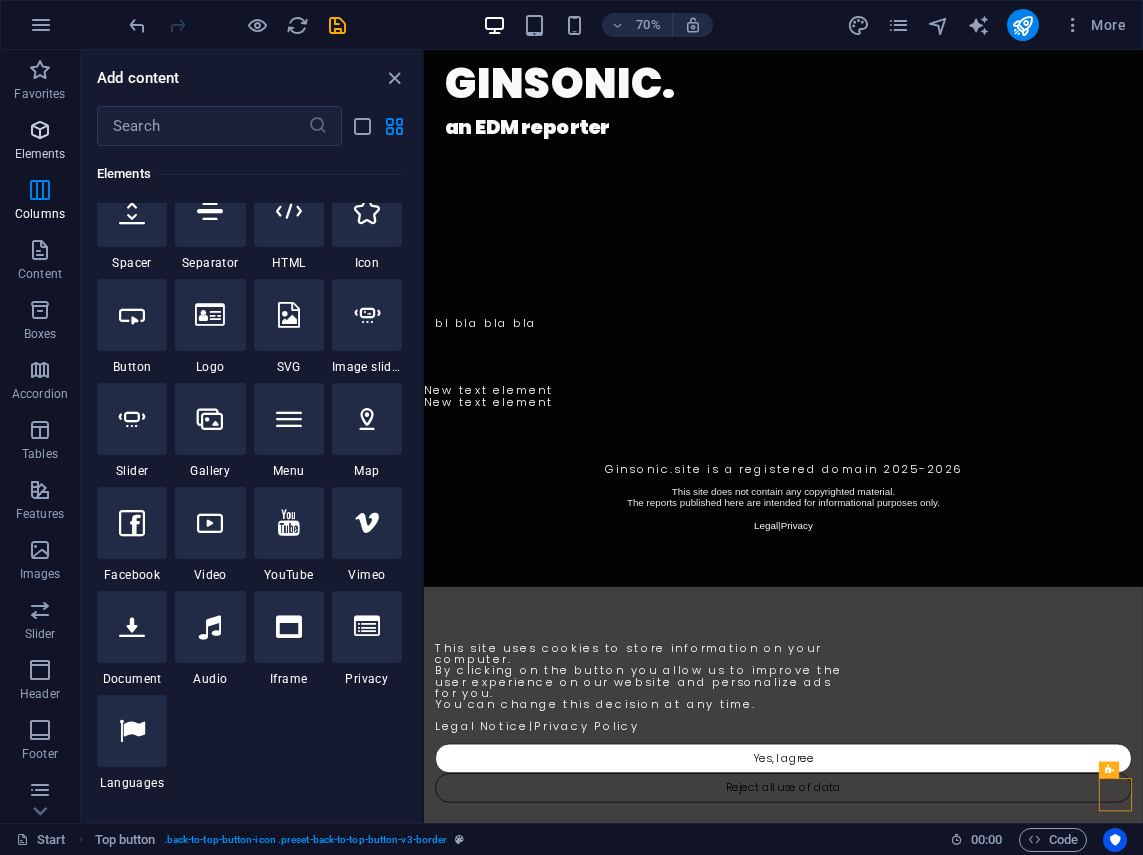 scroll, scrollTop: 213, scrollLeft: 0, axis: vertical 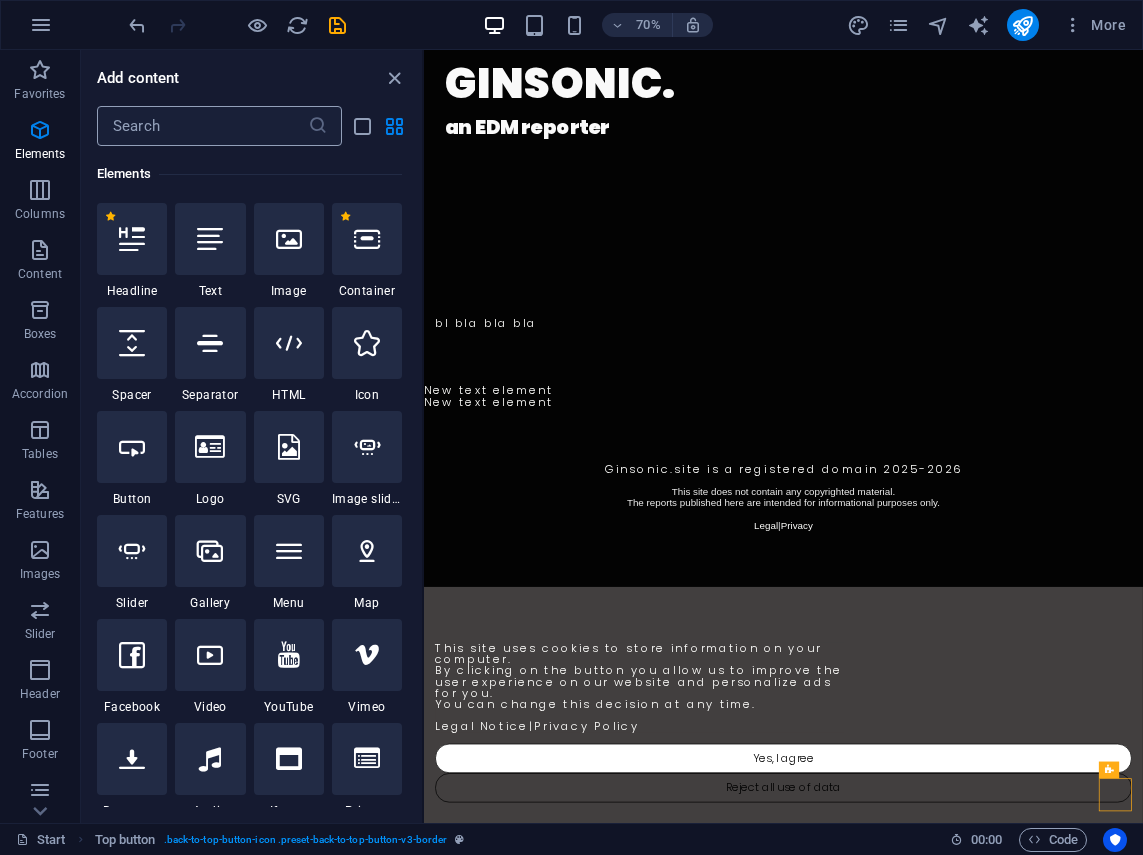 click at bounding box center [202, 126] 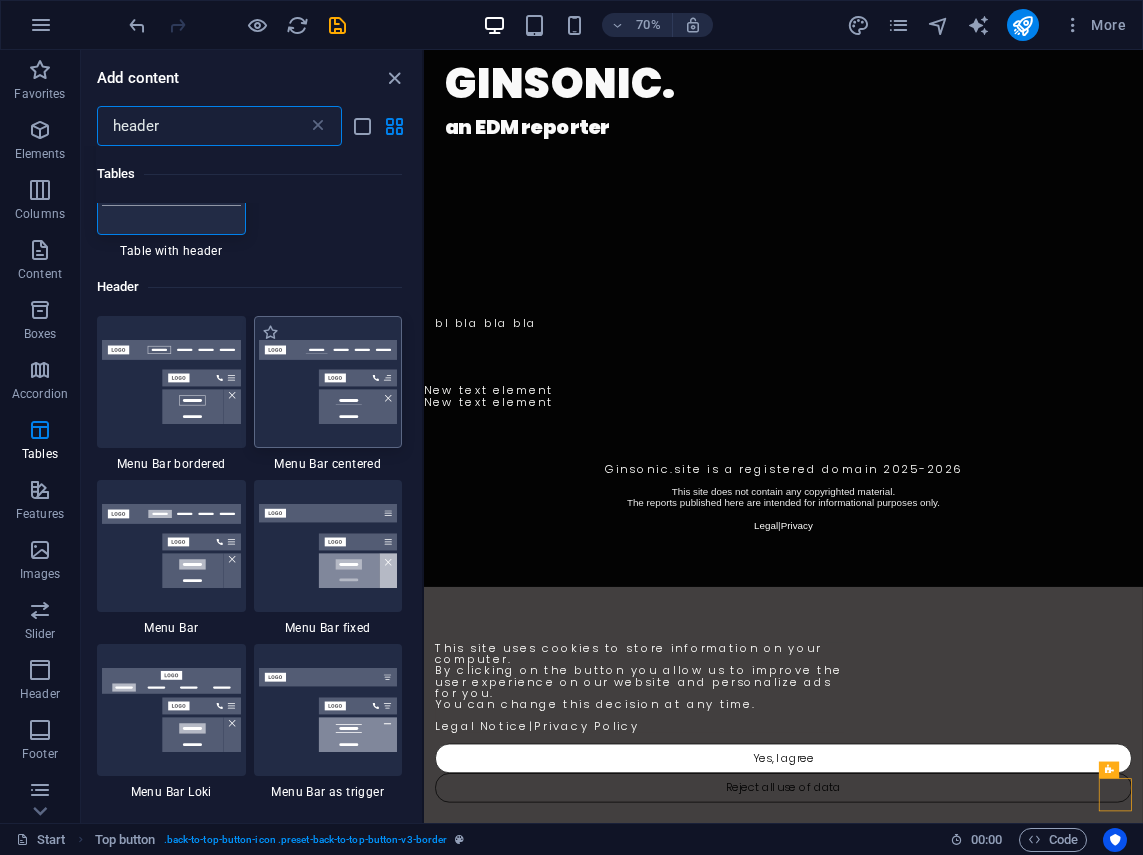scroll, scrollTop: 200, scrollLeft: 0, axis: vertical 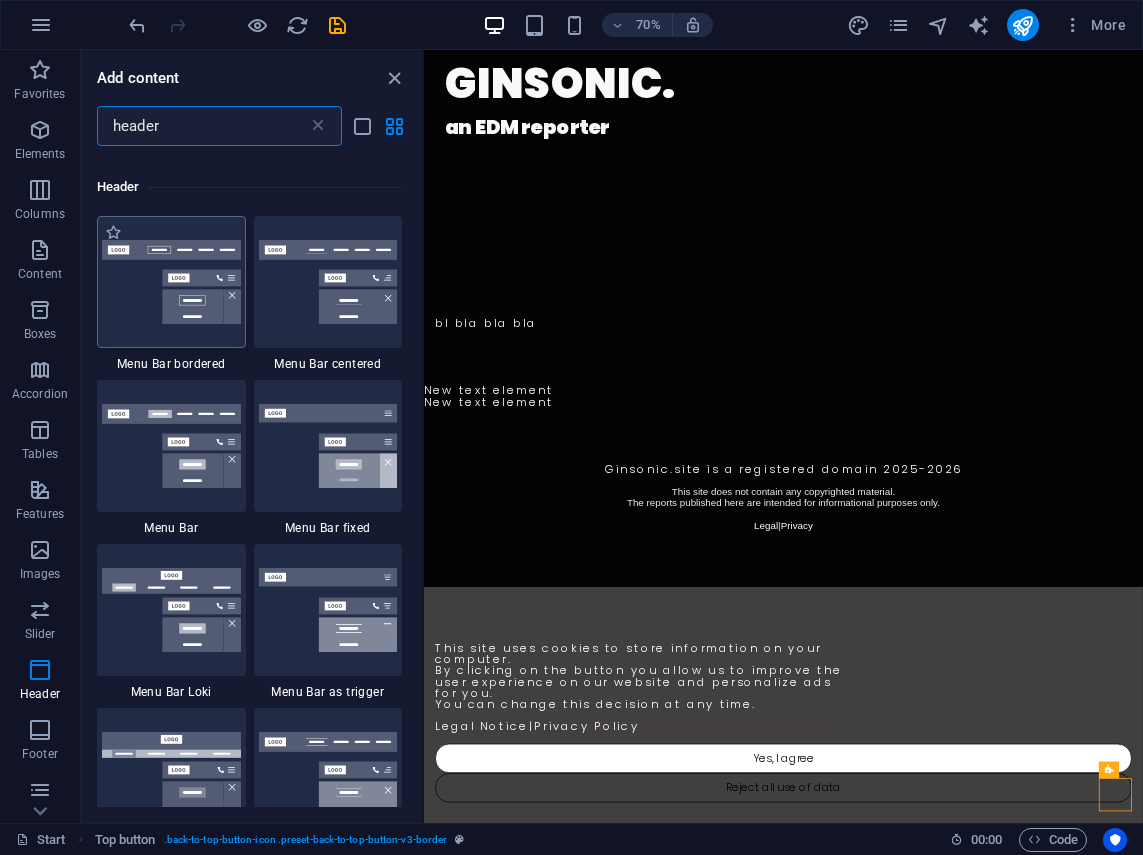 type on "header" 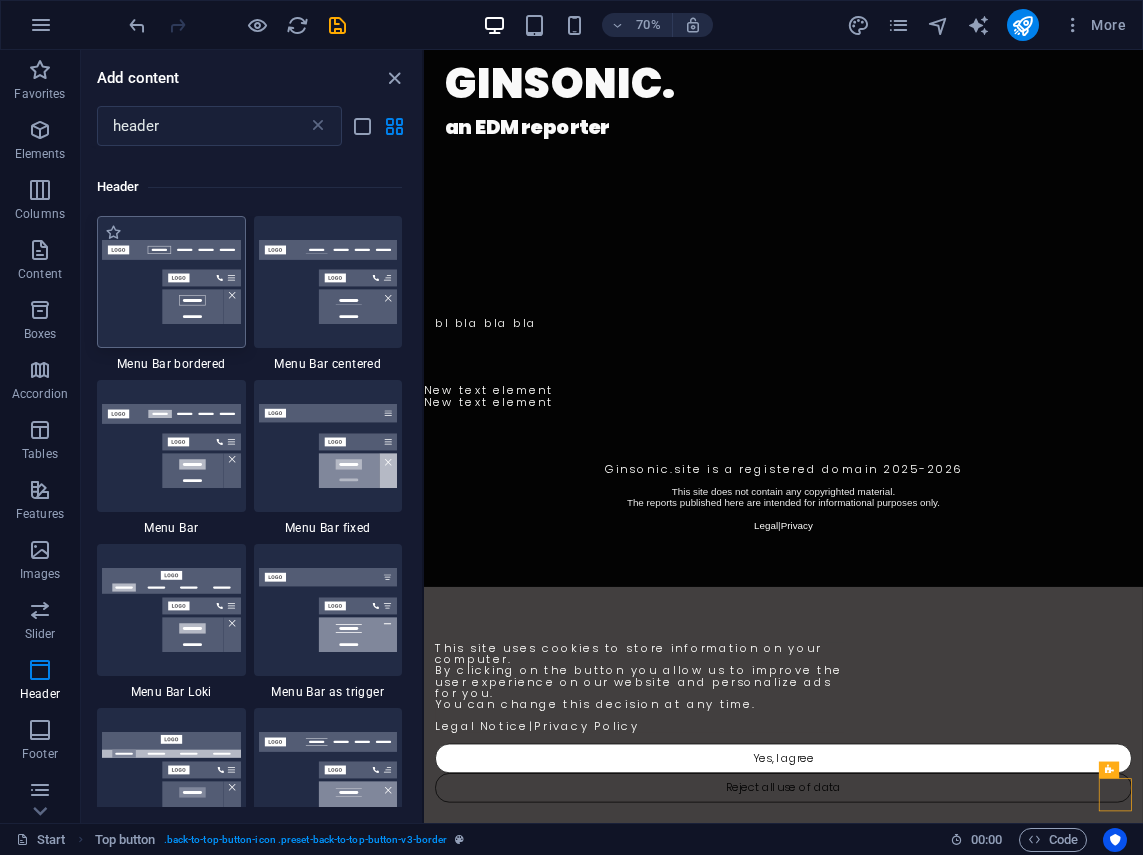 click at bounding box center (171, 282) 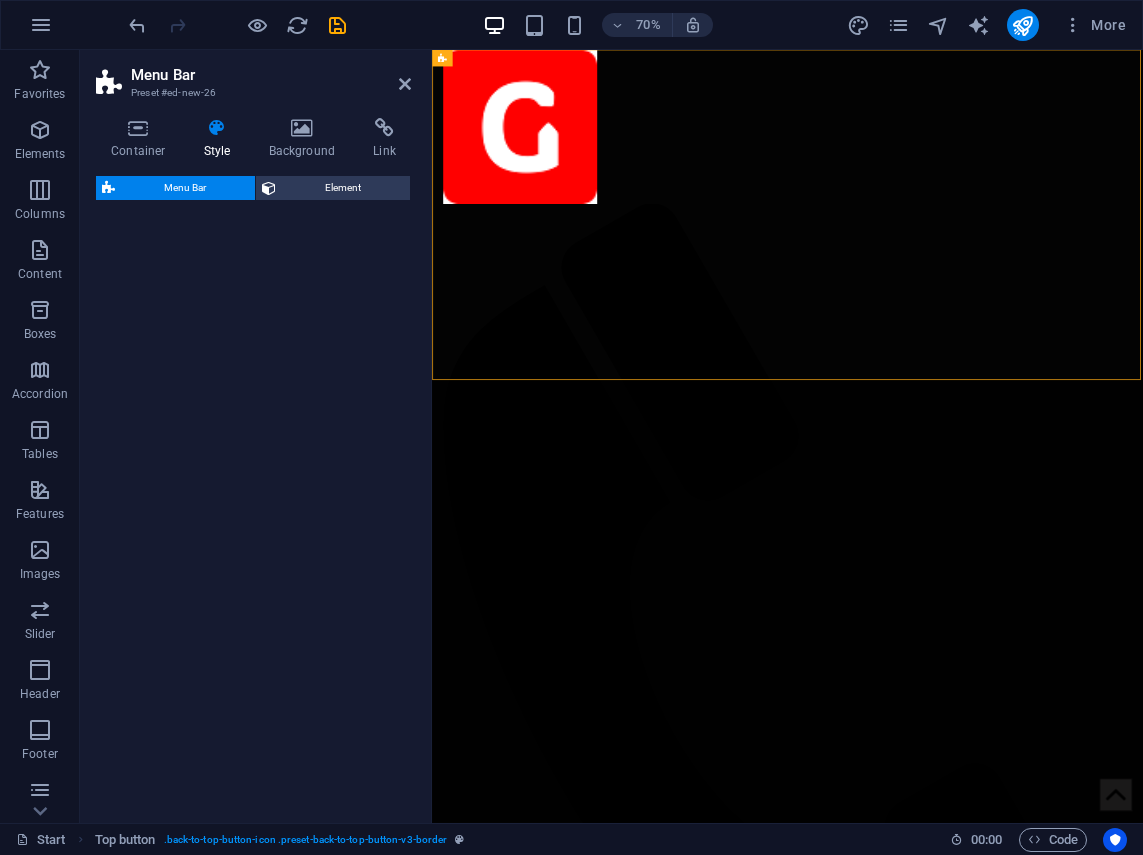 select on "rem" 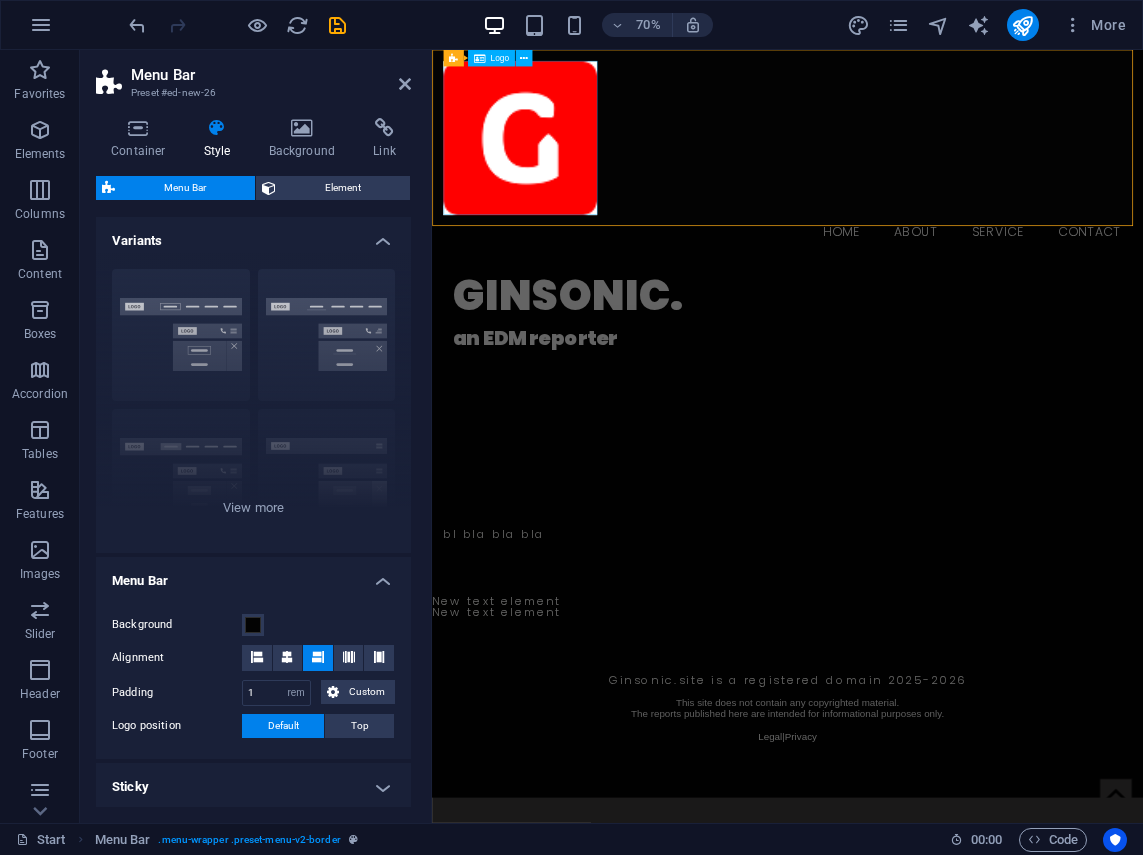 drag, startPoint x: 643, startPoint y: 333, endPoint x: 519, endPoint y: 144, distance: 226.04646 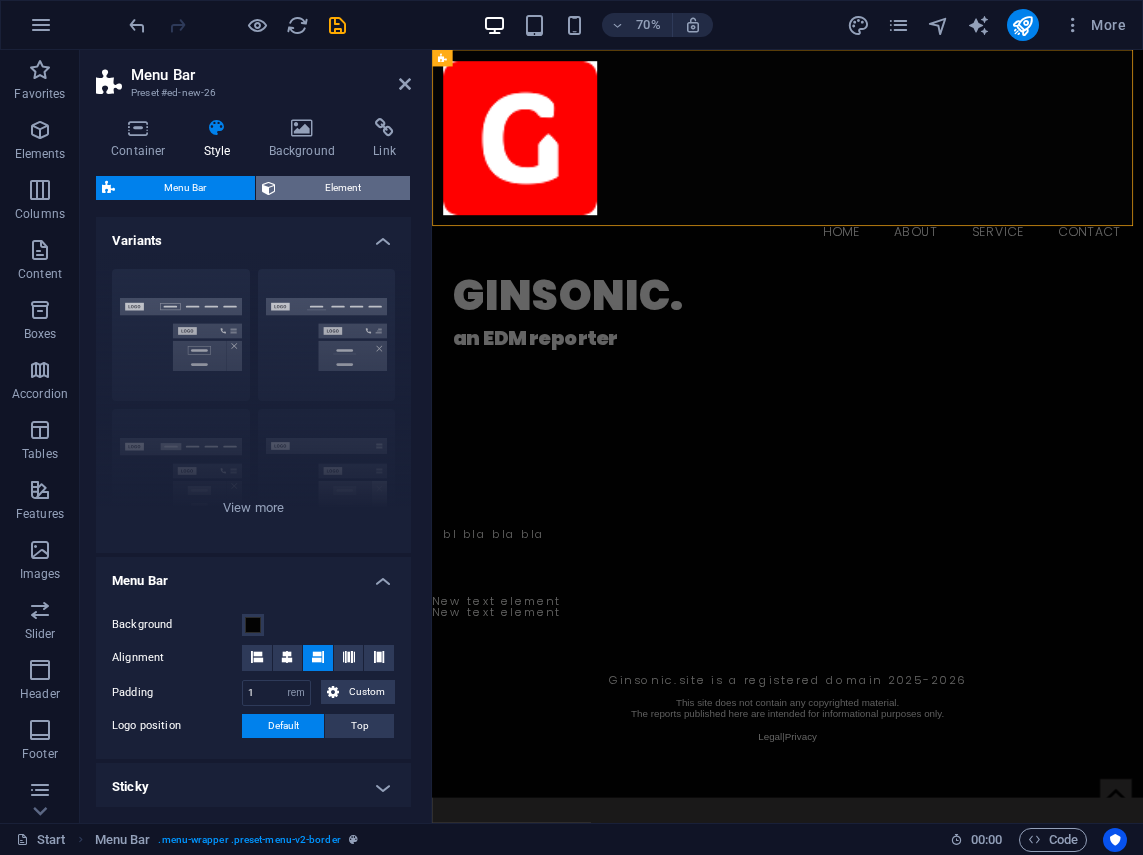 click on "Element" at bounding box center [343, 188] 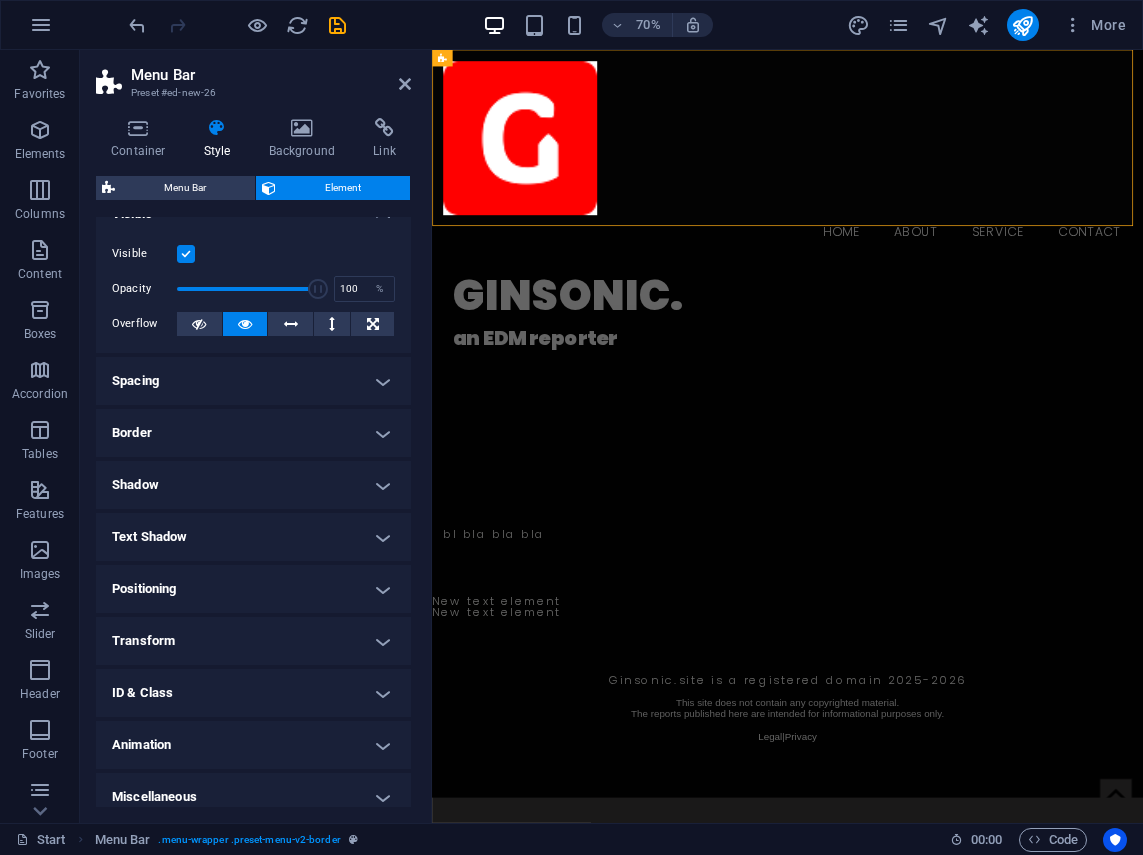 scroll, scrollTop: 41, scrollLeft: 0, axis: vertical 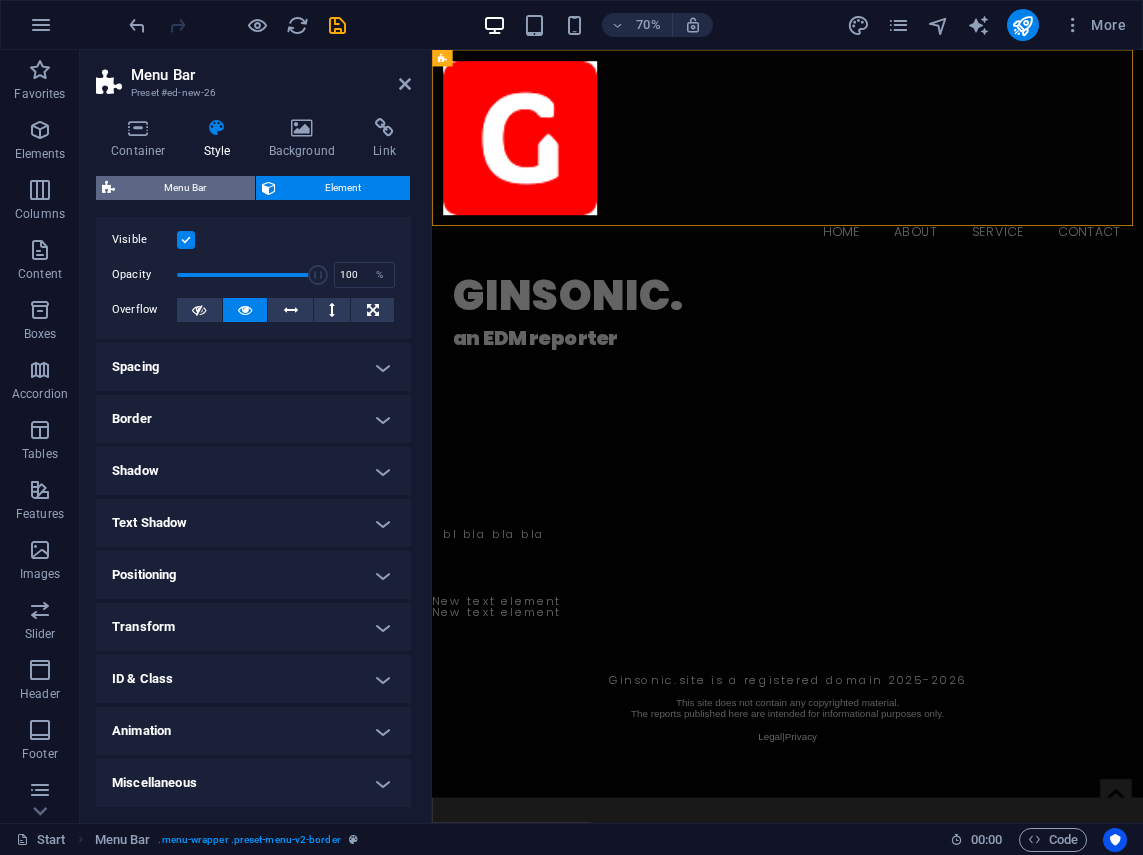 click on "Menu Bar" at bounding box center (185, 188) 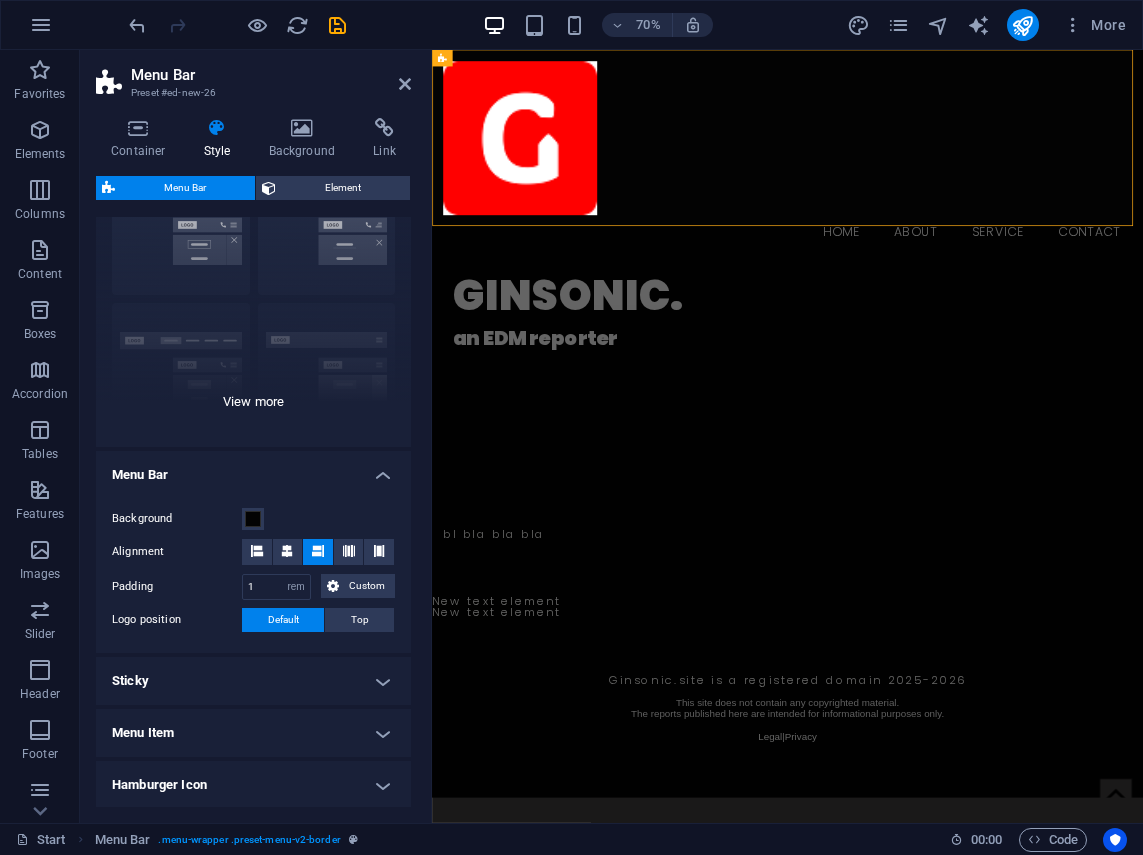 scroll, scrollTop: 100, scrollLeft: 0, axis: vertical 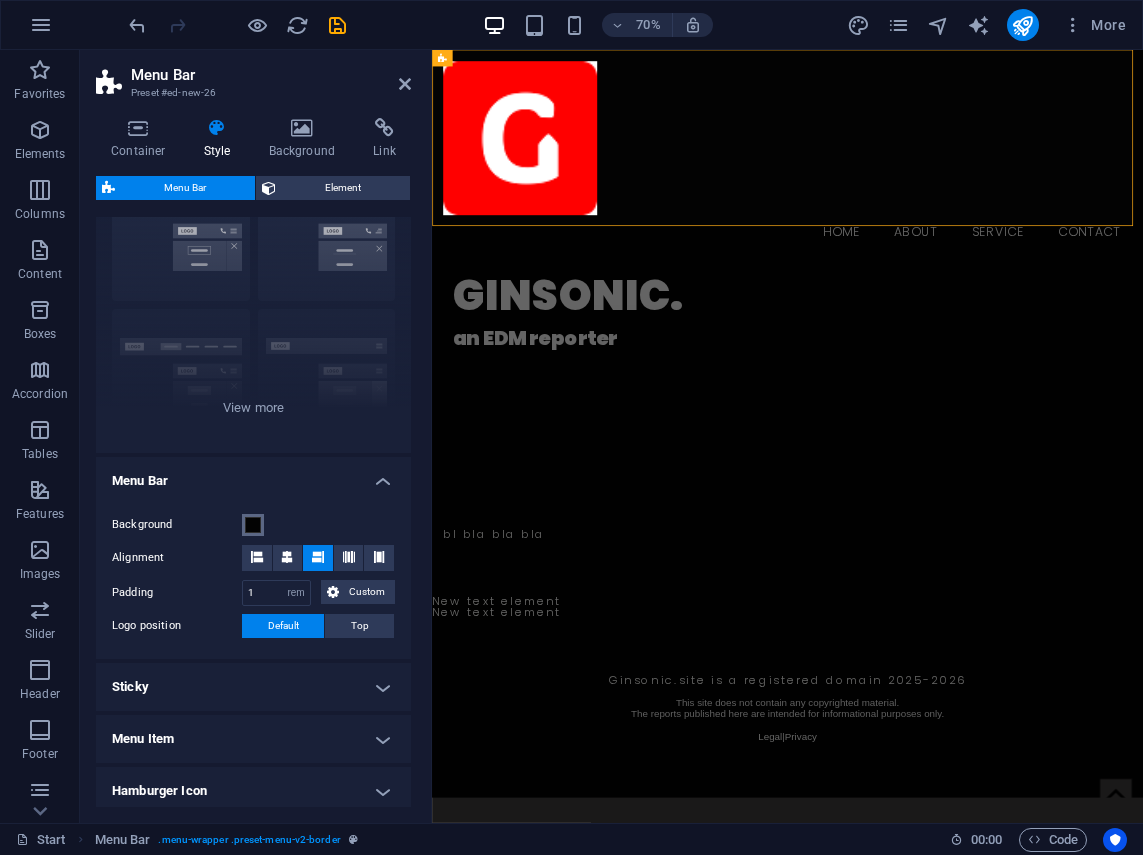 click at bounding box center [253, 525] 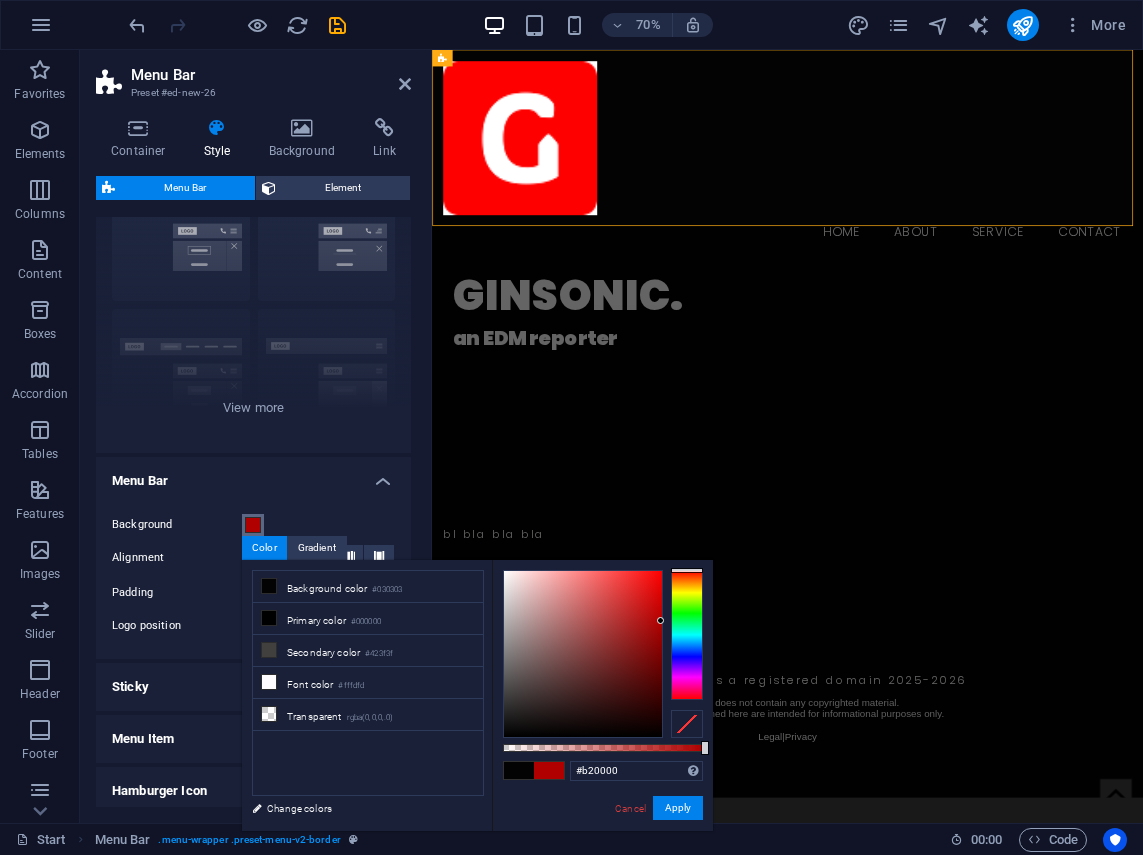 type on "#b50000" 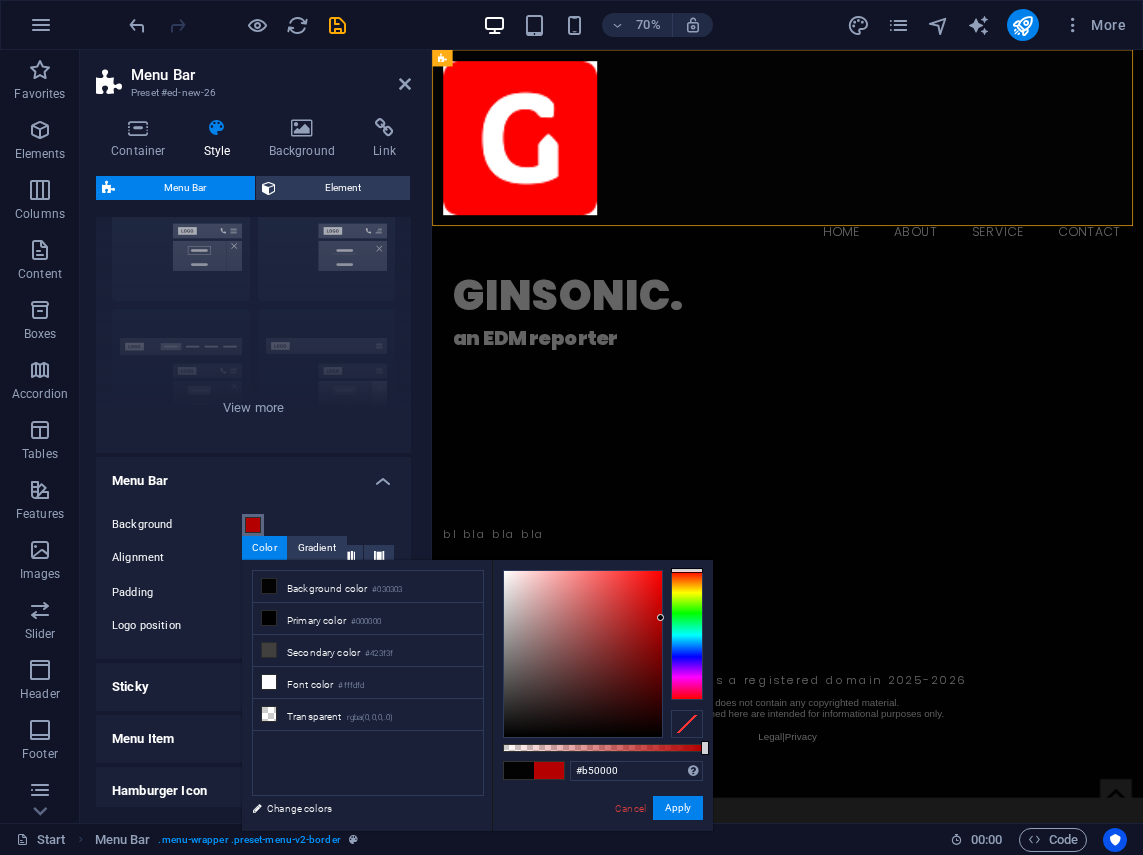 drag, startPoint x: 659, startPoint y: 665, endPoint x: 672, endPoint y: 618, distance: 48.76474 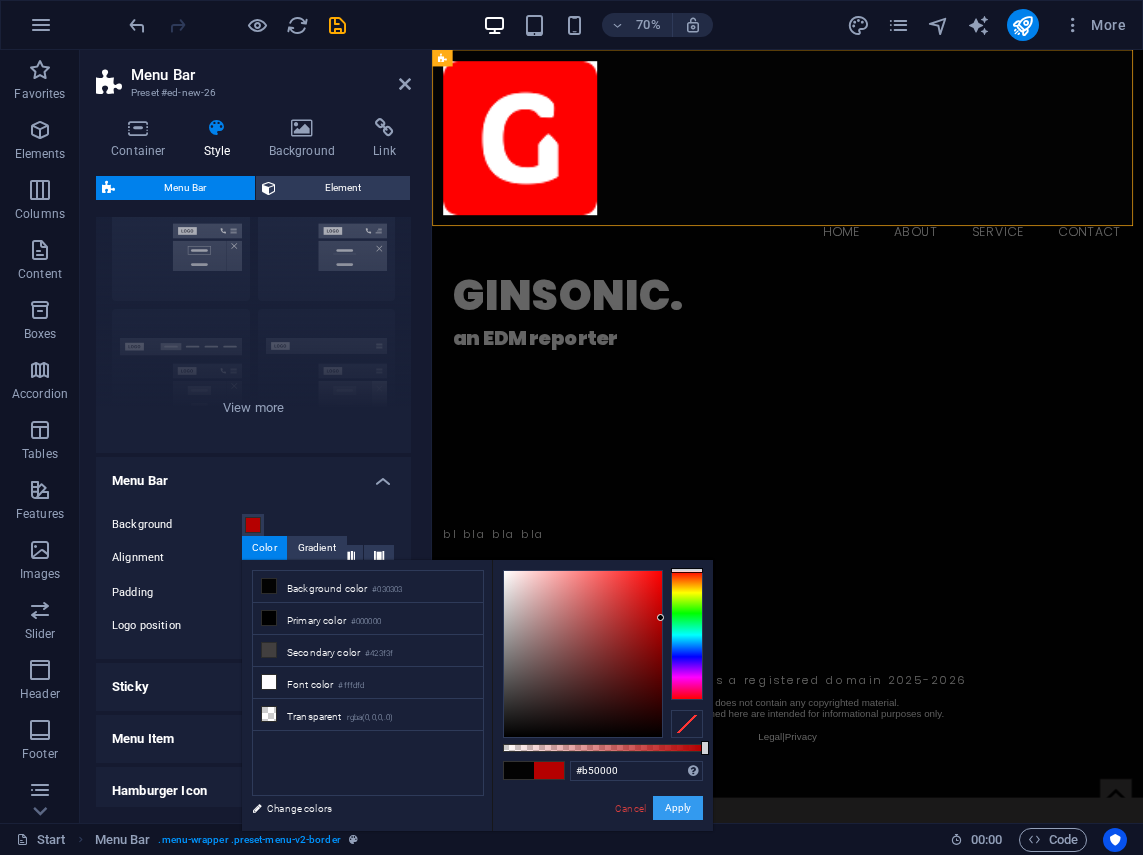 click on "Apply" at bounding box center (678, 808) 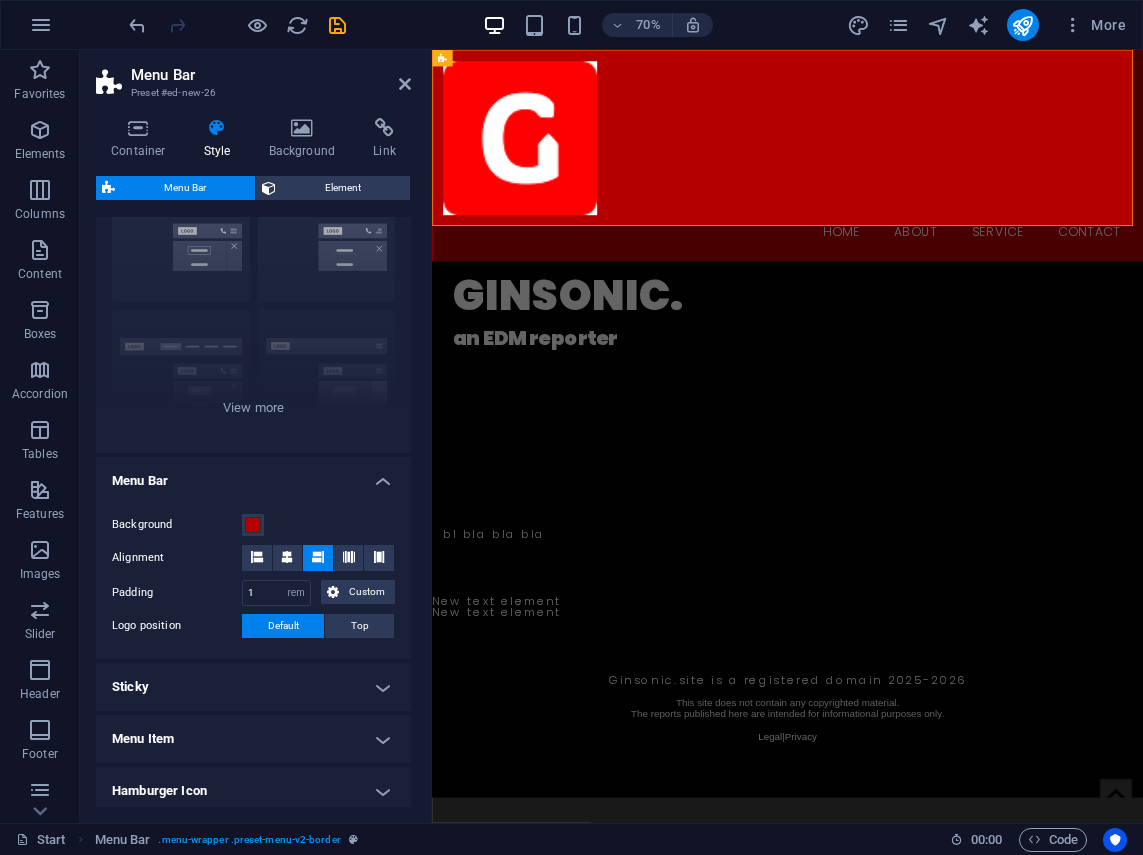 click on "Sticky" at bounding box center [253, 687] 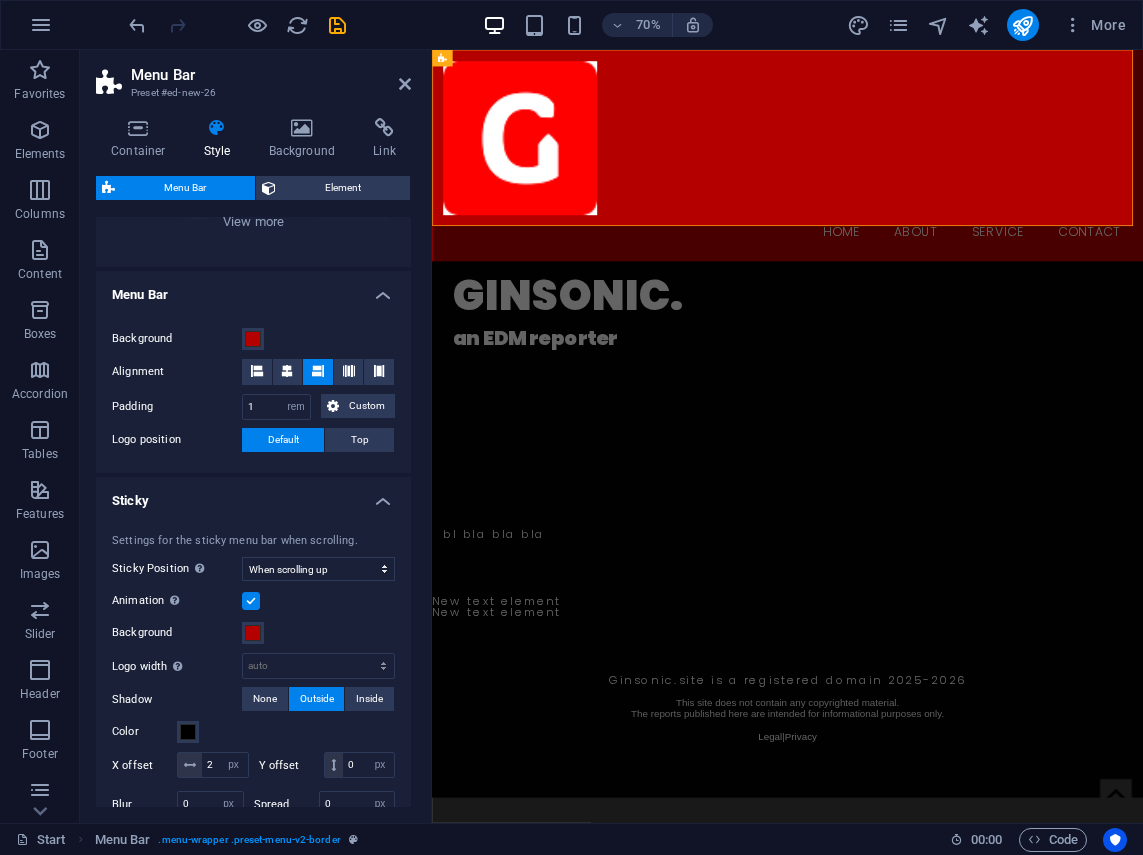 scroll, scrollTop: 300, scrollLeft: 0, axis: vertical 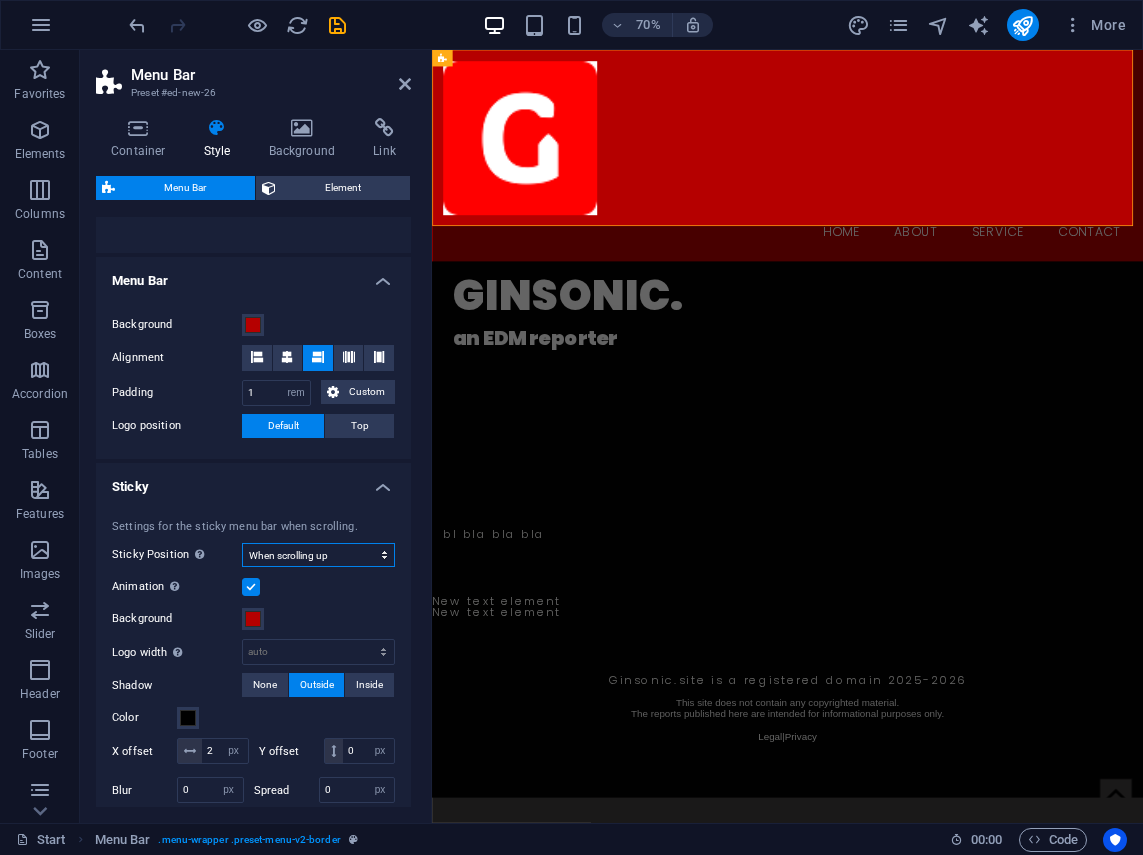click on "Off Instant After menu After banner When scrolling up" at bounding box center (318, 555) 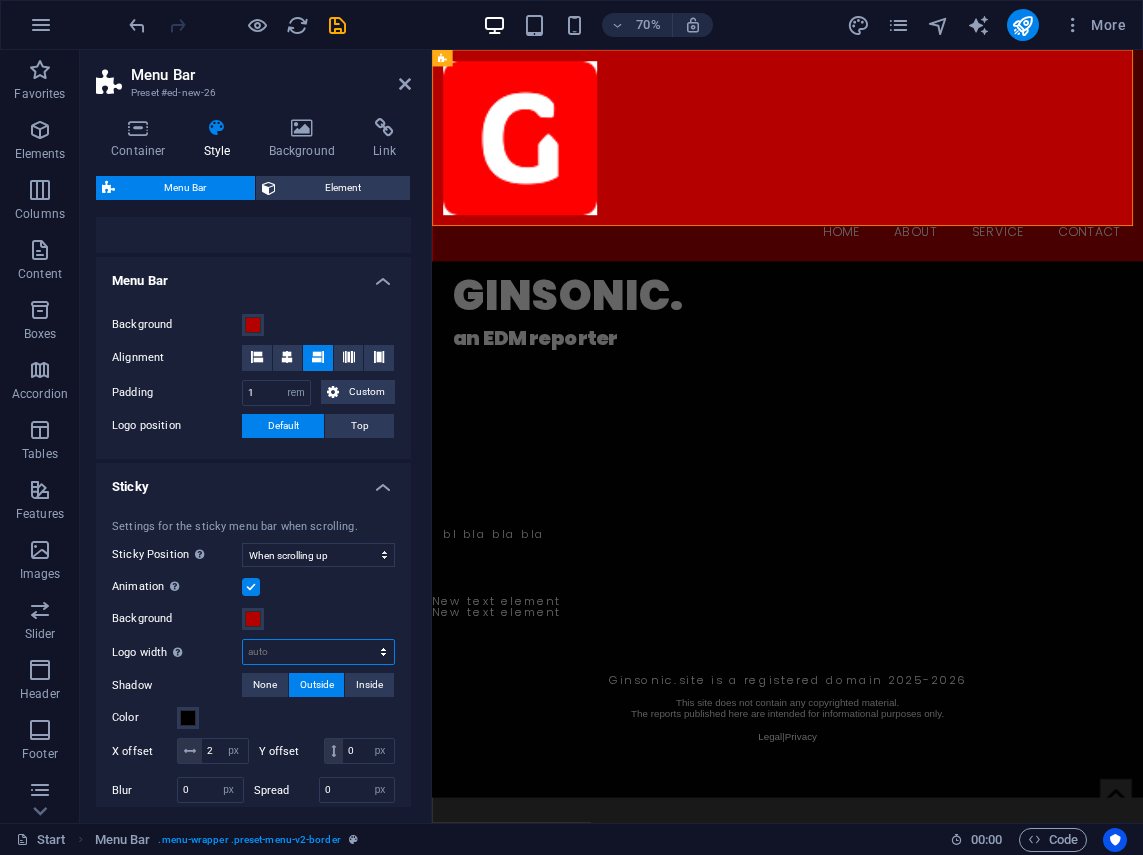 click on "auto px rem % vh vw" at bounding box center [318, 652] 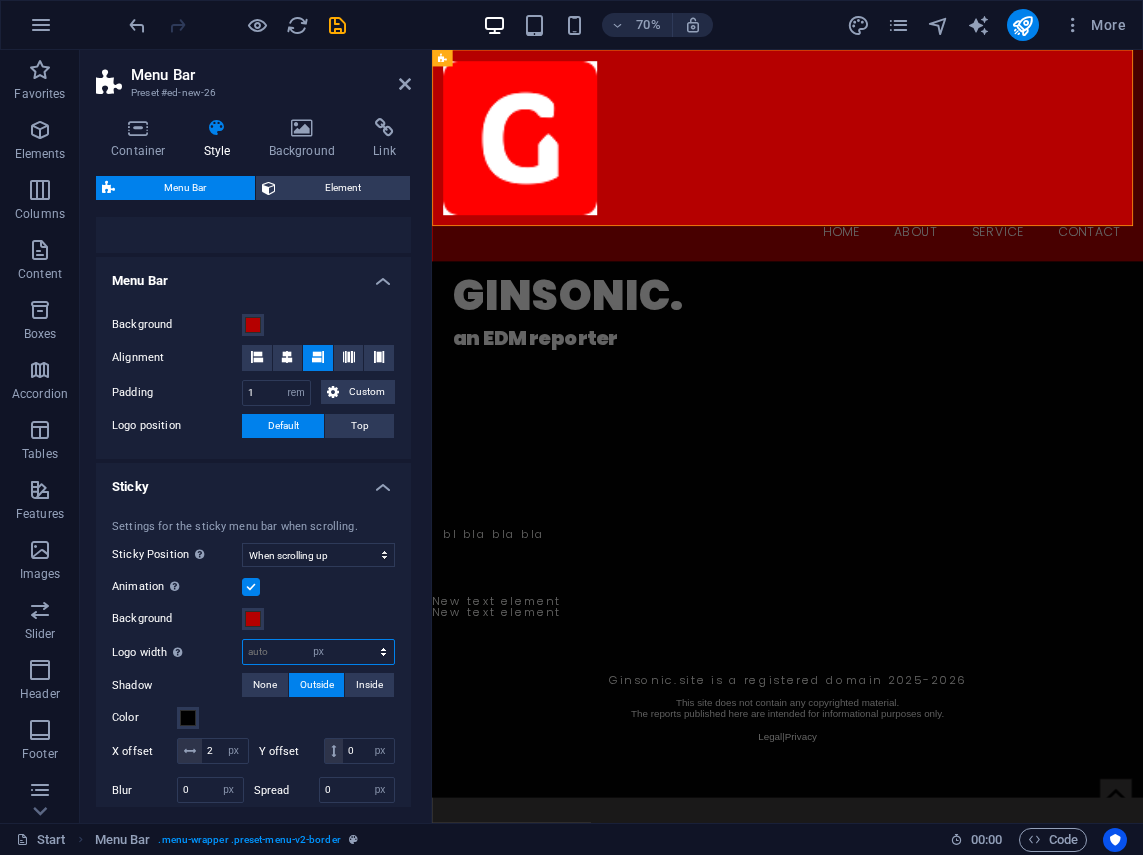 click on "auto px rem % vh vw" at bounding box center [318, 652] 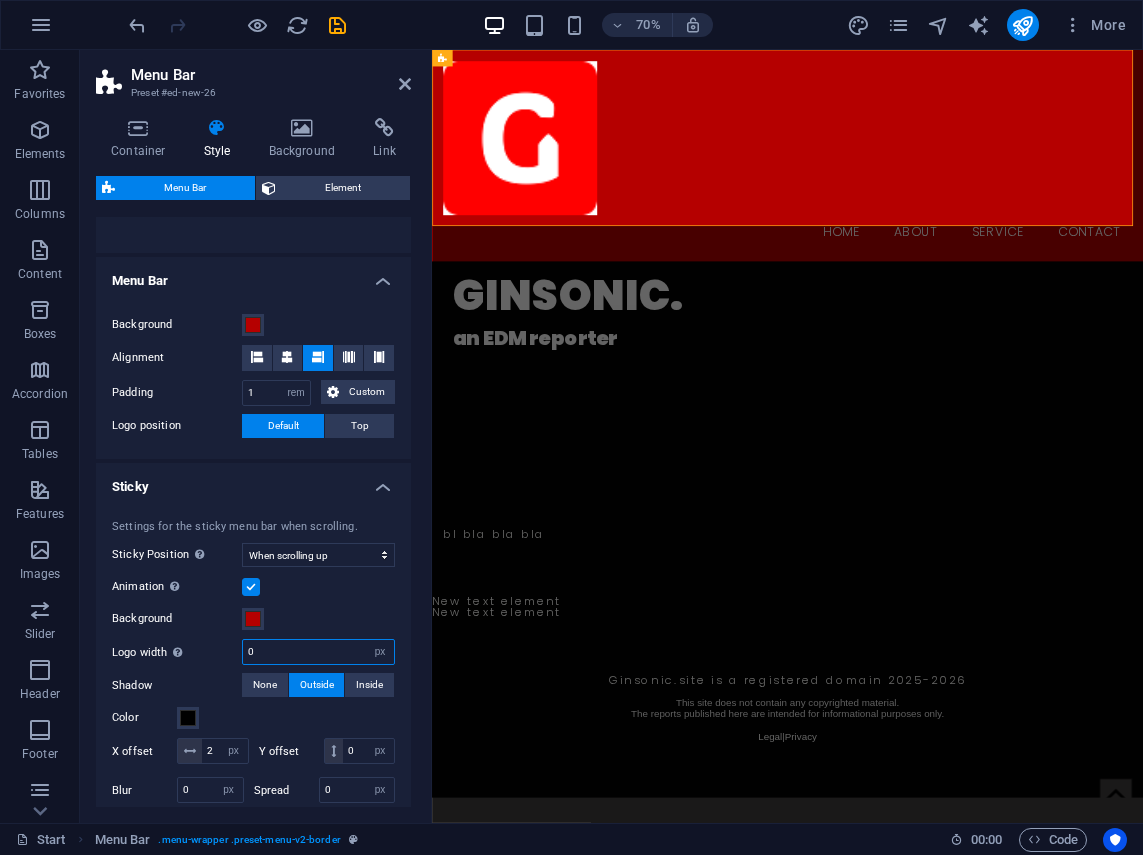 click on "0" at bounding box center (318, 652) 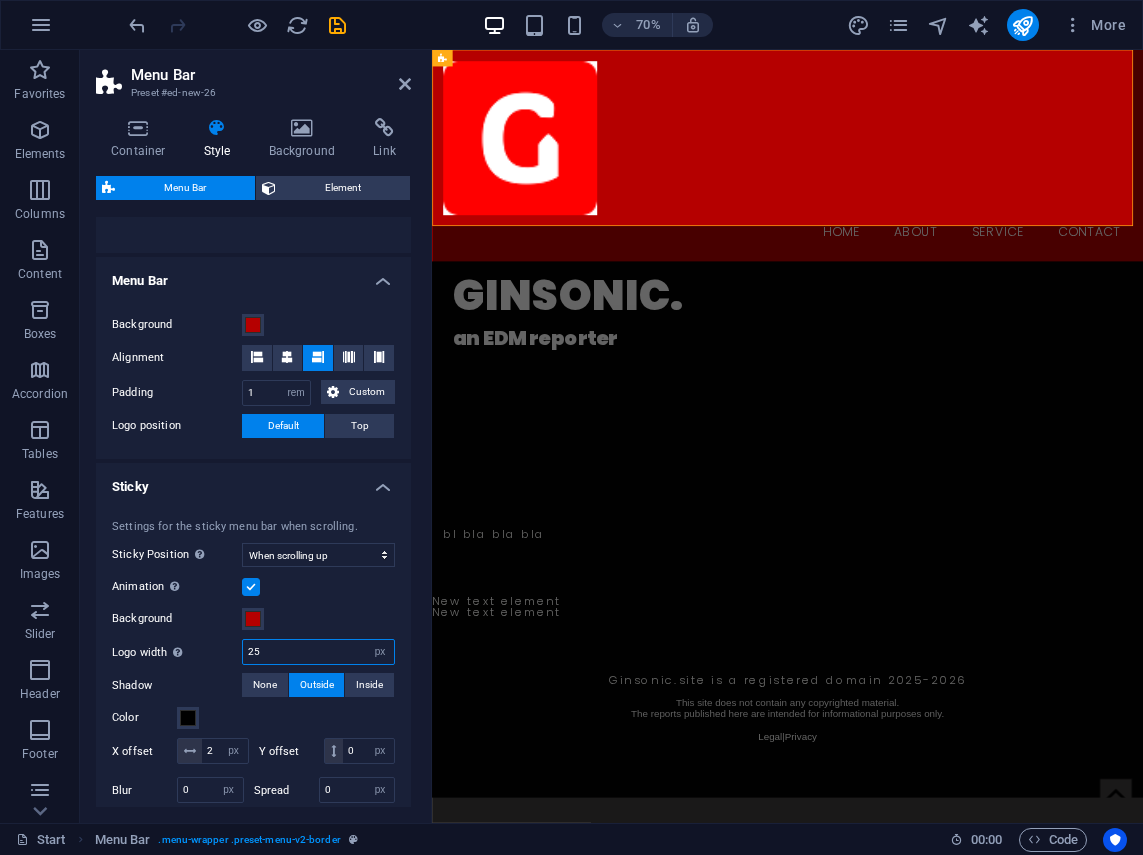 type on "25" 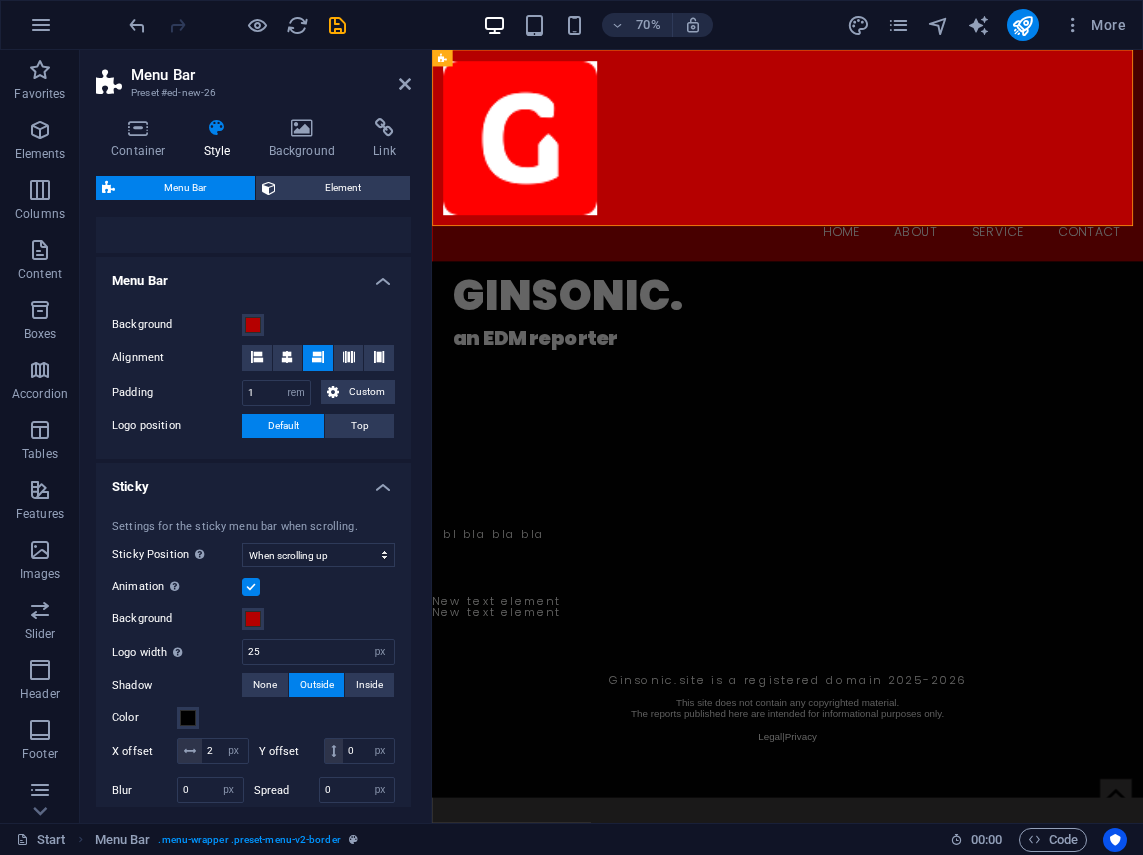 click on "Animation Sets a smooth transition when sticky menu appears" at bounding box center [253, 587] 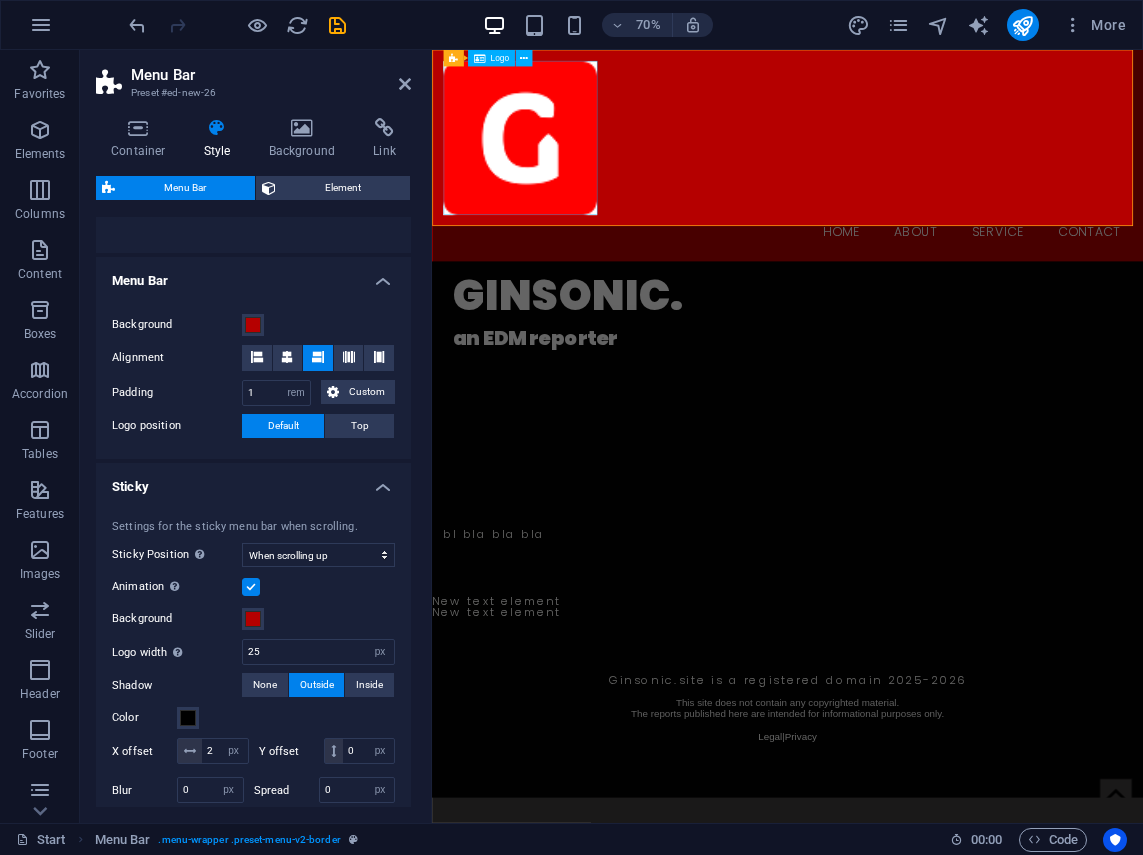 click at bounding box center (940, 176) 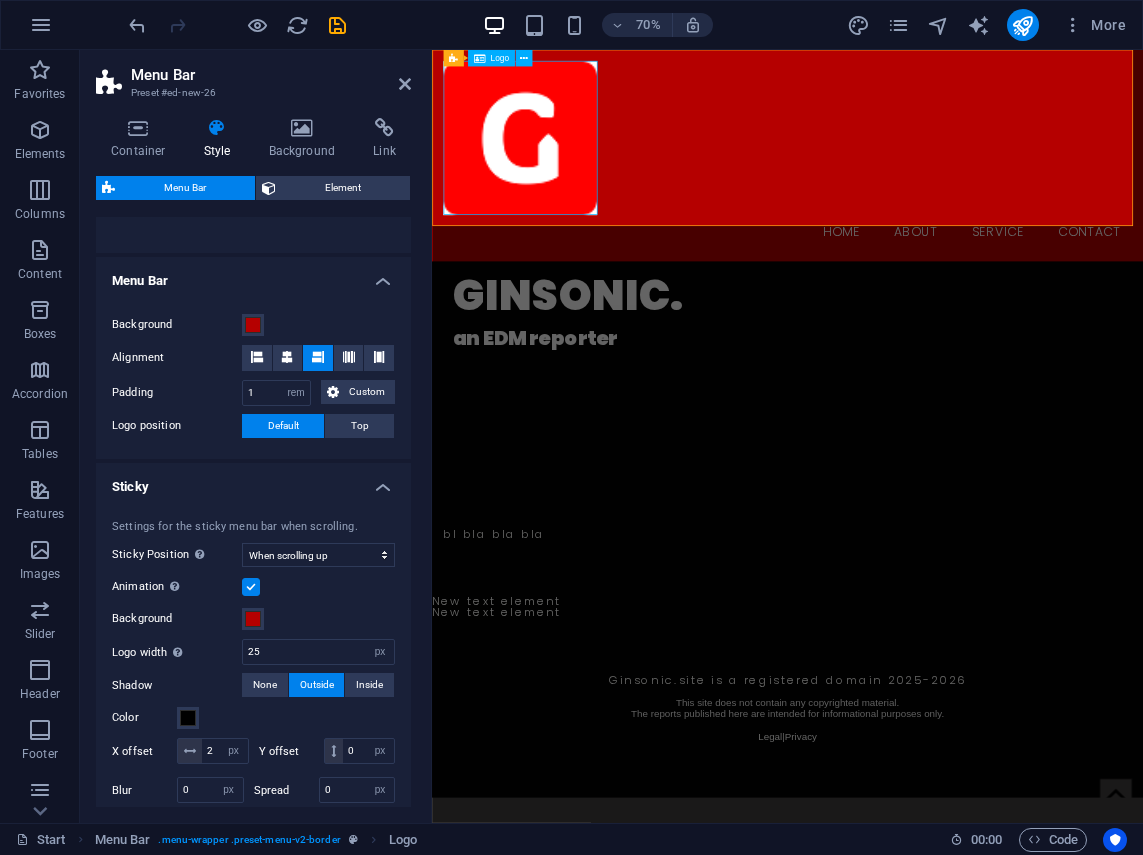 click at bounding box center (940, 176) 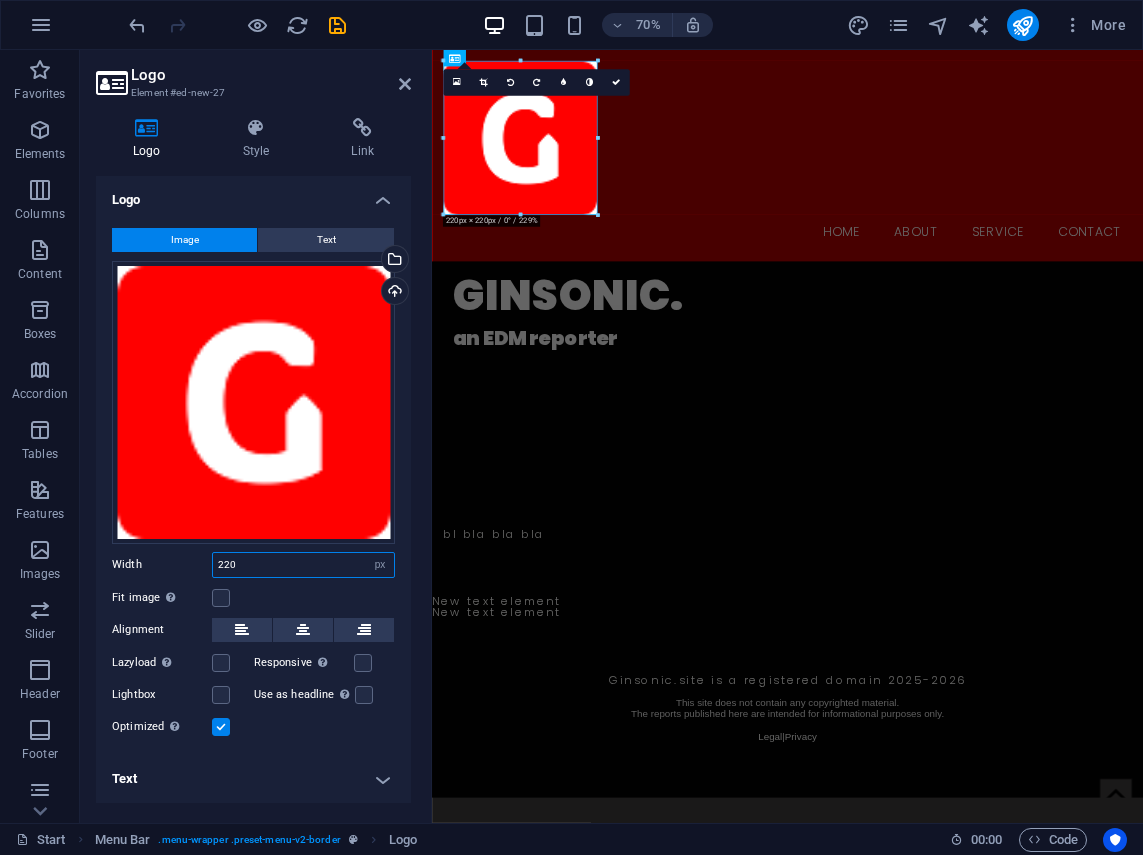 drag, startPoint x: 250, startPoint y: 567, endPoint x: 180, endPoint y: 575, distance: 70.45566 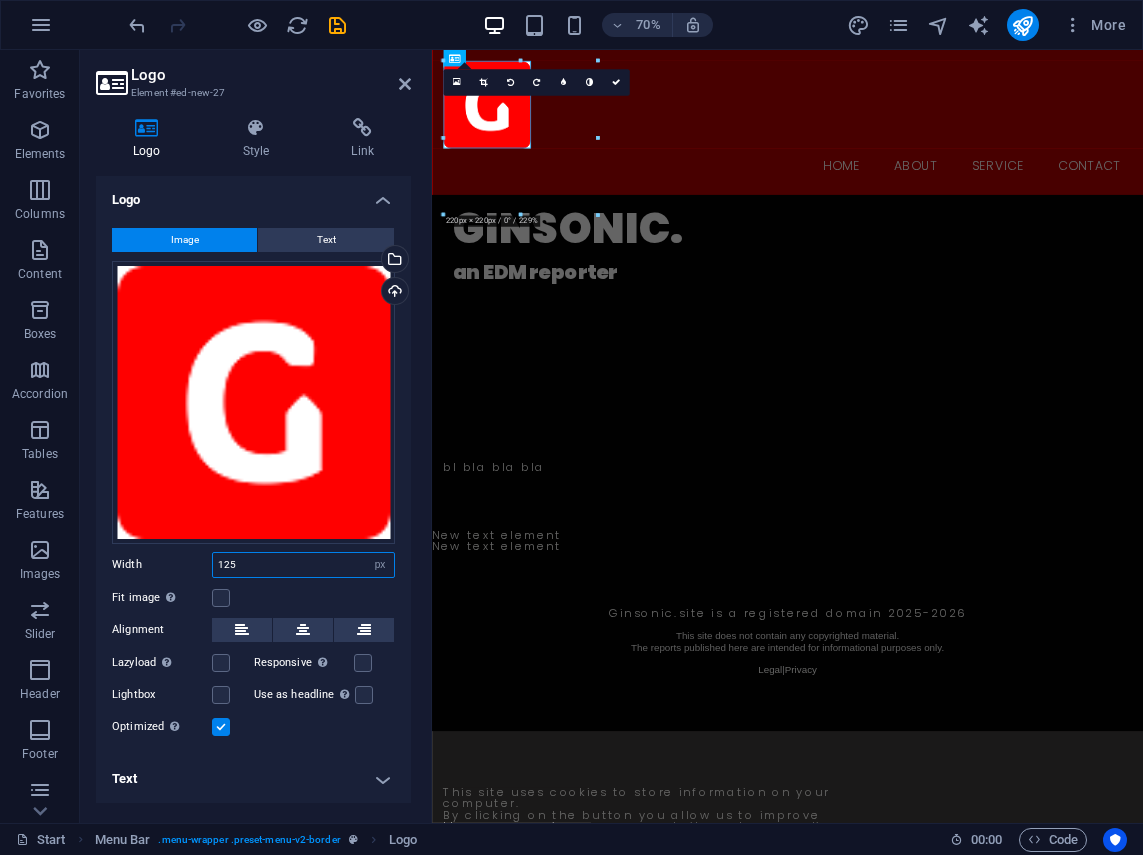 drag, startPoint x: 248, startPoint y: 571, endPoint x: 171, endPoint y: 571, distance: 77 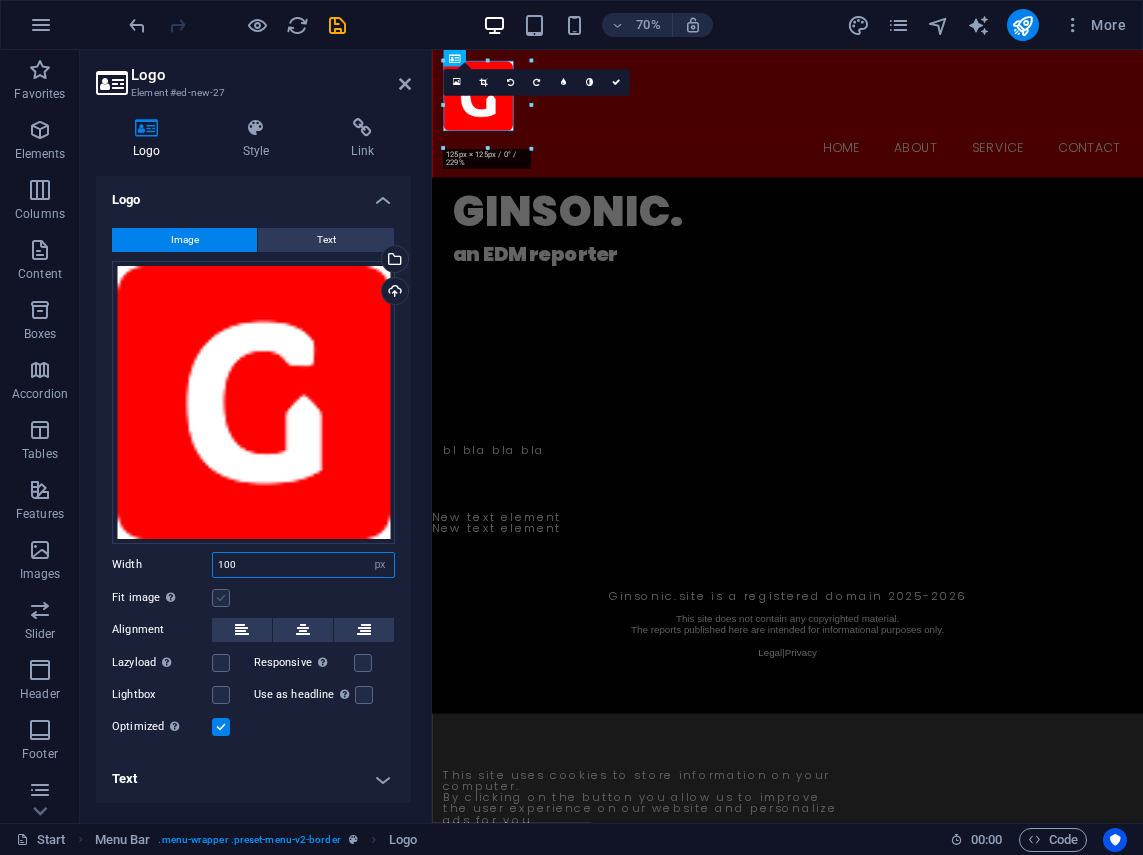 type on "100" 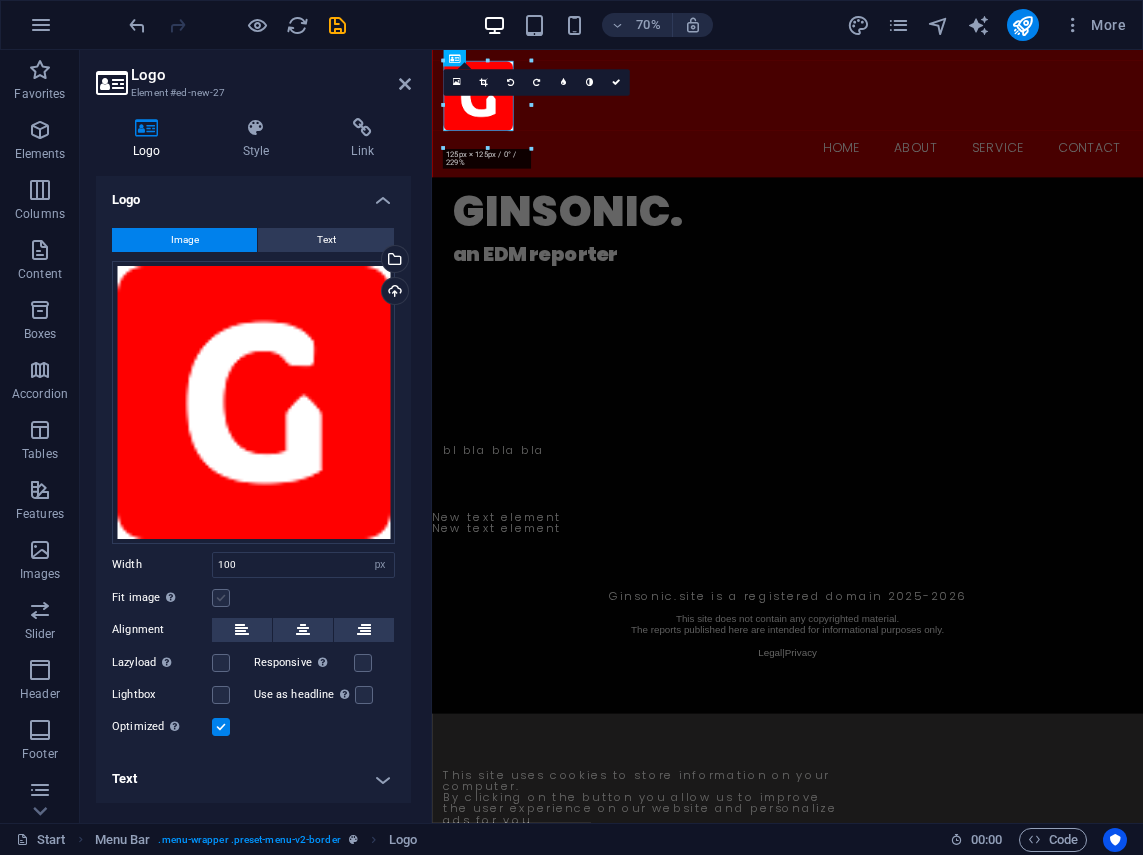 click at bounding box center [221, 598] 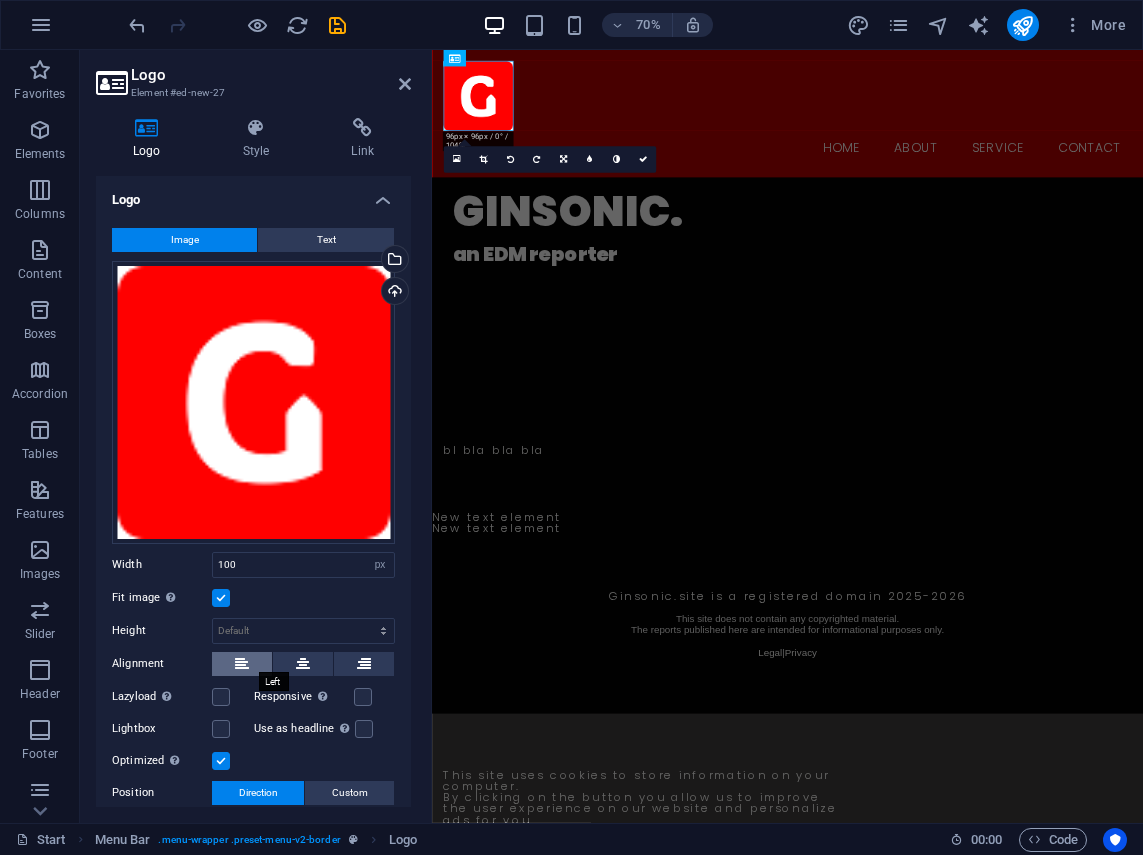 click at bounding box center (242, 664) 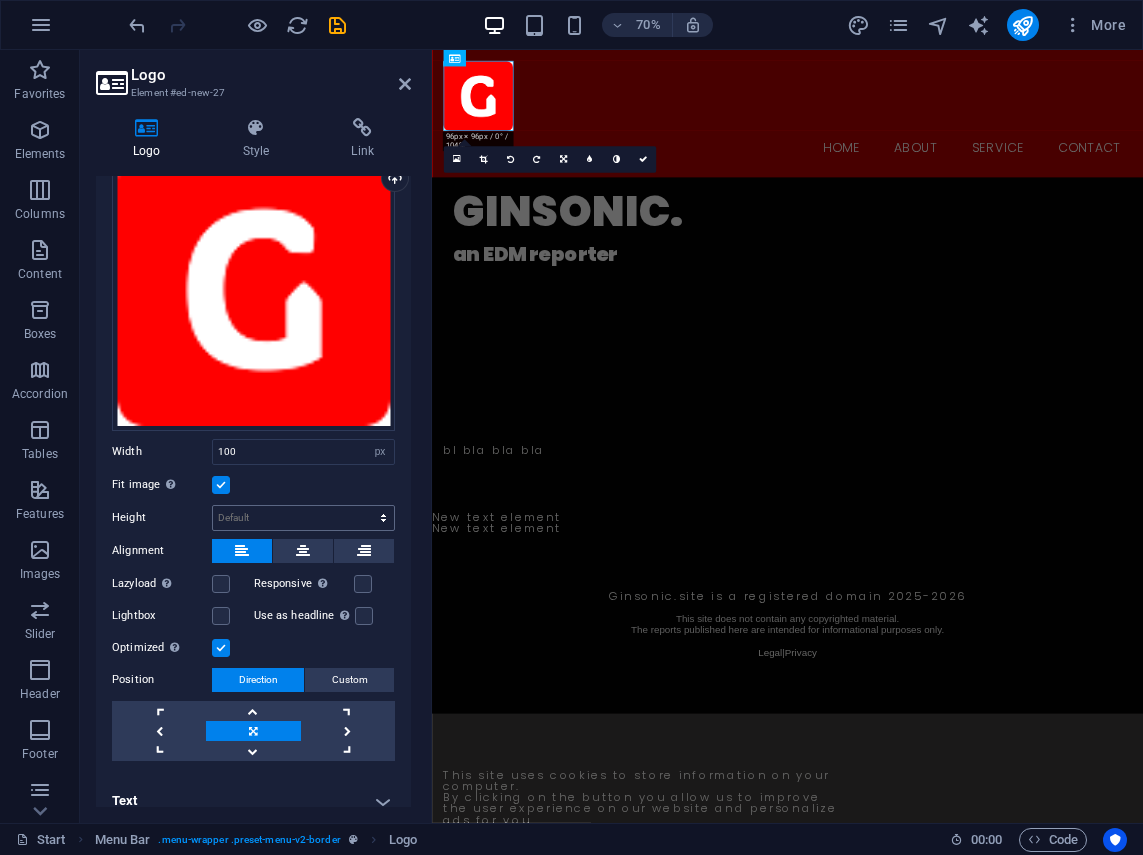 scroll, scrollTop: 127, scrollLeft: 0, axis: vertical 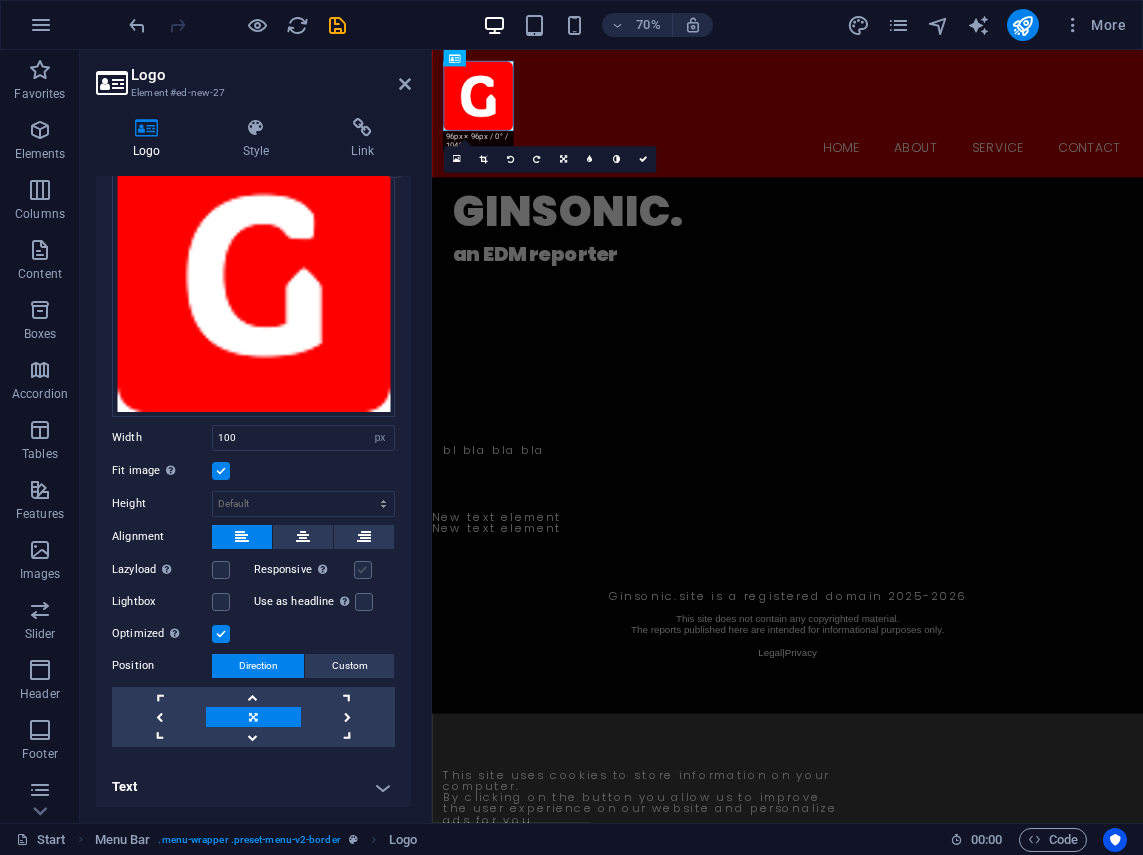 click at bounding box center (363, 570) 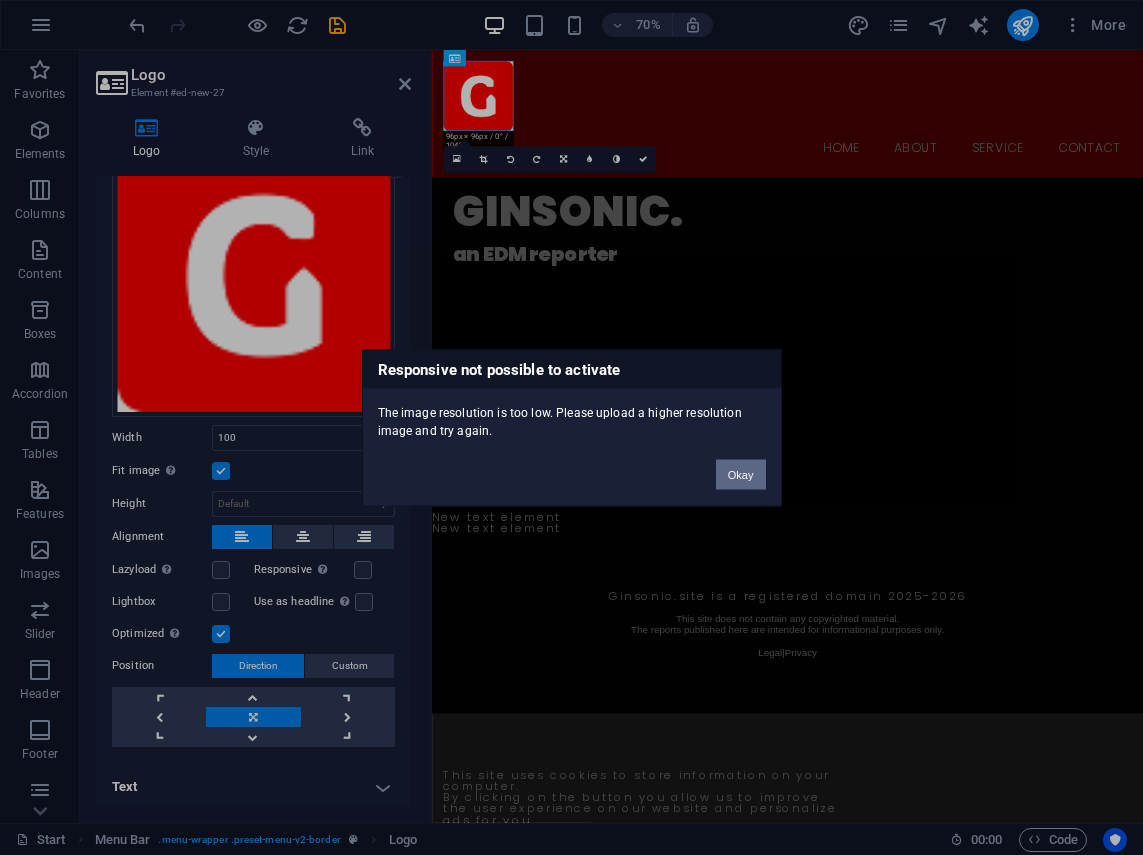 click on "Okay" at bounding box center [741, 474] 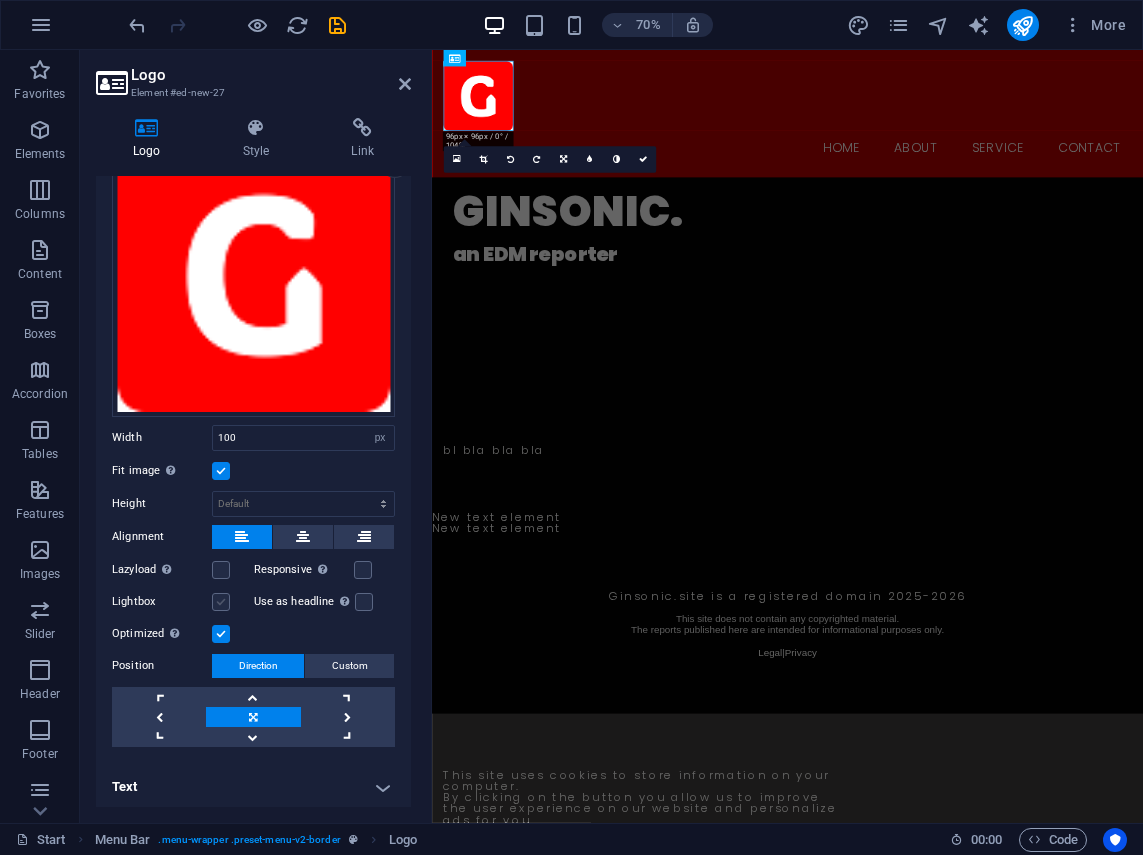 click at bounding box center (221, 602) 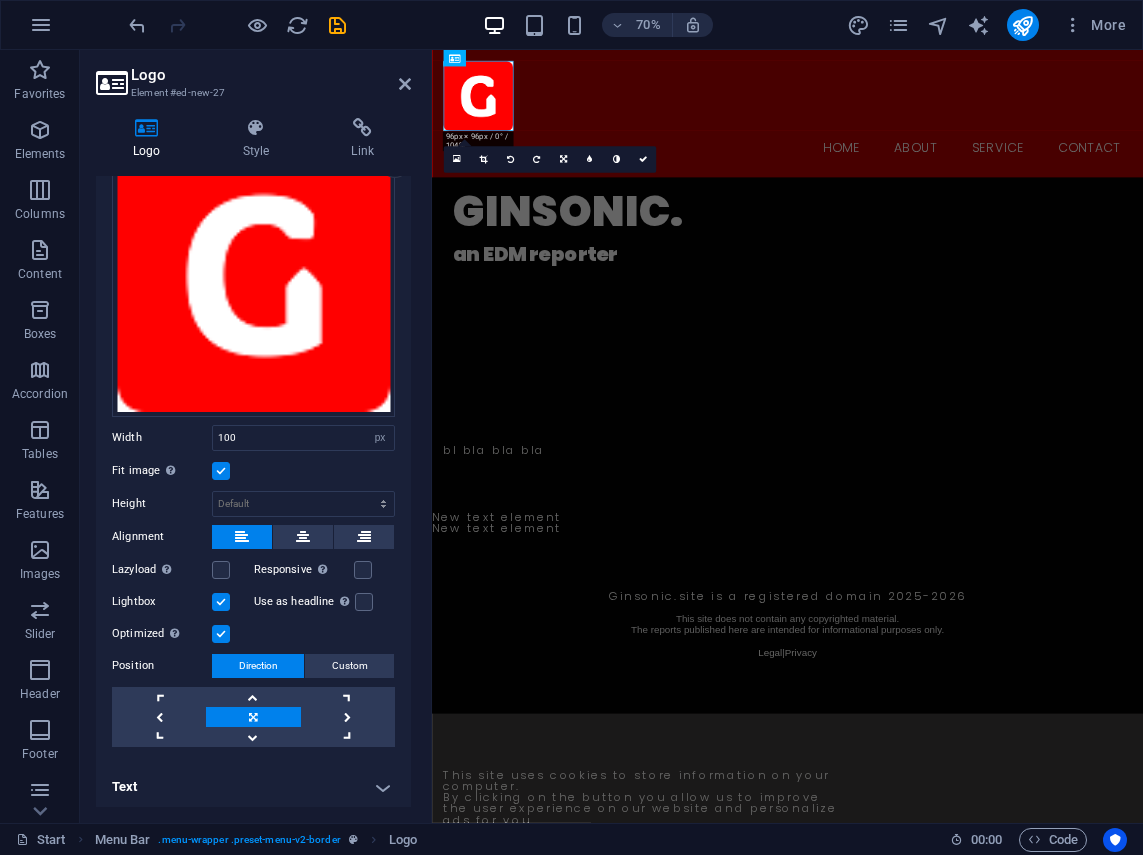 click on "Optimized Images are compressed to improve page speed." at bounding box center (253, 634) 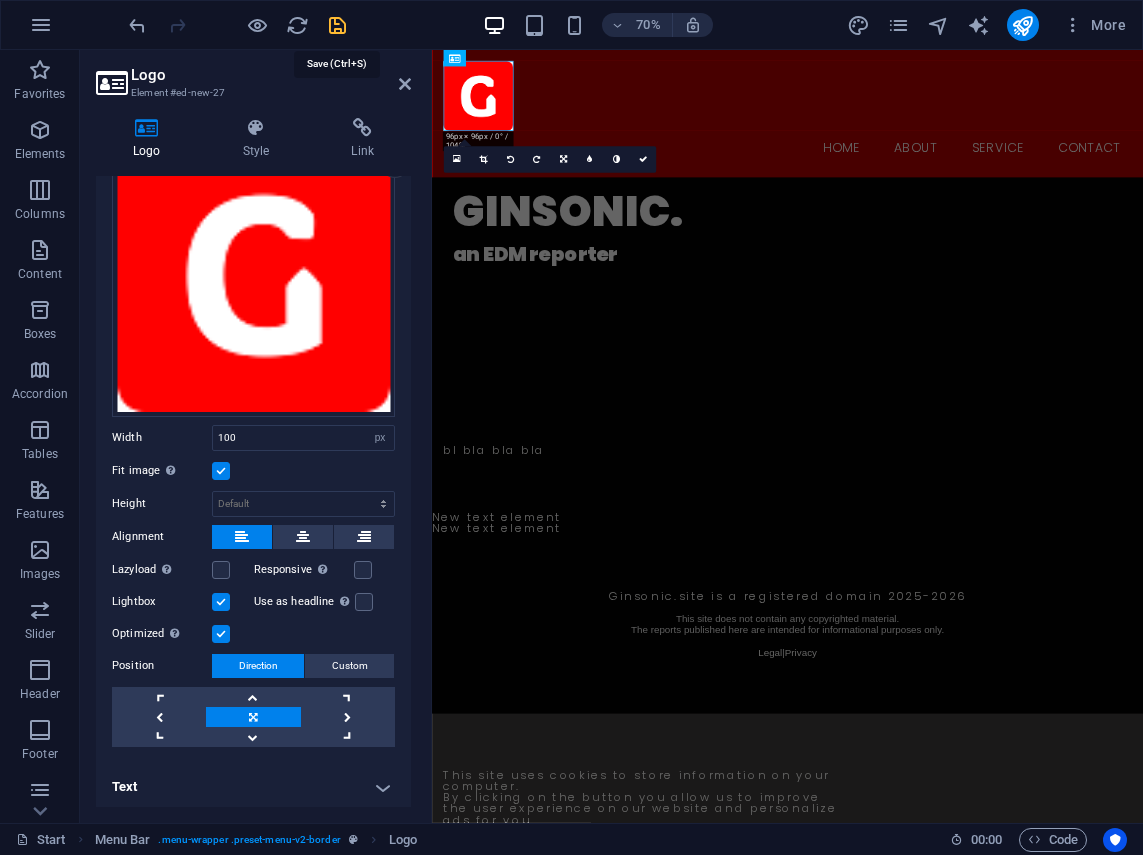 click at bounding box center [337, 25] 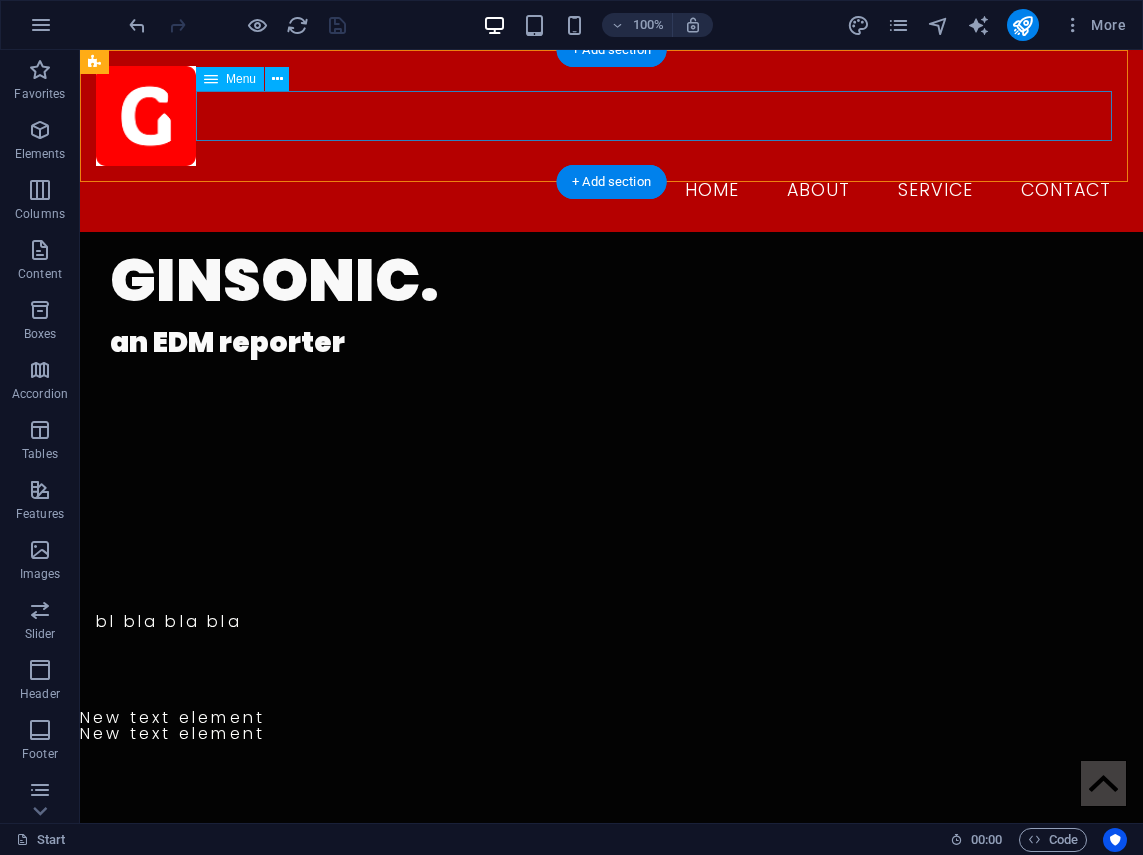 click on "Home About Service Contact" at bounding box center (611, 191) 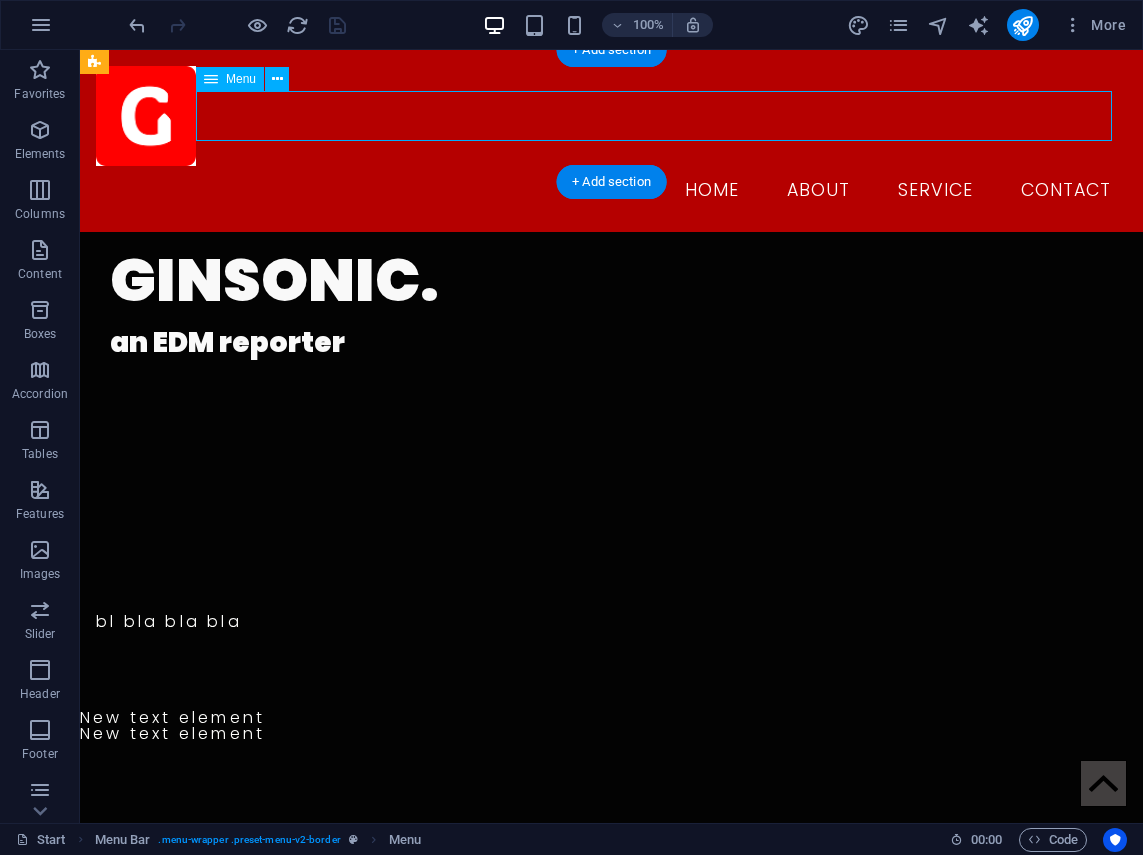 click on "Home About Service Contact" at bounding box center (611, 191) 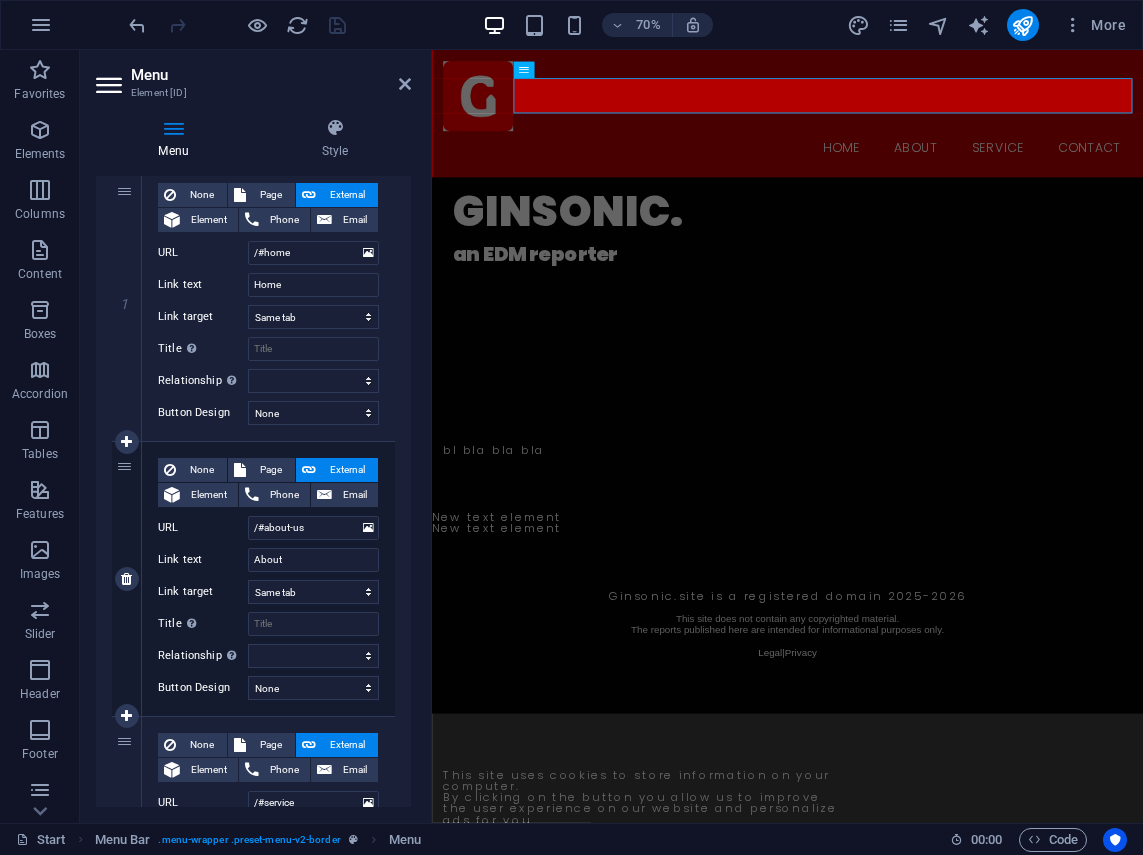 scroll, scrollTop: 200, scrollLeft: 0, axis: vertical 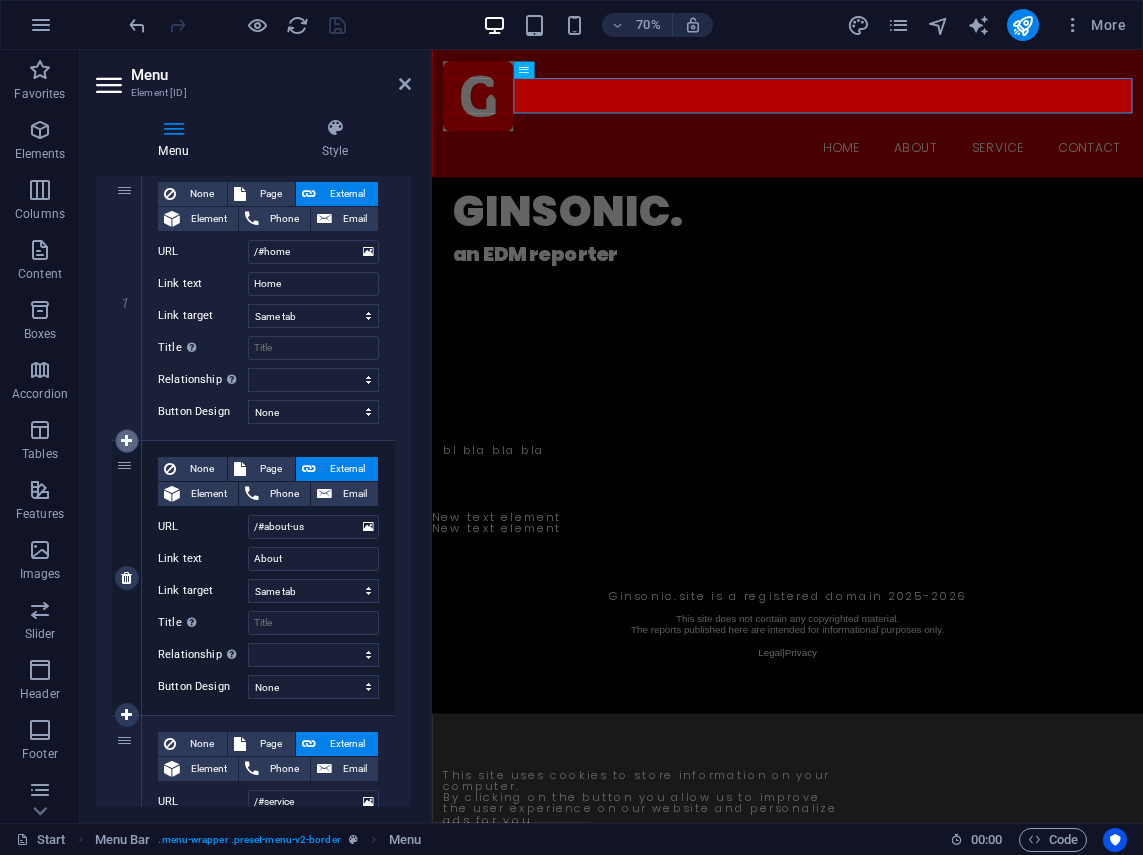 click at bounding box center (127, 441) 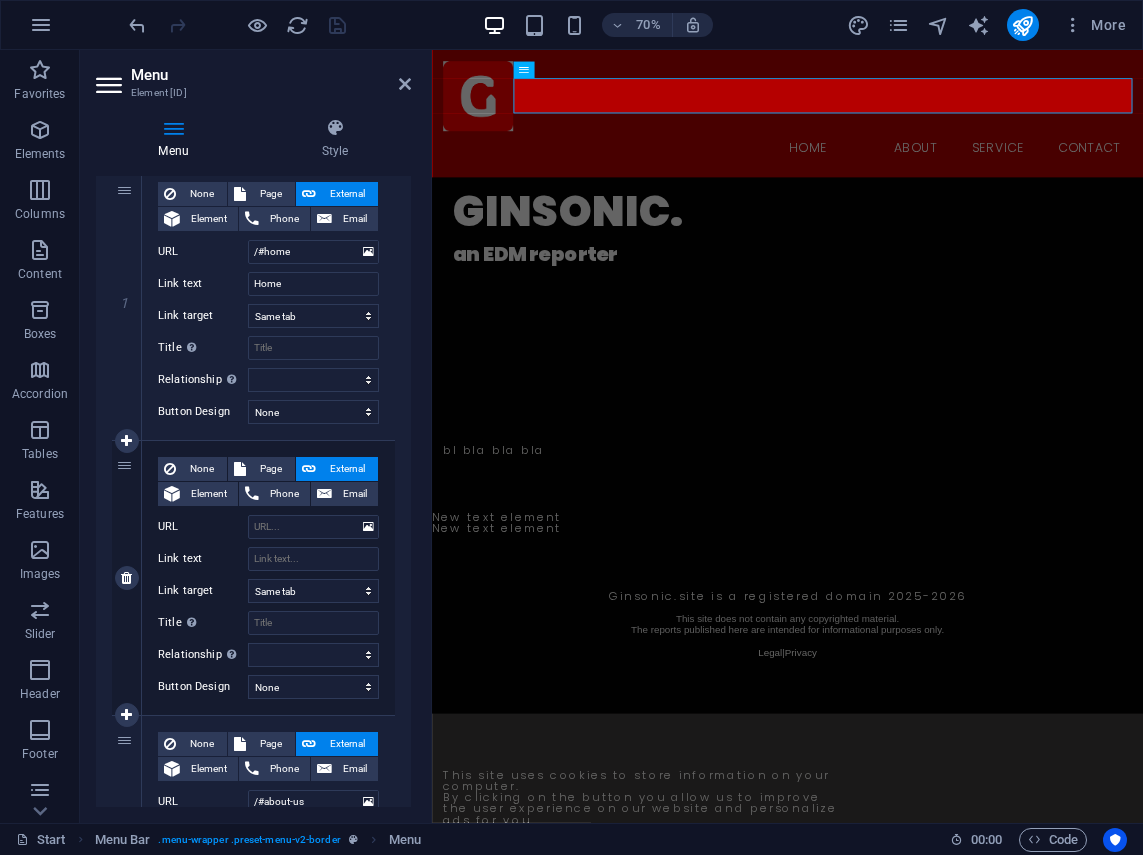 select 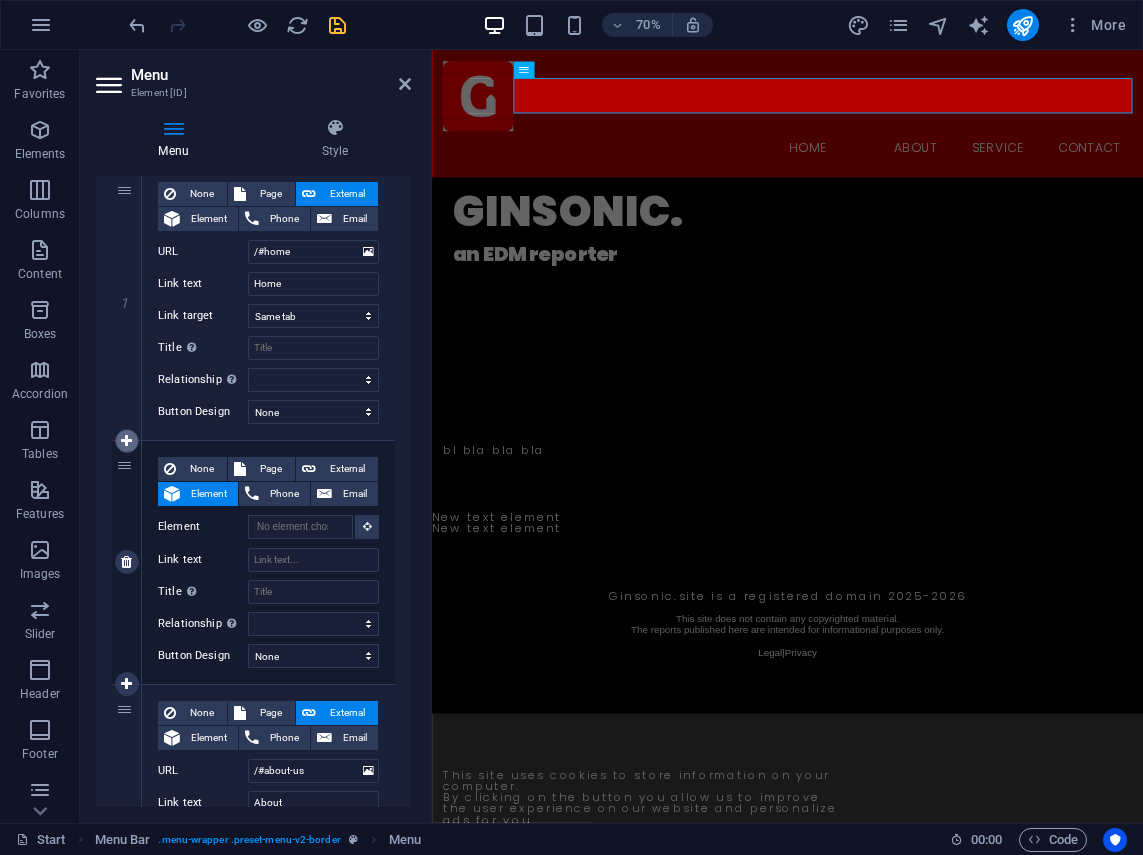 click at bounding box center [127, 441] 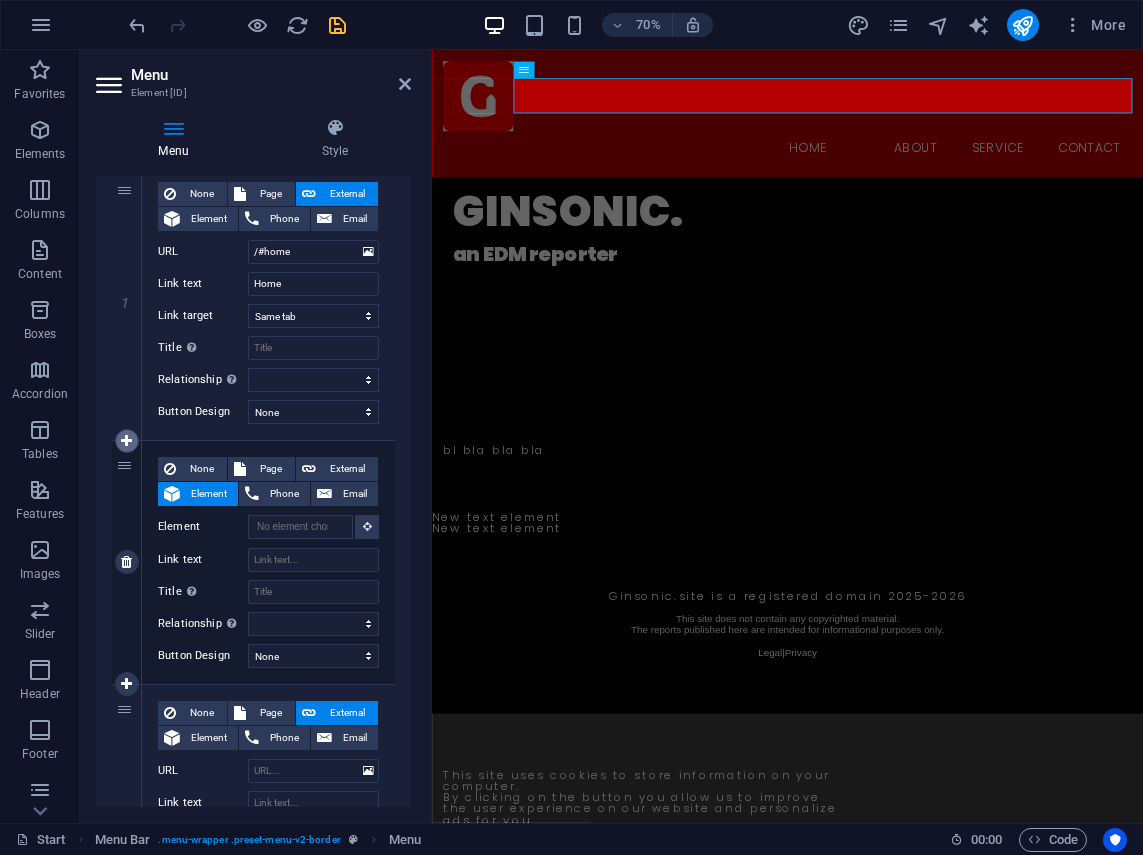 select 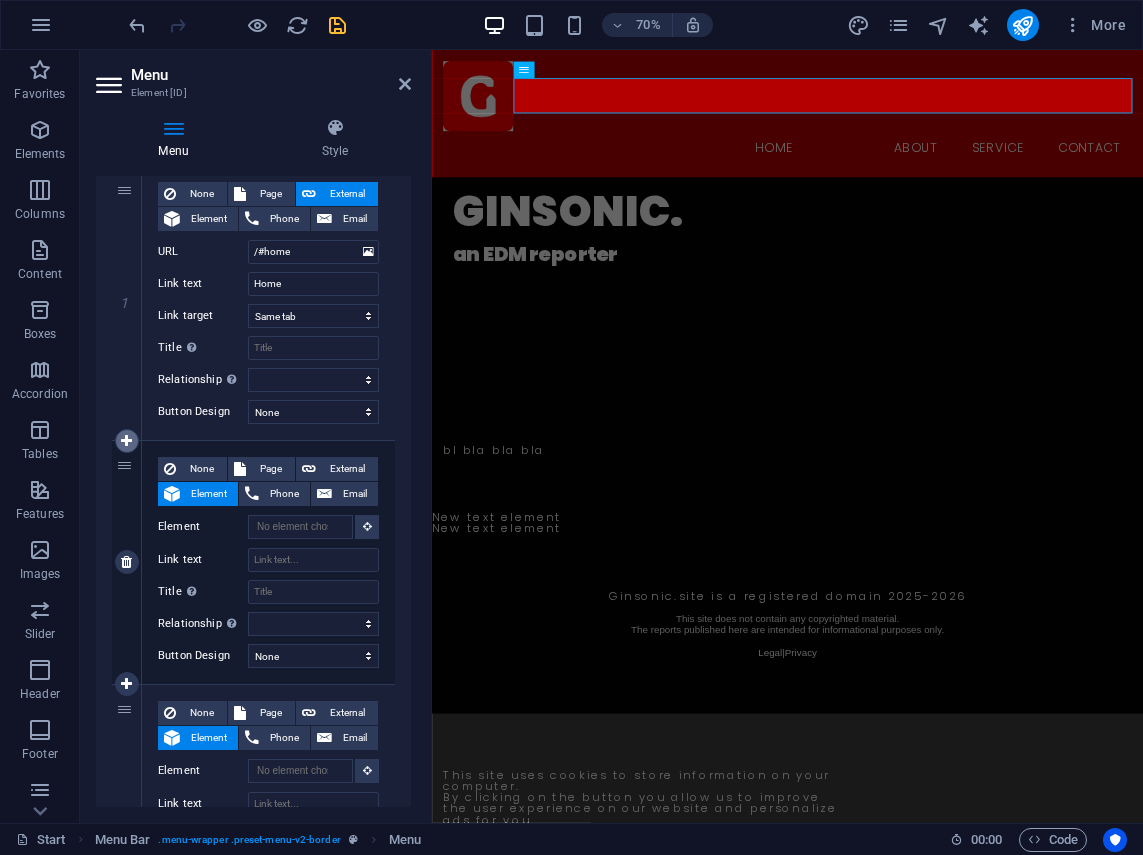 click at bounding box center (127, 441) 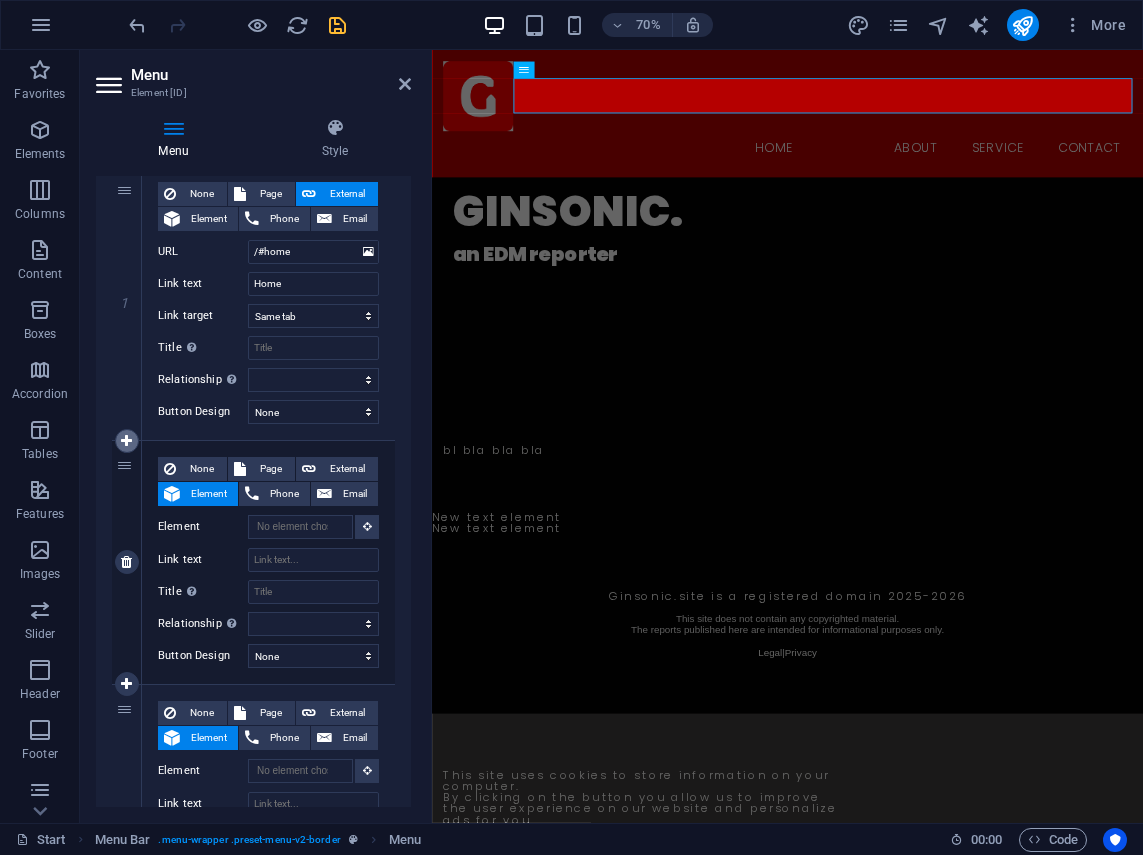 select 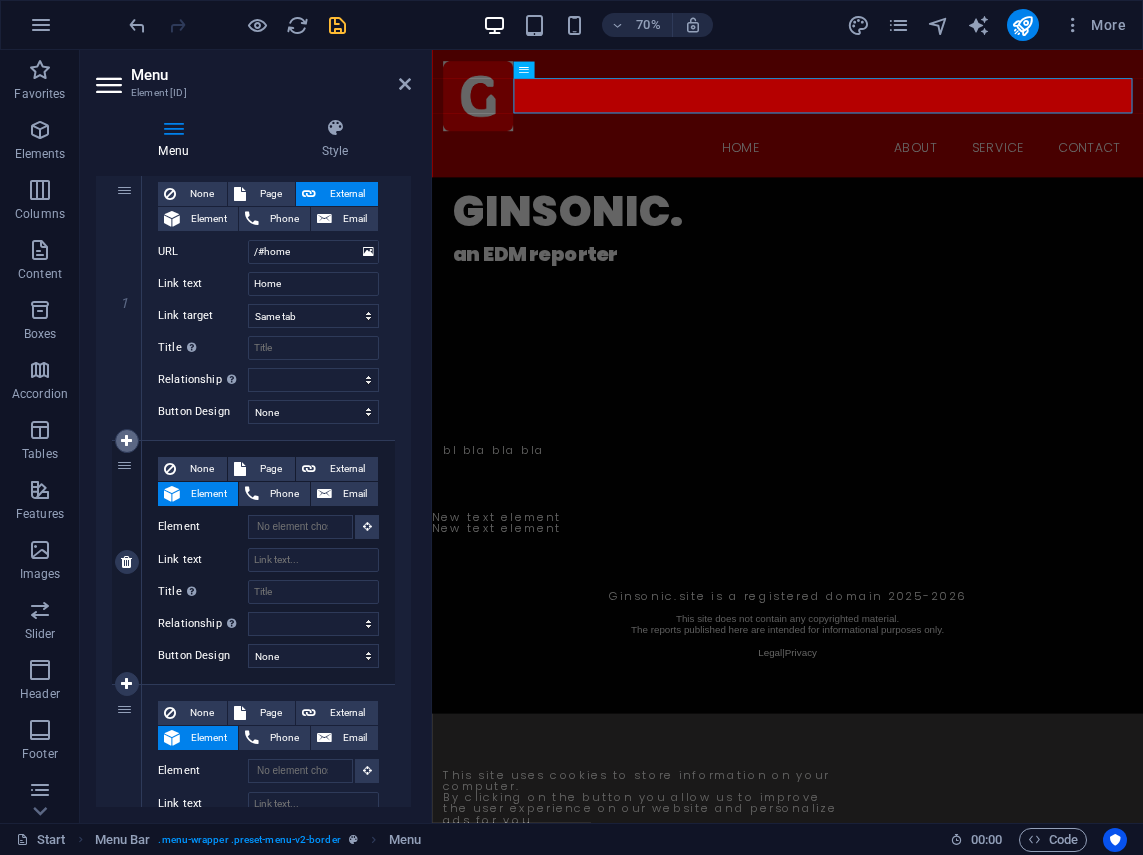 click at bounding box center (127, 441) 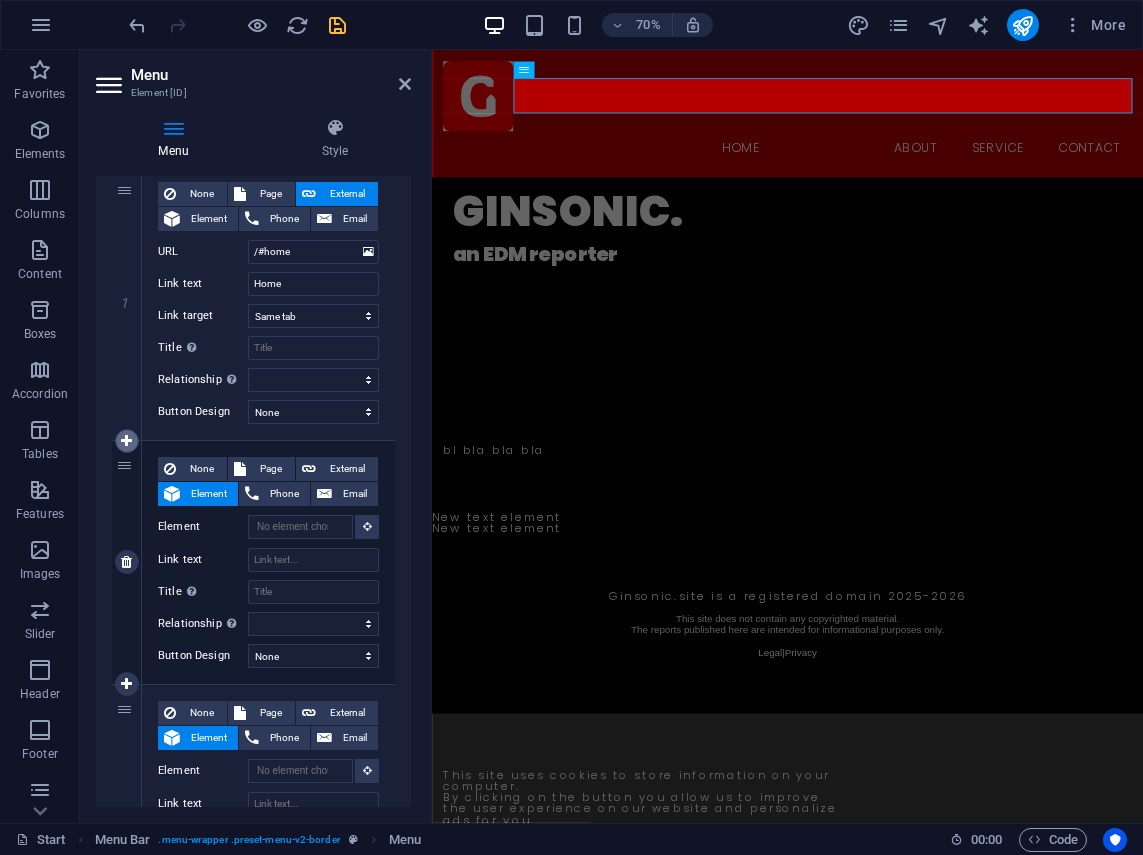 select 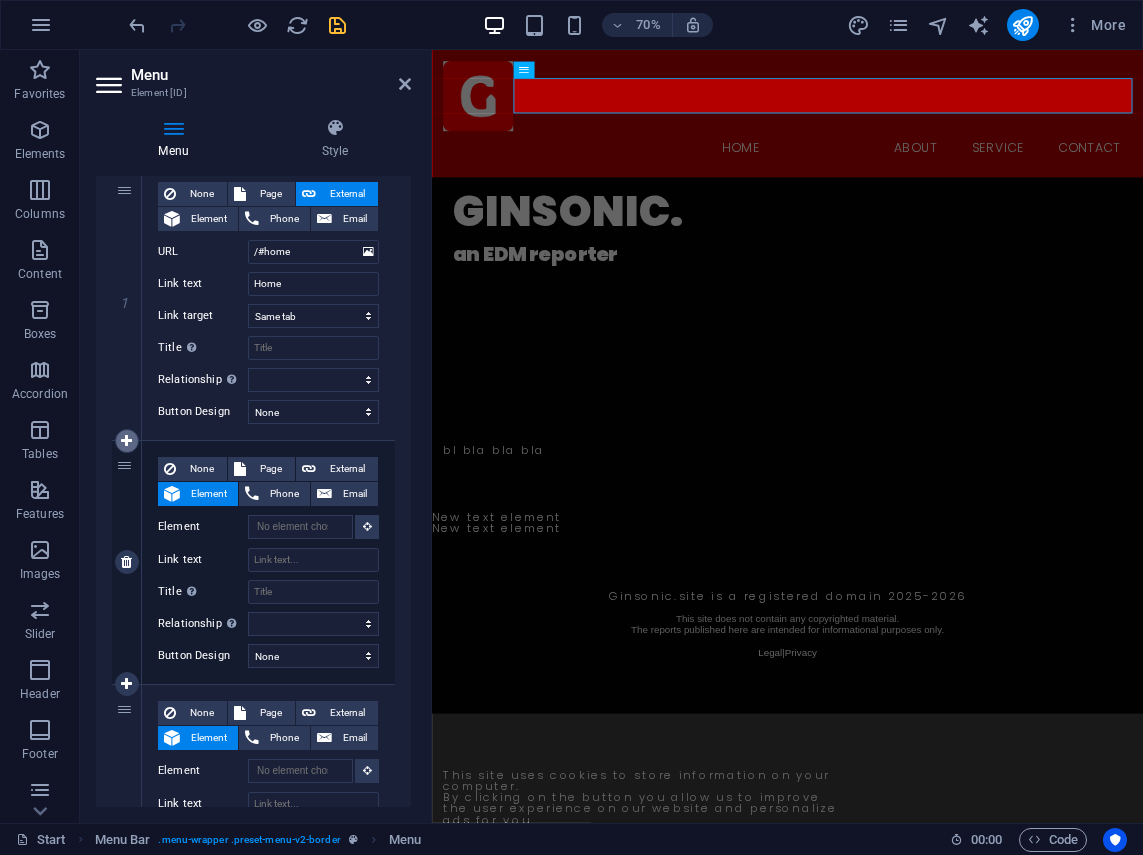type on "About" 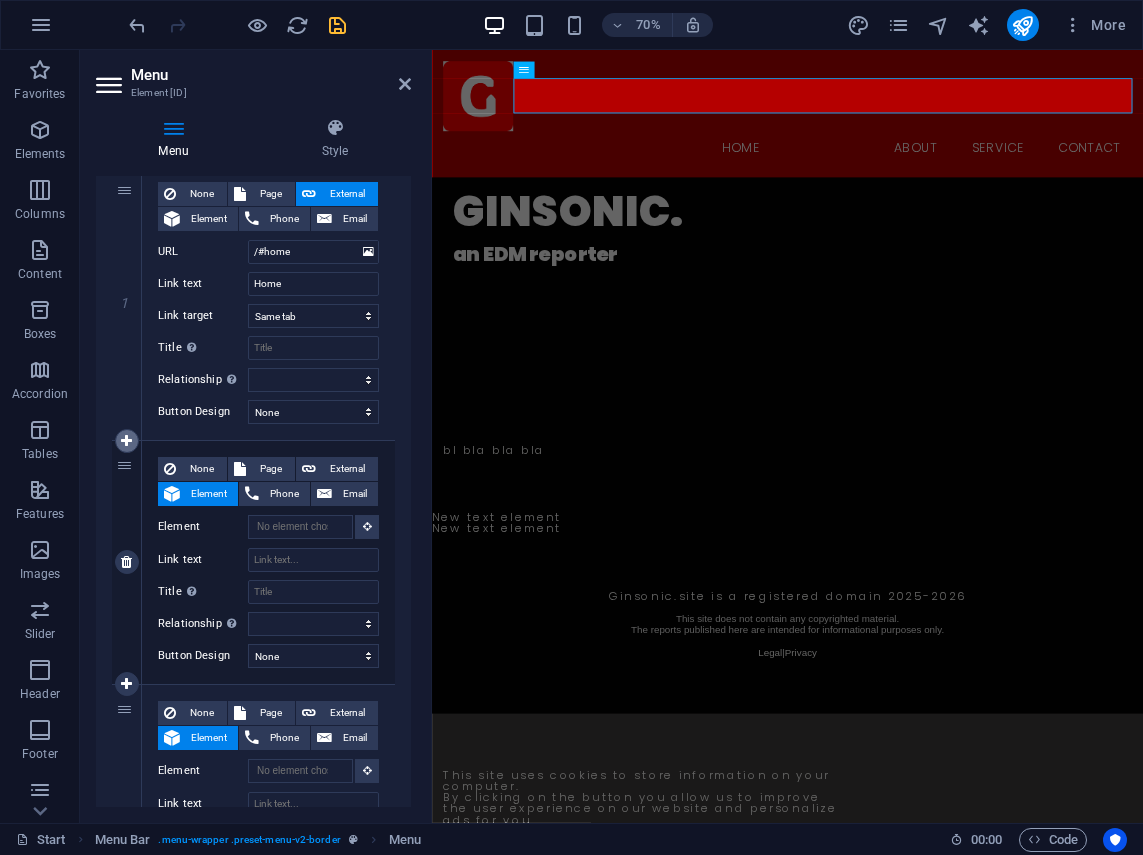 select 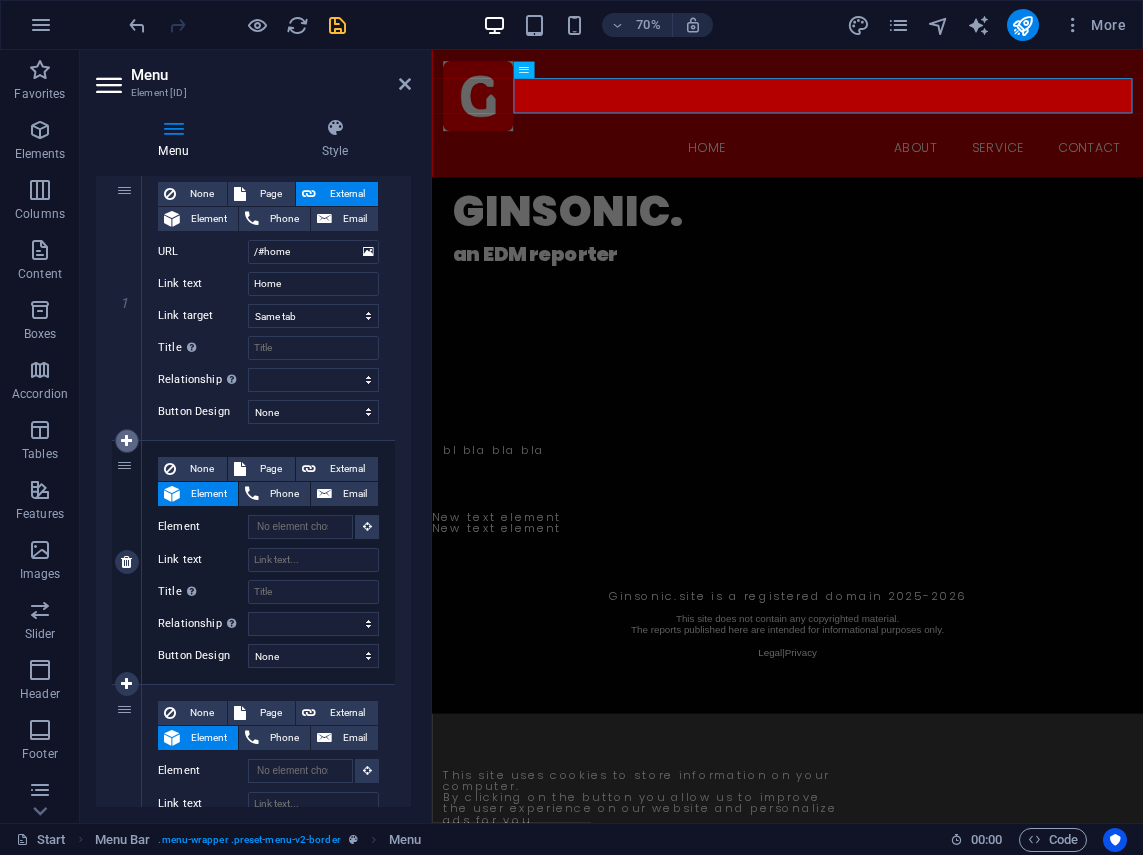click at bounding box center (127, 441) 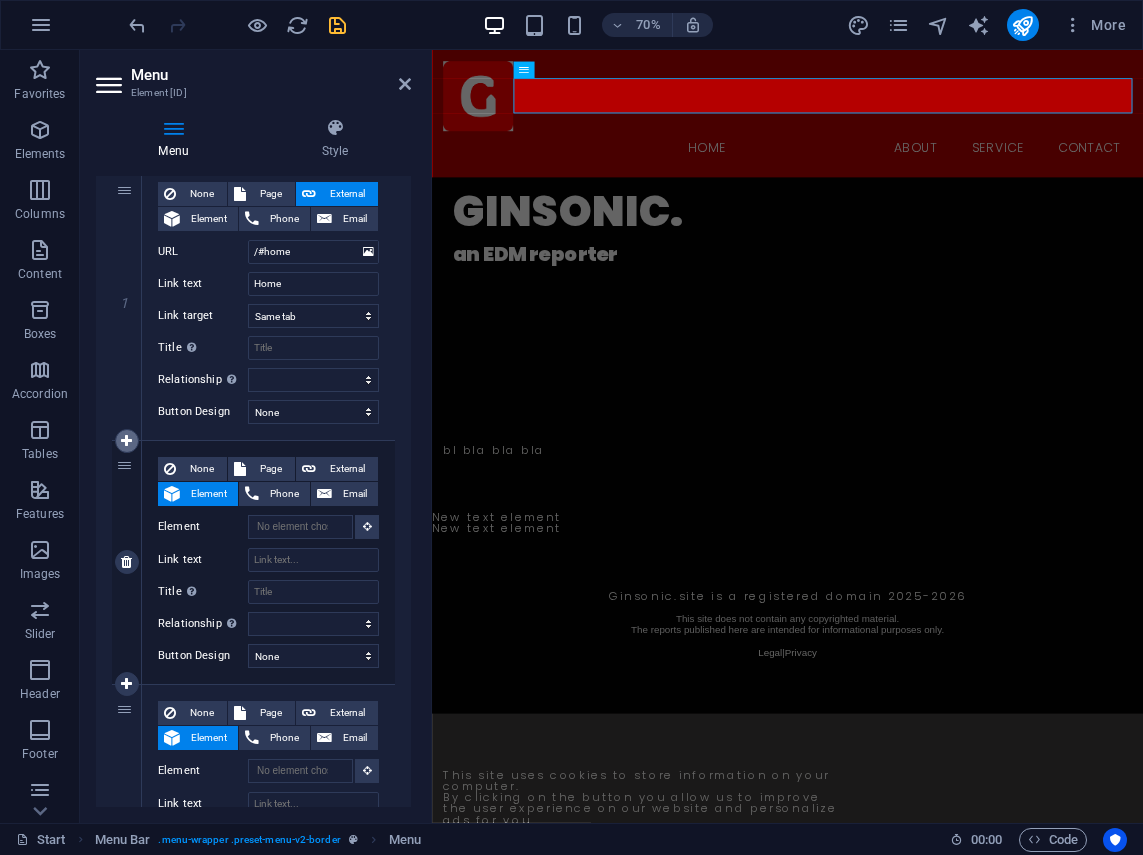 select 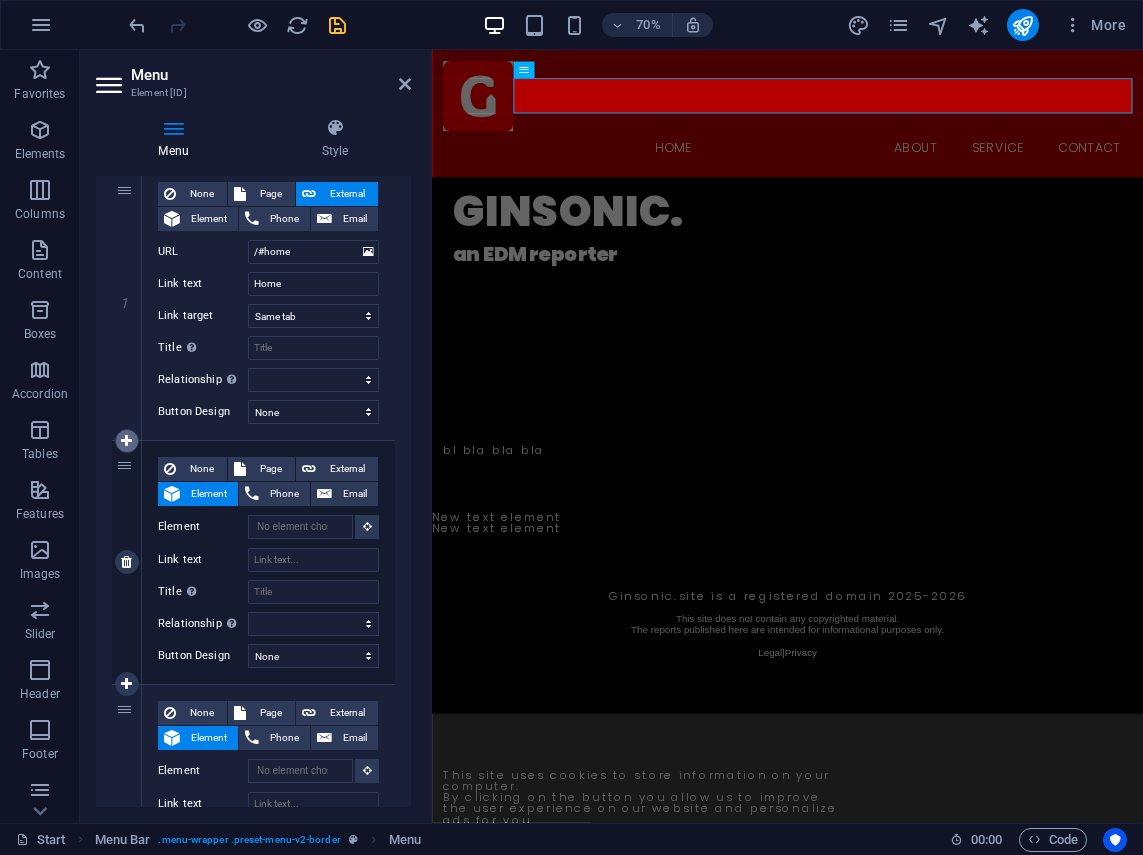 click at bounding box center (127, 441) 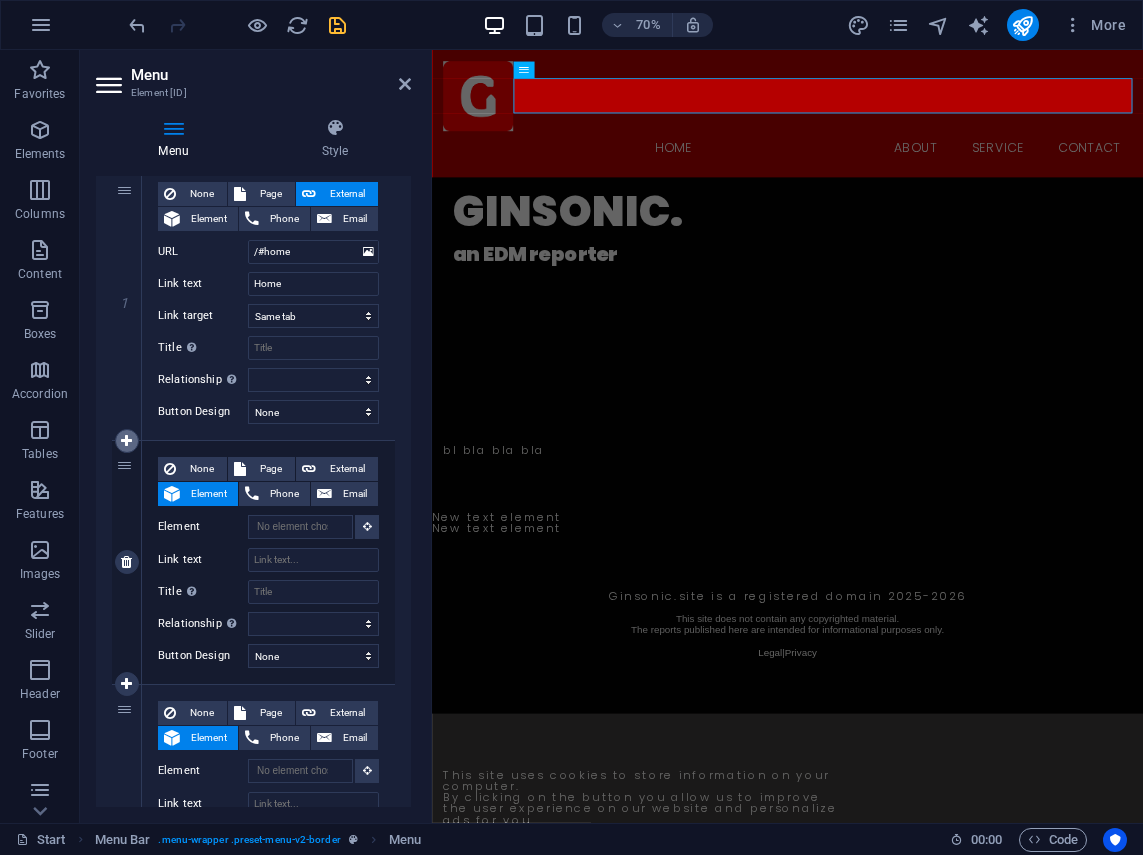 select 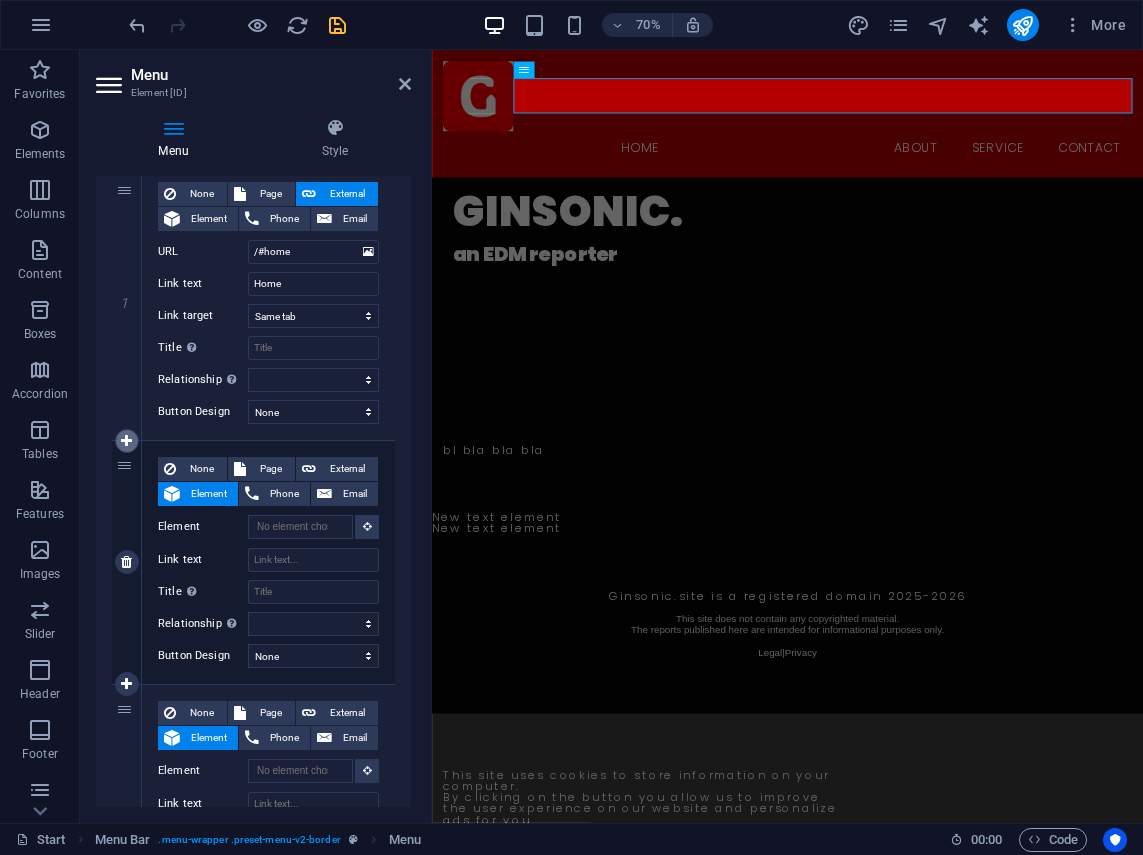 click at bounding box center (127, 441) 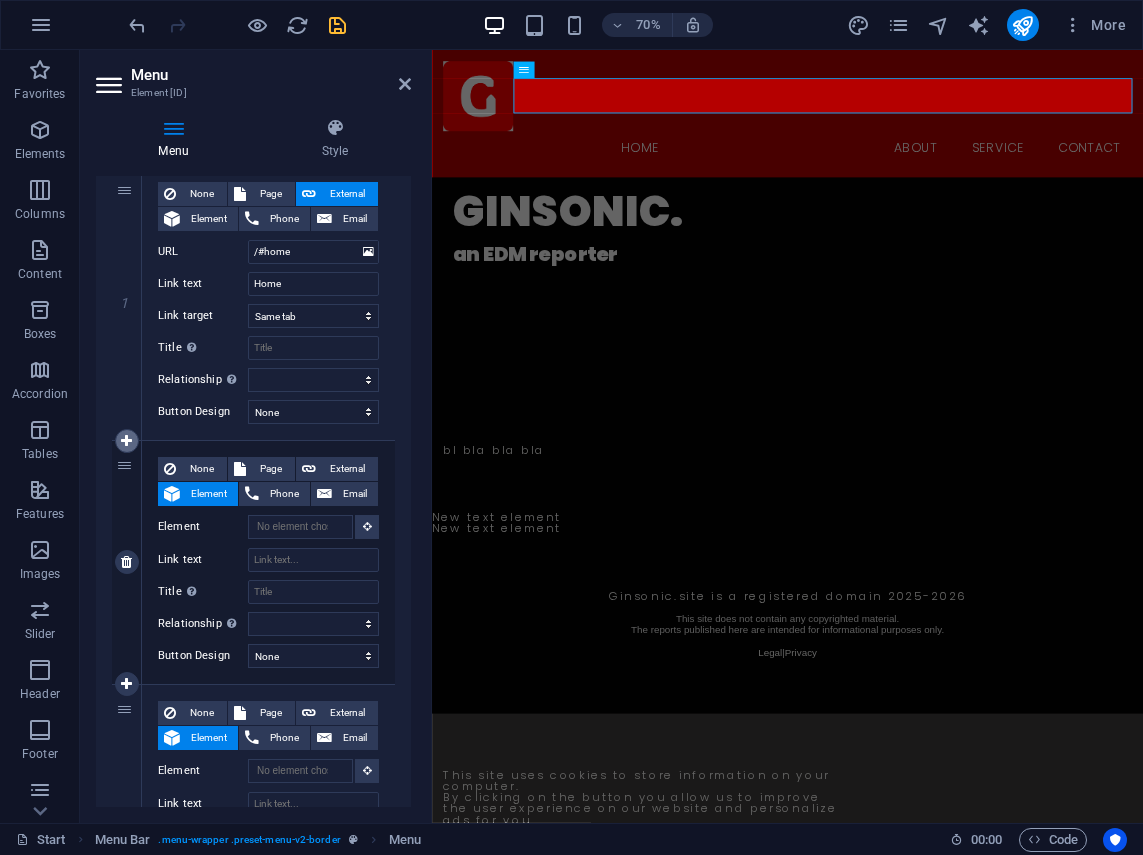 select 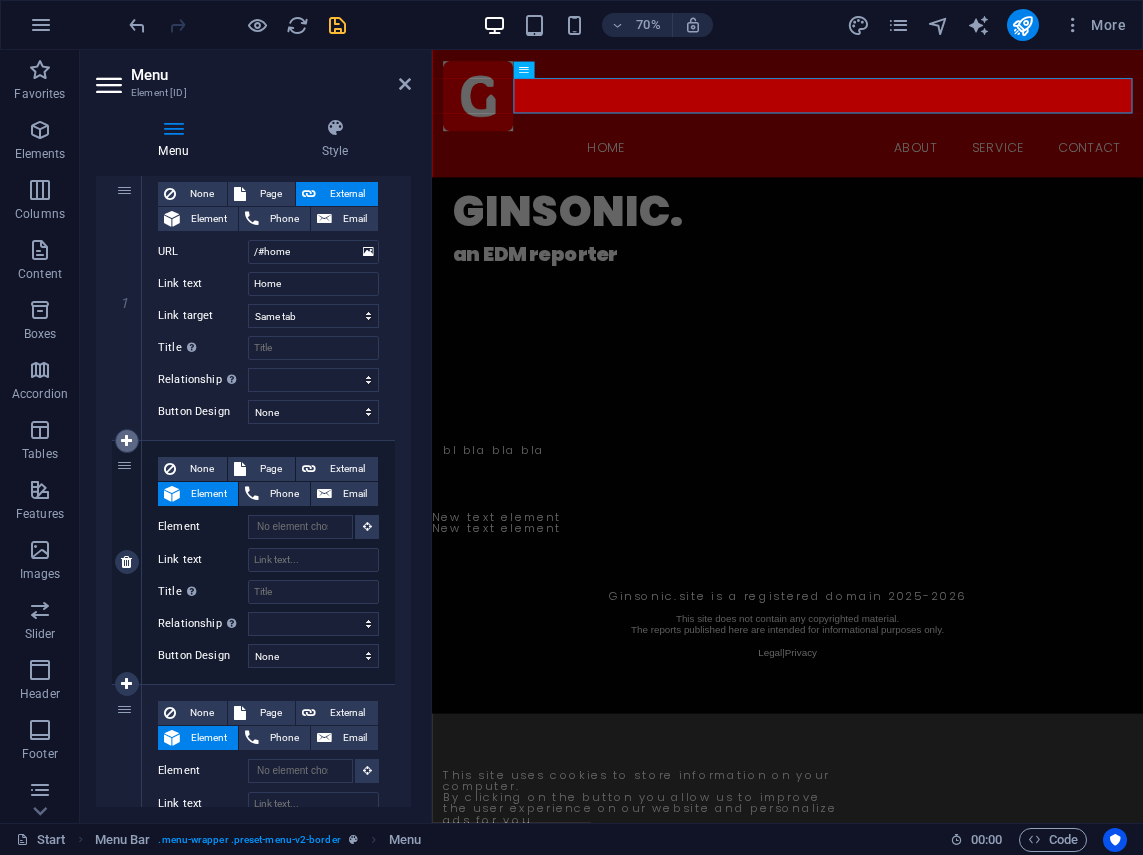click at bounding box center (127, 441) 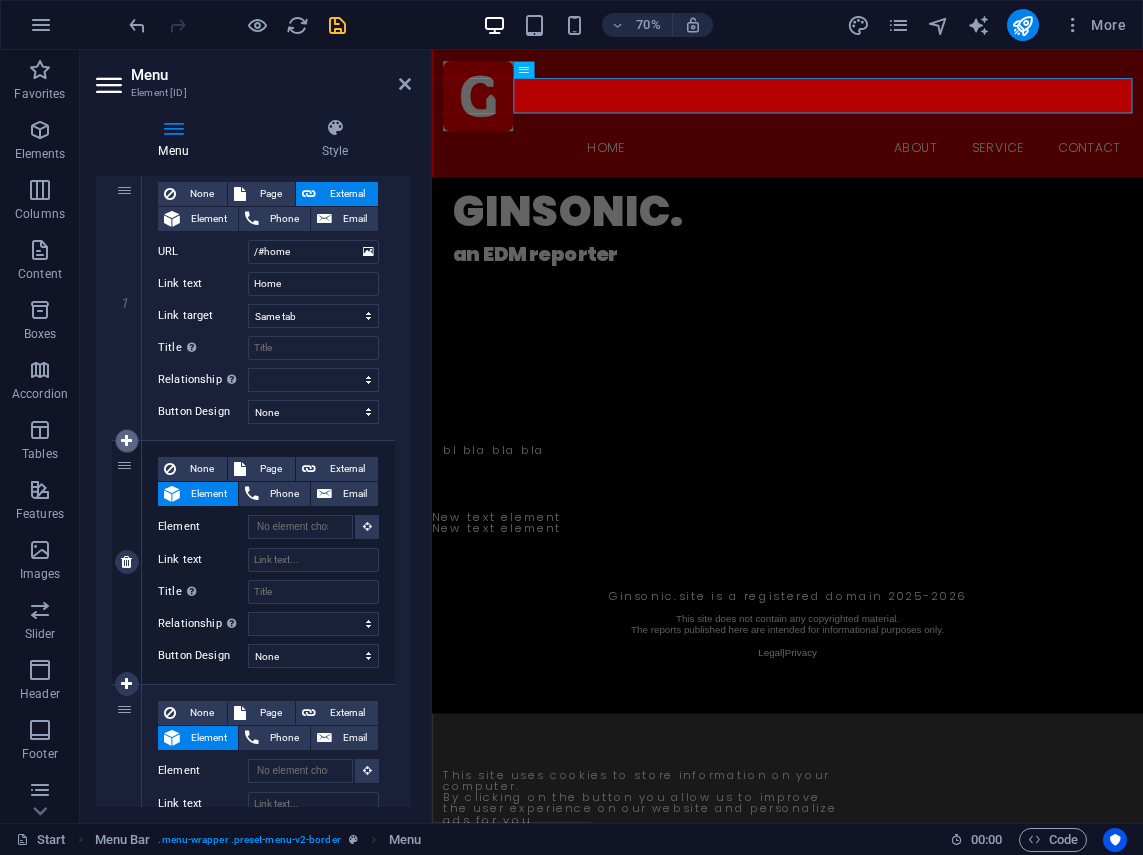 select 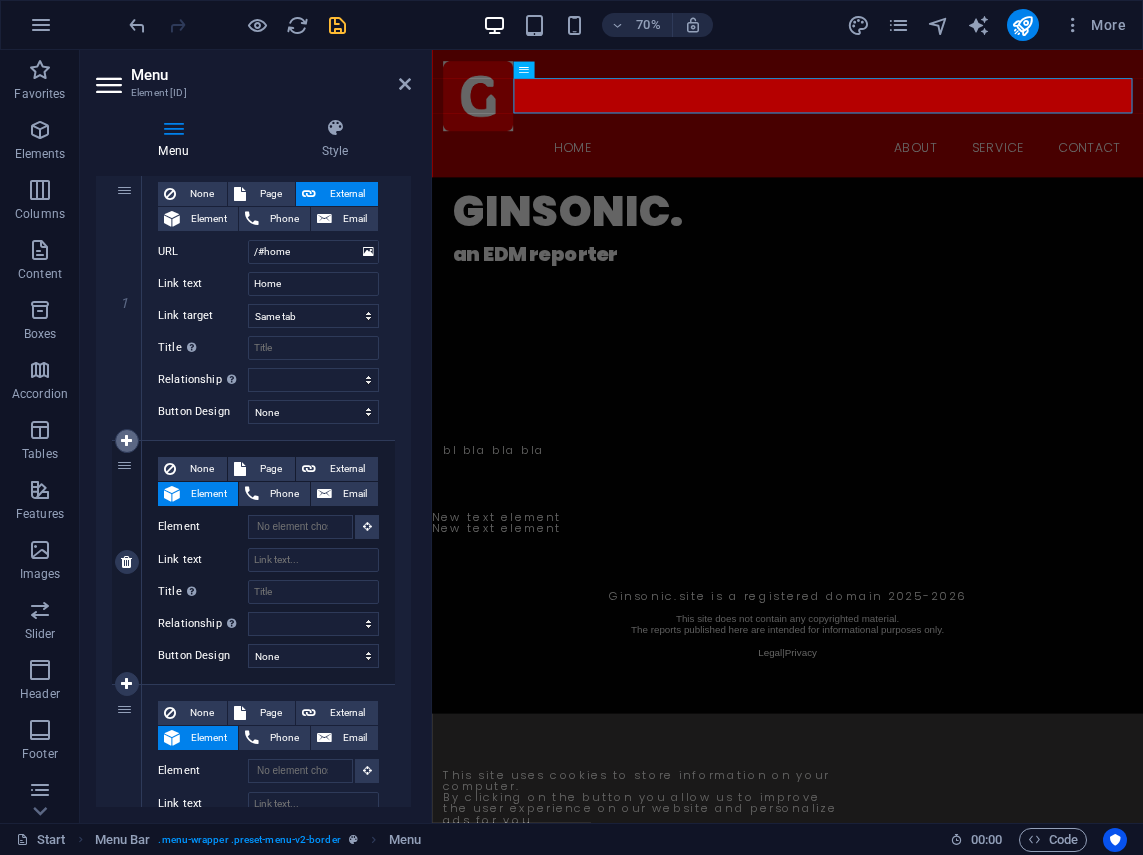 click at bounding box center (126, 441) 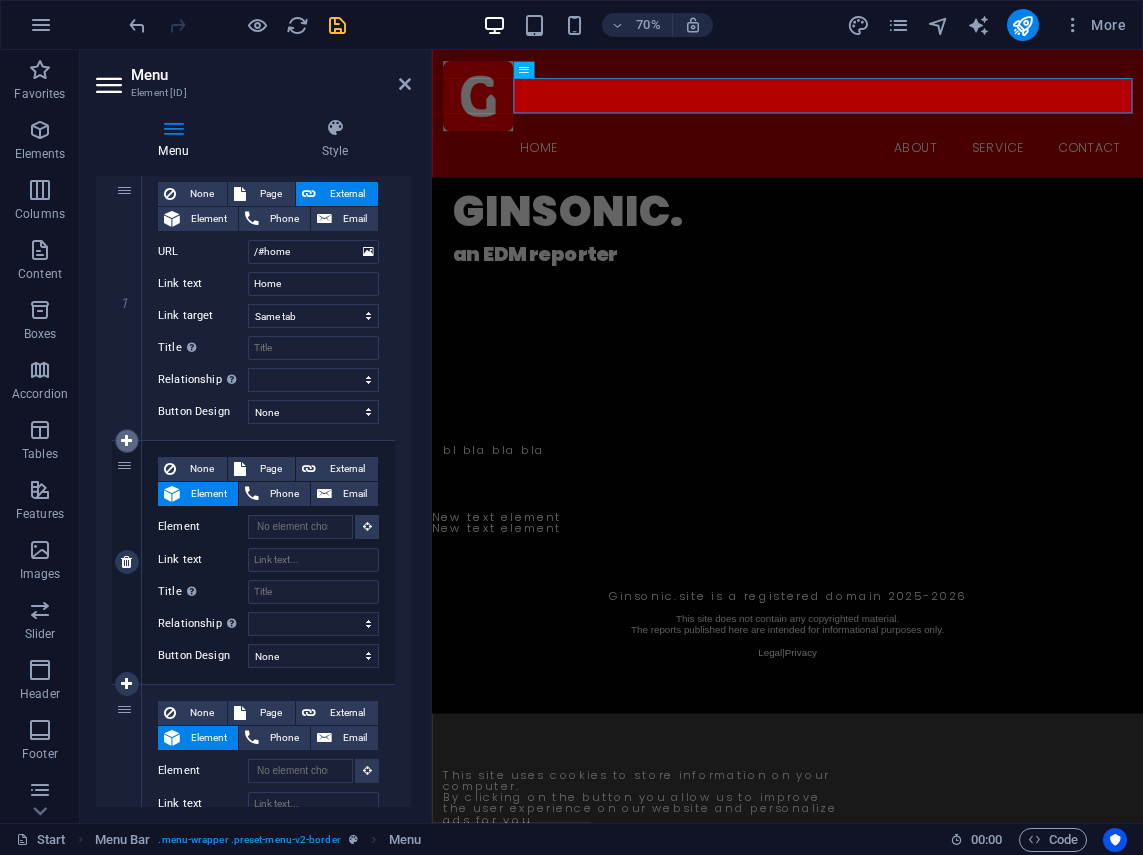 select 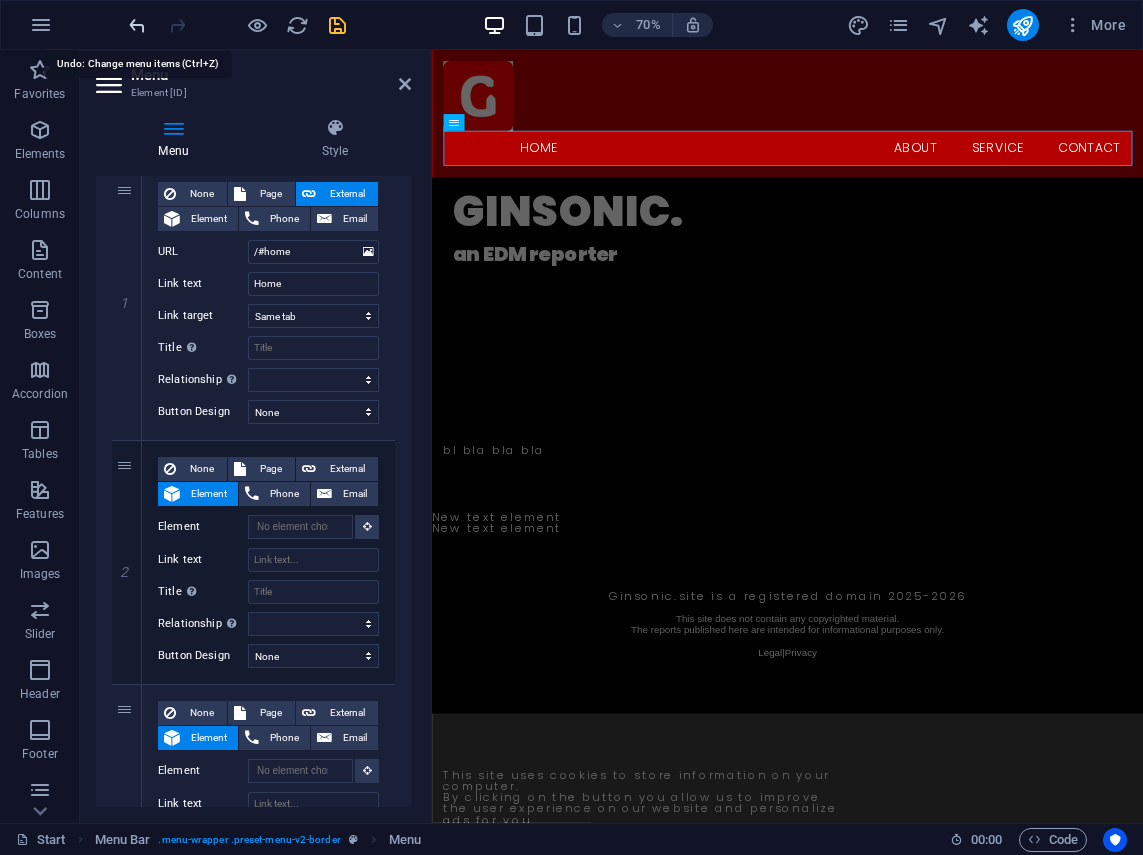 click at bounding box center (137, 25) 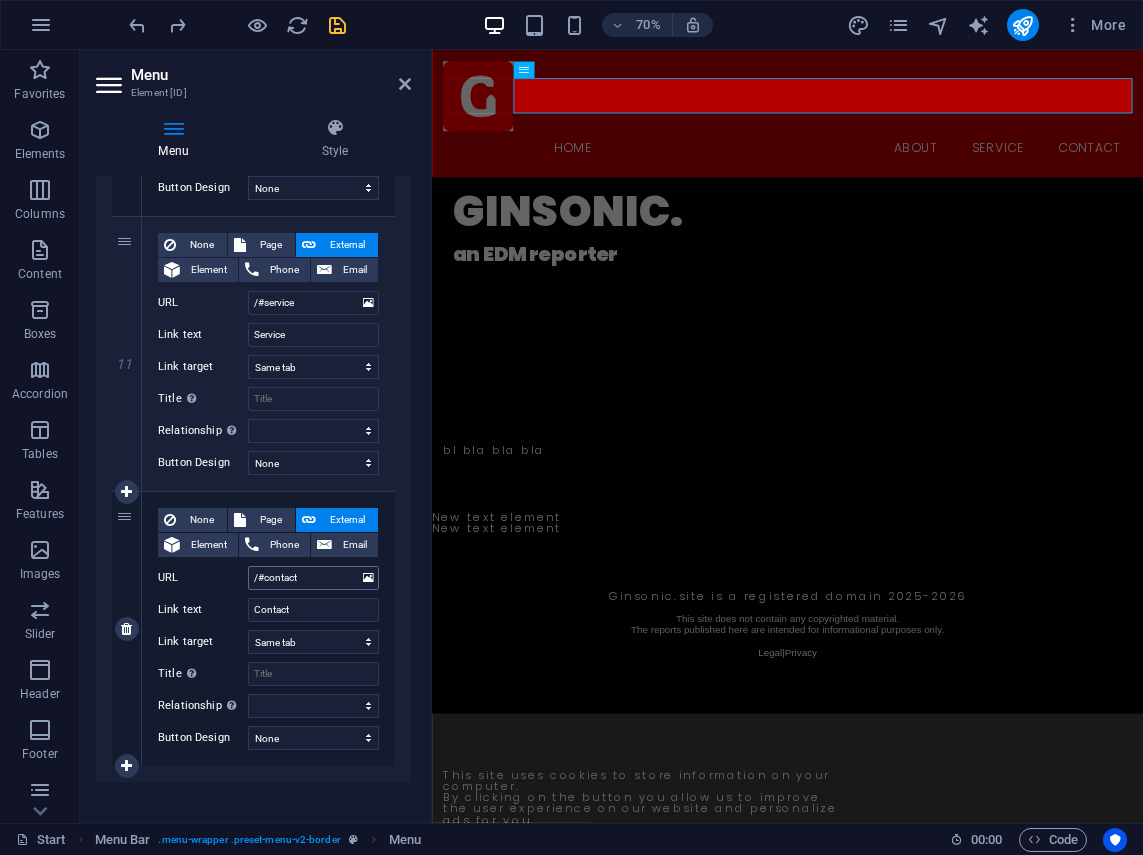 scroll, scrollTop: 2666, scrollLeft: 0, axis: vertical 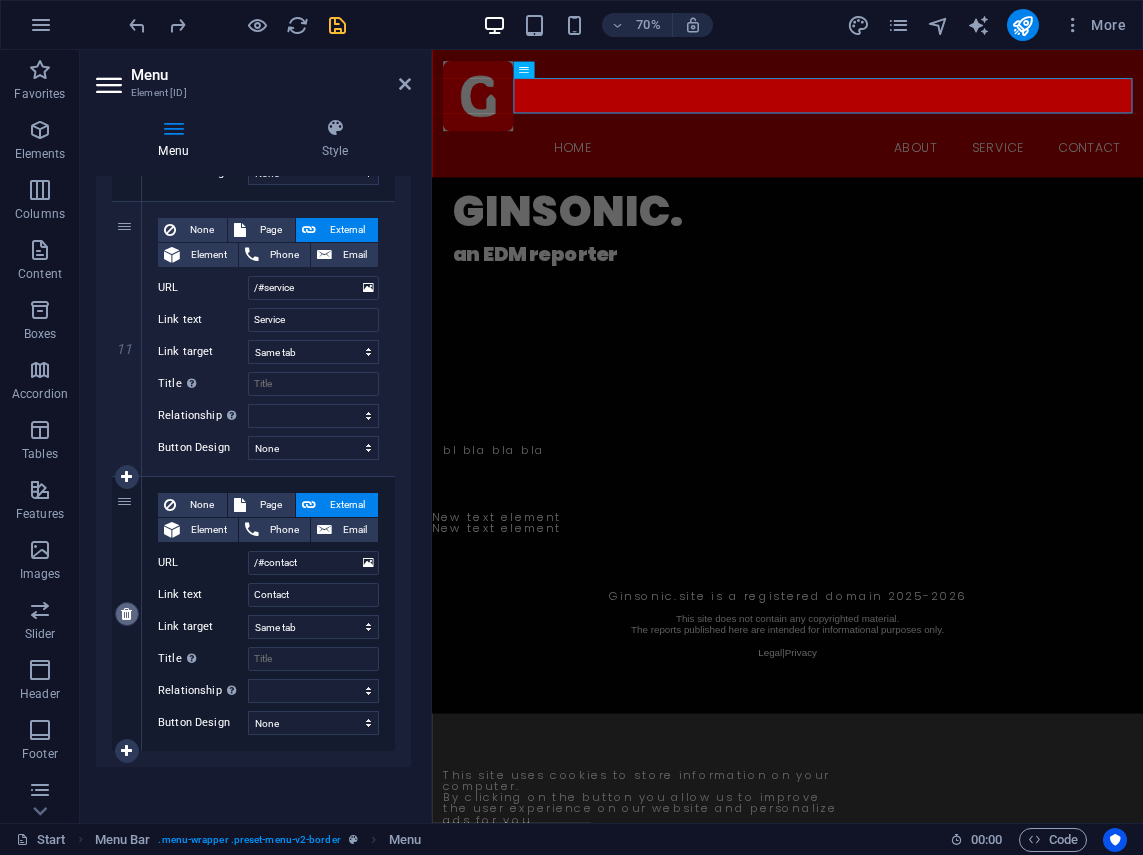 click at bounding box center (126, 614) 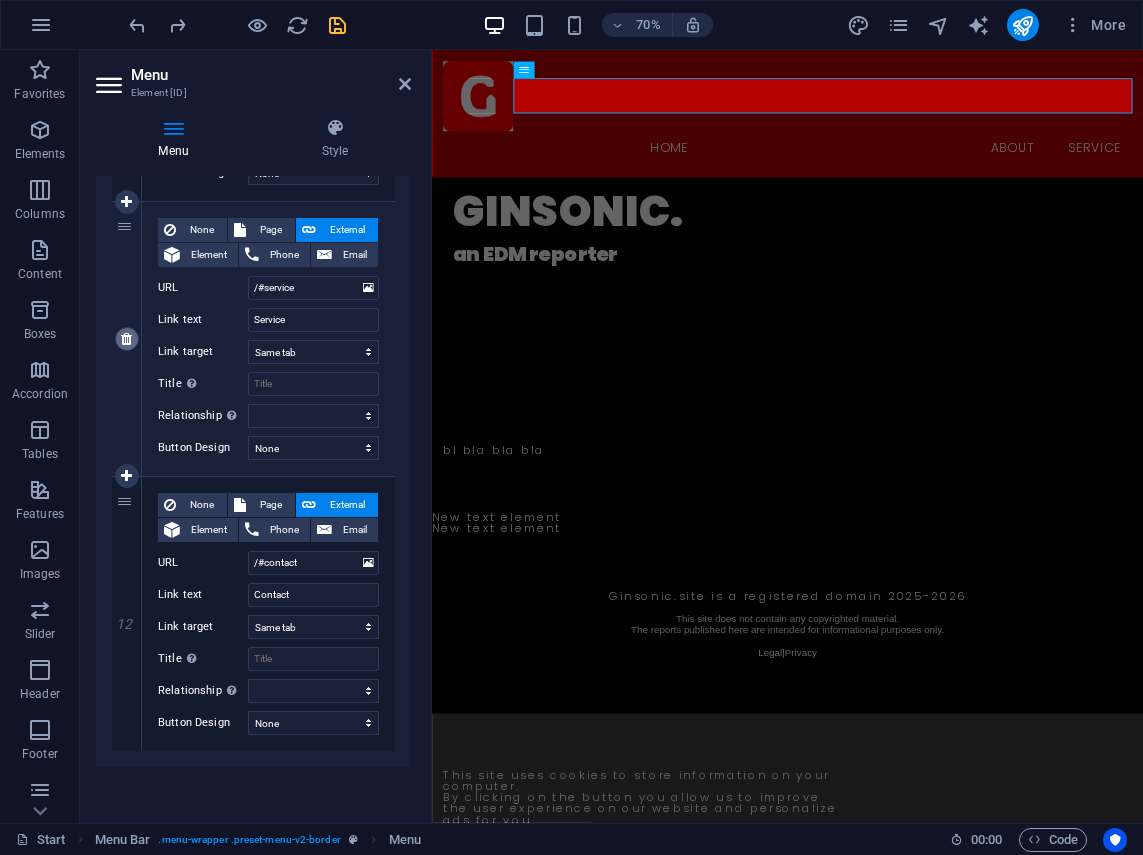 scroll, scrollTop: 2391, scrollLeft: 0, axis: vertical 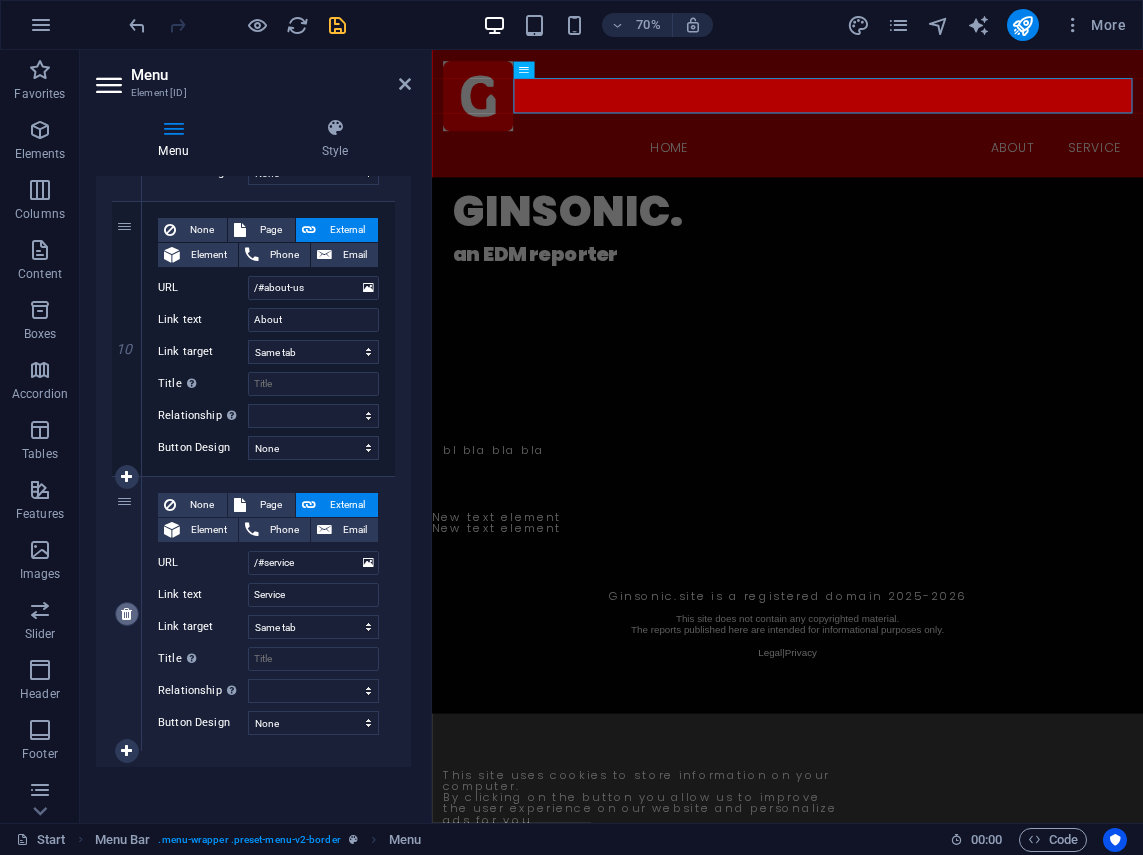 click at bounding box center [126, 614] 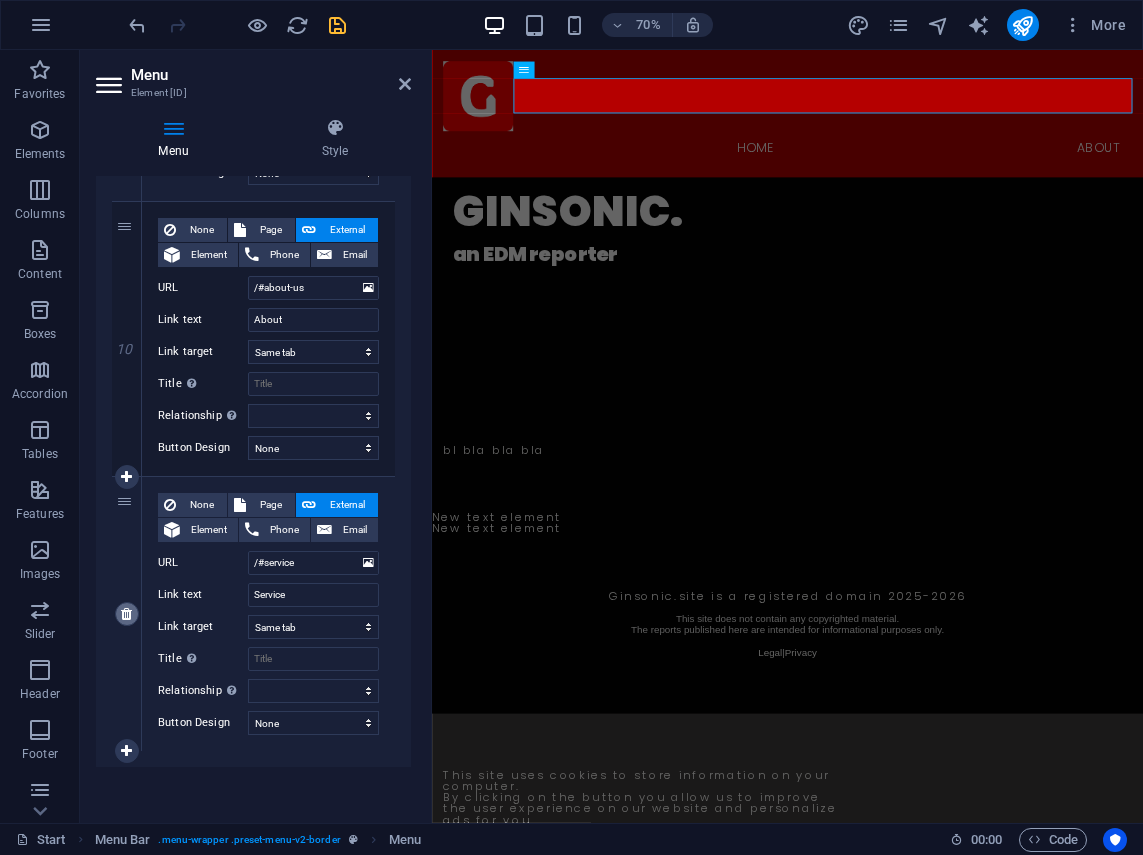 scroll, scrollTop: 2116, scrollLeft: 0, axis: vertical 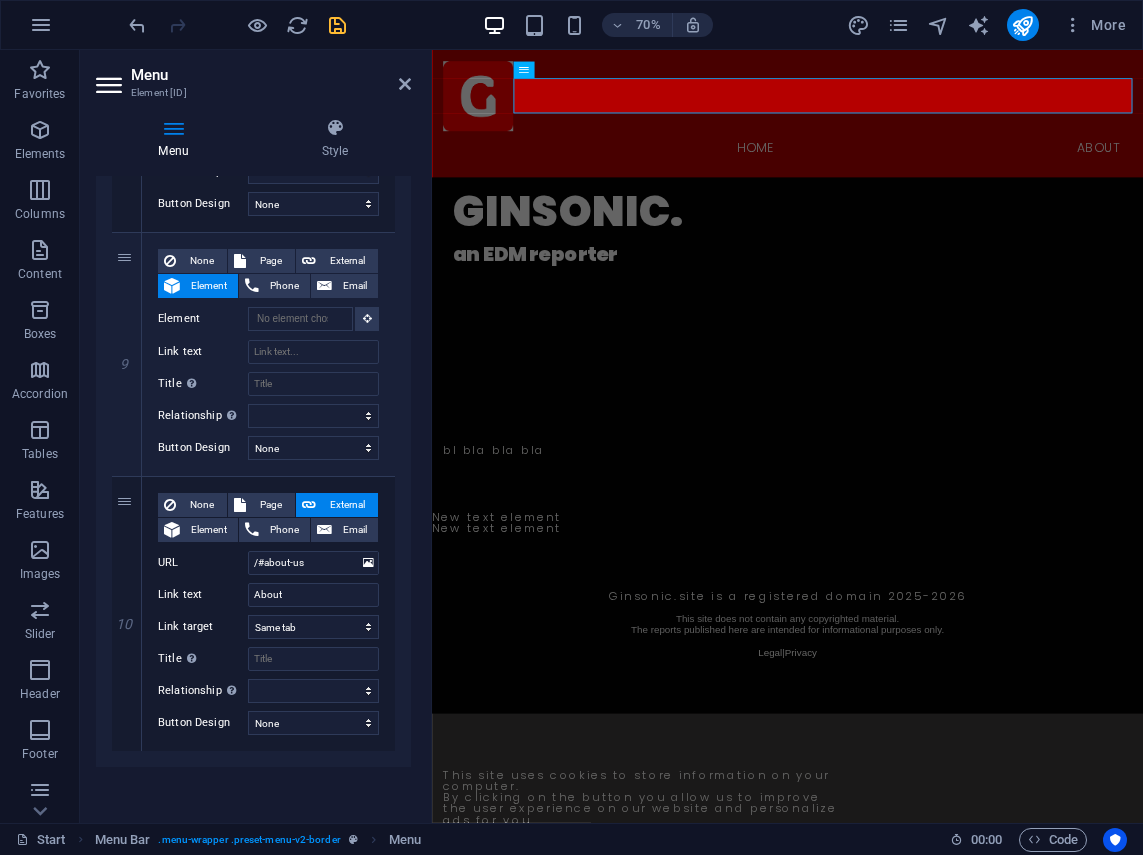 click at bounding box center (0, 0) 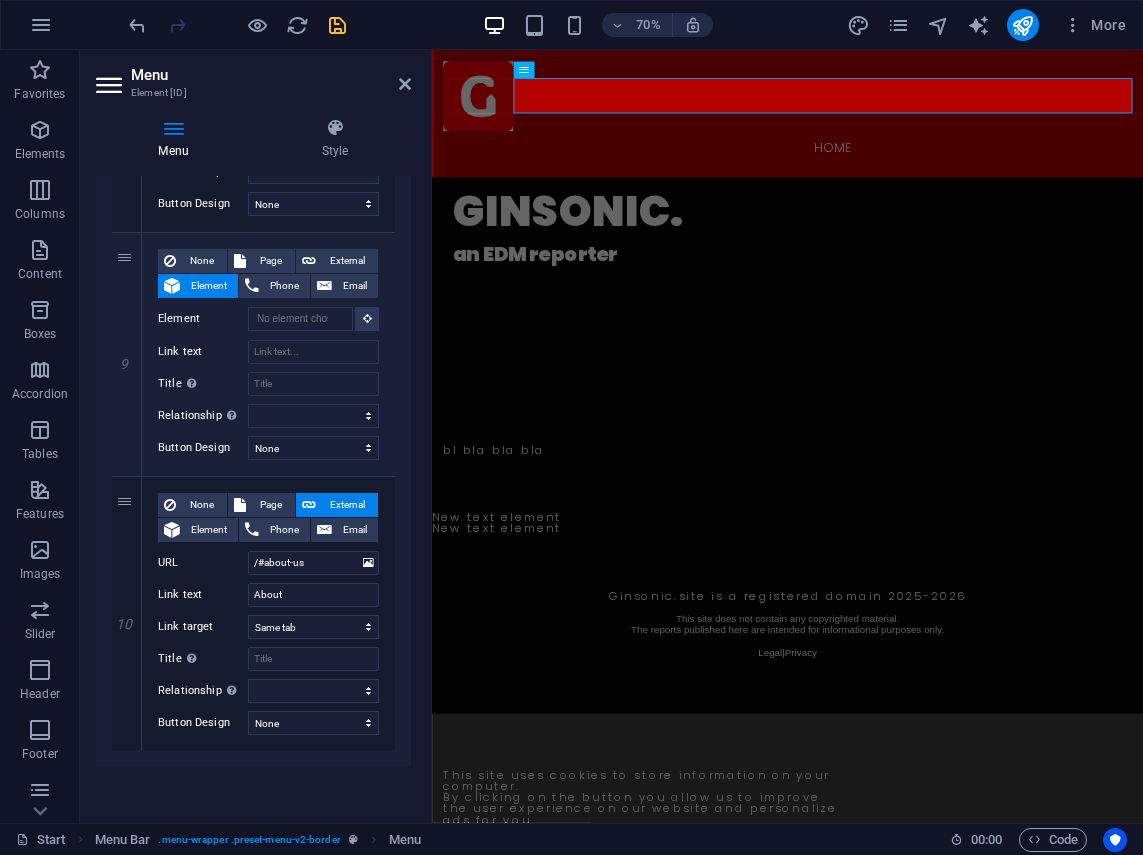 scroll, scrollTop: 1841, scrollLeft: 0, axis: vertical 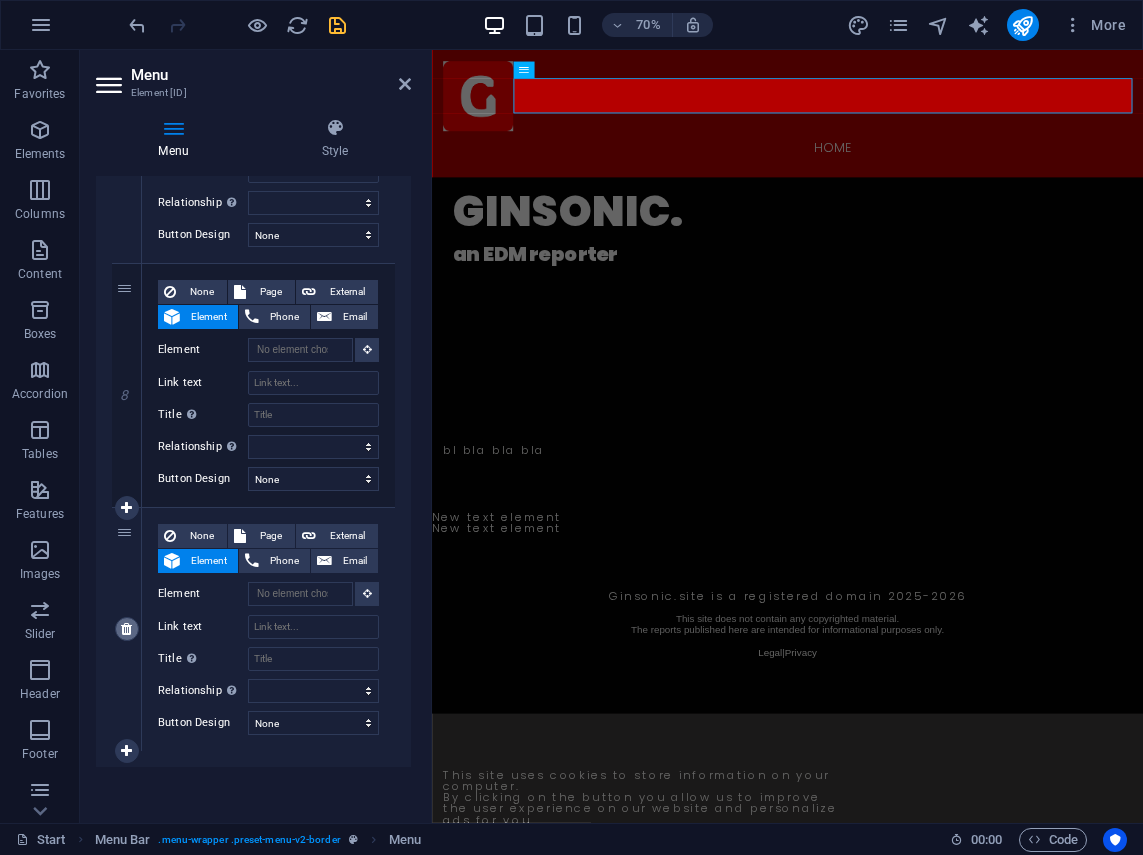 click at bounding box center (126, 629) 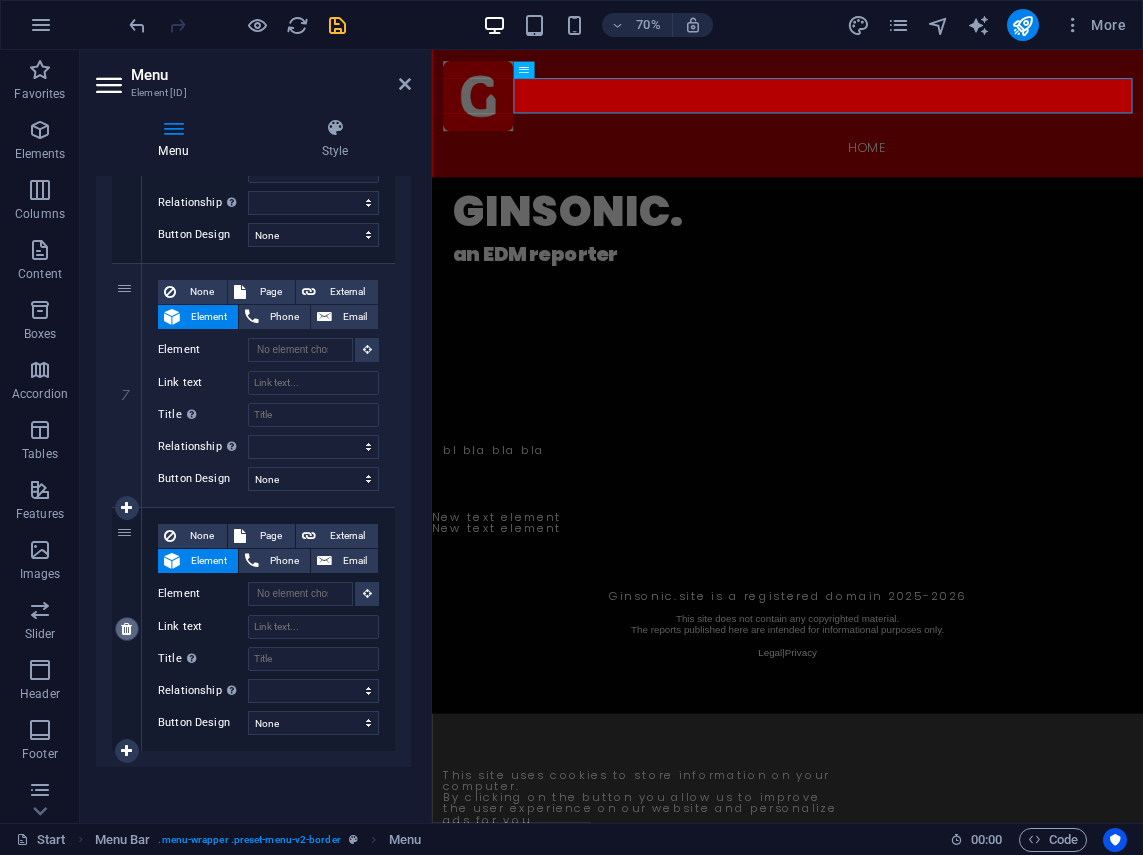 click at bounding box center [126, 629] 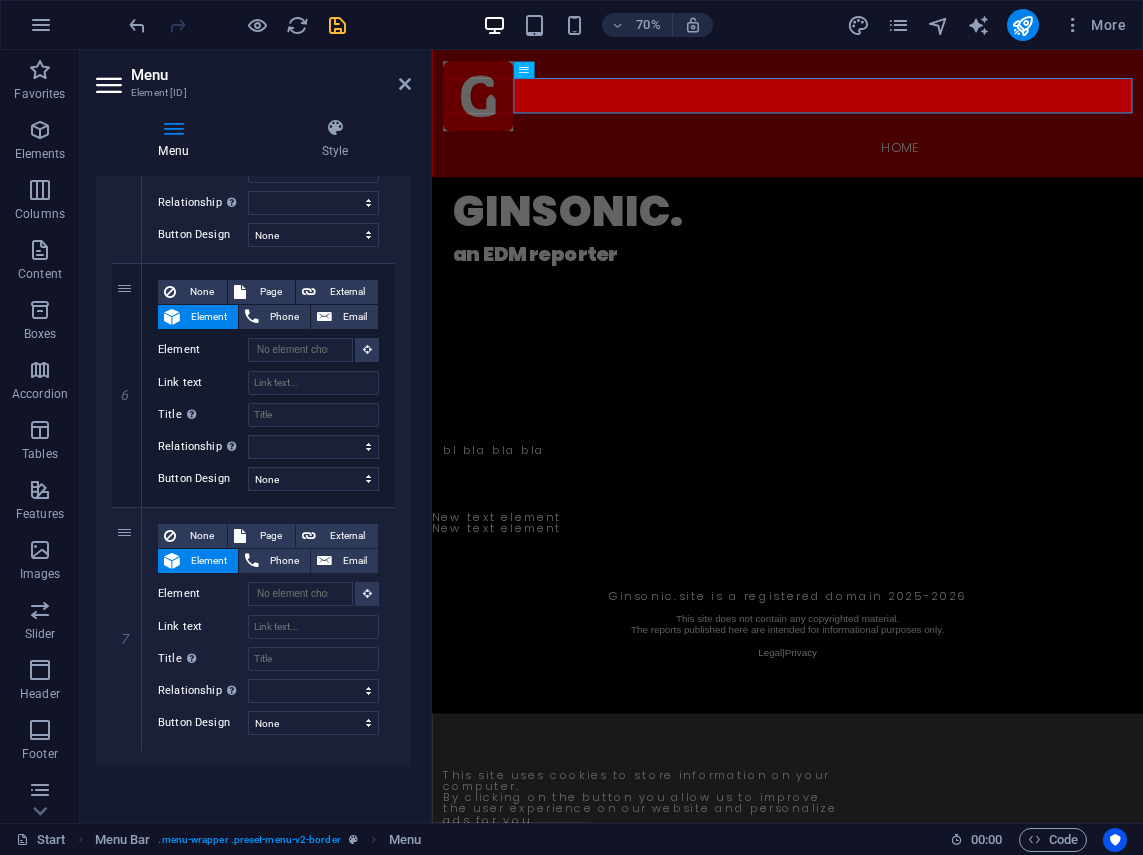 click at bounding box center (0, 0) 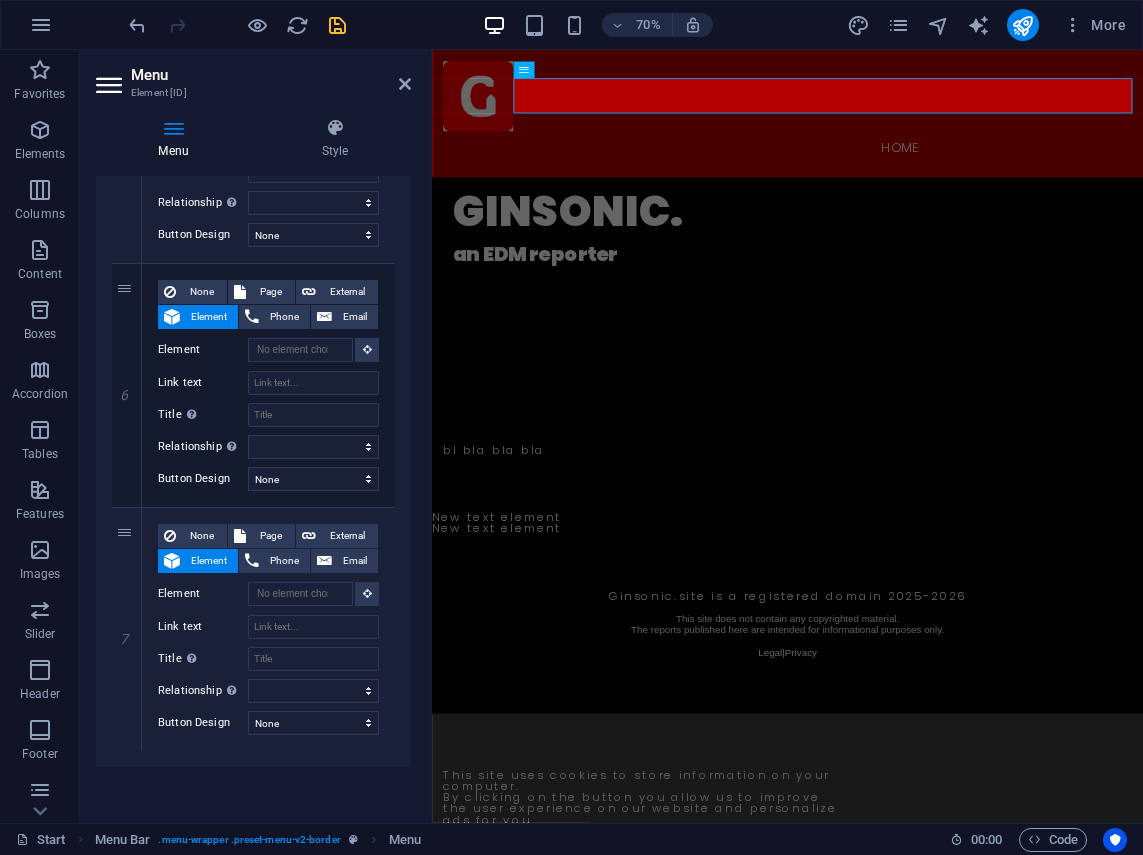 scroll, scrollTop: 1109, scrollLeft: 0, axis: vertical 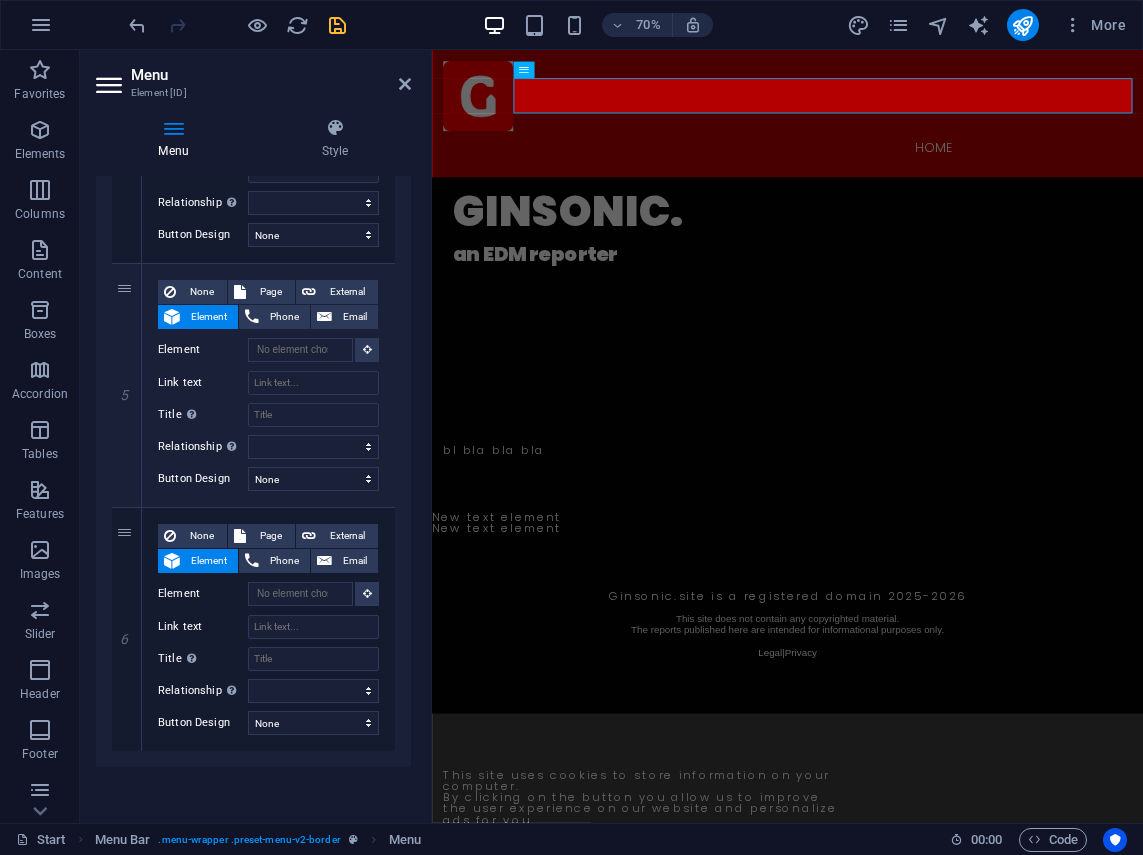 click at bounding box center (0, 0) 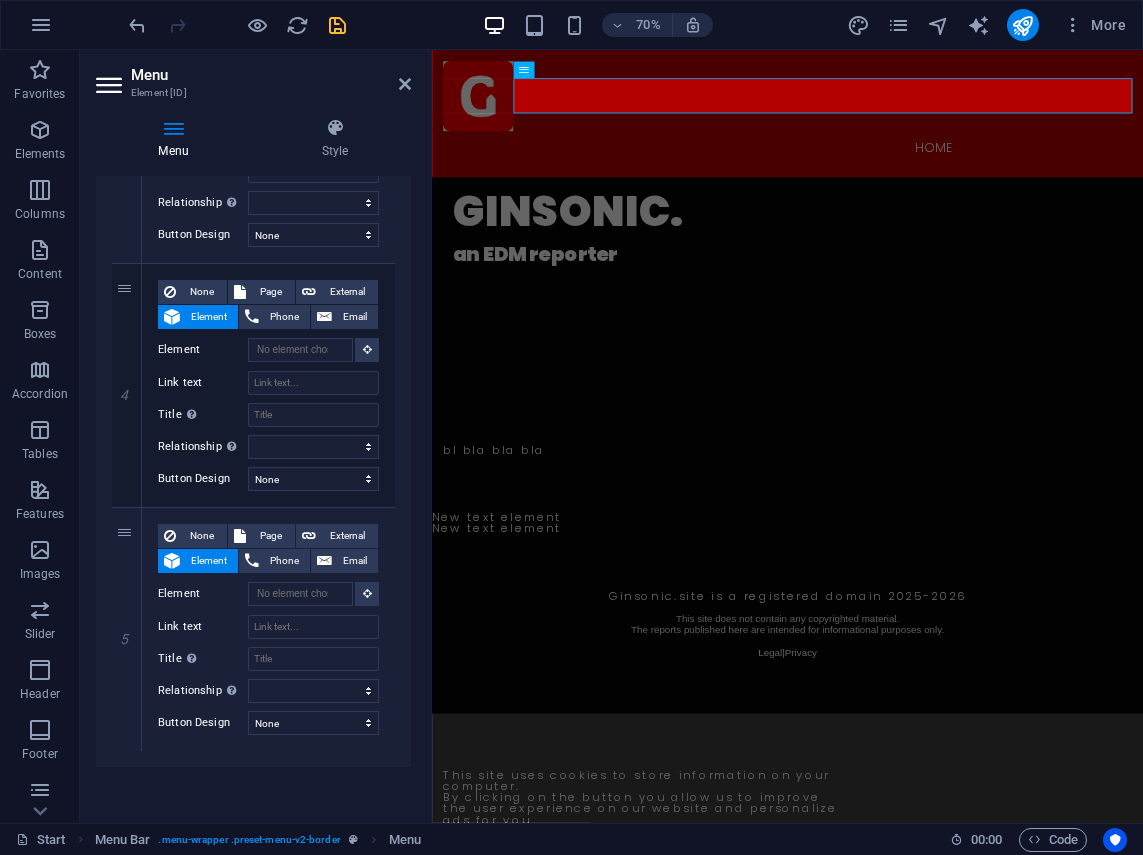scroll, scrollTop: 865, scrollLeft: 0, axis: vertical 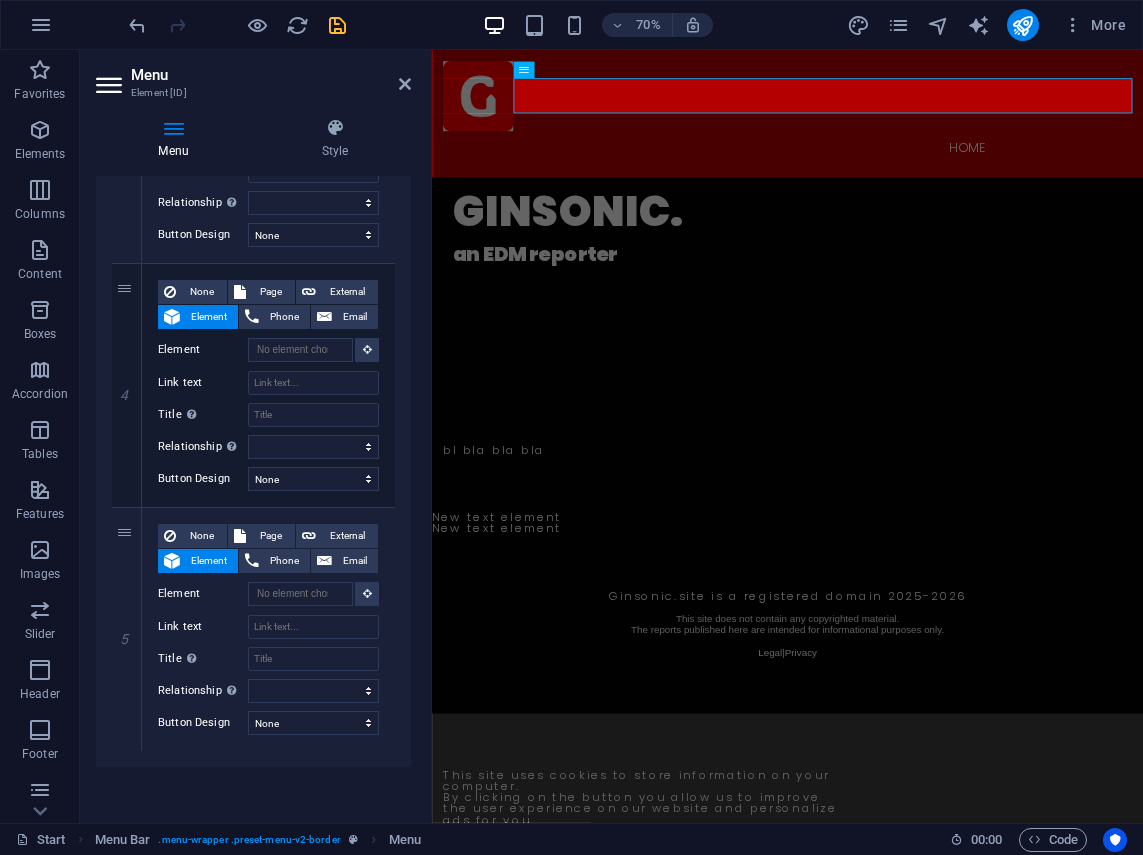 click at bounding box center [0, 0] 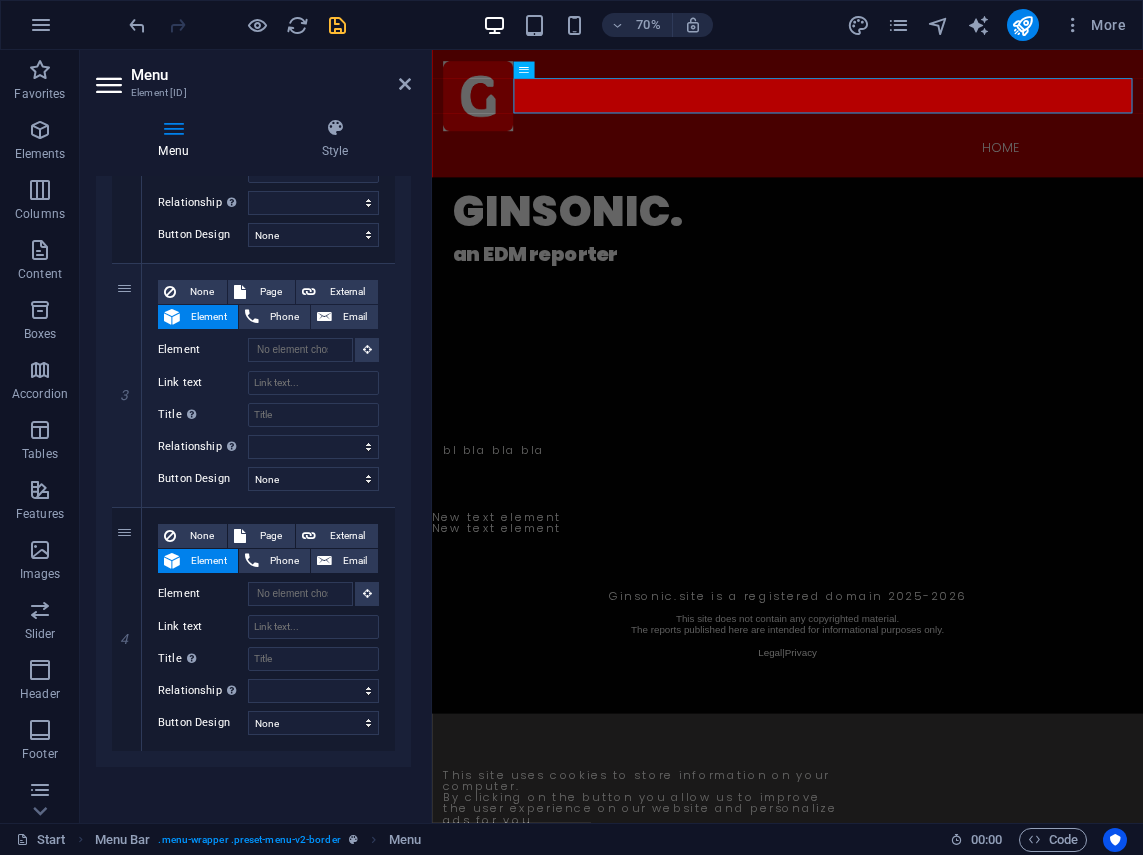 click at bounding box center [0, 0] 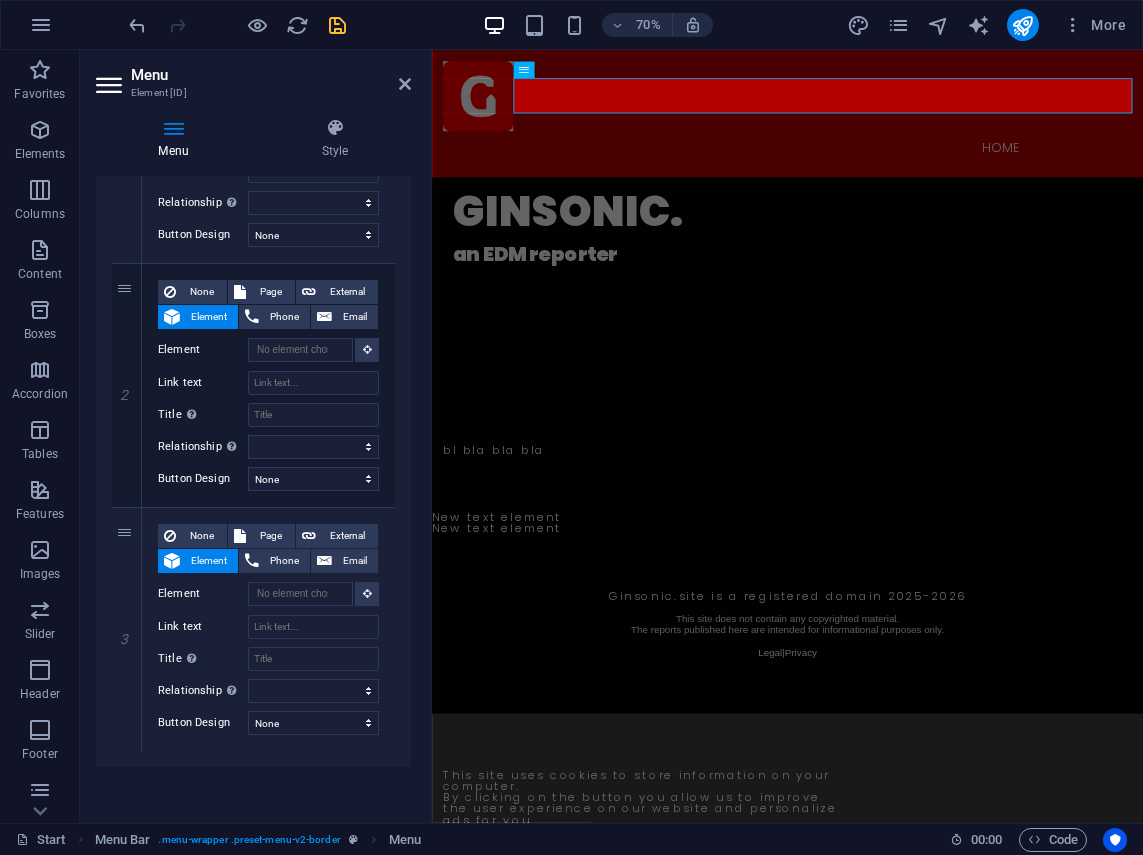scroll, scrollTop: 377, scrollLeft: 0, axis: vertical 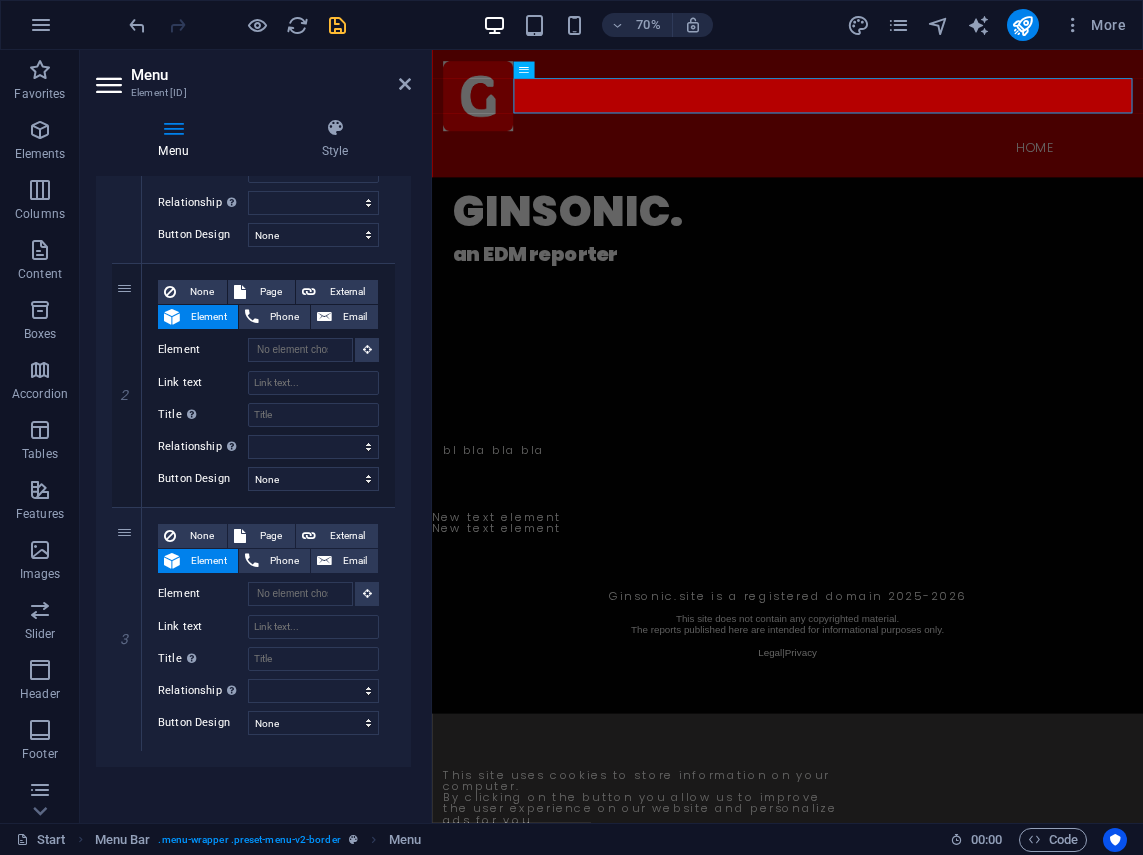 click at bounding box center [0, 0] 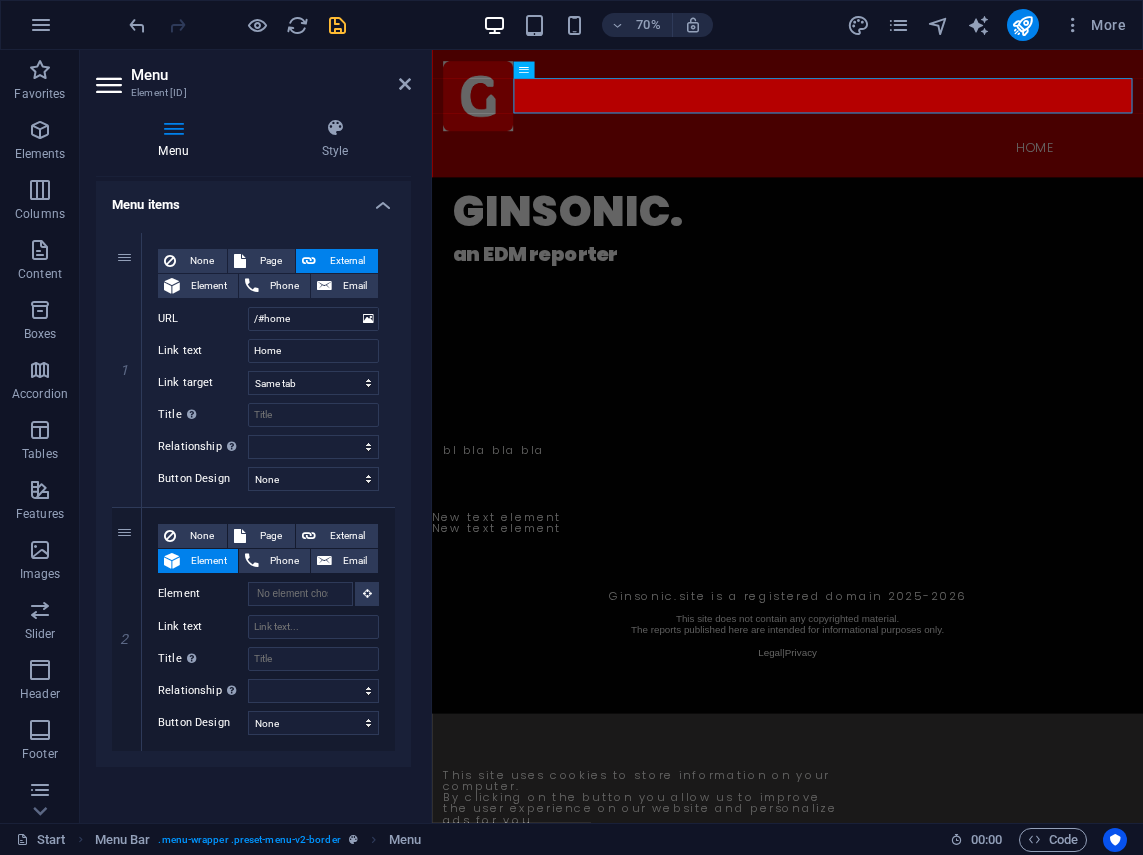 scroll, scrollTop: 133, scrollLeft: 0, axis: vertical 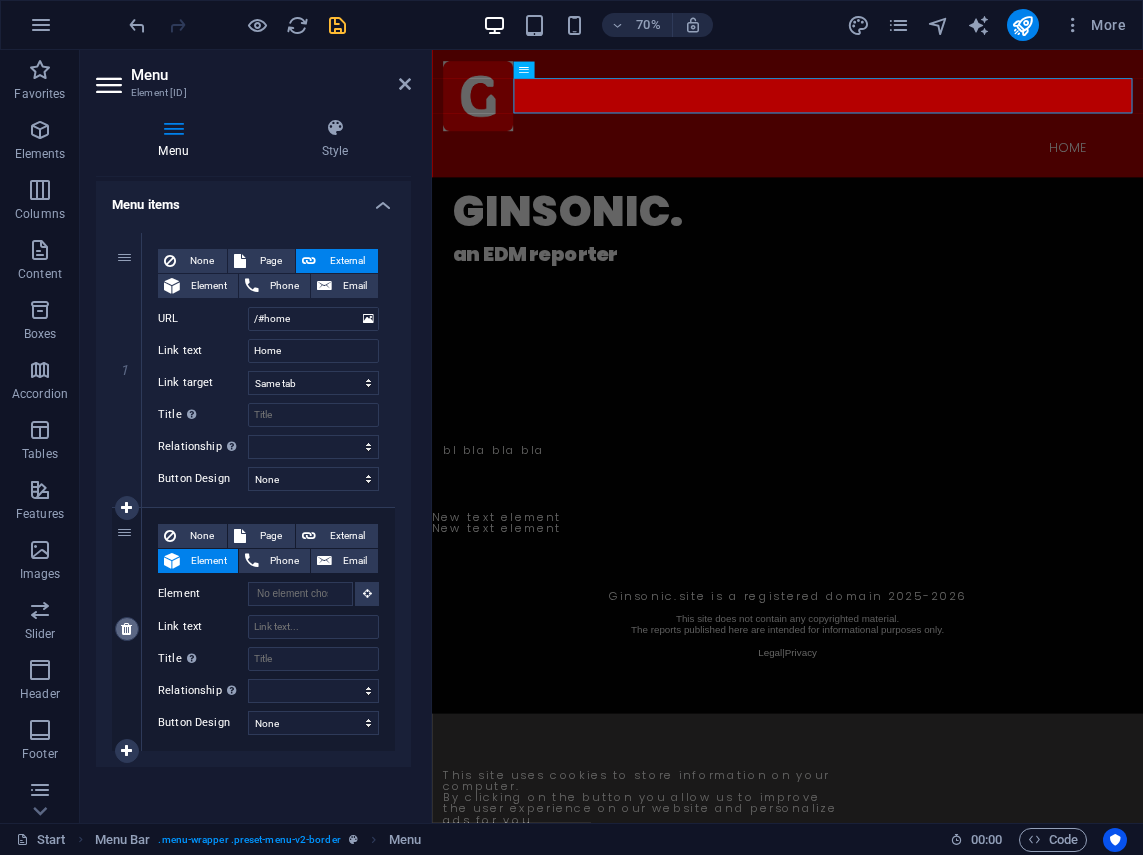 click at bounding box center [126, 629] 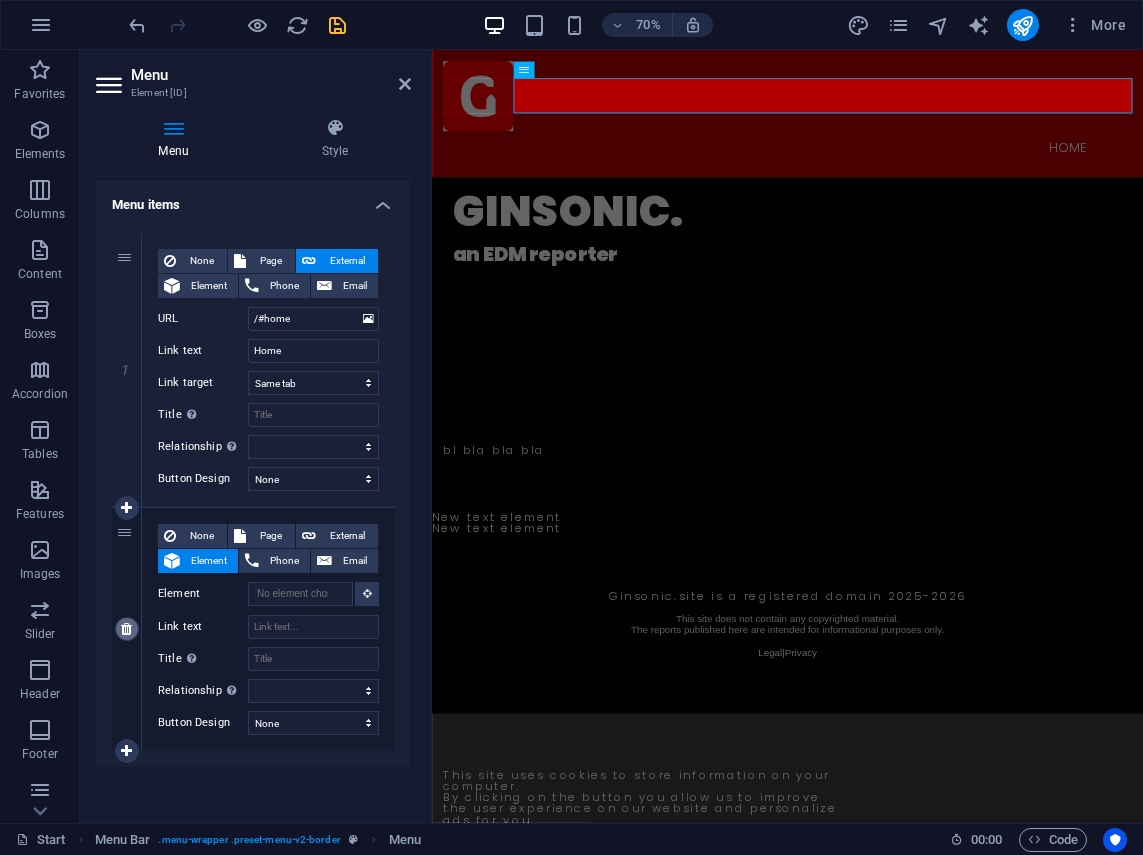 scroll, scrollTop: 0, scrollLeft: 0, axis: both 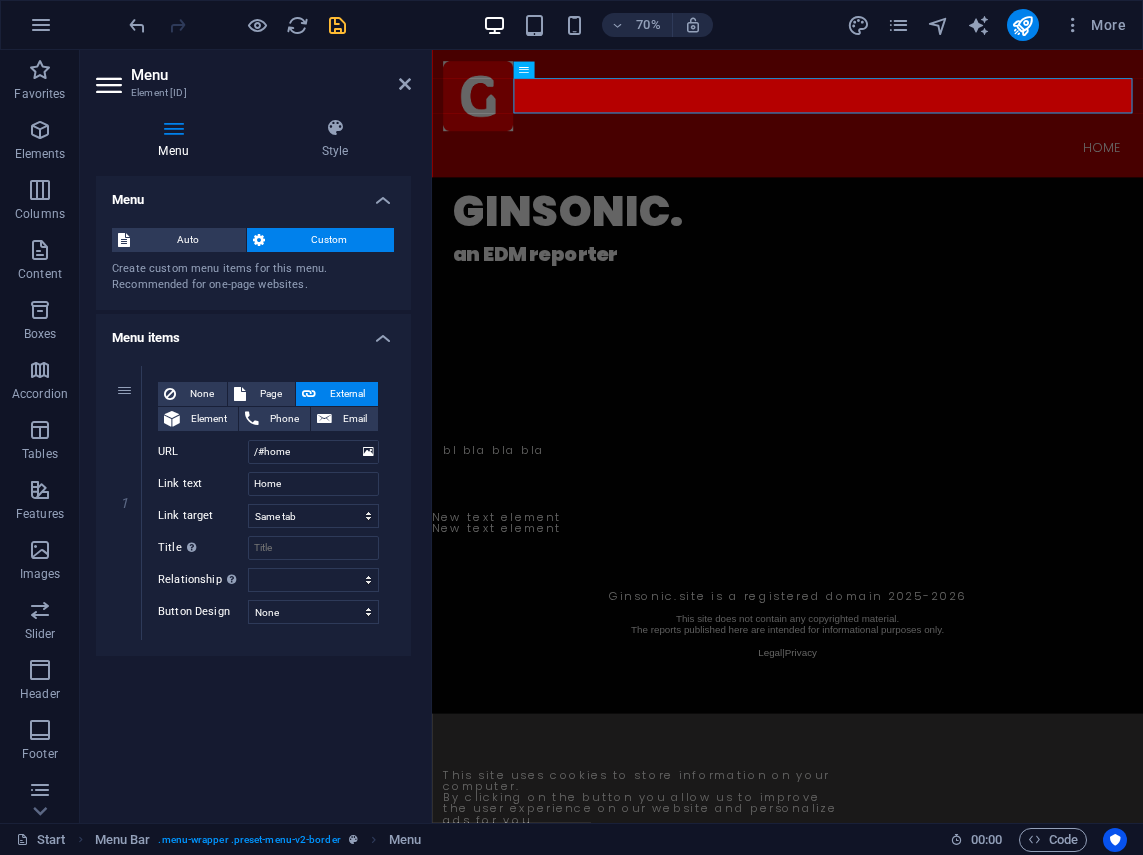 click on "Menu Auto Custom Create custom menu items for this menu. Recommended for one-page websites. Manage pages Menu items 1 None Page External Element Phone Email Page Start Legal notice Privacy test Element
URL /#home Phone Email Link text Home Link target New tab Same tab Overlay Title Additional link description, should not be the same as the link text. The title is most often shown as a tooltip text when the mouse moves over the element. Leave empty if uncertain. Relationship Sets the  relationship of this link to the link target . For example, the value "nofollow" instructs search engines not to follow the link. Can be left empty. alternate author bookmark external help license next nofollow noreferrer noopener prev search tag Button Design None Default Primary Secondary" at bounding box center (253, 491) 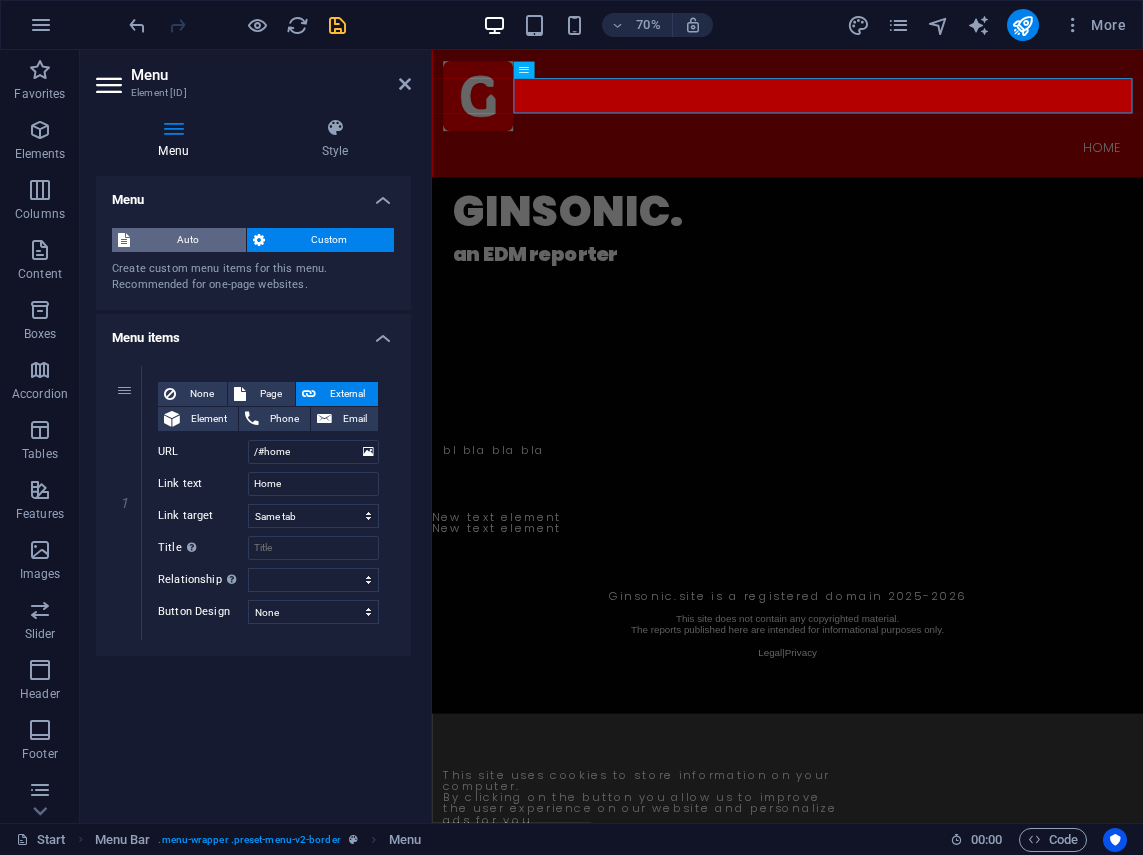 click on "Auto" at bounding box center (188, 240) 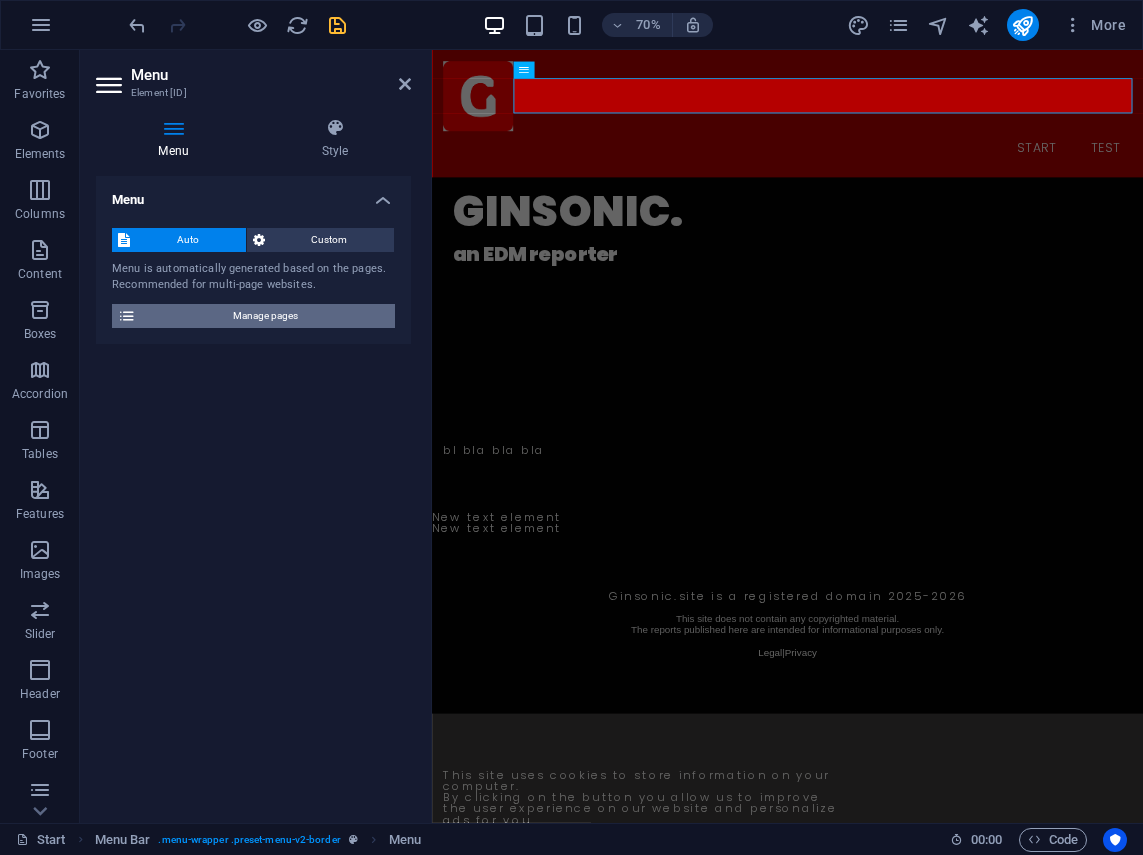 click on "Manage pages" at bounding box center (265, 316) 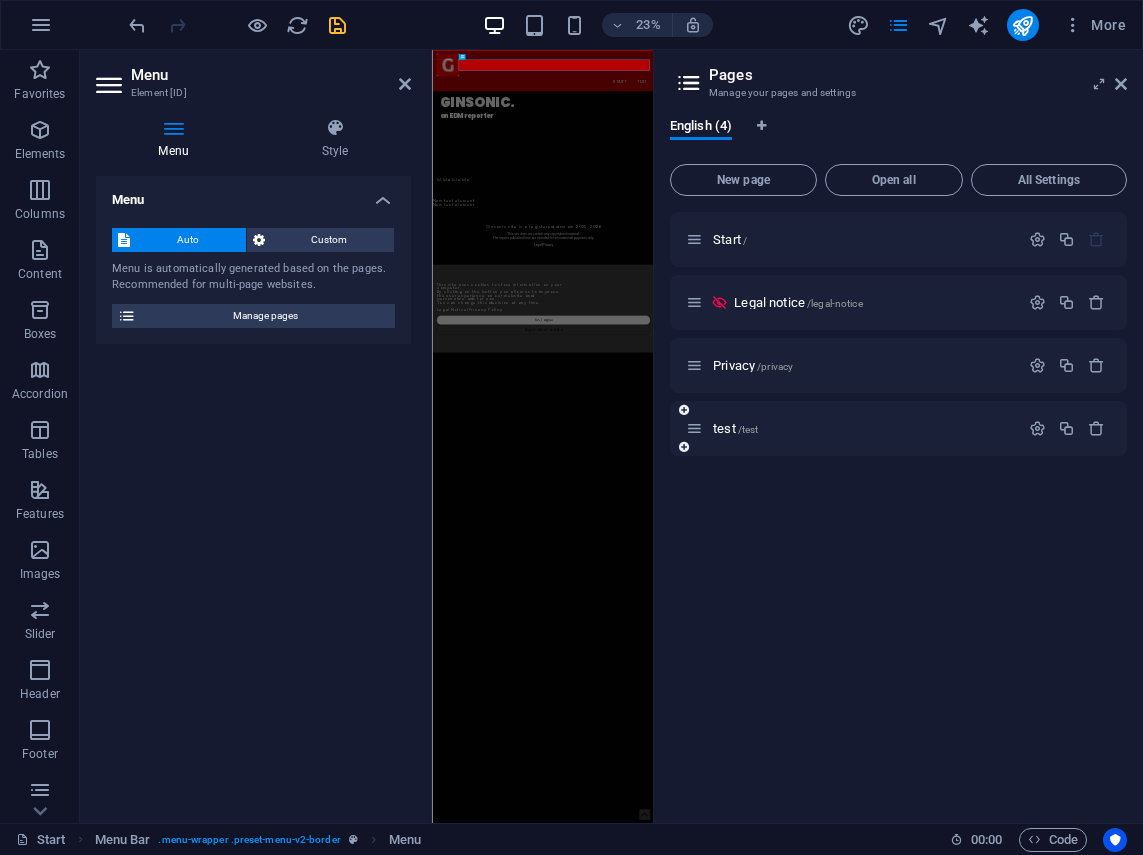 click at bounding box center (694, 428) 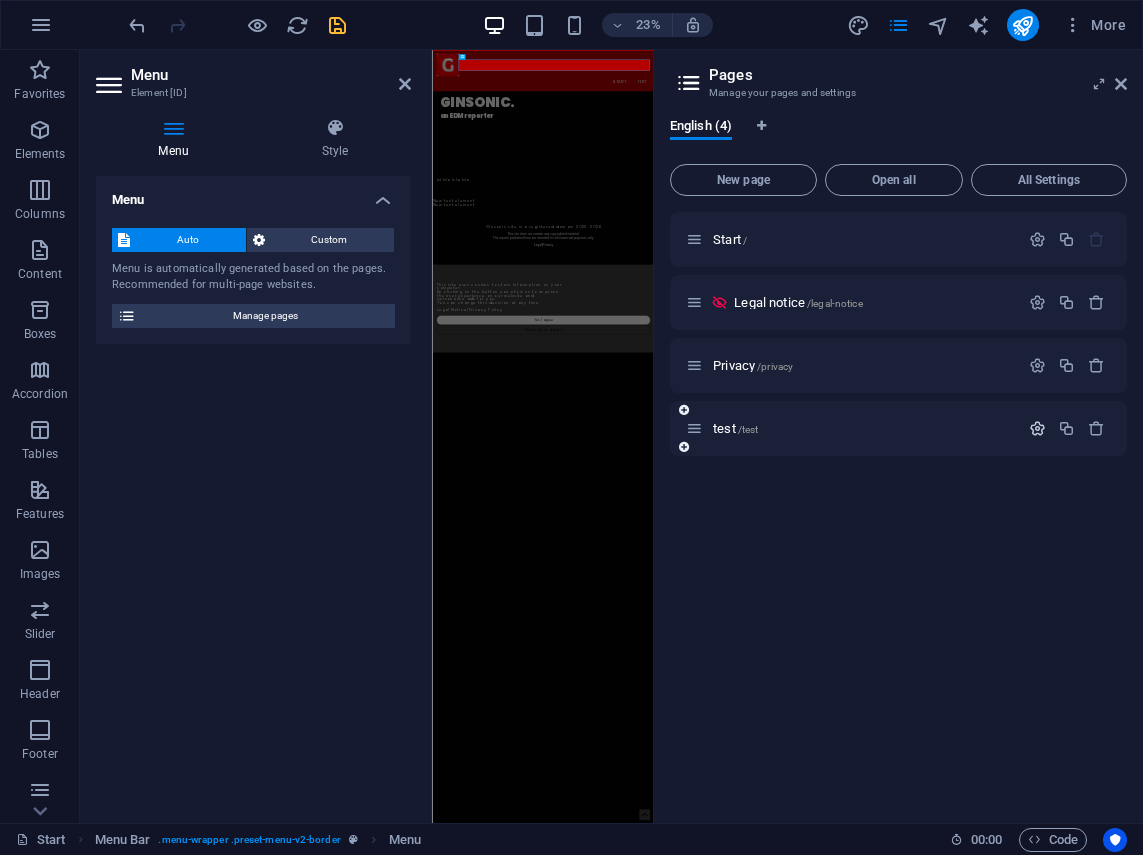 click at bounding box center [1037, 428] 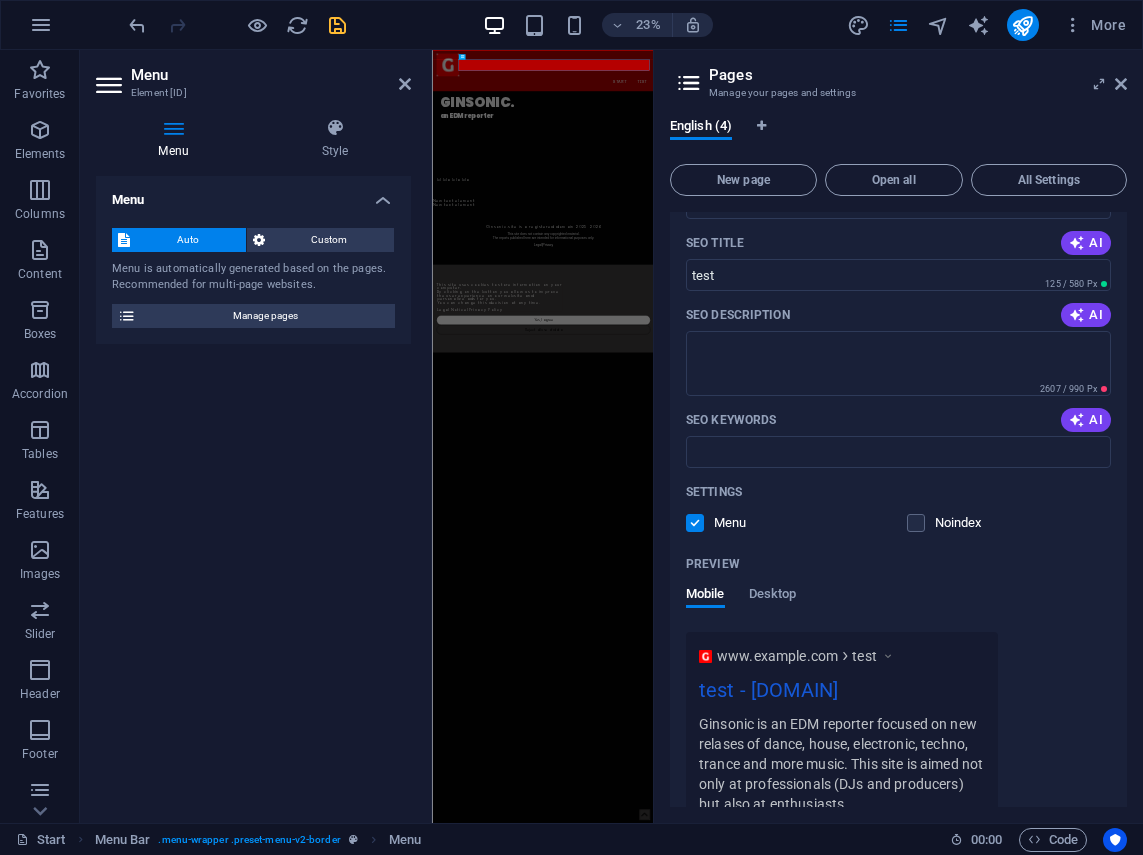 scroll, scrollTop: 400, scrollLeft: 0, axis: vertical 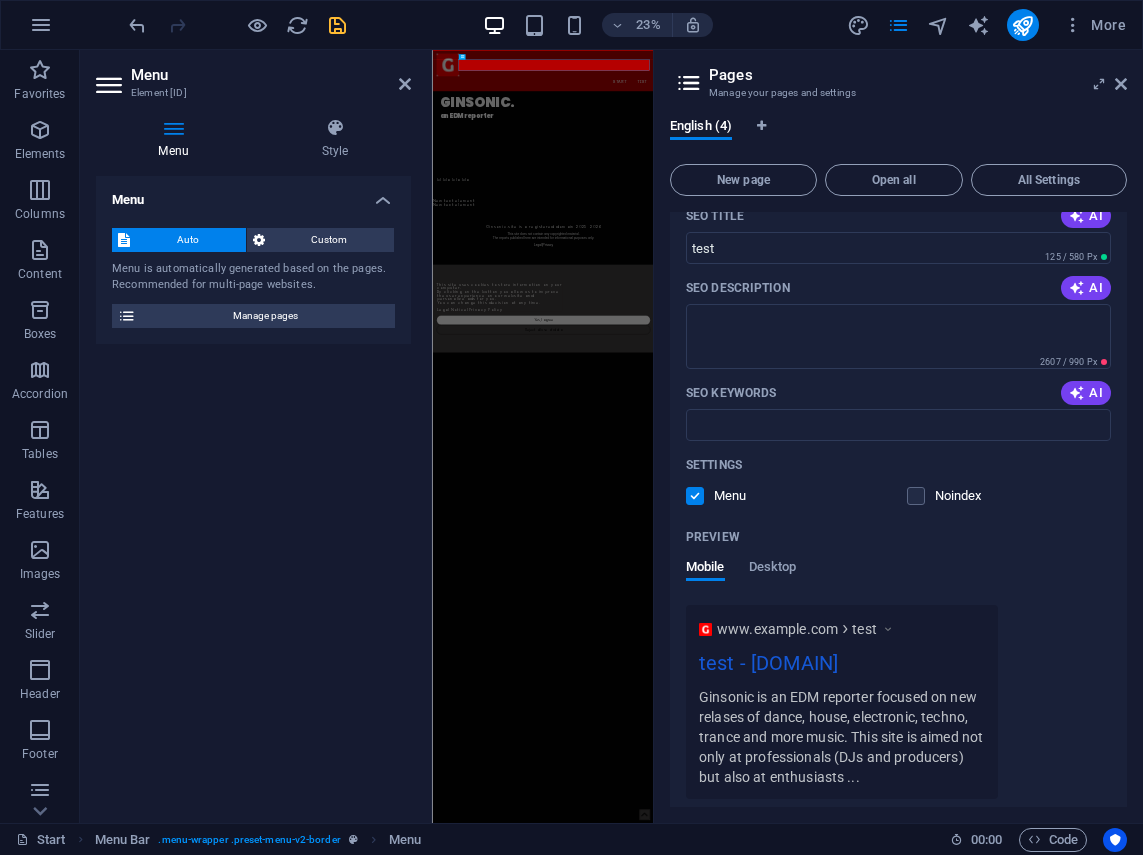 click at bounding box center [695, 496] 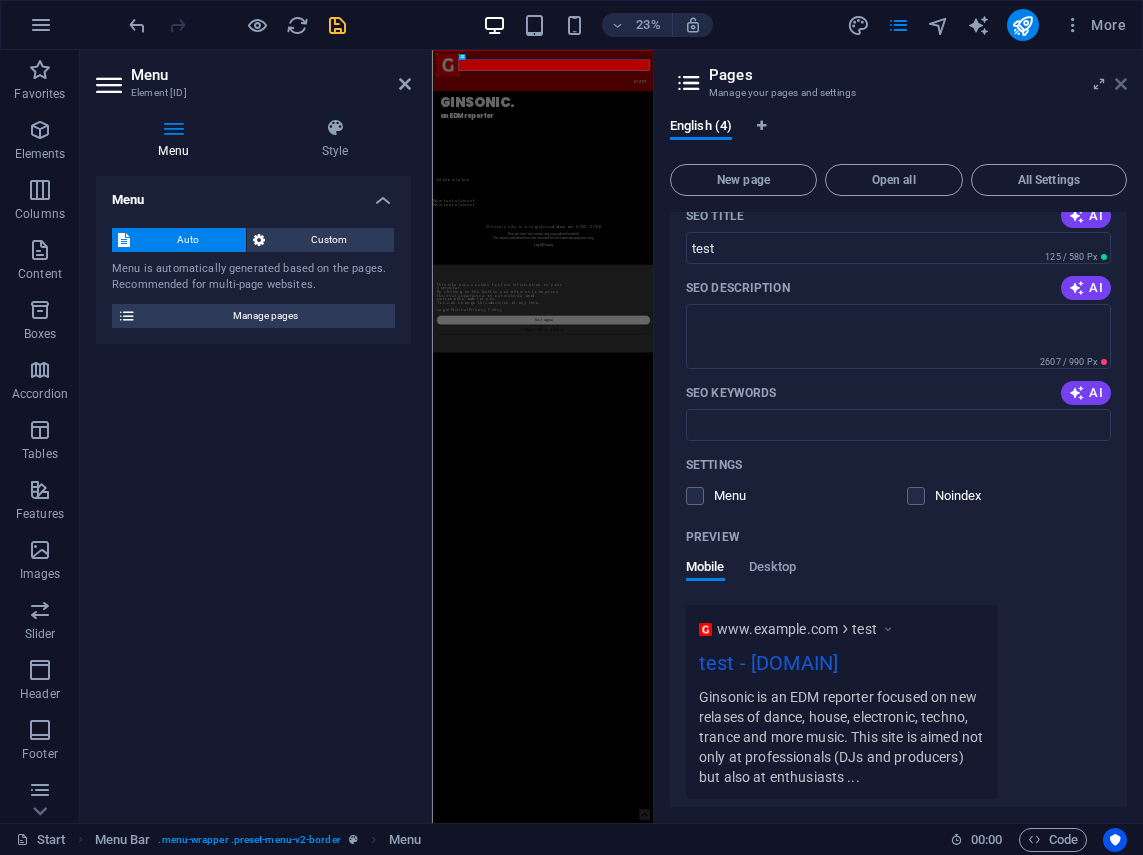 click at bounding box center (1121, 84) 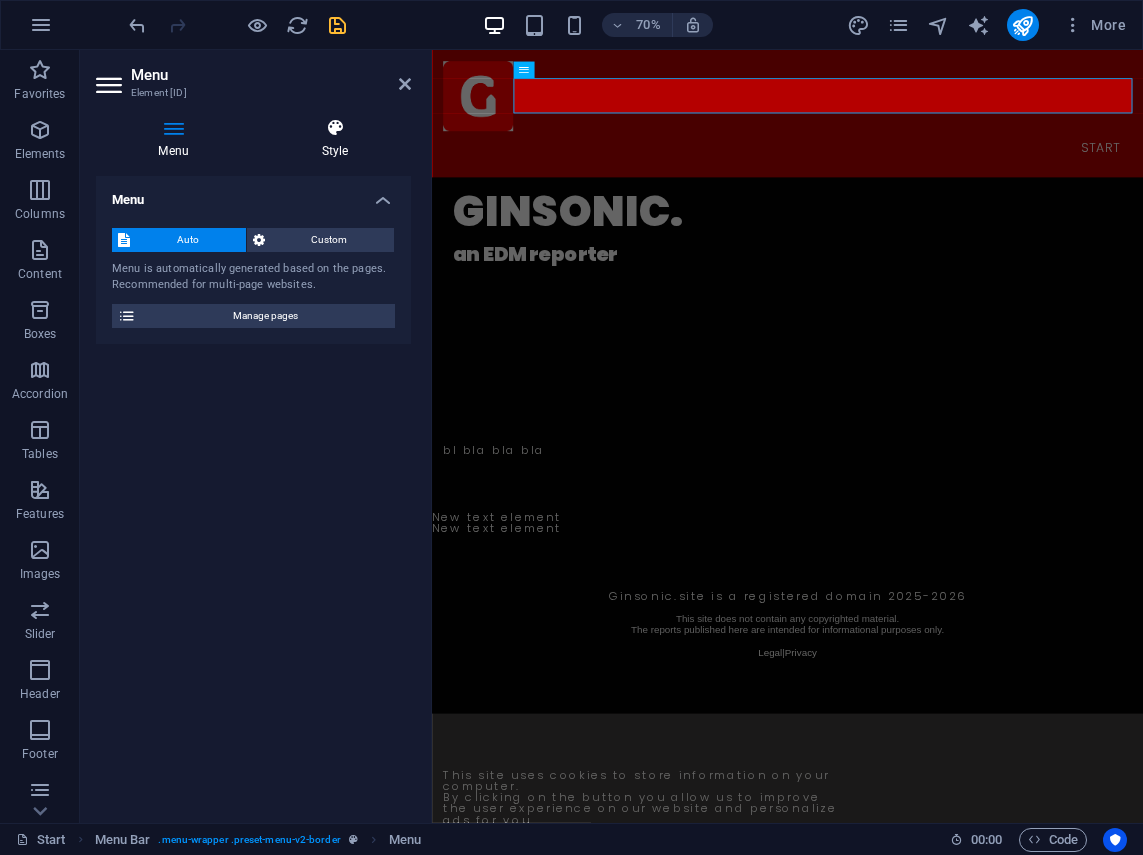 click at bounding box center [335, 128] 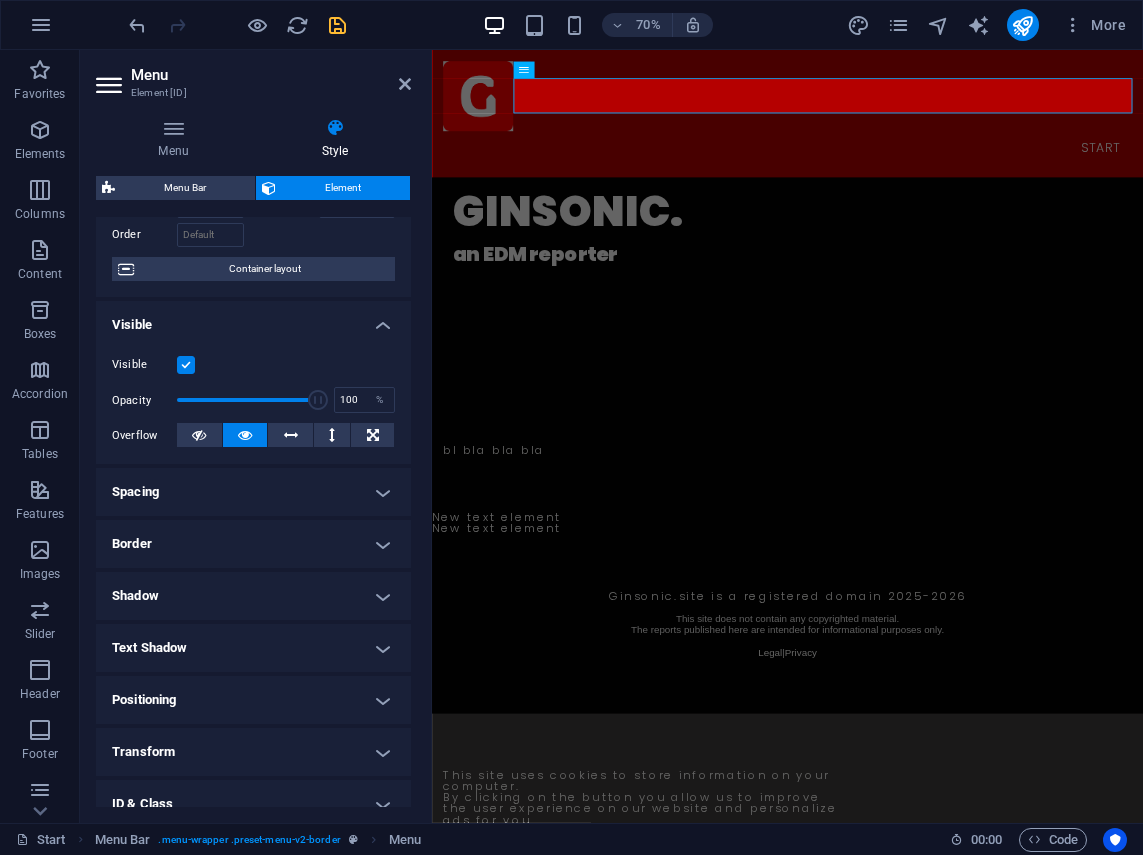 scroll, scrollTop: 0, scrollLeft: 0, axis: both 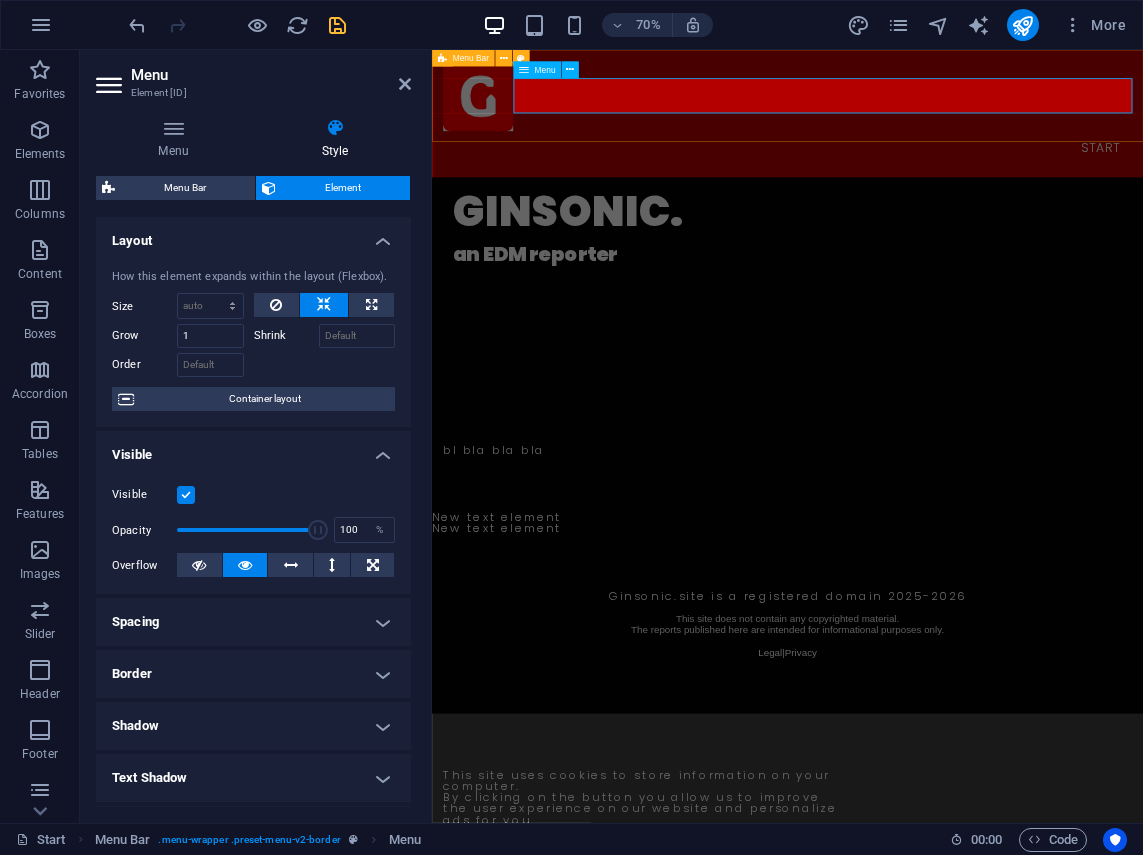 click on "Start" at bounding box center (940, 191) 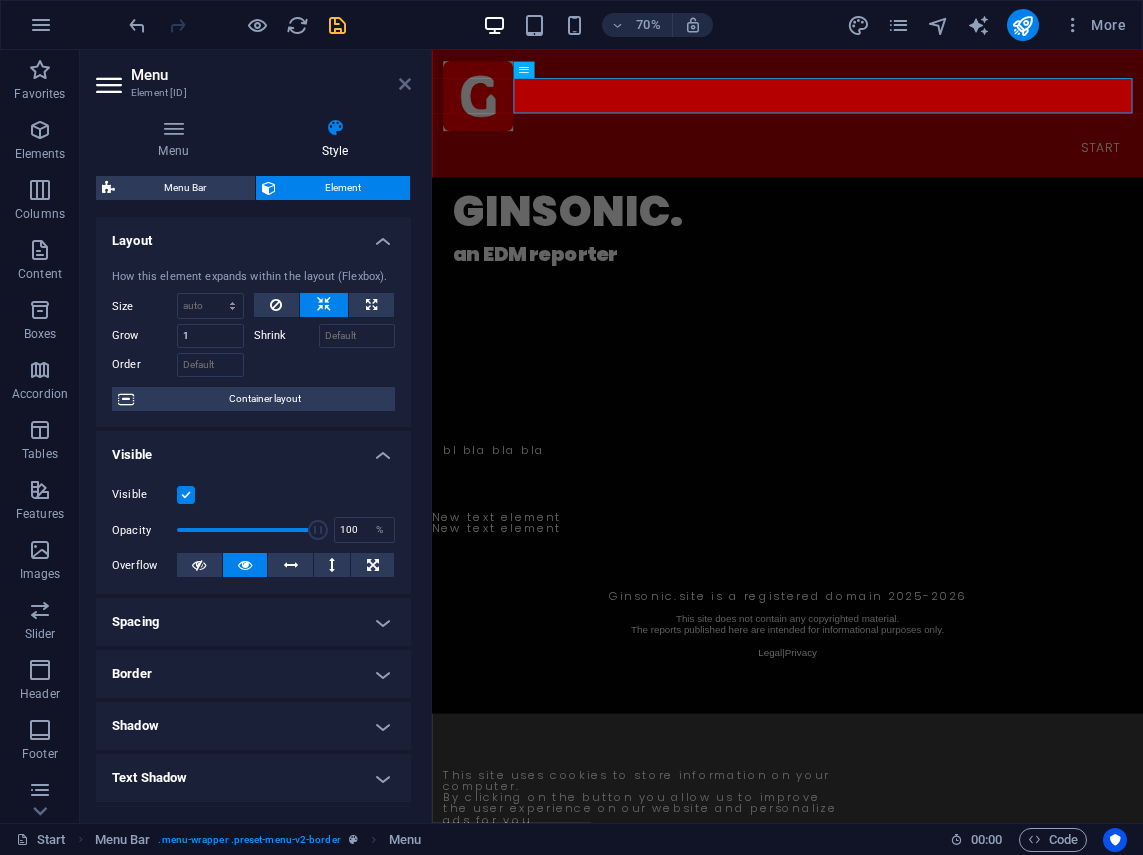 click at bounding box center [405, 84] 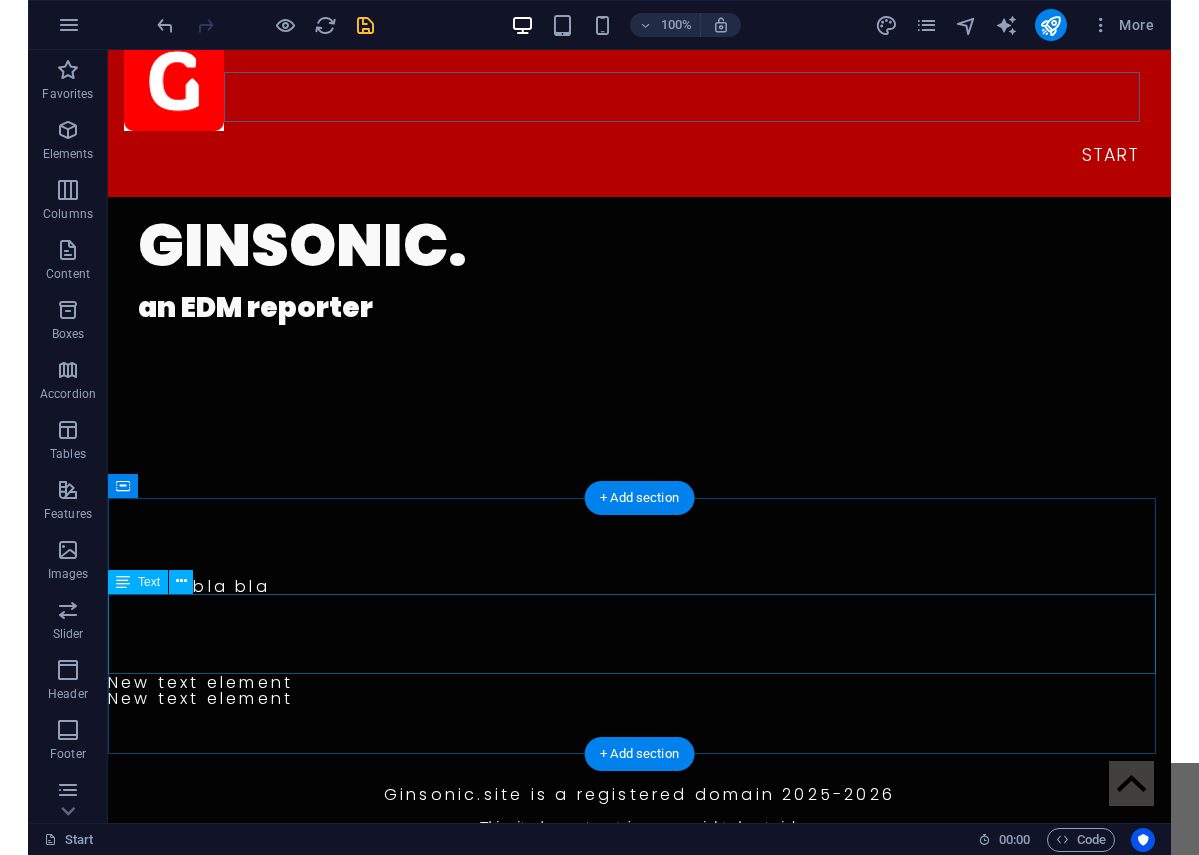 scroll, scrollTop: 0, scrollLeft: 0, axis: both 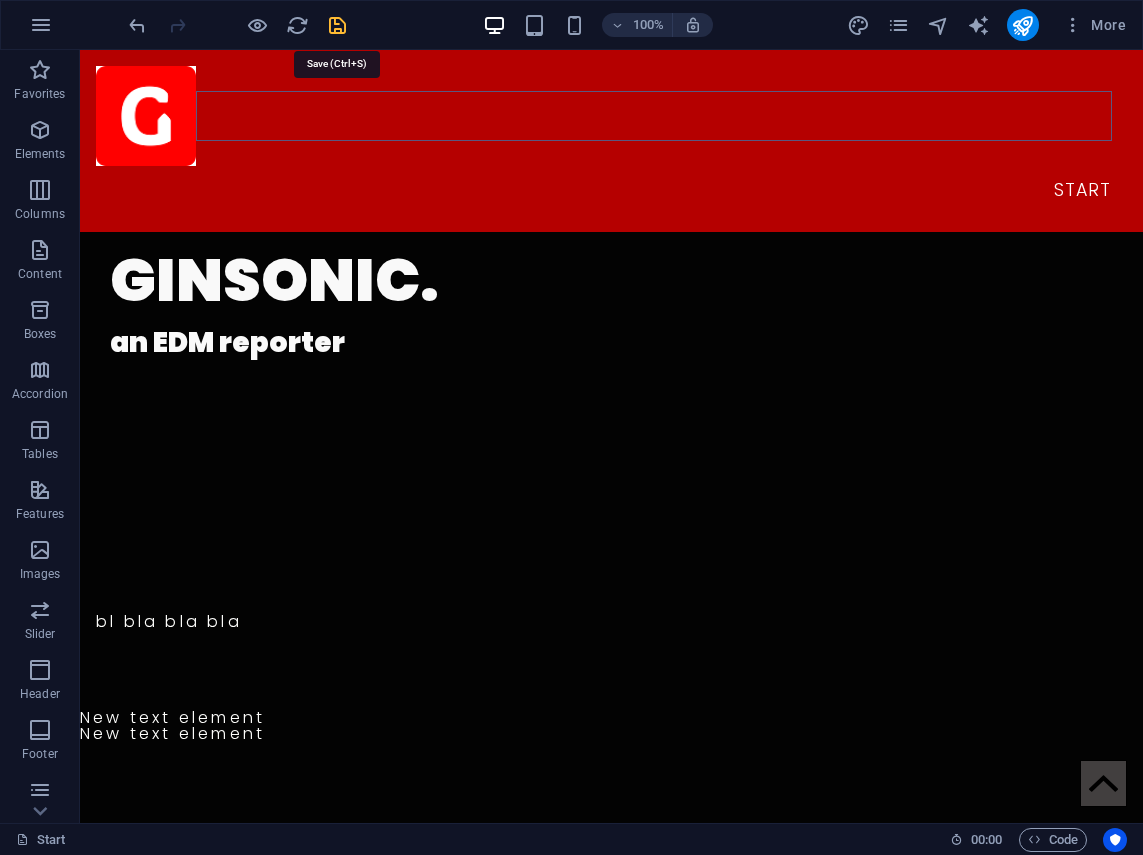 click at bounding box center (337, 25) 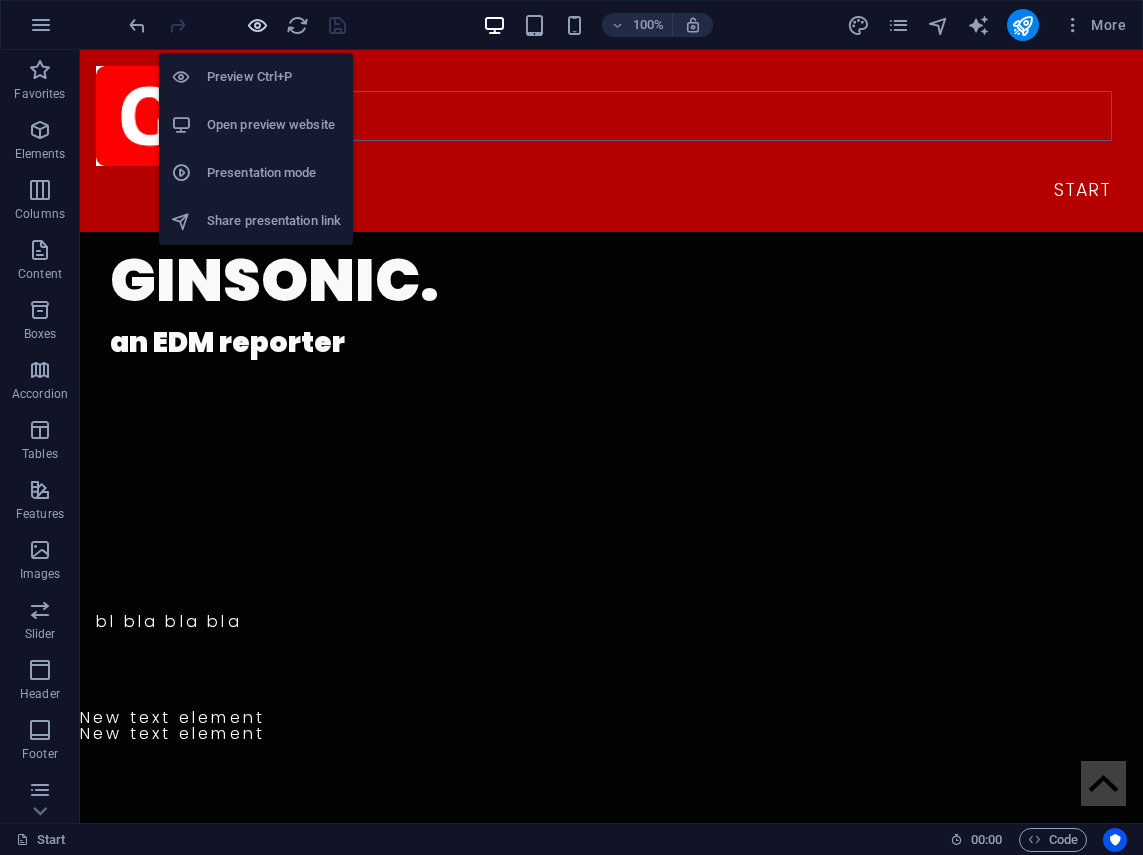 click at bounding box center [257, 25] 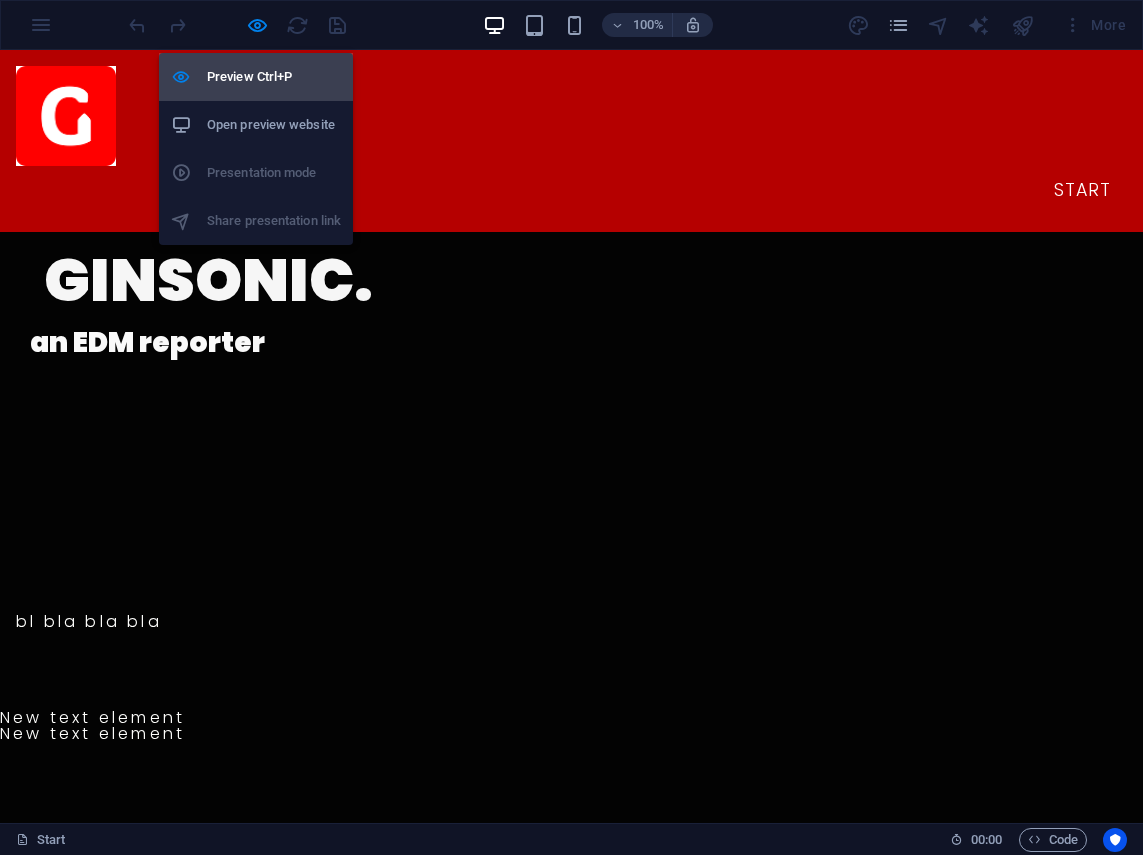 click on "Preview Ctrl+P" at bounding box center [274, 77] 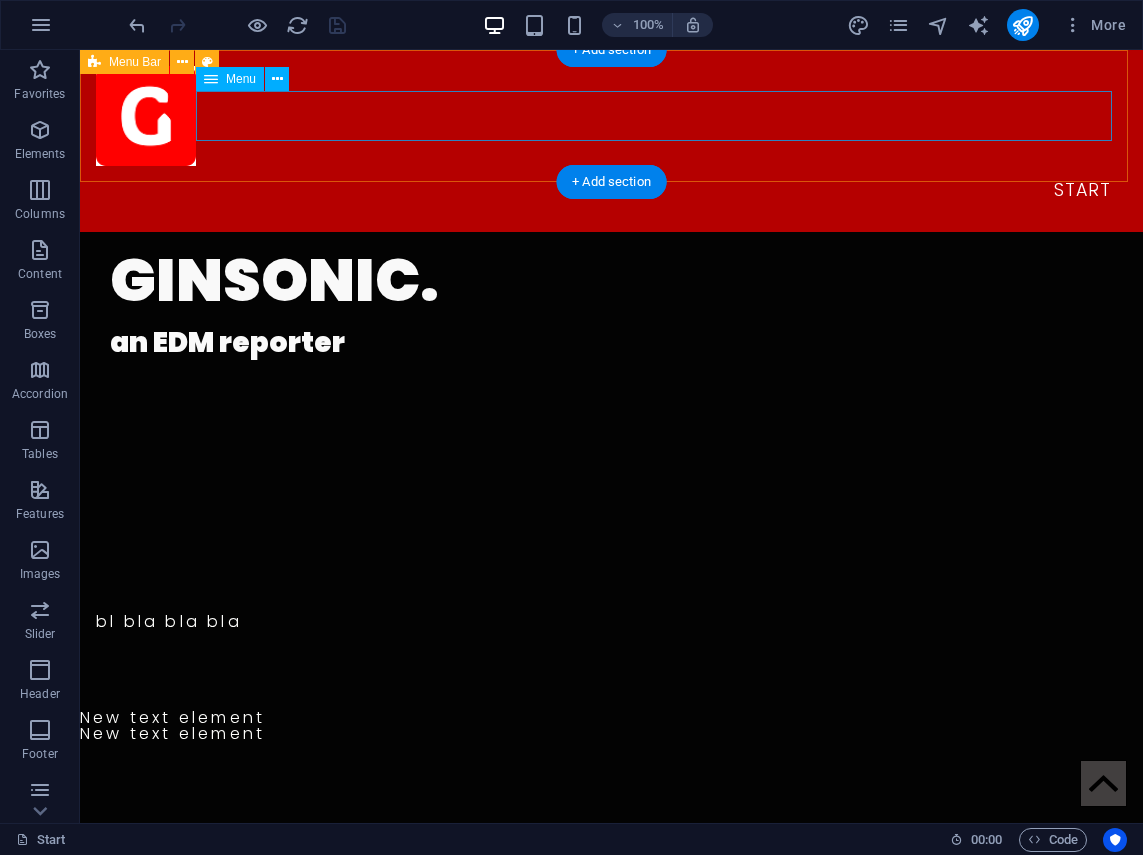 click on "Start" at bounding box center (611, 191) 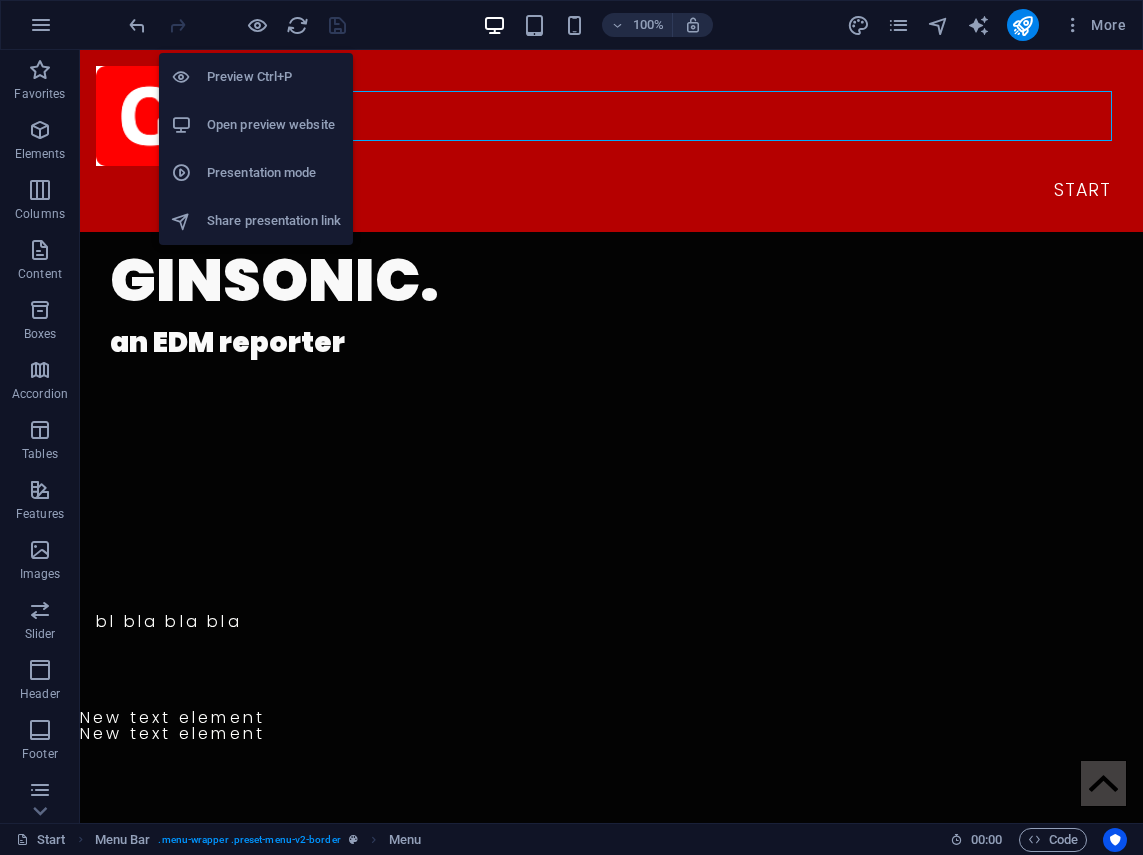 click on "Open preview website" at bounding box center [274, 125] 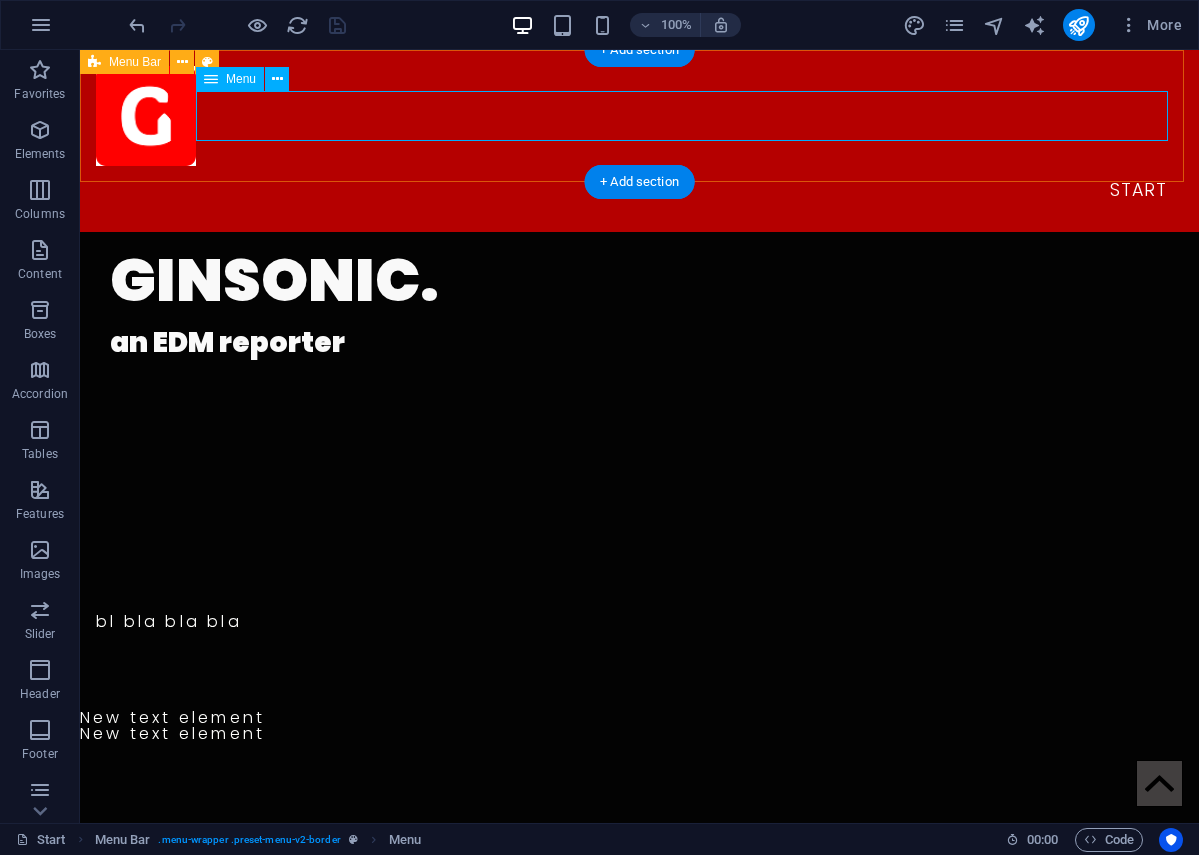 click on "Start" at bounding box center (639, 191) 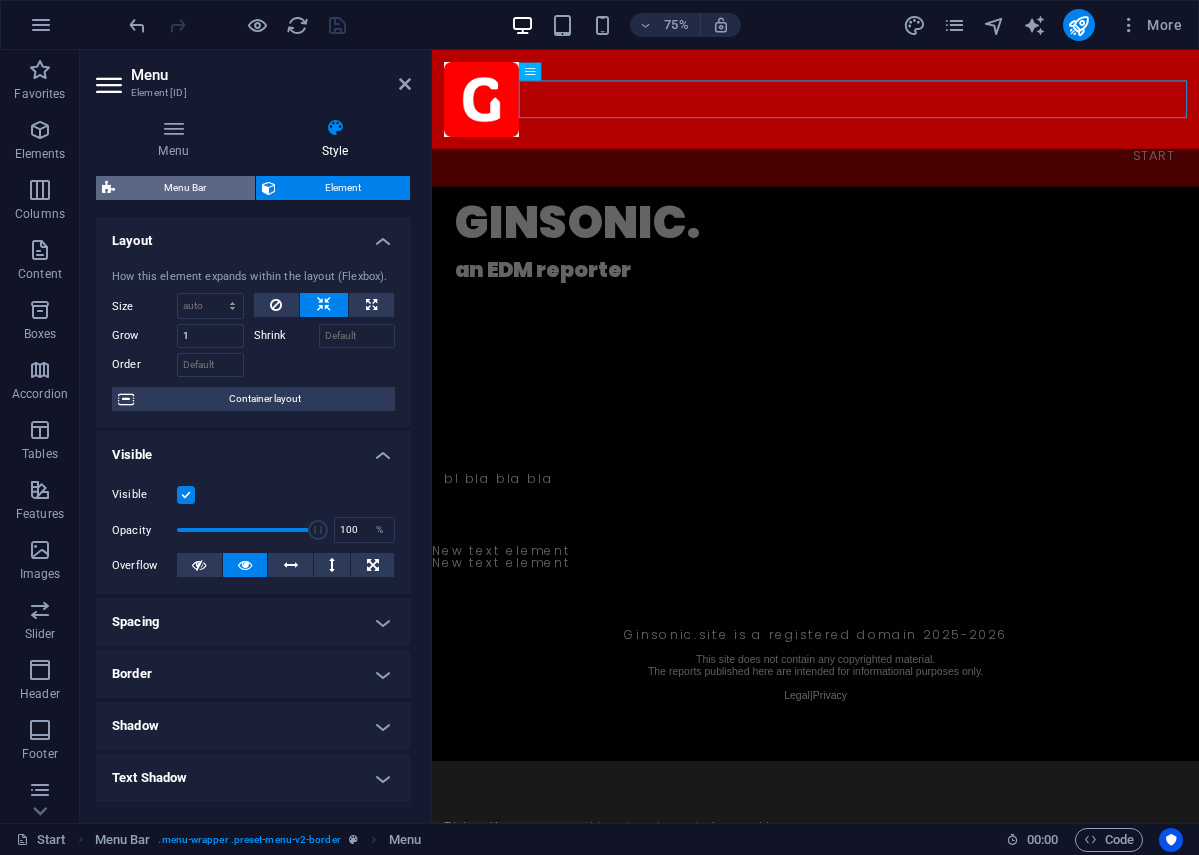 click on "Menu Bar" at bounding box center [185, 188] 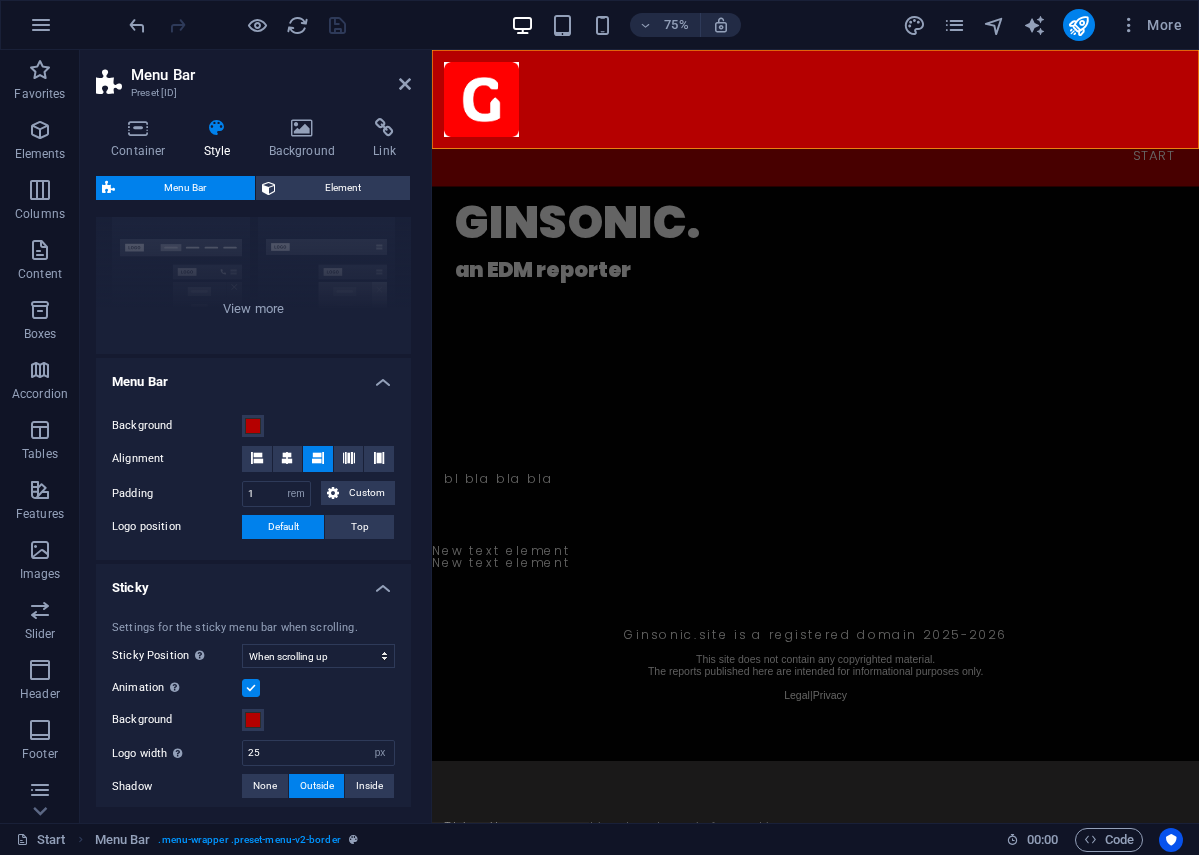 scroll, scrollTop: 300, scrollLeft: 0, axis: vertical 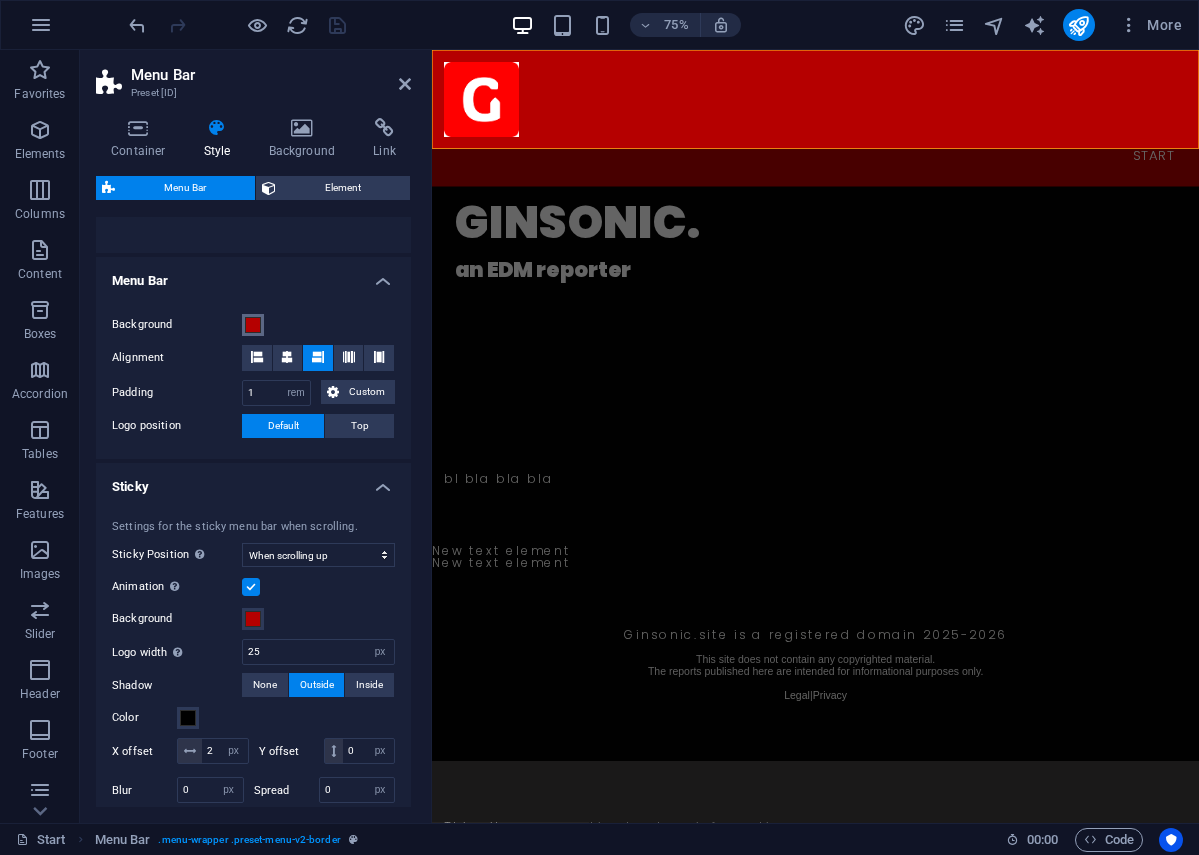 click at bounding box center (253, 325) 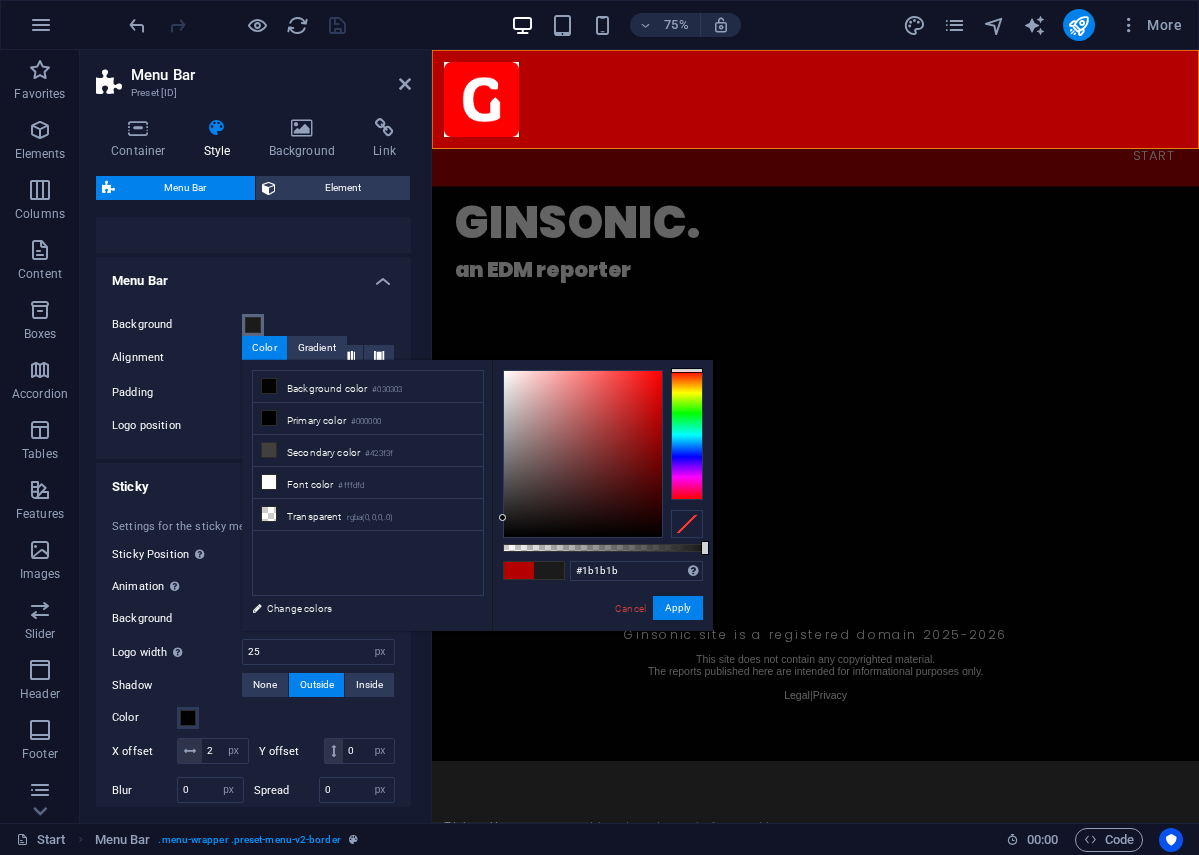 drag, startPoint x: 527, startPoint y: 508, endPoint x: 503, endPoint y: 518, distance: 26 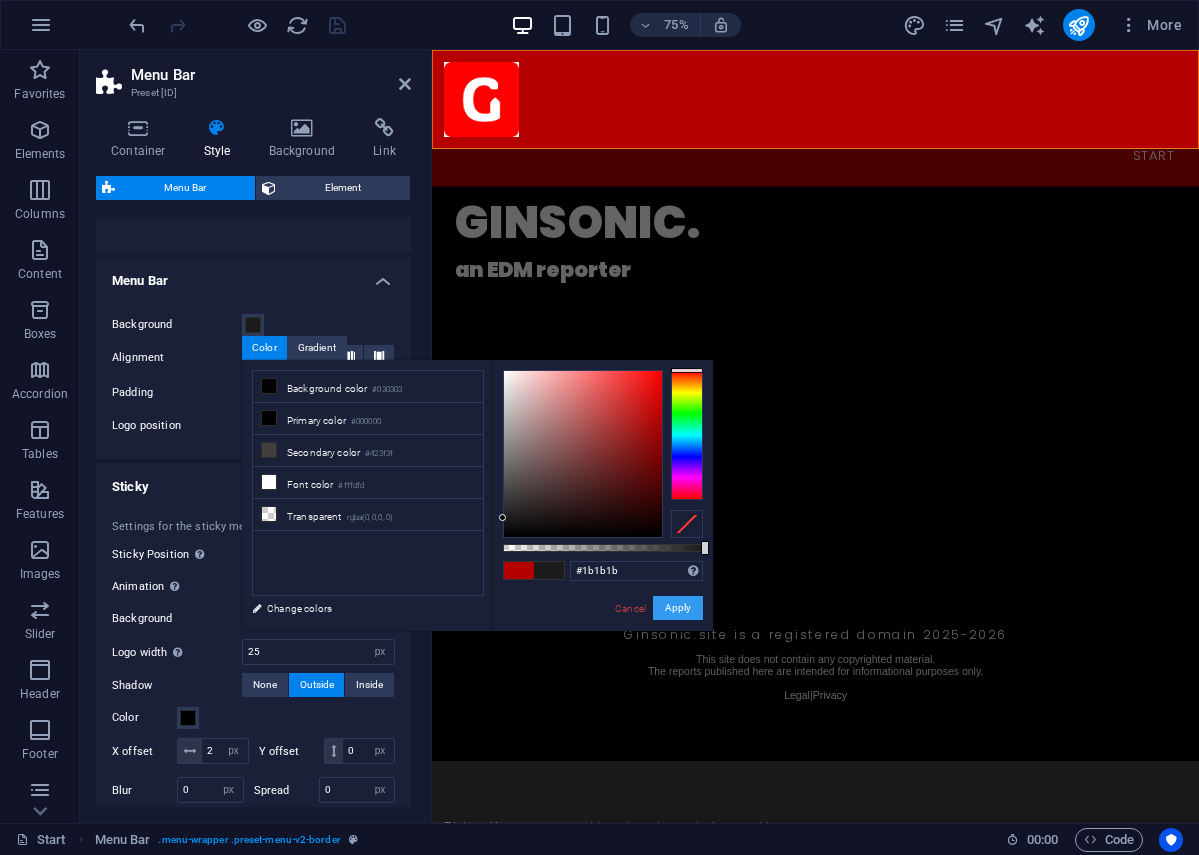 click on "Apply" at bounding box center (678, 608) 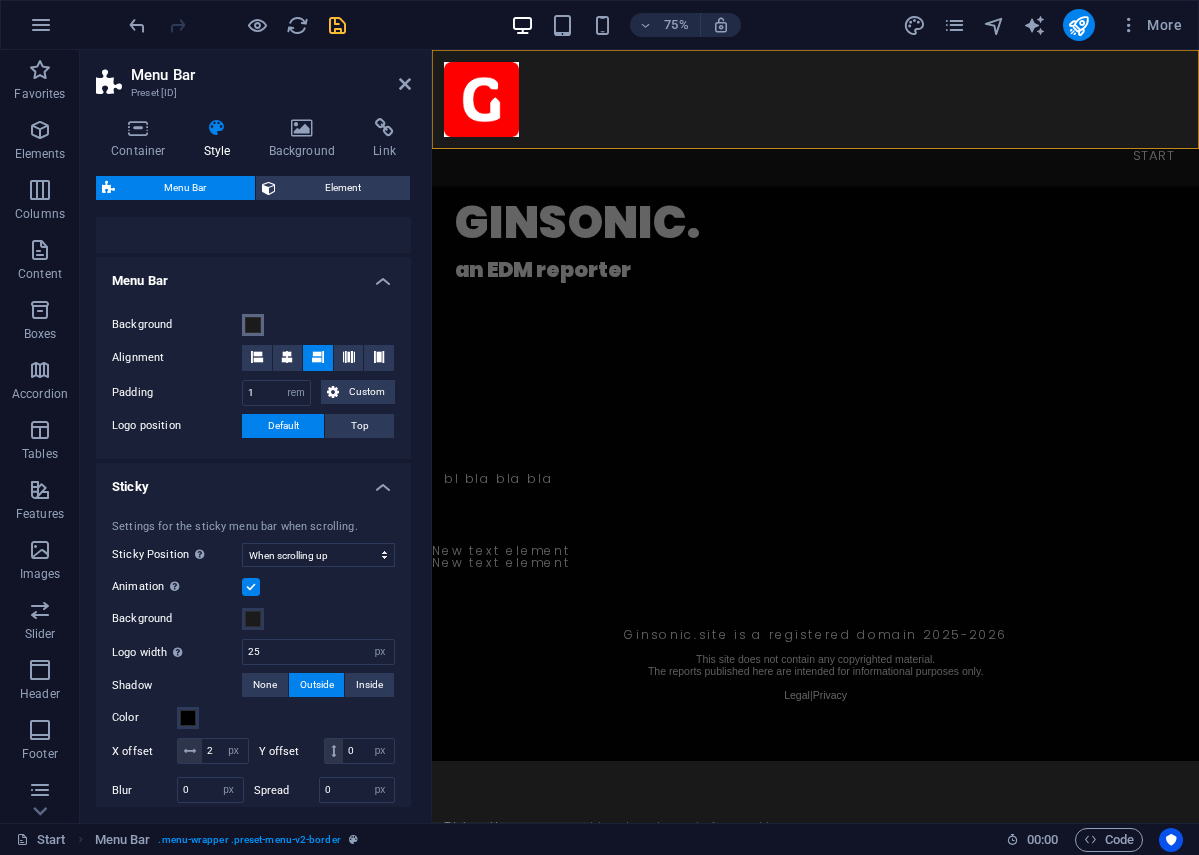 click at bounding box center [253, 325] 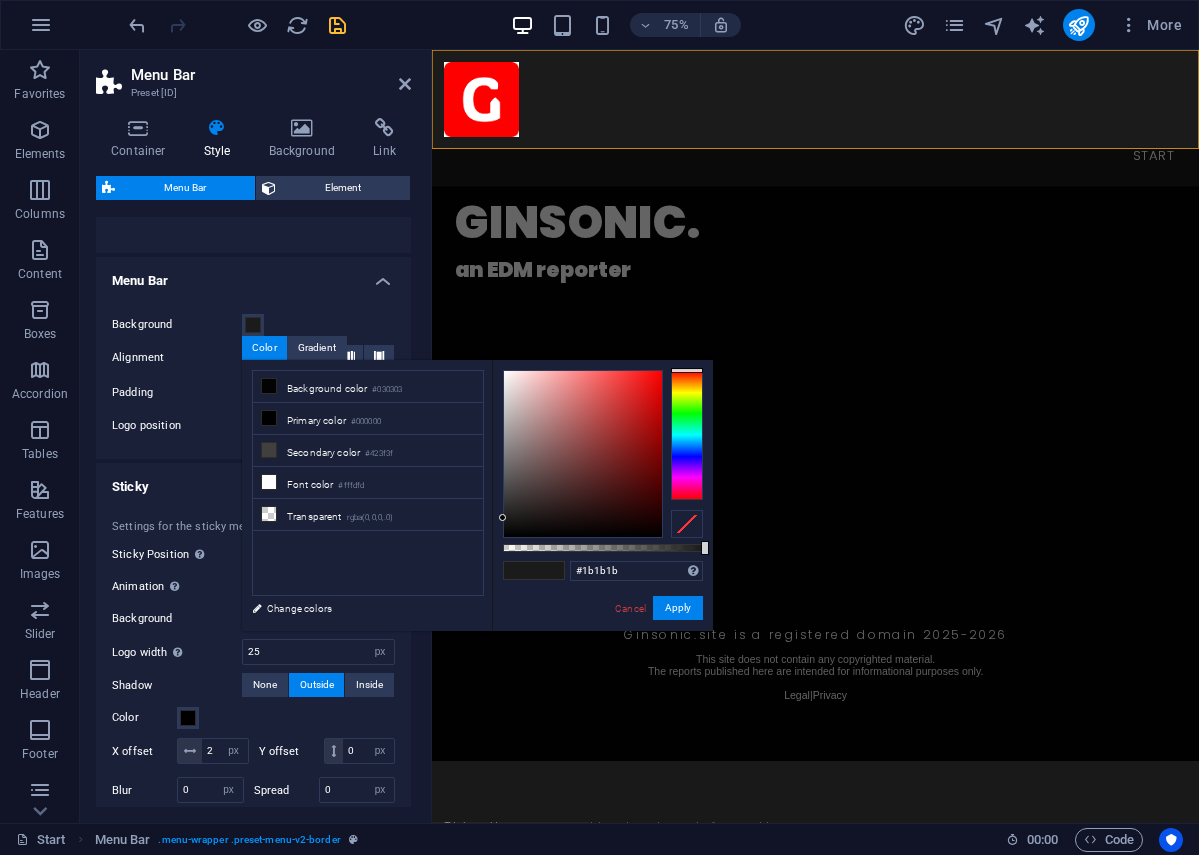 click on "Background Alignment Padding 1 px rem % vh vw Custom Custom 1 px rem % vh vw 1 px rem % vh vw 1 px rem % vh vw 1 px rem % vh vw Logo position Default Top  - Padding 1 px rem % vh vw Custom Custom 1 px rem % vh vw 1 px rem % vh vw 1 px rem % vh vw 1 px rem % vh vw Menu width Default Wide  - Padding 0 px rem % vh vw Custom Custom 0 px rem % vh vw 0 px rem % vh vw 0 px rem % vh vw 0 px rem % vh vw  - Background" at bounding box center (253, 376) 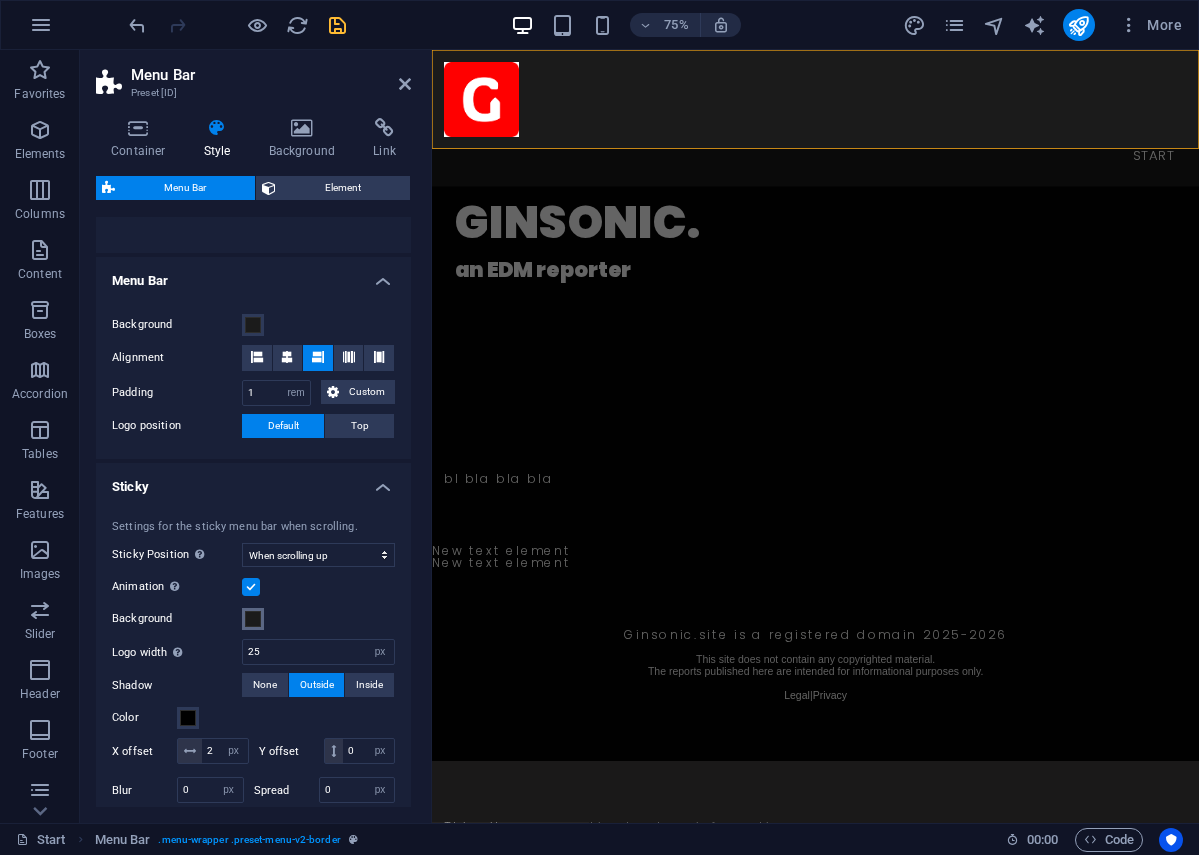 click at bounding box center (253, 619) 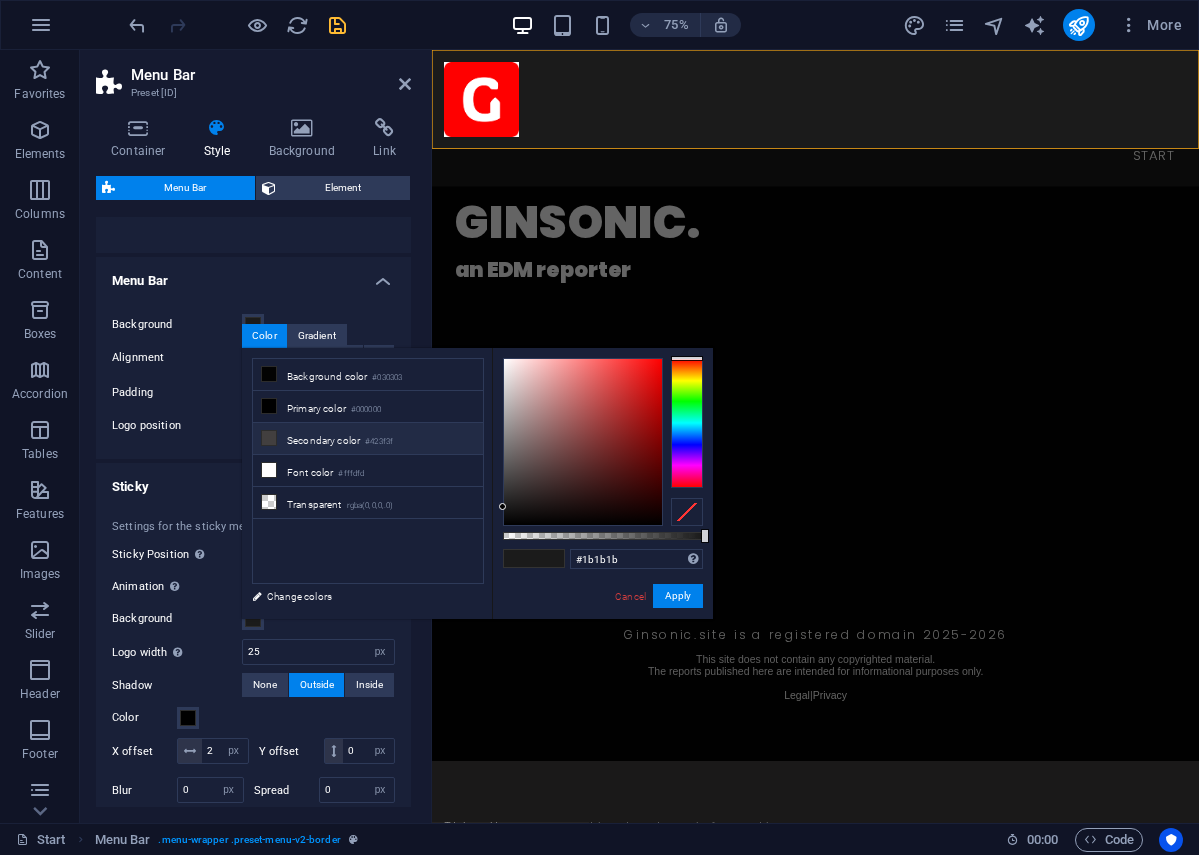click at bounding box center [269, 438] 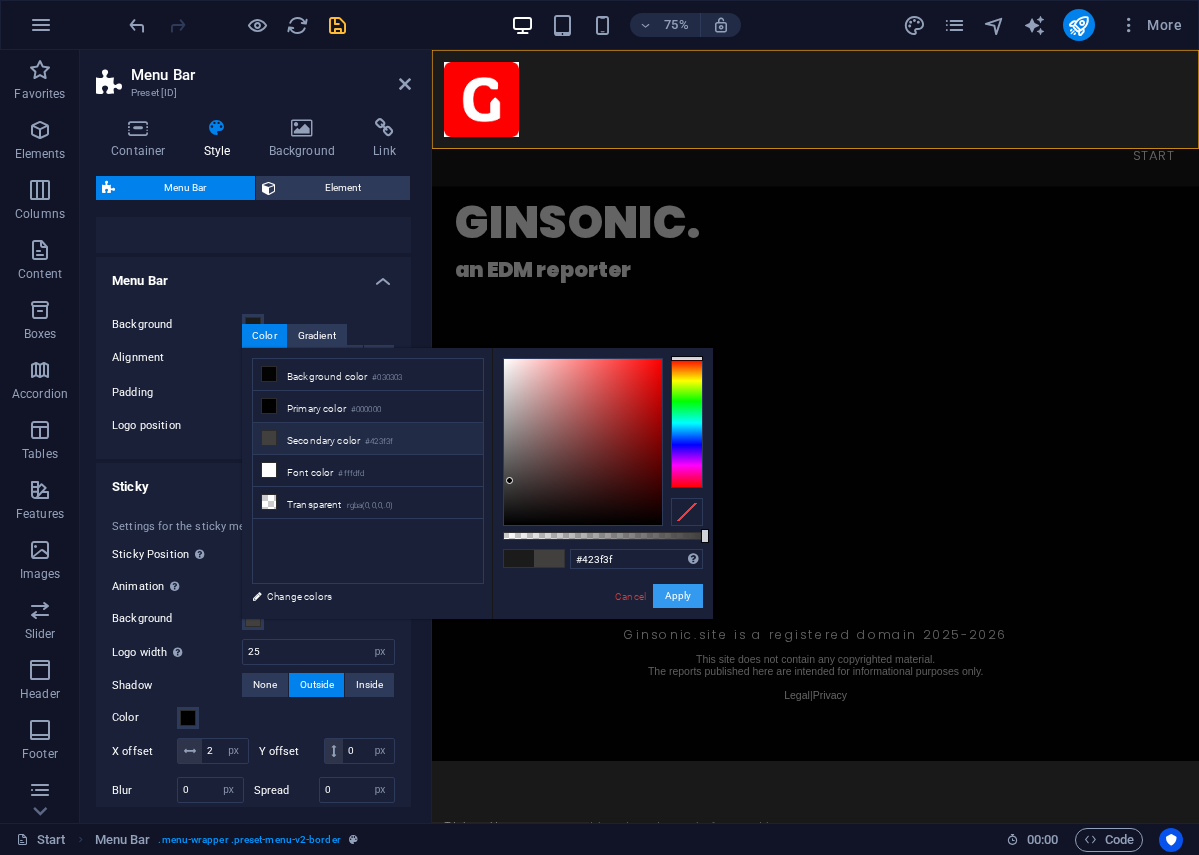 click on "Apply" at bounding box center (678, 596) 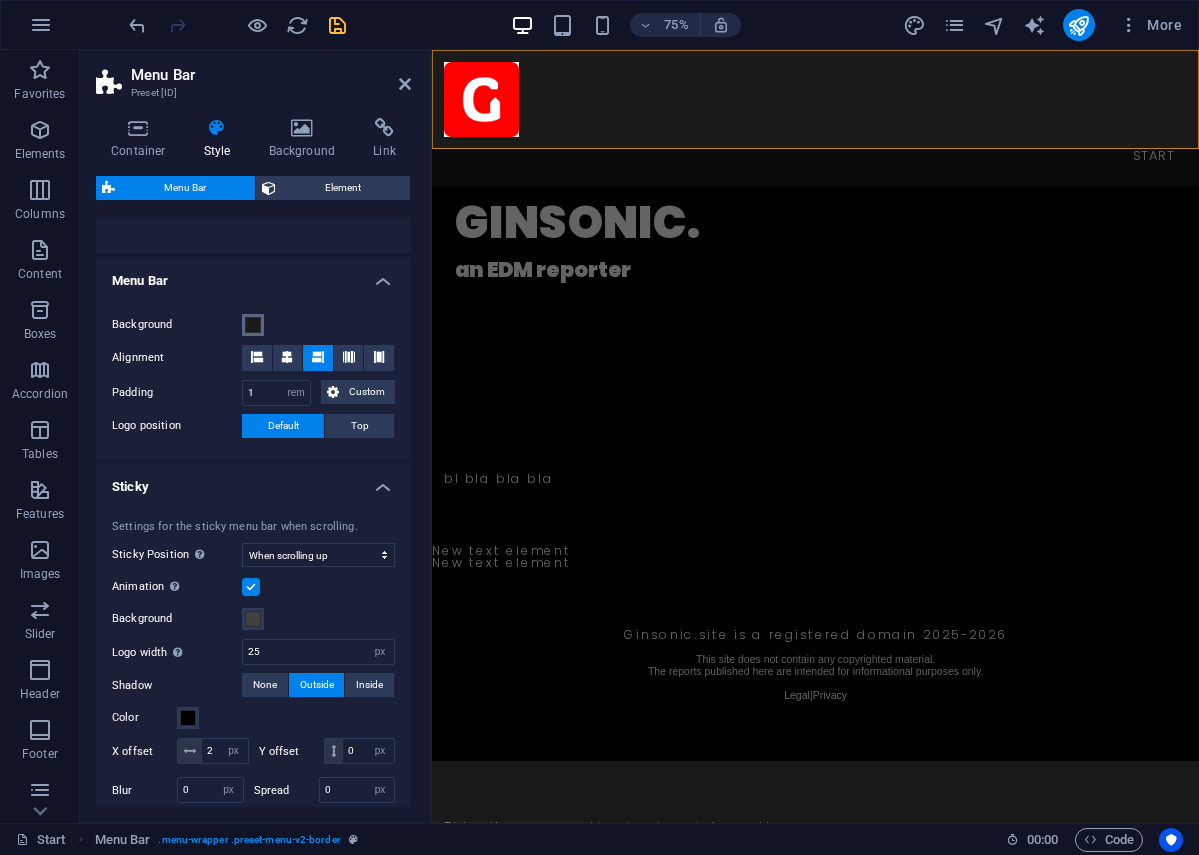 click at bounding box center (253, 325) 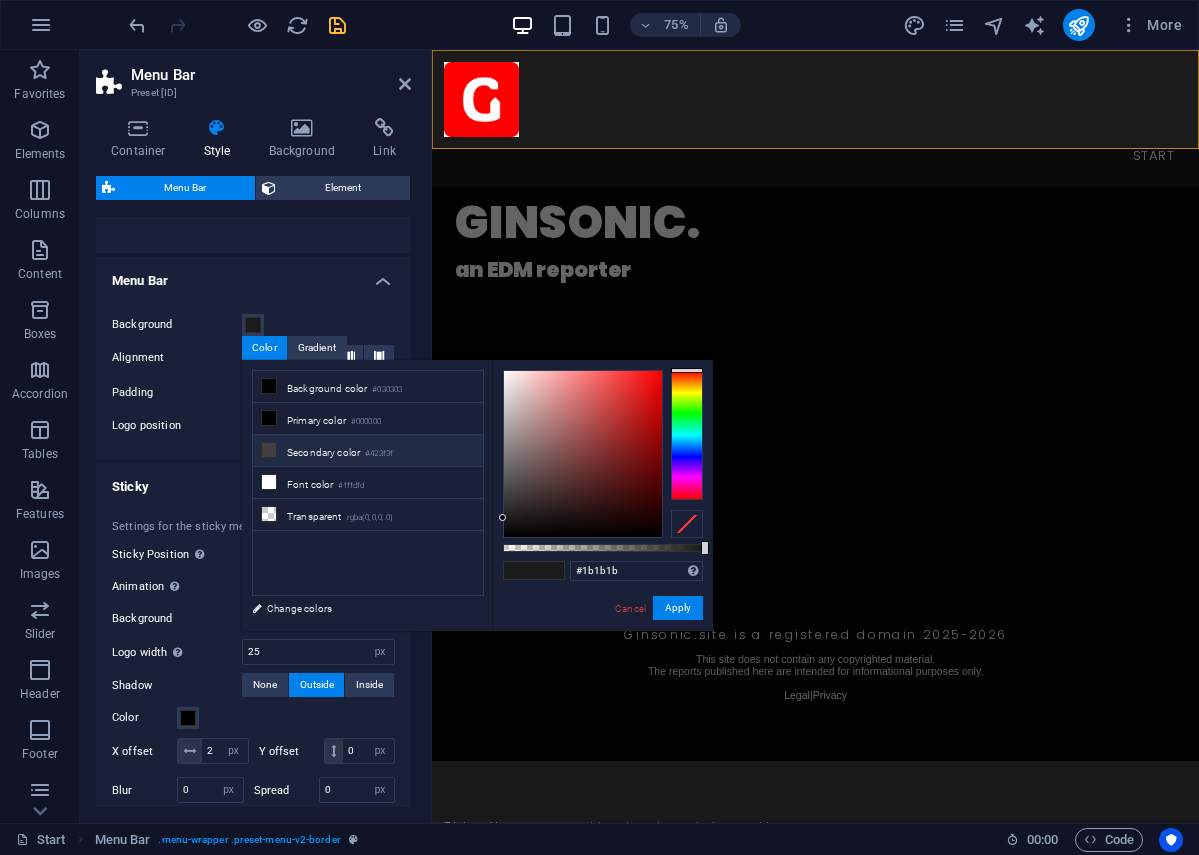 click on "Secondary color
#423f3f" at bounding box center (368, 451) 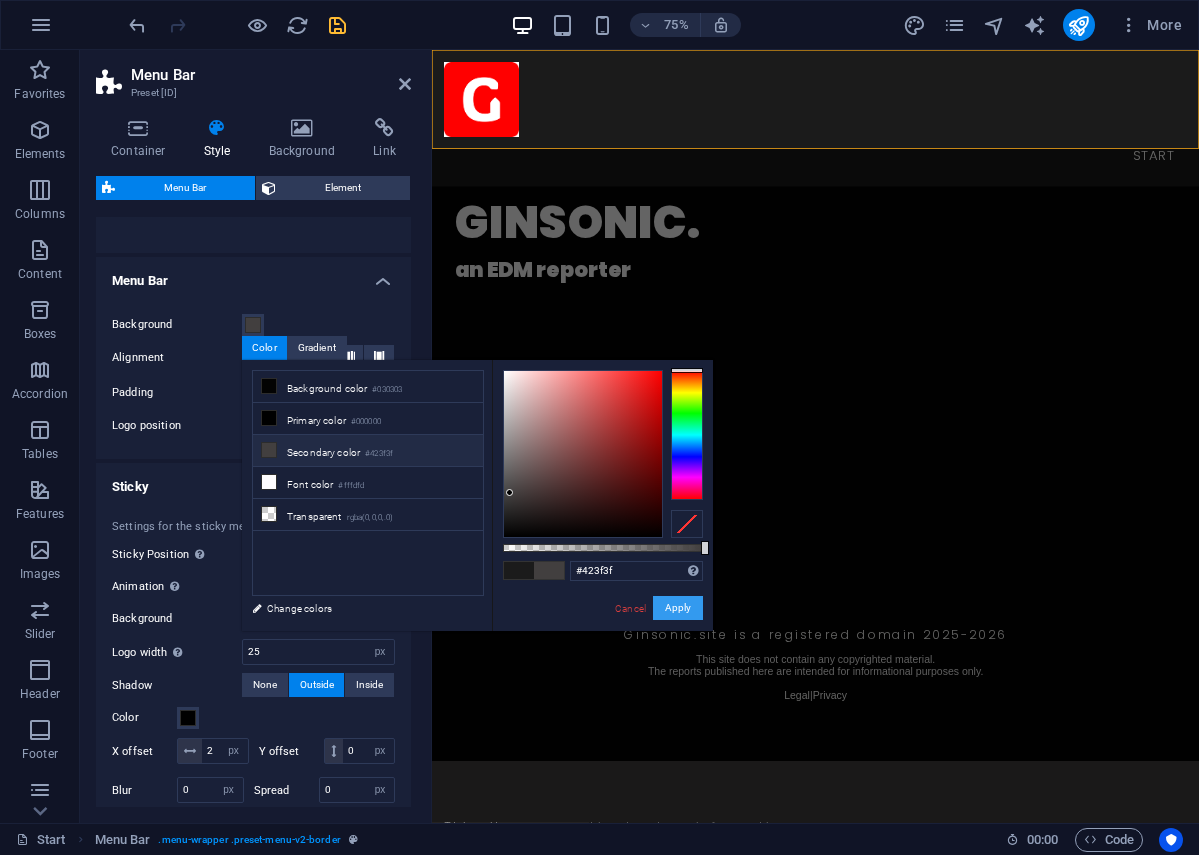 click on "Apply" at bounding box center (678, 608) 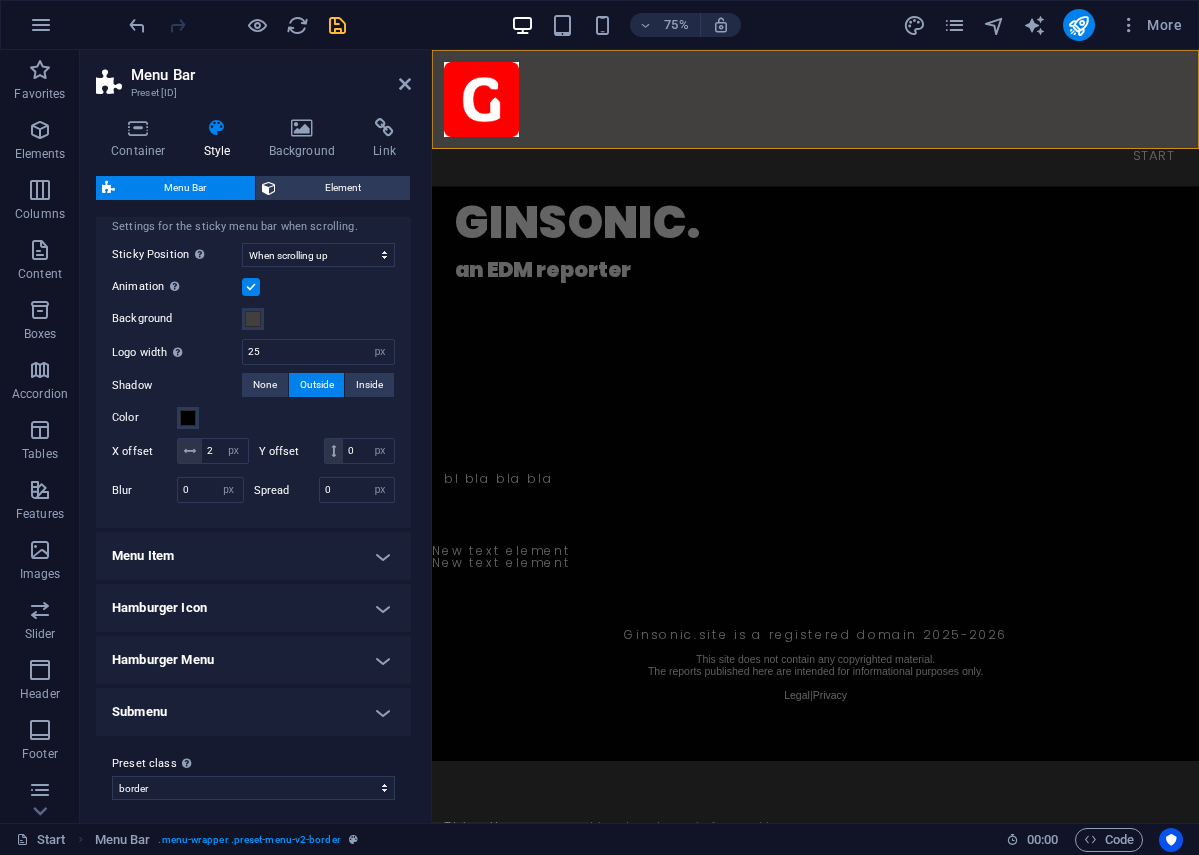 scroll, scrollTop: 609, scrollLeft: 0, axis: vertical 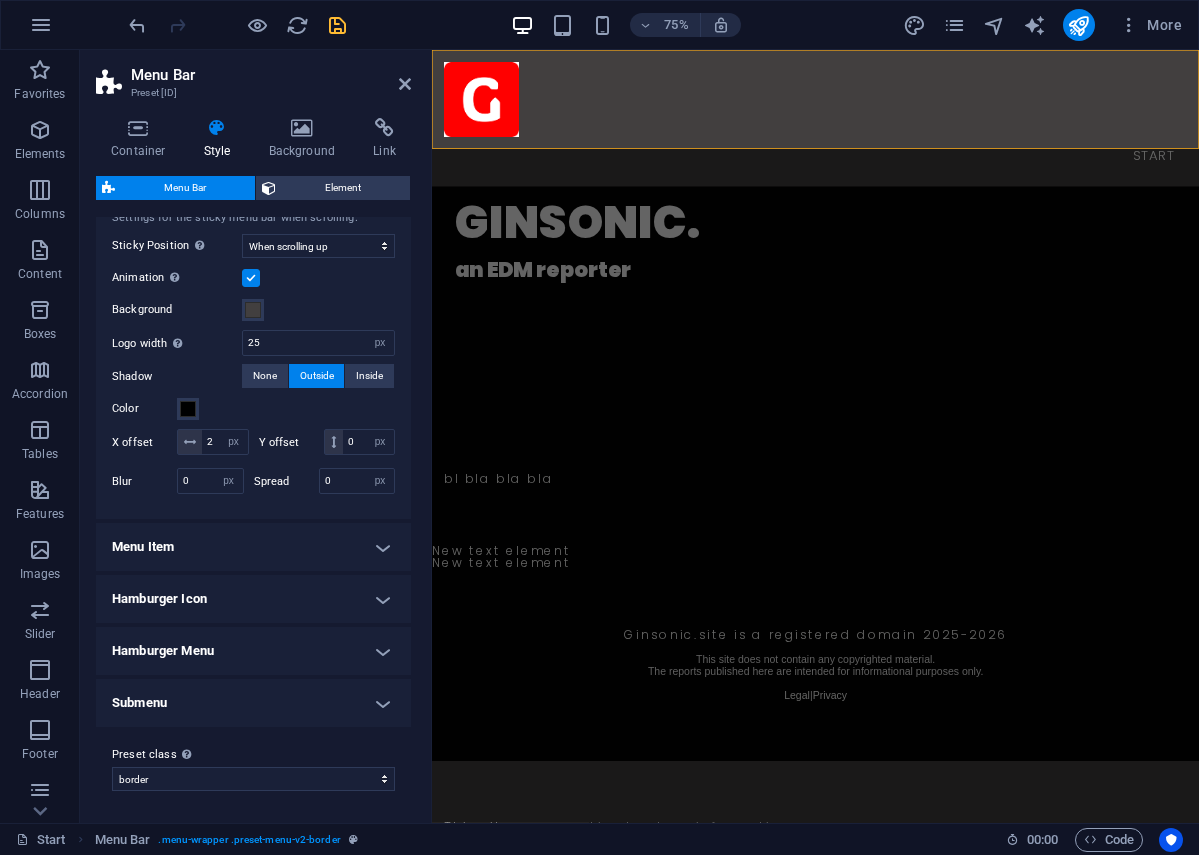 click on "Hamburger Icon" at bounding box center (253, 599) 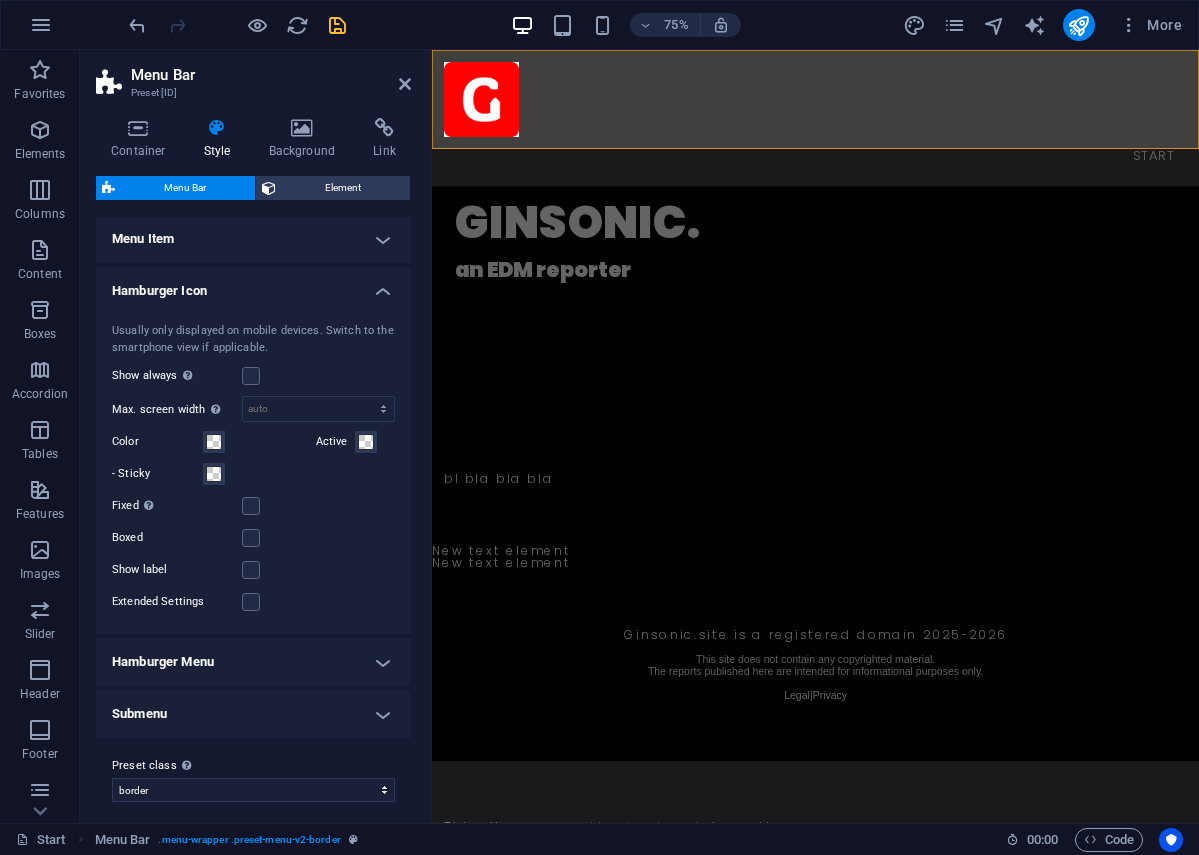scroll, scrollTop: 928, scrollLeft: 0, axis: vertical 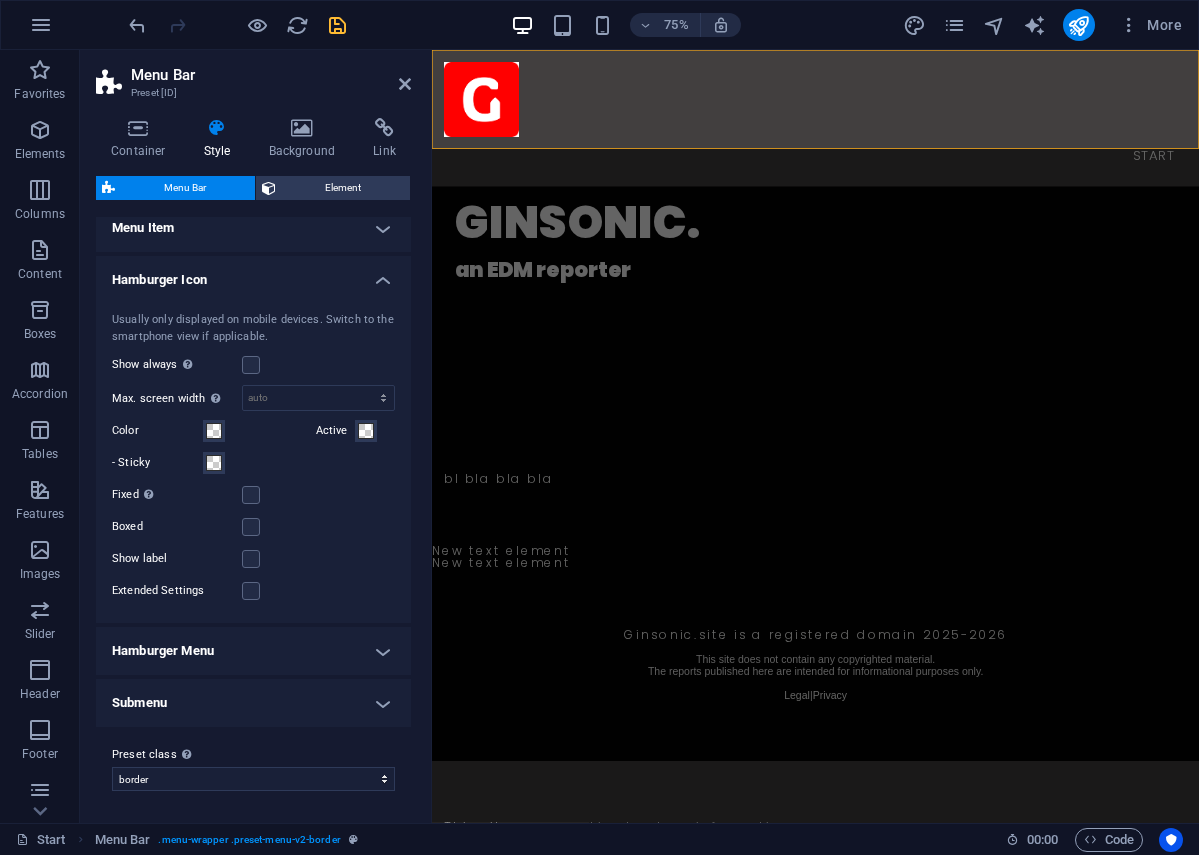click on "Hamburger Menu" at bounding box center (253, 651) 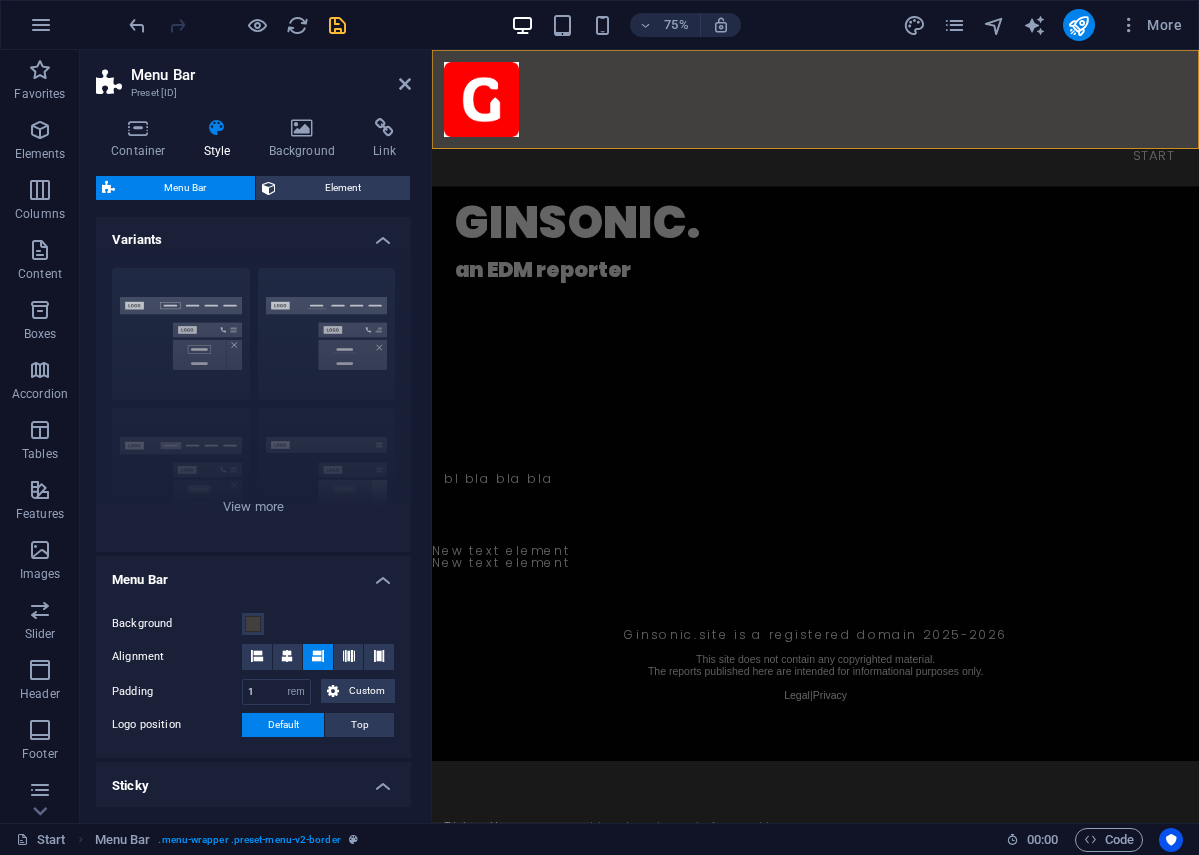 scroll, scrollTop: 0, scrollLeft: 0, axis: both 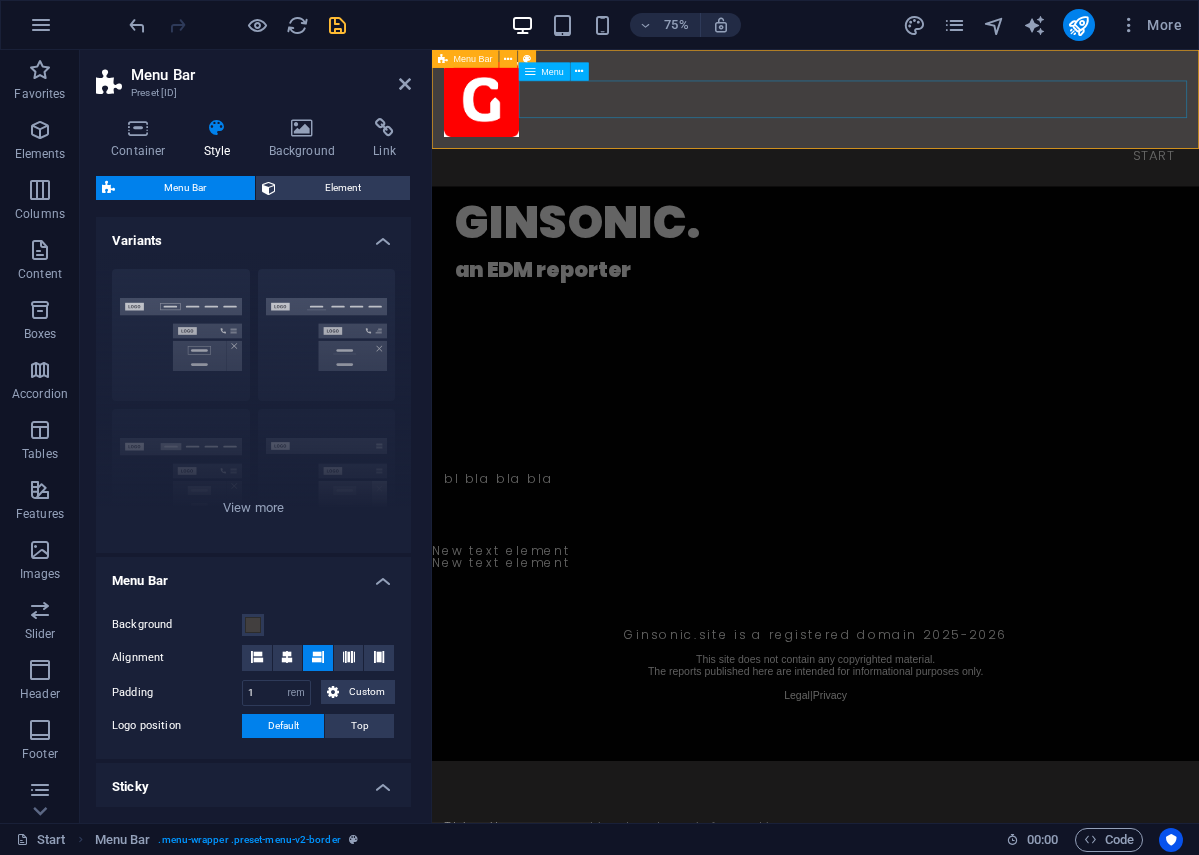click on "Start" at bounding box center [943, 191] 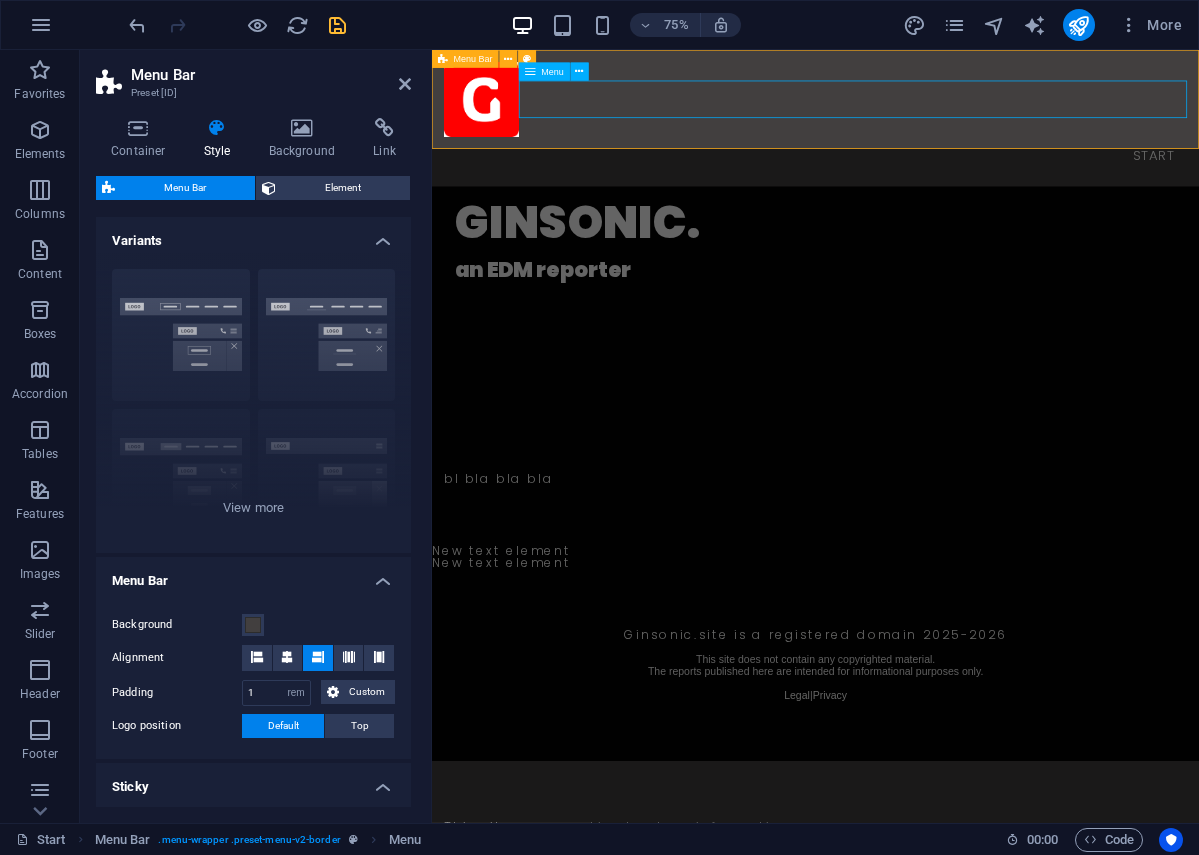 click on "Start" at bounding box center (943, 191) 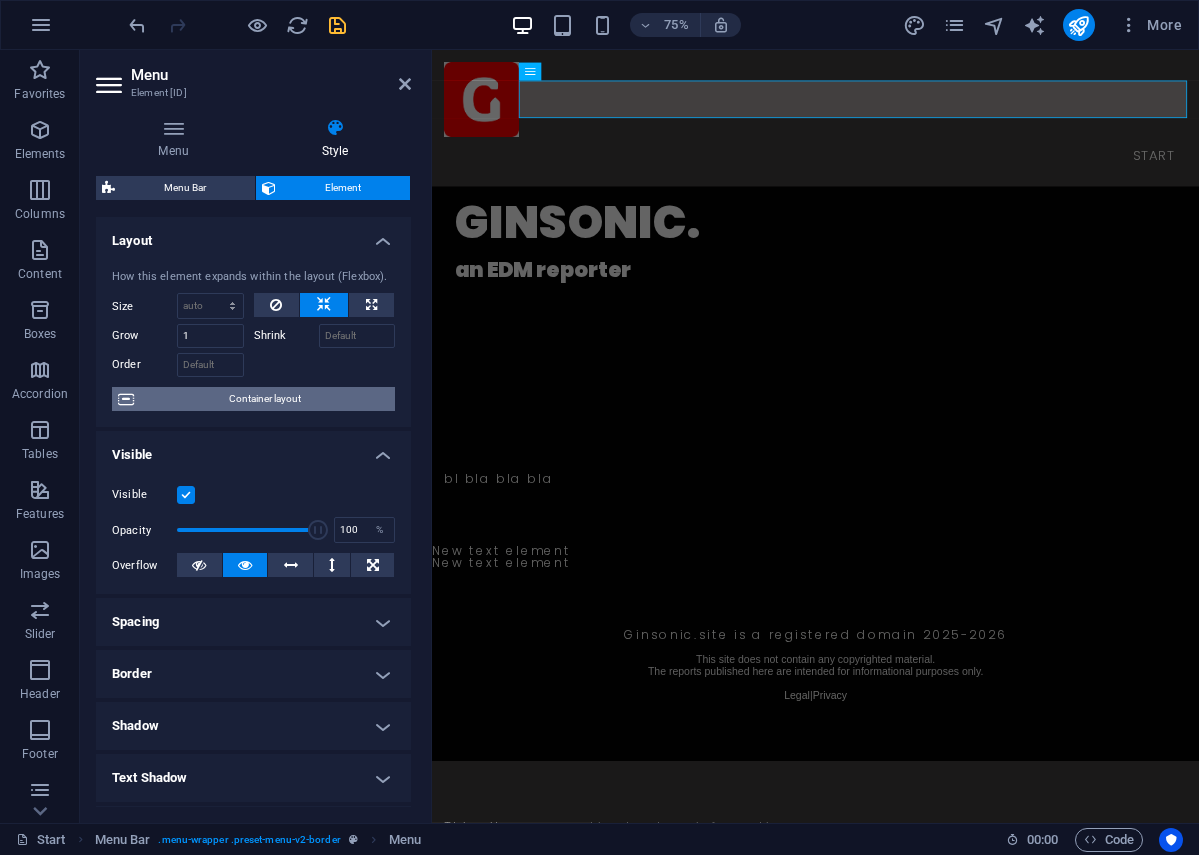 click on "Container layout" at bounding box center (264, 399) 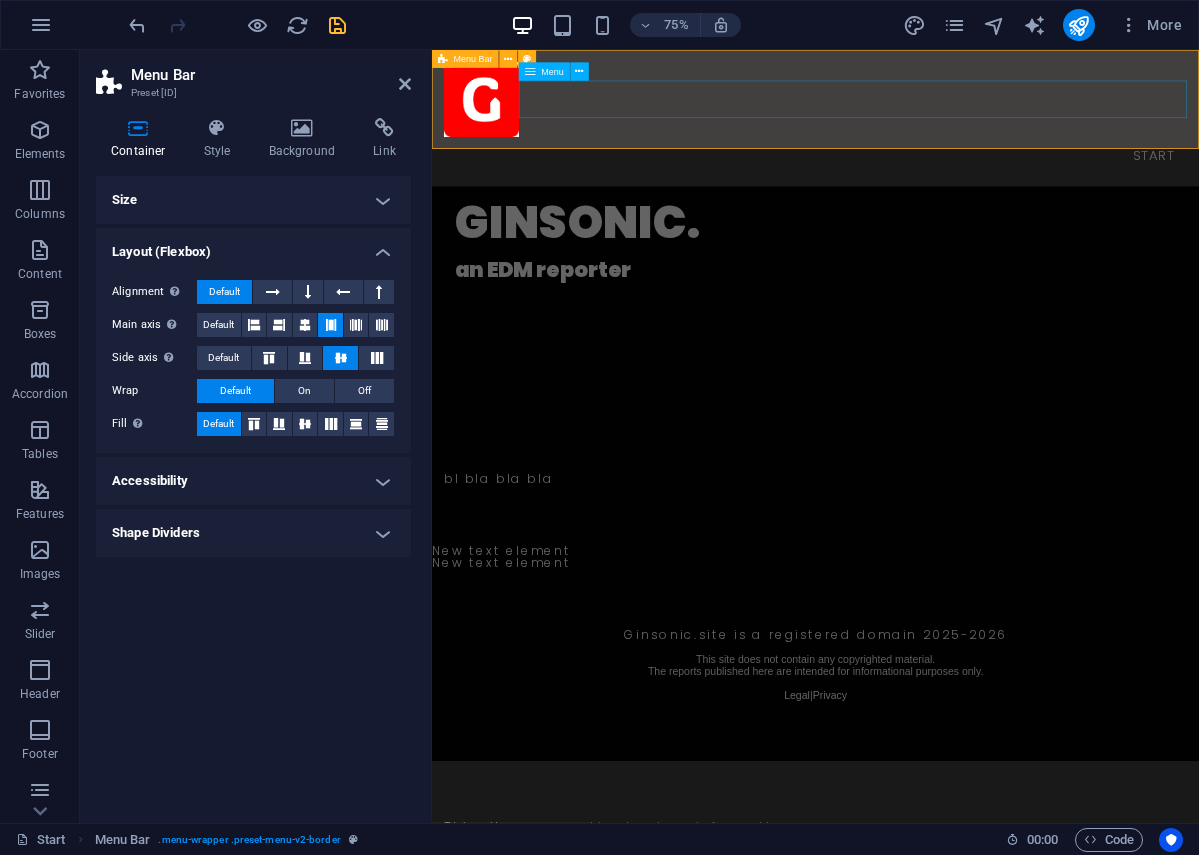 click on "Start" at bounding box center (943, 191) 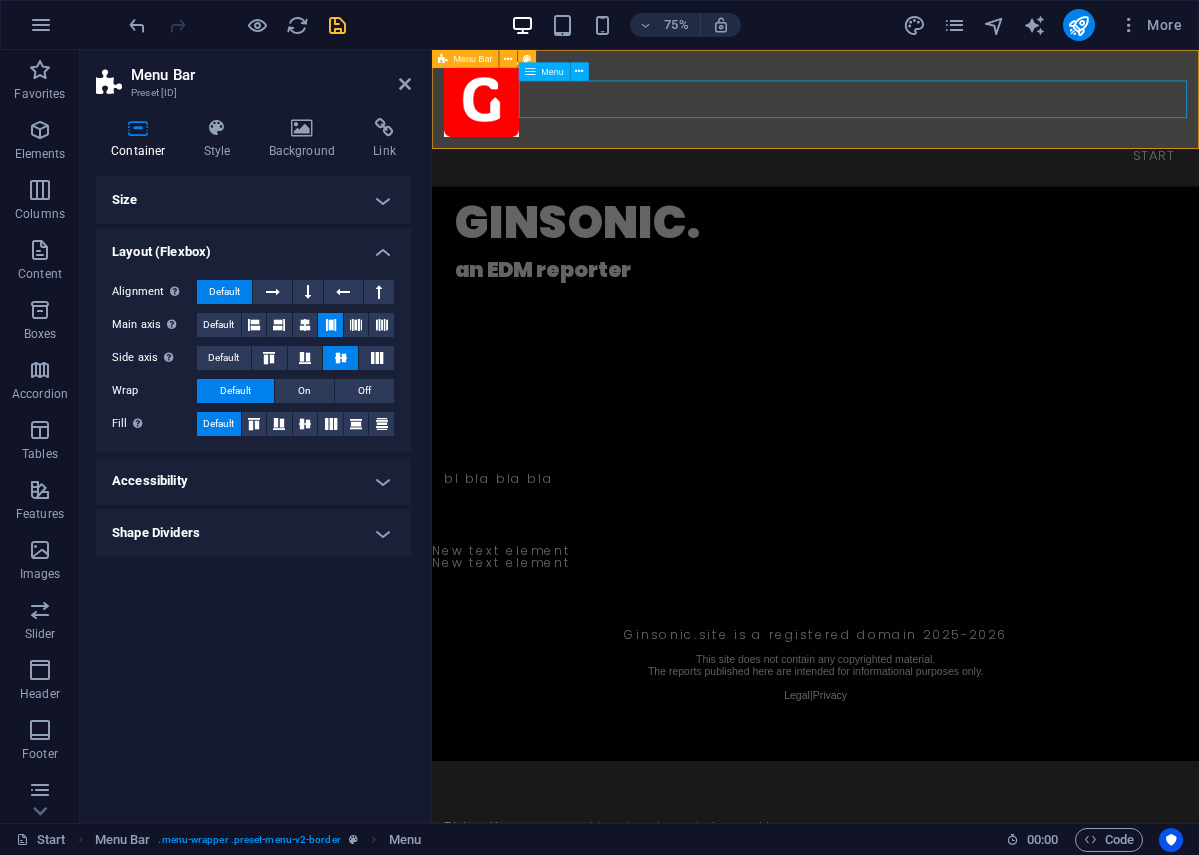 click on "Start" at bounding box center [943, 191] 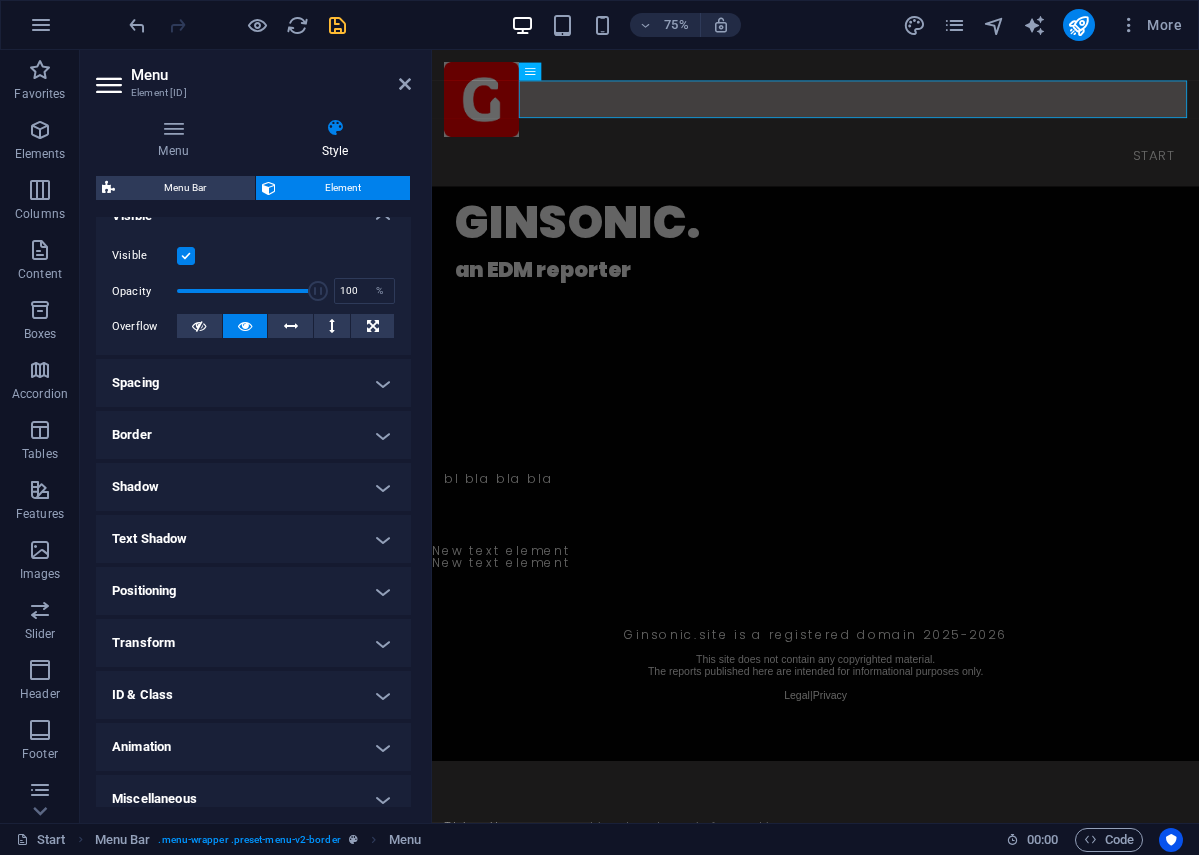 scroll, scrollTop: 255, scrollLeft: 0, axis: vertical 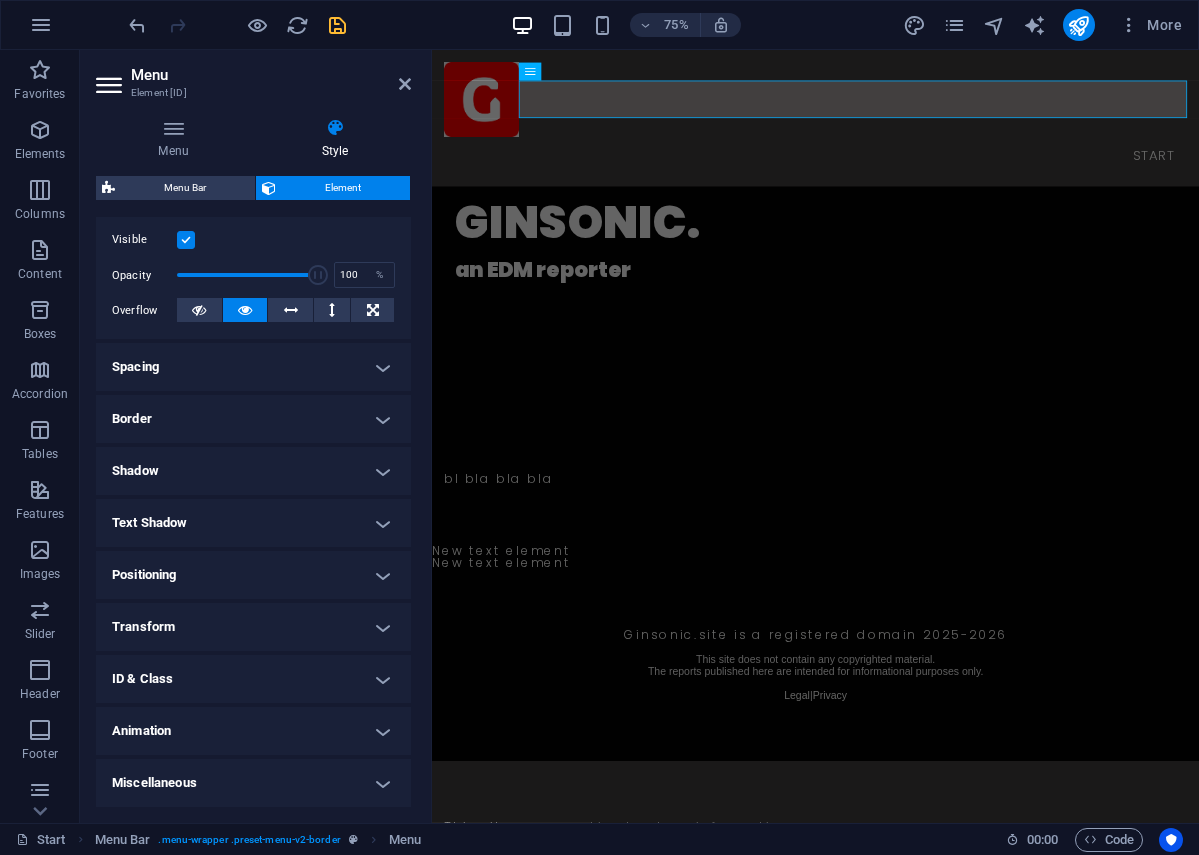 click on "ID & Class" at bounding box center [253, 679] 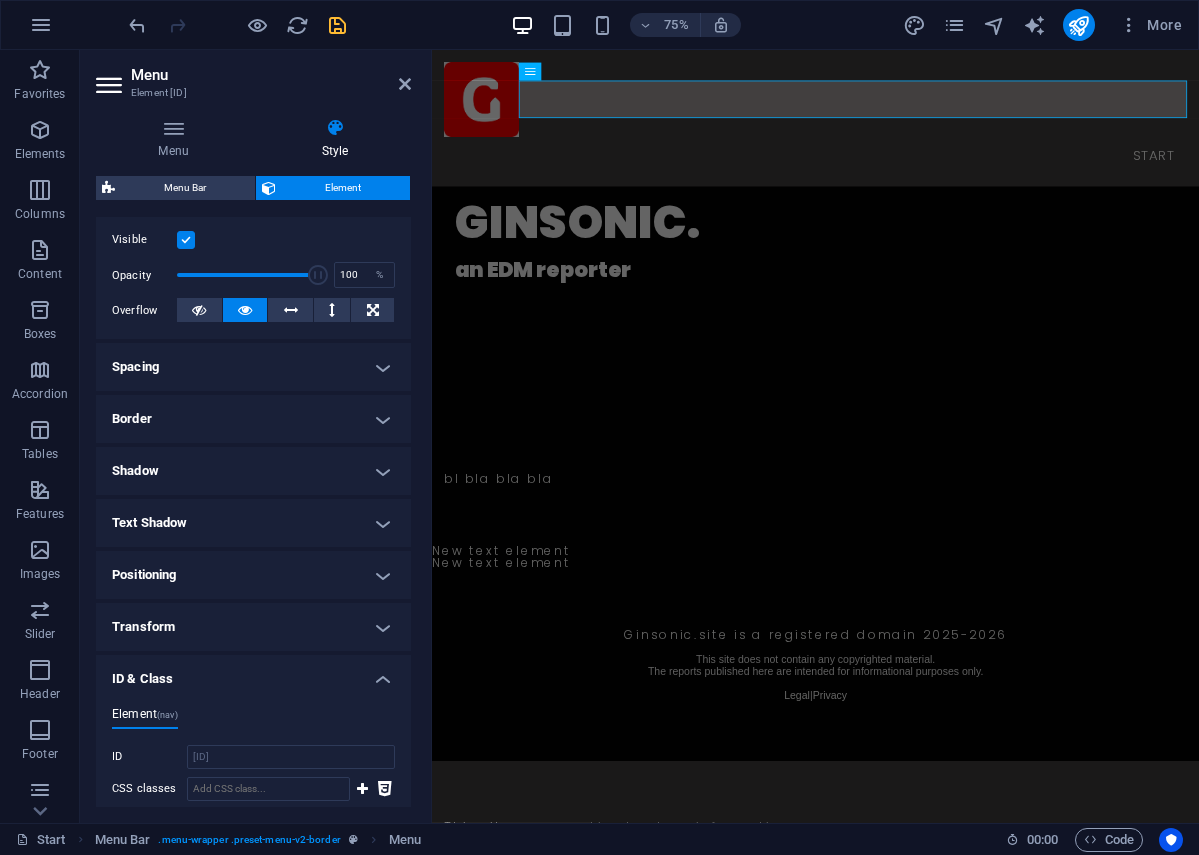 click on "ID & Class" at bounding box center [253, 673] 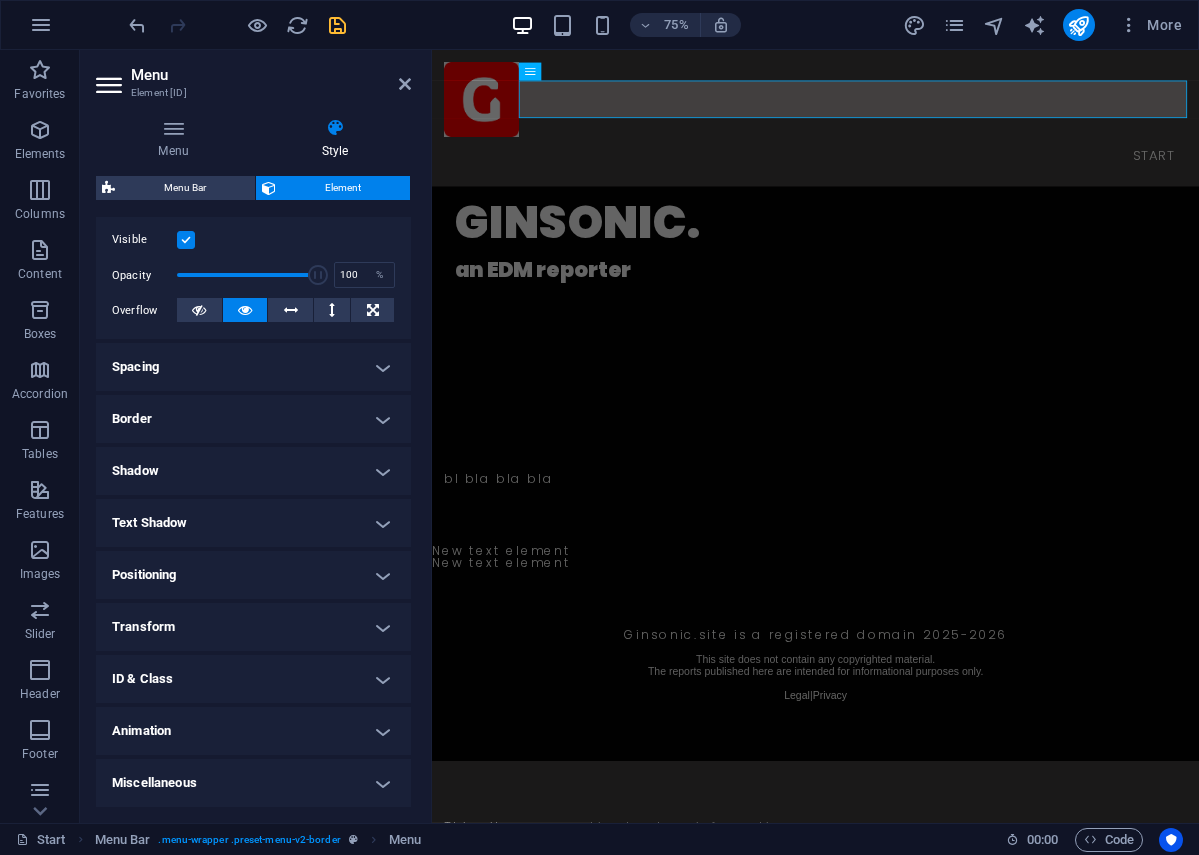 click on "Animation" at bounding box center (253, 731) 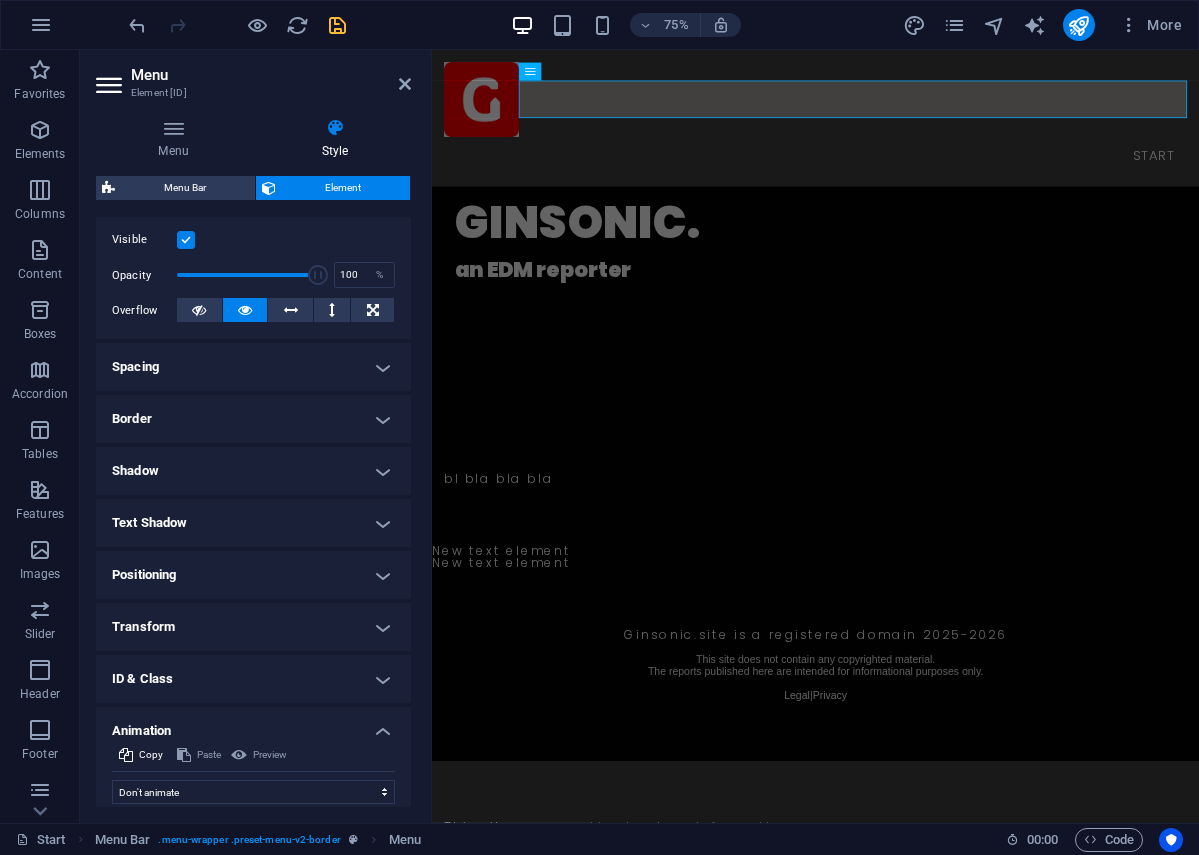scroll, scrollTop: 320, scrollLeft: 0, axis: vertical 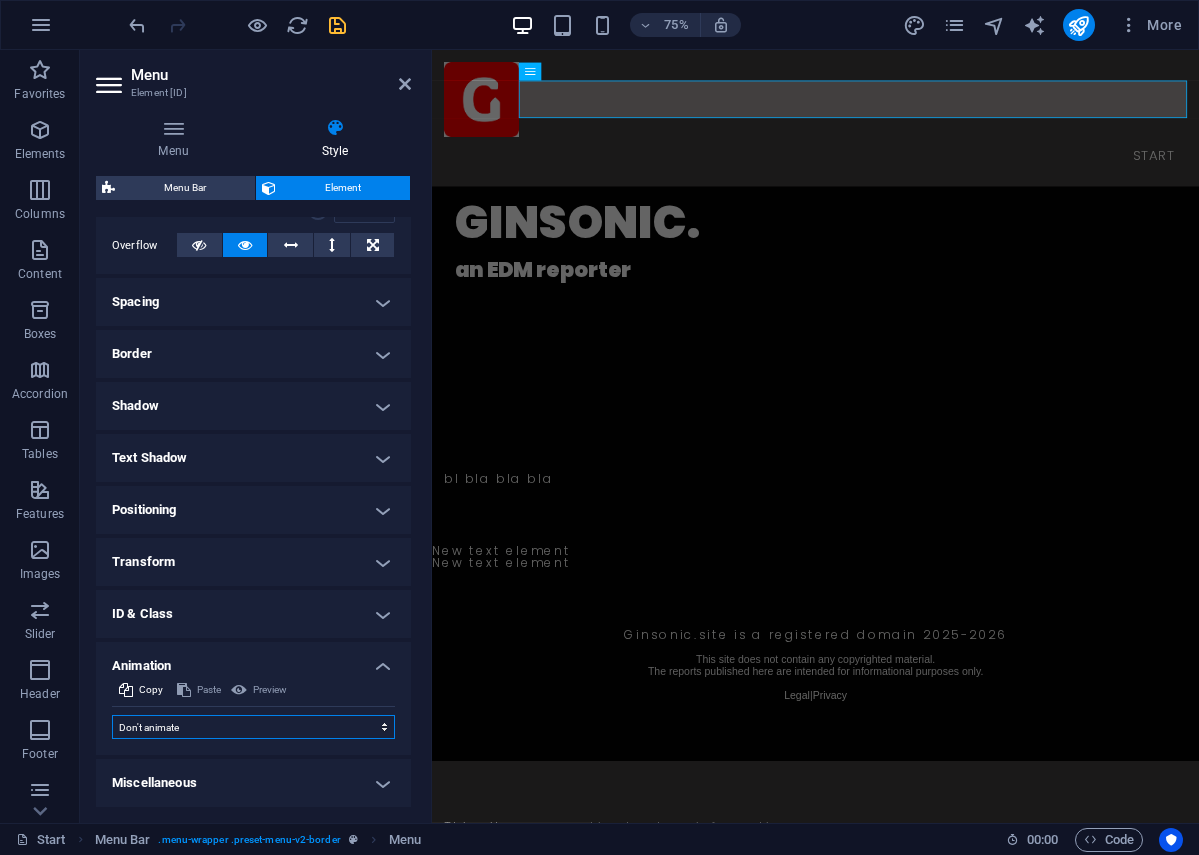 click on "Don't animate Show / Hide Slide up/down Zoom in/out Slide left to right Slide right to left Slide top to bottom Slide bottom to top Pulse Blink Open as overlay" at bounding box center [253, 727] 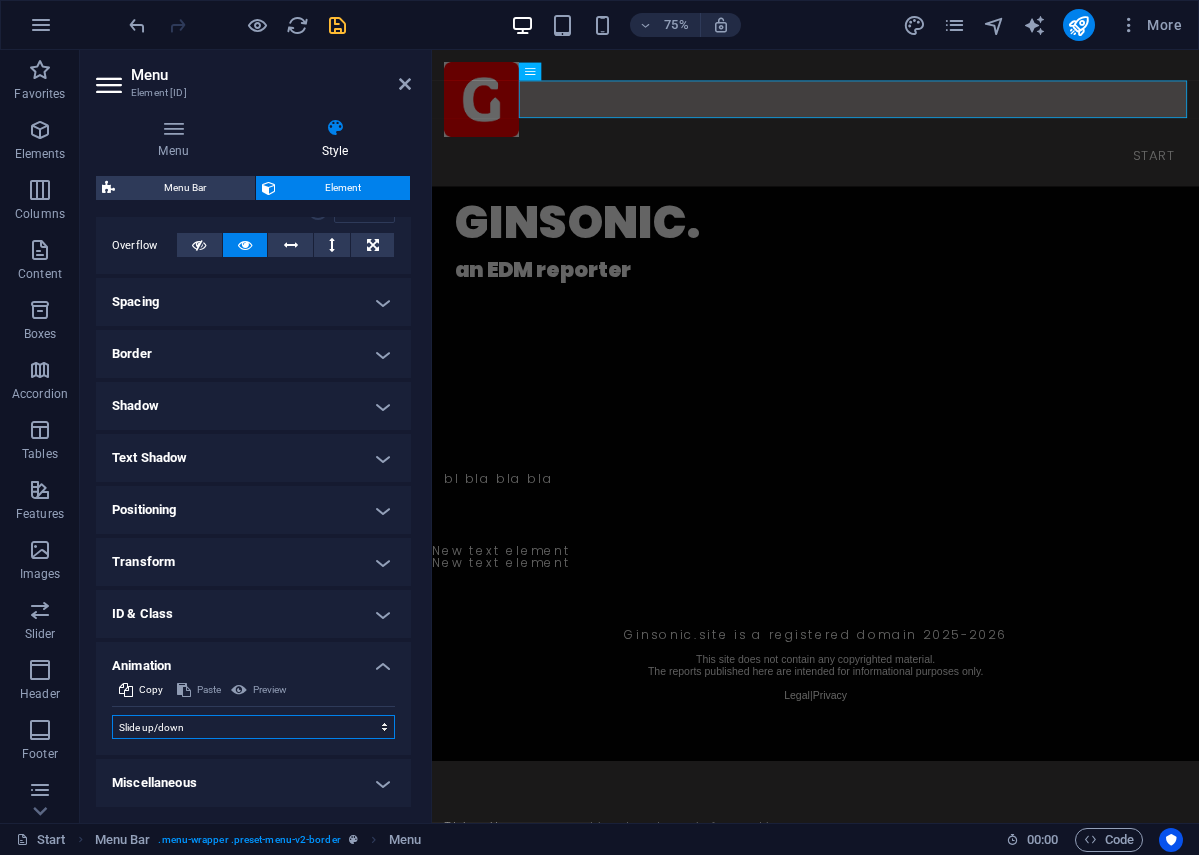 click on "Don't animate Show / Hide Slide up/down Zoom in/out Slide left to right Slide right to left Slide top to bottom Slide bottom to top Pulse Blink Open as overlay" at bounding box center [253, 727] 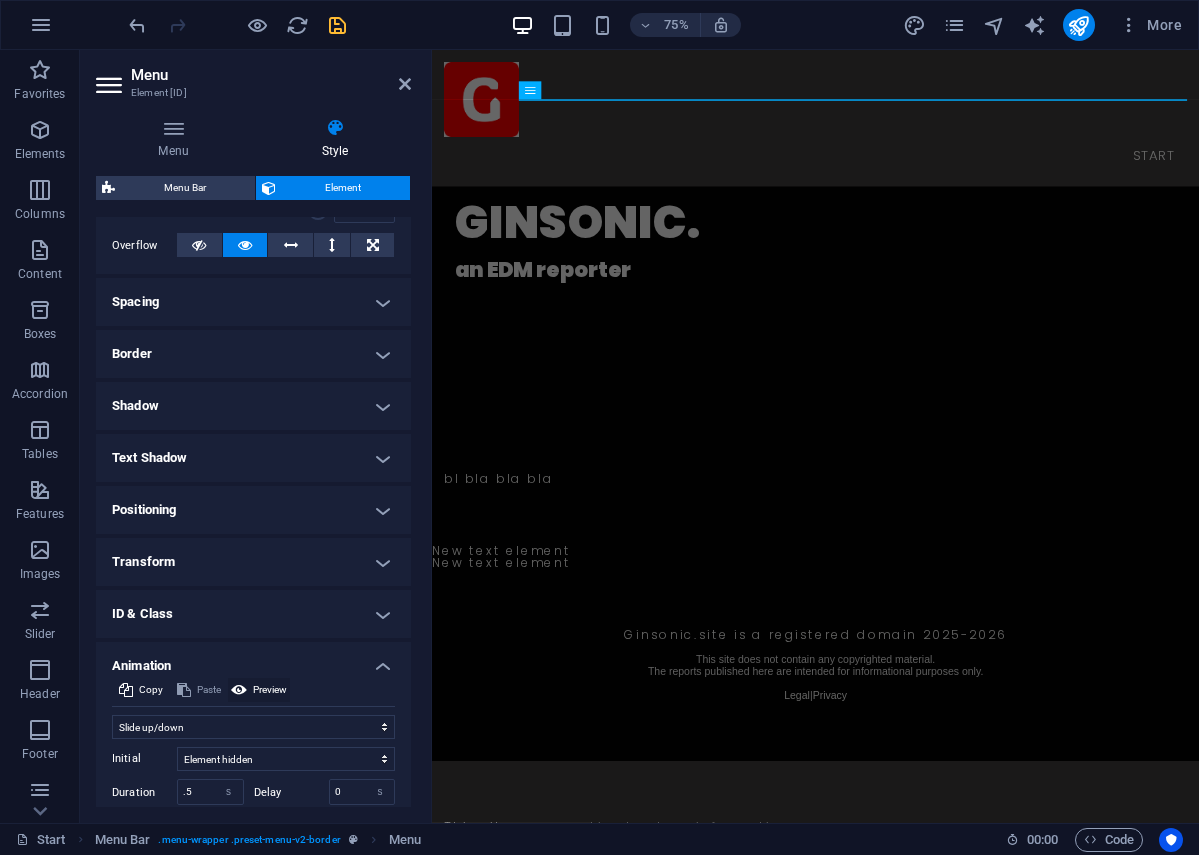 click on "Preview" at bounding box center (270, 690) 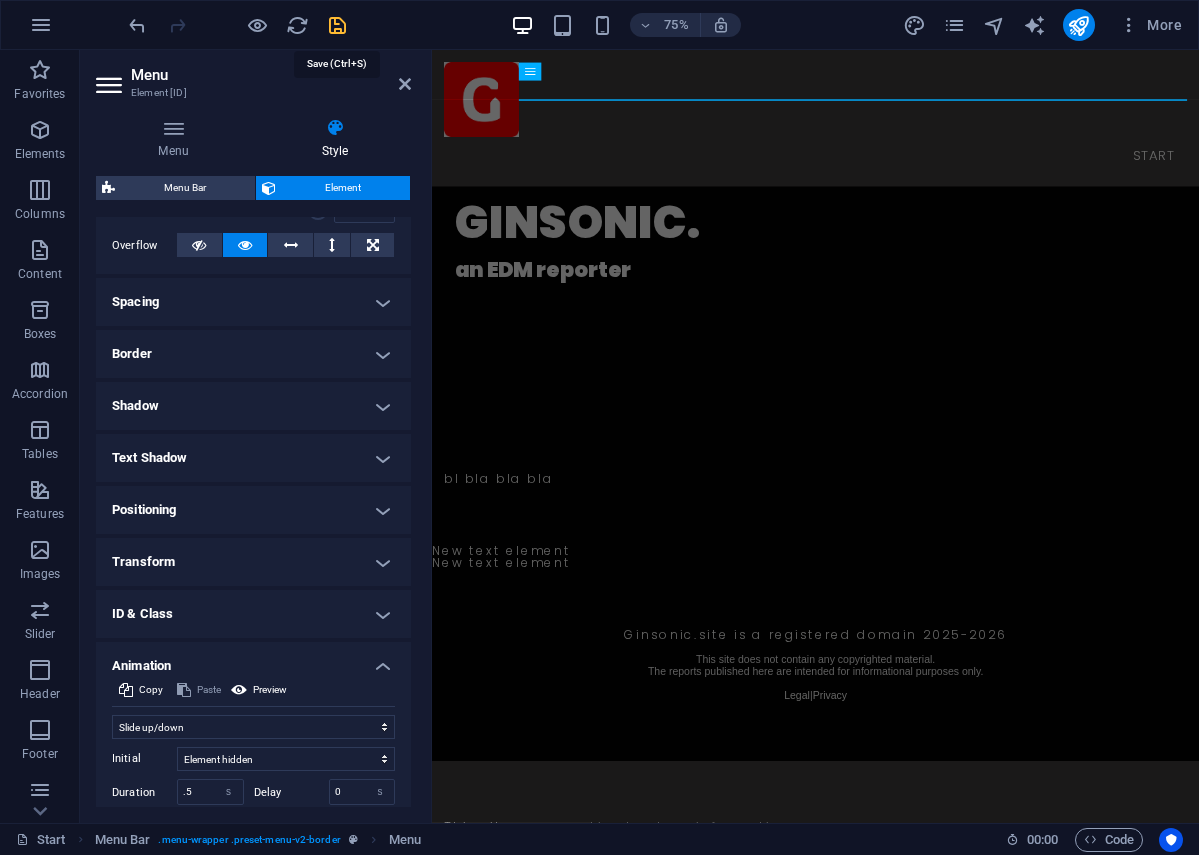 click at bounding box center (337, 25) 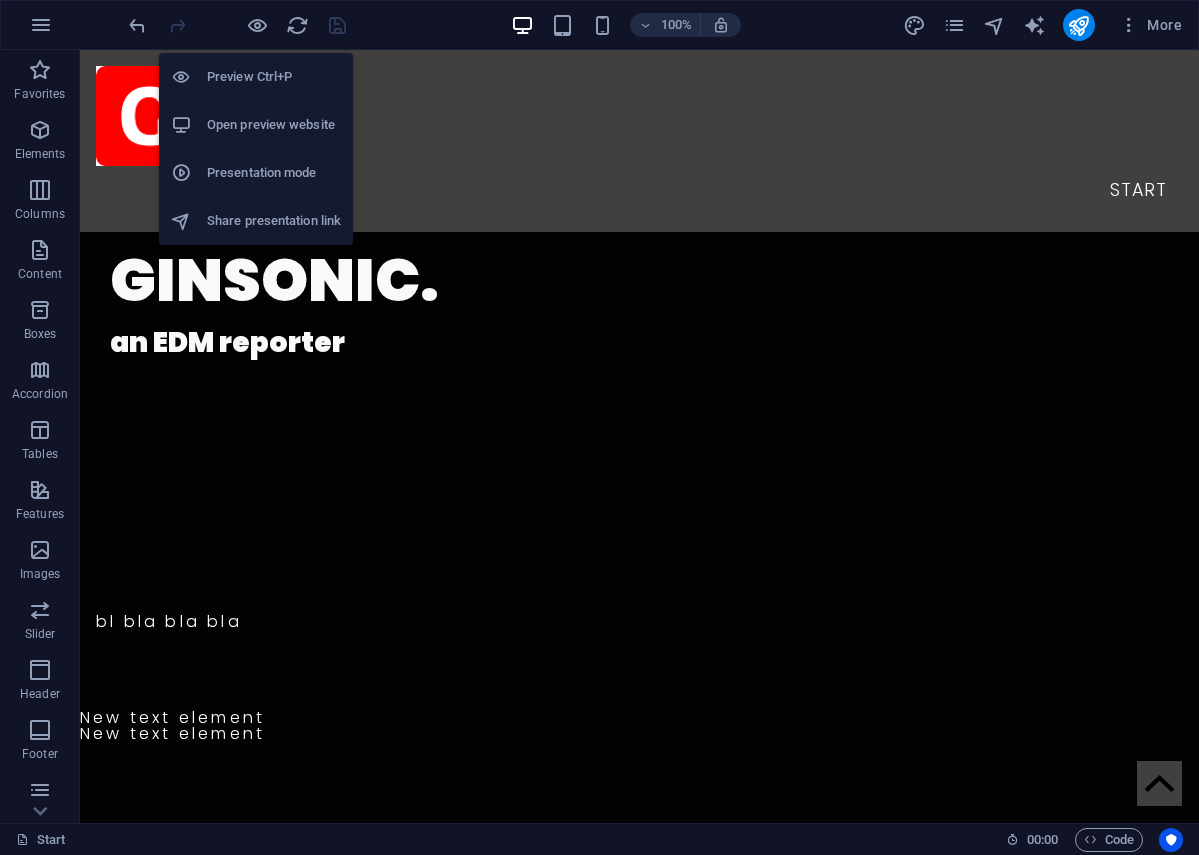 click on "Open preview website" at bounding box center [274, 125] 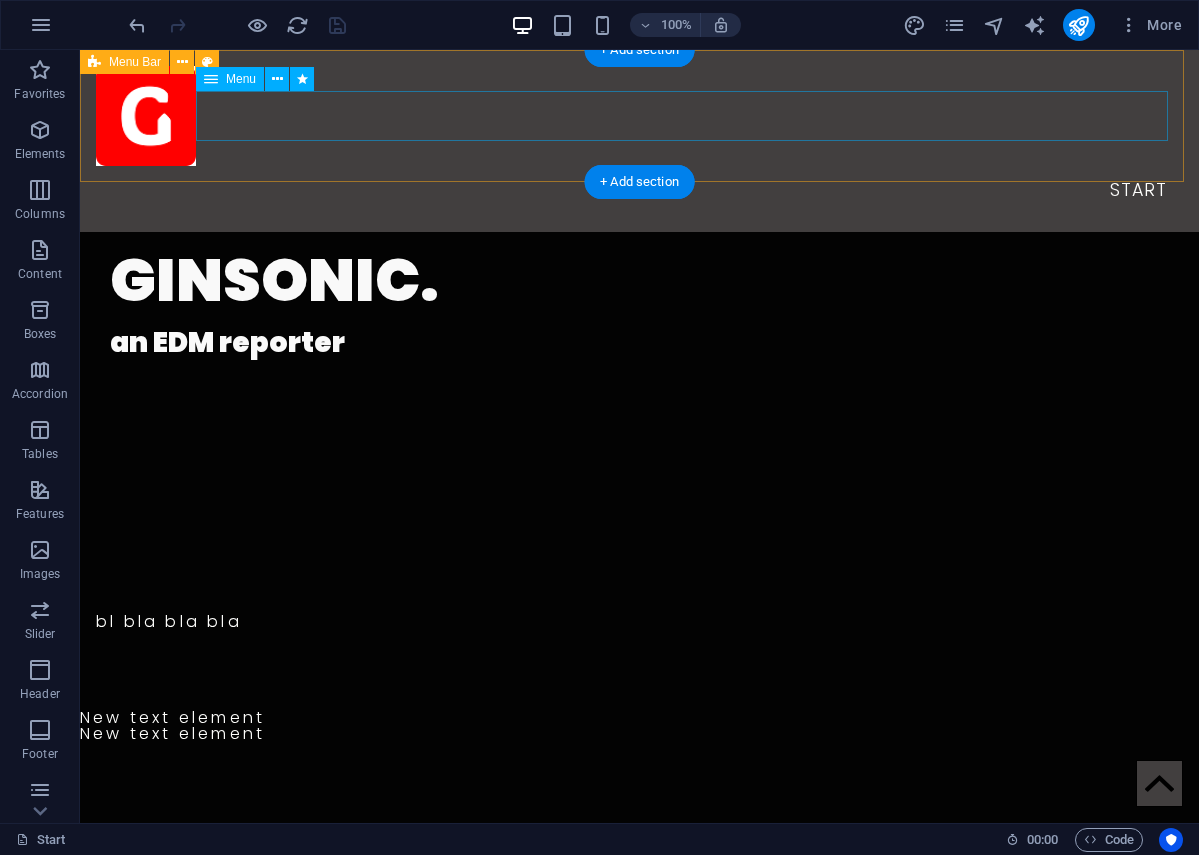 click on "Start" at bounding box center [639, 191] 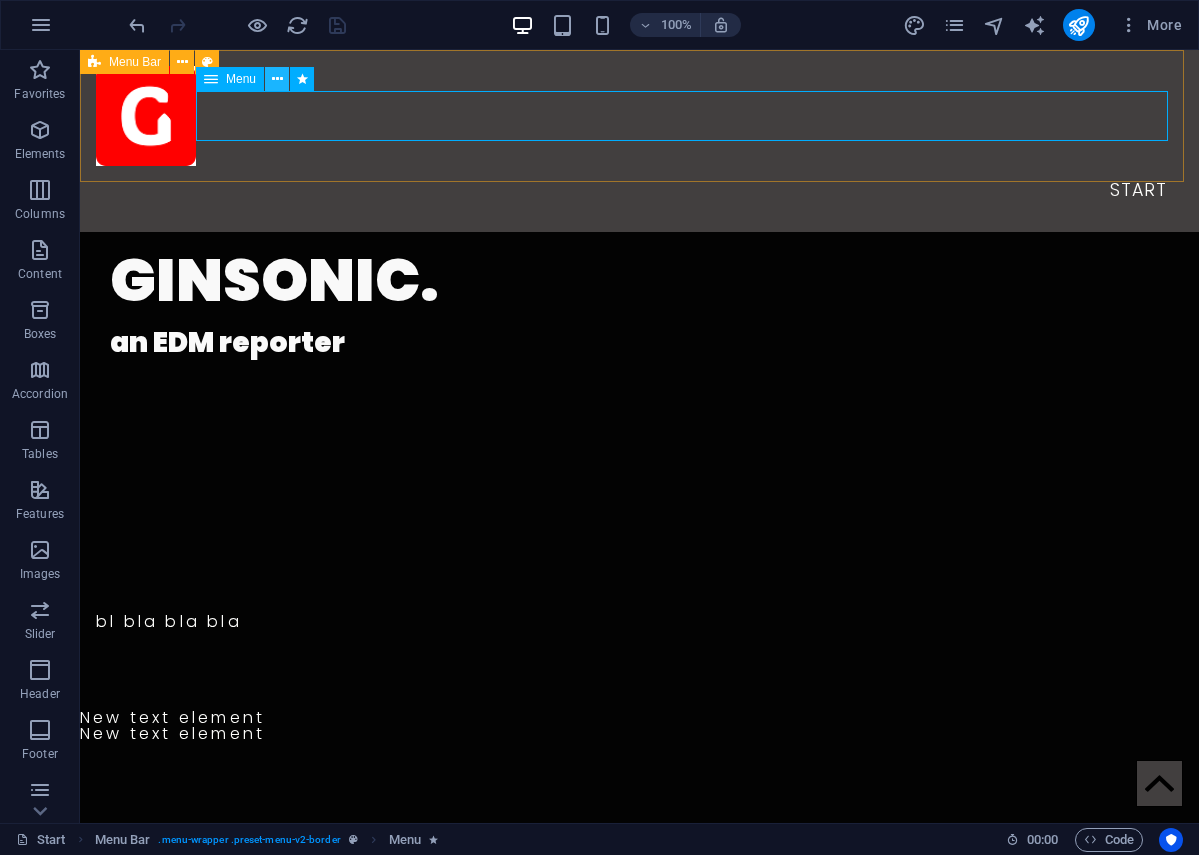click at bounding box center [277, 79] 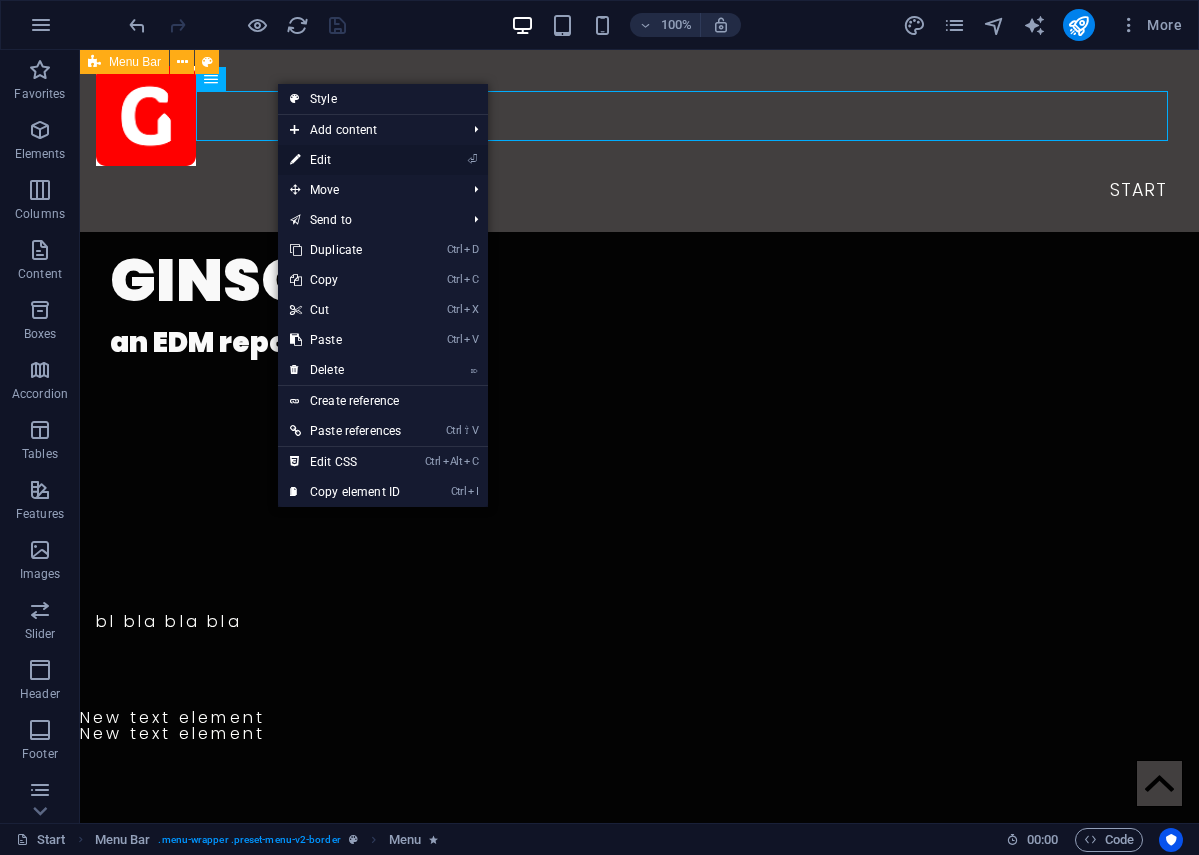 click on "⏎  Edit" at bounding box center (345, 160) 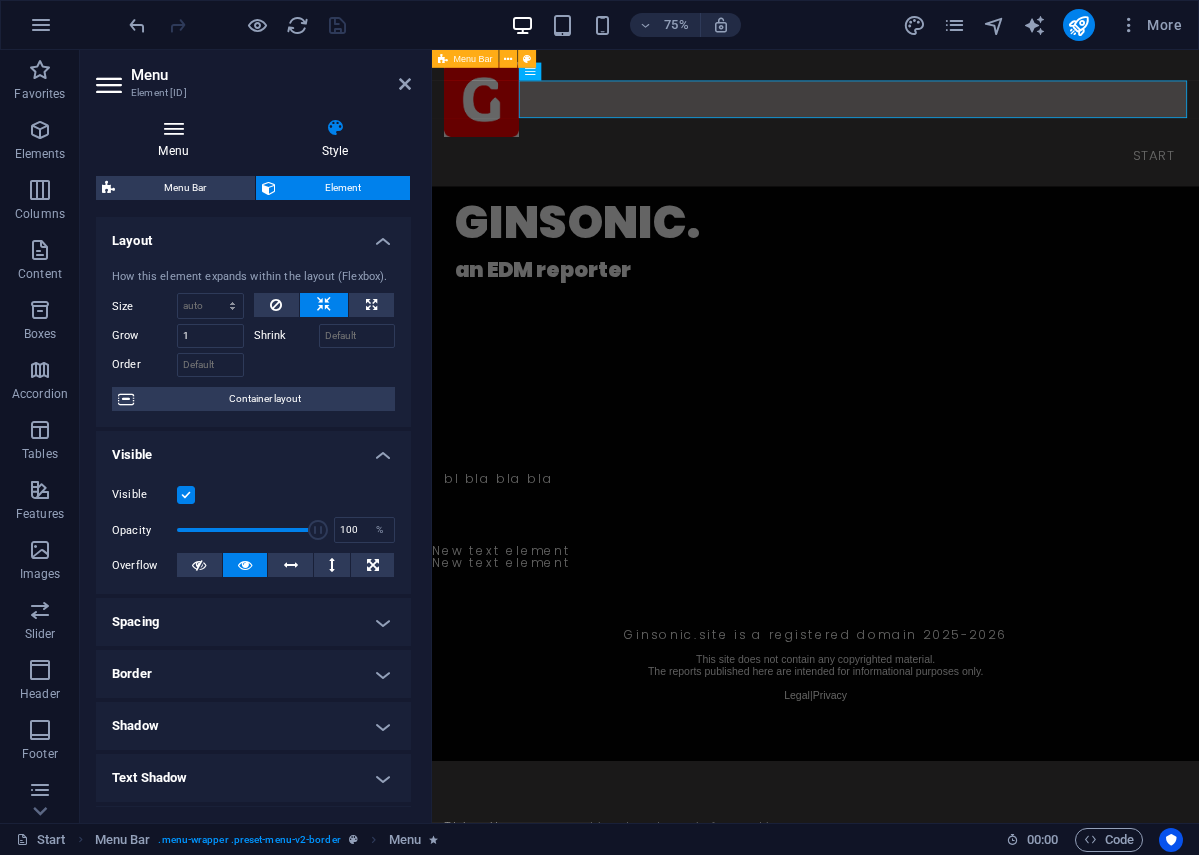 click at bounding box center [173, 128] 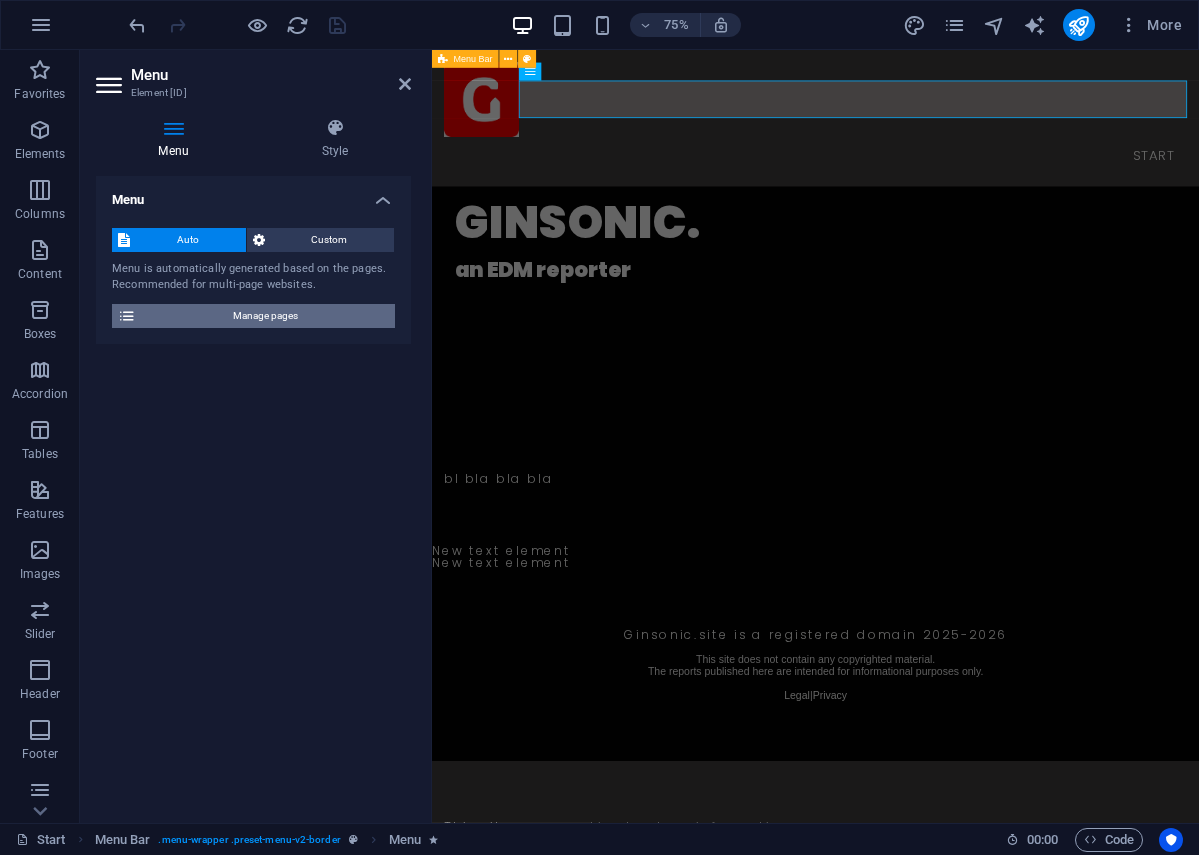 click on "Manage pages" at bounding box center (265, 316) 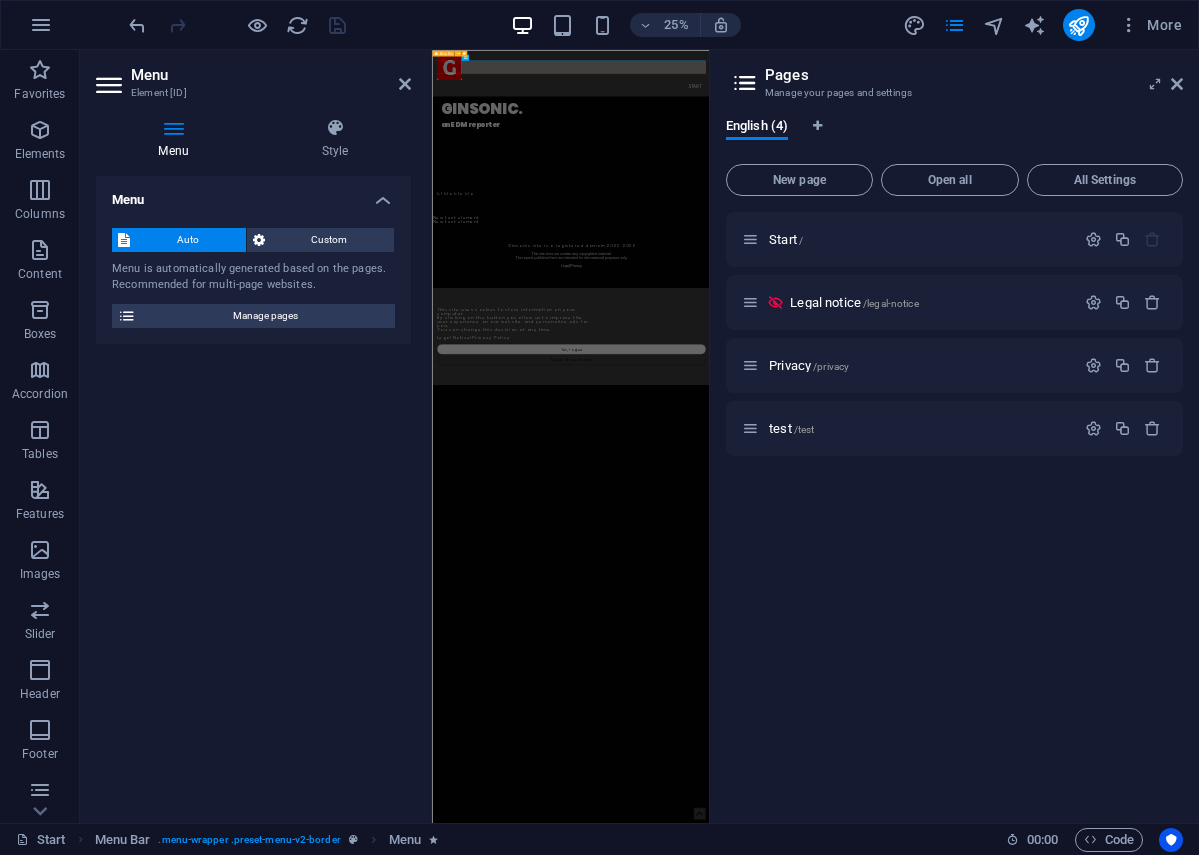 click on "Menu Auto Custom Menu is automatically generated based on the pages. Recommended for multi-page websites. Manage pages Menu items 1 None Page External Element Phone Email Page Start Legal notice Privacy test Element
URL /#home Phone Email Link text Home Link target New tab Same tab Overlay Title Additional link description, should not be the same as the link text. The title is most often shown as a tooltip text when the mouse moves over the element. Leave empty if uncertain. Relationship Sets the  relationship of this link to the link target . For example, the value "nofollow" instructs search engines not to follow the link. Can be left empty. alternate author bookmark external help license next nofollow noreferrer noopener prev search tag Button Design None Default Primary Secondary" at bounding box center [253, 491] 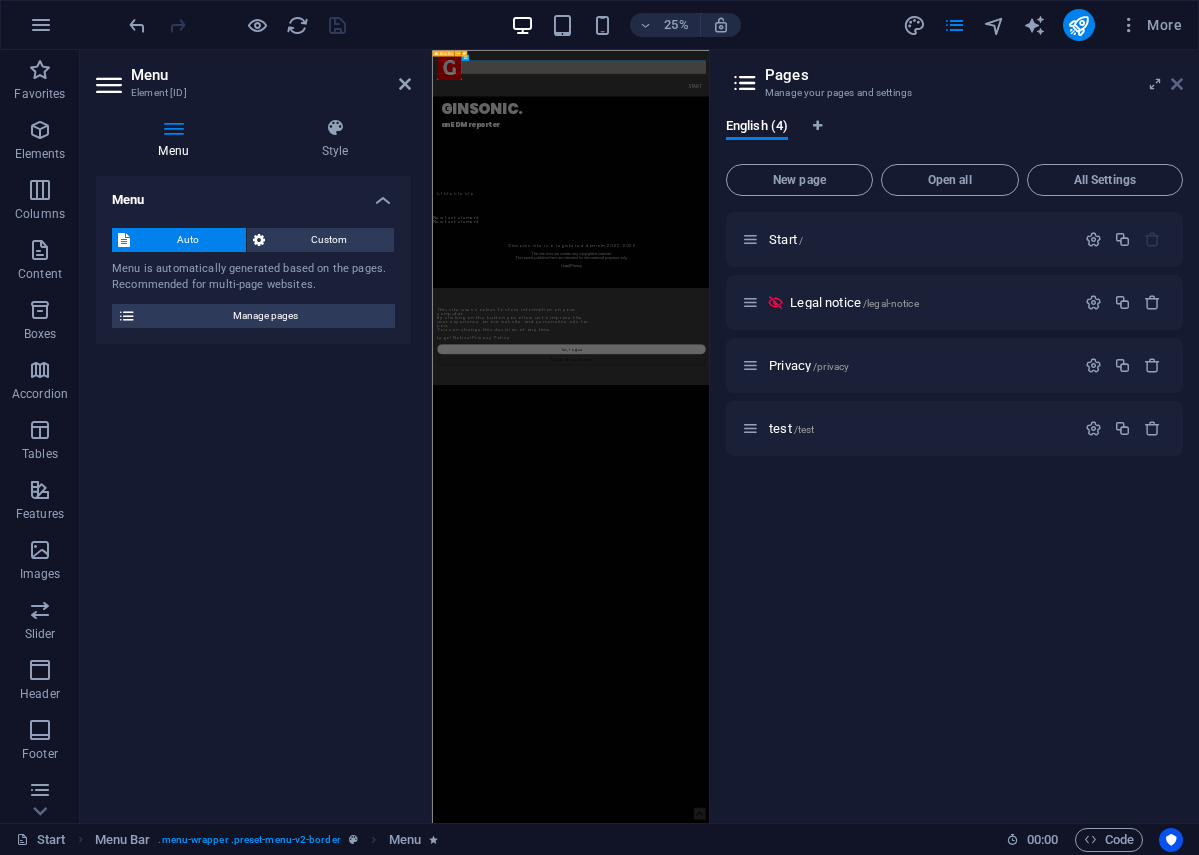 click at bounding box center (1177, 84) 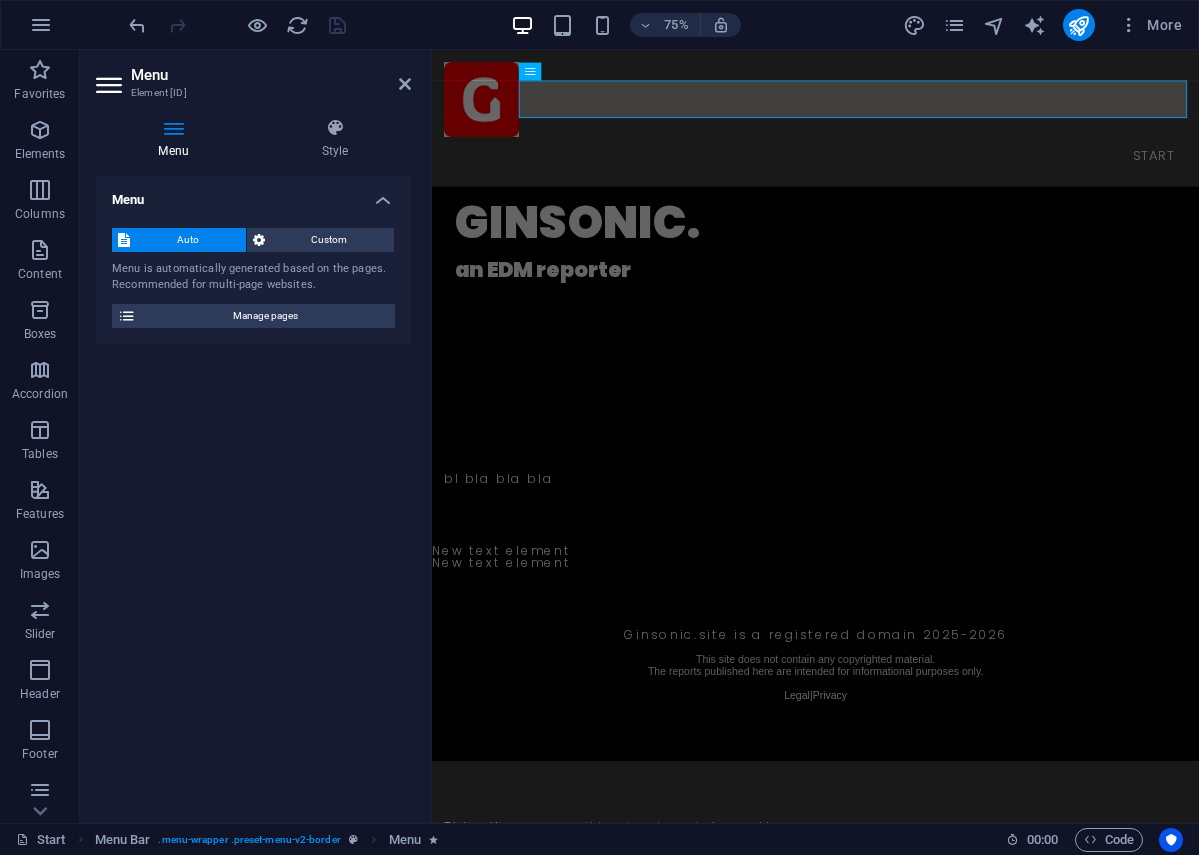 click on "Menu Auto Custom Menu is automatically generated based on the pages. Recommended for multi-page websites. Manage pages Menu items 1 None Page External Element Phone Email Page Start Legal notice Privacy test Element
URL /#home Phone Email Link text Home Link target New tab Same tab Overlay Title Additional link description, should not be the same as the link text. The title is most often shown as a tooltip text when the mouse moves over the element. Leave empty if uncertain. Relationship Sets the  relationship of this link to the link target . For example, the value "nofollow" instructs search engines not to follow the link. Can be left empty. alternate author bookmark external help license next nofollow noreferrer noopener prev search tag Button Design None Default Primary Secondary" at bounding box center [253, 491] 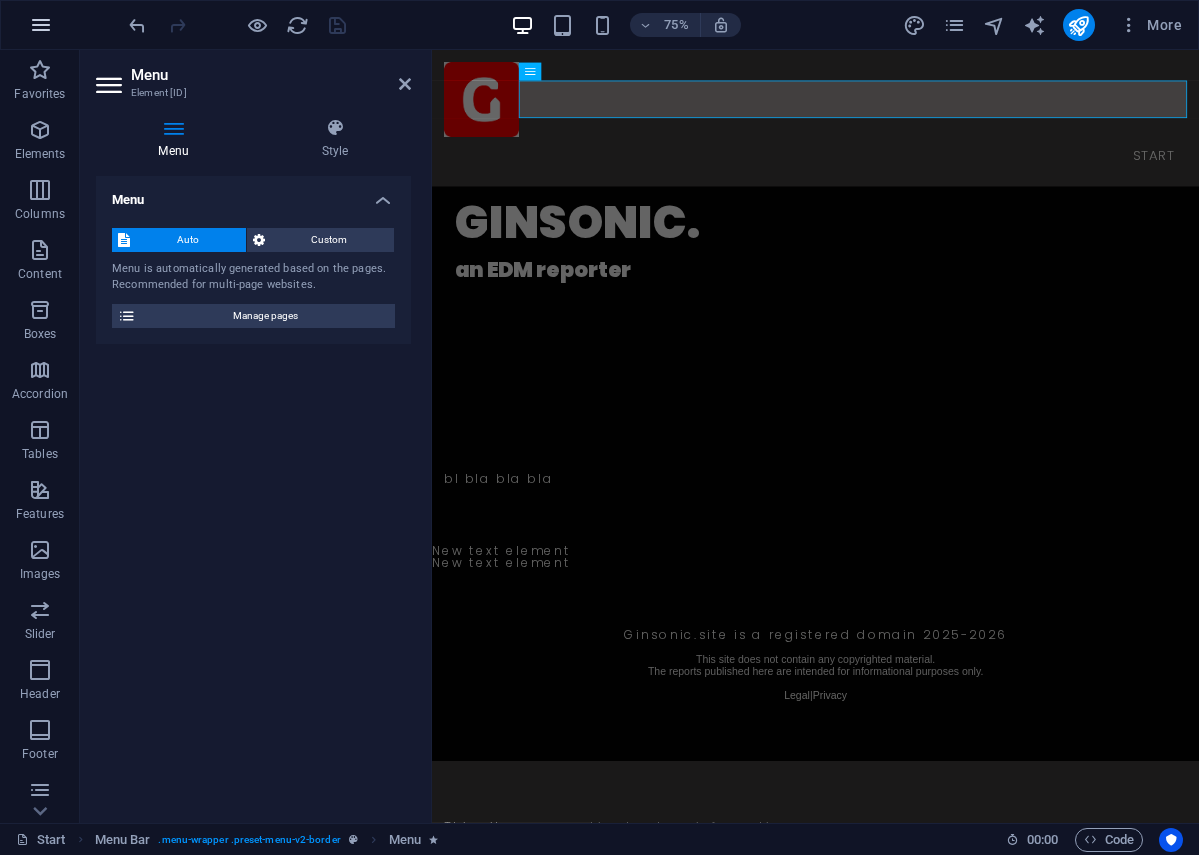 click at bounding box center (41, 25) 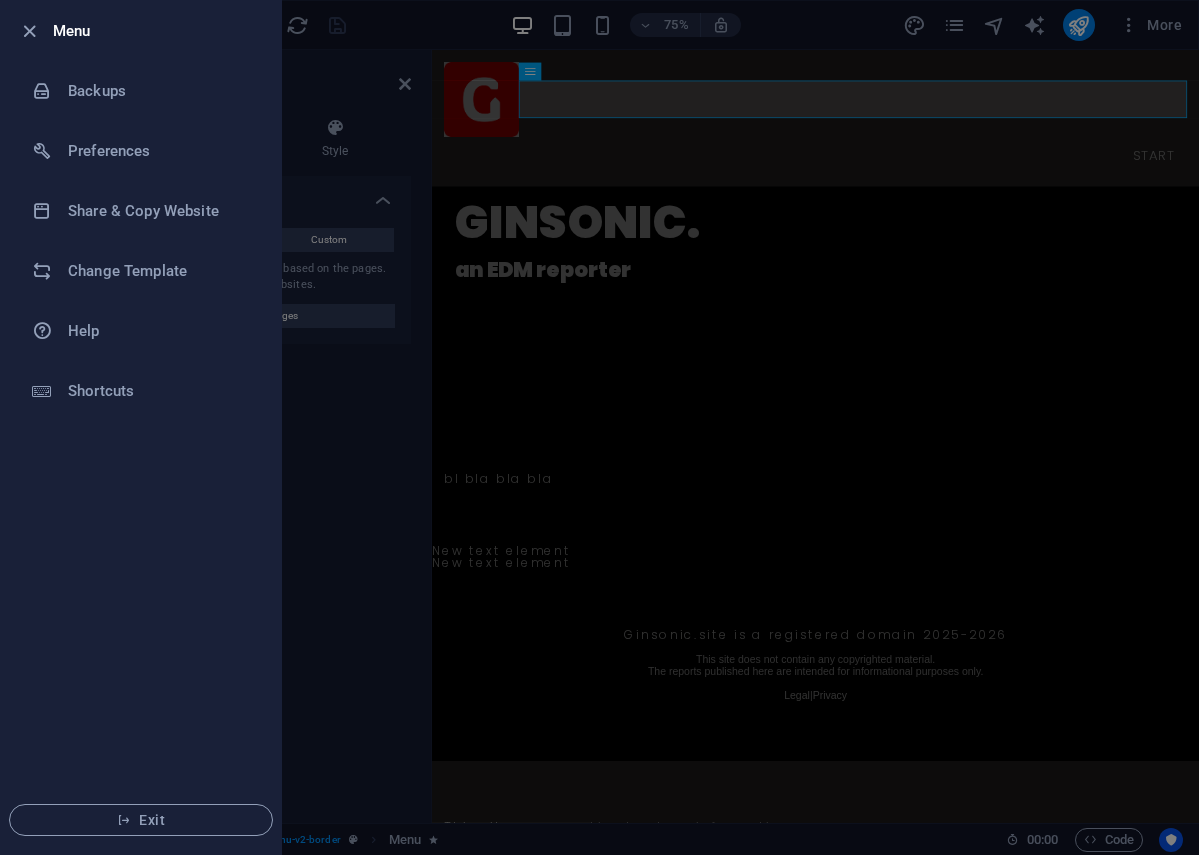 click at bounding box center [599, 427] 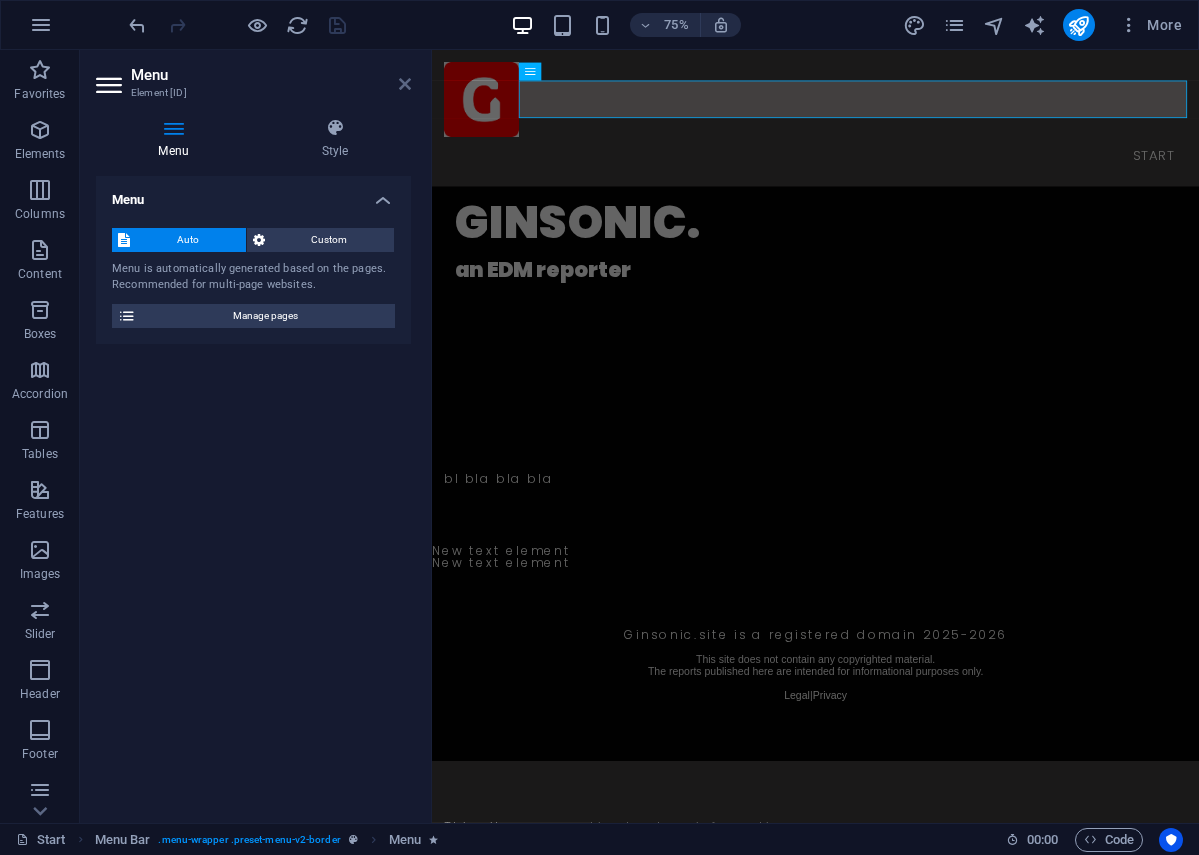 click on "Menu Element #ed-826291099 Menu Style Menu Auto Custom Menu is automatically generated based on the pages. Recommended for multi-page websites. Manage pages Menu items 1 None Page External Element Phone Email Page Start Legal notice Privacy test Element
URL /#home Phone Email Link text Home Link target New tab Same tab Overlay Title Additional link description, should not be the same as the link text. The title is most often shown as a tooltip text when the mouse moves over the element. Leave empty if uncertain. Relationship Sets the  relationship of this link to the link target . For example, the value "nofollow" instructs search engines not to follow the link. Can be left empty. alternate author bookmark external help license next nofollow noreferrer noopener prev search tag Button Design None Default Primary Secondary Menu Bar Element Layout How this element expands within the layout (Flexbox). Size Default auto px % 1/1 1/2 1/3 1/4 1/5 1/6 1/7 1/8 1/9 1/10 Grow 1 Shrink Order 100 %" at bounding box center (256, 436) 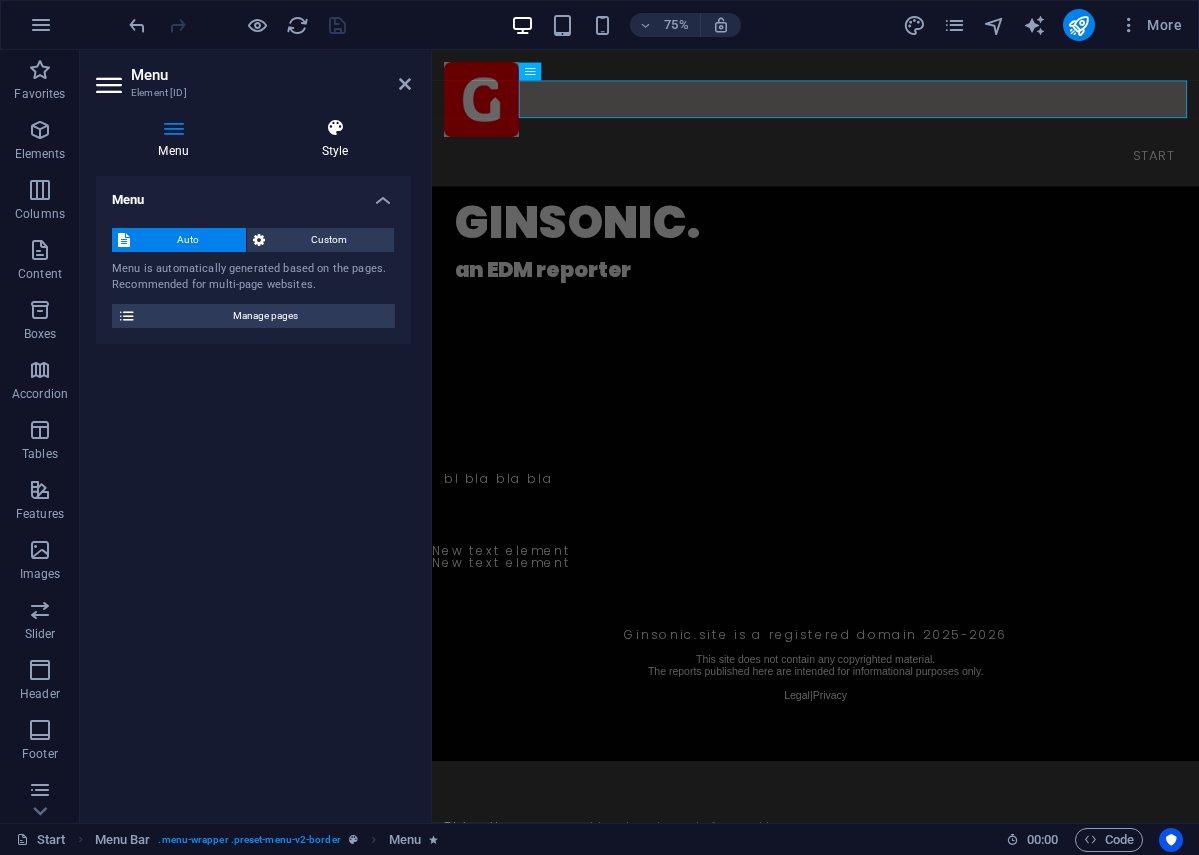 click at bounding box center [335, 128] 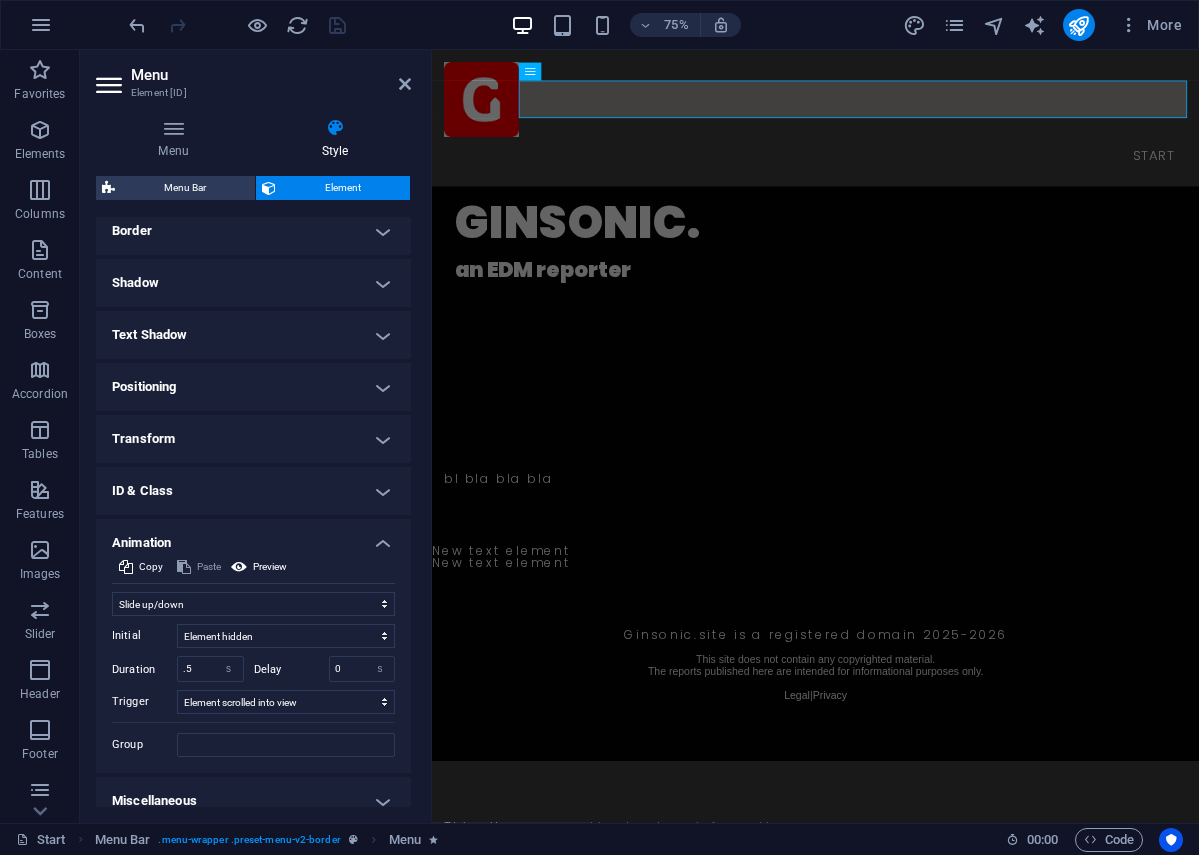 scroll, scrollTop: 461, scrollLeft: 0, axis: vertical 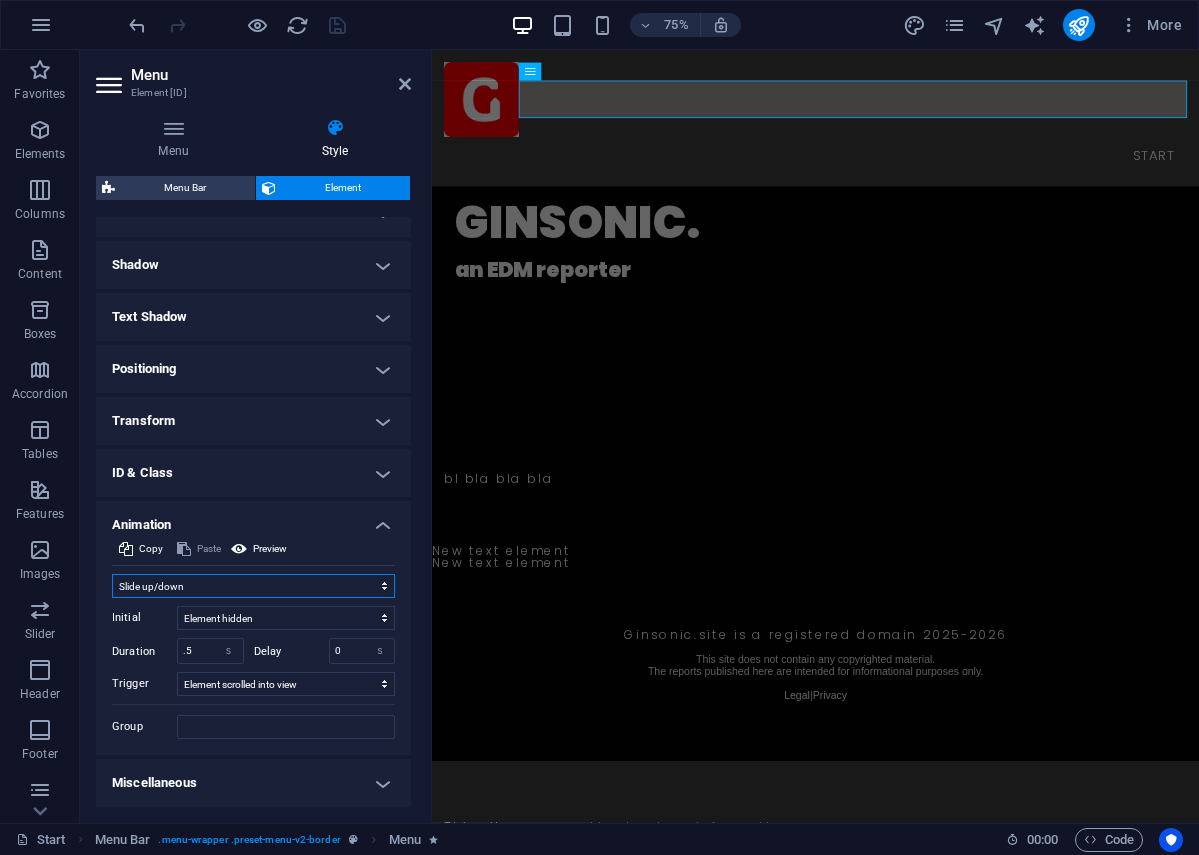 click on "Don't animate Show / Hide Slide up/down Zoom in/out Slide left to right Slide right to left Slide top to bottom Slide bottom to top Pulse Blink Open as overlay" at bounding box center [253, 586] 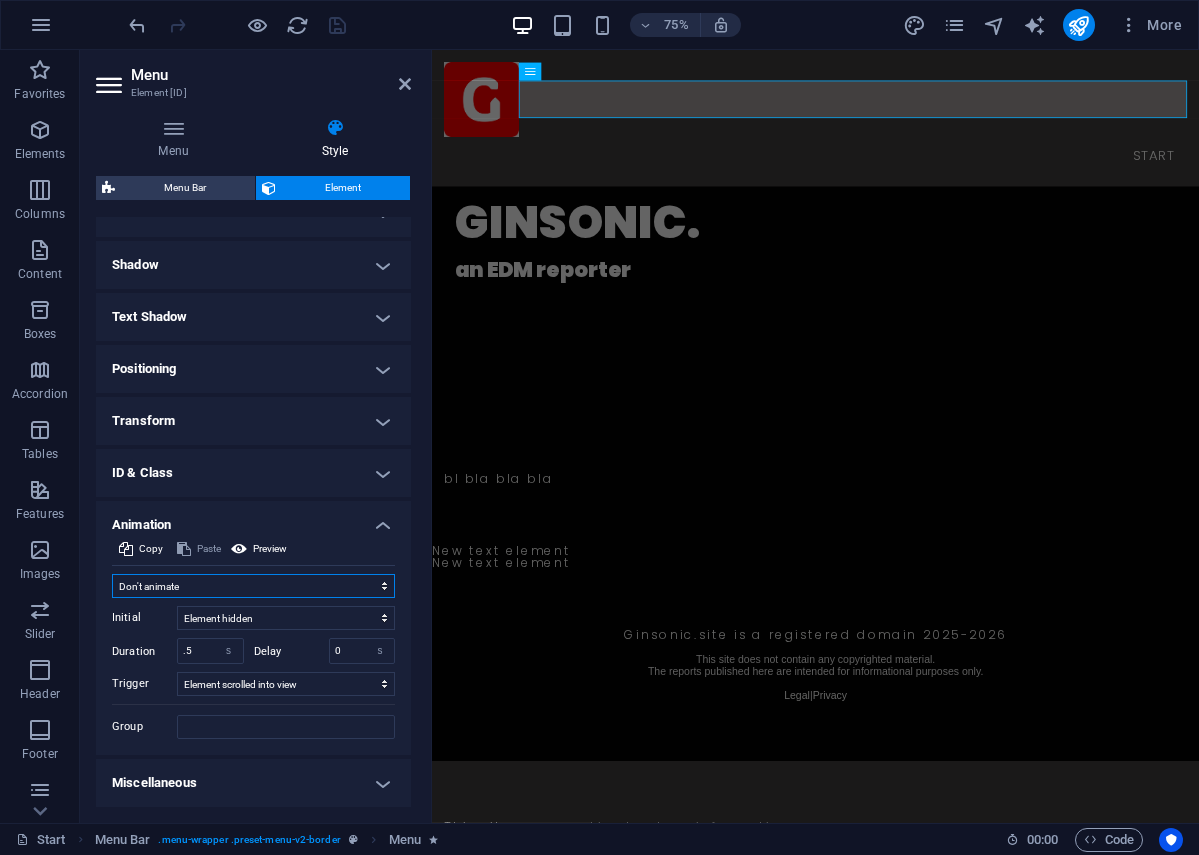 click on "Don't animate Show / Hide Slide up/down Zoom in/out Slide left to right Slide right to left Slide top to bottom Slide bottom to top Pulse Blink Open as overlay" at bounding box center (253, 586) 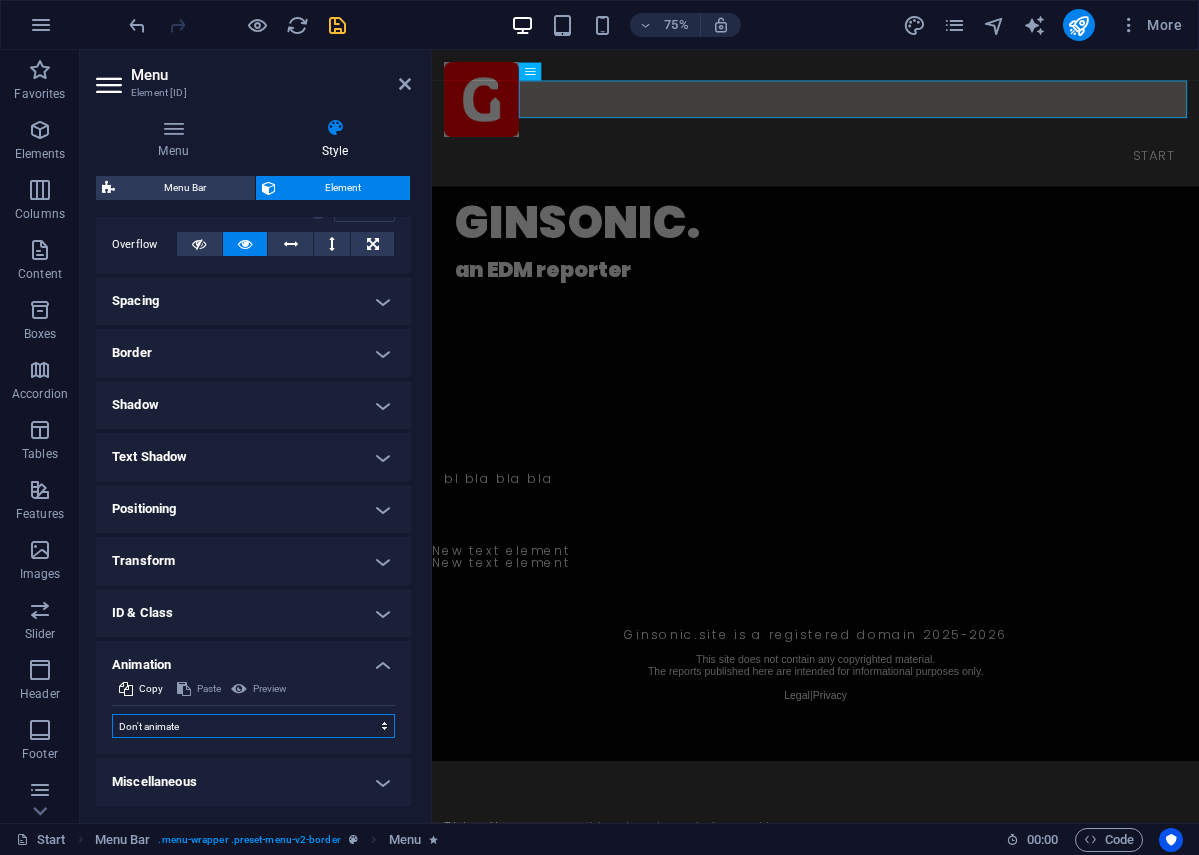 scroll, scrollTop: 320, scrollLeft: 0, axis: vertical 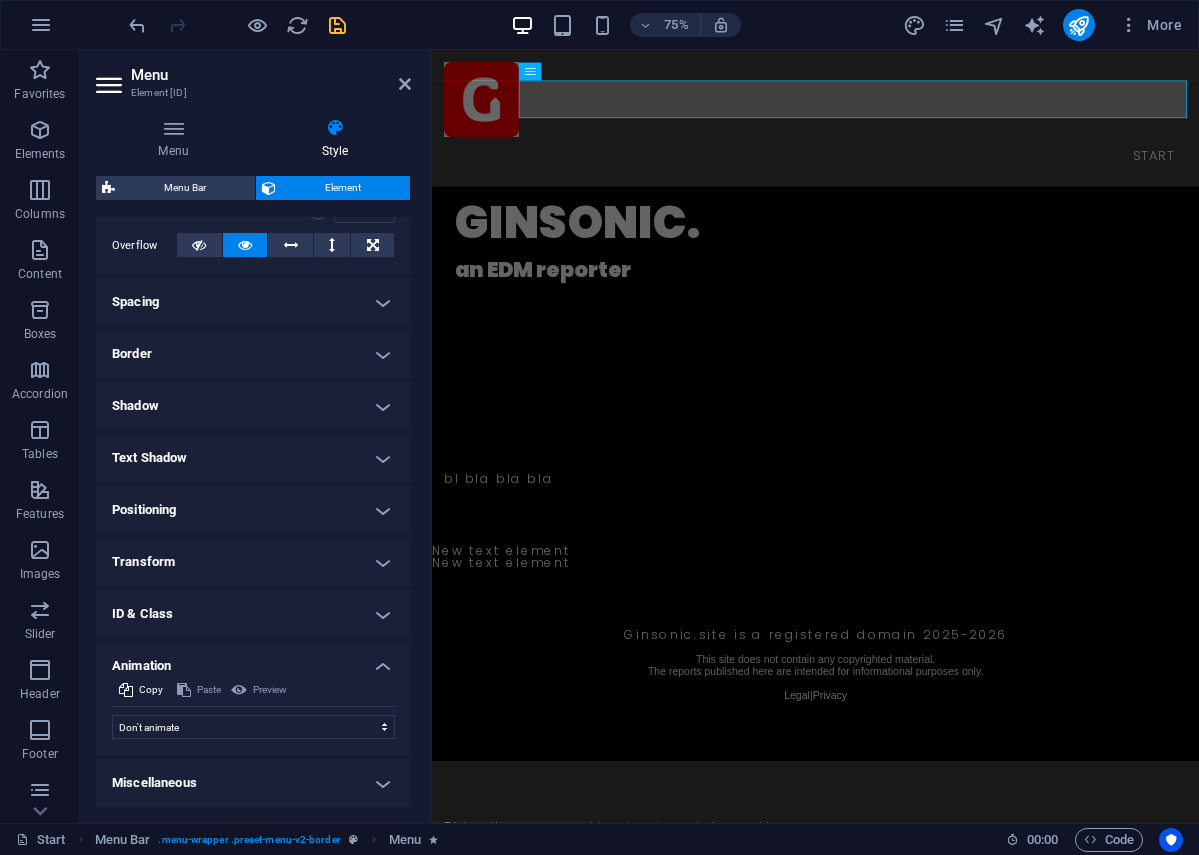 click on "Miscellaneous" at bounding box center (253, 783) 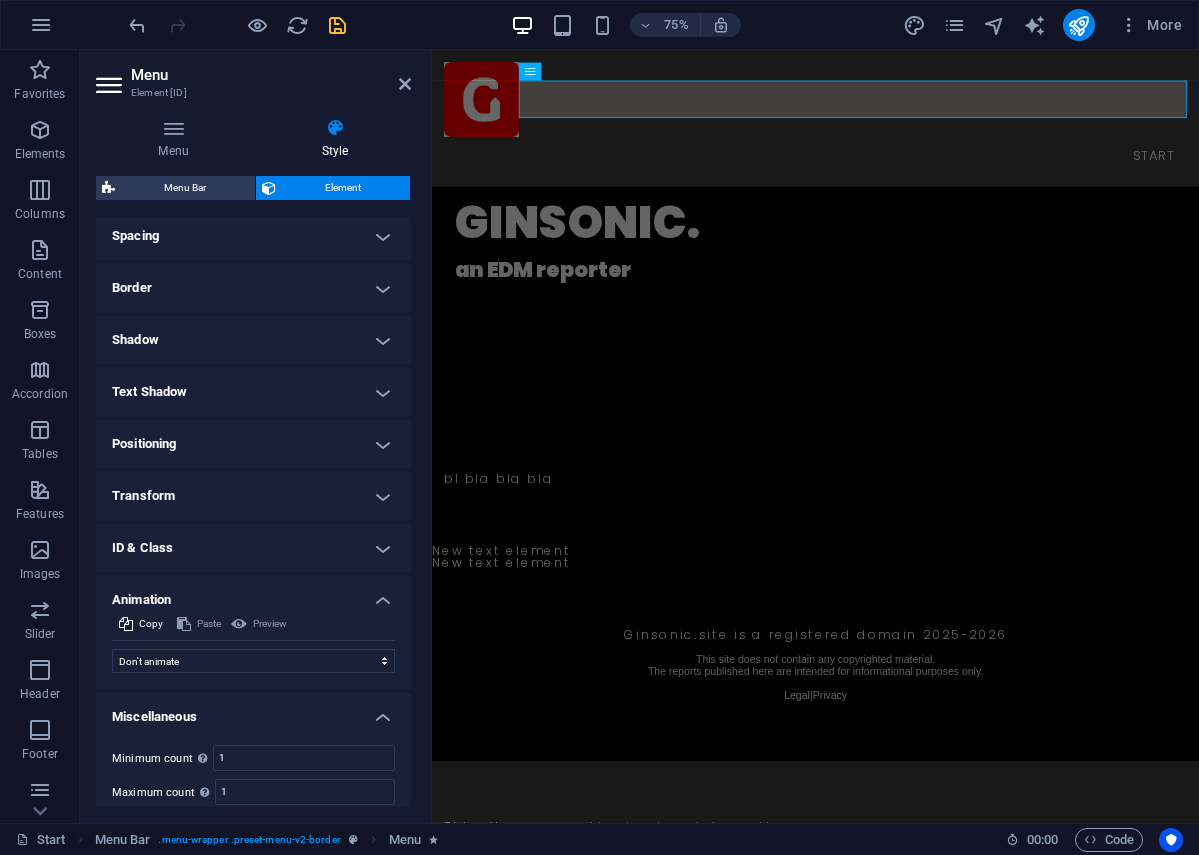 scroll, scrollTop: 444, scrollLeft: 0, axis: vertical 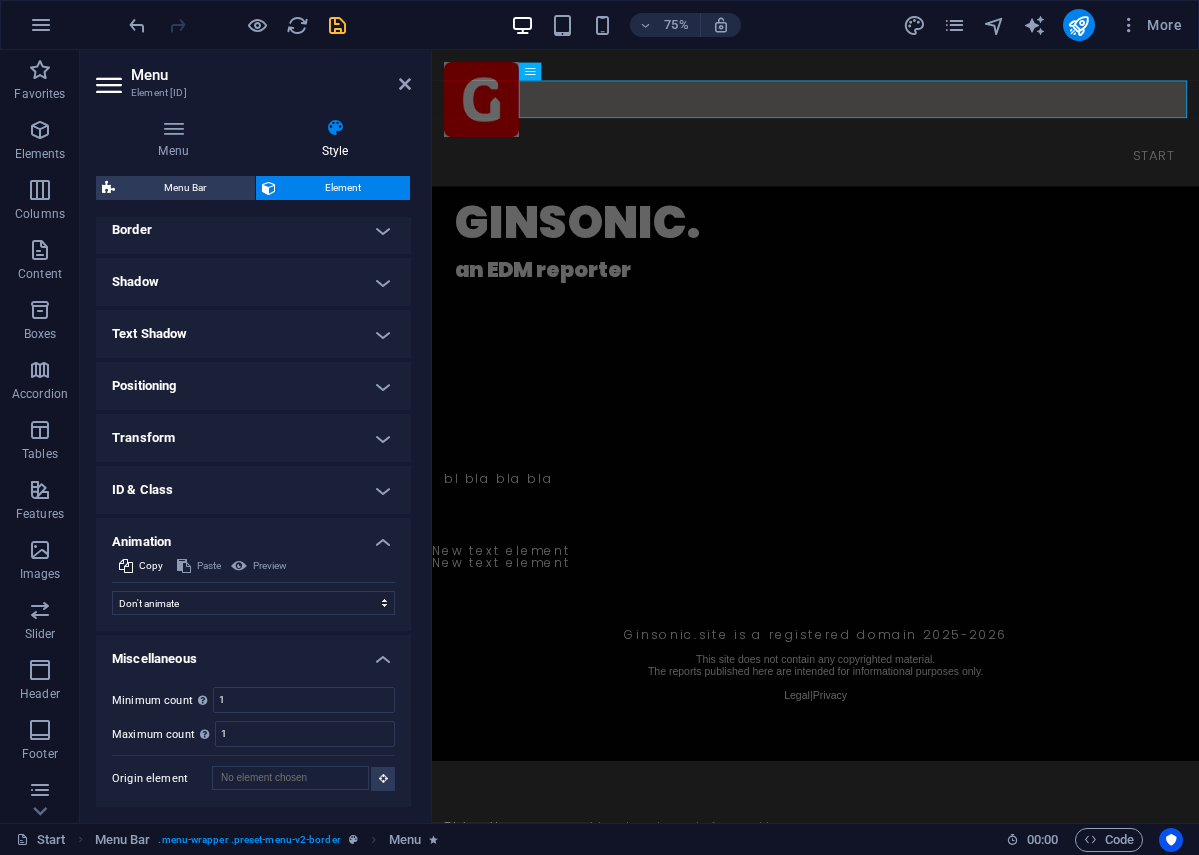 click on "Positioning" at bounding box center [253, 386] 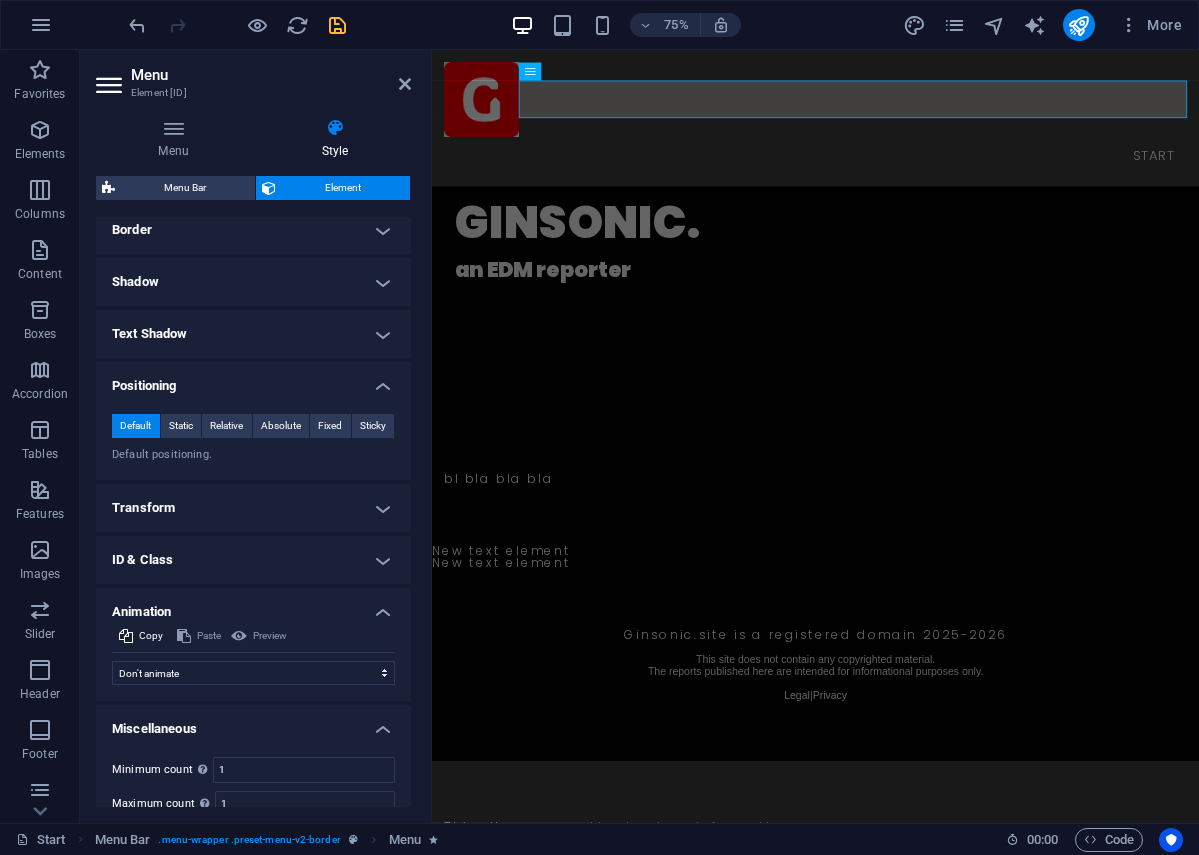 click on "Positioning" at bounding box center [253, 380] 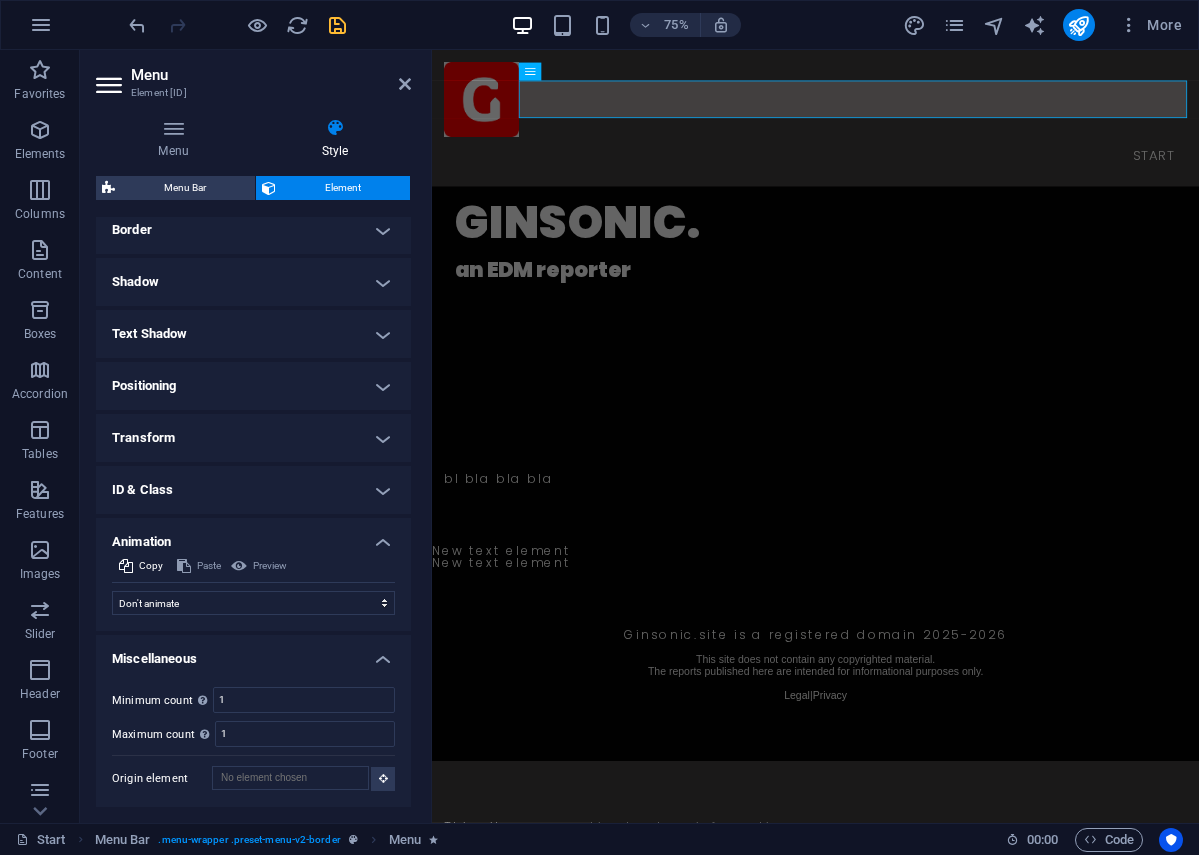 click on "Text Shadow" at bounding box center [253, 334] 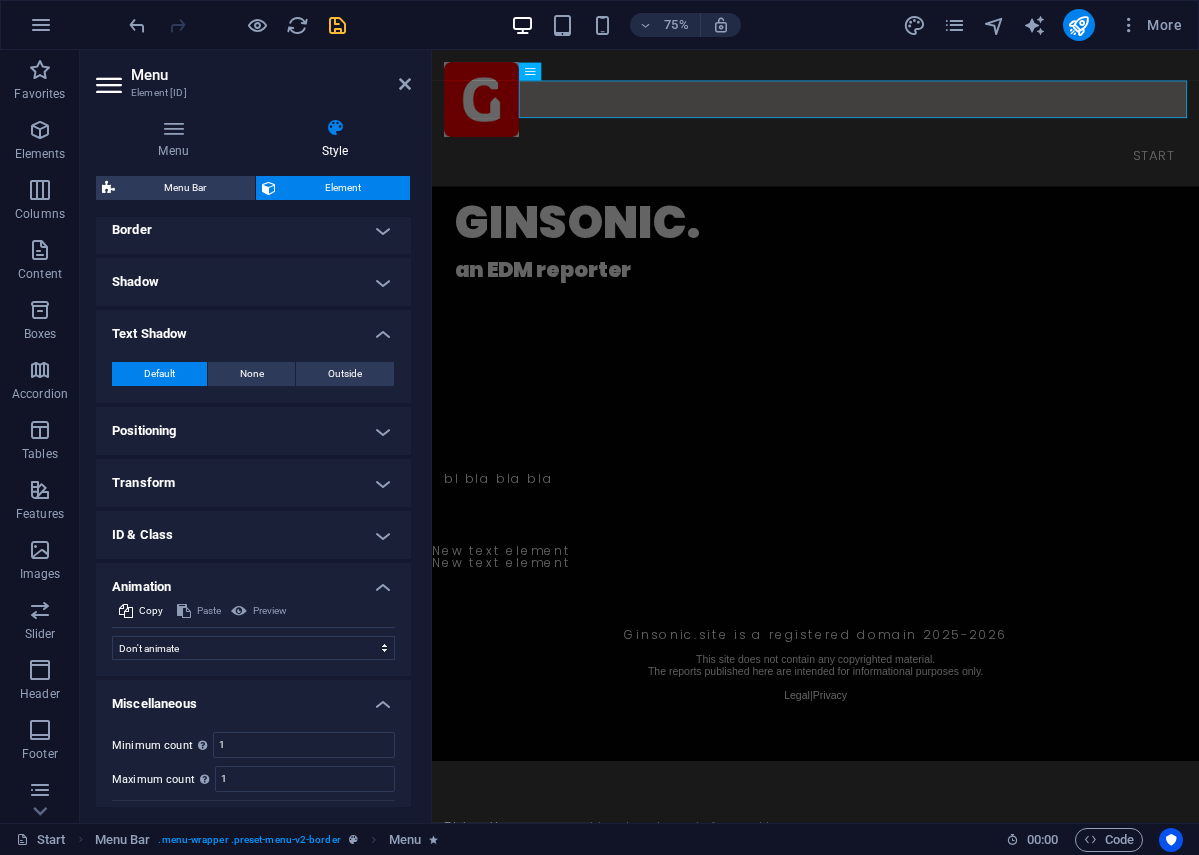 click on "Text Shadow" at bounding box center (253, 328) 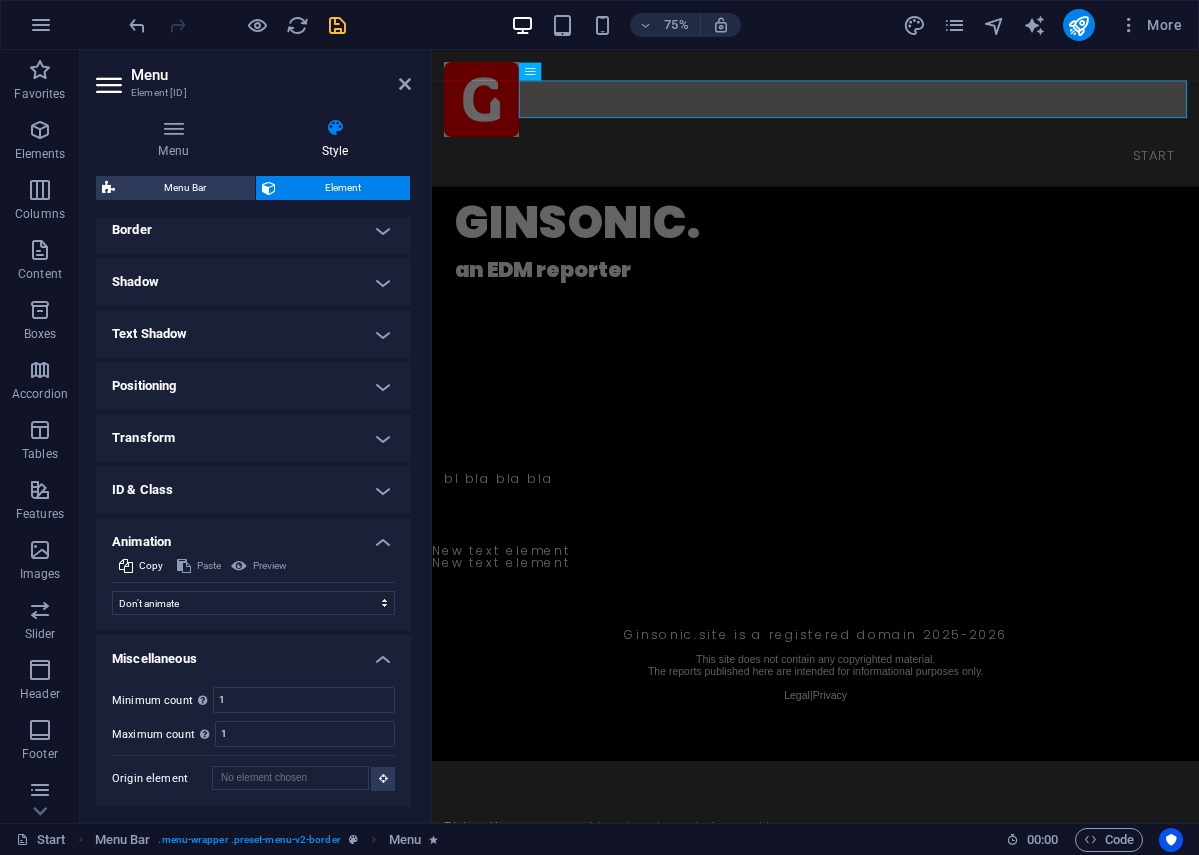 click on "Shadow" at bounding box center (253, 282) 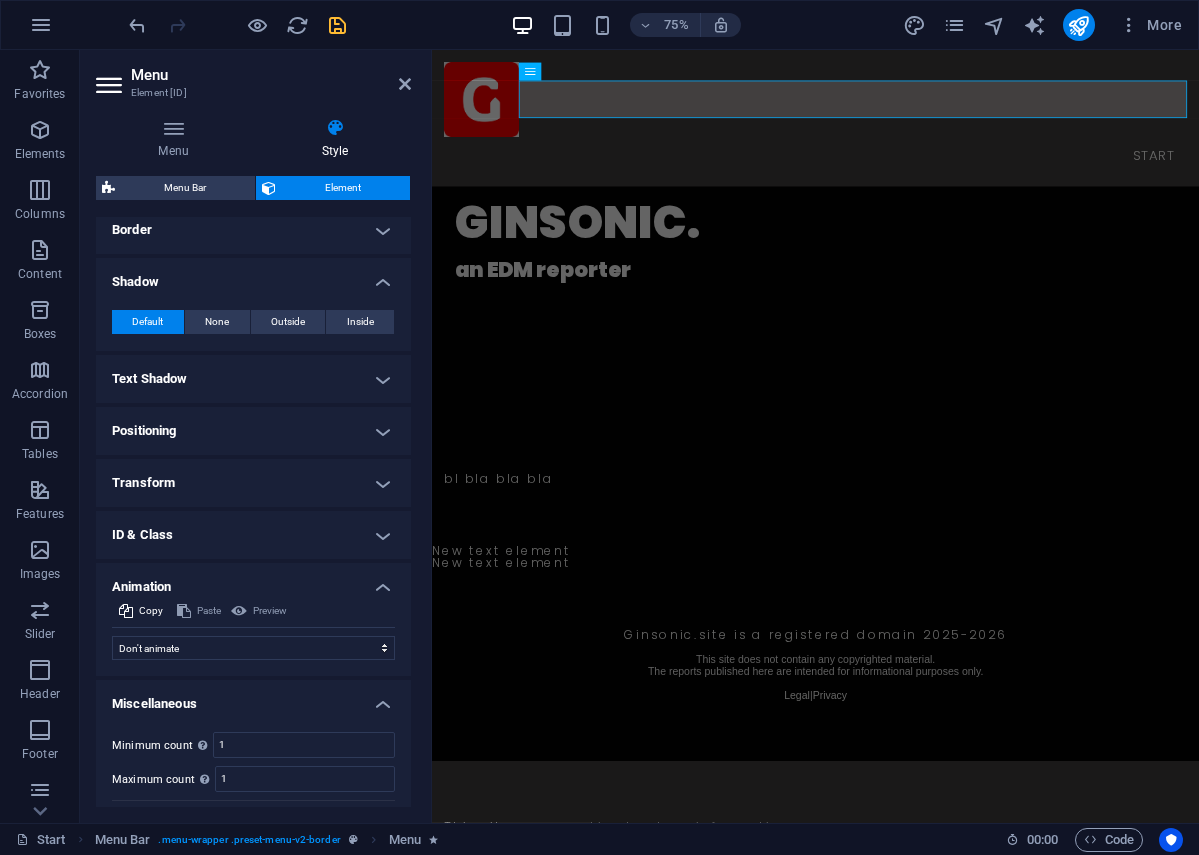 click on "Shadow" at bounding box center (253, 276) 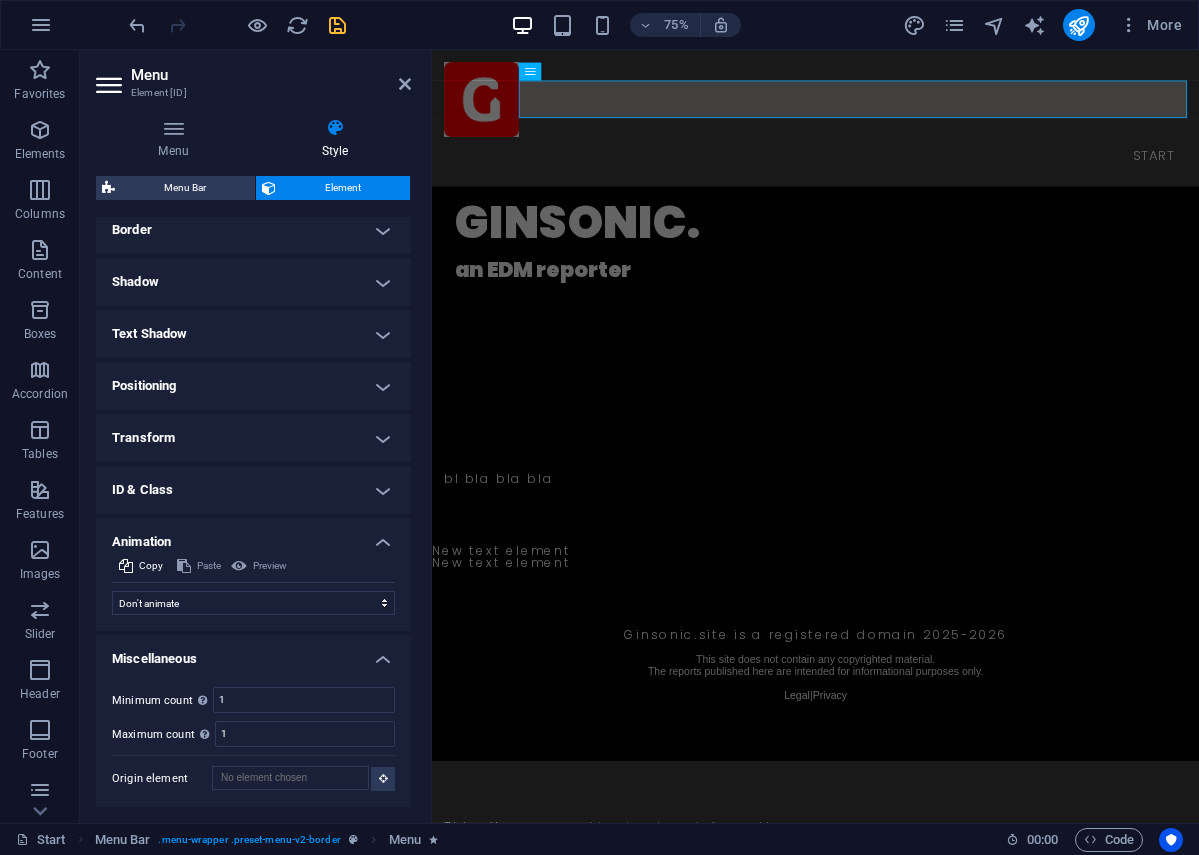 click on "Border" at bounding box center [253, 230] 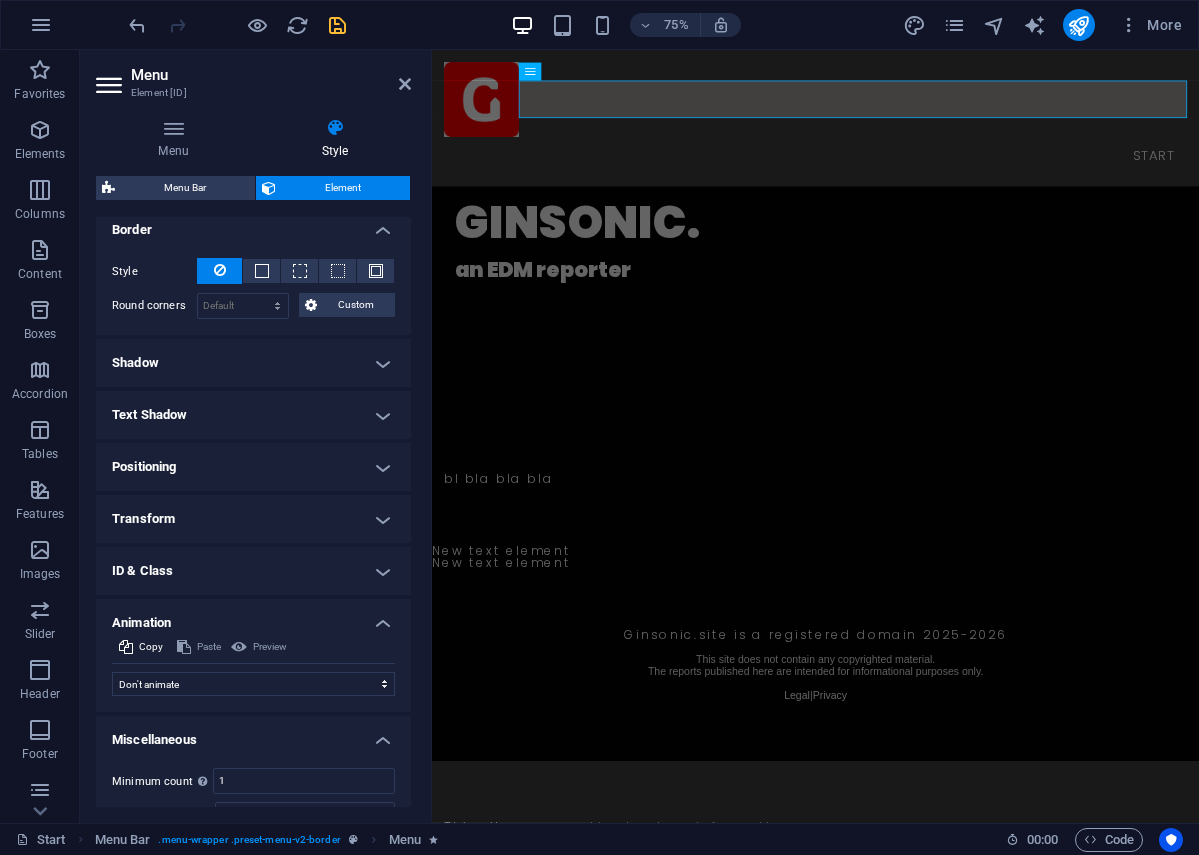 click on "Border" at bounding box center (253, 224) 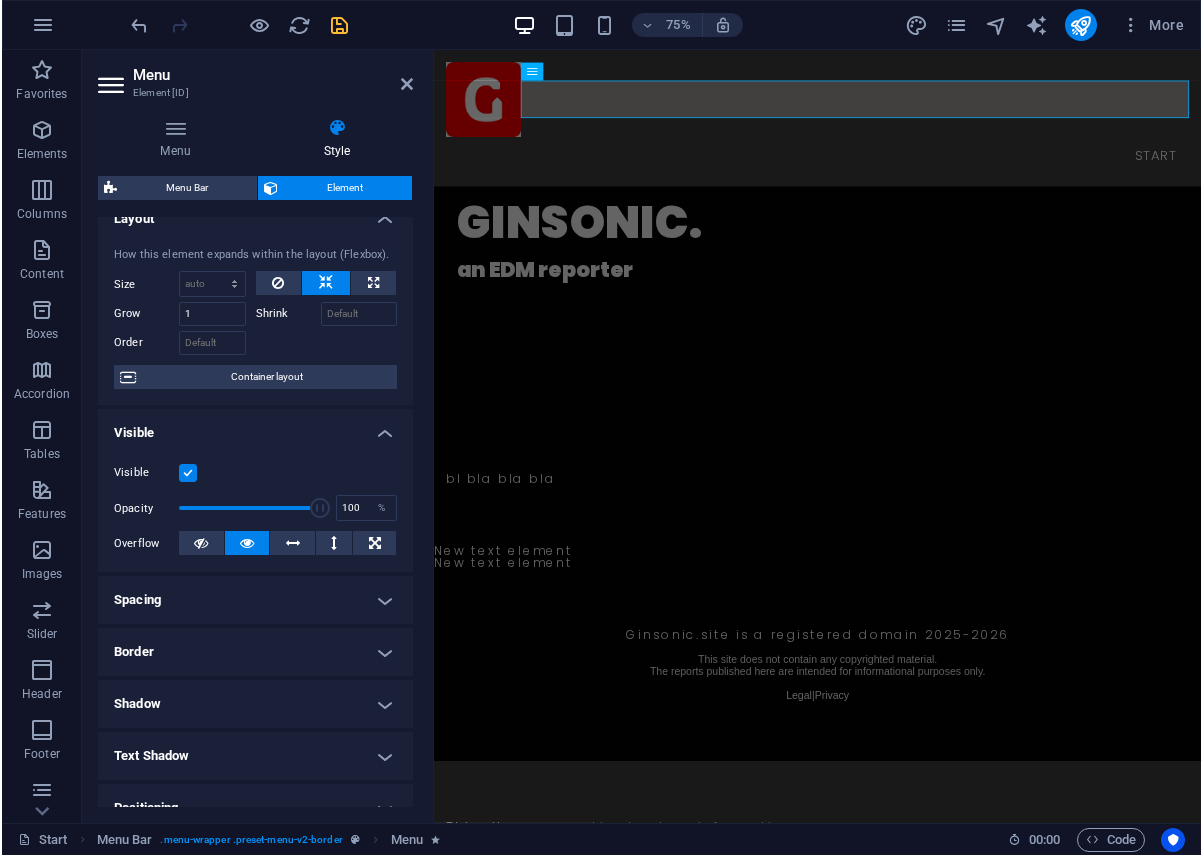 scroll, scrollTop: 0, scrollLeft: 0, axis: both 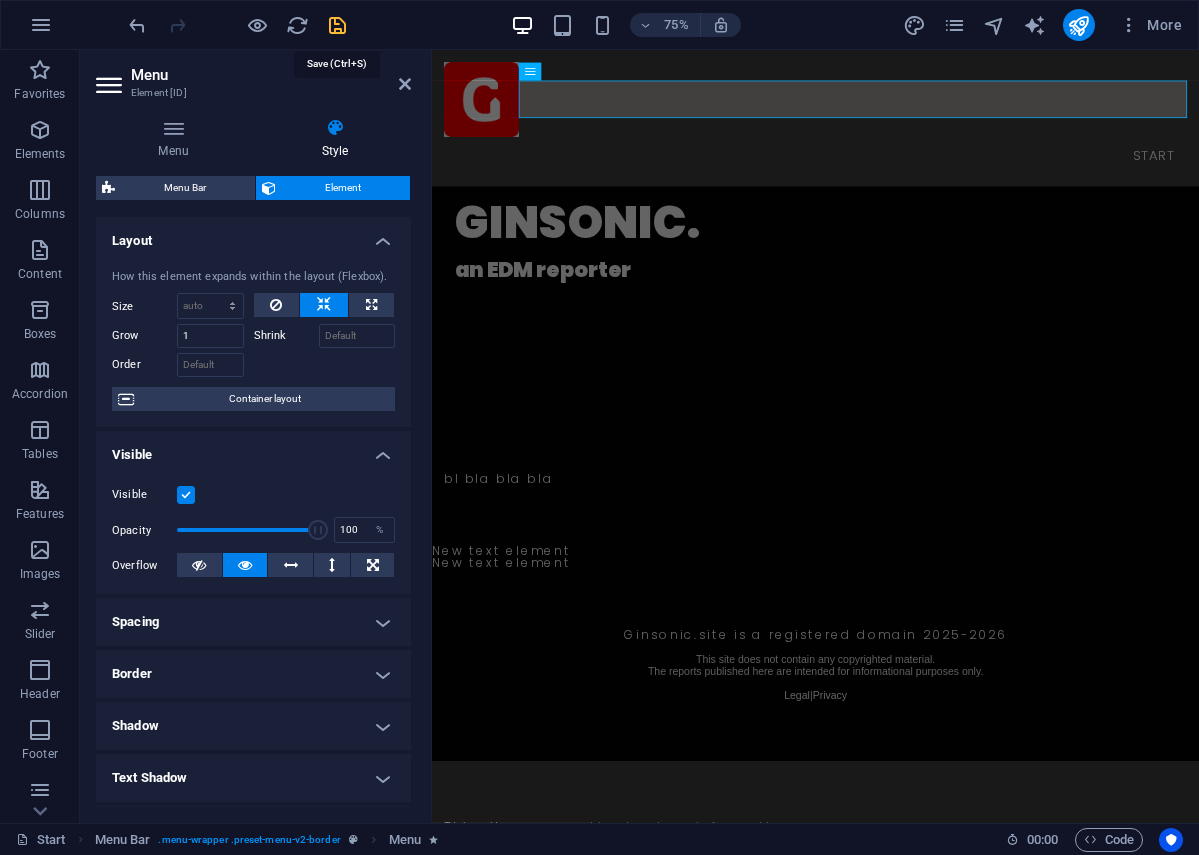 click at bounding box center [337, 25] 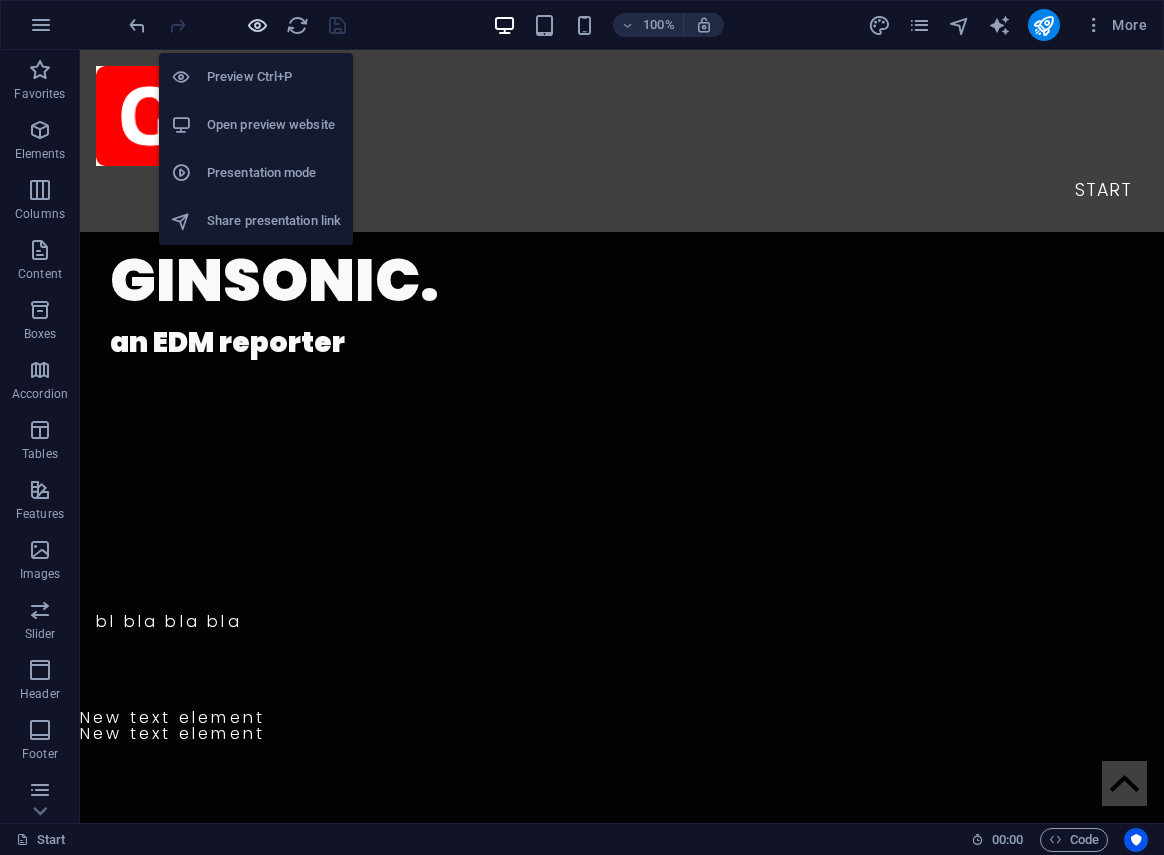 click at bounding box center (257, 25) 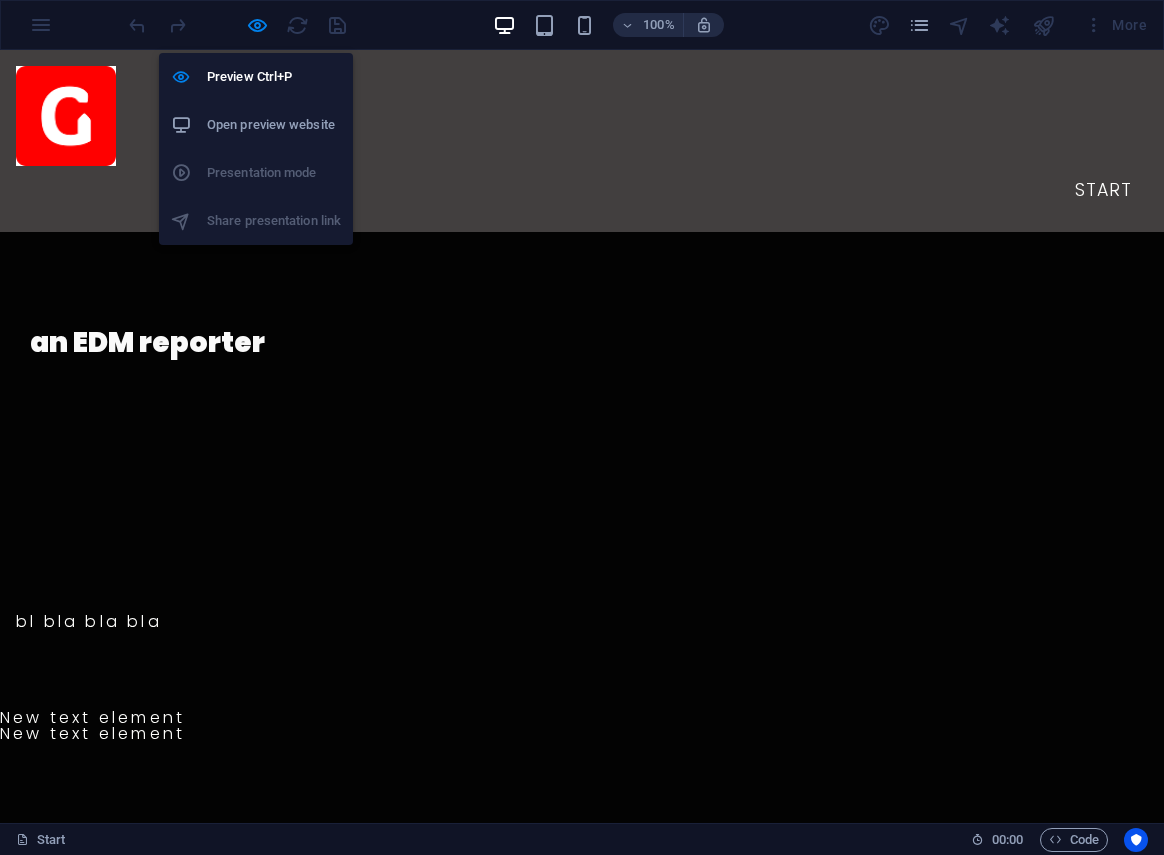 click on "Open preview website" at bounding box center [274, 125] 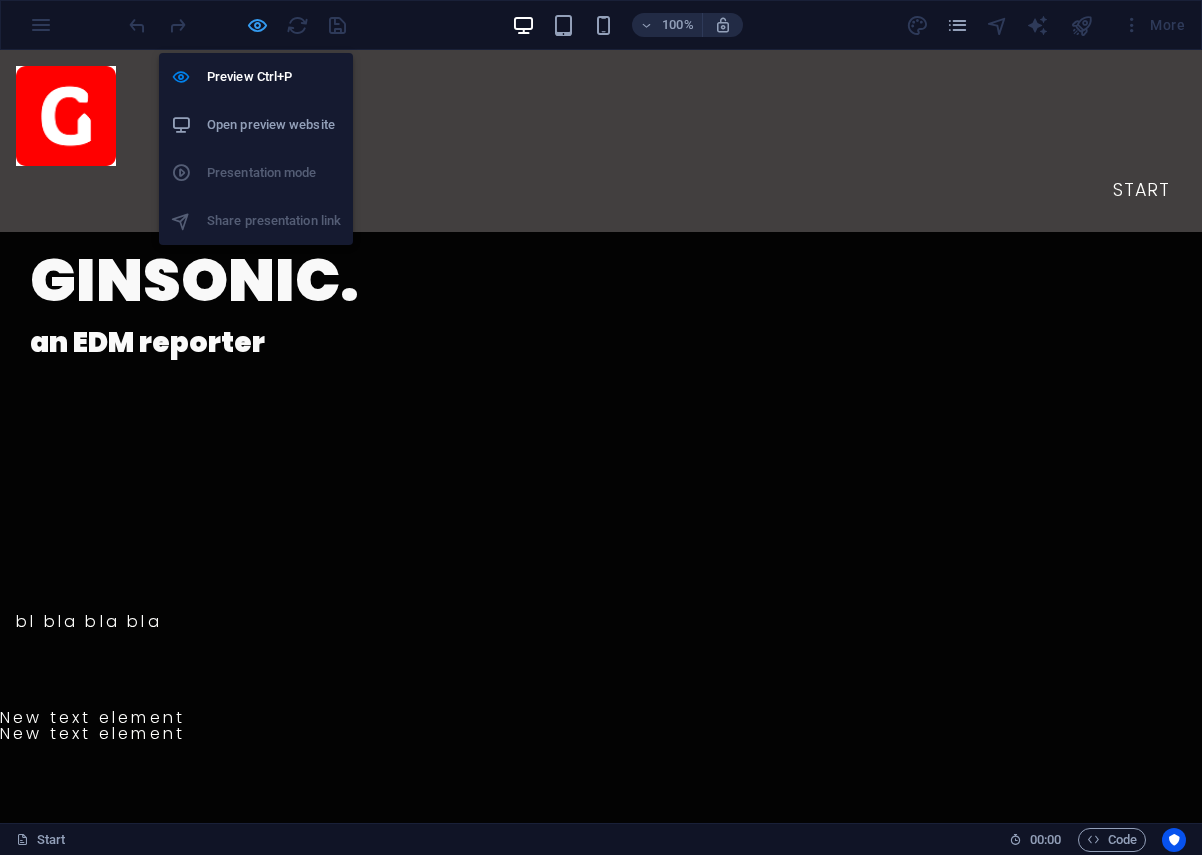 click at bounding box center (257, 25) 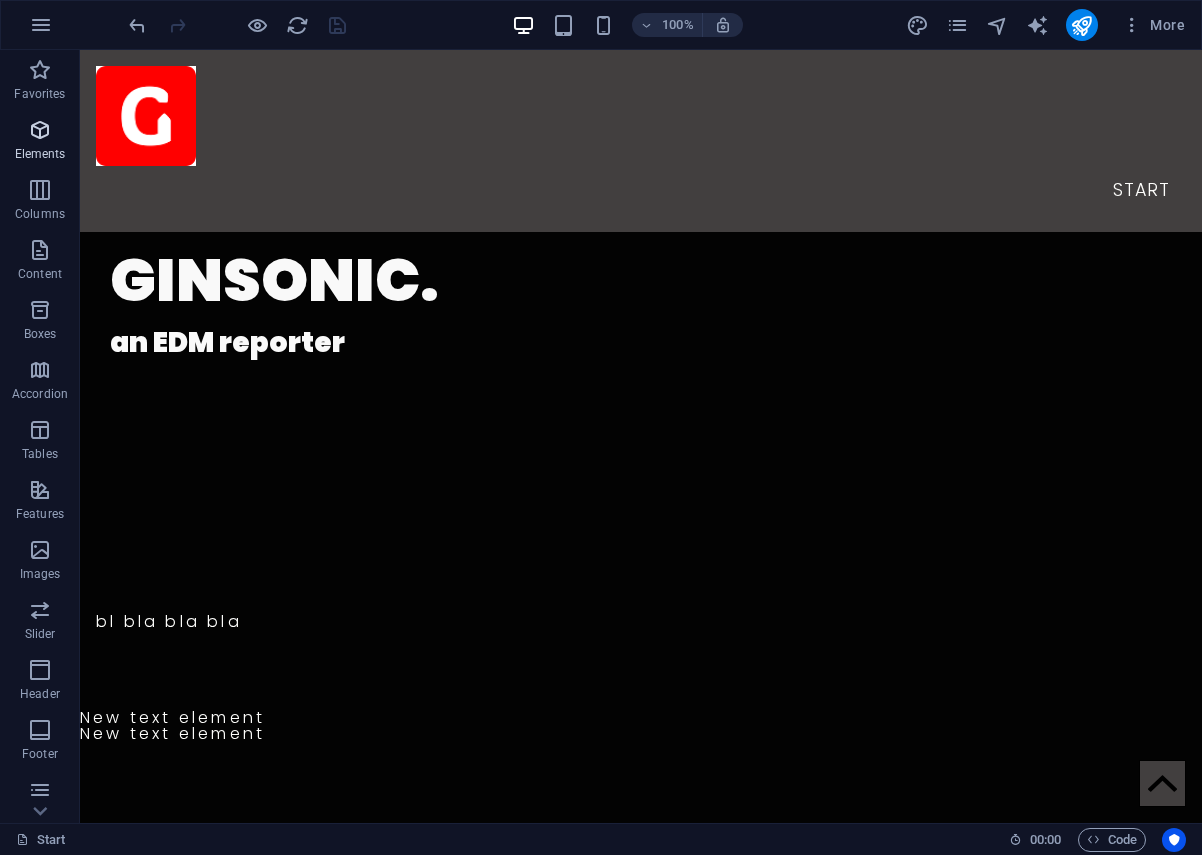 click on "Elements" at bounding box center (40, 154) 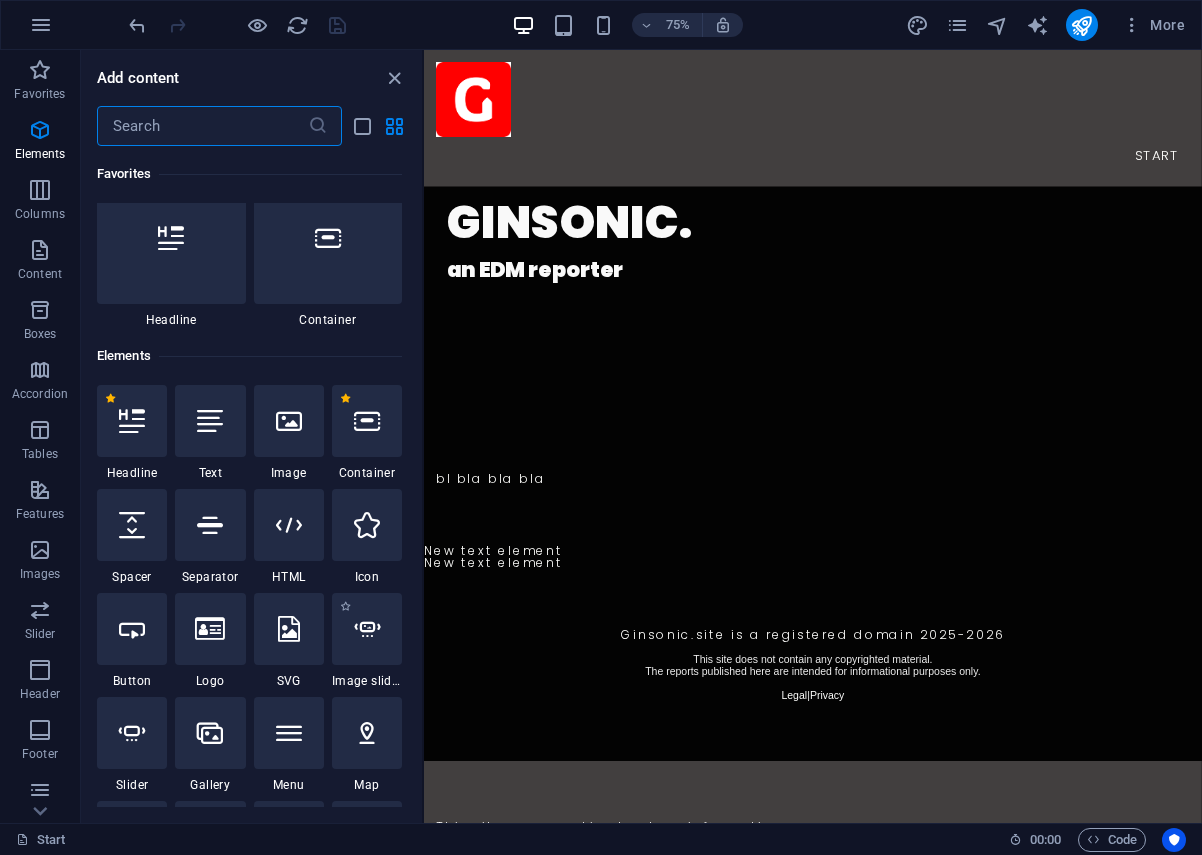 scroll, scrollTop: 213, scrollLeft: 0, axis: vertical 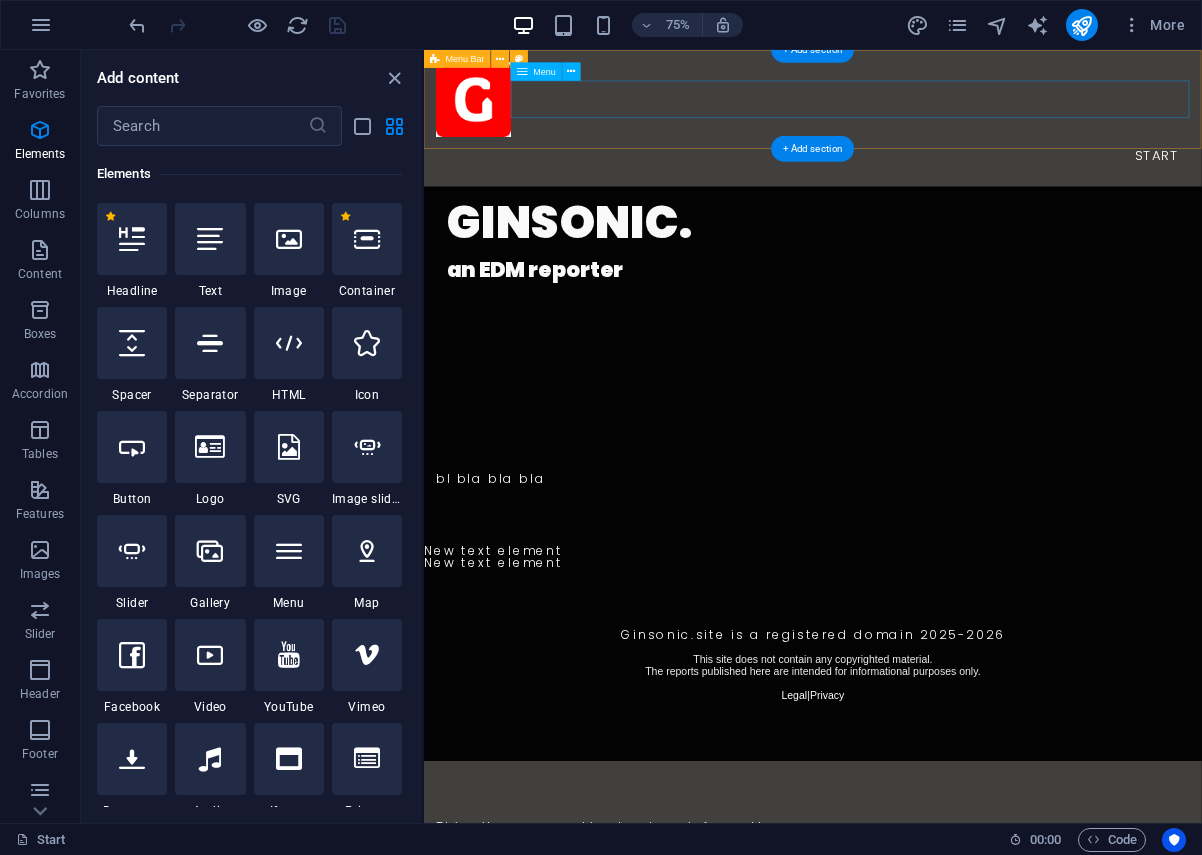 click on "Start" at bounding box center (942, 191) 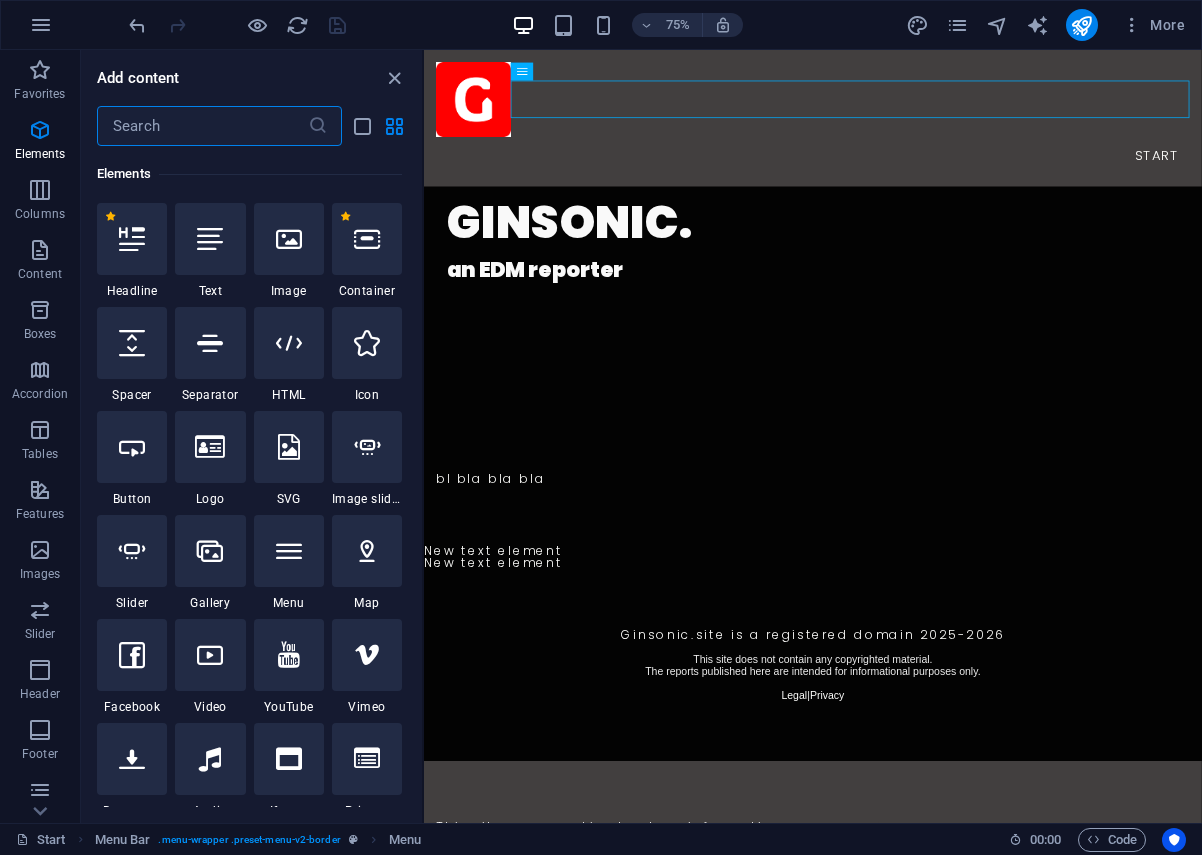 click at bounding box center [202, 126] 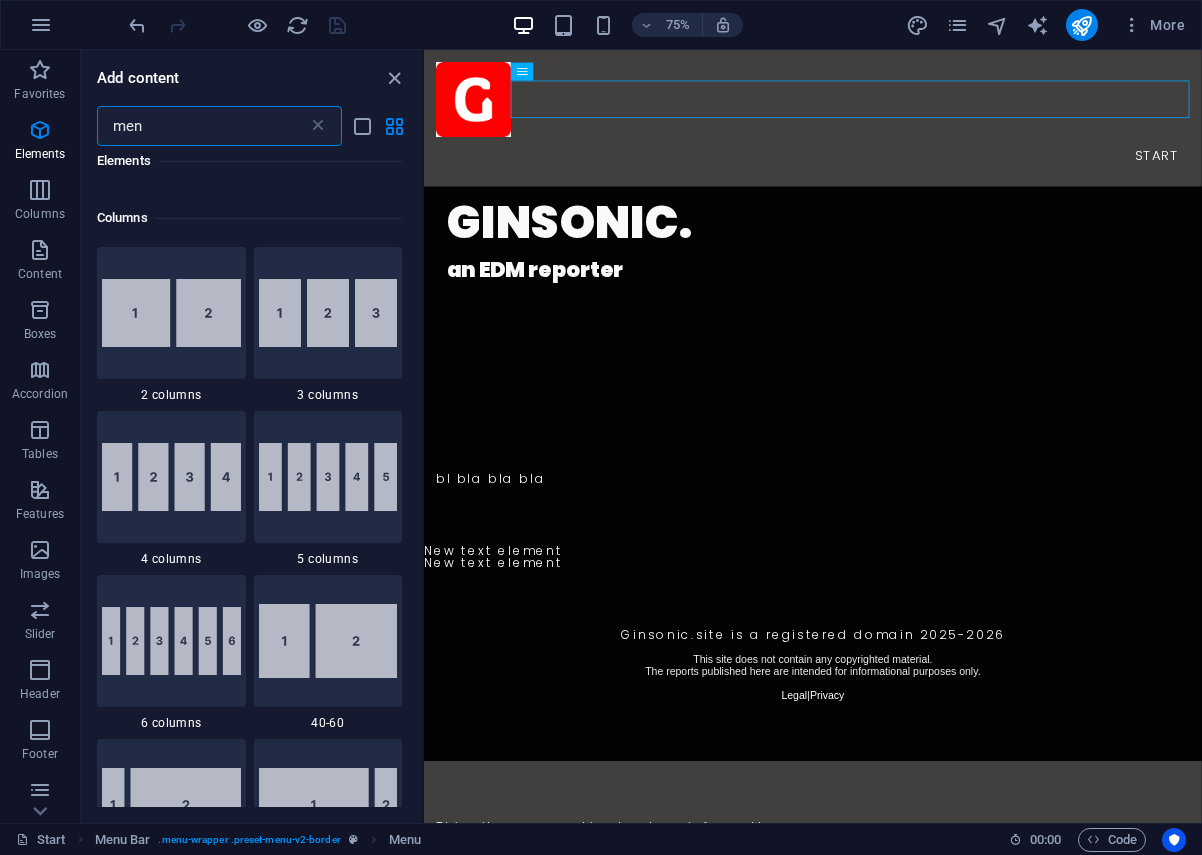 scroll, scrollTop: 0, scrollLeft: 0, axis: both 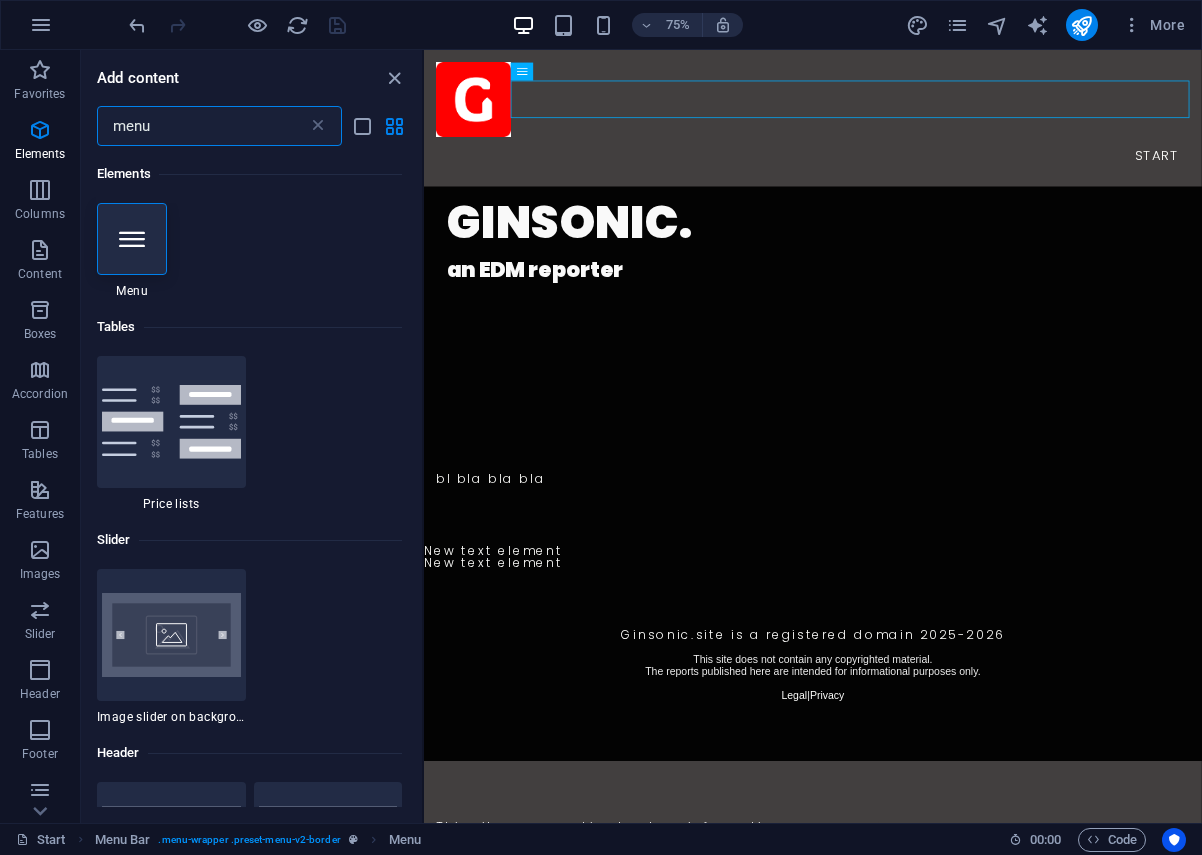click on "1 Star Menu" at bounding box center (249, 251) 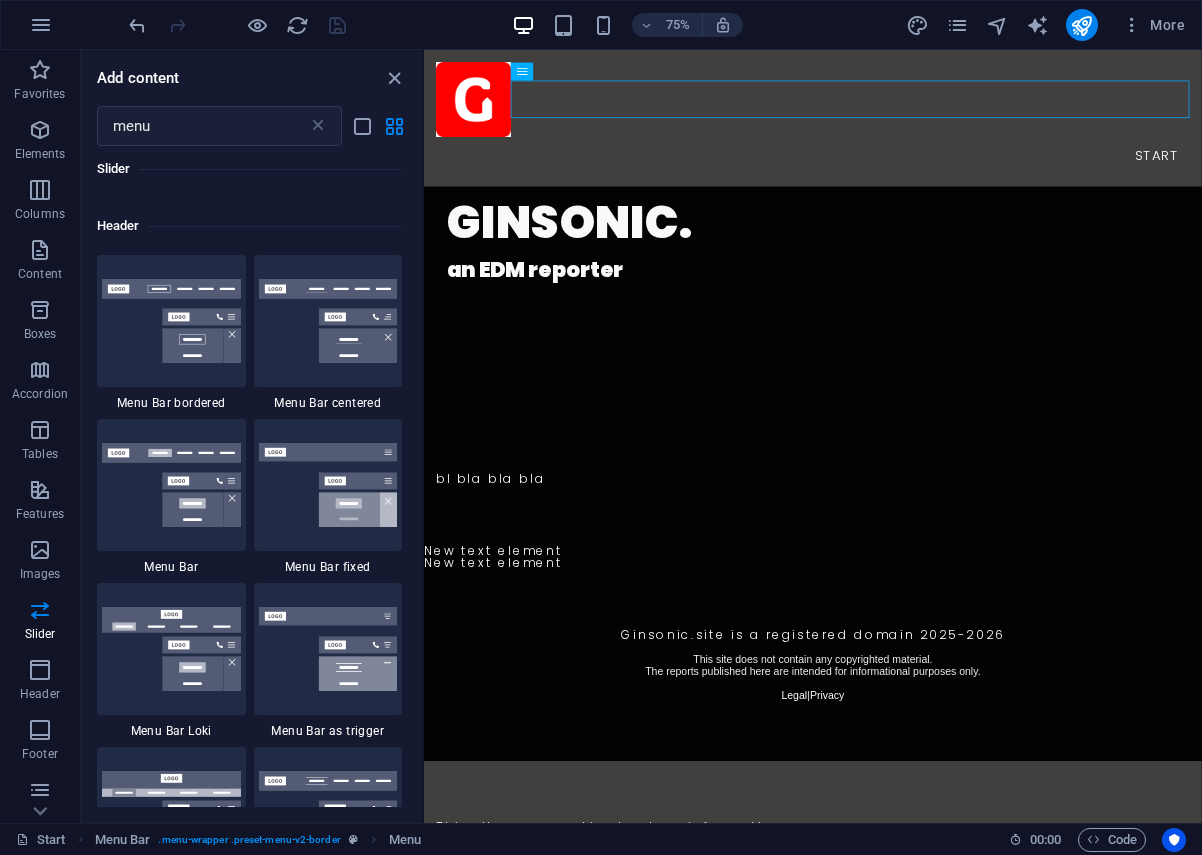 scroll, scrollTop: 500, scrollLeft: 0, axis: vertical 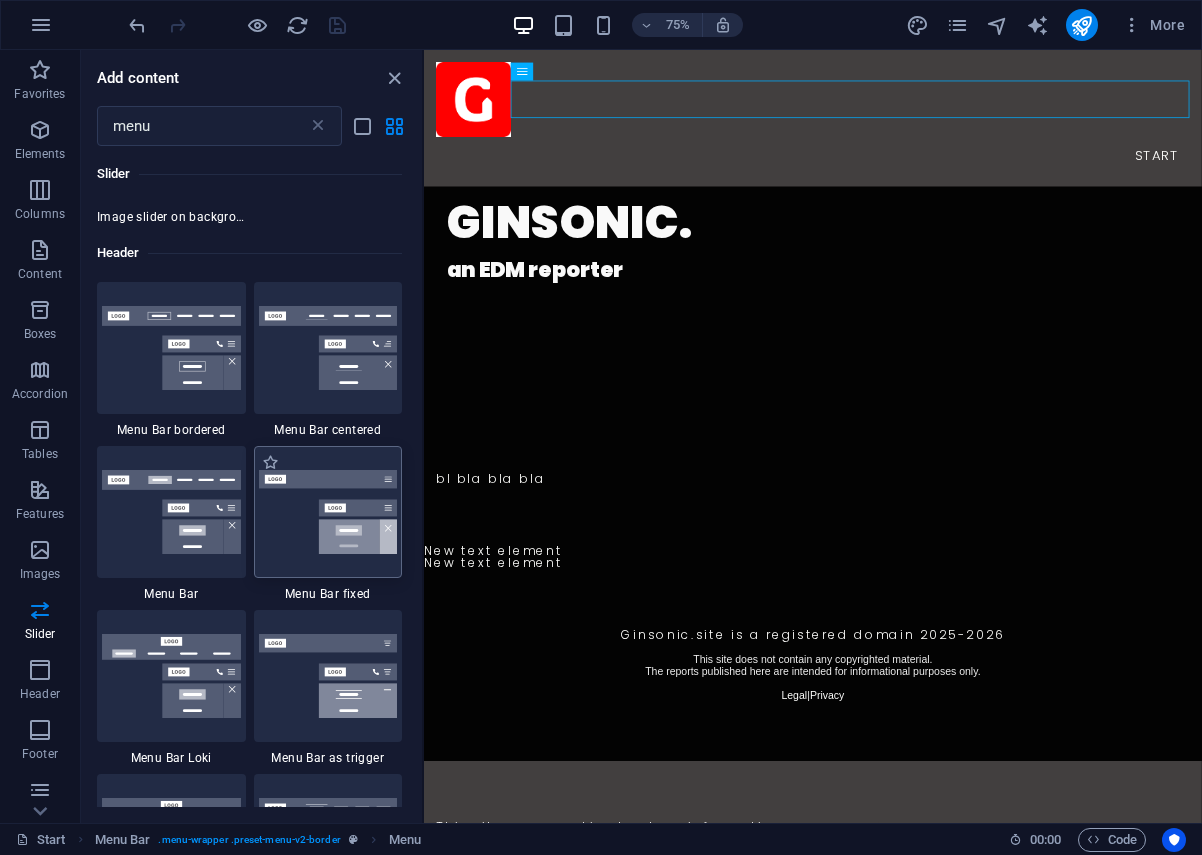 click at bounding box center (328, 512) 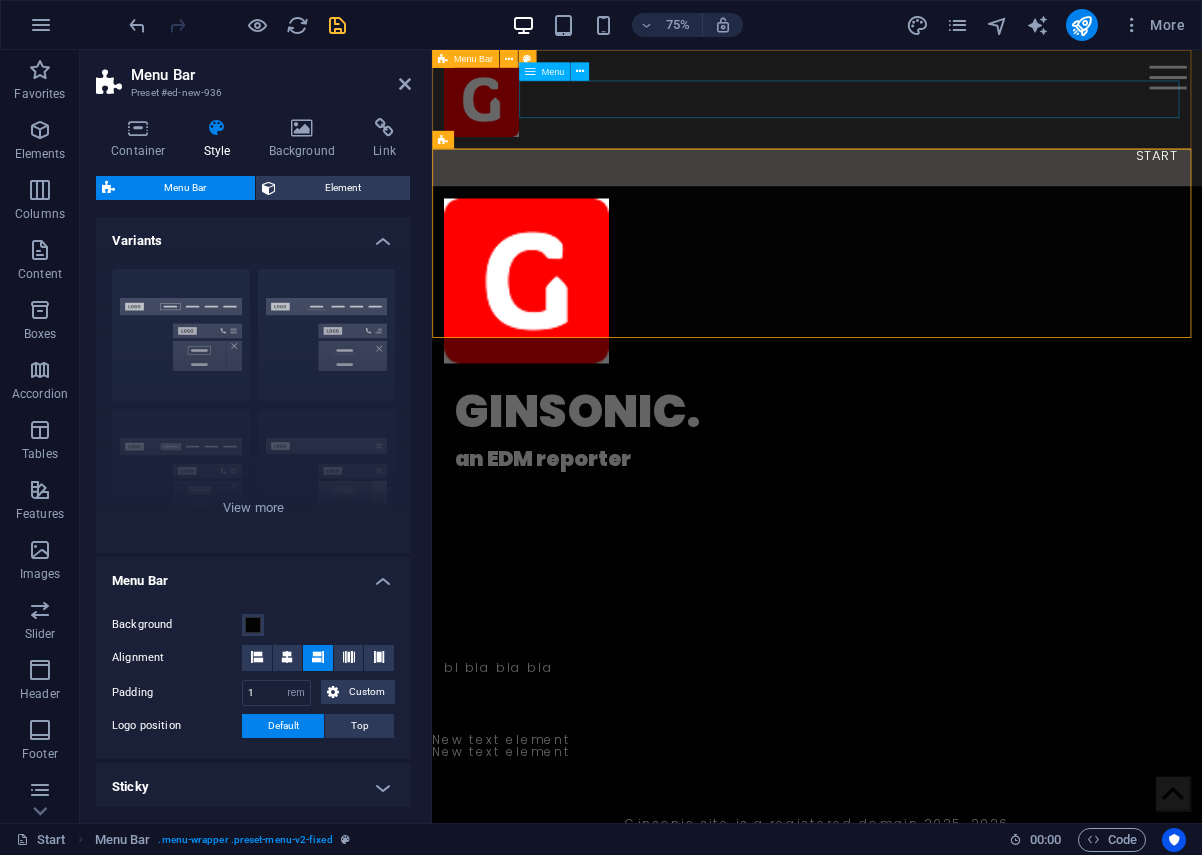 click on "Start" at bounding box center (945, 191) 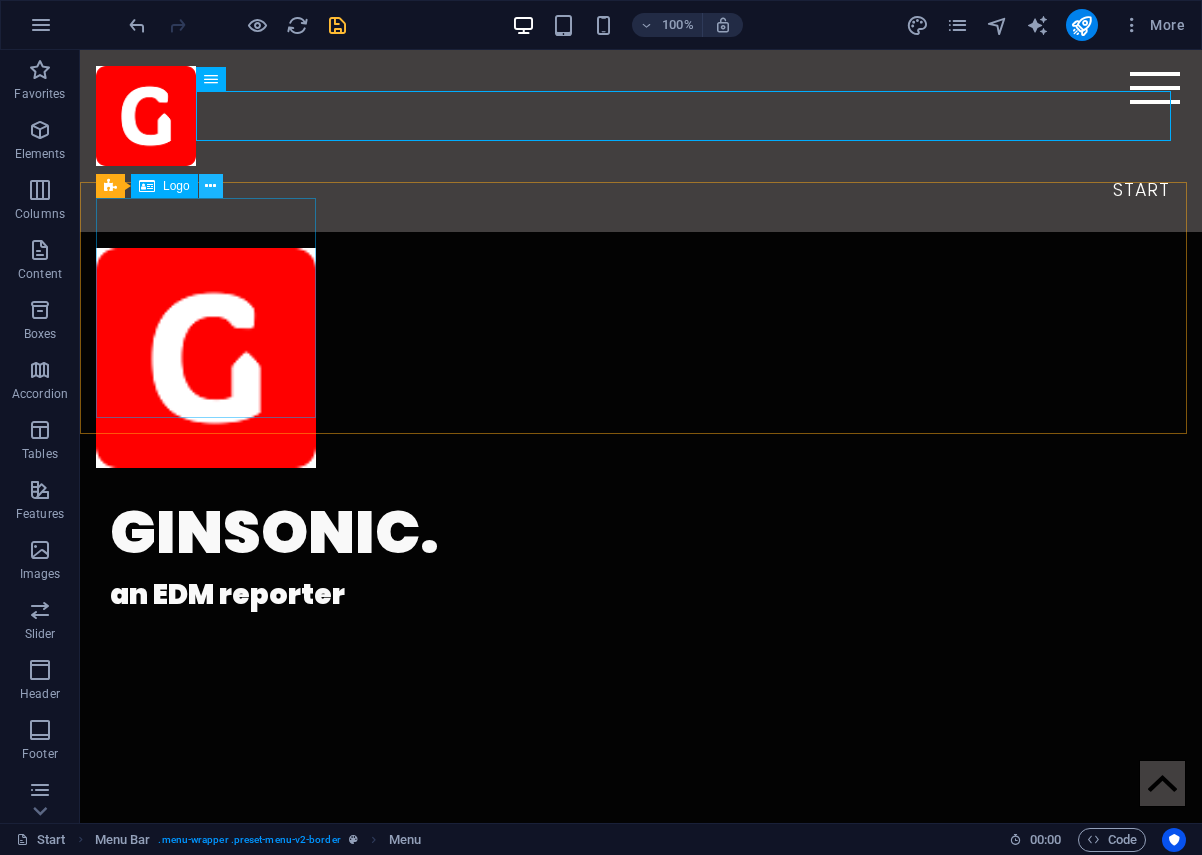 click at bounding box center (210, 186) 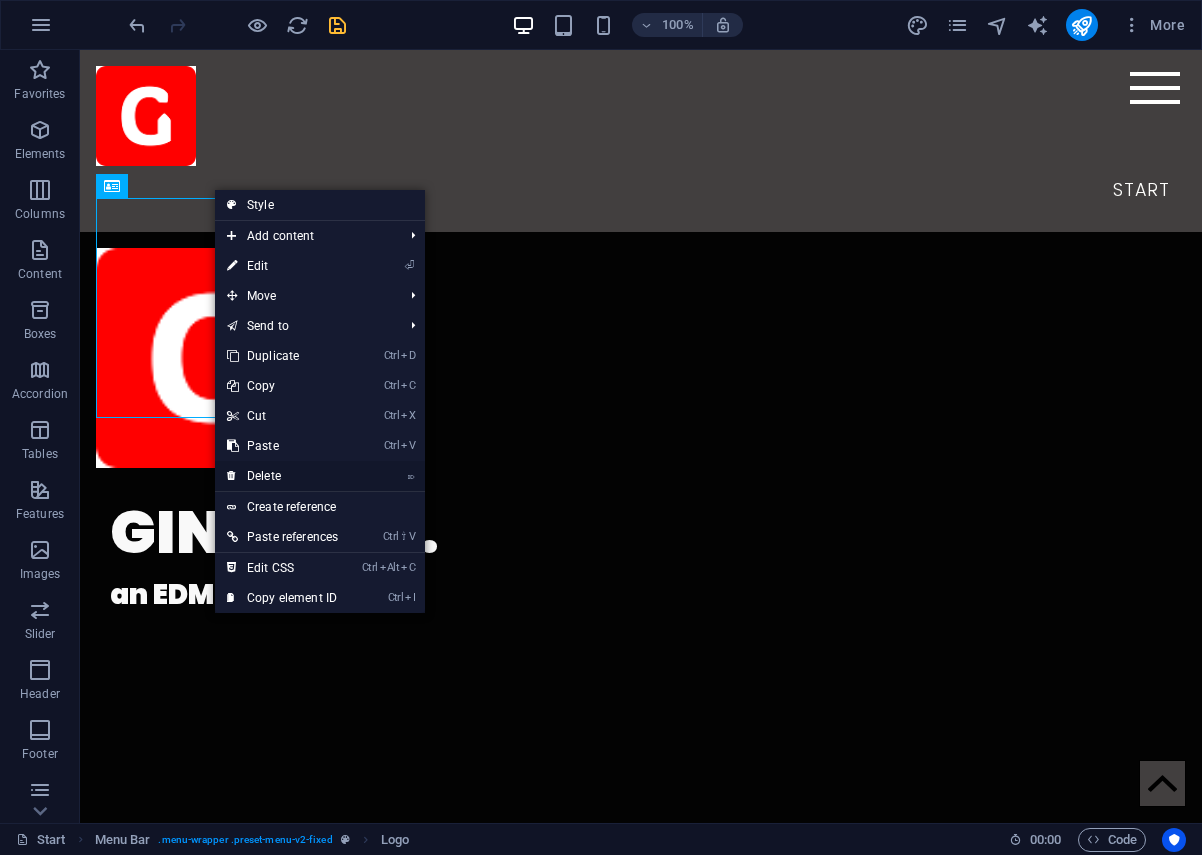 click on "⌦  Delete" at bounding box center [282, 476] 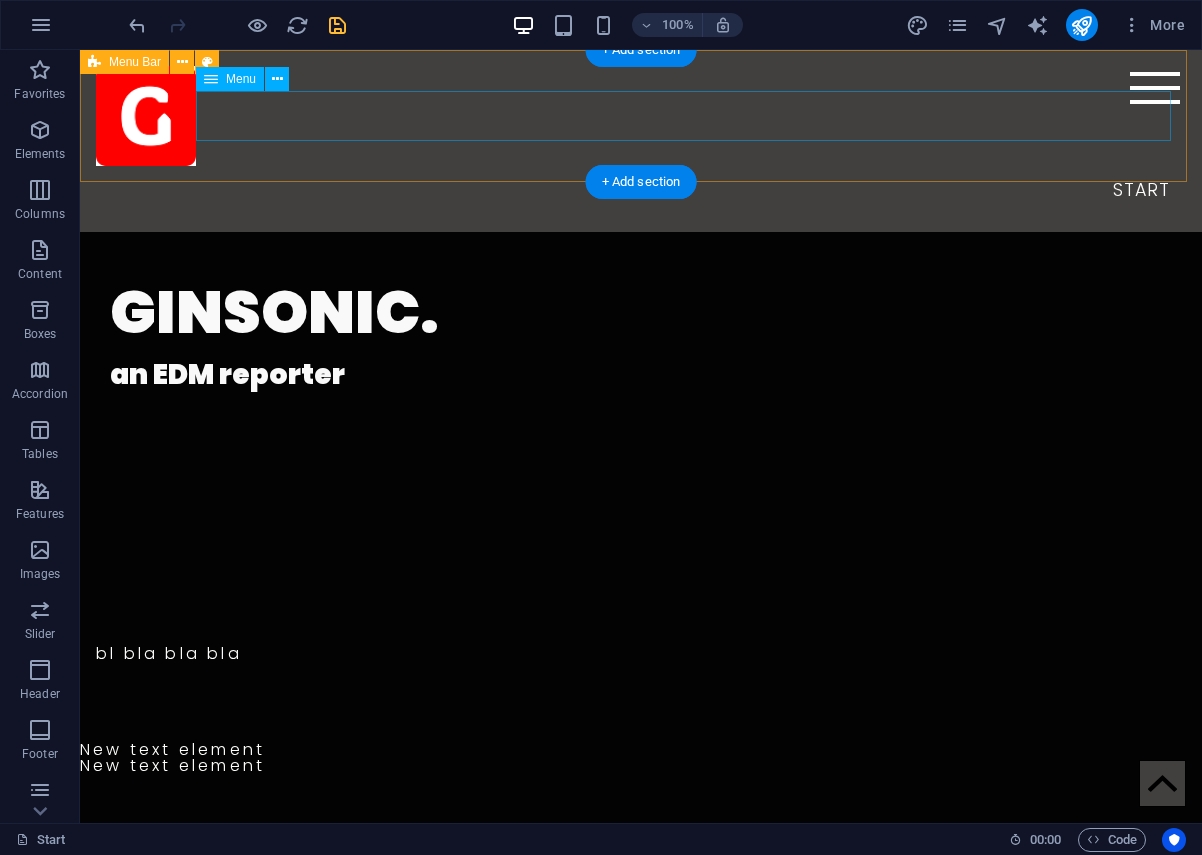 click on "Start" at bounding box center [641, 191] 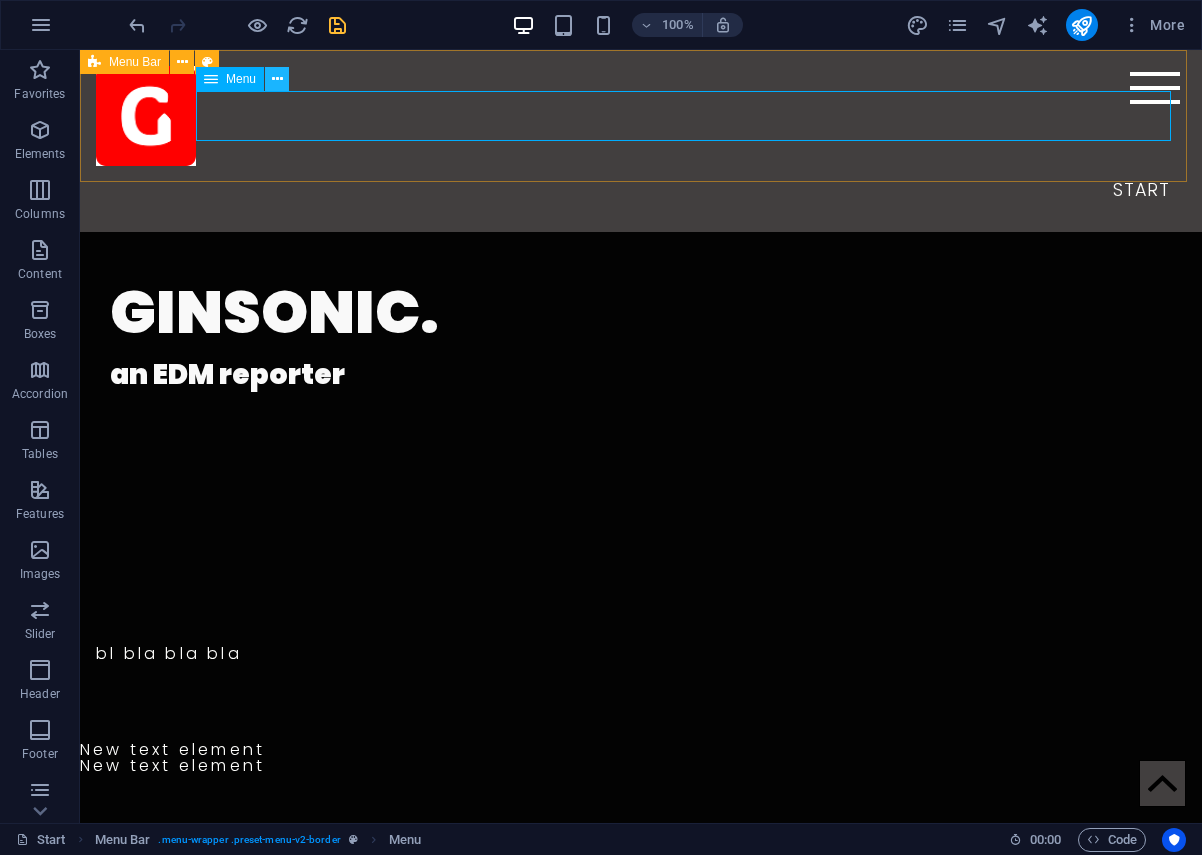 click at bounding box center (277, 79) 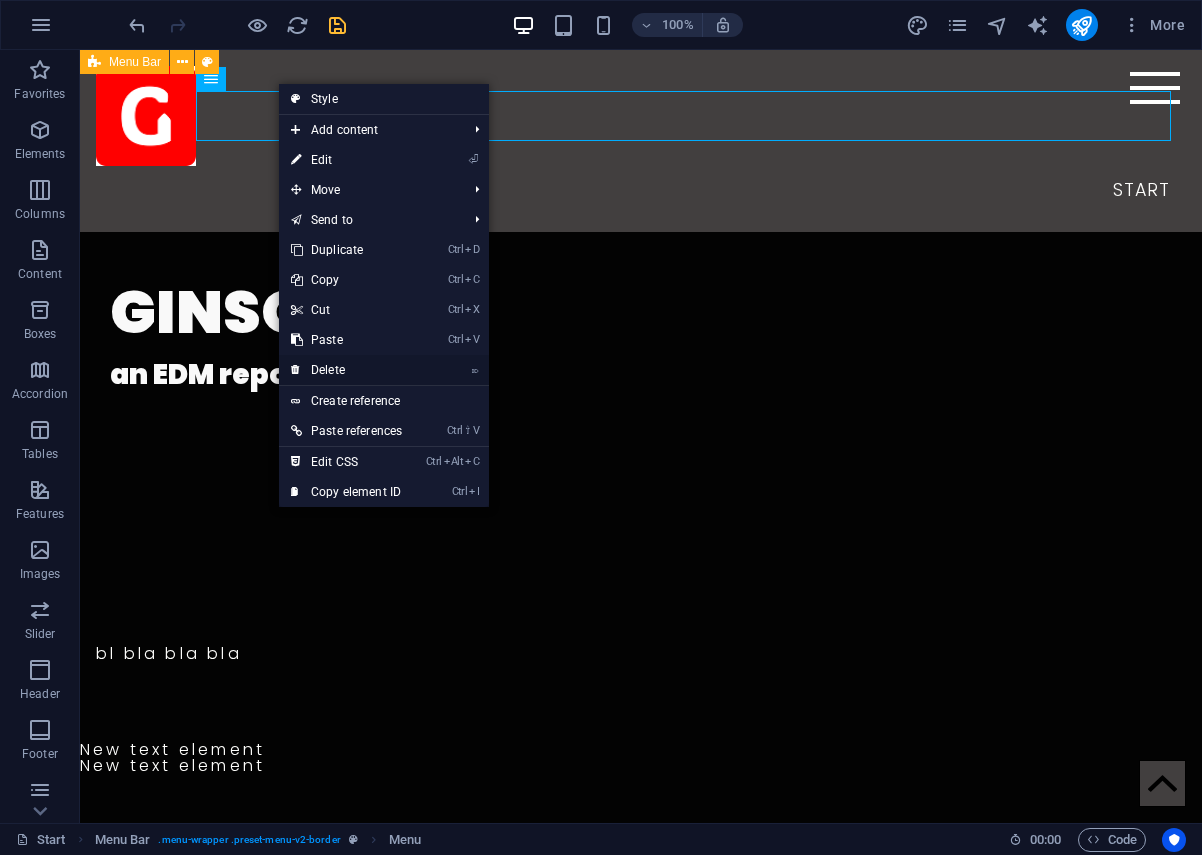 click on "⌦  Delete" at bounding box center [346, 370] 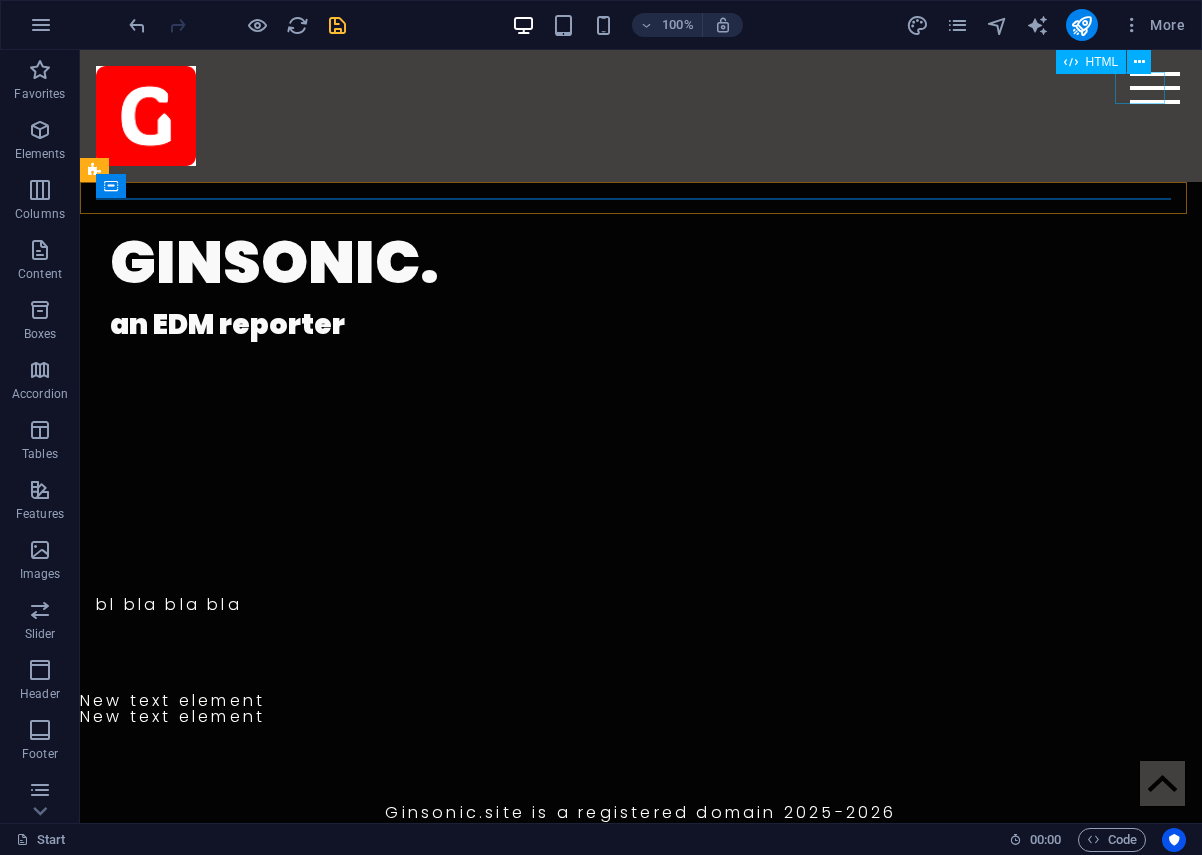 click on "Menu" at bounding box center [1155, 88] 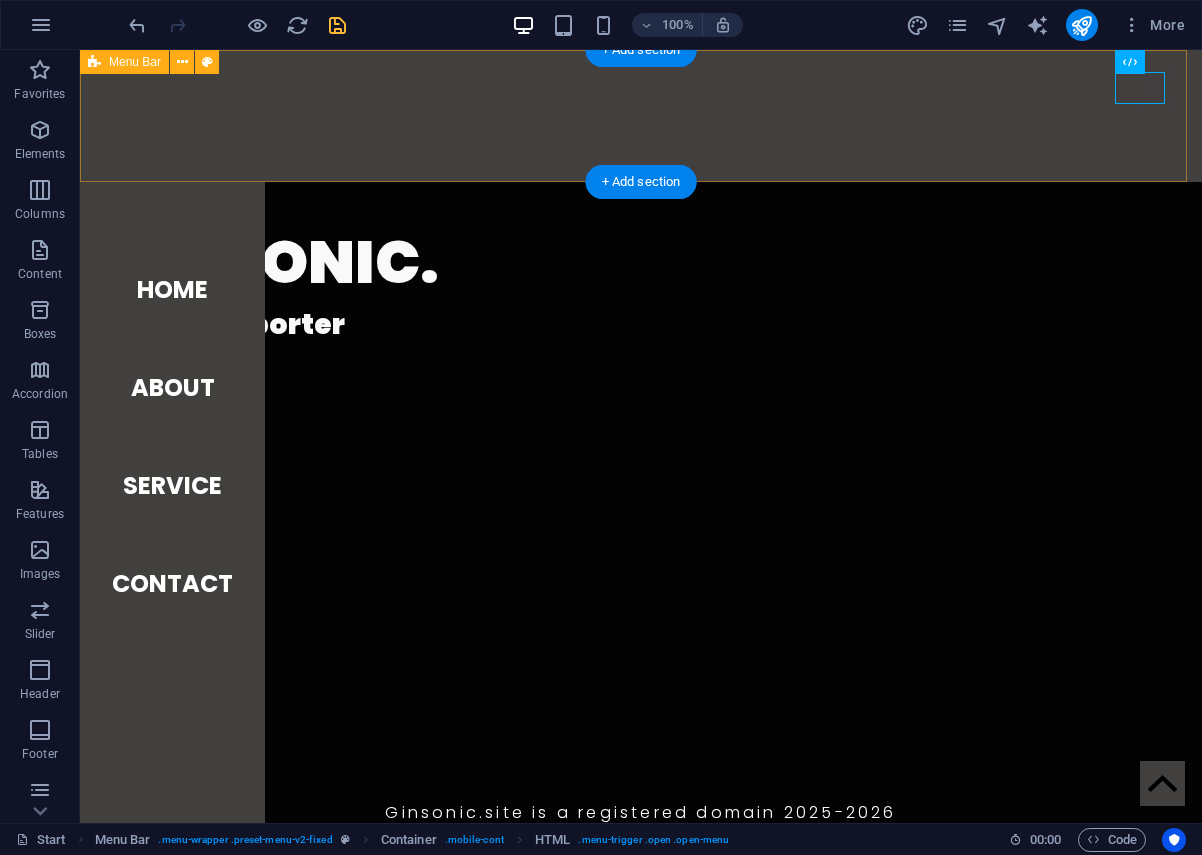 click on "Menu" at bounding box center (641, 116) 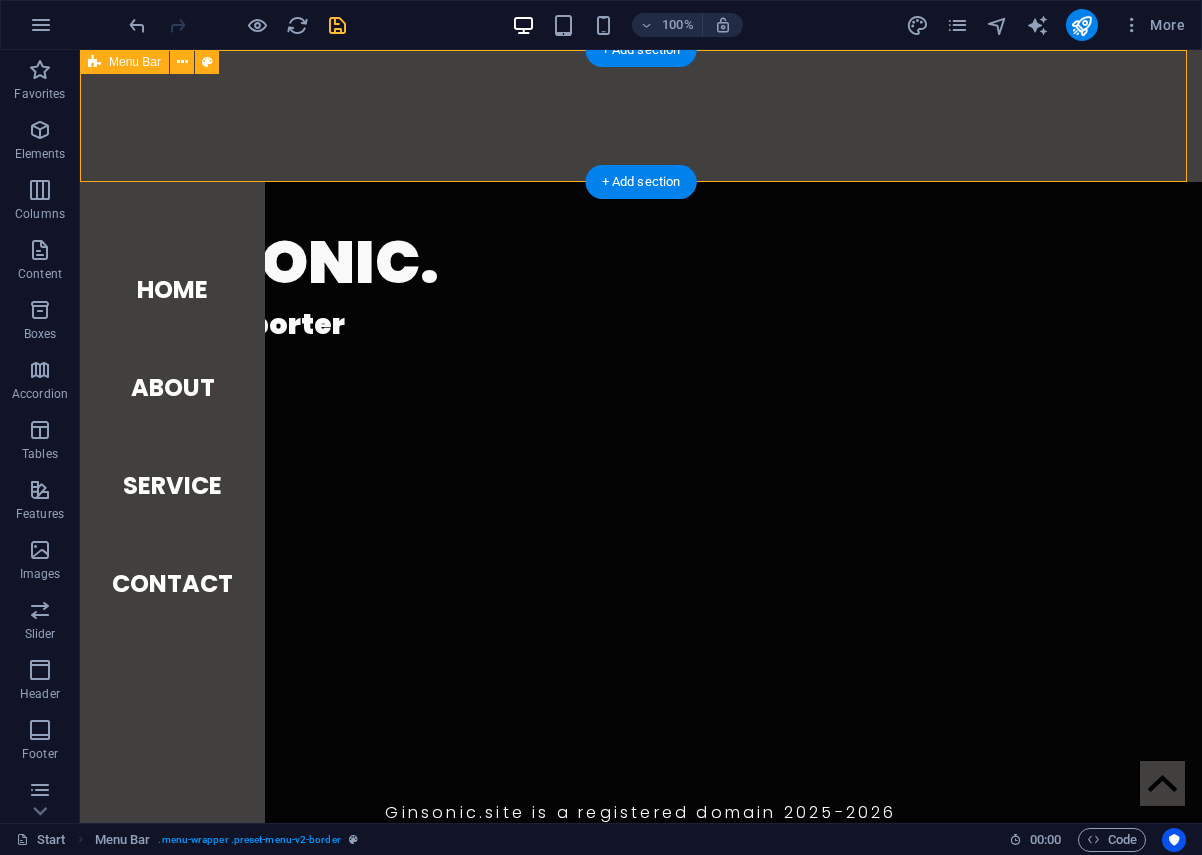 click on "Menu" at bounding box center (641, 116) 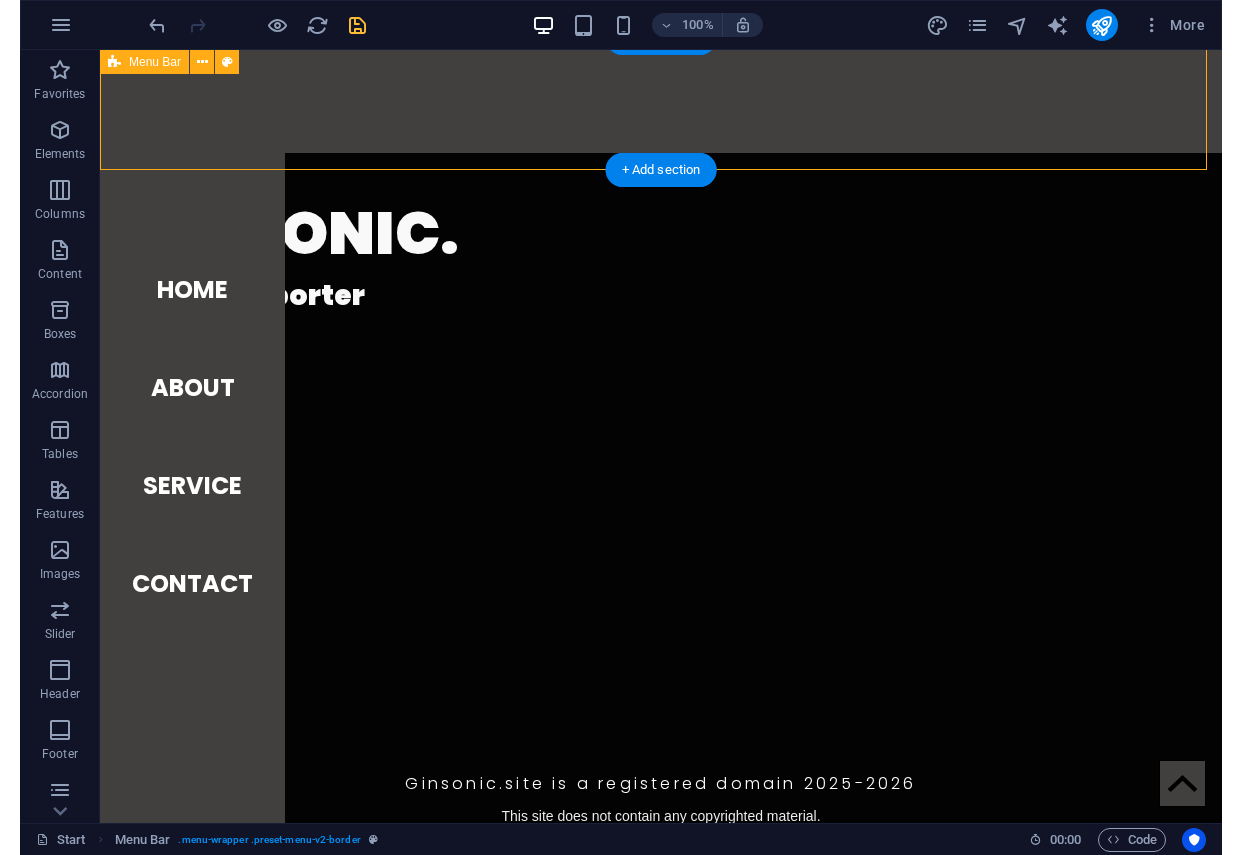 scroll, scrollTop: 0, scrollLeft: 0, axis: both 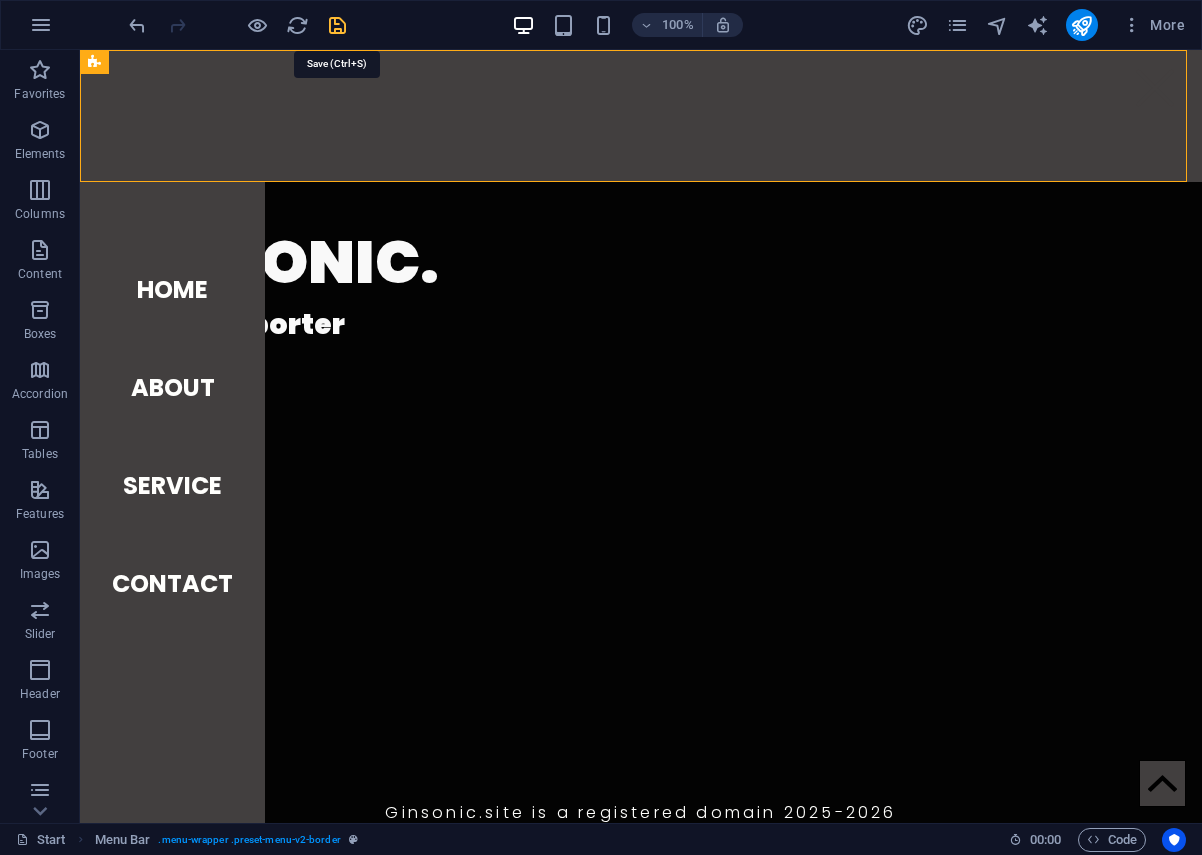 click at bounding box center [337, 25] 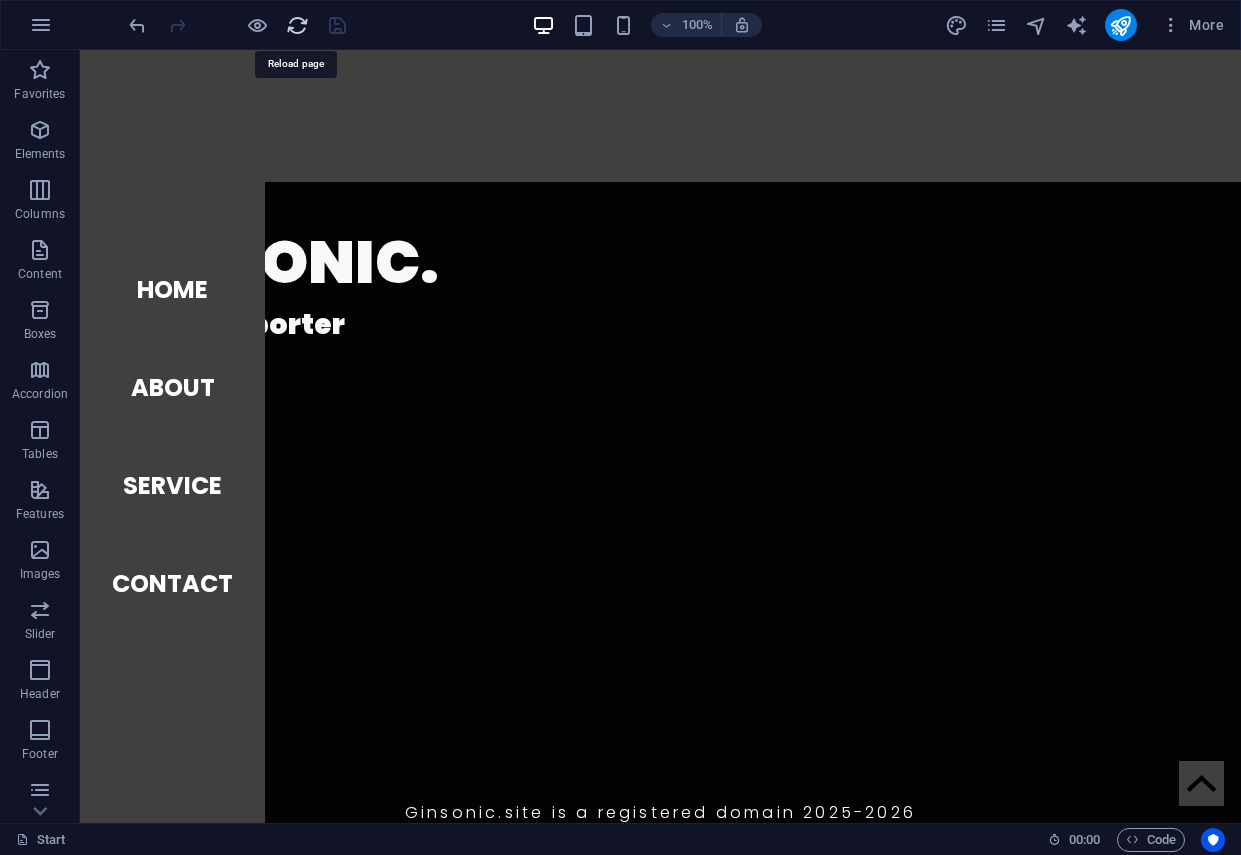 click at bounding box center (297, 25) 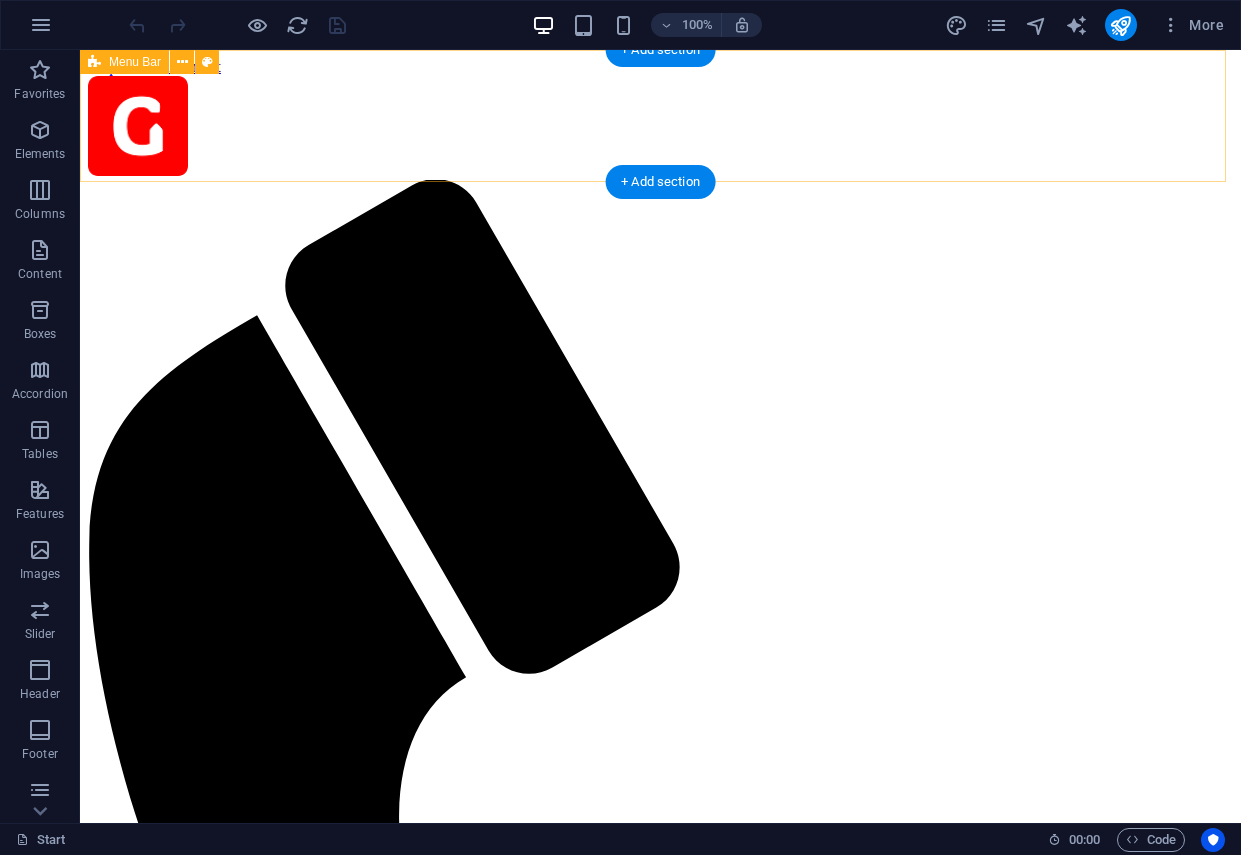 scroll, scrollTop: 0, scrollLeft: 0, axis: both 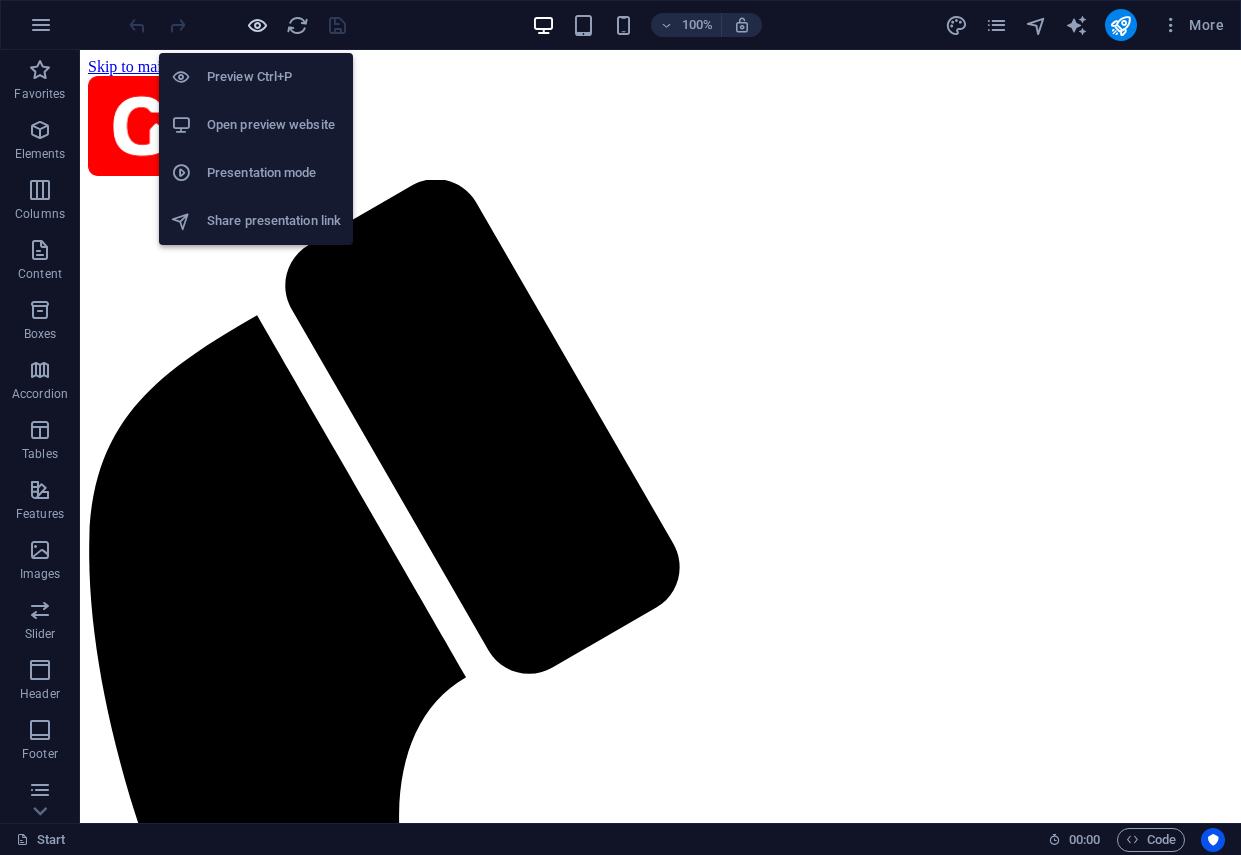 click at bounding box center (257, 25) 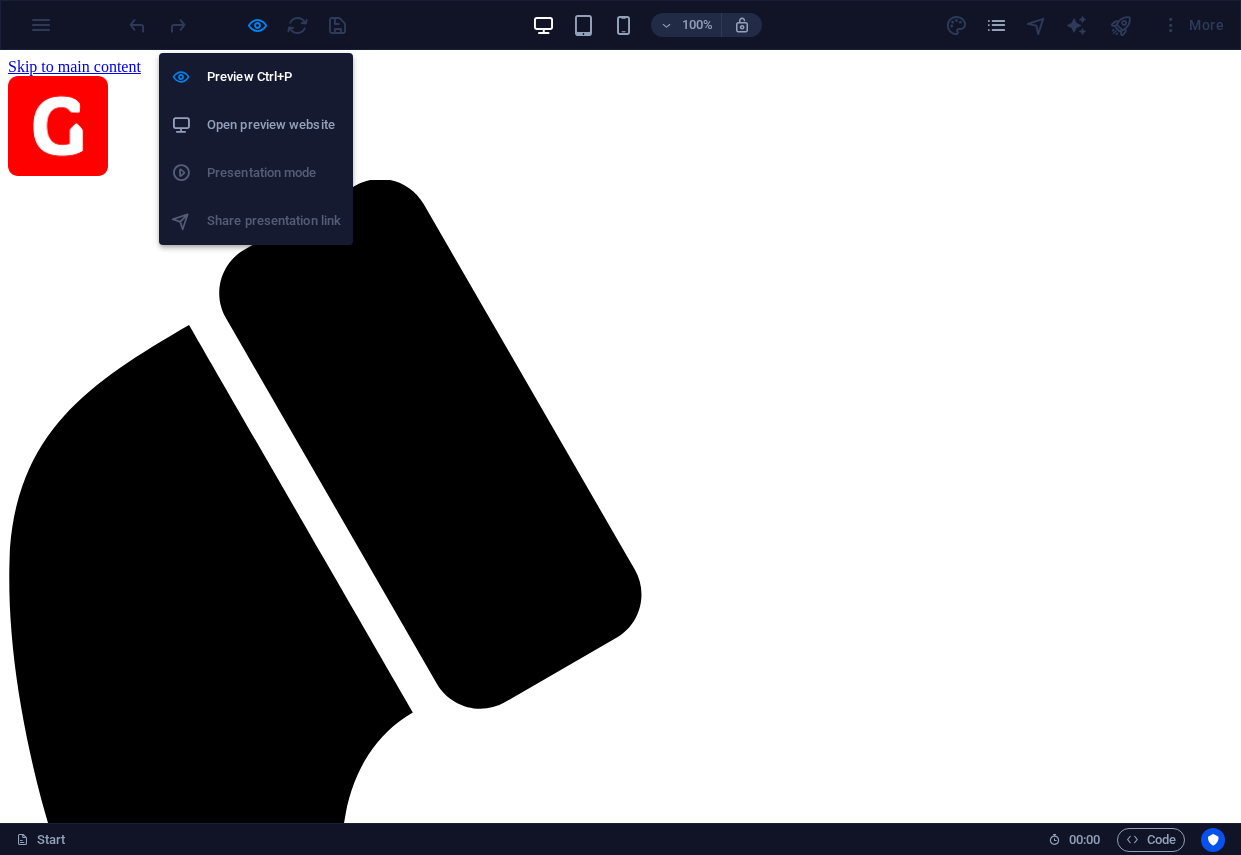 click on "Open preview website" at bounding box center (274, 125) 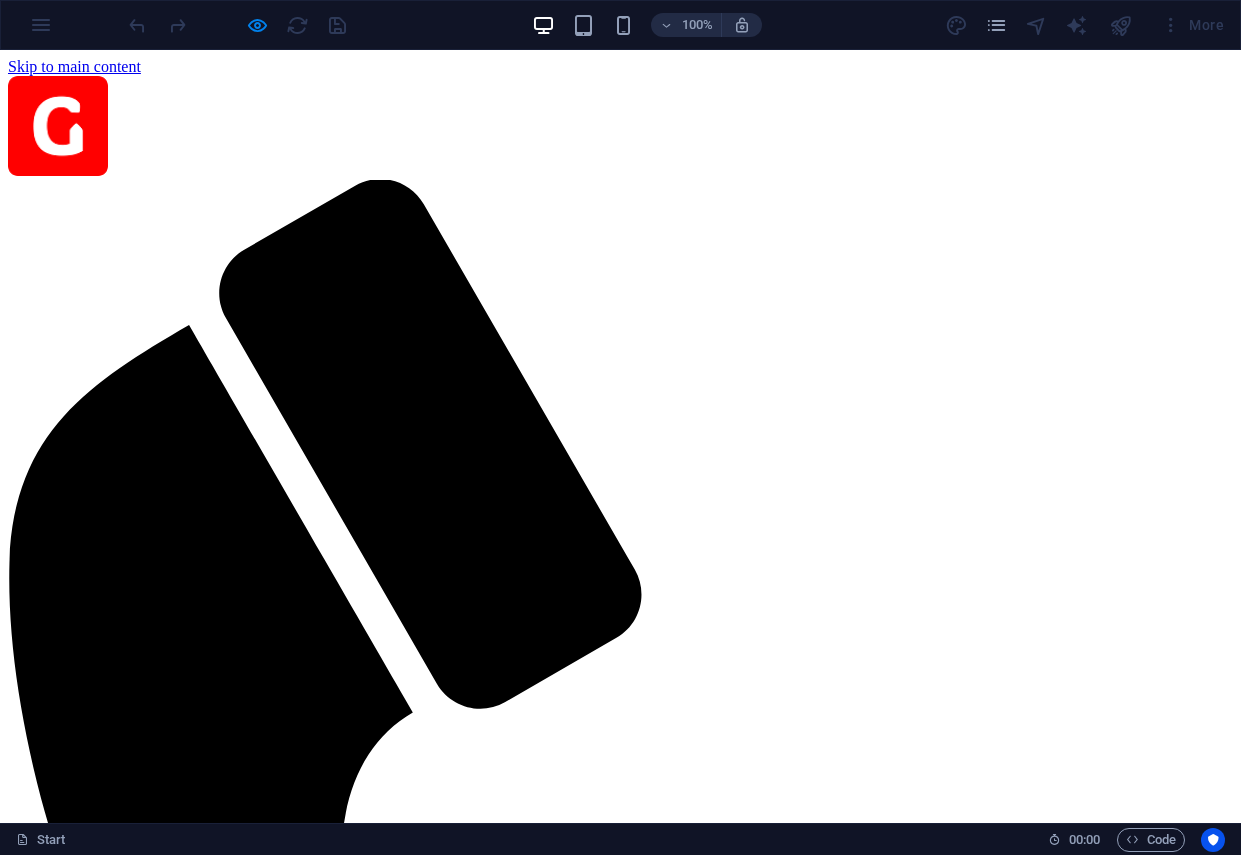 click on "Menu" at bounding box center [32, 3430] 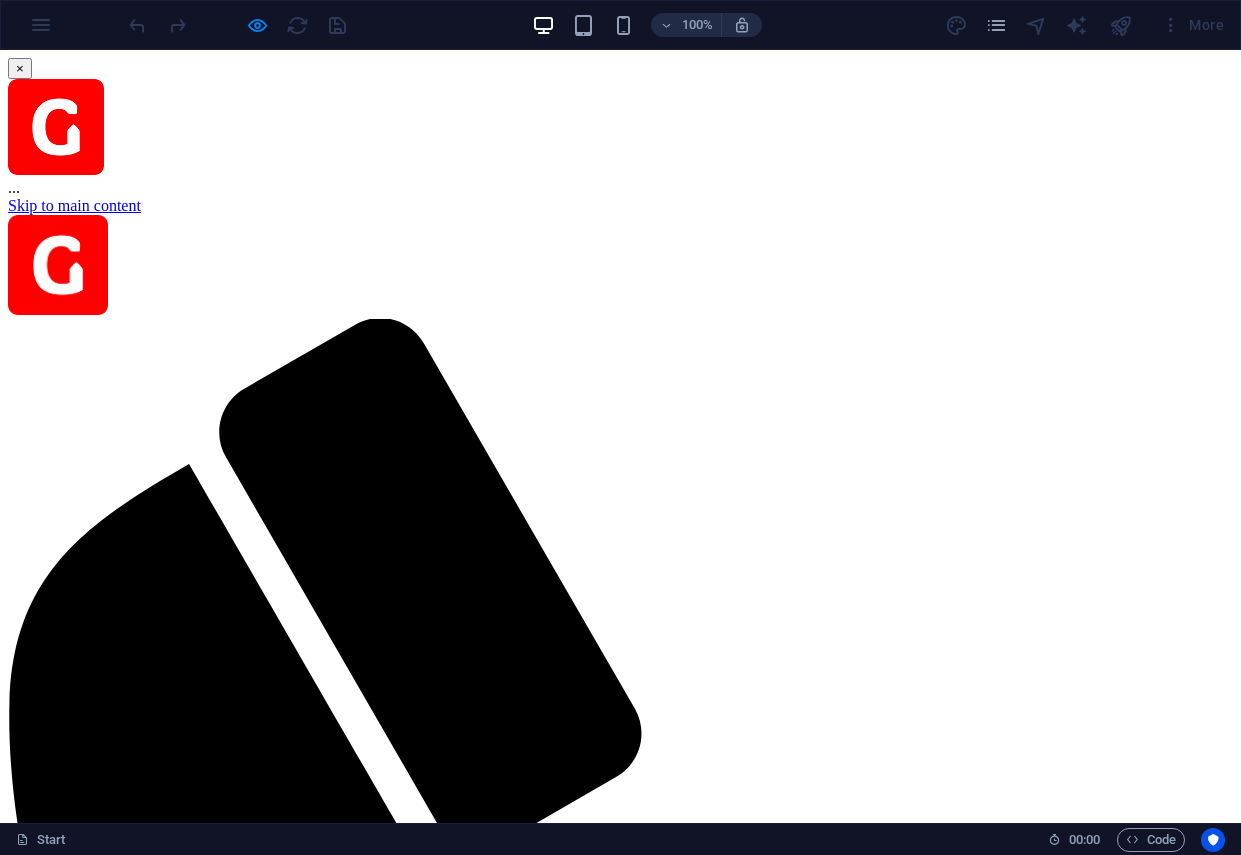 click on "×" at bounding box center [20, 68] 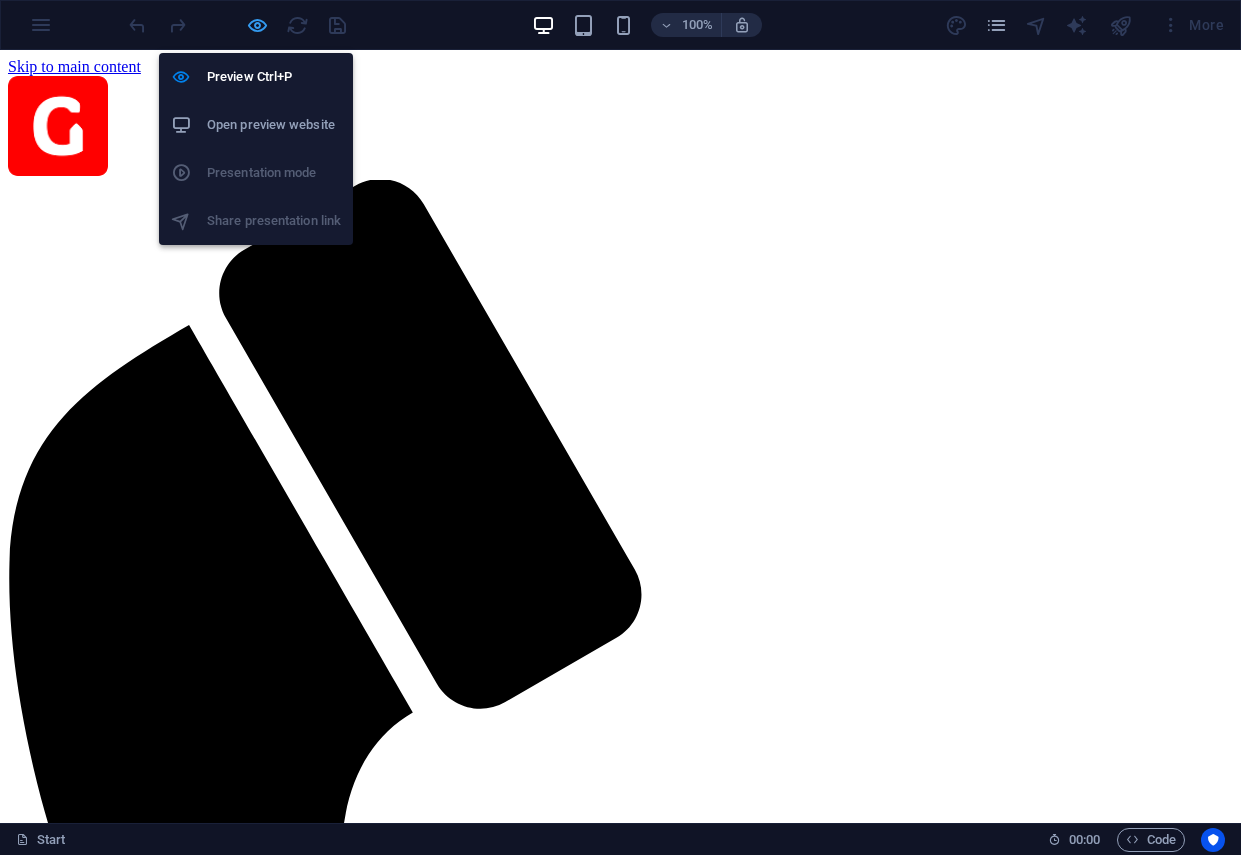 click at bounding box center [257, 25] 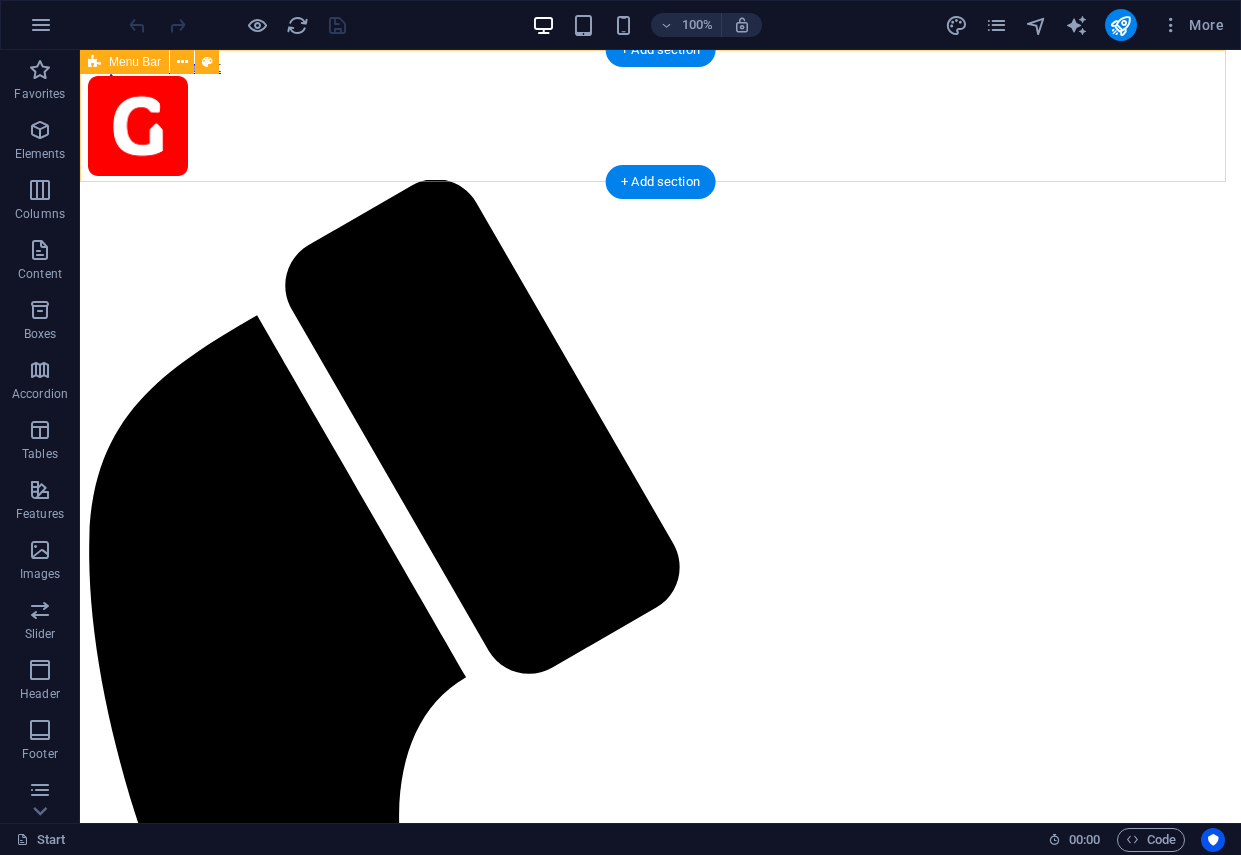 click on "Menu" at bounding box center (660, 890) 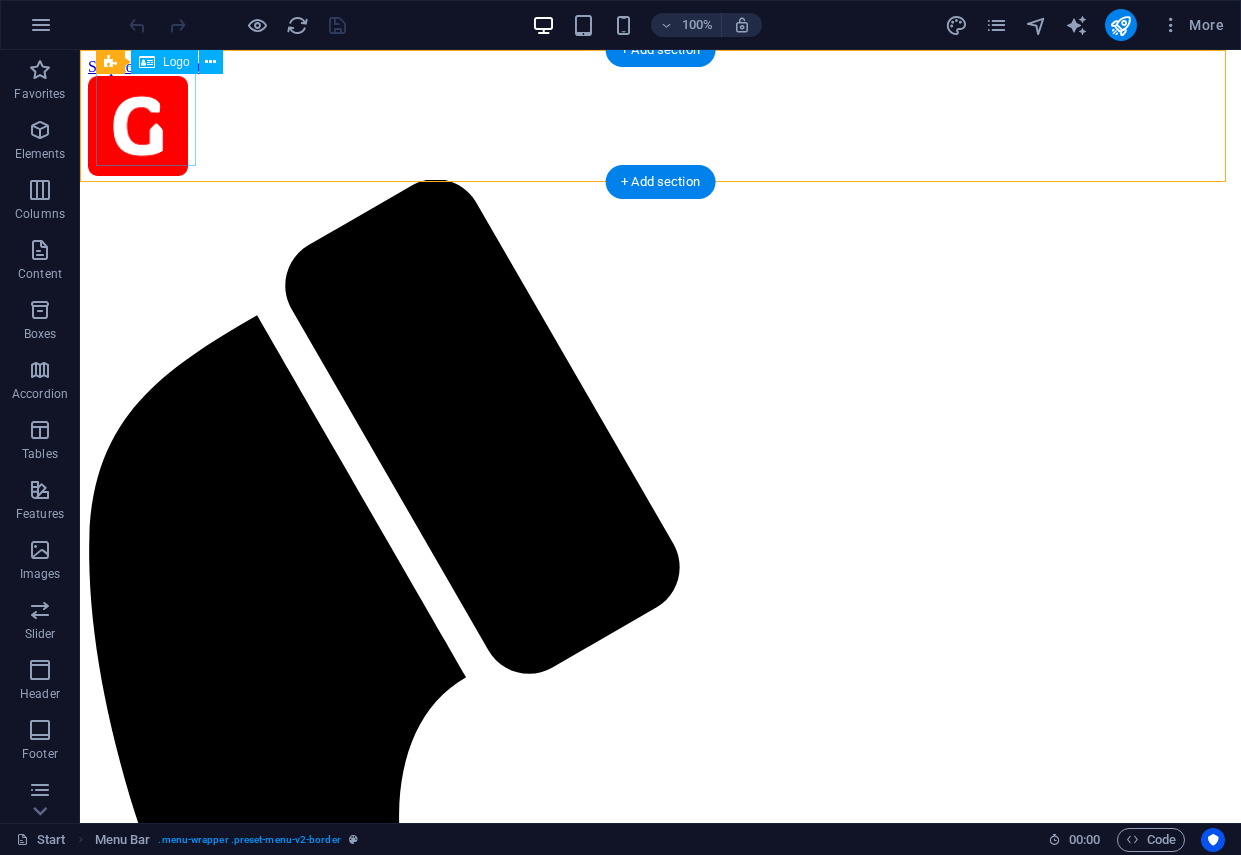 click at bounding box center (660, 128) 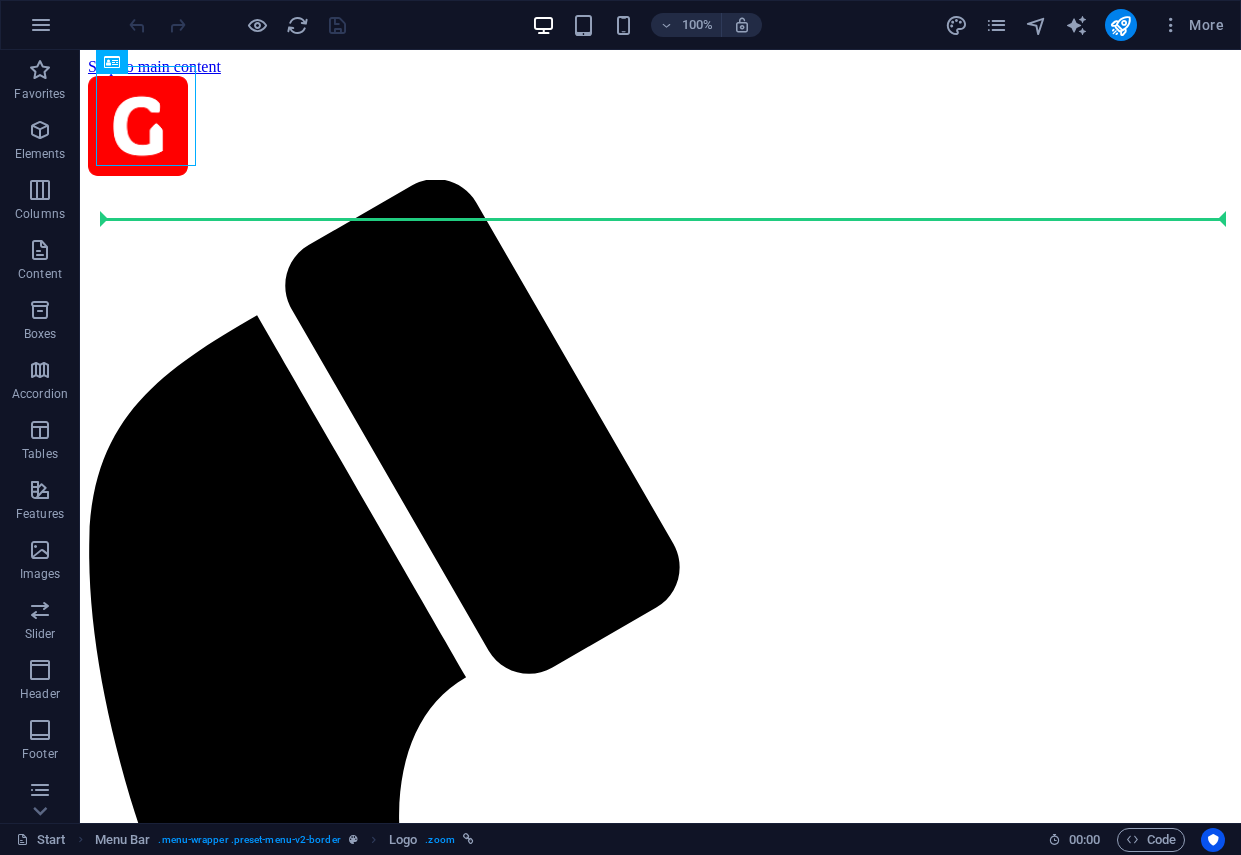 drag, startPoint x: 158, startPoint y: 105, endPoint x: 110, endPoint y: 239, distance: 142.33763 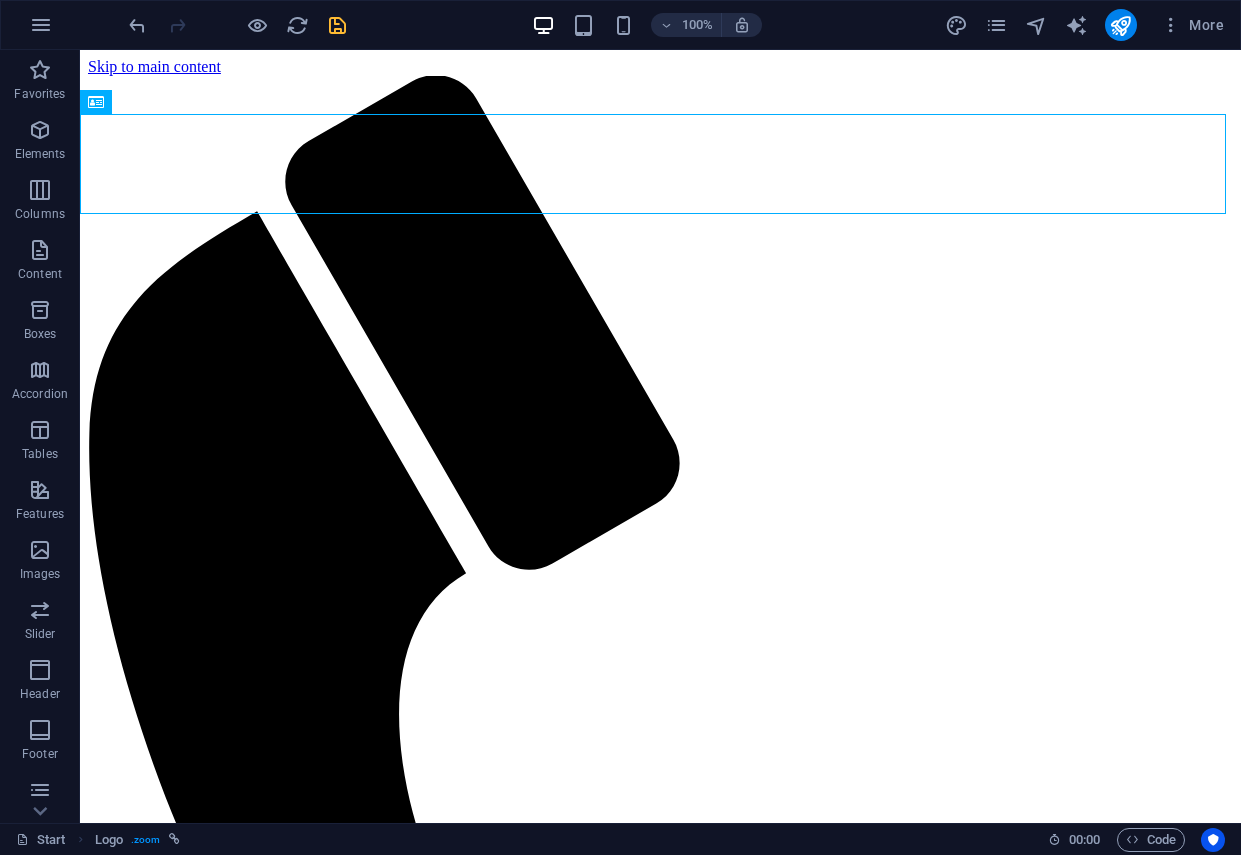 click on "GINSONIC." at bounding box center (670, 3403) 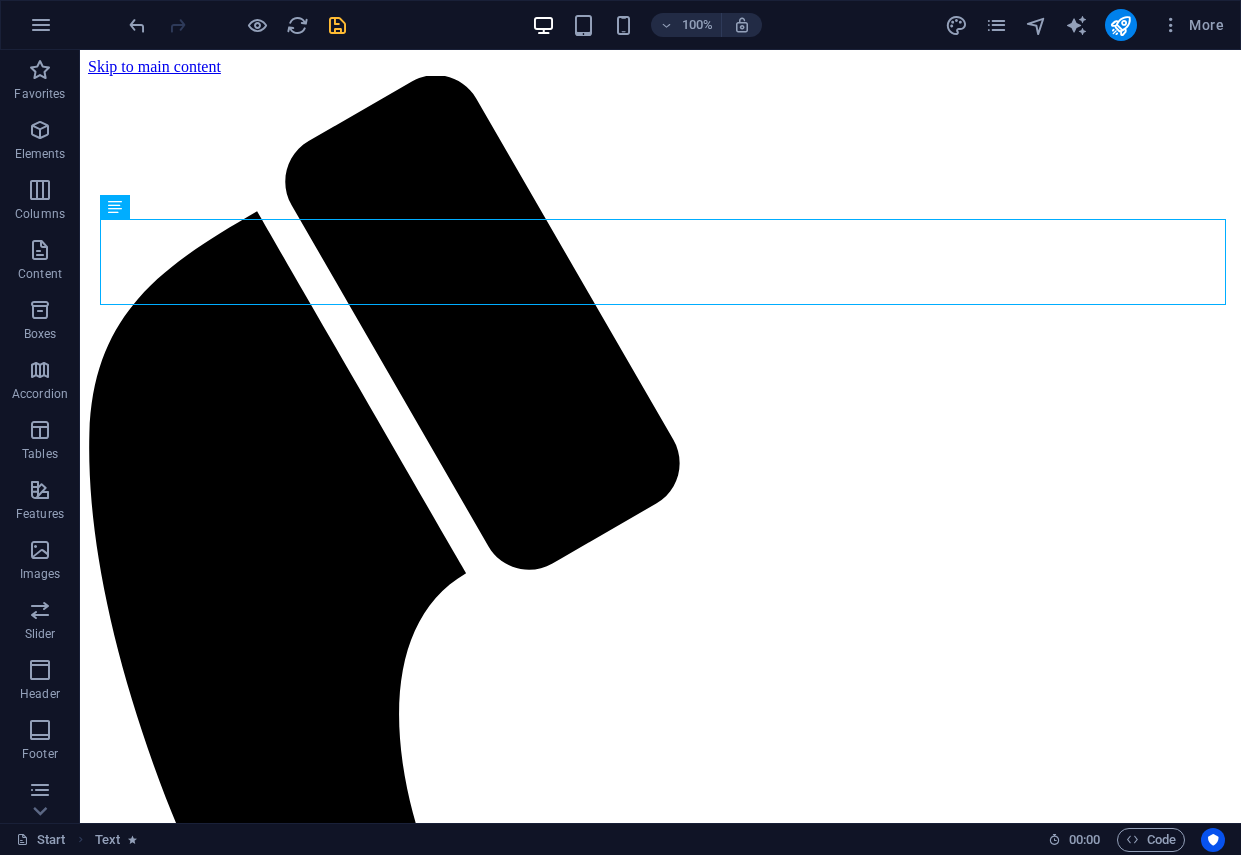 drag, startPoint x: 219, startPoint y: 262, endPoint x: 298, endPoint y: 267, distance: 79.15807 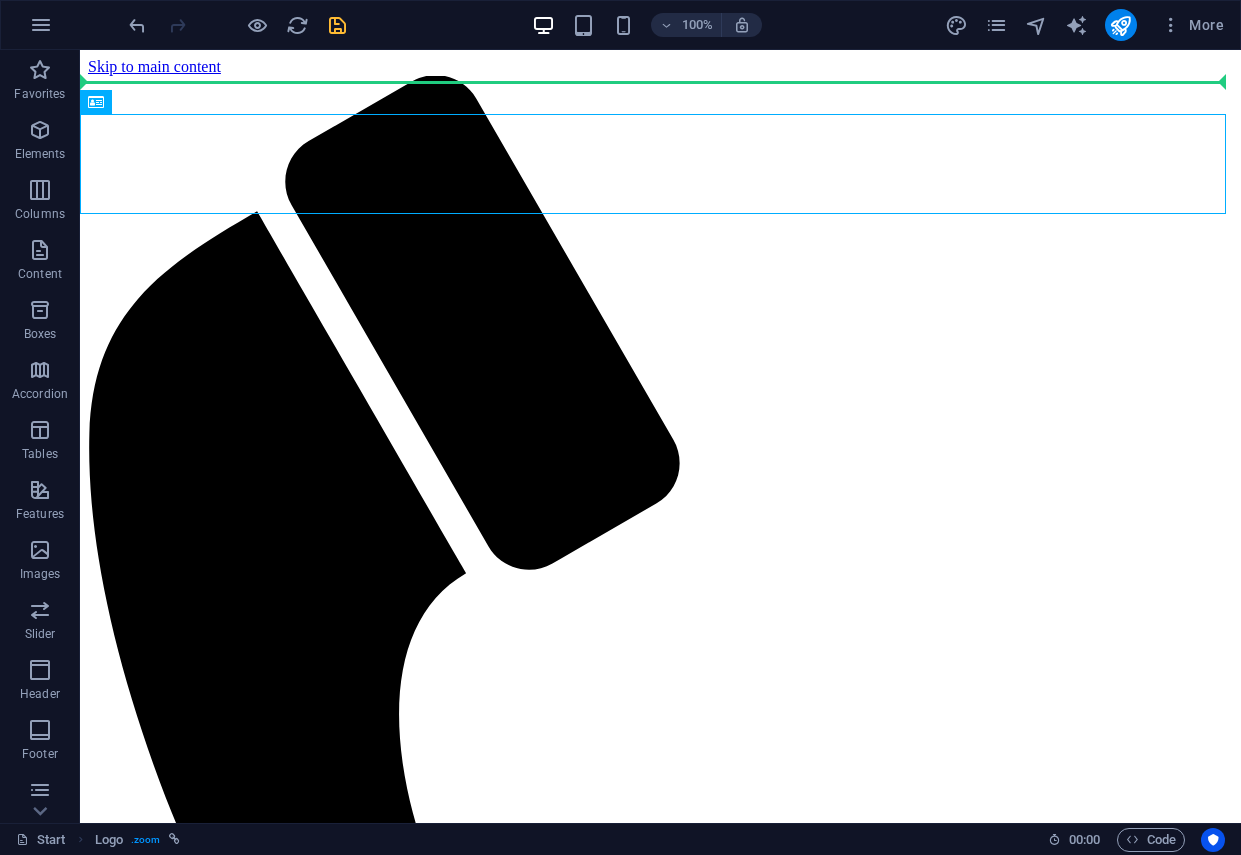 drag, startPoint x: 145, startPoint y: 170, endPoint x: 149, endPoint y: 87, distance: 83.09633 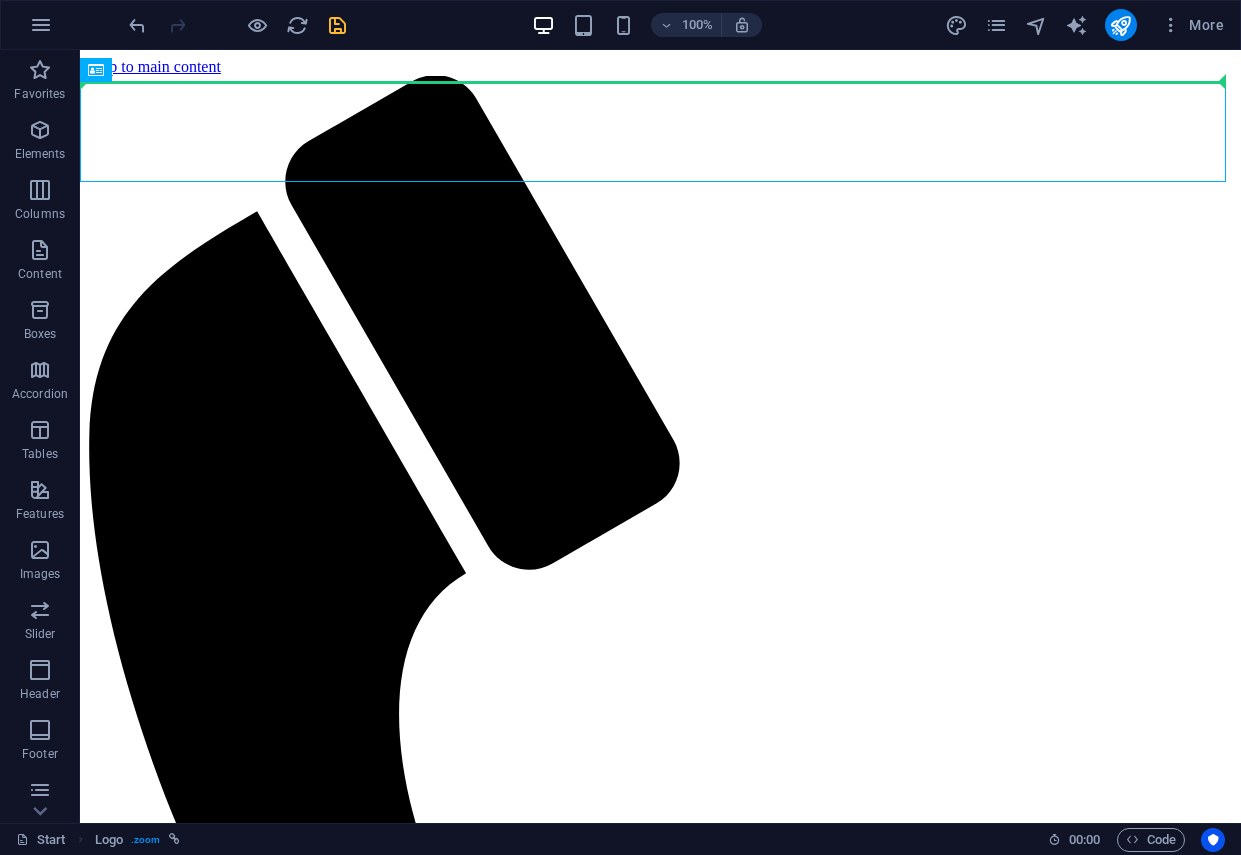 drag, startPoint x: 148, startPoint y: 140, endPoint x: 162, endPoint y: 77, distance: 64.53681 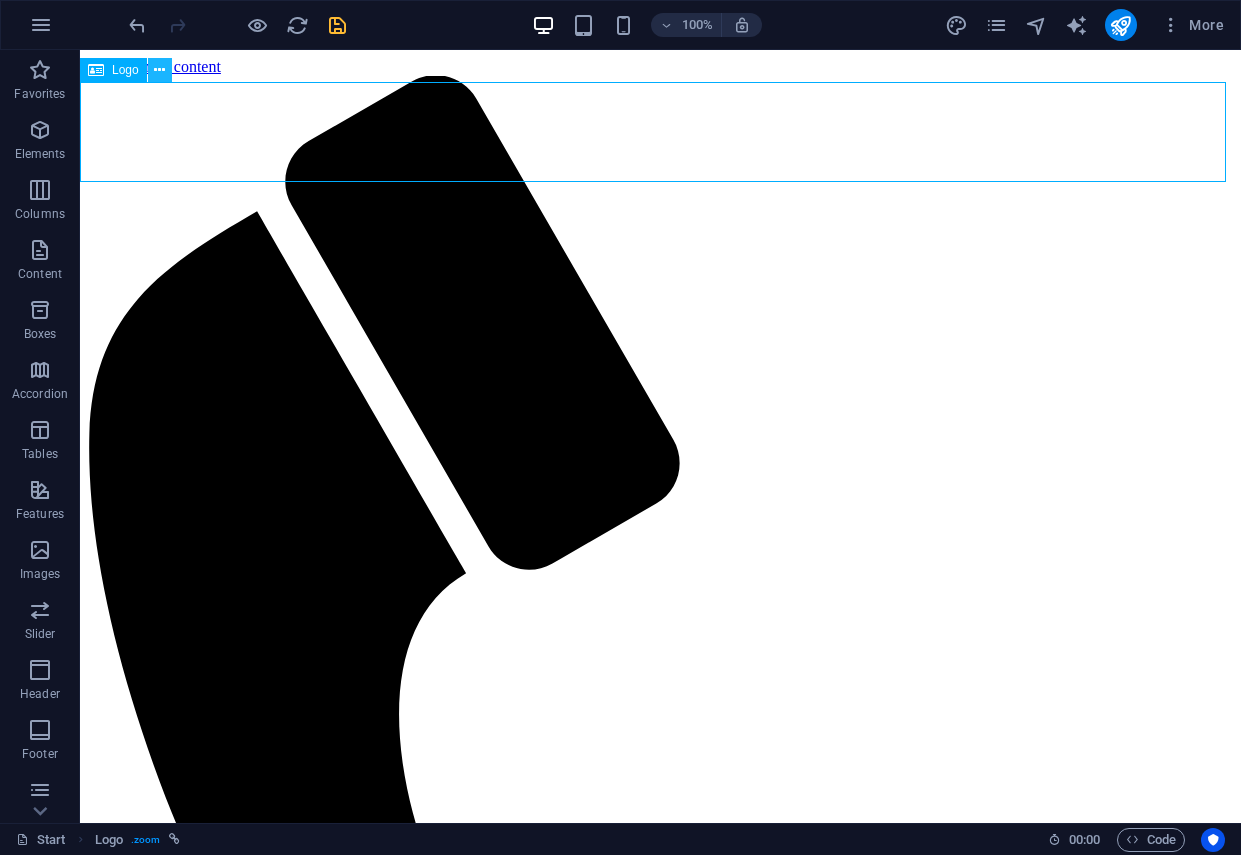 click at bounding box center [159, 70] 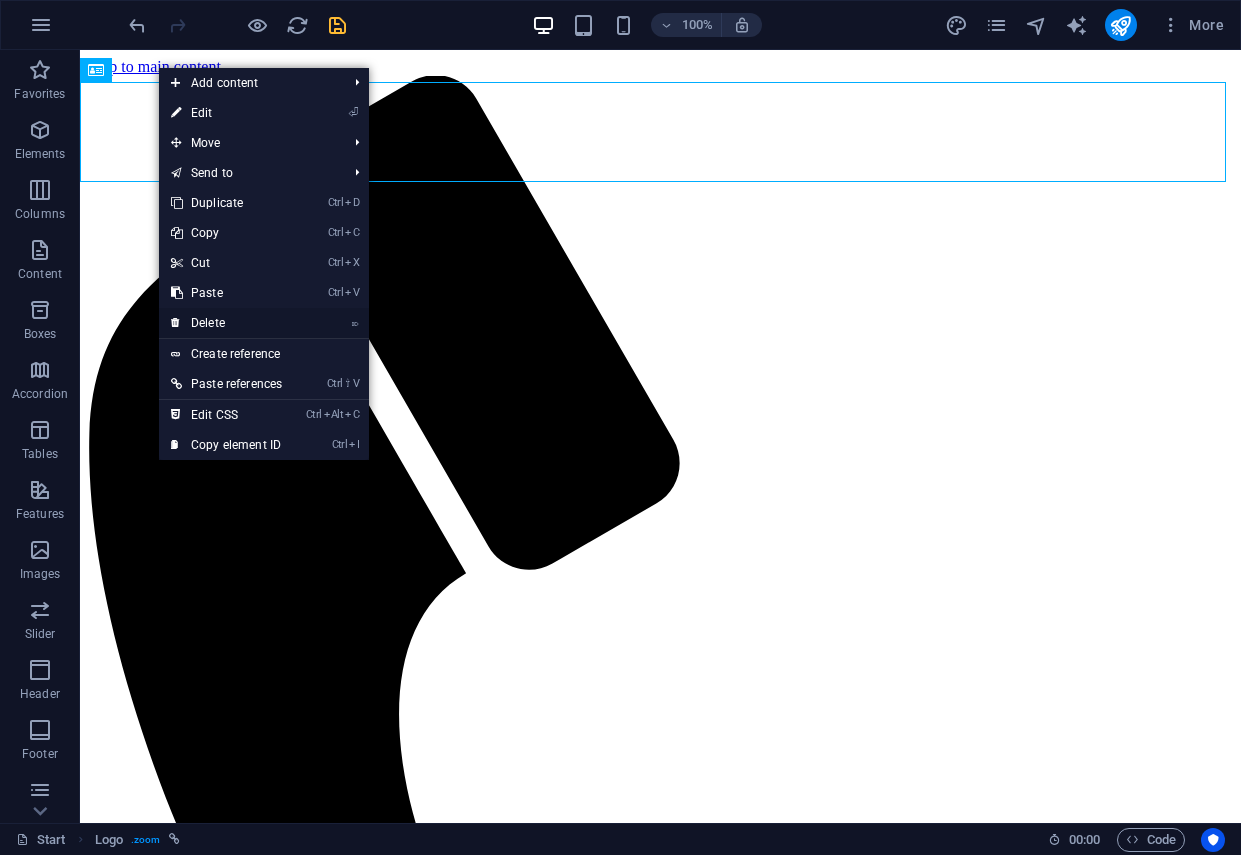 click on "⌦  Delete" at bounding box center (226, 323) 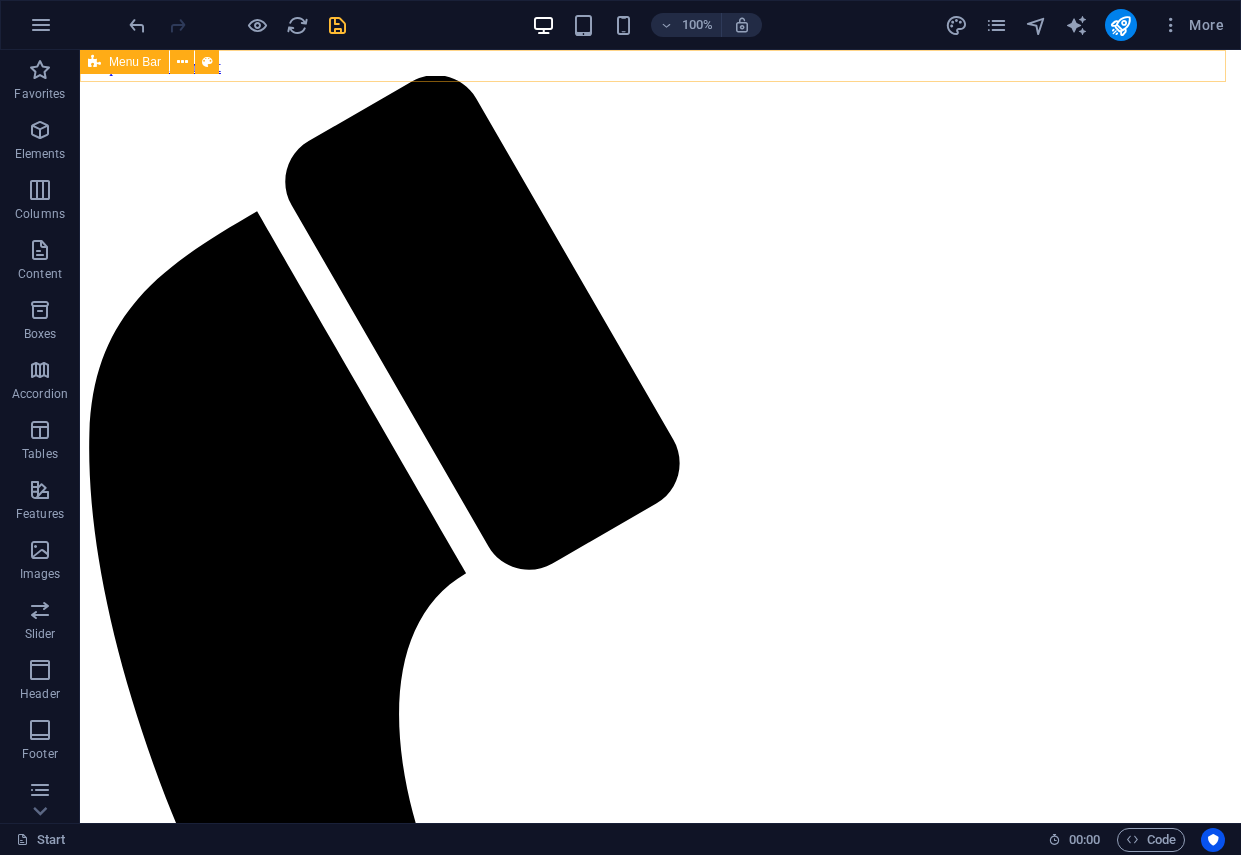 click on "Menu" at bounding box center [660, 838] 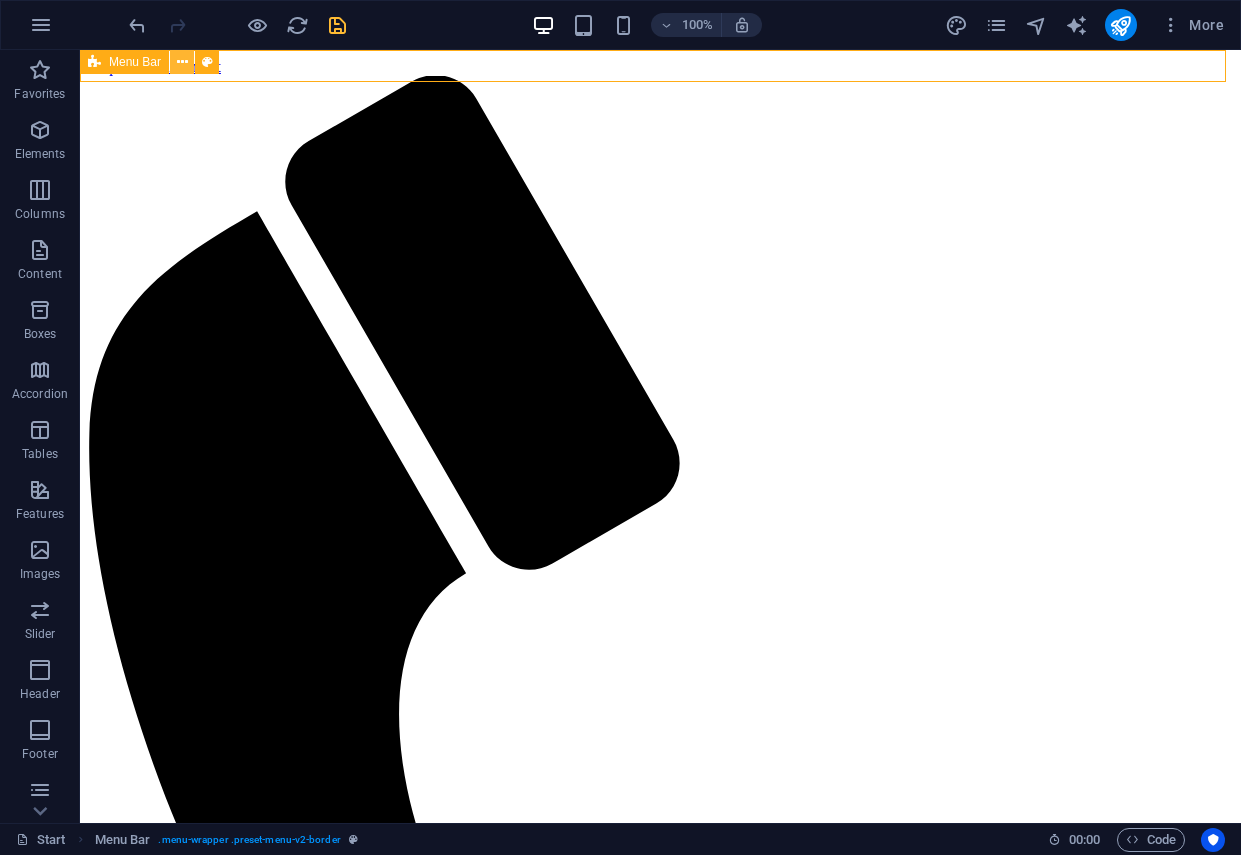 click at bounding box center [182, 62] 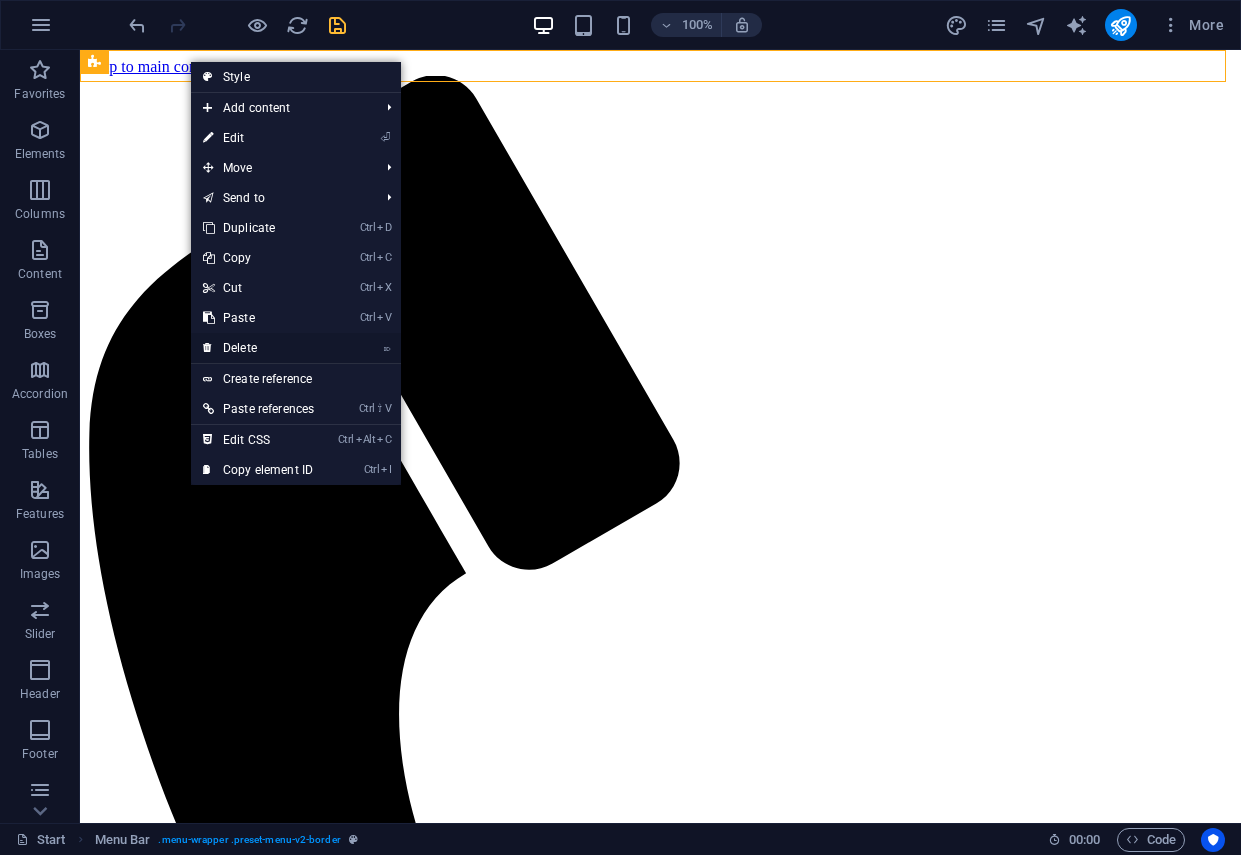 click on "⌦  Delete" at bounding box center (258, 348) 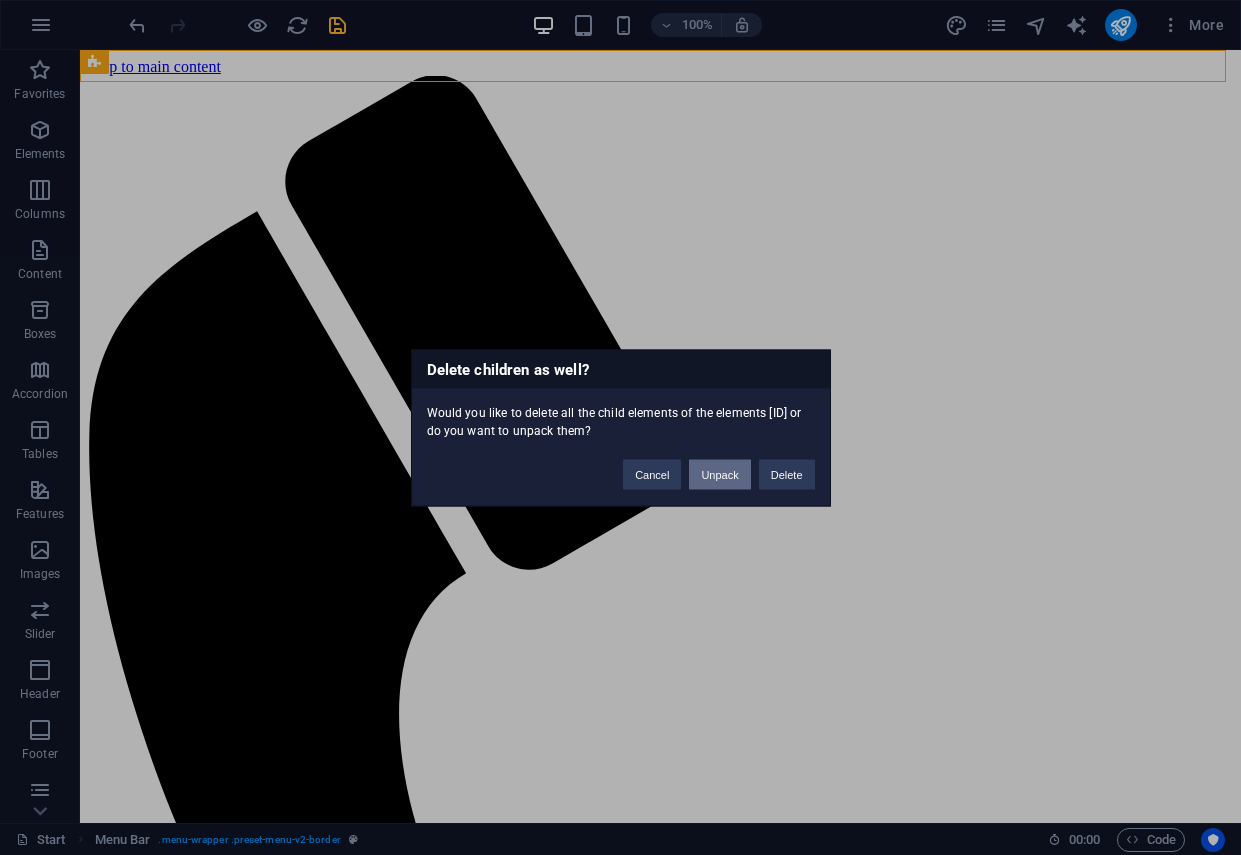 click on "Unpack" at bounding box center (719, 474) 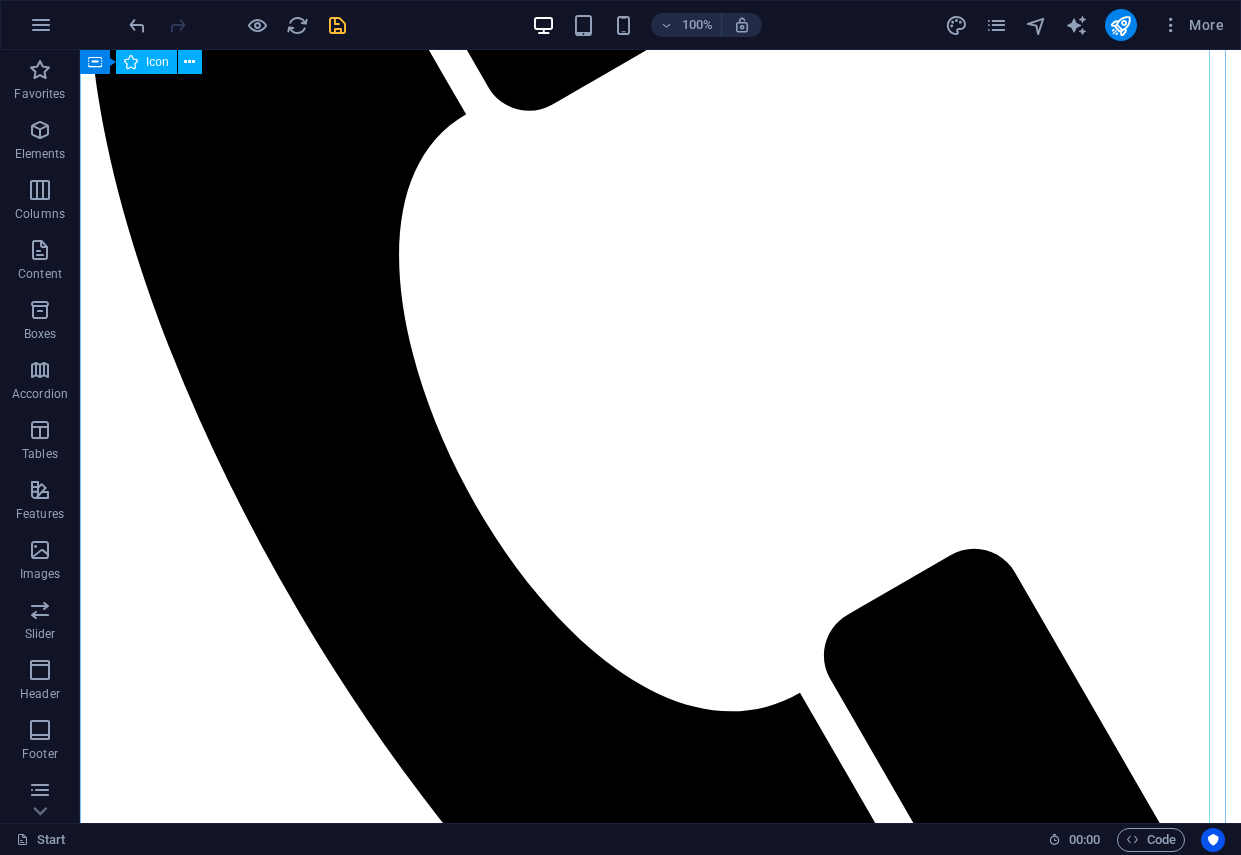 scroll, scrollTop: 0, scrollLeft: 0, axis: both 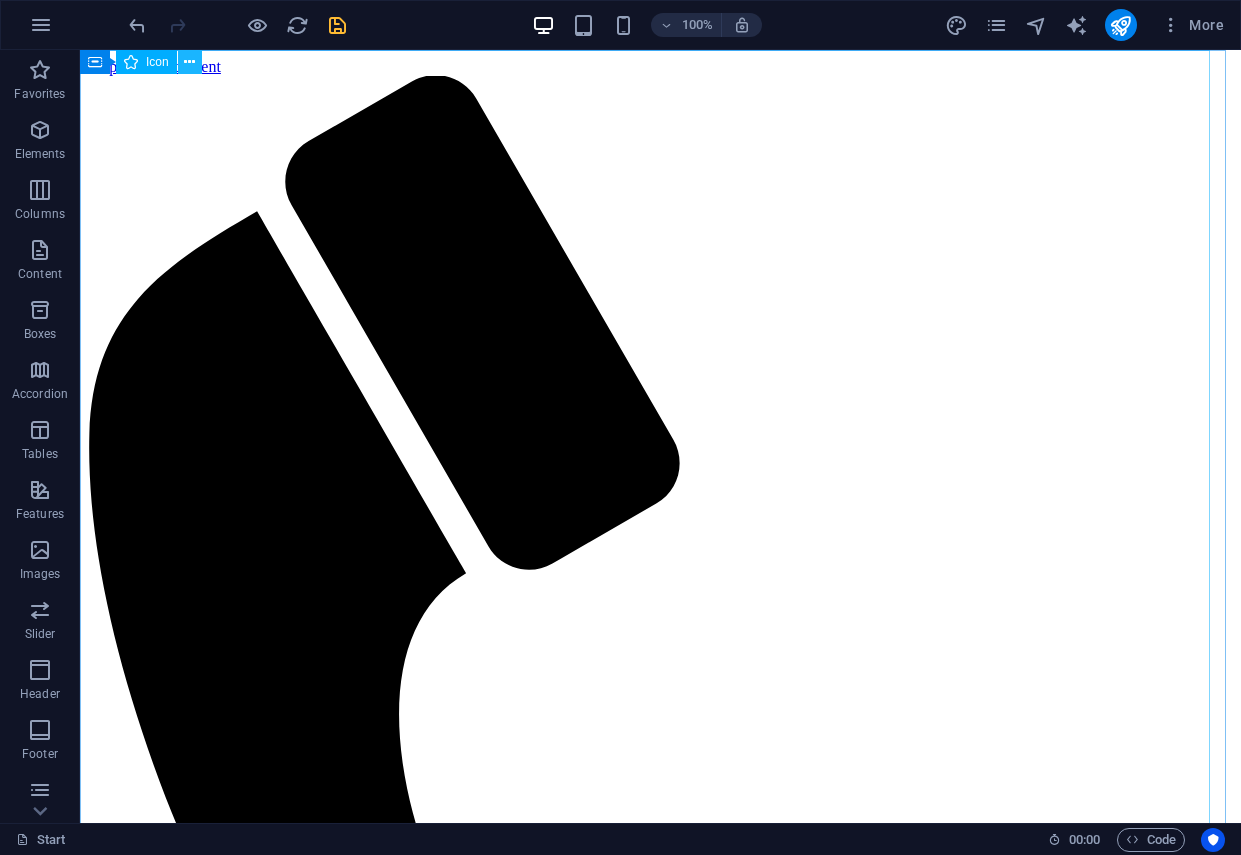click at bounding box center (189, 62) 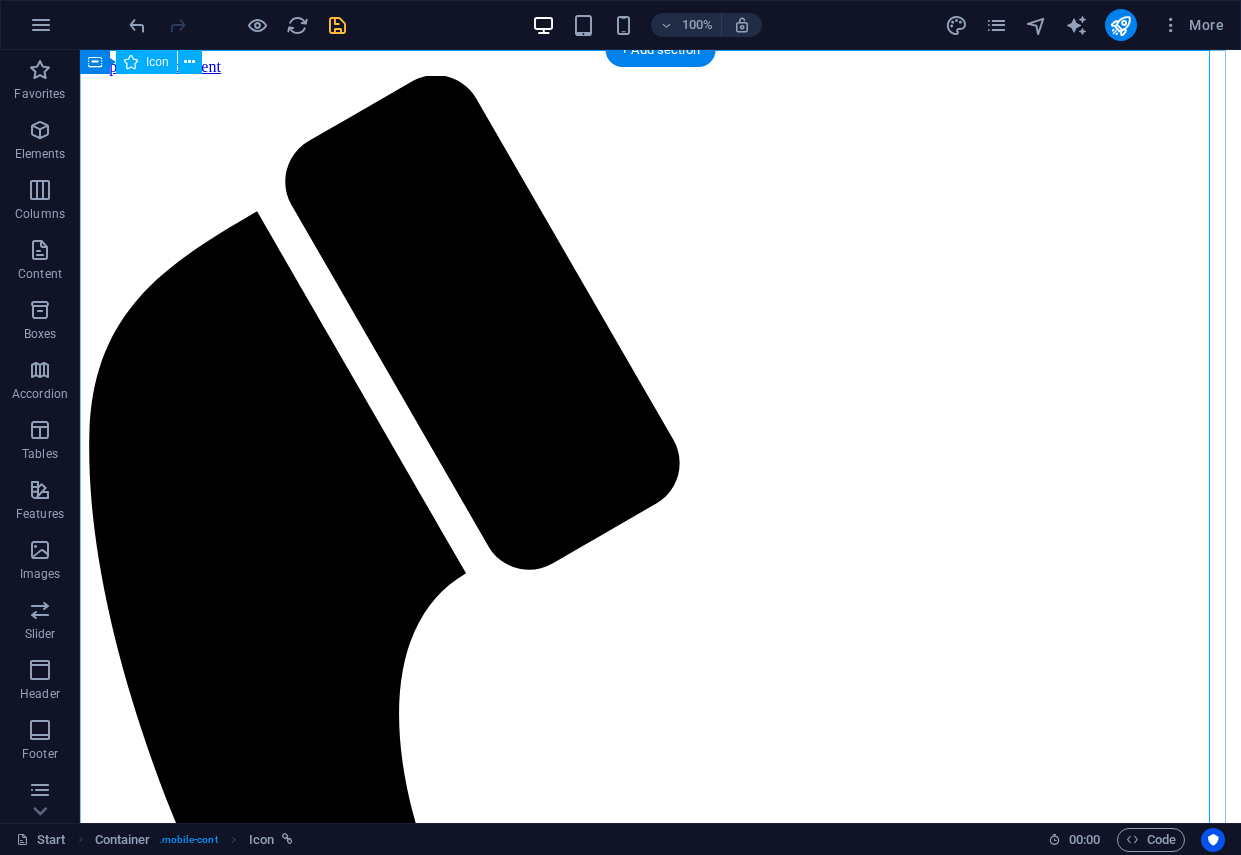 click at bounding box center (652, 827) 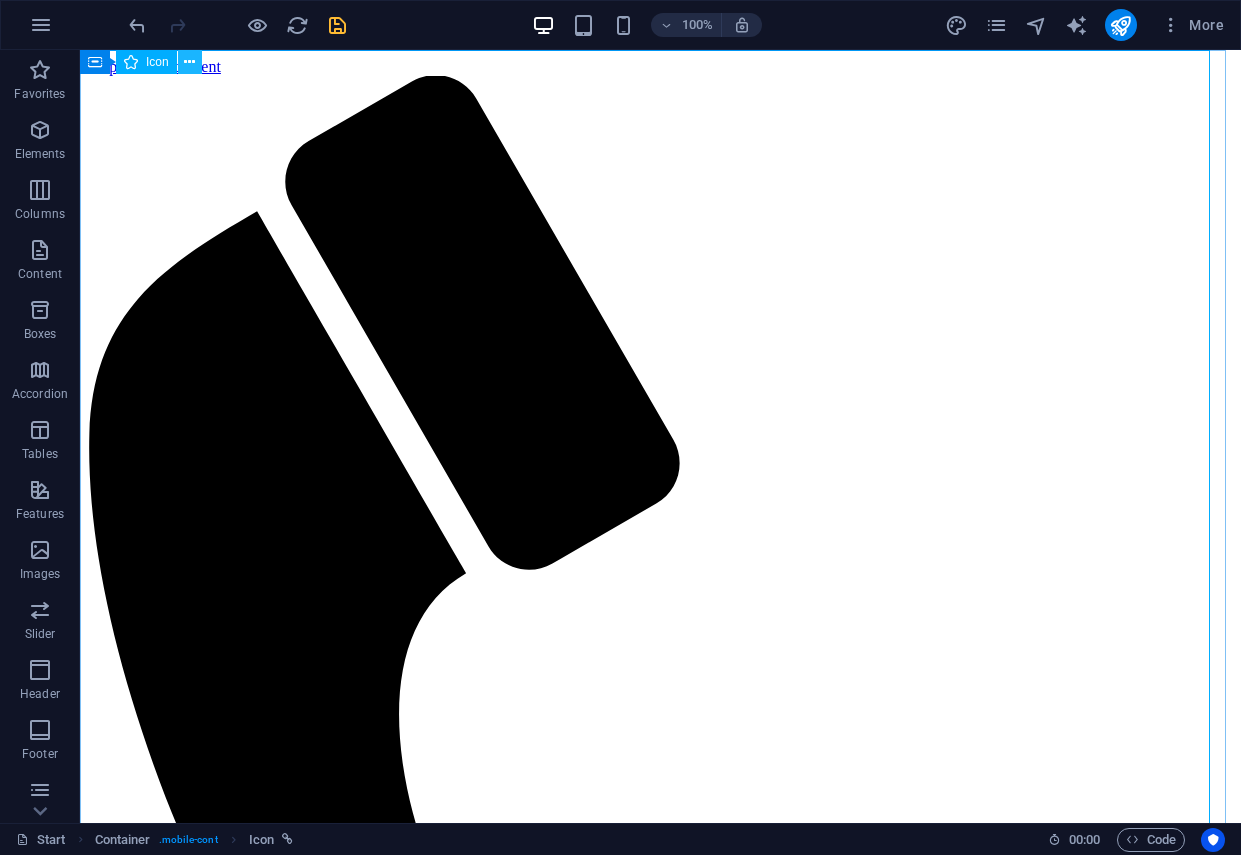 click at bounding box center [189, 62] 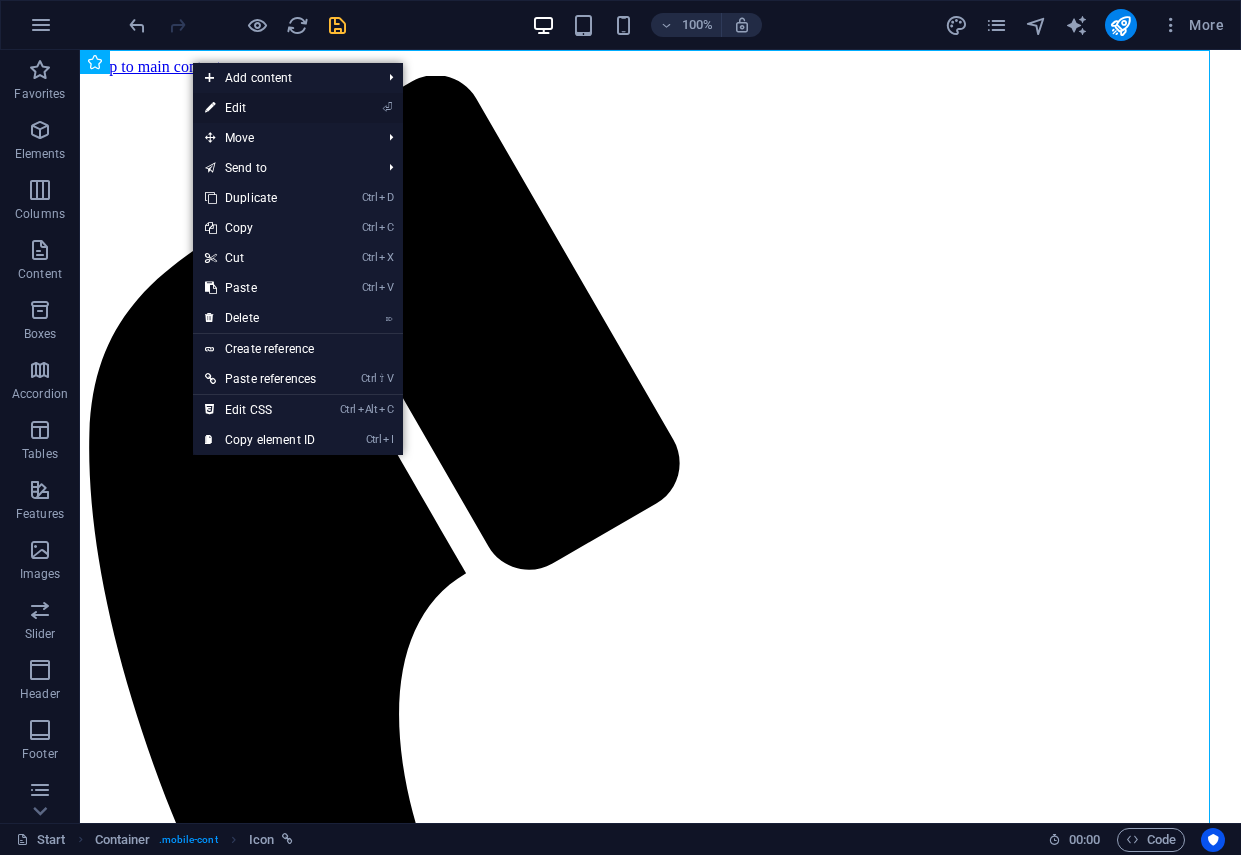 click on "⏎  Edit" at bounding box center [260, 108] 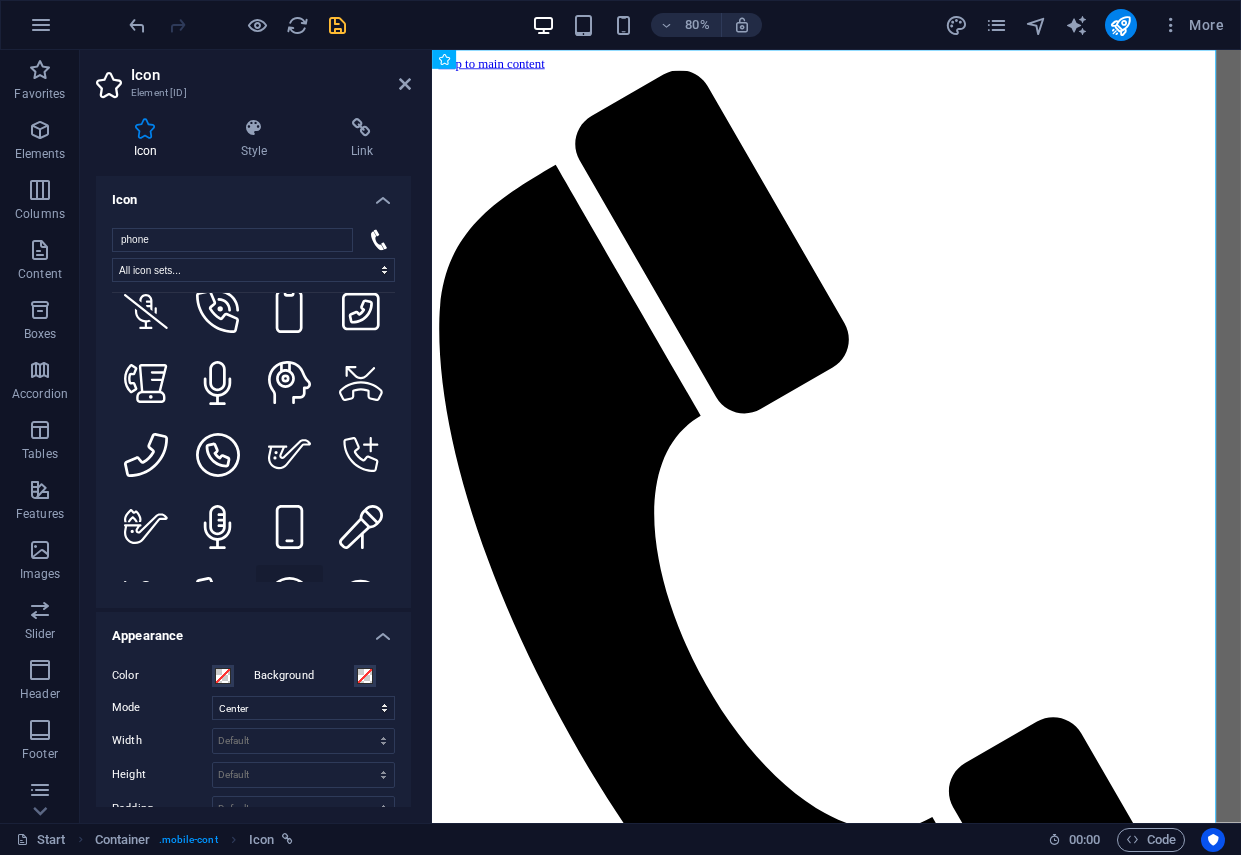 scroll, scrollTop: 2900, scrollLeft: 0, axis: vertical 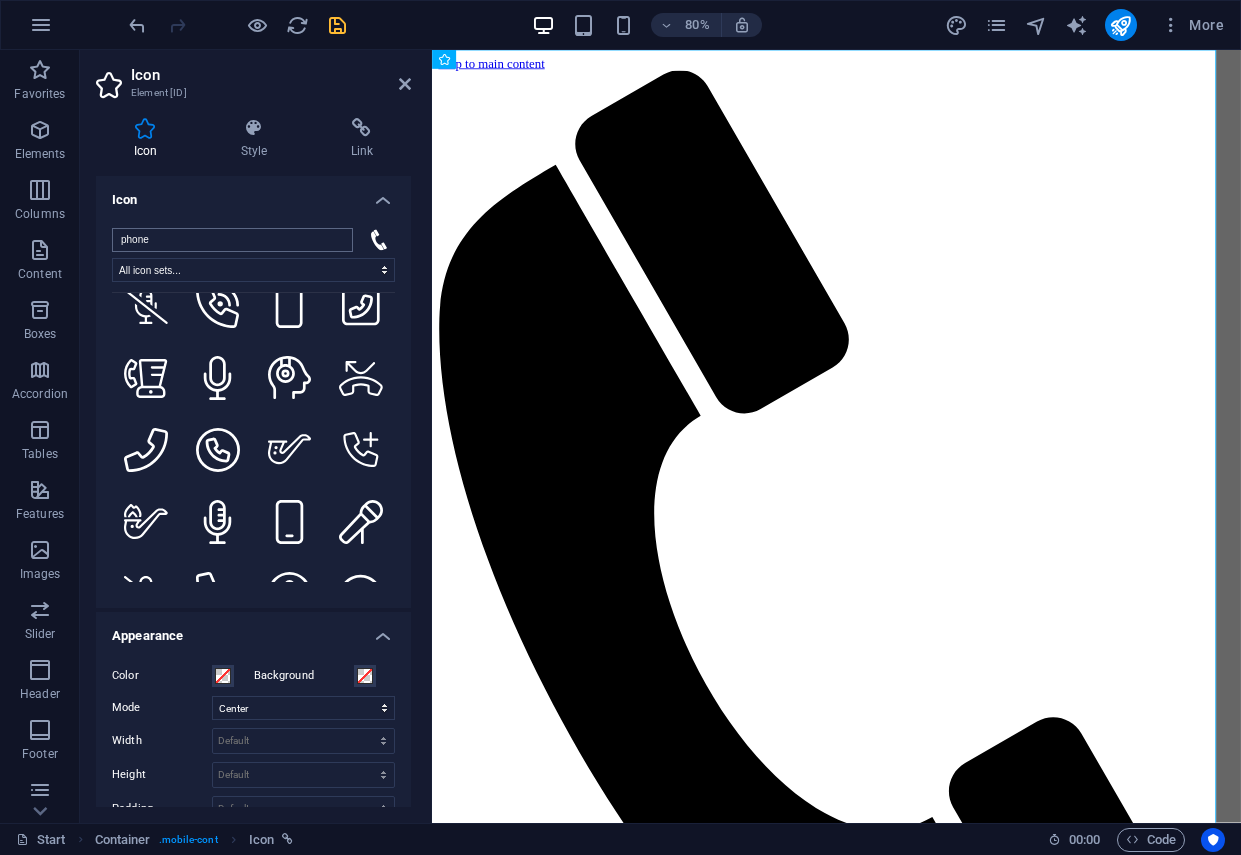click on "phone" at bounding box center (232, 240) 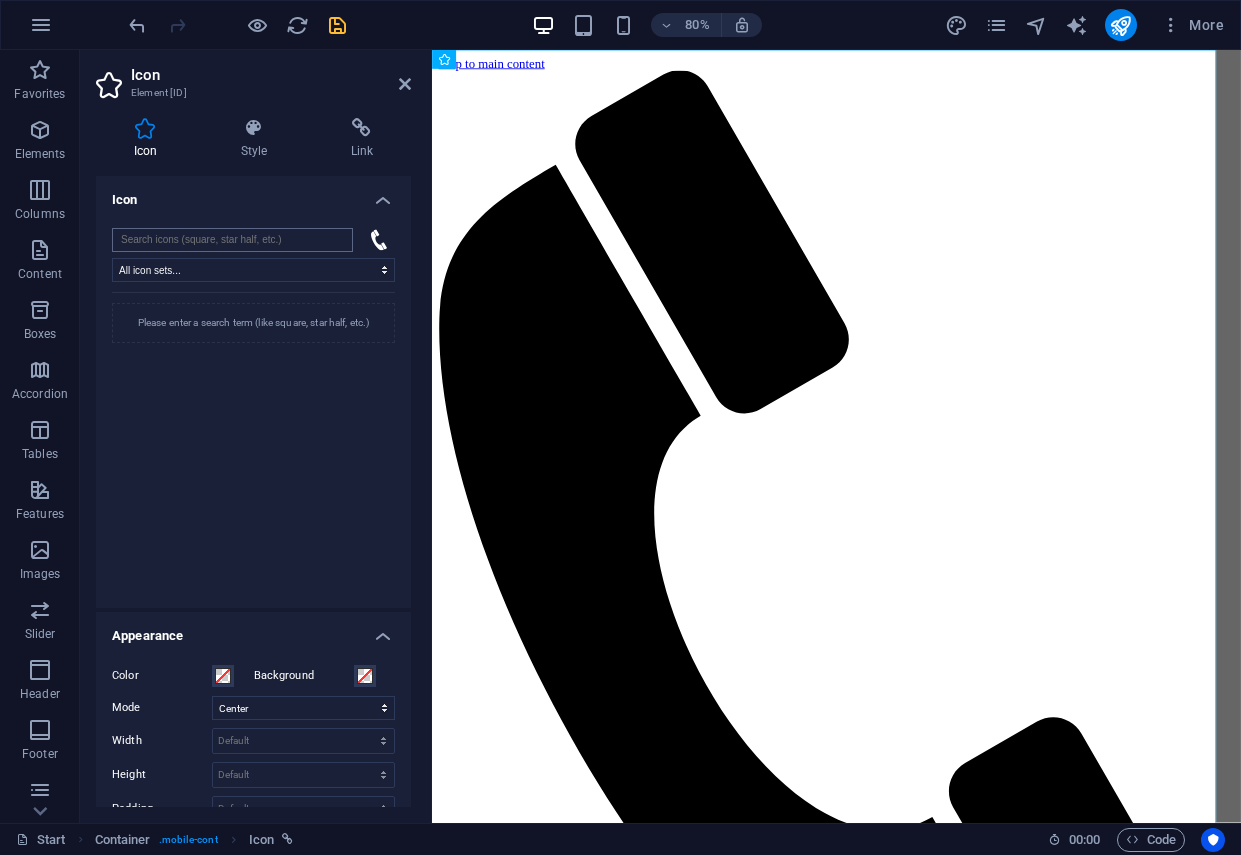scroll, scrollTop: 0, scrollLeft: 0, axis: both 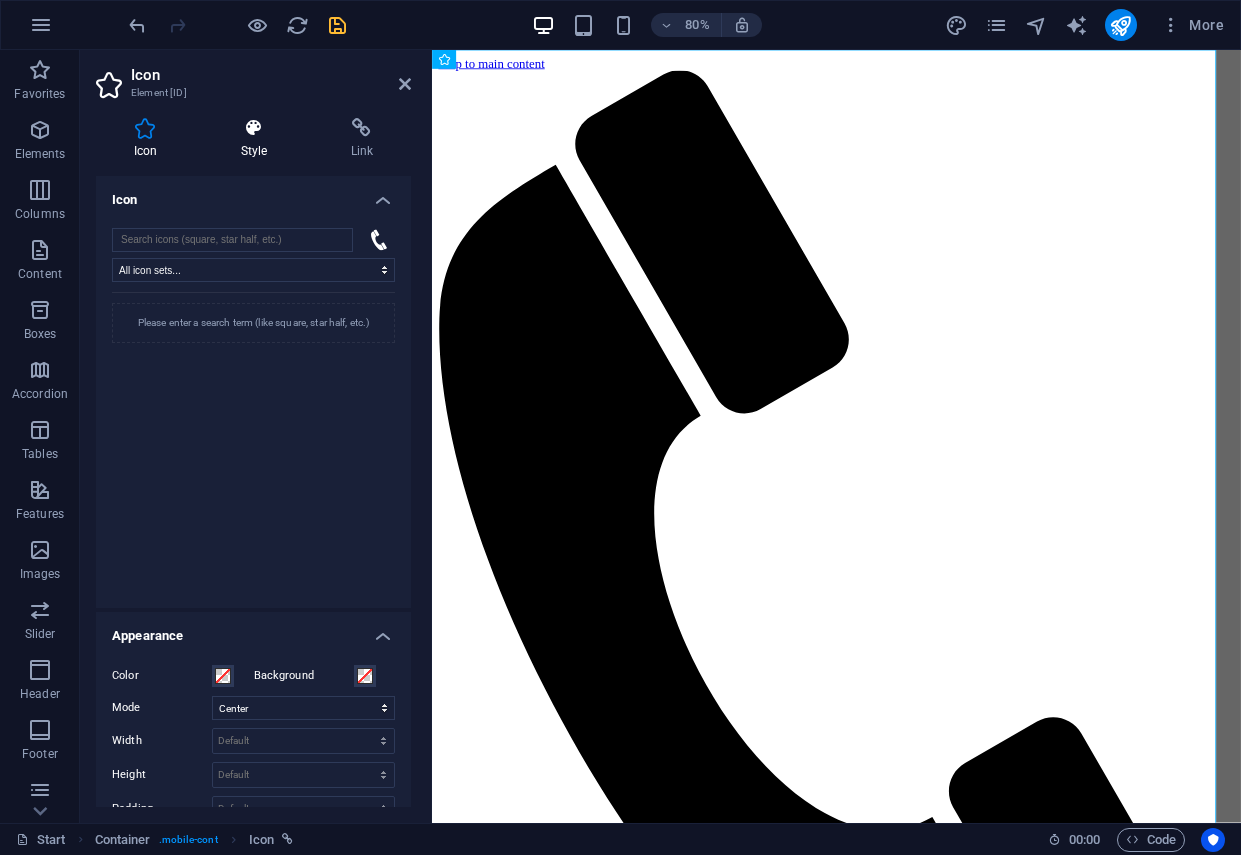 click on "Style" at bounding box center [258, 139] 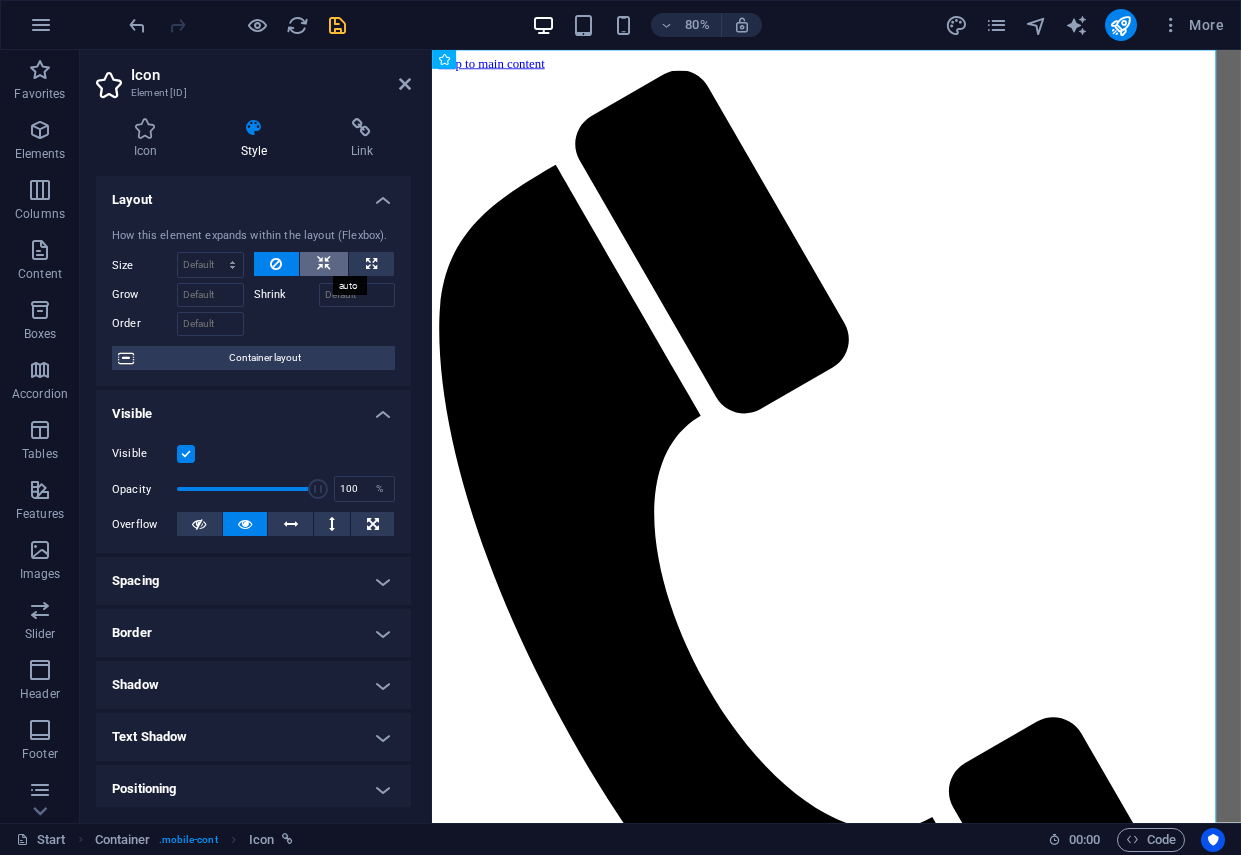 click at bounding box center (324, 264) 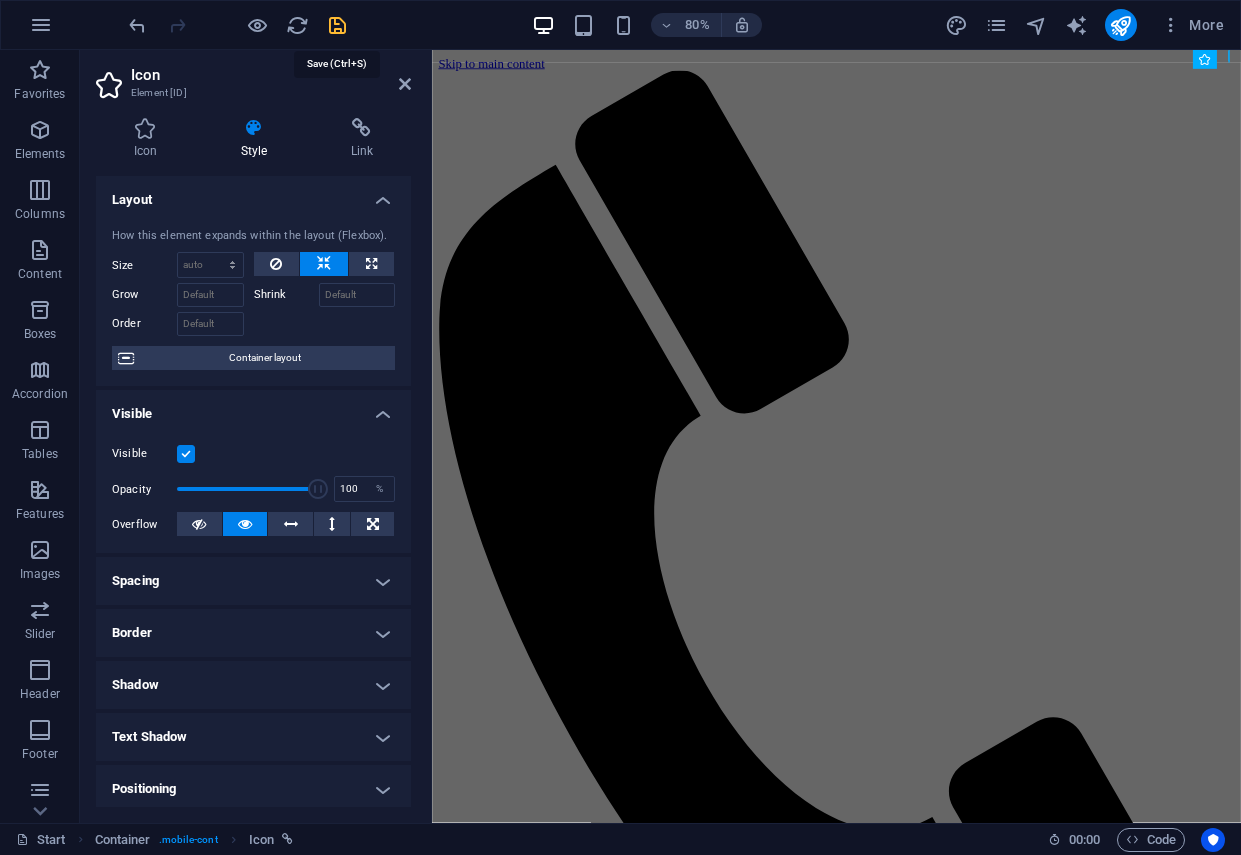 click at bounding box center (337, 25) 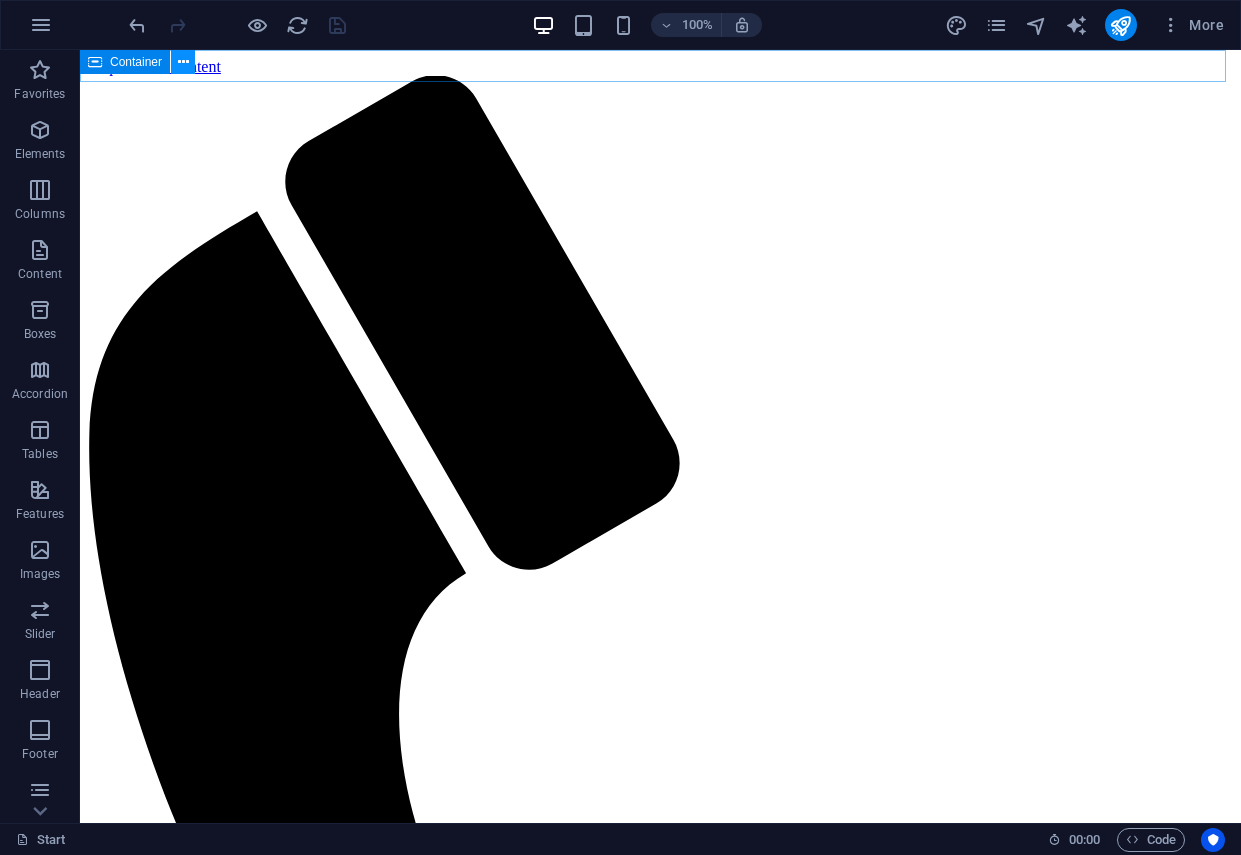click at bounding box center [183, 62] 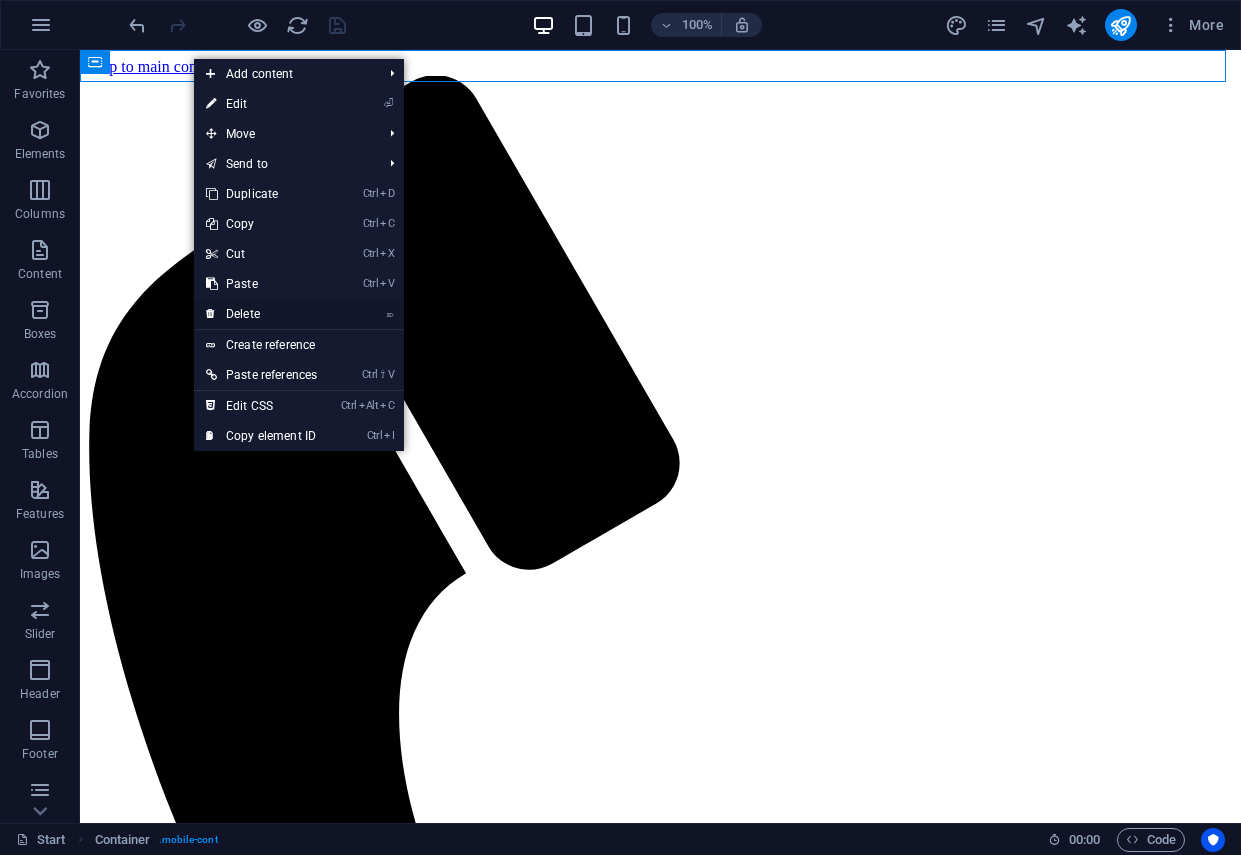 click on "⌦  Delete" at bounding box center [261, 314] 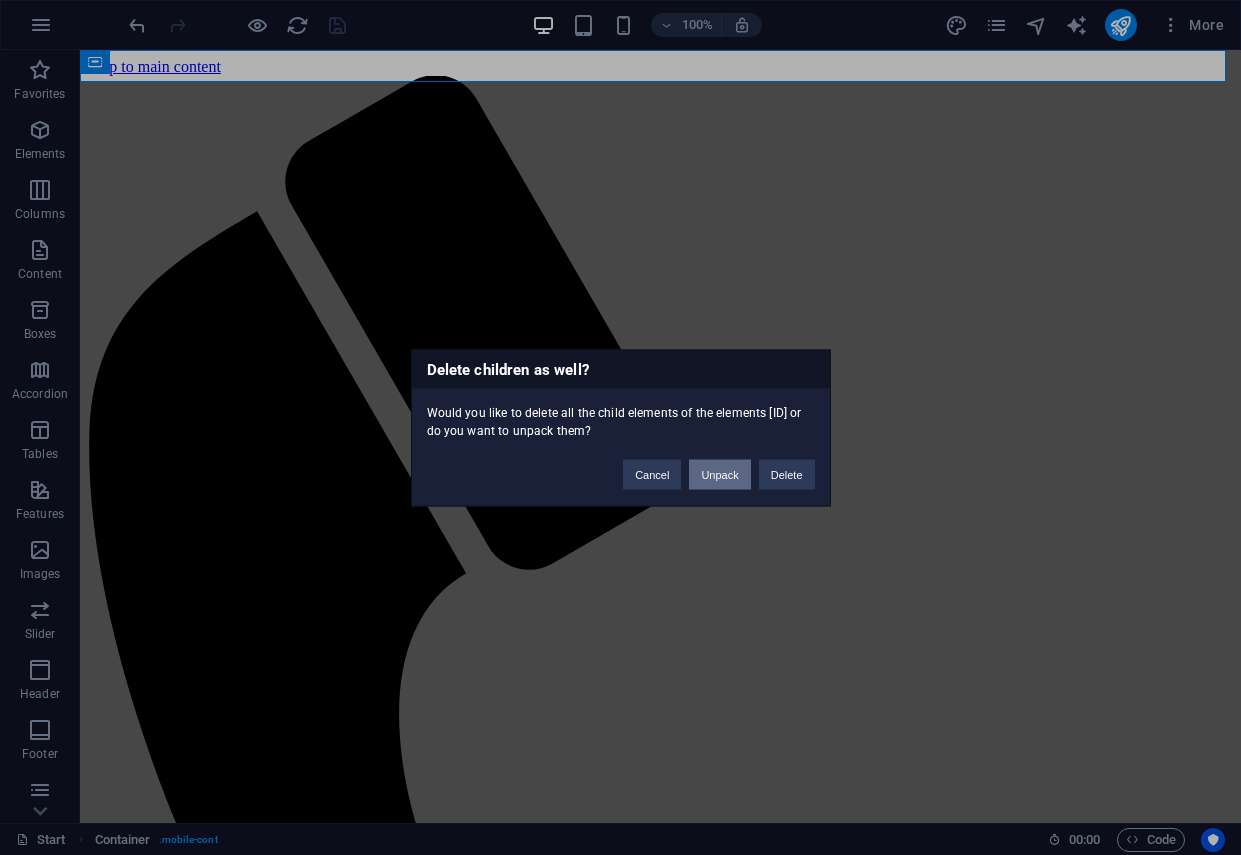 click on "Unpack" at bounding box center (719, 474) 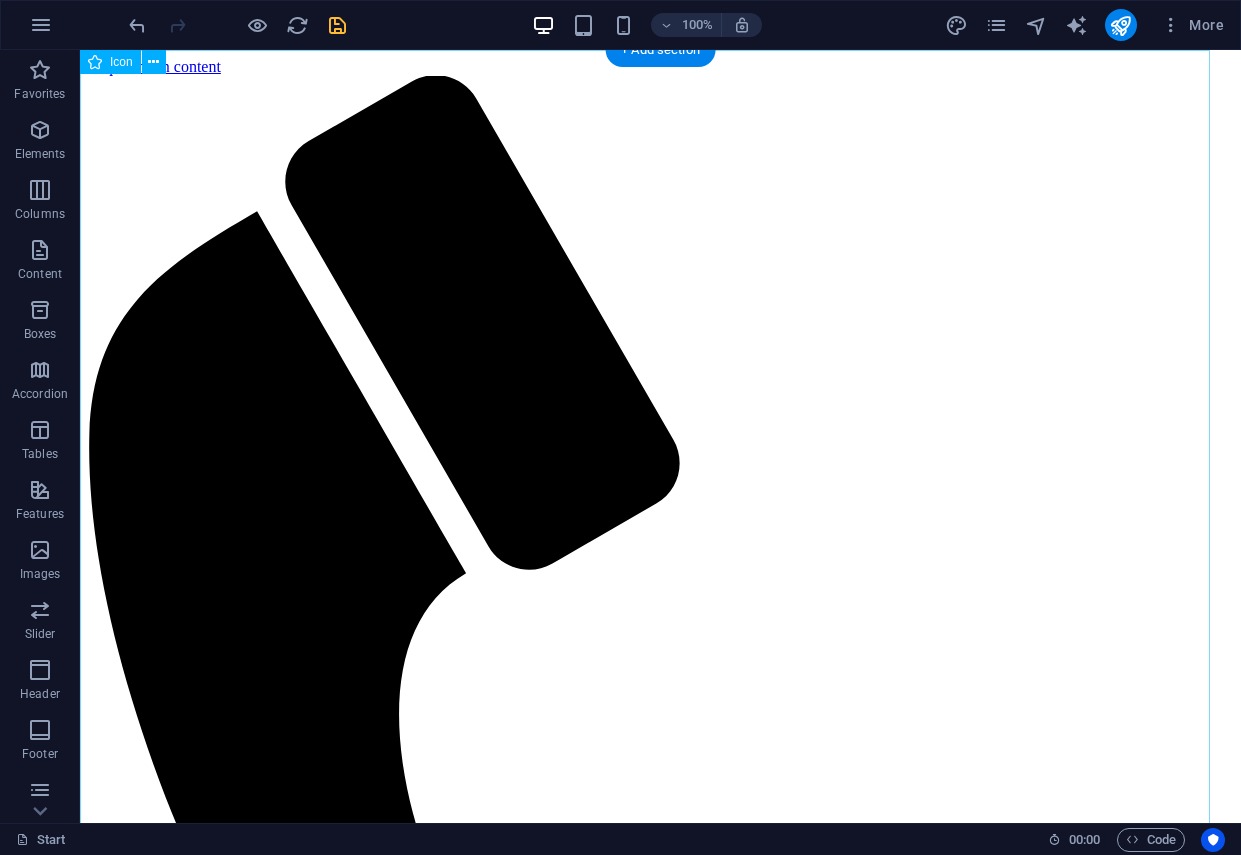 click at bounding box center (652, 827) 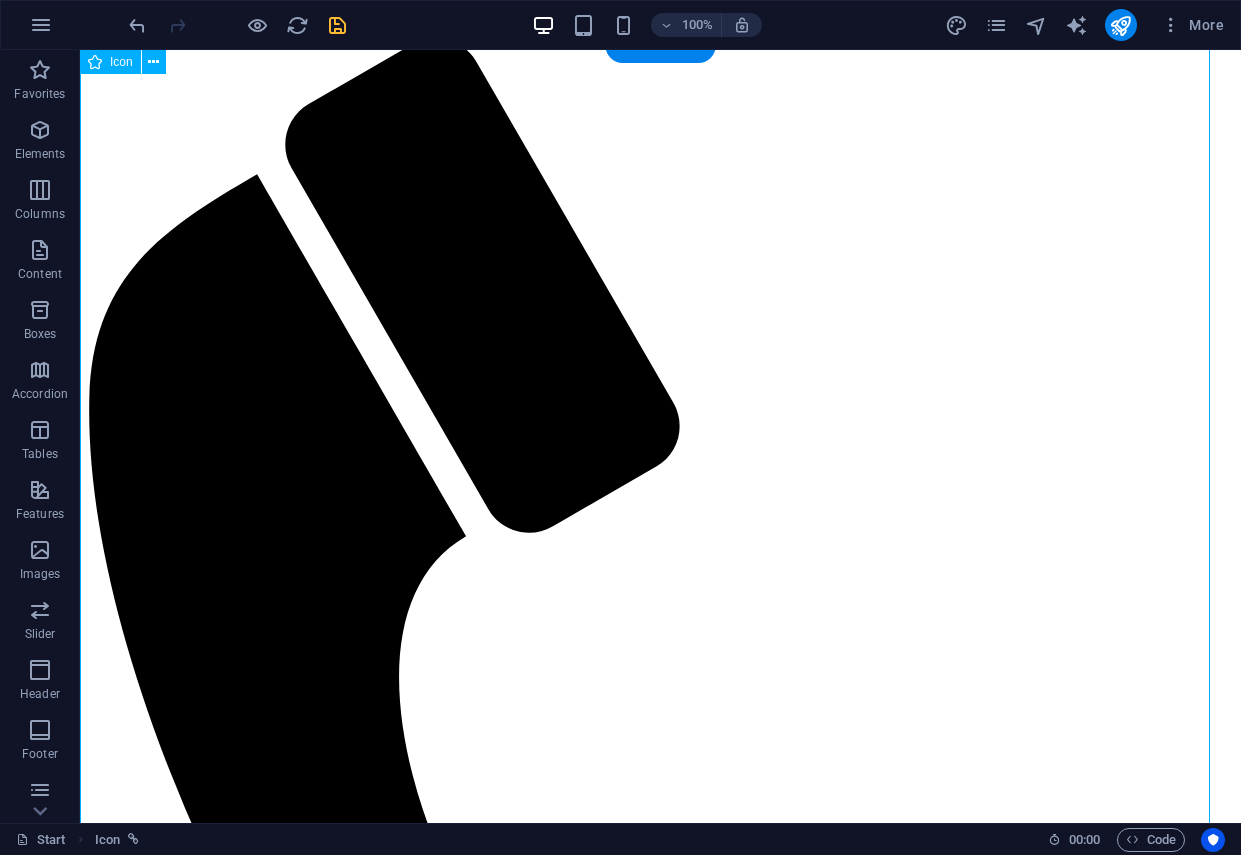 scroll, scrollTop: 0, scrollLeft: 0, axis: both 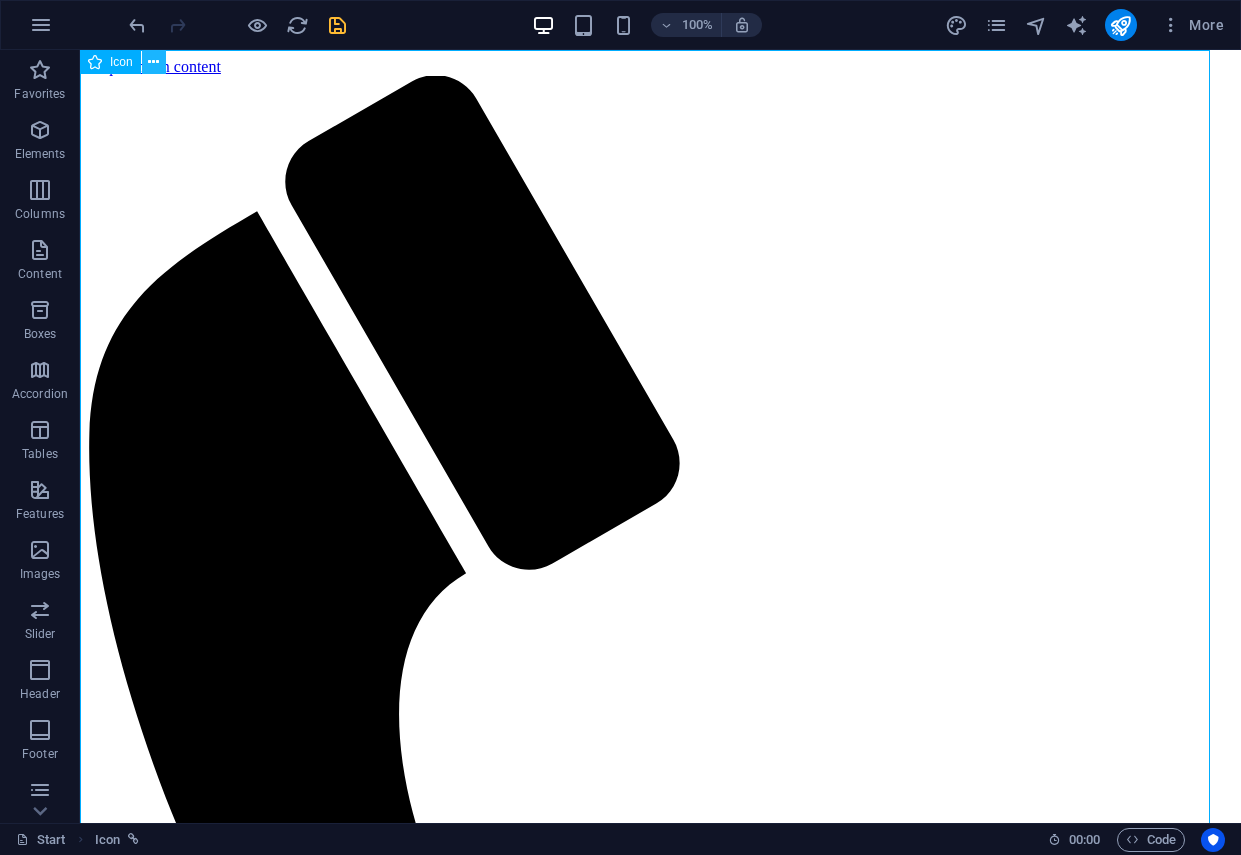 click at bounding box center [153, 62] 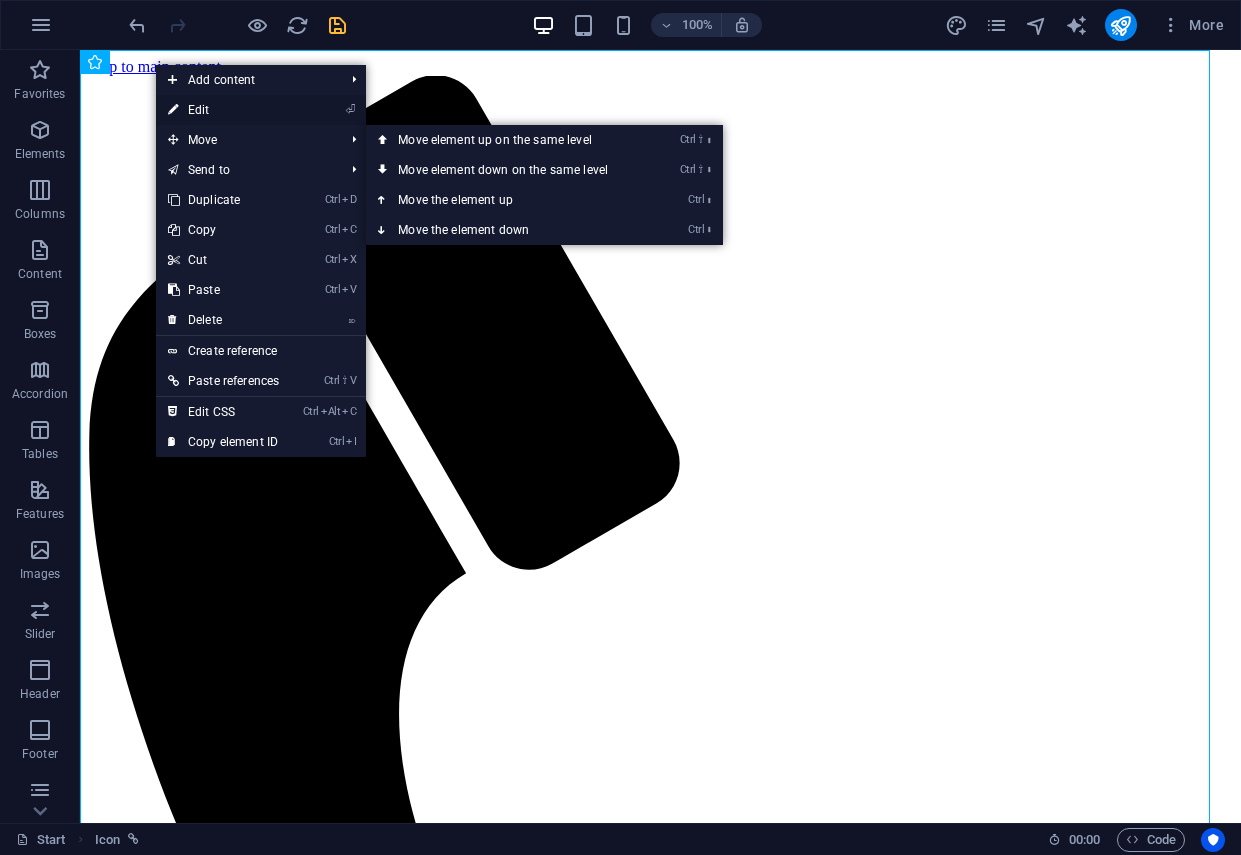 click on "⏎  Edit" at bounding box center (223, 110) 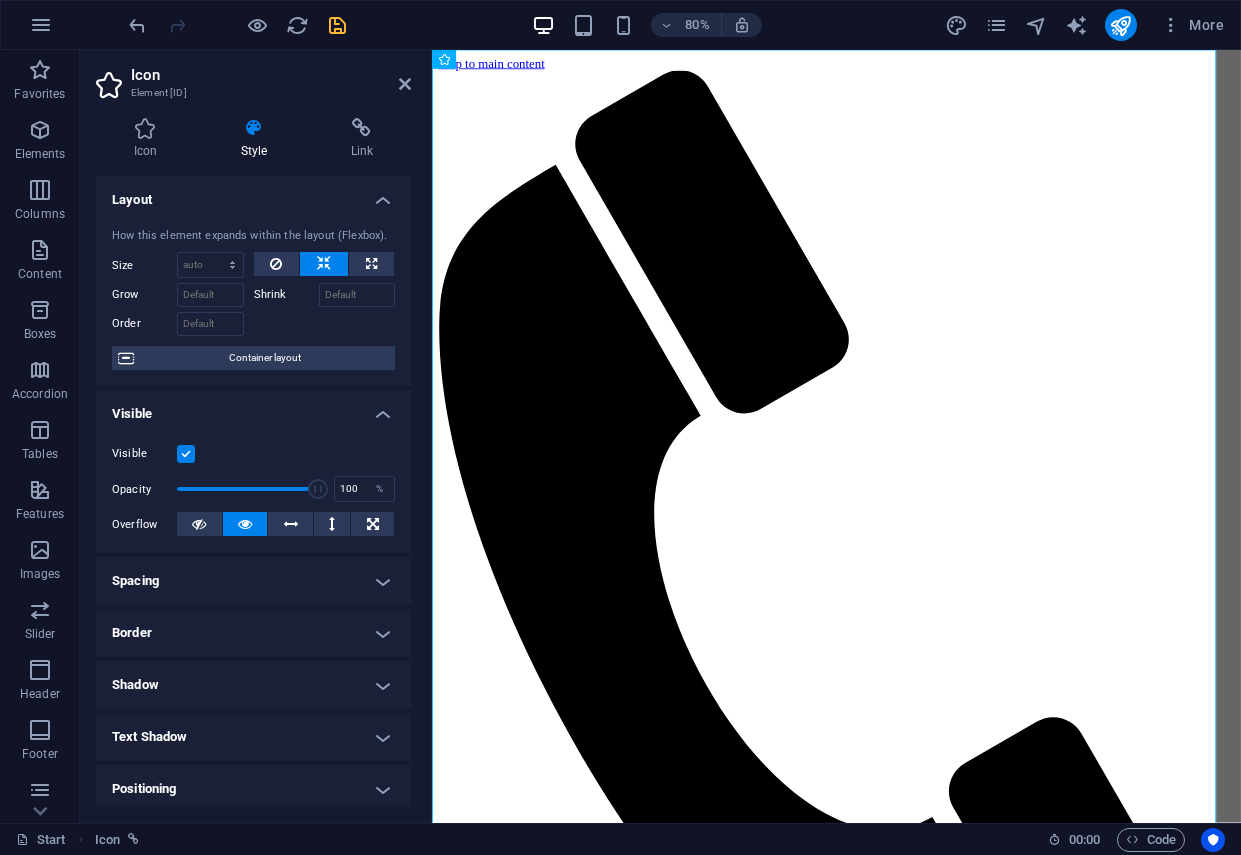 scroll, scrollTop: 214, scrollLeft: 0, axis: vertical 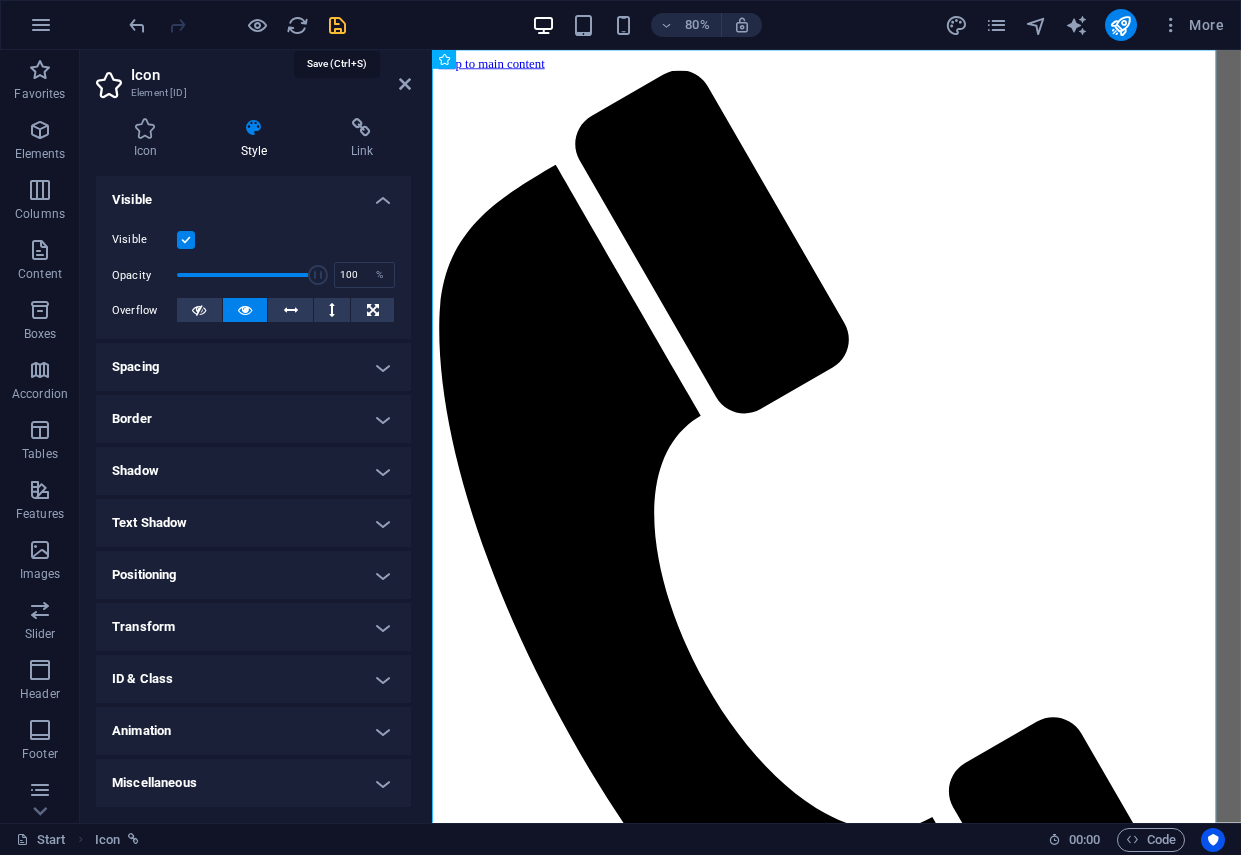 click at bounding box center (337, 25) 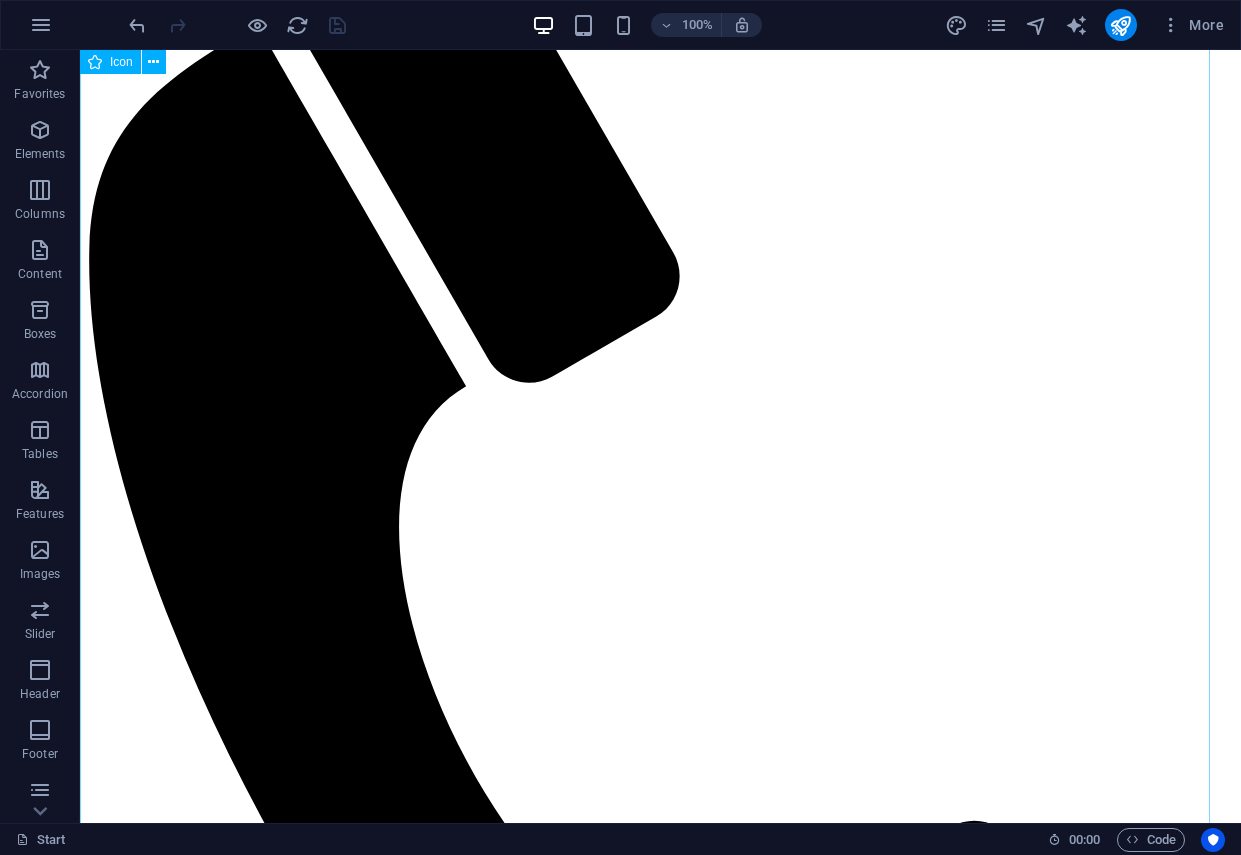 scroll, scrollTop: 0, scrollLeft: 0, axis: both 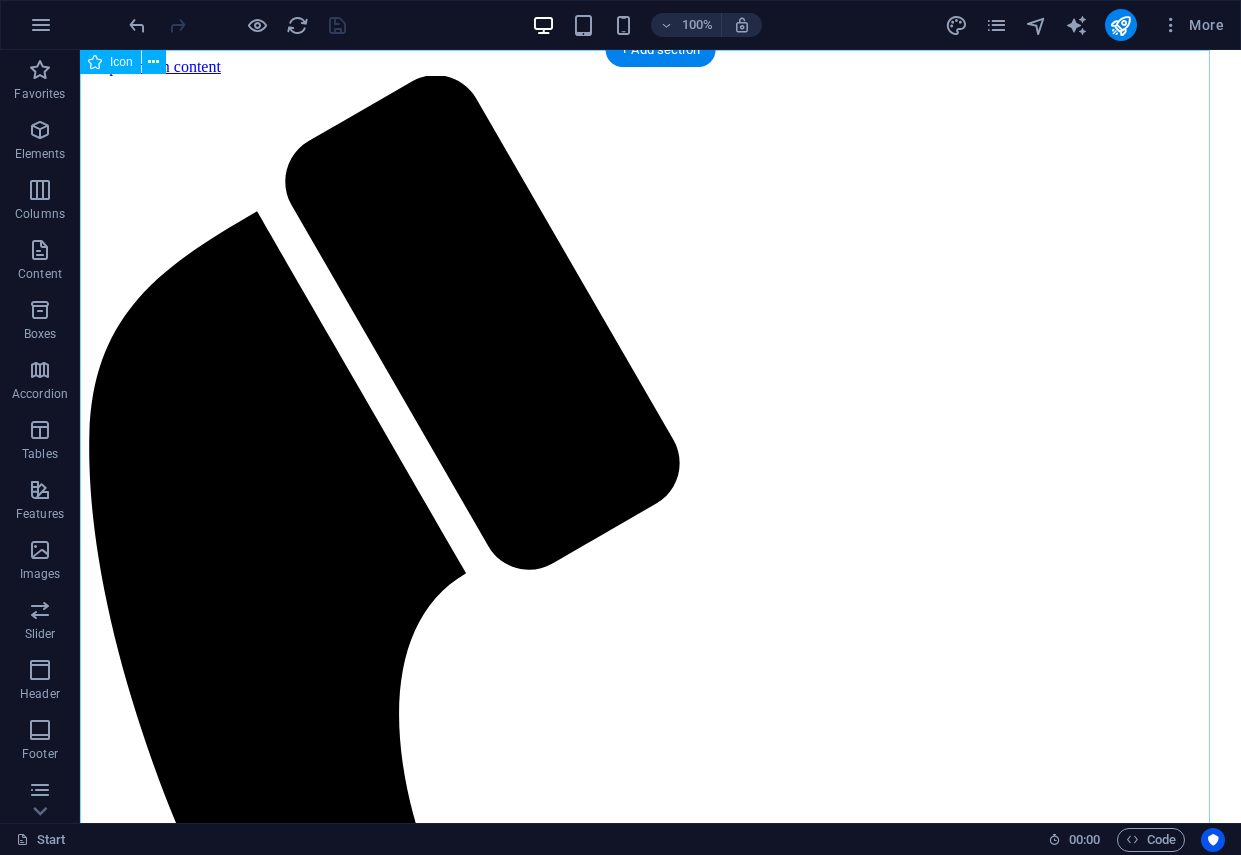 click at bounding box center [652, 827] 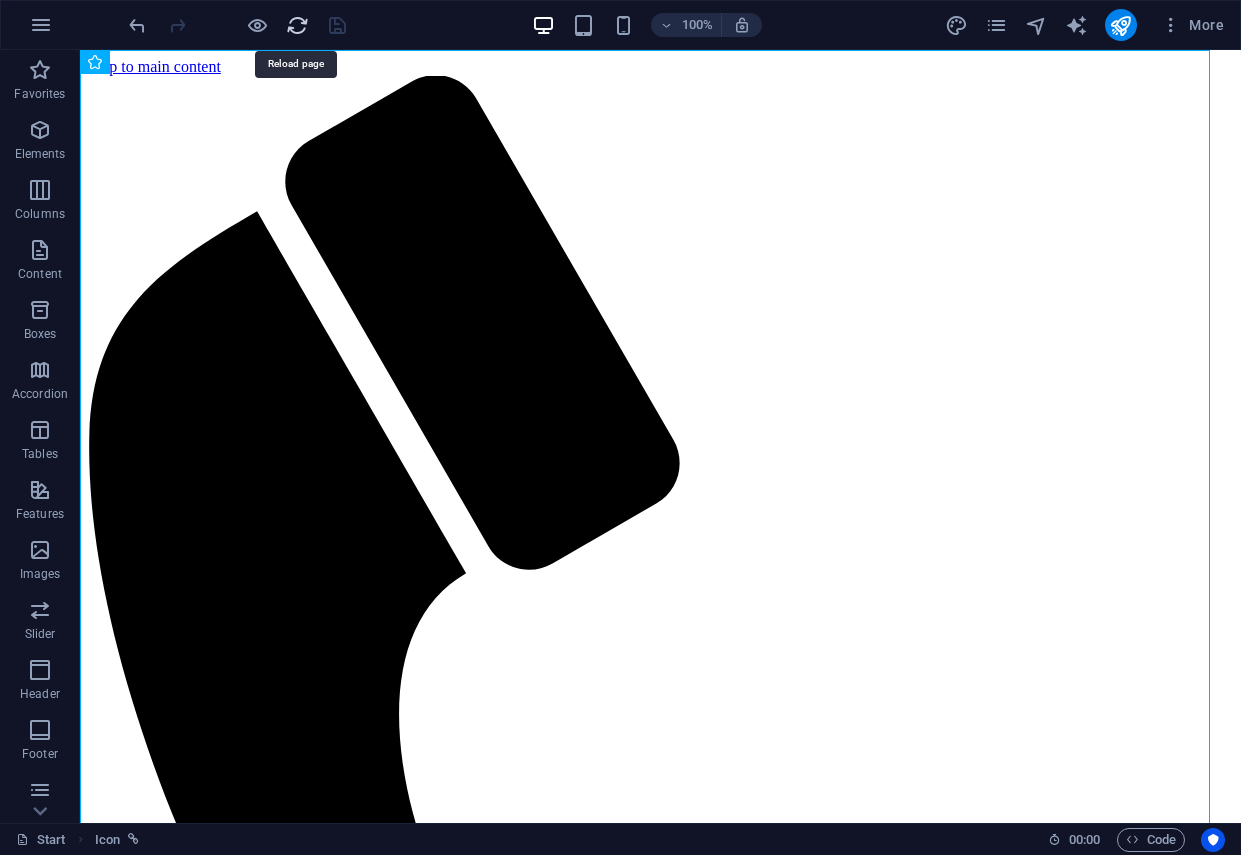click at bounding box center [297, 25] 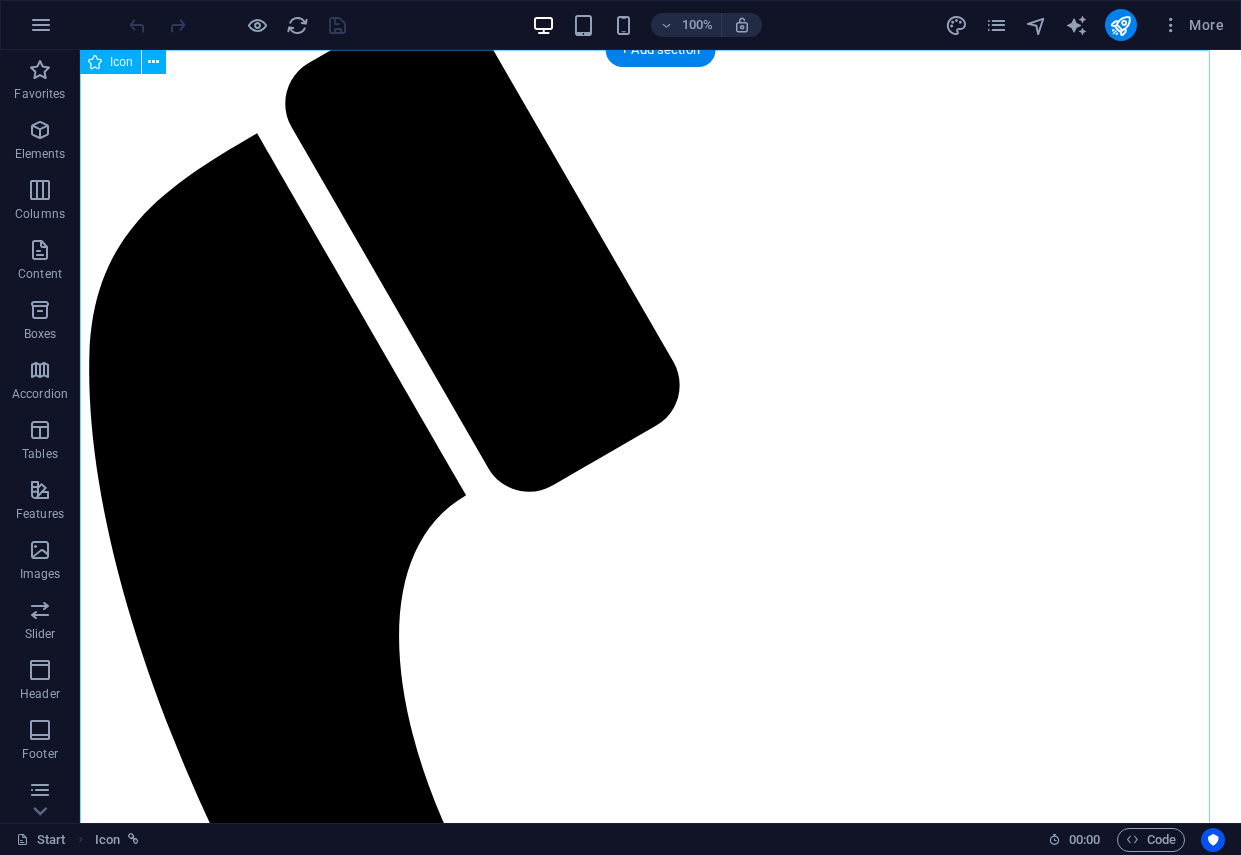 scroll, scrollTop: 0, scrollLeft: 0, axis: both 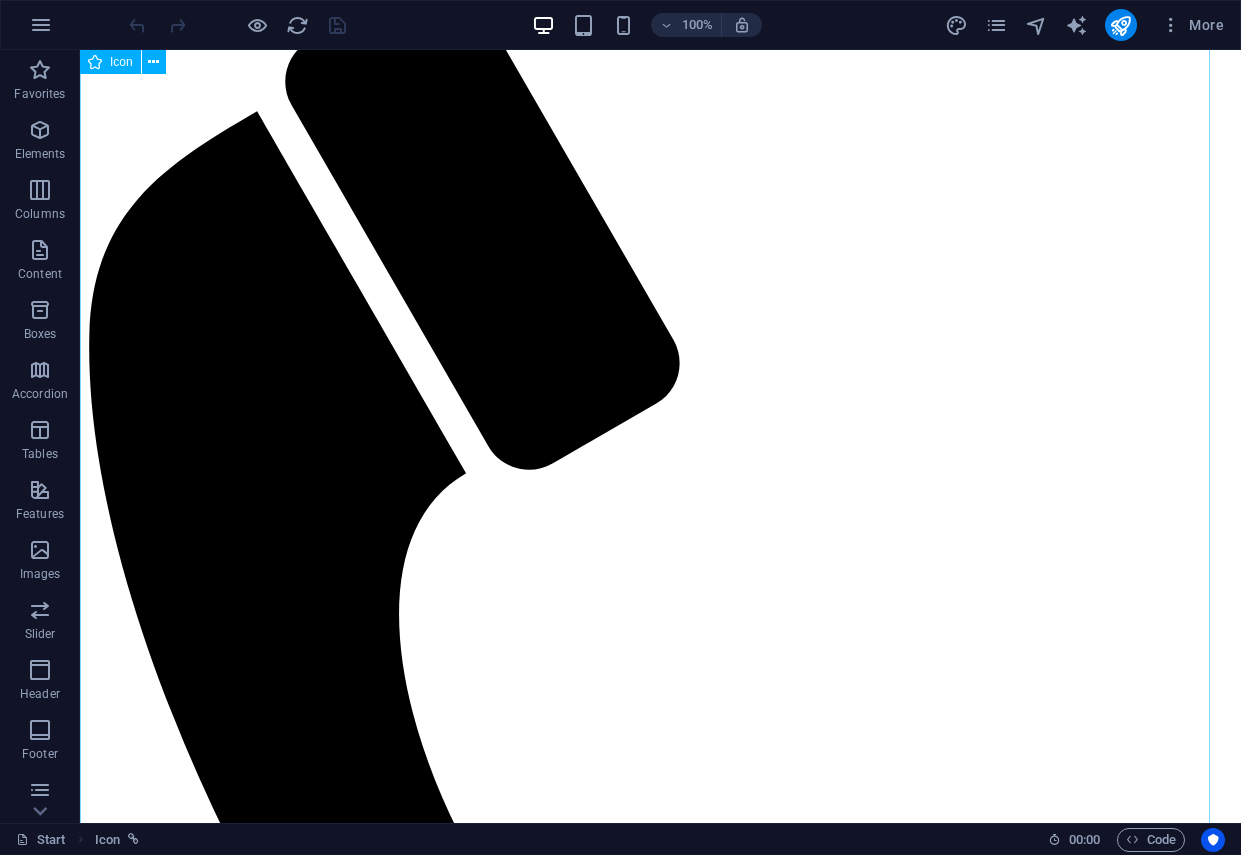 click at bounding box center (652, 727) 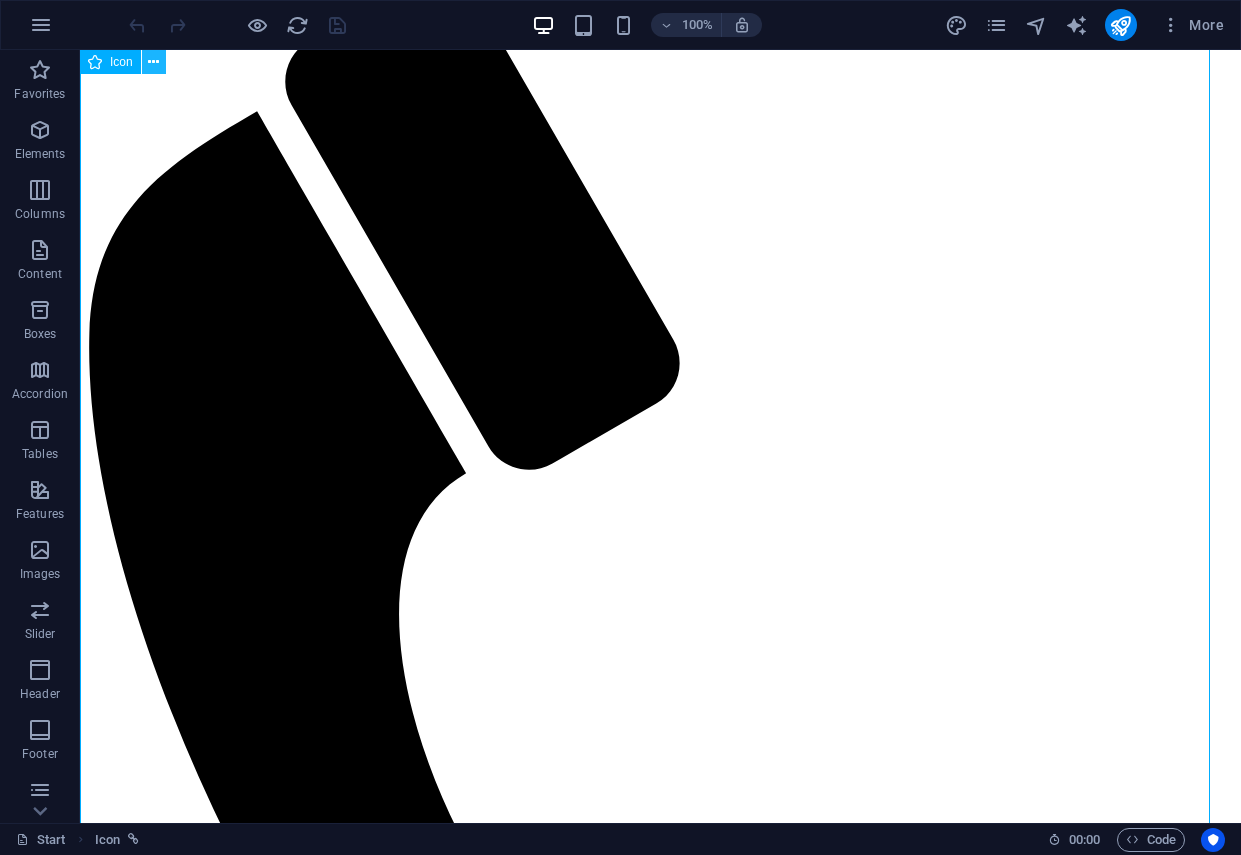 click at bounding box center (154, 62) 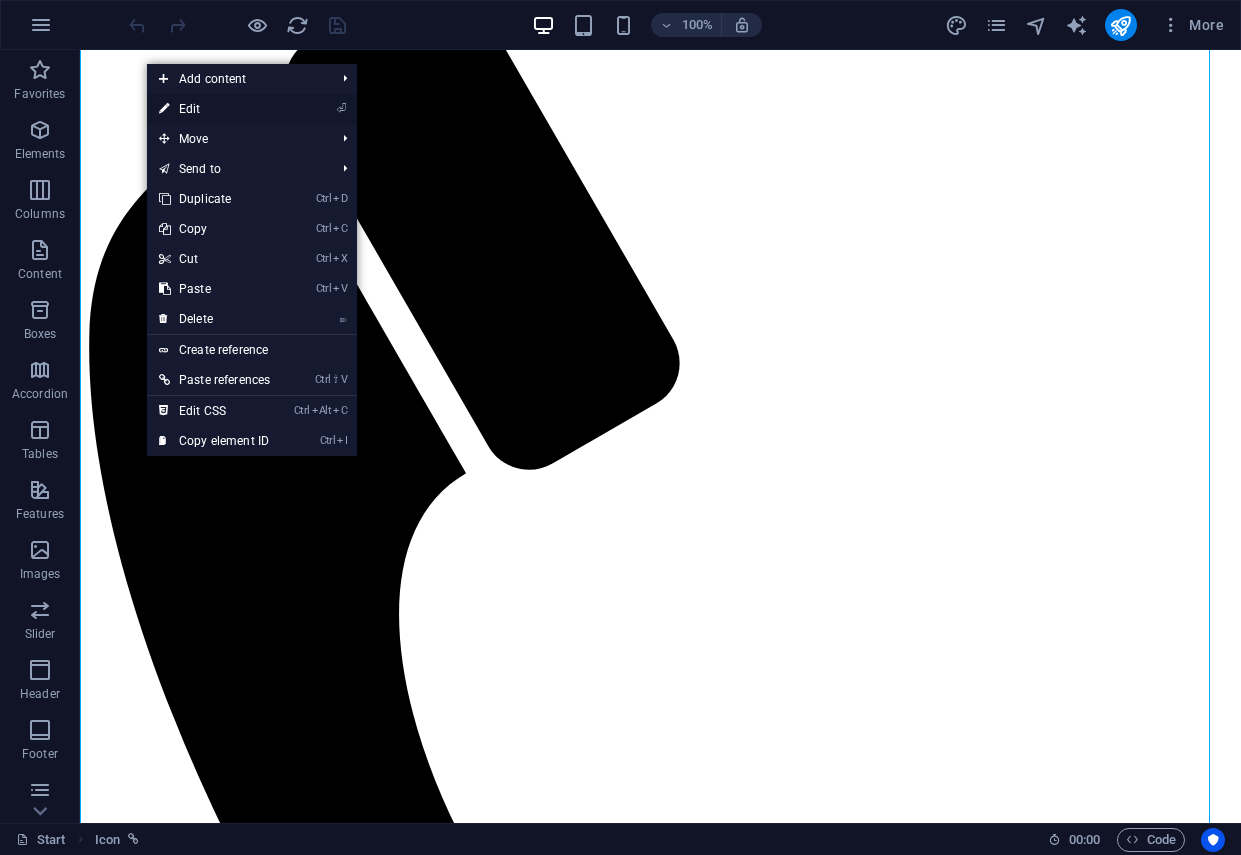 click on "⏎  Edit" at bounding box center (214, 109) 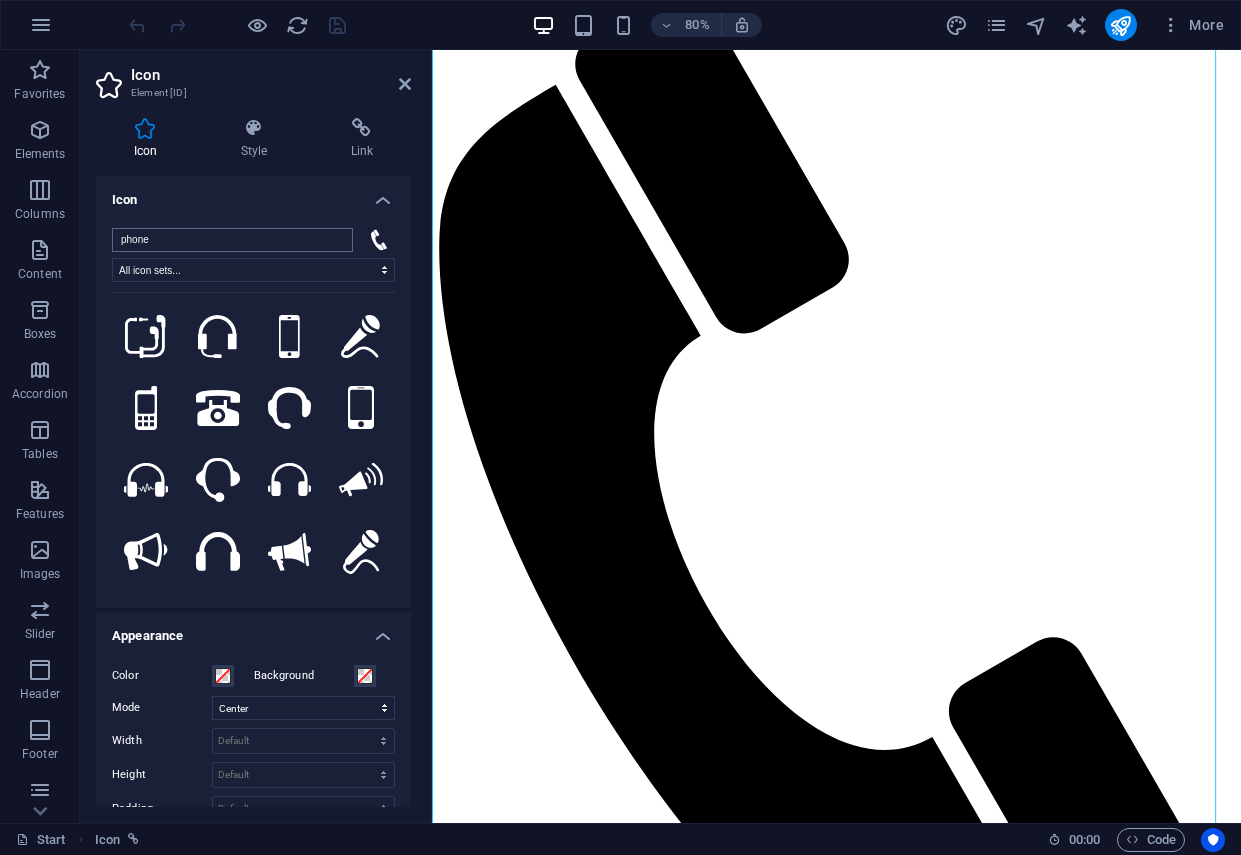 click on "phone" at bounding box center (232, 240) 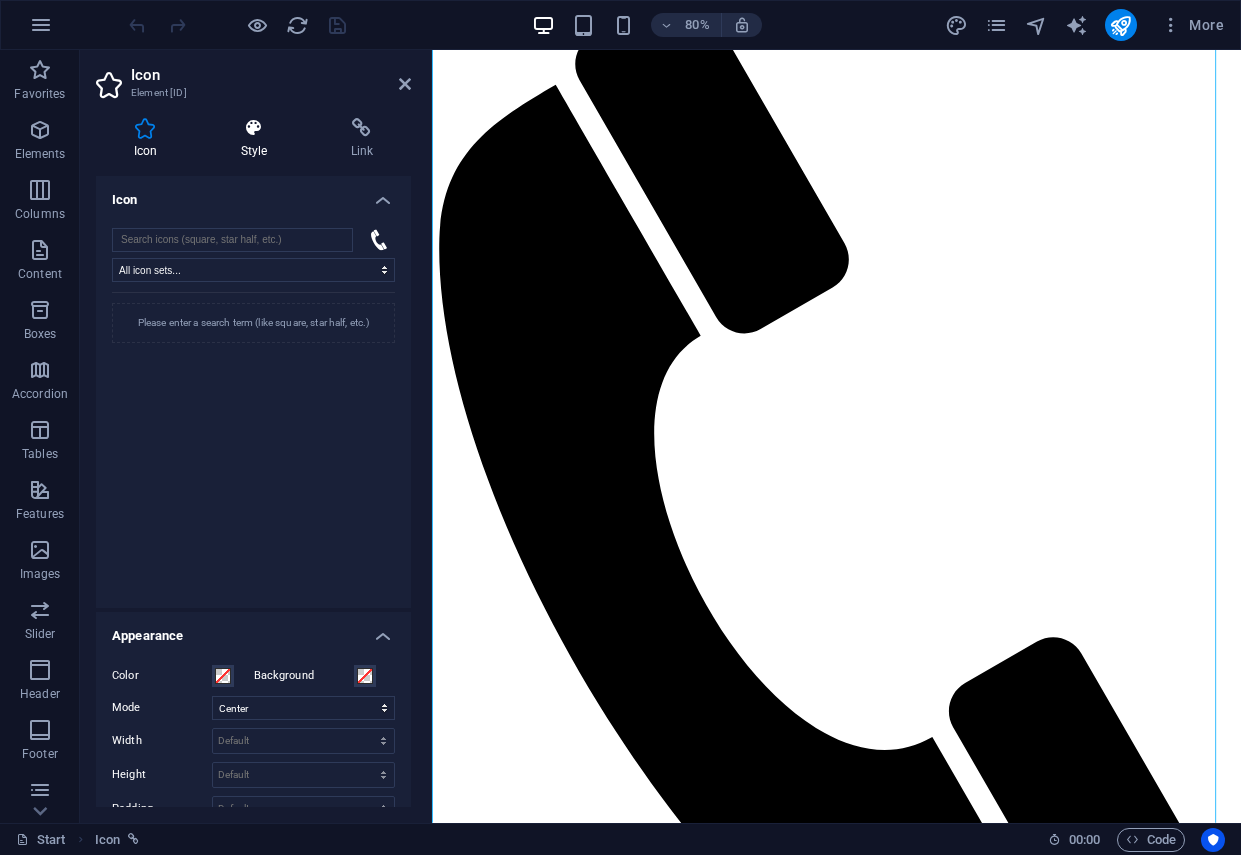click on "Style" at bounding box center (258, 139) 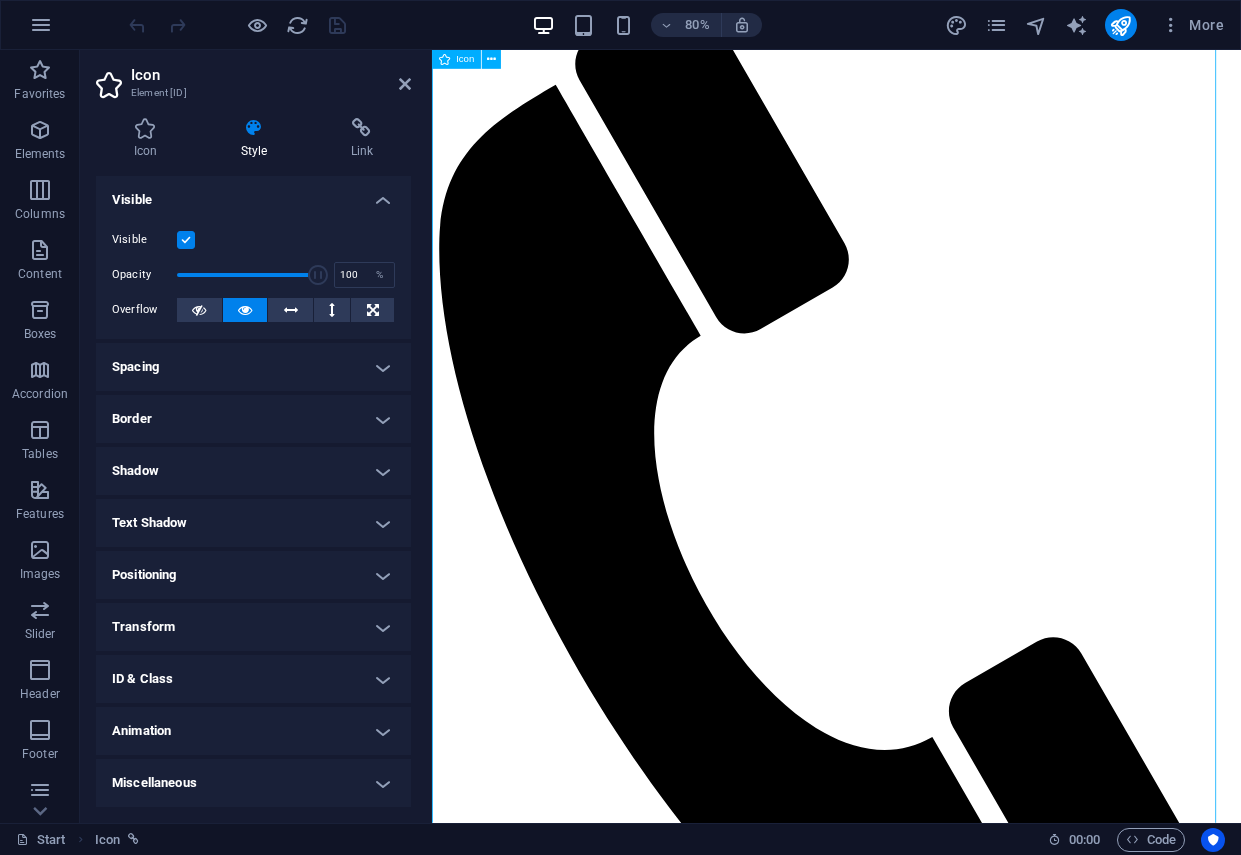 click at bounding box center (929, 628) 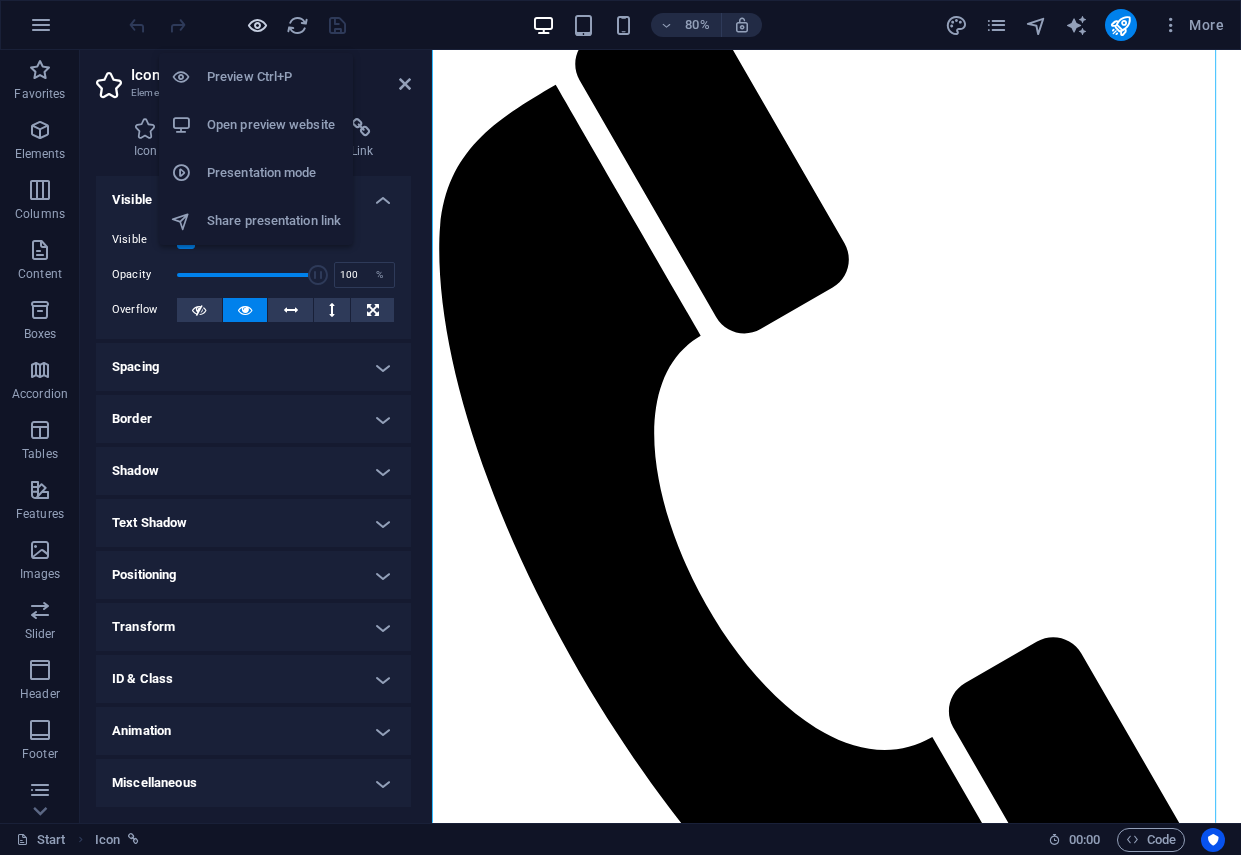 click at bounding box center [257, 25] 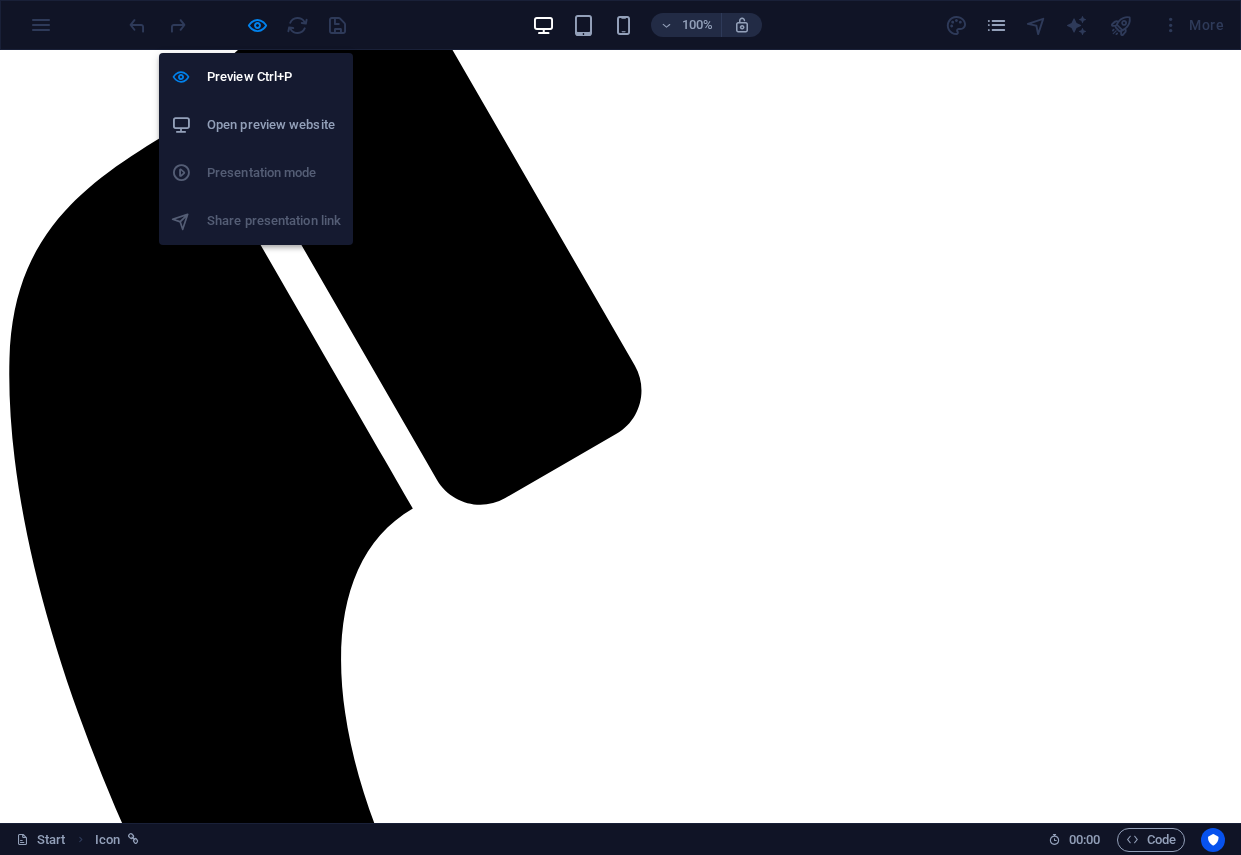 click on "Open preview website" at bounding box center (274, 125) 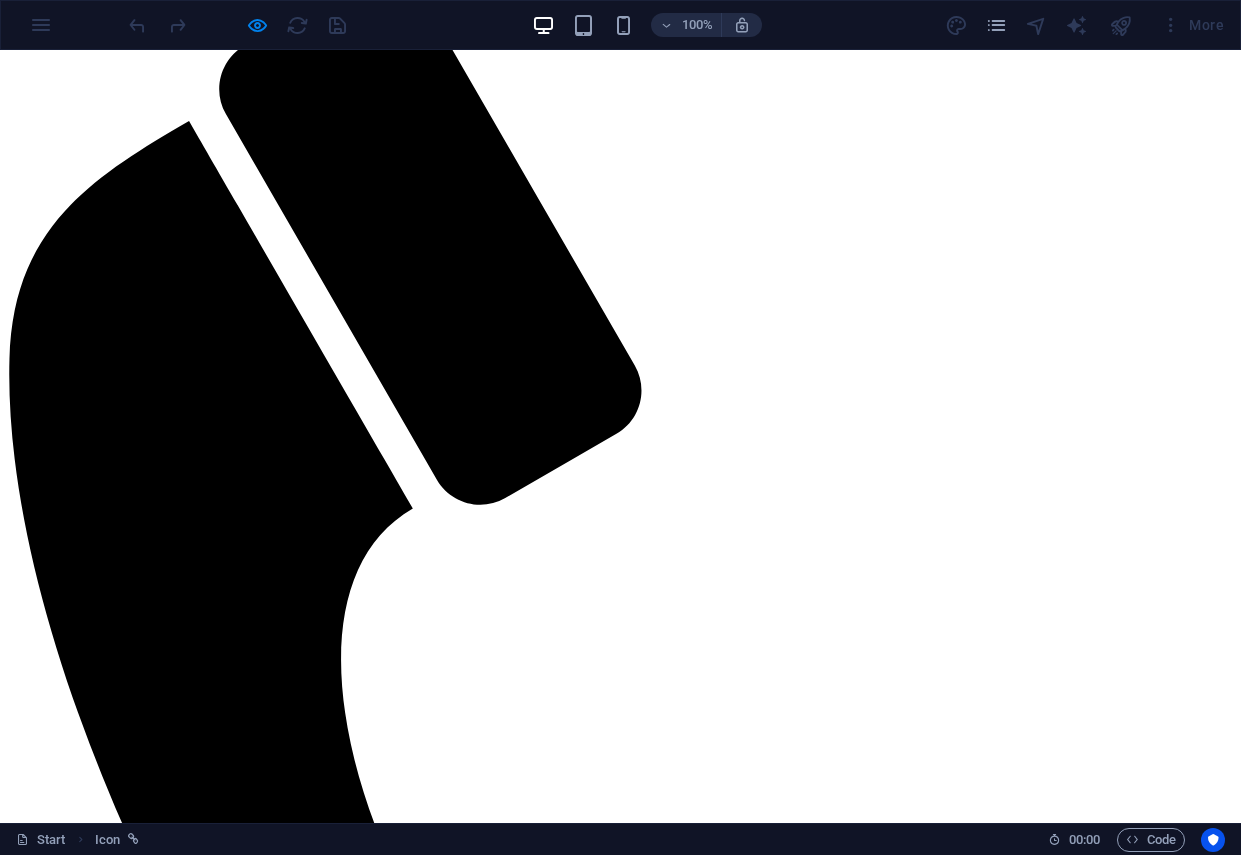 click 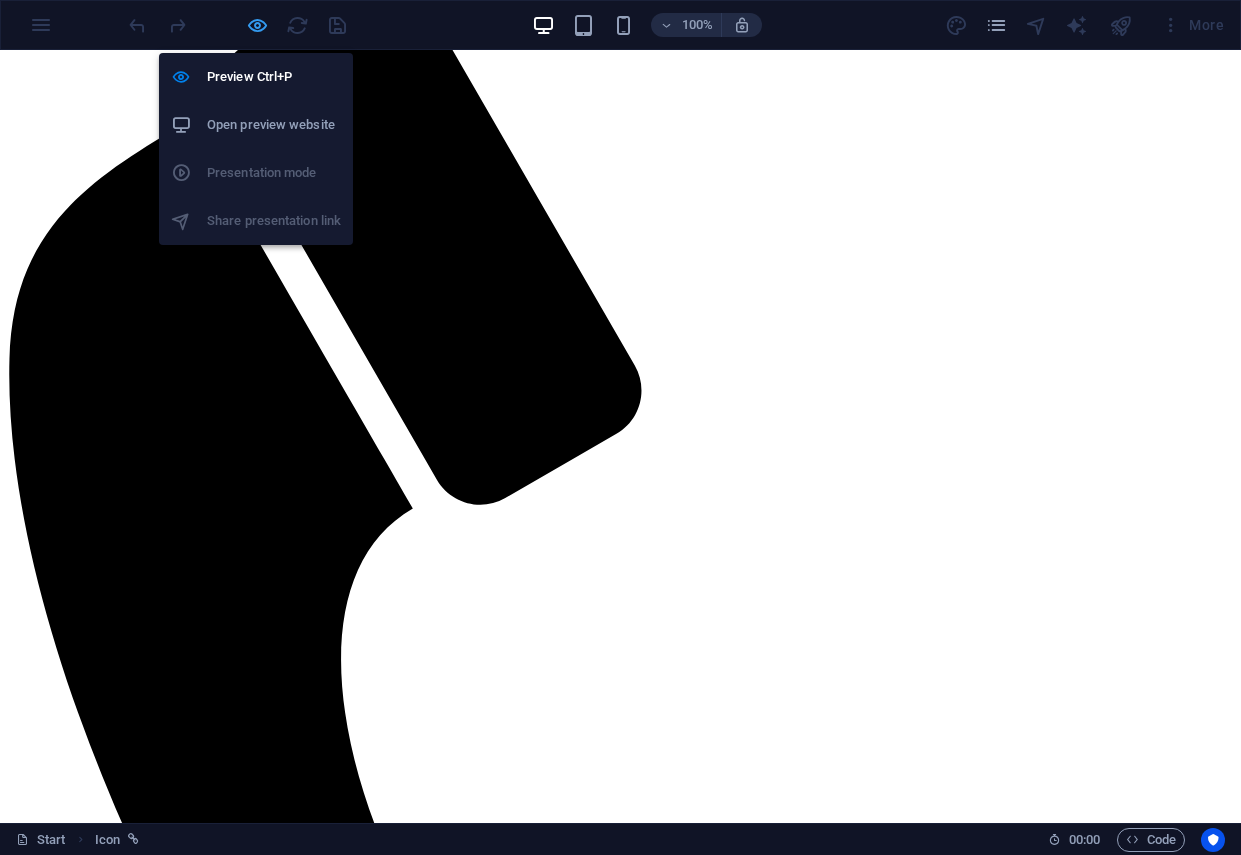 click at bounding box center [257, 25] 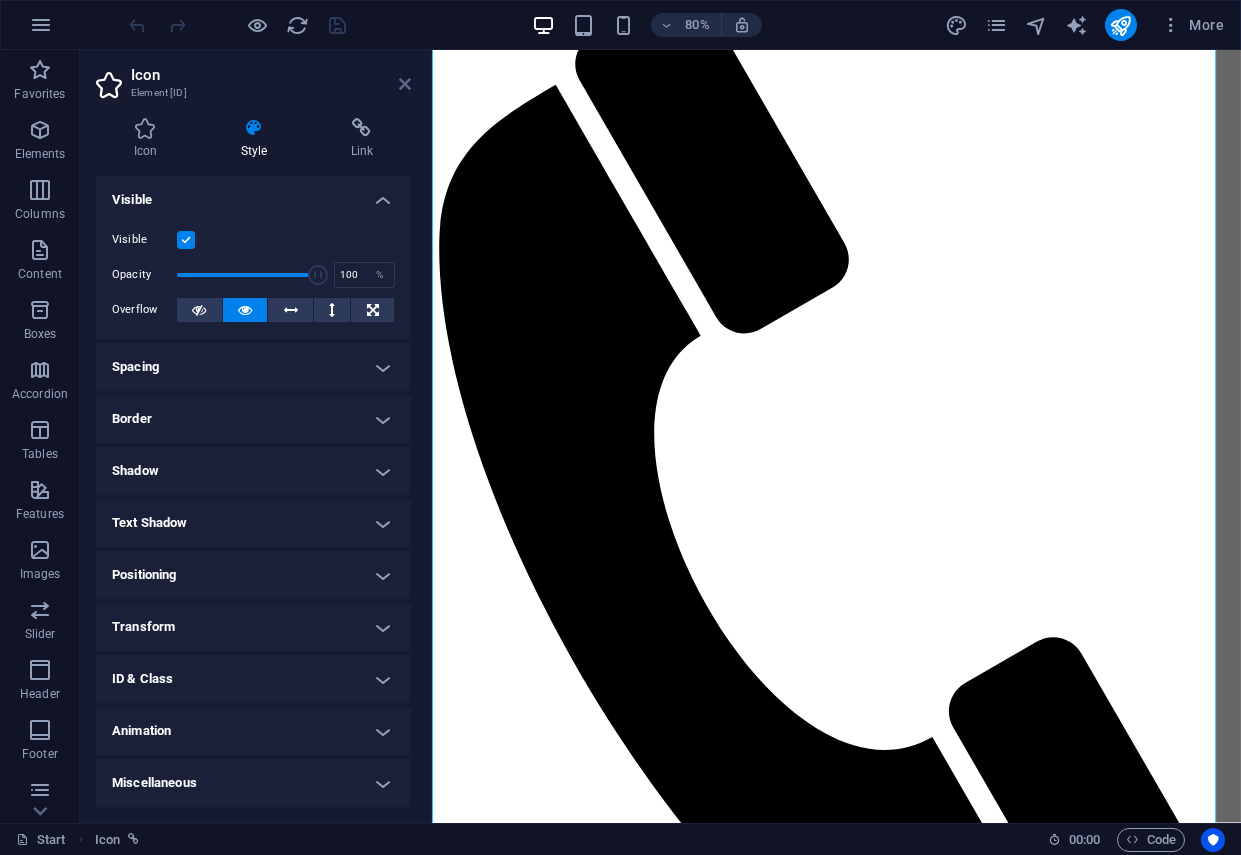 drag, startPoint x: 409, startPoint y: 82, endPoint x: 489, endPoint y: 110, distance: 84.758484 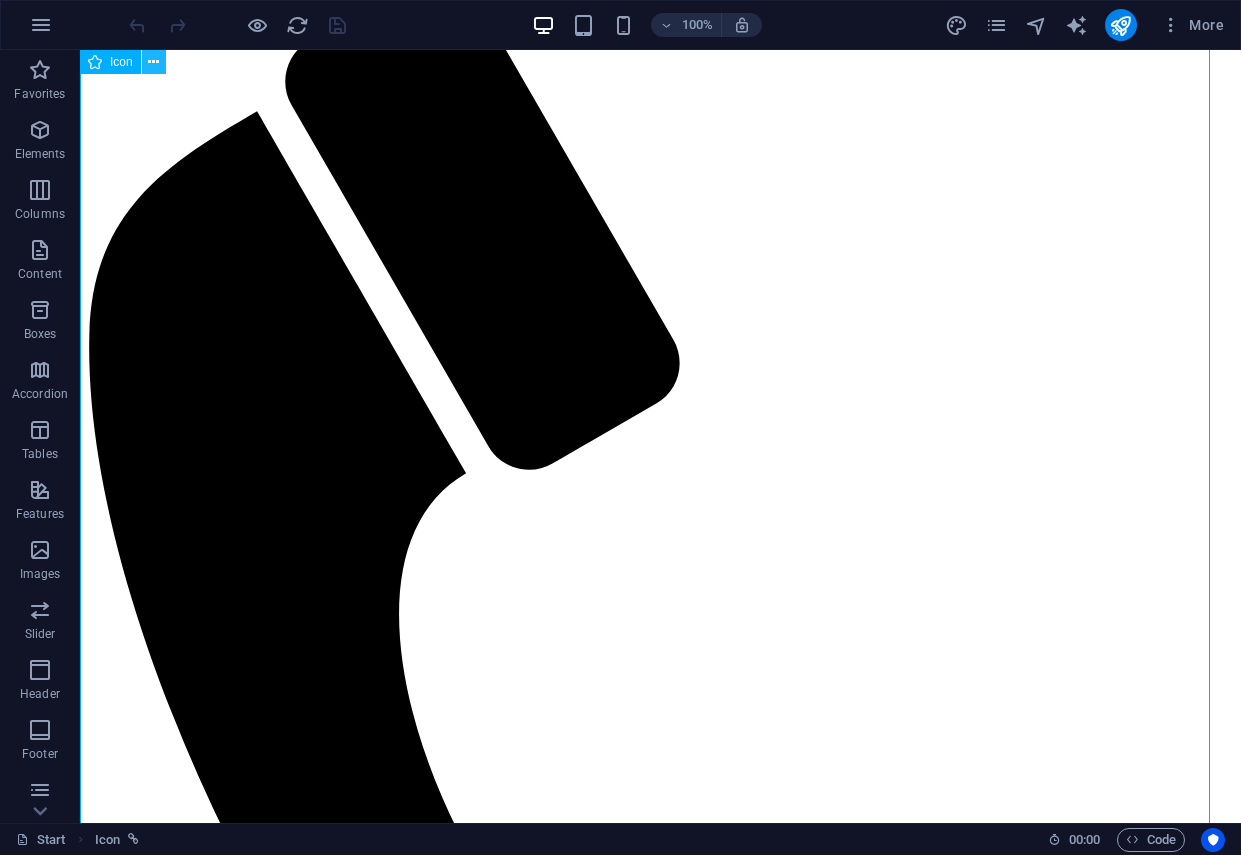 click at bounding box center (153, 62) 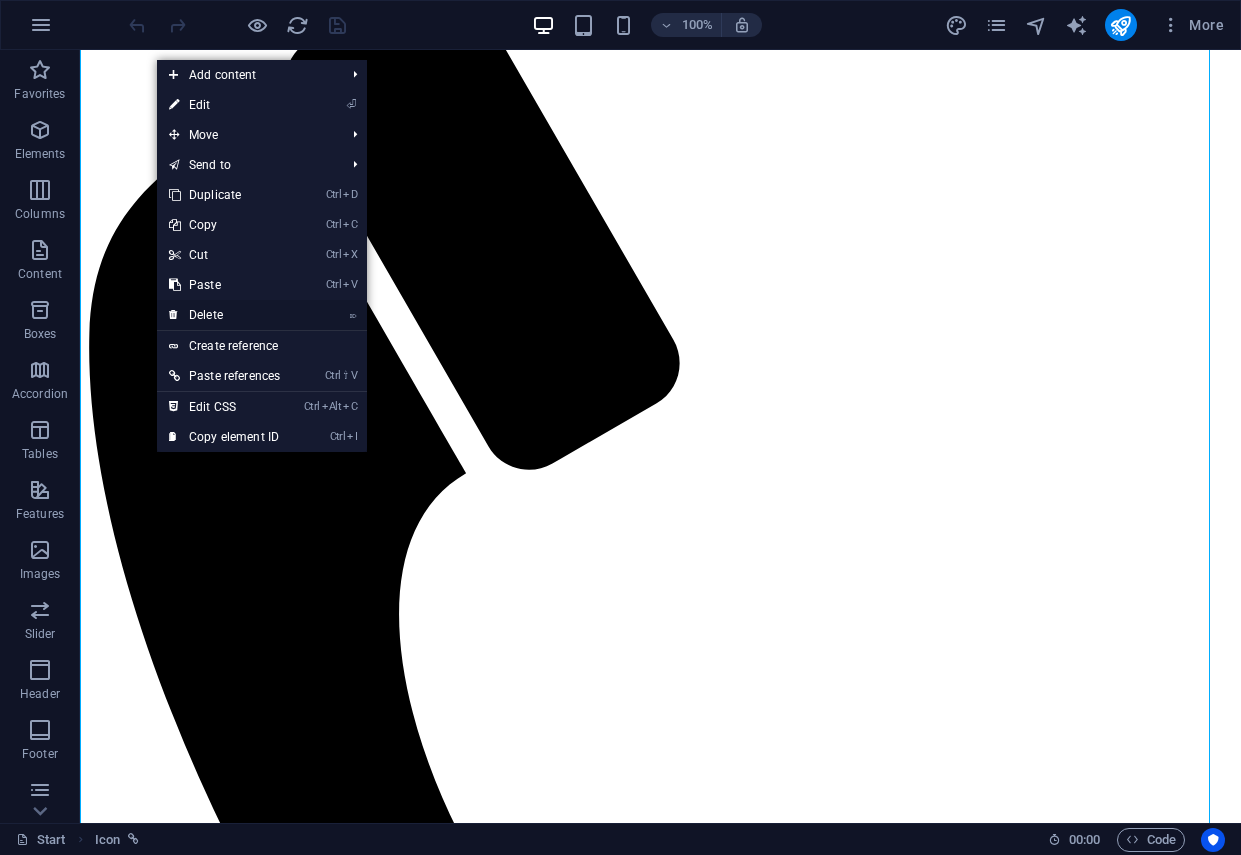 click on "⌦  Delete" at bounding box center [224, 315] 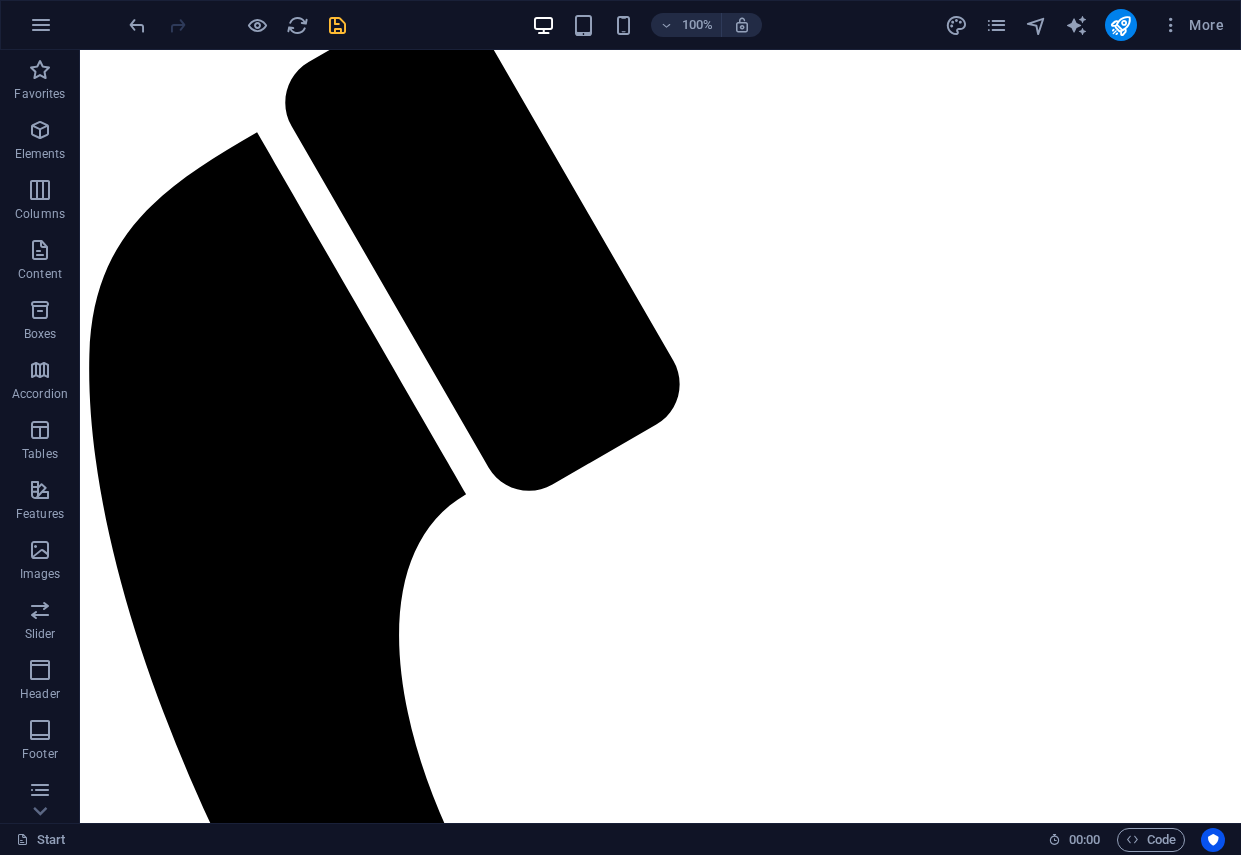 scroll, scrollTop: 0, scrollLeft: 0, axis: both 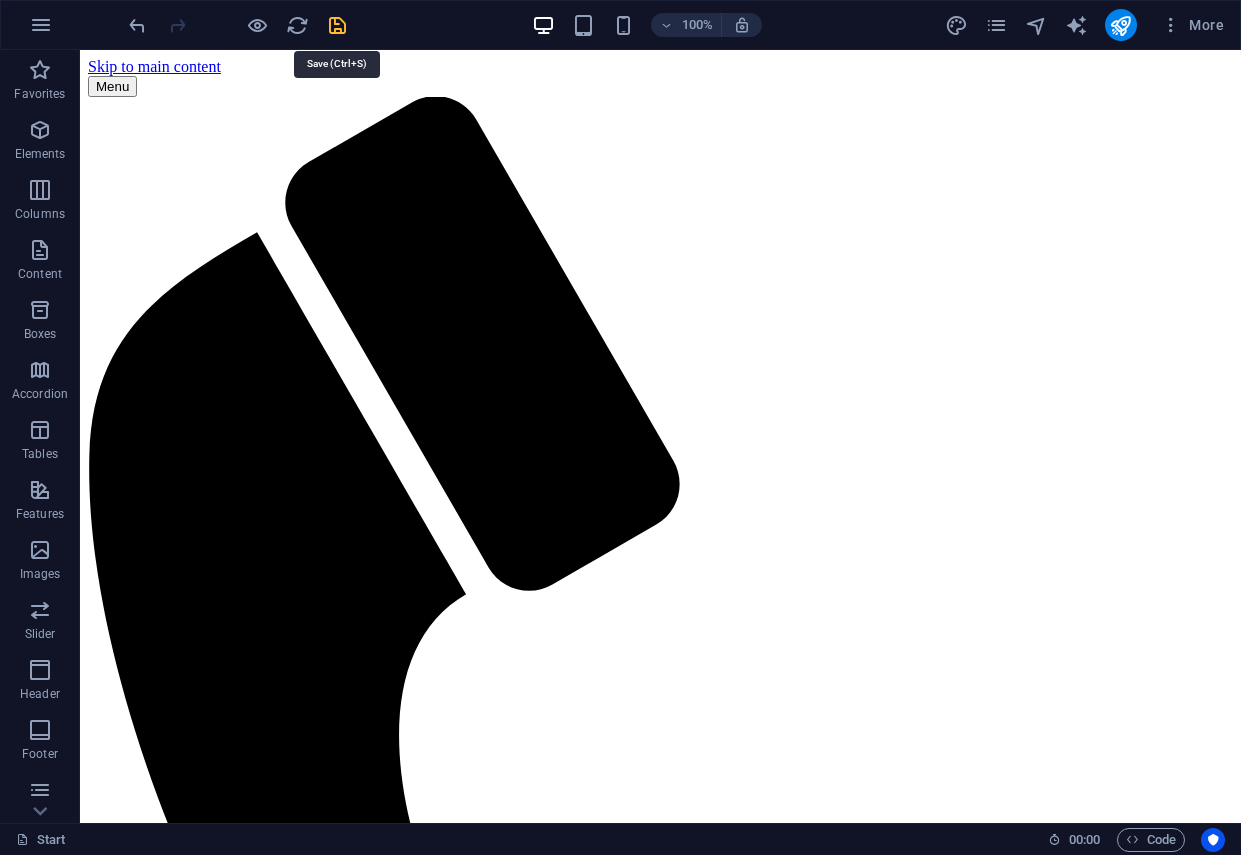 click at bounding box center [337, 25] 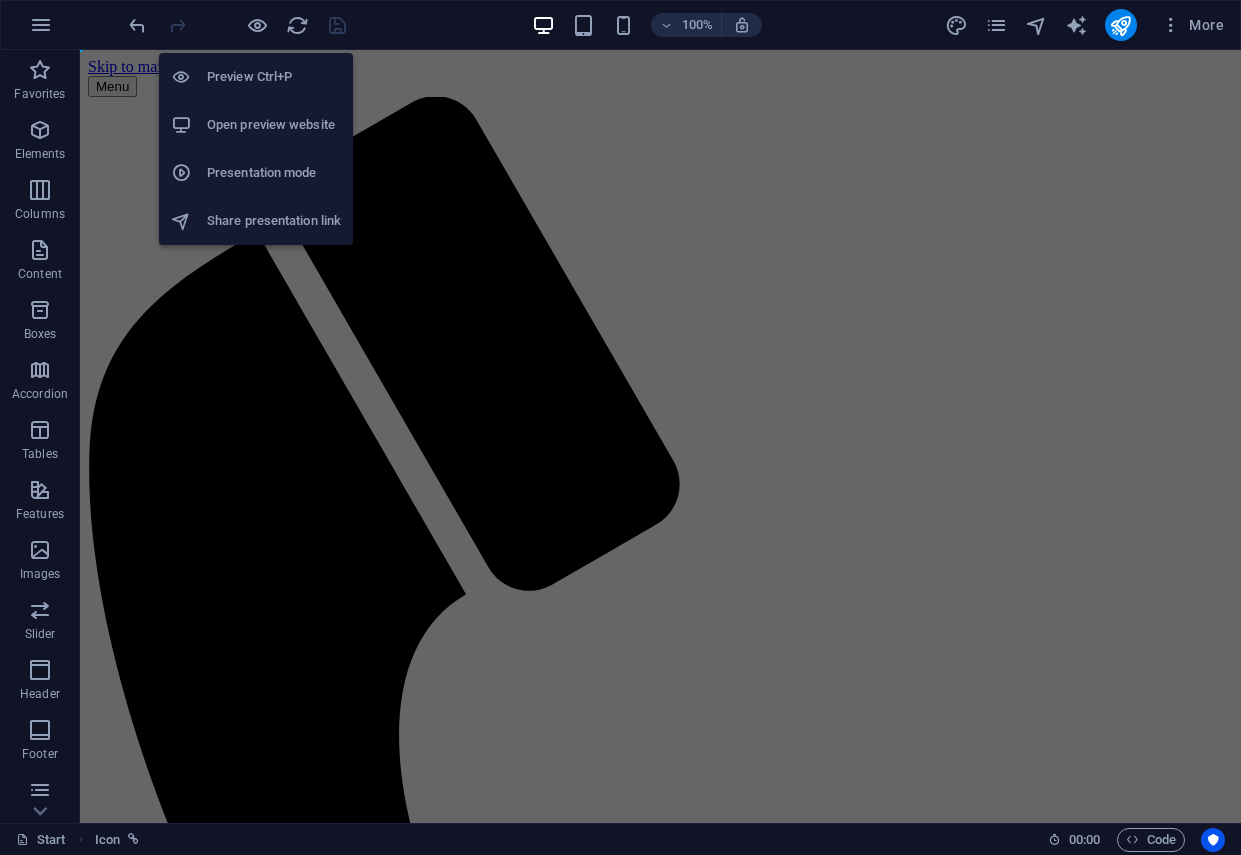 click on "Open preview website" at bounding box center [274, 125] 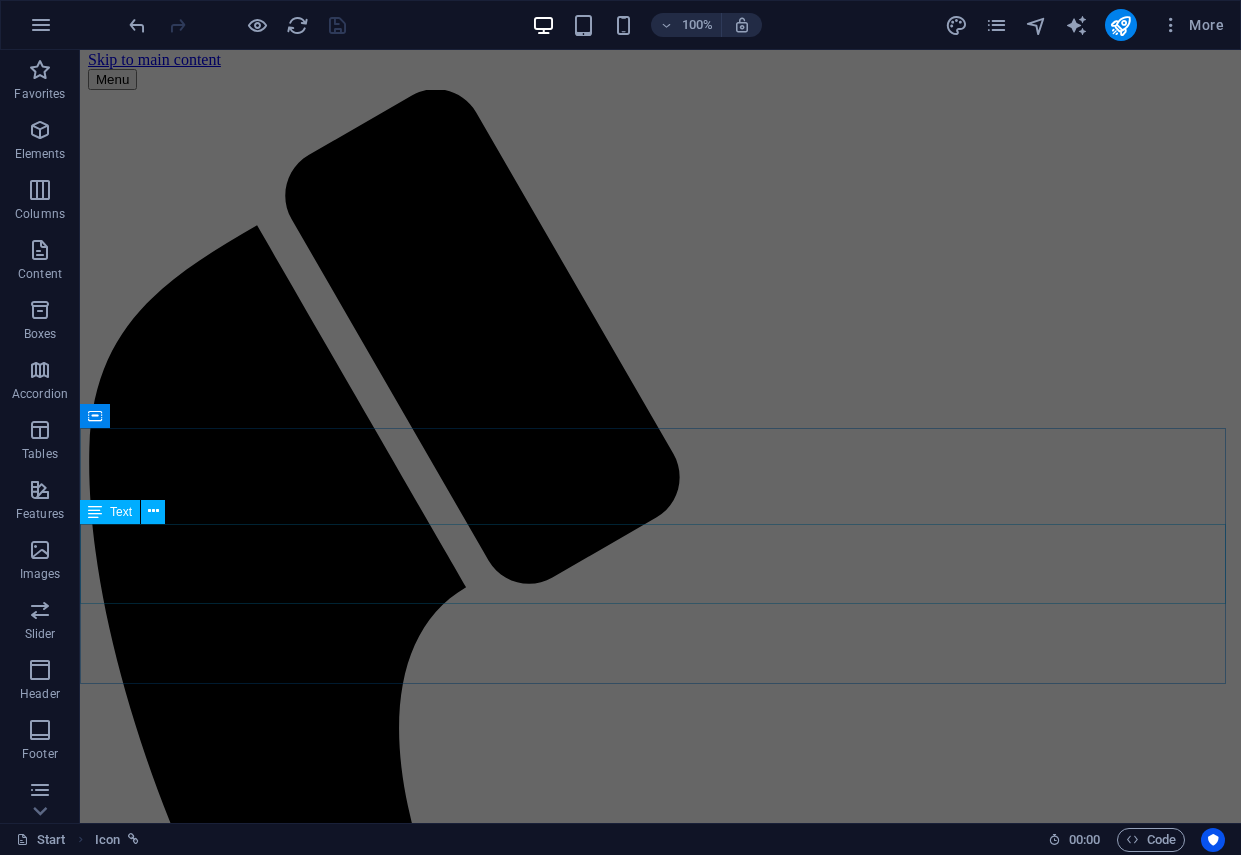 scroll, scrollTop: 0, scrollLeft: 0, axis: both 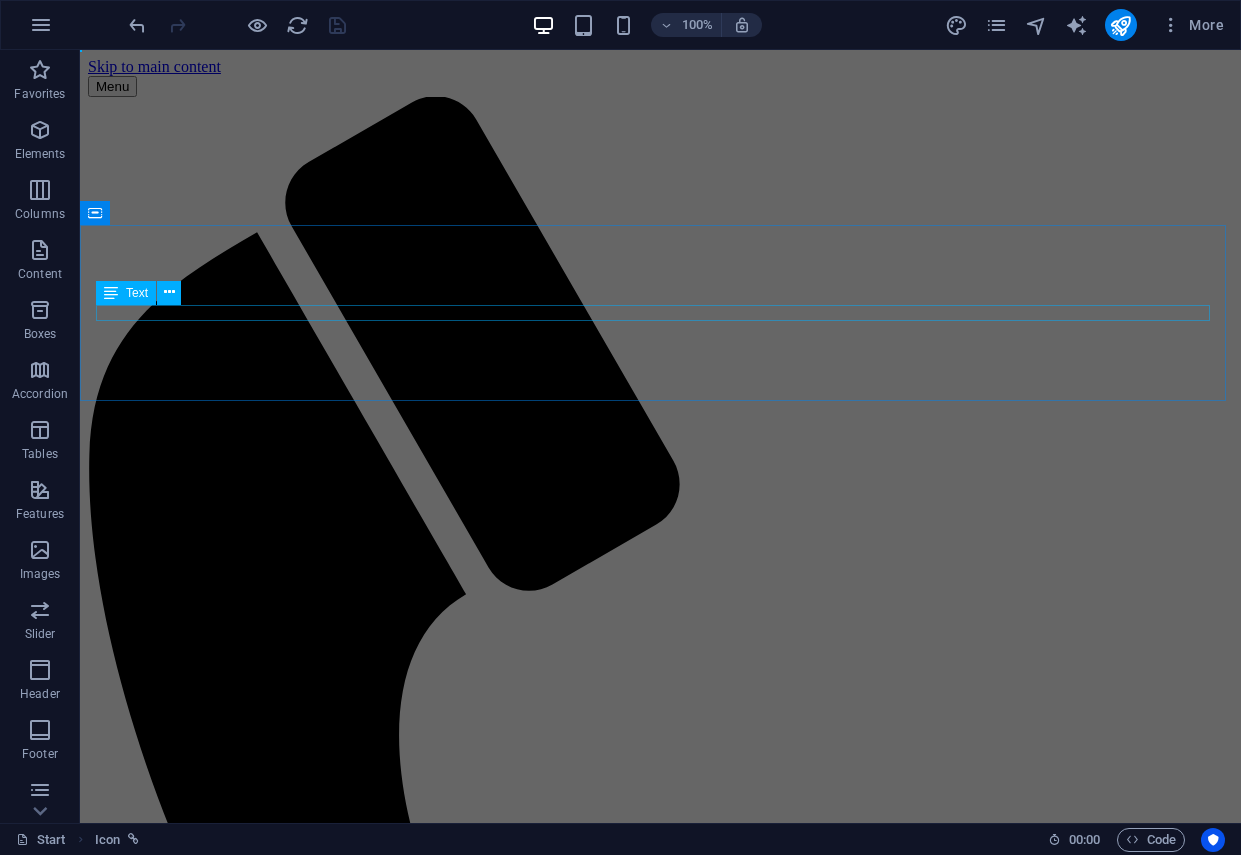 click on "bl bla bla bla" at bounding box center [660, 2117] 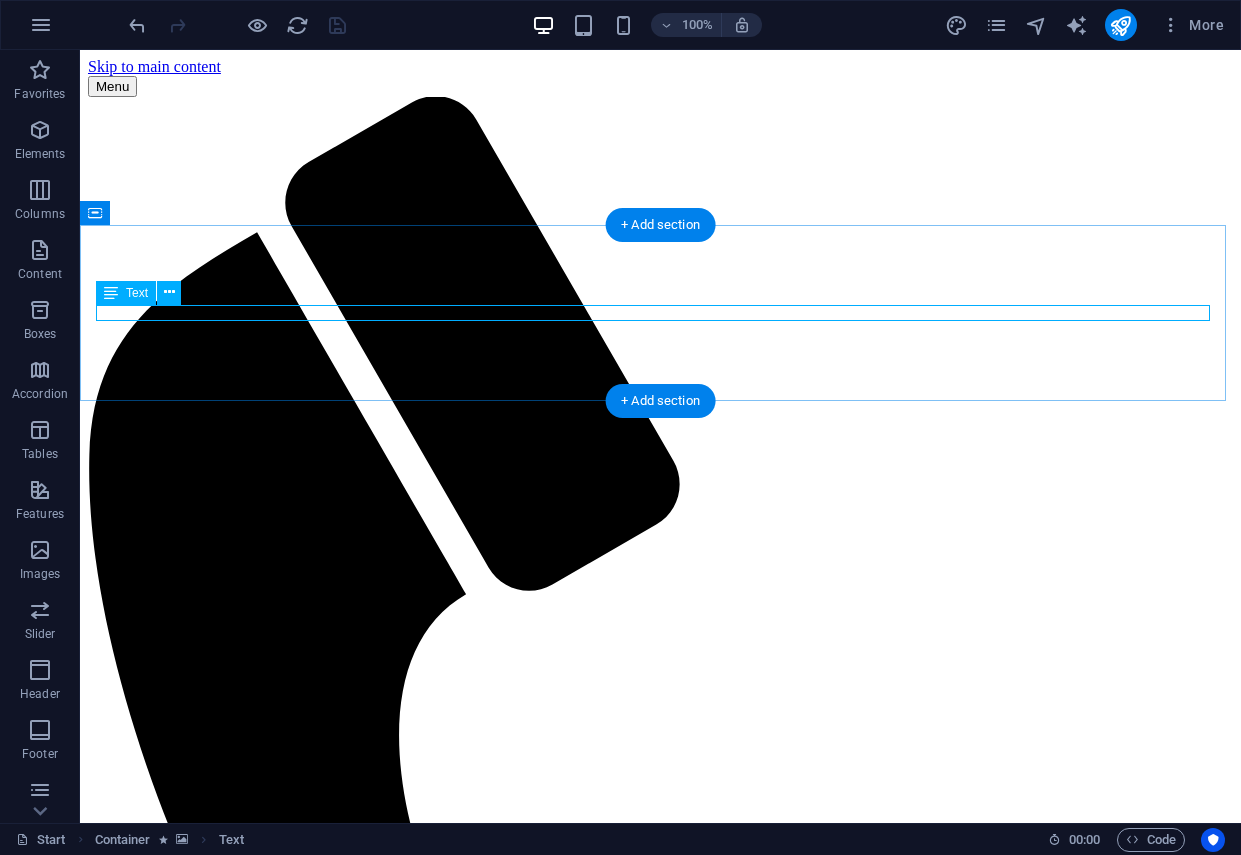 click on "bl bla bla bla" at bounding box center [660, 2117] 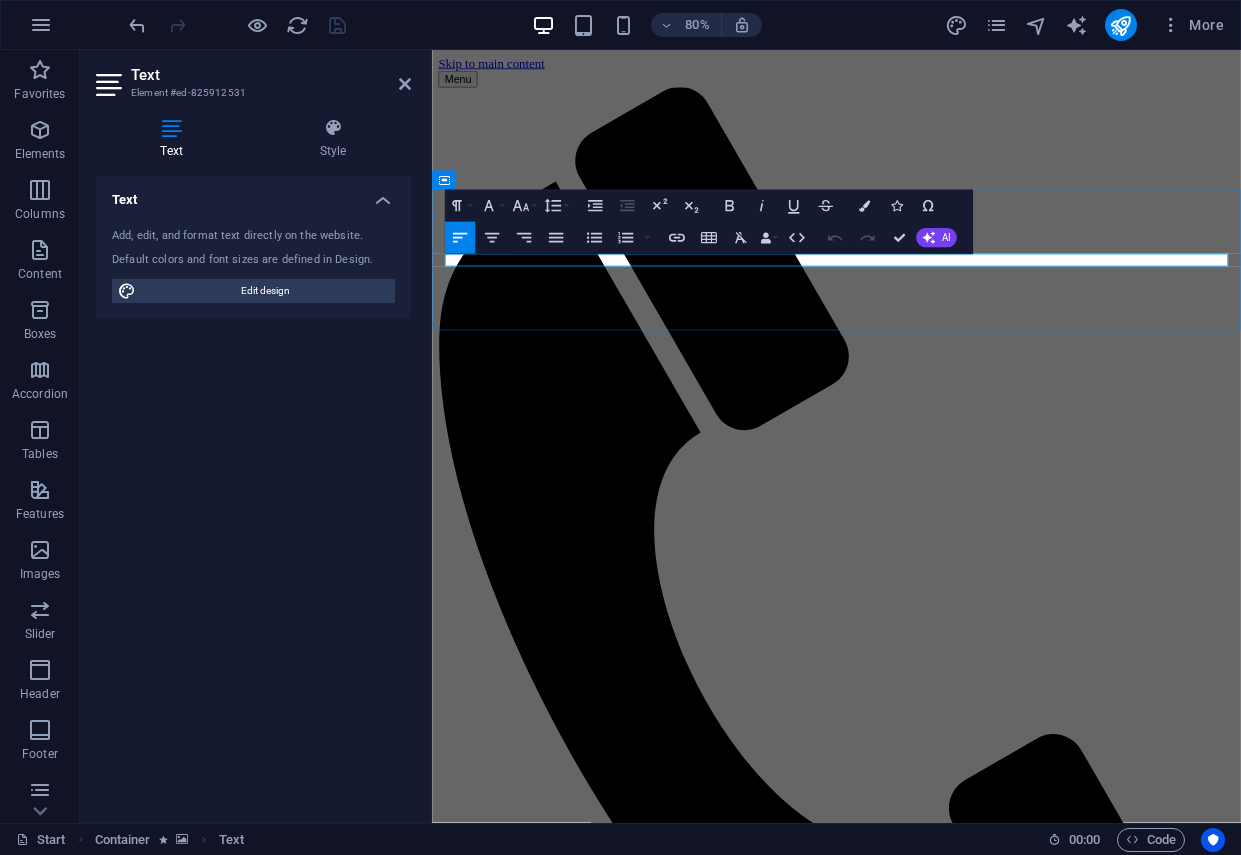 click on "bl bla bla bla" at bounding box center (937, 1918) 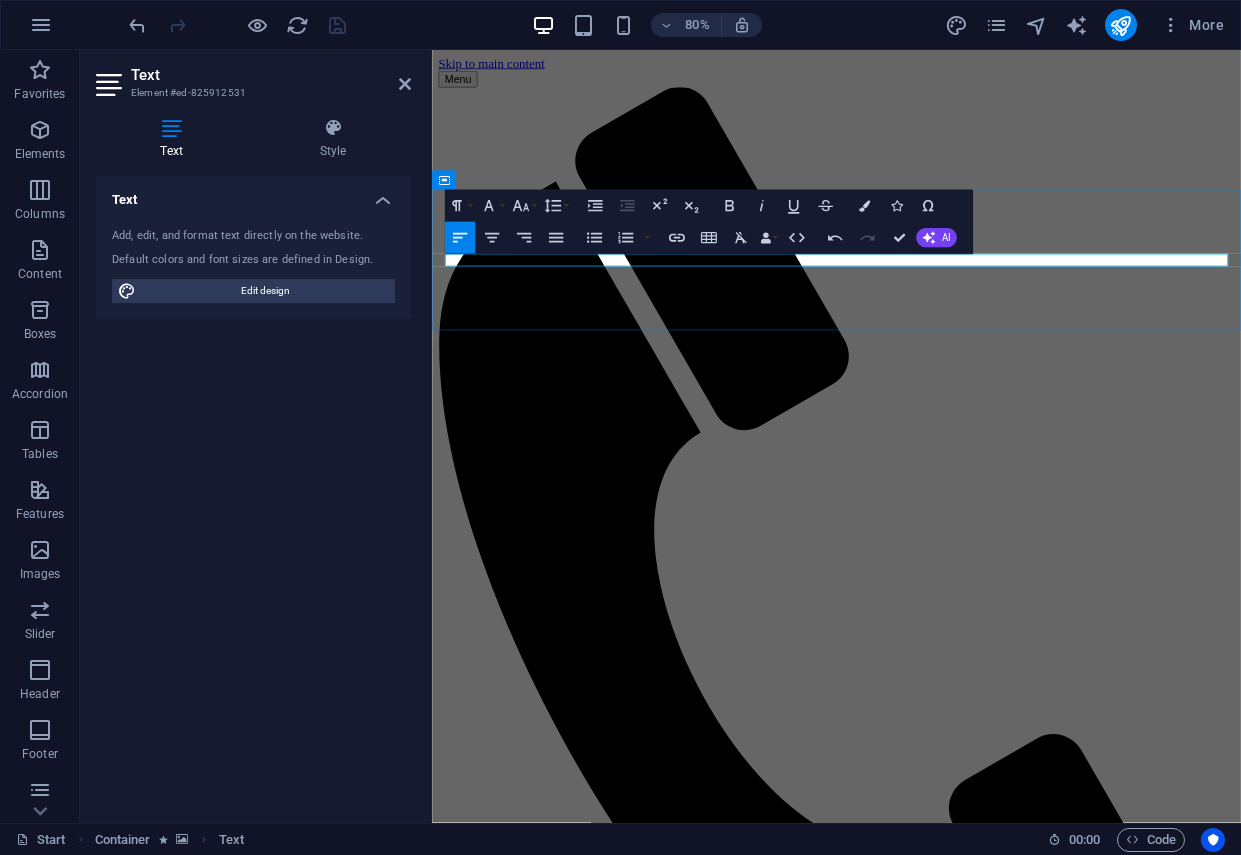click on "We follow the tracks!" at bounding box center (937, 1918) 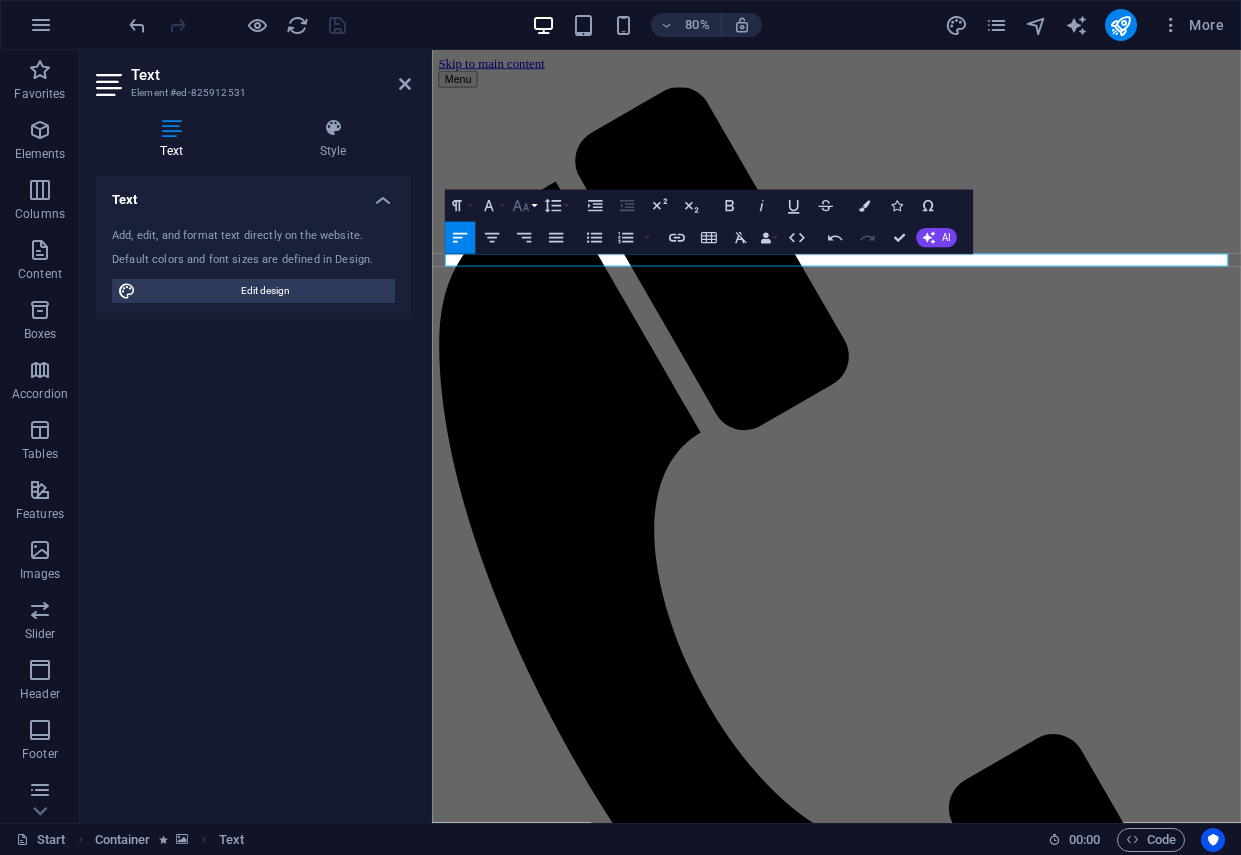 click 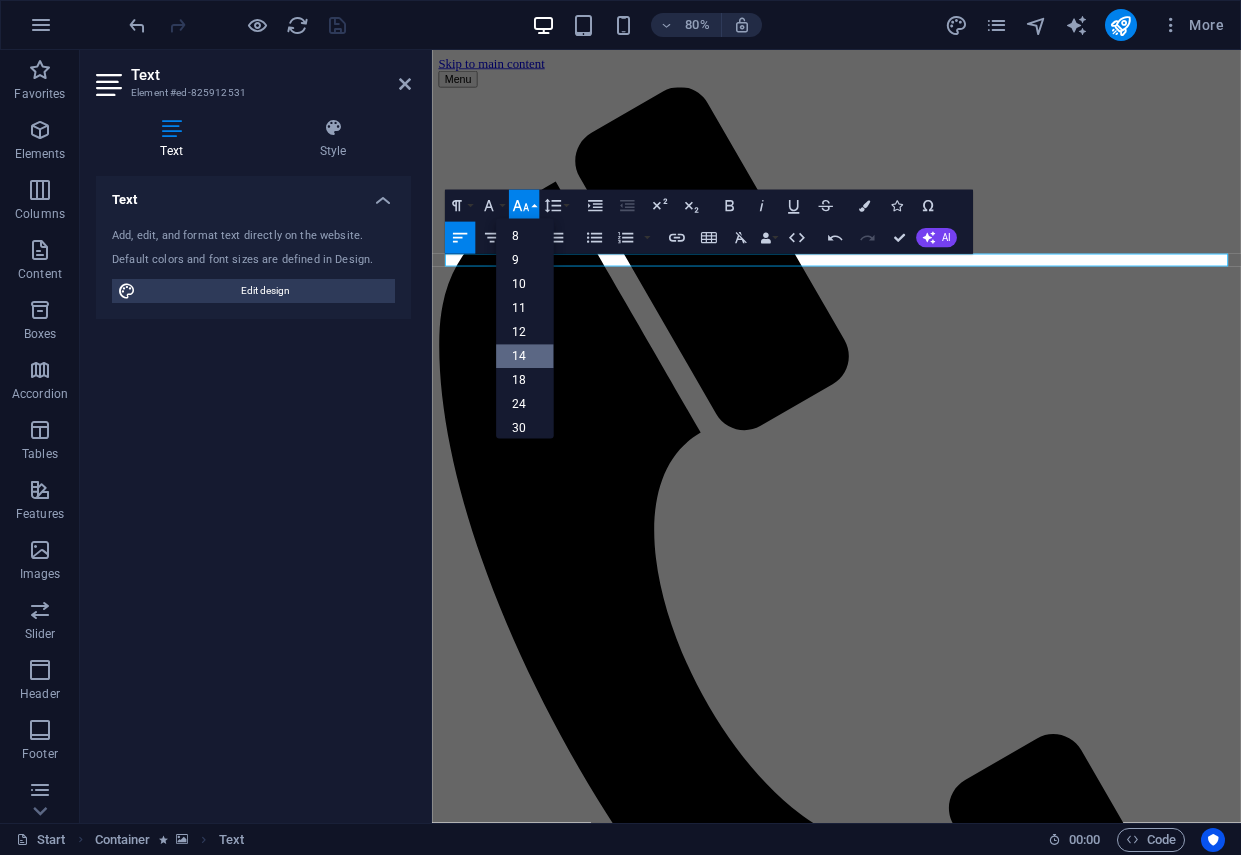 click on "14" at bounding box center [525, 357] 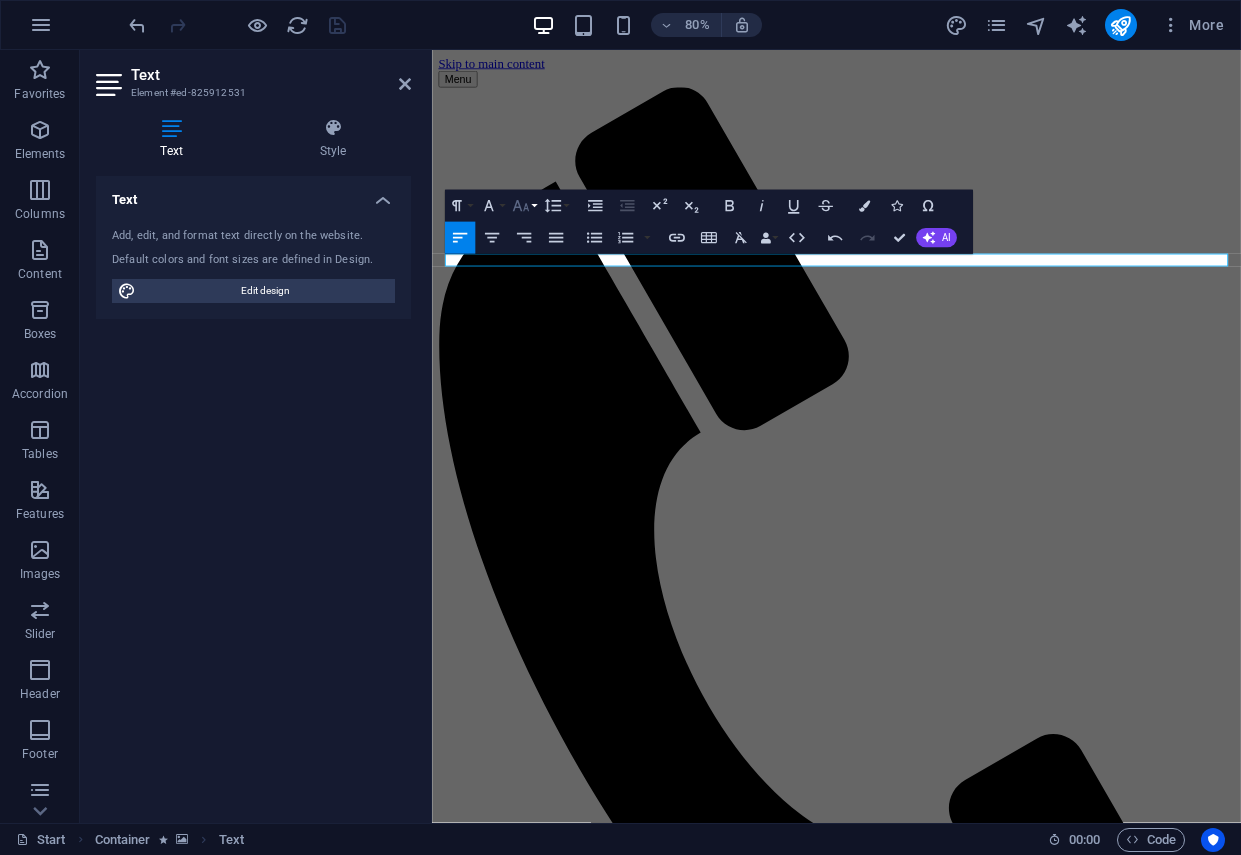 click 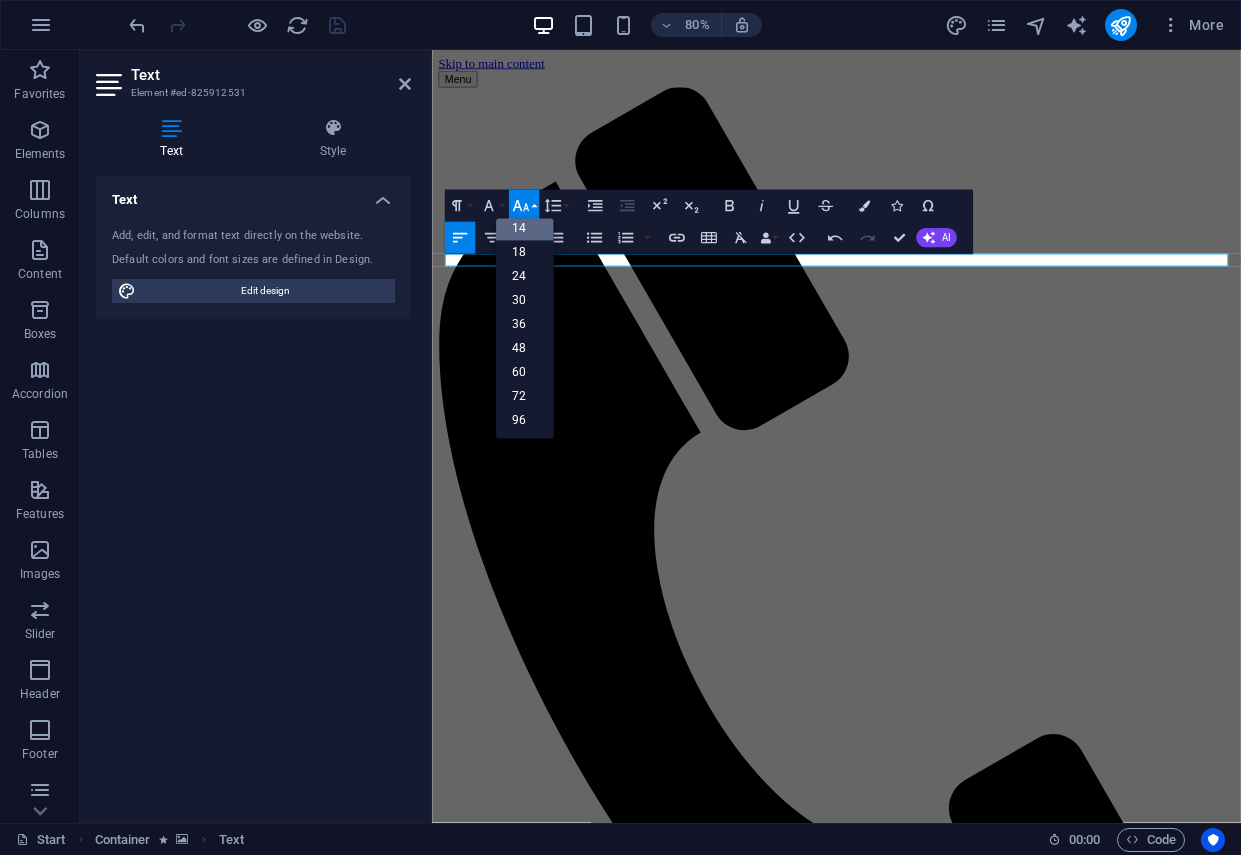 scroll, scrollTop: 161, scrollLeft: 0, axis: vertical 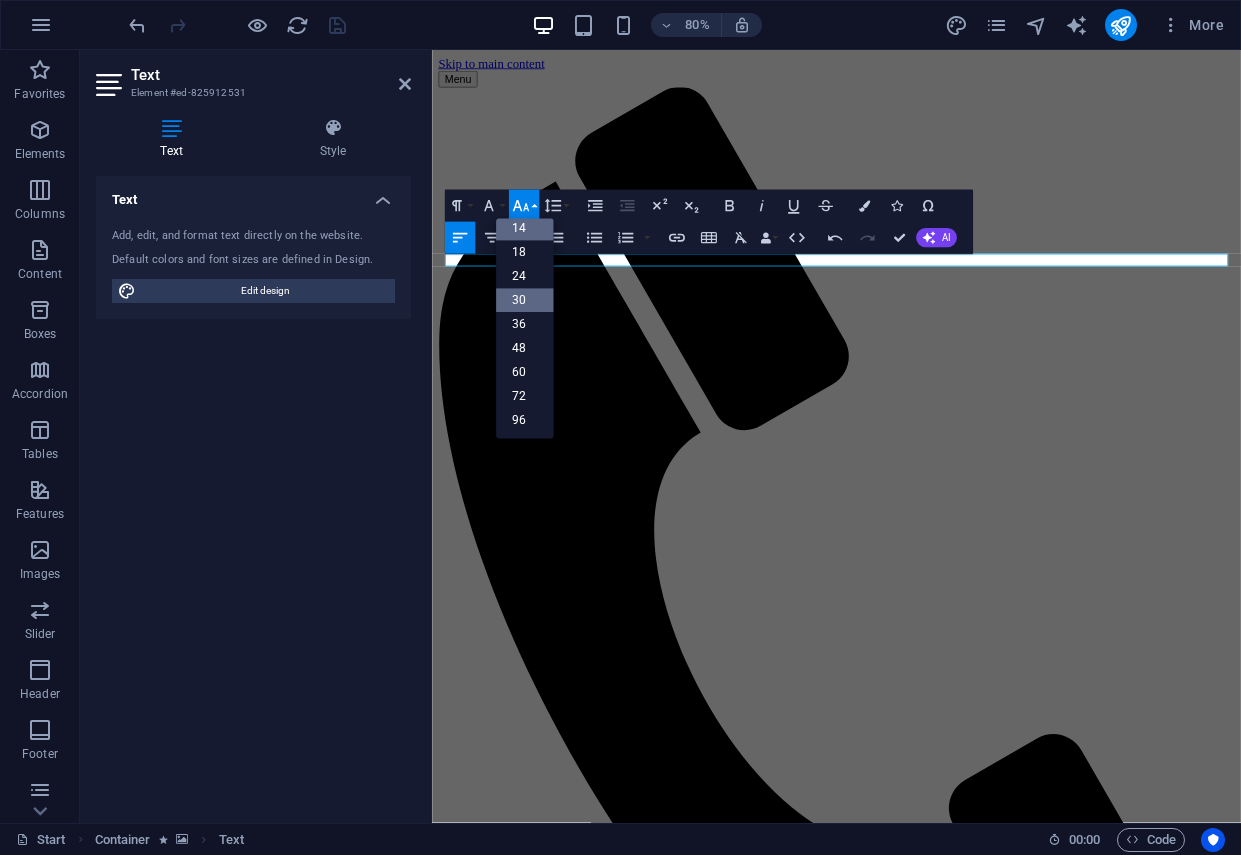 click on "30" at bounding box center [525, 300] 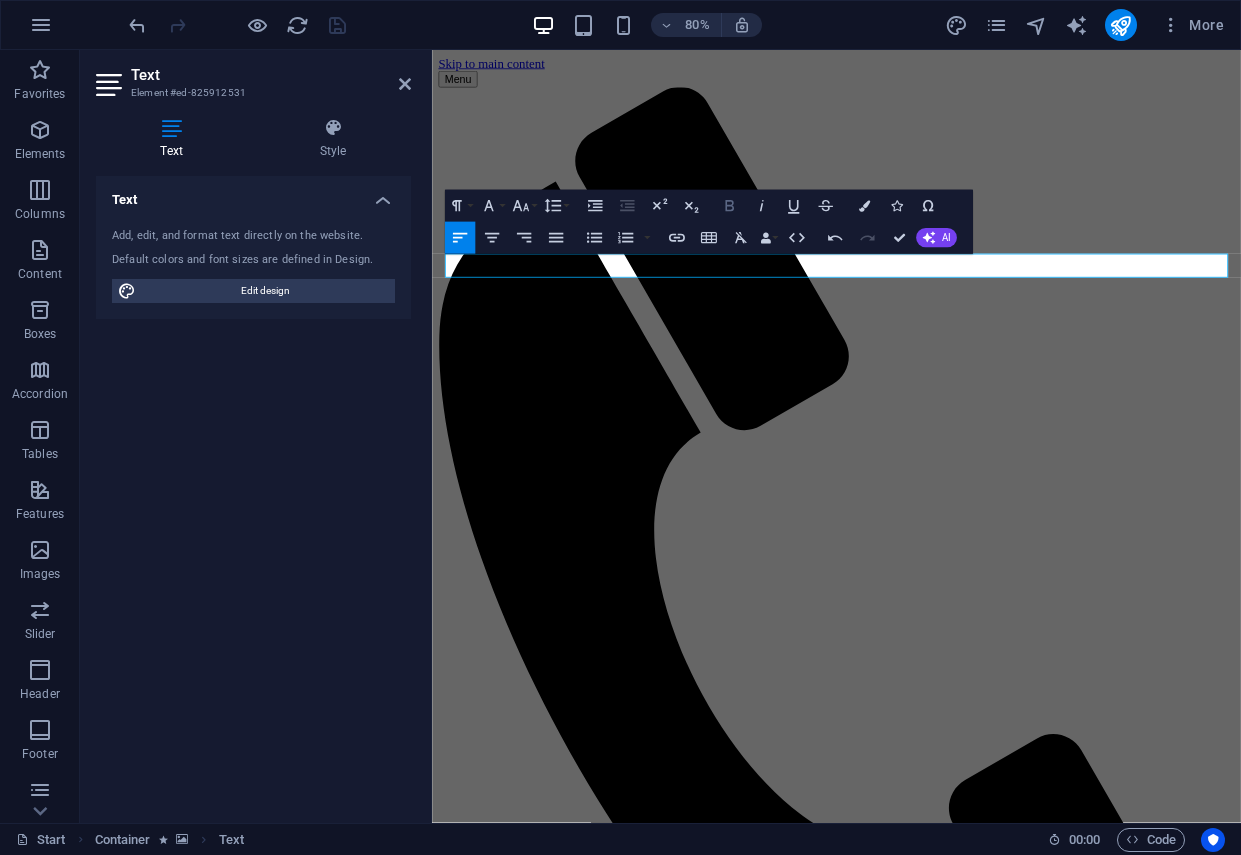 click 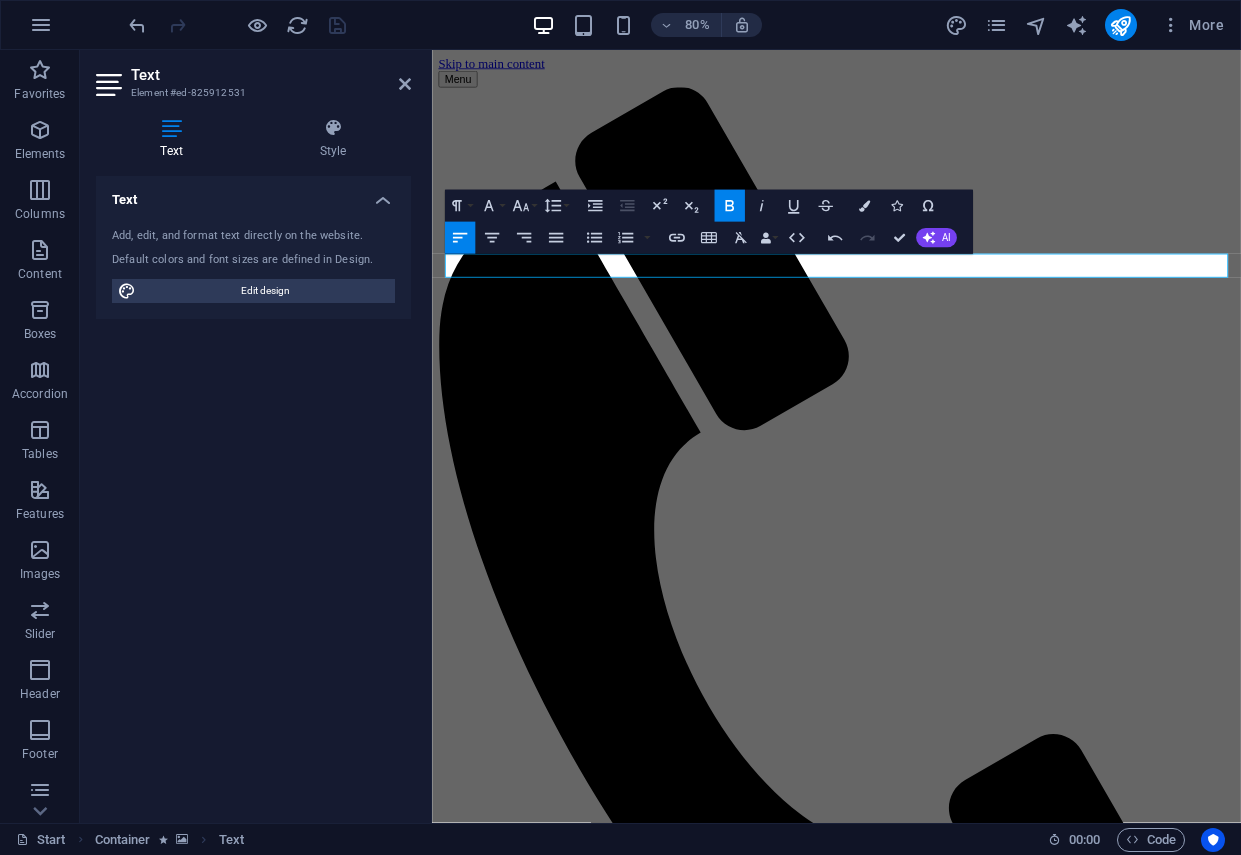 click on "Text Add, edit, and format text directly on the website. Default colors and font sizes are defined in Design. Edit design Alignment Left aligned Centered Right aligned" at bounding box center (253, 491) 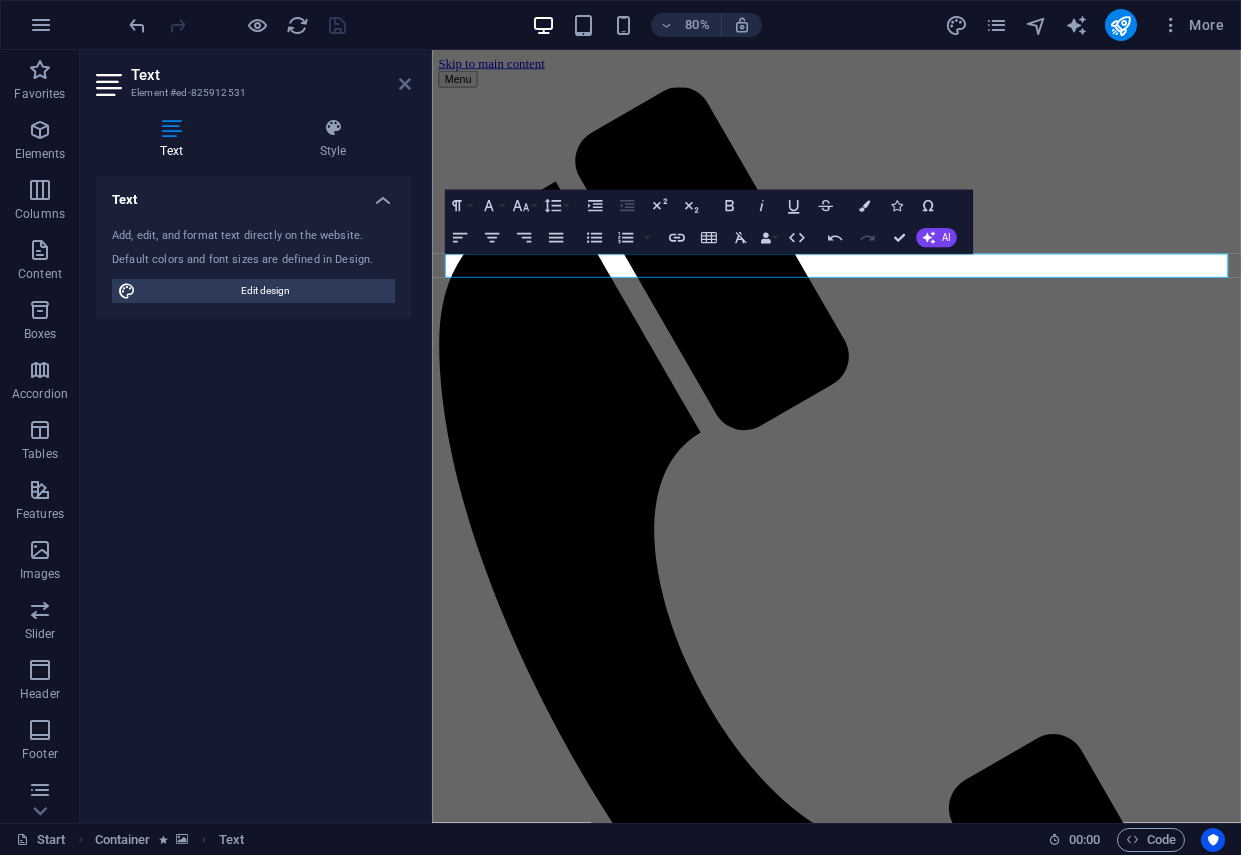 drag, startPoint x: 402, startPoint y: 84, endPoint x: 305, endPoint y: 70, distance: 98.005104 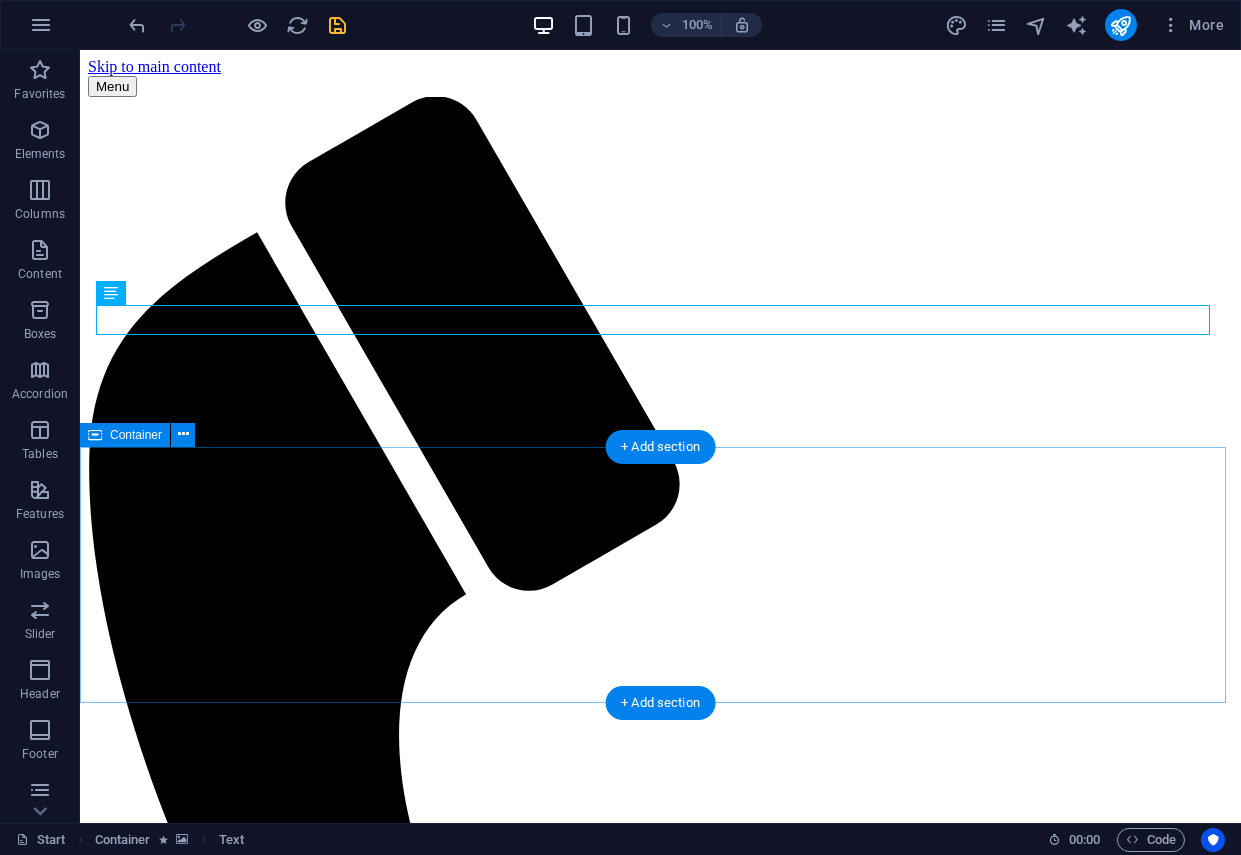 click on "Ginsonic.site is a registered domain 2025-2026 This site does not contain any copyrighted material.  The reports published here are intended for informational purposes only.  Legal  |  Privacy" at bounding box center (660, 2334) 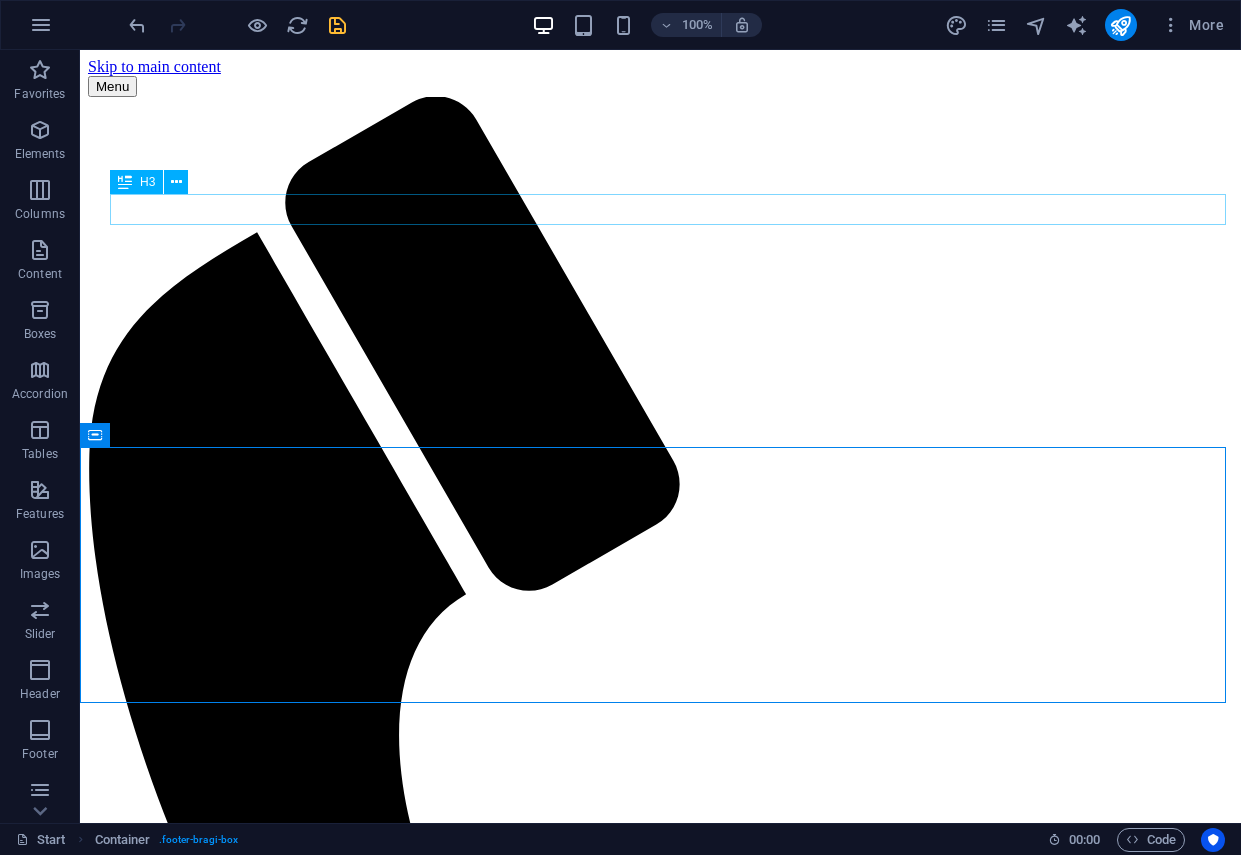 click on "an EDM reporter" at bounding box center [675, 1887] 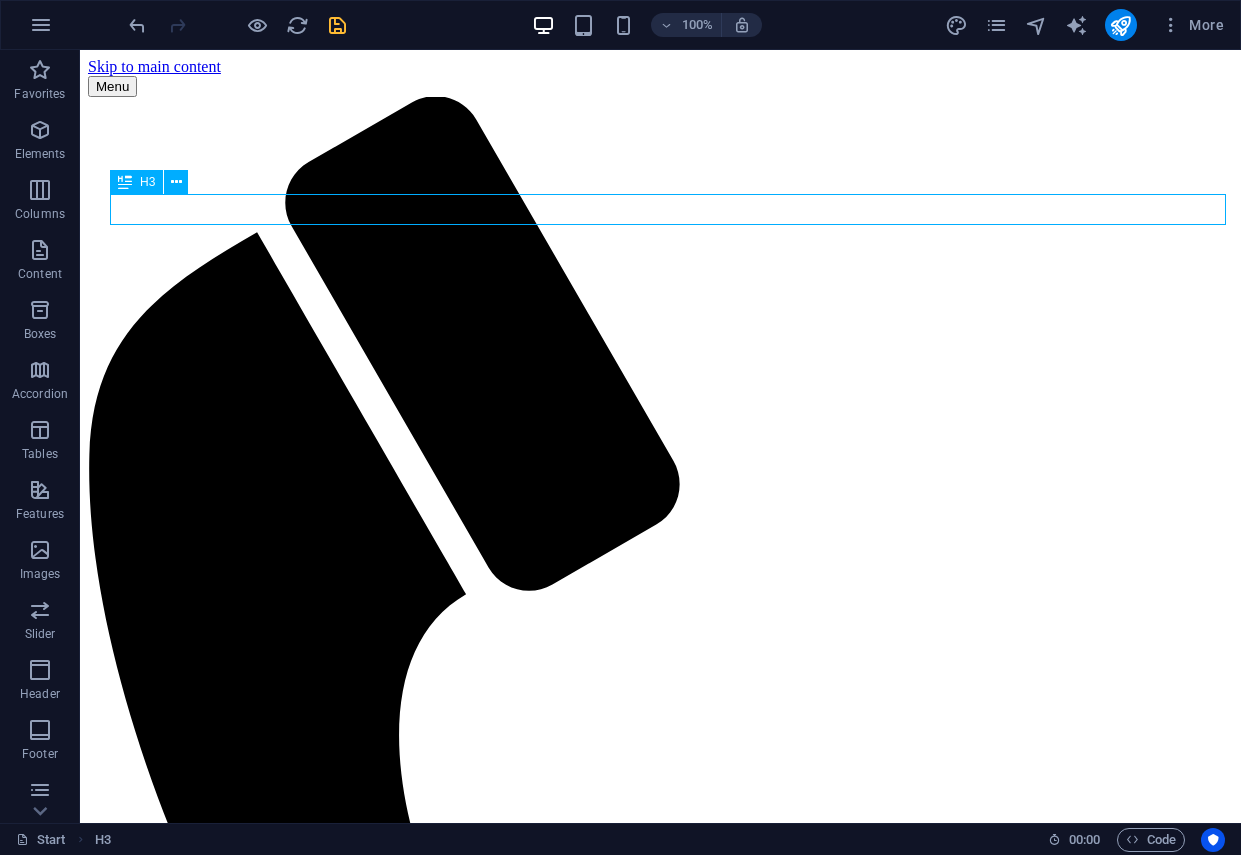 click on "an EDM reporter" at bounding box center (675, 1887) 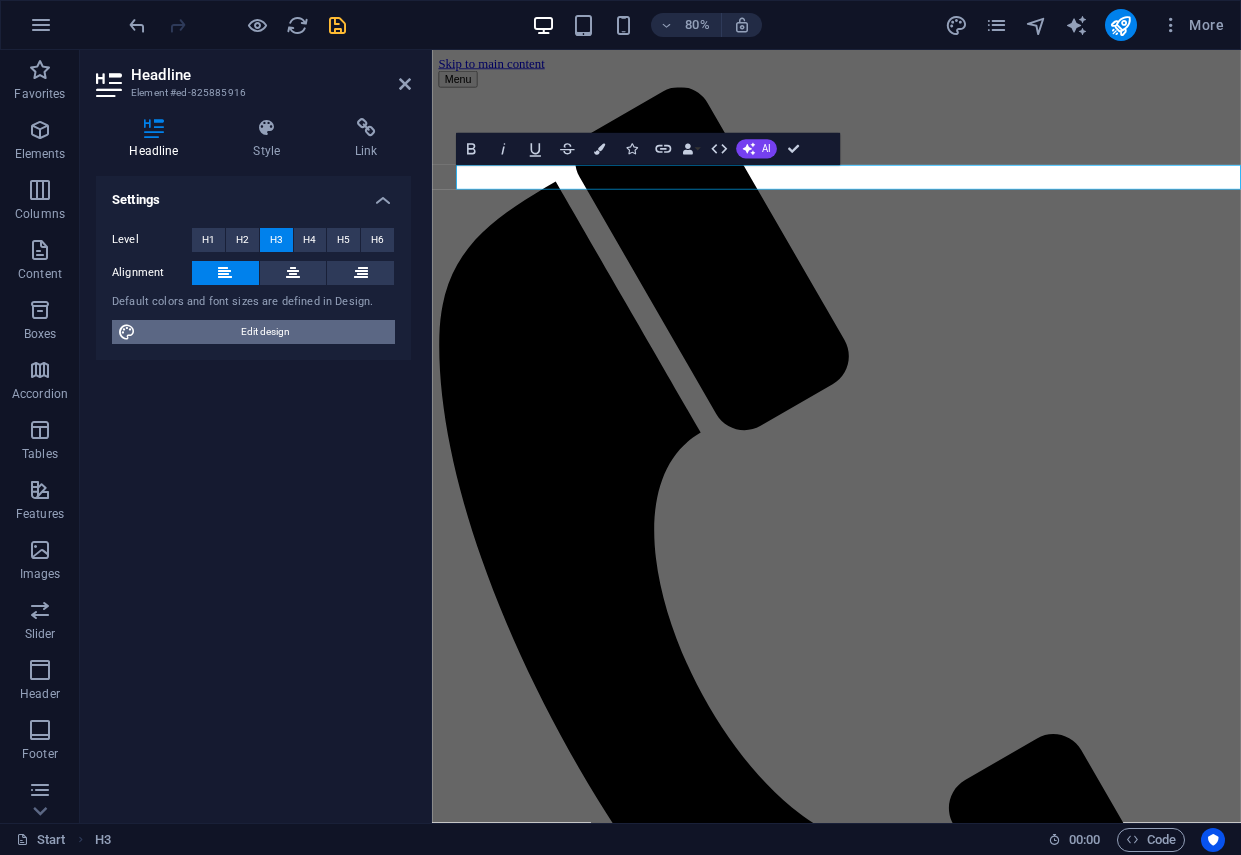 click on "Edit design" at bounding box center [265, 332] 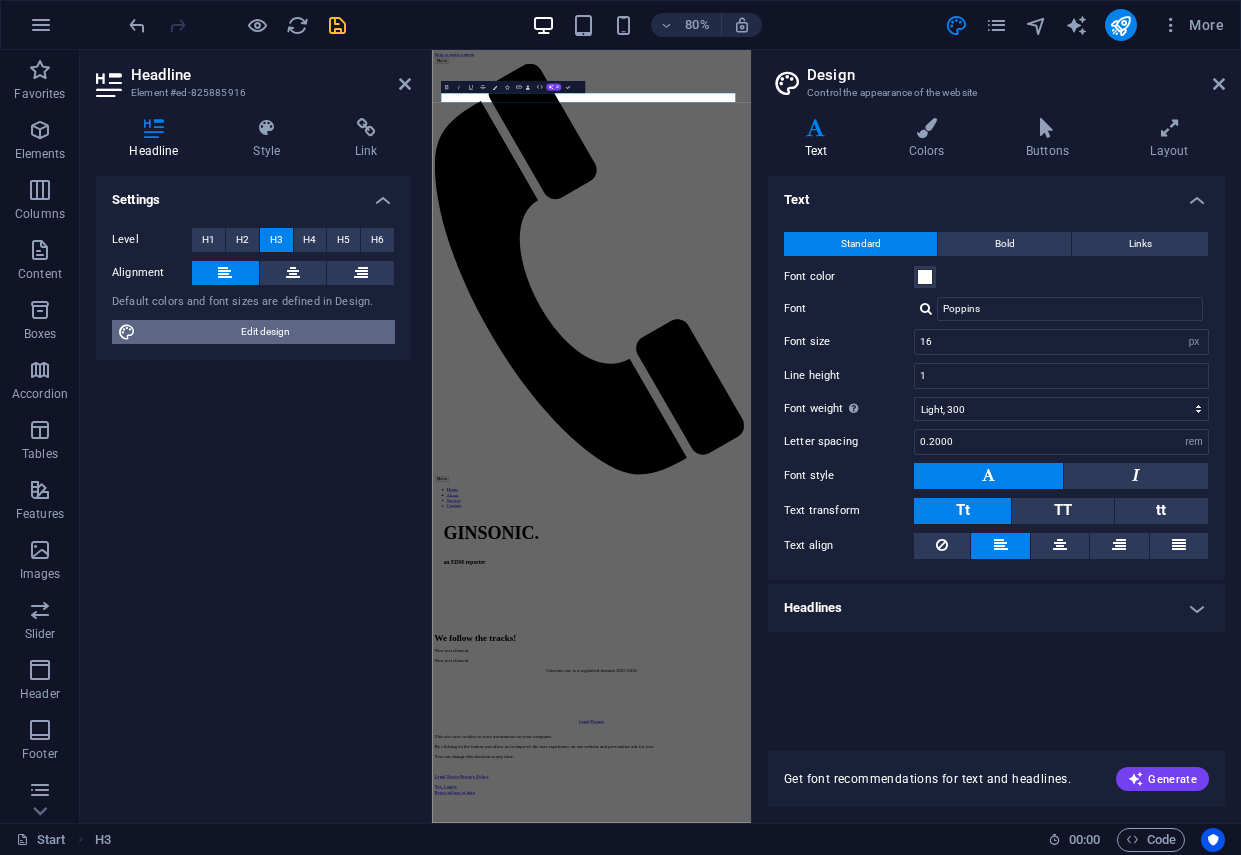 click on "Edit design" at bounding box center [265, 332] 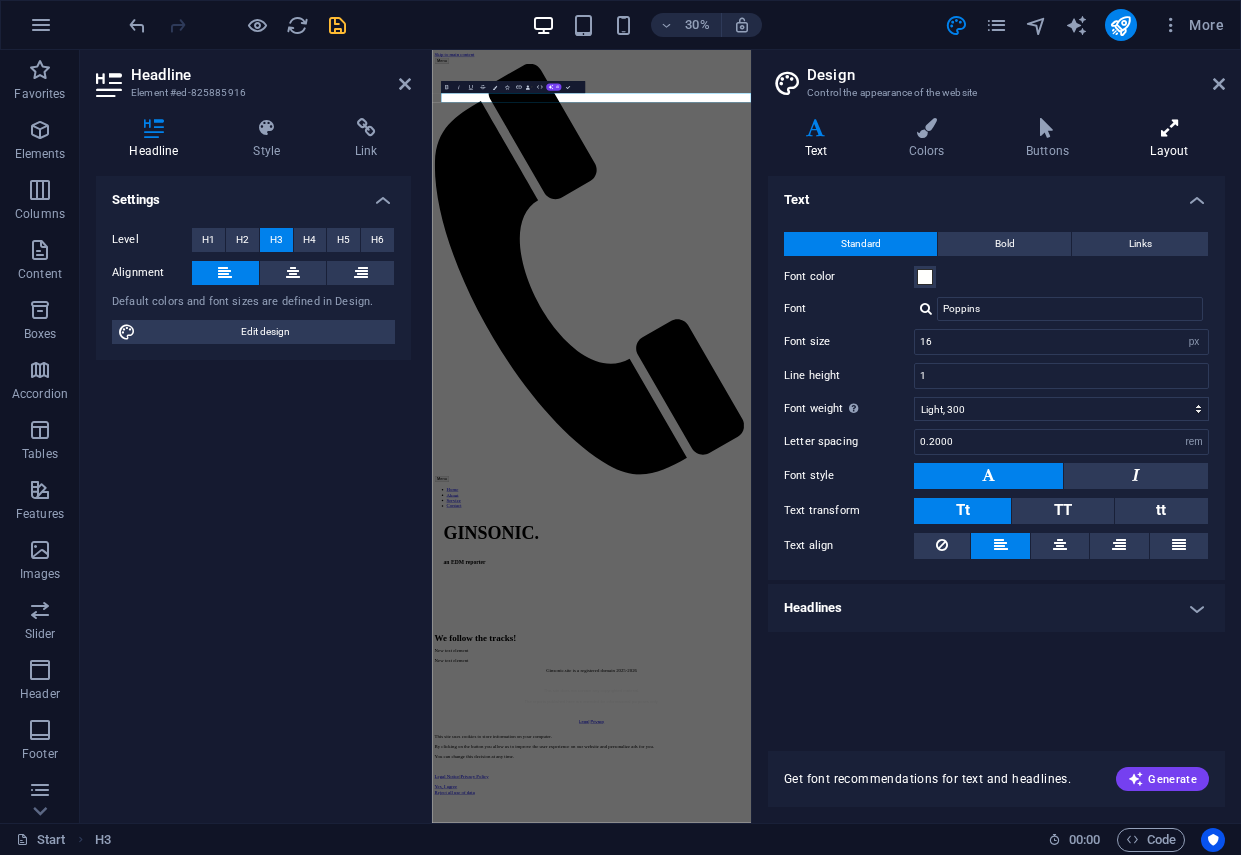 click on "Layout" at bounding box center (1169, 139) 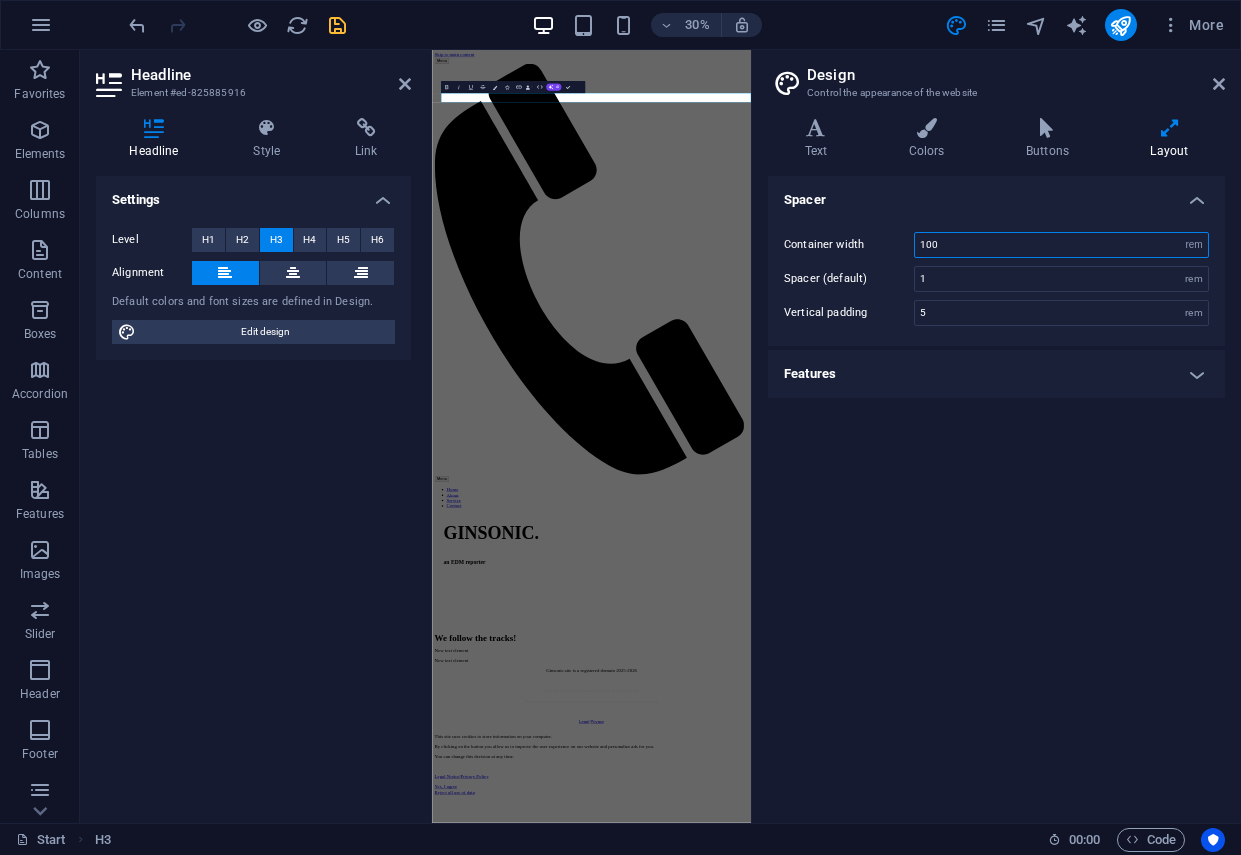 drag, startPoint x: 959, startPoint y: 242, endPoint x: 870, endPoint y: 242, distance: 89 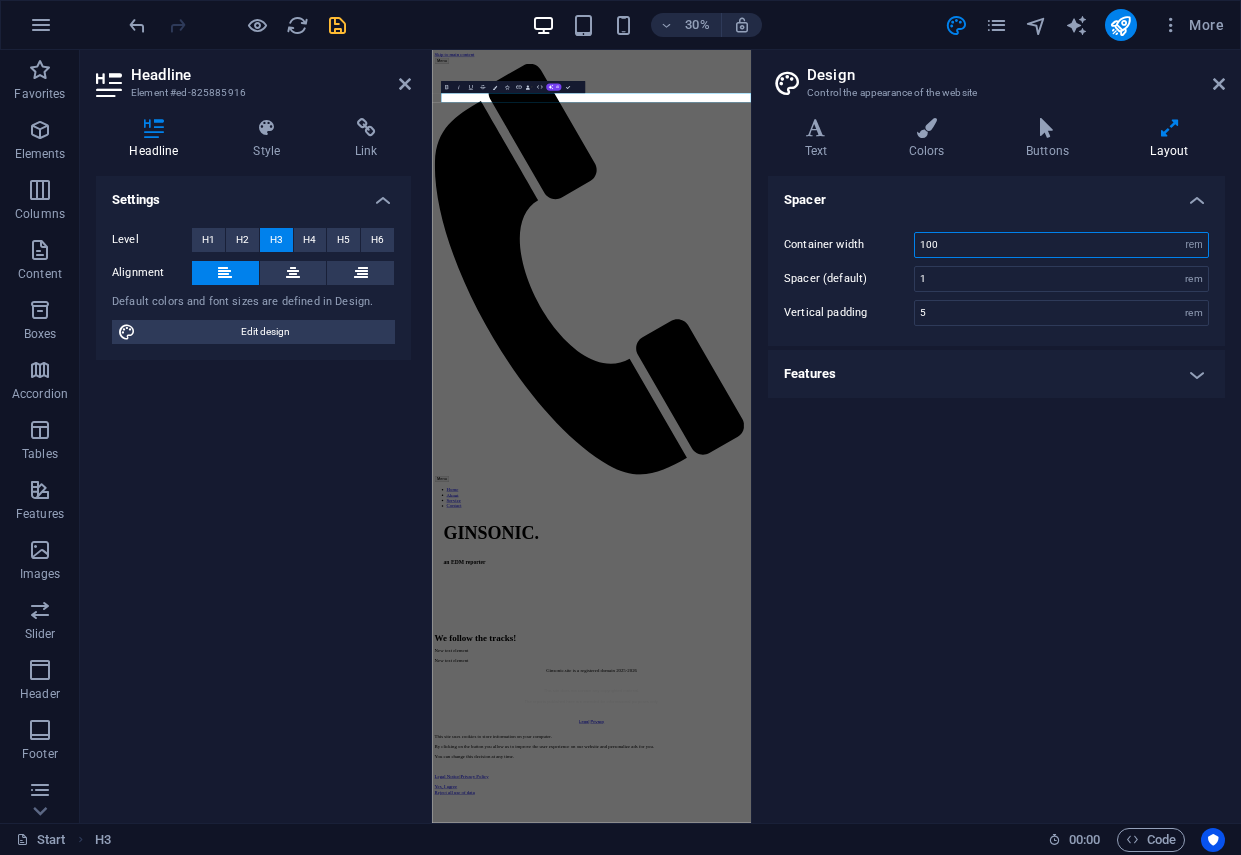 click on "Container width 100 rem px" at bounding box center [996, 245] 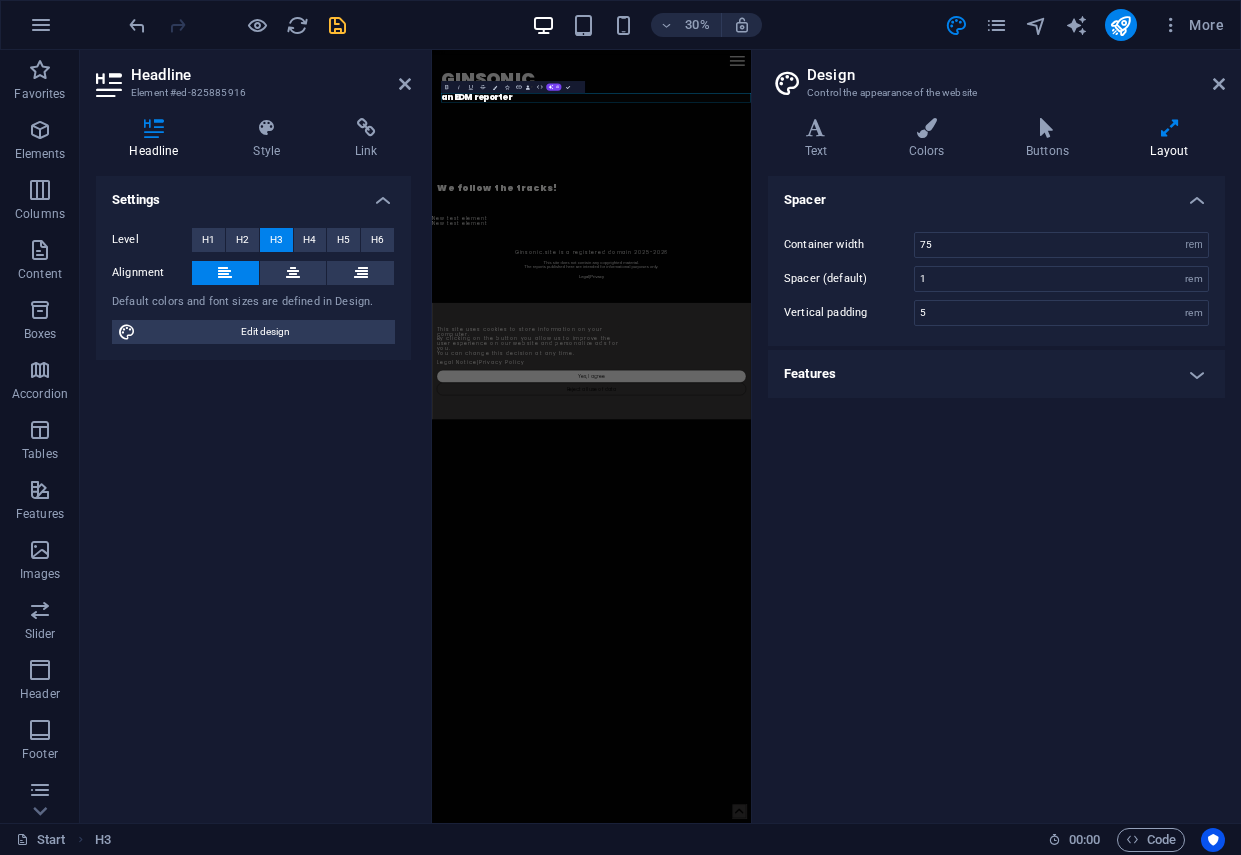 click on "Features" at bounding box center [996, 374] 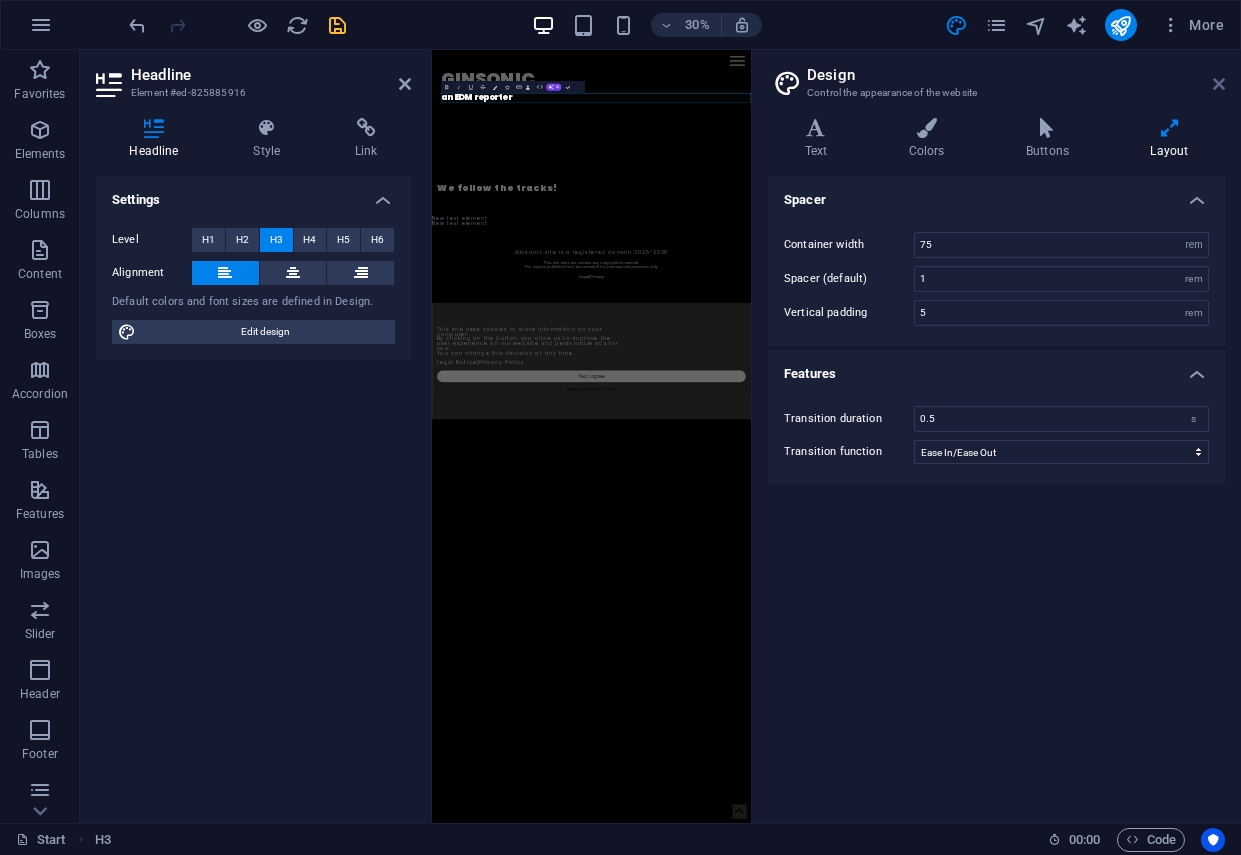 click at bounding box center [1219, 84] 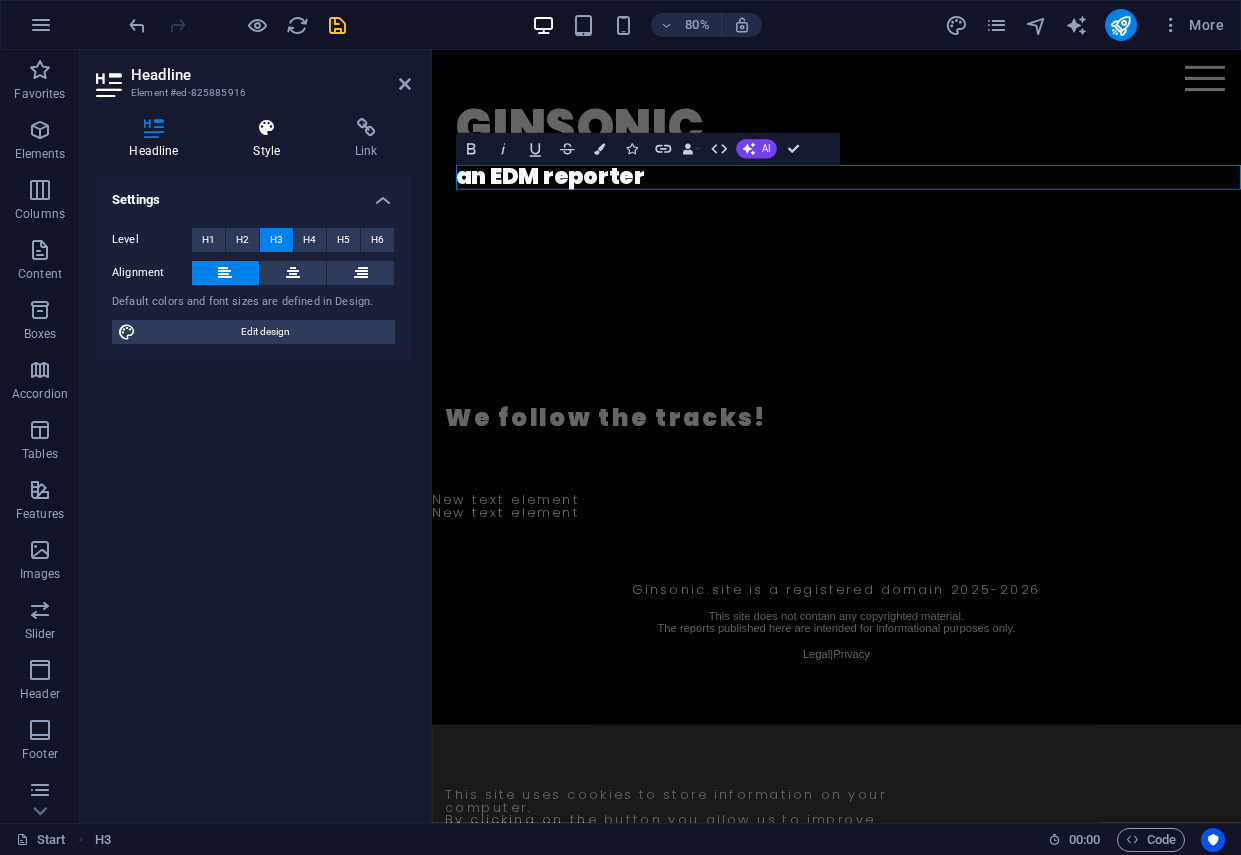 click on "Style" at bounding box center (271, 139) 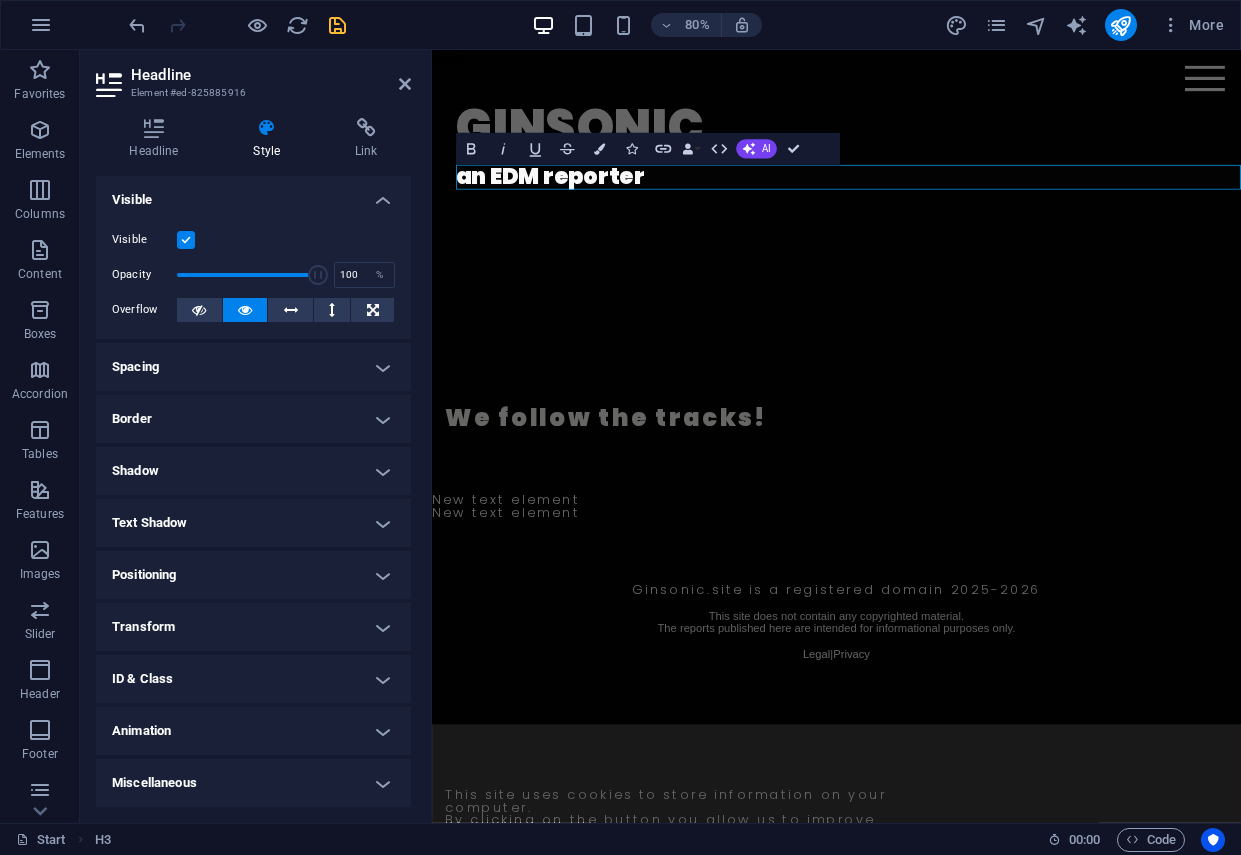 click on "Spacing" at bounding box center [253, 367] 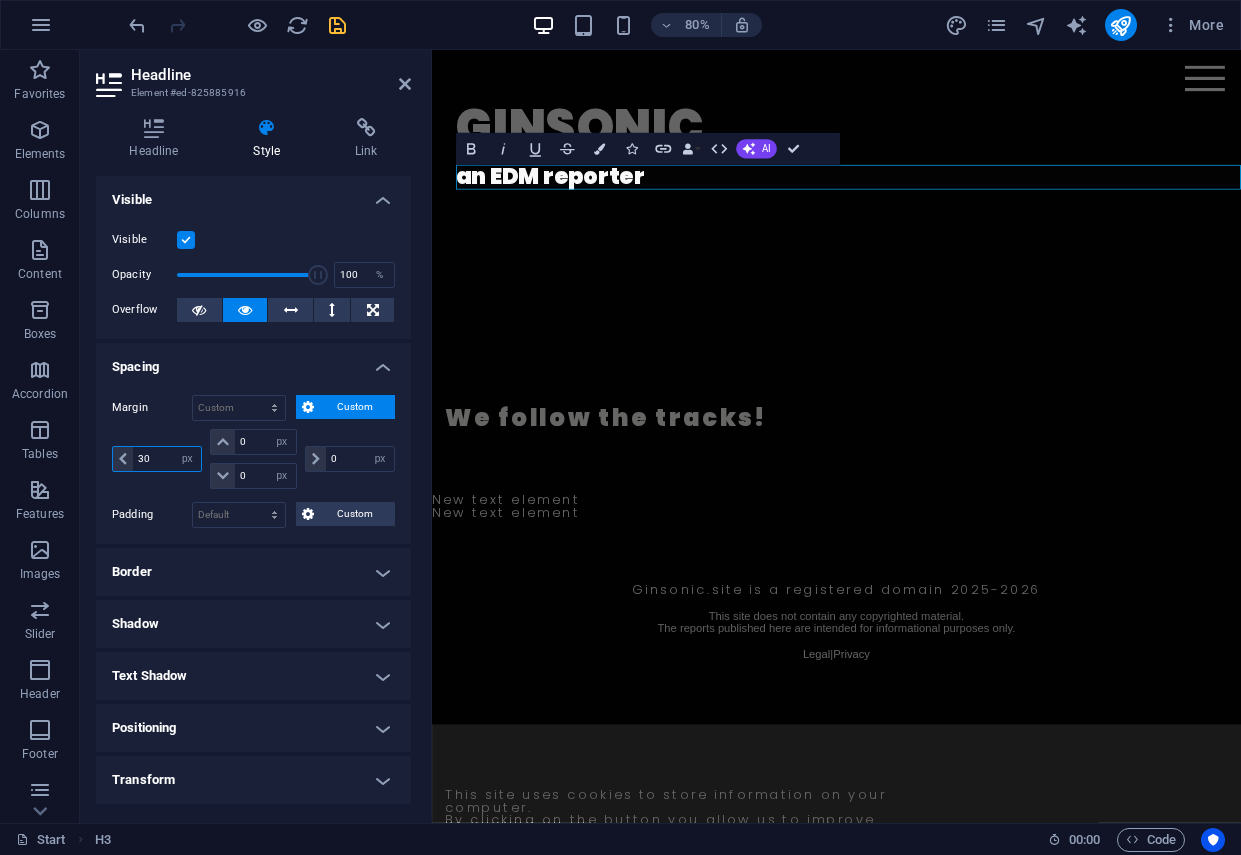 drag, startPoint x: 153, startPoint y: 462, endPoint x: 130, endPoint y: 461, distance: 23.021729 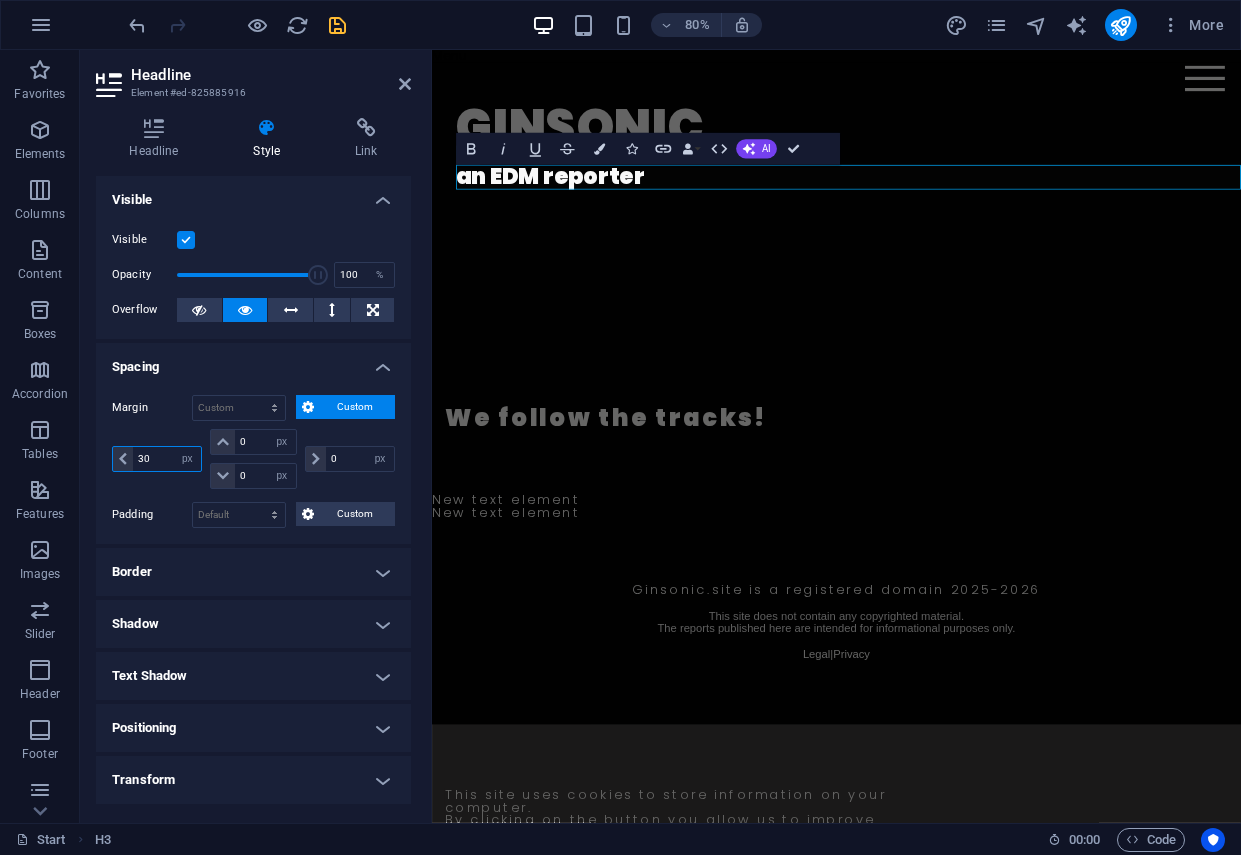 click on "30 auto px % rem vw vh" at bounding box center [157, 459] 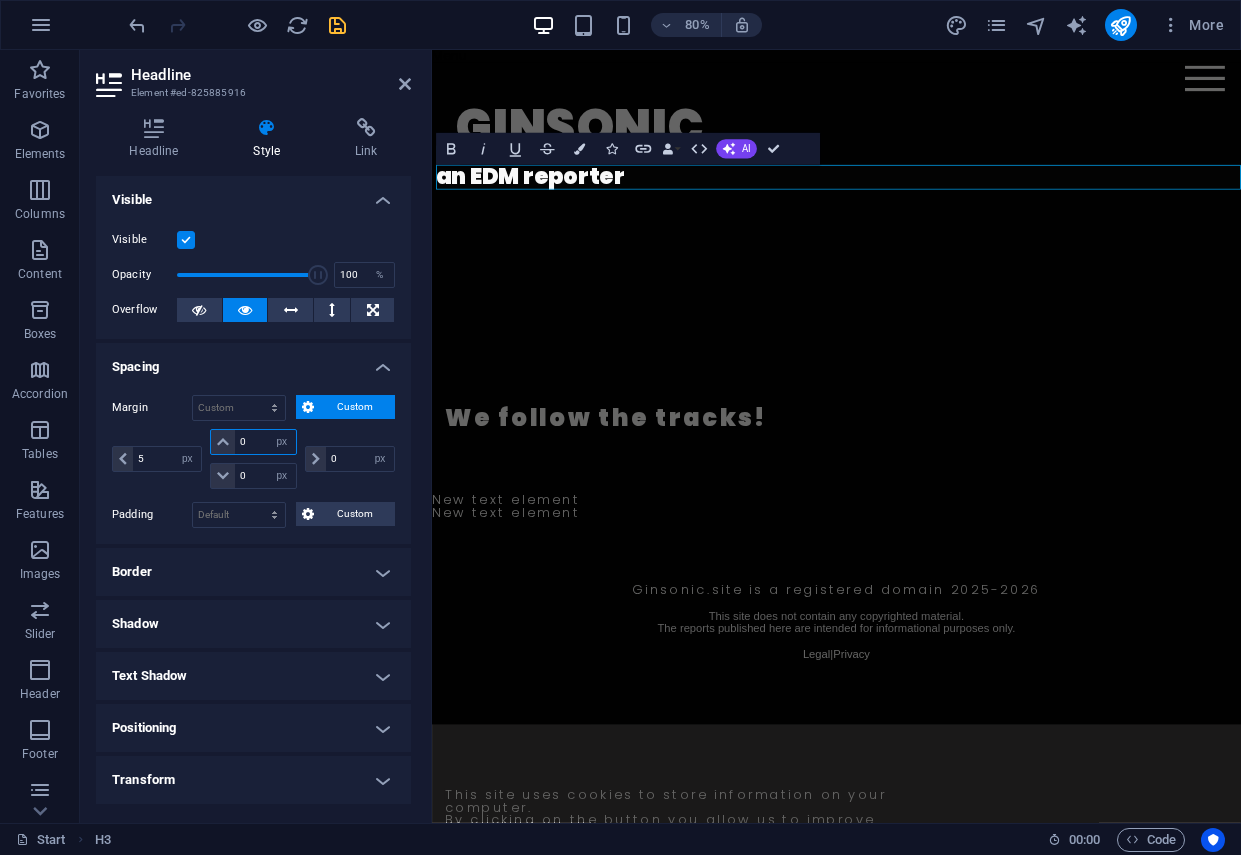 click on "0" at bounding box center (265, 442) 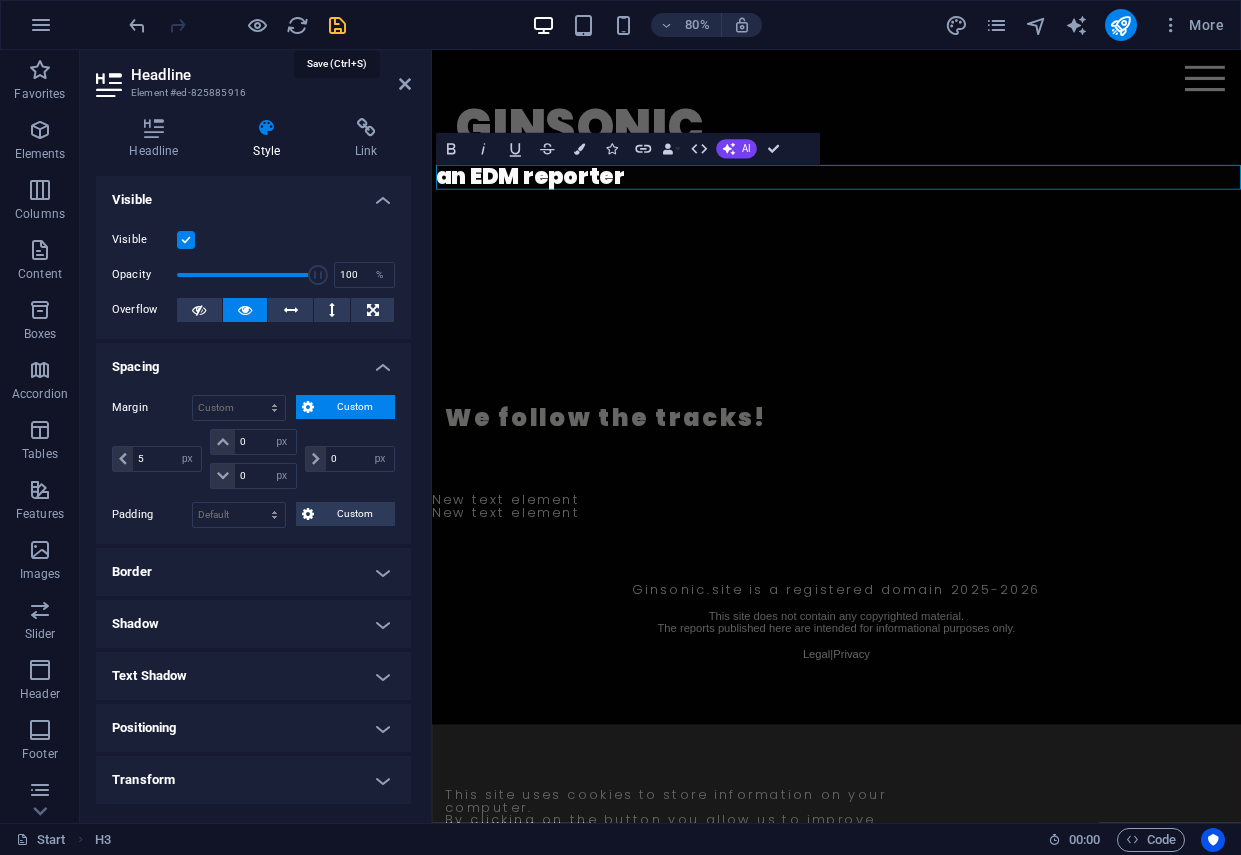 click at bounding box center (337, 25) 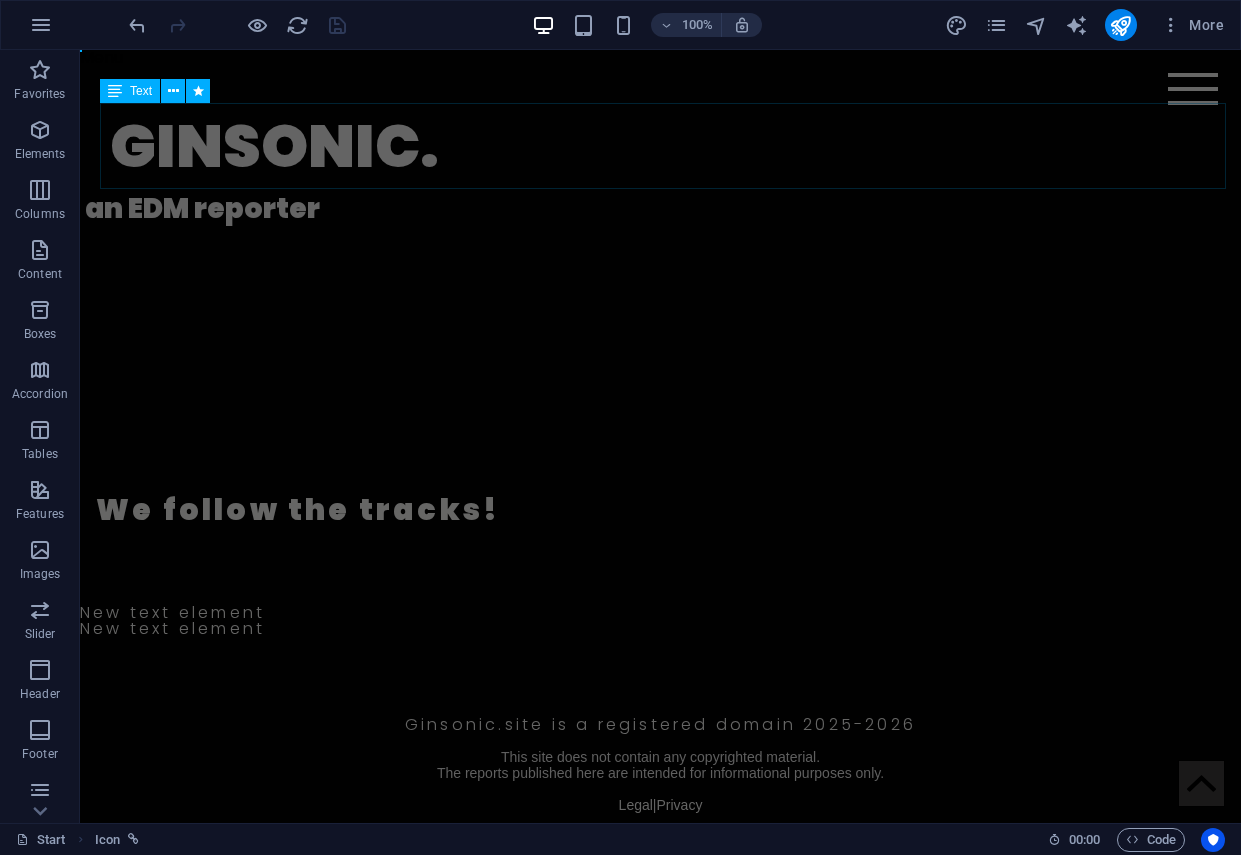 click on "GINSONIC." at bounding box center [670, 146] 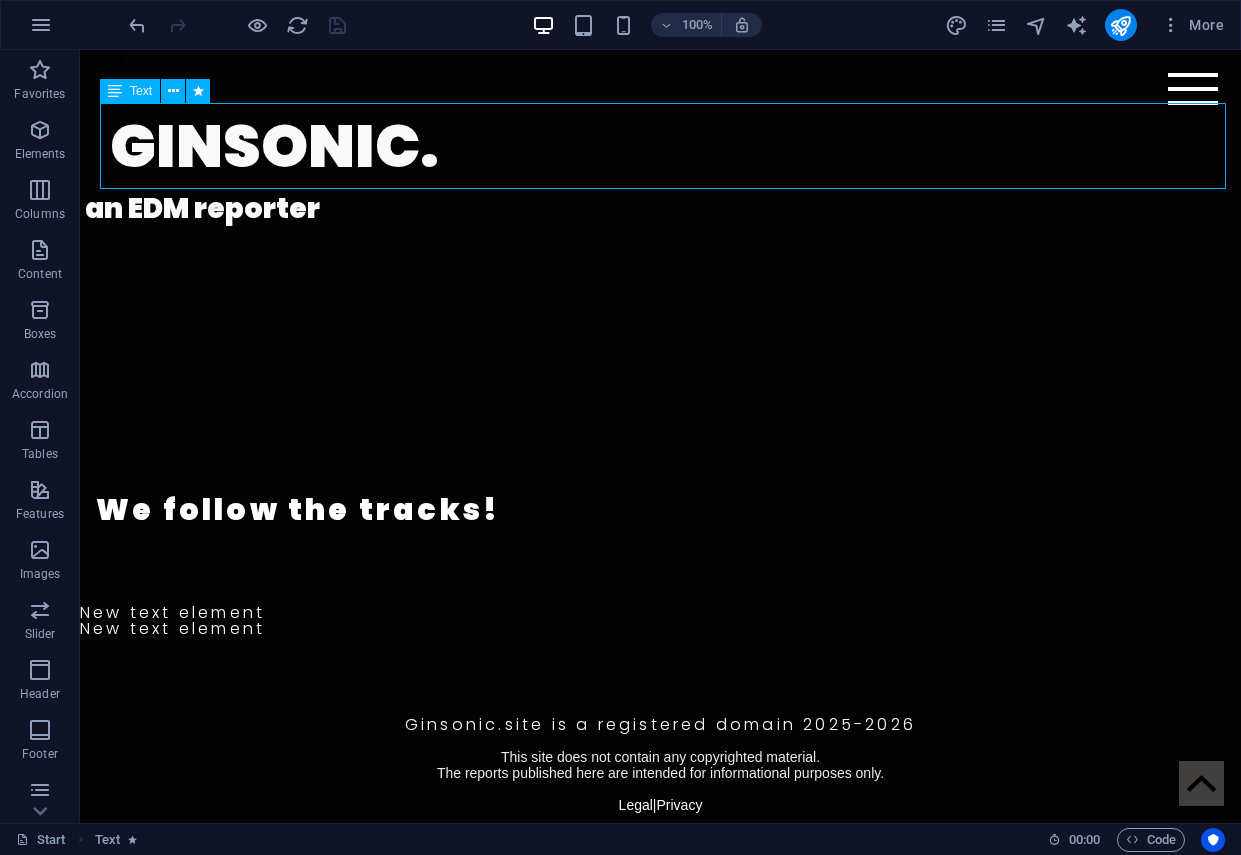 click on "GINSONIC." at bounding box center (670, 146) 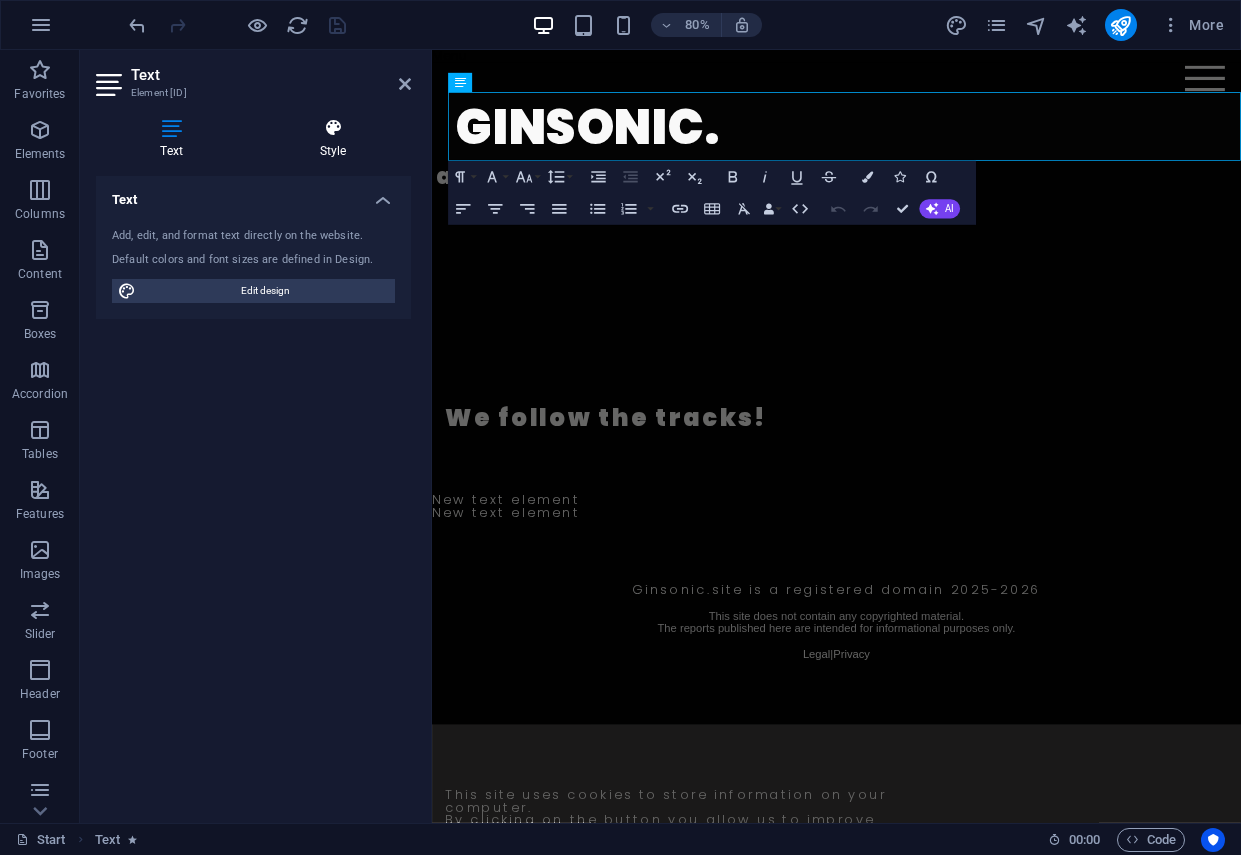 click on "Style" at bounding box center (333, 139) 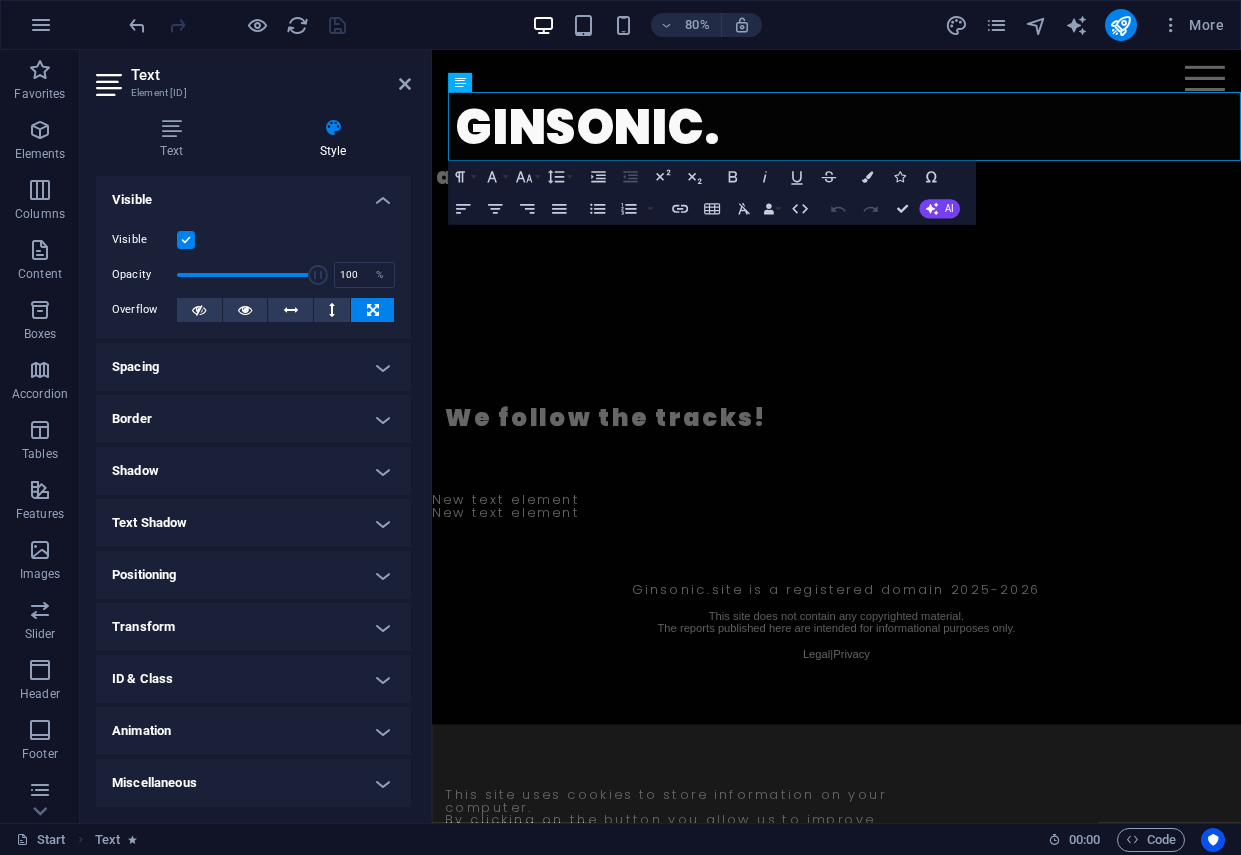 click on "Spacing" at bounding box center (253, 367) 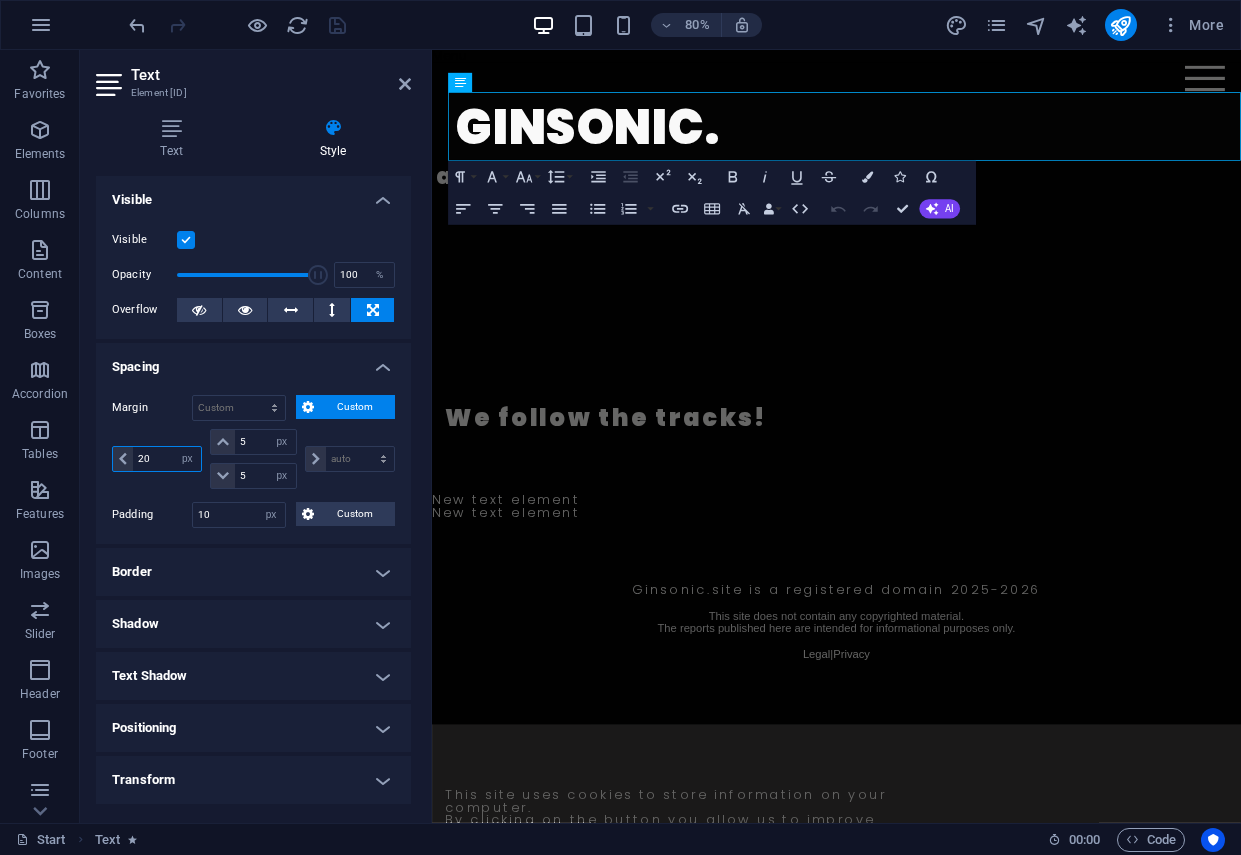 drag, startPoint x: 153, startPoint y: 460, endPoint x: 124, endPoint y: 459, distance: 29.017237 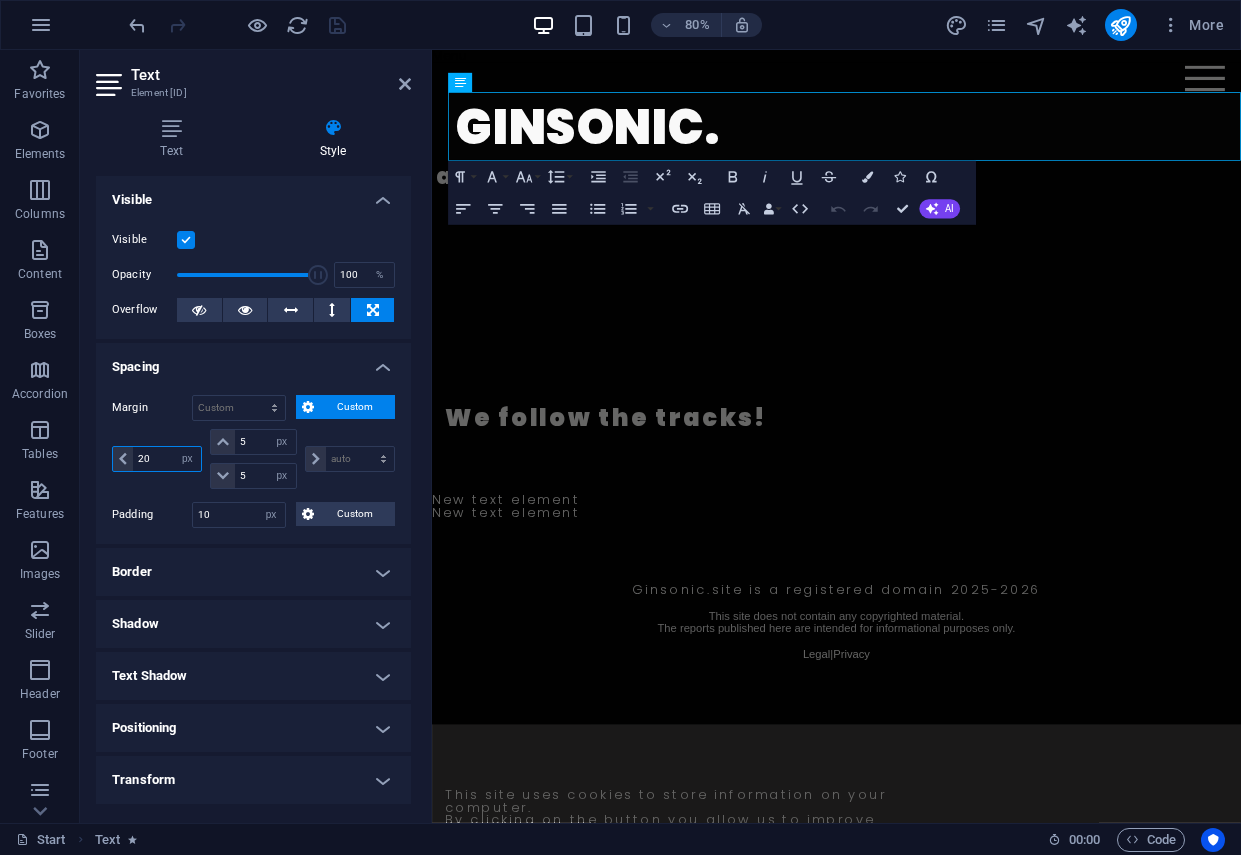 click on "20 auto px % rem vw vh" at bounding box center [157, 459] 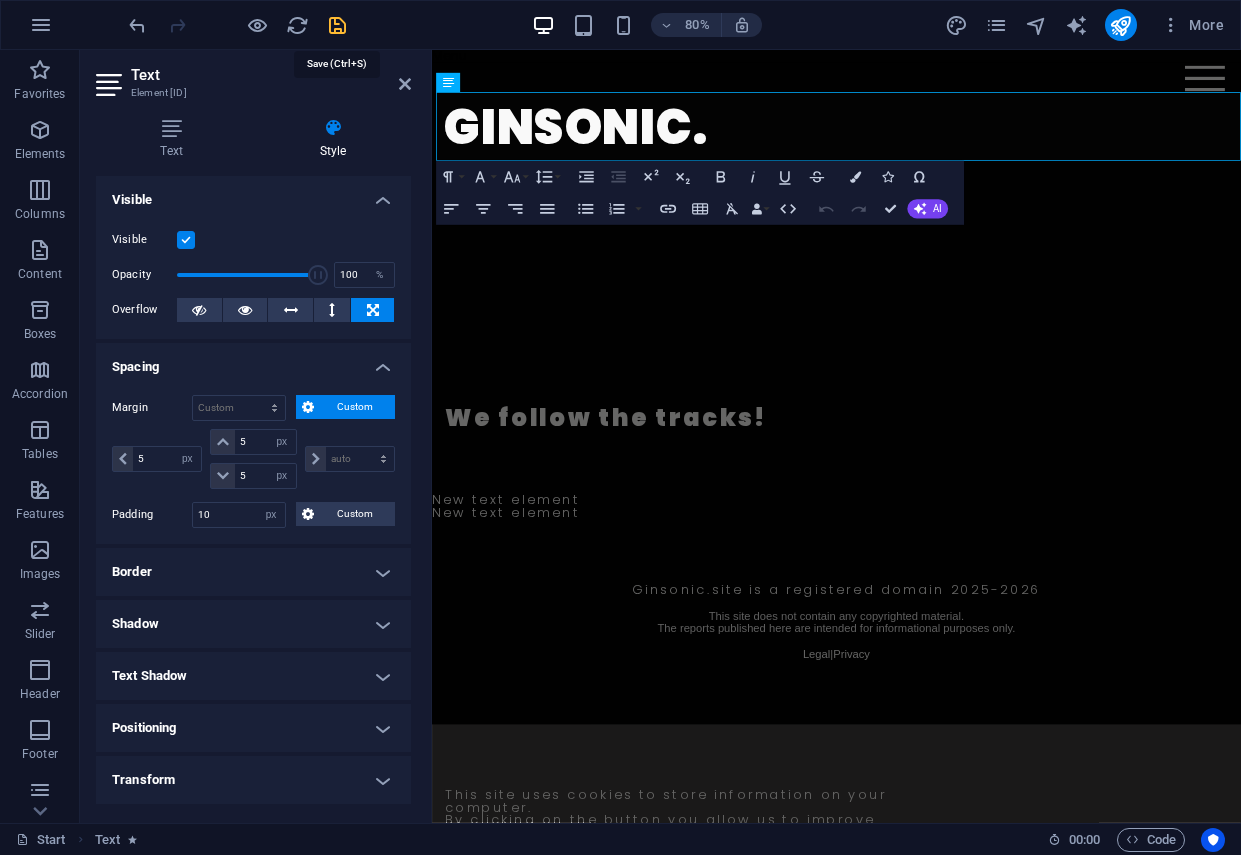 click at bounding box center (337, 25) 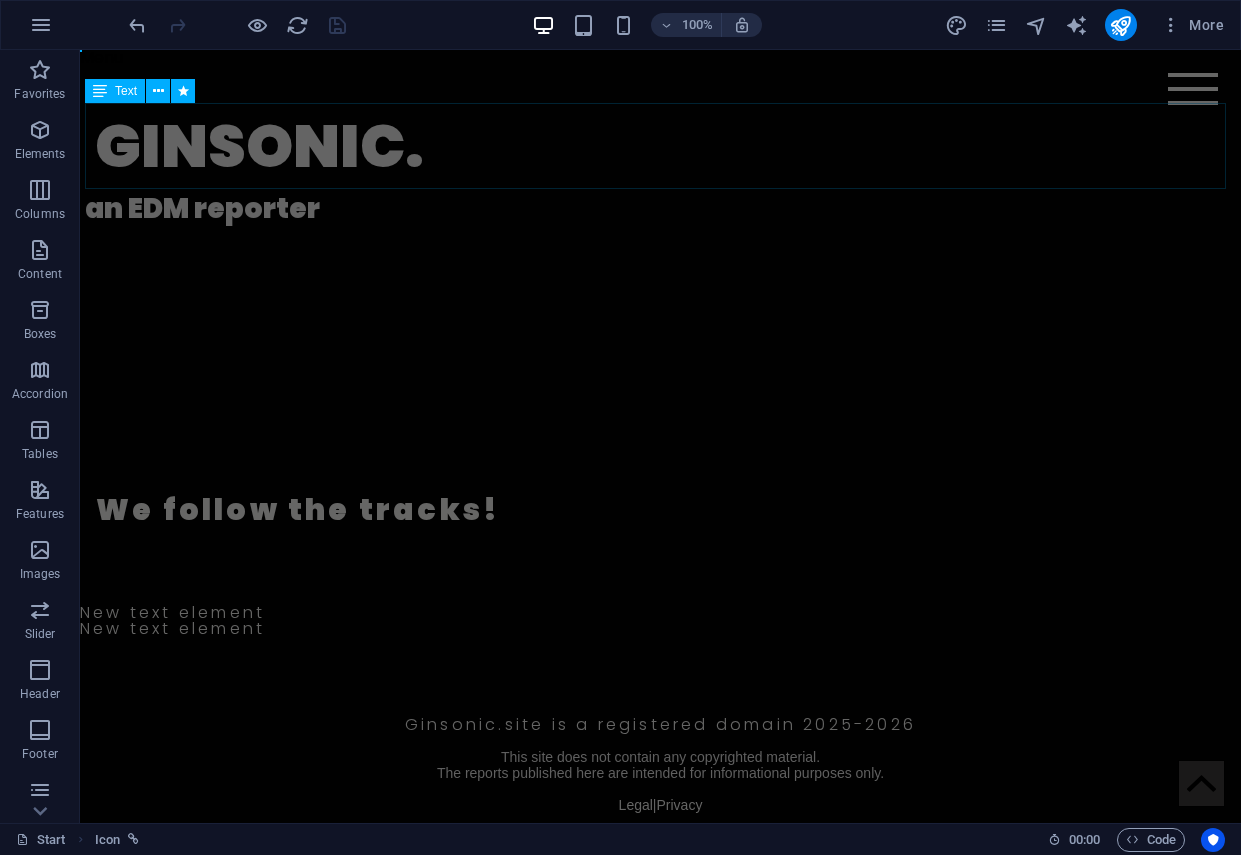 click on "GINSONIC." at bounding box center [663, 146] 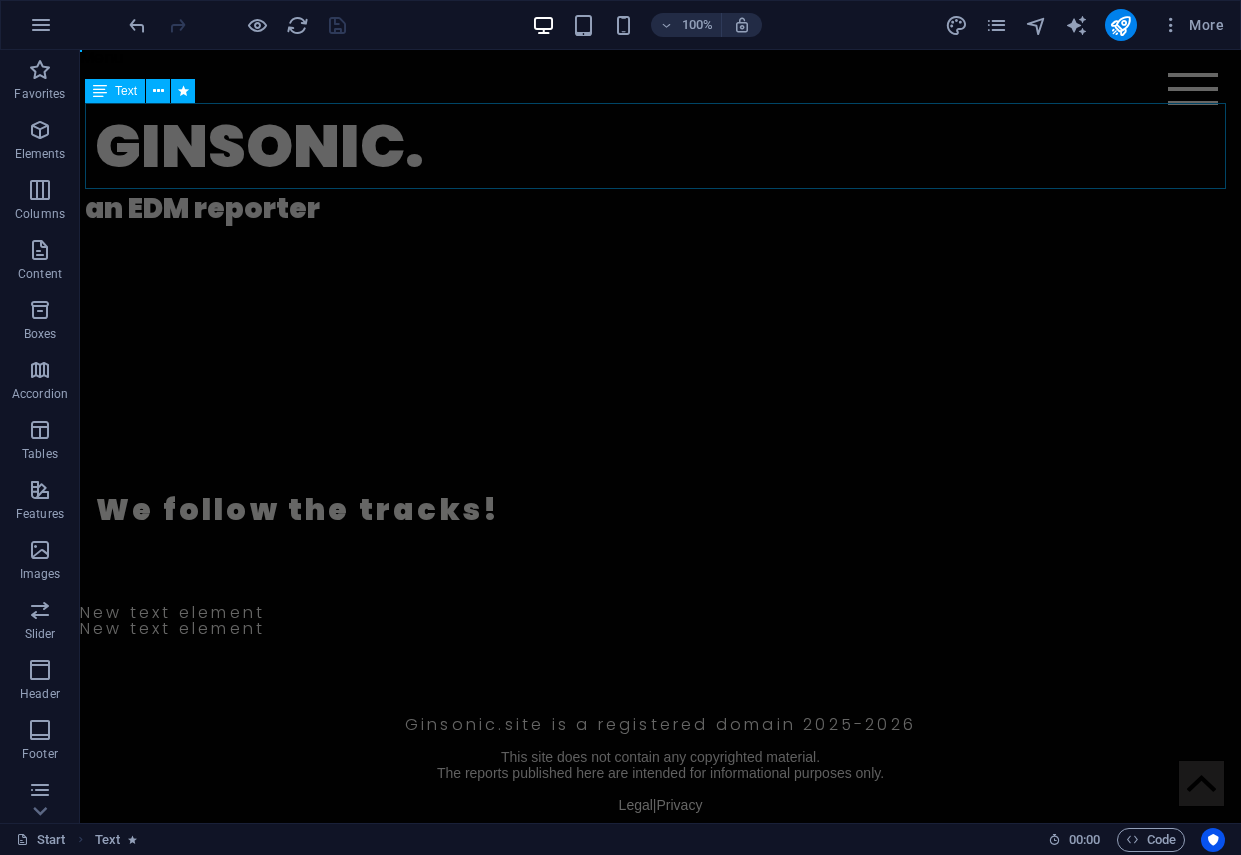 click on "GINSONIC." at bounding box center [663, 146] 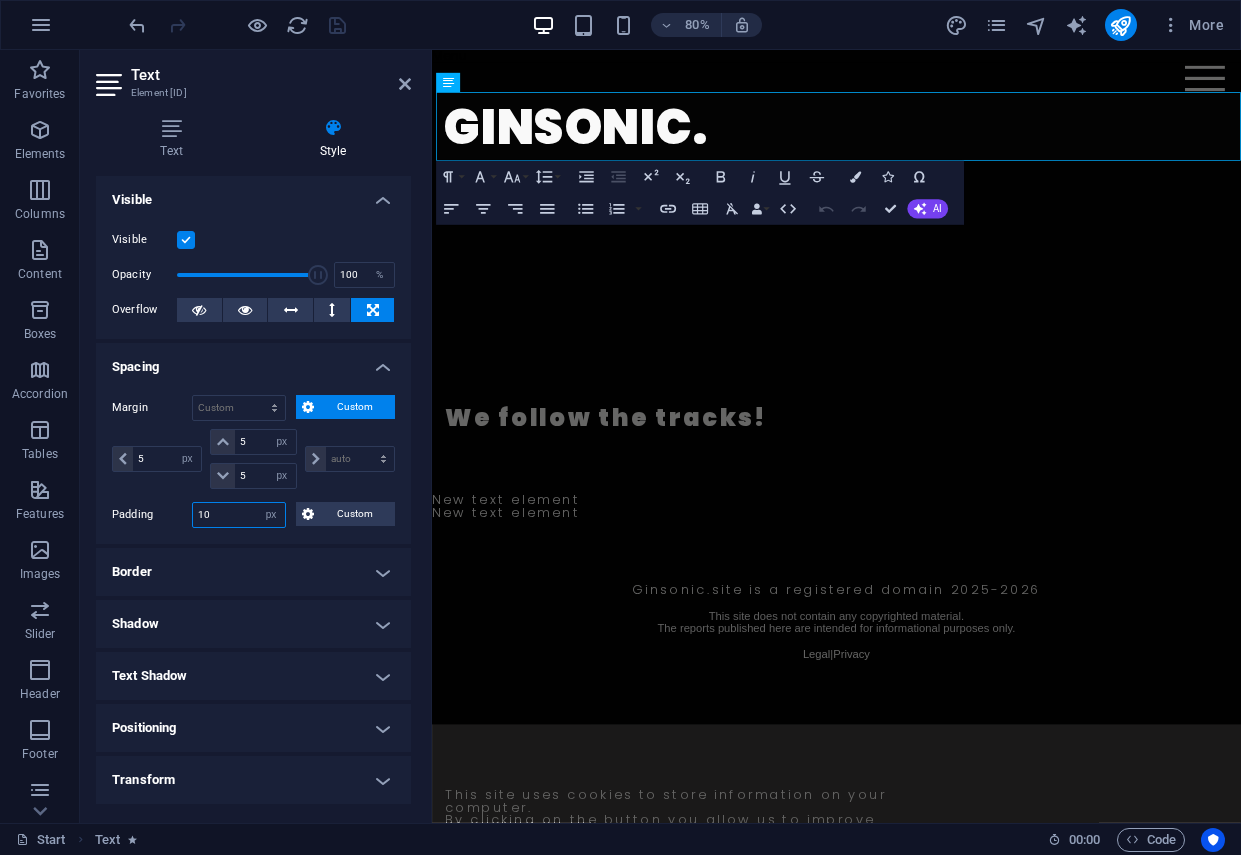 drag, startPoint x: 237, startPoint y: 519, endPoint x: 200, endPoint y: 517, distance: 37.054016 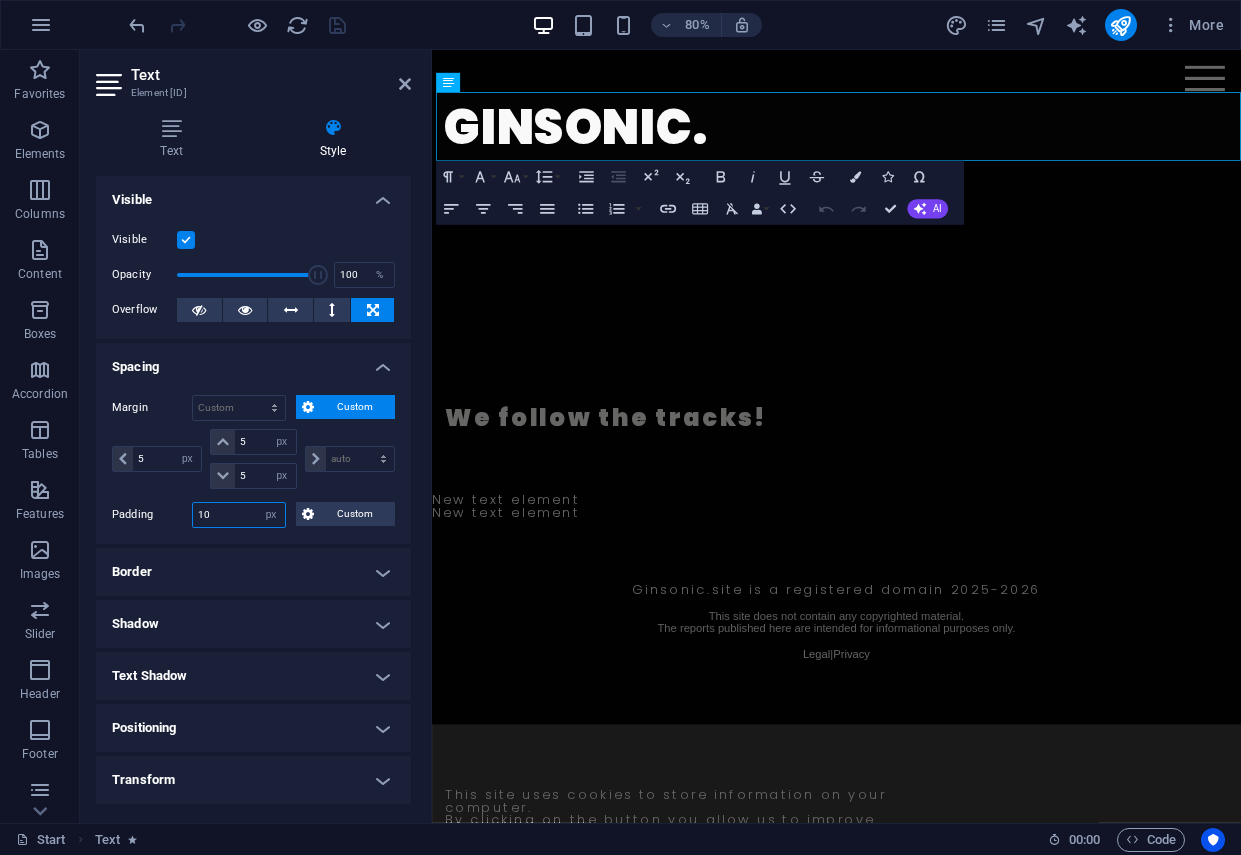 click on "10" at bounding box center (239, 515) 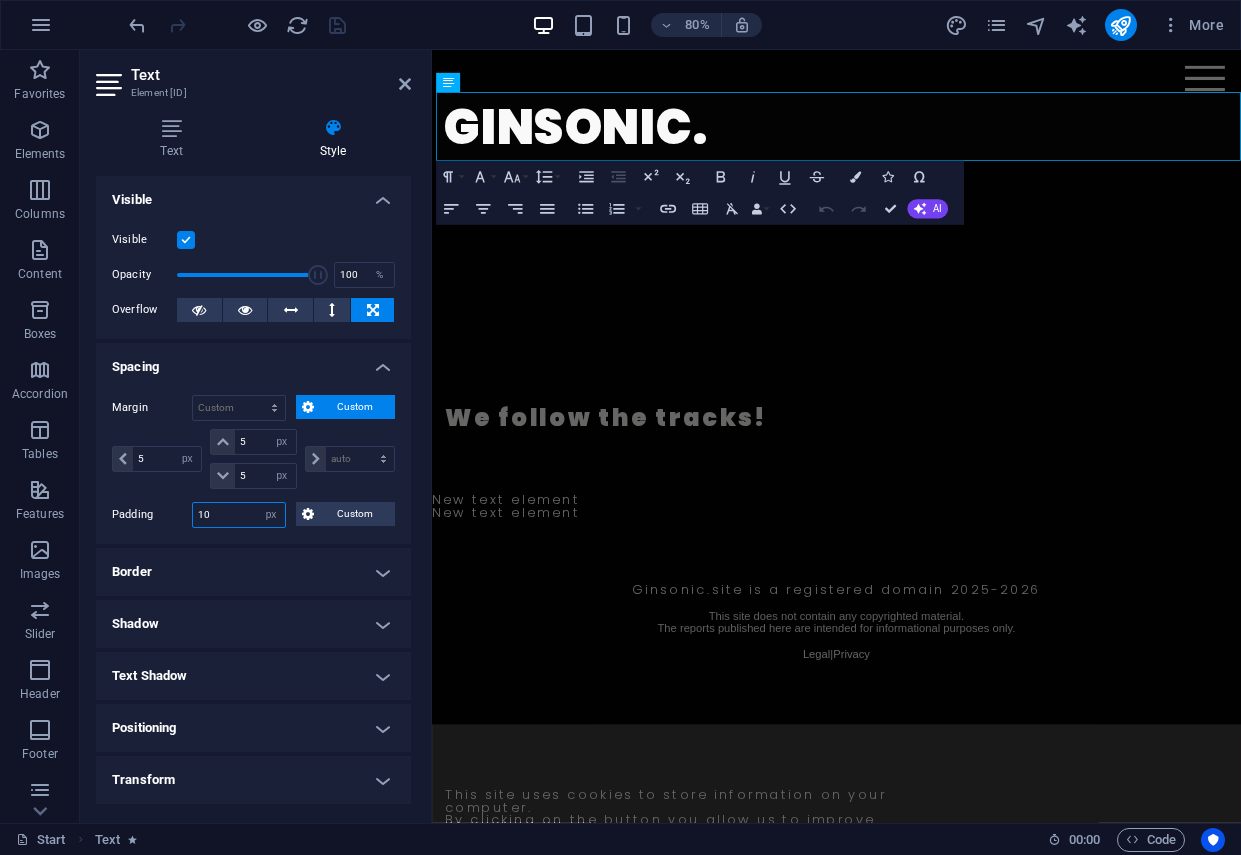 drag, startPoint x: 225, startPoint y: 515, endPoint x: 198, endPoint y: 516, distance: 27.018513 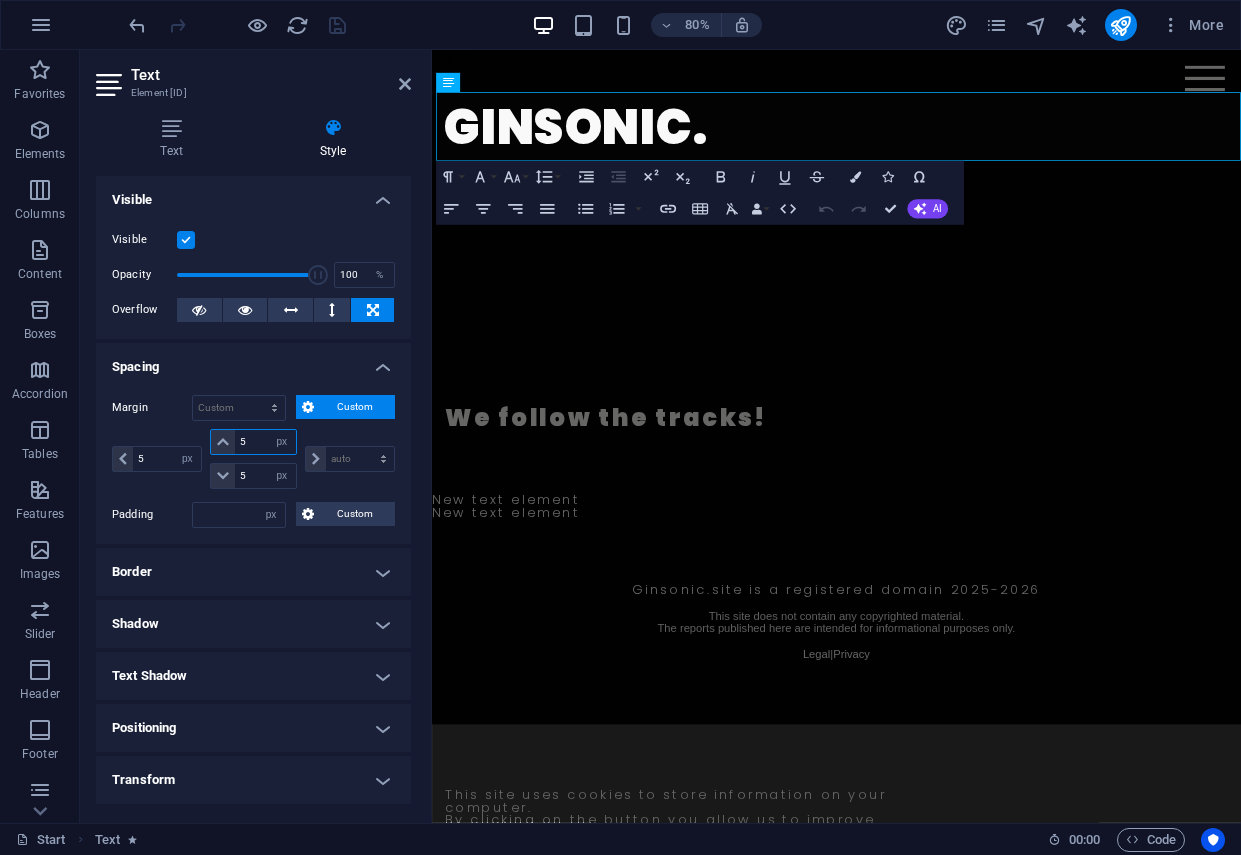 click on "5" at bounding box center [265, 442] 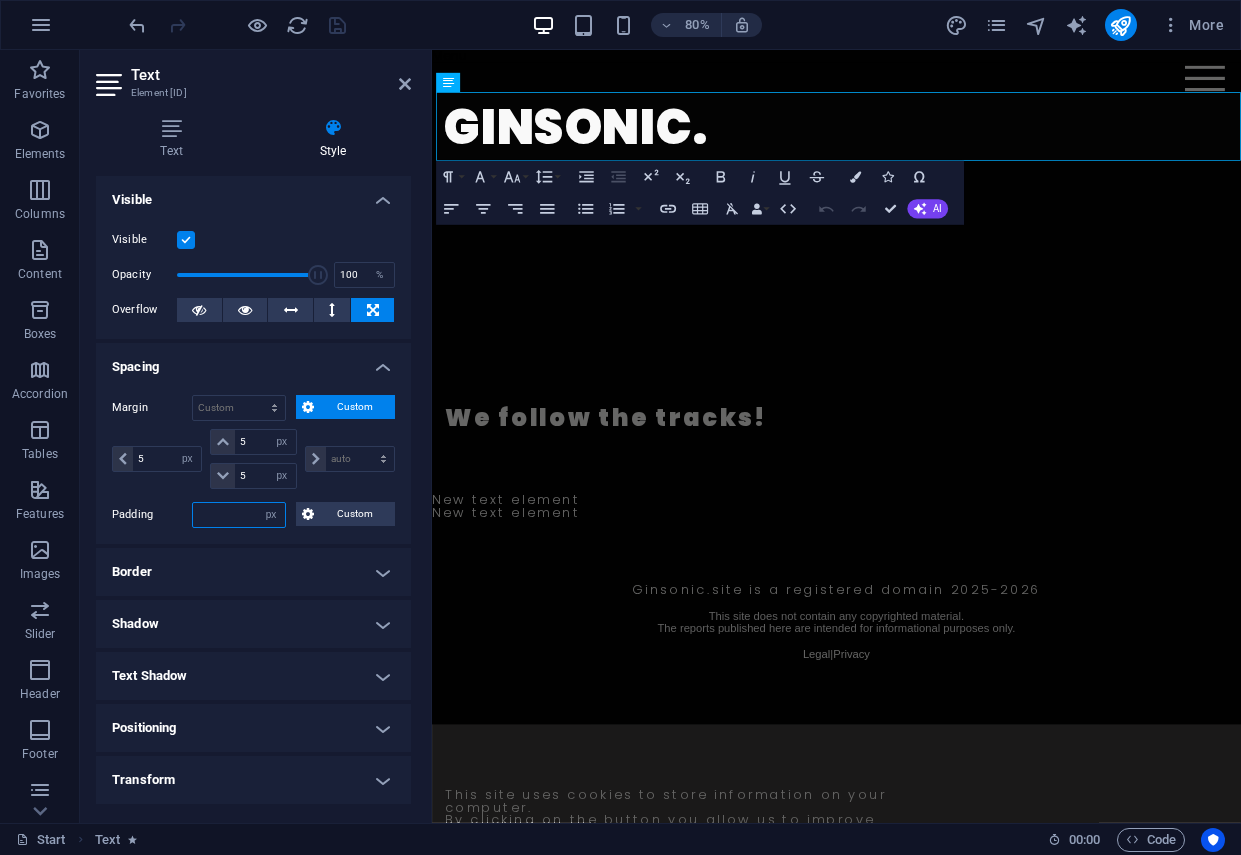 click at bounding box center (239, 515) 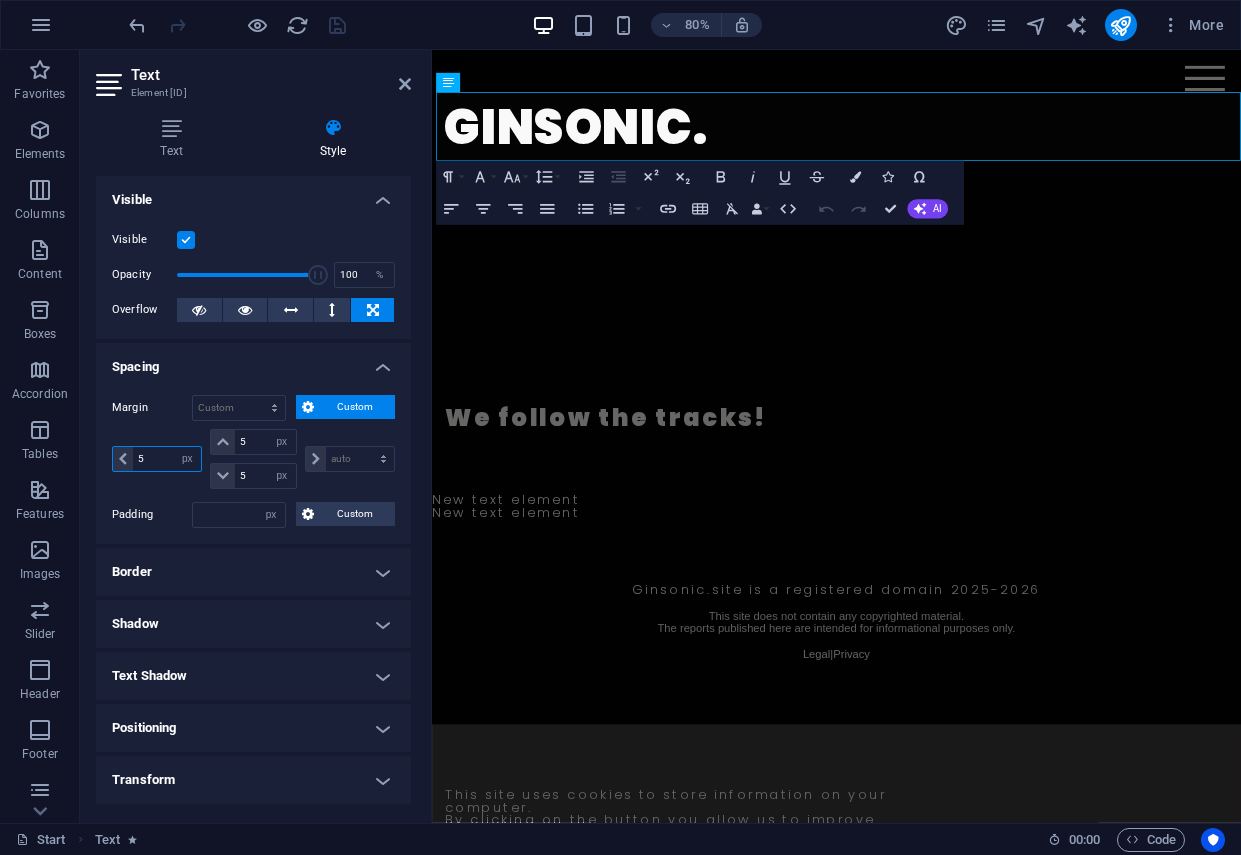 click on "5" at bounding box center [167, 459] 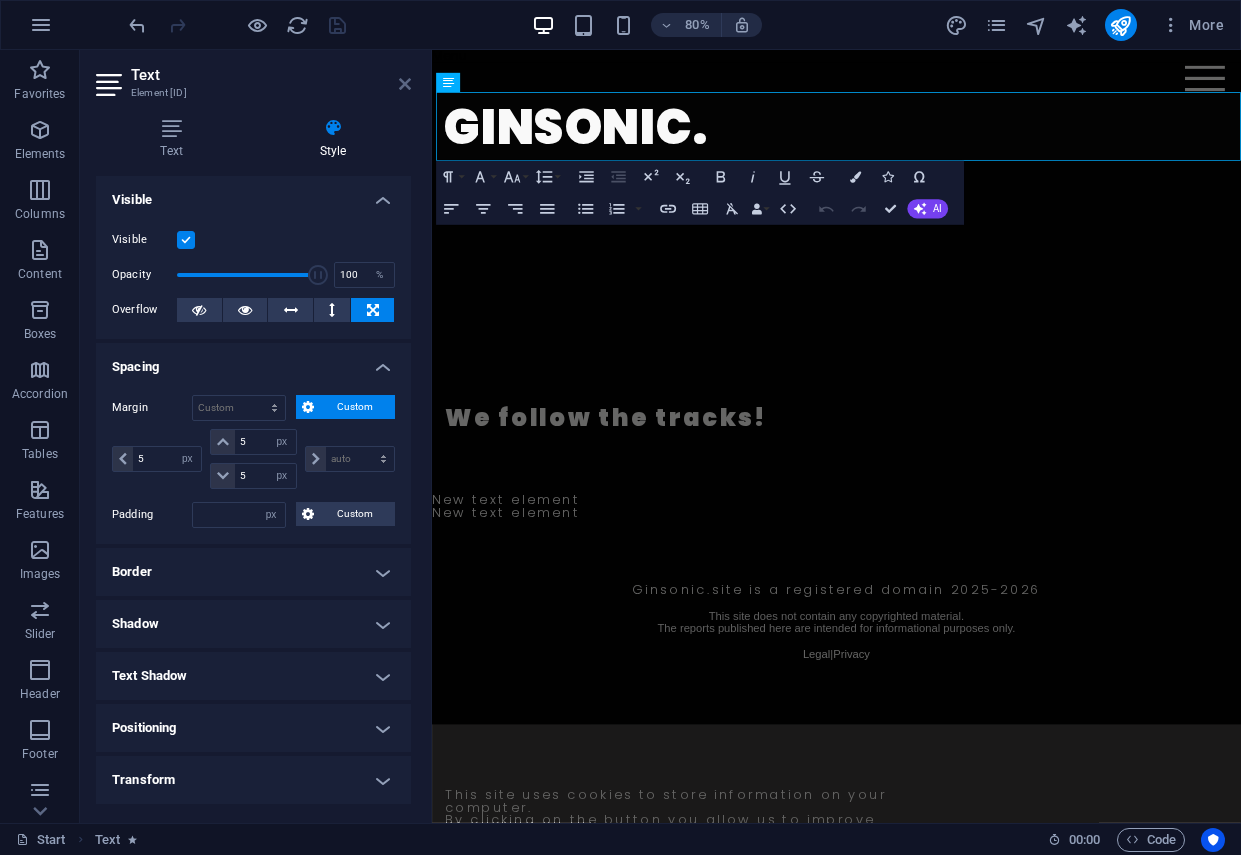 click at bounding box center (405, 84) 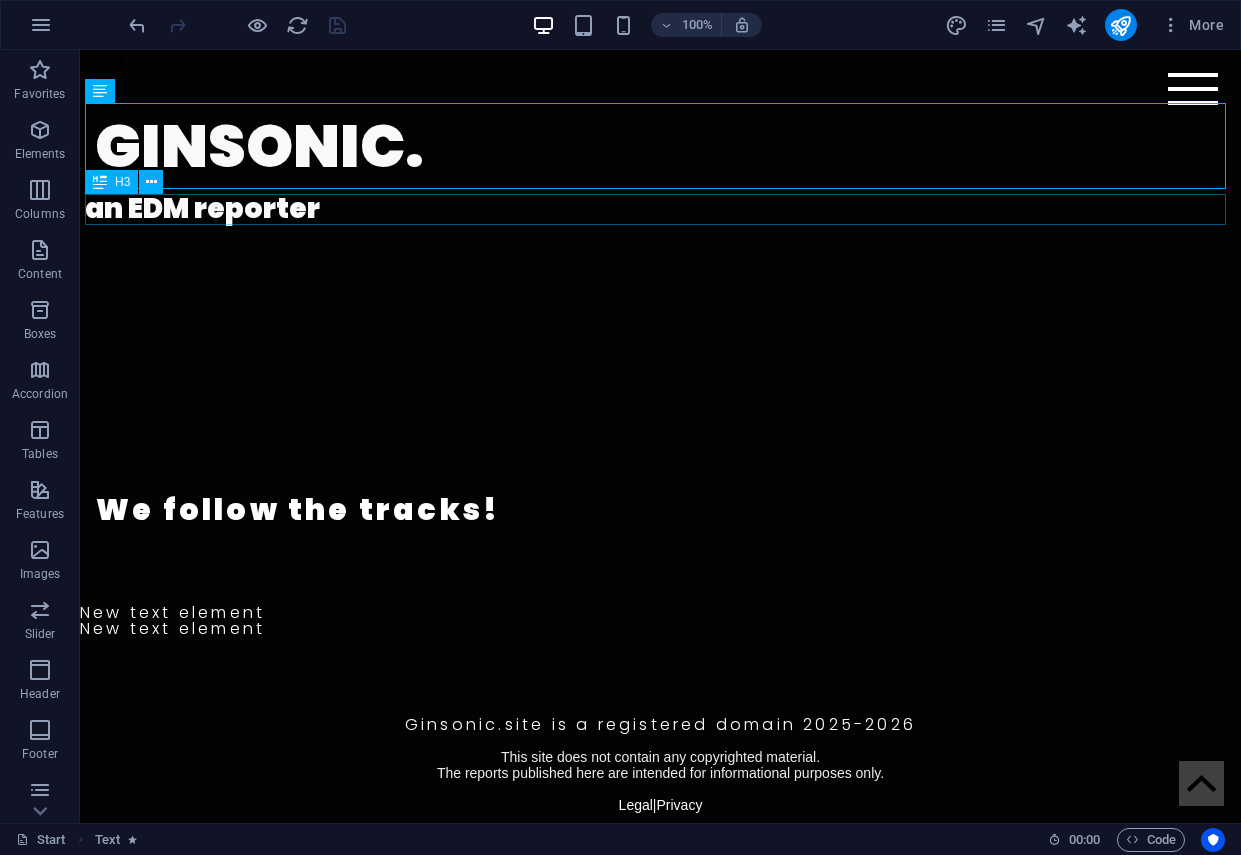 click on "an EDM reporter" at bounding box center (663, 209) 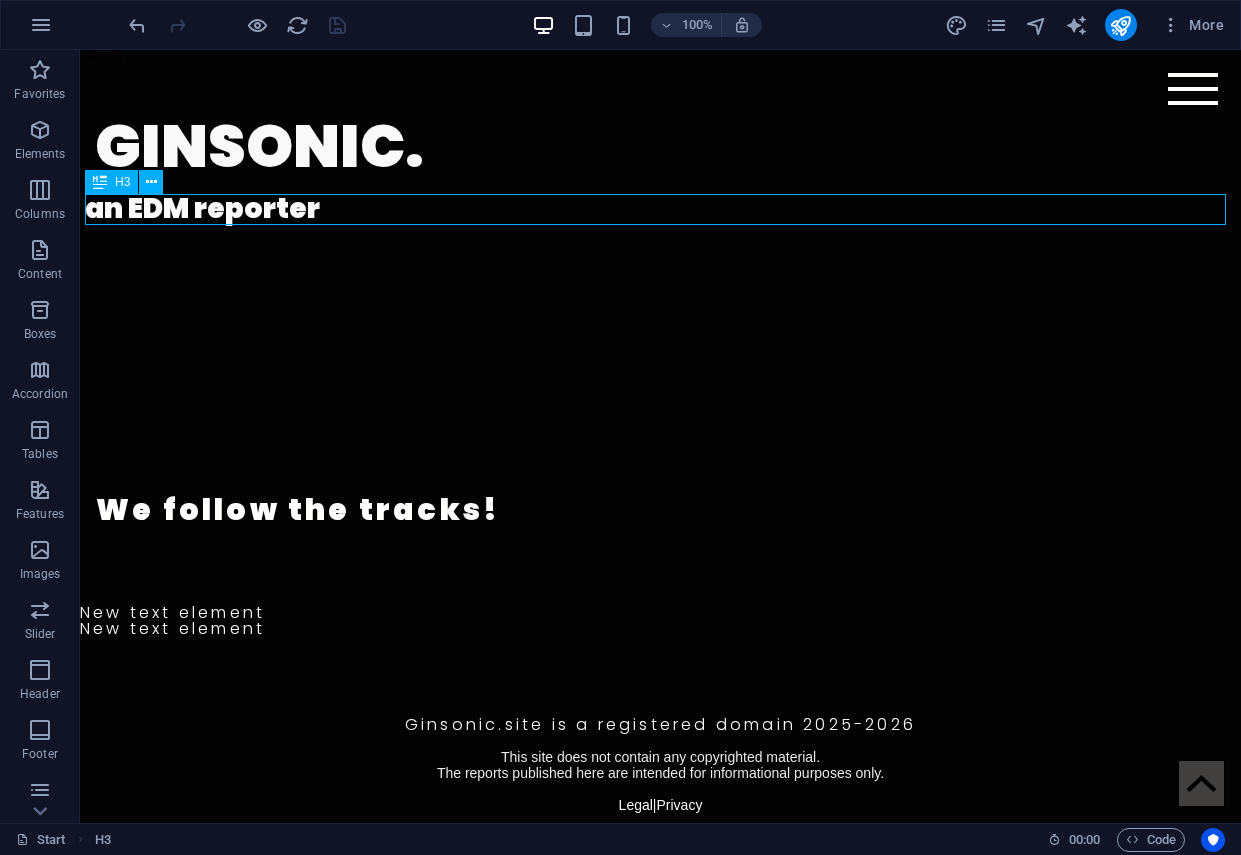 click on "an EDM reporter" at bounding box center [663, 209] 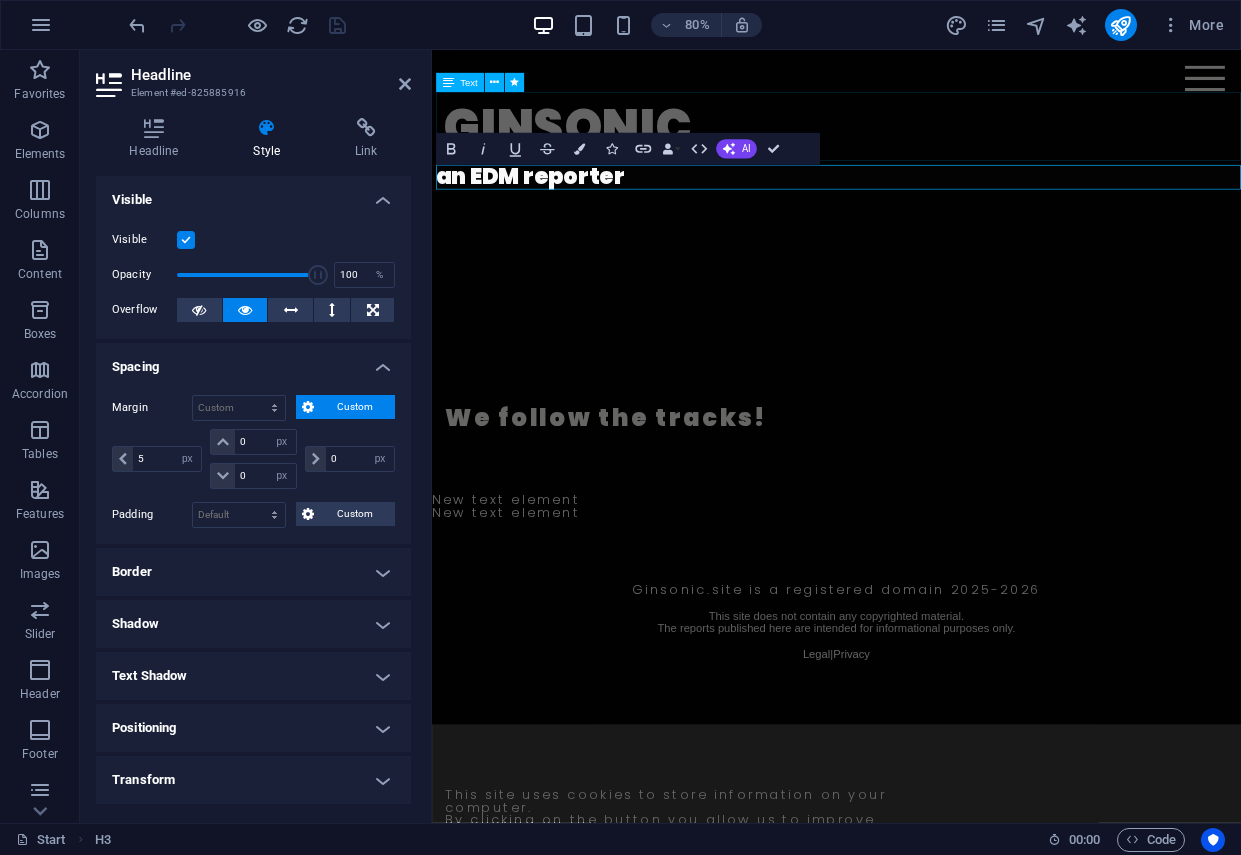 click on "GINSONIC." at bounding box center (940, 146) 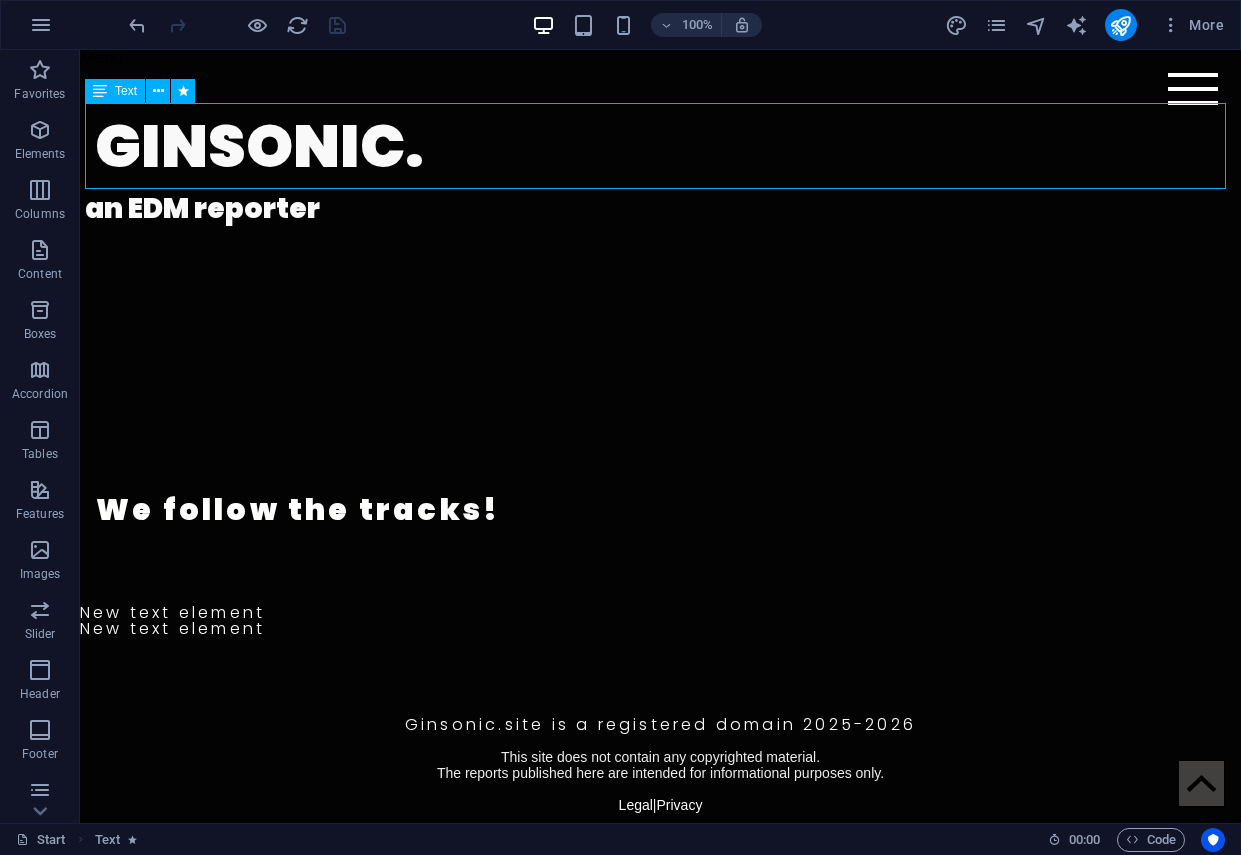 click on "GINSONIC." at bounding box center (663, 146) 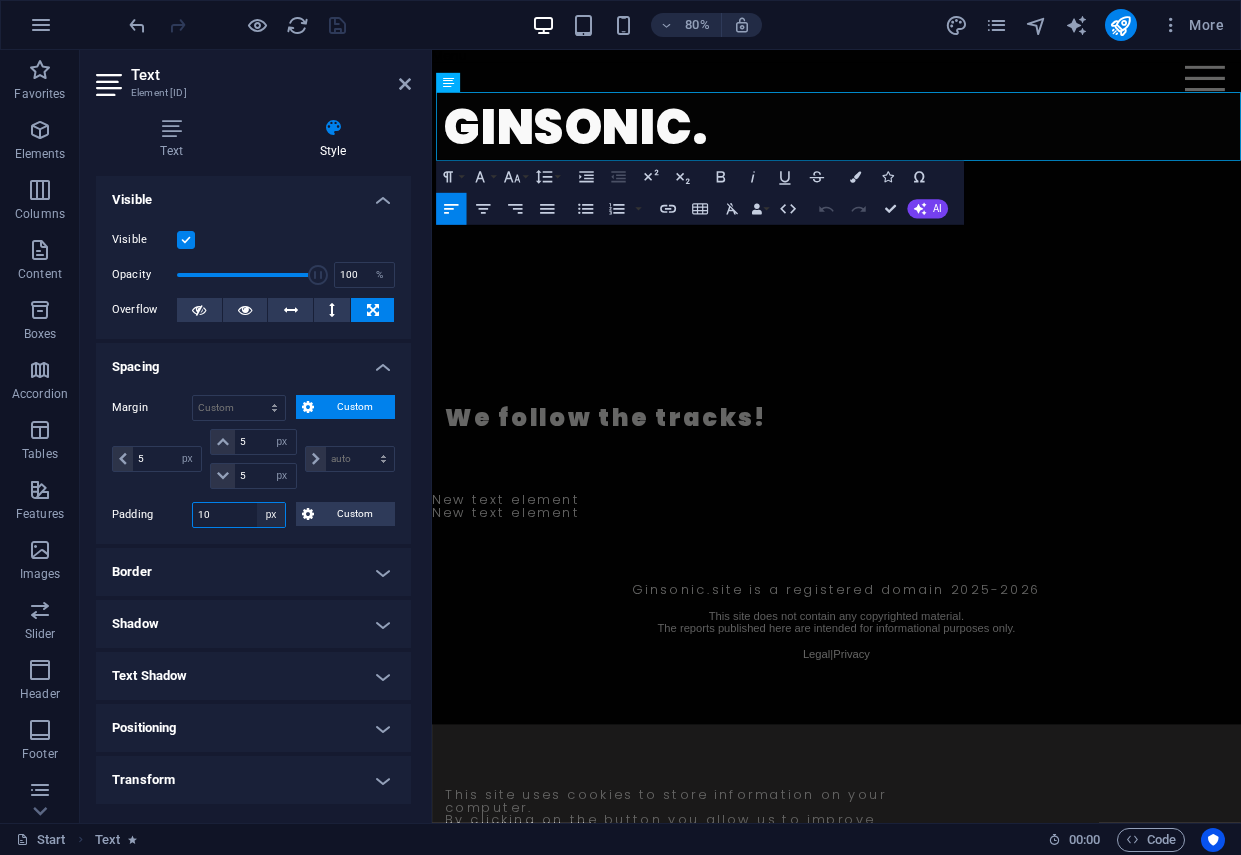 click on "Default px rem % vh vw Custom" at bounding box center (271, 515) 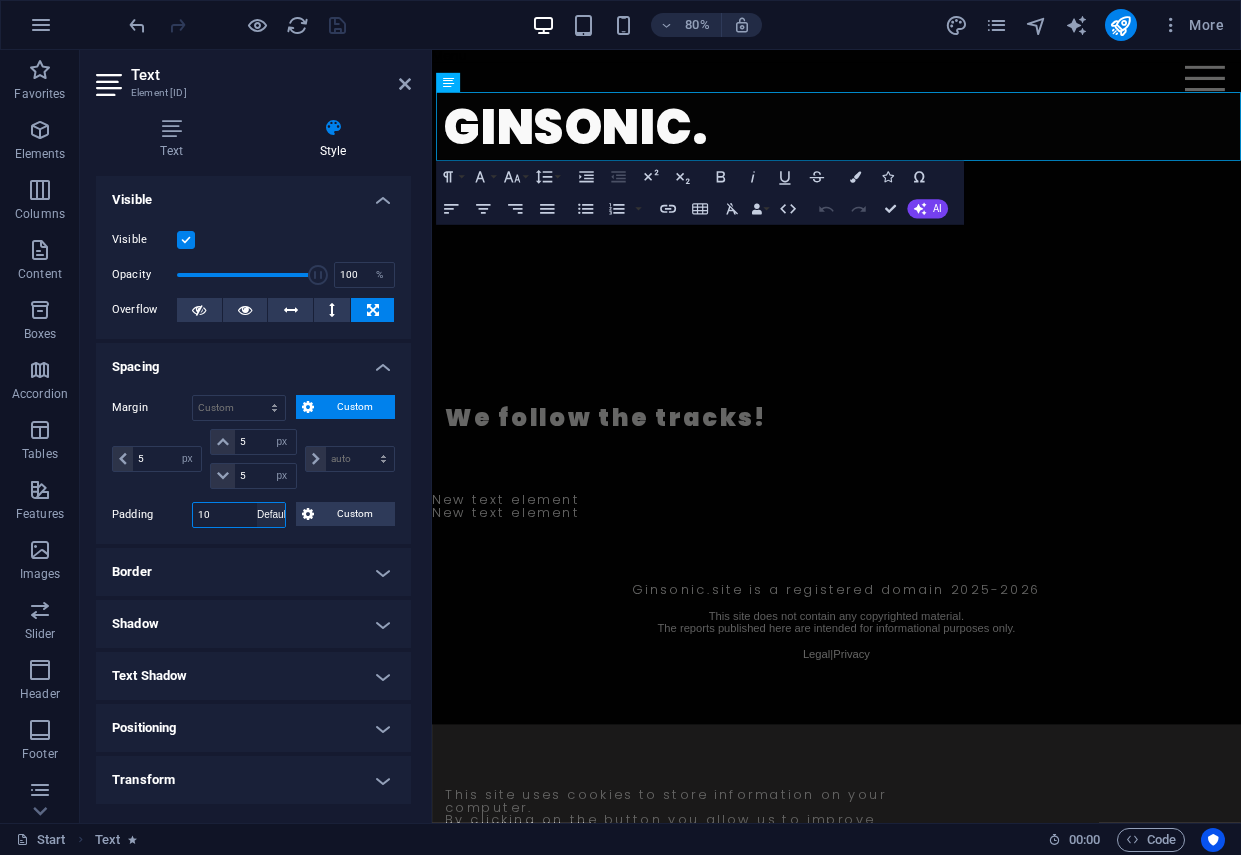 click on "Default px rem % vh vw Custom" at bounding box center [271, 515] 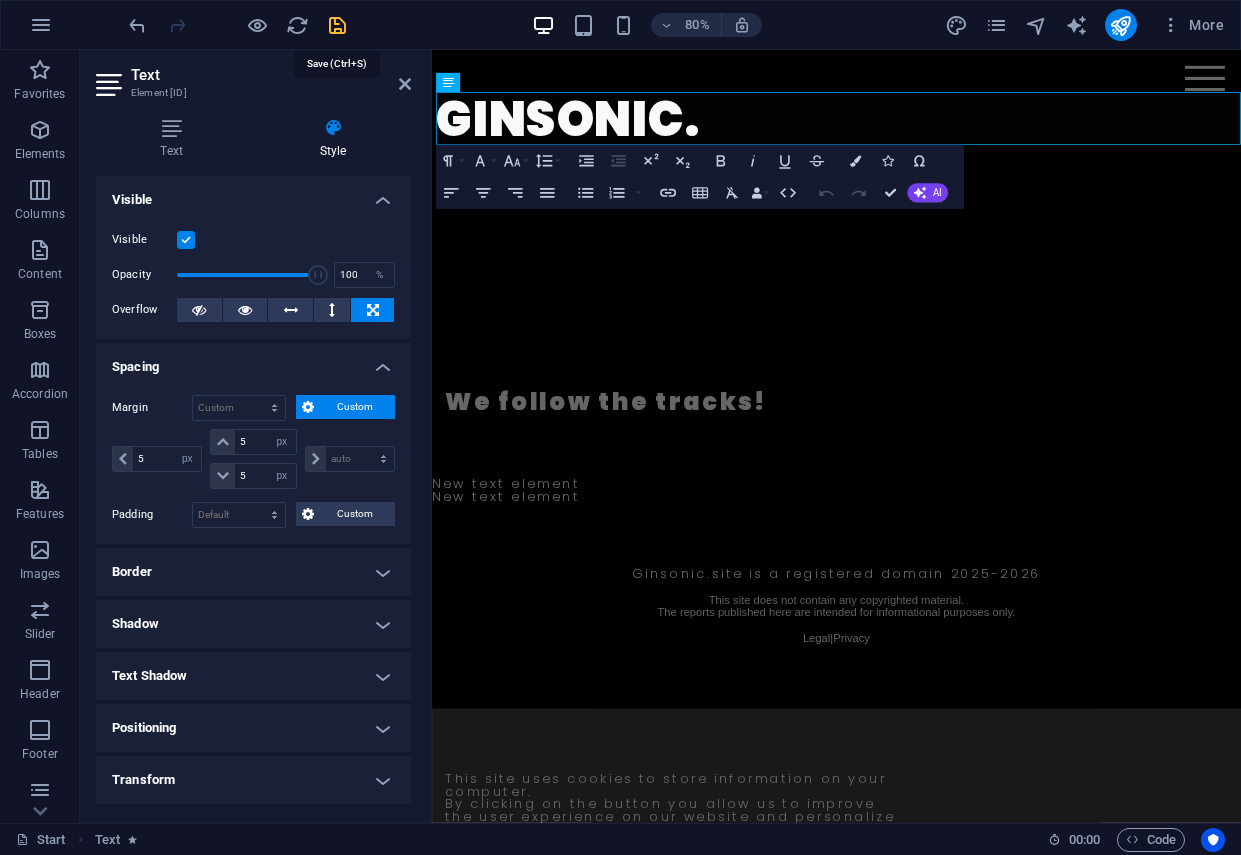 click at bounding box center (337, 25) 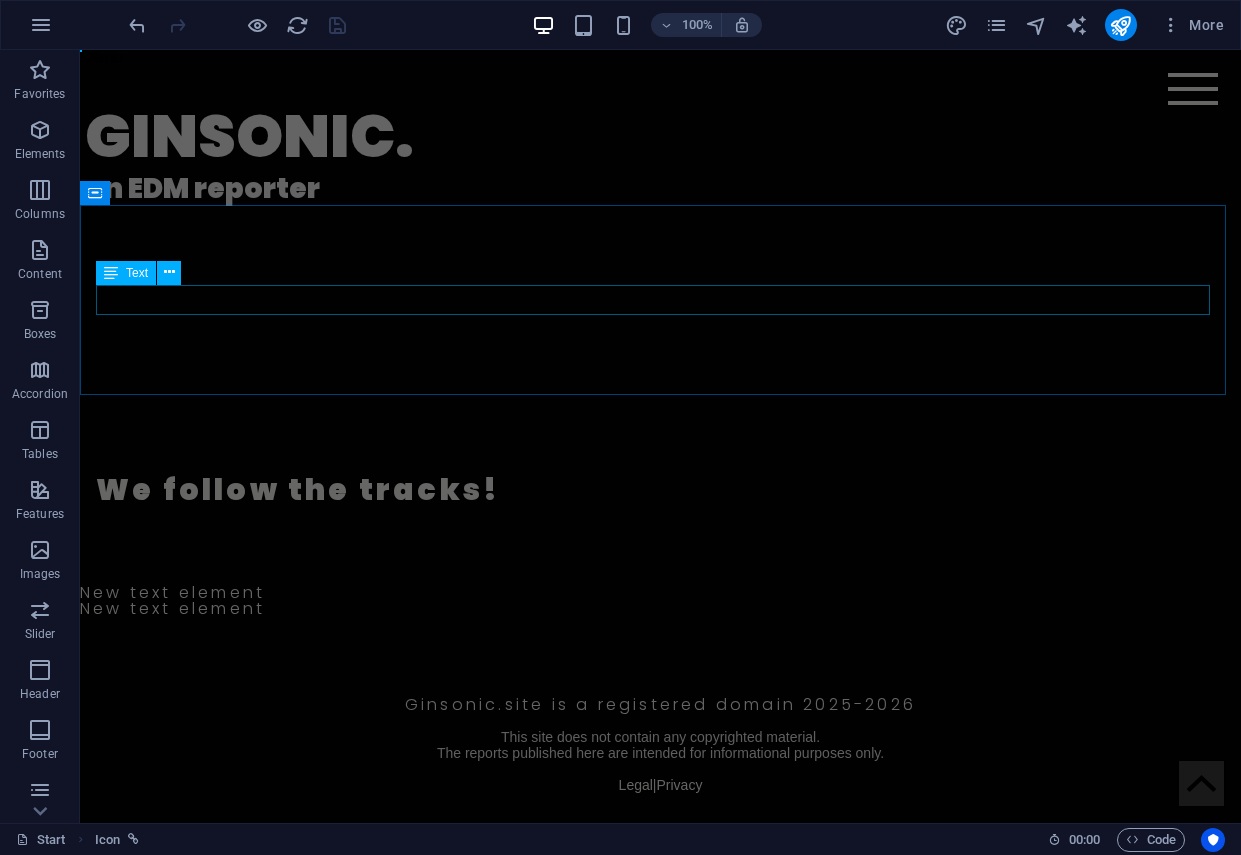 click on "We follow the tracks!" at bounding box center [660, 490] 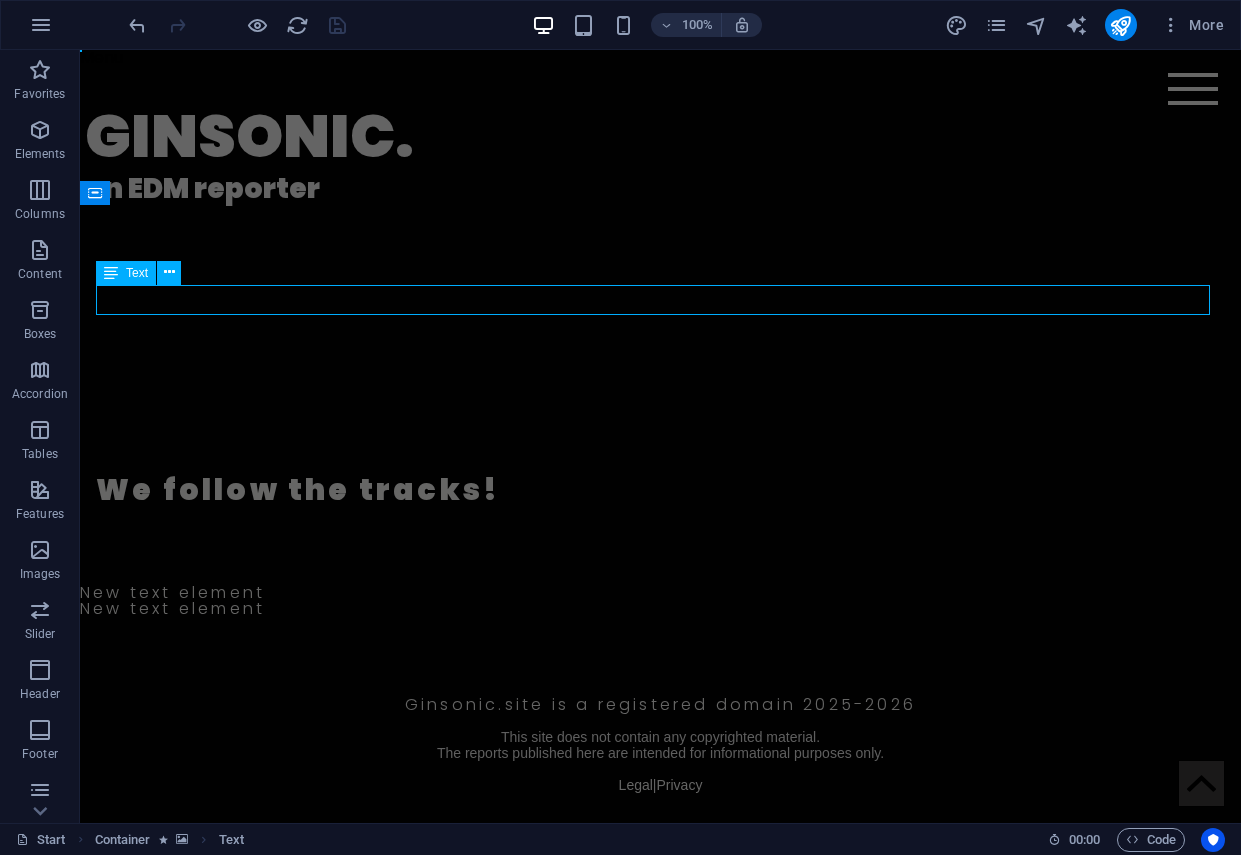 click on "We follow the tracks!" at bounding box center [660, 490] 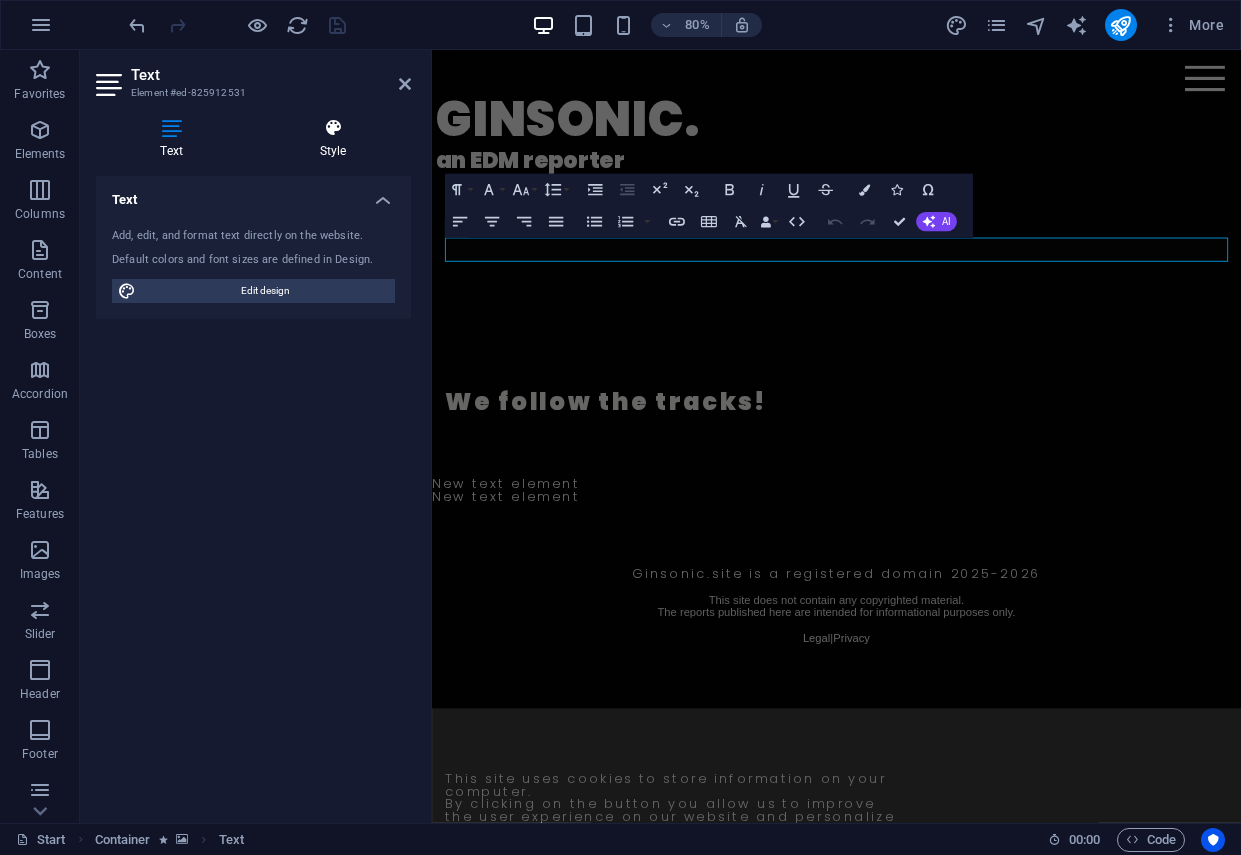 click at bounding box center [333, 128] 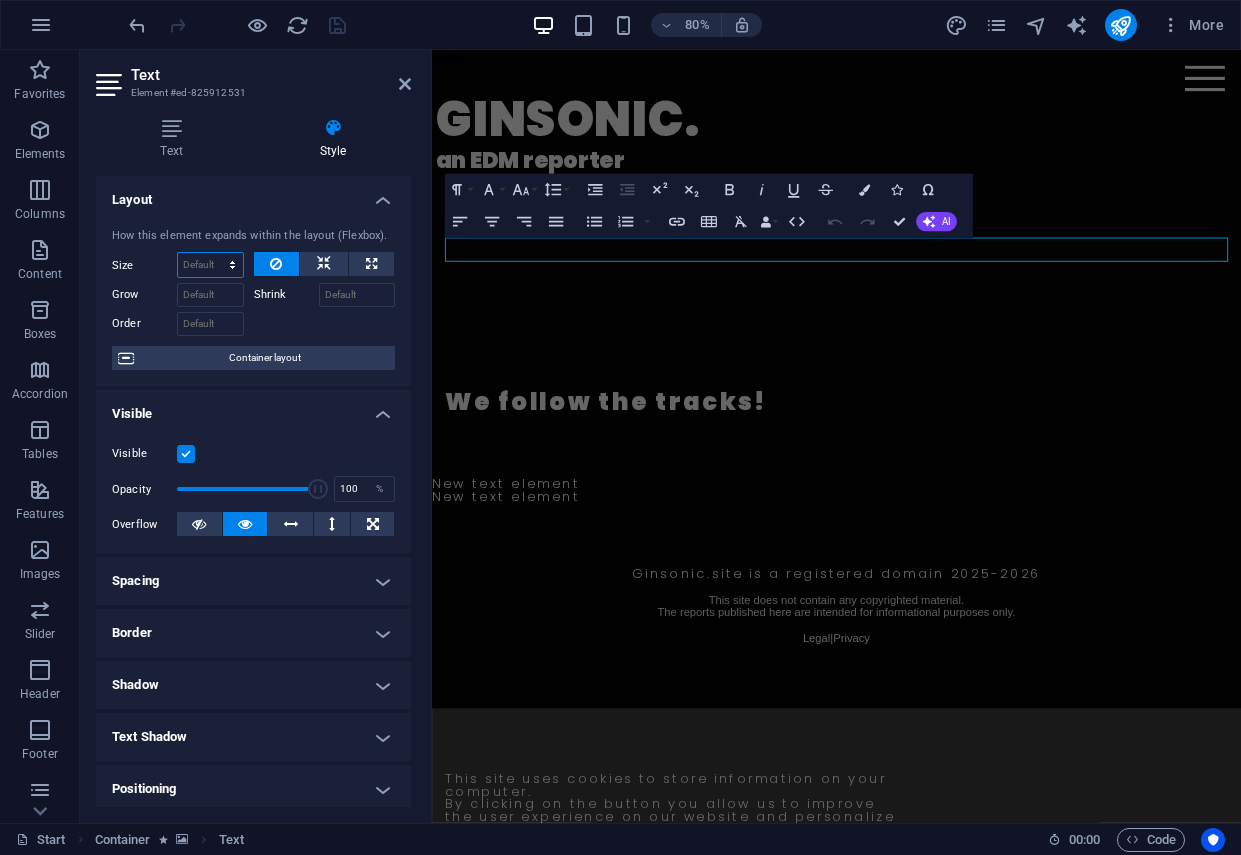 click on "Default auto px % 1/1 1/2 1/3 1/4 1/5 1/6 1/7 1/8 1/9 1/10" at bounding box center [210, 265] 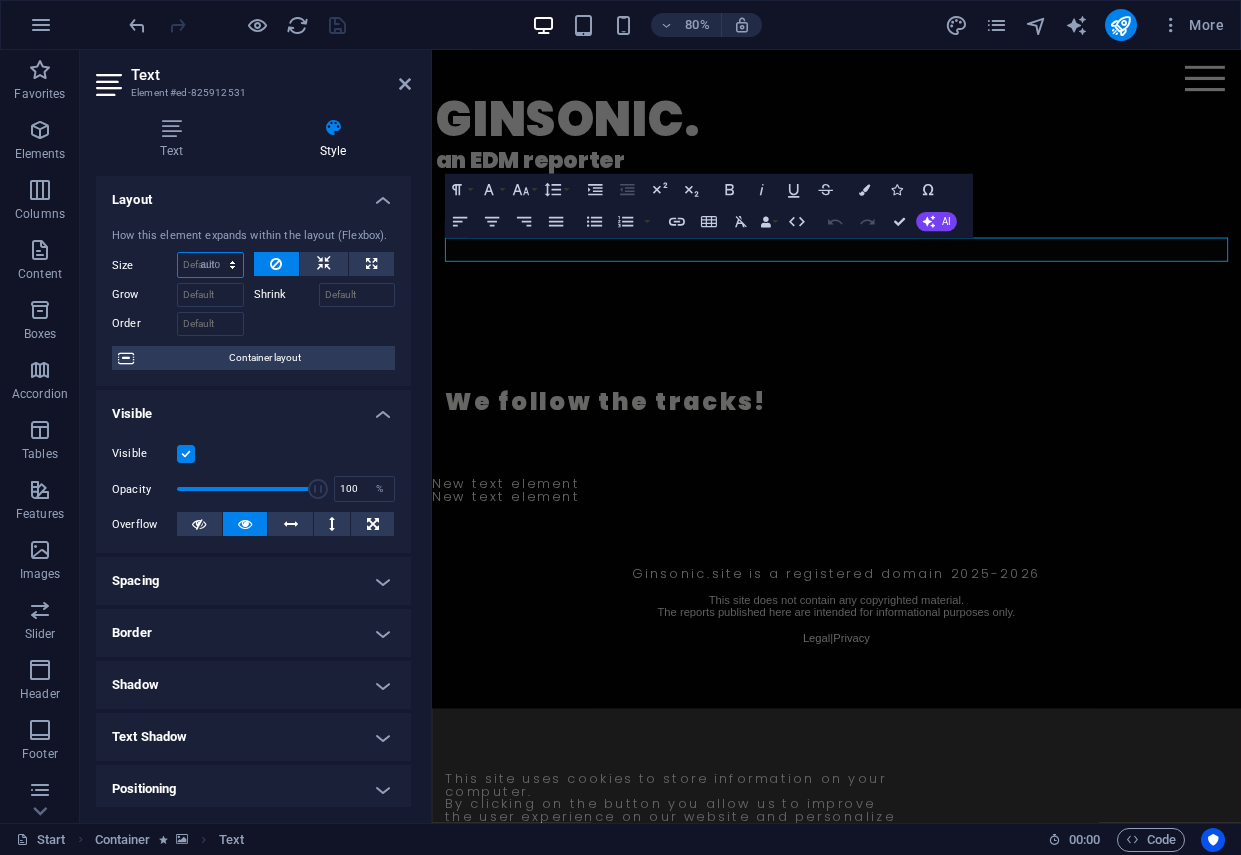 click on "Default auto px % 1/1 1/2 1/3 1/4 1/5 1/6 1/7 1/8 1/9 1/10" at bounding box center (210, 265) 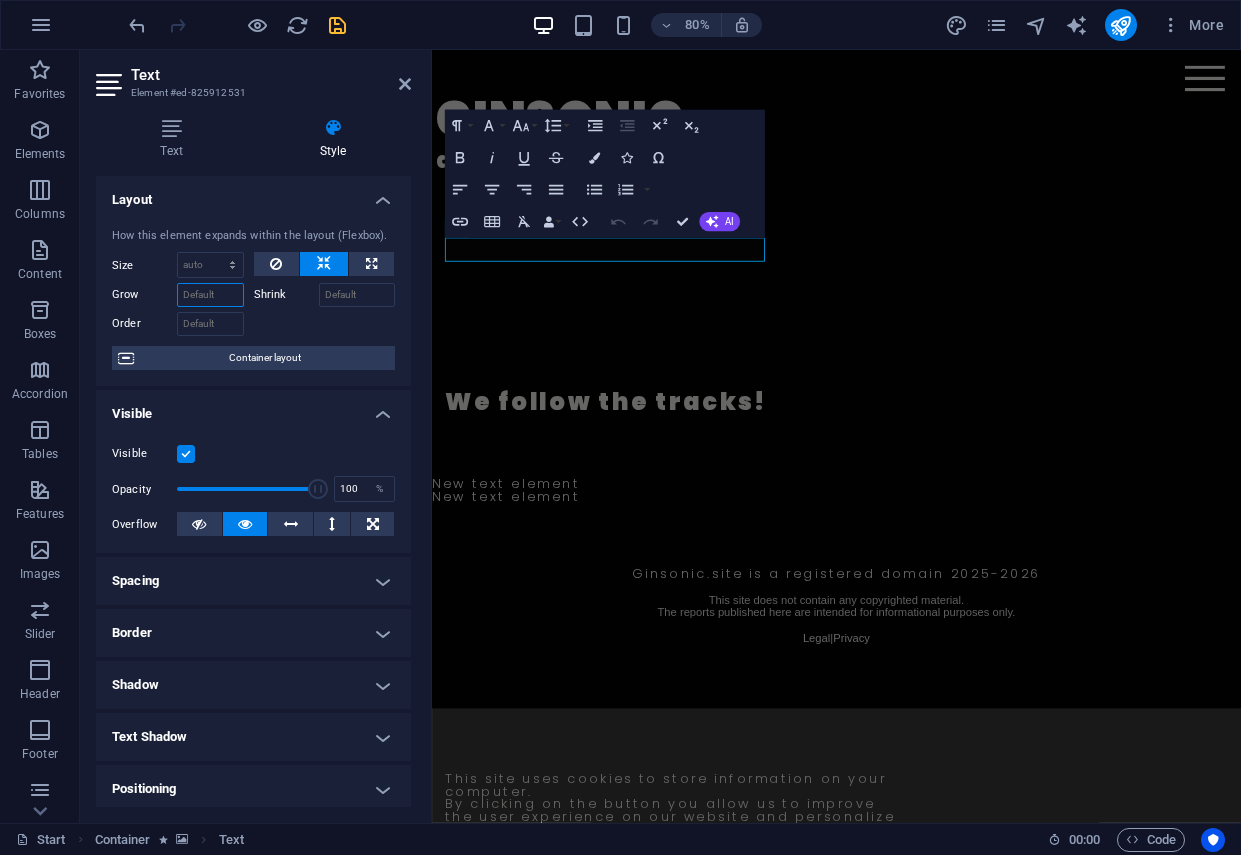 click on "Grow" at bounding box center (210, 295) 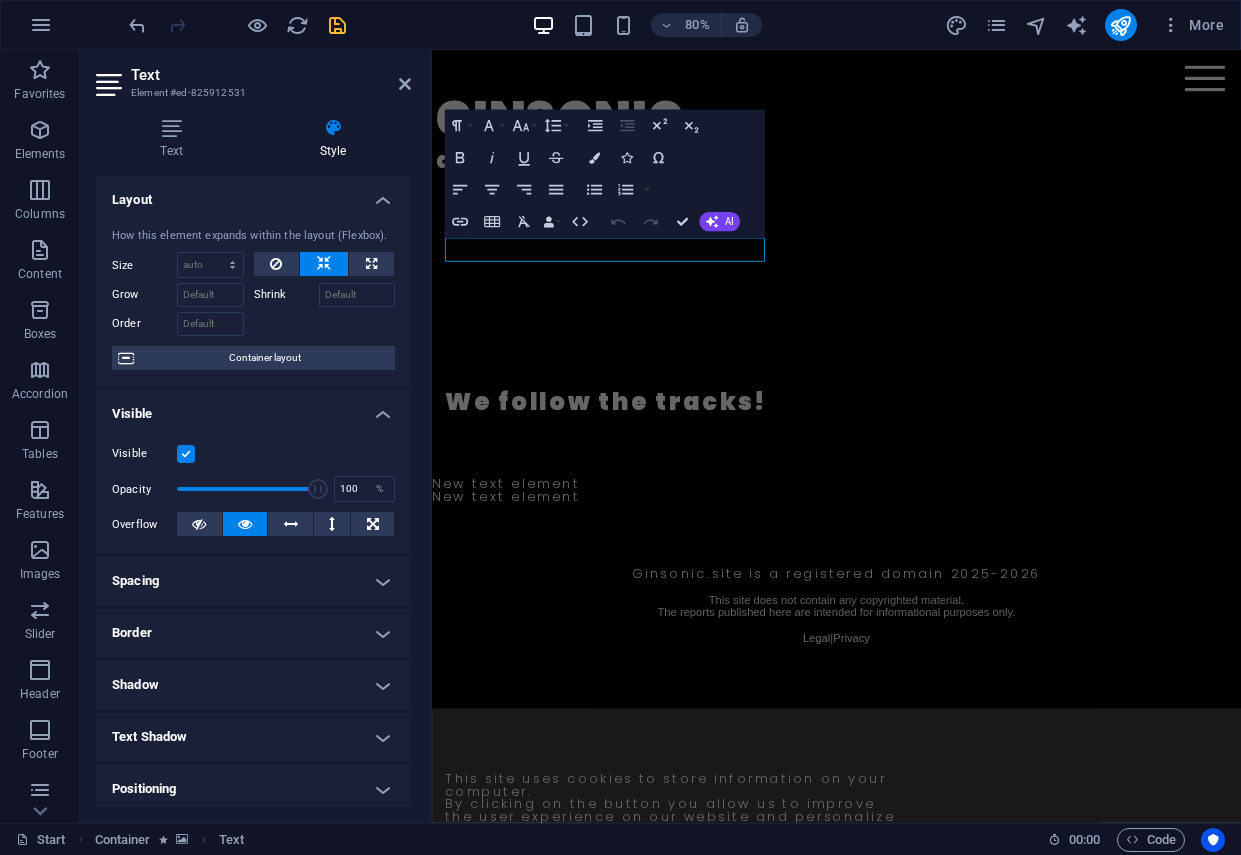 click on "Spacing" at bounding box center (253, 581) 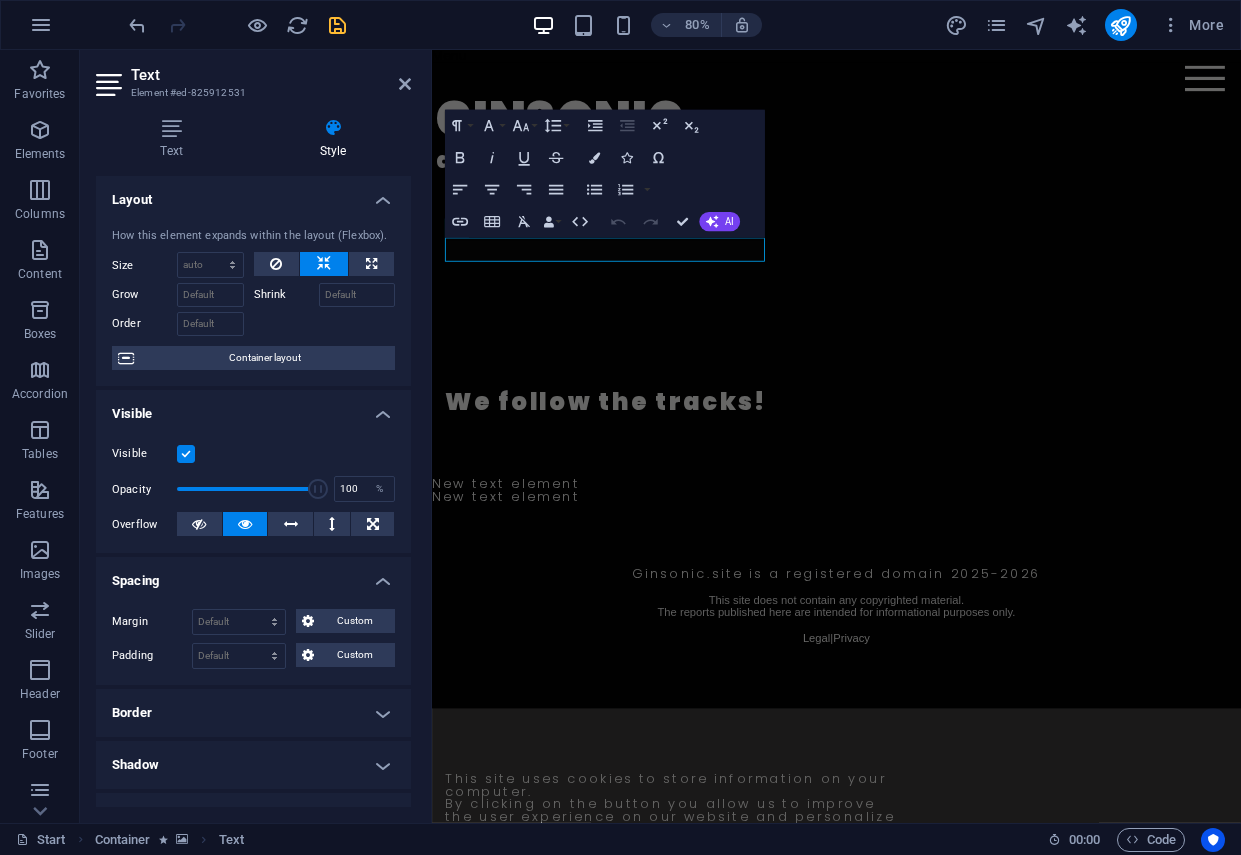 click on "Spacing" at bounding box center [253, 575] 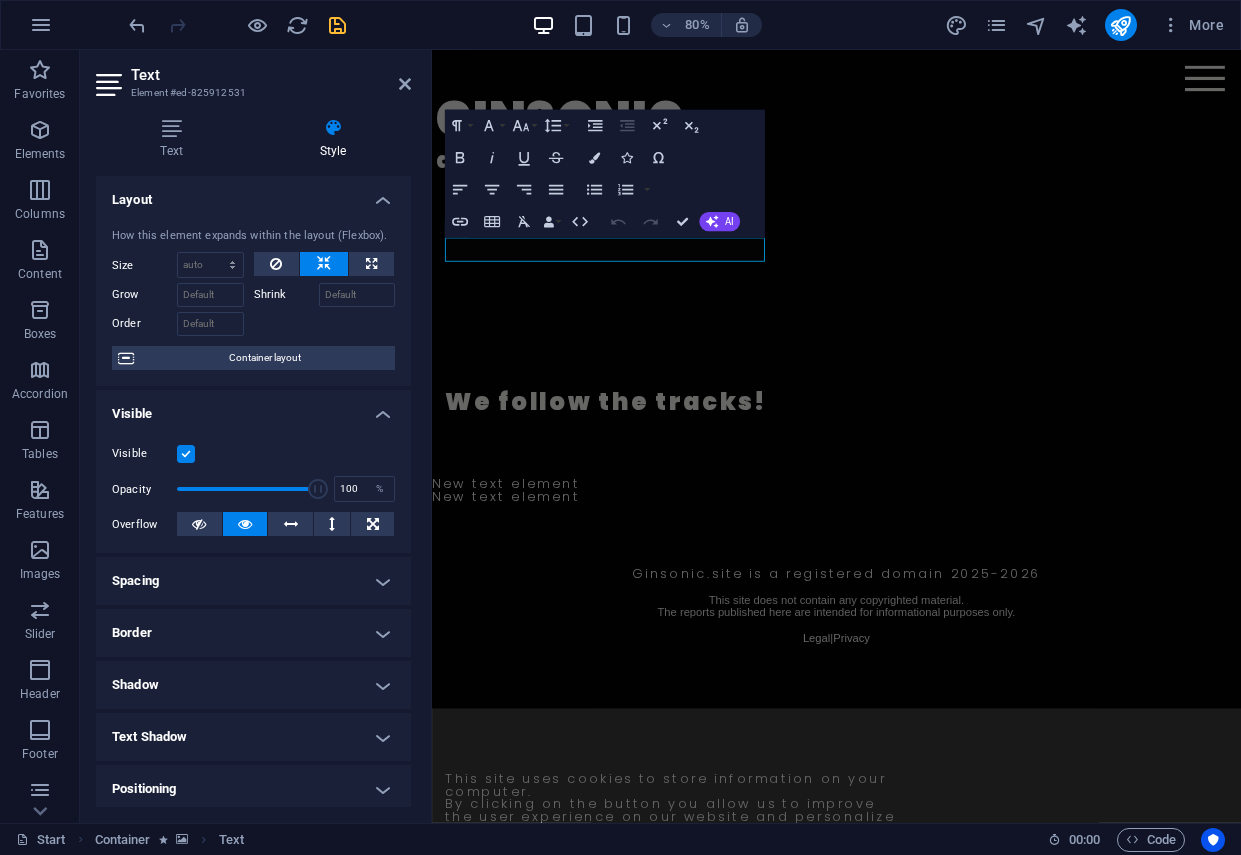 click on "Border" at bounding box center (253, 633) 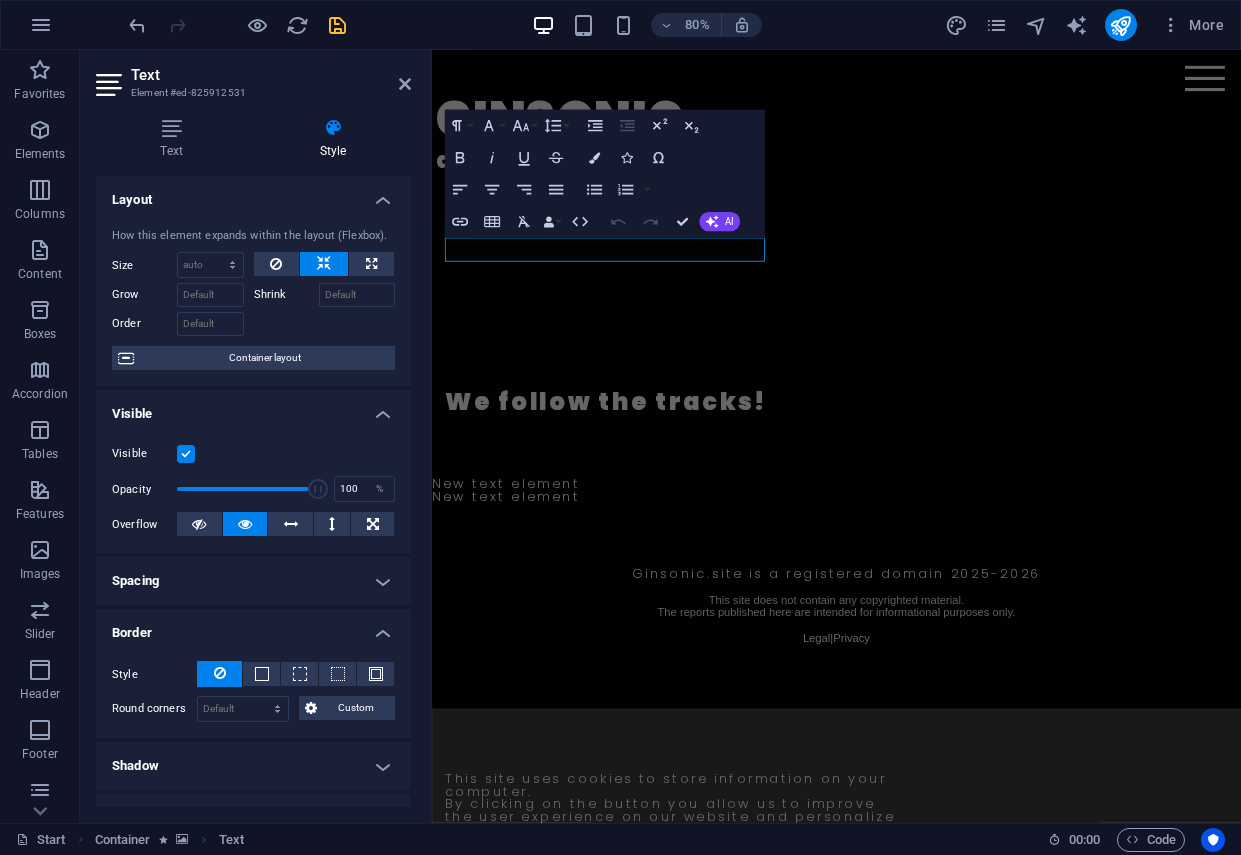 click on "Border" at bounding box center (253, 627) 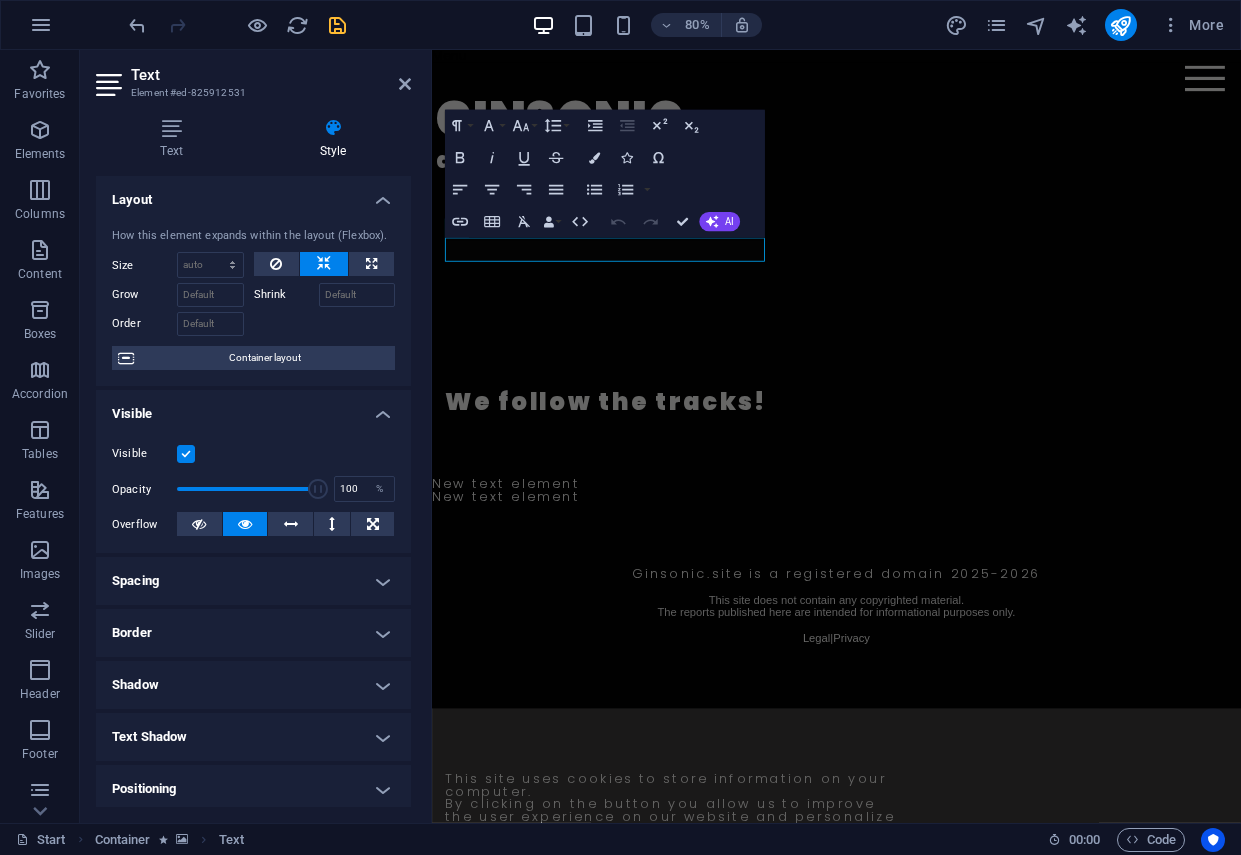 click on "Positioning" at bounding box center [253, 789] 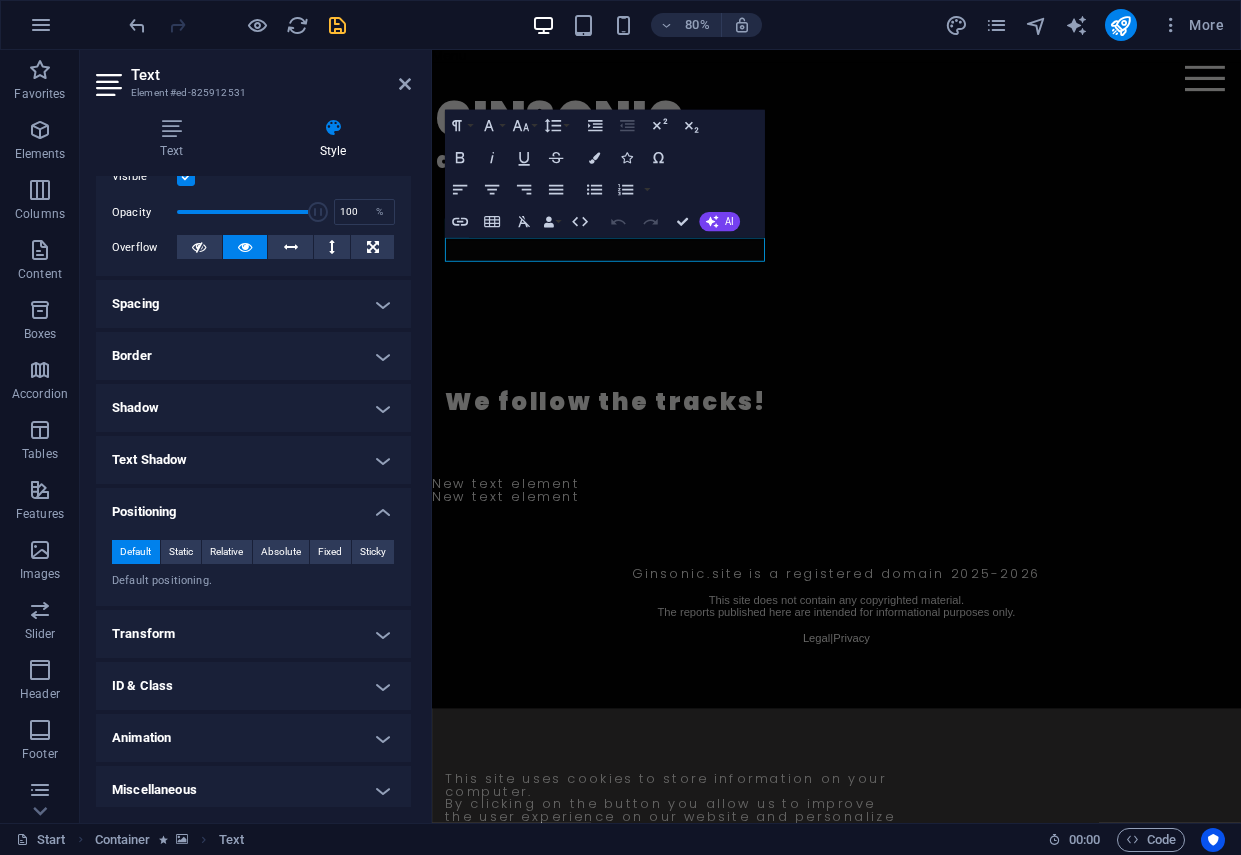 scroll, scrollTop: 284, scrollLeft: 0, axis: vertical 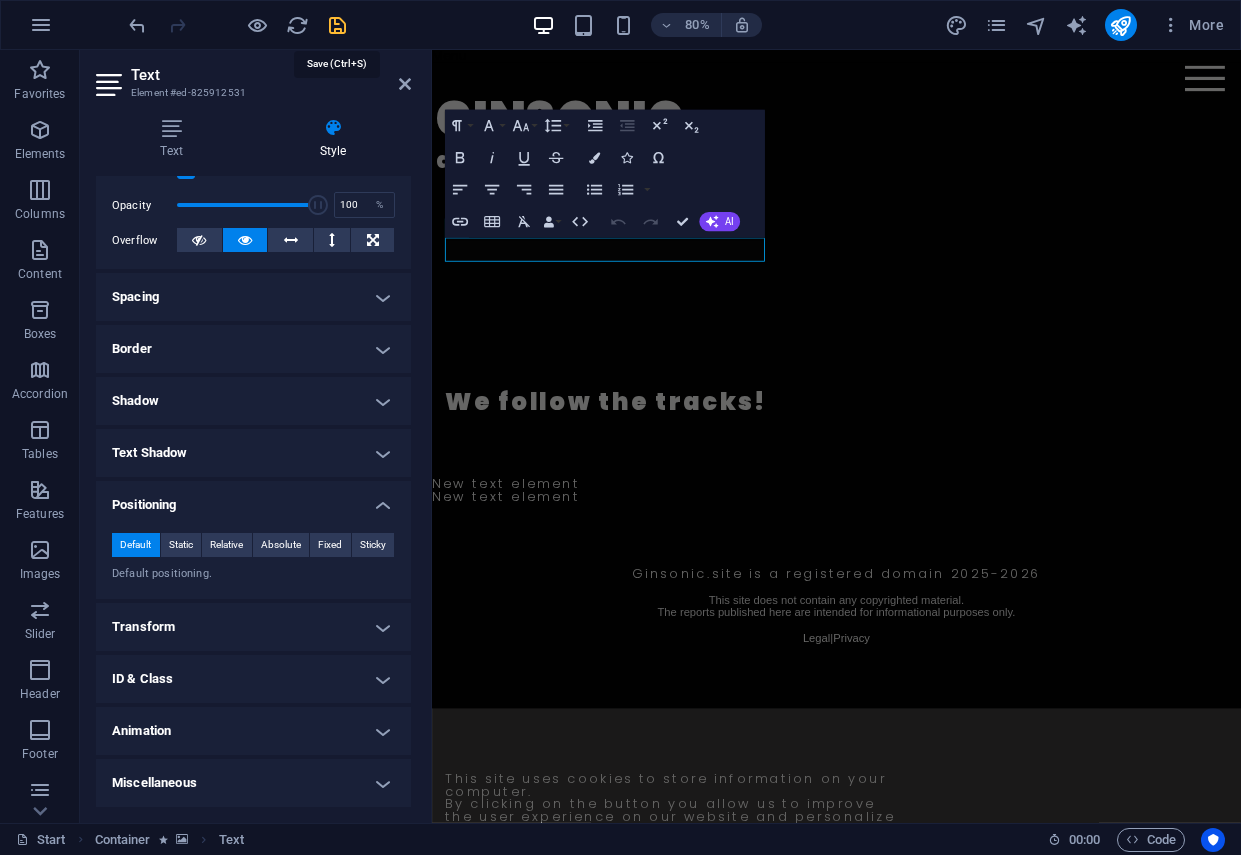click at bounding box center (337, 25) 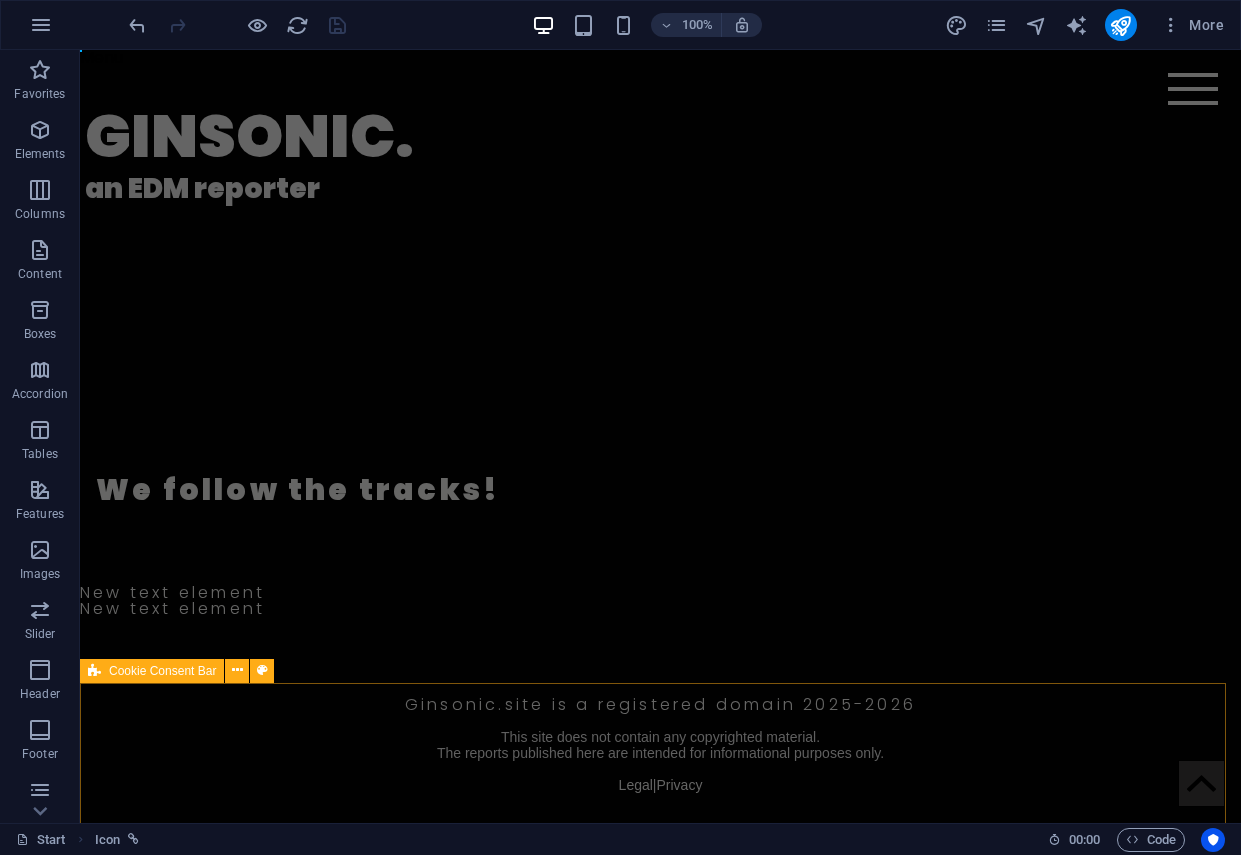 click on "This site uses cookies to store information on your computer.  By clicking on the button you allow us to improve the user experience on our website and personalize ads for you.  You can change this decision at any time. Legal Notice  |  Privacy Policy Yes, I agree Reject all use of data" at bounding box center (660, 1059) 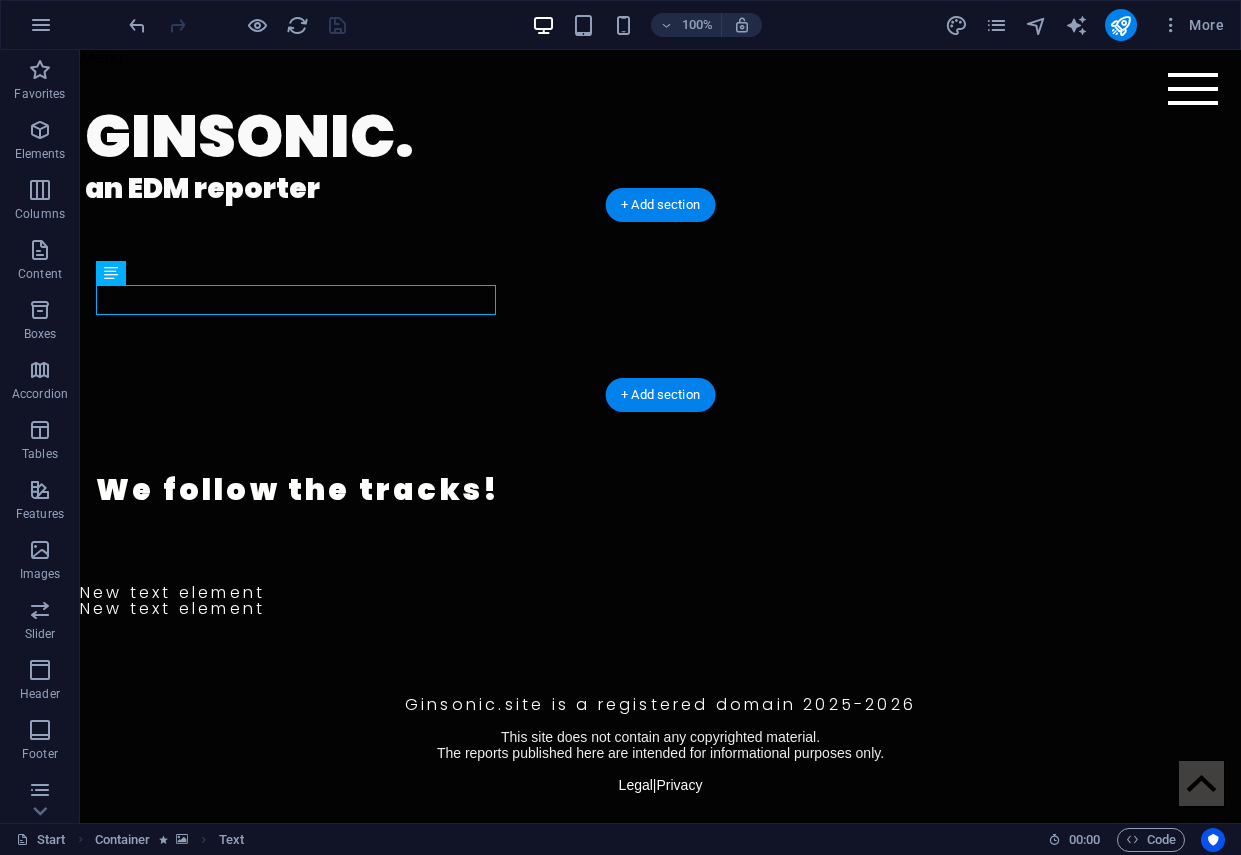 drag, startPoint x: 353, startPoint y: 303, endPoint x: 993, endPoint y: 240, distance: 643.0933 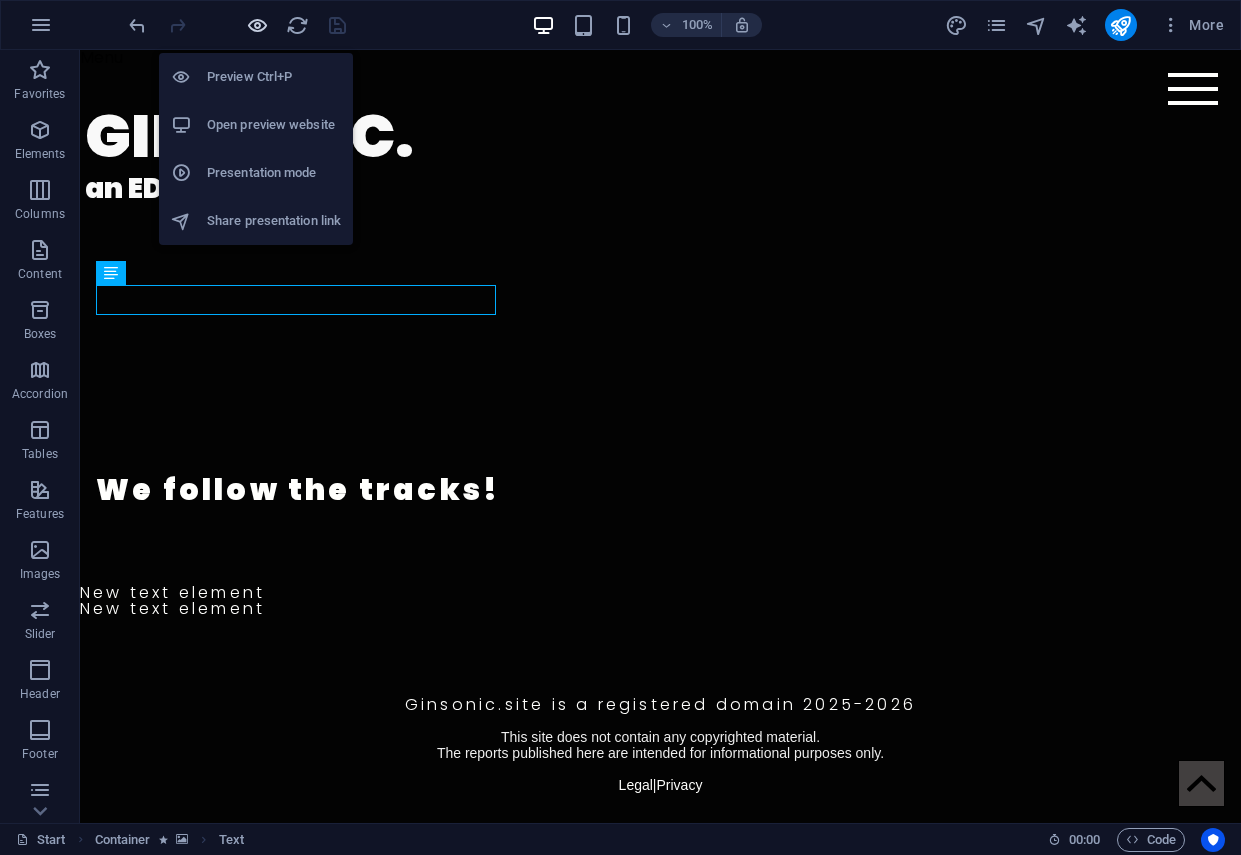click at bounding box center [257, 25] 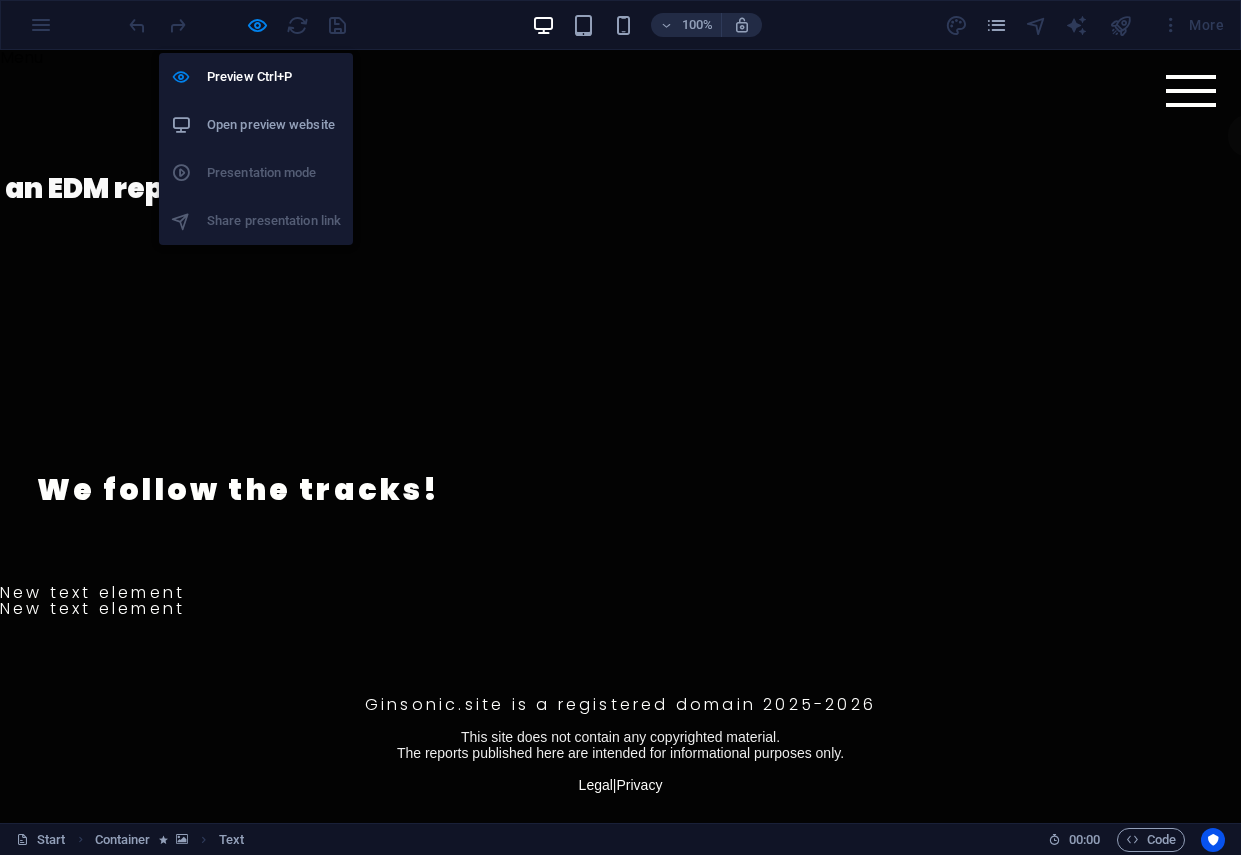 click on "Open preview website" at bounding box center [274, 125] 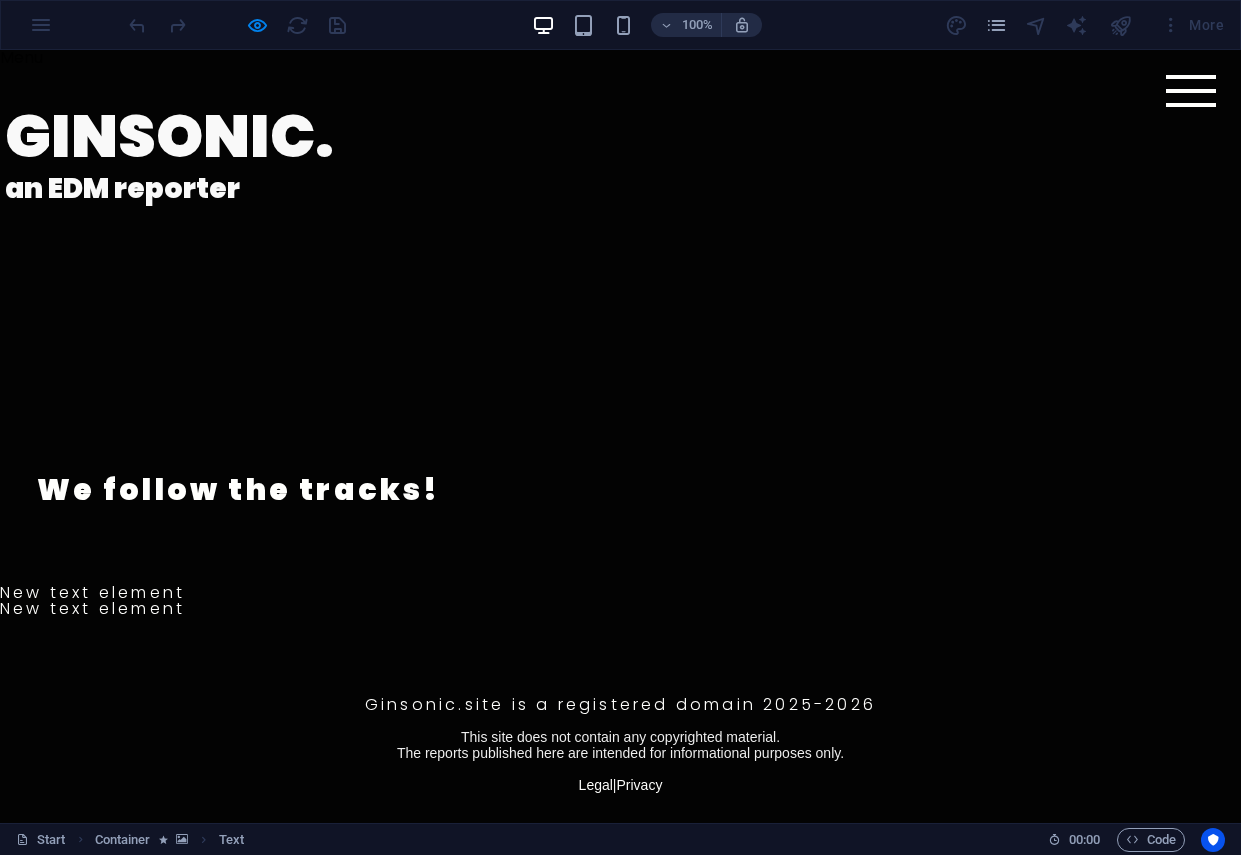 click on "We follow the tracks!" at bounding box center [239, 489] 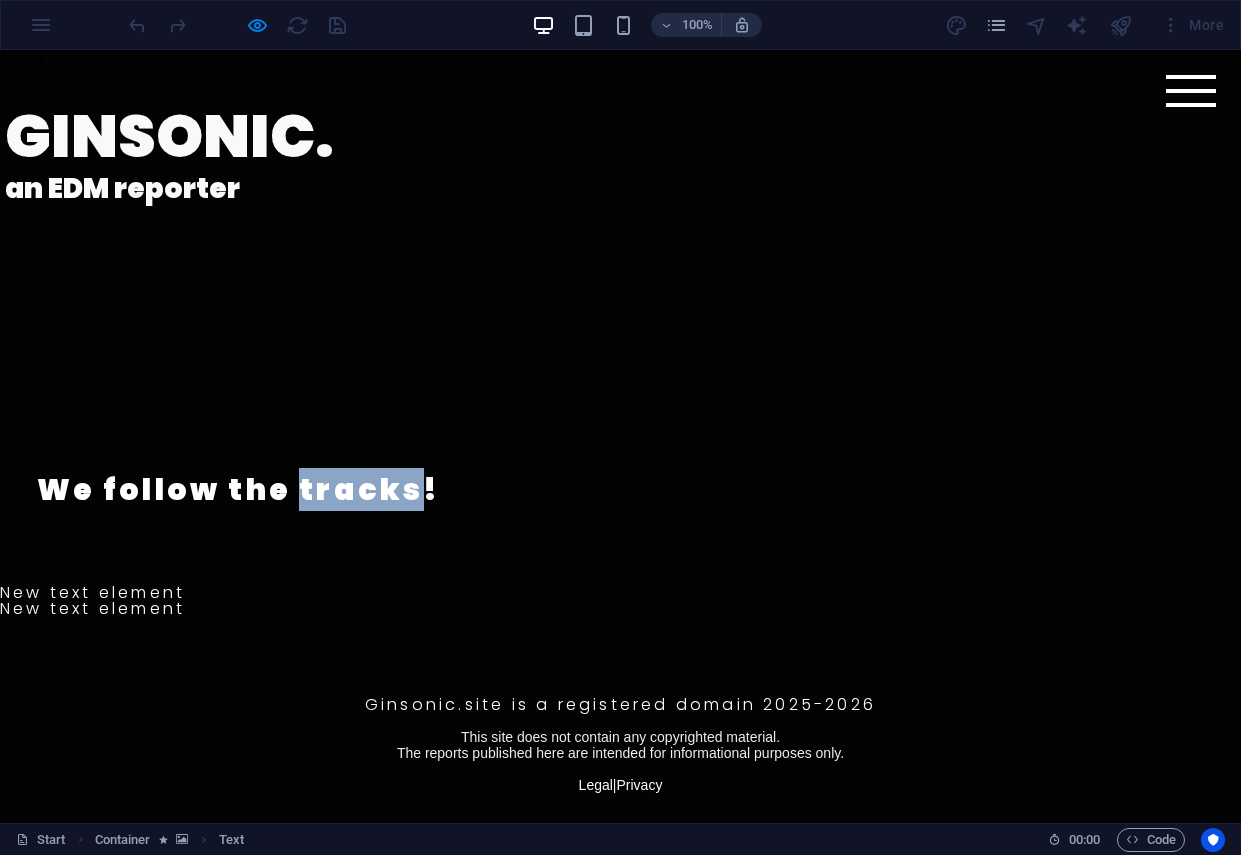 click on "We follow the tracks!" at bounding box center (239, 489) 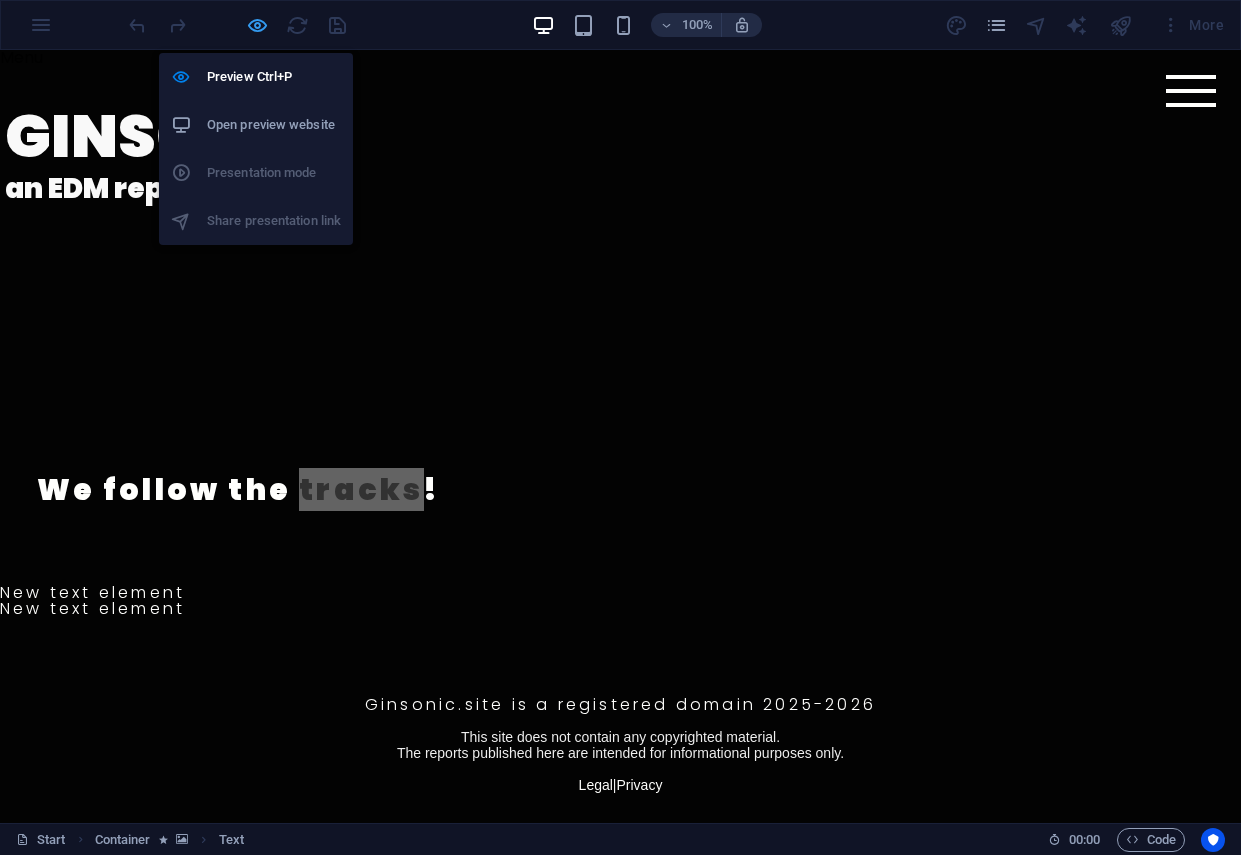 click at bounding box center [257, 25] 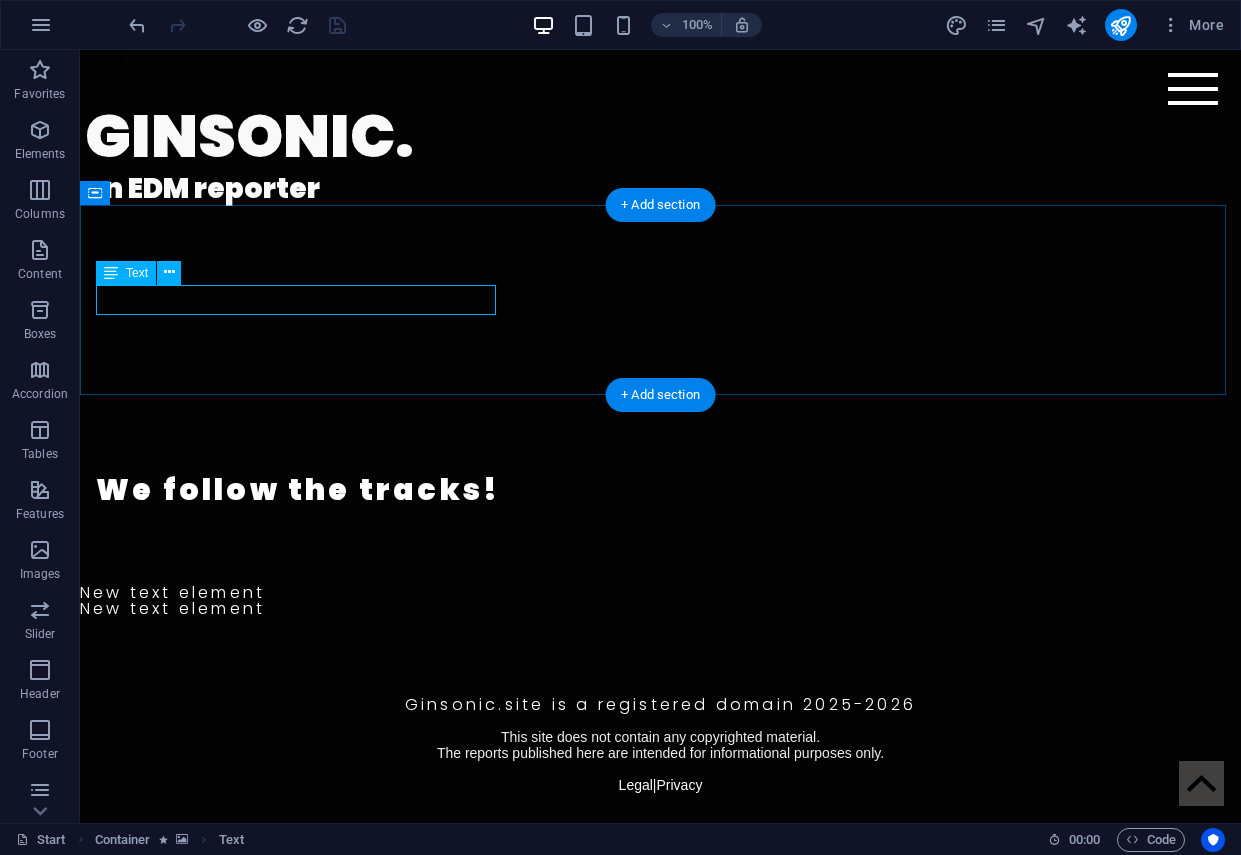 click on "We follow the tracks!" at bounding box center (660, 490) 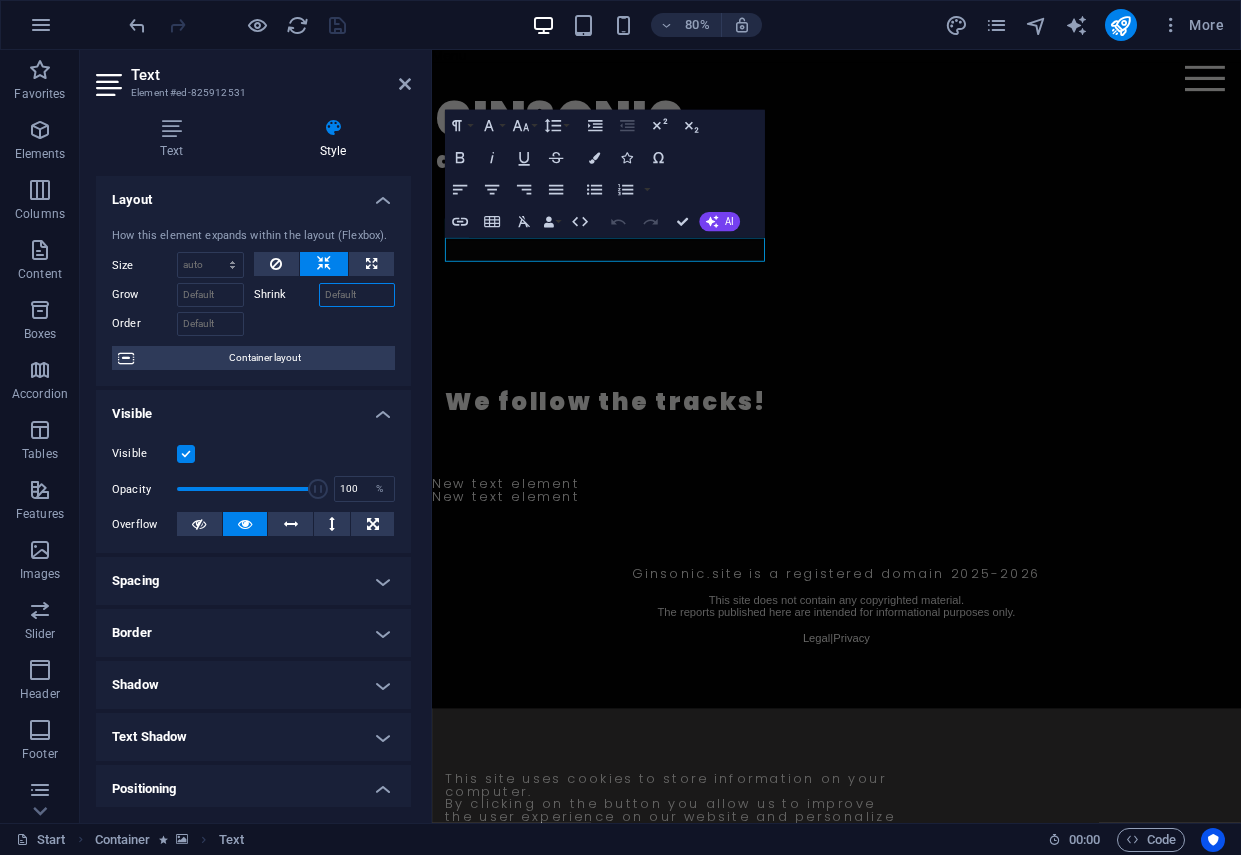 click on "Shrink" at bounding box center (357, 295) 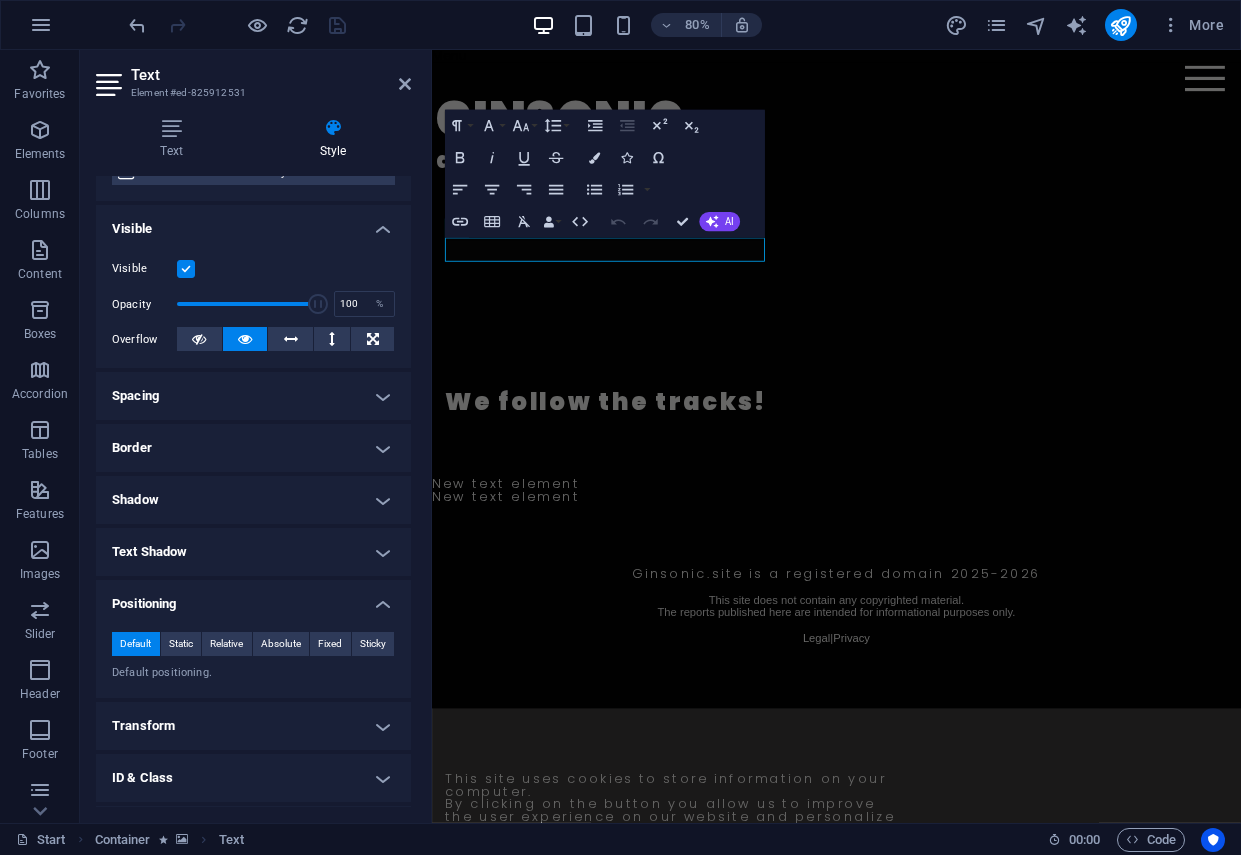 scroll, scrollTop: 200, scrollLeft: 0, axis: vertical 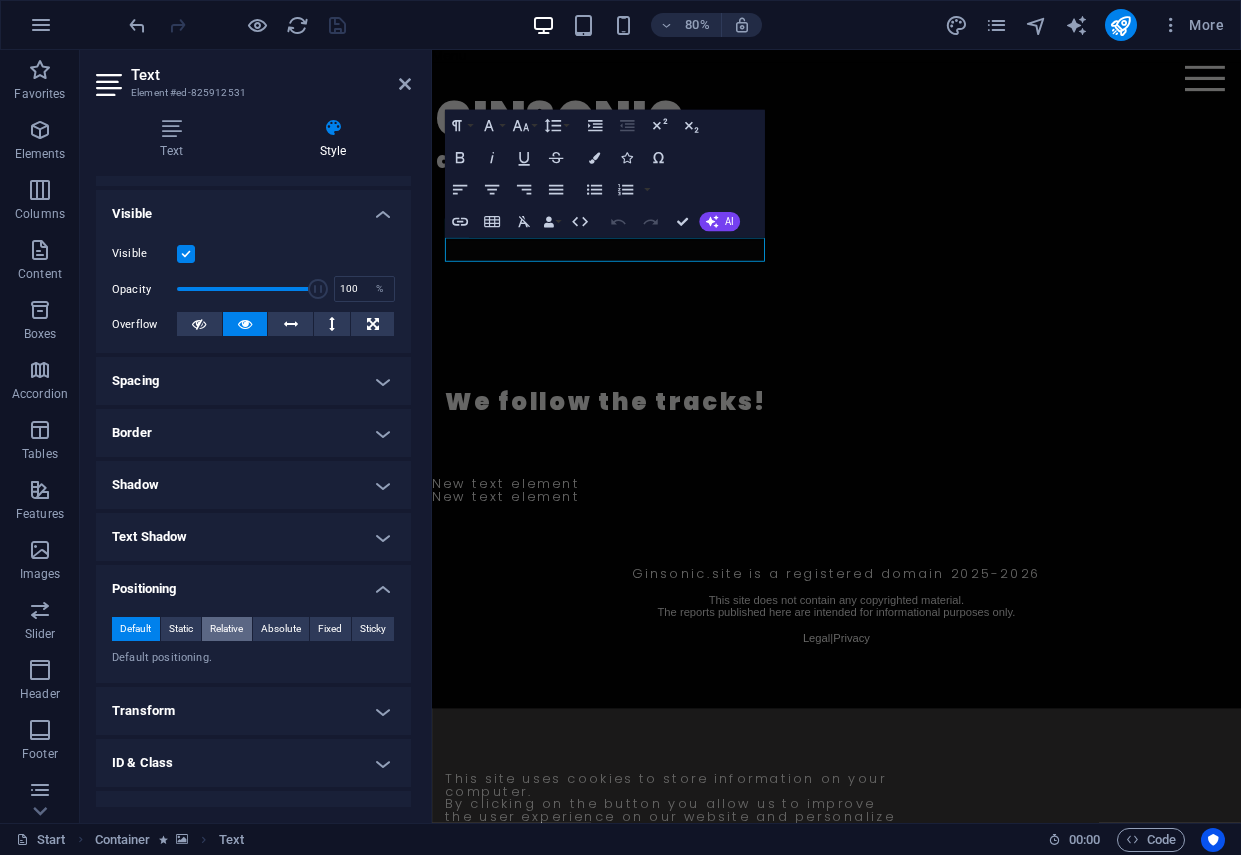 click on "Relative" at bounding box center (226, 629) 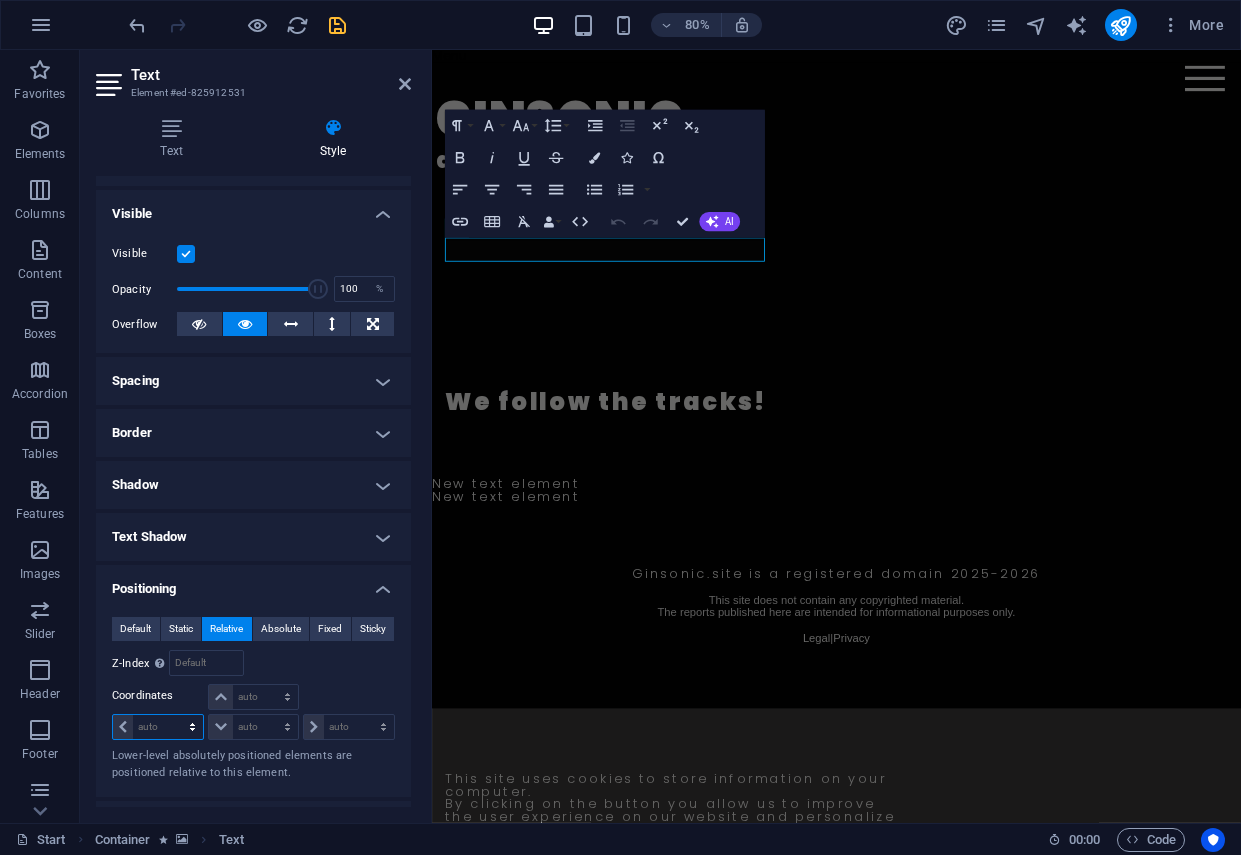 click on "auto px rem % em" at bounding box center [158, 727] 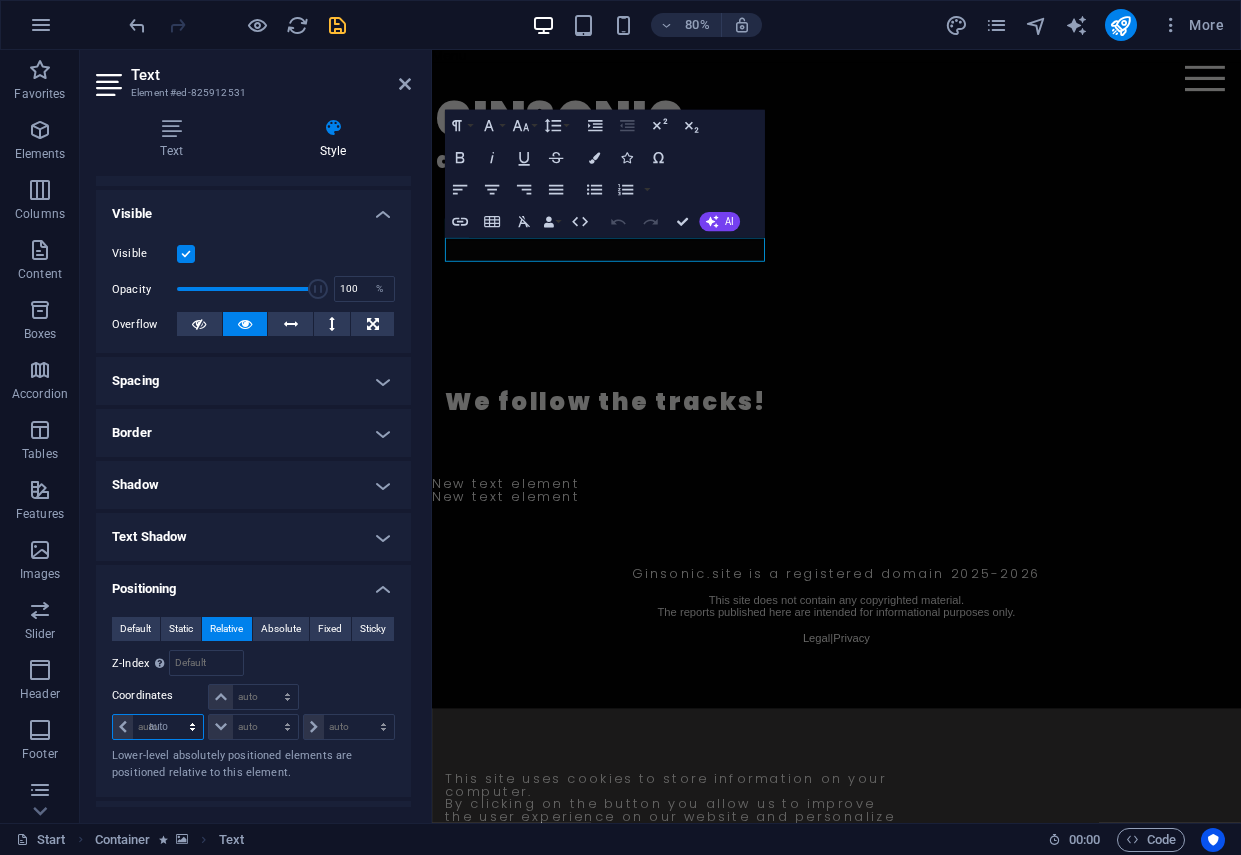 click on "auto px rem % em" at bounding box center (158, 727) 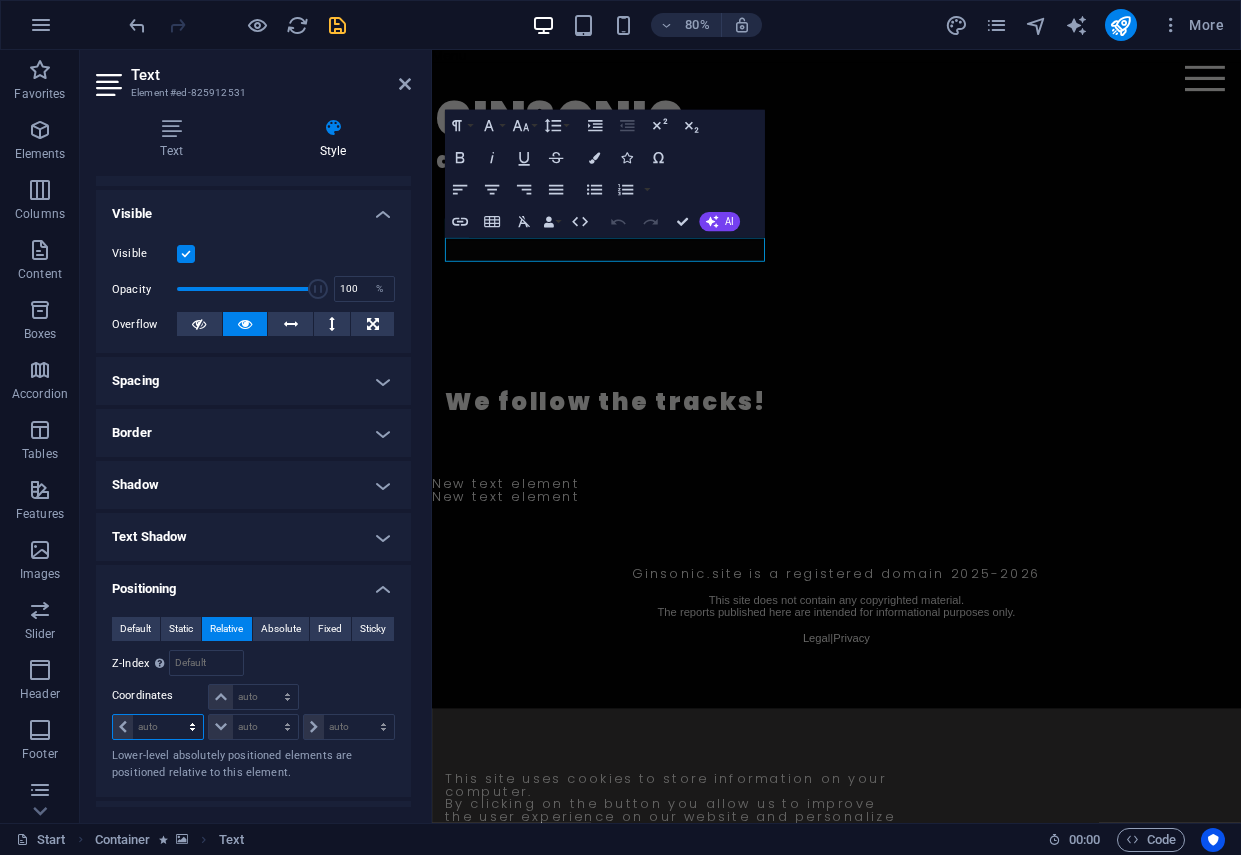 click on "auto px rem % em" at bounding box center [158, 727] 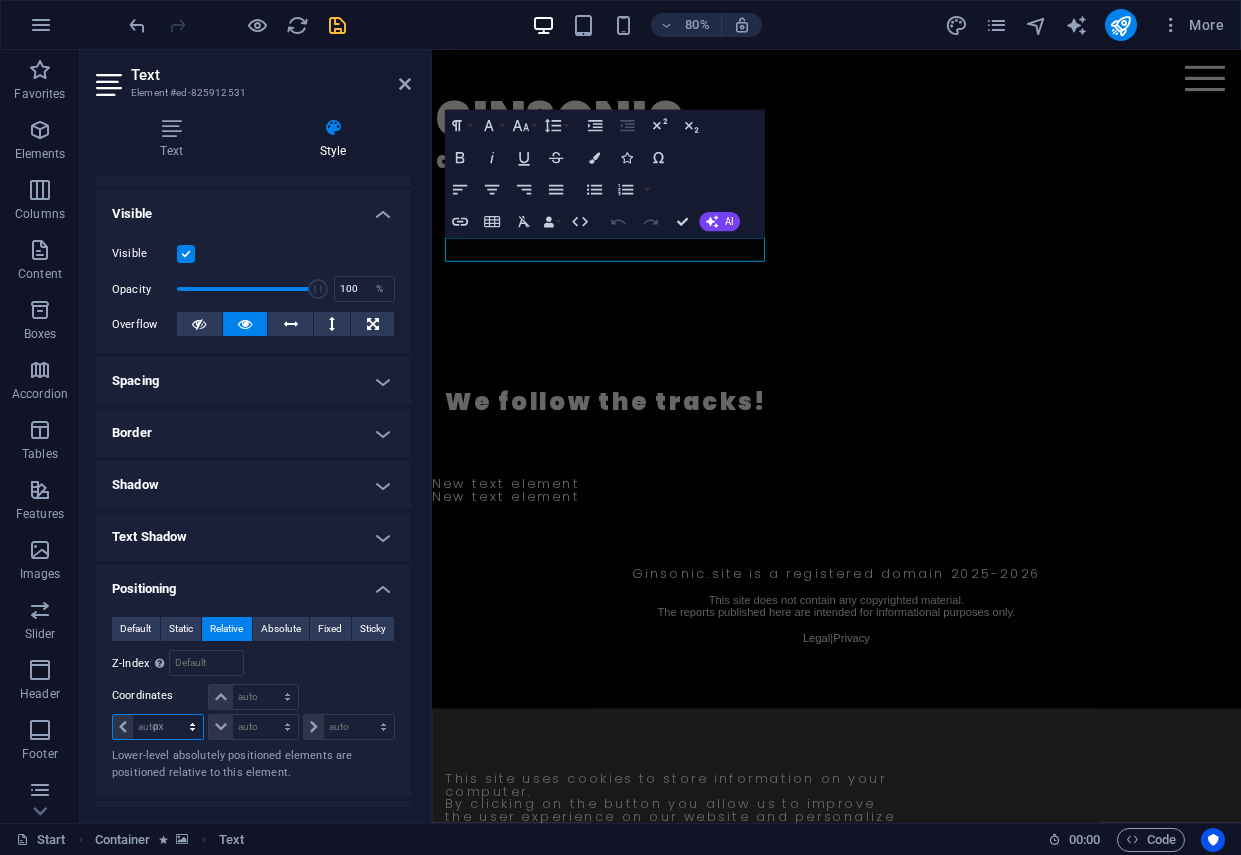 click on "auto px rem % em" at bounding box center (158, 727) 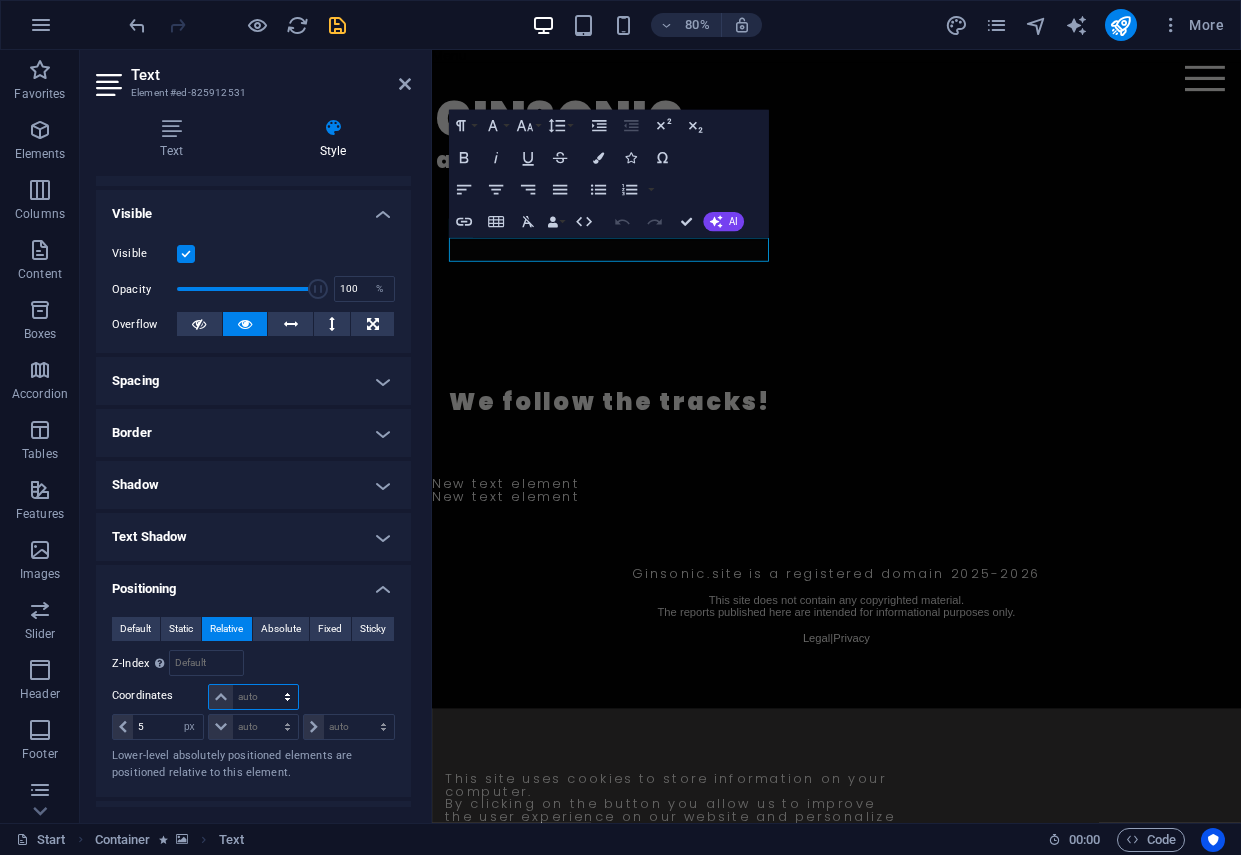 click on "auto px rem % em" at bounding box center (253, 697) 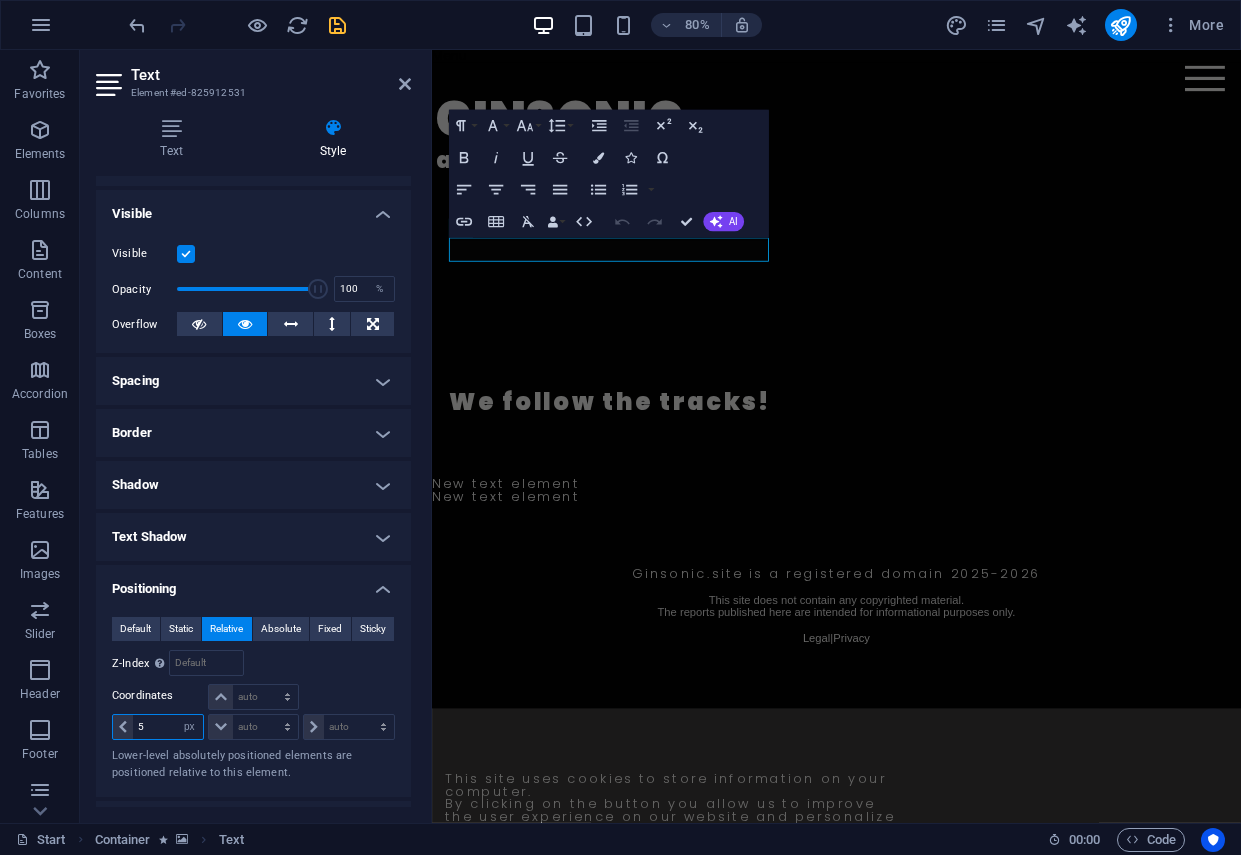 click on "5" at bounding box center [168, 727] 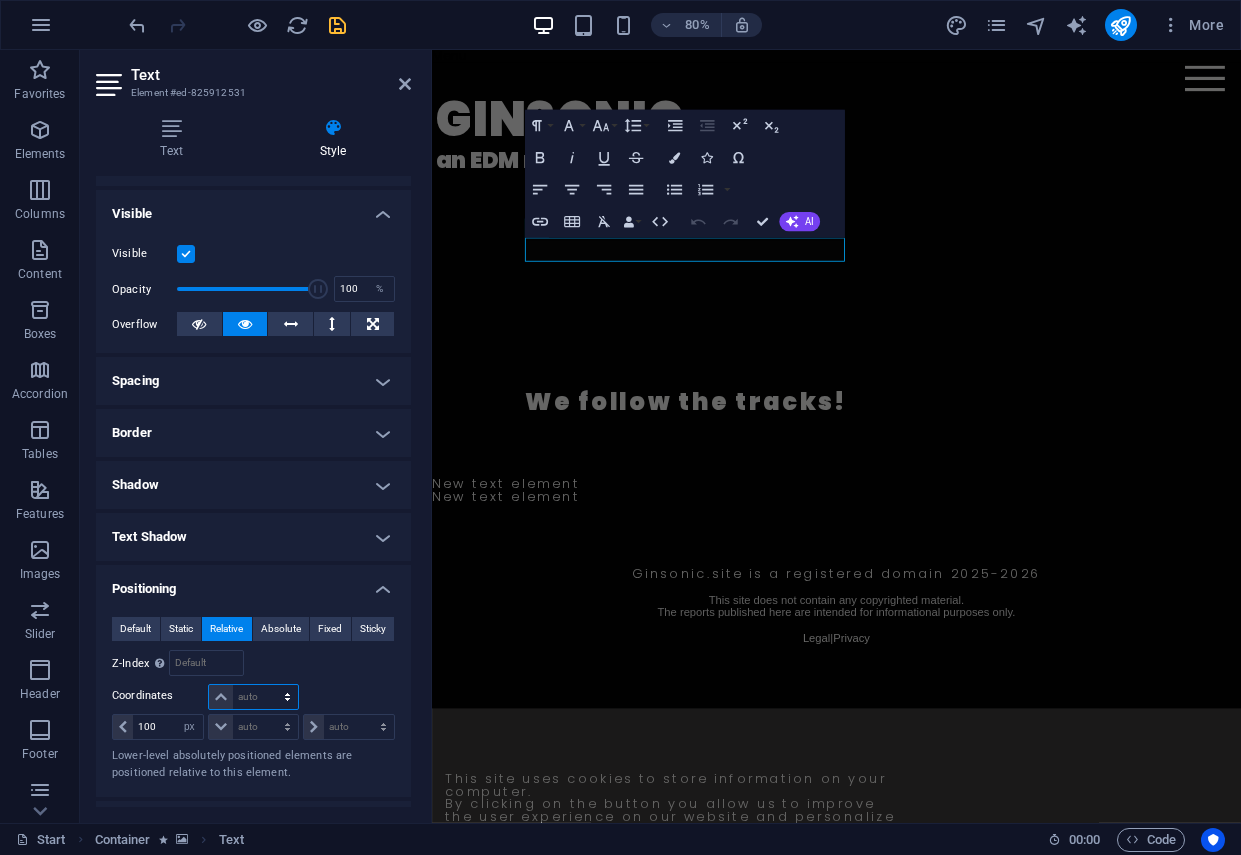 click on "auto px rem % em" at bounding box center (253, 697) 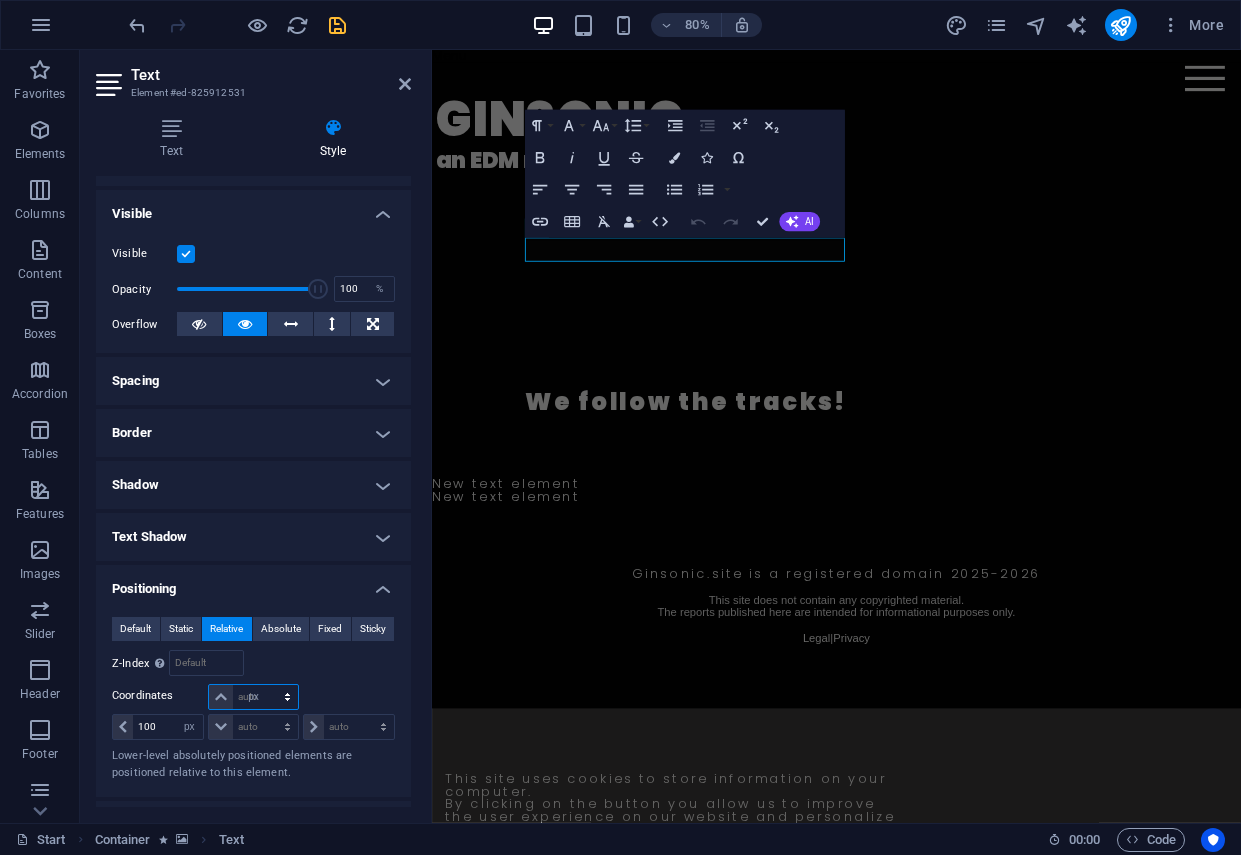 click on "auto px rem % em" at bounding box center (253, 697) 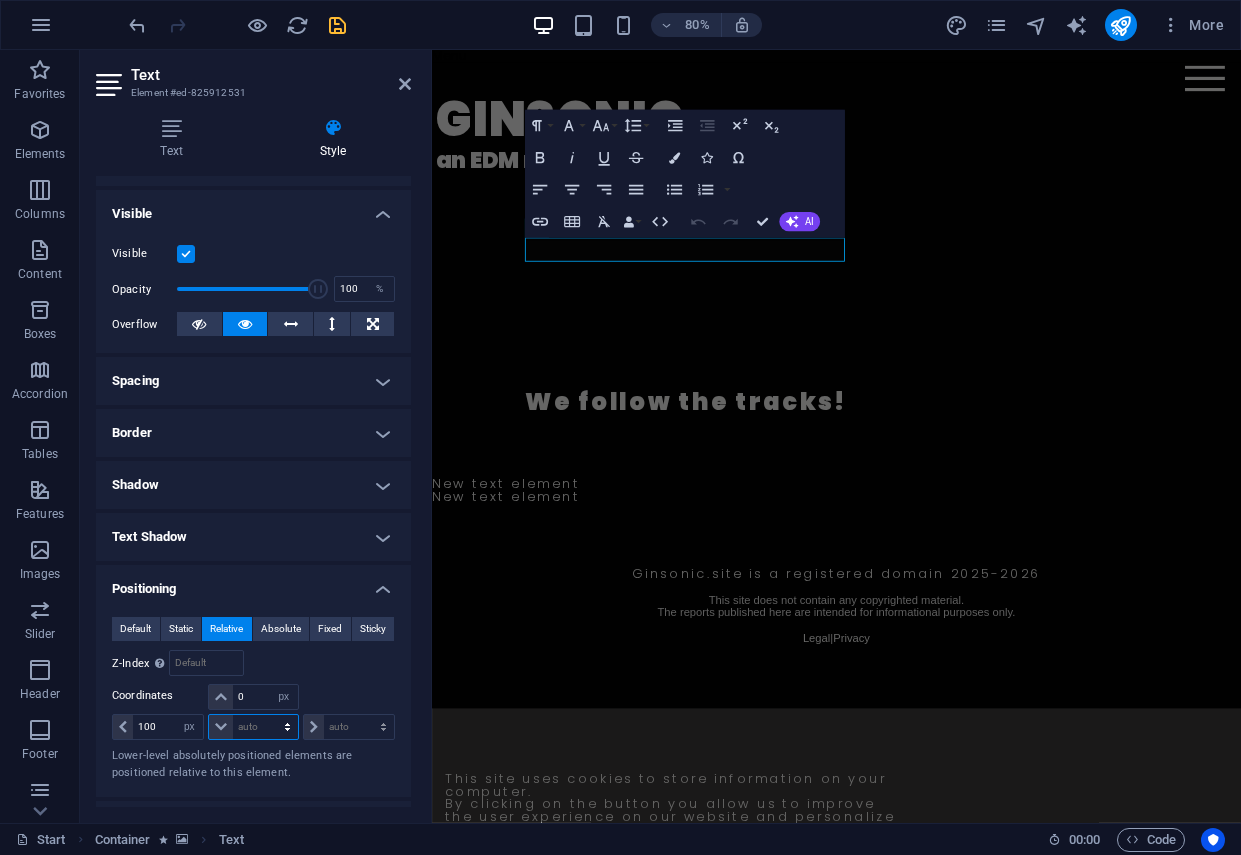 click on "auto px rem % em" at bounding box center [253, 727] 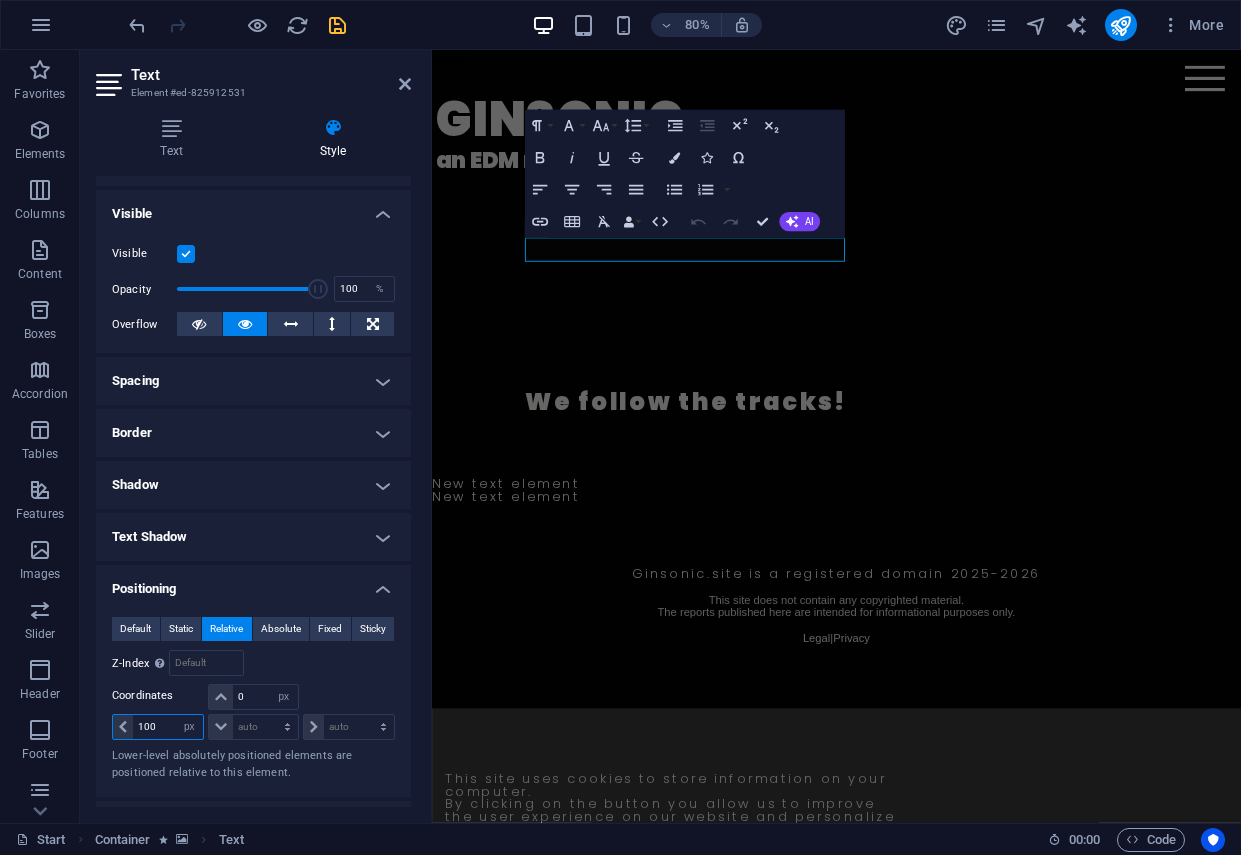 drag, startPoint x: 157, startPoint y: 726, endPoint x: 127, endPoint y: 724, distance: 30.066593 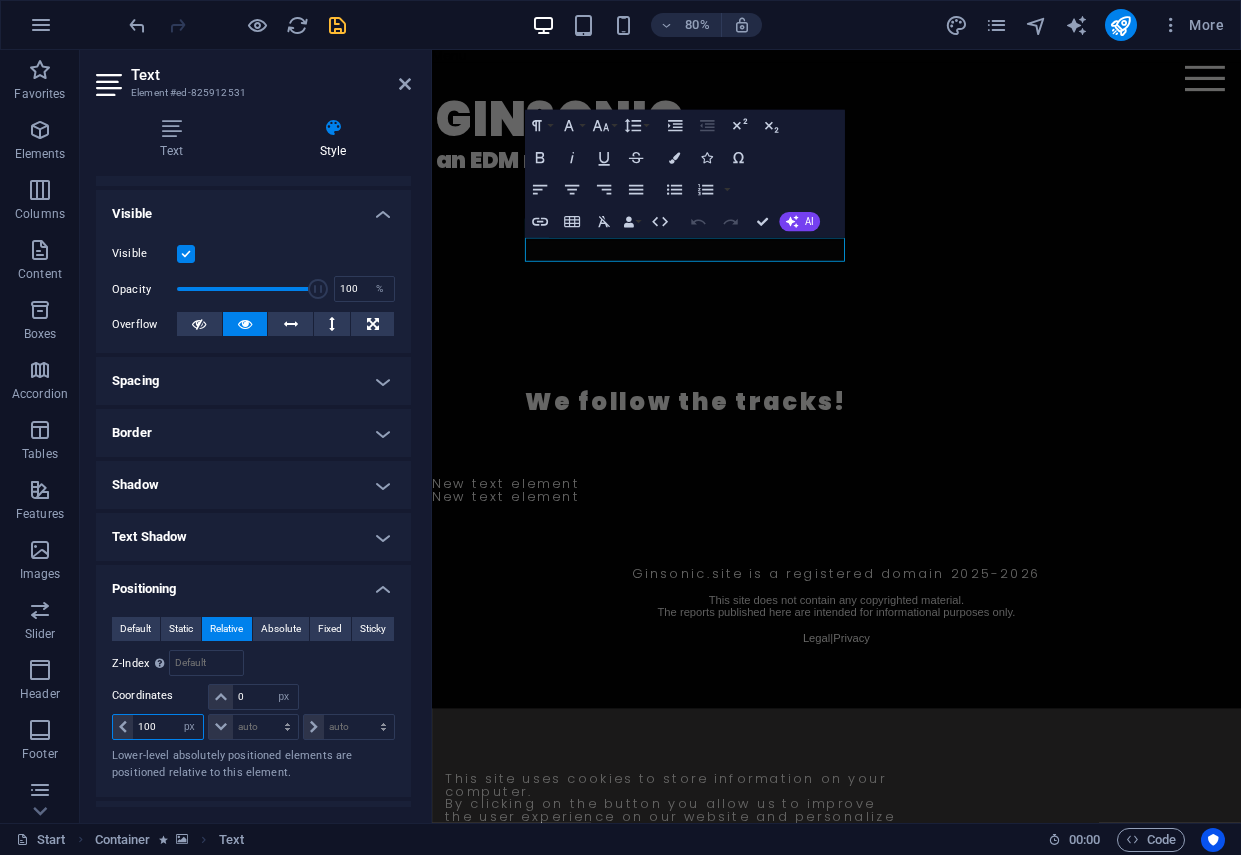 click on "100 auto px rem % em" at bounding box center [158, 727] 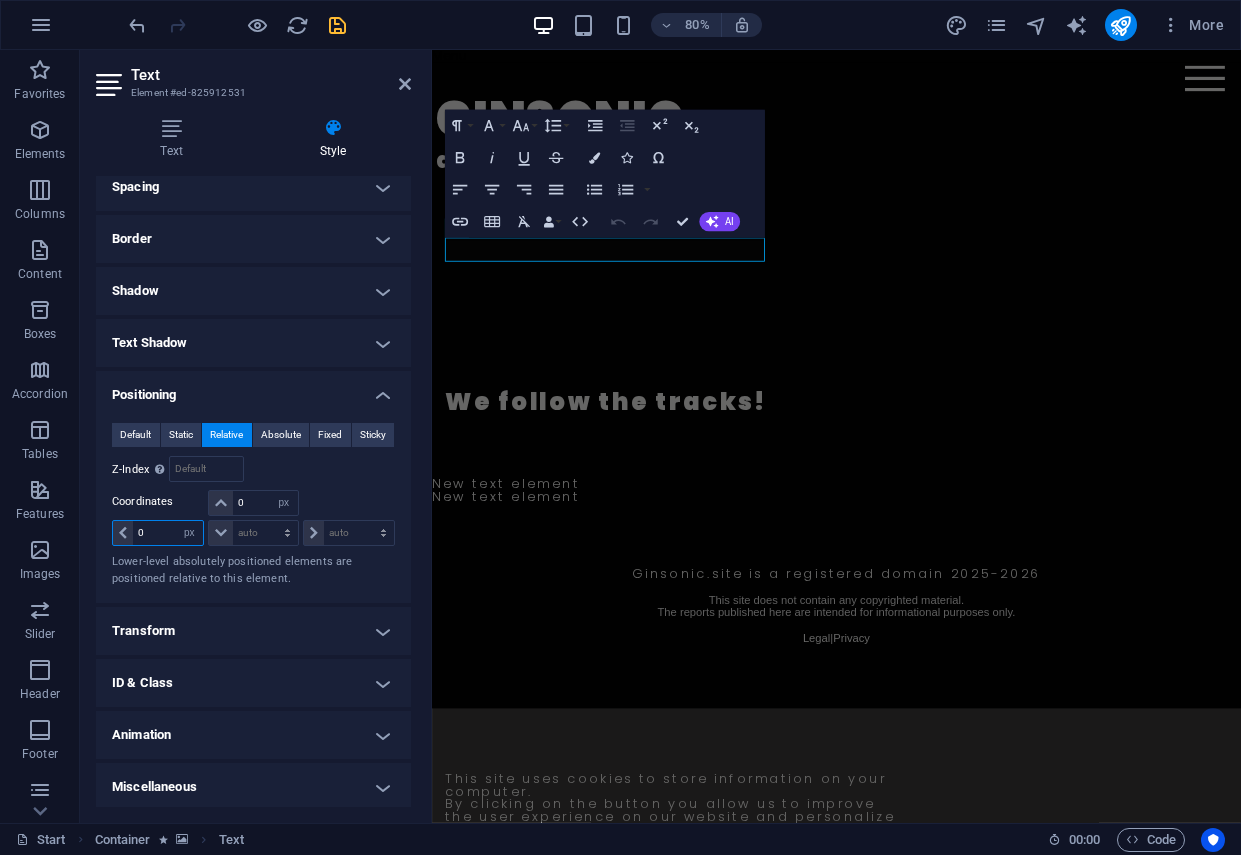 scroll, scrollTop: 398, scrollLeft: 0, axis: vertical 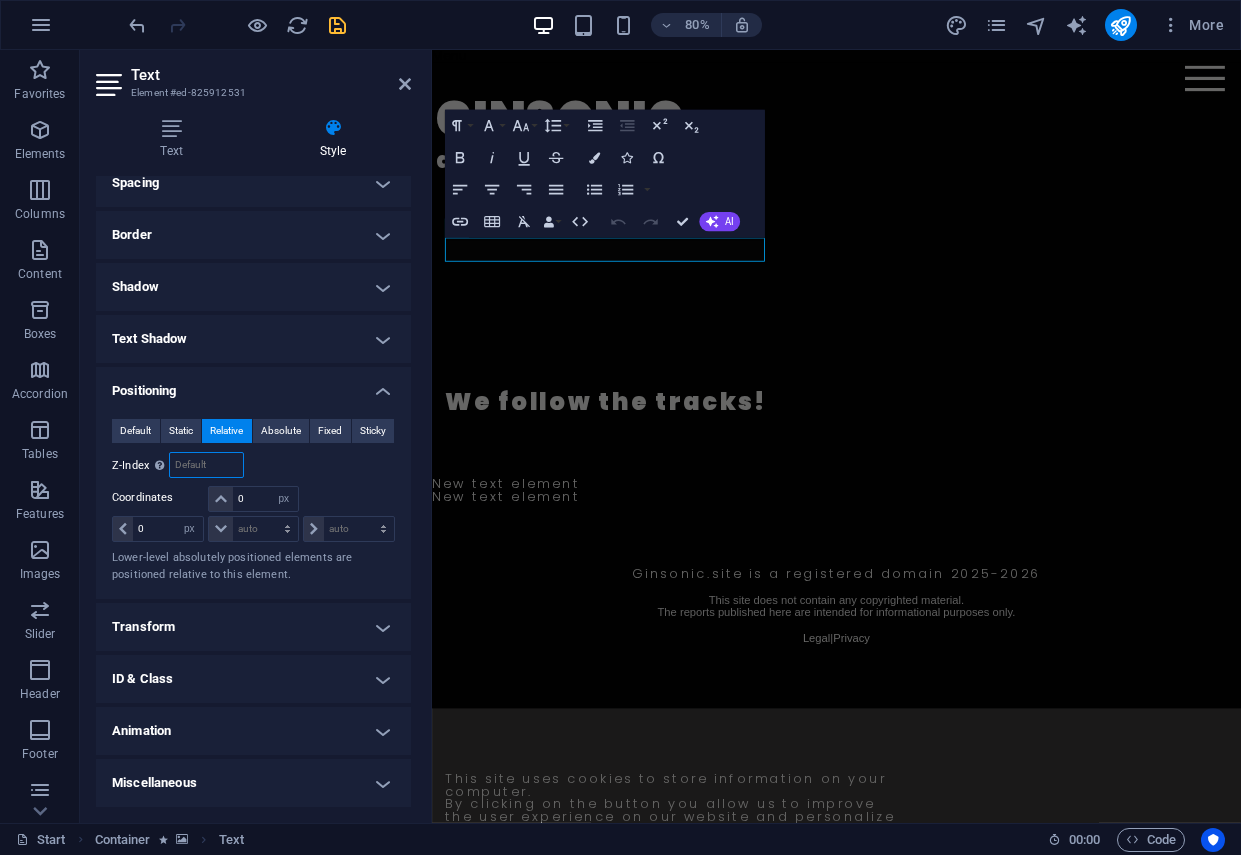 click at bounding box center (206, 465) 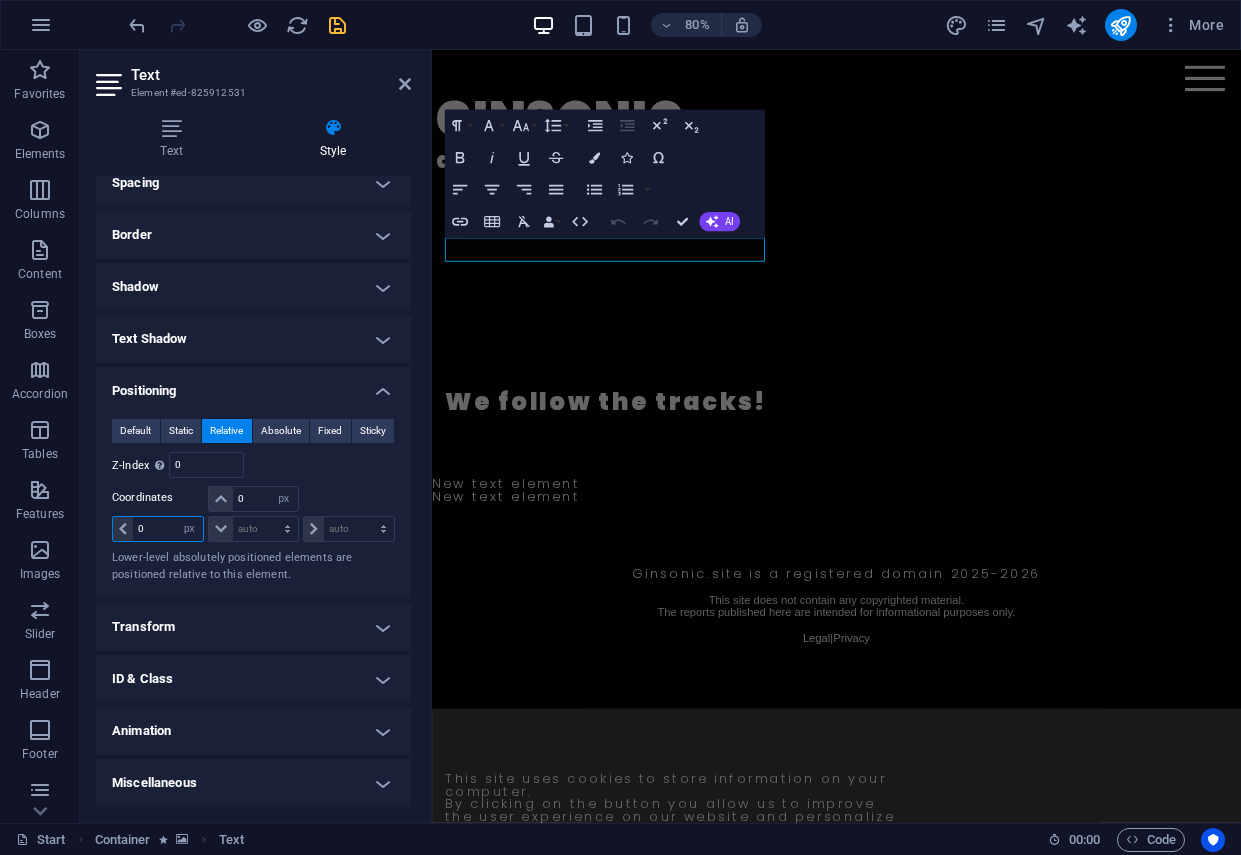 click on "0" at bounding box center (168, 529) 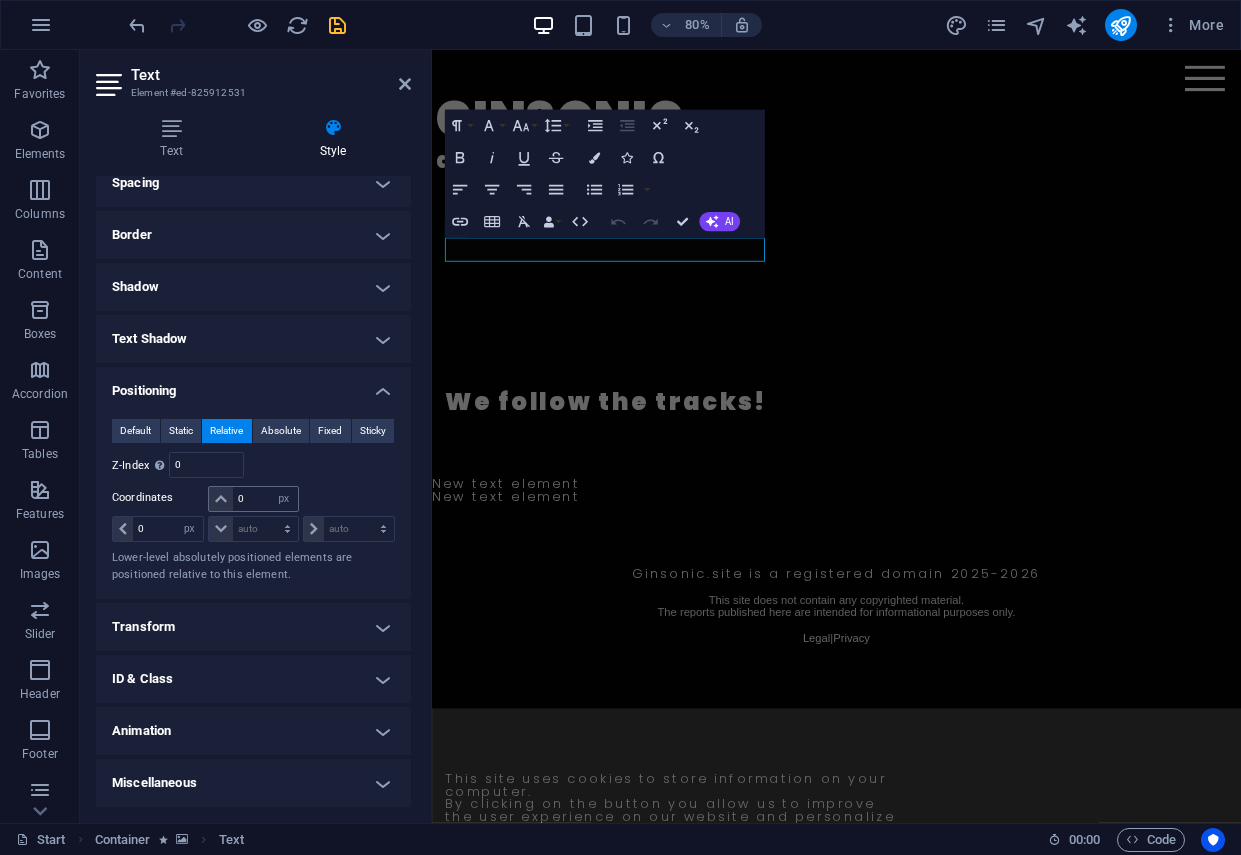 click at bounding box center [221, 499] 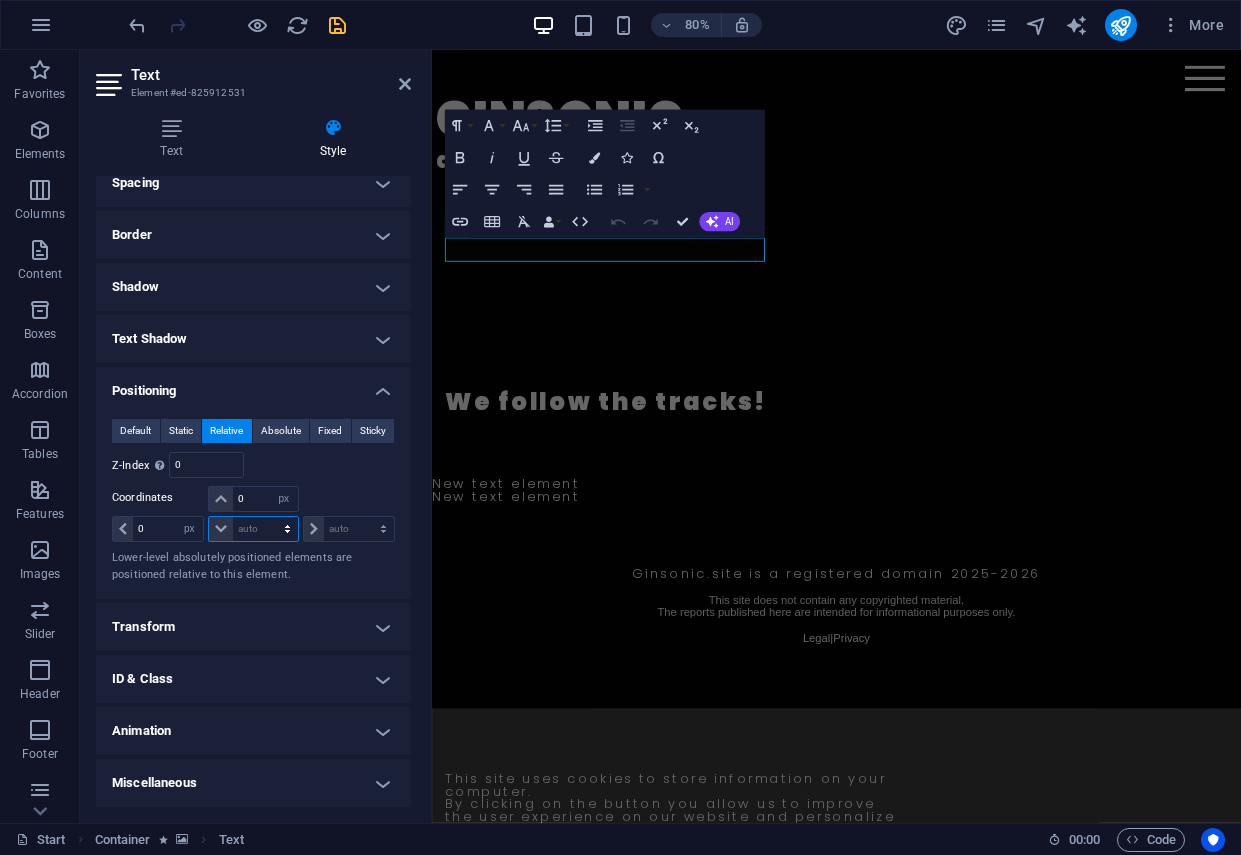 click on "auto px rem % em" at bounding box center (253, 529) 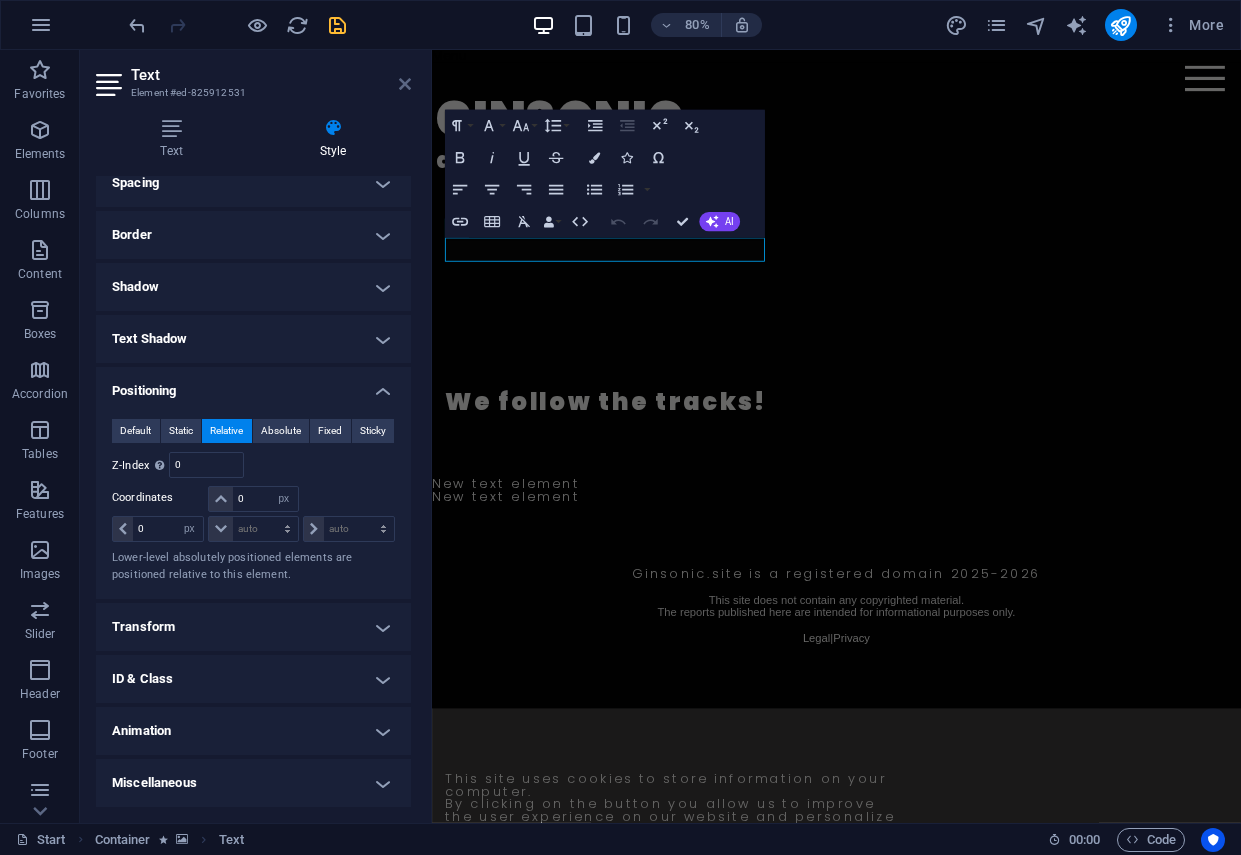 click at bounding box center [405, 84] 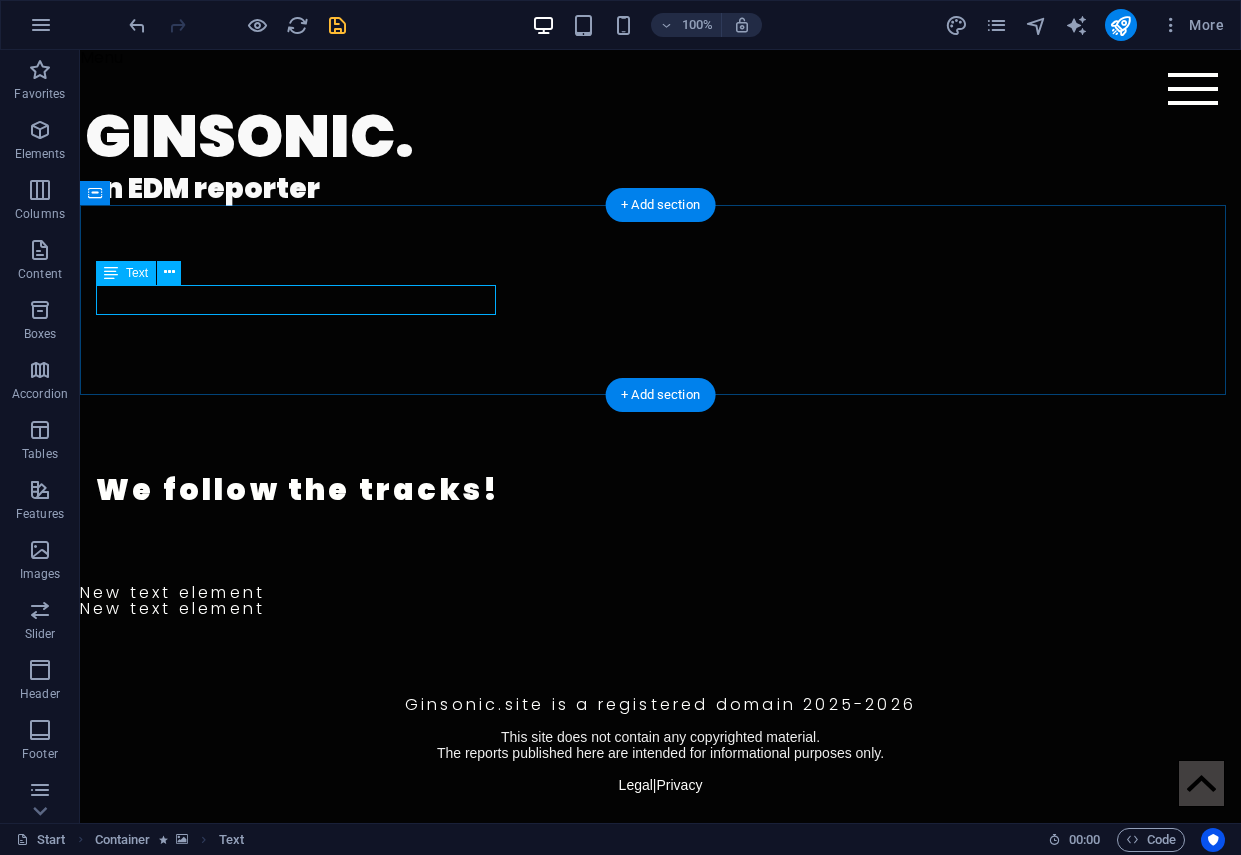 click on "We follow the tracks!" at bounding box center (660, 490) 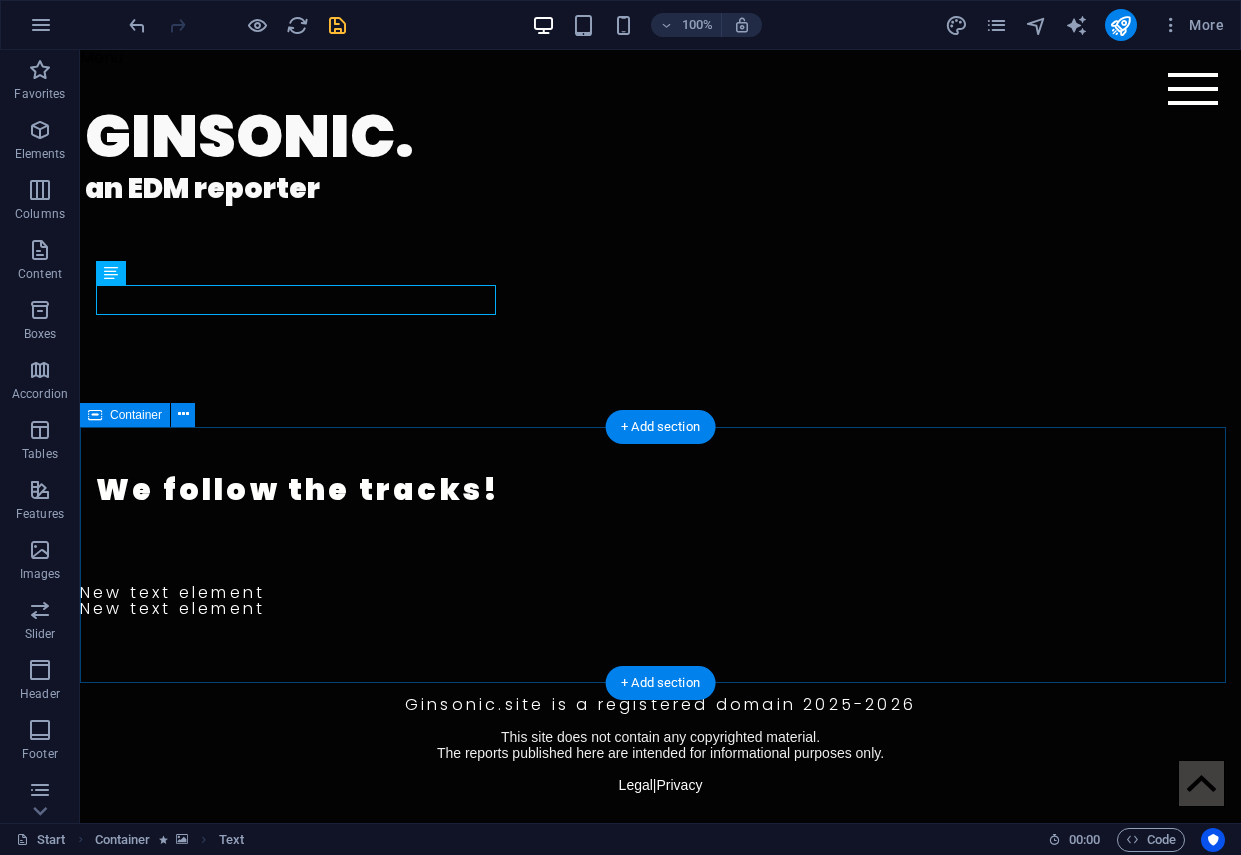 click on "Ginsonic.site is a registered domain 2025-2026 This site does not contain any copyrighted material.  The reports published here are intended for informational purposes only.  Legal  |  Privacy" at bounding box center [660, 745] 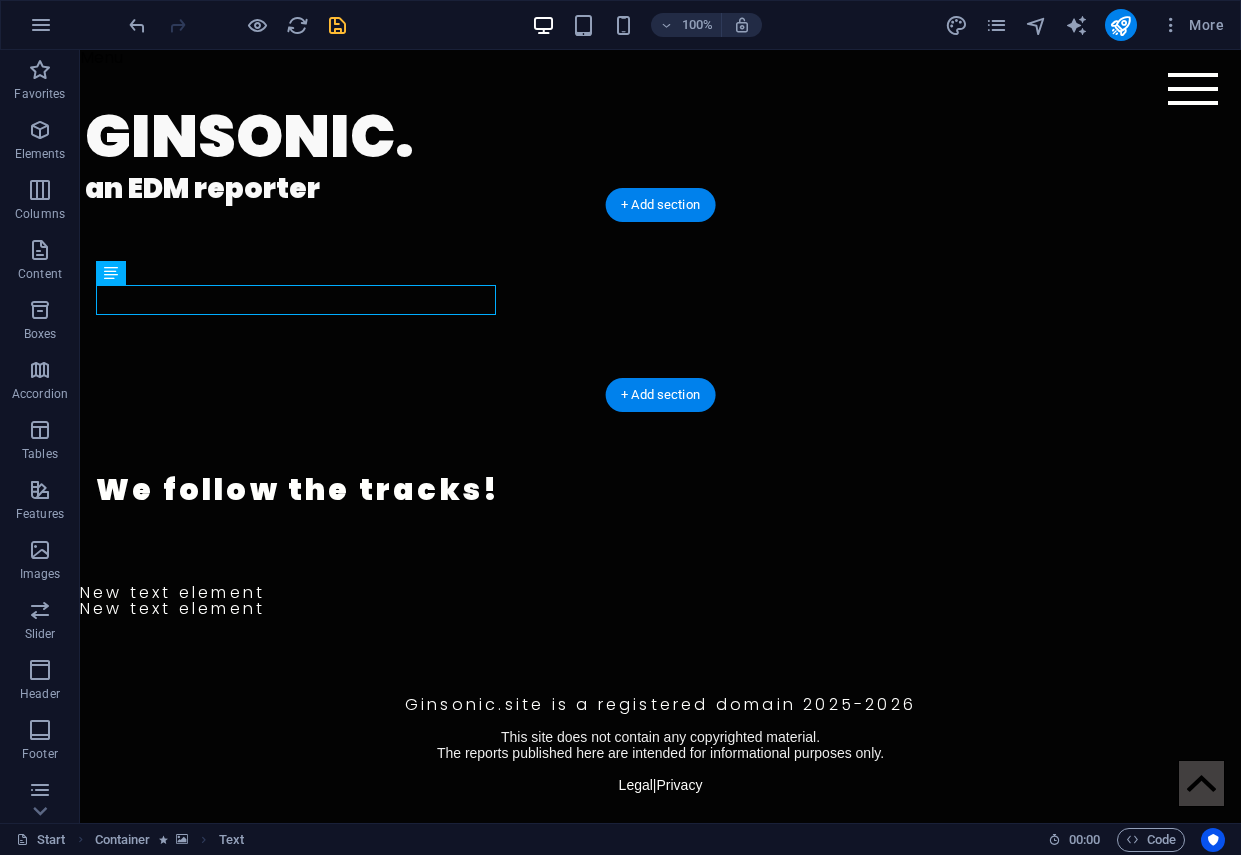 drag, startPoint x: 250, startPoint y: 299, endPoint x: 102, endPoint y: 228, distance: 164.14932 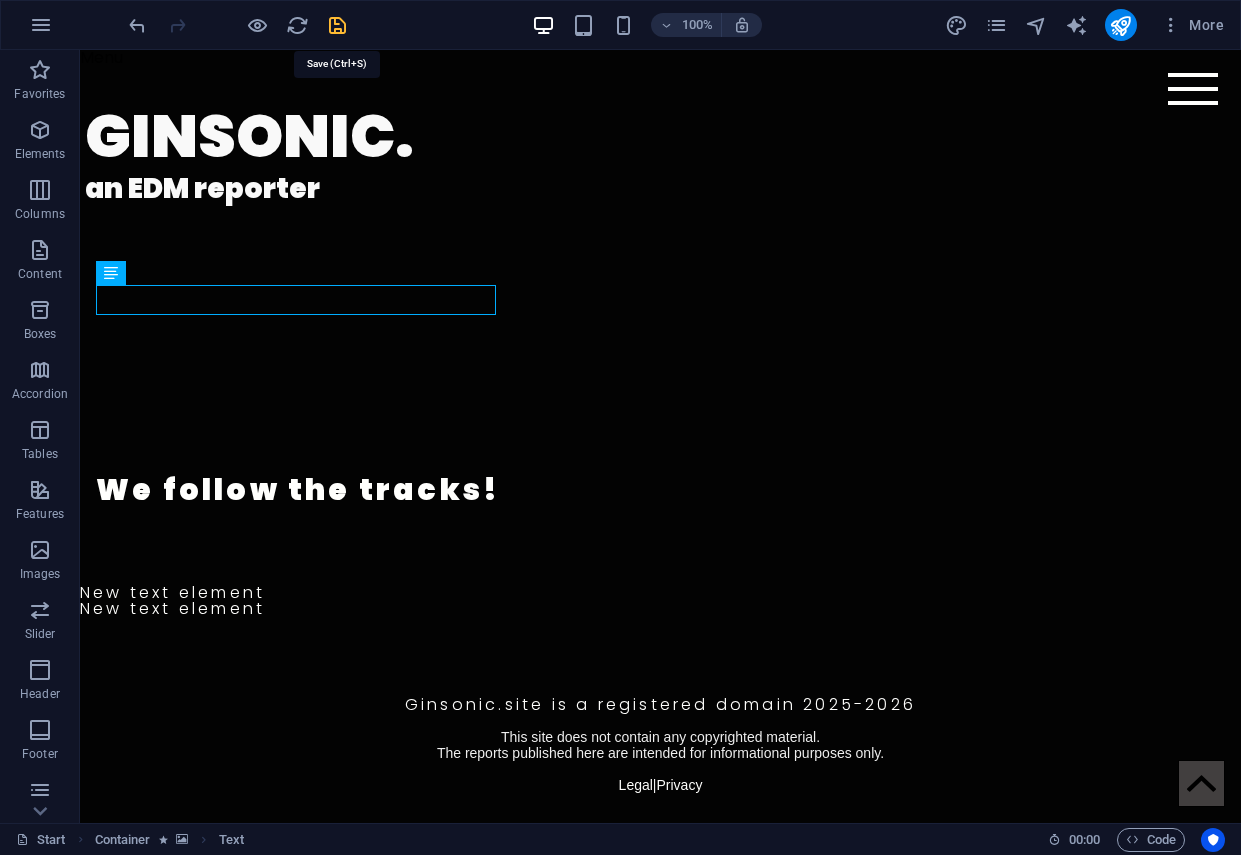 click at bounding box center (337, 25) 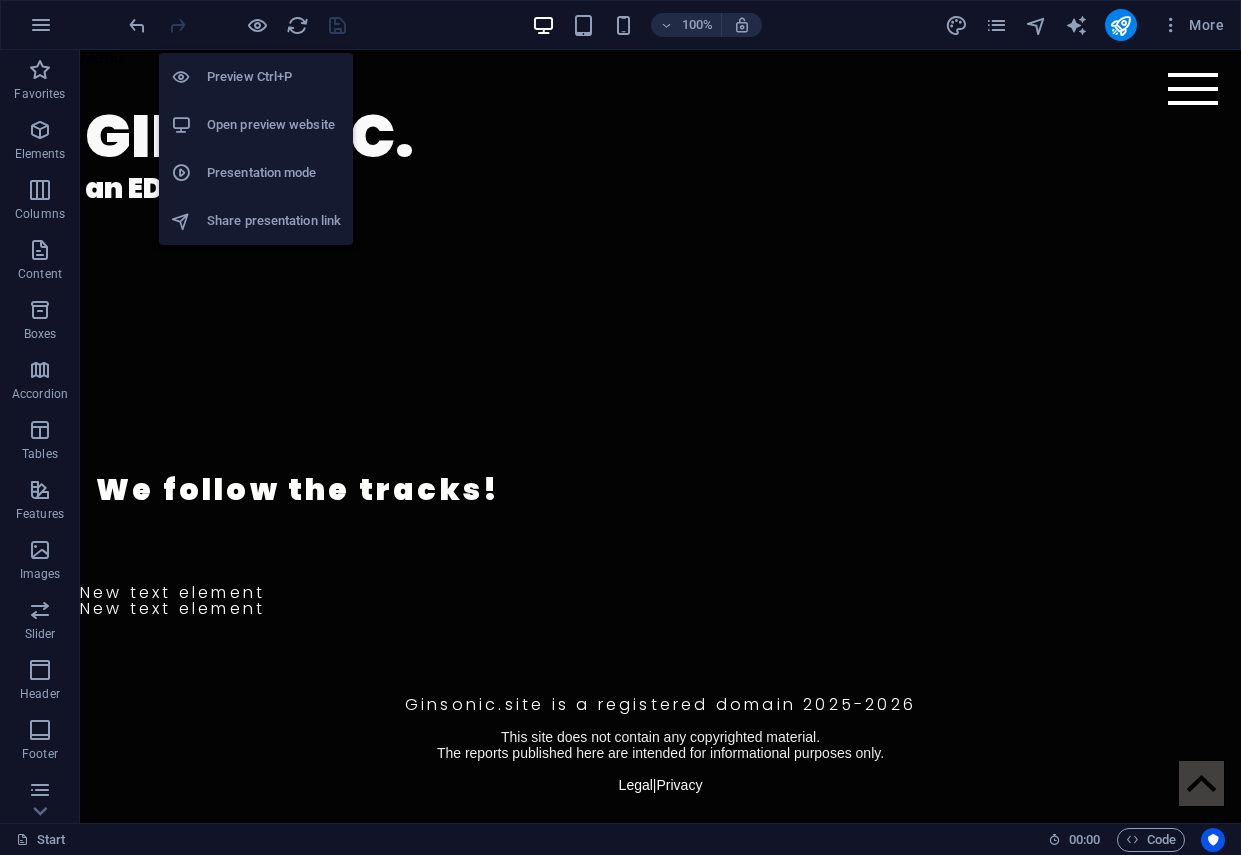click on "Open preview website" at bounding box center [274, 125] 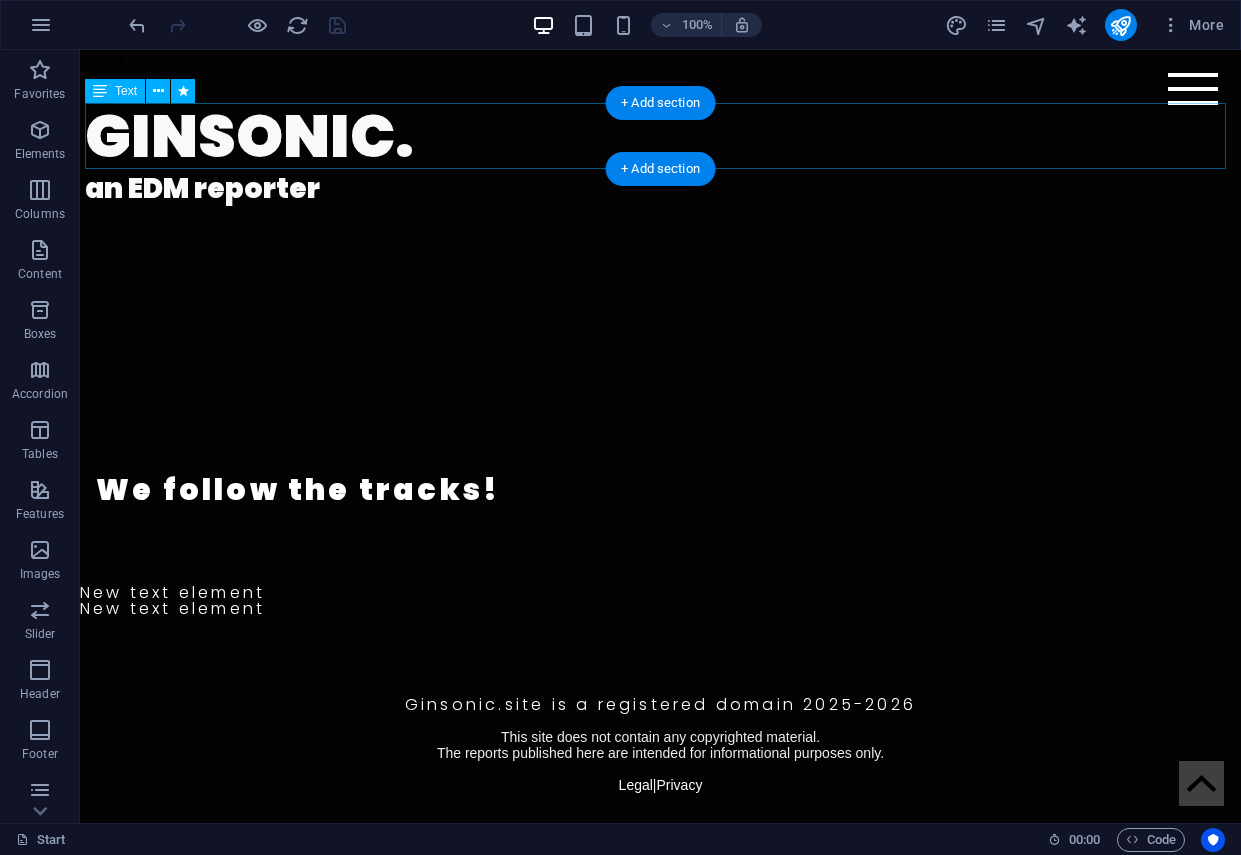 click on "GINSONIC." at bounding box center (663, 136) 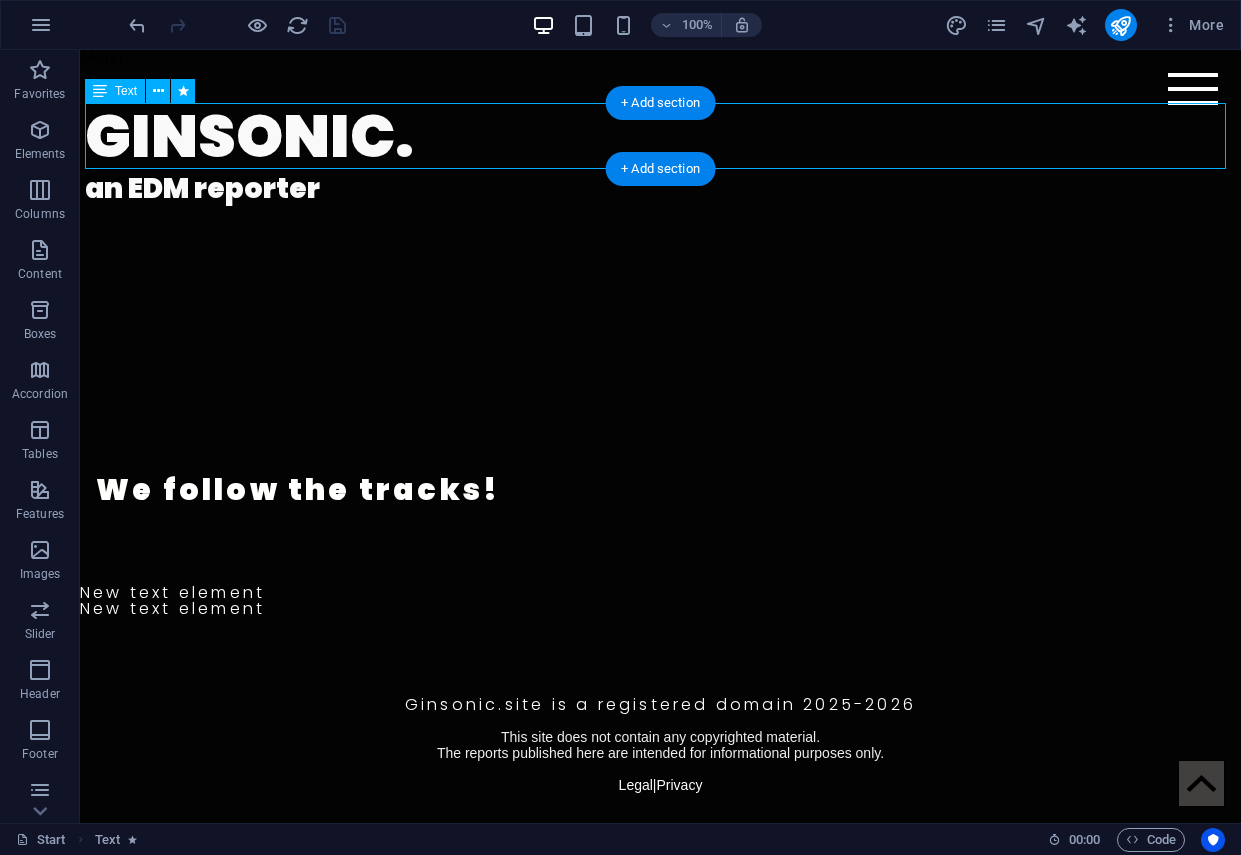 click on "GINSONIC." at bounding box center [663, 136] 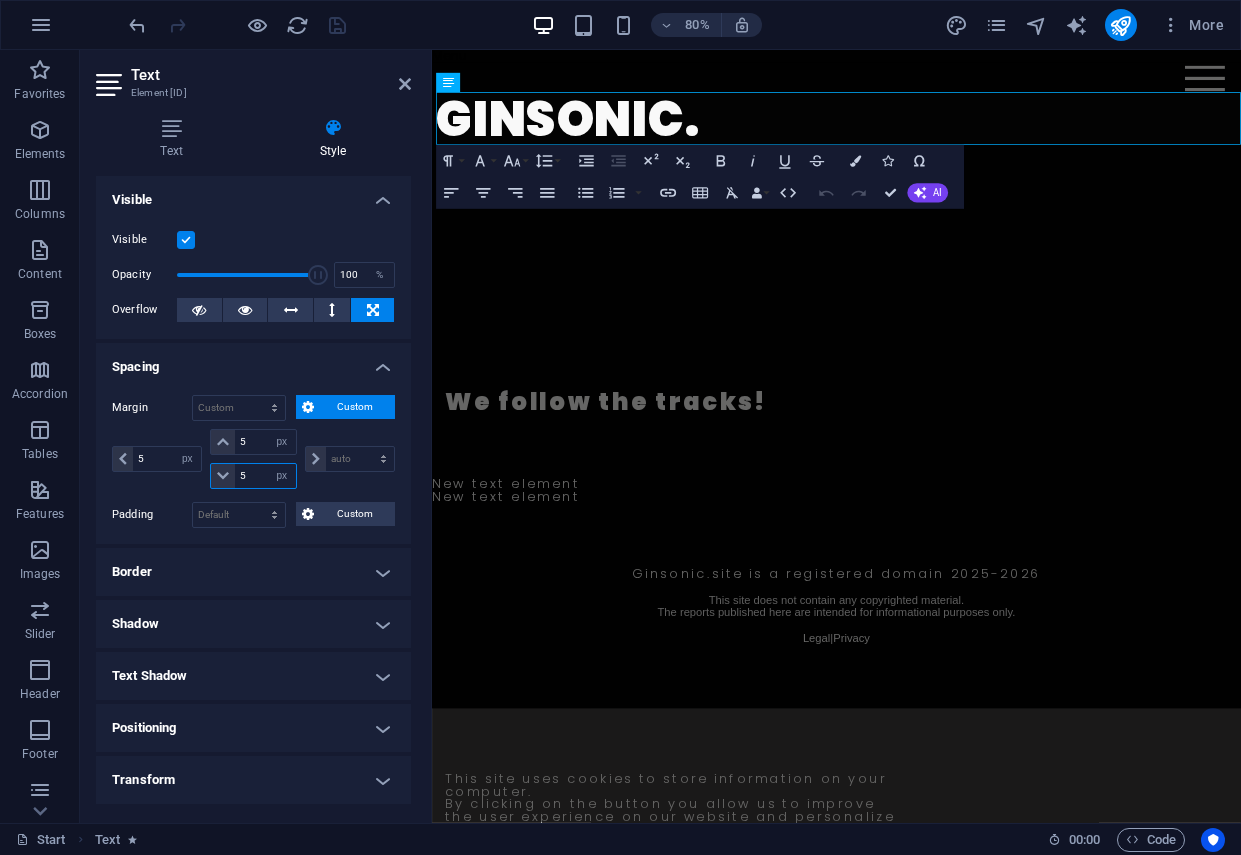 drag, startPoint x: 248, startPoint y: 473, endPoint x: 220, endPoint y: 470, distance: 28.160255 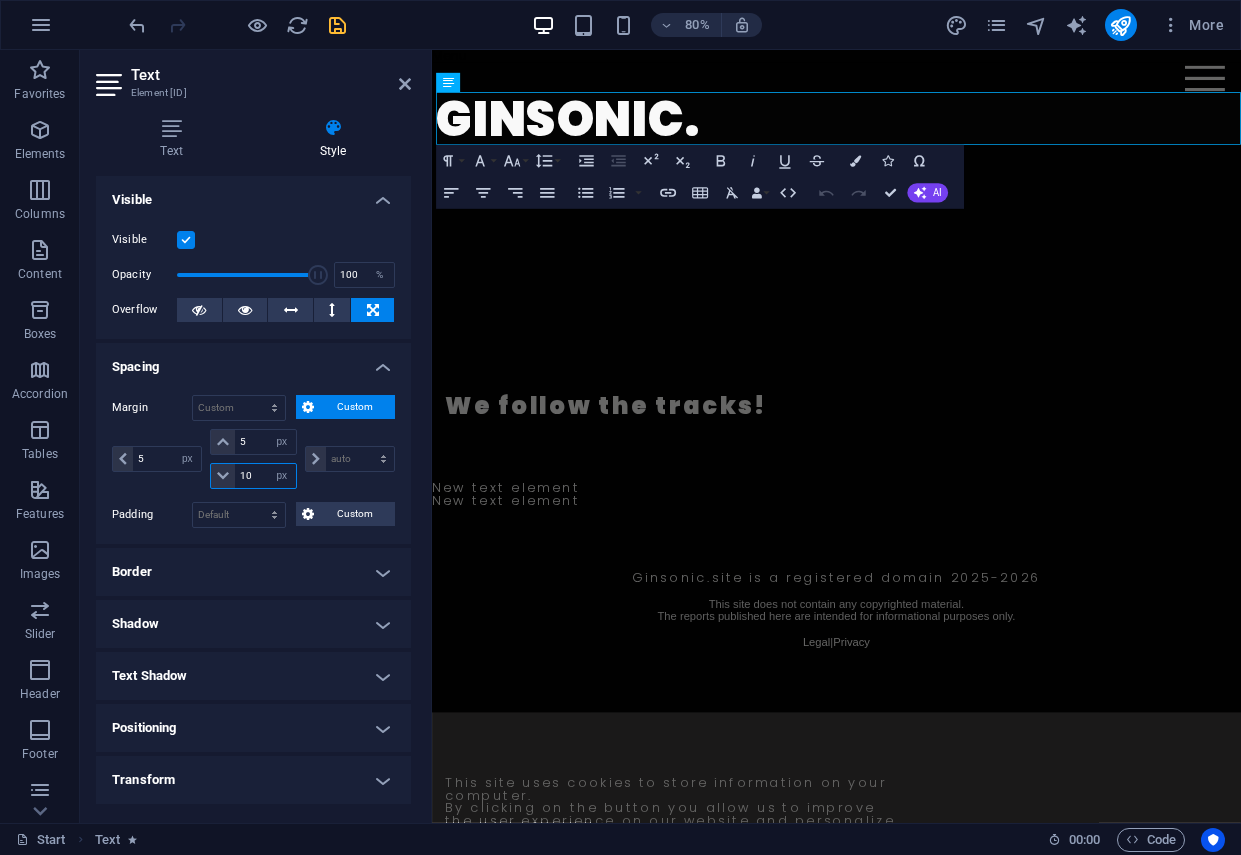 drag, startPoint x: 261, startPoint y: 475, endPoint x: 228, endPoint y: 473, distance: 33.06055 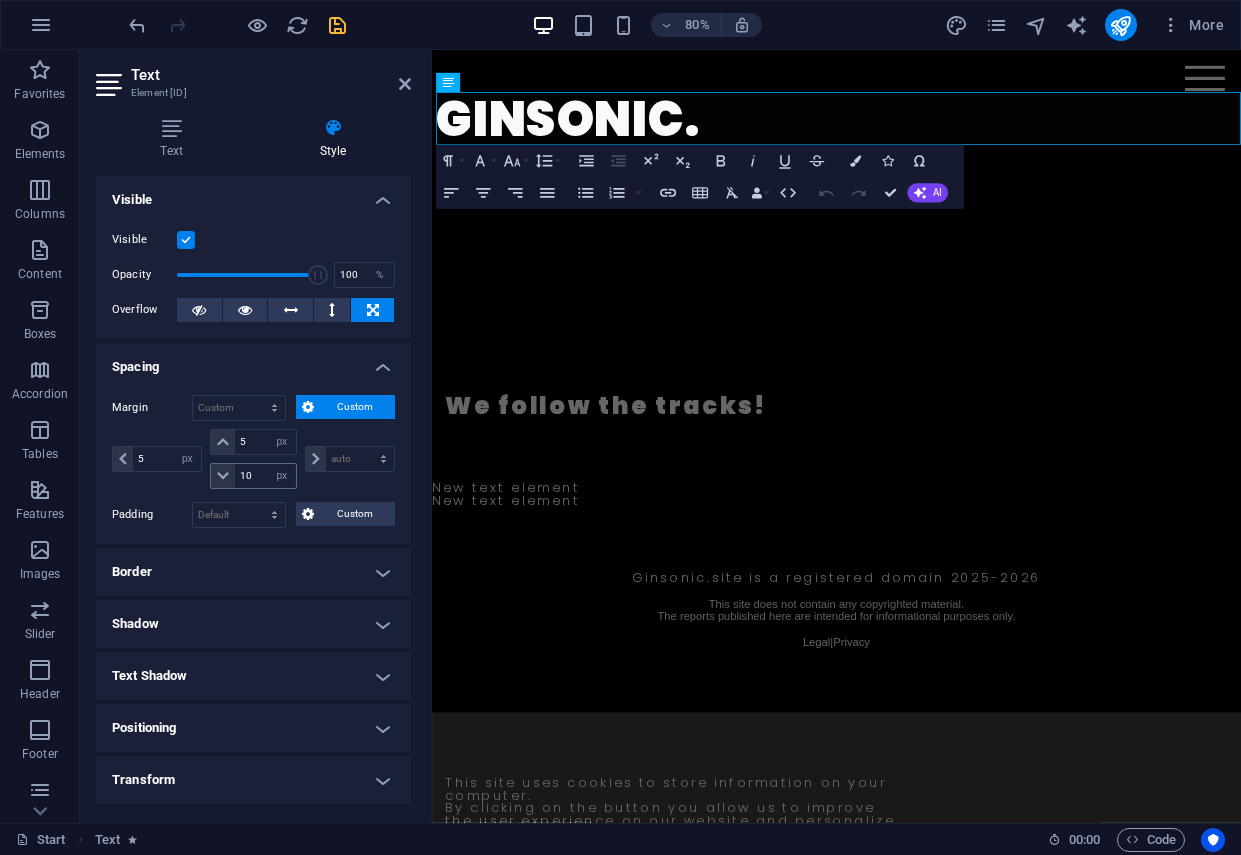 click at bounding box center (223, 476) 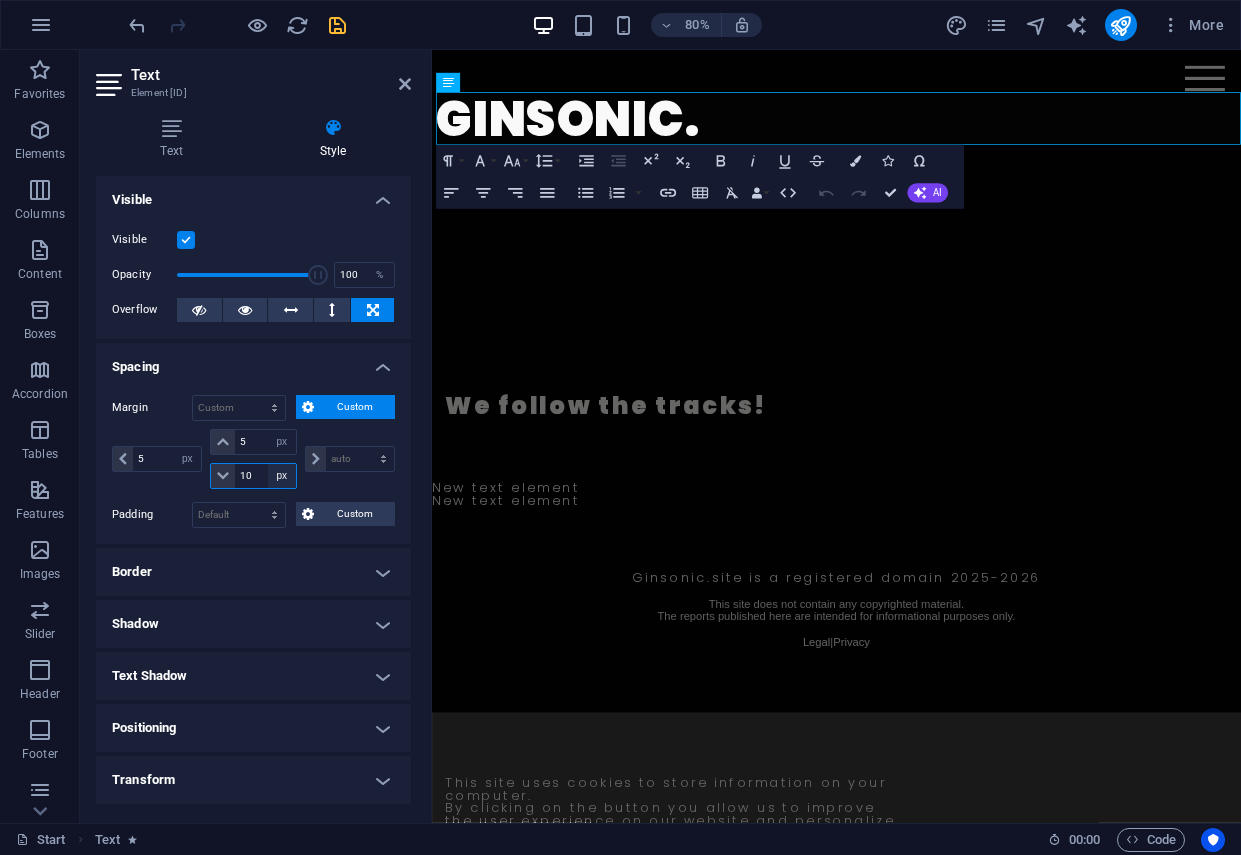 click on "auto px % rem vw vh" at bounding box center [282, 476] 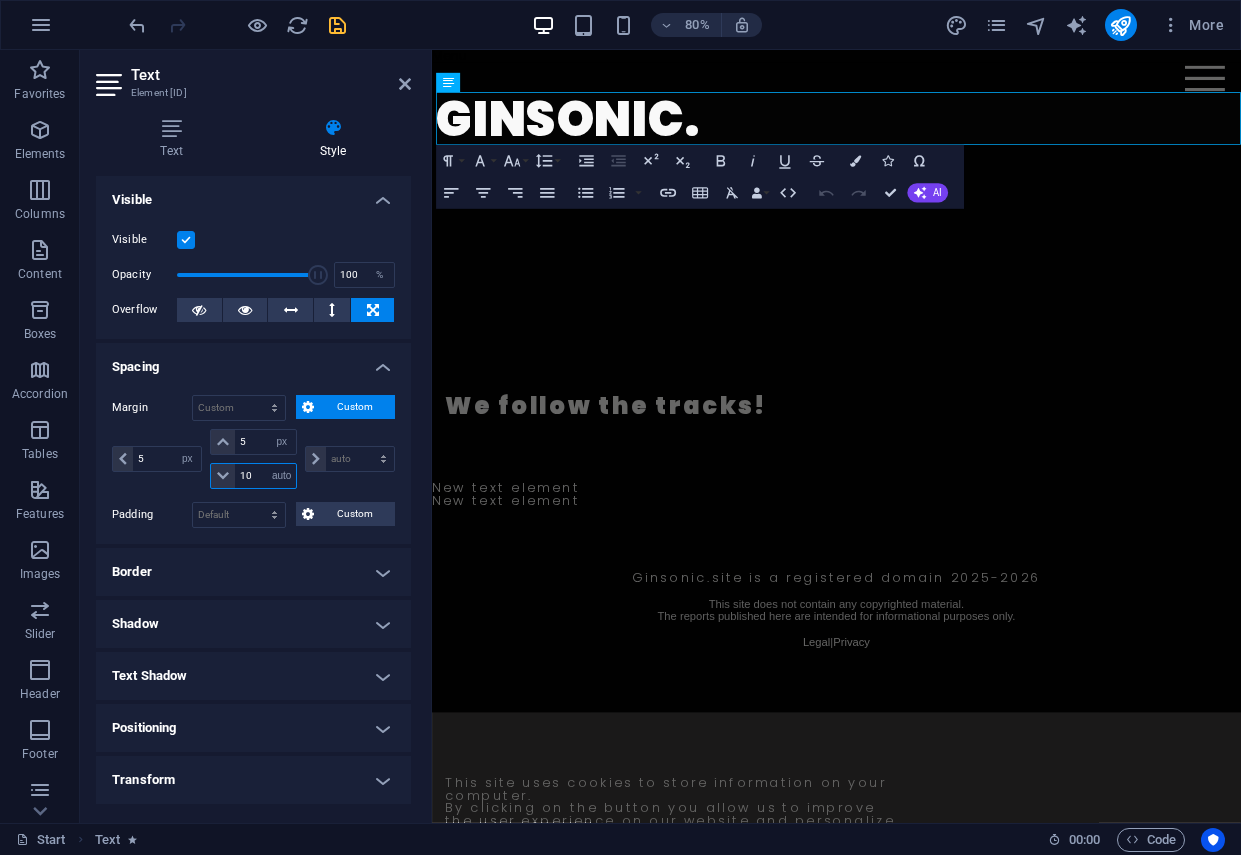 click on "auto px % rem vw vh" at bounding box center (282, 476) 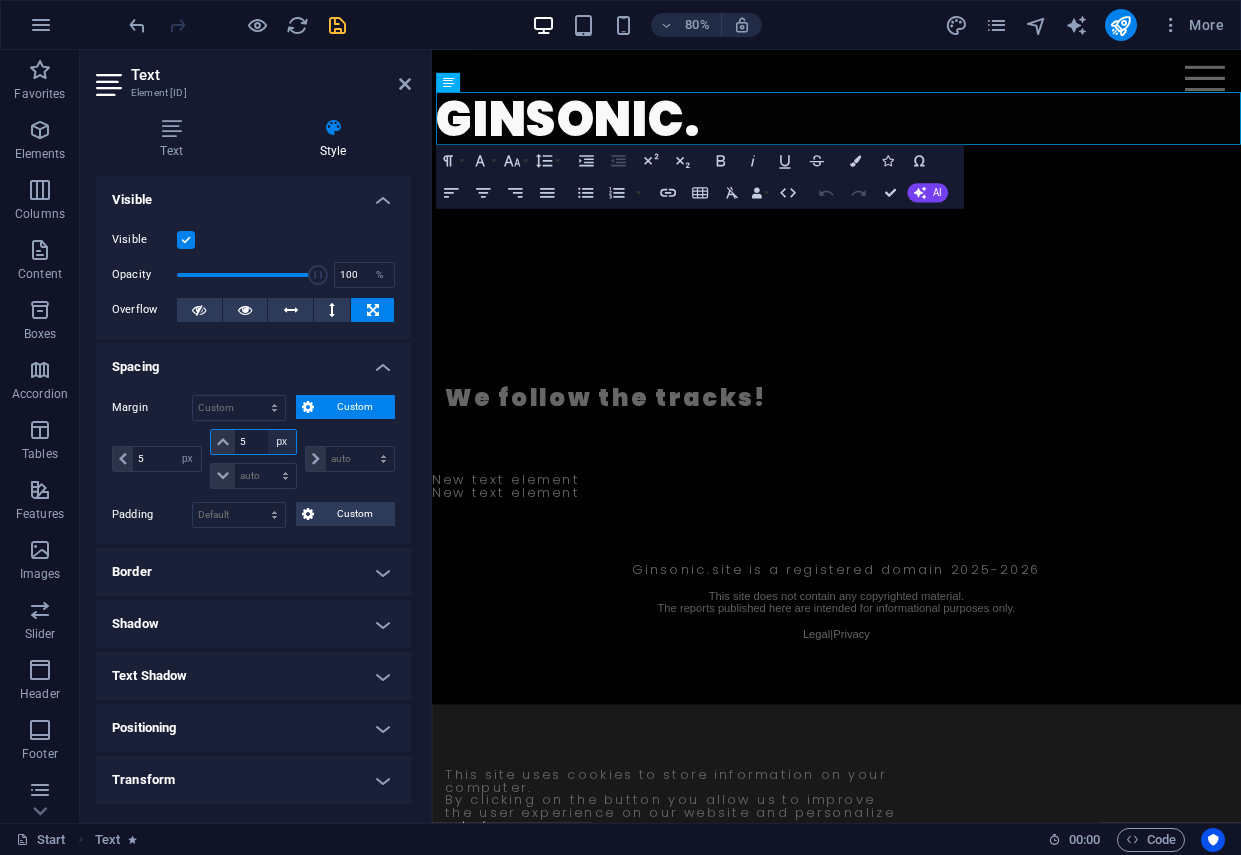 click on "auto px % rem vw vh" at bounding box center (282, 442) 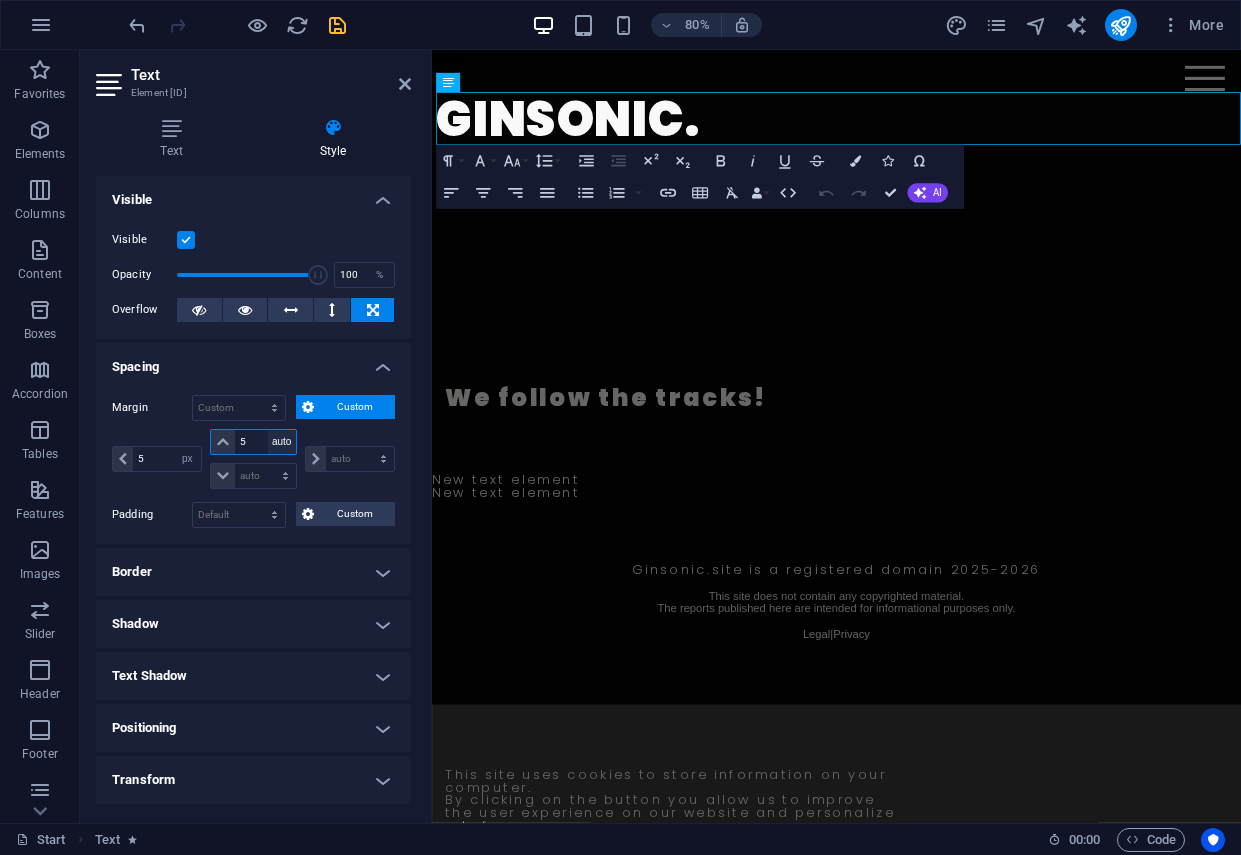 click on "auto px % rem vw vh" at bounding box center [282, 442] 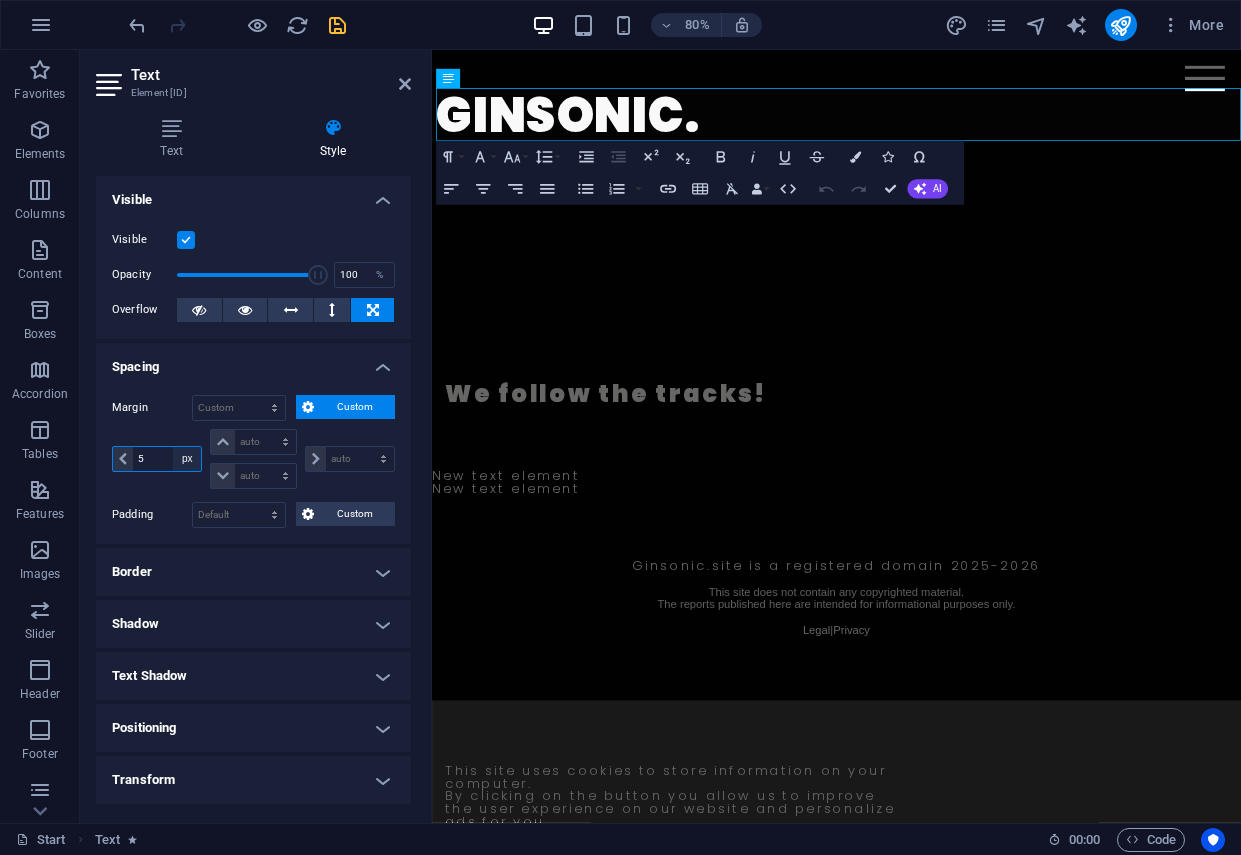 click on "auto px % rem vw vh" at bounding box center (187, 459) 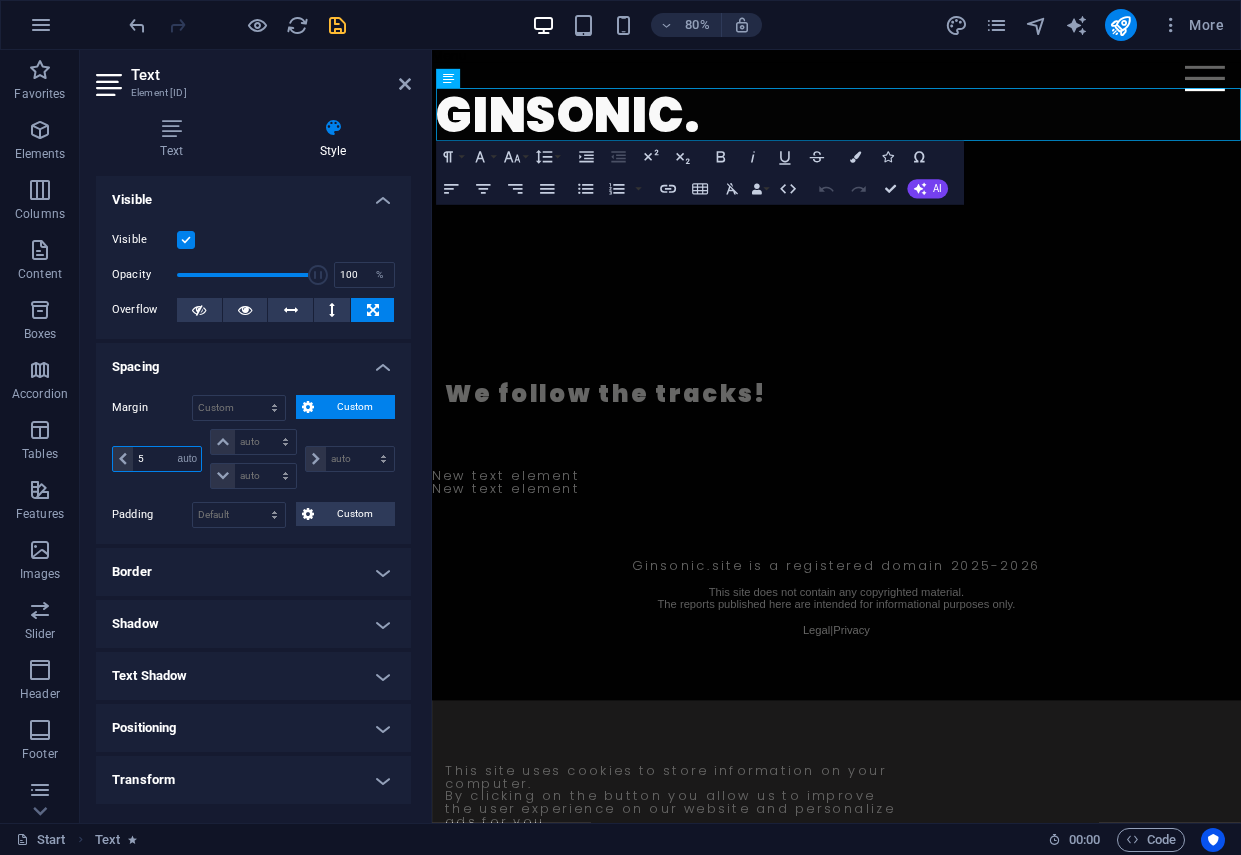 click on "auto px % rem vw vh" at bounding box center (187, 459) 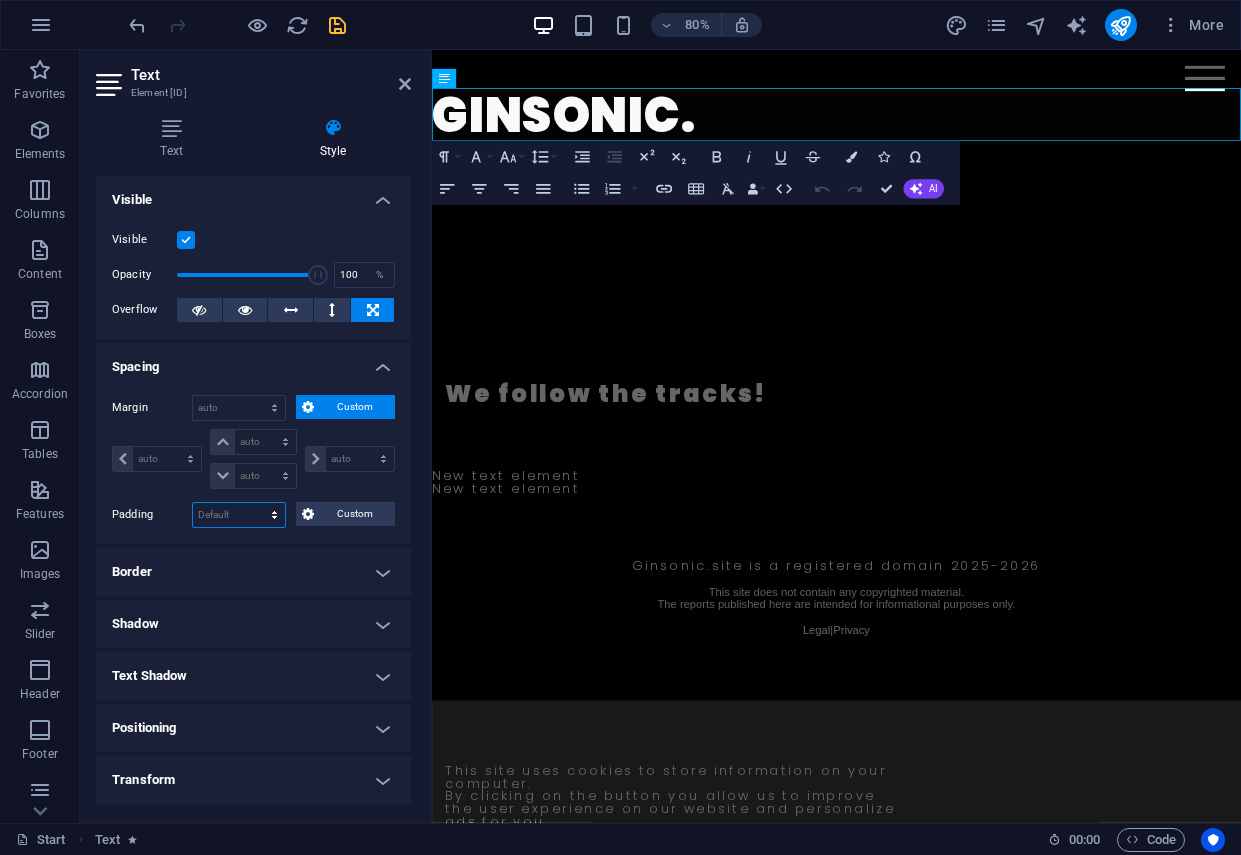 click on "Default px rem % vh vw Custom" at bounding box center [239, 515] 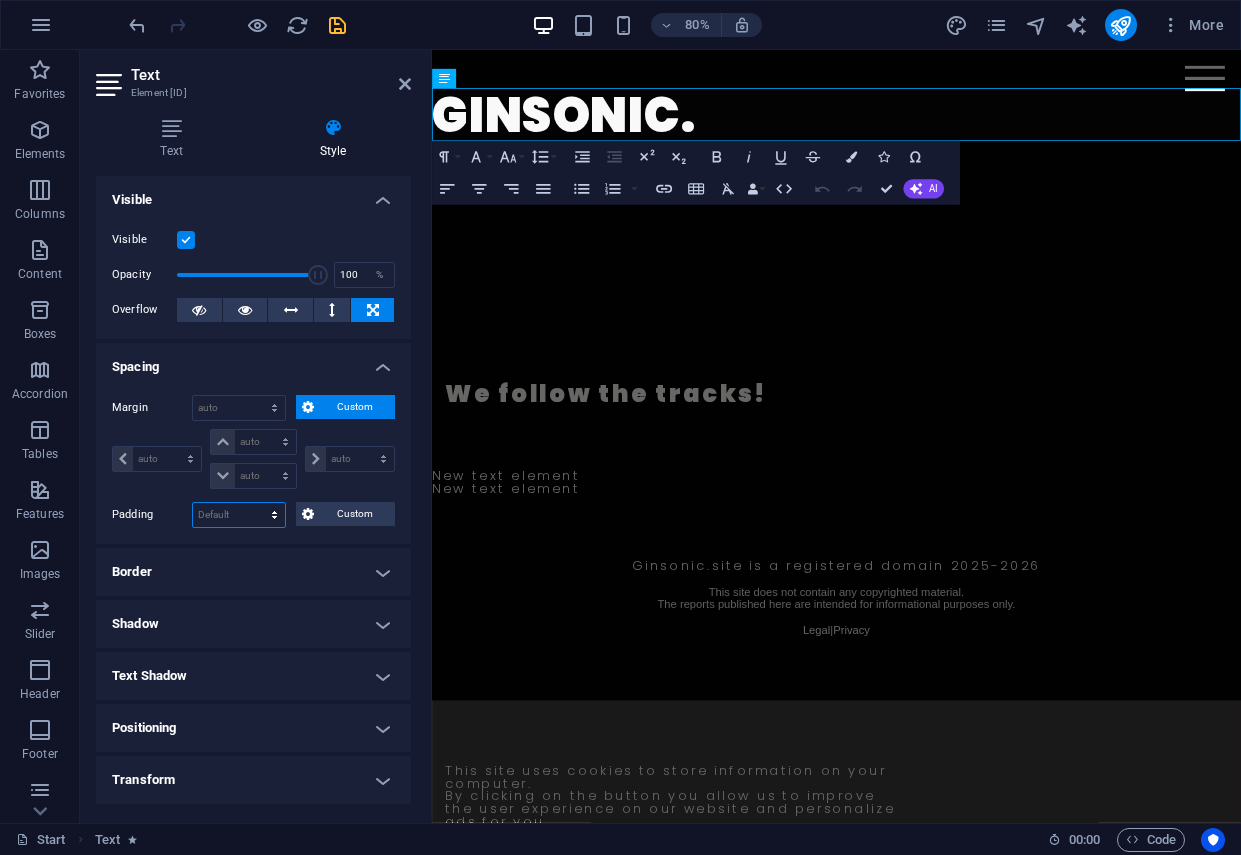 click on "Default px rem % vh vw Custom" at bounding box center (239, 515) 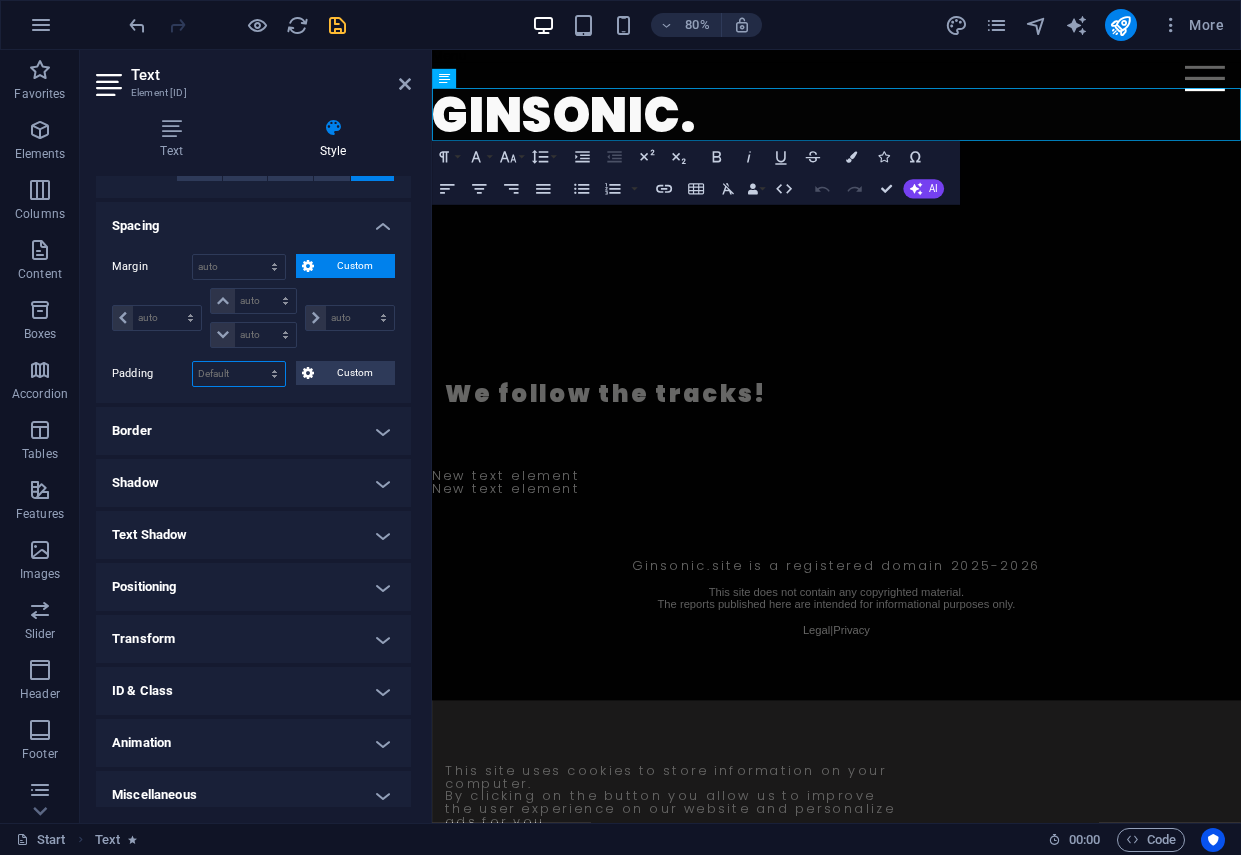 scroll, scrollTop: 153, scrollLeft: 0, axis: vertical 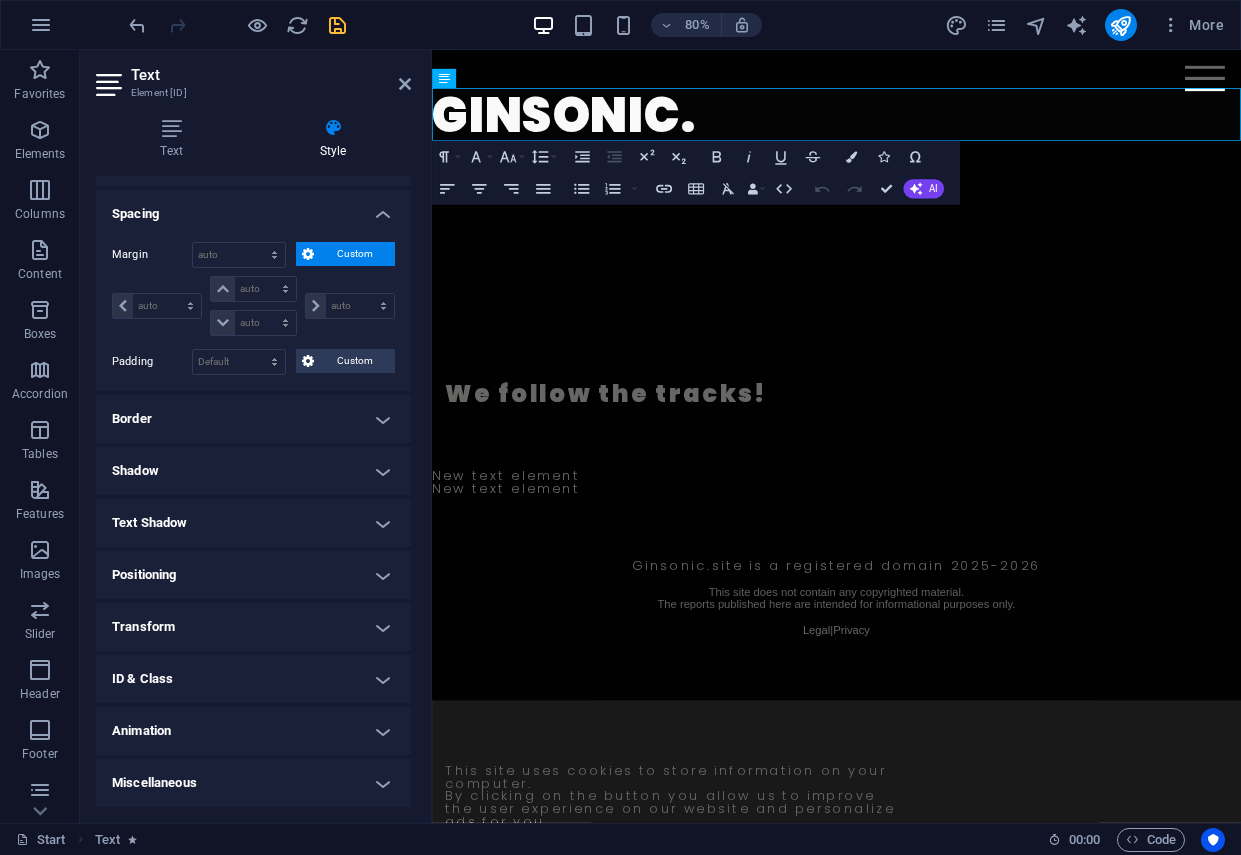 click on "Positioning" at bounding box center [253, 575] 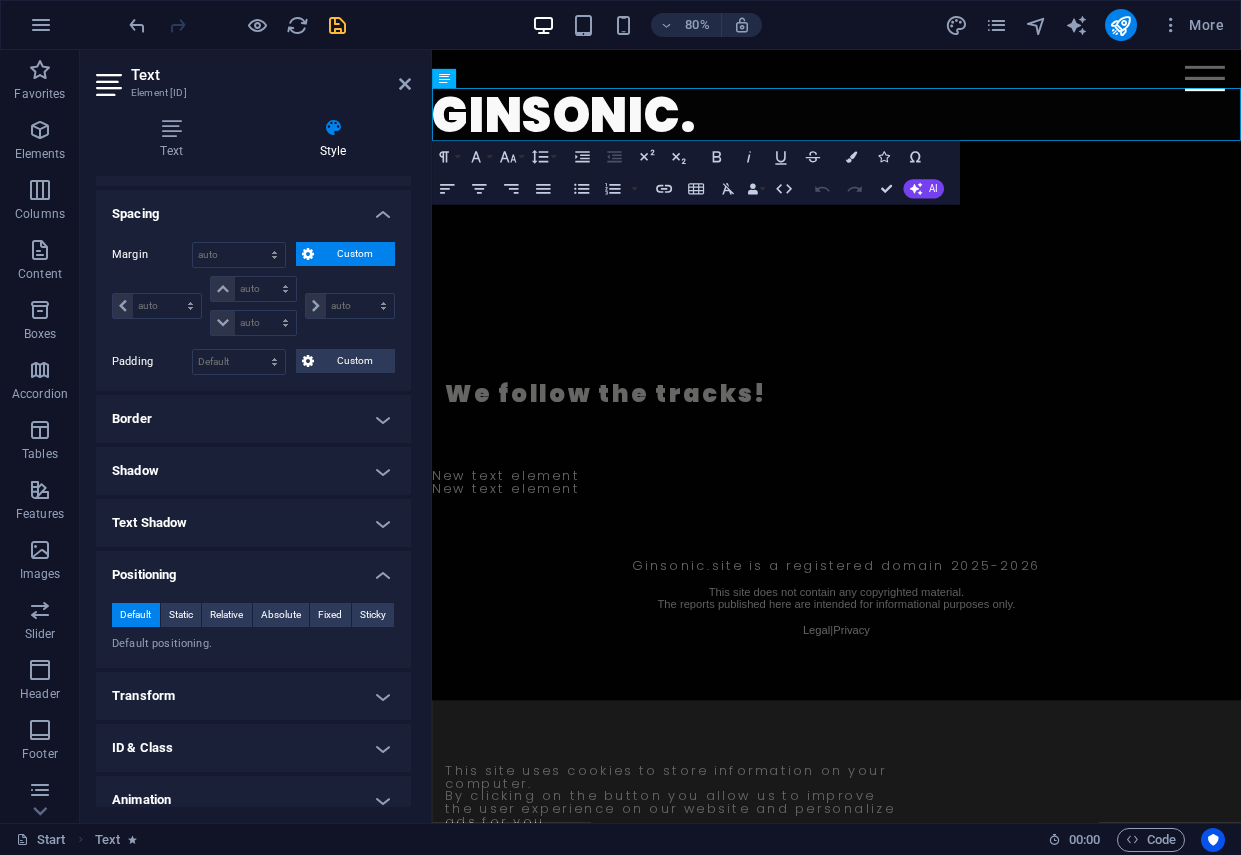 click on "Positioning" at bounding box center [253, 569] 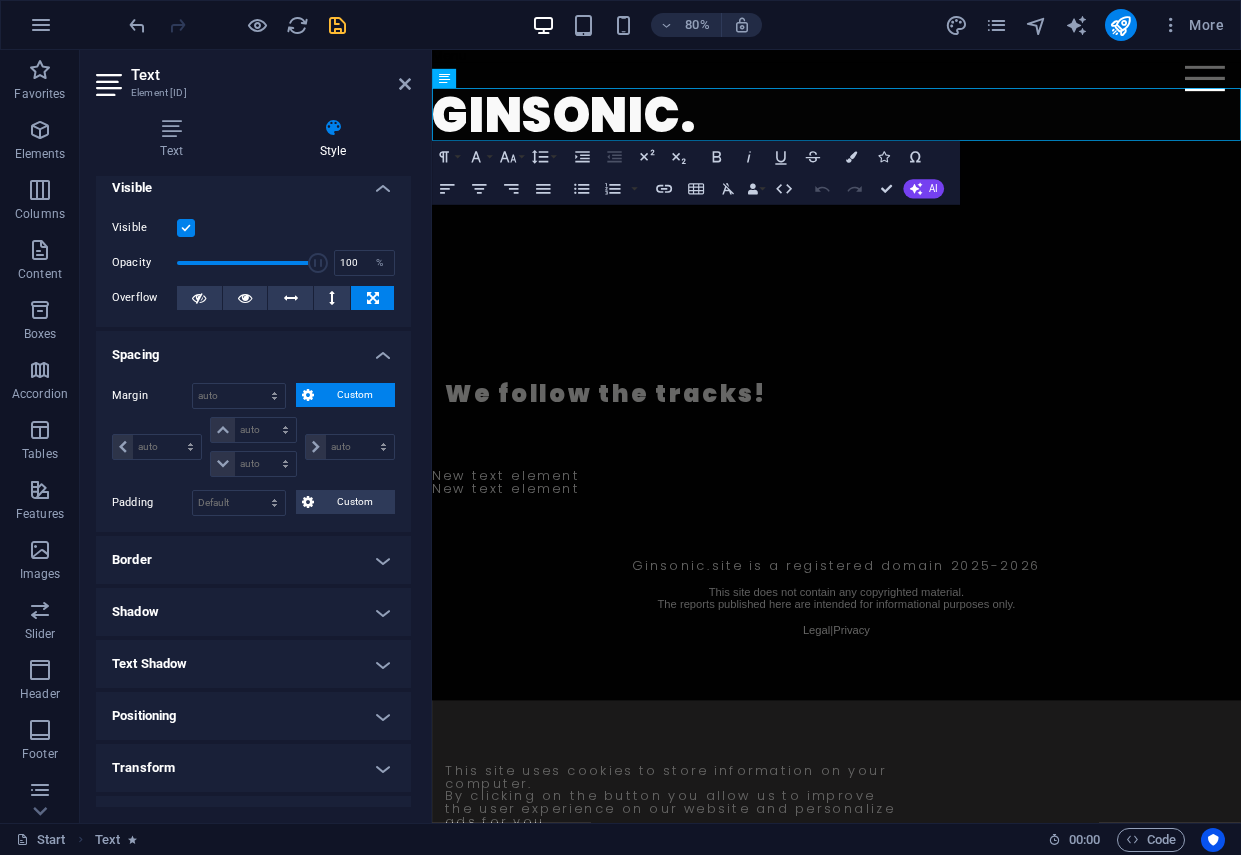 scroll, scrollTop: 0, scrollLeft: 0, axis: both 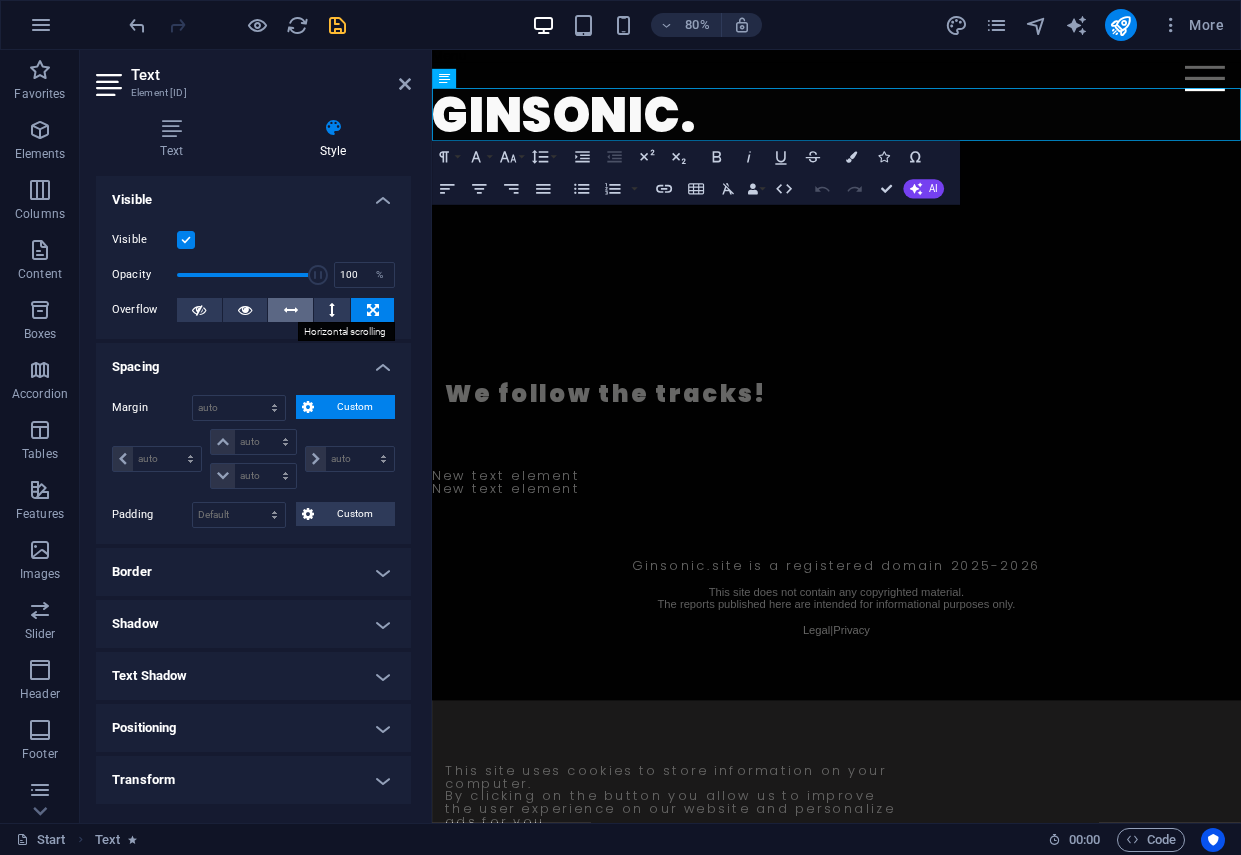 click at bounding box center (290, 310) 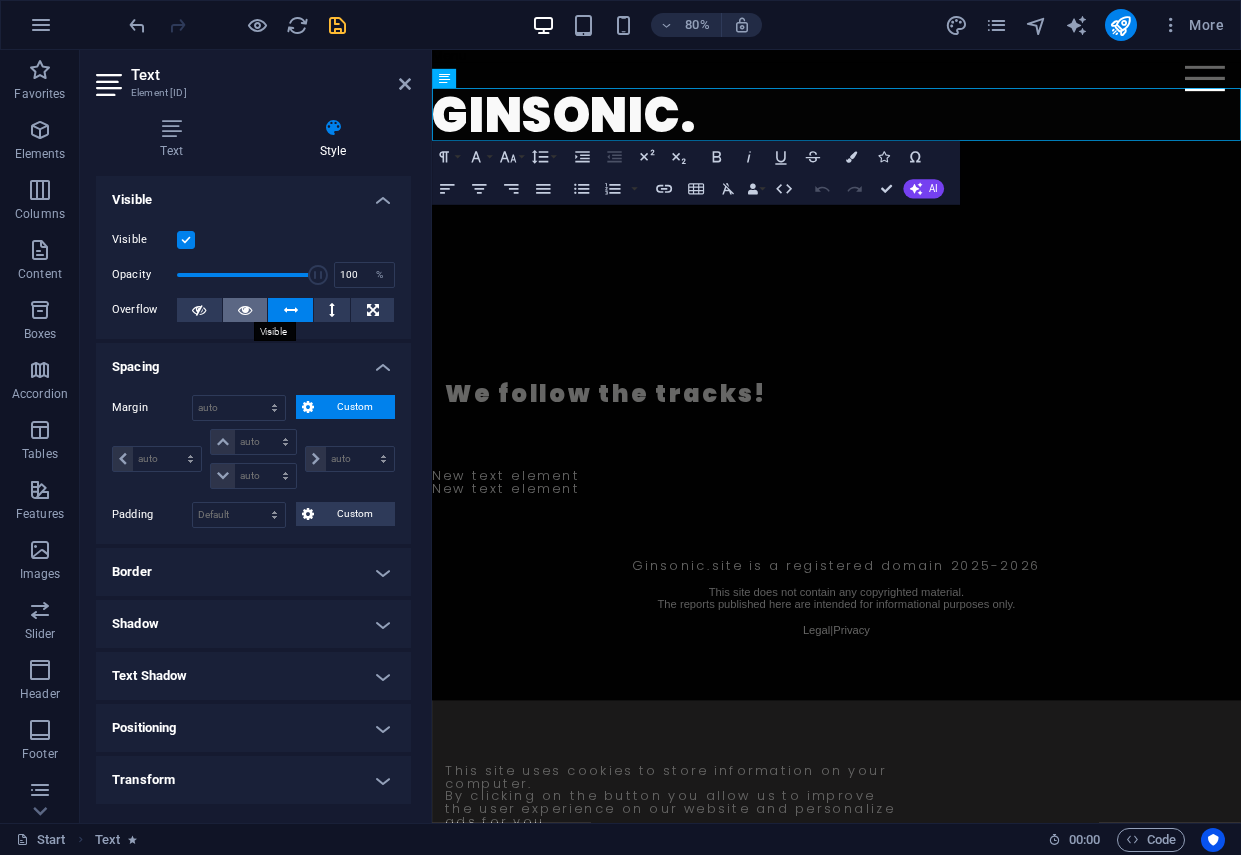 click at bounding box center [245, 310] 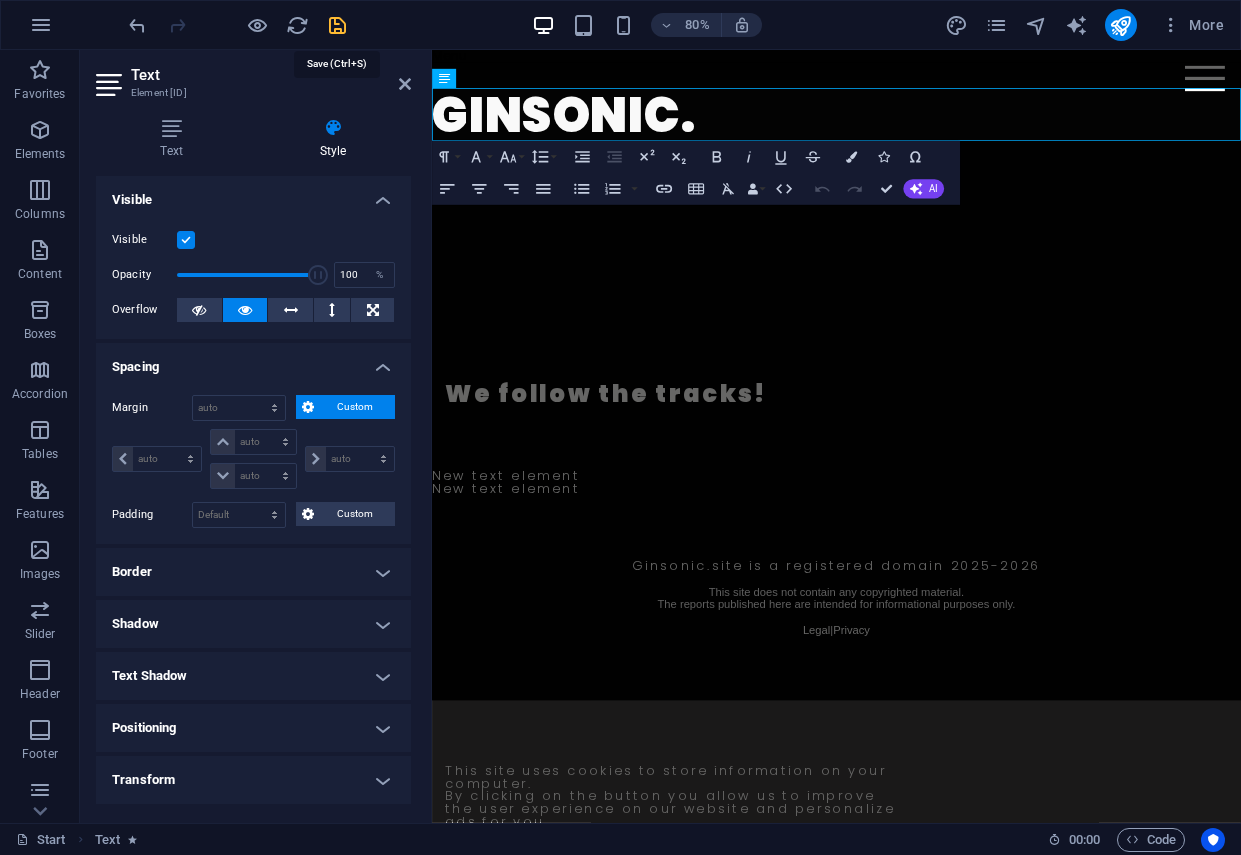 click at bounding box center [337, 25] 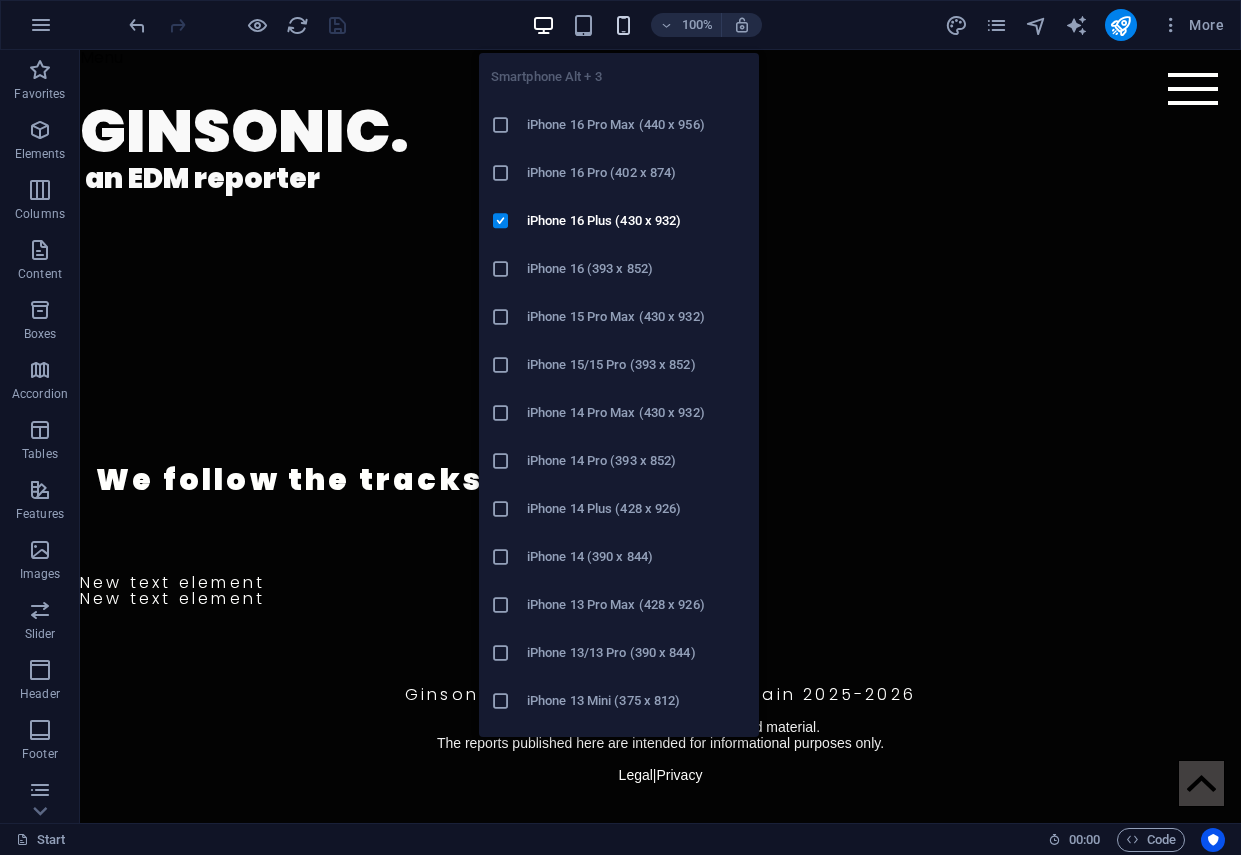 click at bounding box center [623, 25] 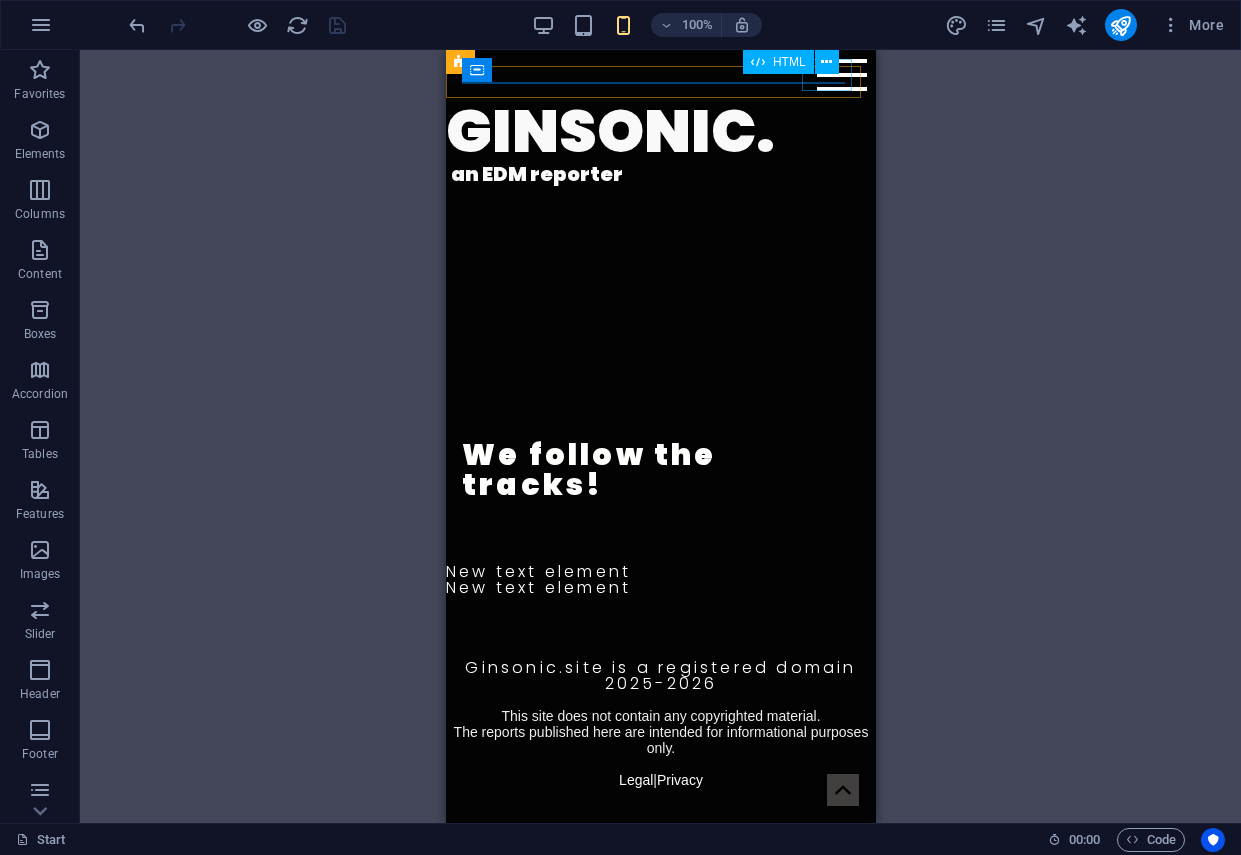 click on "Menu" at bounding box center [841, 75] 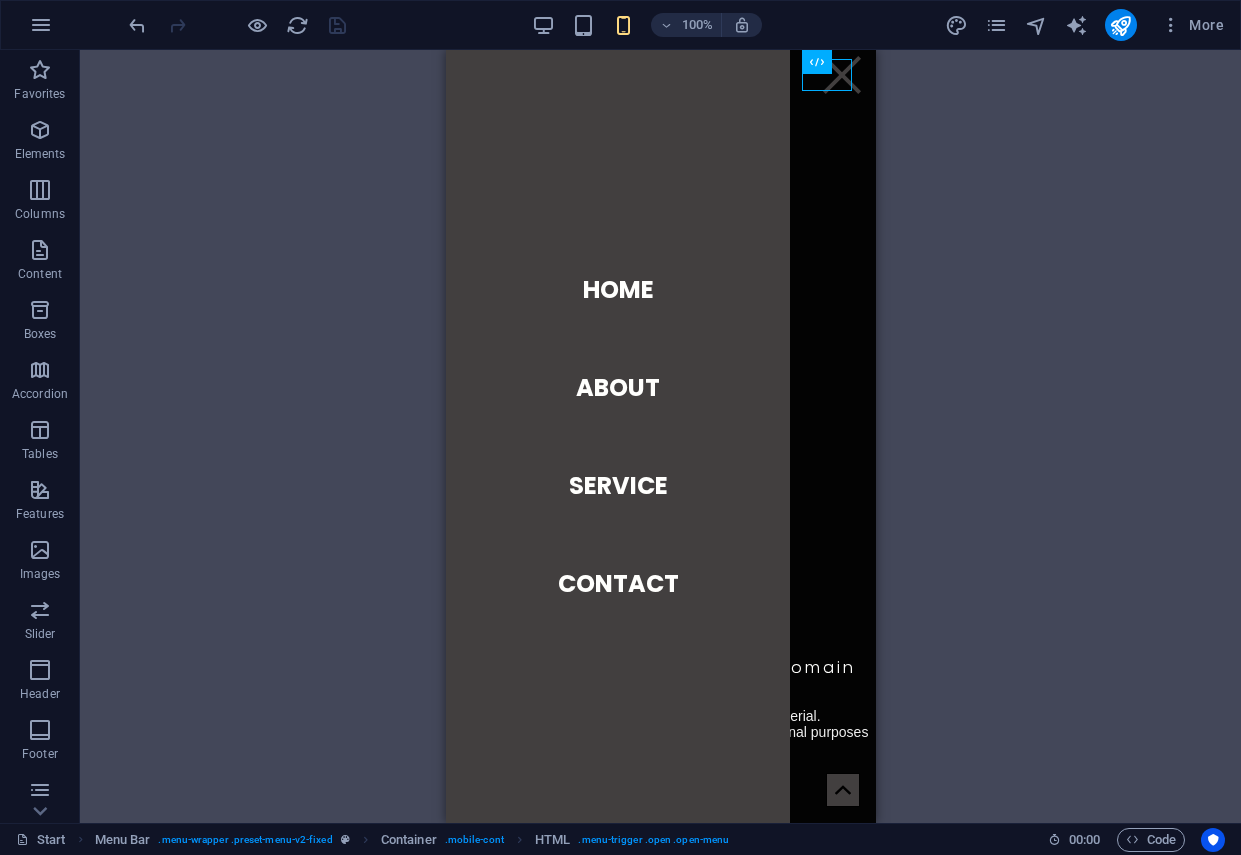 click on "Menu Bar   Text   H3   Container   Text   Text   Text   HTML   Icon
Text   Text   Container   Cookie Consent Bar   HTML   Container   Button   Container   Container   Button   Menu Bar   Menu" at bounding box center (660, 436) 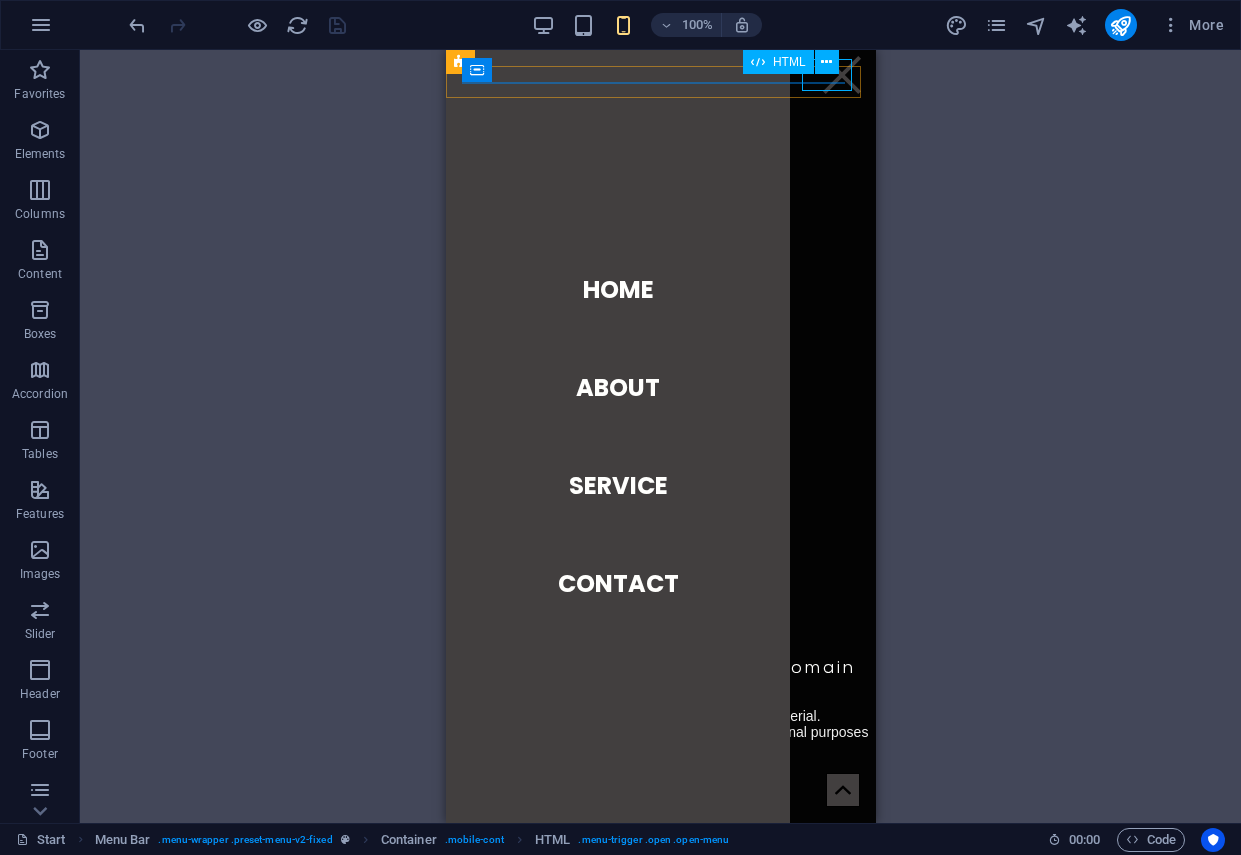 click on "Menu" at bounding box center (841, 75) 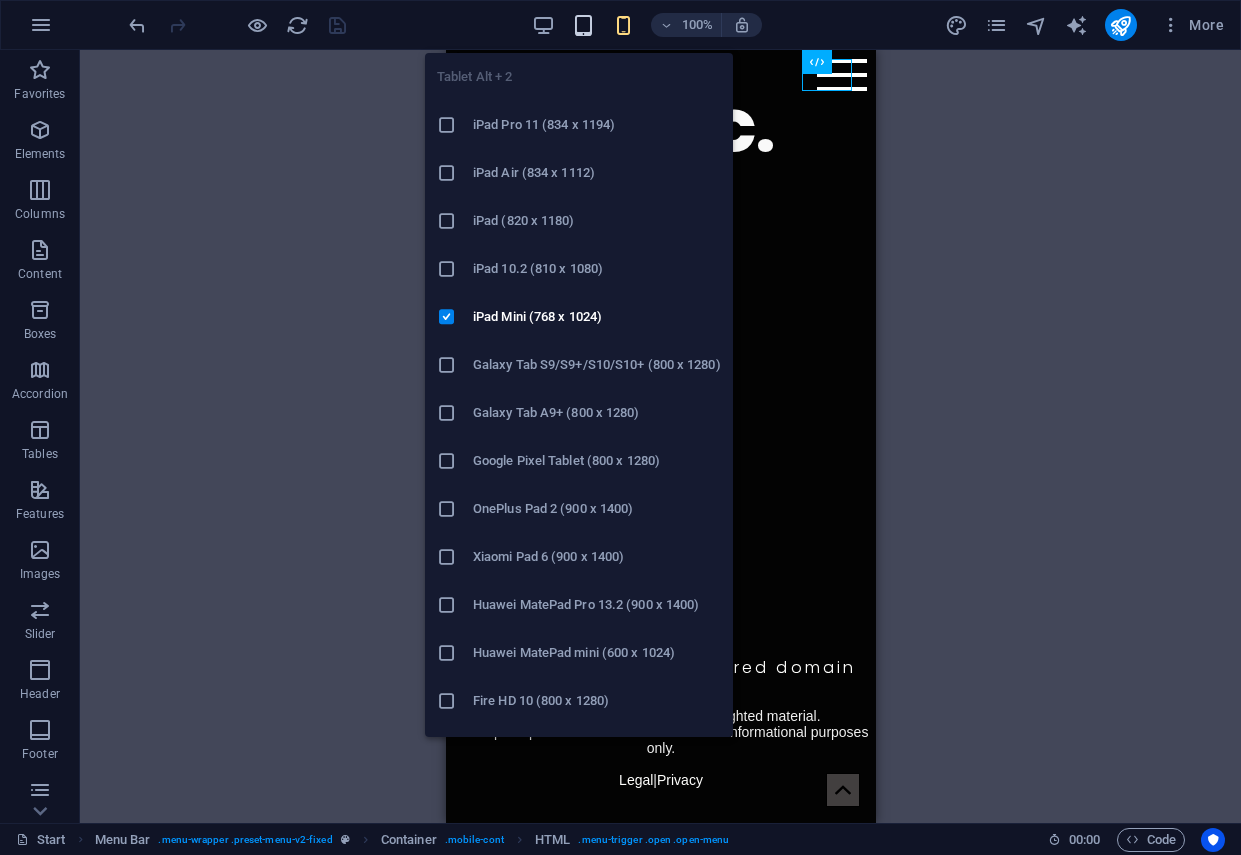 click at bounding box center (583, 25) 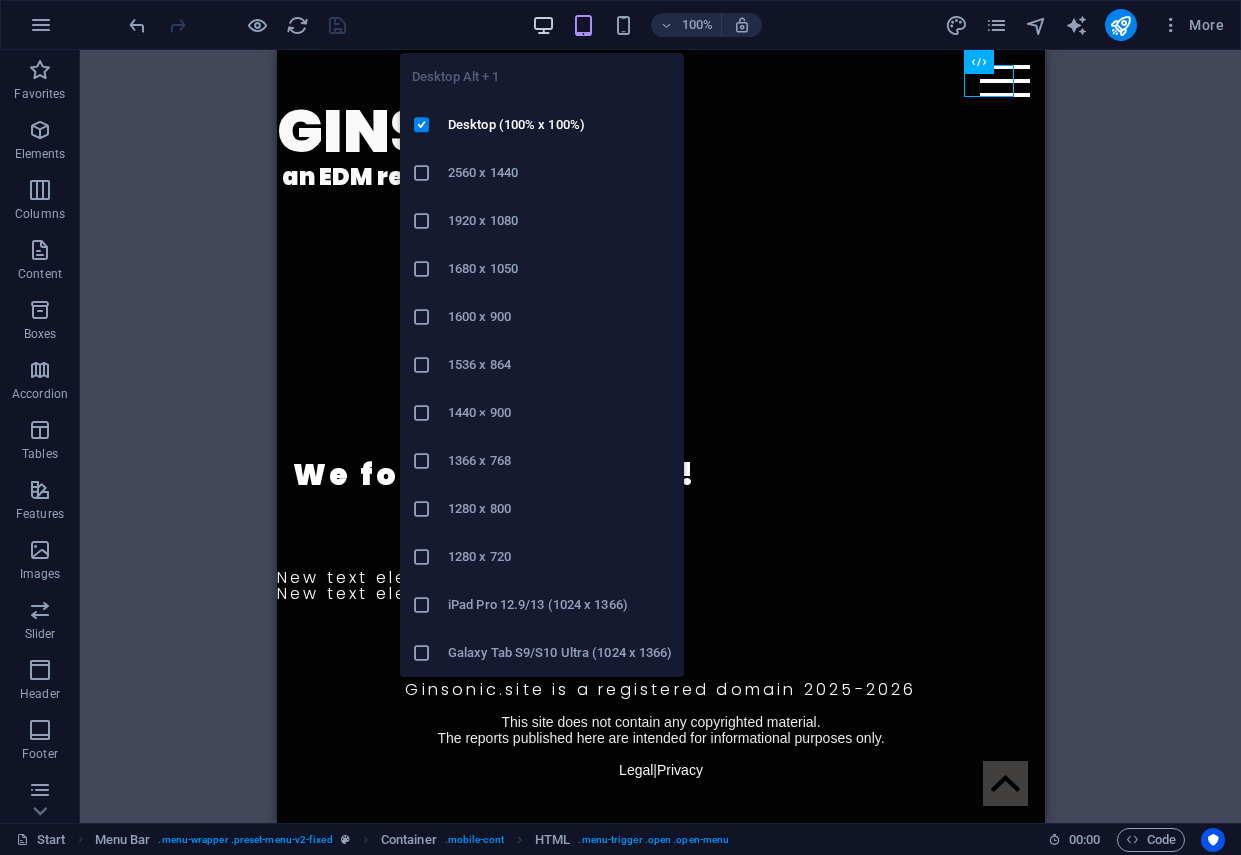 click at bounding box center [543, 25] 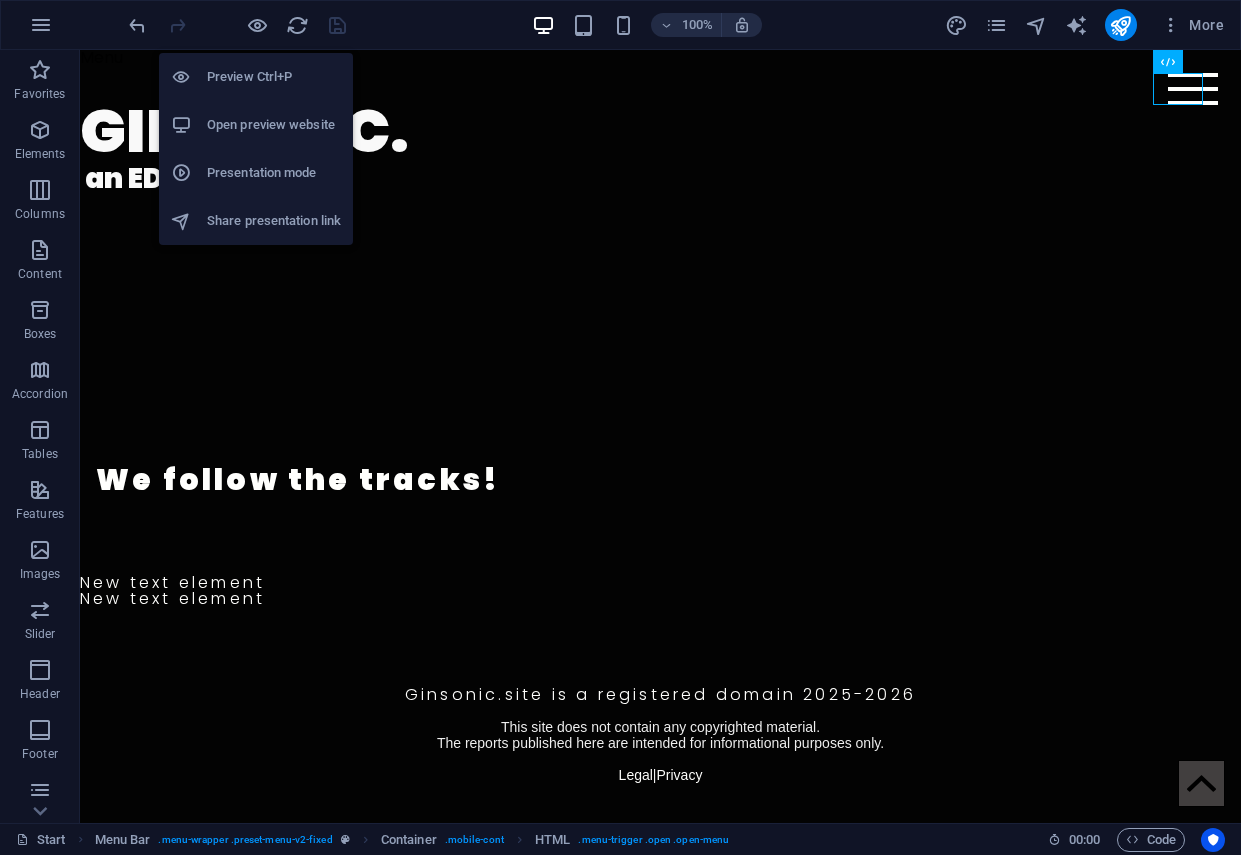 click on "Open preview website" at bounding box center [274, 125] 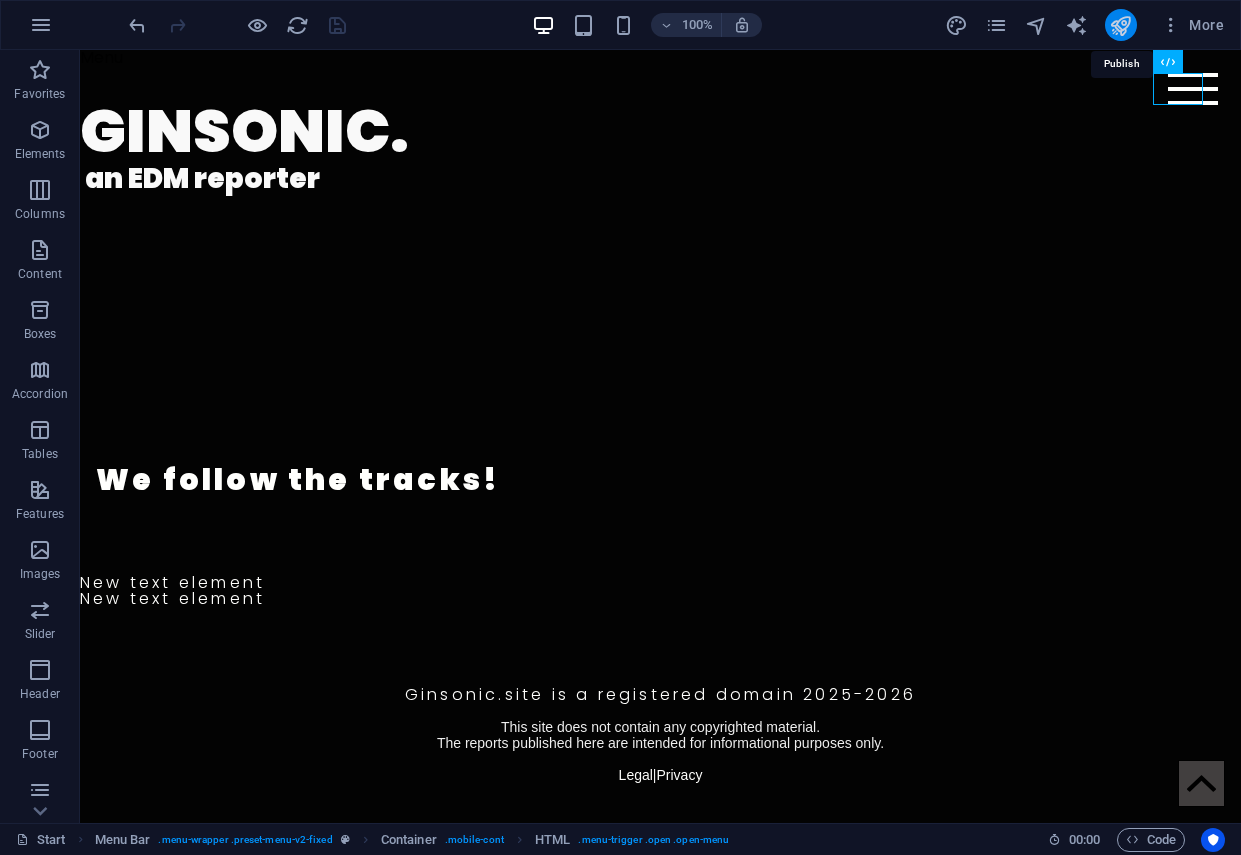 click at bounding box center [1120, 25] 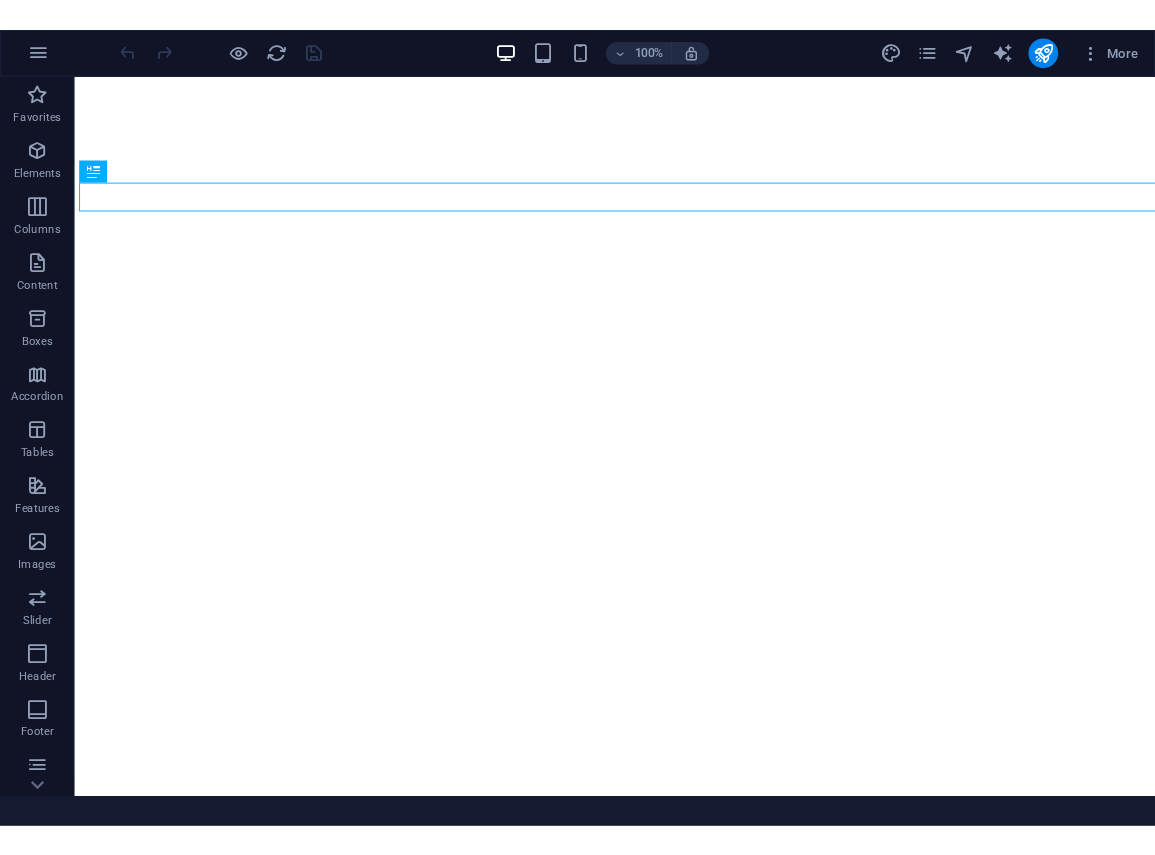 scroll, scrollTop: 0, scrollLeft: 0, axis: both 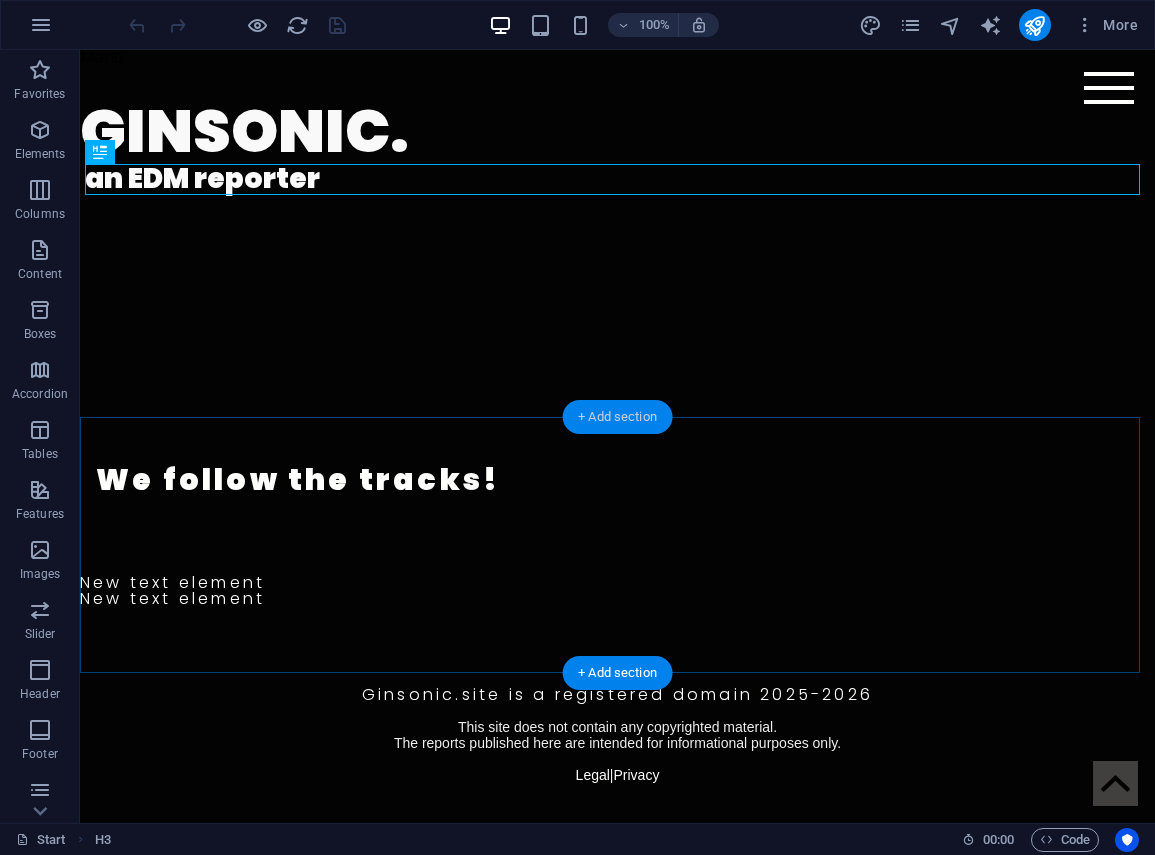 click on "+ Add section" at bounding box center (617, 417) 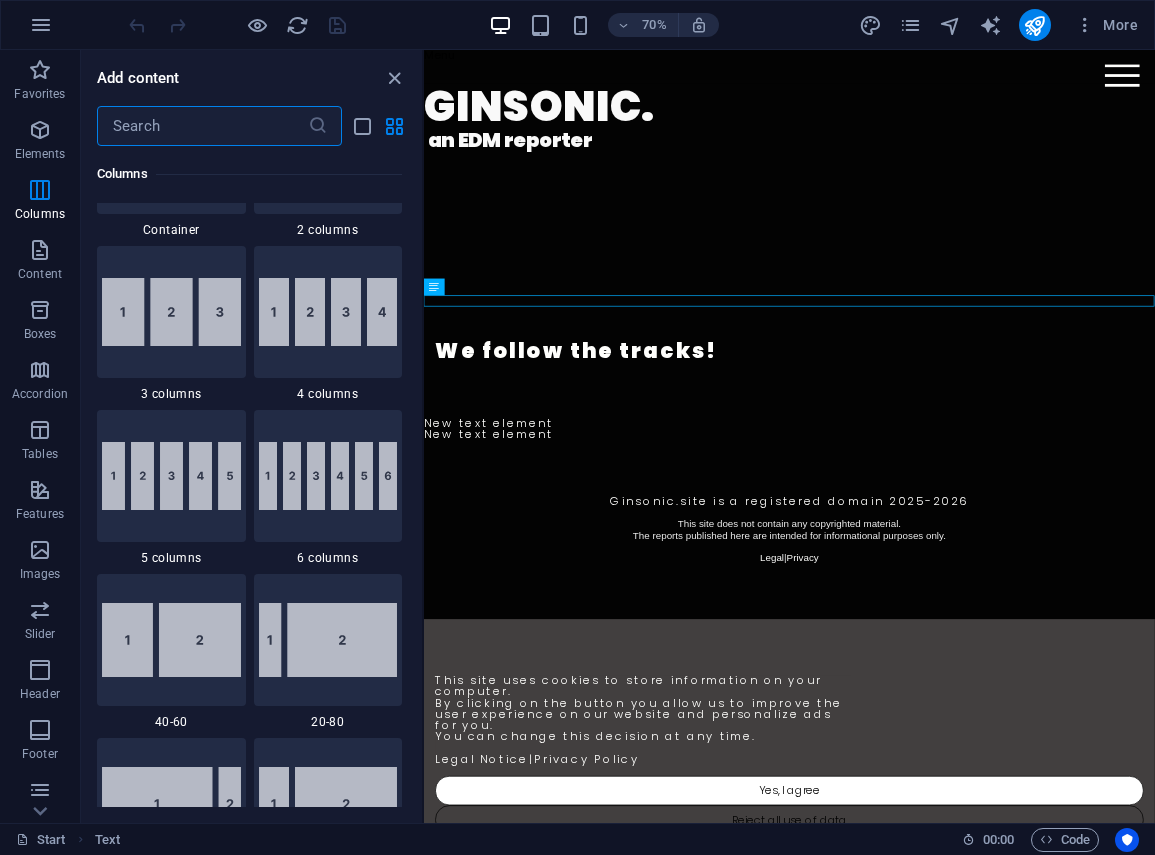 scroll, scrollTop: 1099, scrollLeft: 0, axis: vertical 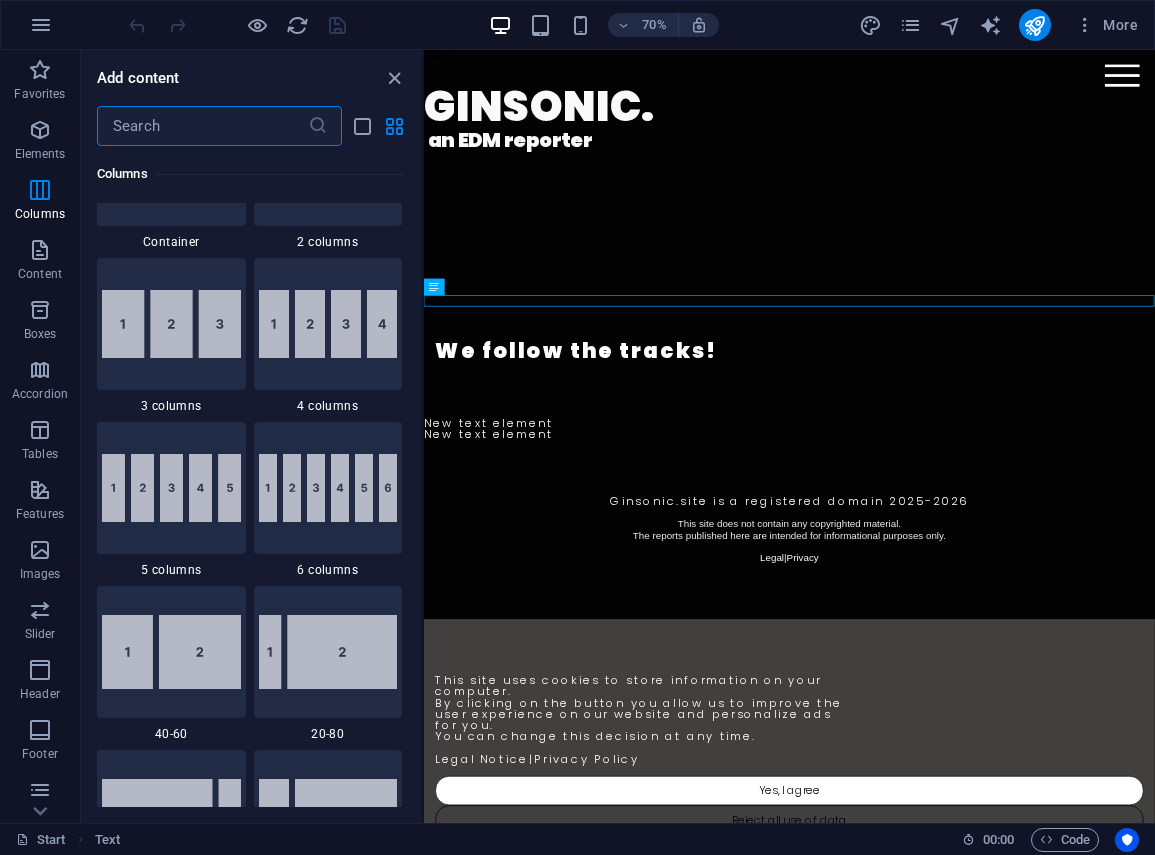 drag, startPoint x: 363, startPoint y: 367, endPoint x: 498, endPoint y: 406, distance: 140.52046 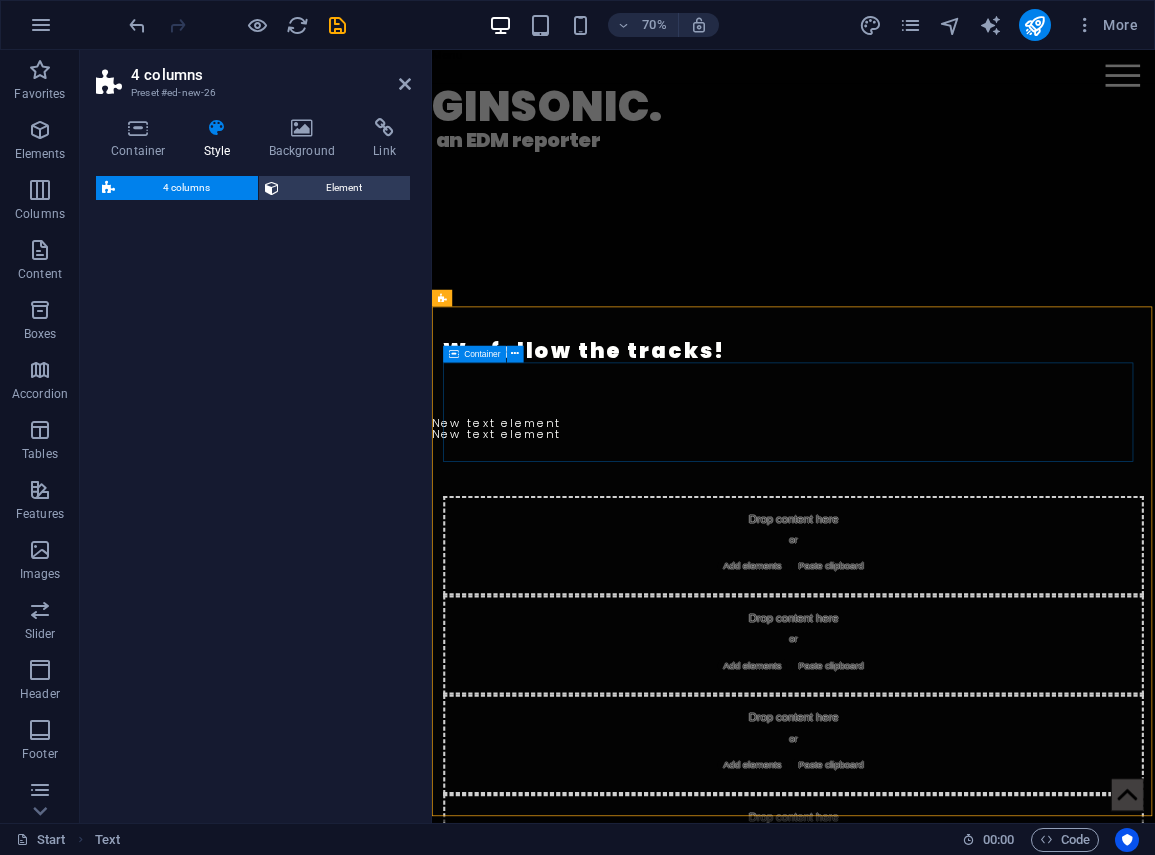 select on "rem" 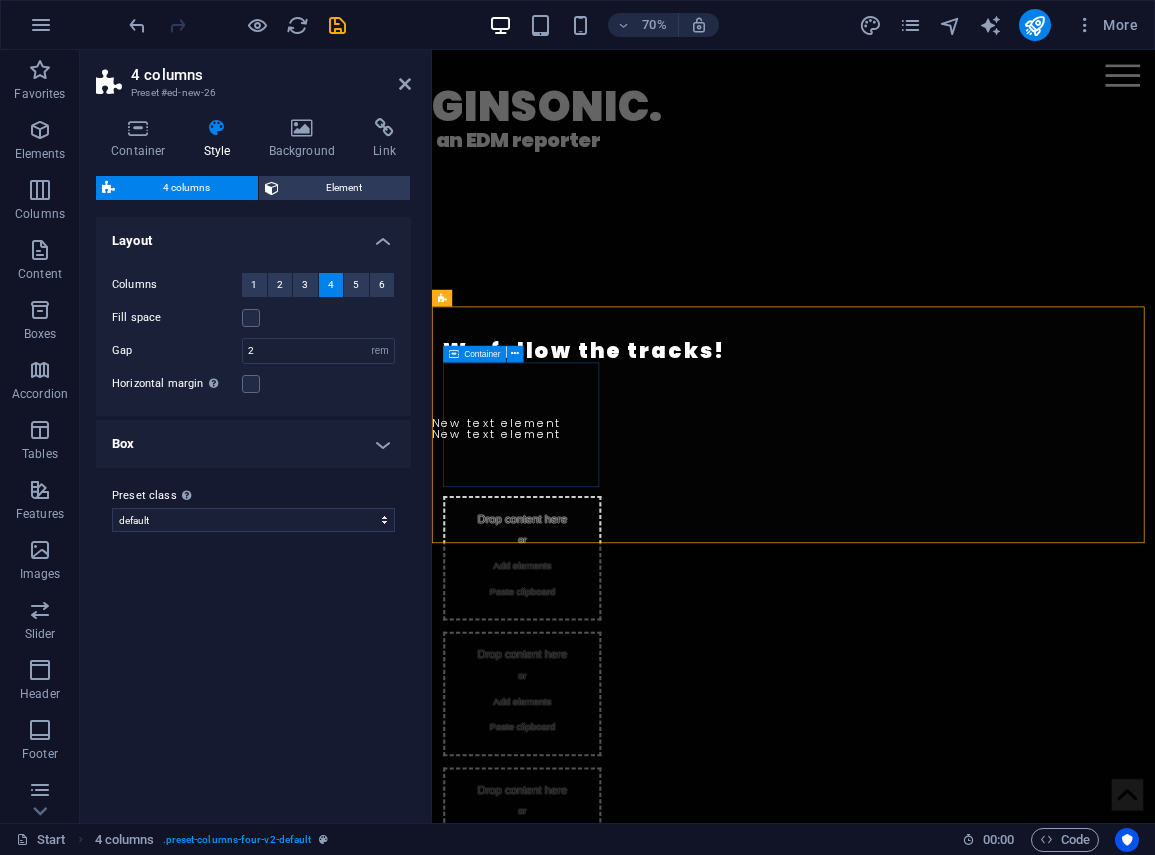 drag, startPoint x: 930, startPoint y: 456, endPoint x: 533, endPoint y: 561, distance: 410.6507 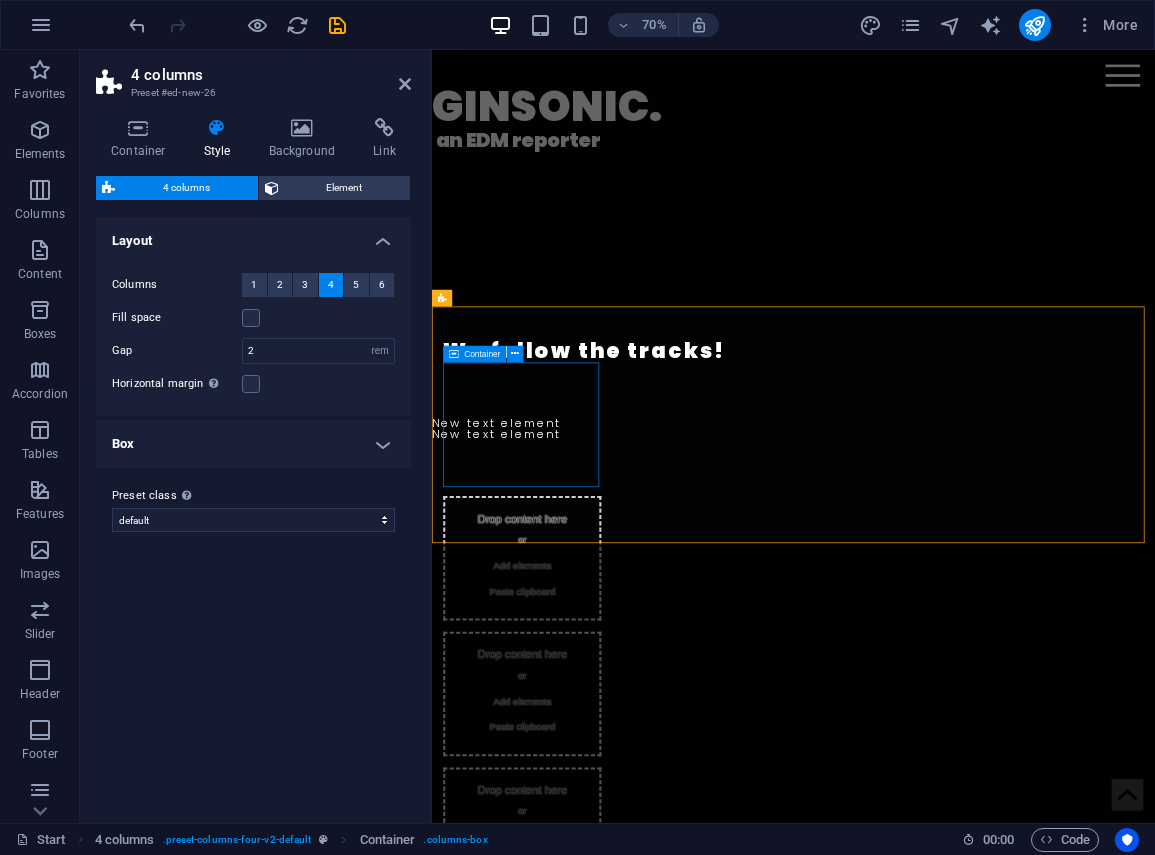 click on "Drop content here or  Add elements  Paste clipboard" at bounding box center (561, 776) 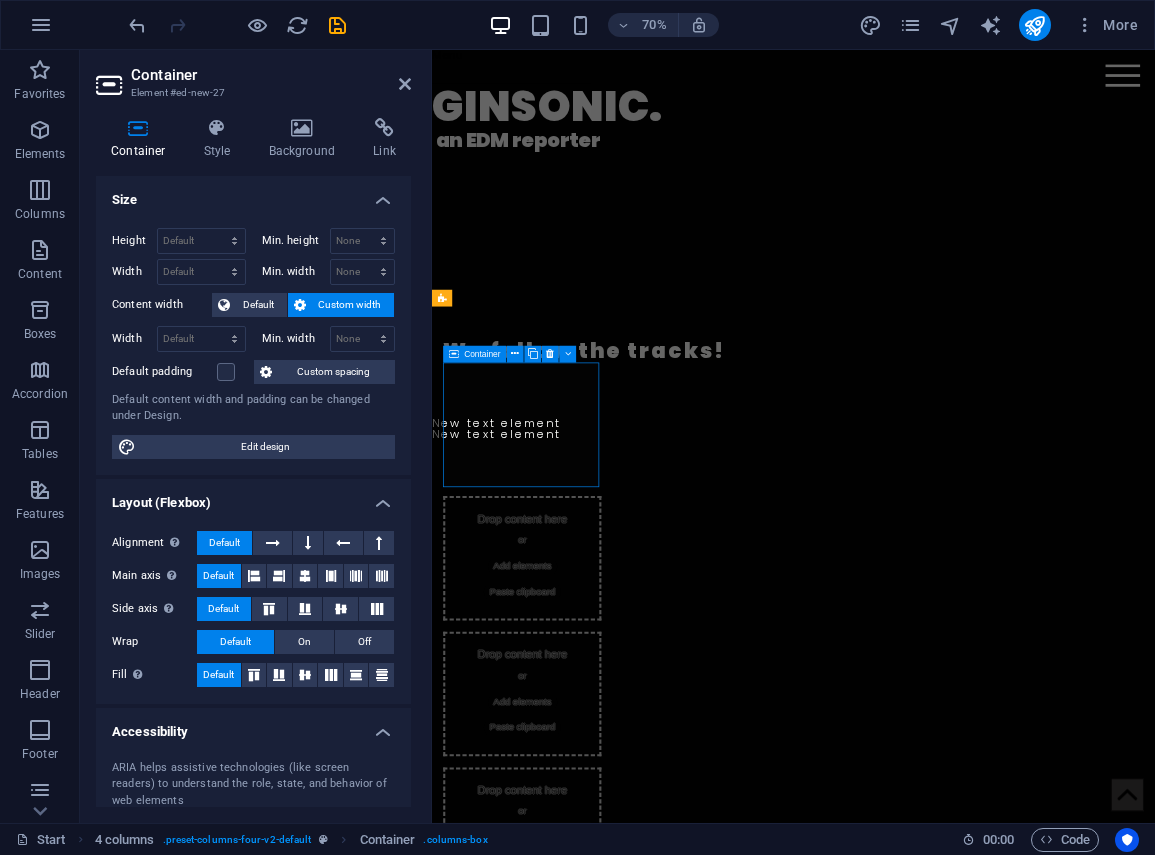 click on "Paste clipboard" at bounding box center (561, 824) 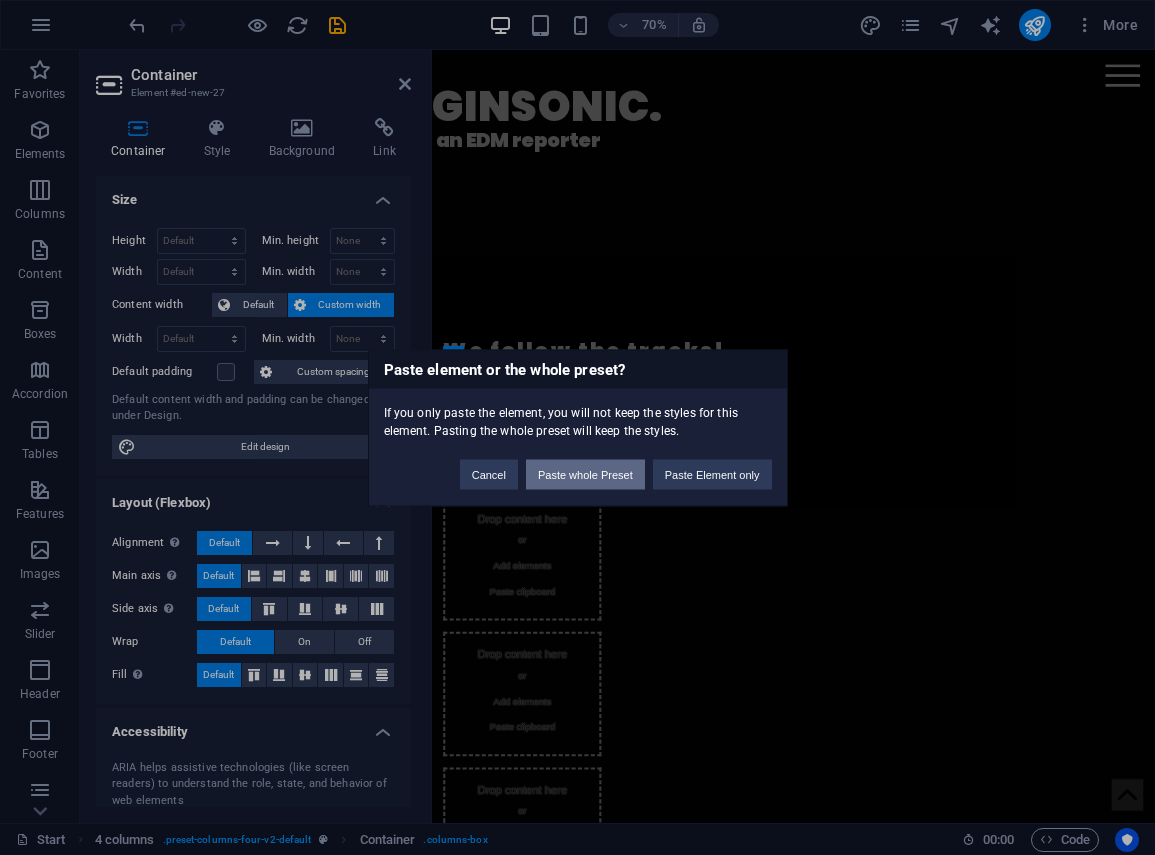 click on "Paste whole Preset" at bounding box center (585, 474) 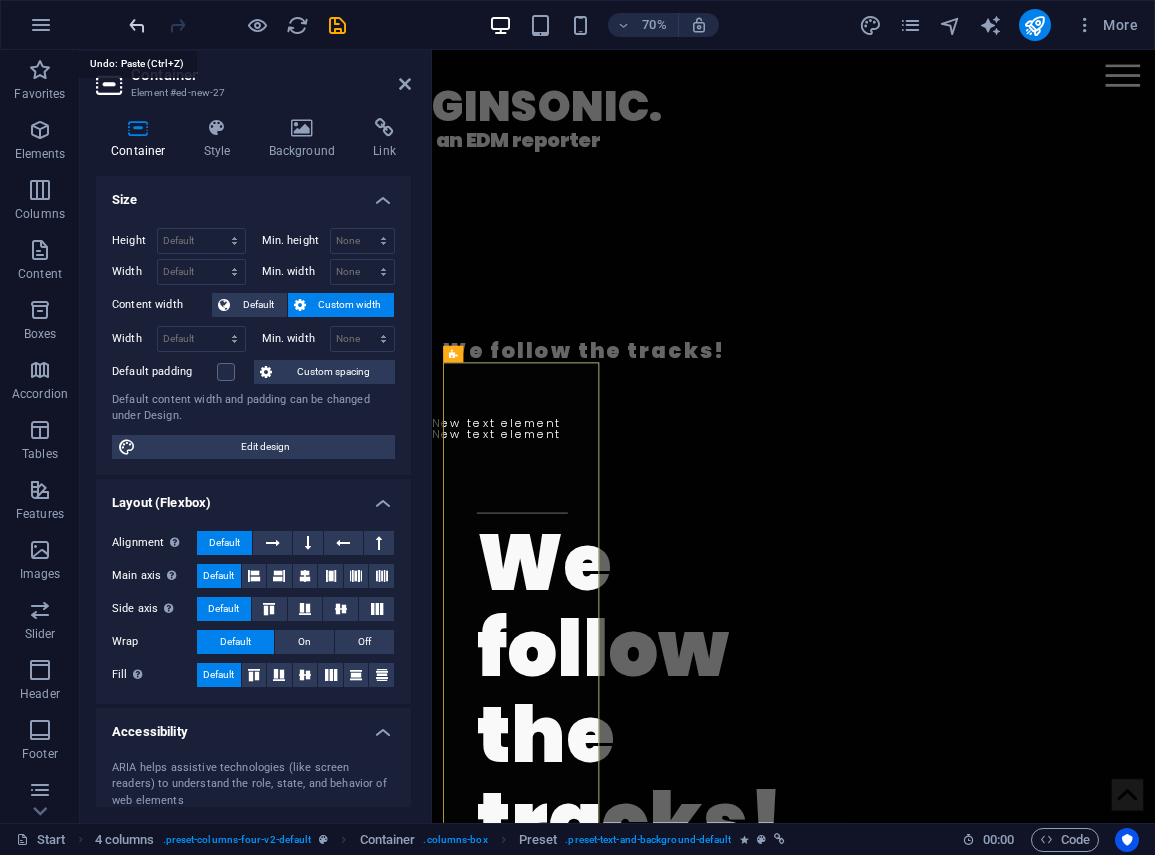 click at bounding box center [137, 25] 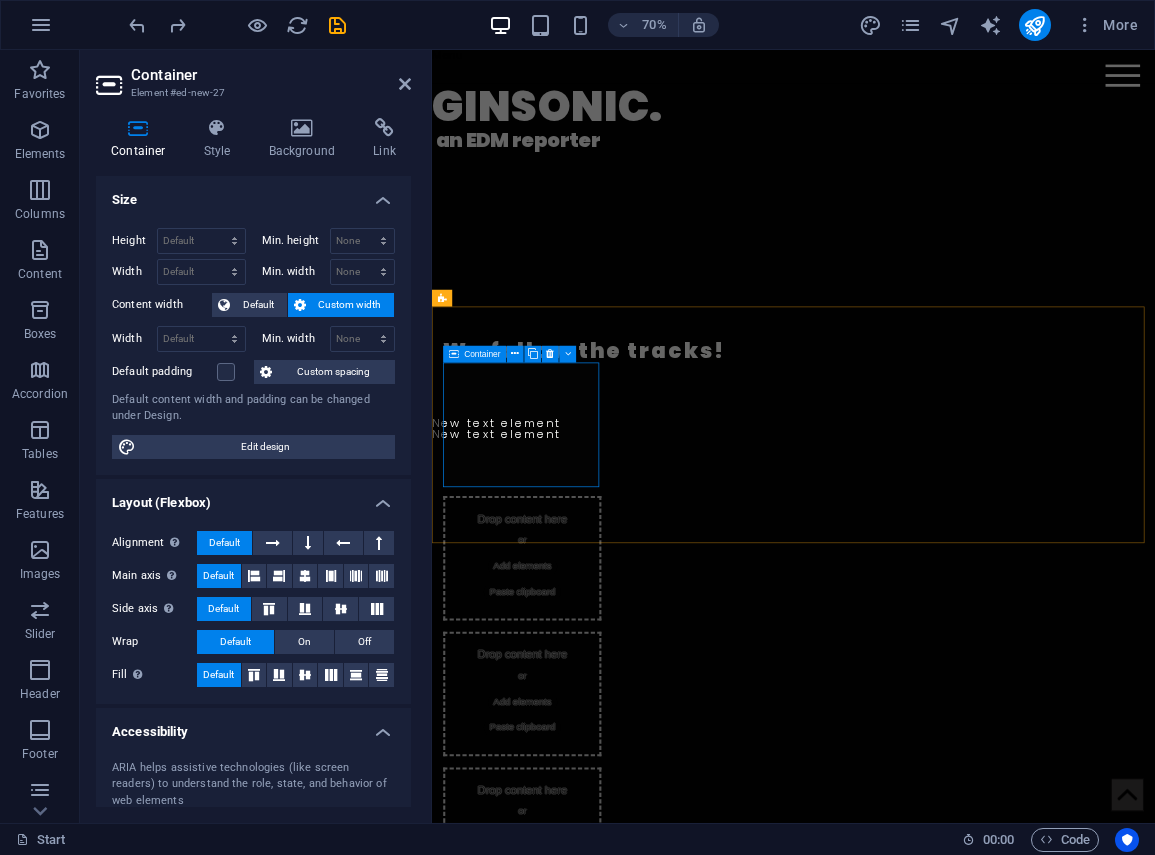 click on "Paste clipboard" at bounding box center [561, 824] 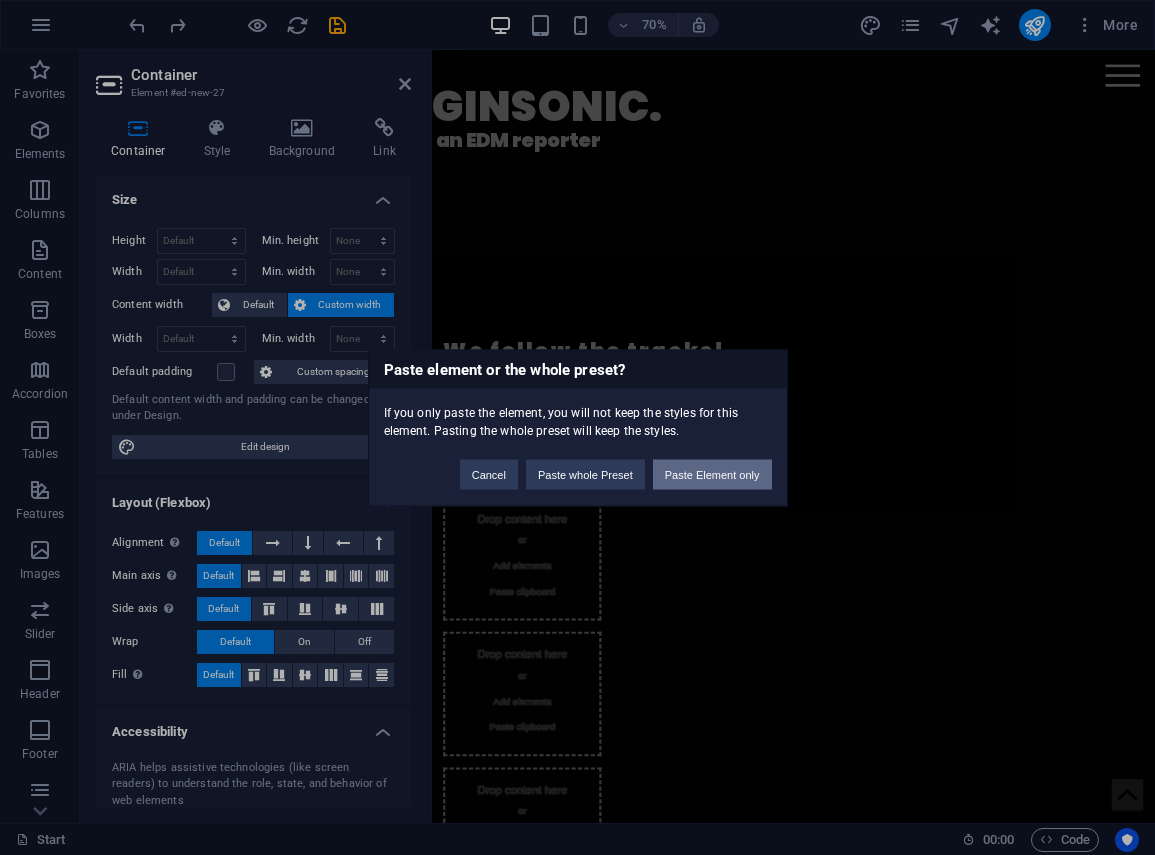 drag, startPoint x: 709, startPoint y: 479, endPoint x: 387, endPoint y: 615, distance: 349.54257 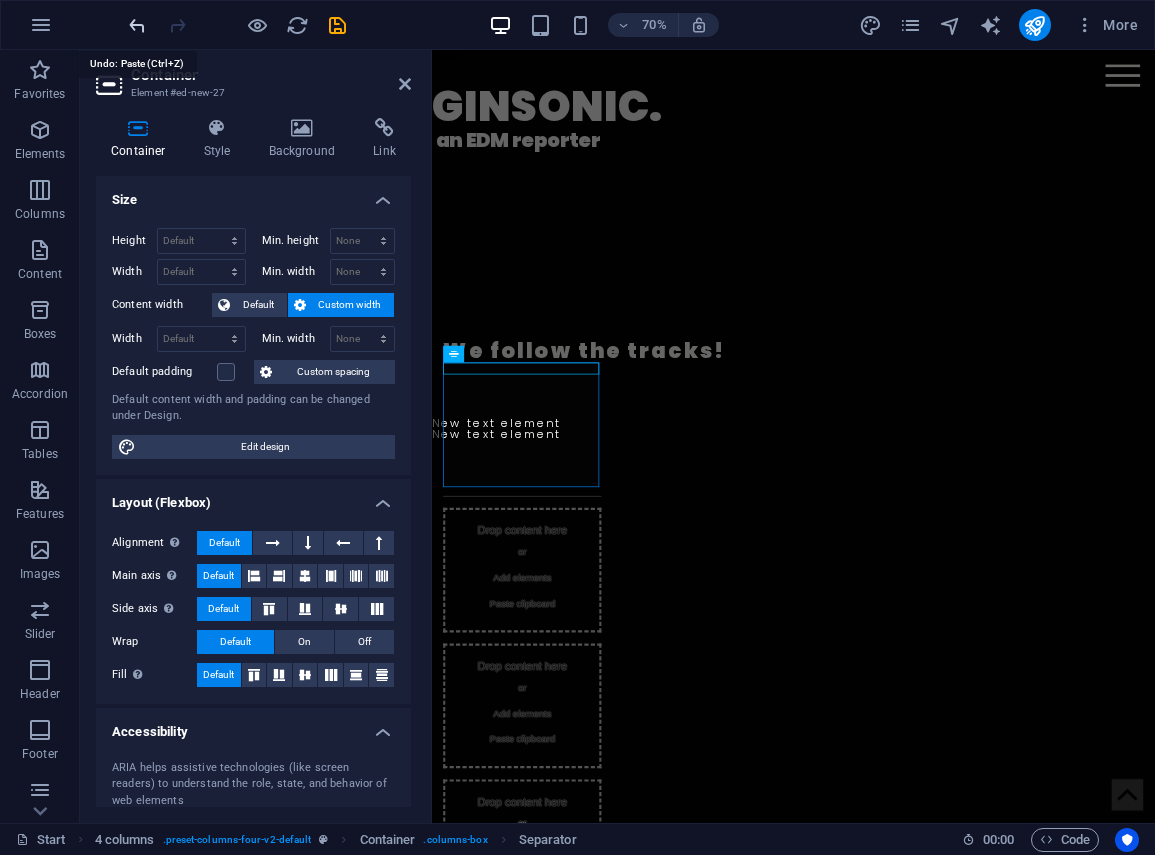 click at bounding box center (137, 25) 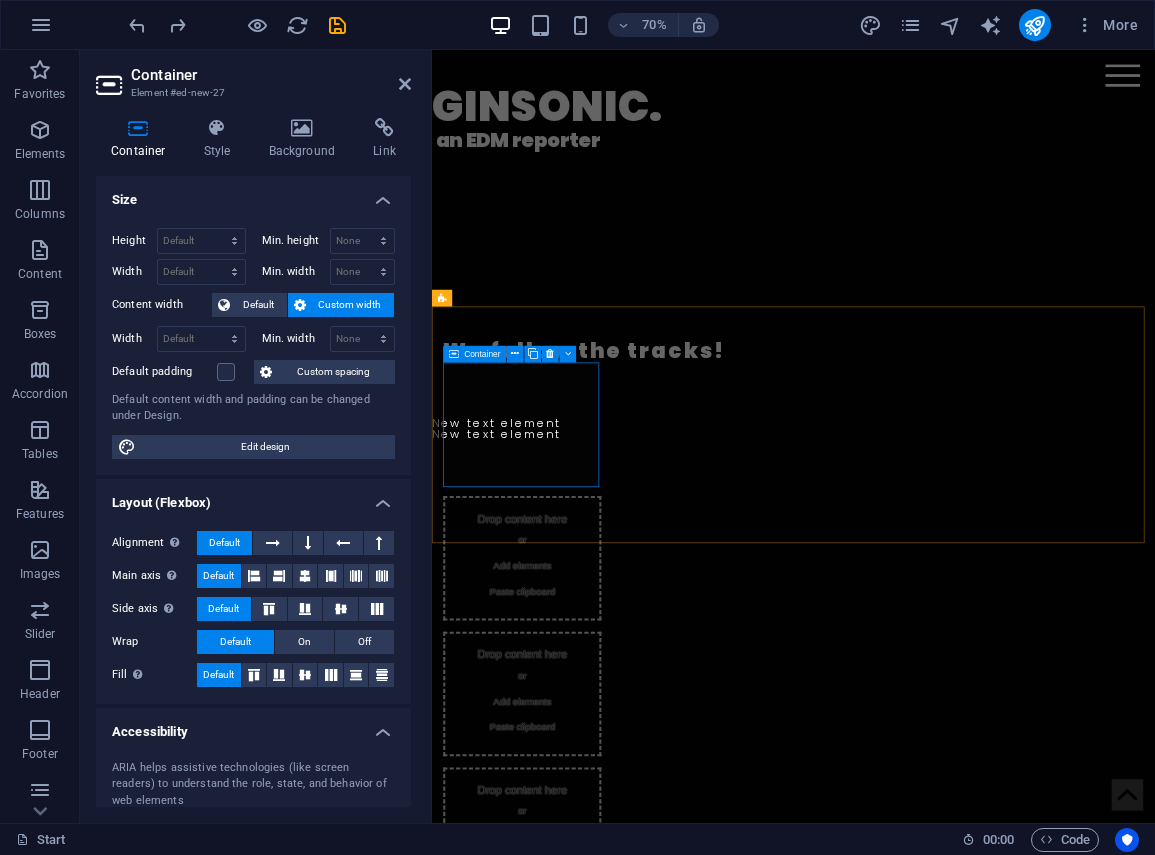 click on "Add elements" at bounding box center (561, 788) 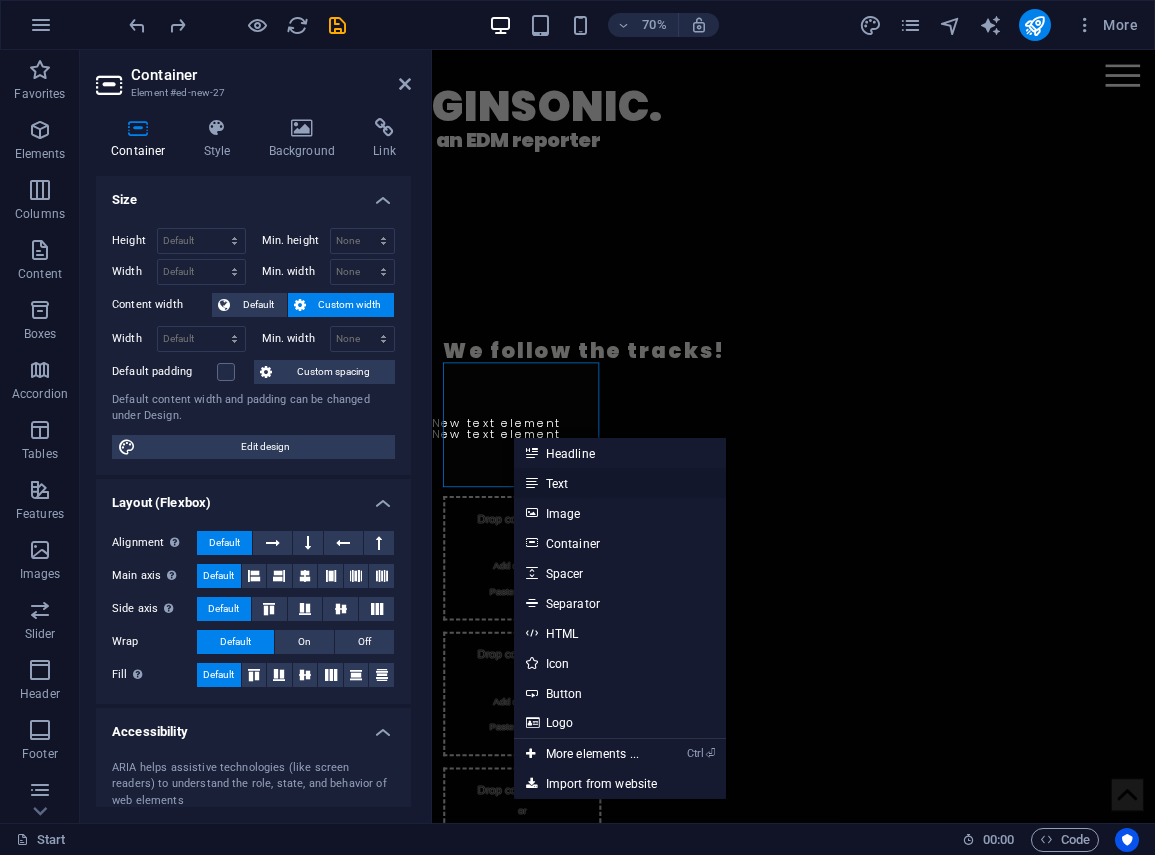 click on "Text" at bounding box center [620, 483] 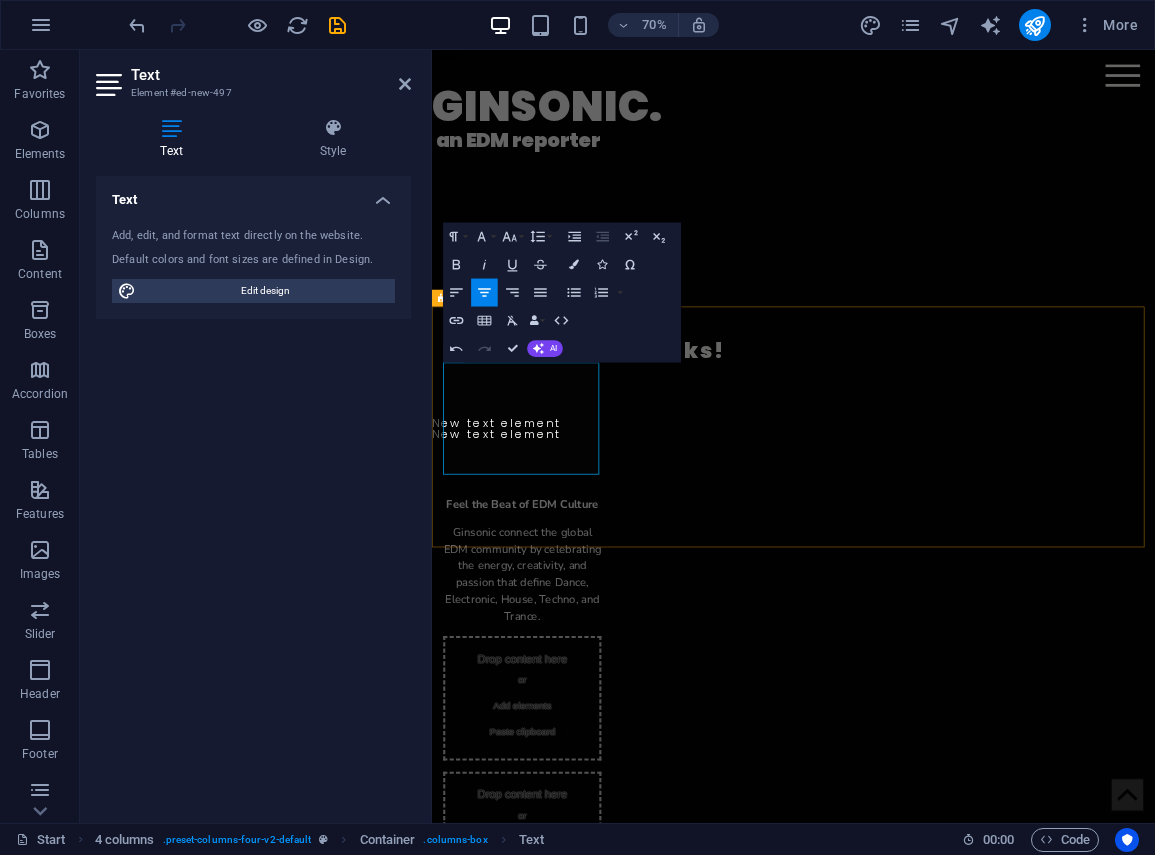 click on "Feel the Beat of EDM Culture Ginsonic connect the global EDM community by celebrating the energy, creativity, and passion that define Dance, Electronic, House, Techno, and Trance.  Drop content here or  Add elements  Paste clipboard Drop content here or  Add elements  Paste clipboard Drop content here or  Add elements  Paste clipboard" at bounding box center (948, 1070) 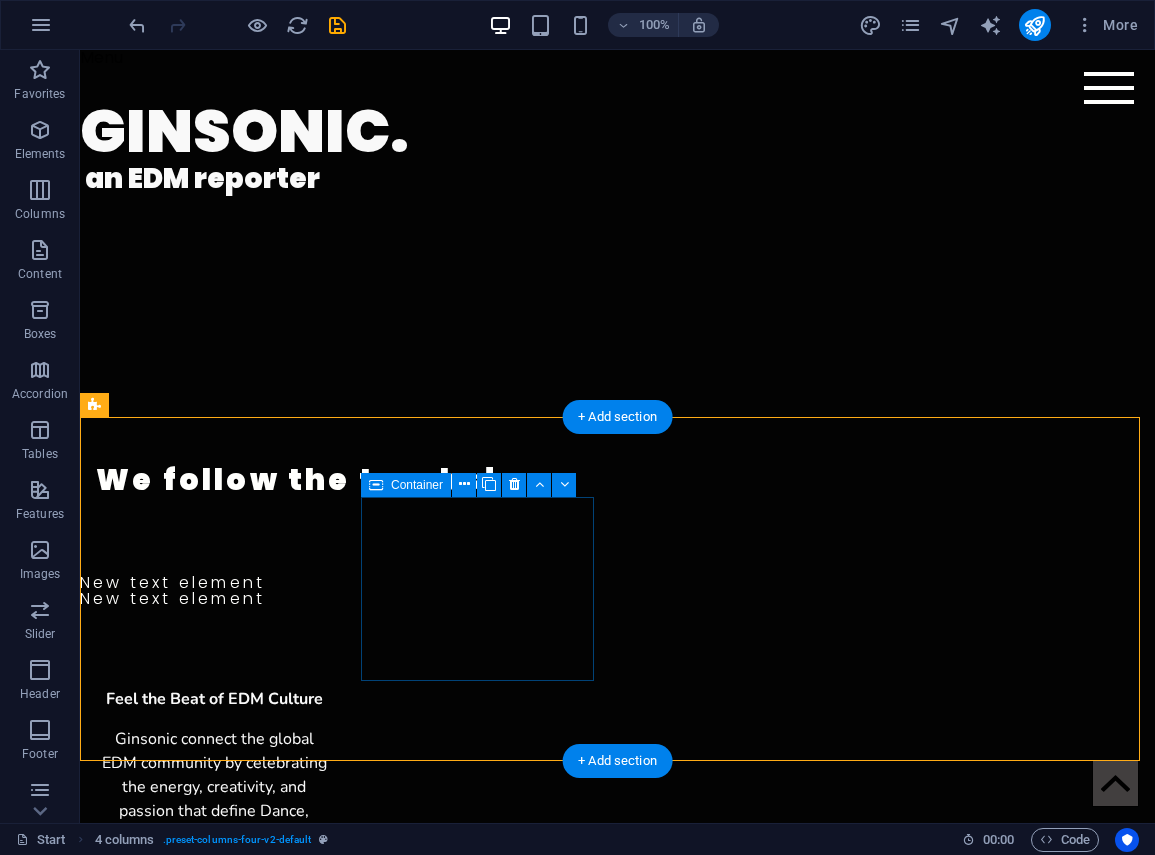 click on "Add elements" at bounding box center (214, 988) 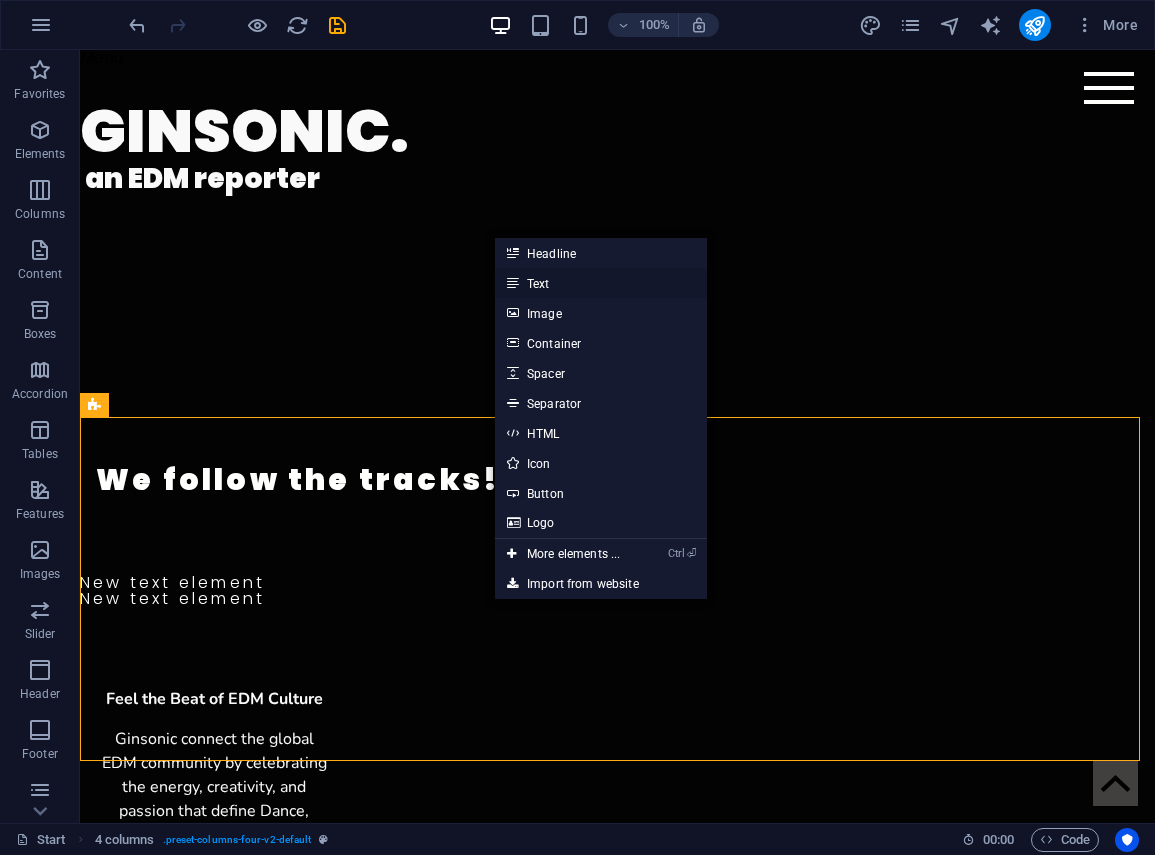 click on "Text" at bounding box center (601, 283) 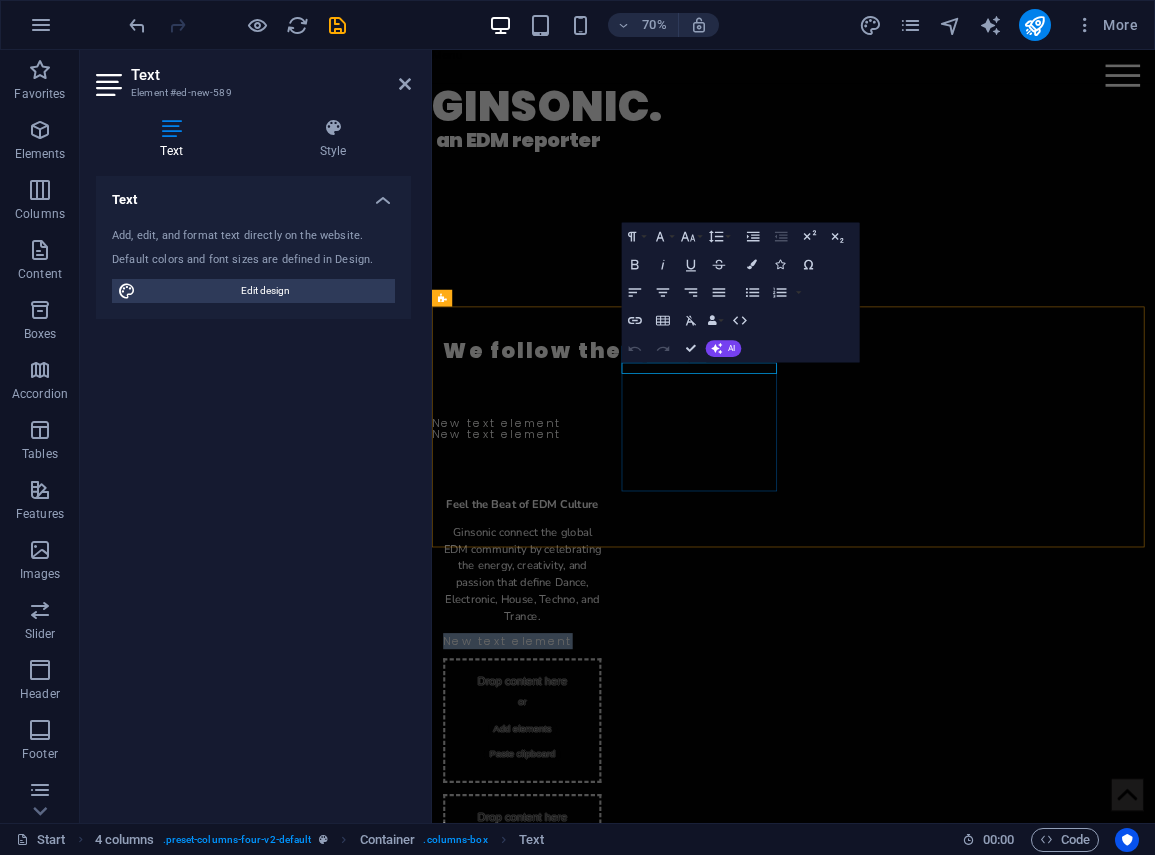drag, startPoint x: 1087, startPoint y: 413, endPoint x: 729, endPoint y: 507, distance: 370.1351 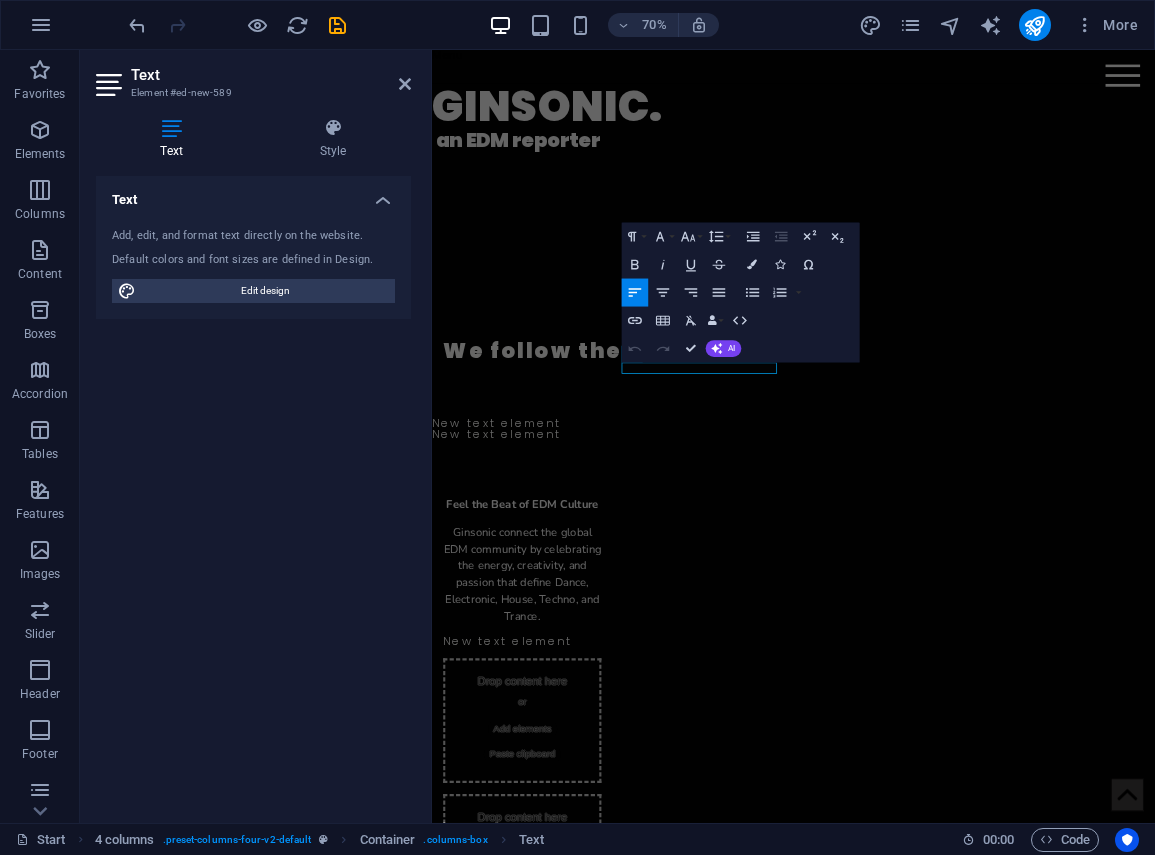 click on "New text element" at bounding box center (561, 895) 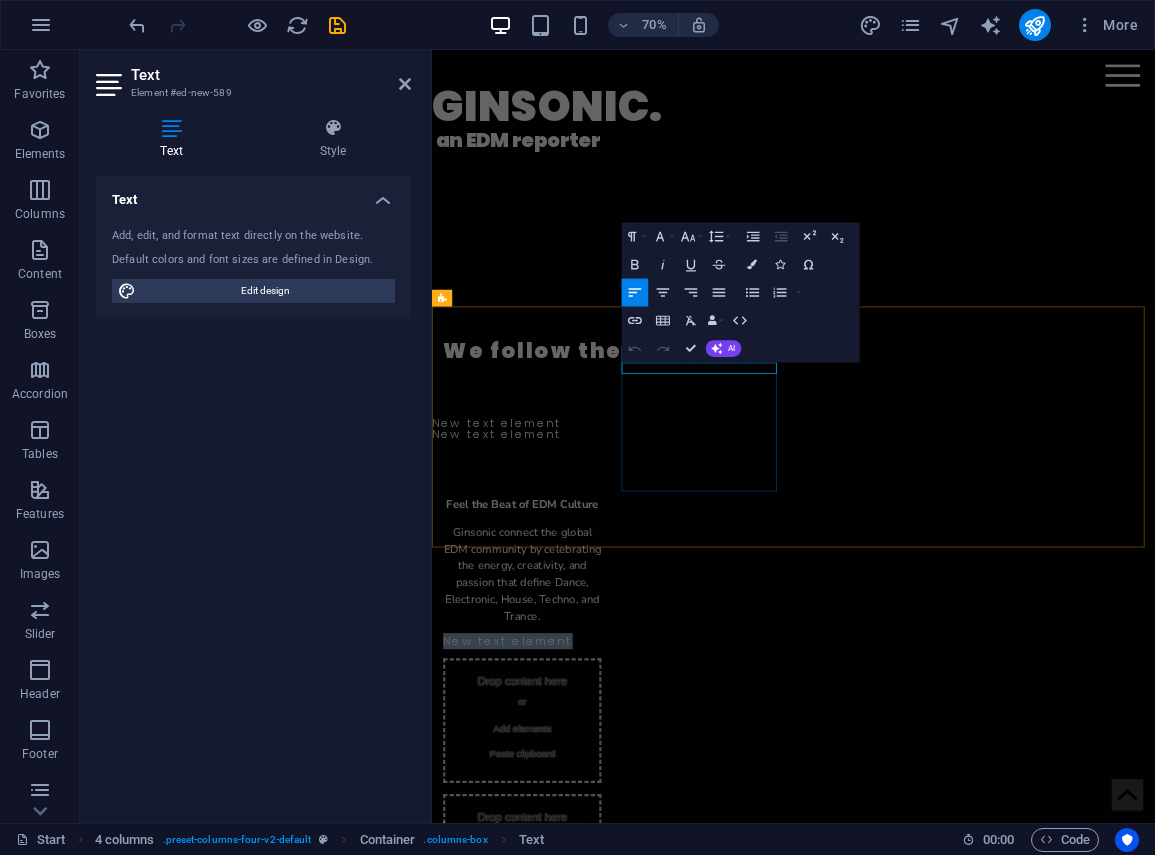 drag, startPoint x: 727, startPoint y: 505, endPoint x: 823, endPoint y: 522, distance: 97.49359 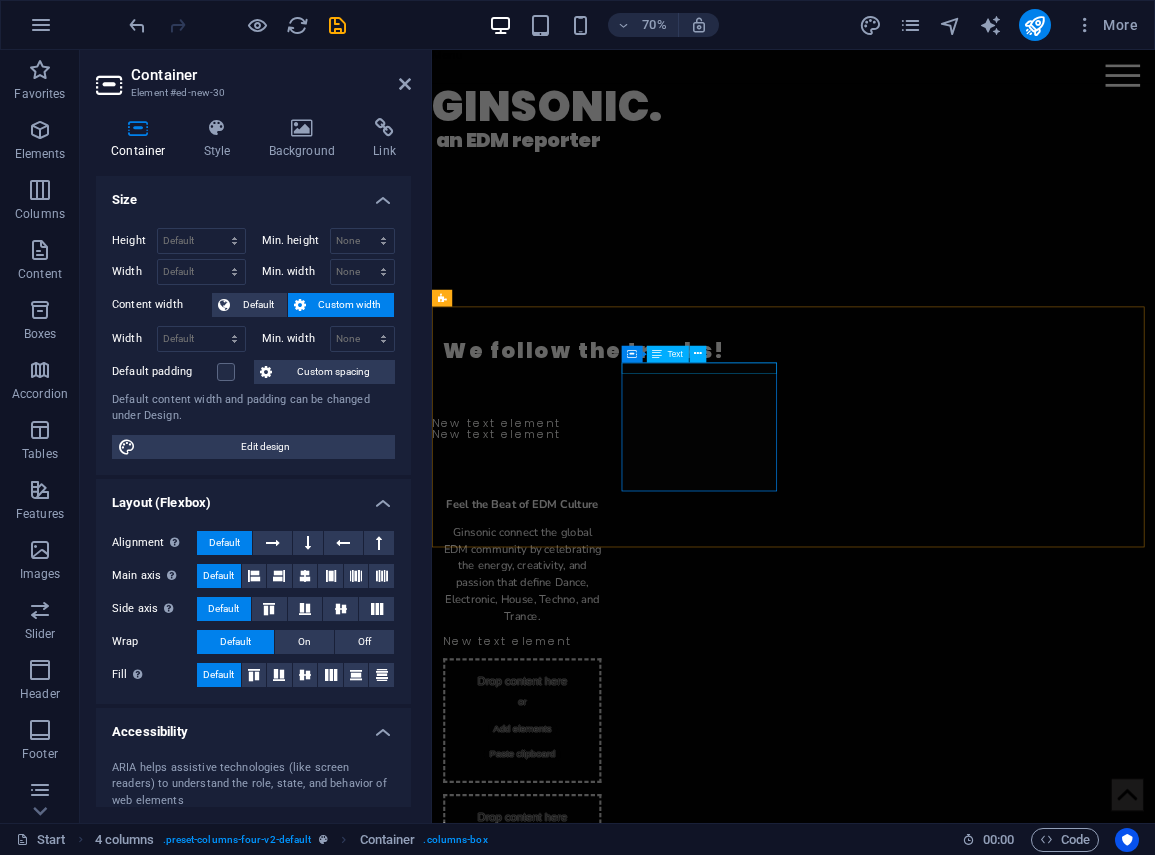 click on "New text element" at bounding box center (561, 895) 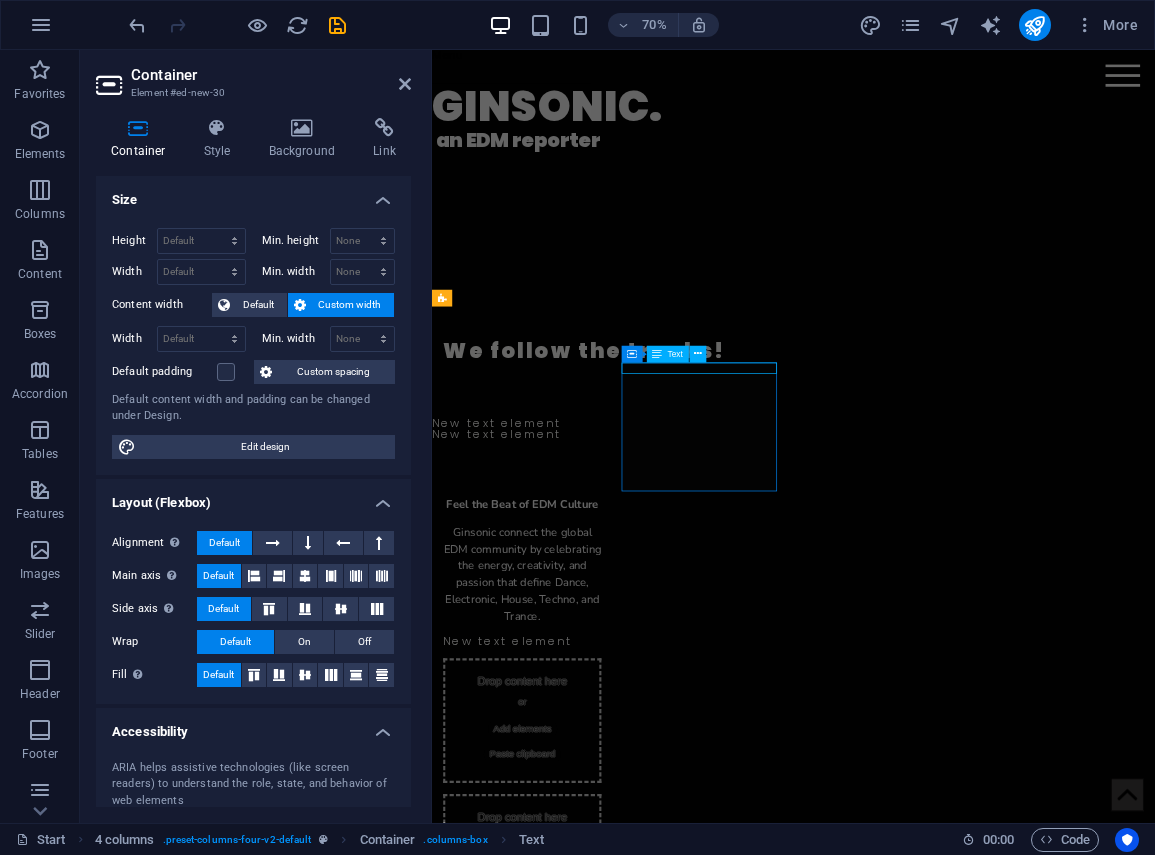 click on "New text element" at bounding box center (561, 895) 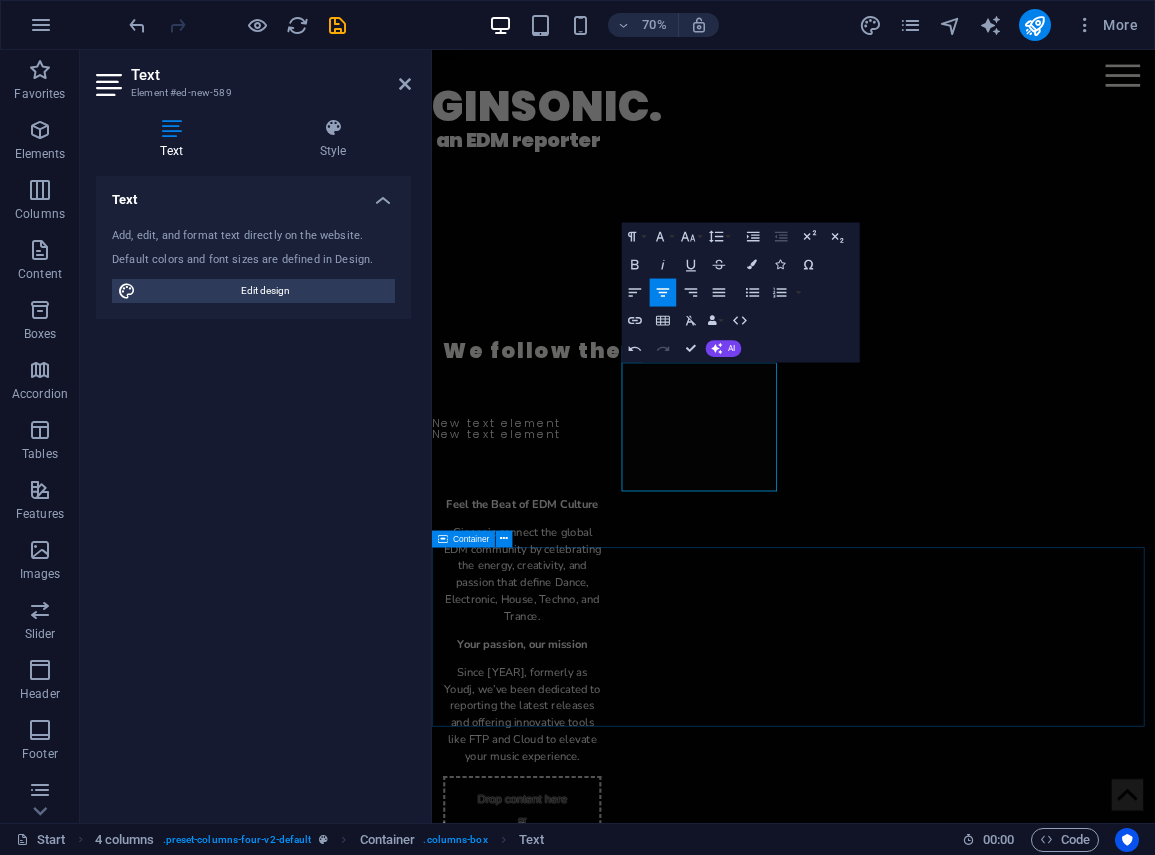 click on "Ginsonic.site is a registered domain 2025-2026 This site does not contain any copyrighted material.  The reports published here are intended for informational purposes only.  Legal  |  Privacy" at bounding box center (948, 1667) 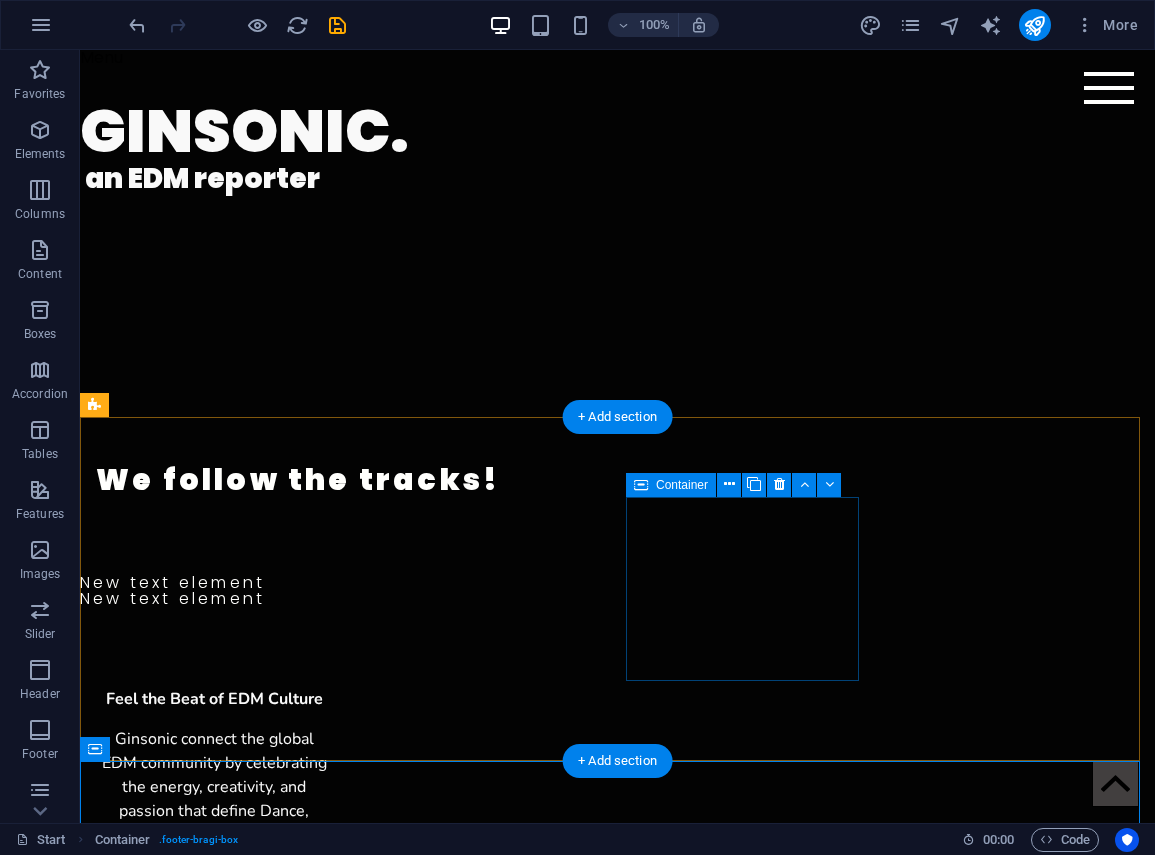 click on "Add elements" at bounding box center [214, 1188] 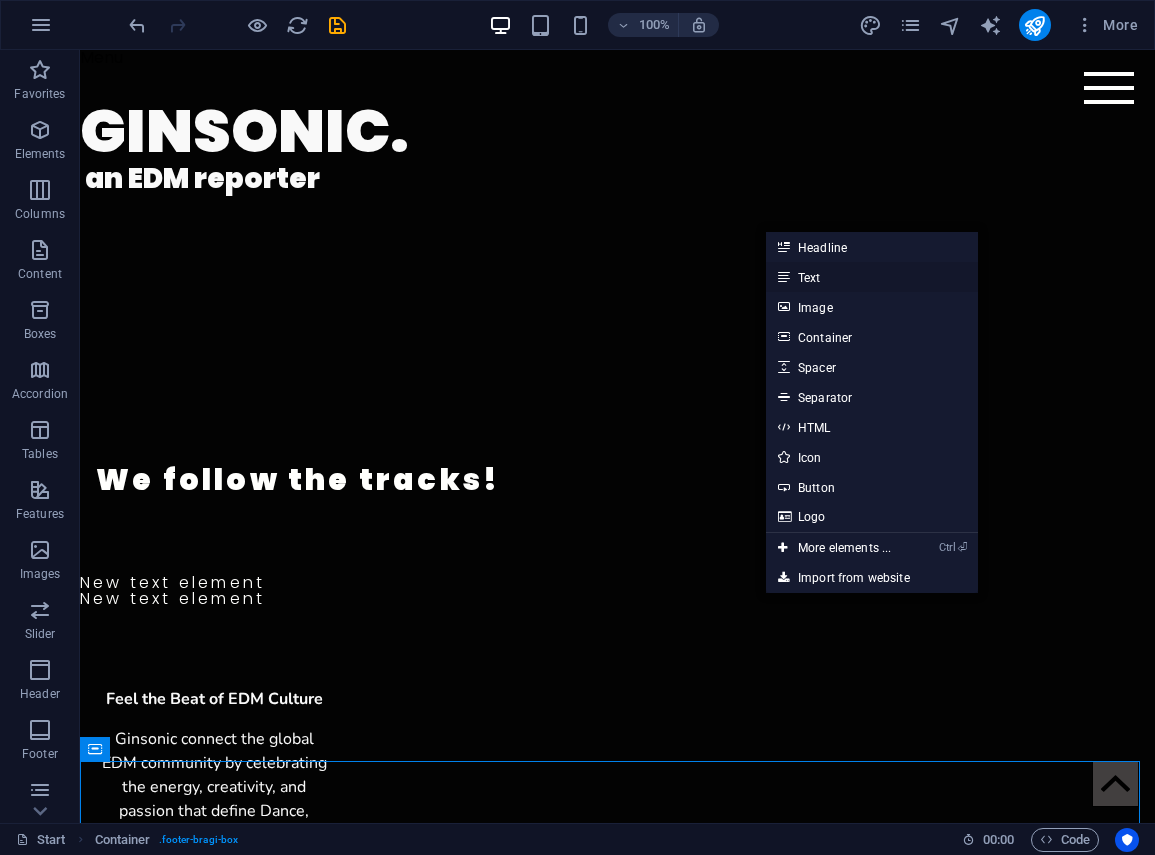 click on "Text" at bounding box center [872, 277] 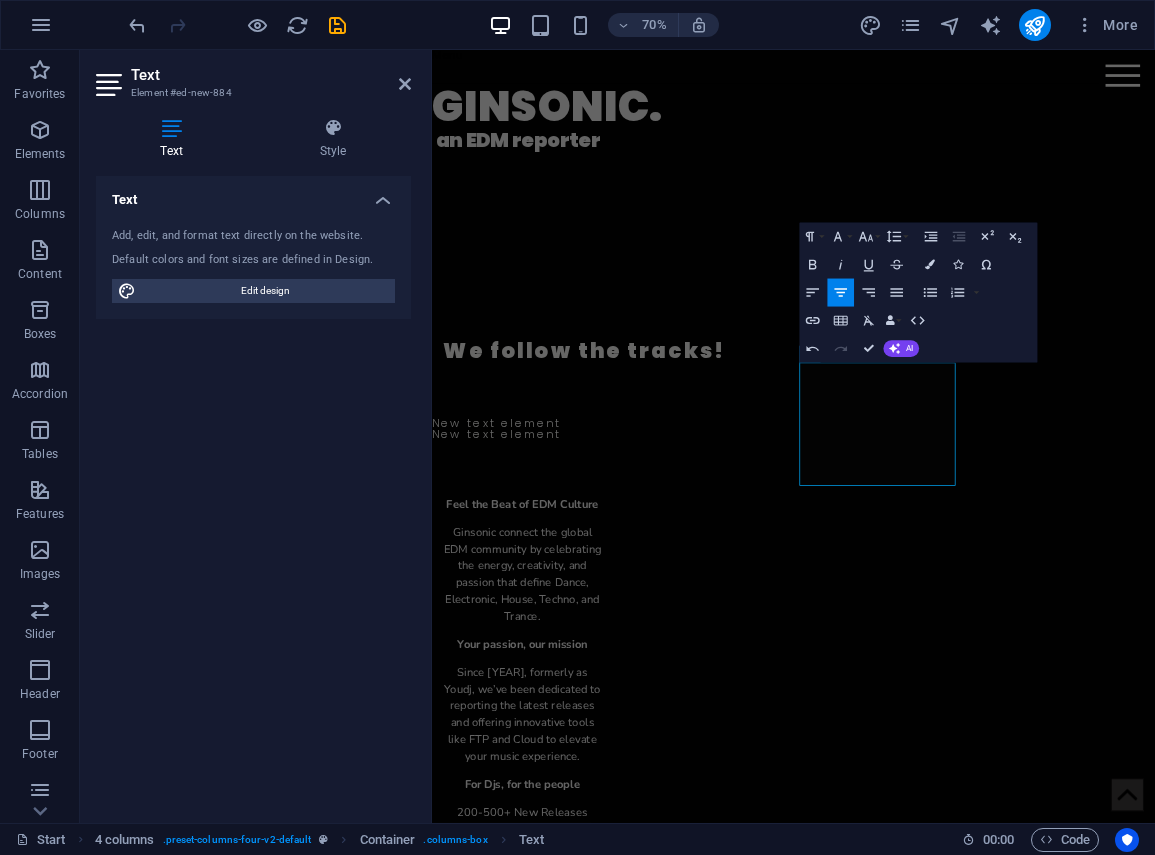 click on "Text Add, edit, and format text directly on the website. Default colors and font sizes are defined in Design. Edit design Alignment Left aligned Centered Right aligned" at bounding box center (253, 491) 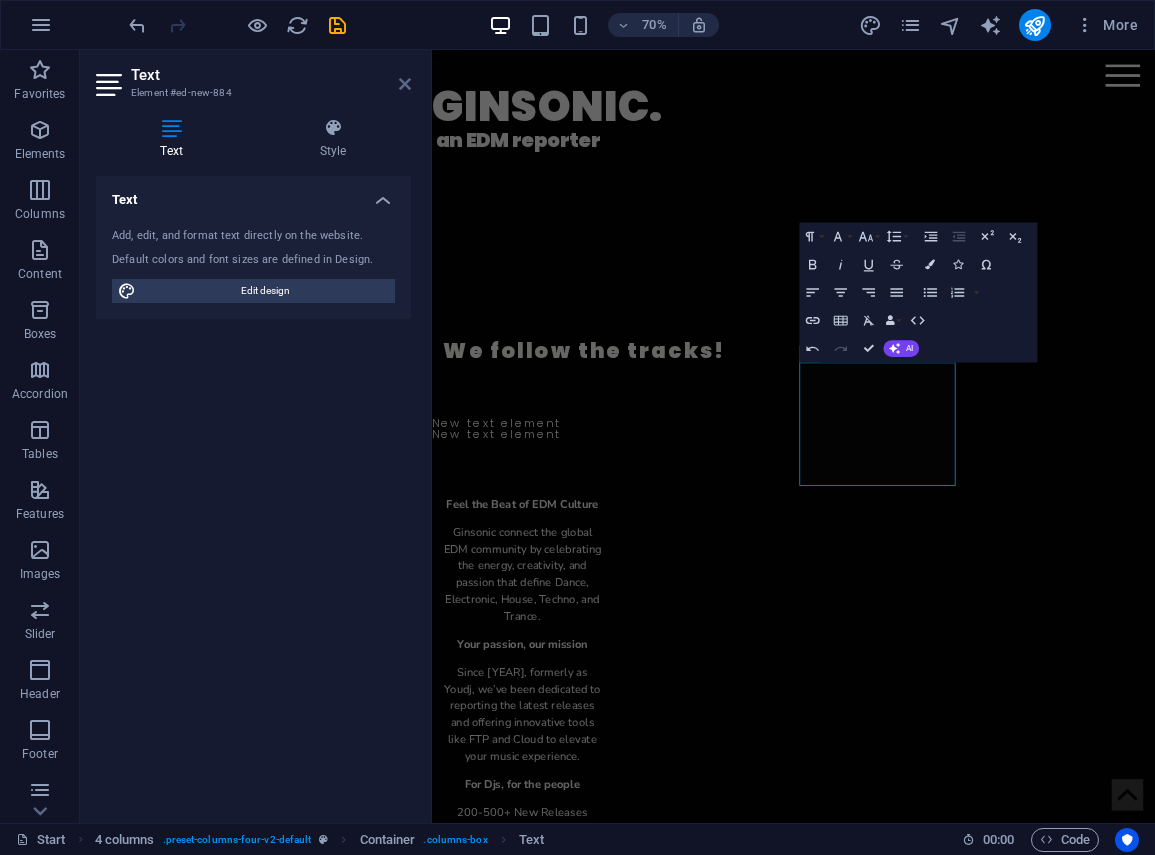 click at bounding box center [405, 84] 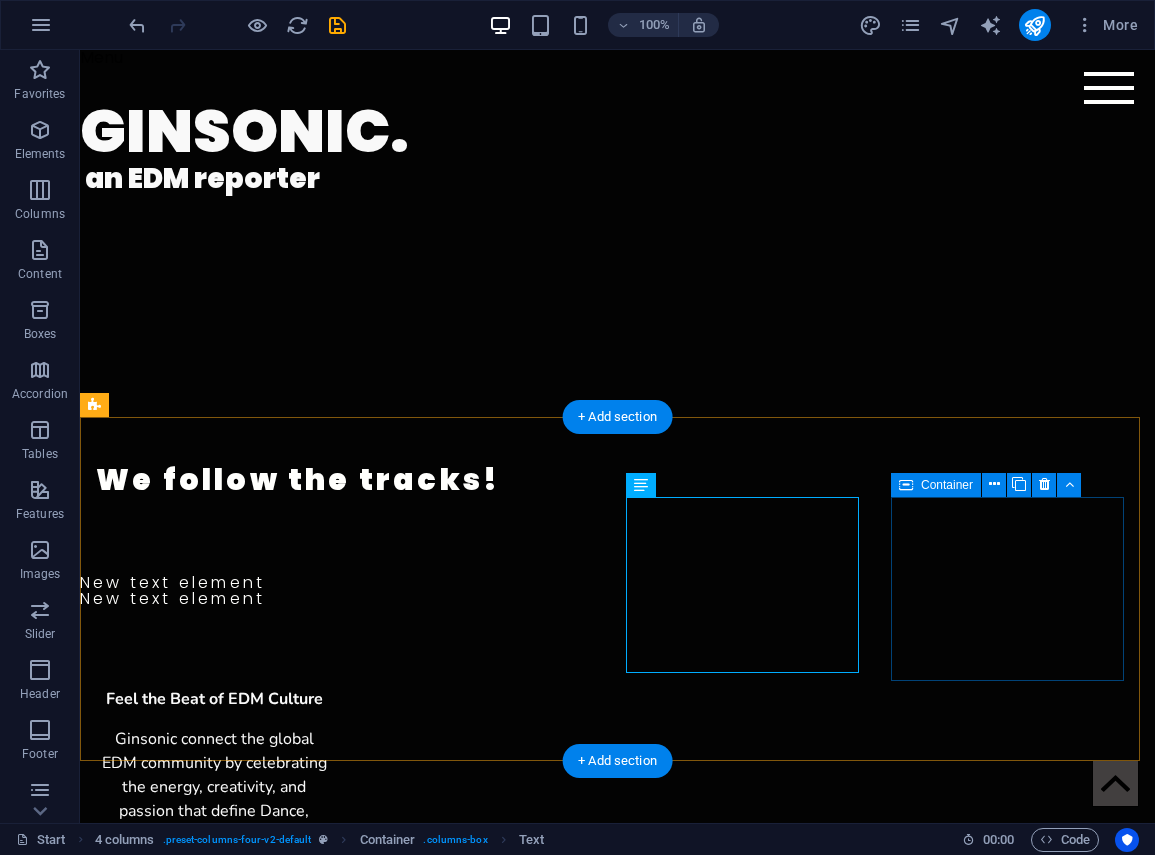 click on "Add elements" at bounding box center [214, 1380] 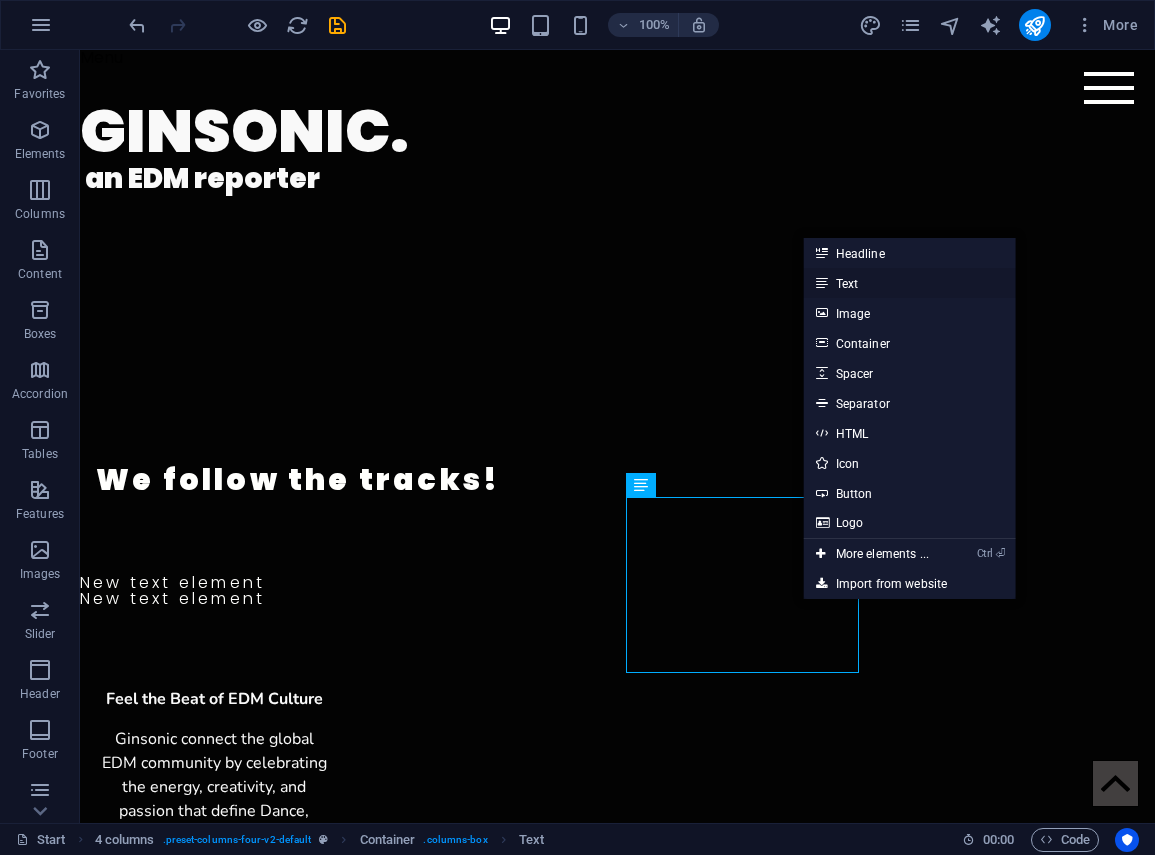 click on "Text" at bounding box center (910, 283) 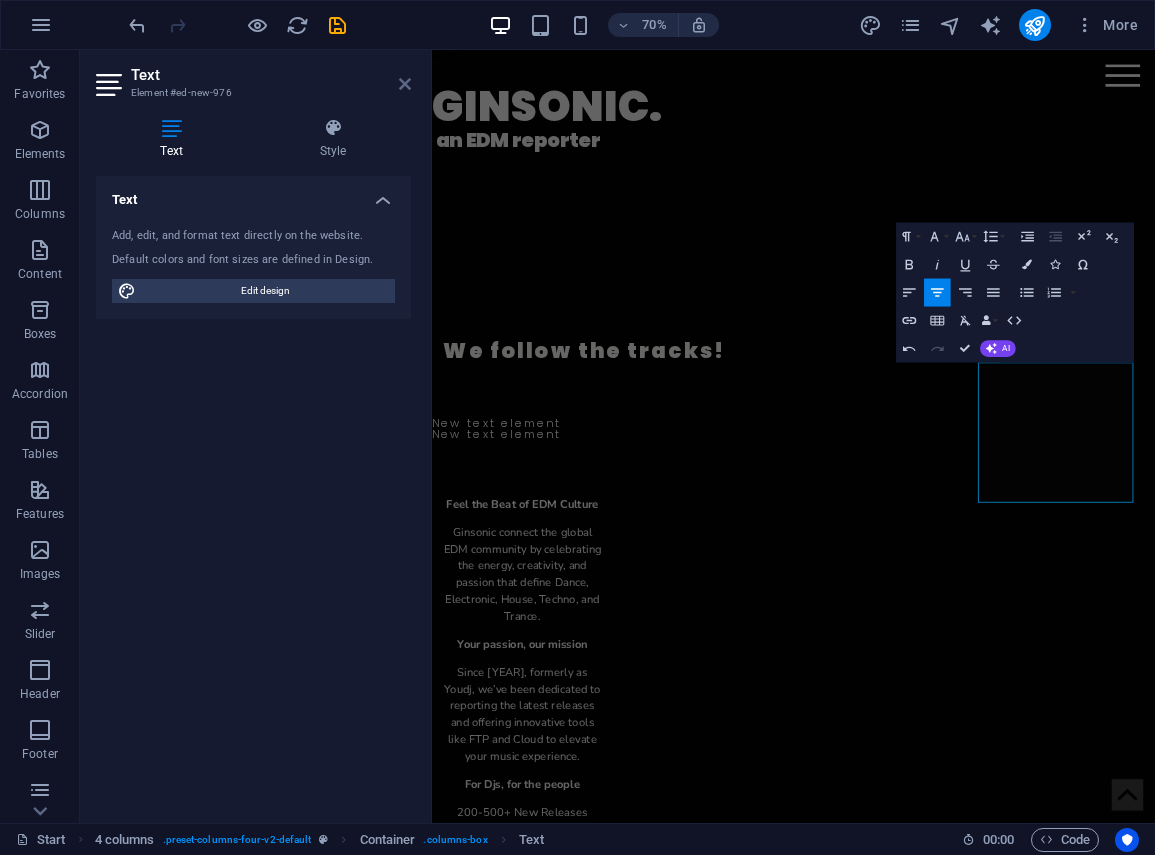 click at bounding box center [405, 84] 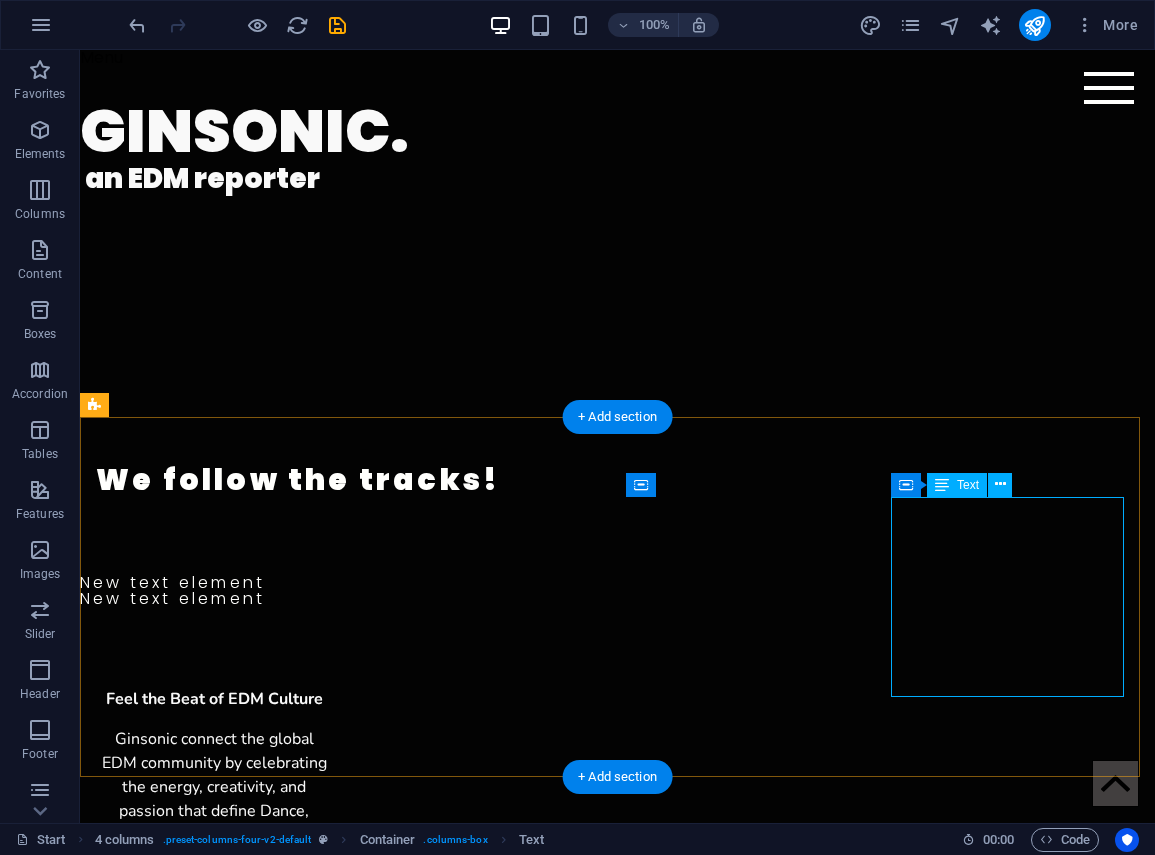 click on "Join now and become a member of TheClub!" at bounding box center [214, 1455] 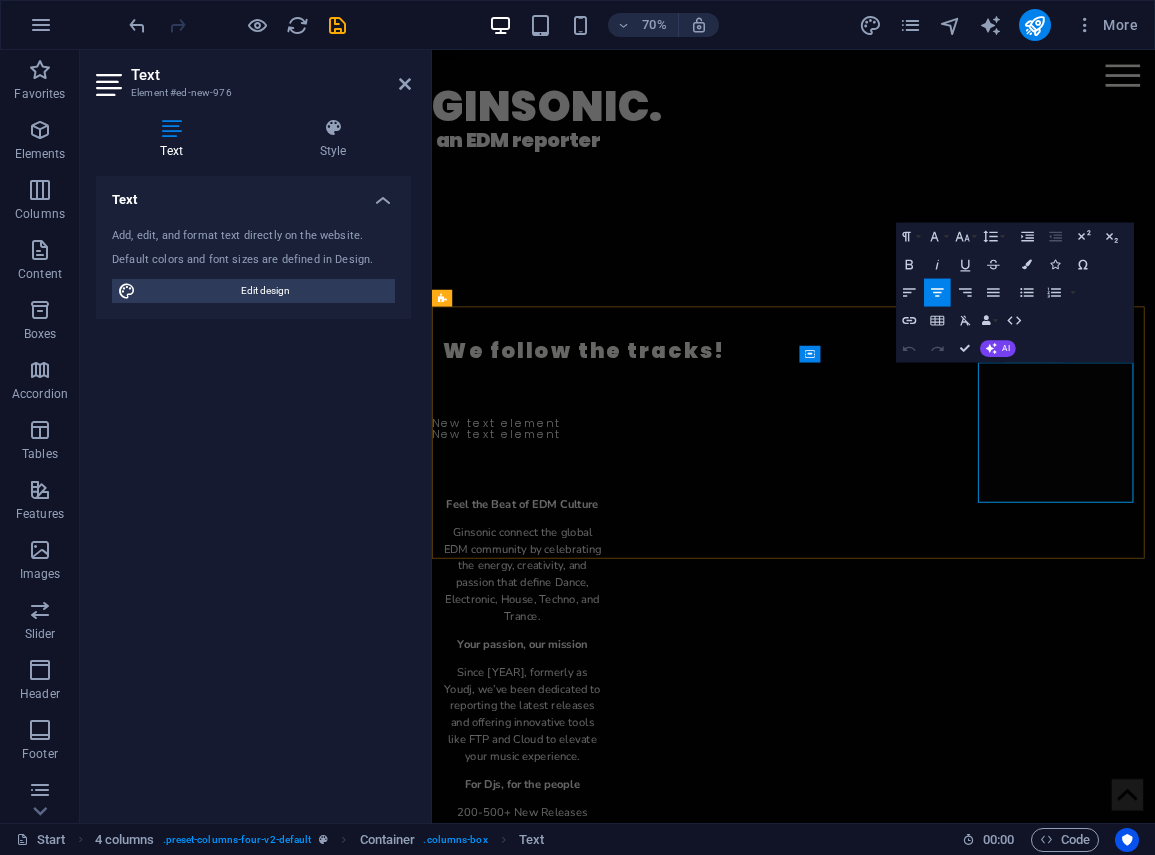 click on "Join now and become a member of TheClub!" at bounding box center (561, 1455) 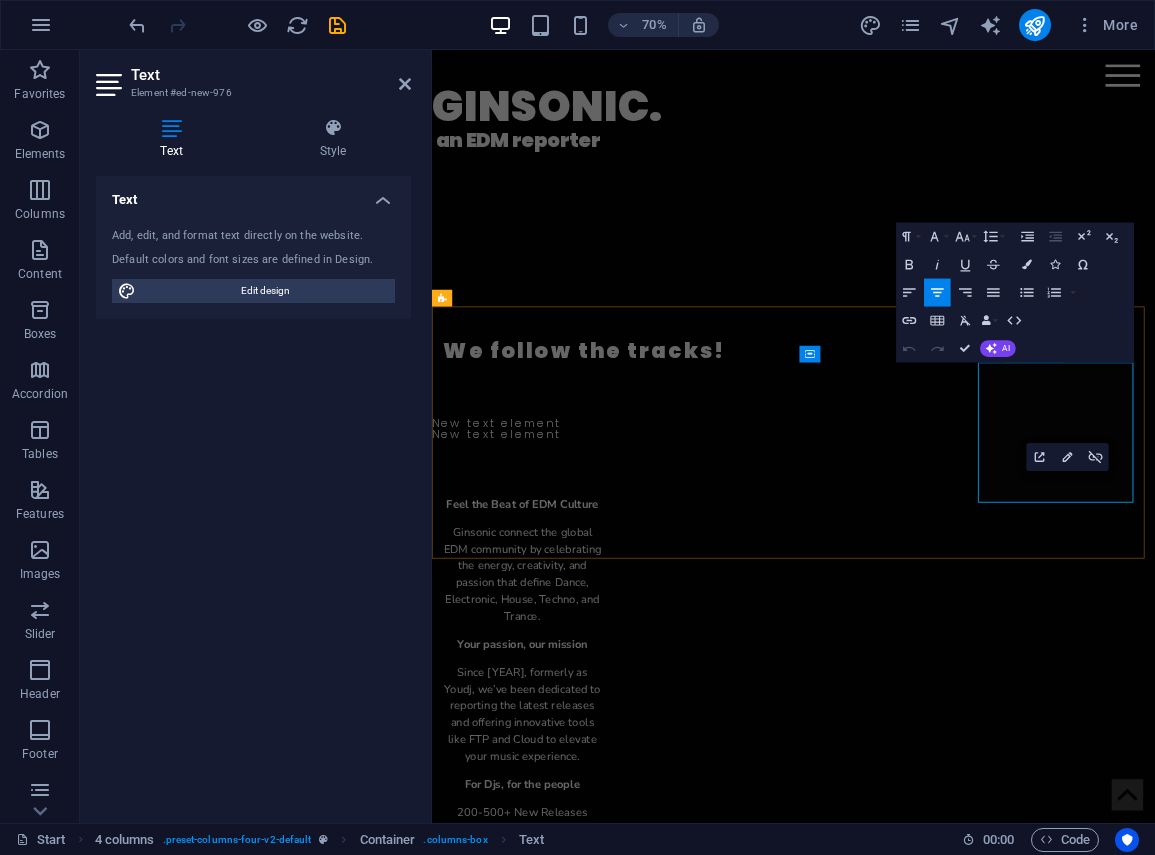 drag, startPoint x: 1251, startPoint y: 664, endPoint x: 1407, endPoint y: 685, distance: 157.40712 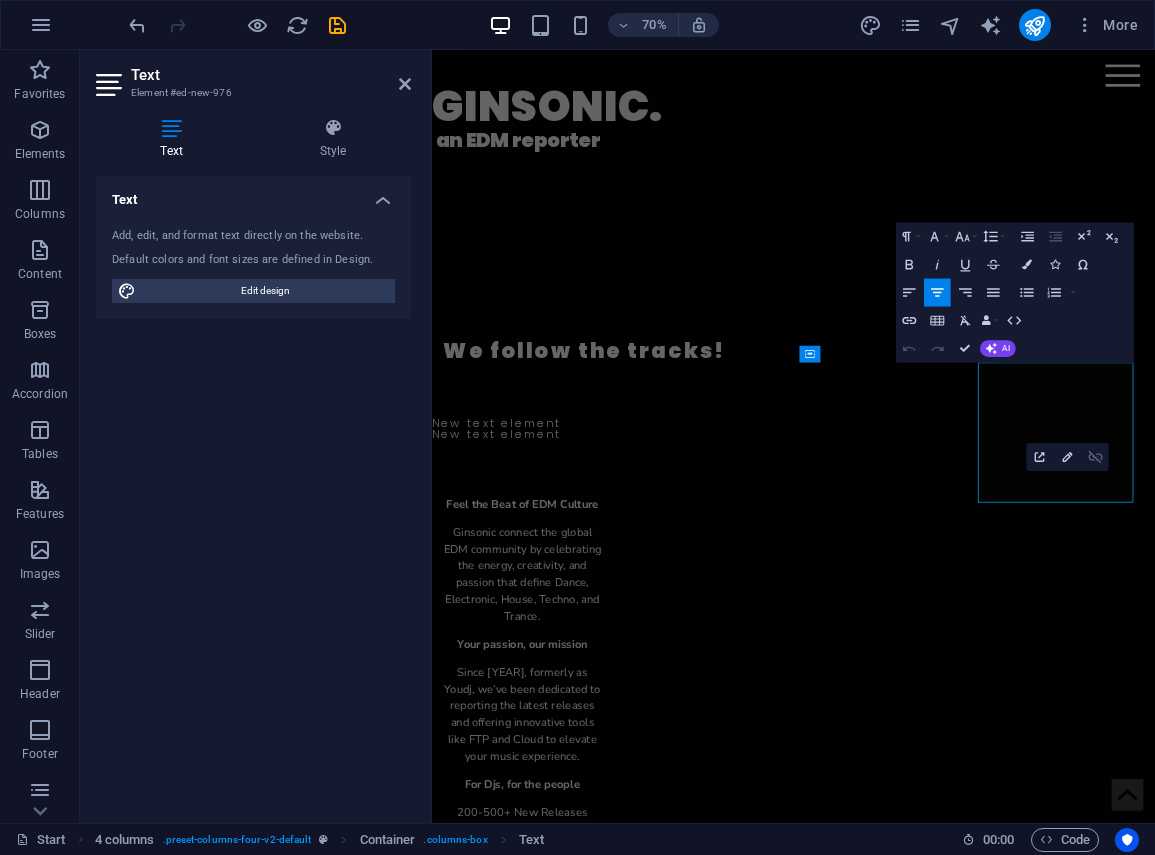 click 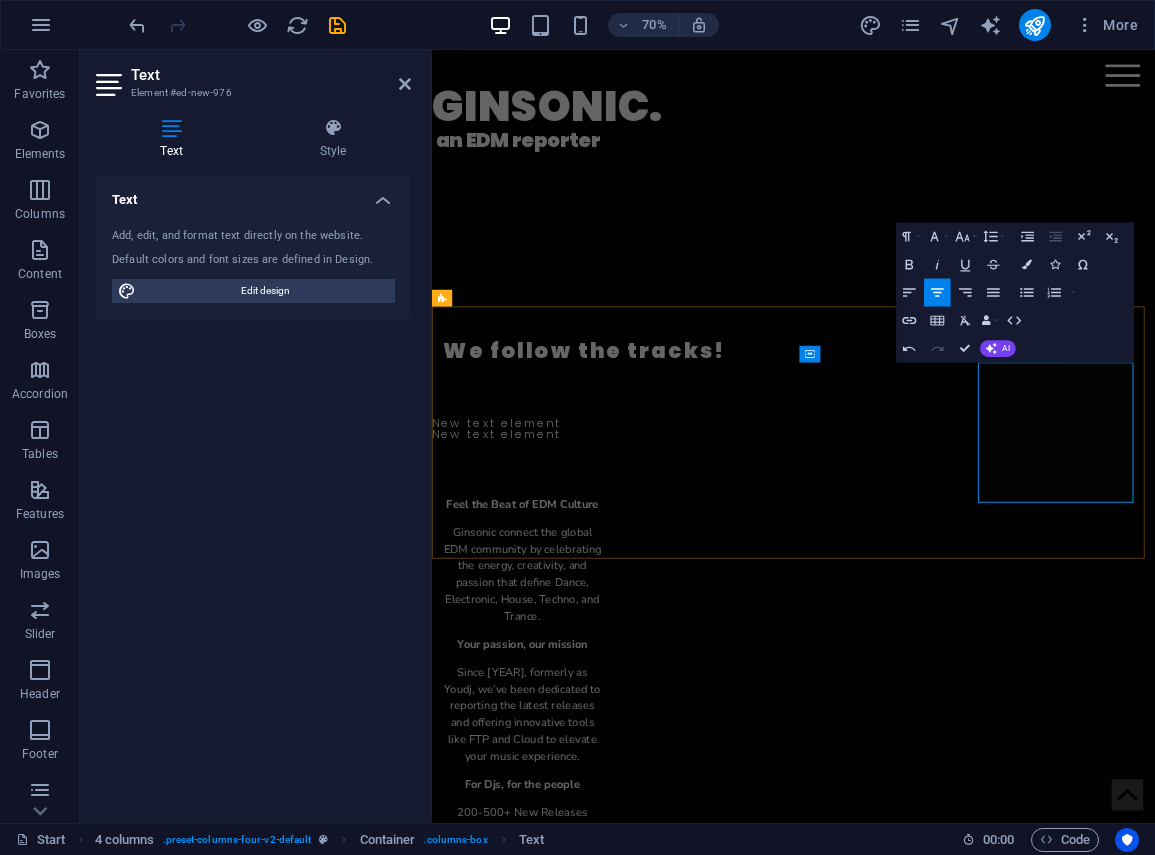 click on "Join now TheClub! Some exciting and special features for TheClub! members (including FTP and webcloud access).  Join now and become a member of TheClub!" at bounding box center [561, 1379] 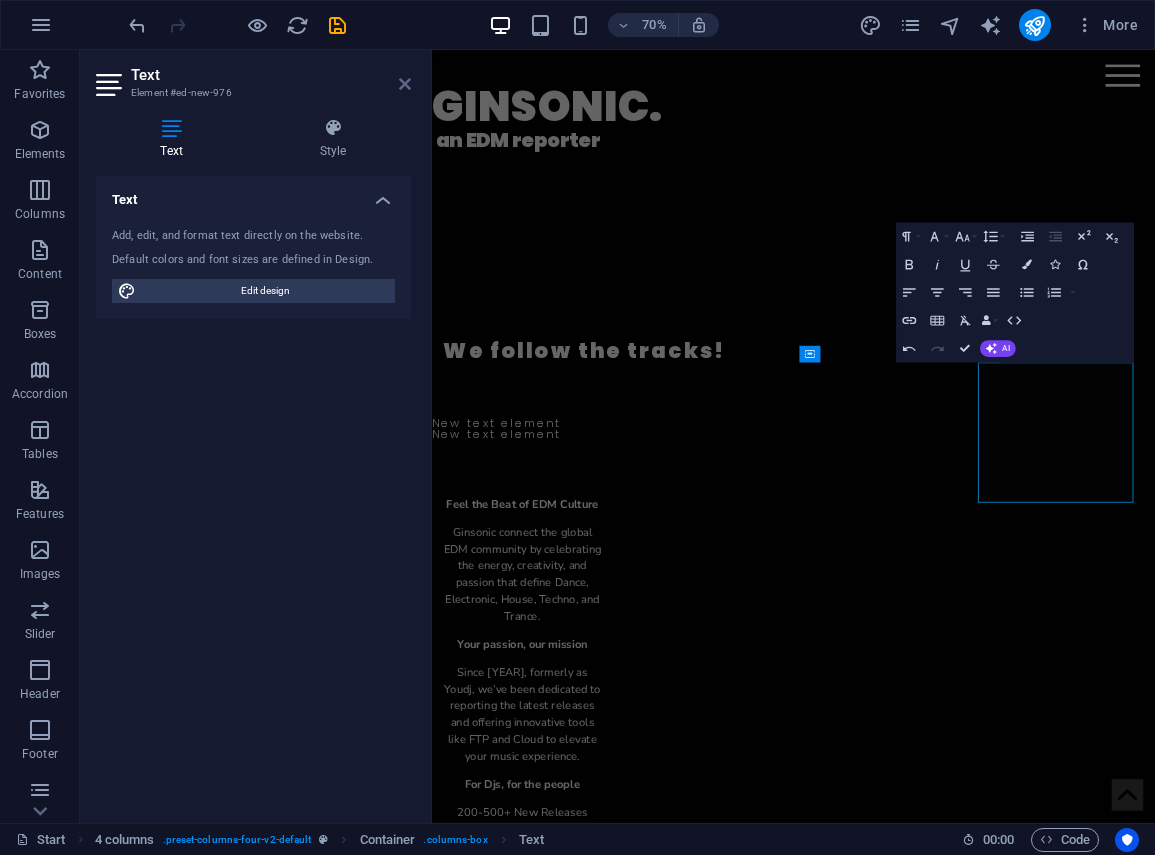 click at bounding box center [405, 84] 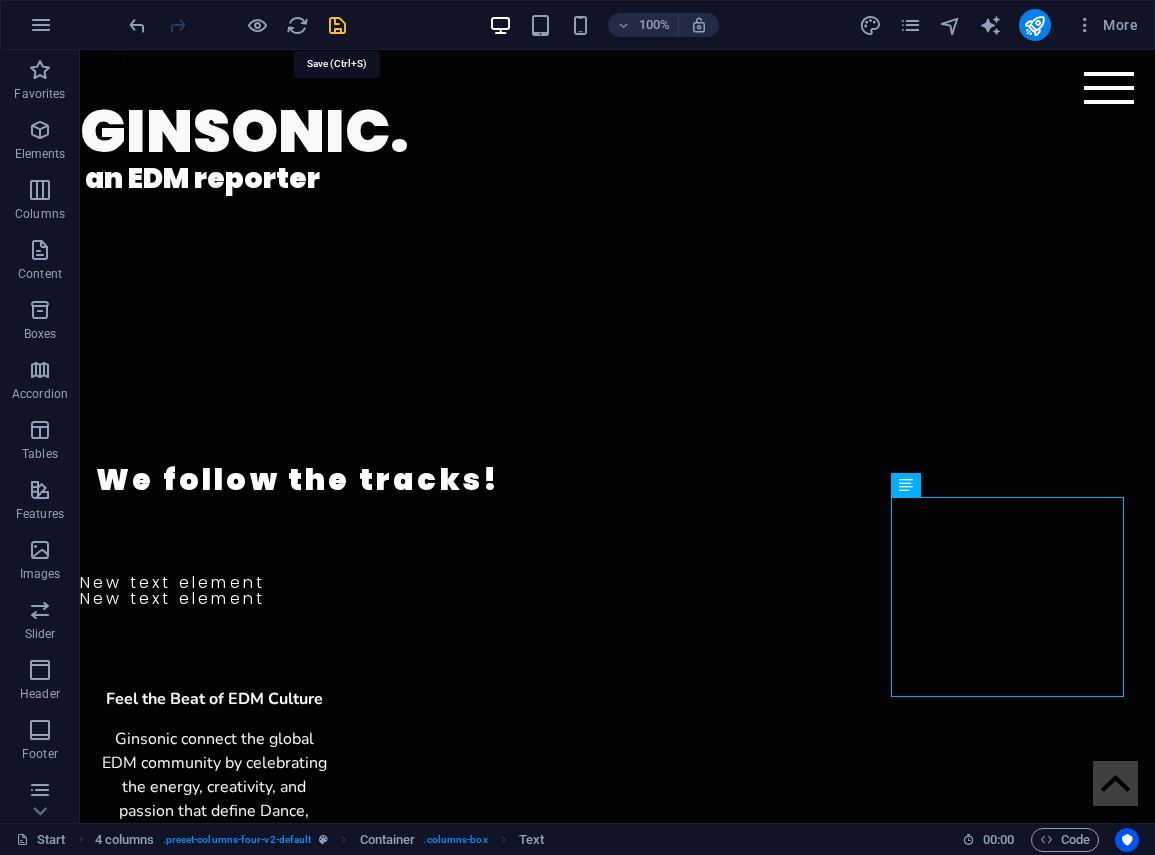 click at bounding box center (337, 25) 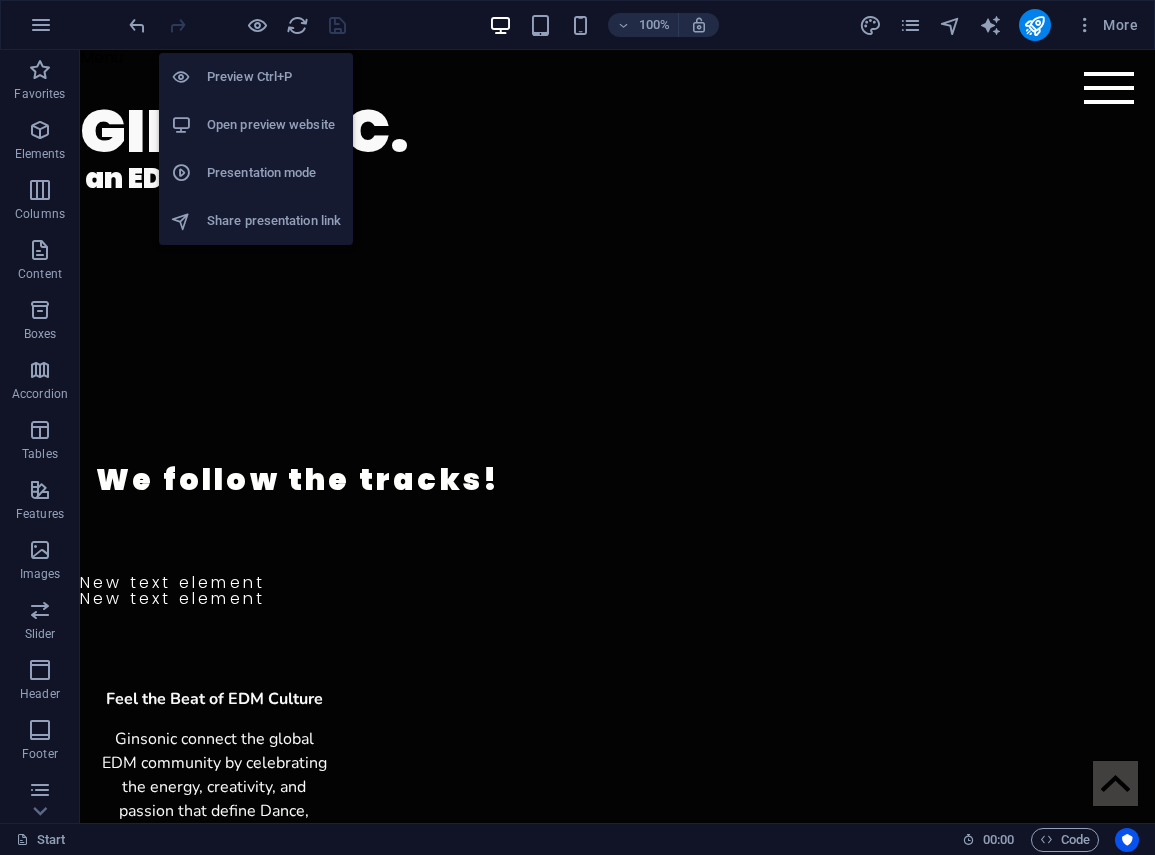 click on "Open preview website" at bounding box center [274, 125] 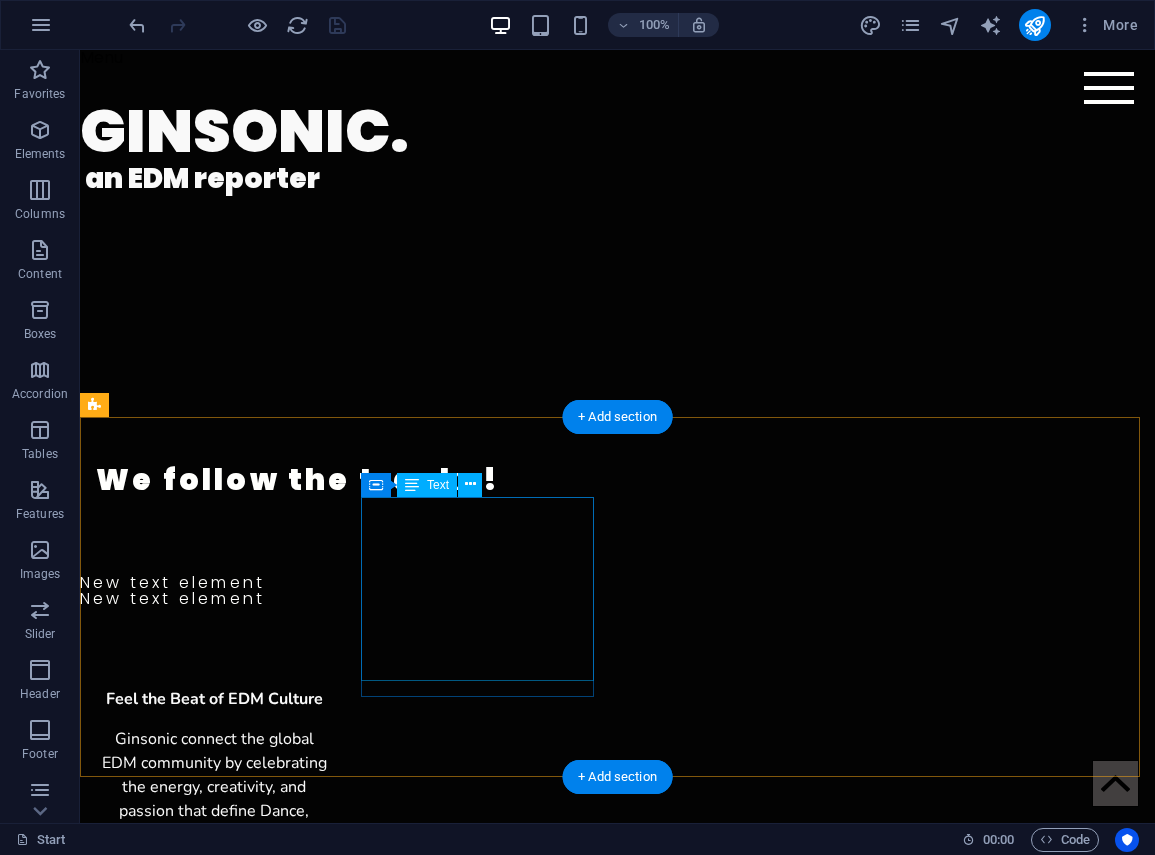 click on "Your passion, our mission Since [YEAR], formerly as Youdj, we’ve been dedicated to reporting the latest releases and offering innovative tools like FTP and Cloud to elevate your music experience." at bounding box center [214, 979] 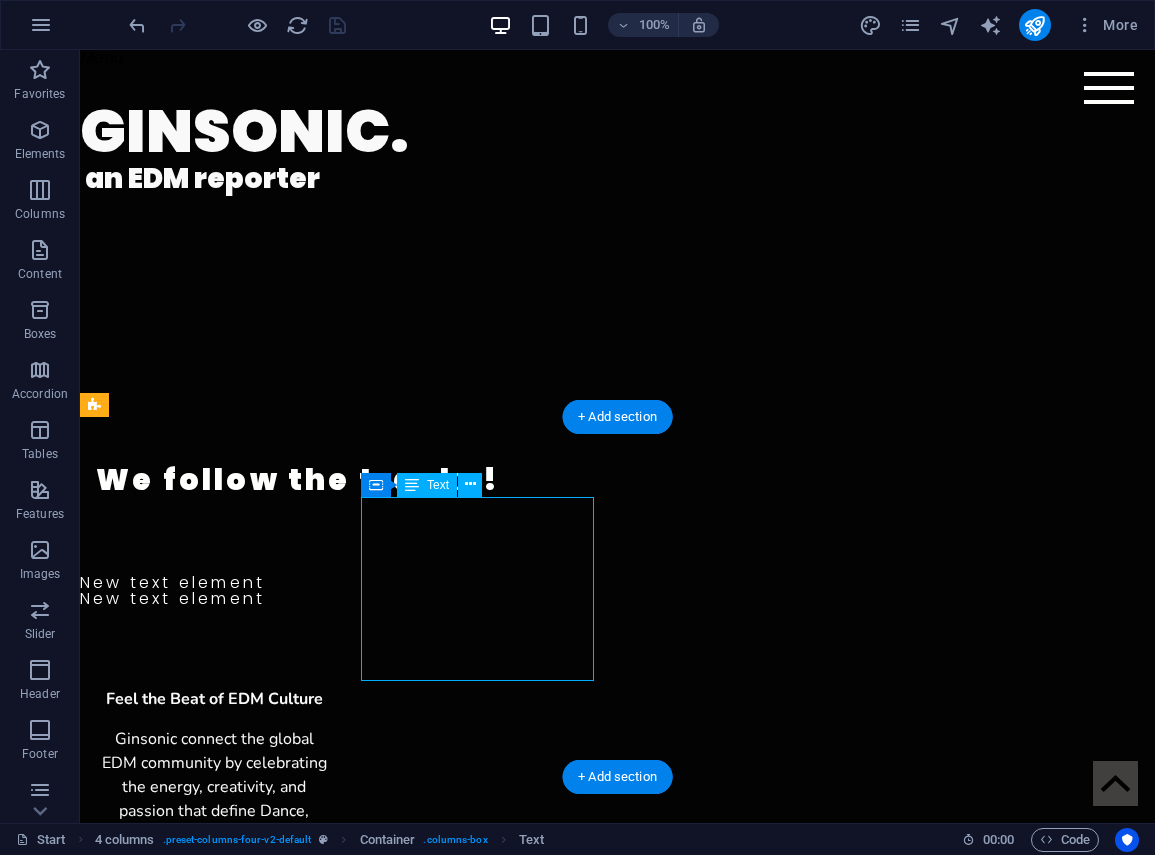 click on "Your passion, our mission Since [YEAR], formerly as Youdj, we’ve been dedicated to reporting the latest releases and offering innovative tools like FTP and Cloud to elevate your music experience." at bounding box center [214, 979] 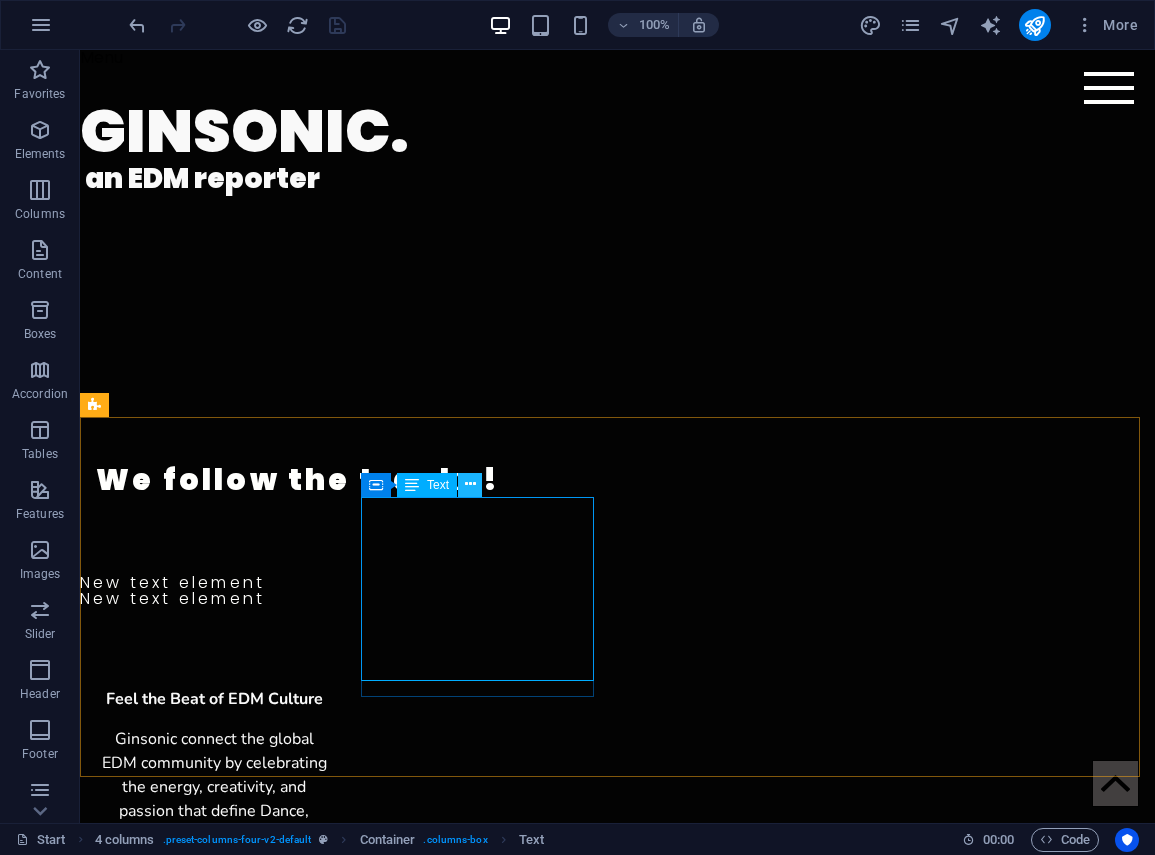 click at bounding box center [470, 484] 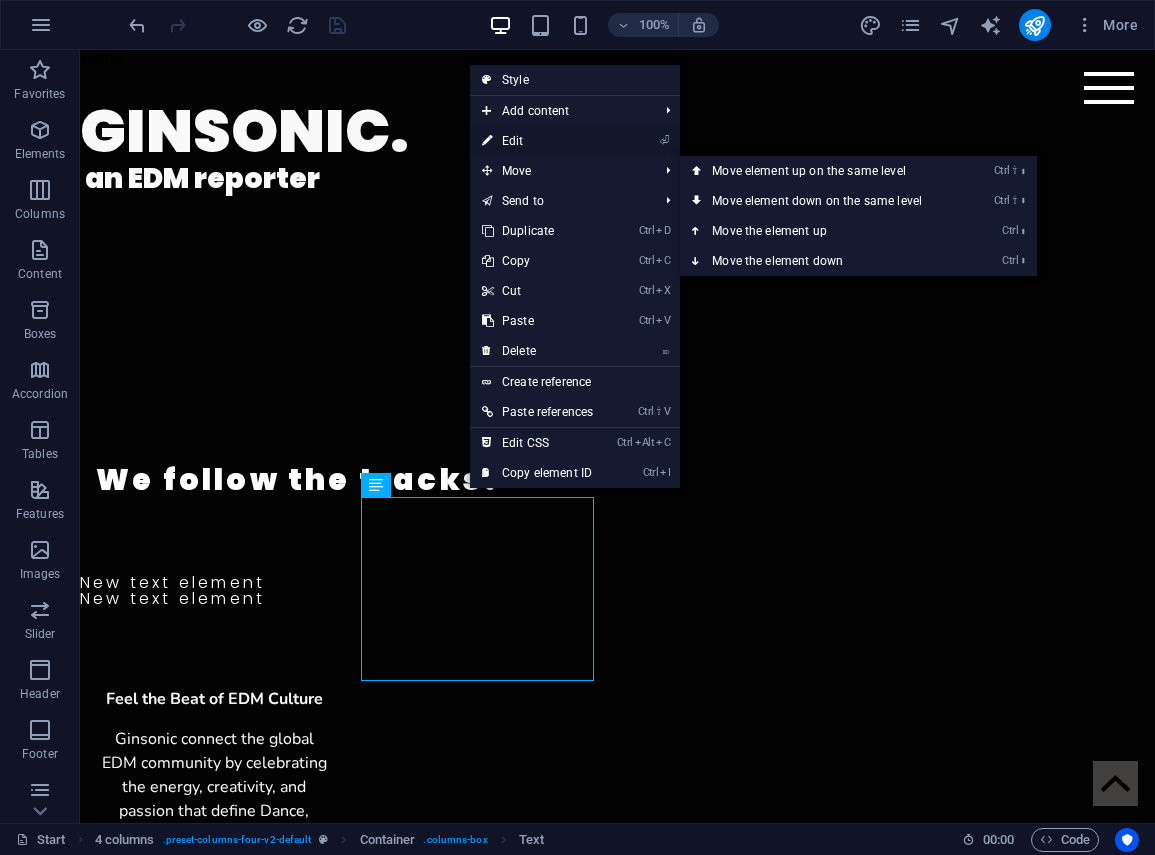 click on "⏎  Edit" at bounding box center (537, 141) 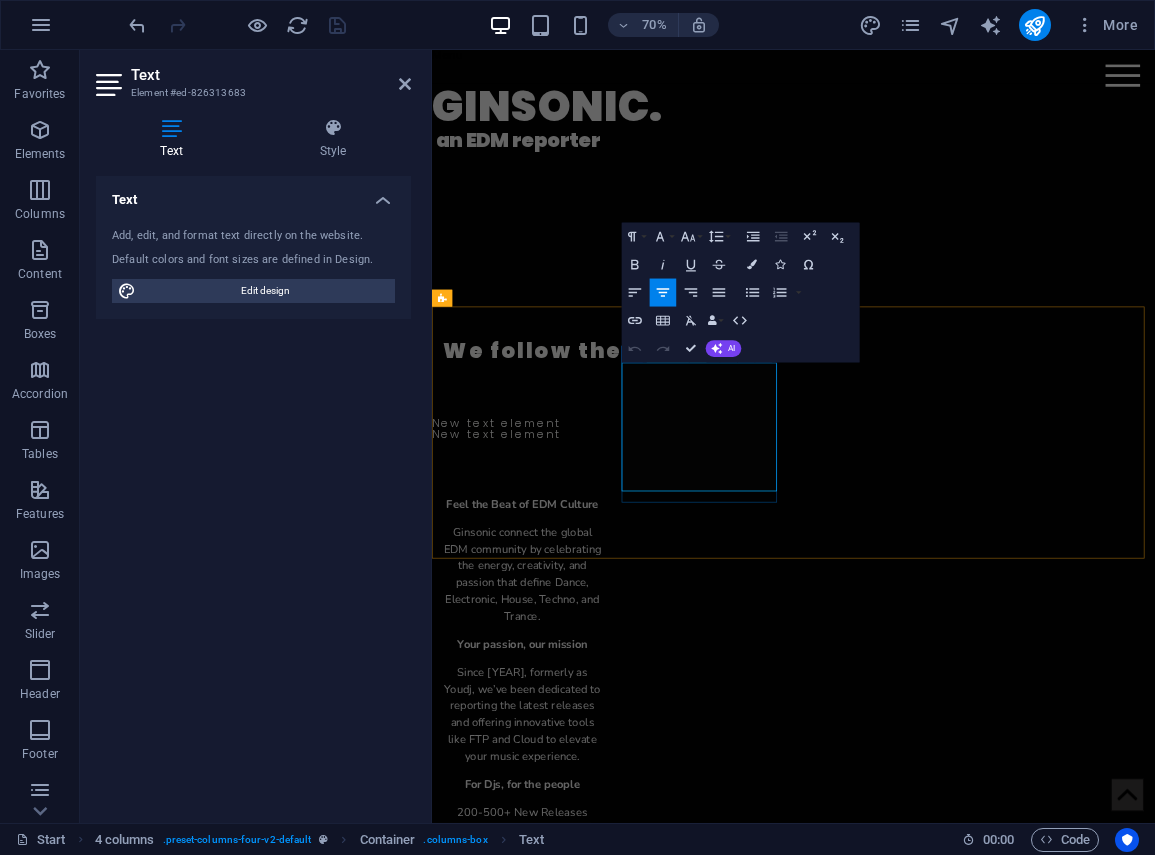 click on "Since [YEAR], formerly as Youdj, we’ve been dedicated to reporting the latest releases and offering innovative tools like FTP and Cloud to elevate your music experience." at bounding box center (561, 999) 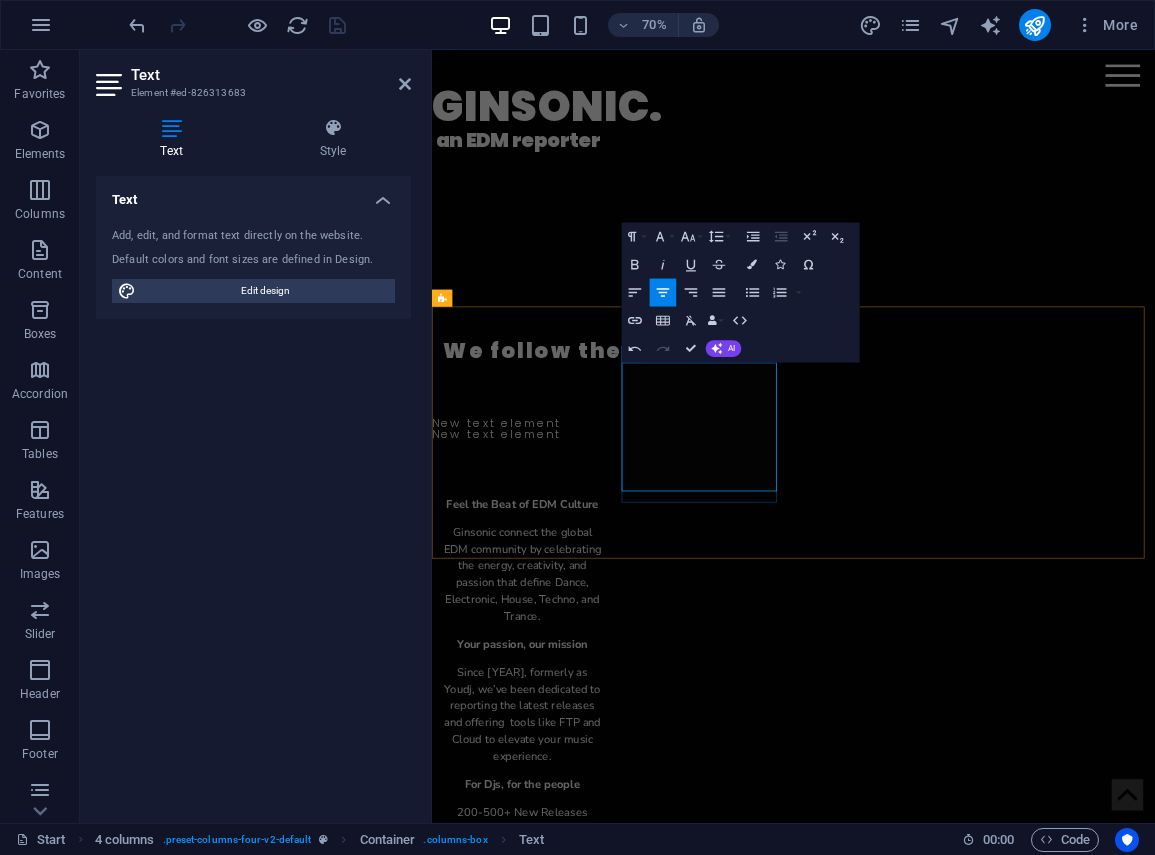 type 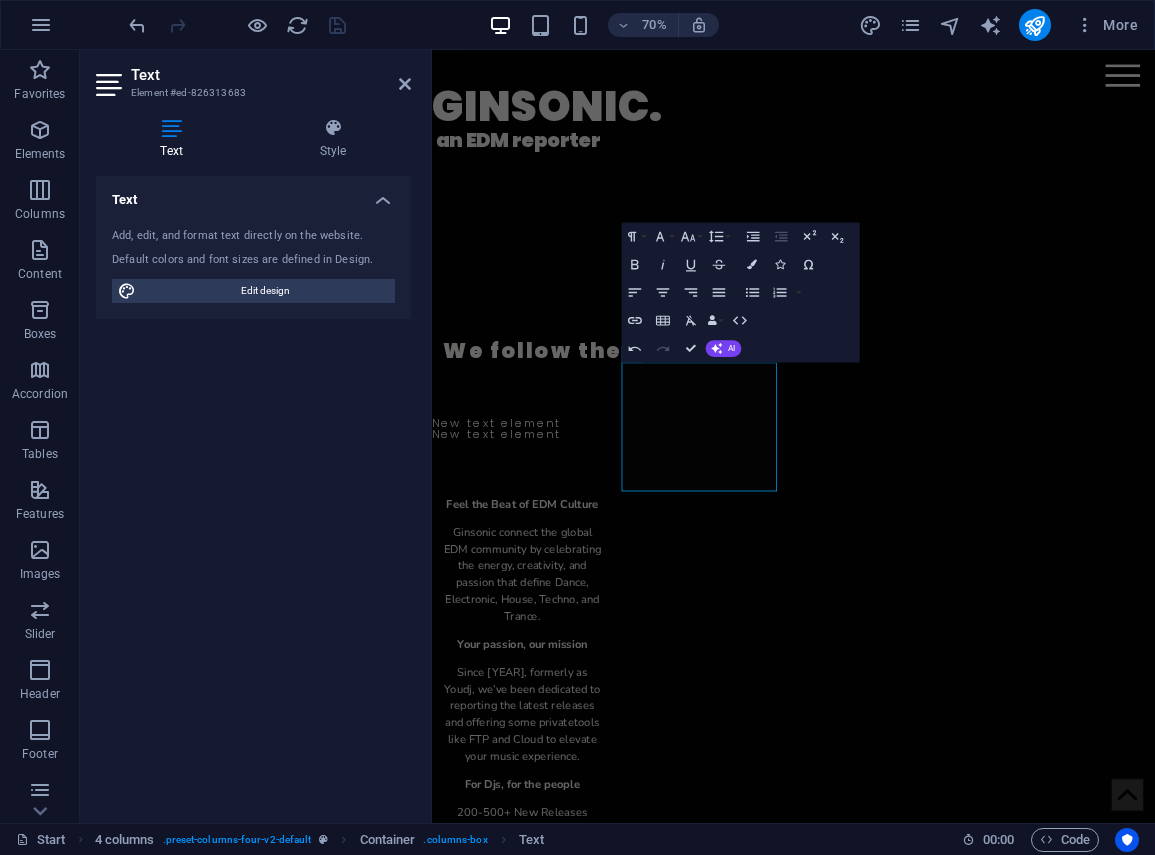 click on "Text Add, edit, and format text directly on the website. Default colors and font sizes are defined in Design. Edit design Alignment Left aligned Centered Right aligned" at bounding box center (253, 491) 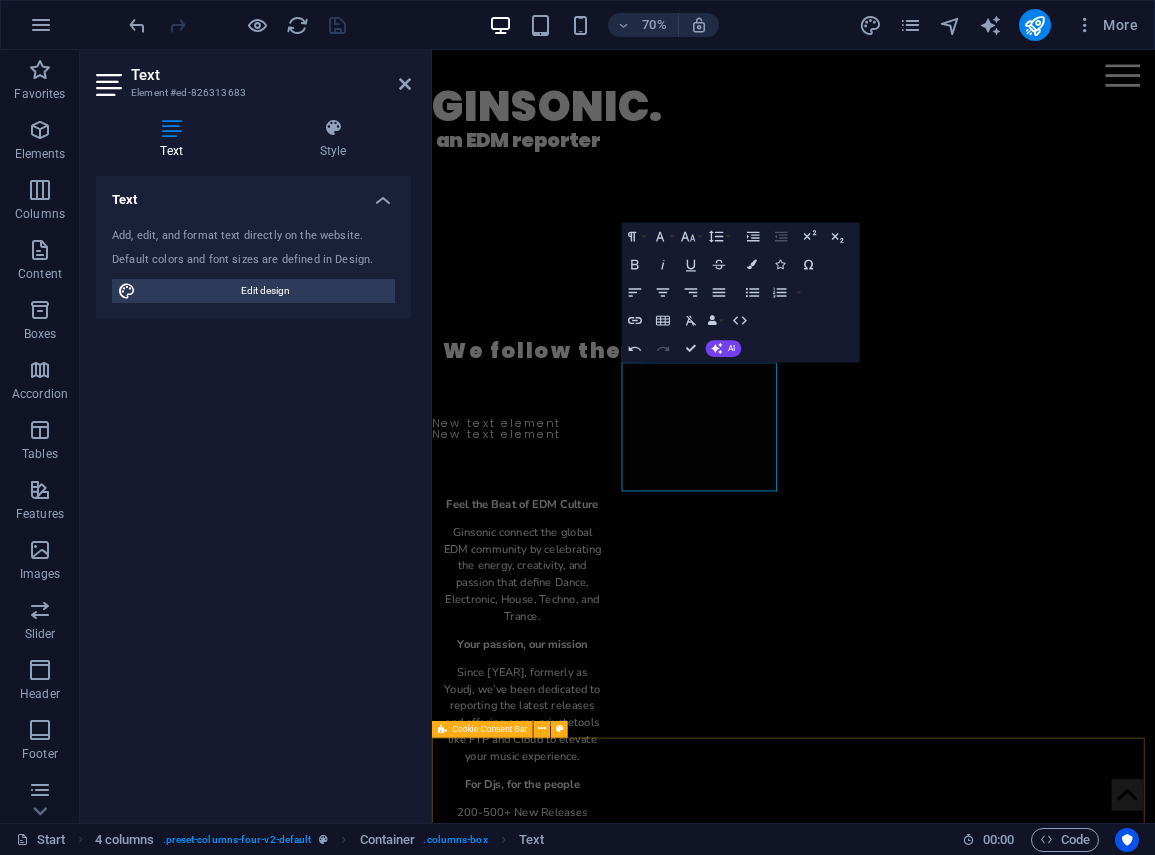 click on "This site uses cookies to store information on your computer.  By clicking on the button you allow us to improve the user experience on our website and personalize ads for you.  You can change this decision at any time. Legal Notice  |  Privacy Policy Yes, I agree Reject all use of data" at bounding box center [948, 2009] 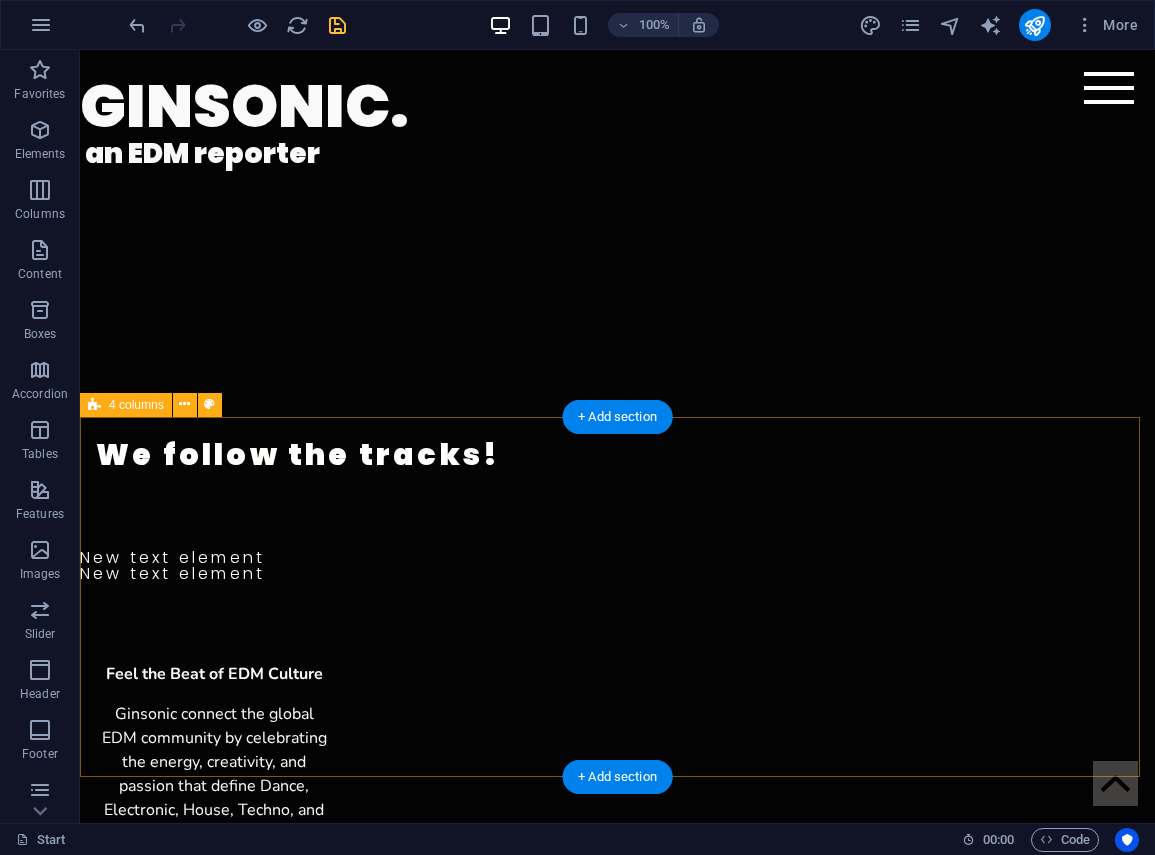 scroll, scrollTop: 100, scrollLeft: 0, axis: vertical 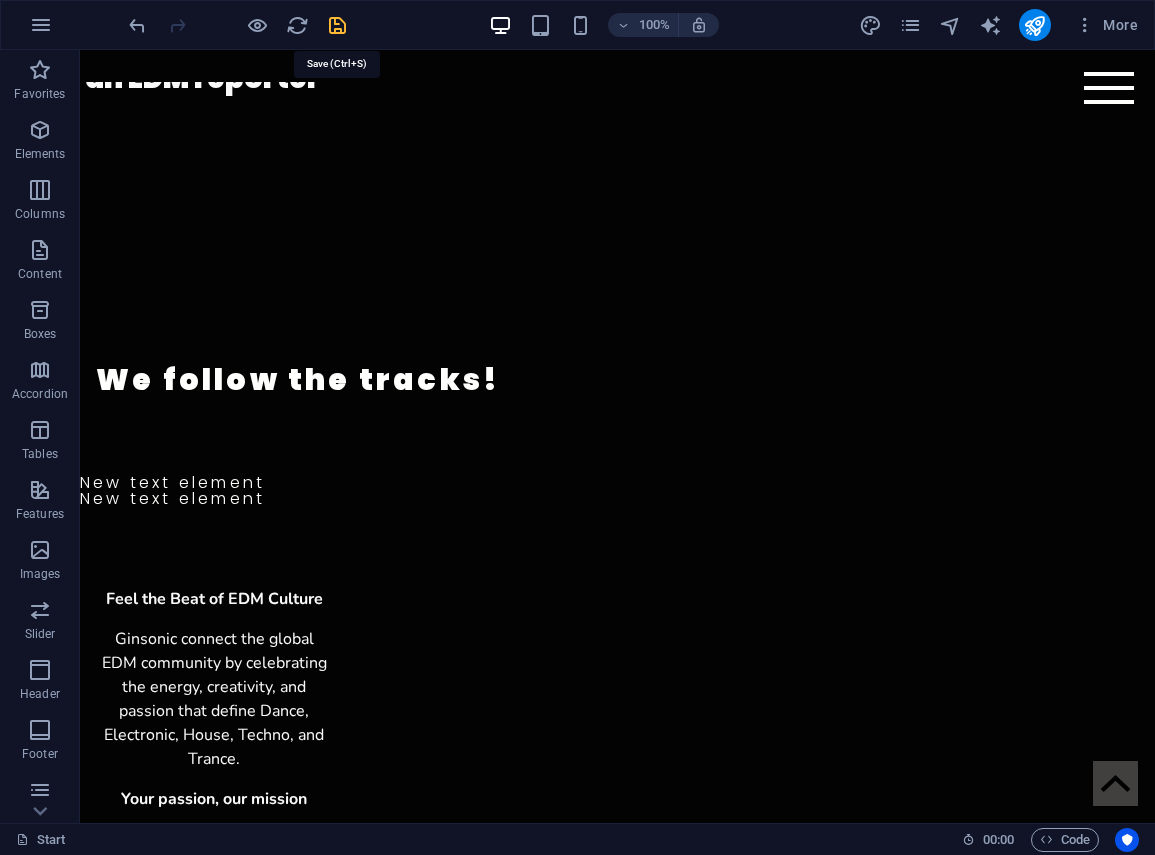 click at bounding box center (337, 25) 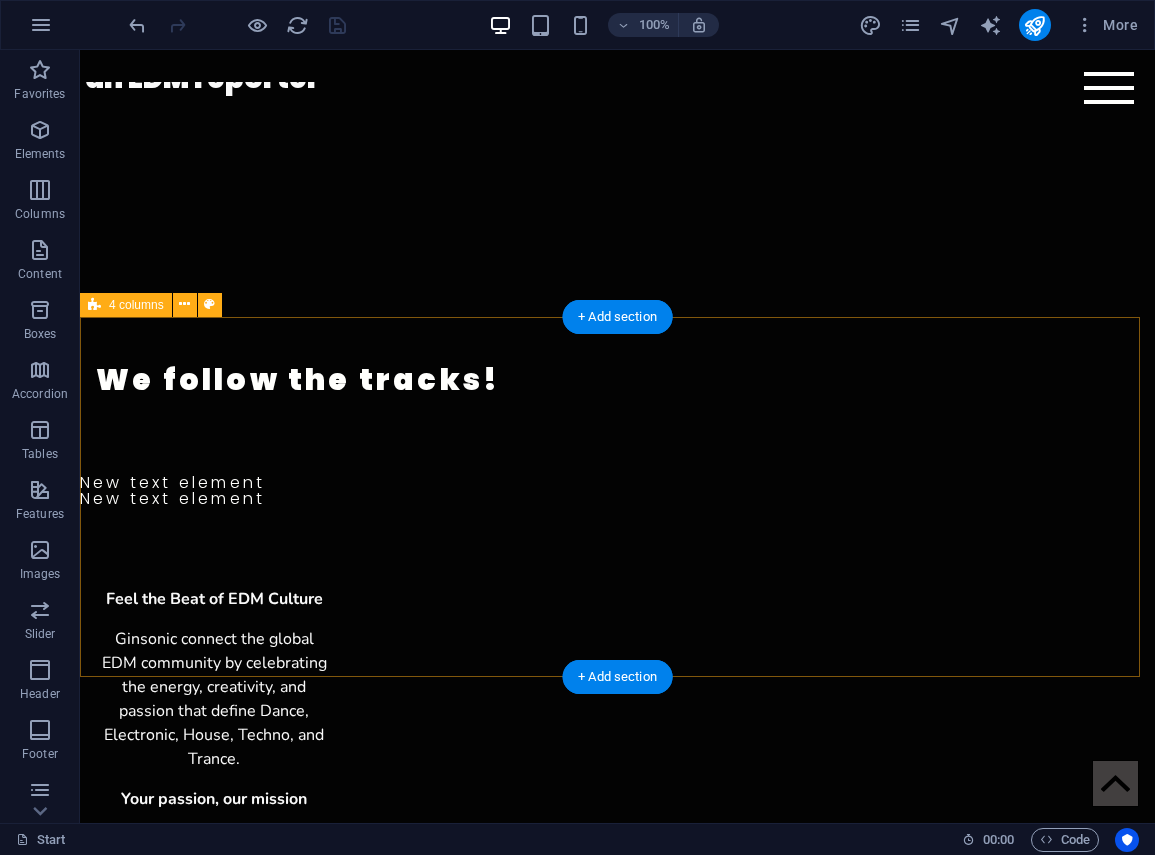 click on "Feel the Beat of EDM Culture Ginsonic connect the global EDM community by celebrating the energy, creativity, and passion that define Dance, Electronic, House, Techno, and Trance.  Your passion, our mission Since [YEAR], formerly as Youdj, we’ve been dedicated to reporting the latest releases and offering some private tools like FTP and Cloud to elevate your music experience. For Djs, for the people 200-500+ New Releases Reported *Everyday*.  Become a member & stay up-to-date with the latest tracks, curated for your pleasure. Join now TheClub! Some exciting and special features for TheClub! members (including FTP and webcloud access).  Join now and become a member of TheClub!" at bounding box center (617, 983) 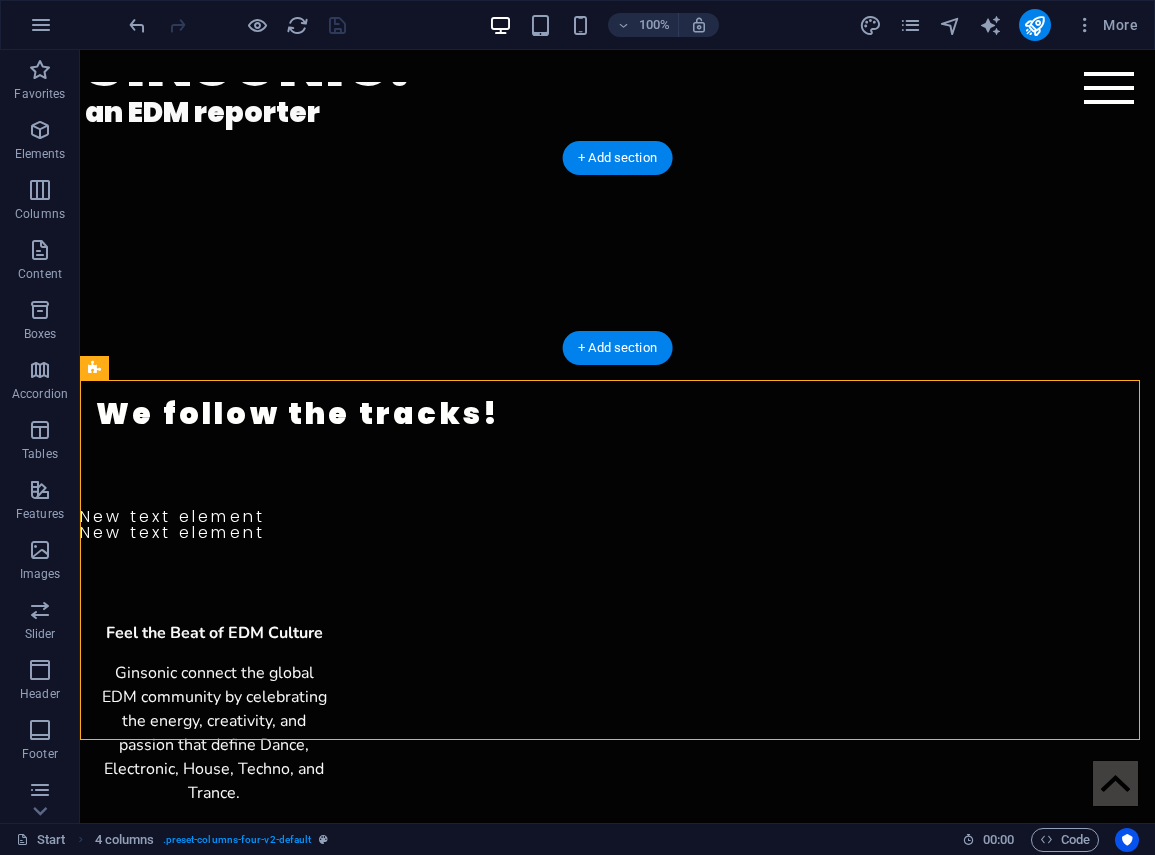 scroll, scrollTop: 100, scrollLeft: 0, axis: vertical 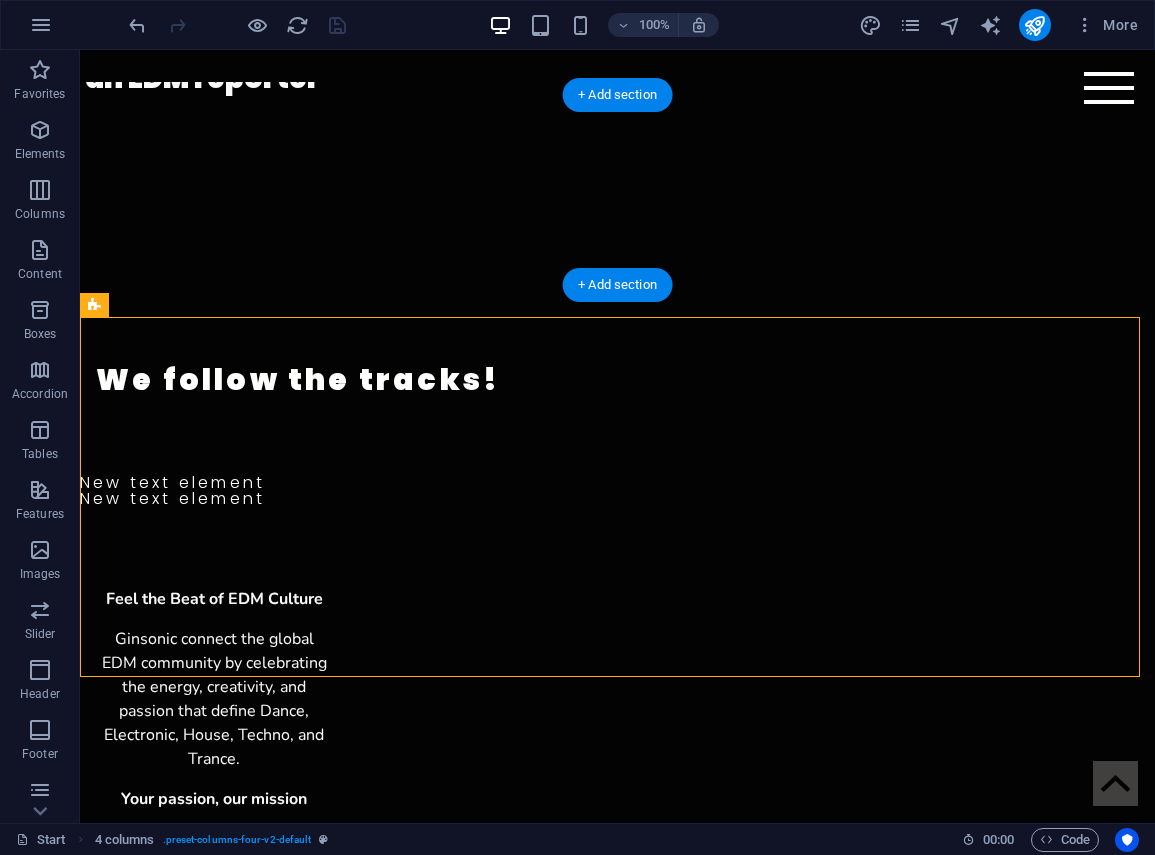 click at bounding box center (617, 190) 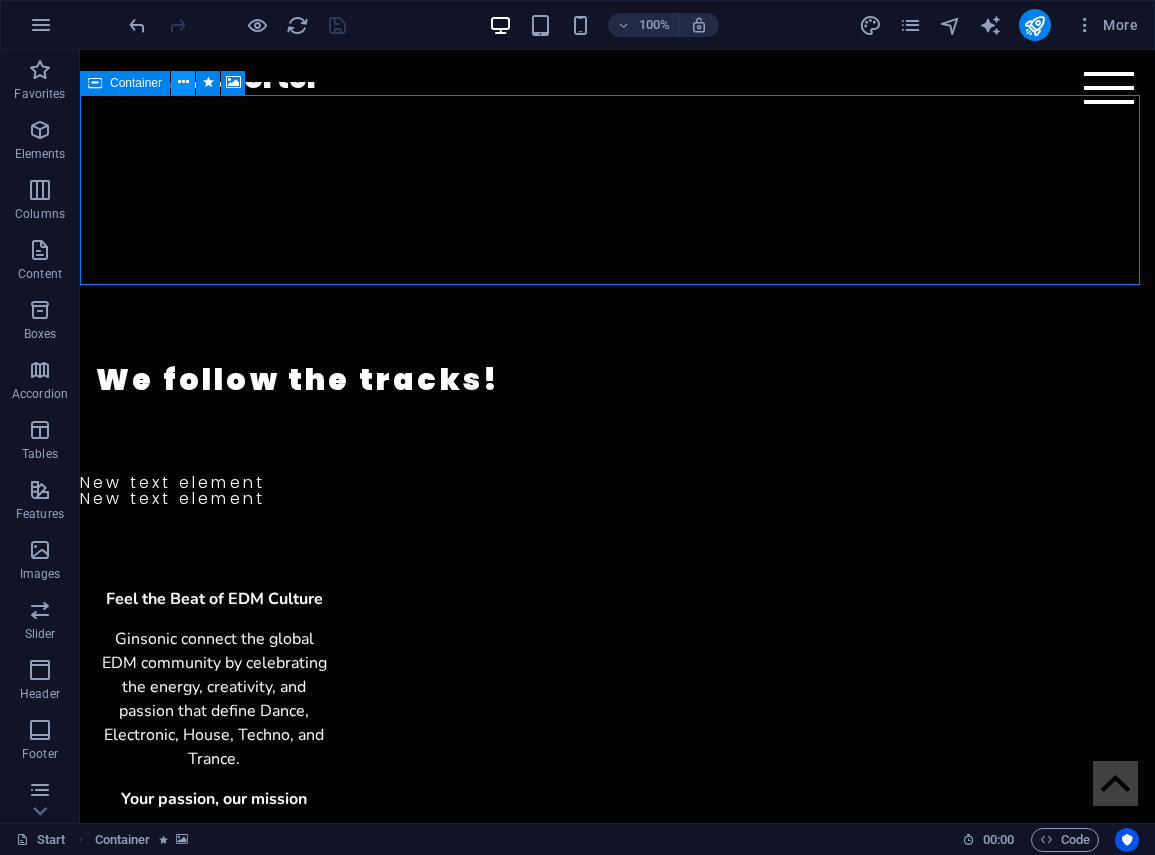 click at bounding box center [183, 82] 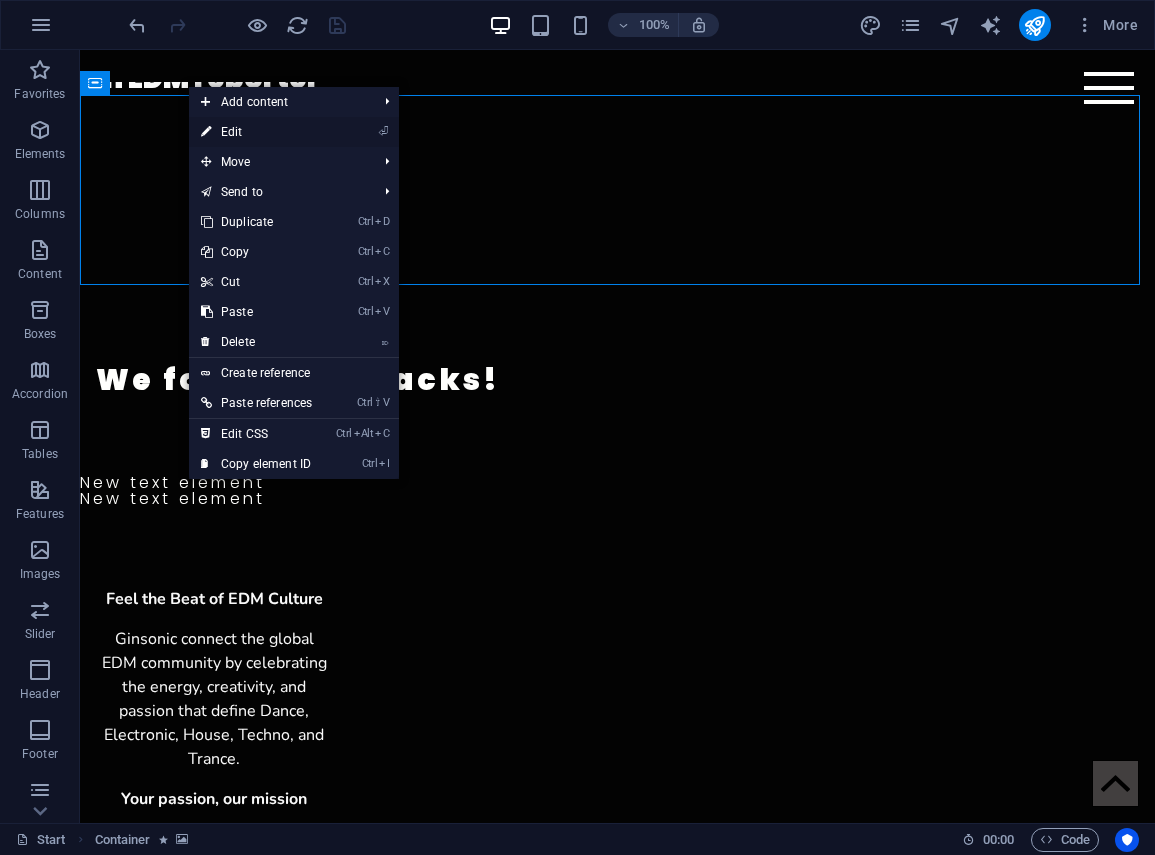 click on "⏎  Edit" at bounding box center (256, 132) 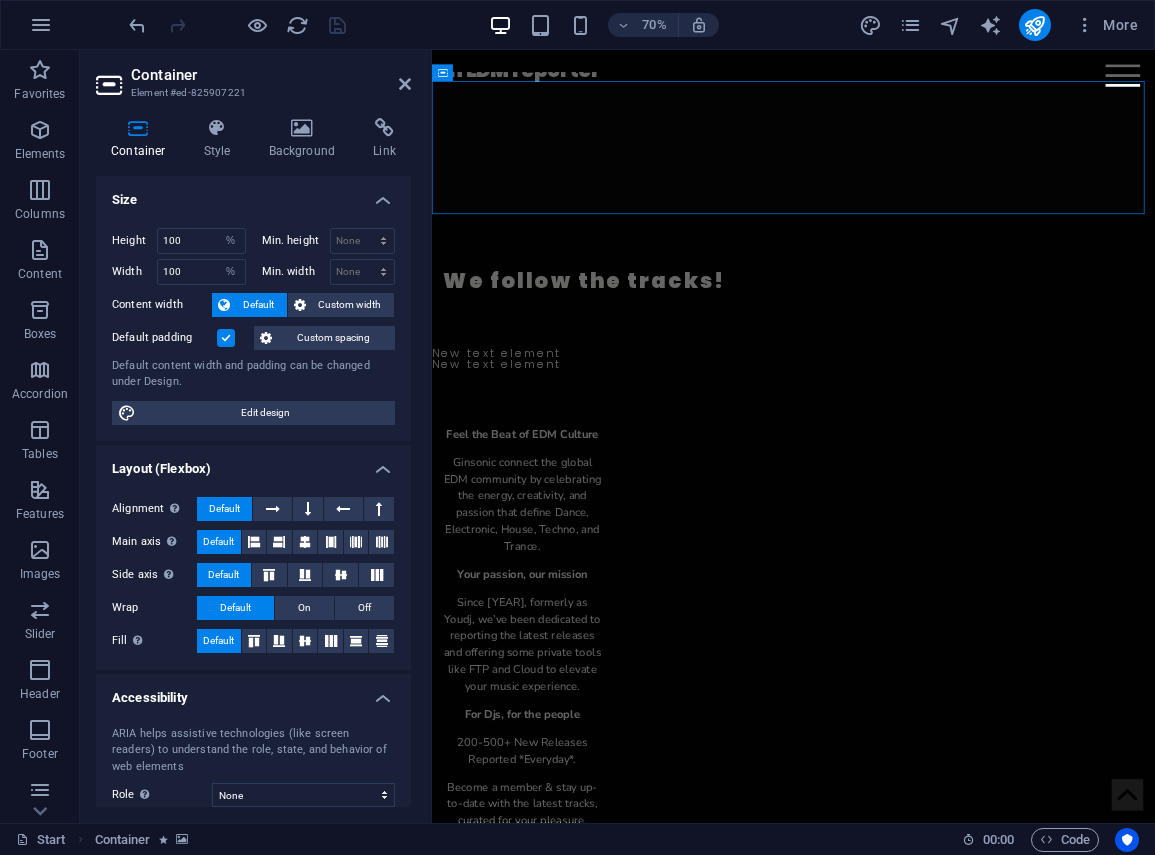 click at bounding box center (226, 338) 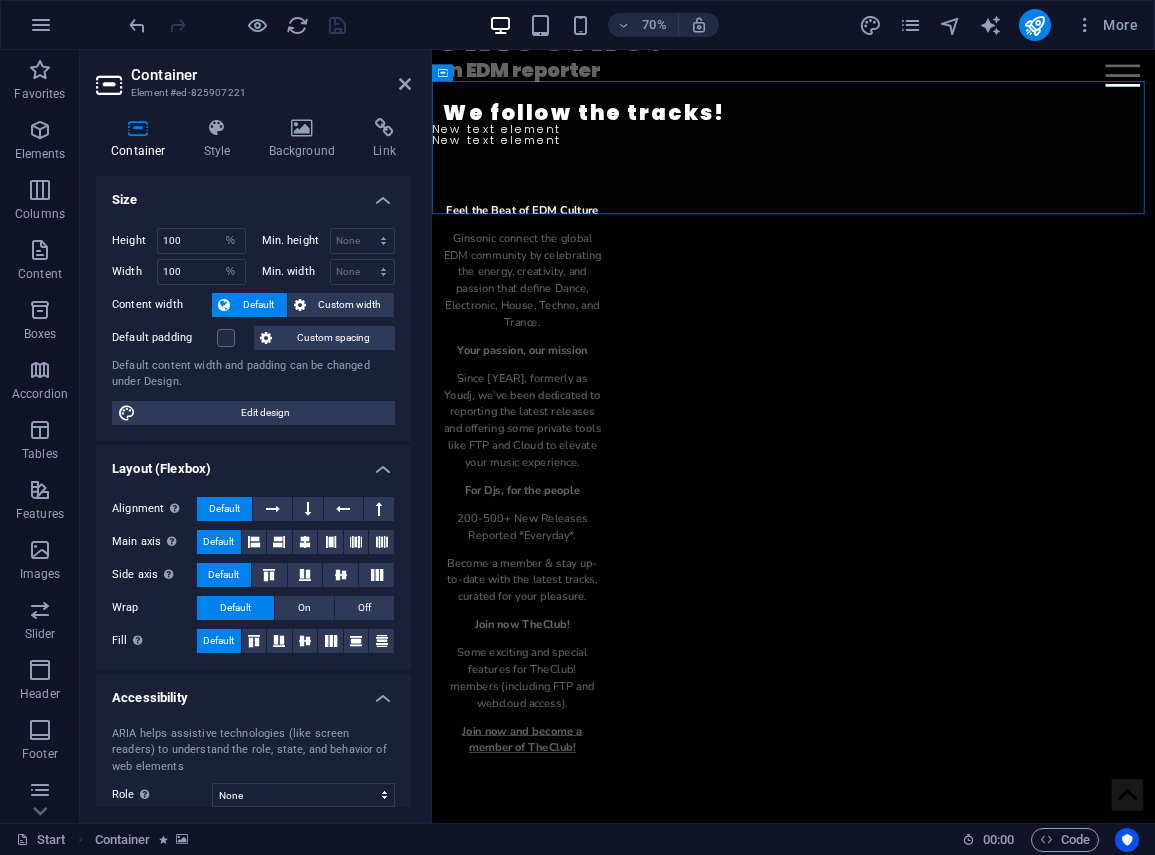 scroll, scrollTop: 7, scrollLeft: 0, axis: vertical 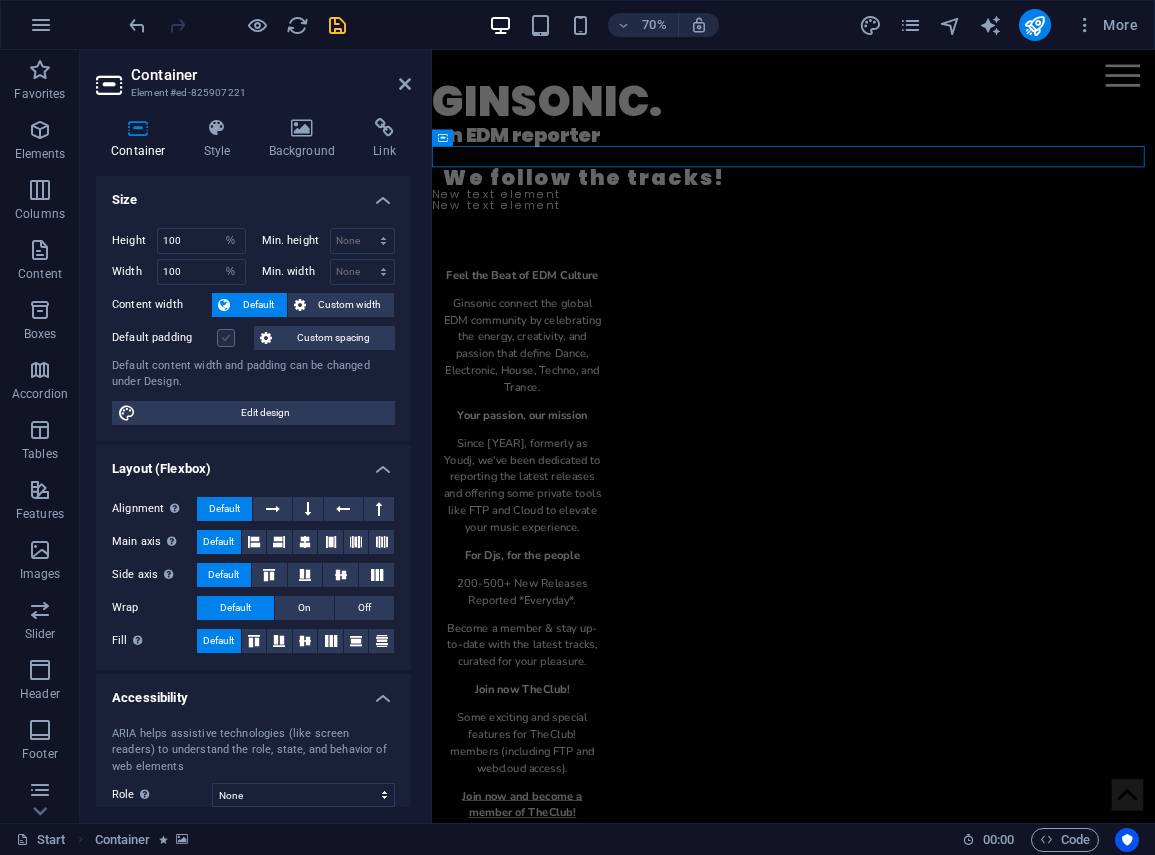 click at bounding box center (226, 338) 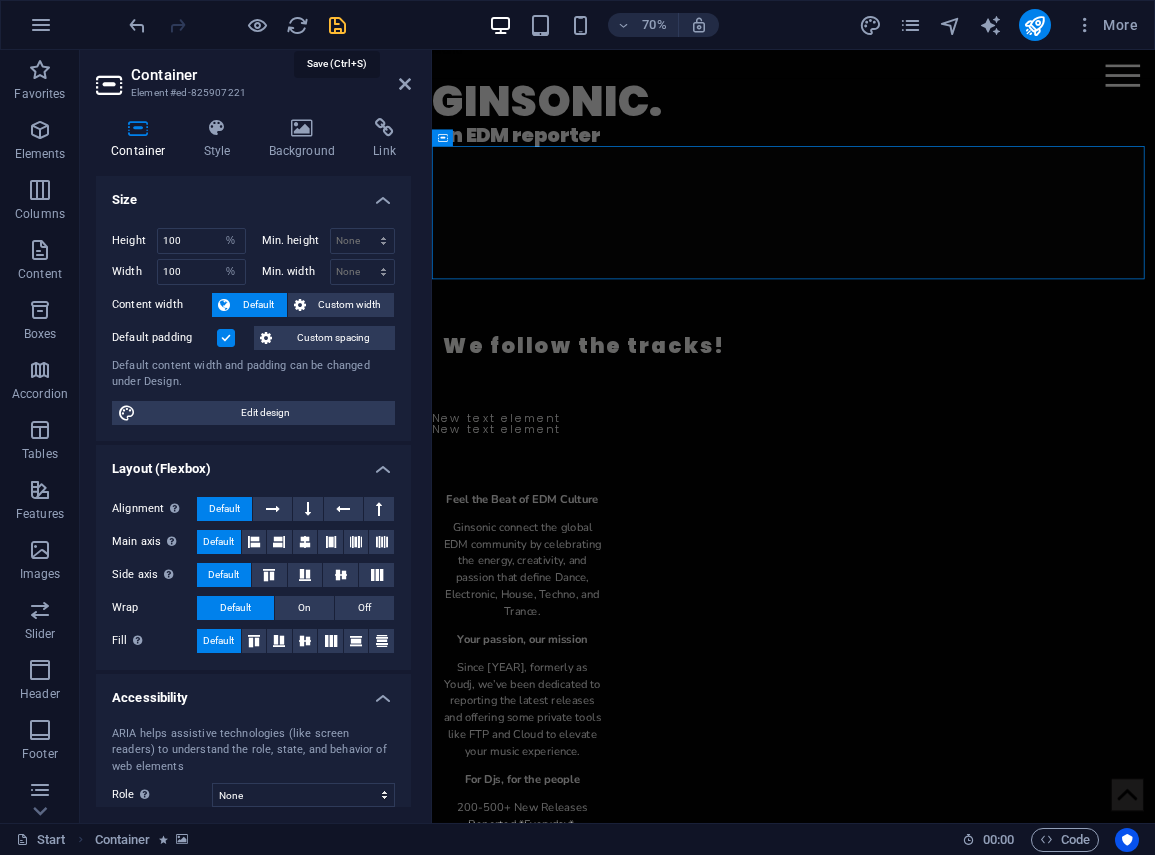 click at bounding box center [337, 25] 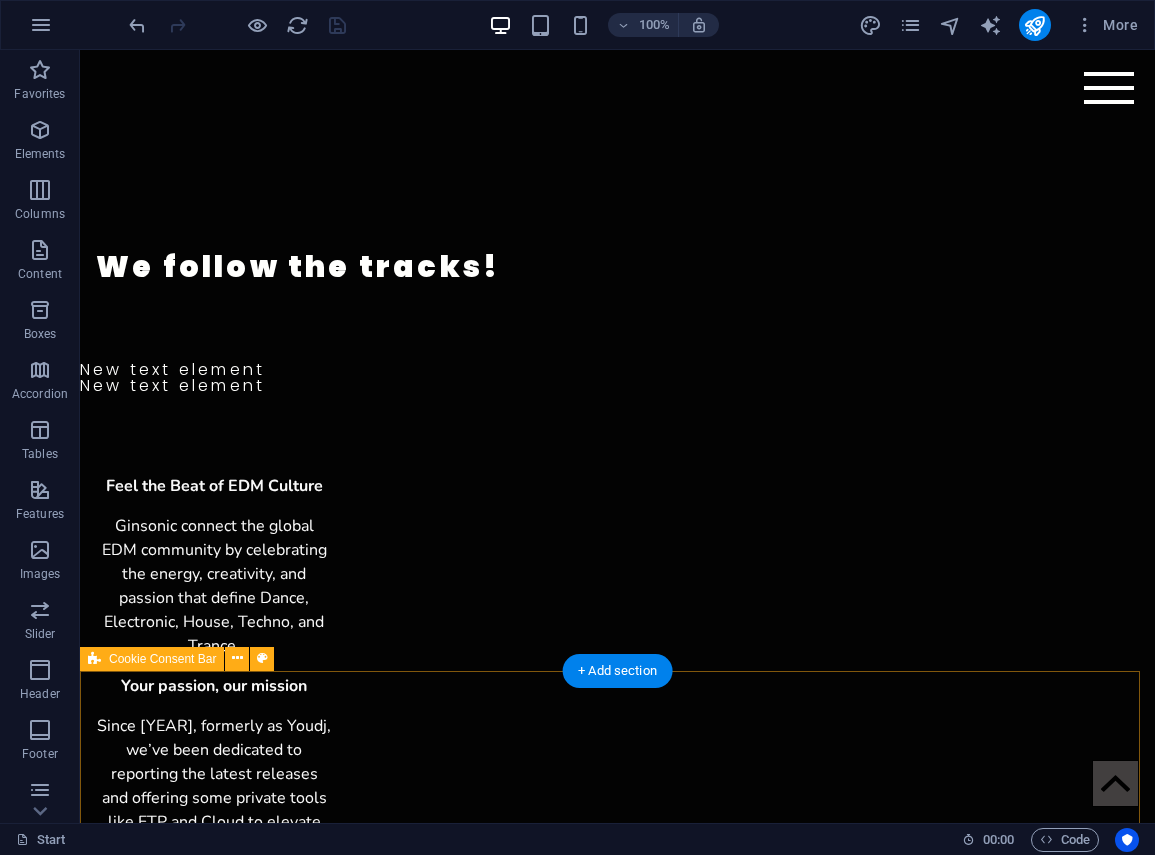 scroll, scrollTop: 200, scrollLeft: 0, axis: vertical 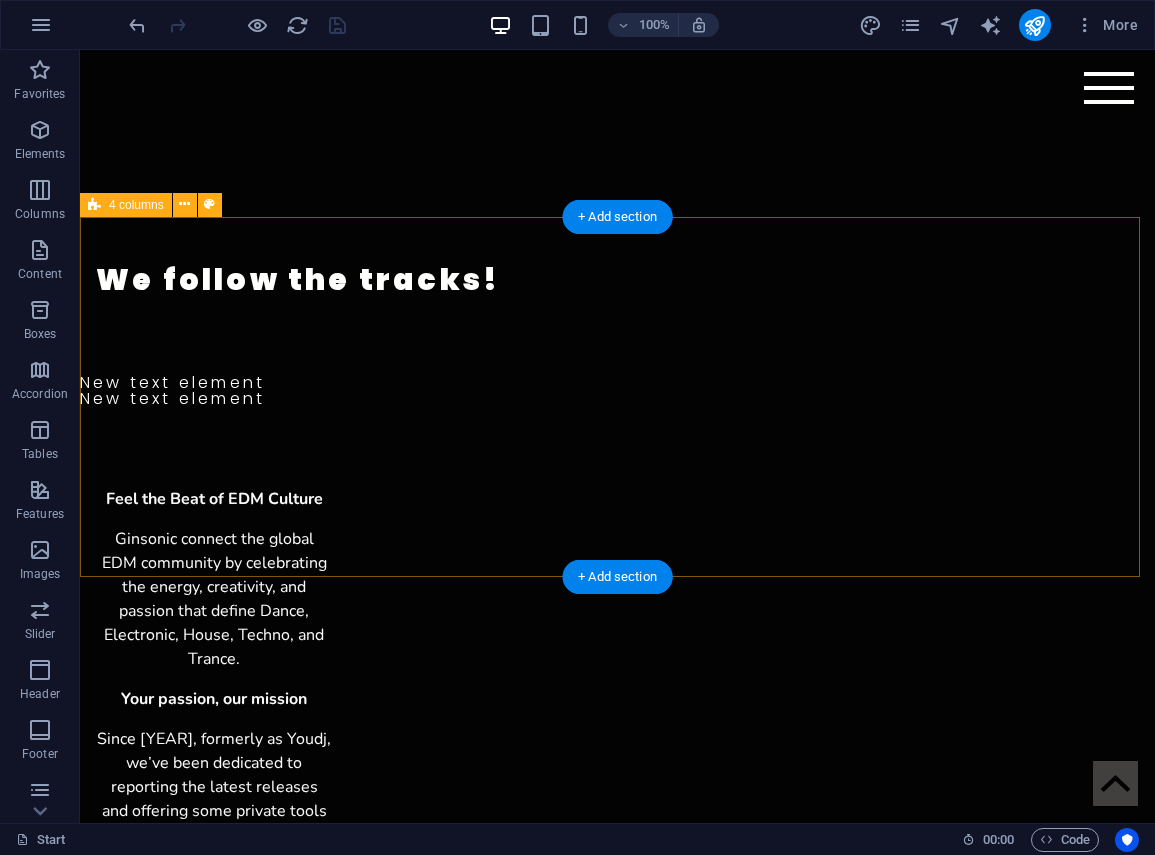 click on "Feel the Beat of EDM Culture Ginsonic connect the global EDM community by celebrating the energy, creativity, and passion that define Dance, Electronic, House, Techno, and Trance.  Your passion, our mission Since [YEAR], formerly as Youdj, we’ve been dedicated to reporting the latest releases and offering some private tools like FTP and Cloud to elevate your music experience. For Djs, for the people 200-500+ New Releases Reported *Everyday*.  Become a member & stay up-to-date with the latest tracks, curated for your pleasure. Join now TheClub! Some exciting and special features for TheClub! members (including FTP and webcloud access).  Join now and become a member of TheClub!" at bounding box center (617, 883) 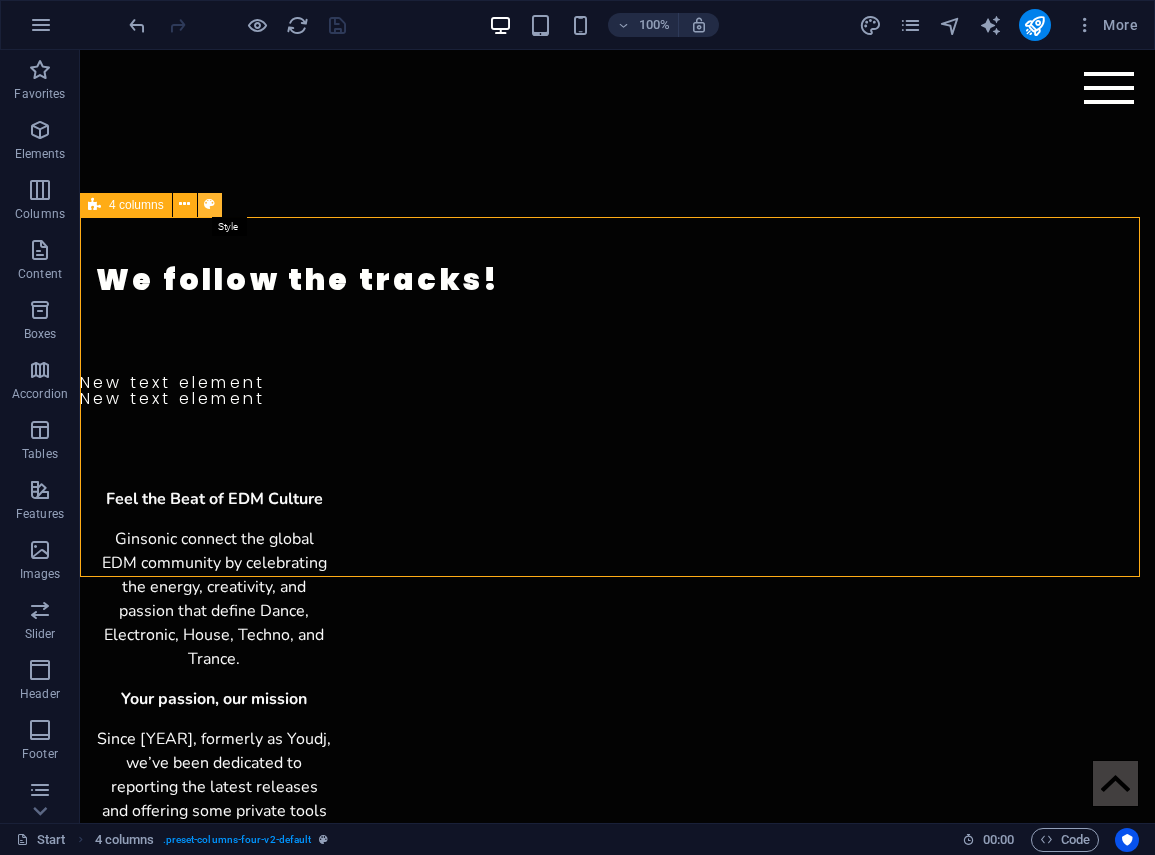 click at bounding box center [209, 204] 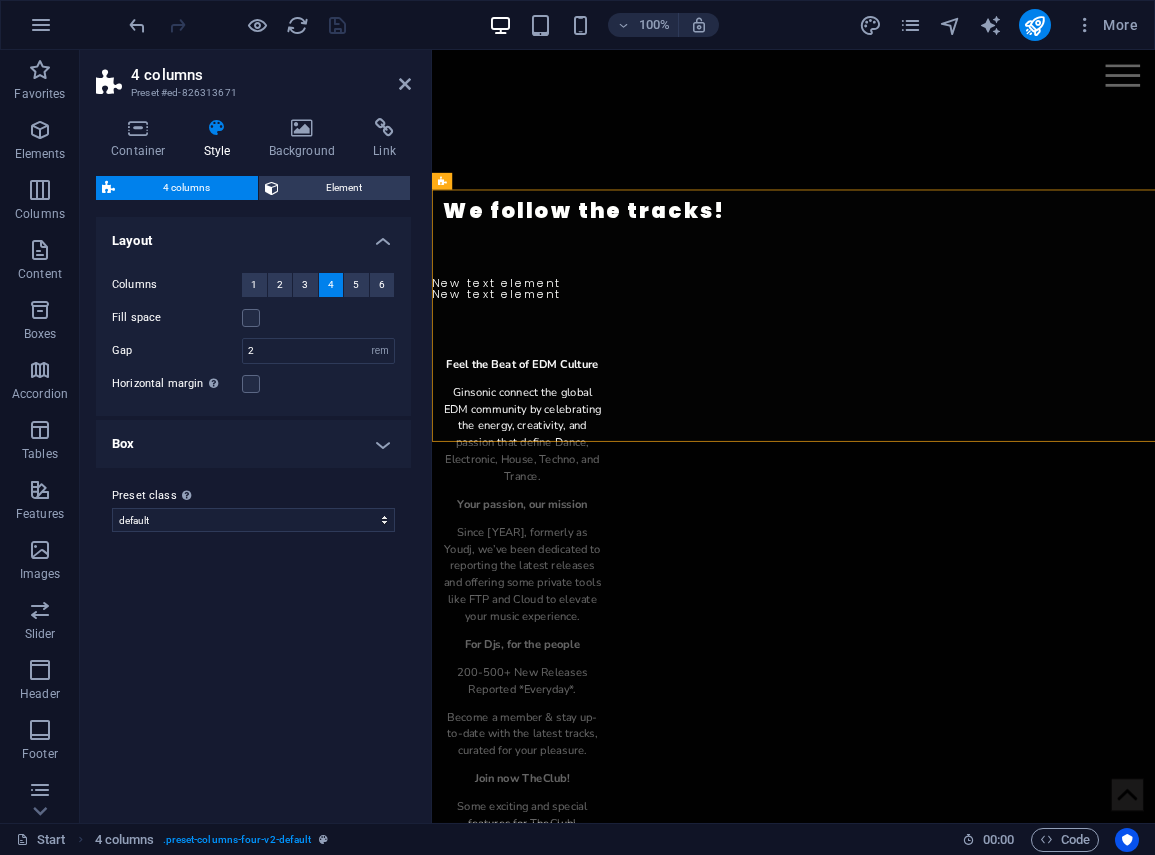 scroll, scrollTop: 167, scrollLeft: 0, axis: vertical 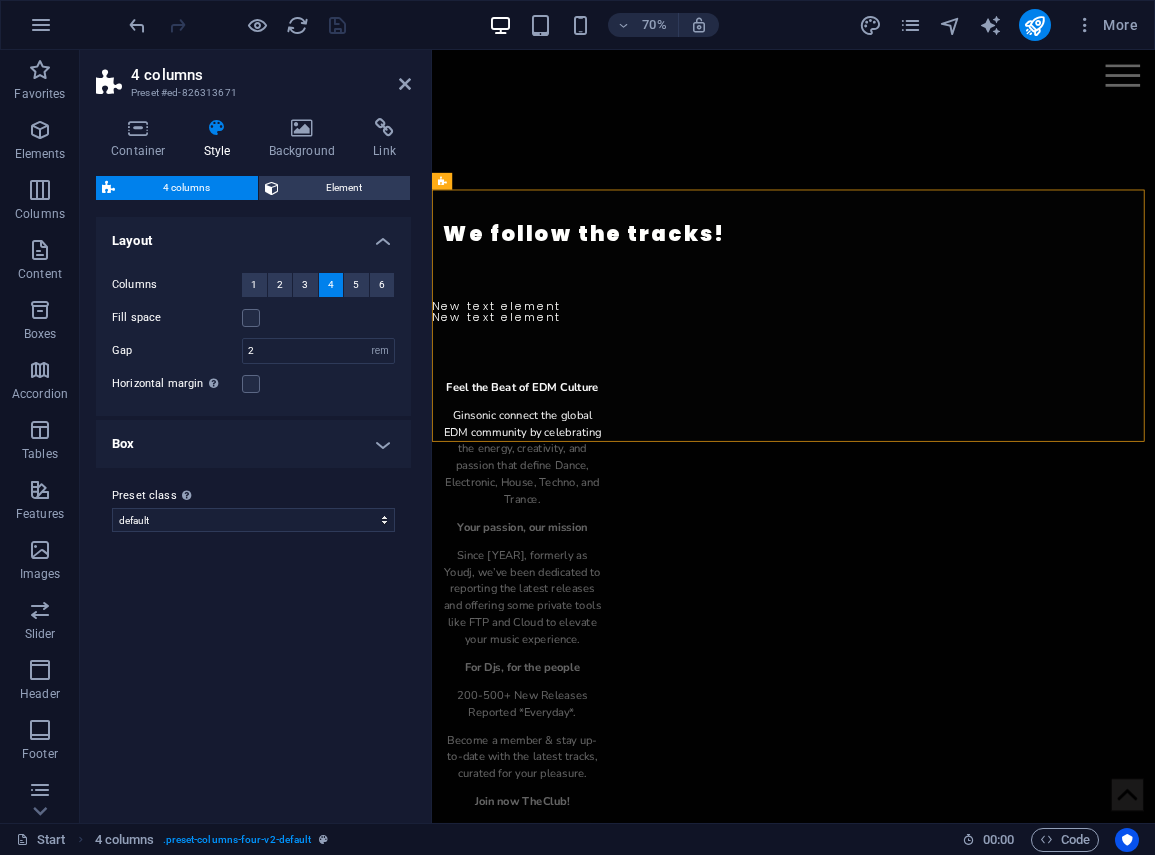 click on "Box" at bounding box center (253, 444) 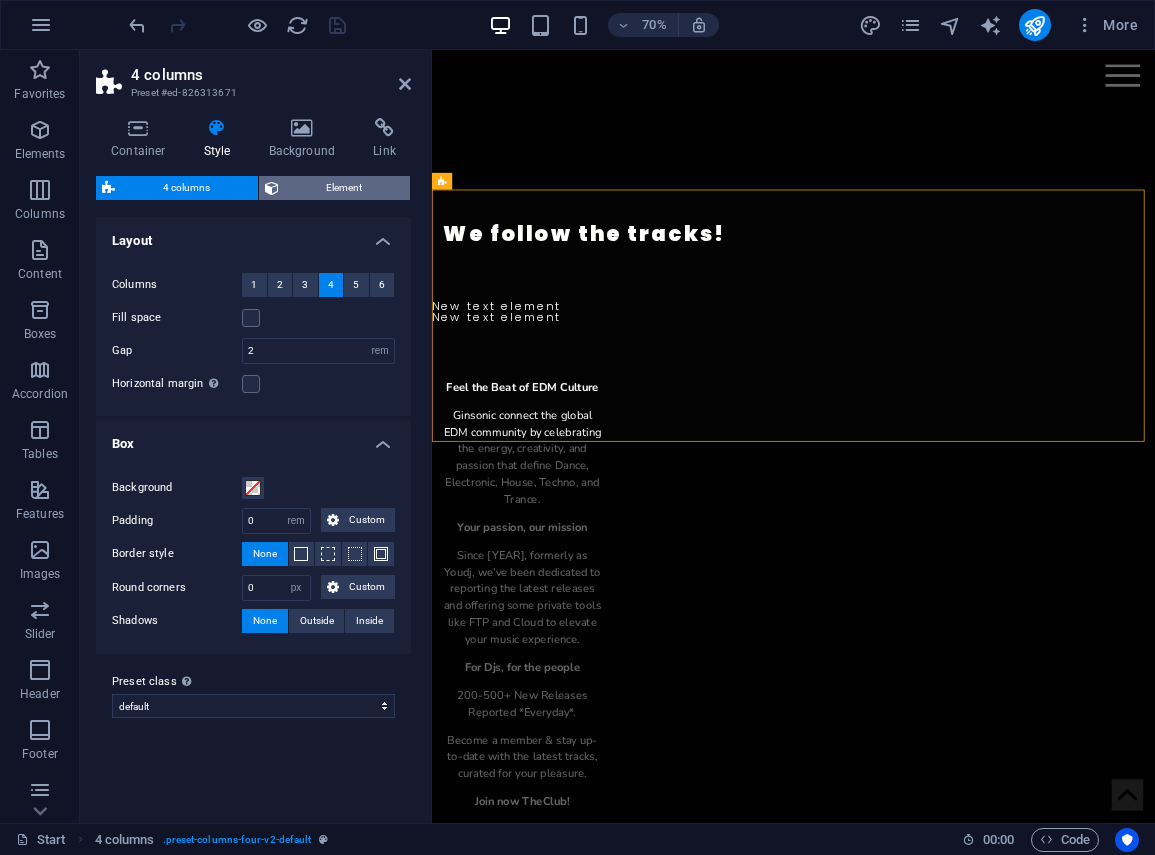 click on "Element" at bounding box center [345, 188] 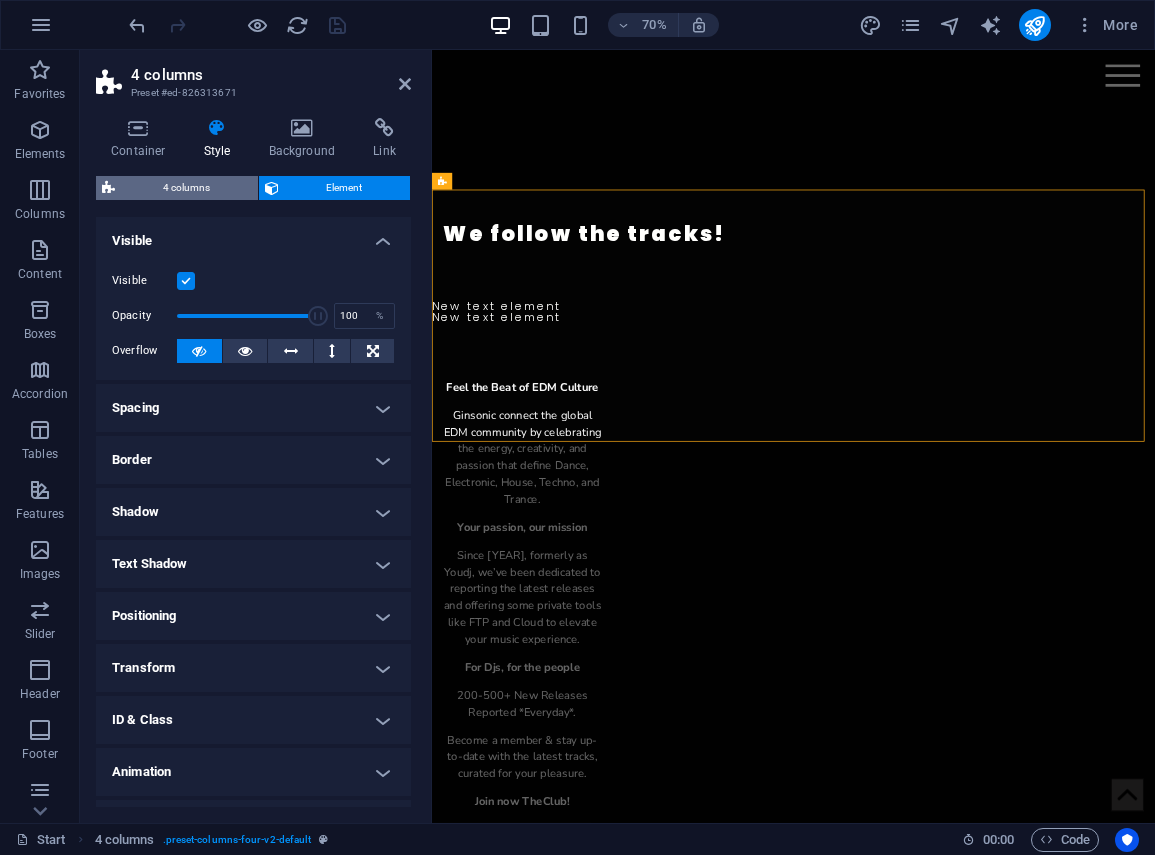 click on "4 columns" at bounding box center (186, 188) 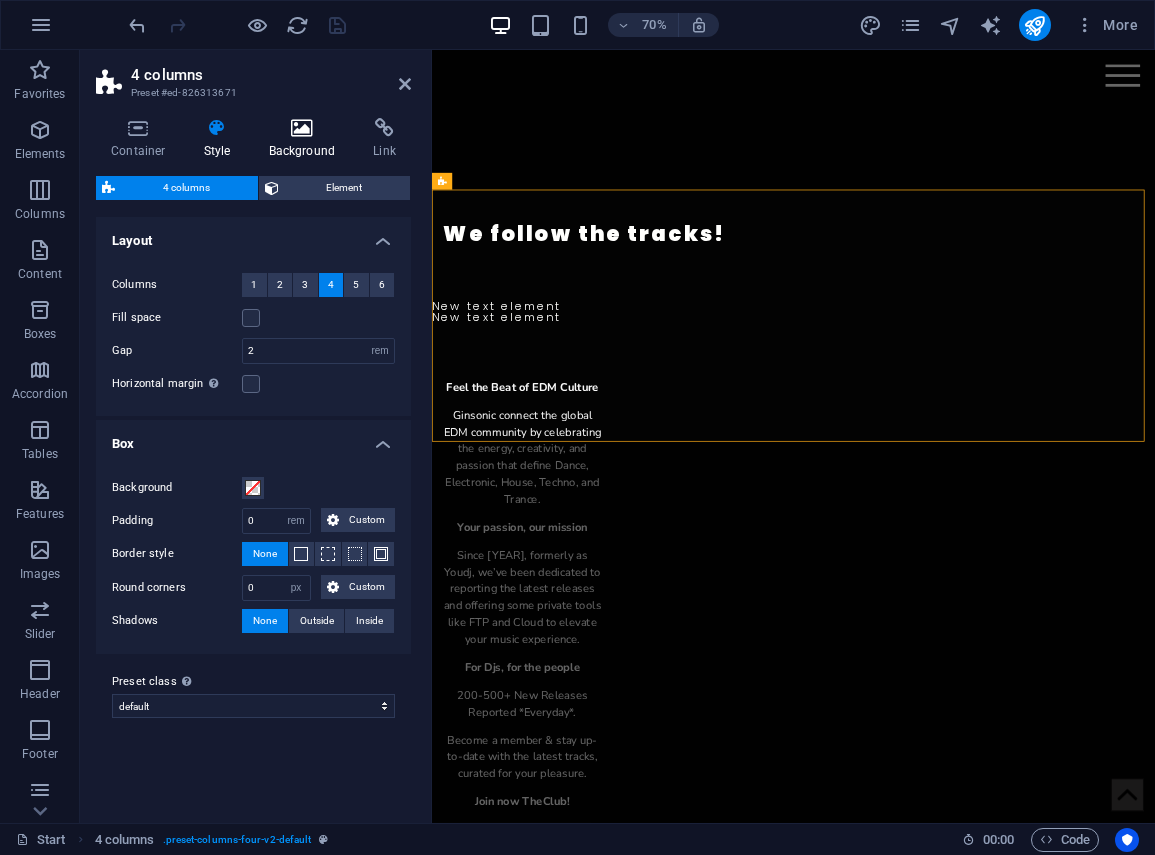 click on "Background" at bounding box center (306, 139) 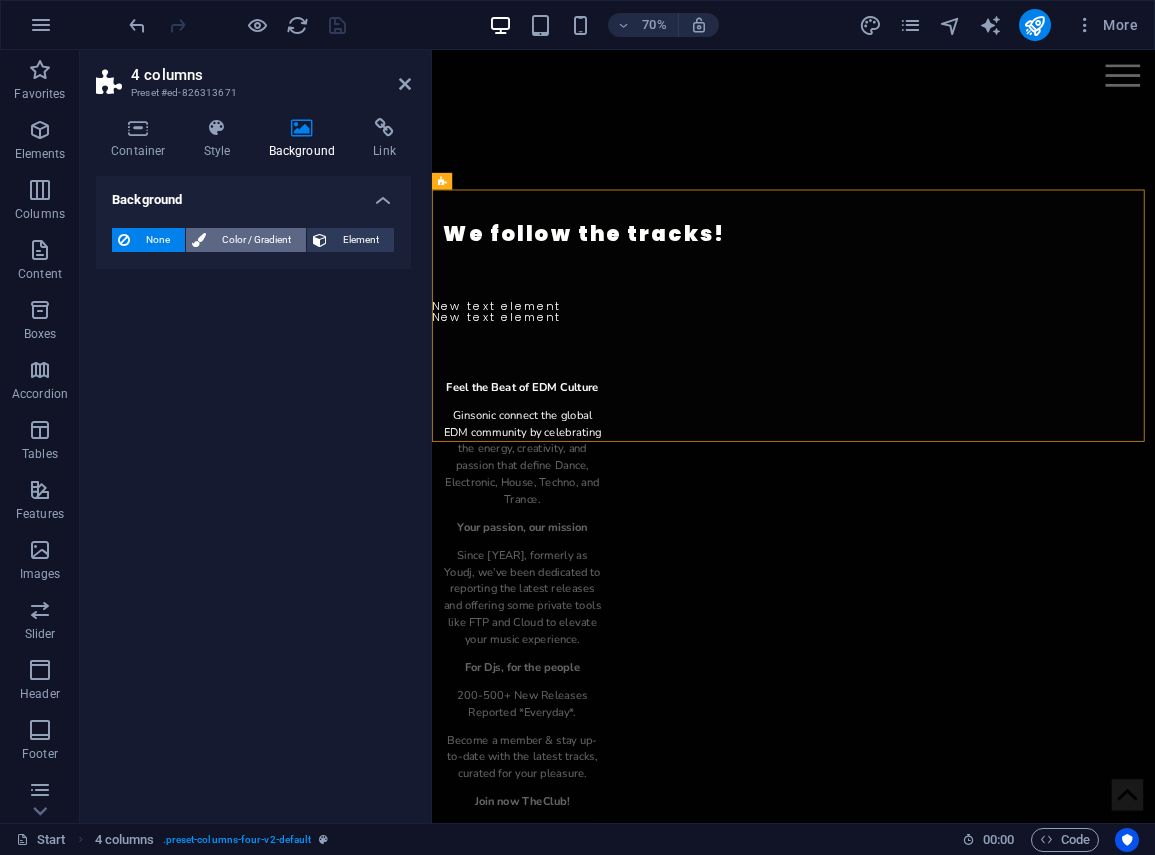 click on "Color / Gradient" at bounding box center [256, 240] 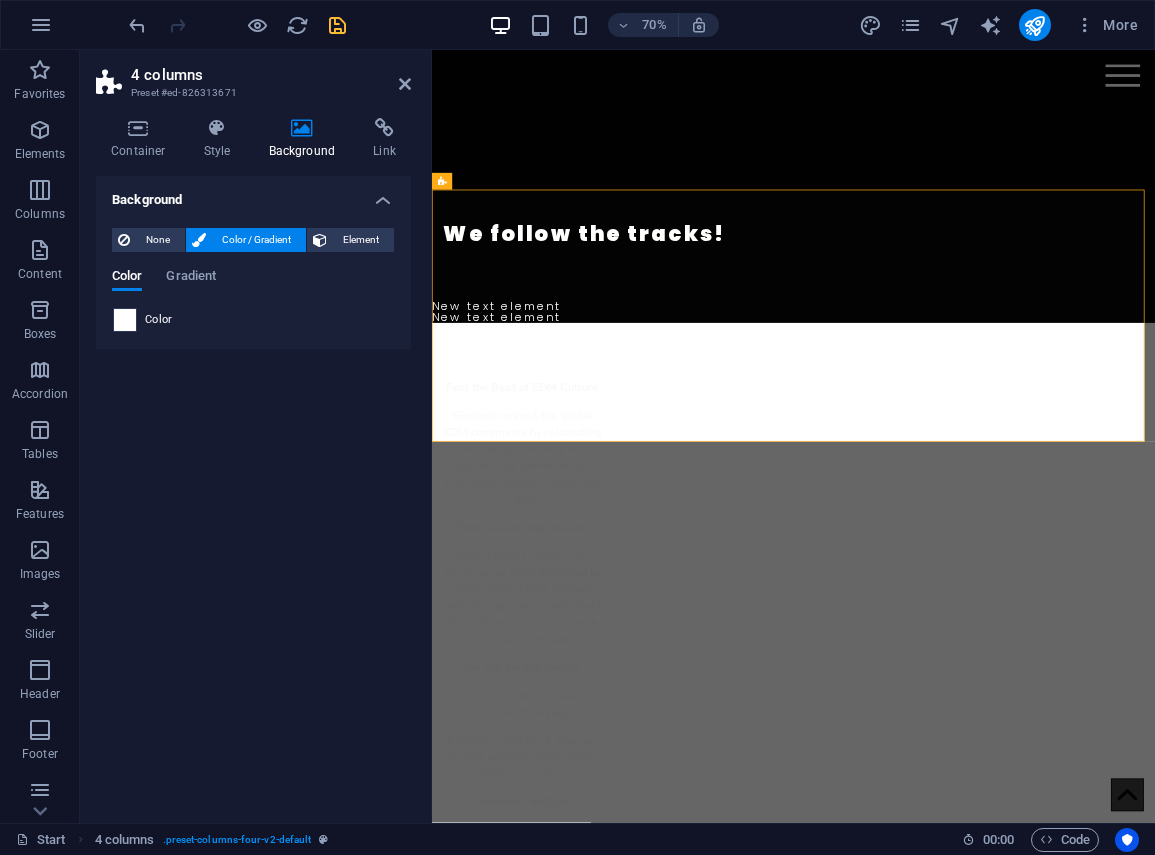 click at bounding box center [125, 320] 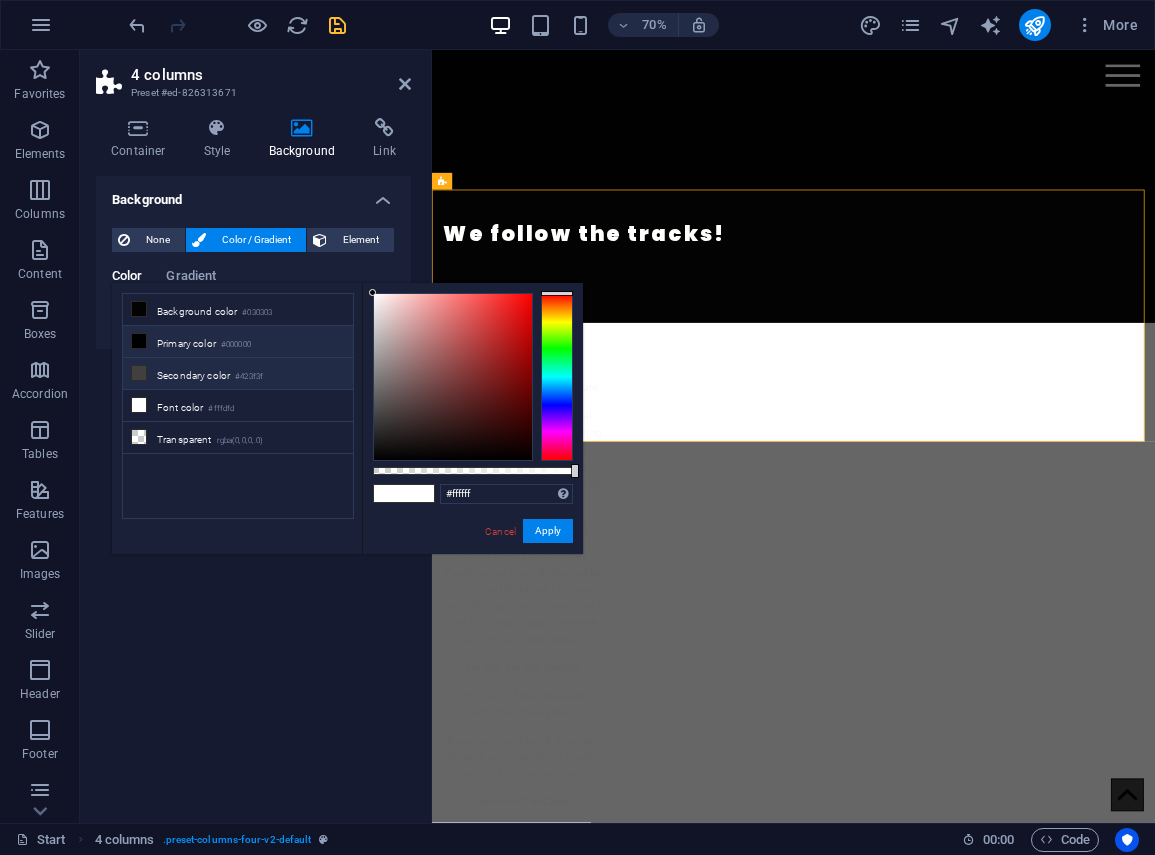 click at bounding box center [139, 373] 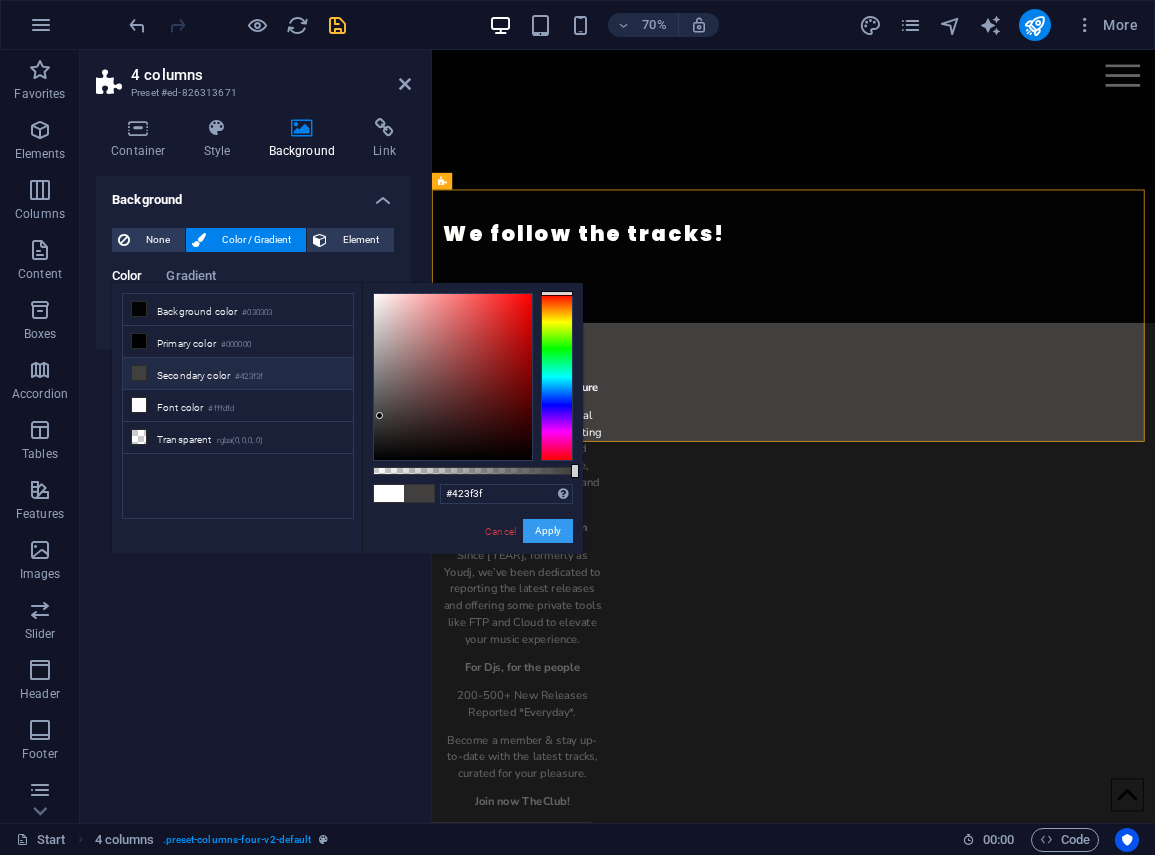 drag, startPoint x: 539, startPoint y: 531, endPoint x: 154, endPoint y: 685, distance: 414.65768 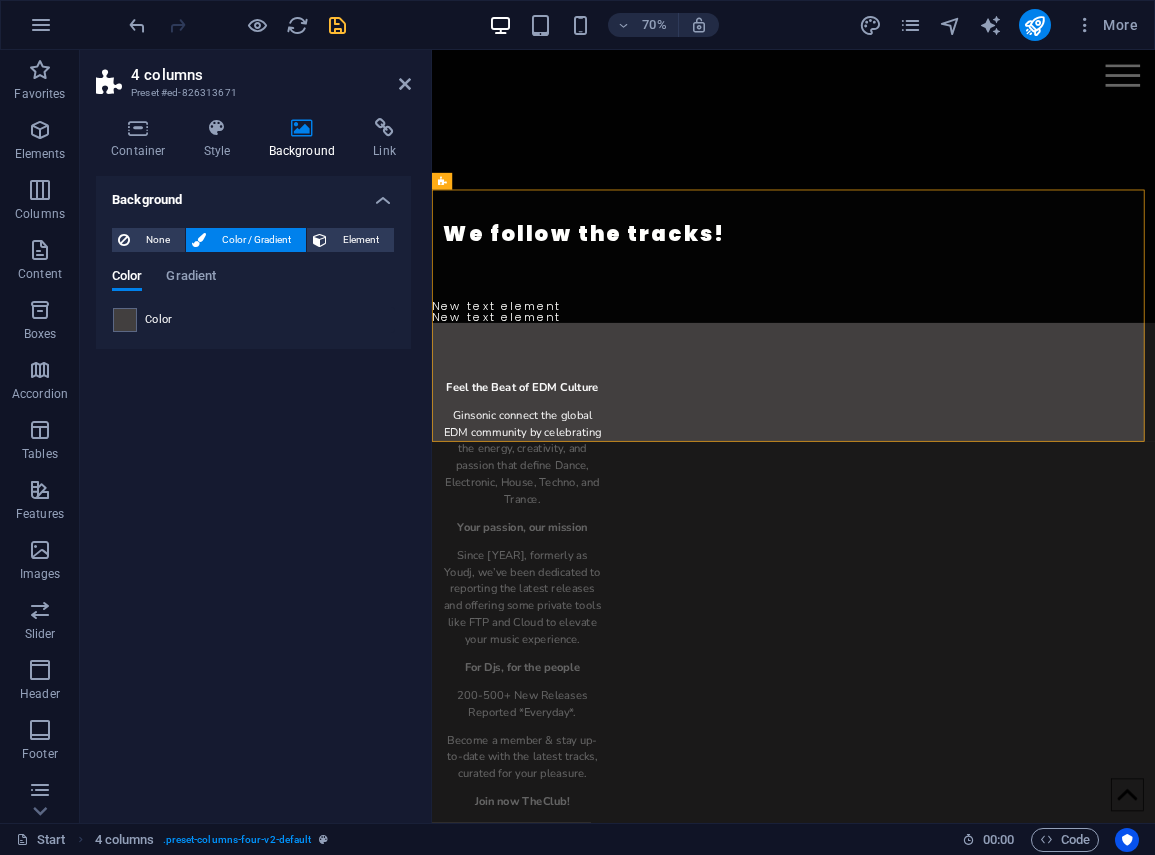 click on "Background None Color / Gradient Element Stretch background to full-width Color overlay Places an overlay over the background to colorize it Parallax 0 % Image Image slider Map Video YouTube Vimeo HTML Color Gradient Color A parent element contains a background. Edit background on parent element" at bounding box center (253, 491) 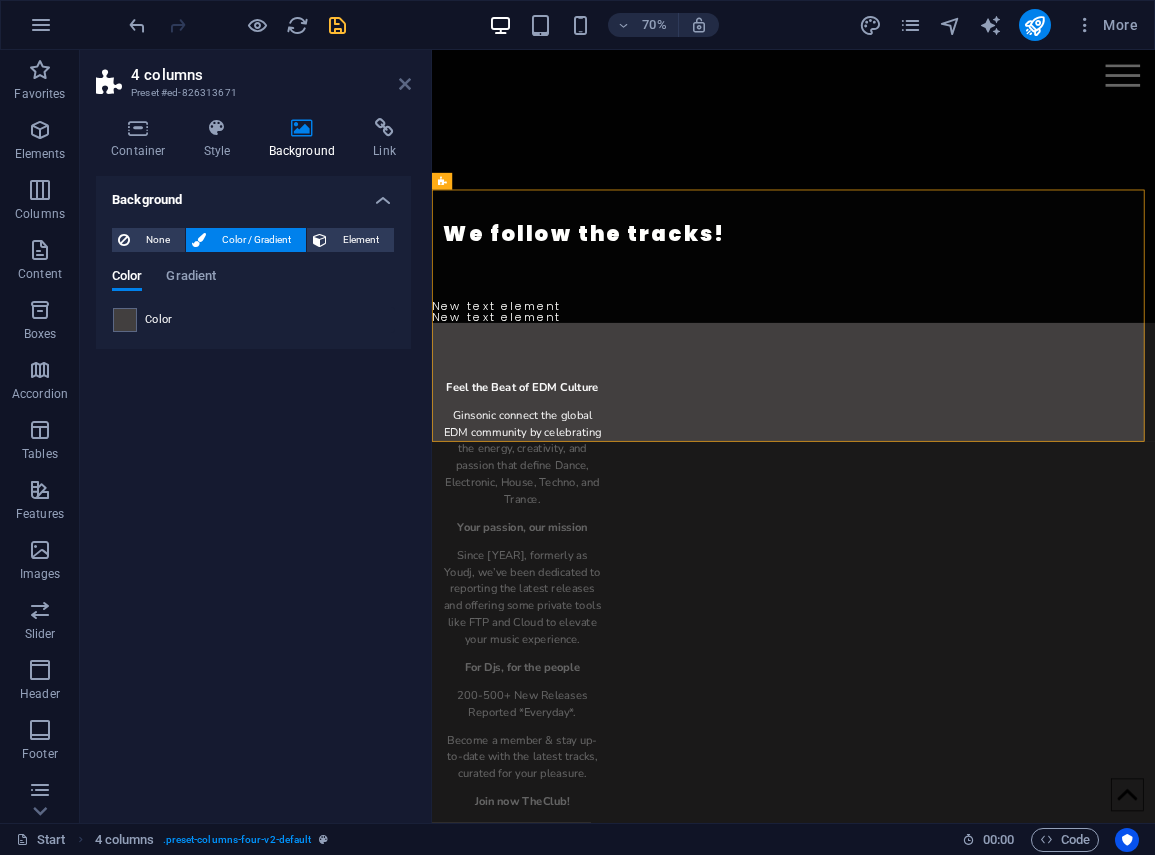click at bounding box center (405, 84) 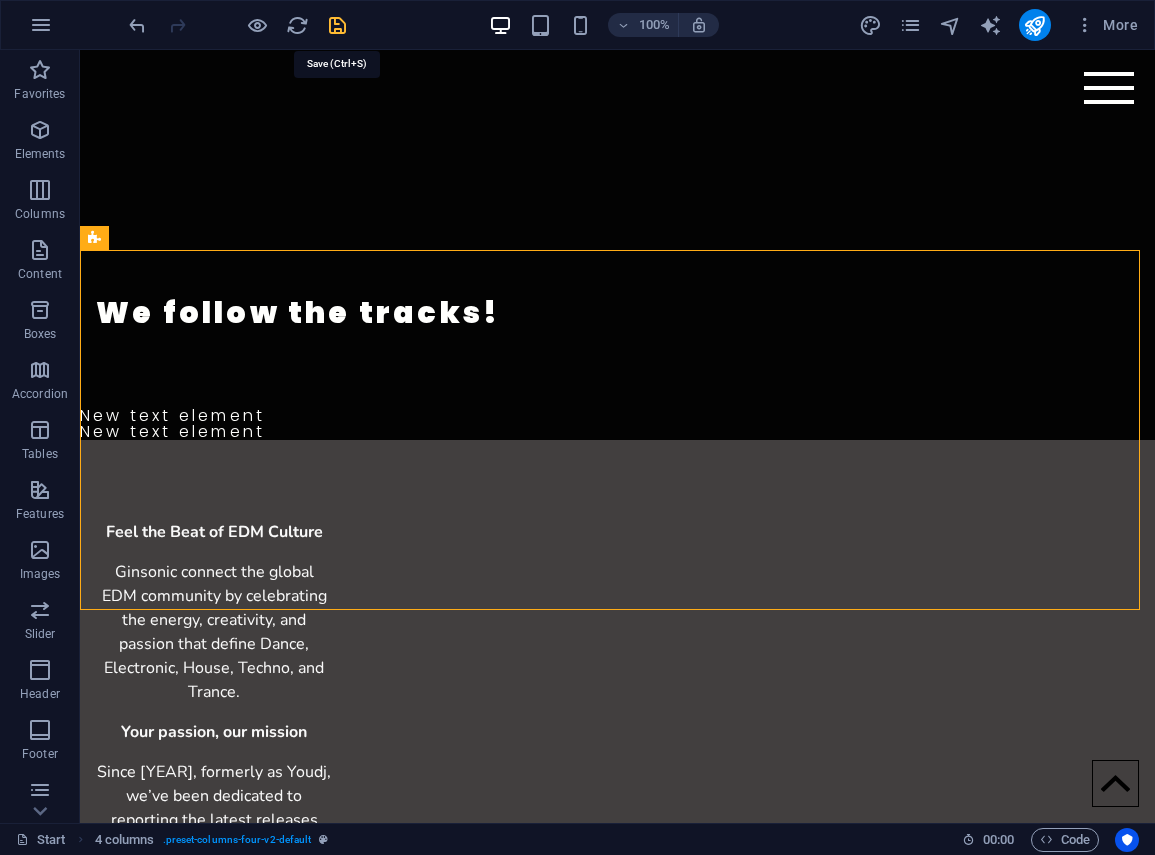 click at bounding box center [337, 25] 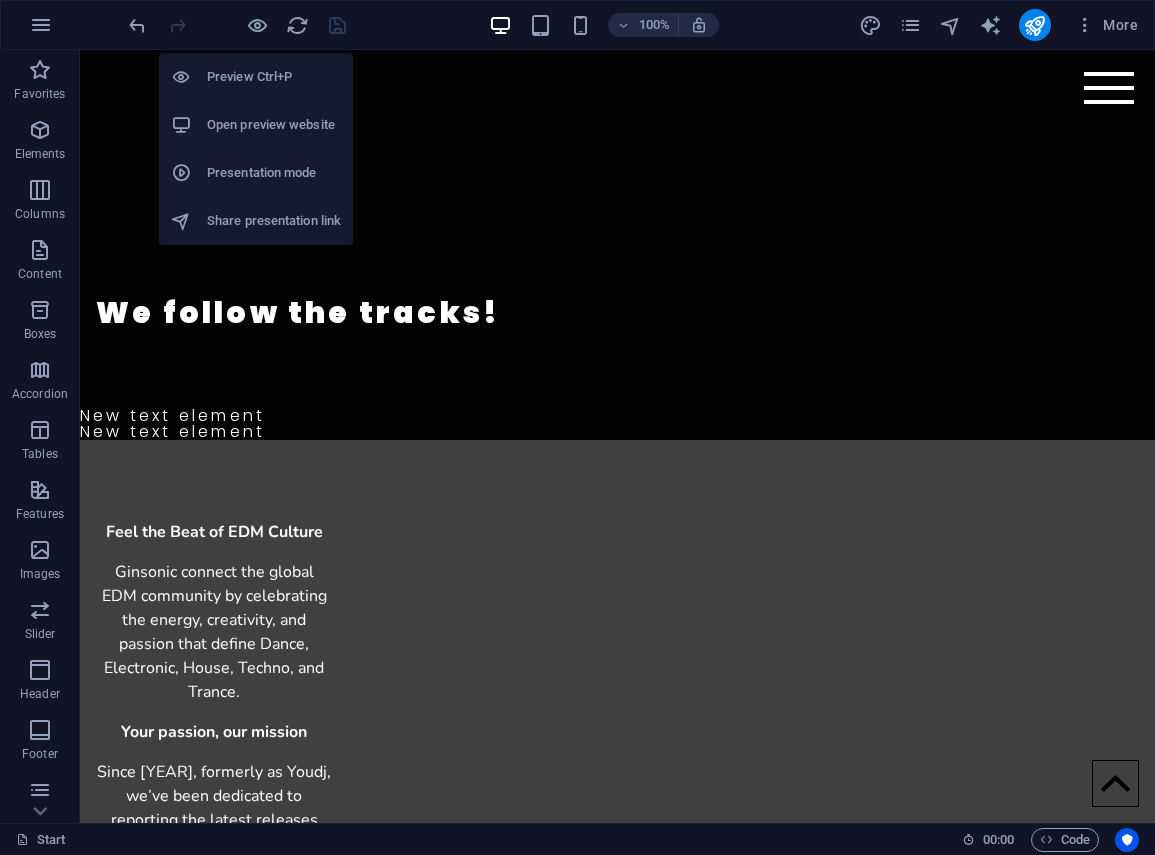 click on "Open preview website" at bounding box center [274, 125] 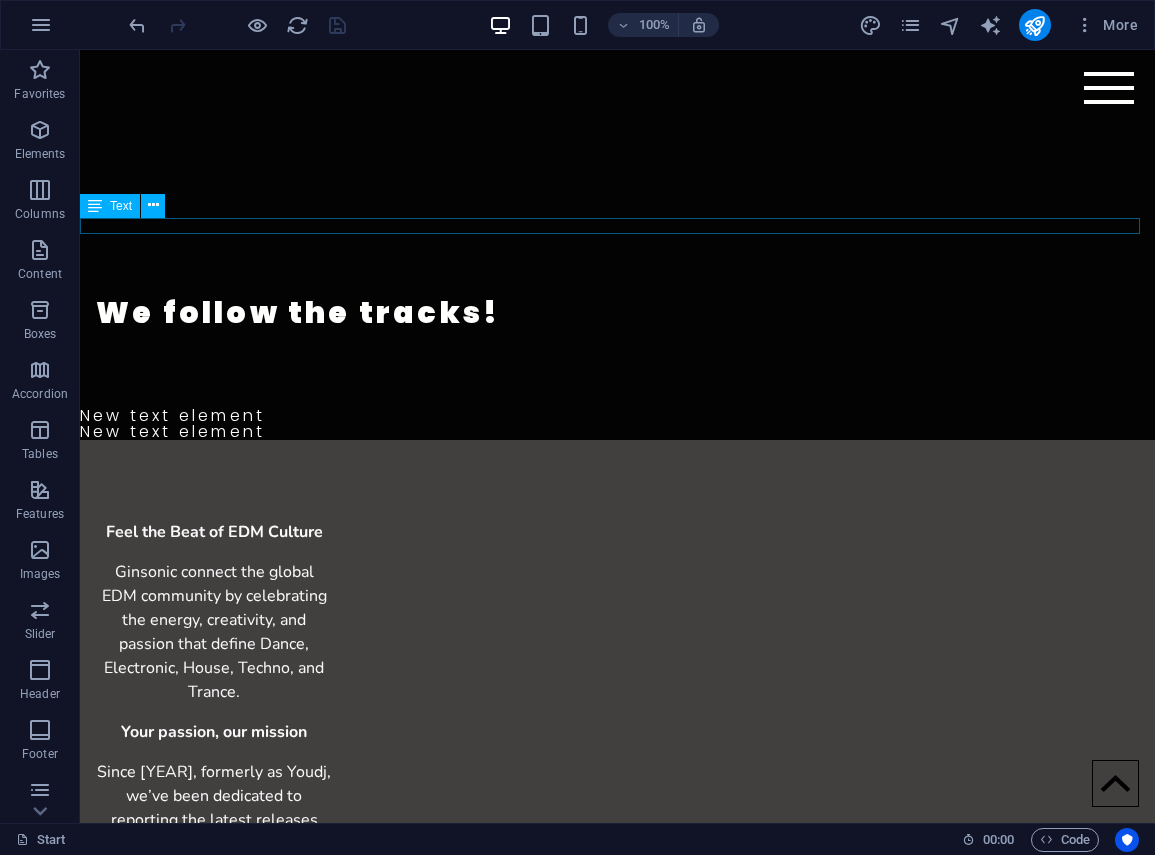 click on "New text element" at bounding box center (617, 416) 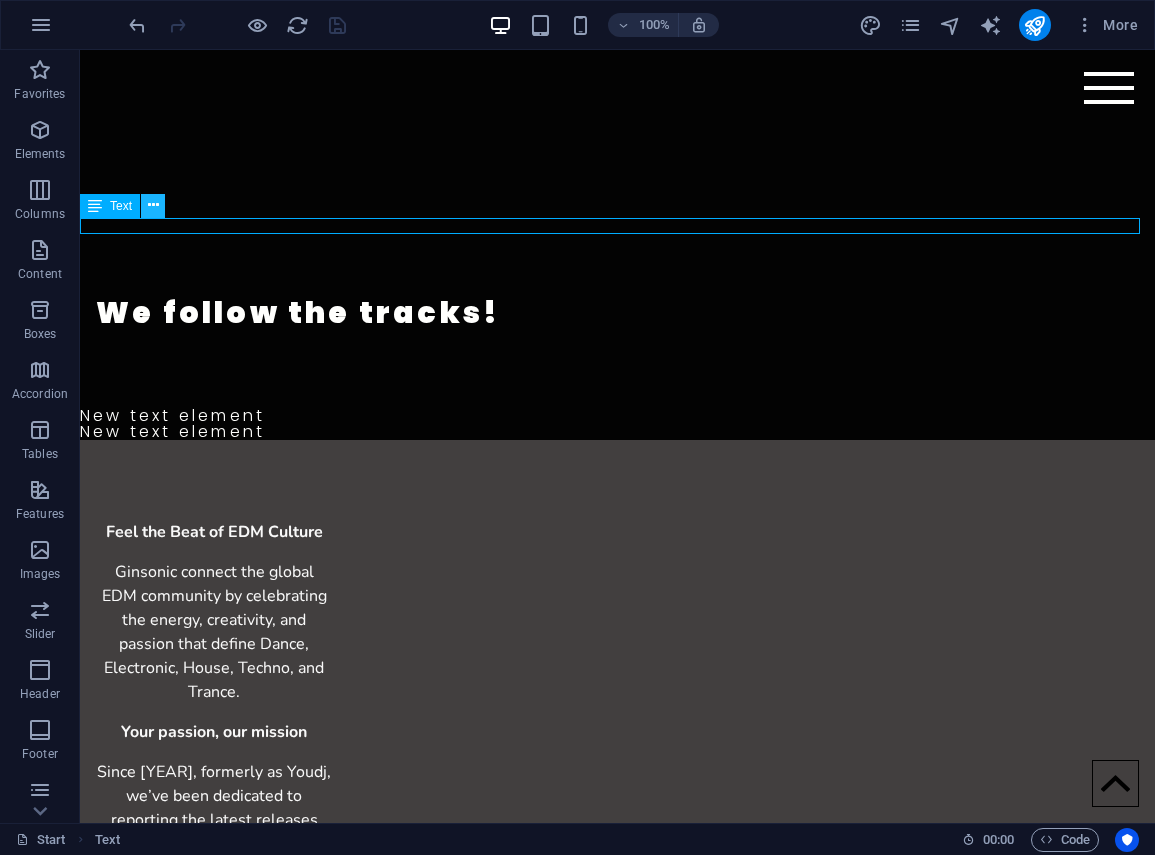click at bounding box center [153, 205] 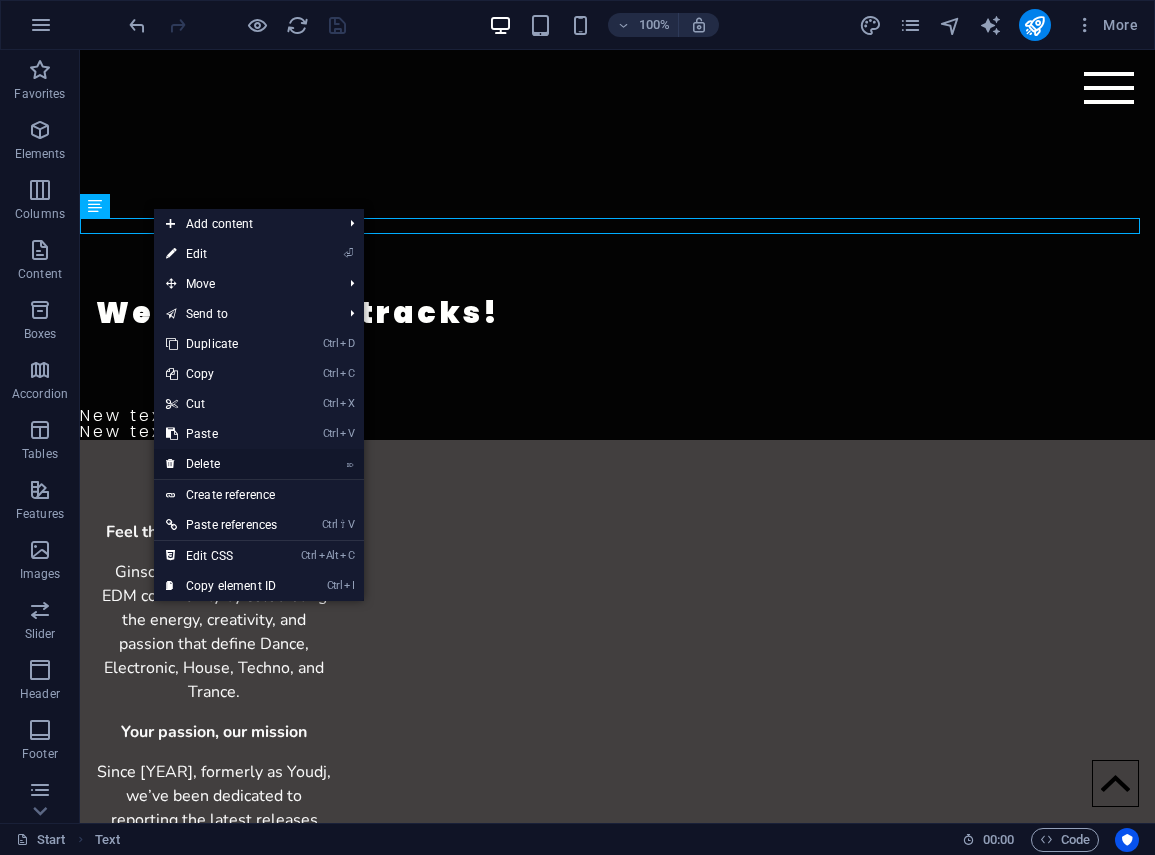 click on "⌦  Delete" at bounding box center [221, 464] 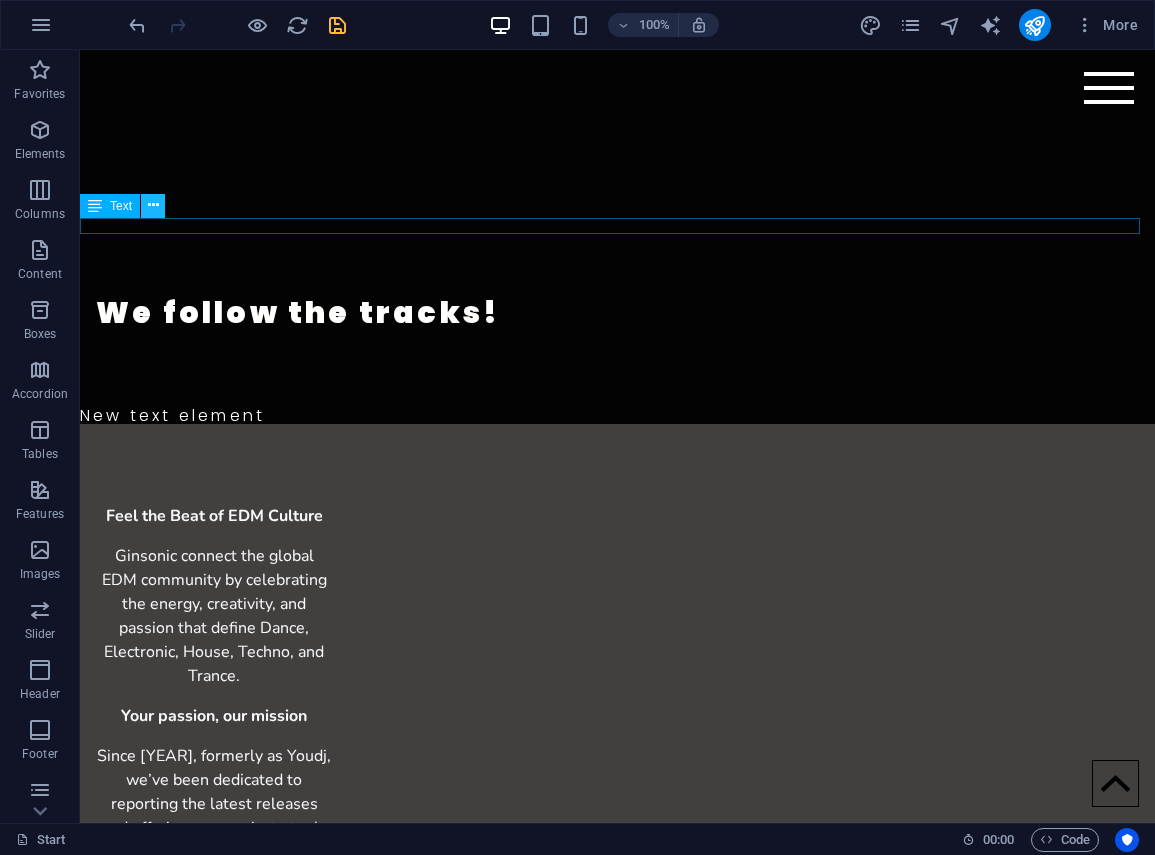 click at bounding box center (153, 205) 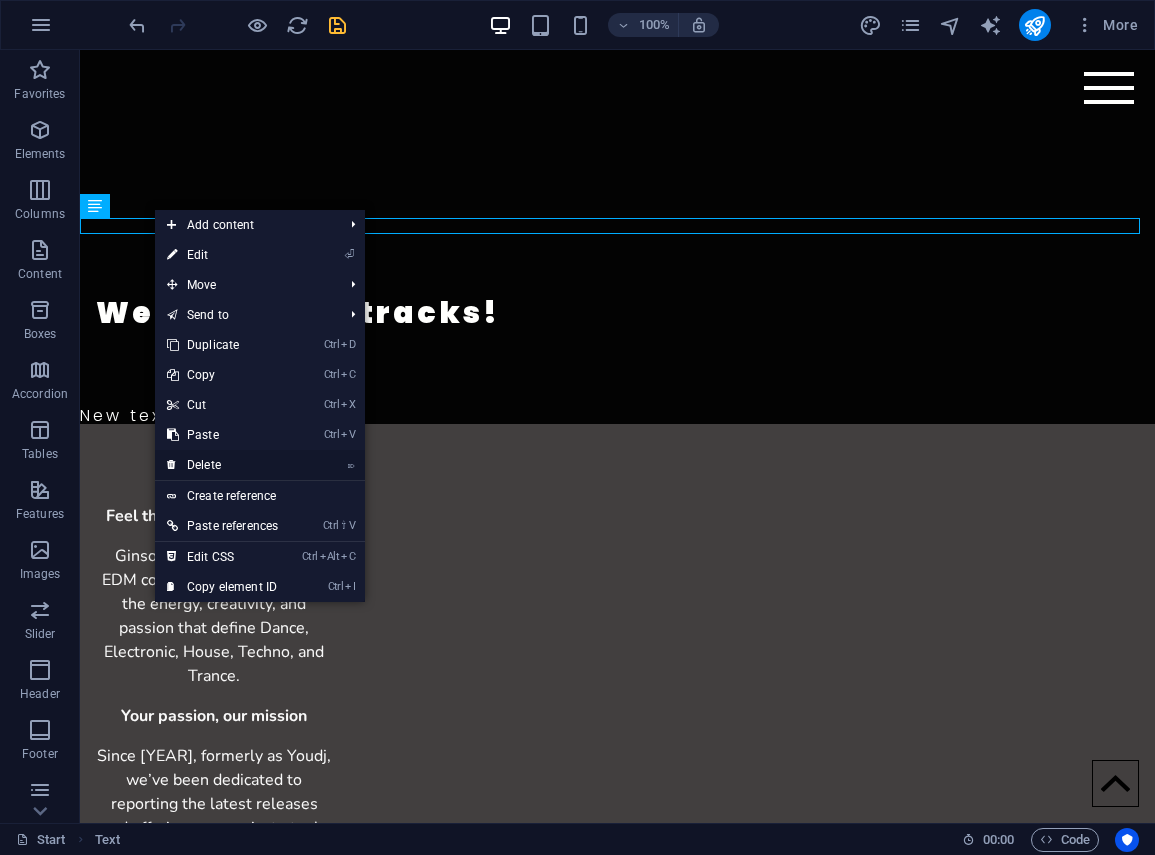 drag, startPoint x: 209, startPoint y: 456, endPoint x: 129, endPoint y: 407, distance: 93.813644 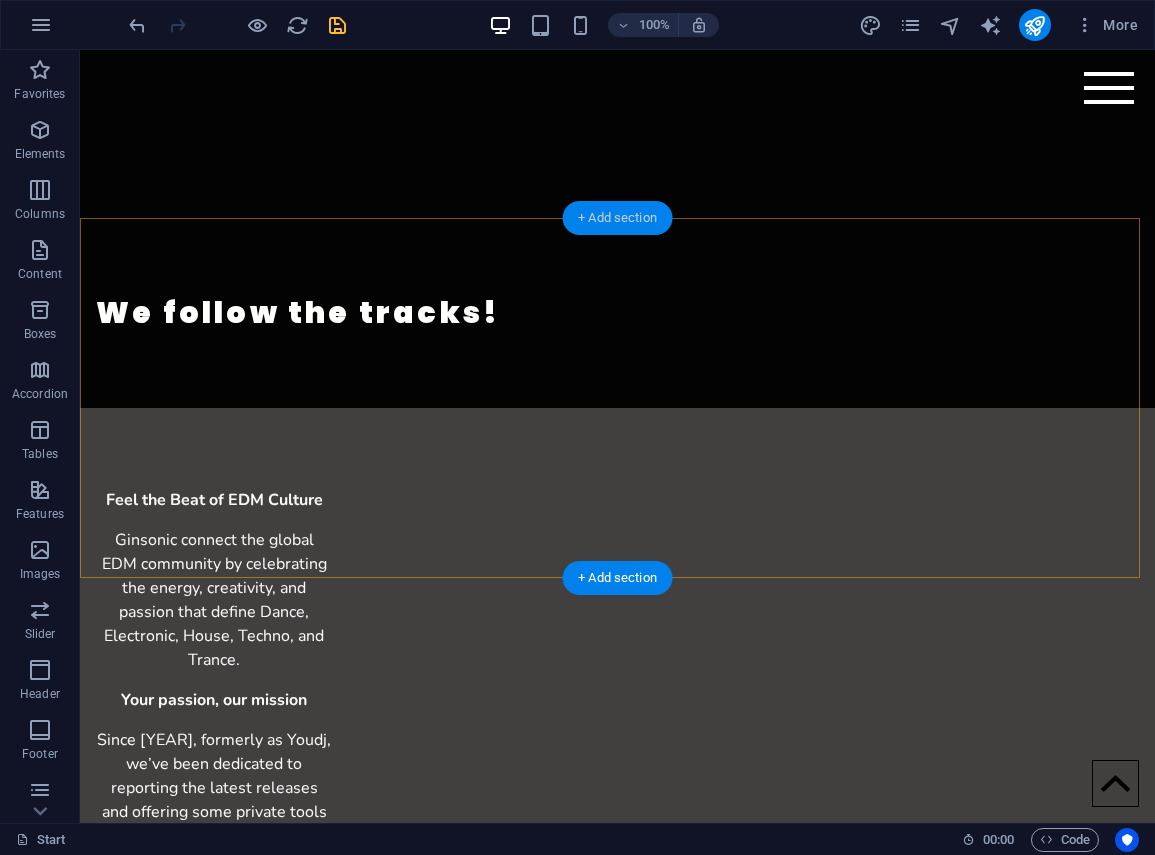 drag, startPoint x: 619, startPoint y: 218, endPoint x: 284, endPoint y: 264, distance: 338.14346 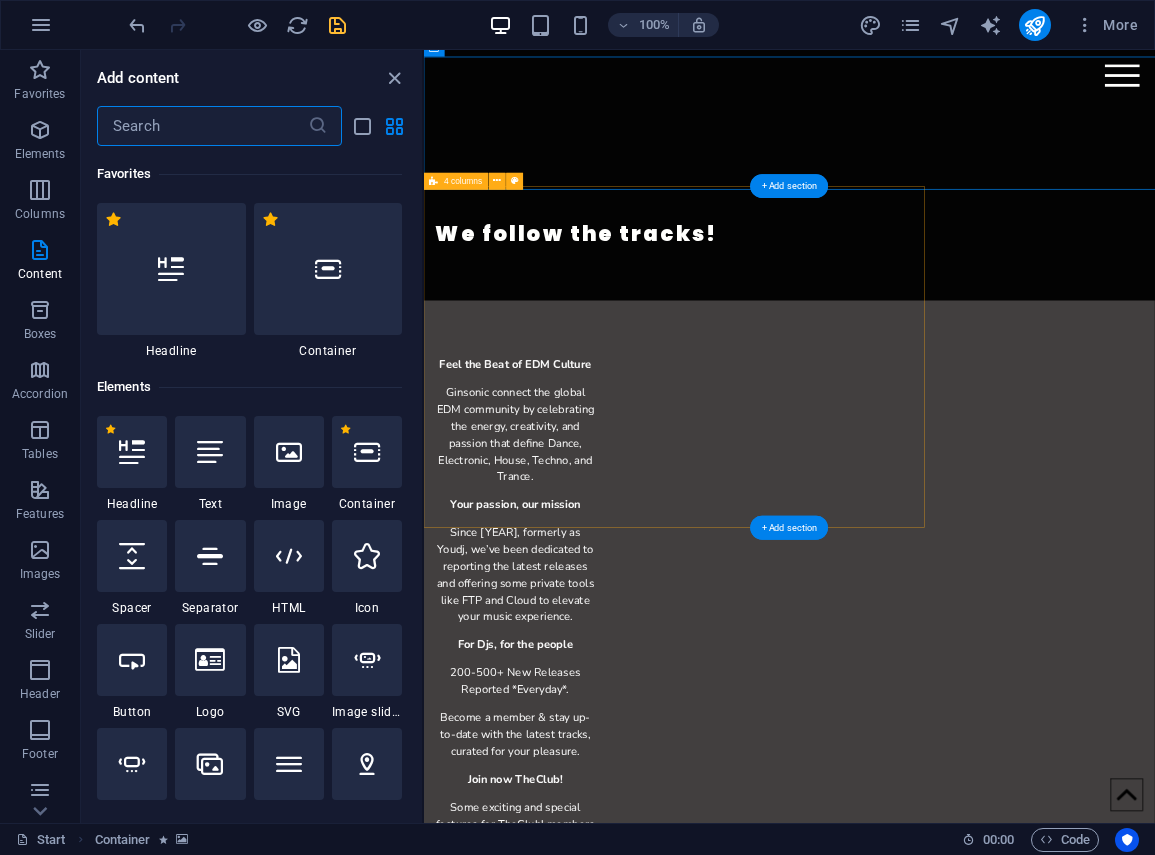 scroll, scrollTop: 135, scrollLeft: 0, axis: vertical 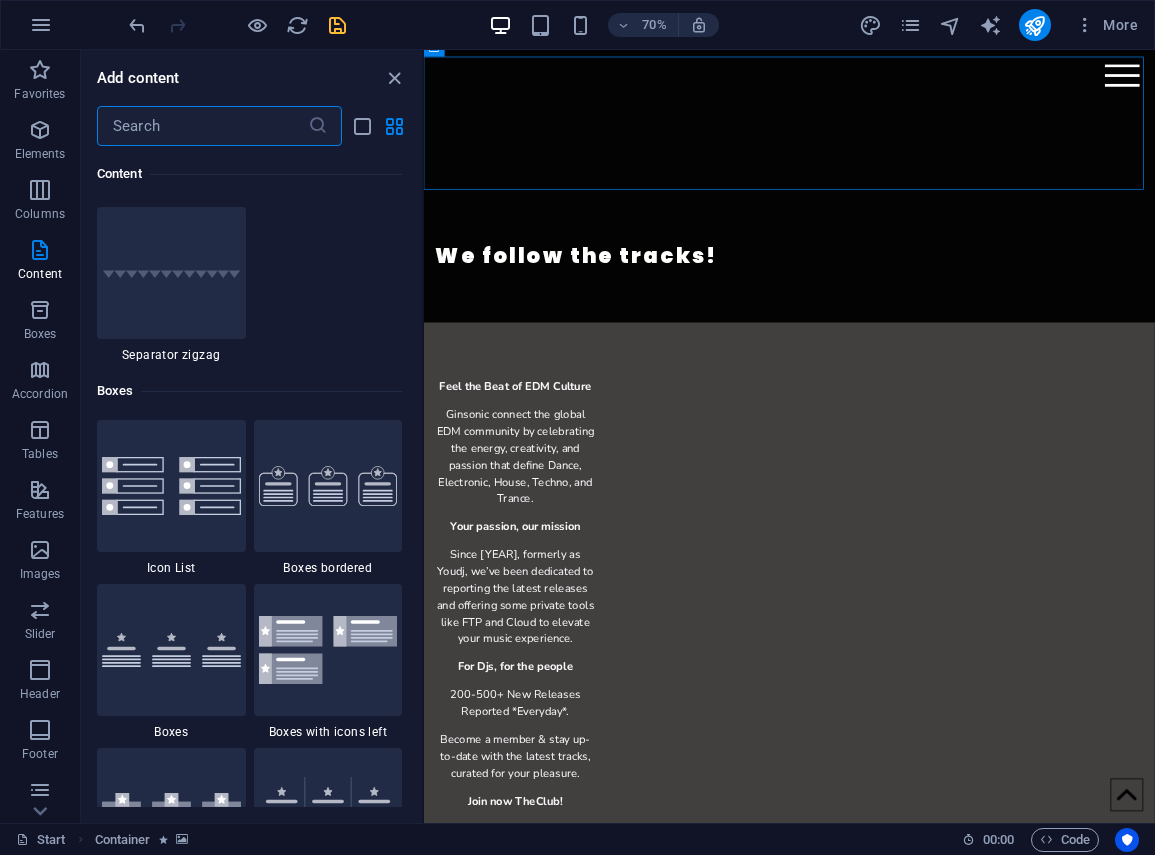 click at bounding box center [202, 126] 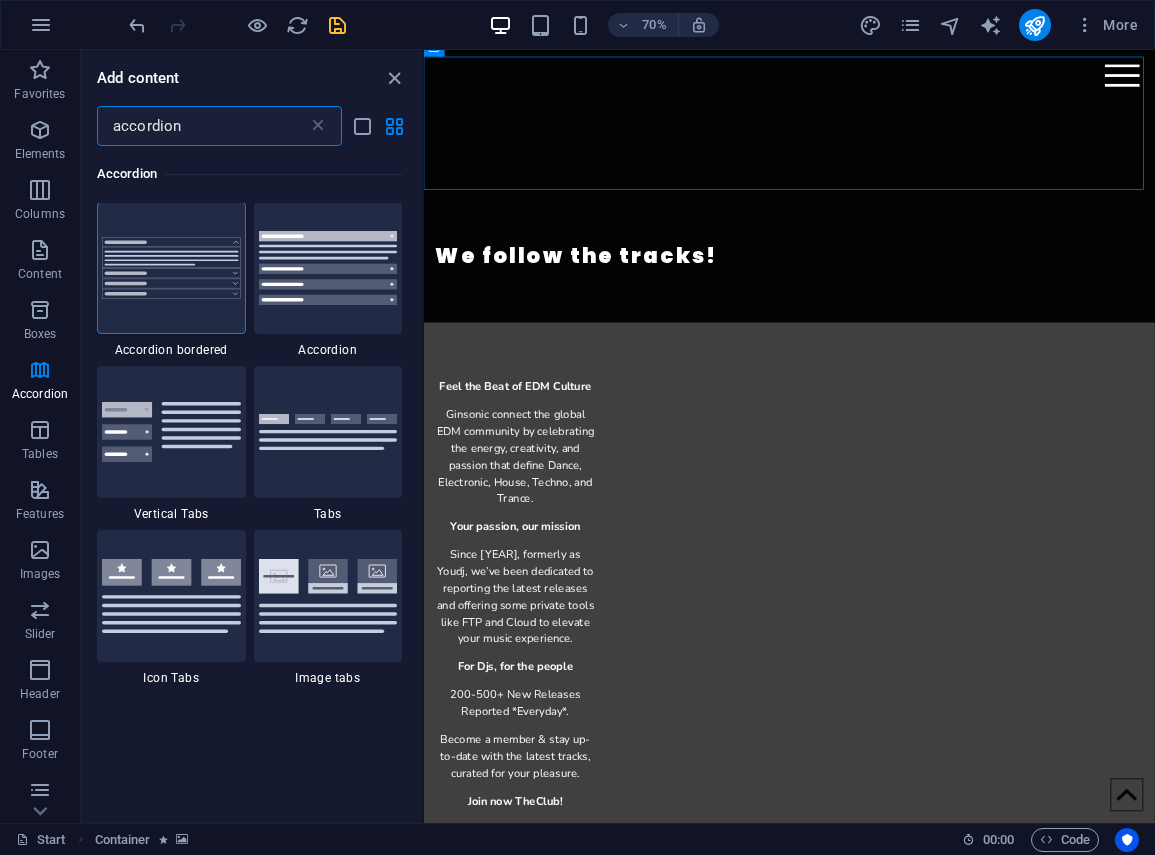 scroll, scrollTop: 0, scrollLeft: 0, axis: both 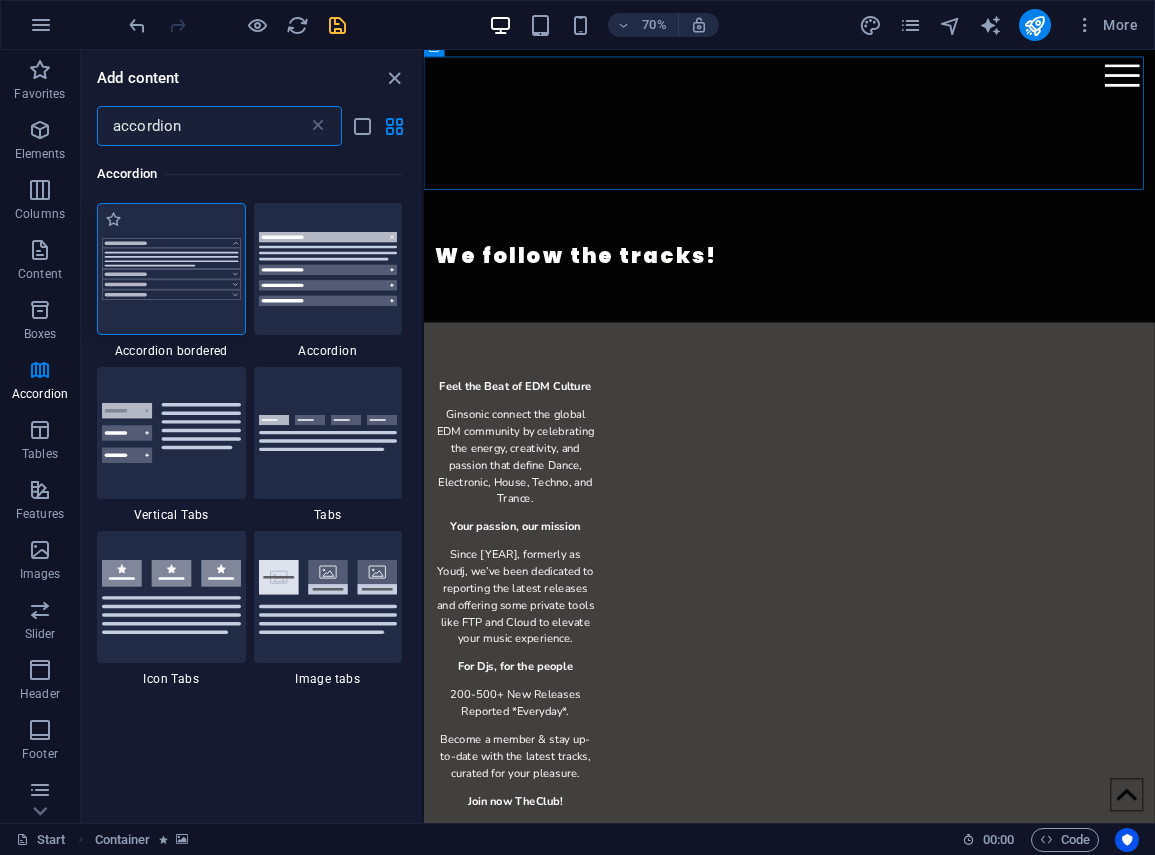 type on "accordion" 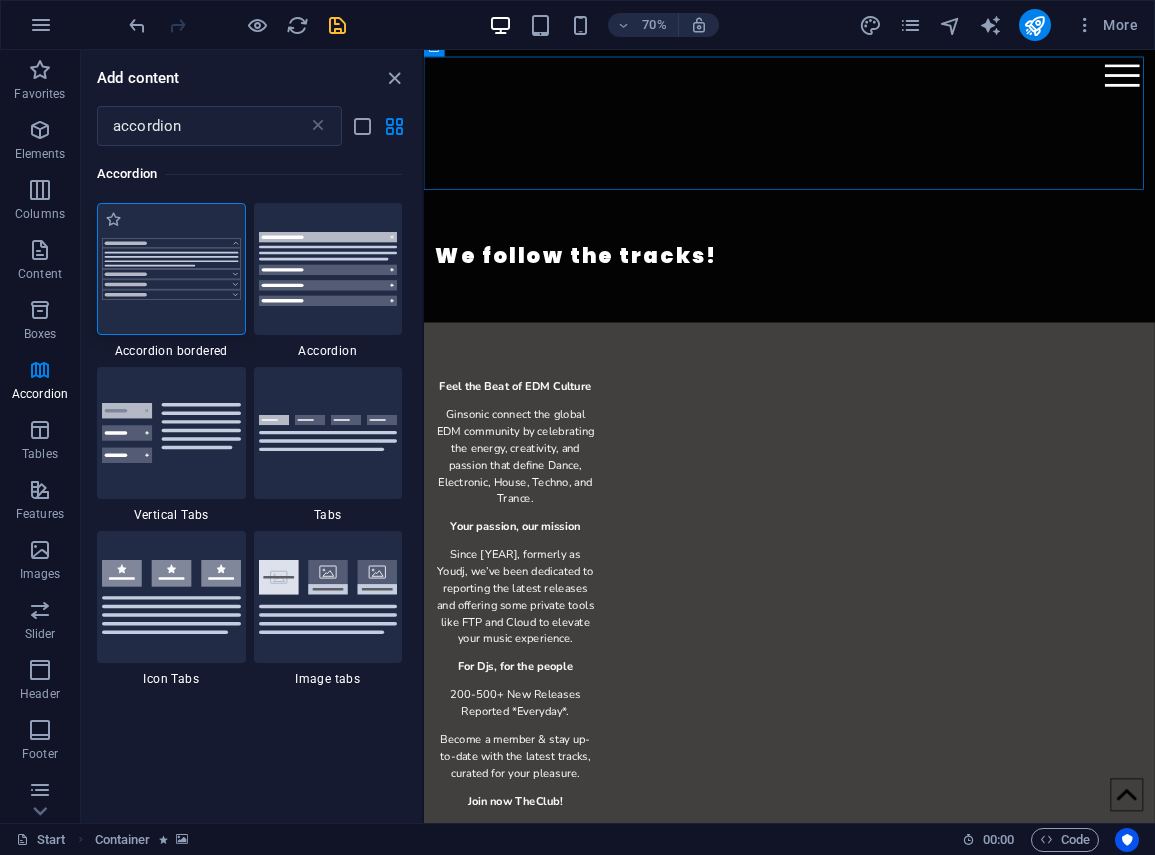 click at bounding box center (171, 269) 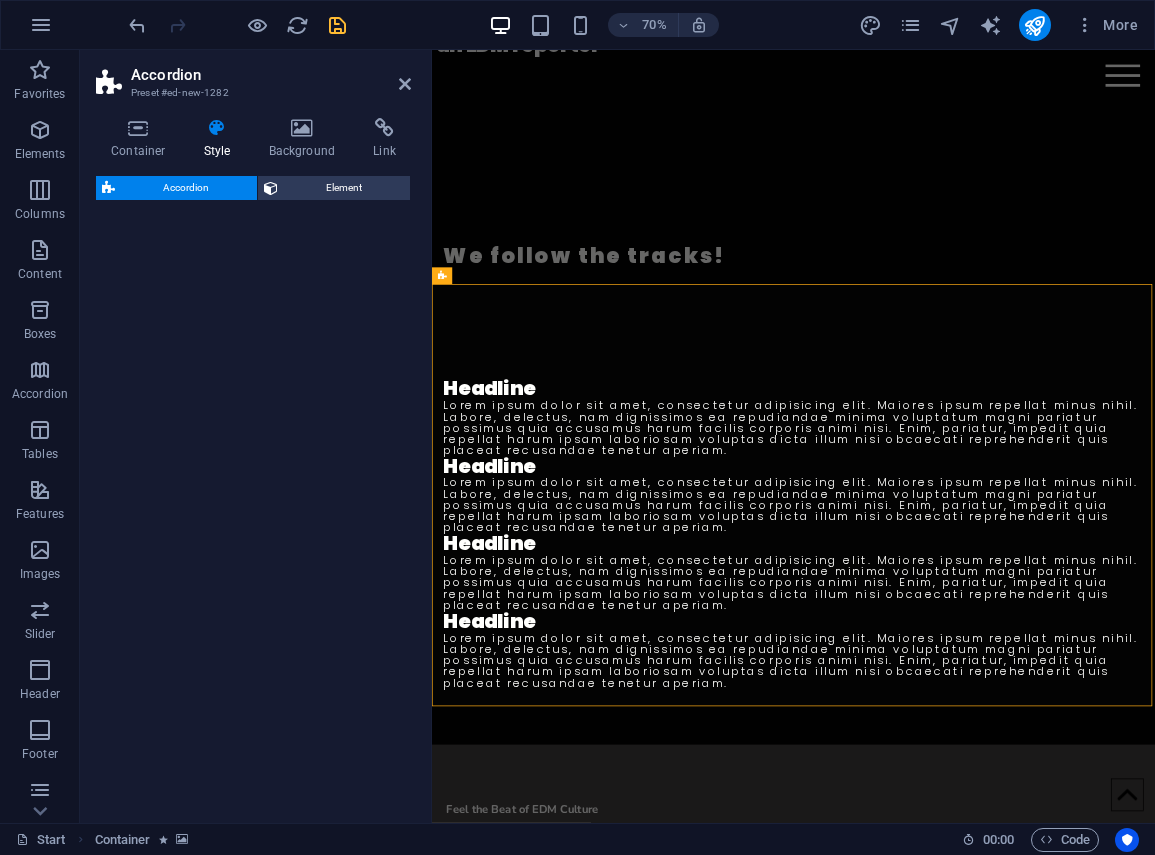 select on "rem" 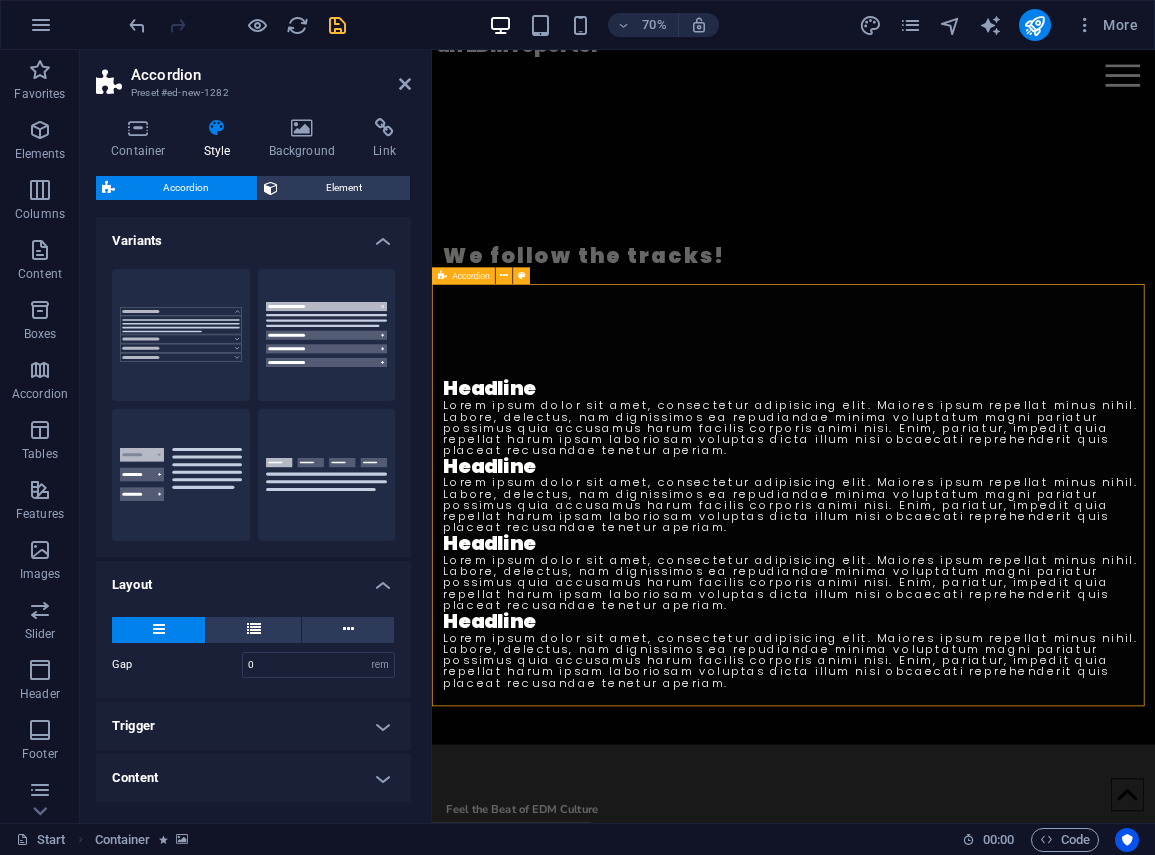 scroll, scrollTop: 0, scrollLeft: 0, axis: both 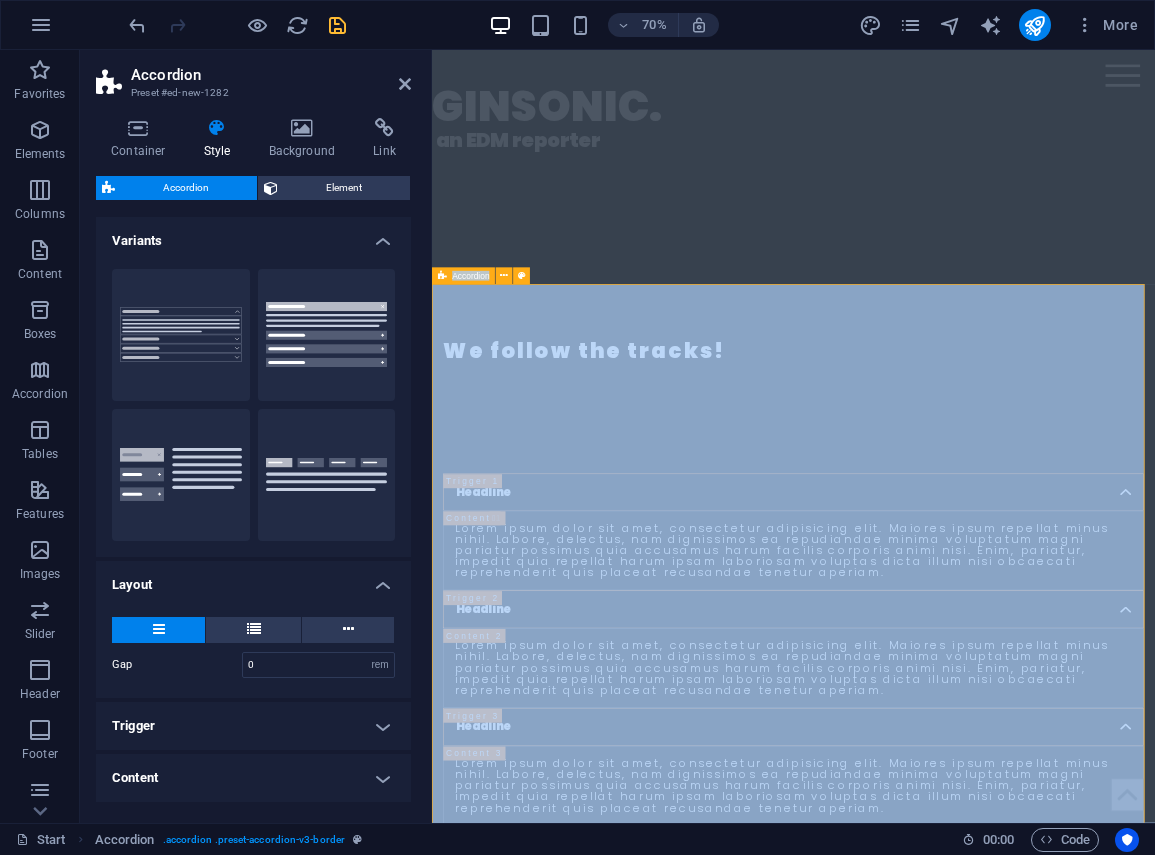 drag, startPoint x: 636, startPoint y: 318, endPoint x: 521, endPoint y: 404, distance: 143.60014 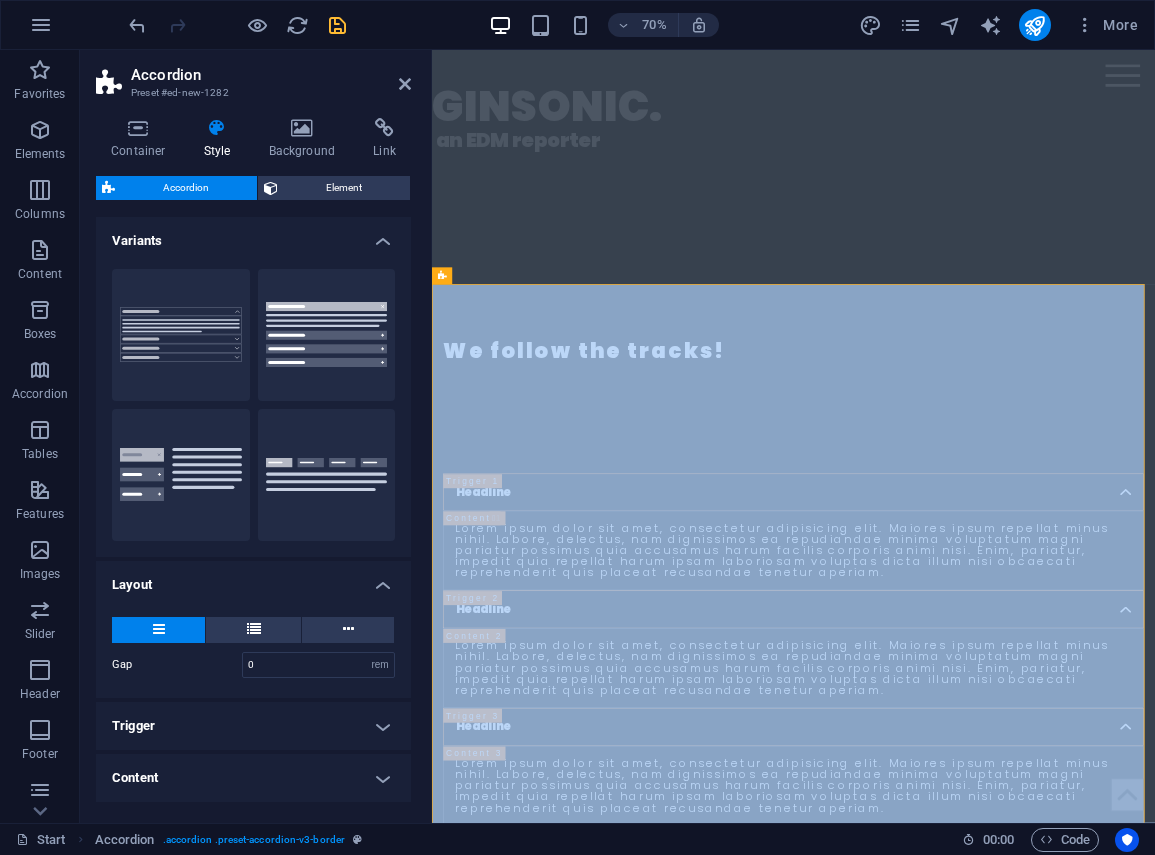 click on "Container Style Background Link Size Height Default px rem % vh vw Min. height None px rem % vh vw Width Default px rem % em vh vw Min. width None px rem % vh vw Content width Default Custom width Width Default px rem % em vh vw Min. width None px rem % vh vw Default padding Custom spacing Default content width and padding can be changed under Design. Edit design Layout (Flexbox) Alignment Determines the flex direction. Default Main axis Determine how elements should behave along the main axis inside this container (justify content). Default Side axis Control the vertical direction of the element inside of the container (align items). Default Wrap Default On Off Fill Controls the distances and direction of elements on the y-axis across several lines (align content). Default Accessibility ARIA helps assistive technologies (like screen readers) to understand the role, state, and behavior of web elements Role The ARIA role defines the purpose of an element.  None Alert Article Banner Comment Fan" at bounding box center (253, 462) 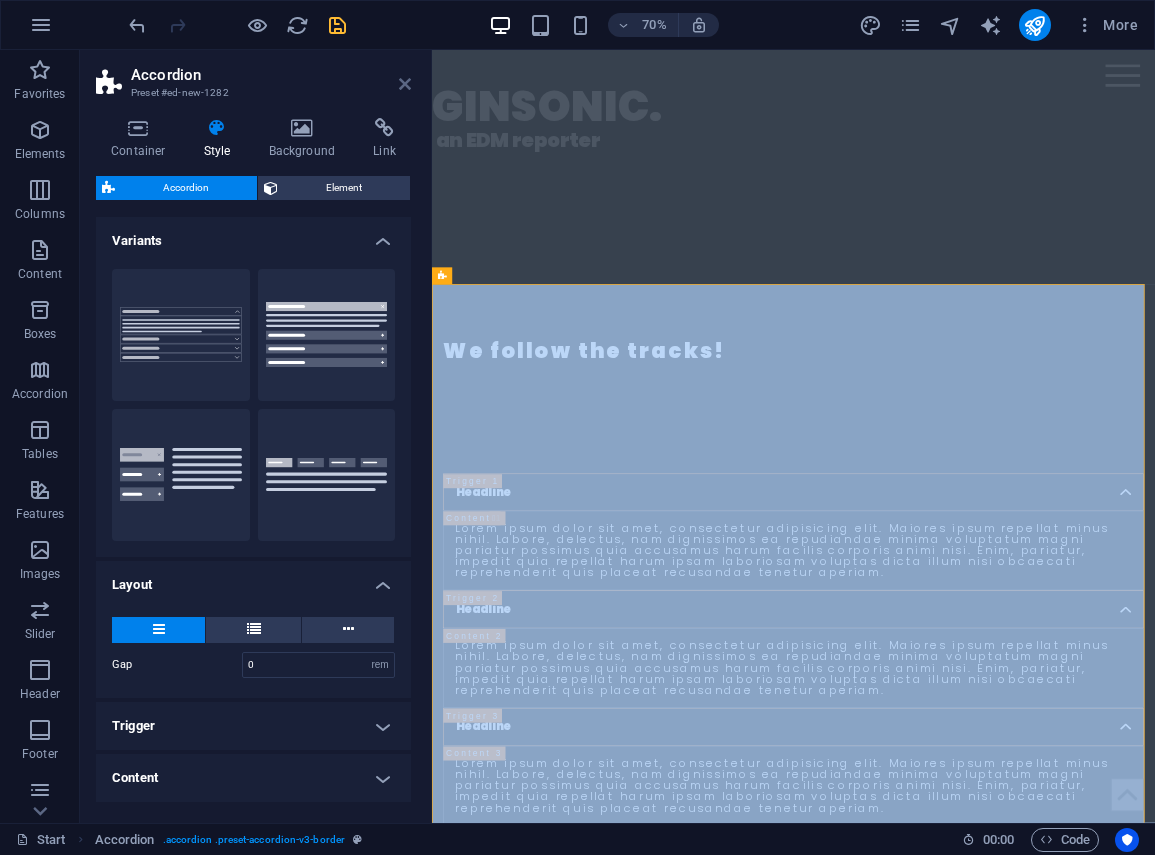 drag, startPoint x: 408, startPoint y: 85, endPoint x: 307, endPoint y: 81, distance: 101.07918 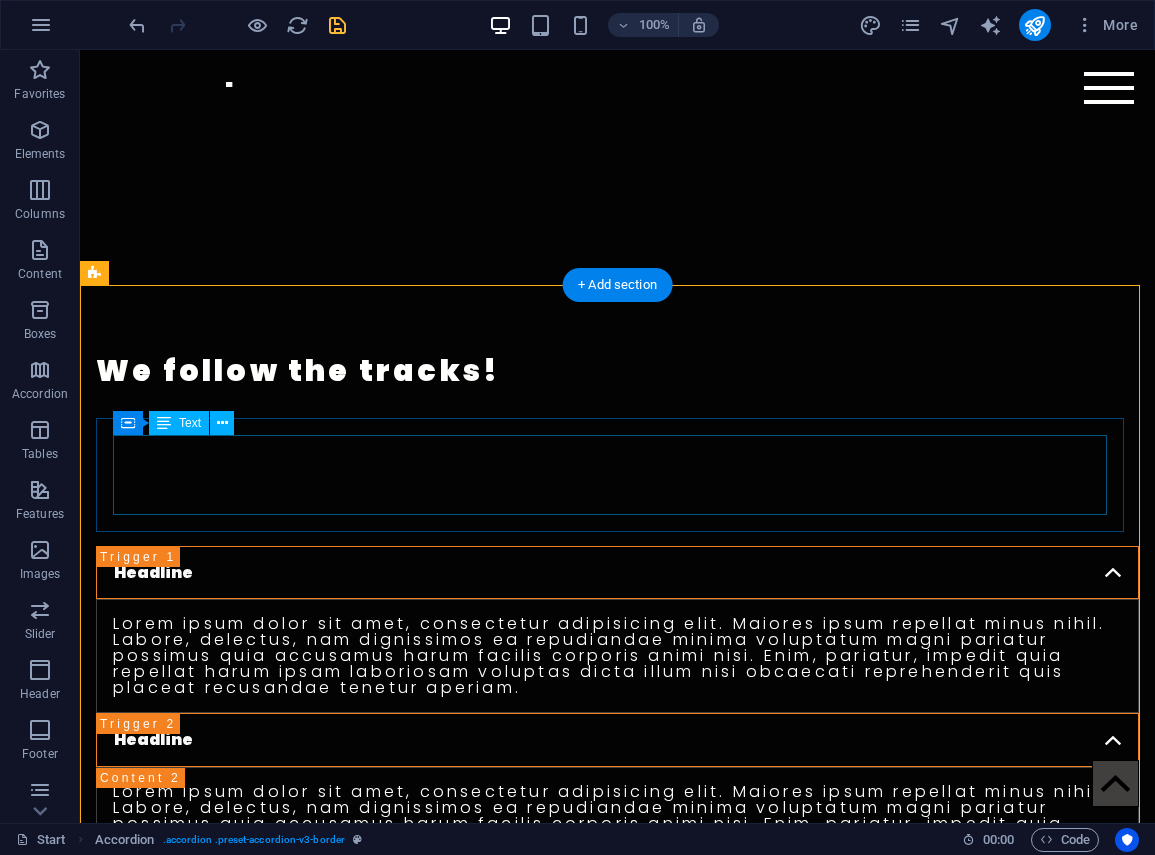 scroll, scrollTop: 100, scrollLeft: 0, axis: vertical 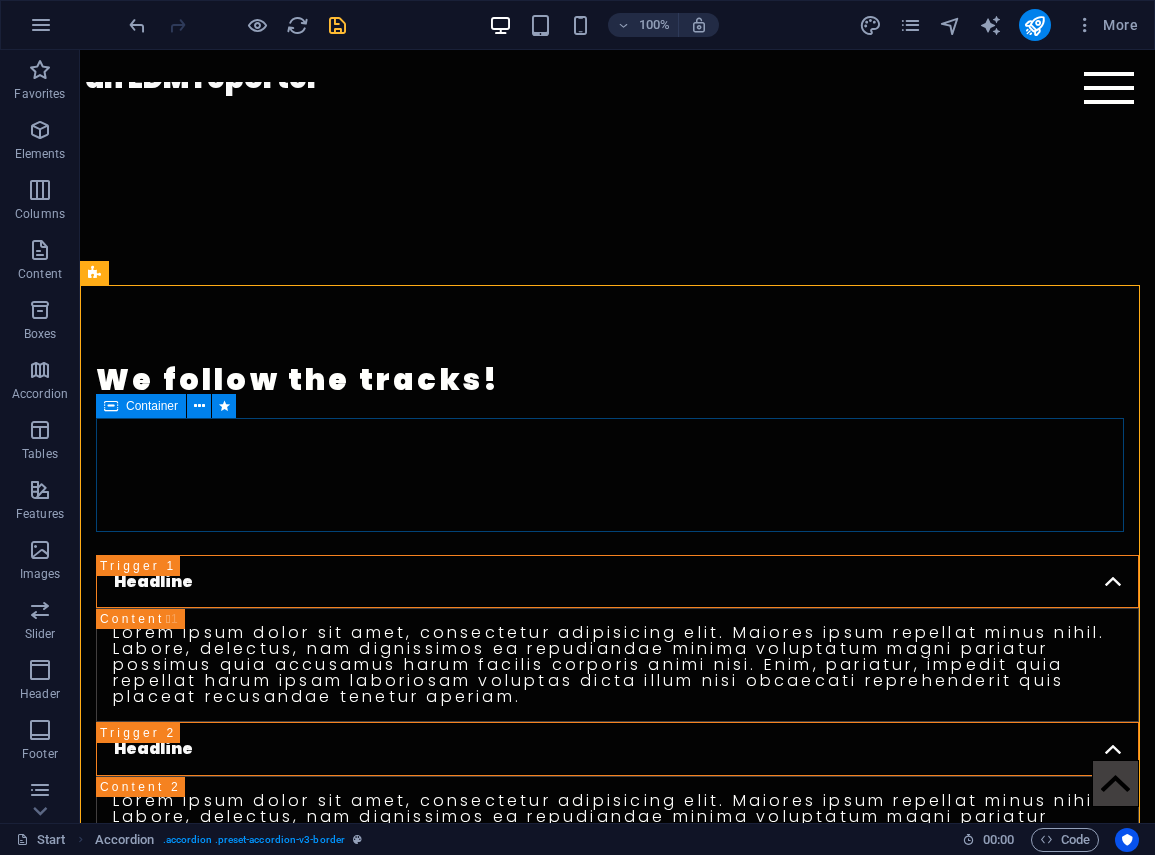 click on "Container" at bounding box center [152, 406] 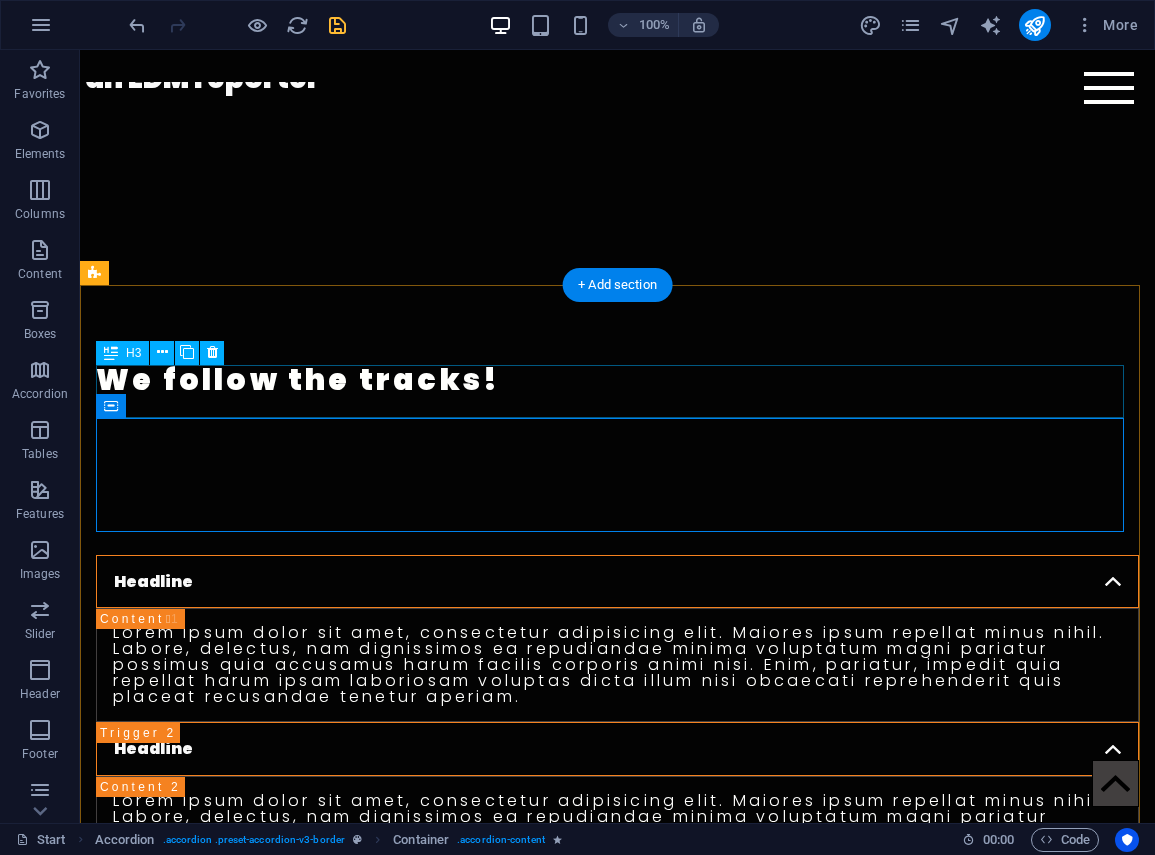 click on "Headline" at bounding box center [617, 582] 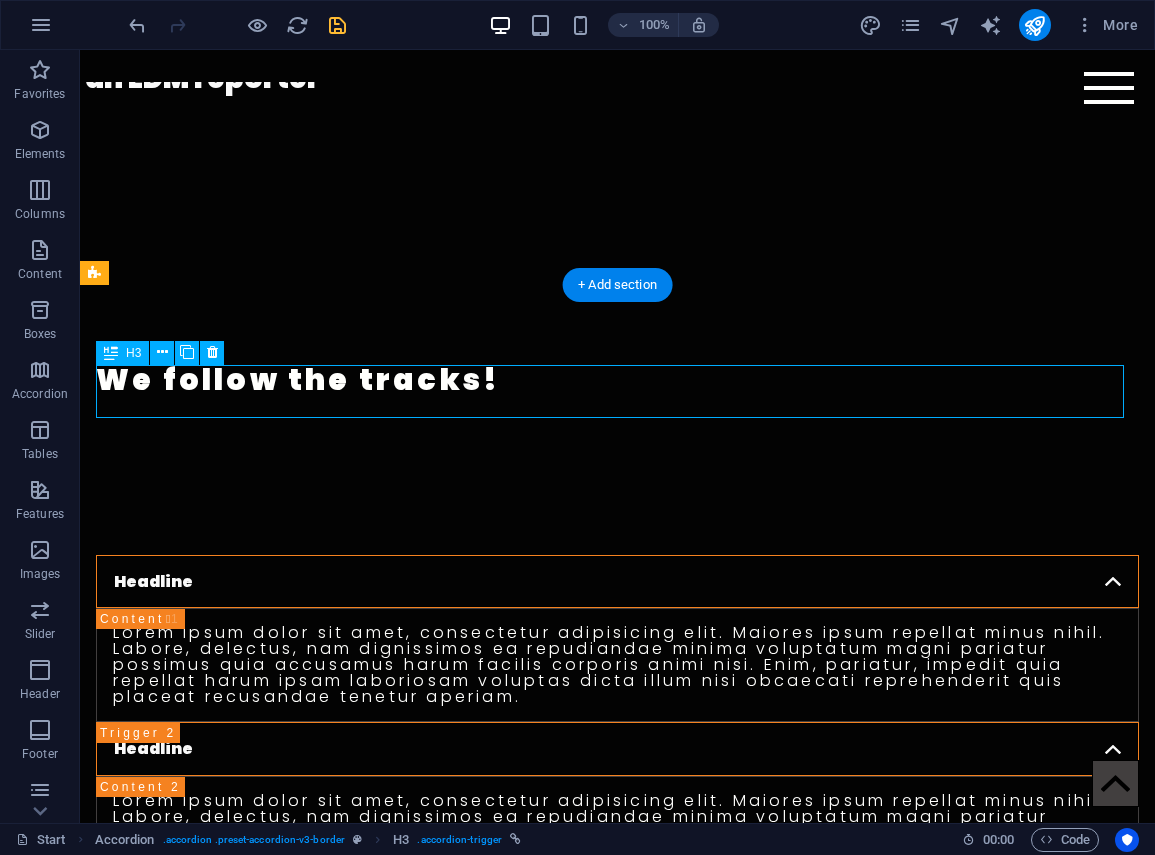 click on "Headline" at bounding box center (617, 582) 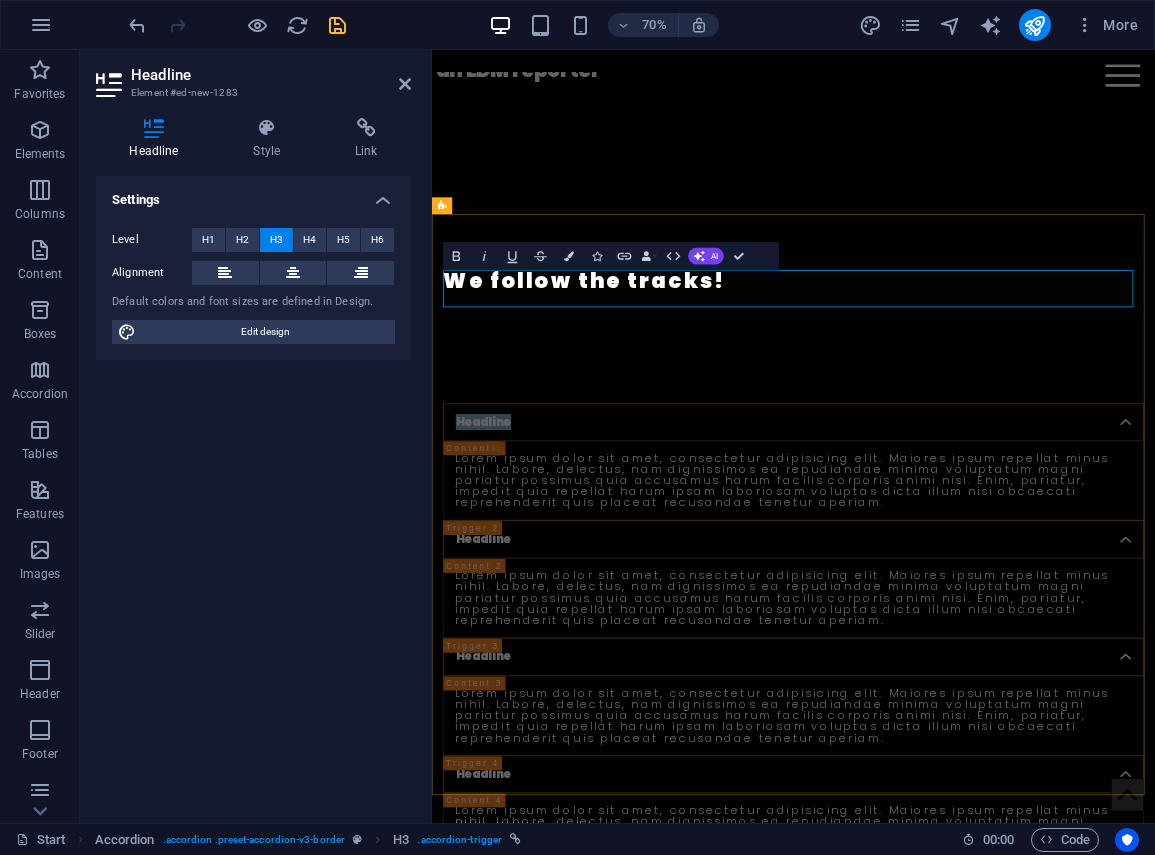 type 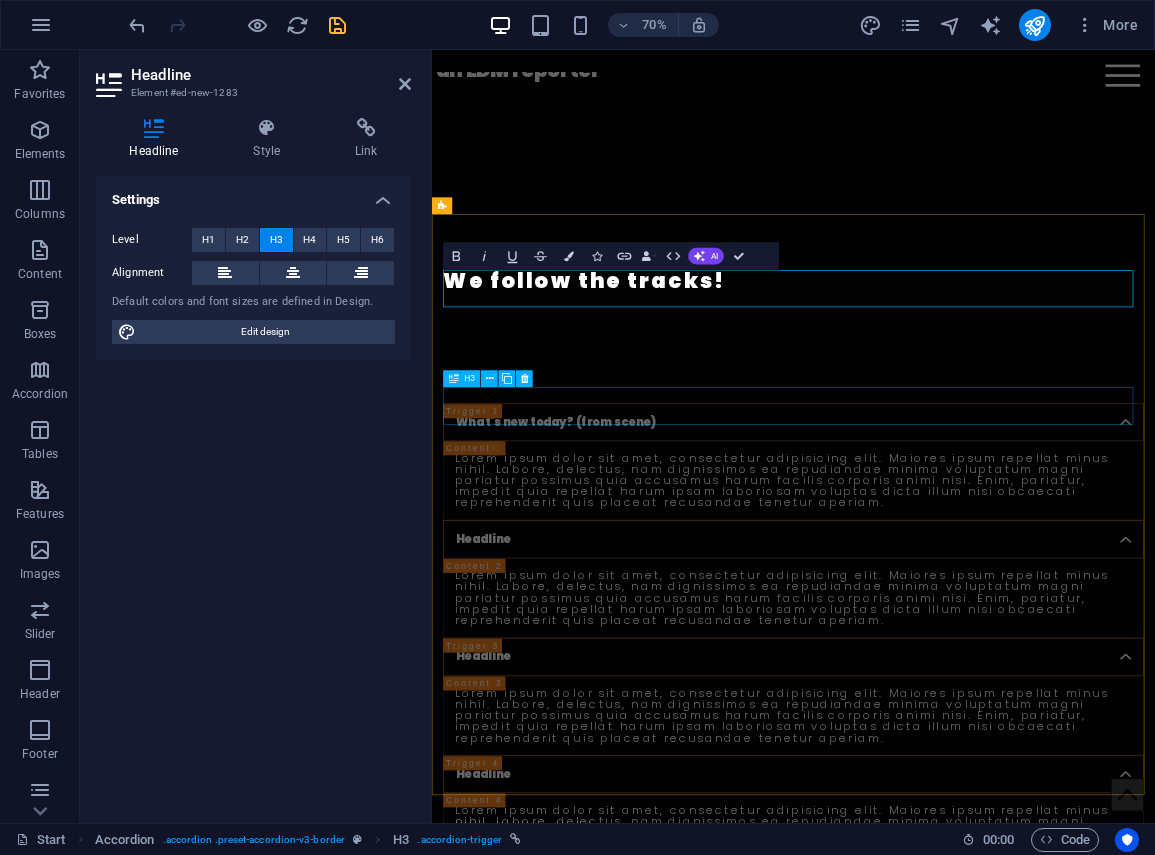 click on "Headline" at bounding box center (948, 749) 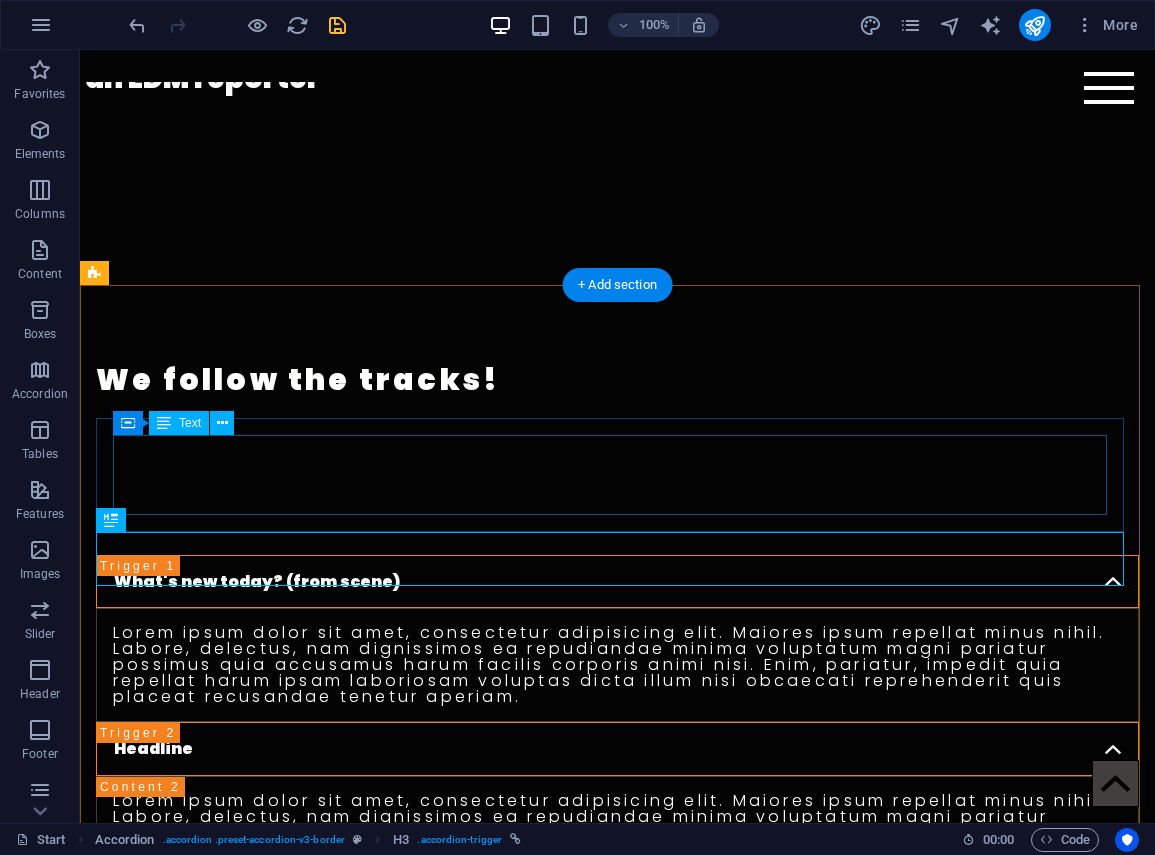 click on "Lorem ipsum dolor sit amet, consectetur adipisicing elit. Maiores ipsum repellat minus nihil. Labore, delectus, nam dignissimos ea repudiandae minima voluptatum magni pariatur possimus quia accusamus harum facilis corporis animi nisi. Enim, pariatur, impedit quia repellat harum ipsam laboriosam voluptas dicta illum nisi obcaecati reprehenderit quis placeat recusandae tenetur aperiam." at bounding box center (617, 665) 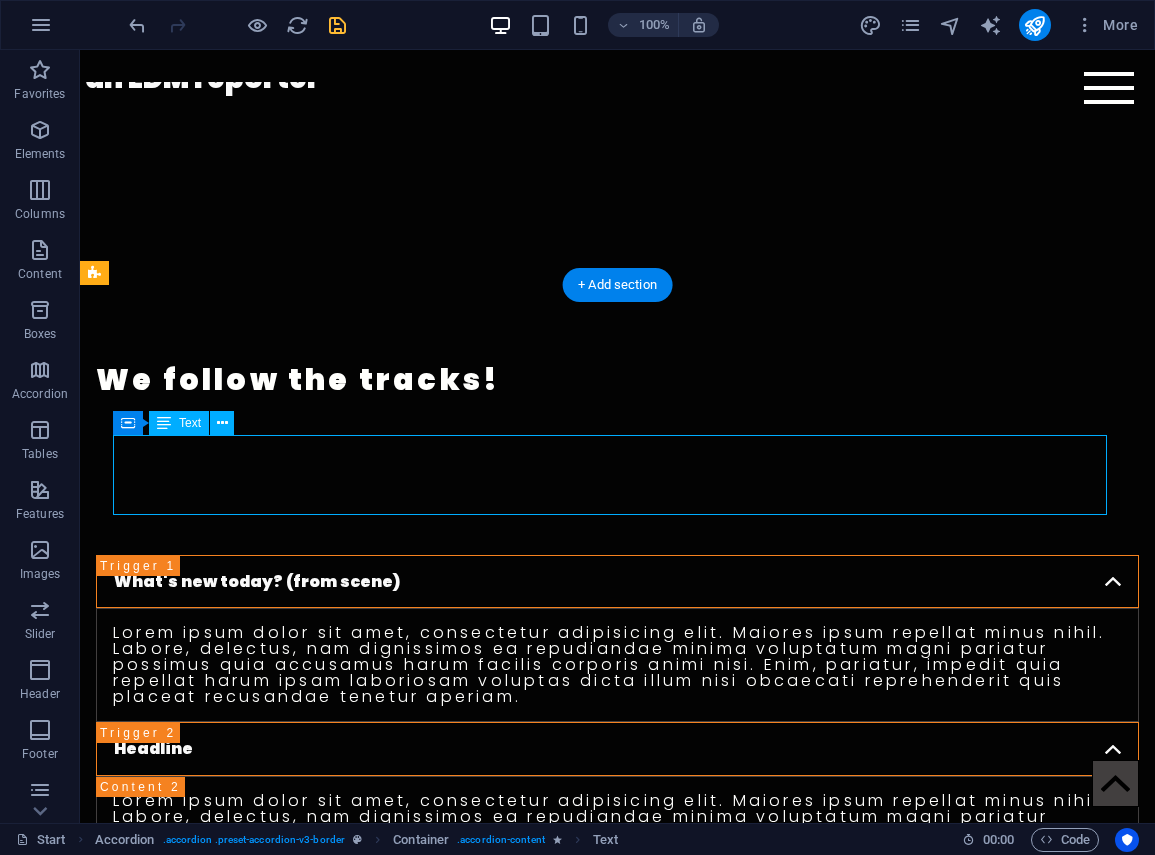 click on "Lorem ipsum dolor sit amet, consectetur adipisicing elit. Maiores ipsum repellat minus nihil. Labore, delectus, nam dignissimos ea repudiandae minima voluptatum magni pariatur possimus quia accusamus harum facilis corporis animi nisi. Enim, pariatur, impedit quia repellat harum ipsam laboriosam voluptas dicta illum nisi obcaecati reprehenderit quis placeat recusandae tenetur aperiam." at bounding box center [617, 665] 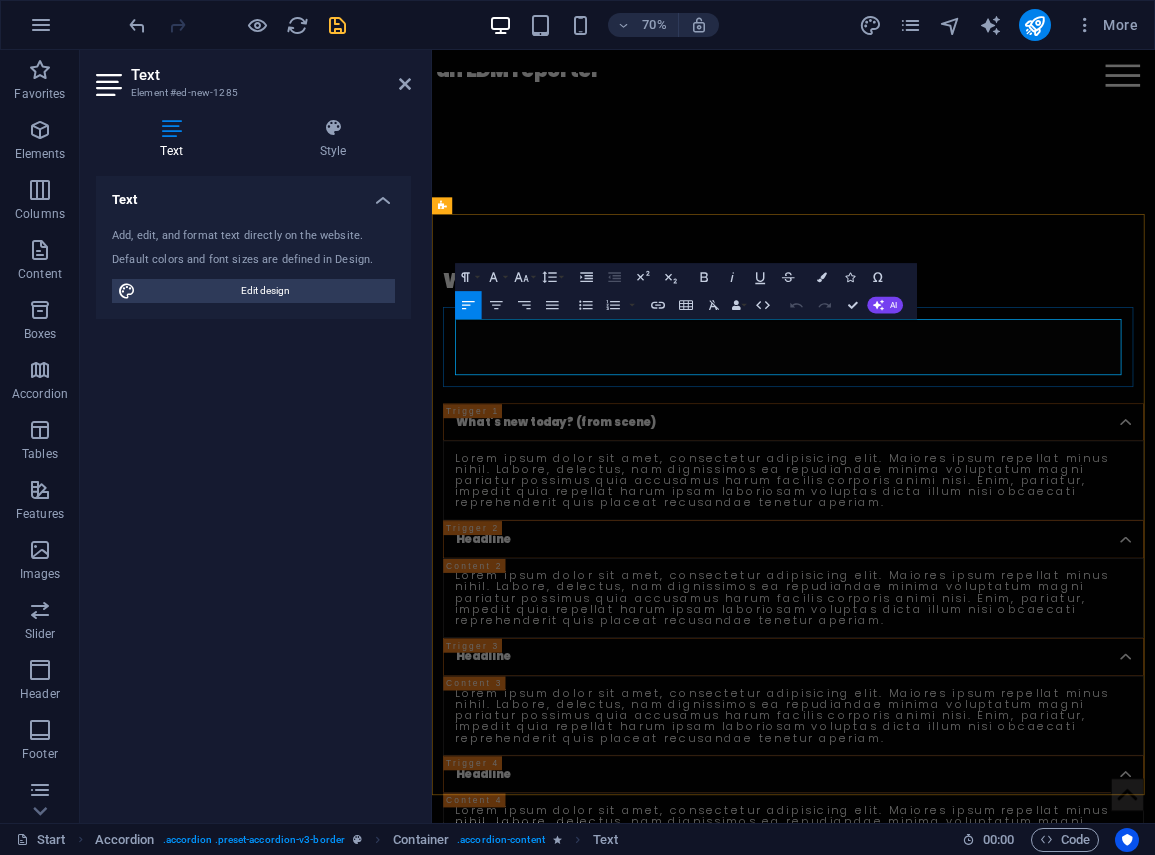 click on "Lorem ipsum dolor sit amet, consectetur adipisicing elit. Maiores ipsum repellat minus nihil. Labore, delectus, nam dignissimos ea repudiandae minima voluptatum magni pariatur possimus quia accusamus harum facilis corporis animi nisi. Enim, pariatur, impedit quia repellat harum ipsam laboriosam voluptas dicta illum nisi obcaecati reprehenderit quis placeat recusandae tenetur aperiam." at bounding box center [948, 665] 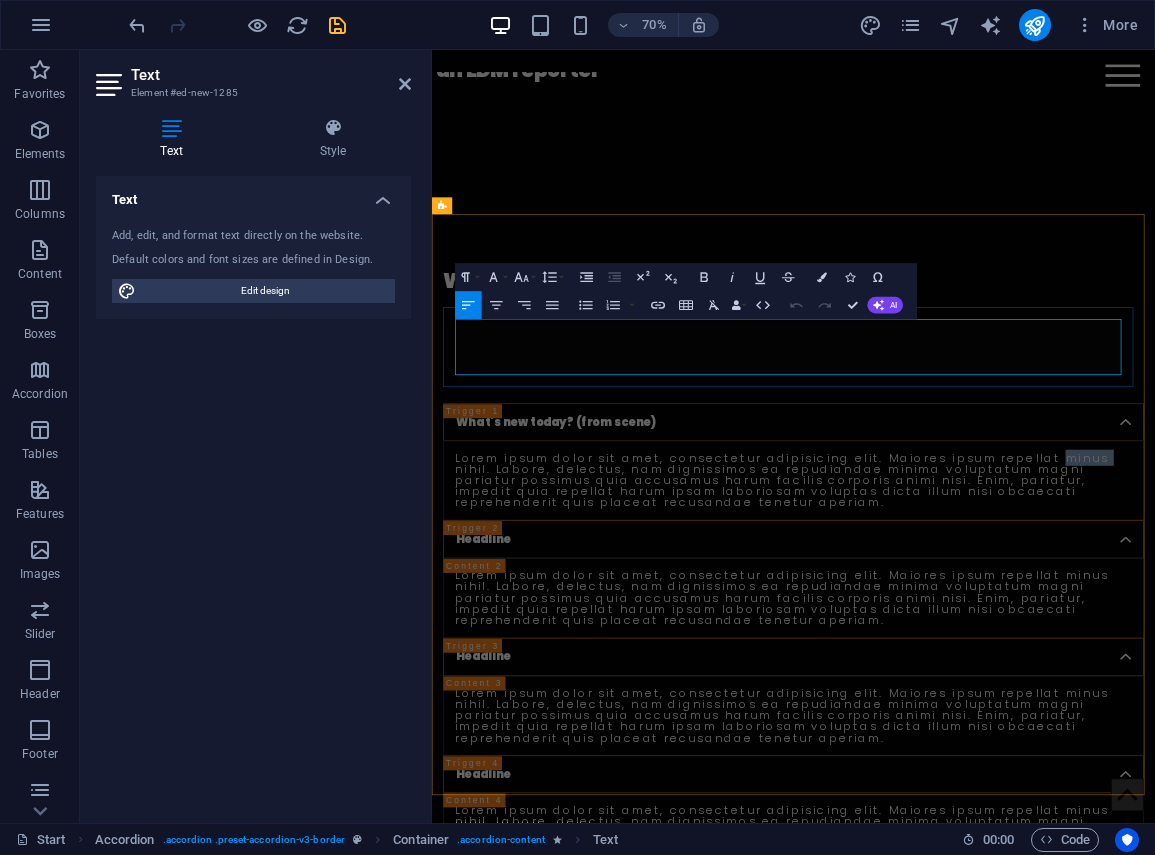 click on "Lorem ipsum dolor sit amet, consectetur adipisicing elit. Maiores ipsum repellat minus nihil. Labore, delectus, nam dignissimos ea repudiandae minima voluptatum magni pariatur possimus quia accusamus harum facilis corporis animi nisi. Enim, pariatur, impedit quia repellat harum ipsam laboriosam voluptas dicta illum nisi obcaecati reprehenderit quis placeat recusandae tenetur aperiam." at bounding box center [948, 665] 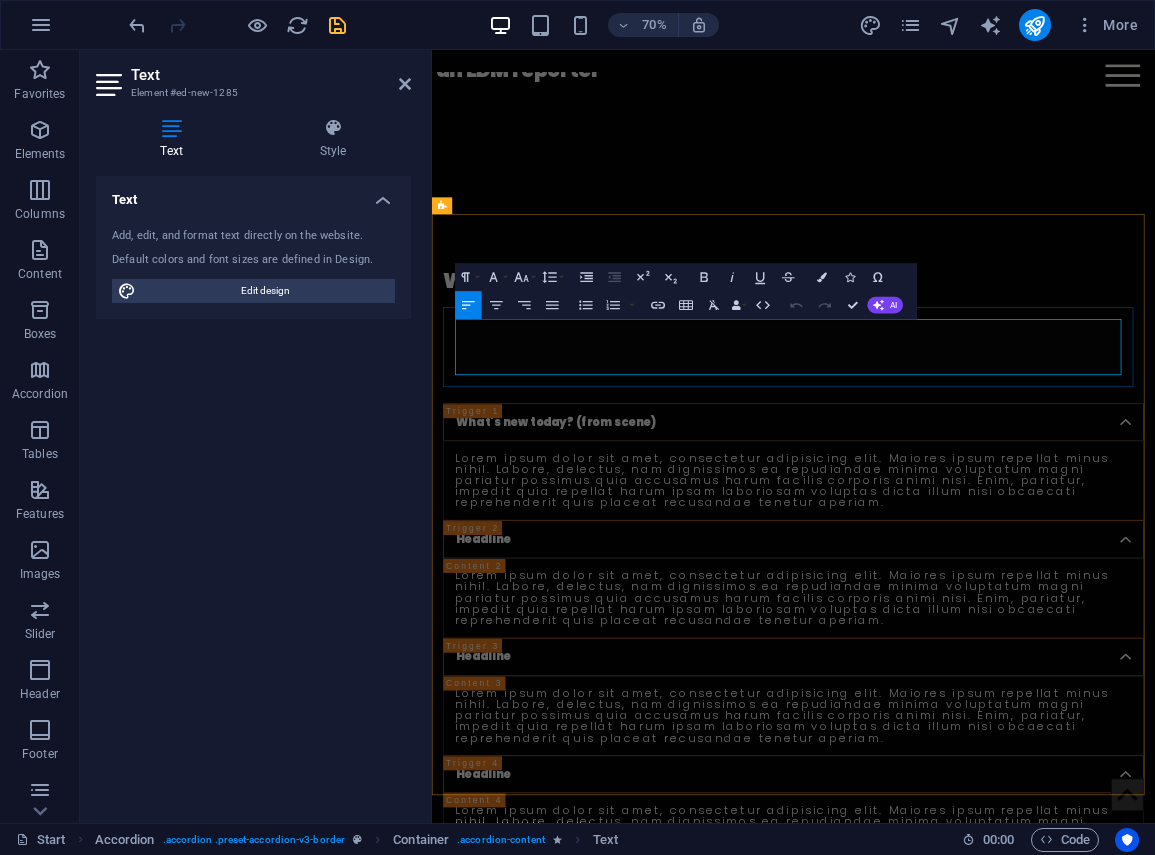 click on "Lorem ipsum dolor sit amet, consectetur adipisicing elit. Maiores ipsum repellat minus nihil. Labore, delectus, nam dignissimos ea repudiandae minima voluptatum magni pariatur possimus quia accusamus harum facilis corporis animi nisi. Enim, pariatur, impedit quia repellat harum ipsam laboriosam voluptas dicta illum nisi obcaecati reprehenderit quis placeat recusandae tenetur aperiam." at bounding box center (948, 665) 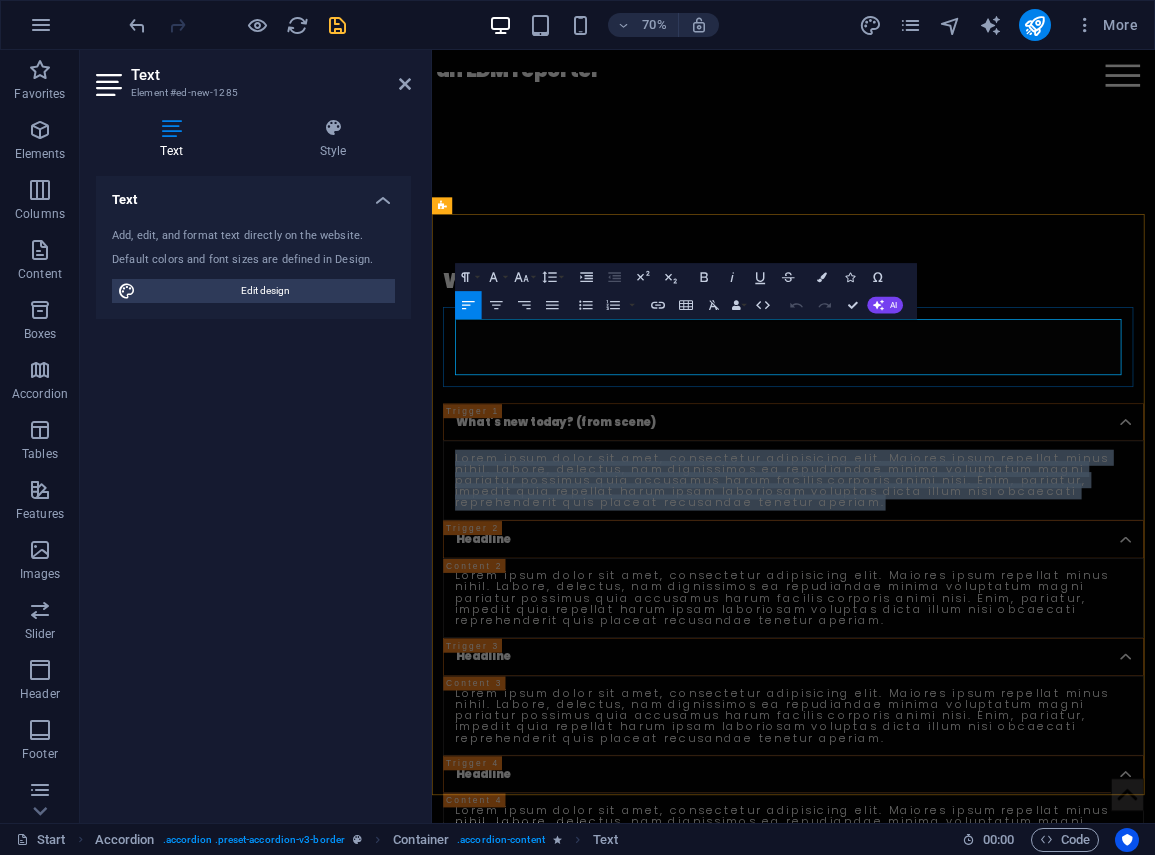drag, startPoint x: 504, startPoint y: 451, endPoint x: 1214, endPoint y: 502, distance: 711.82935 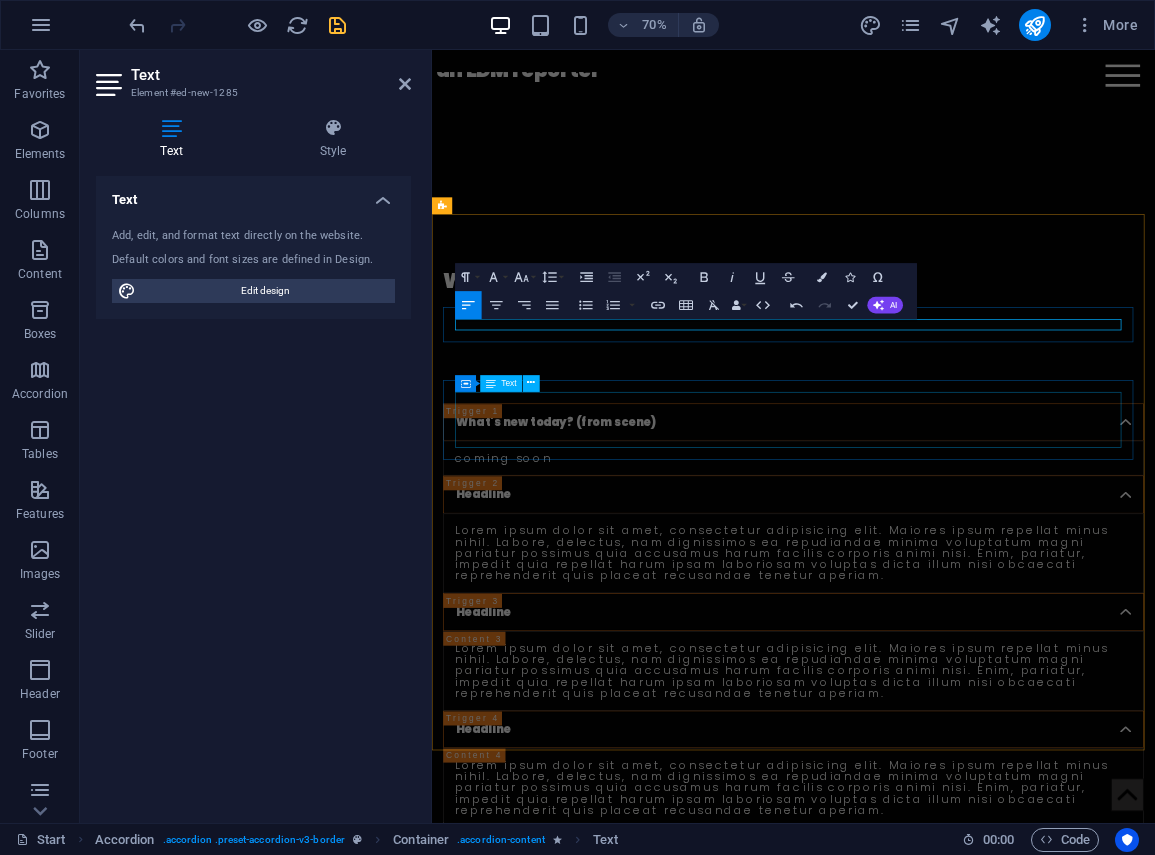 click on "Lorem ipsum dolor sit amet, consectetur adipisicing elit. Maiores ipsum repellat minus nihil. Labore, delectus, nam dignissimos ea repudiandae minima voluptatum magni pariatur possimus quia accusamus harum facilis corporis animi nisi. Enim, pariatur, impedit quia repellat harum ipsam laboriosam voluptas dicta illum nisi obcaecati reprehenderit quis placeat recusandae tenetur aperiam." at bounding box center [948, 769] 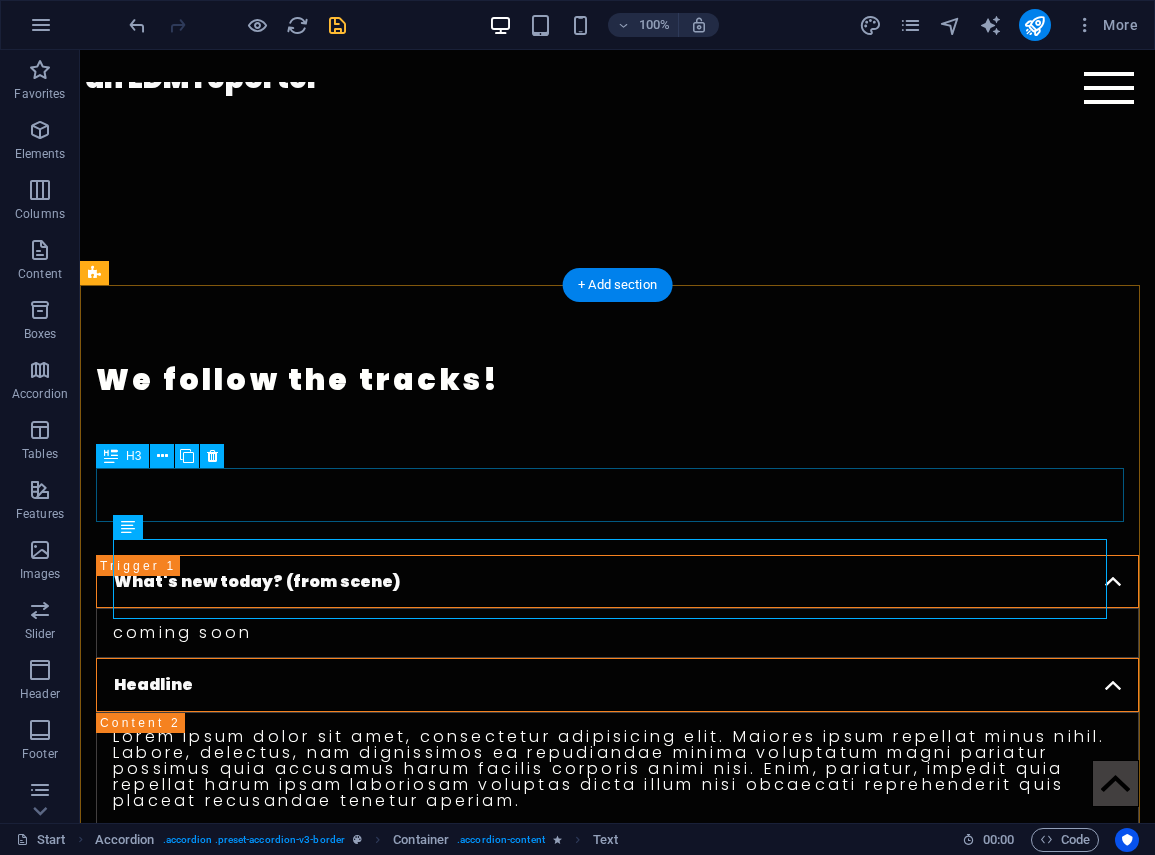 click on "Headline" at bounding box center (617, 685) 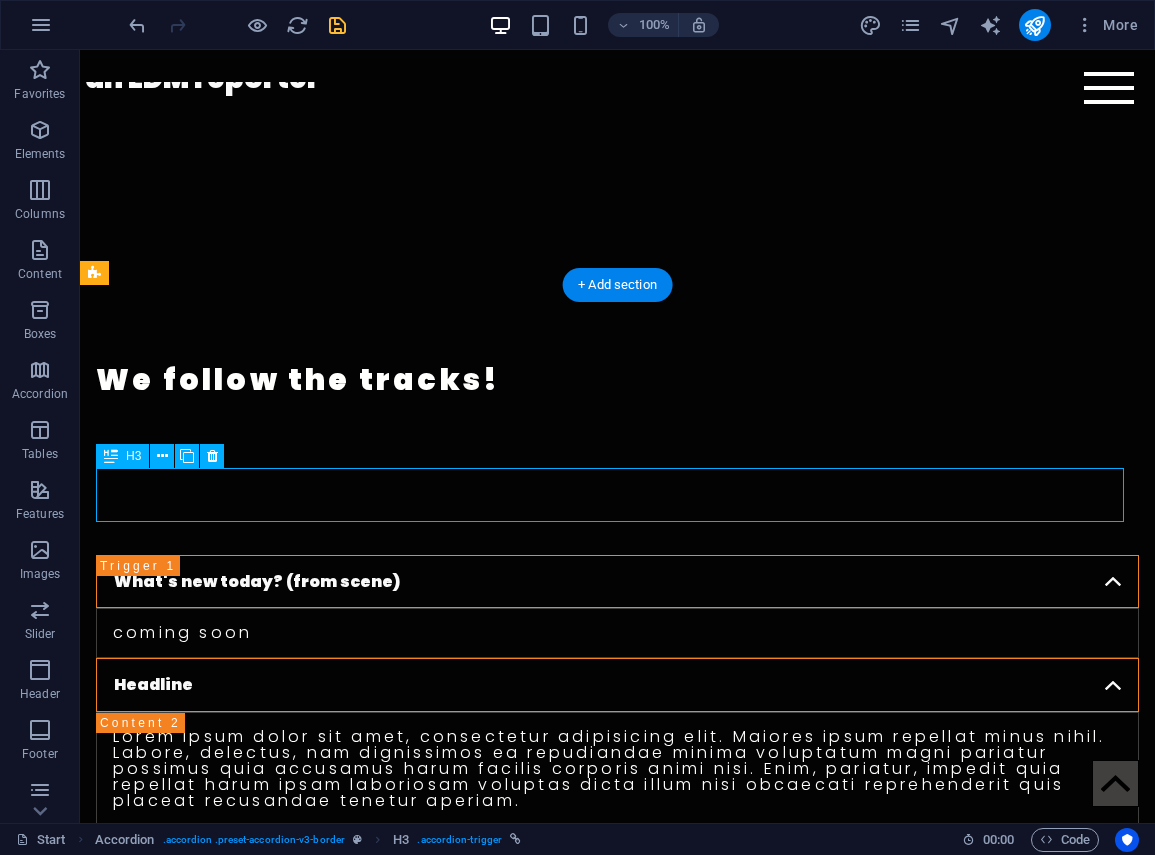 click on "Headline" at bounding box center (617, 685) 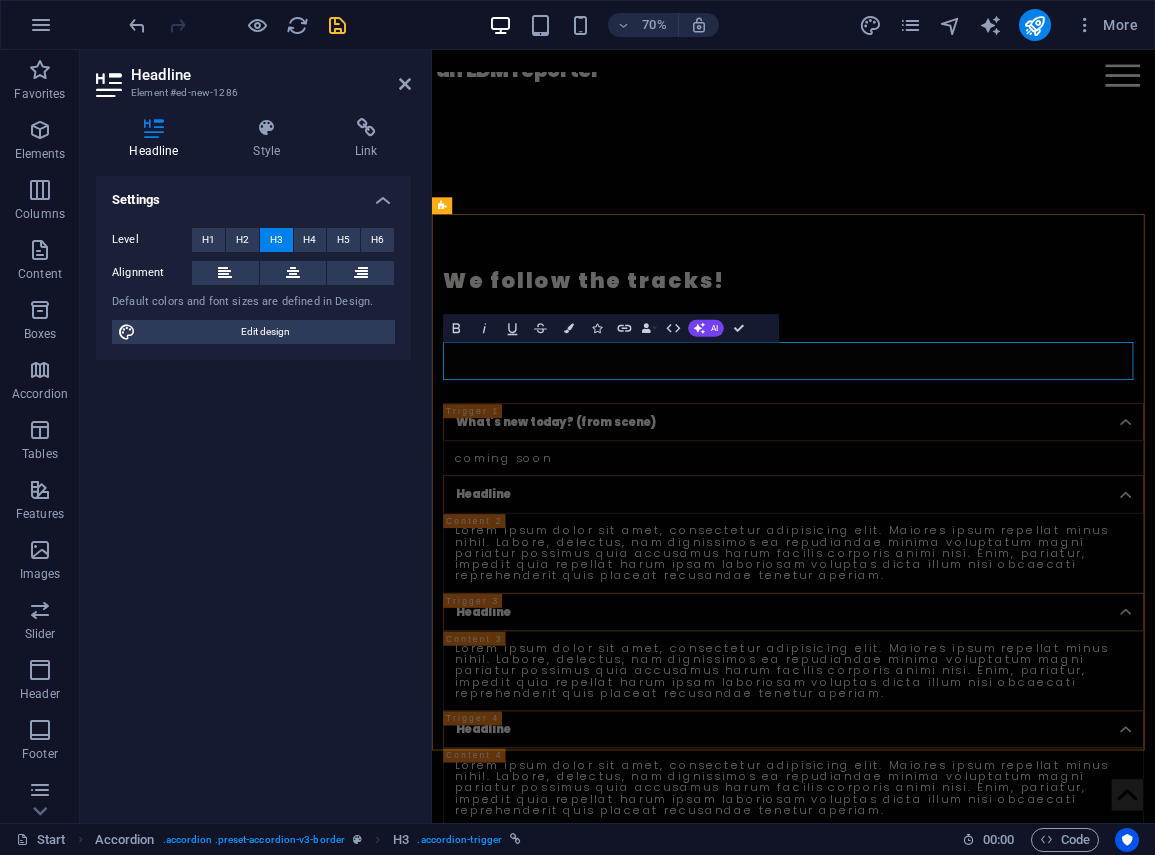 type 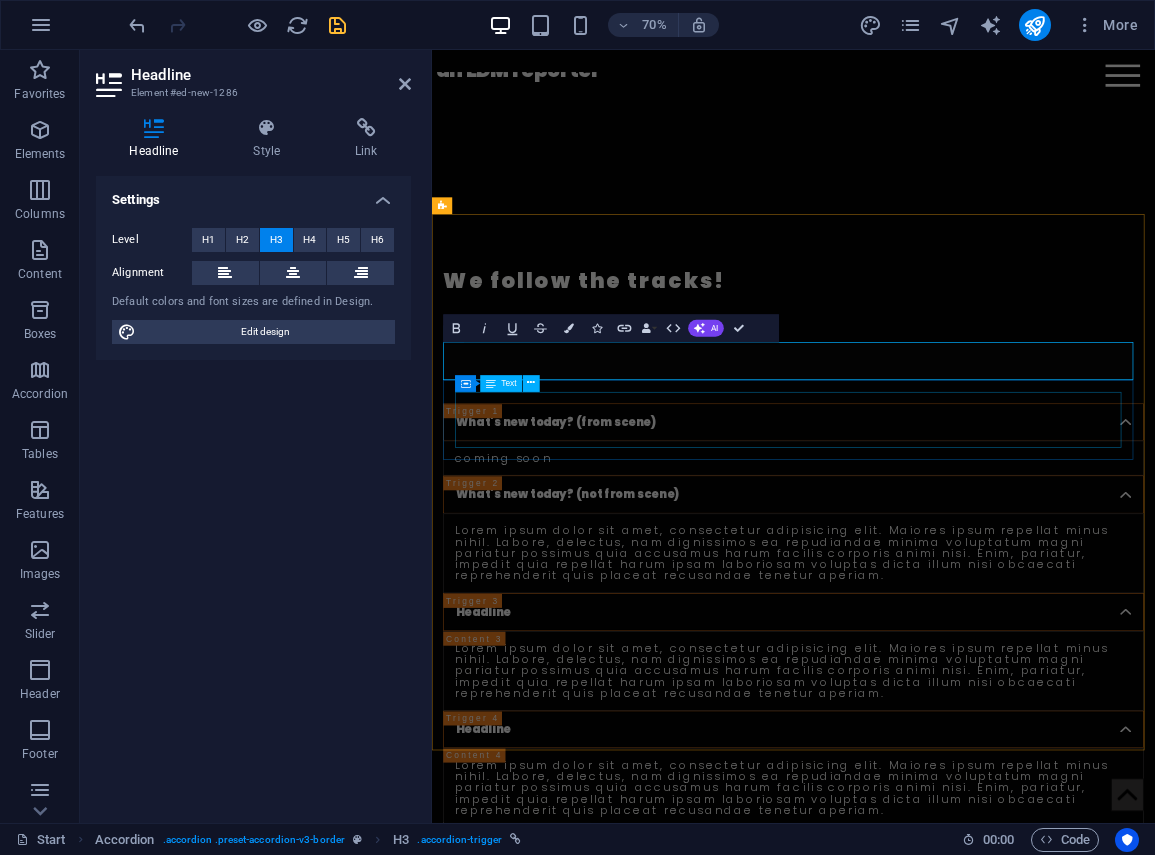 click on "Lorem ipsum dolor sit amet, consectetur adipisicing elit. Maiores ipsum repellat minus nihil. Labore, delectus, nam dignissimos ea repudiandae minima voluptatum magni pariatur possimus quia accusamus harum facilis corporis animi nisi. Enim, pariatur, impedit quia repellat harum ipsam laboriosam voluptas dicta illum nisi obcaecati reprehenderit quis placeat recusandae tenetur aperiam." at bounding box center (948, 769) 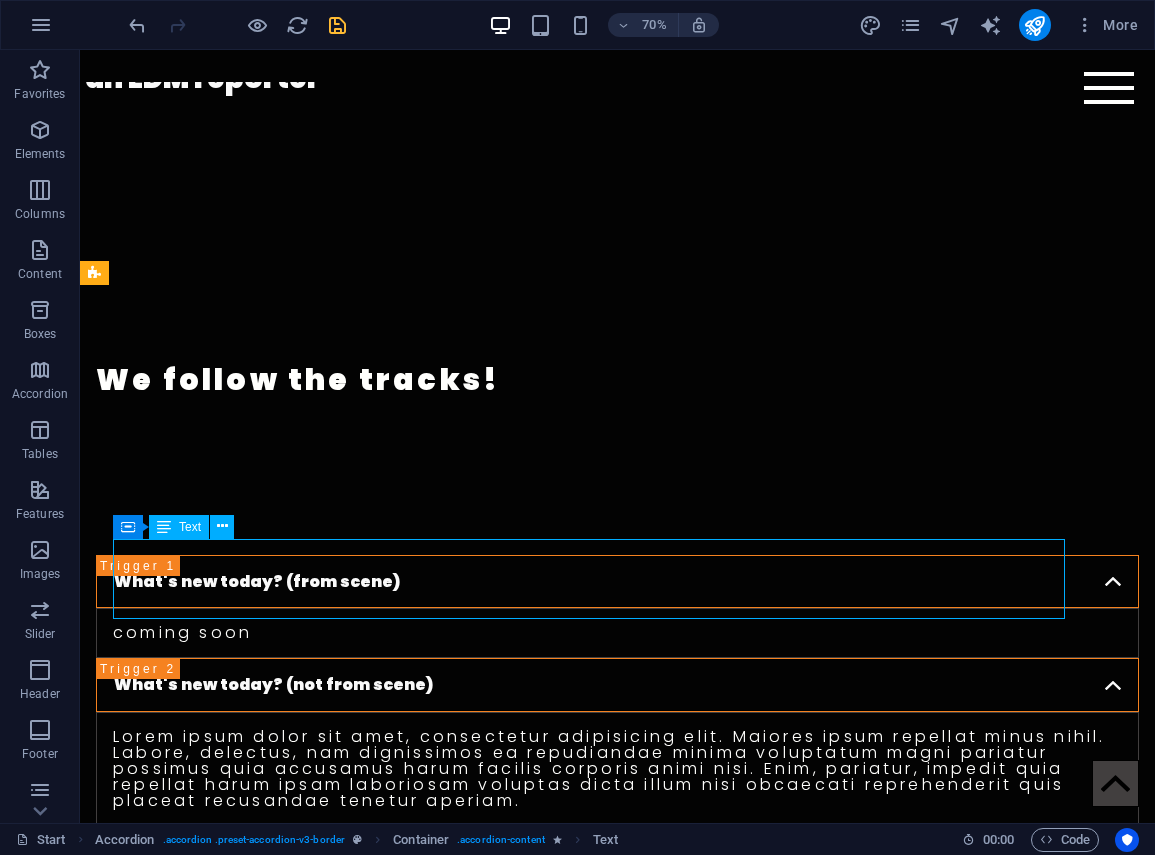 click on "What's new today? (from scene) coming soon What's new today? (not from scene) Lorem ipsum dolor sit amet, consectetur adipisicing elit. Maiores ipsum repellat minus nihil. Labore, delectus, nam dignissimos ea repudiandae minima voluptatum magni pariatur possimus quia accusamus harum facilis corporis animi nisi. Enim, pariatur, impedit quia repellat harum ipsam laboriosam voluptas dicta illum nisi obcaecati reprehenderit quis placeat recusandae tenetur aperiam. Headline Lorem ipsum dolor sit amet, consectetur adipisicing elit. Maiores ipsum repellat minus nihil. Labore, delectus, nam dignissimos ea repudiandae minima voluptatum magni pariatur possimus quia accusamus harum facilis corporis animi nisi. Enim, pariatur, impedit quia repellat harum ipsam laboriosam voluptas dicta illum nisi obcaecati reprehenderit quis placeat recusandae tenetur aperiam. Headline" at bounding box center [617, 858] 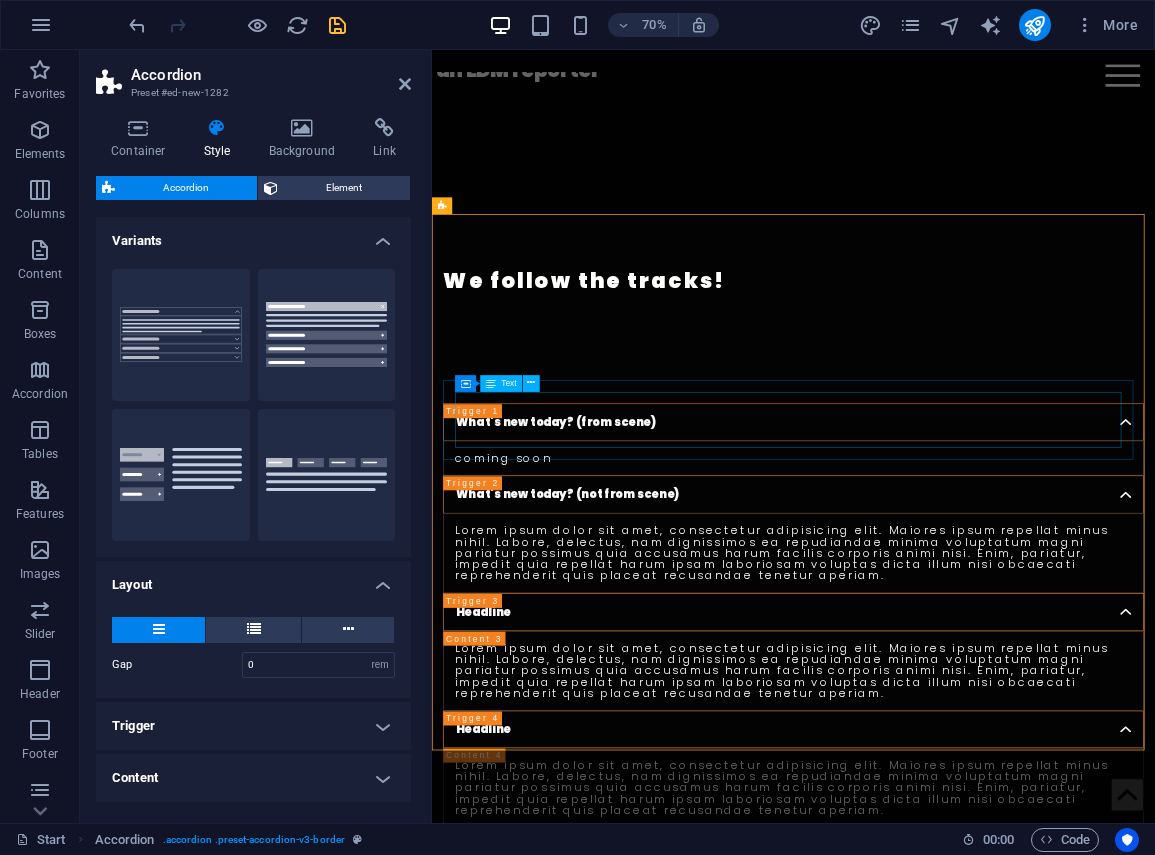 click on "Lorem ipsum dolor sit amet, consectetur adipisicing elit. Maiores ipsum repellat minus nihil. Labore, delectus, nam dignissimos ea repudiandae minima voluptatum magni pariatur possimus quia accusamus harum facilis corporis animi nisi. Enim, pariatur, impedit quia repellat harum ipsam laboriosam voluptas dicta illum nisi obcaecati reprehenderit quis placeat recusandae tenetur aperiam." at bounding box center (948, 769) 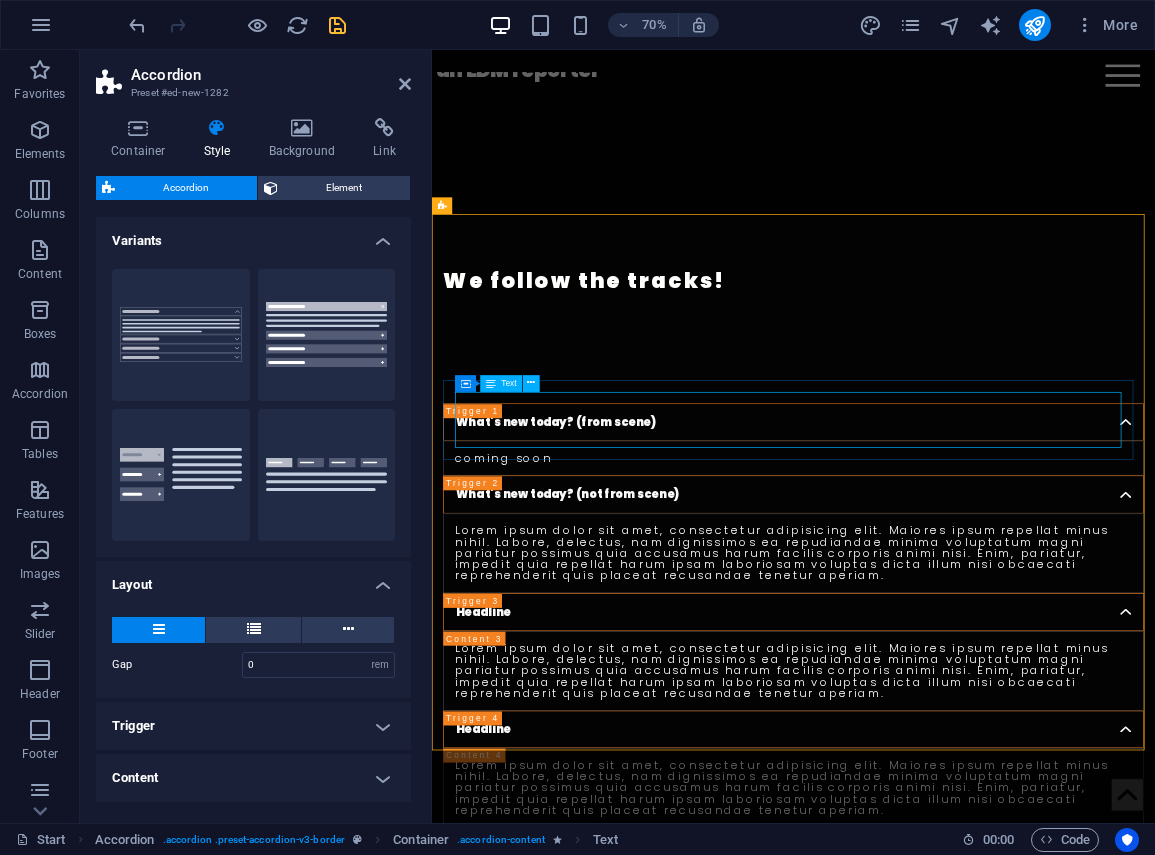 click on "Lorem ipsum dolor sit amet, consectetur adipisicing elit. Maiores ipsum repellat minus nihil. Labore, delectus, nam dignissimos ea repudiandae minima voluptatum magni pariatur possimus quia accusamus harum facilis corporis animi nisi. Enim, pariatur, impedit quia repellat harum ipsam laboriosam voluptas dicta illum nisi obcaecati reprehenderit quis placeat recusandae tenetur aperiam." at bounding box center [948, 769] 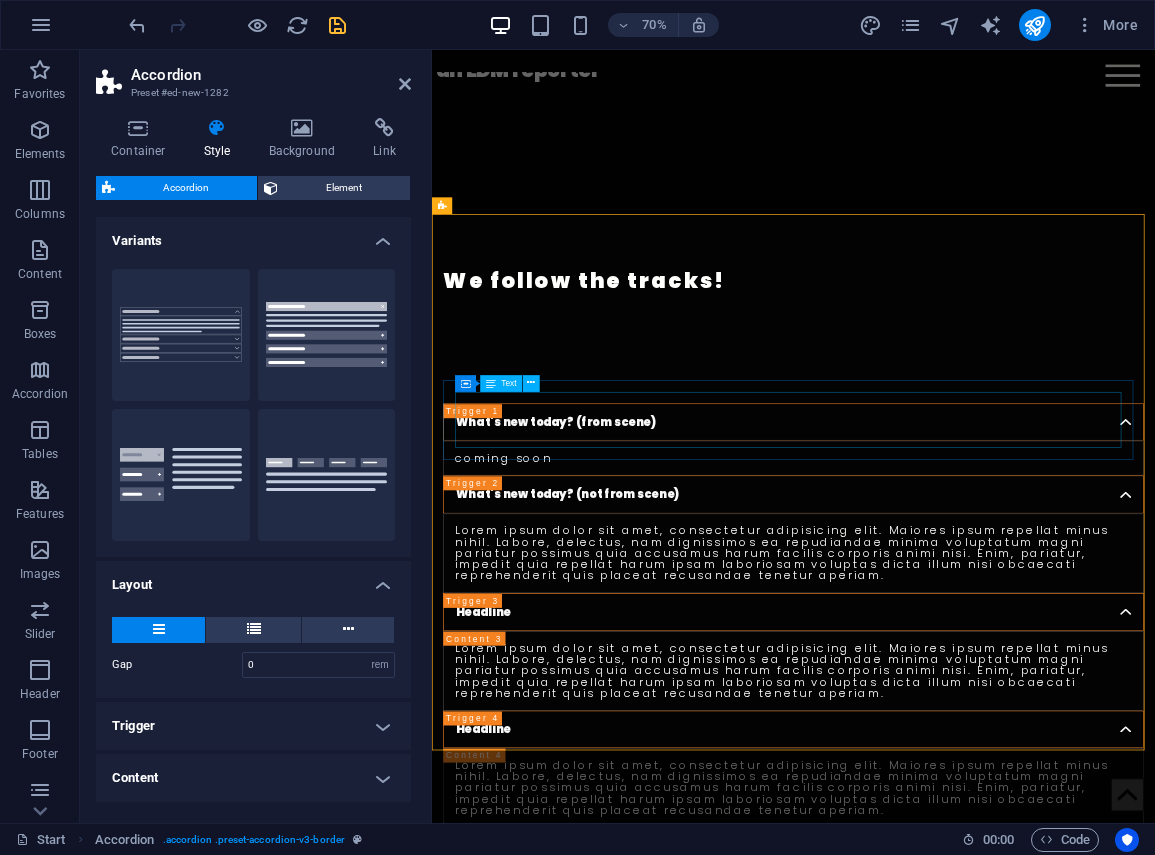 click on "Lorem ipsum dolor sit amet, consectetur adipisicing elit. Maiores ipsum repellat minus nihil. Labore, delectus, nam dignissimos ea repudiandae minima voluptatum magni pariatur possimus quia accusamus harum facilis corporis animi nisi. Enim, pariatur, impedit quia repellat harum ipsam laboriosam voluptas dicta illum nisi obcaecati reprehenderit quis placeat recusandae tenetur aperiam." at bounding box center [948, 769] 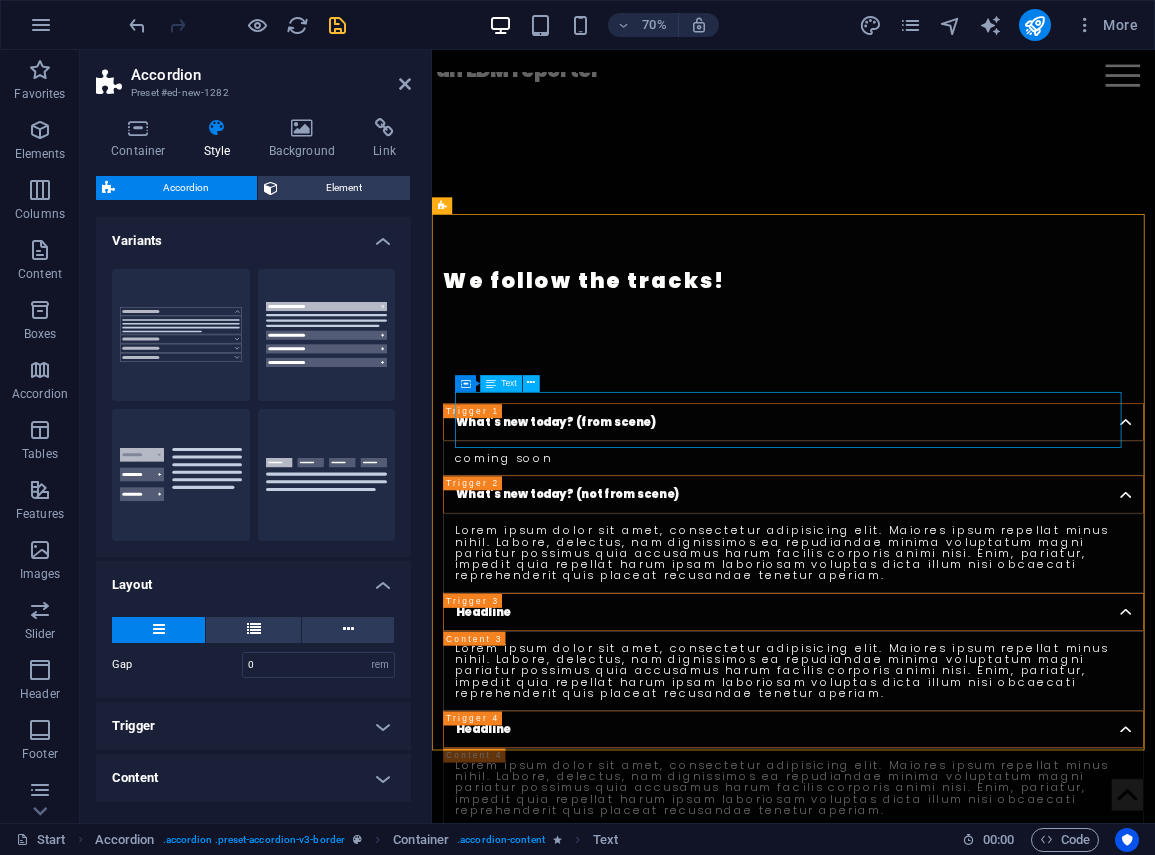 click on "Lorem ipsum dolor sit amet, consectetur adipisicing elit. Maiores ipsum repellat minus nihil. Labore, delectus, nam dignissimos ea repudiandae minima voluptatum magni pariatur possimus quia accusamus harum facilis corporis animi nisi. Enim, pariatur, impedit quia repellat harum ipsam laboriosam voluptas dicta illum nisi obcaecati reprehenderit quis placeat recusandae tenetur aperiam." at bounding box center (948, 769) 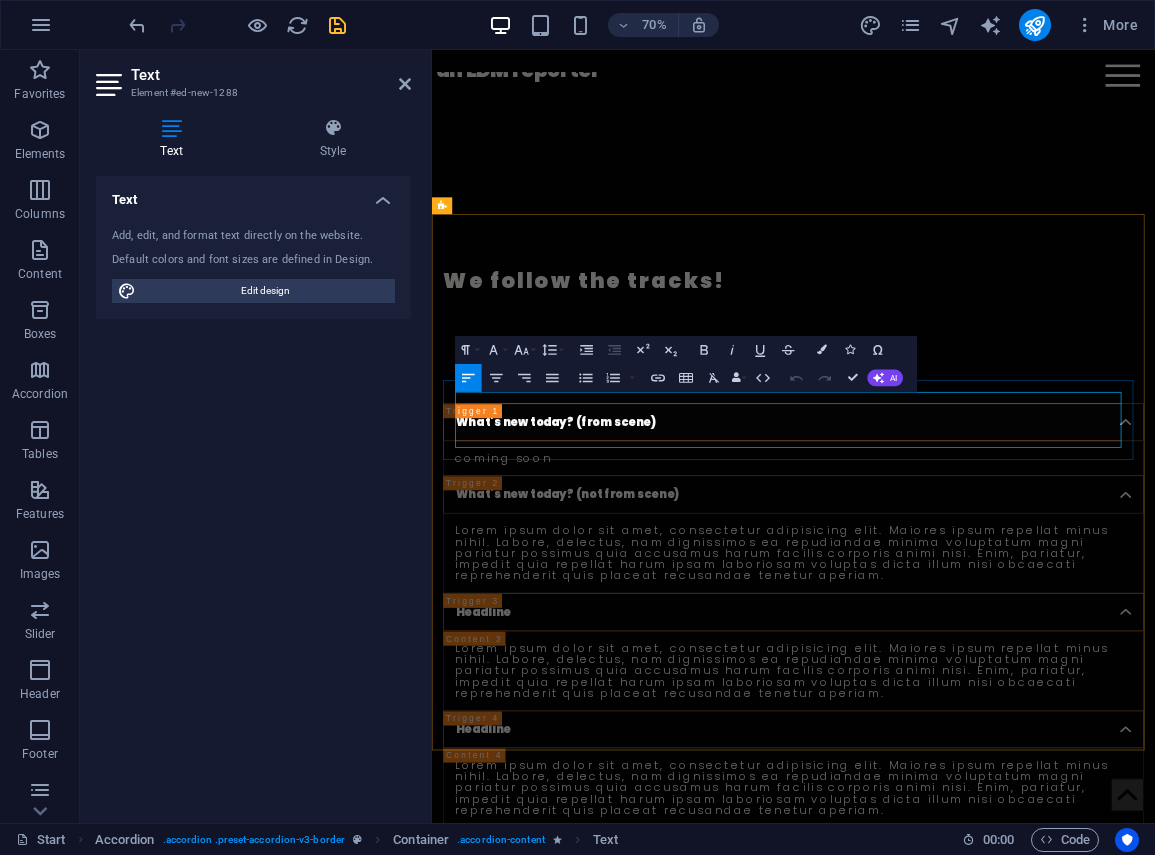 click on "Lorem ipsum dolor sit amet, consectetur adipisicing elit. Maiores ipsum repellat minus nihil. Labore, delectus, nam dignissimos ea repudiandae minima voluptatum magni pariatur possimus quia accusamus harum facilis corporis animi nisi. Enim, pariatur, impedit quia repellat harum ipsam laboriosam voluptas dicta illum nisi obcaecati reprehenderit quis placeat recusandae tenetur aperiam." at bounding box center (948, 769) 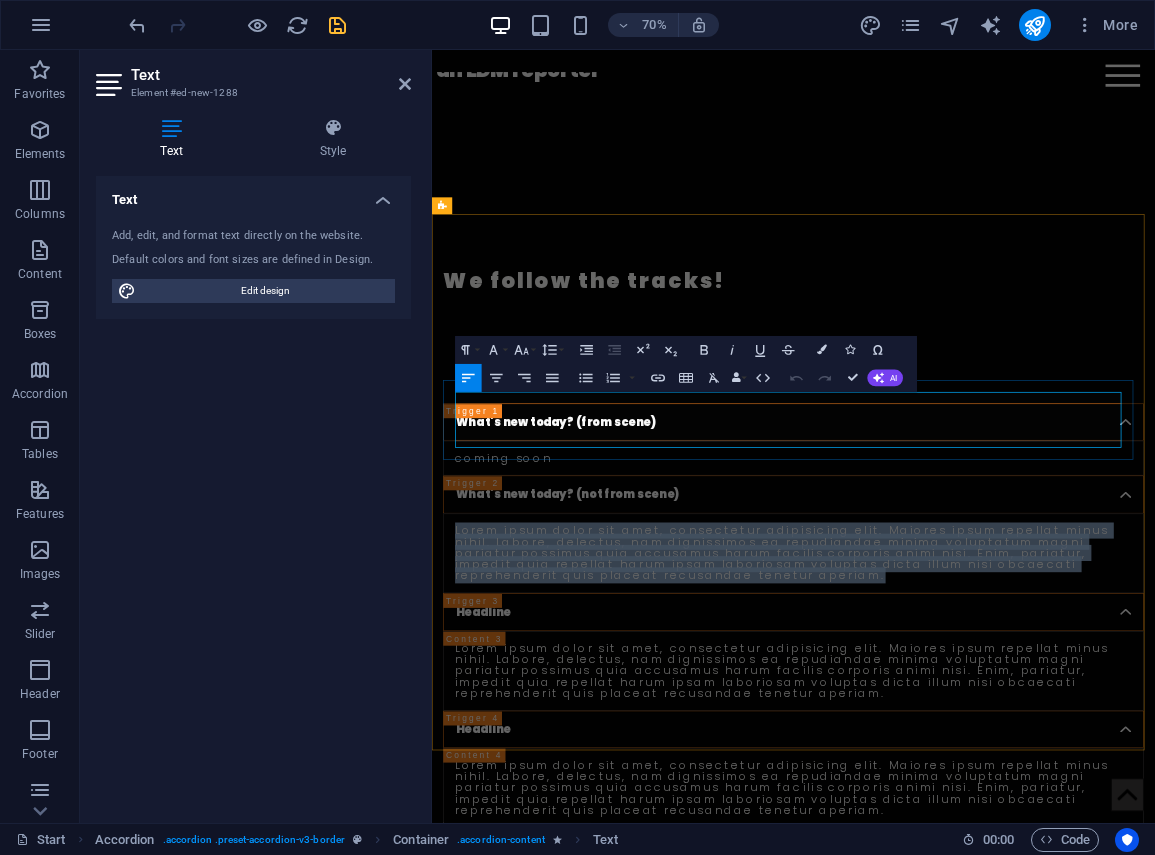 drag, startPoint x: 493, startPoint y: 552, endPoint x: 1233, endPoint y: 612, distance: 742.42847 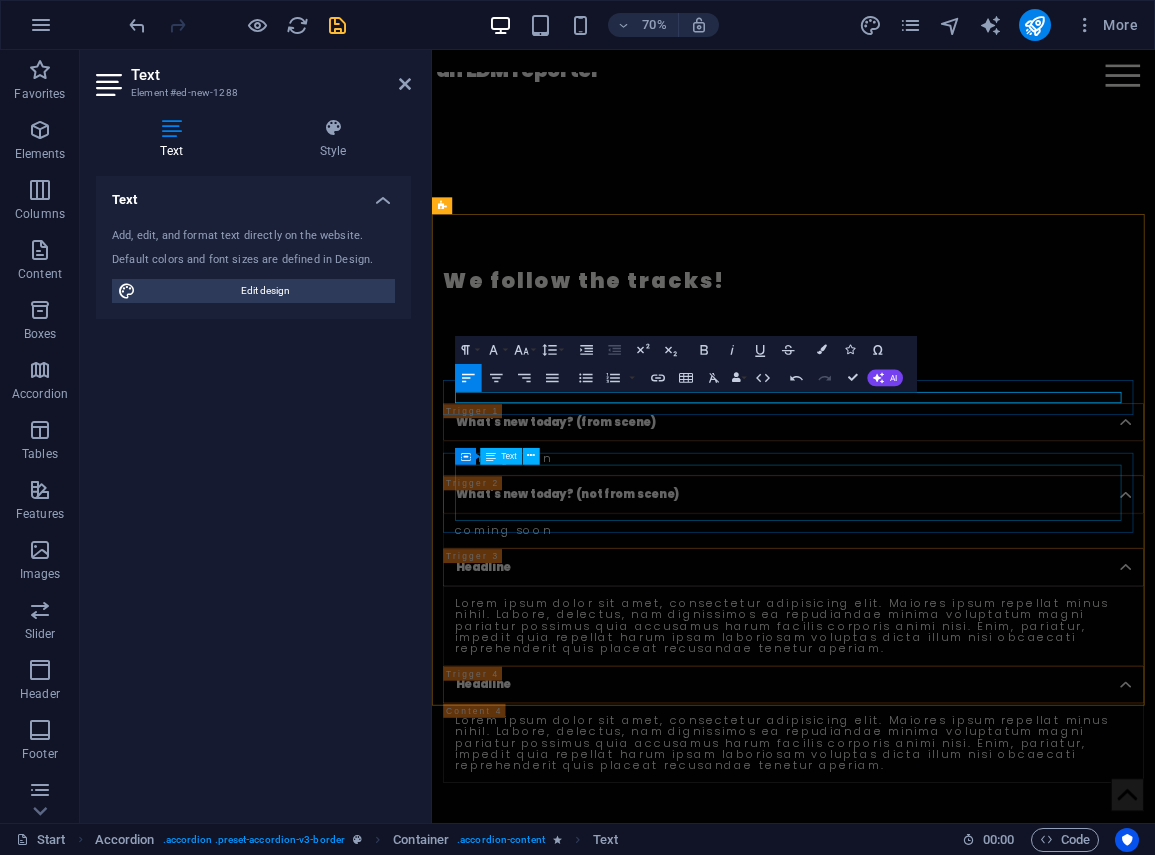 click on "Lorem ipsum dolor sit amet, consectetur adipisicing elit. Maiores ipsum repellat minus nihil. Labore, delectus, nam dignissimos ea repudiandae minima voluptatum magni pariatur possimus quia accusamus harum facilis corporis animi nisi. Enim, pariatur, impedit quia repellat harum ipsam laboriosam voluptas dicta illum nisi obcaecati reprehenderit quis placeat recusandae tenetur aperiam." at bounding box center (948, 873) 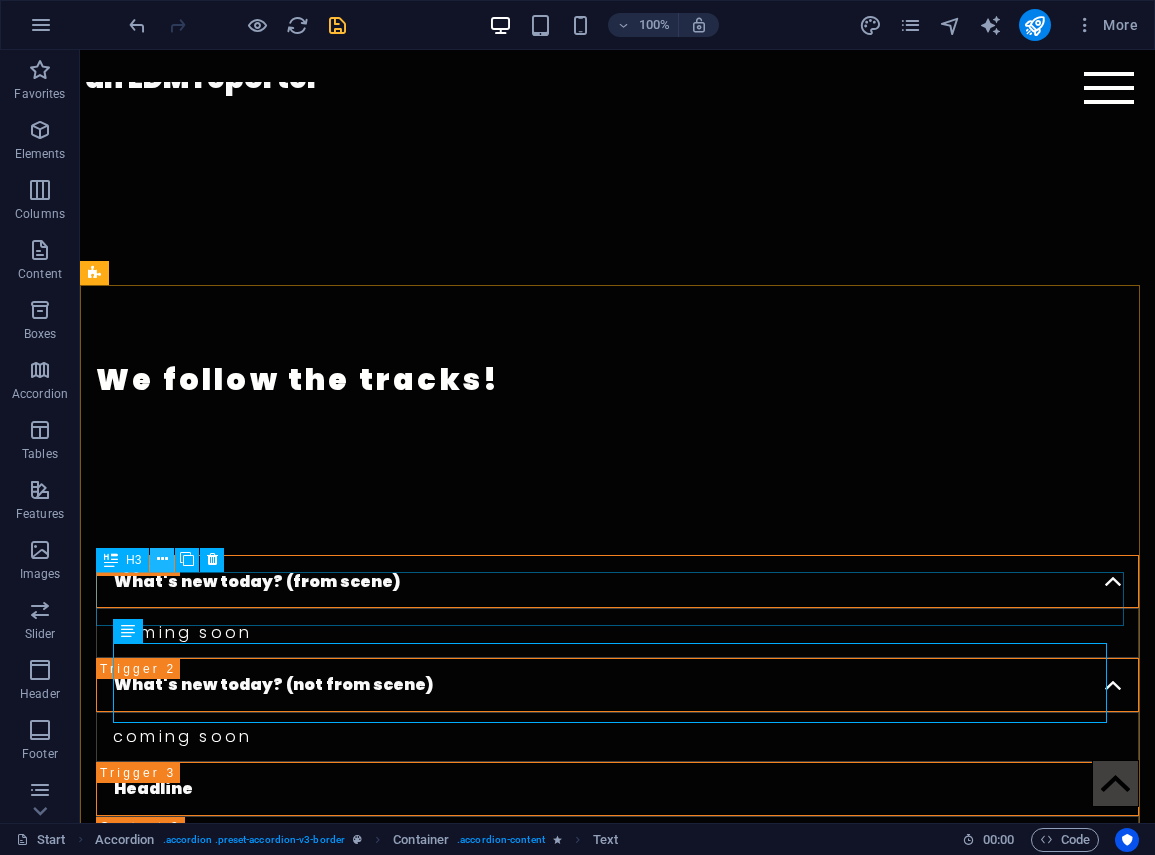 click at bounding box center (162, 559) 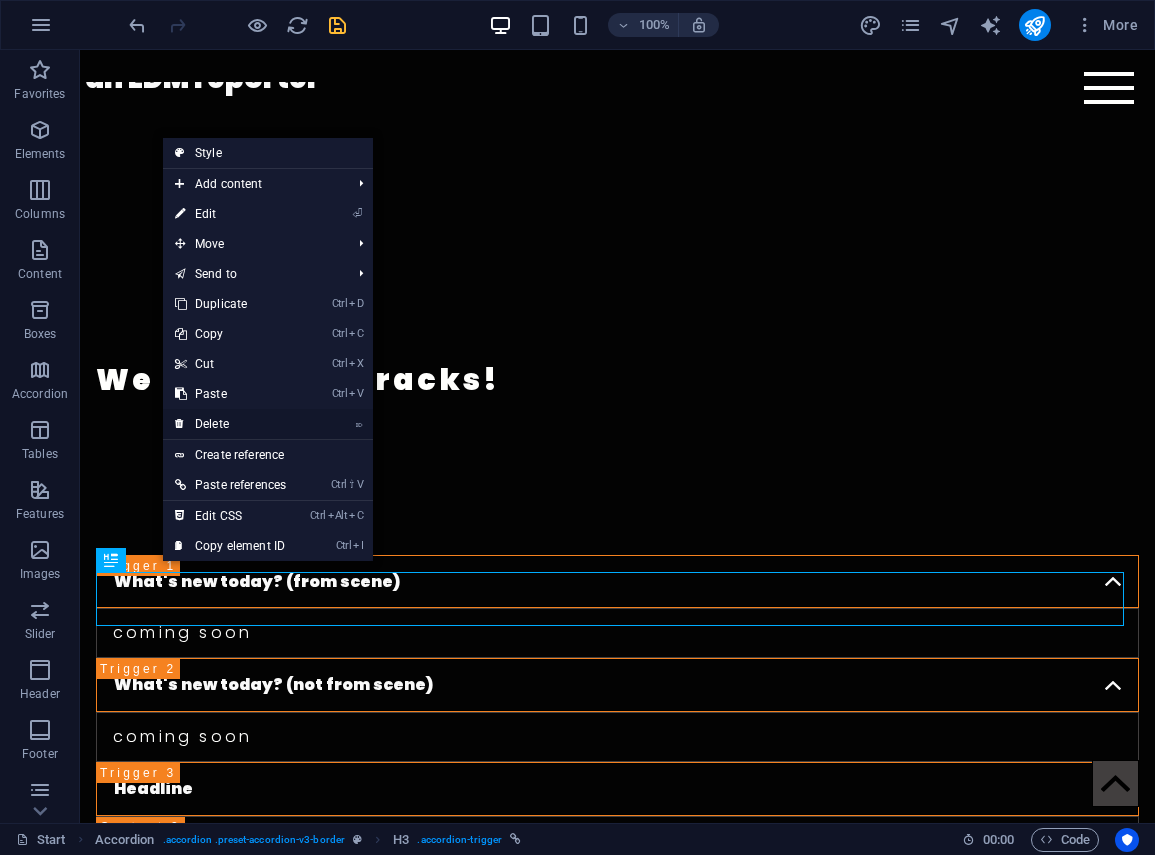 click on "⌦  Delete" at bounding box center (230, 424) 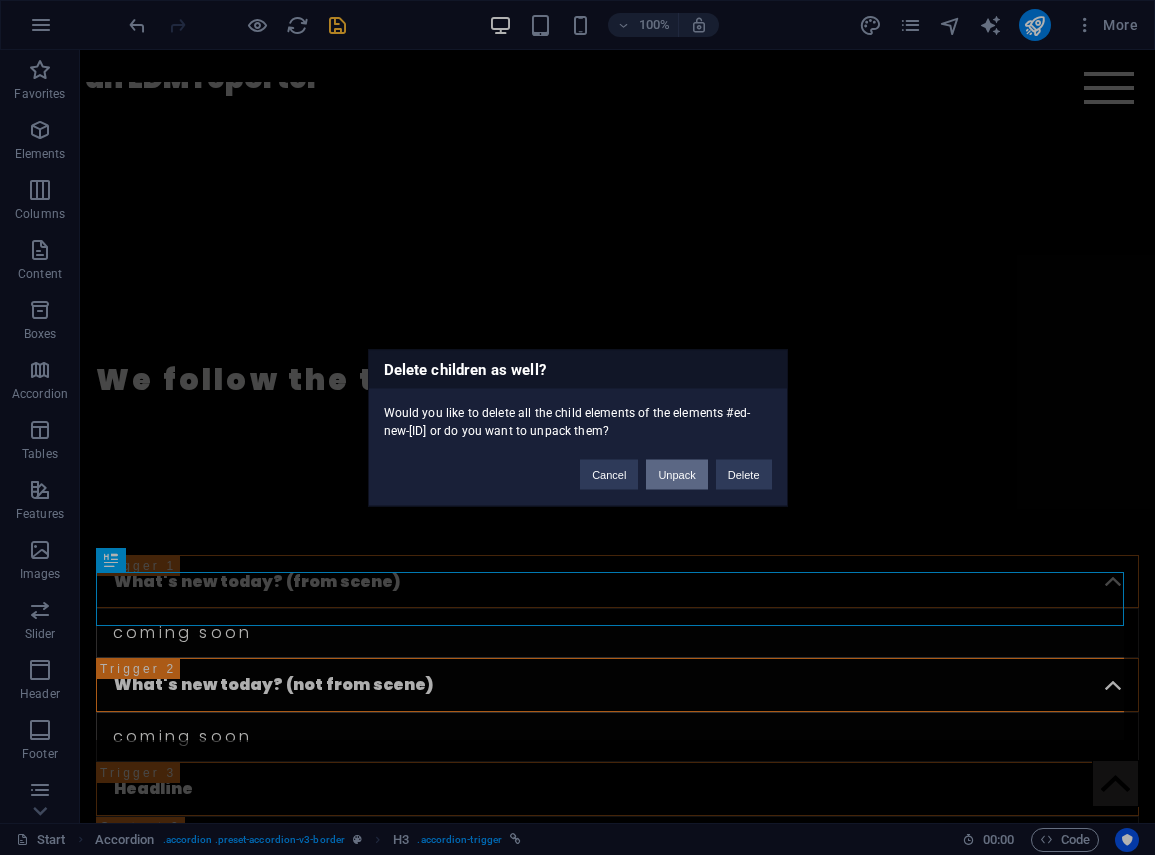 click on "Unpack" at bounding box center (676, 474) 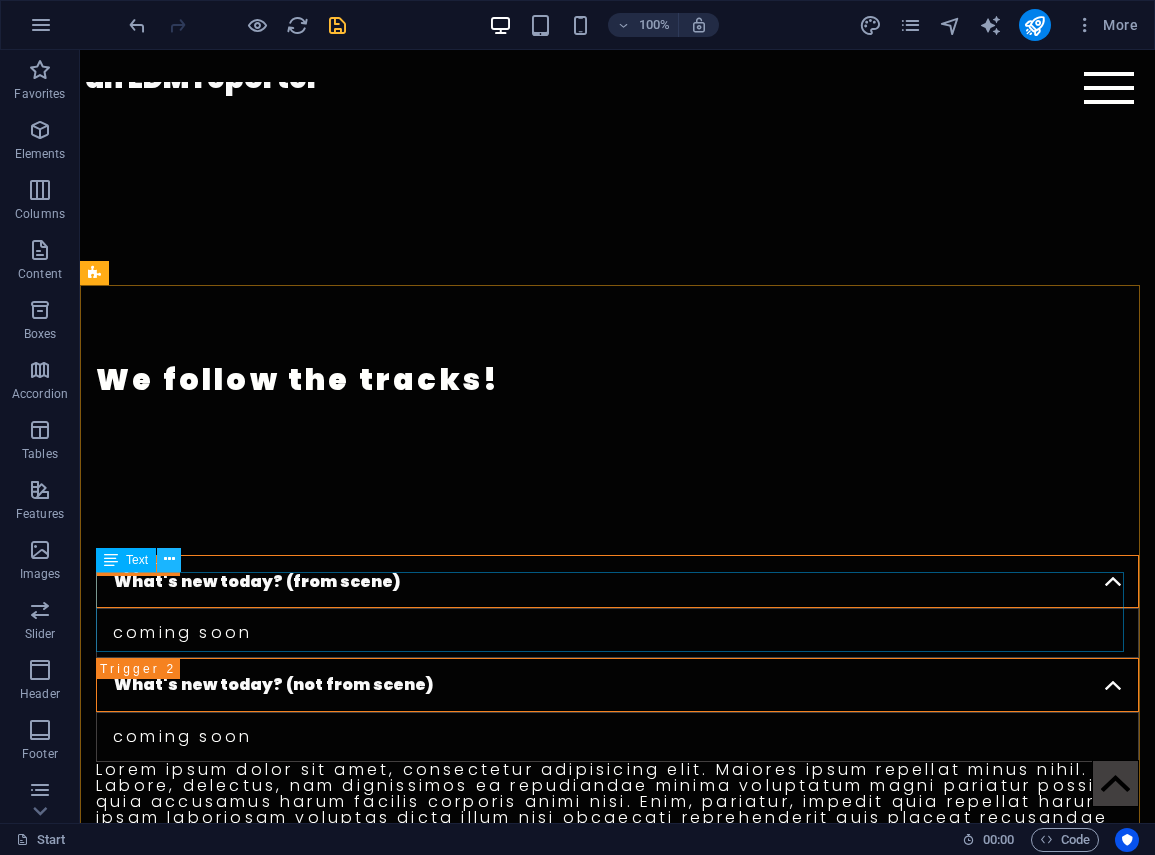 click at bounding box center [169, 559] 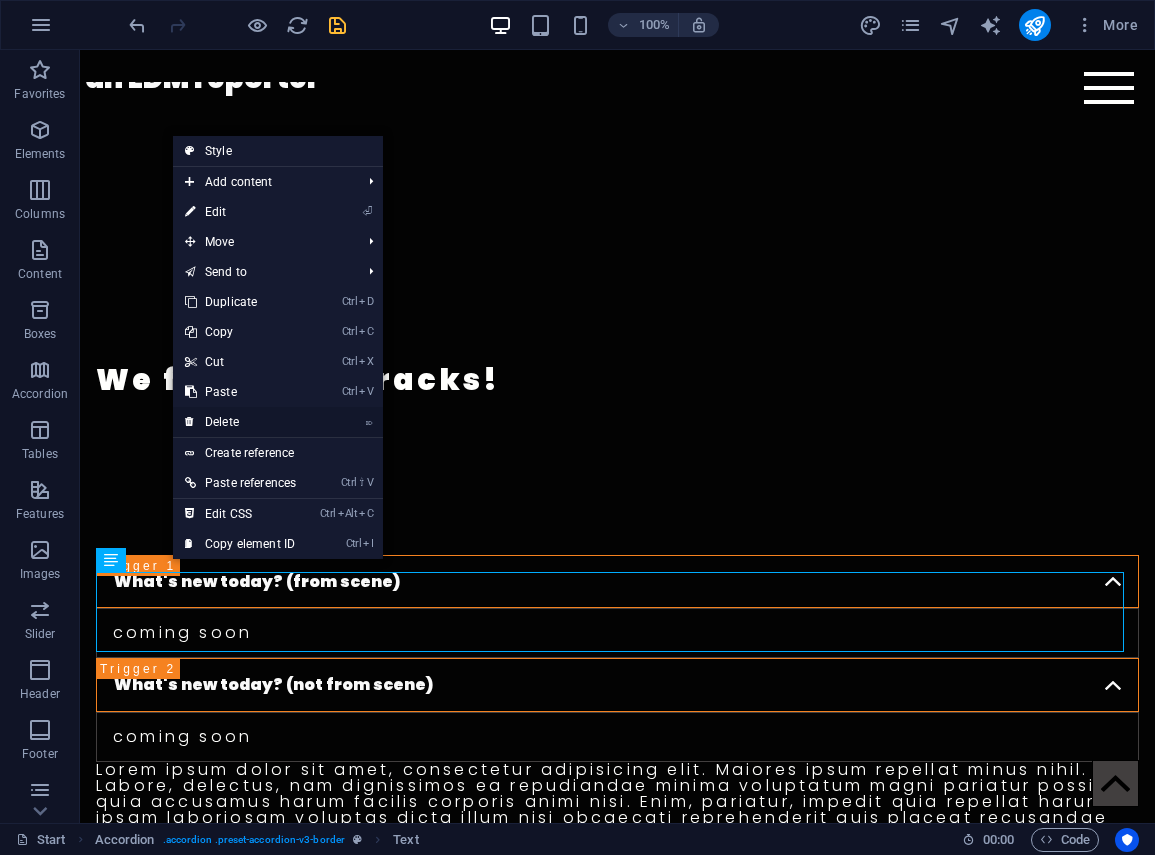 click on "⌦  Delete" at bounding box center [240, 422] 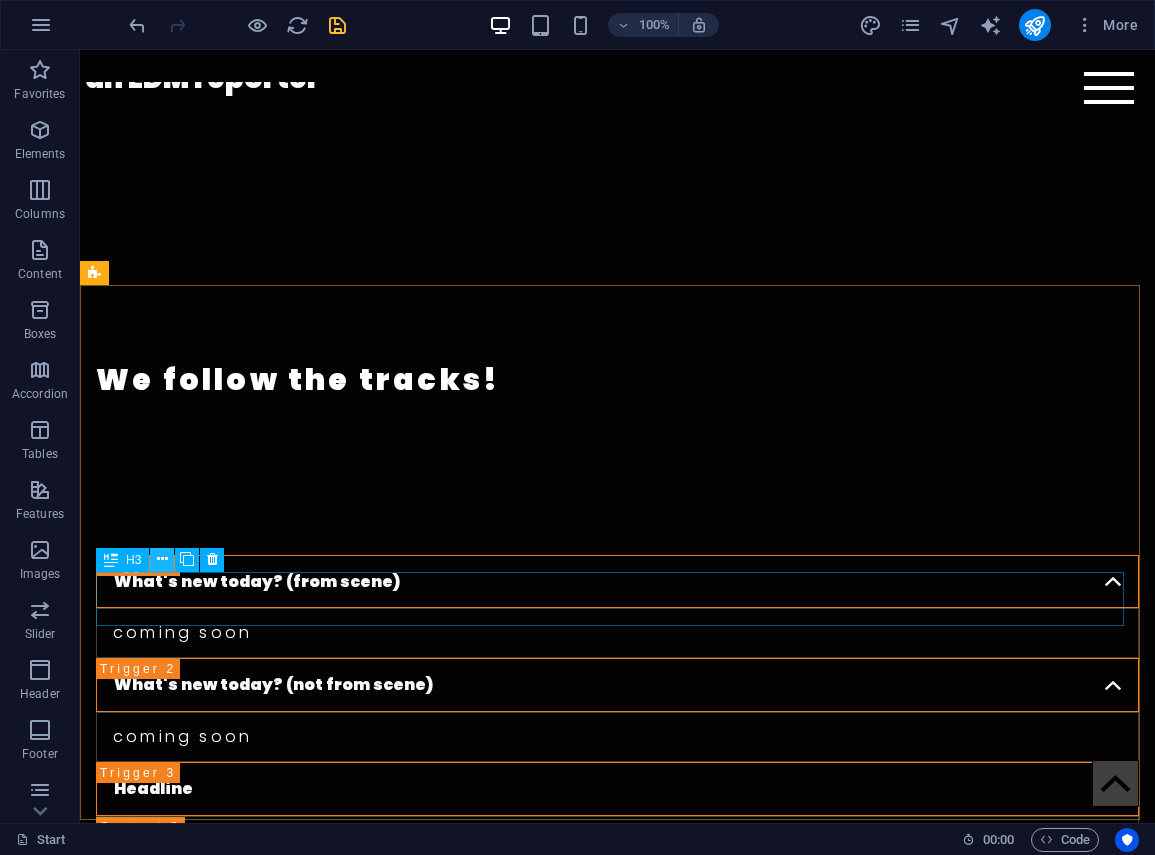 click at bounding box center [162, 559] 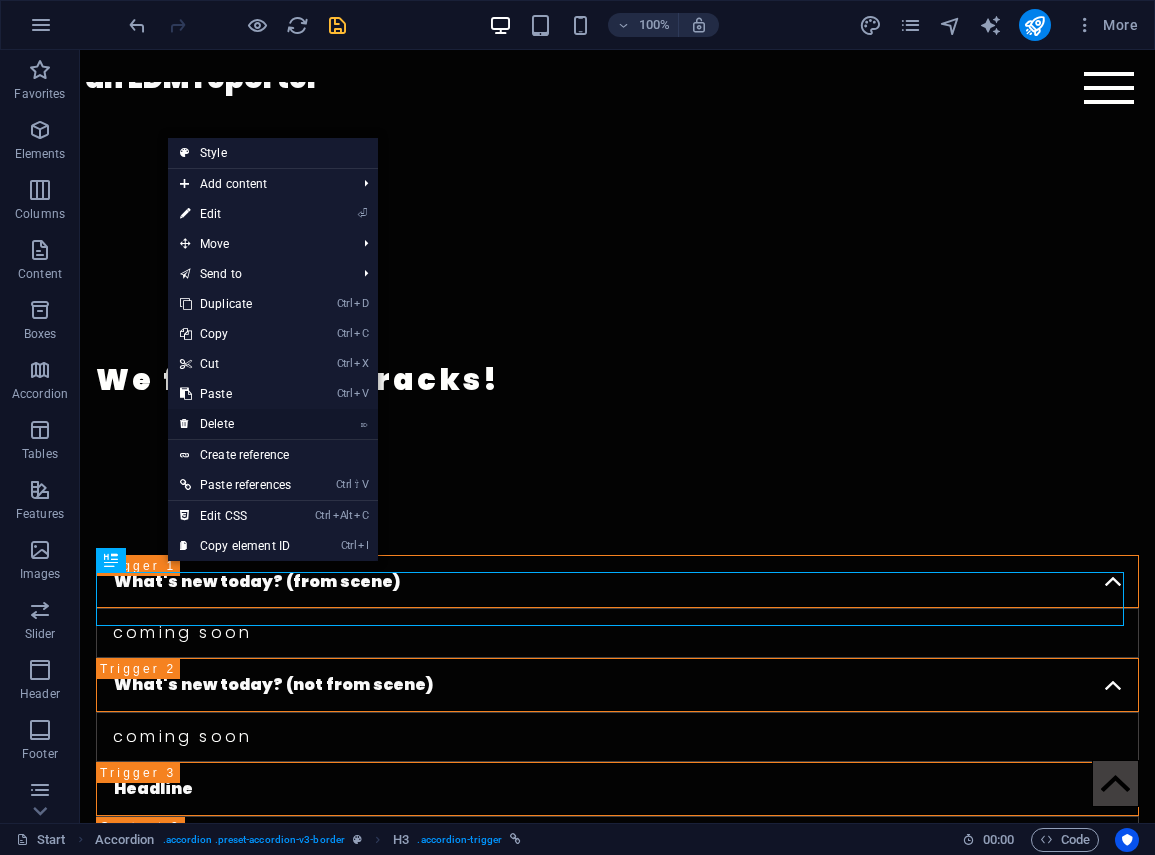 click on "⌦  Delete" at bounding box center (235, 424) 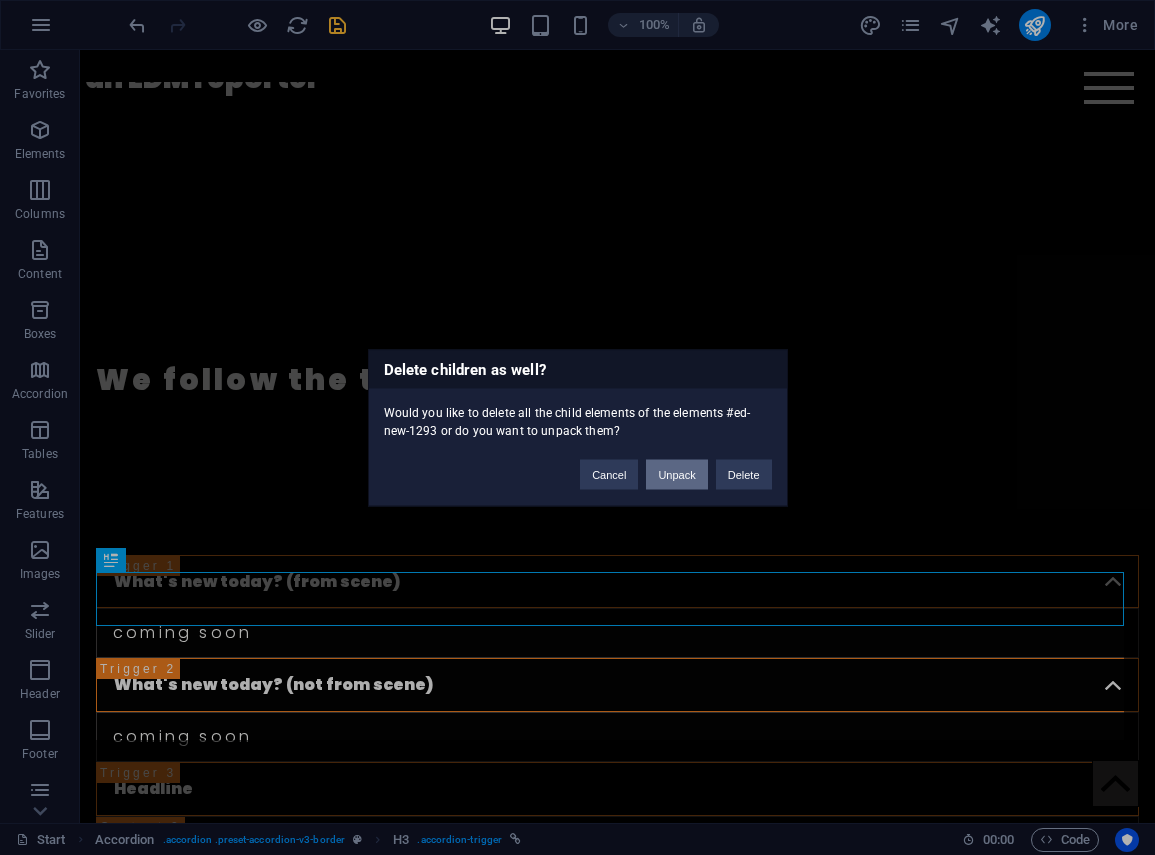 drag, startPoint x: 666, startPoint y: 477, endPoint x: 586, endPoint y: 429, distance: 93.29523 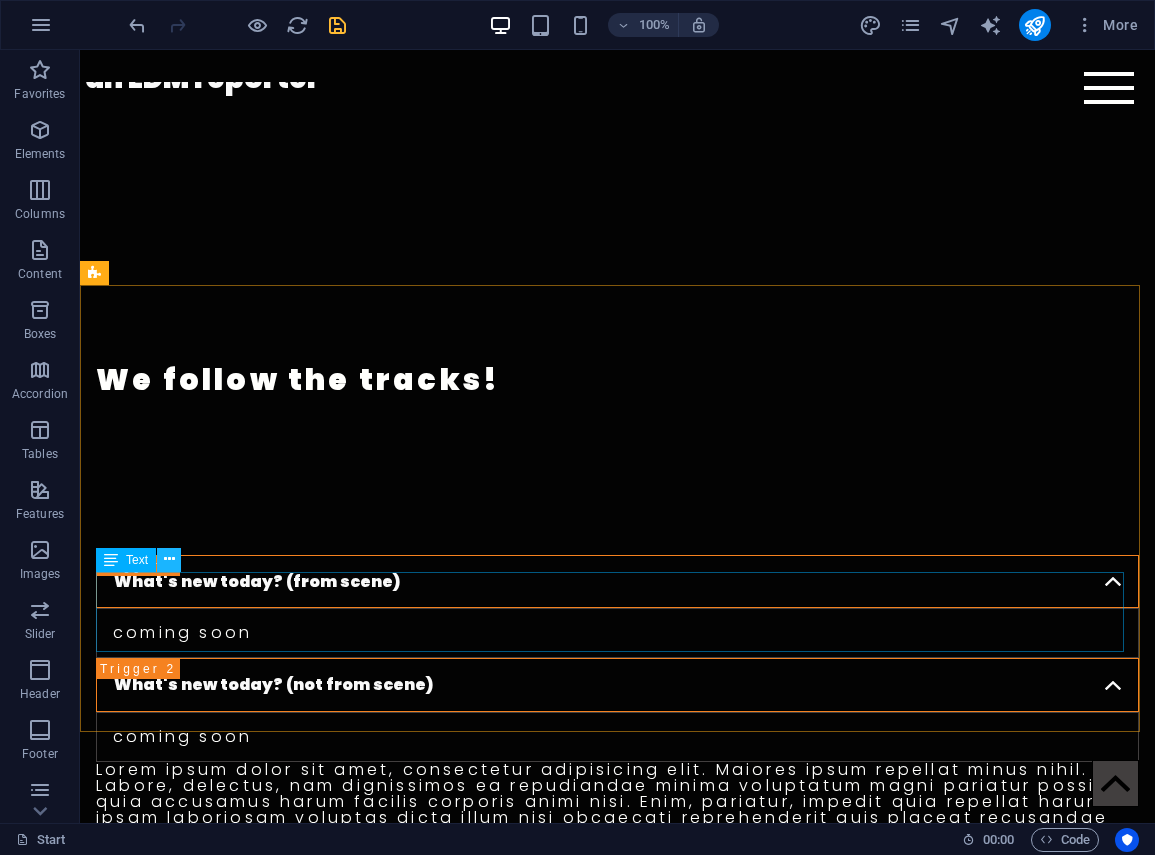 click at bounding box center [169, 559] 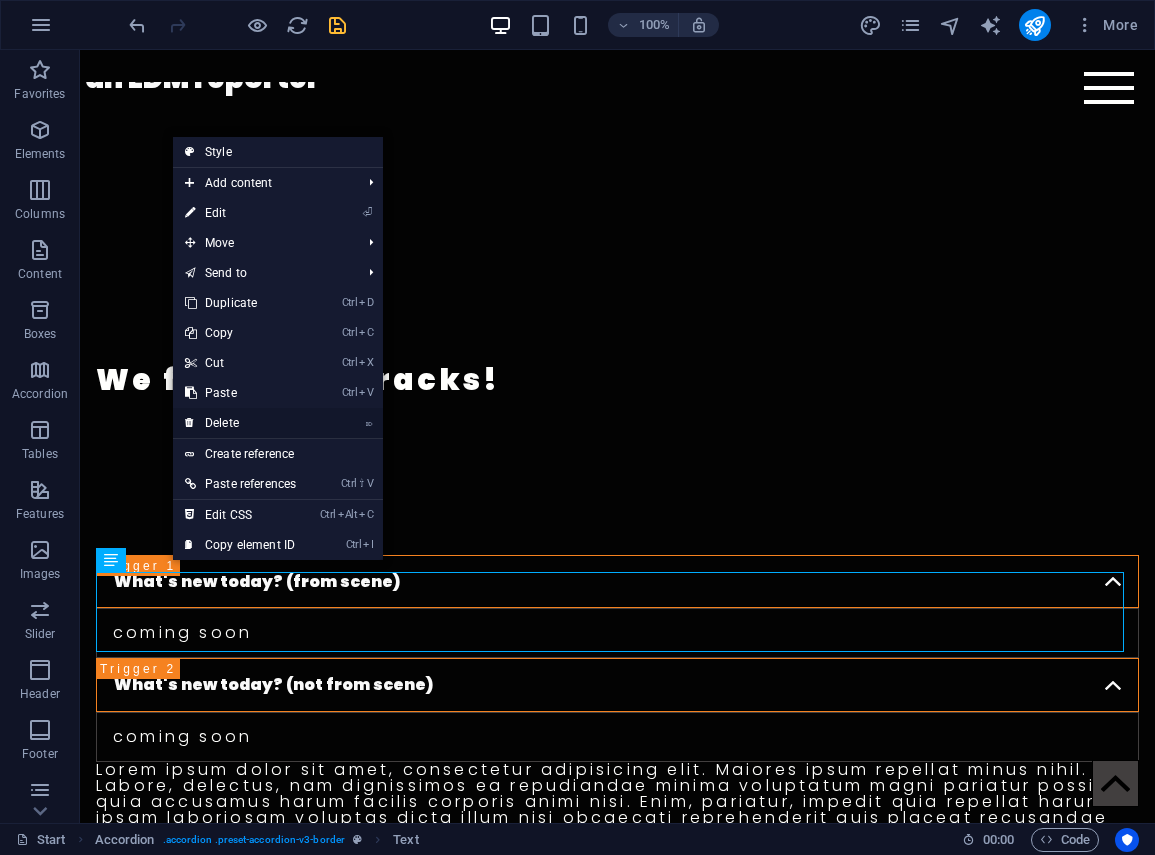 click on "⌦  Delete" at bounding box center (240, 423) 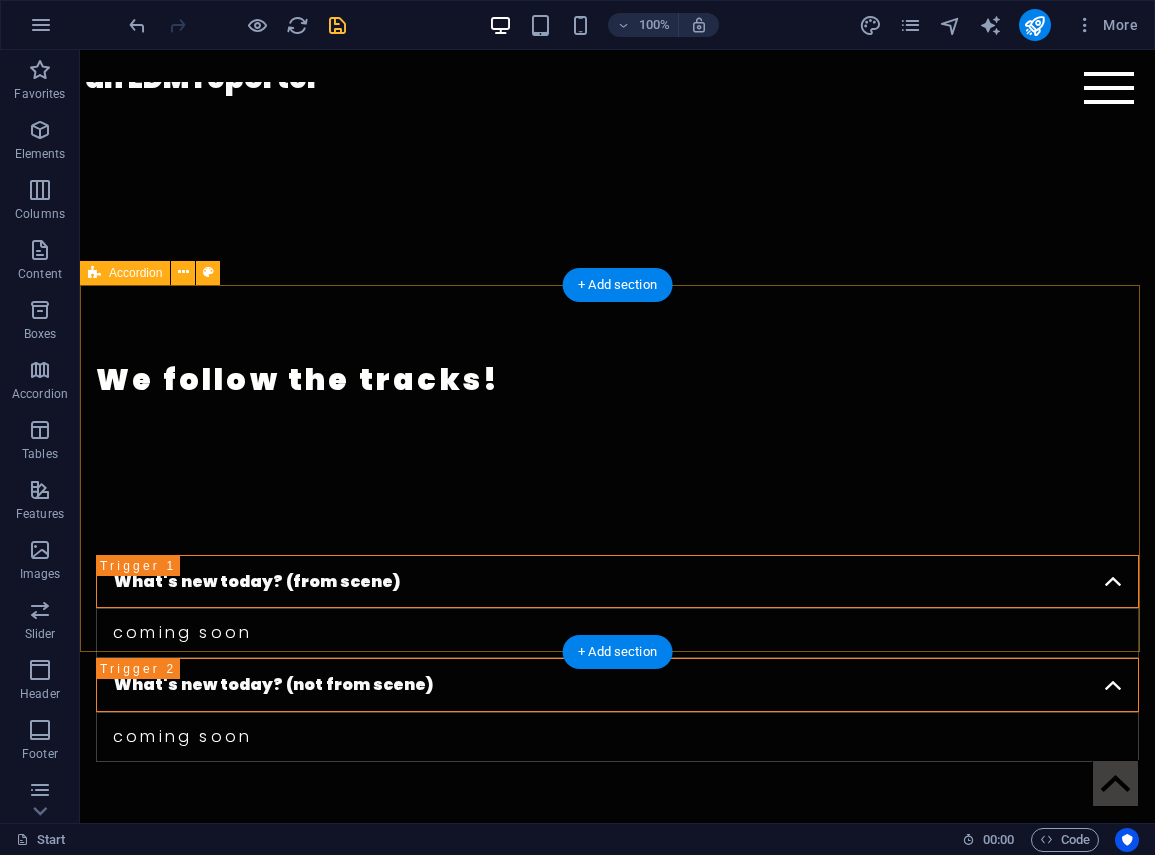 click on "What's new today? (from scene) coming soon What's new today? (not from scene) coming soon" at bounding box center [617, 658] 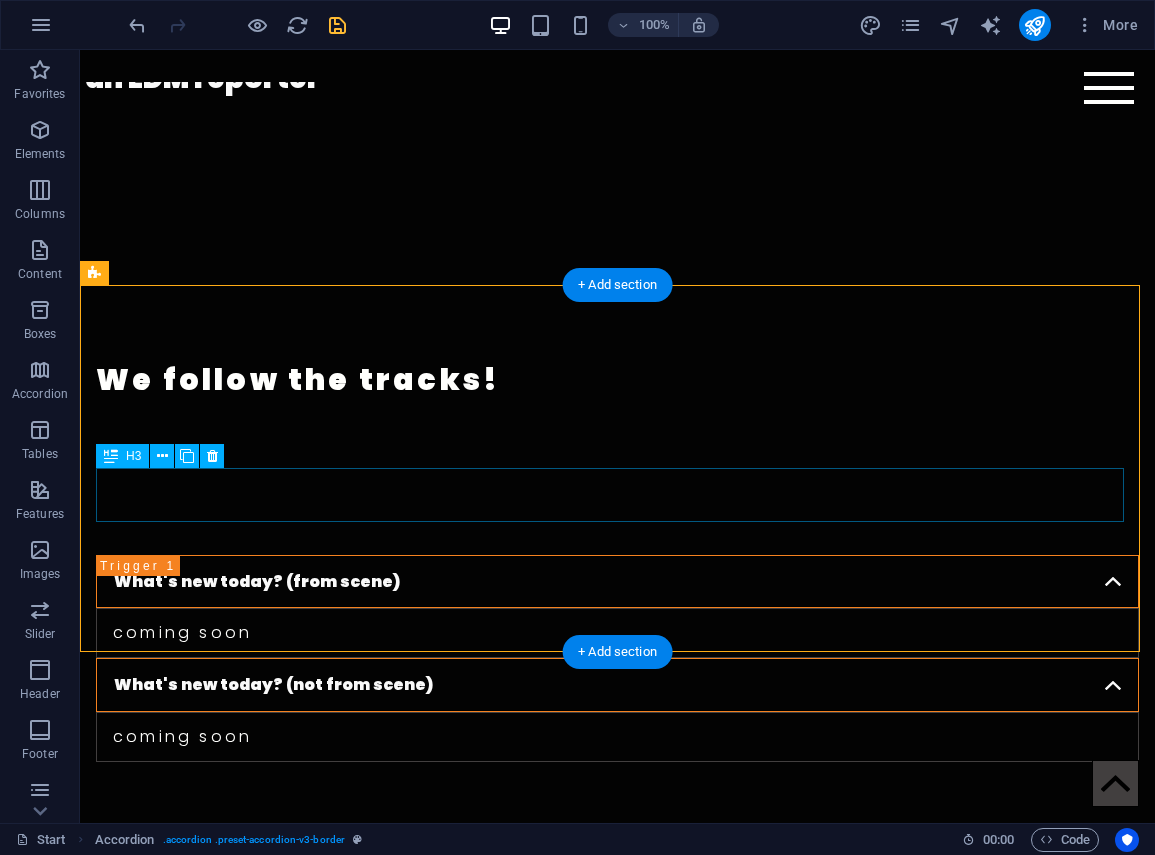 click on "What's new today? (not from scene)" at bounding box center (617, 685) 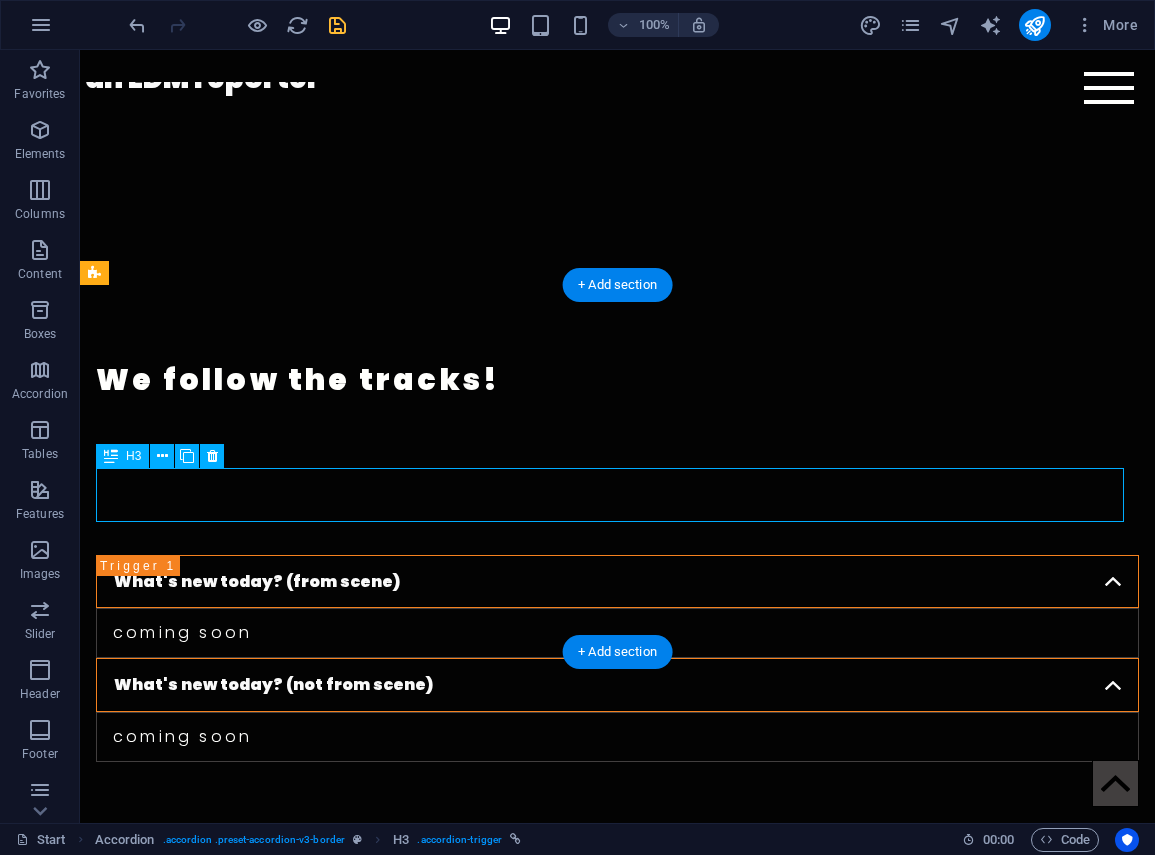 click on "What's new today? (not from scene)" at bounding box center (617, 685) 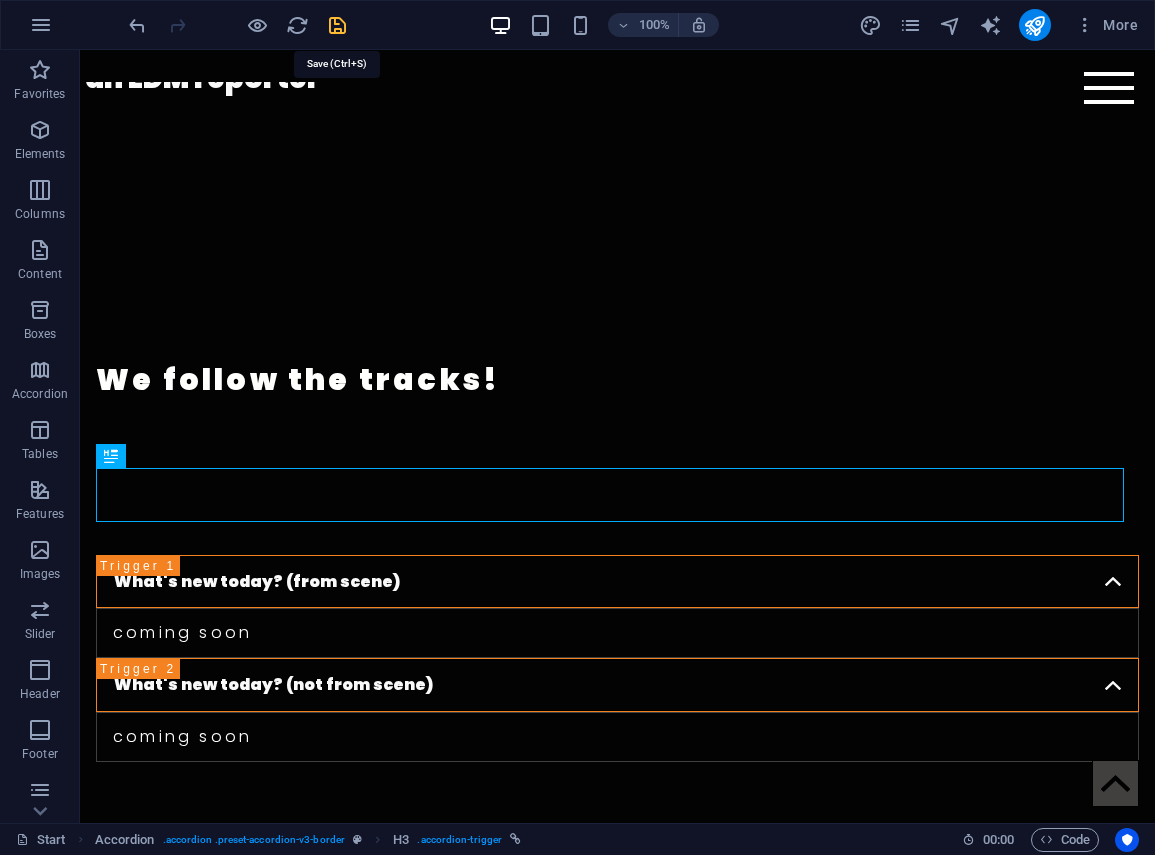 click at bounding box center (337, 25) 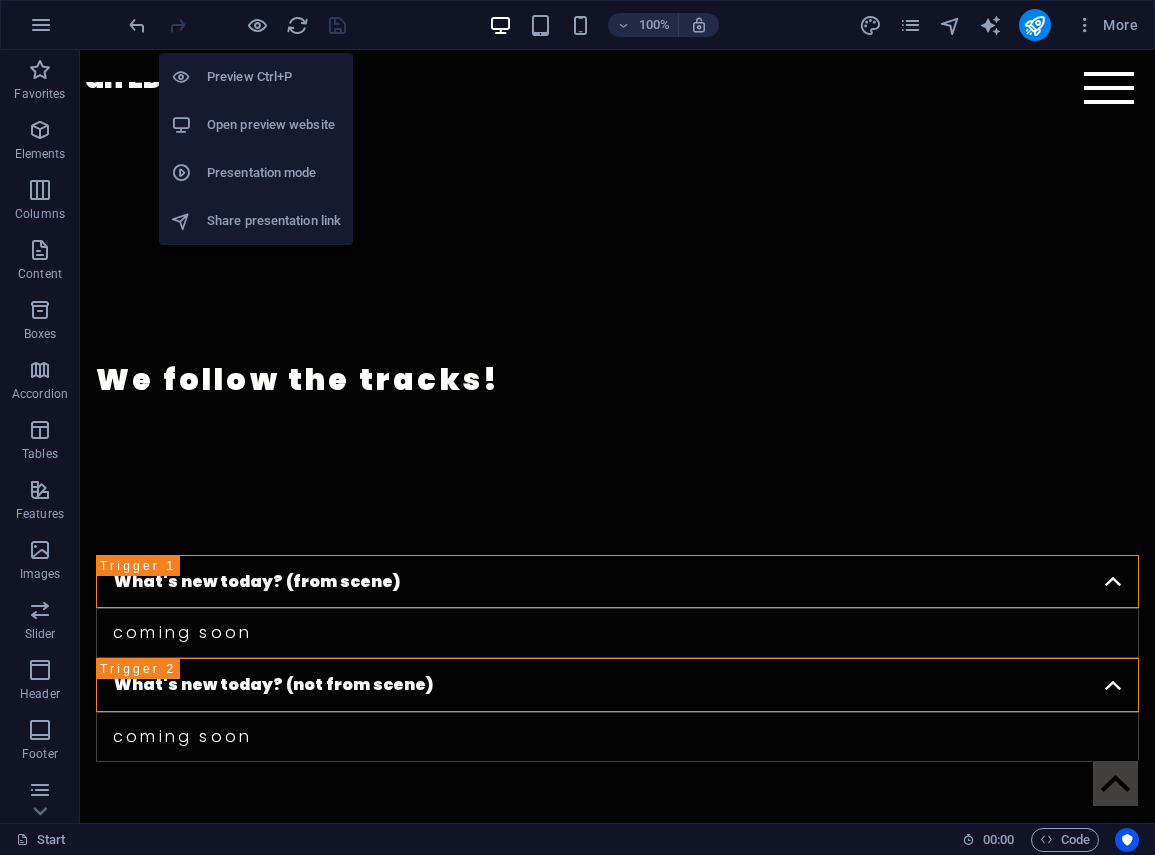 click on "Open preview website" at bounding box center (274, 125) 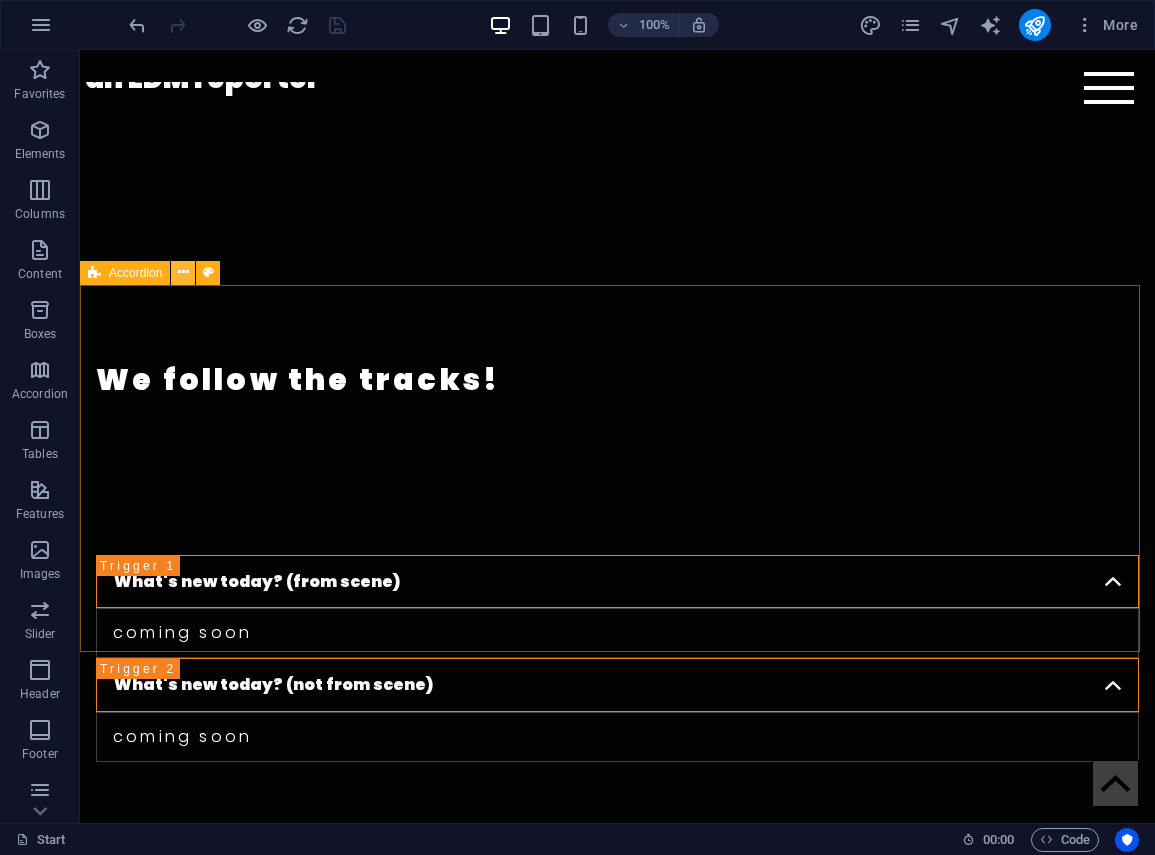 click at bounding box center [183, 272] 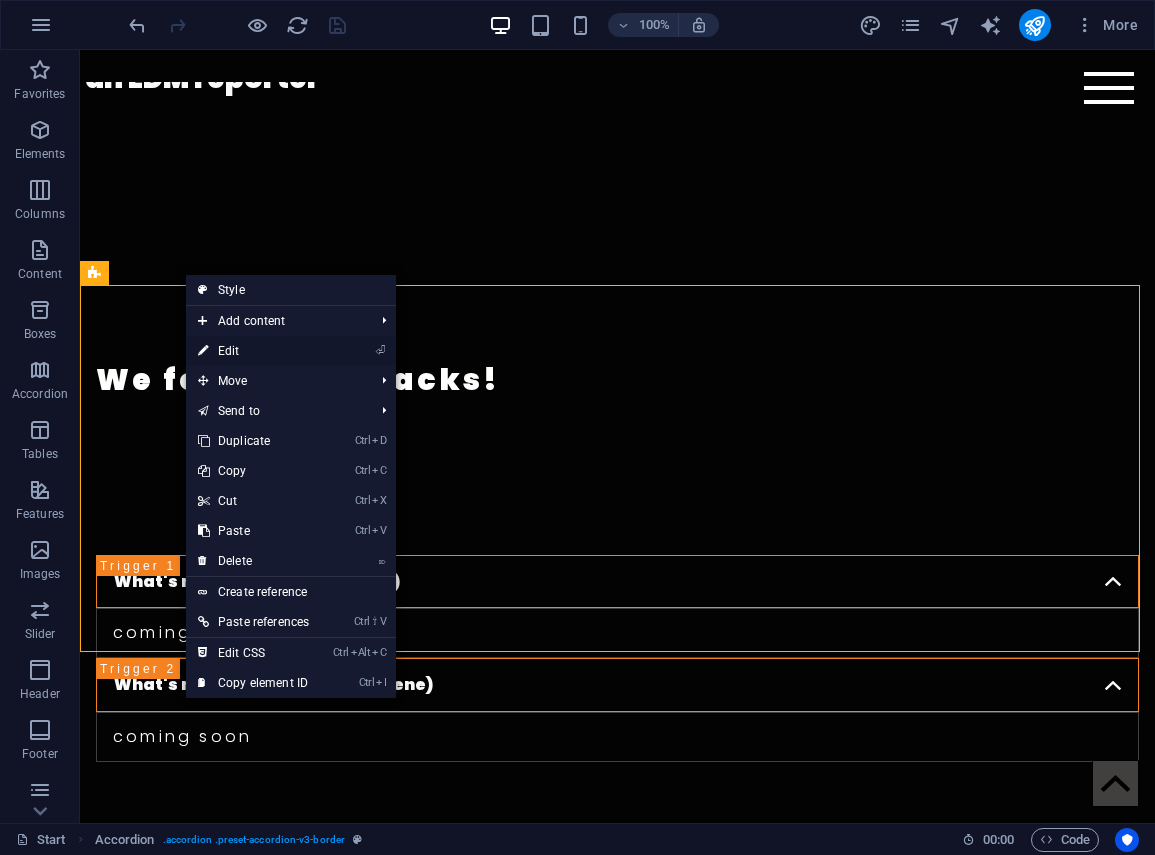 click on "⏎  Edit" at bounding box center (253, 351) 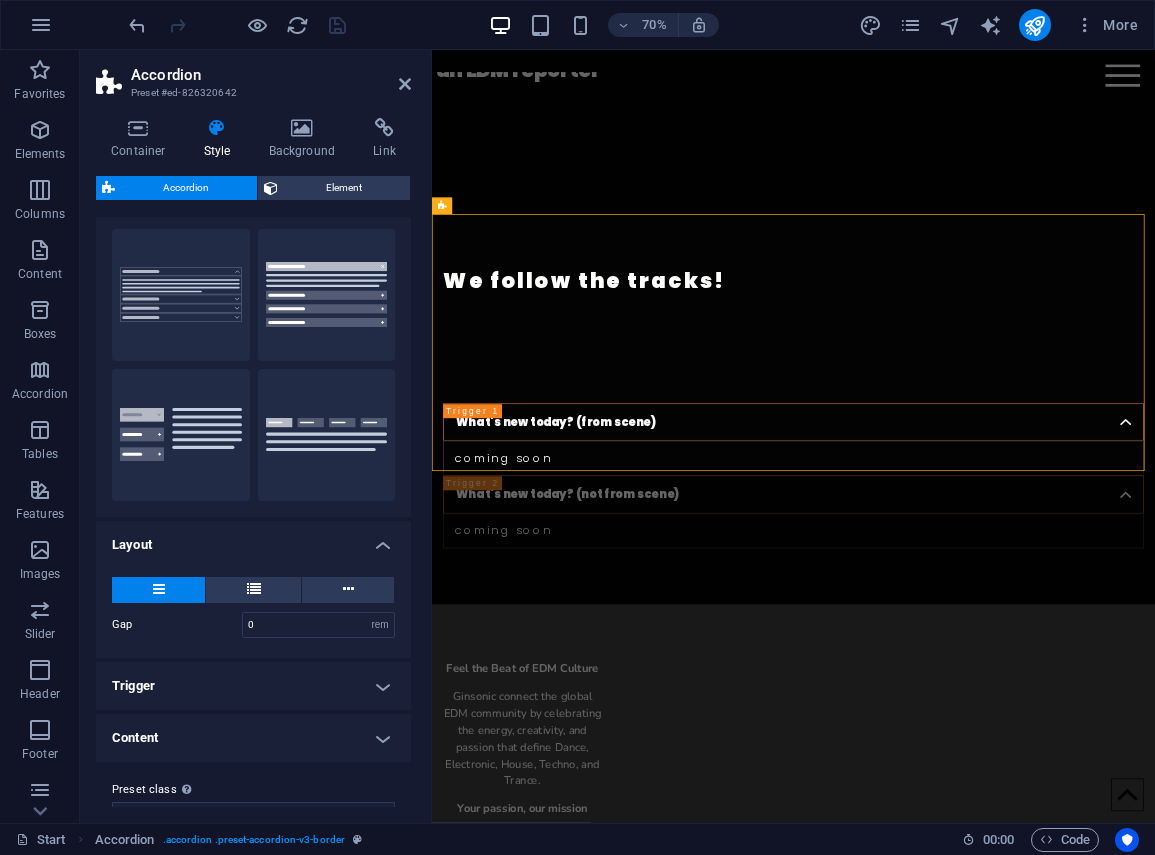 scroll, scrollTop: 75, scrollLeft: 0, axis: vertical 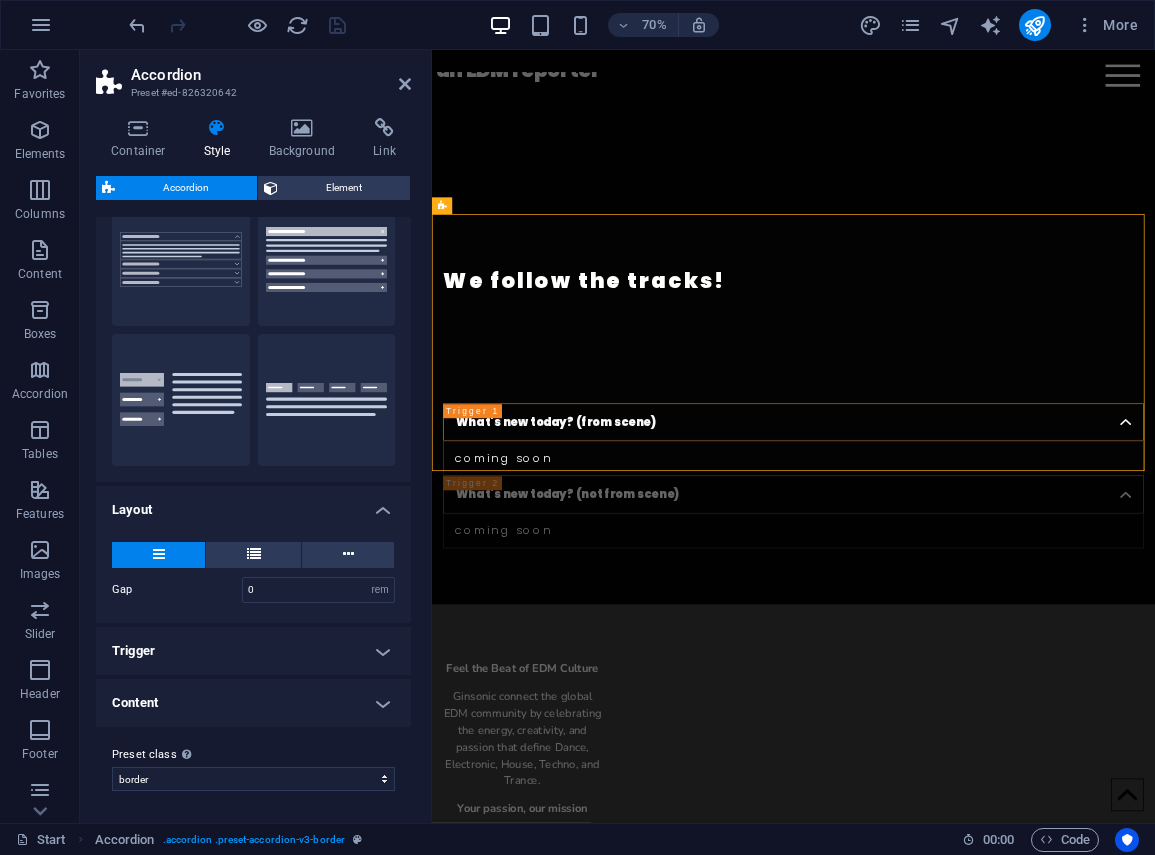 click on "Trigger" at bounding box center [253, 651] 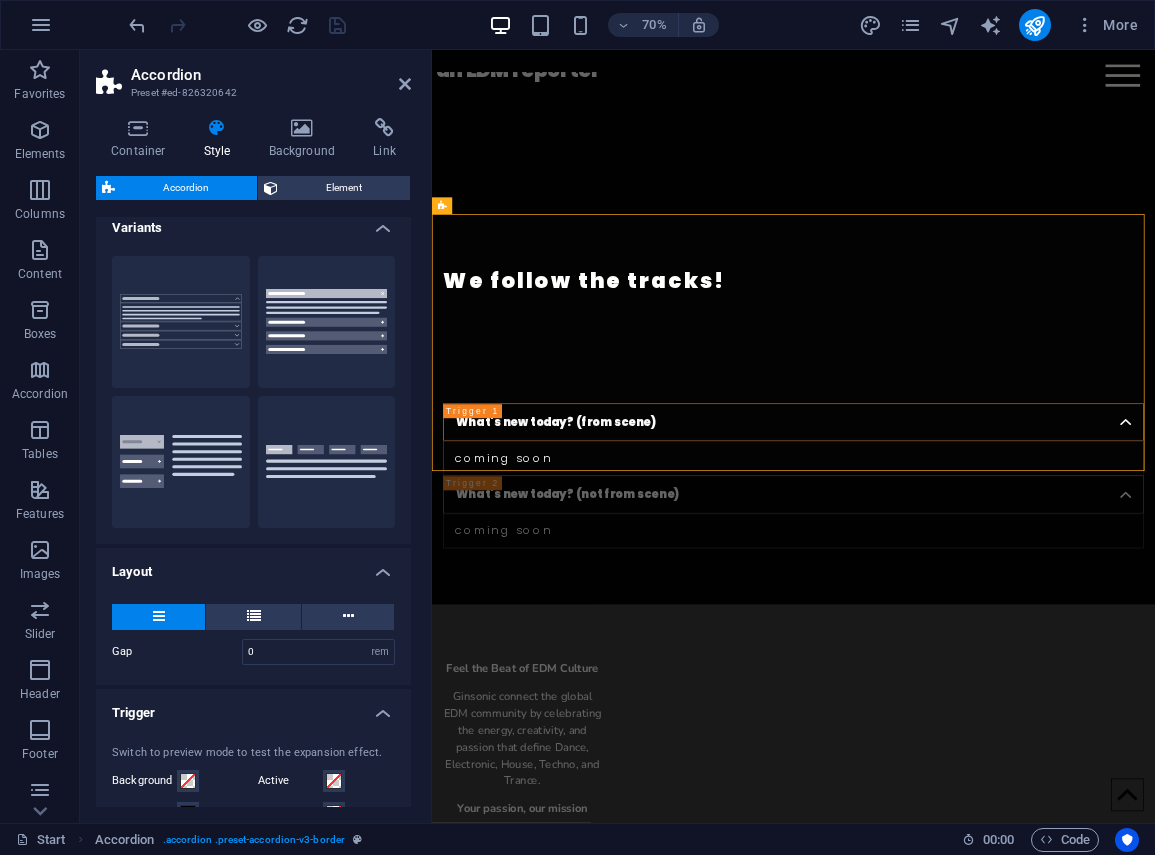 scroll, scrollTop: 0, scrollLeft: 0, axis: both 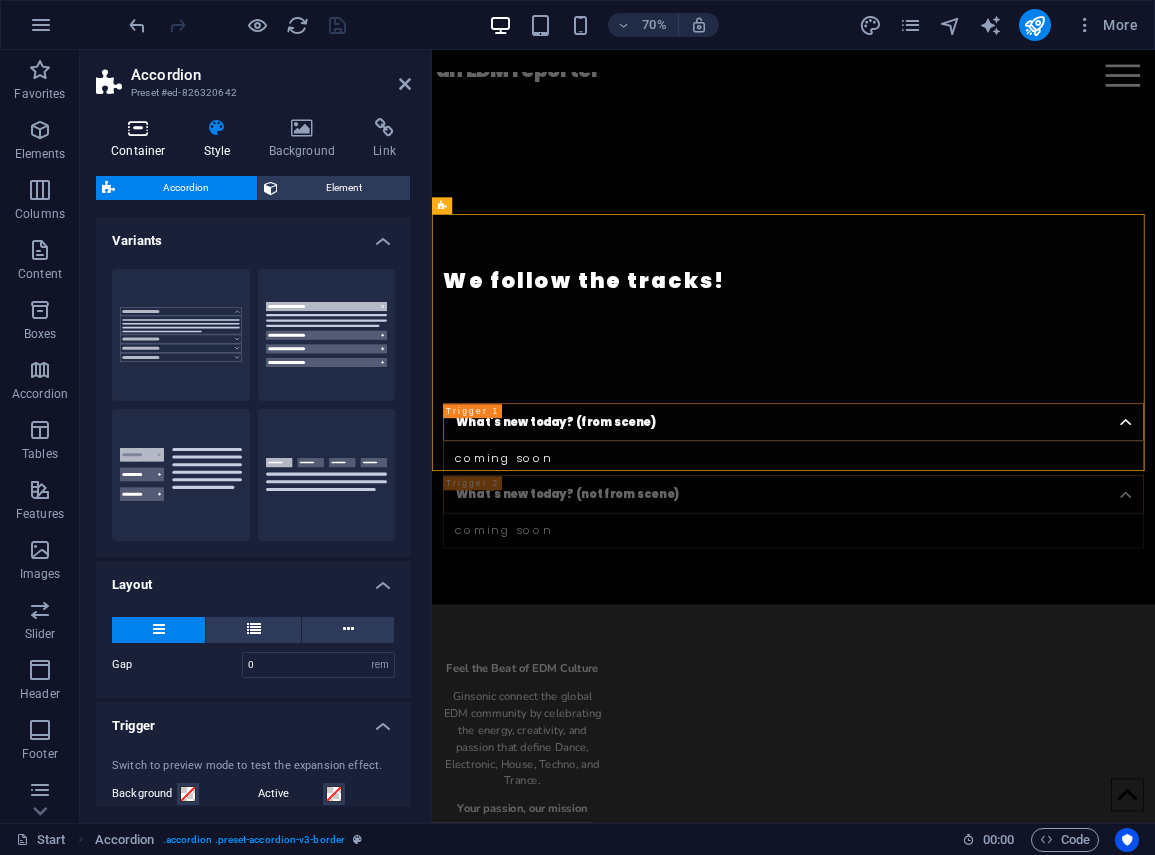 click on "Container" at bounding box center [142, 139] 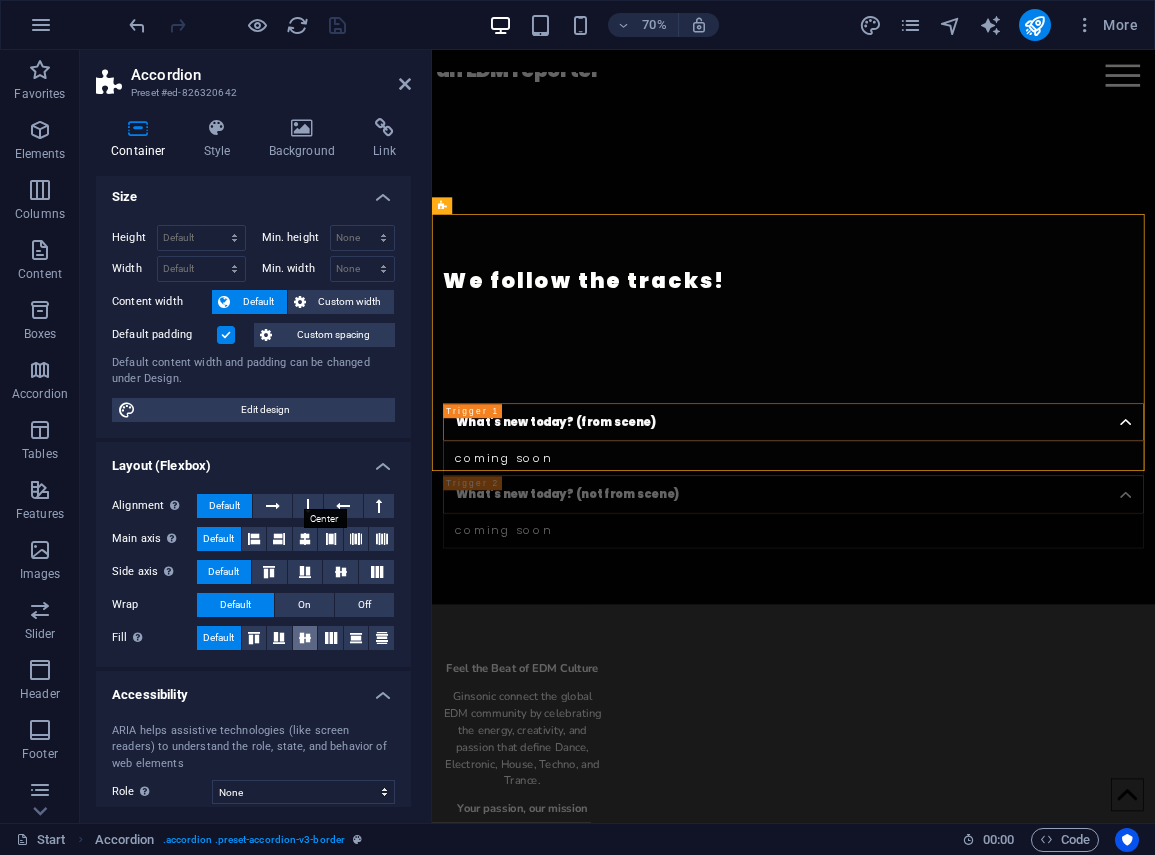 scroll, scrollTop: 0, scrollLeft: 0, axis: both 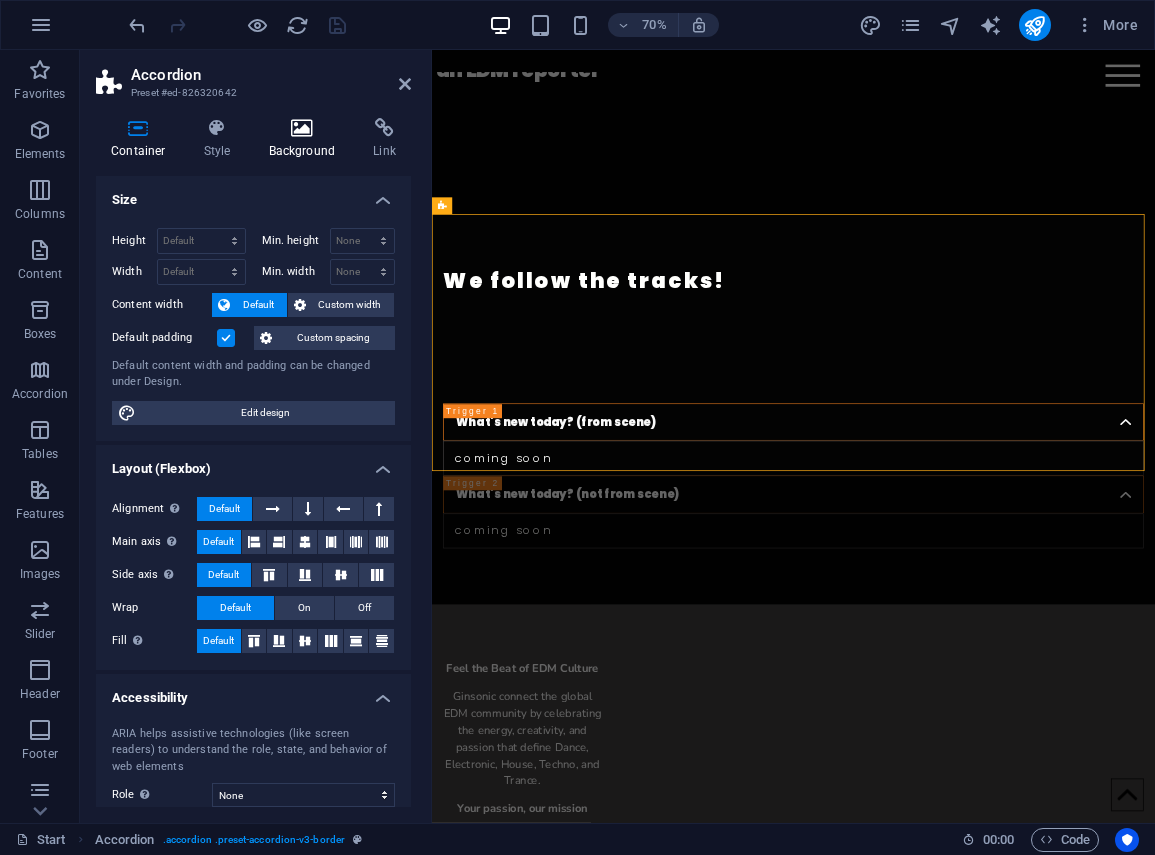 click at bounding box center (302, 128) 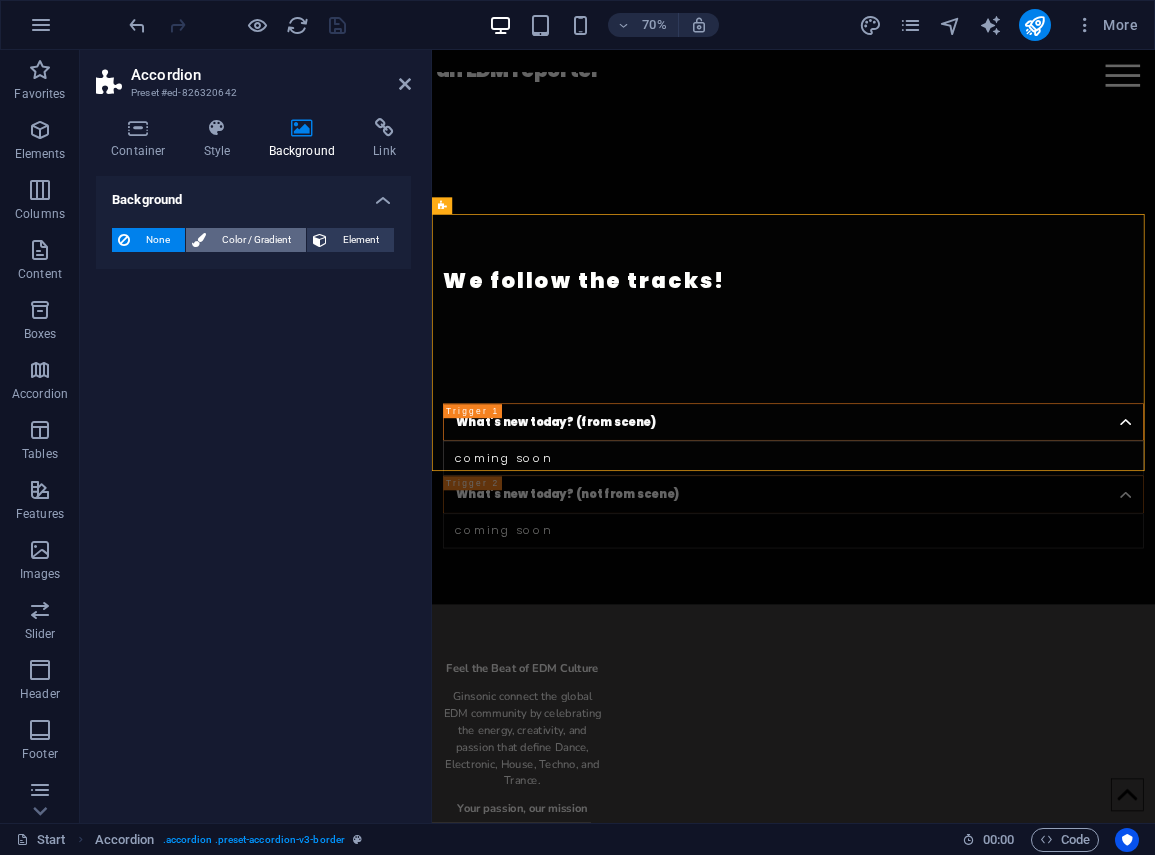 click on "Color / Gradient" at bounding box center (256, 240) 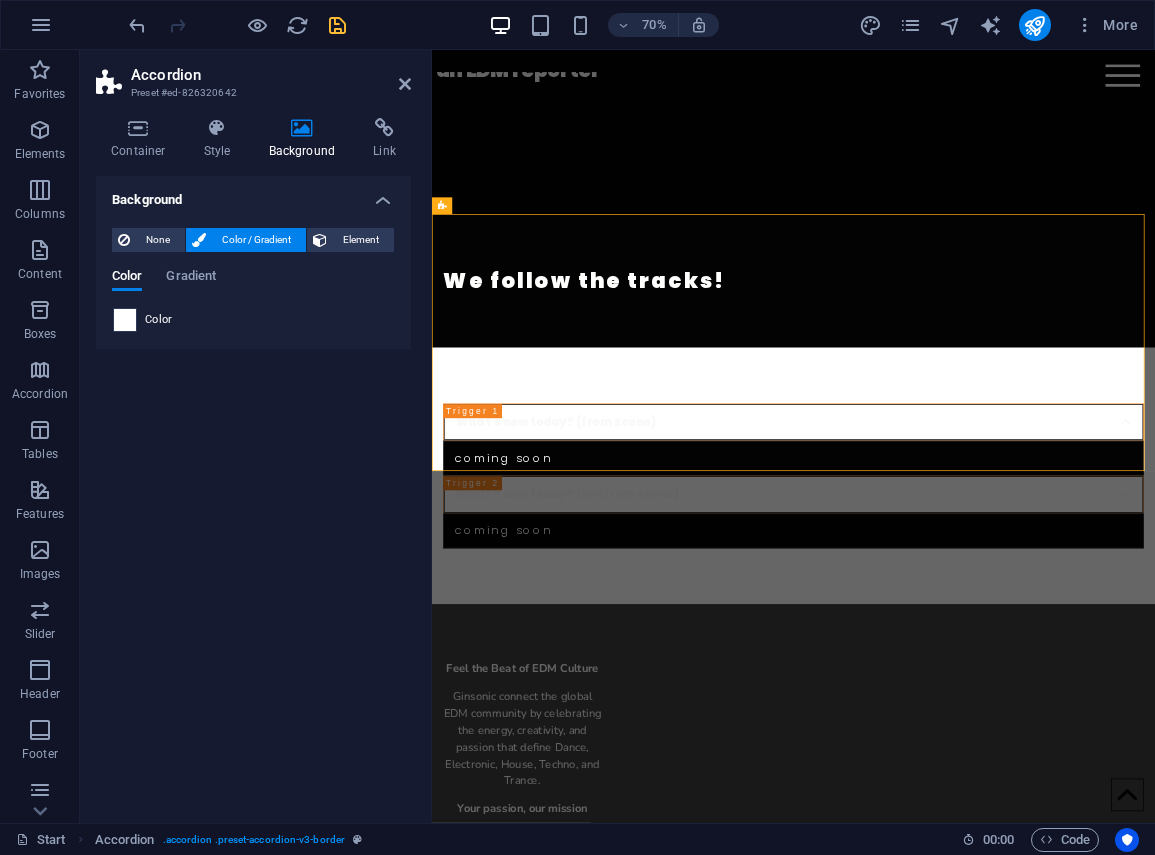click at bounding box center [125, 320] 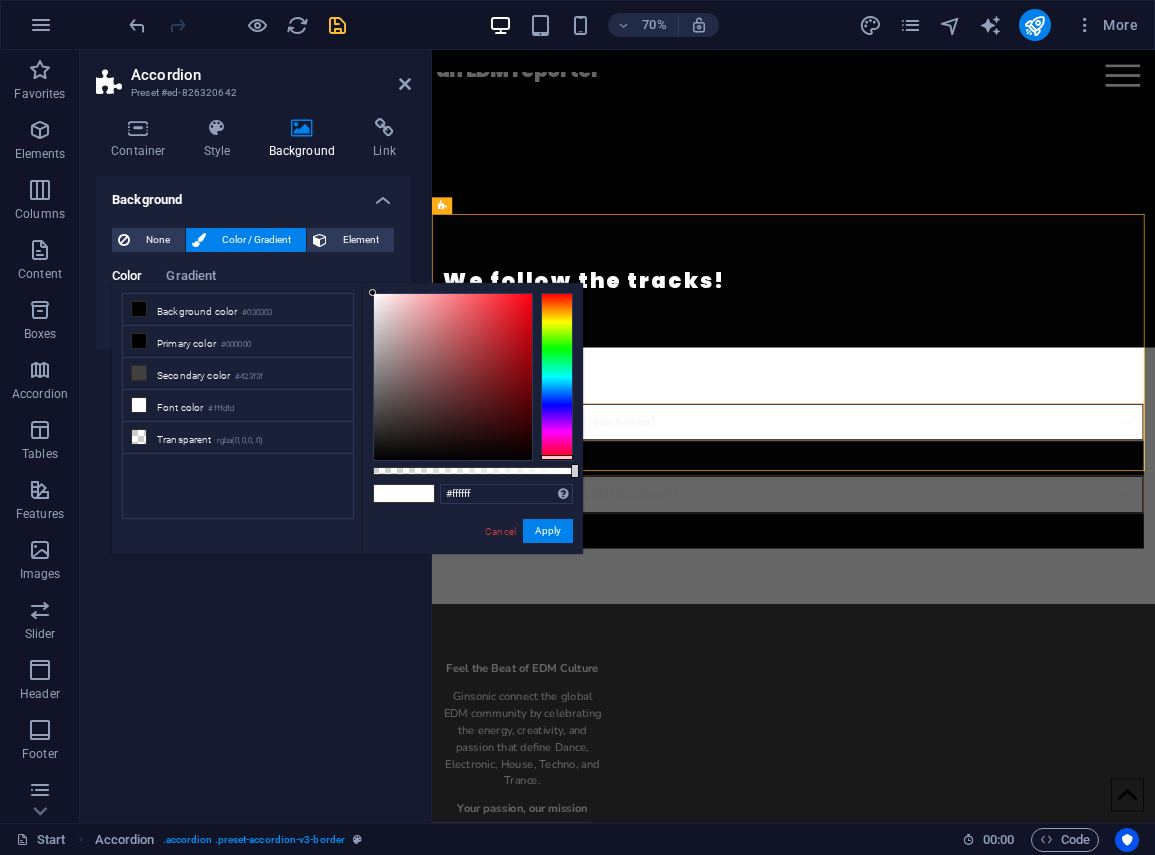 click at bounding box center (557, 377) 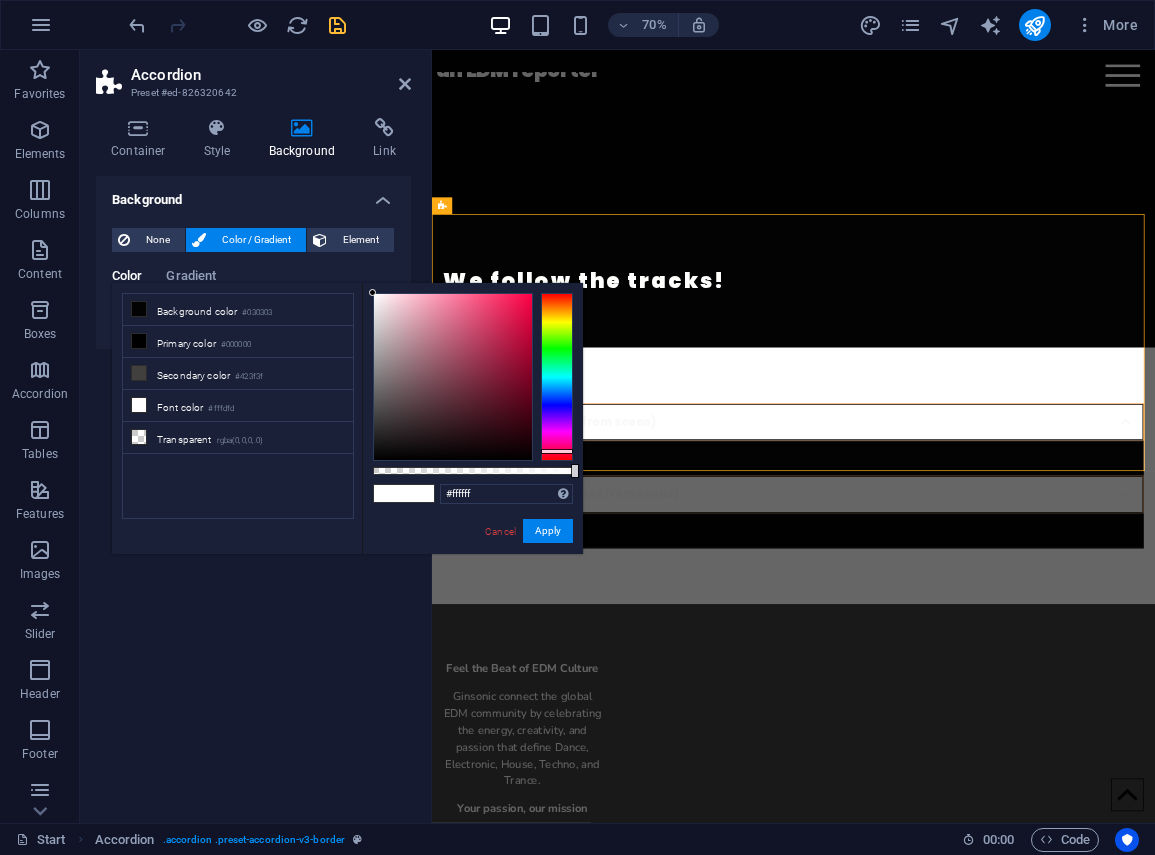 click at bounding box center (557, 451) 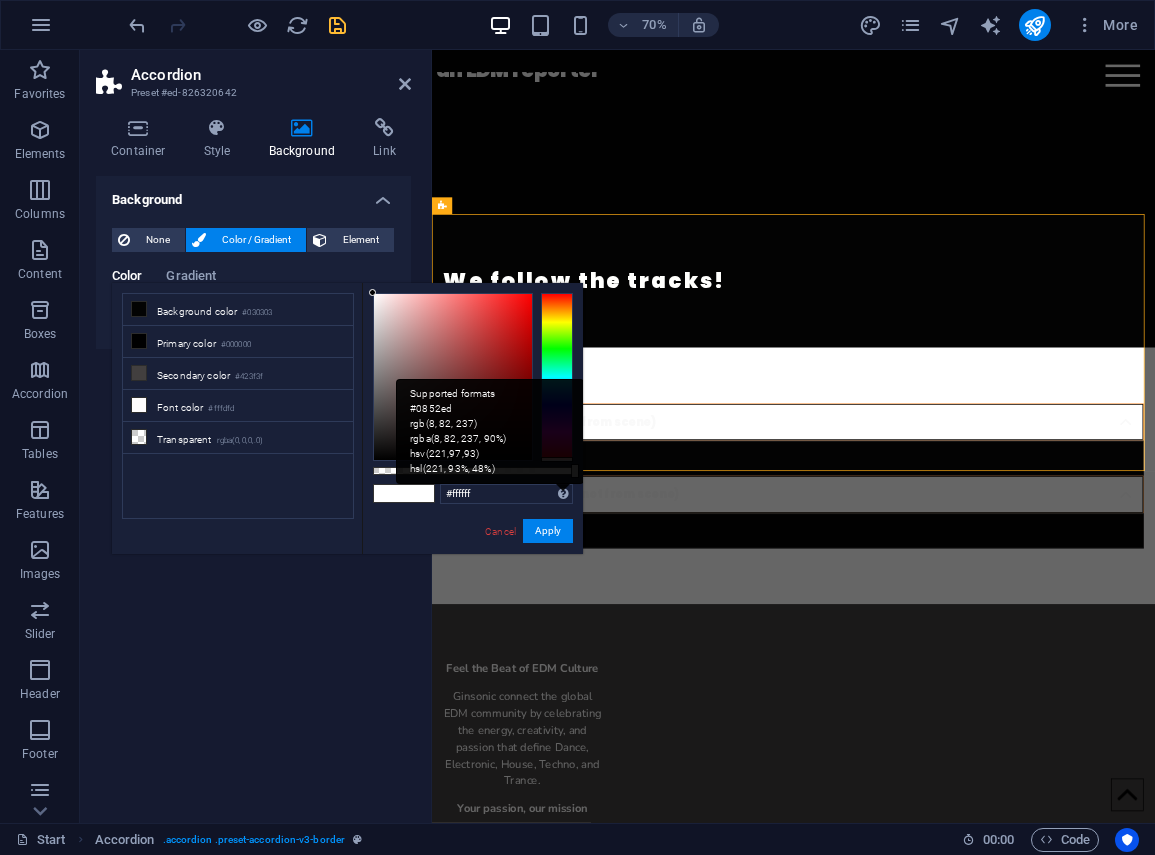 drag, startPoint x: 562, startPoint y: 456, endPoint x: 565, endPoint y: 494, distance: 38.118237 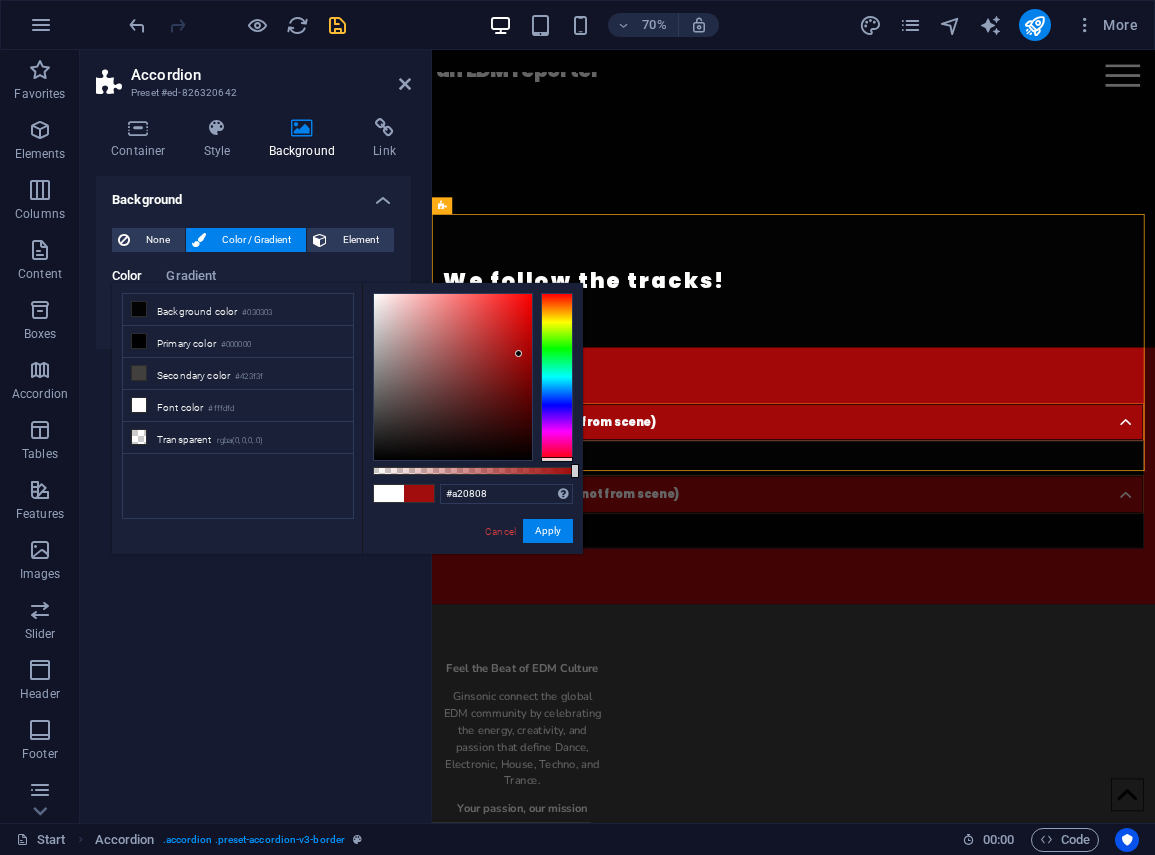 type on "#a20707" 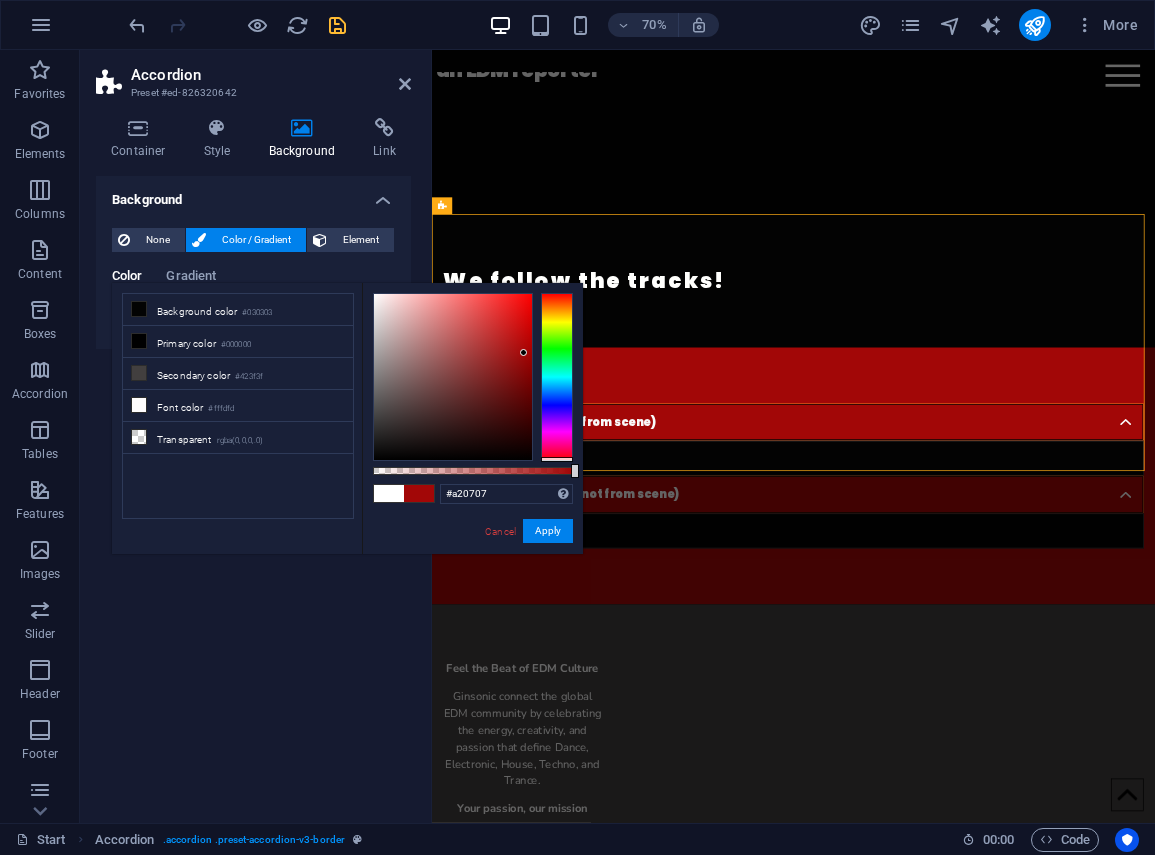 drag, startPoint x: 508, startPoint y: 345, endPoint x: 524, endPoint y: 353, distance: 17.888544 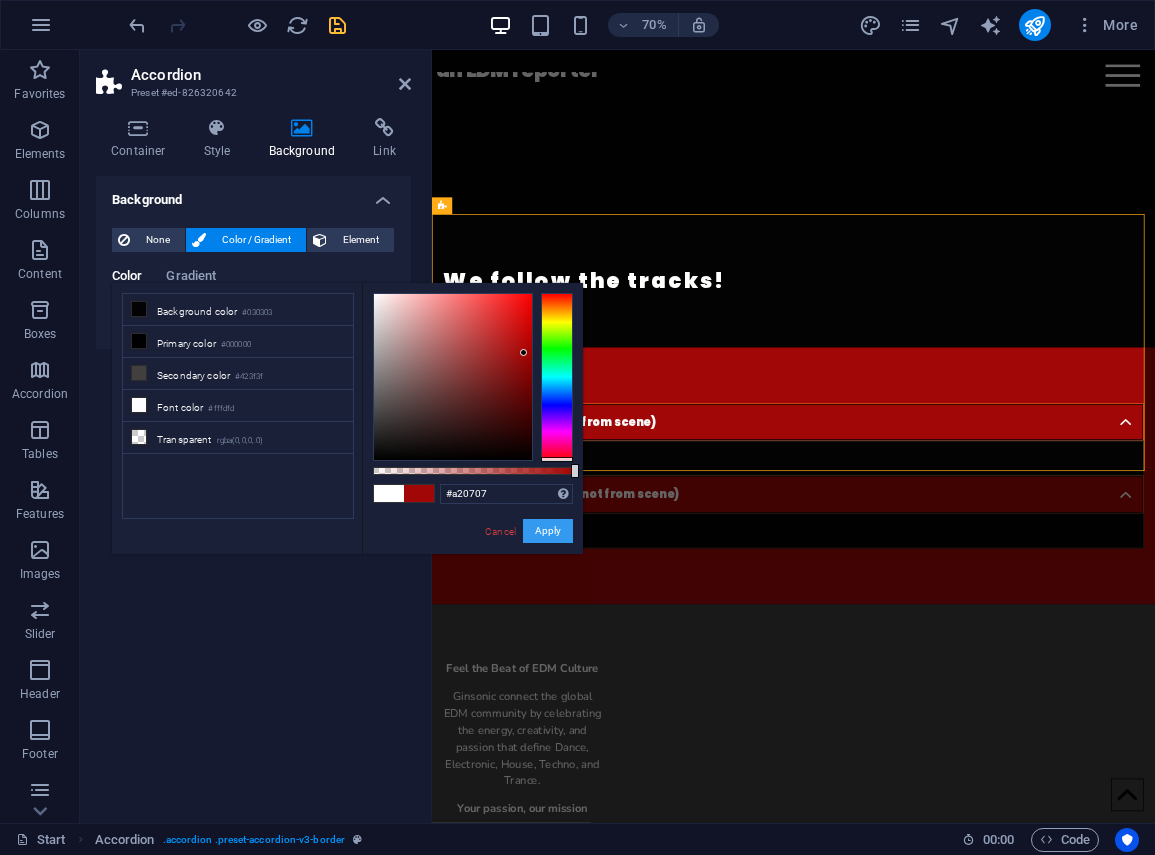 click on "Apply" at bounding box center [548, 531] 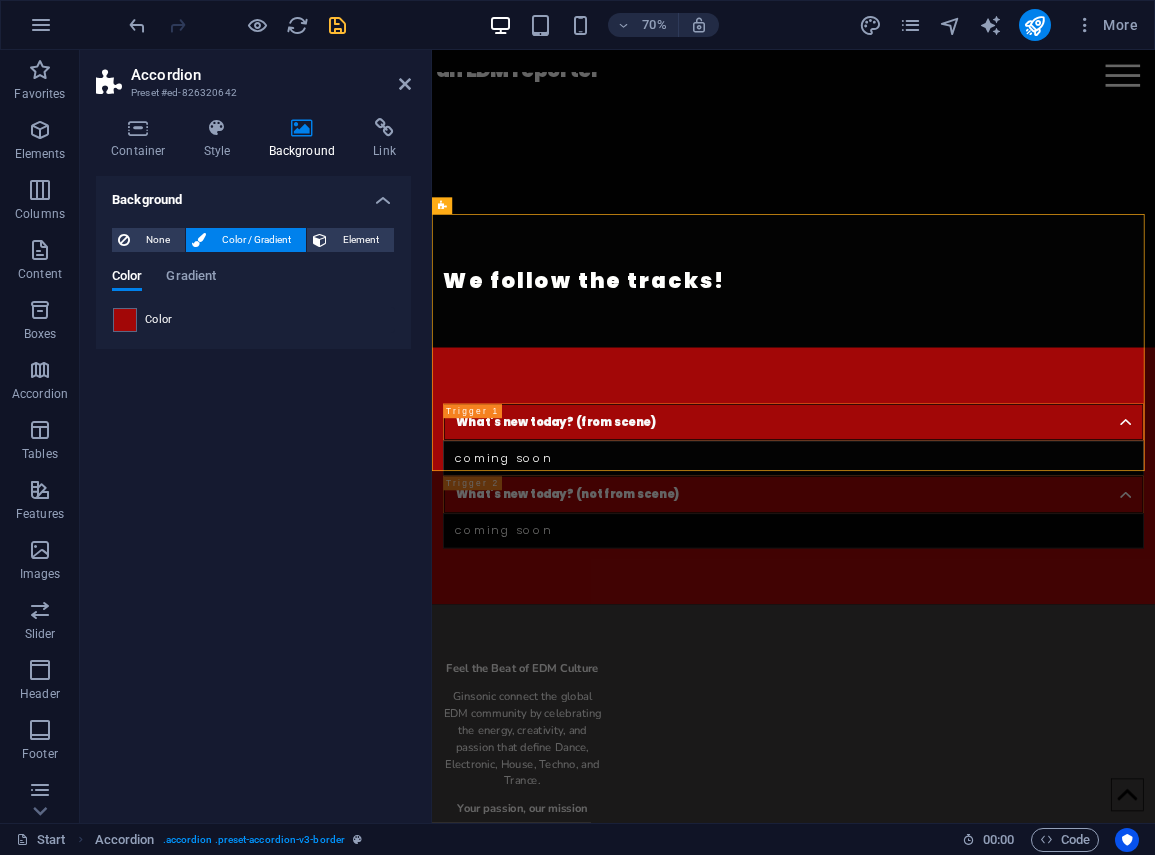 click on "Background None Color / Gradient Element Stretch background to full-width Color overlay Places an overlay over the background to colorize it Parallax 0 % Image Image slider Map Video YouTube Vimeo HTML Color Gradient Color A parent element contains a background. Edit background on parent element" at bounding box center (253, 491) 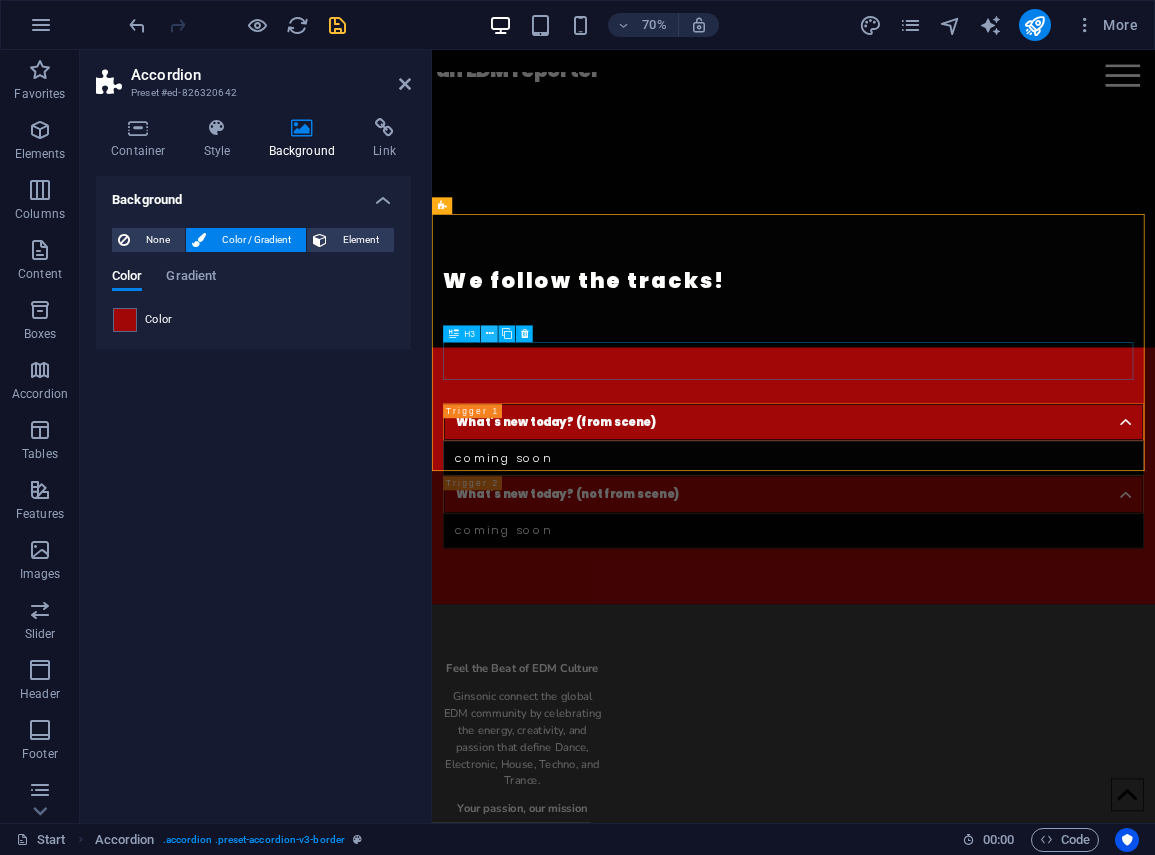 click at bounding box center (490, 334) 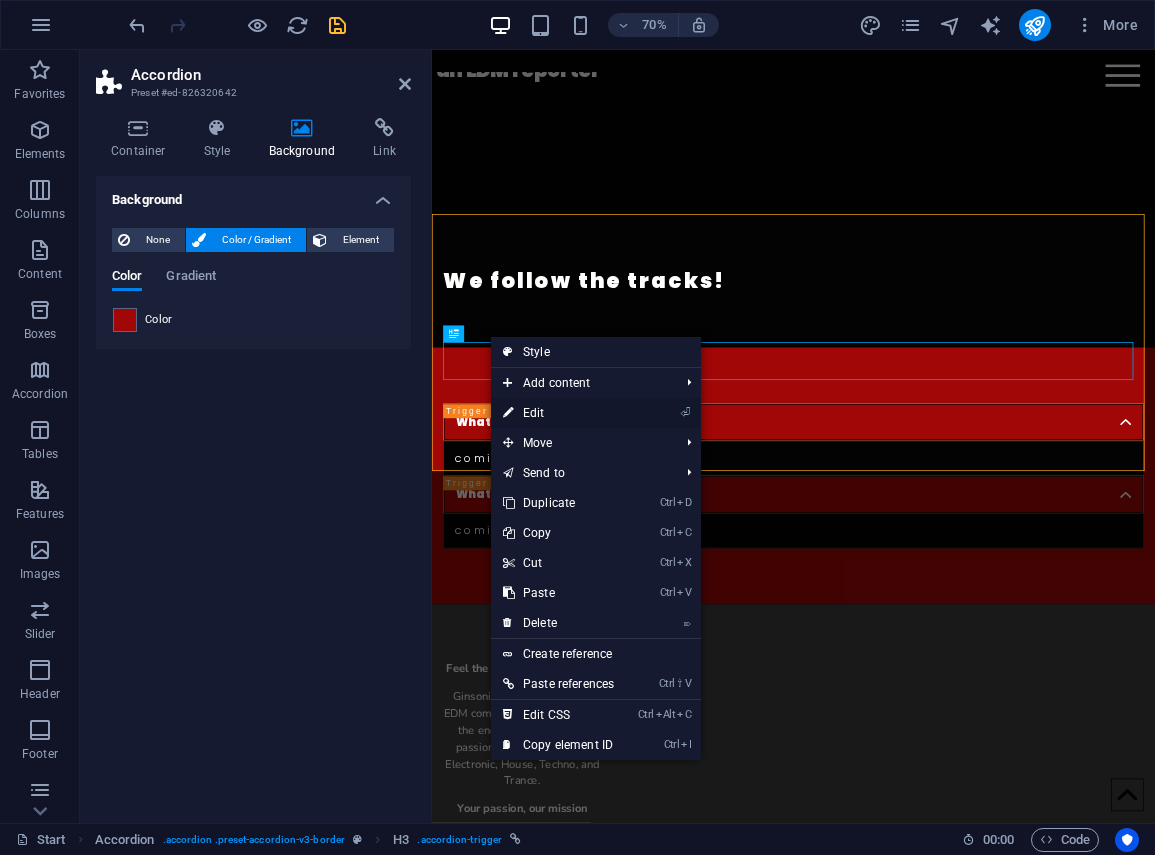 click on "⏎  Edit" at bounding box center (558, 413) 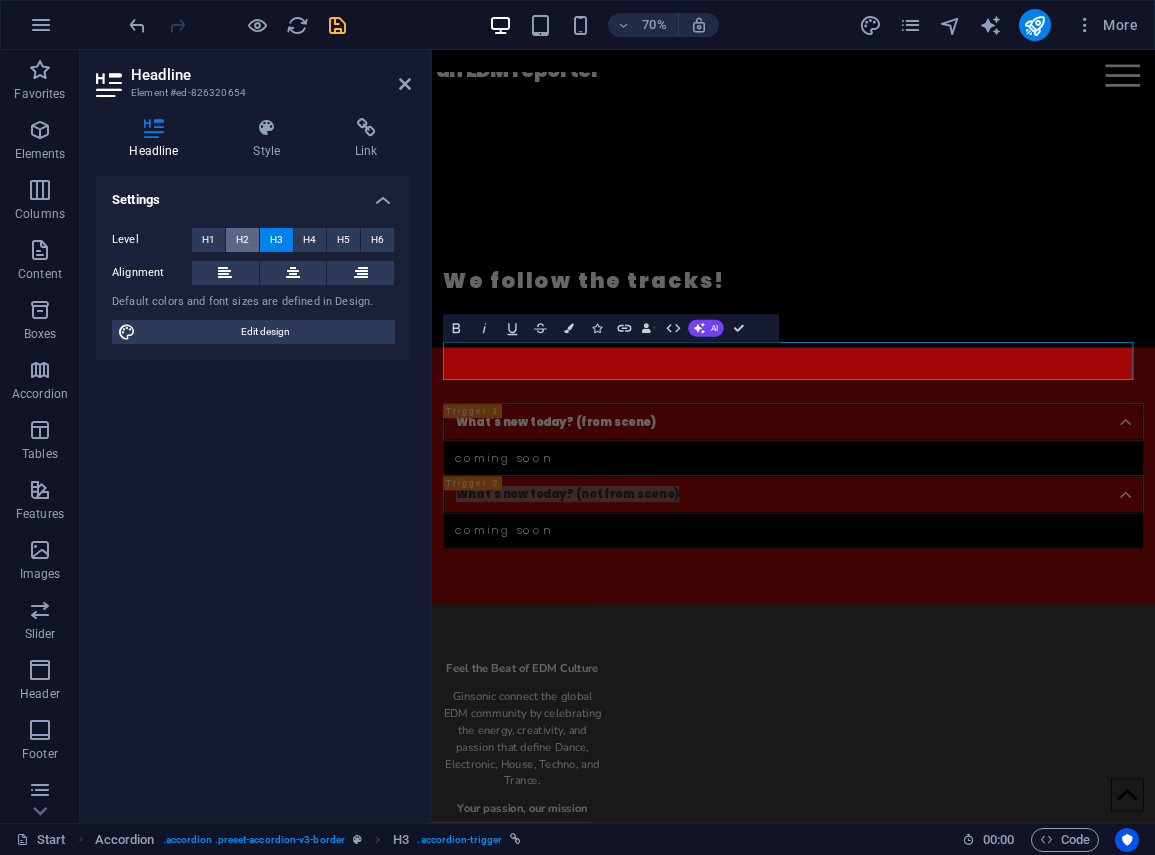 click on "H2" at bounding box center [242, 240] 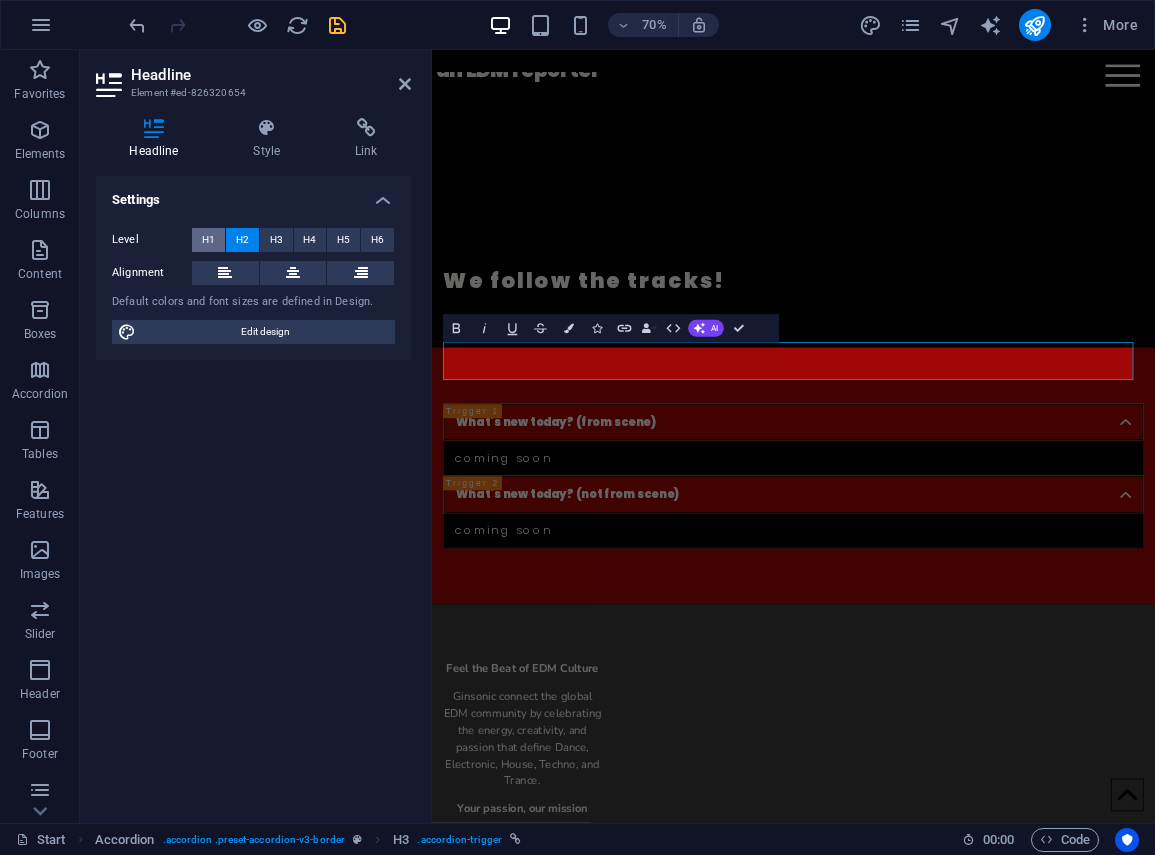 click on "H1" at bounding box center [208, 240] 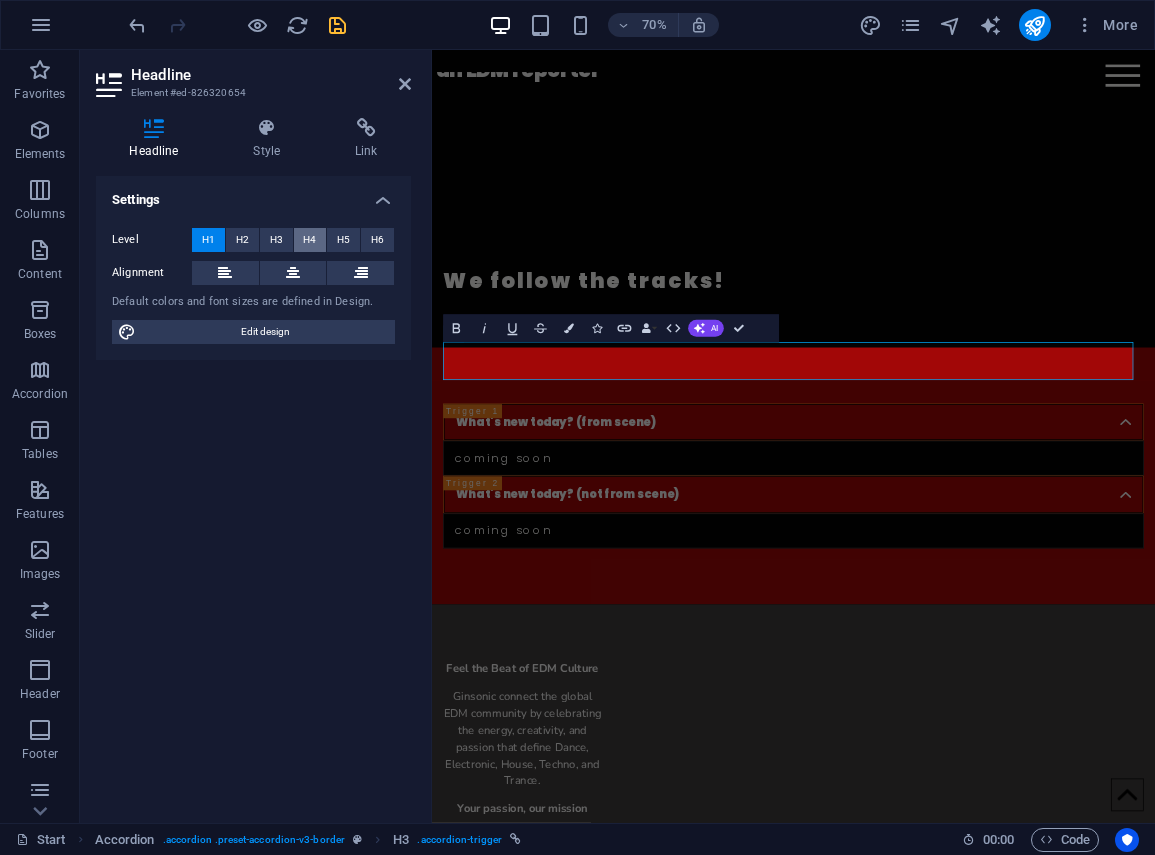 click on "H4" at bounding box center [309, 240] 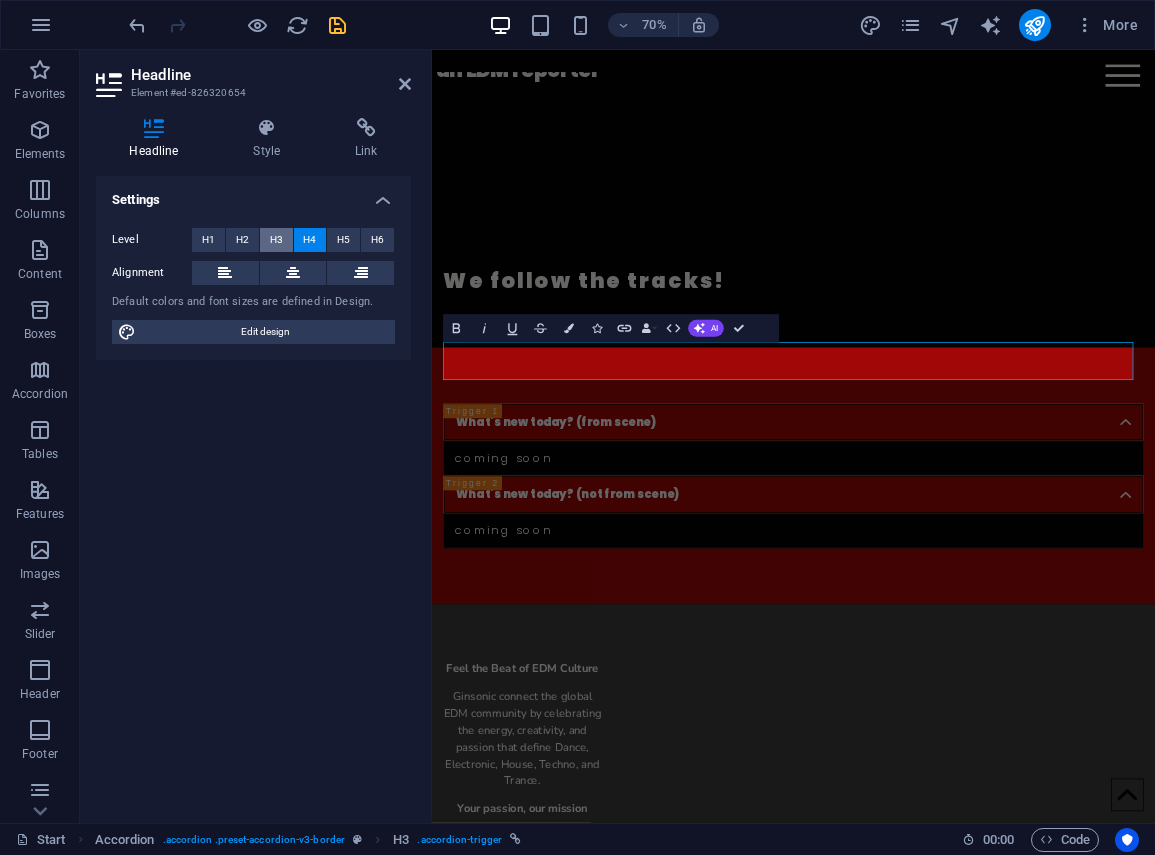 click on "H3" at bounding box center [276, 240] 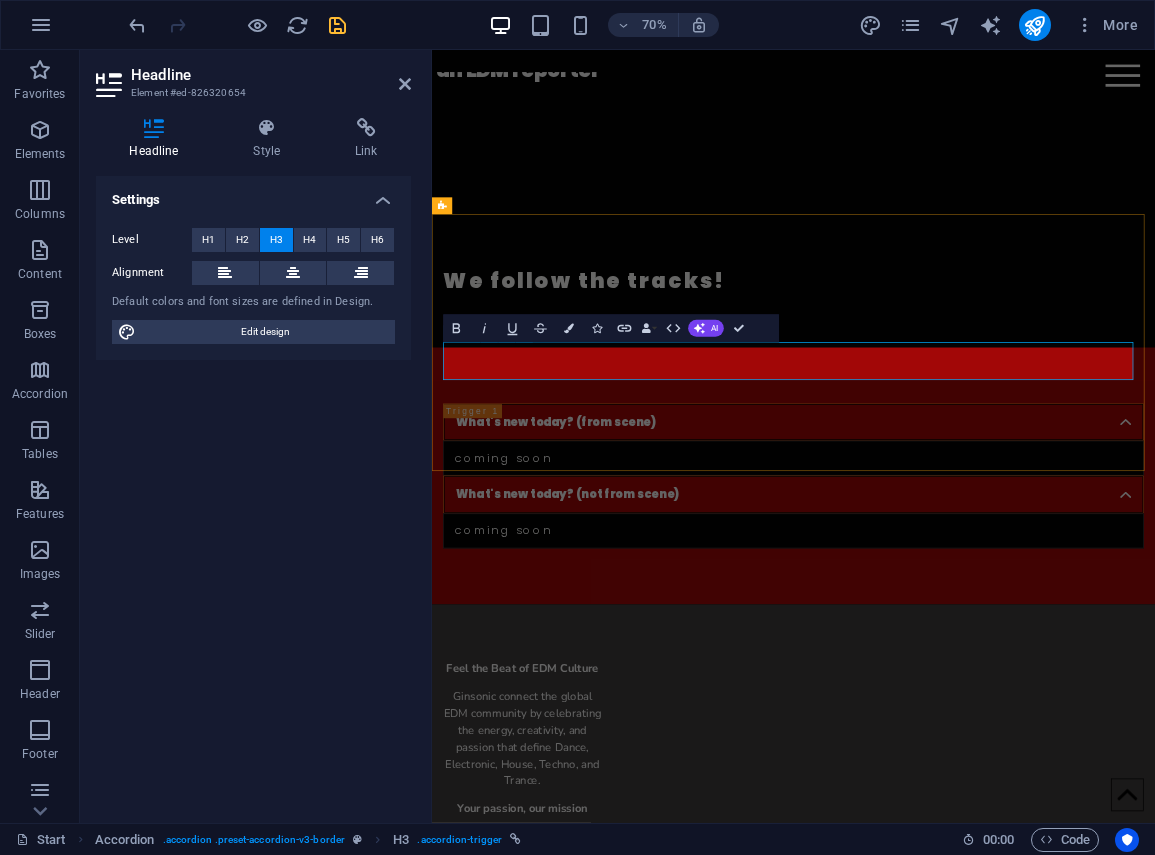 click on "What's new today? (not from scene)" at bounding box center [948, 685] 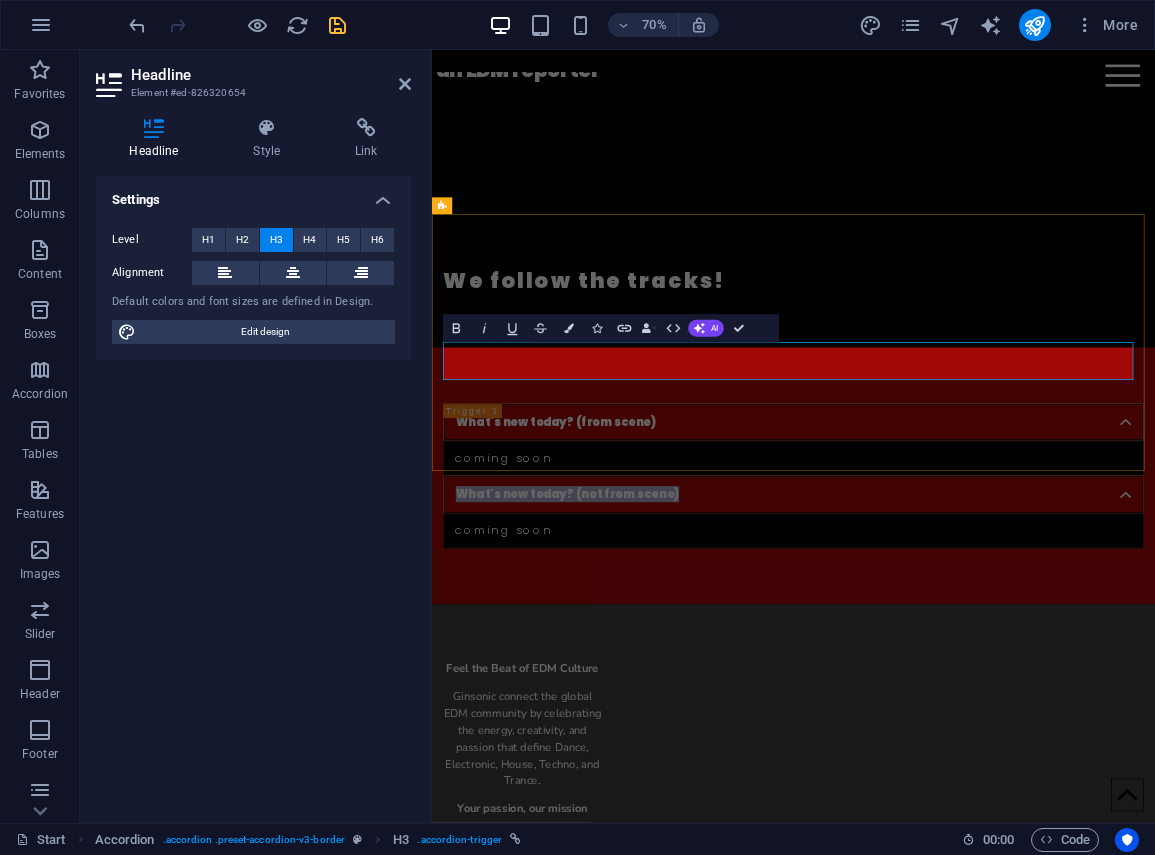 drag, startPoint x: 486, startPoint y: 482, endPoint x: 790, endPoint y: 487, distance: 304.0411 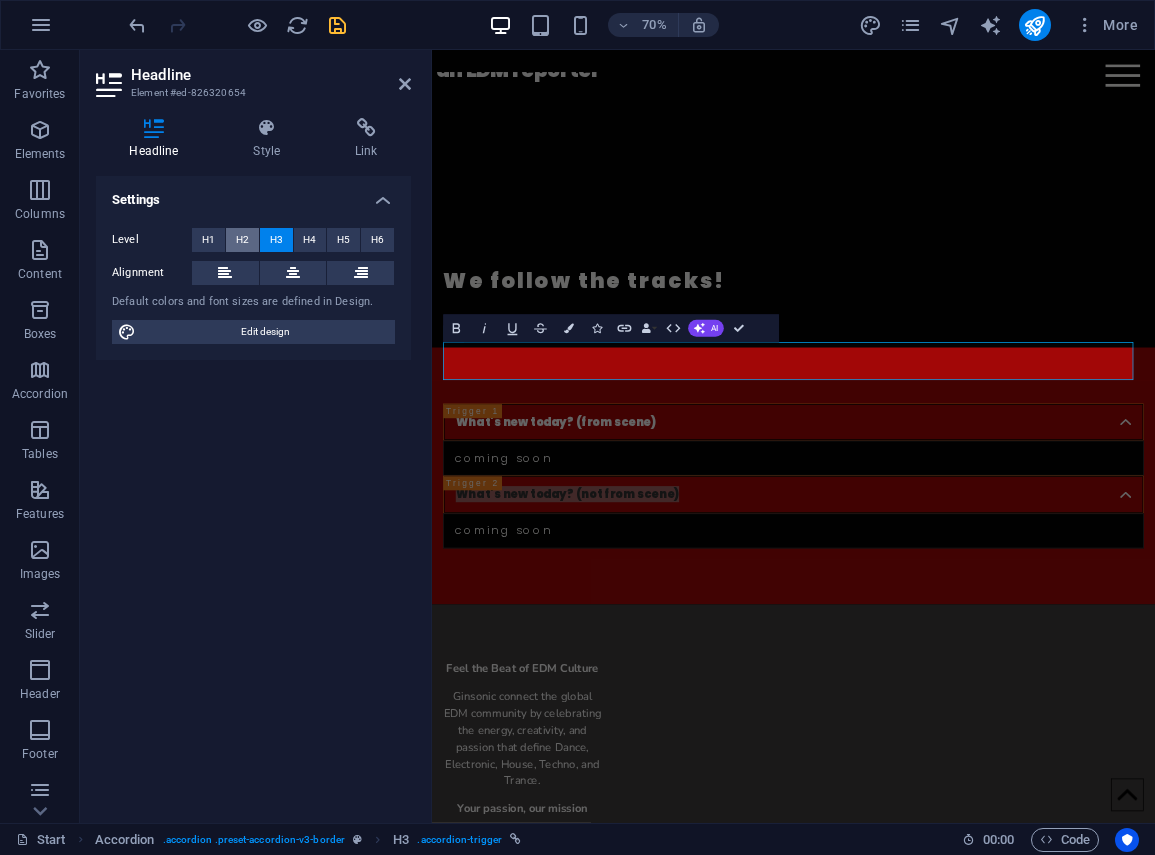 click on "H2" at bounding box center [242, 240] 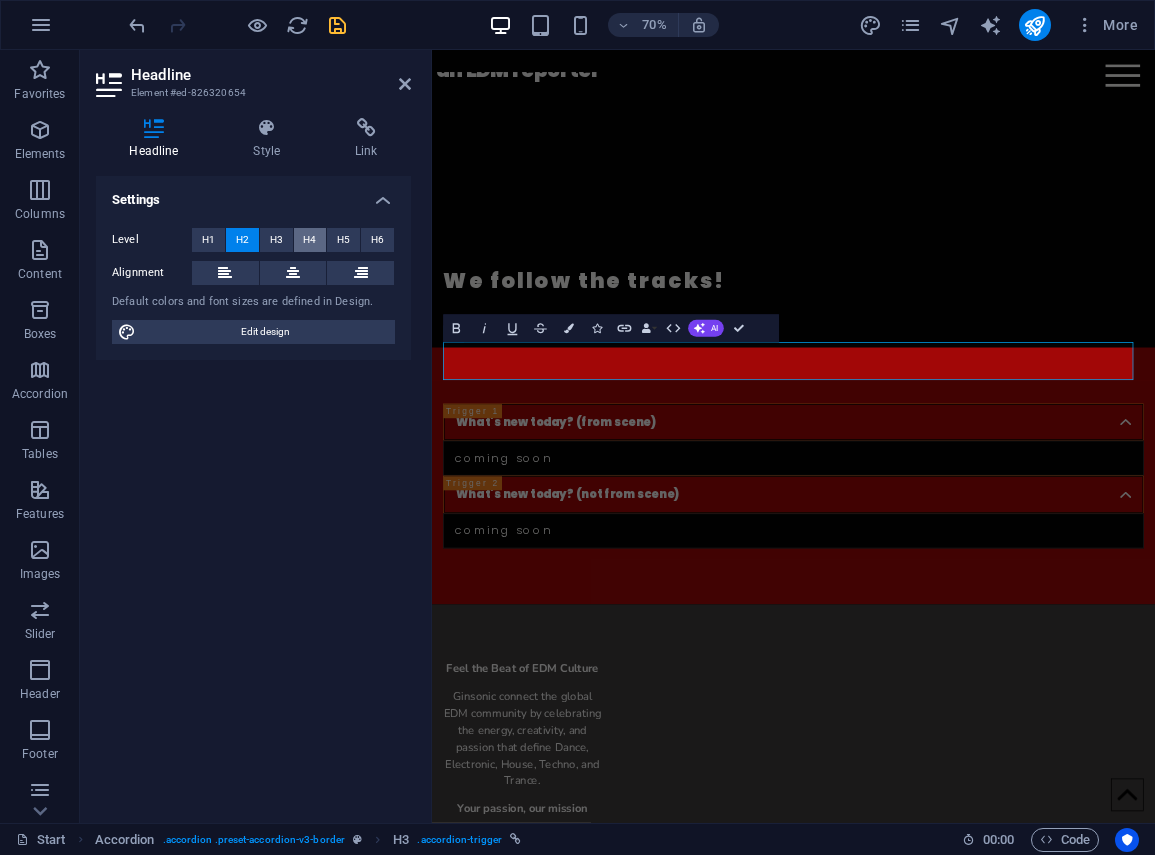 click on "H4" at bounding box center (309, 240) 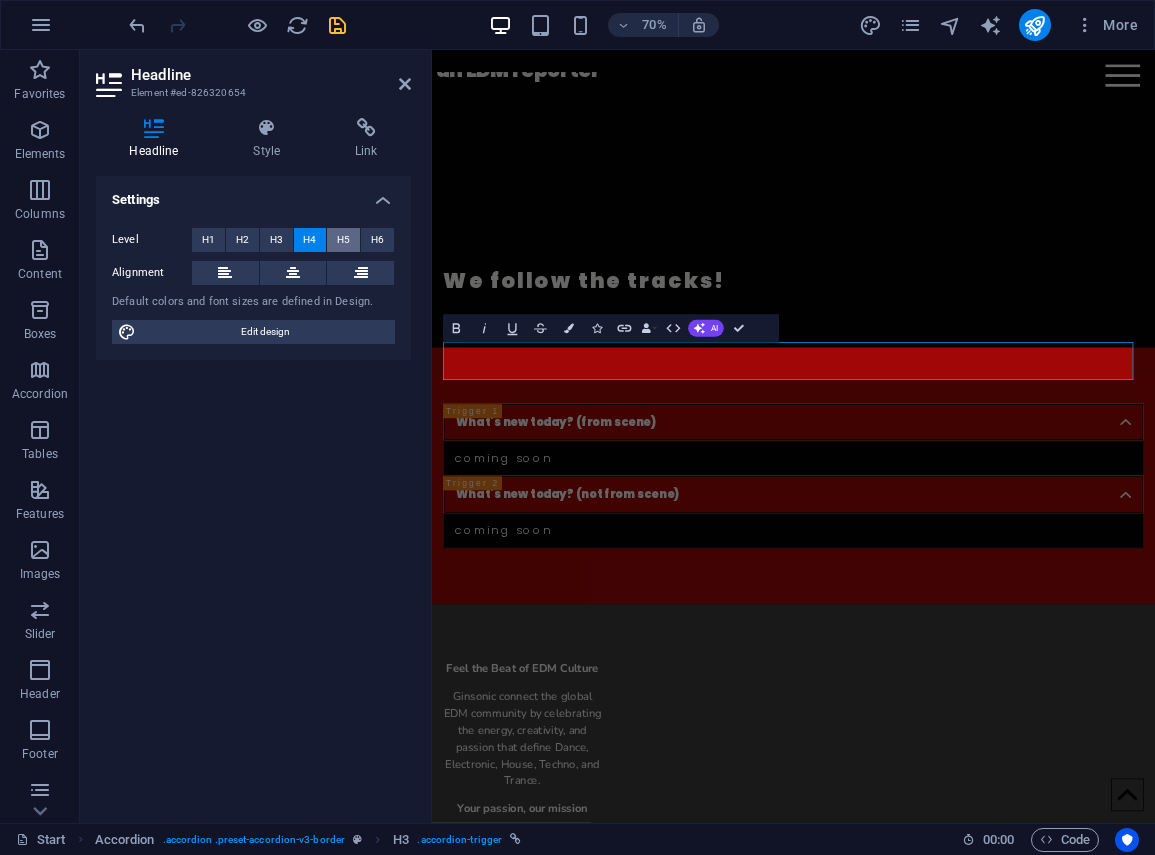 click on "H5" at bounding box center (343, 240) 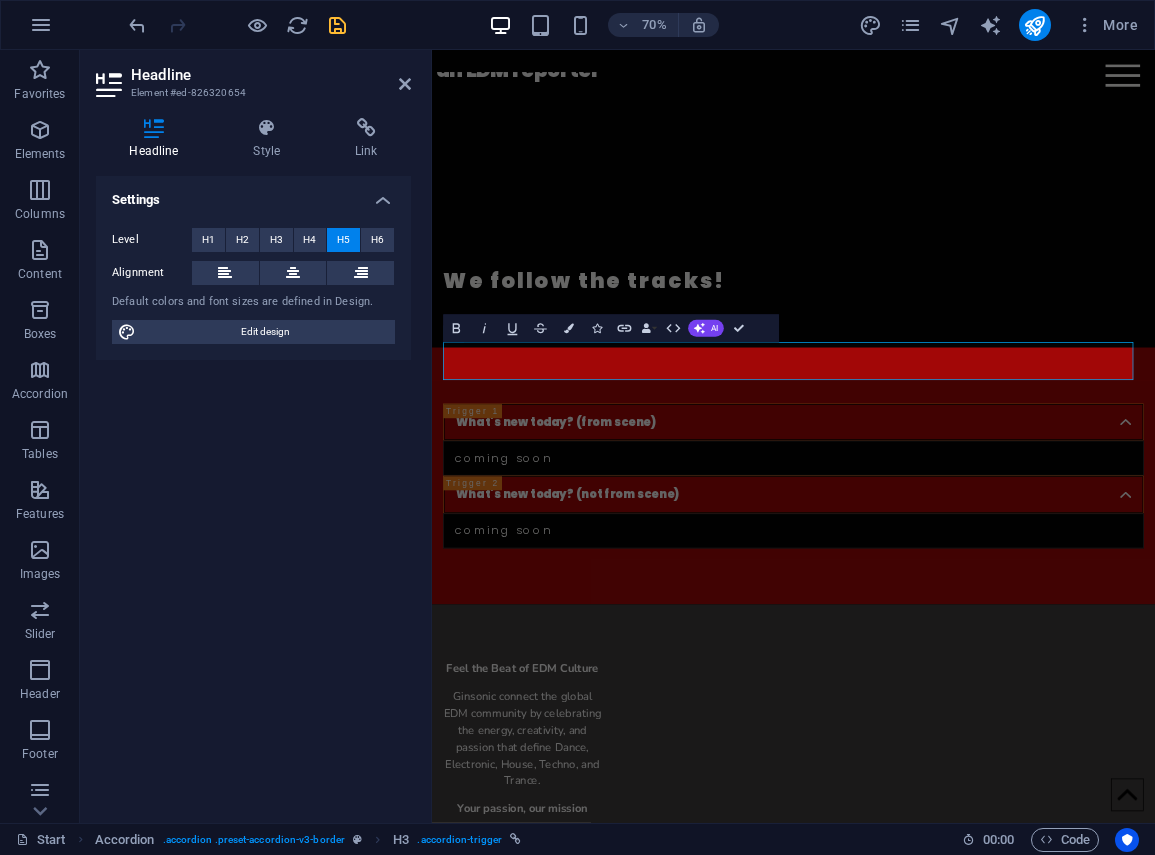 click on "Settings Level H1 H2 H3 H4 H5 H6 Alignment Default colors and font sizes are defined in Design. Edit design" at bounding box center (253, 491) 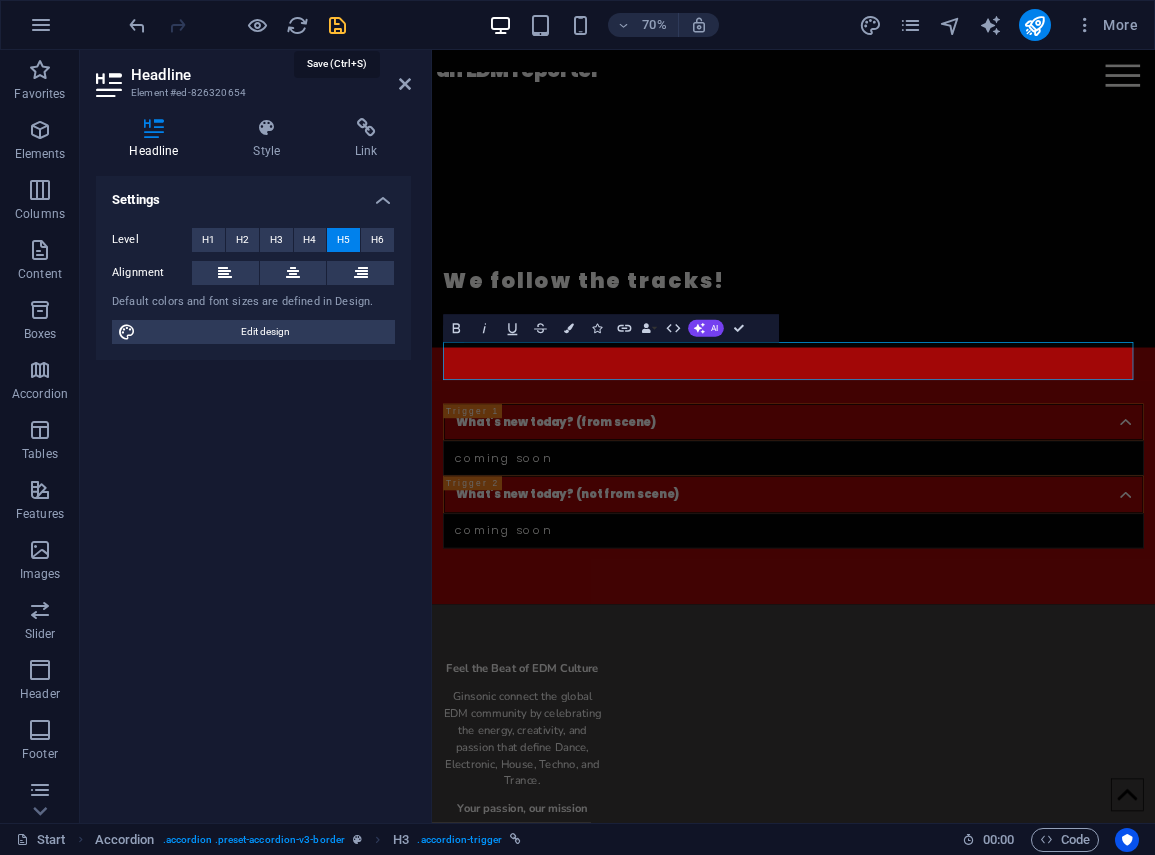 click at bounding box center [337, 25] 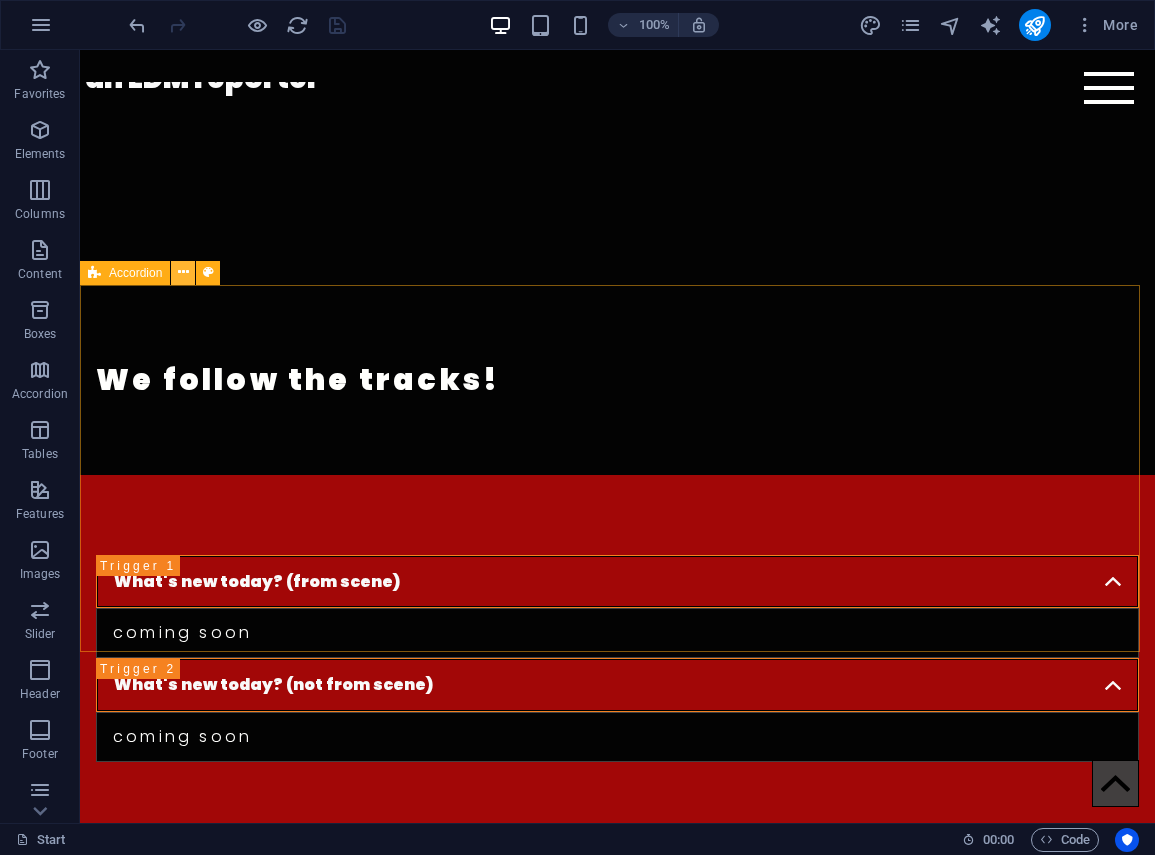 click at bounding box center (183, 272) 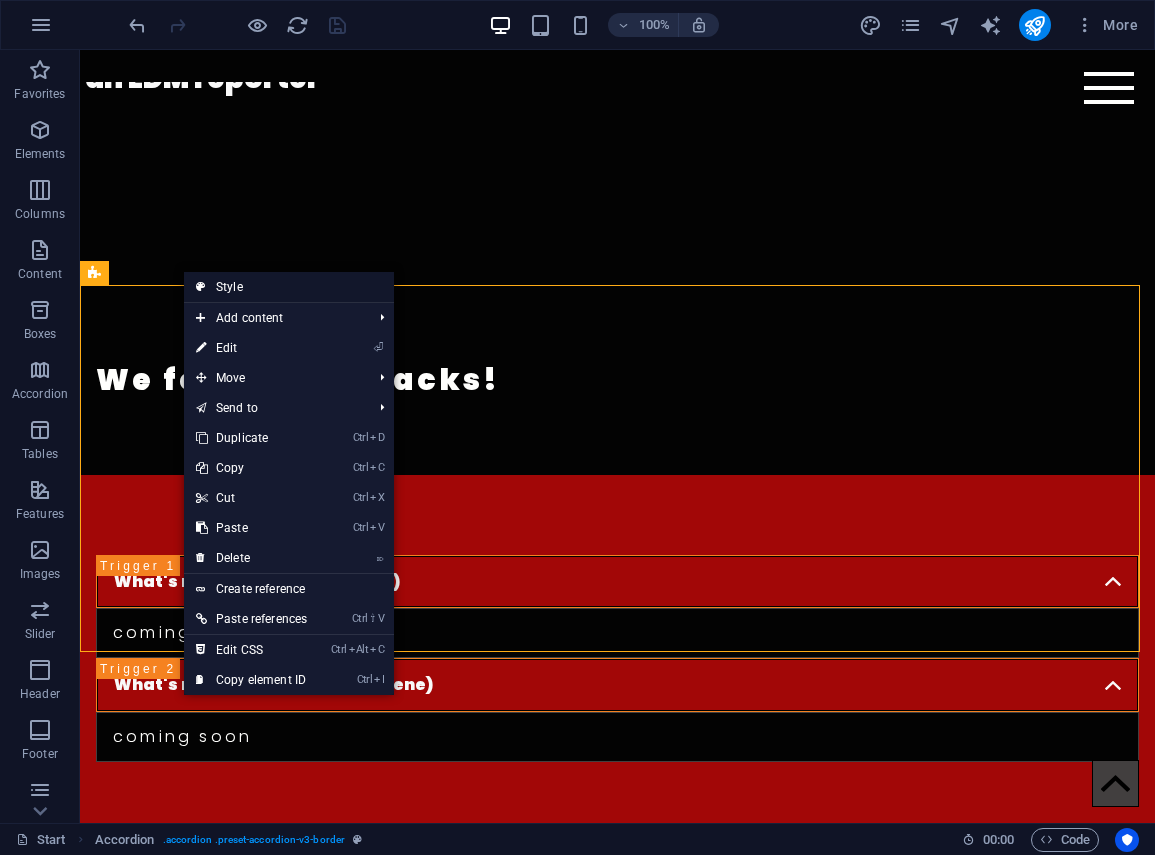 click on "Style" at bounding box center (289, 287) 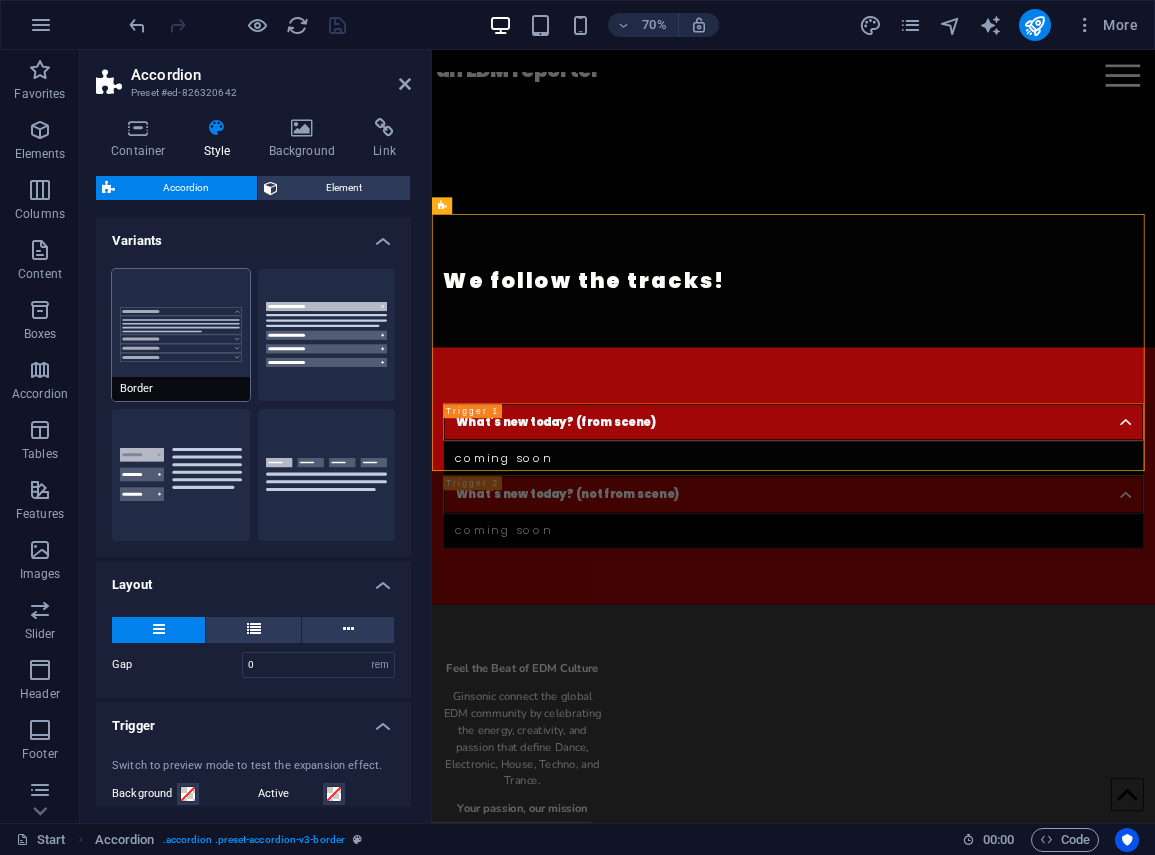type 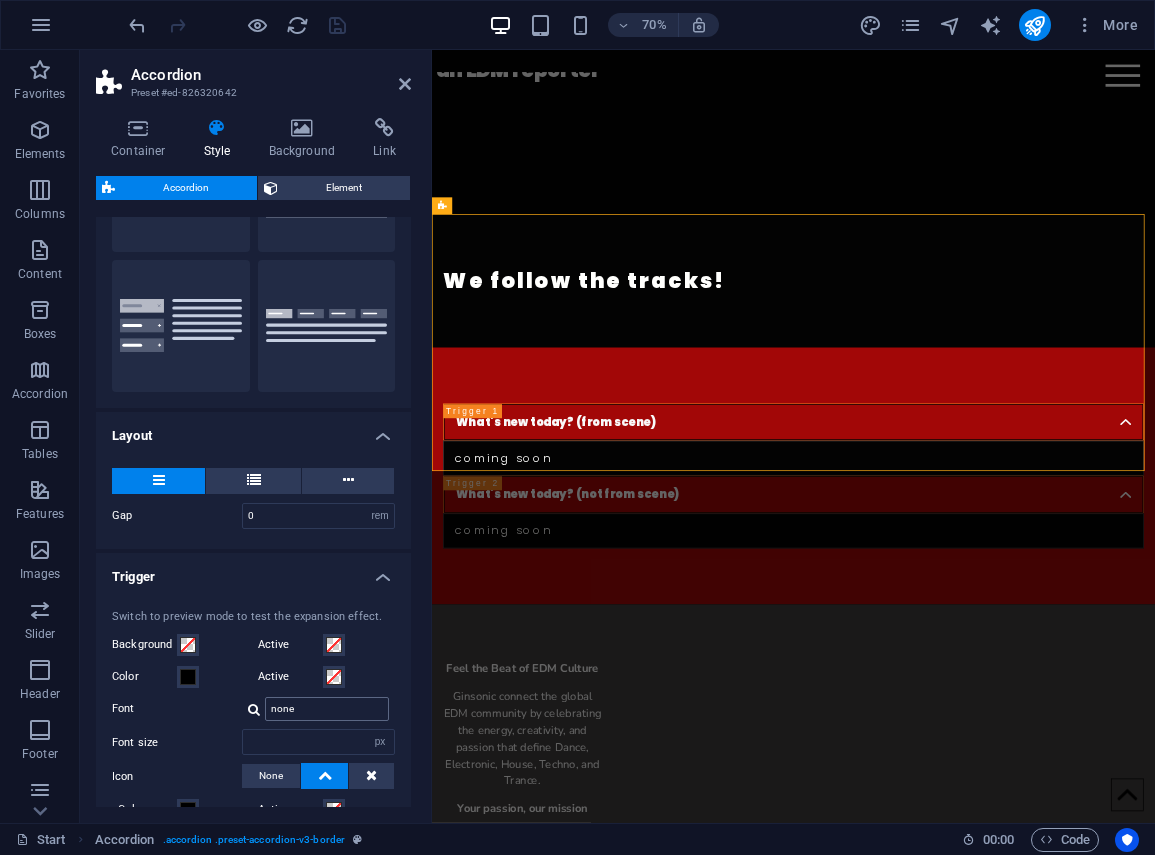 scroll, scrollTop: 200, scrollLeft: 0, axis: vertical 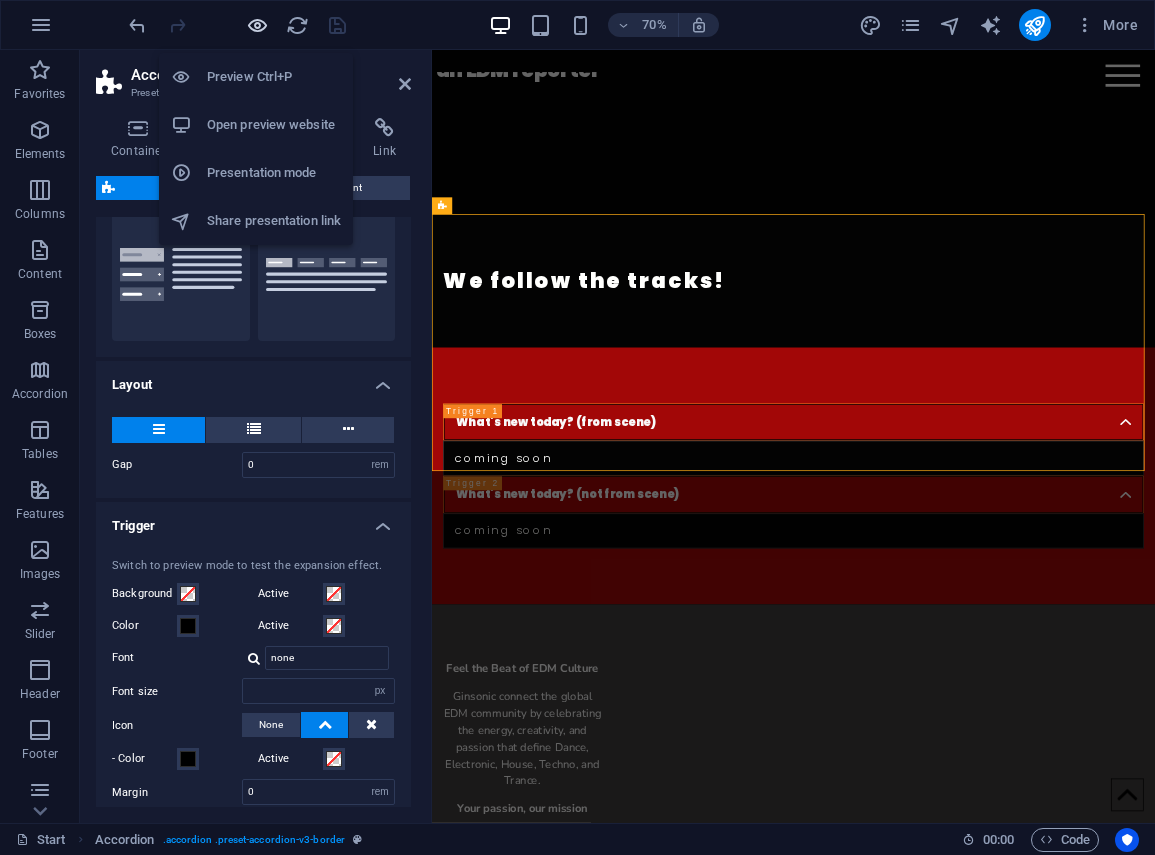 click at bounding box center [257, 25] 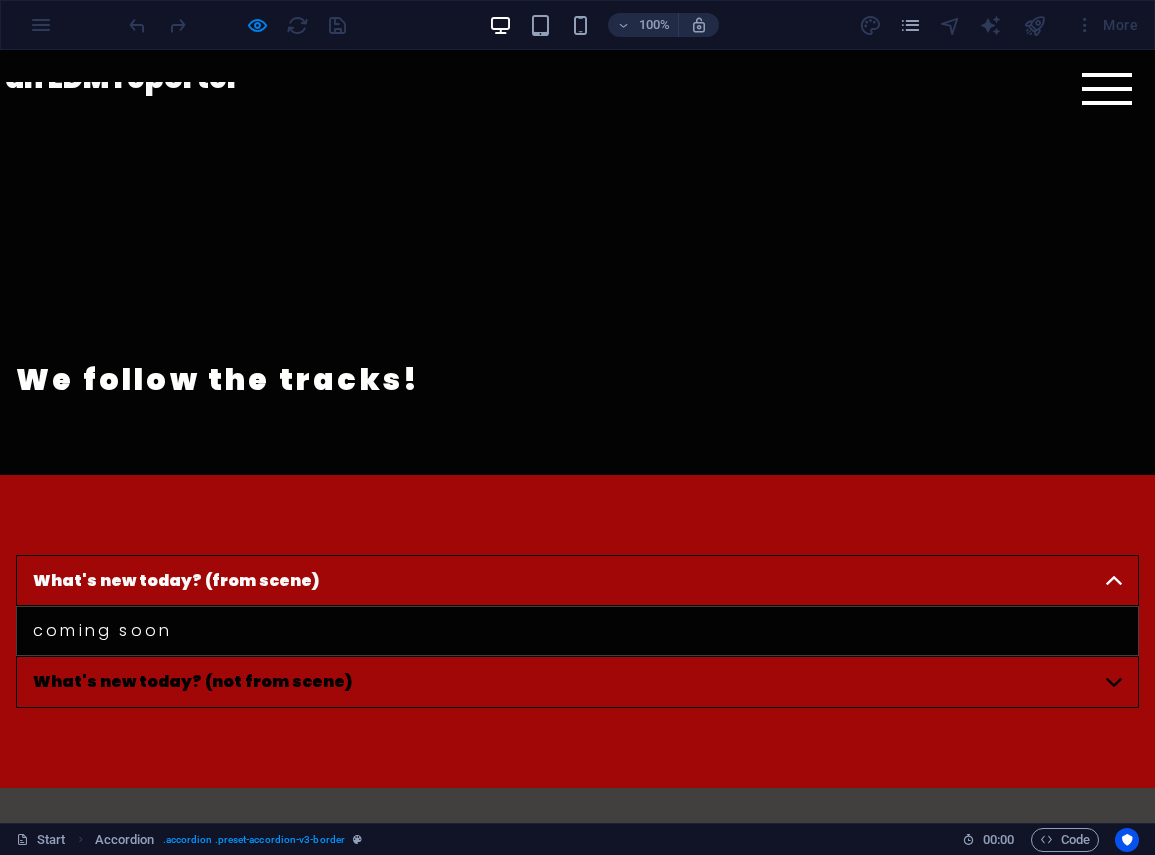 click on "What's new today? (from scene)" at bounding box center (577, 581) 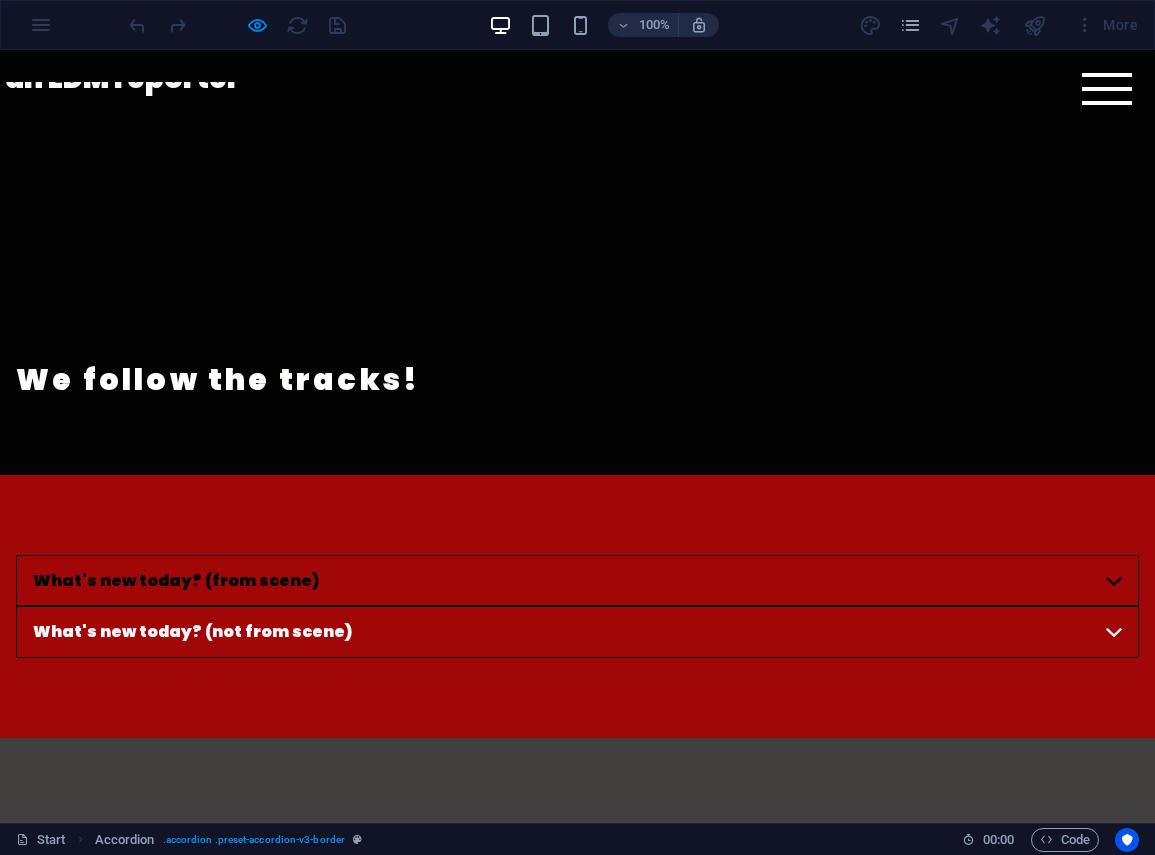 click on "What's new today? (not from scene)" at bounding box center [577, 632] 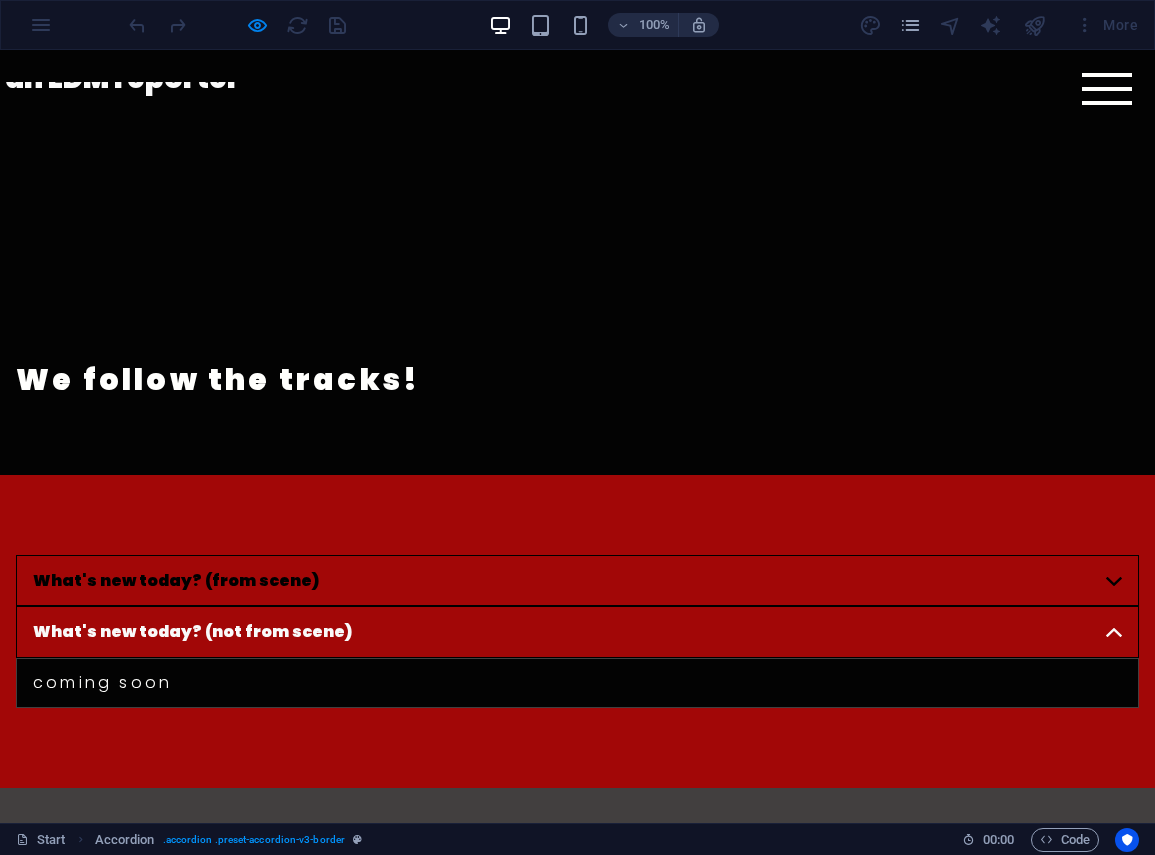 click on "What's new today? (not from scene)" at bounding box center (577, 632) 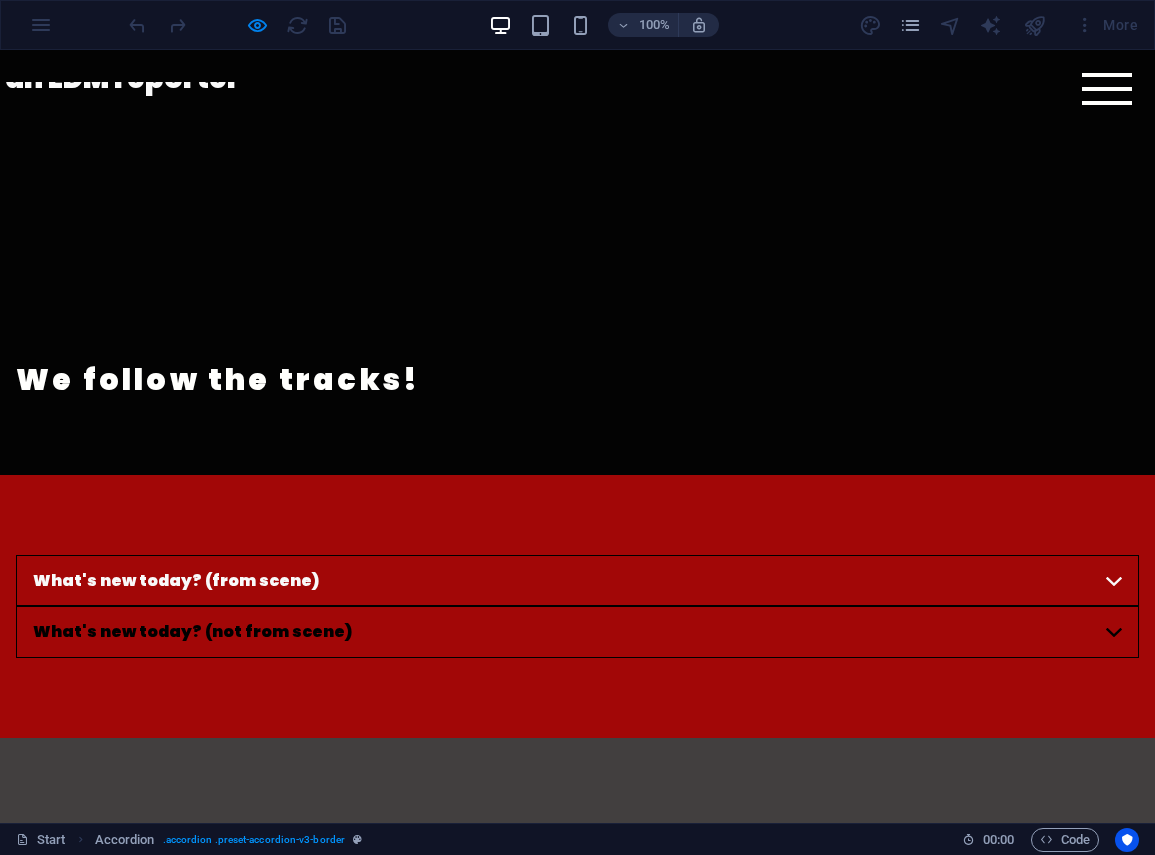 click on "What's new today? (from scene)" at bounding box center [577, 581] 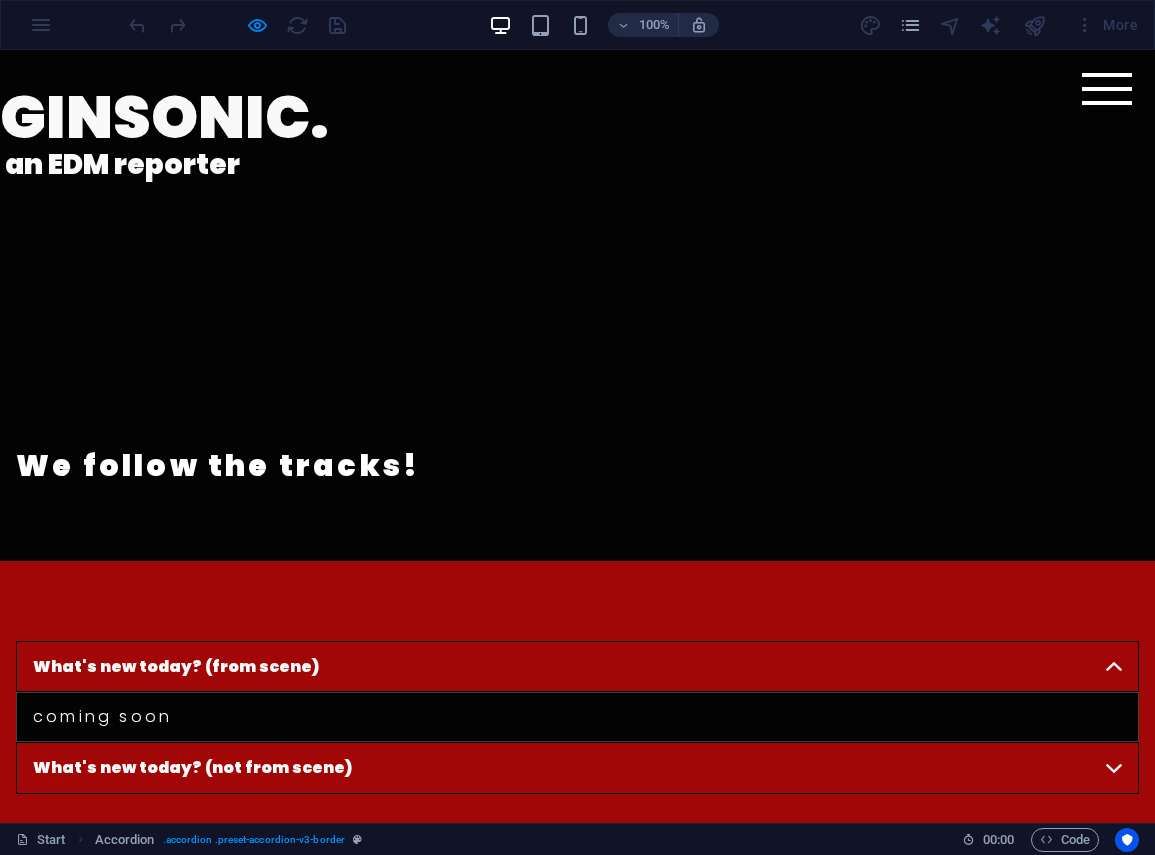 scroll, scrollTop: 0, scrollLeft: 0, axis: both 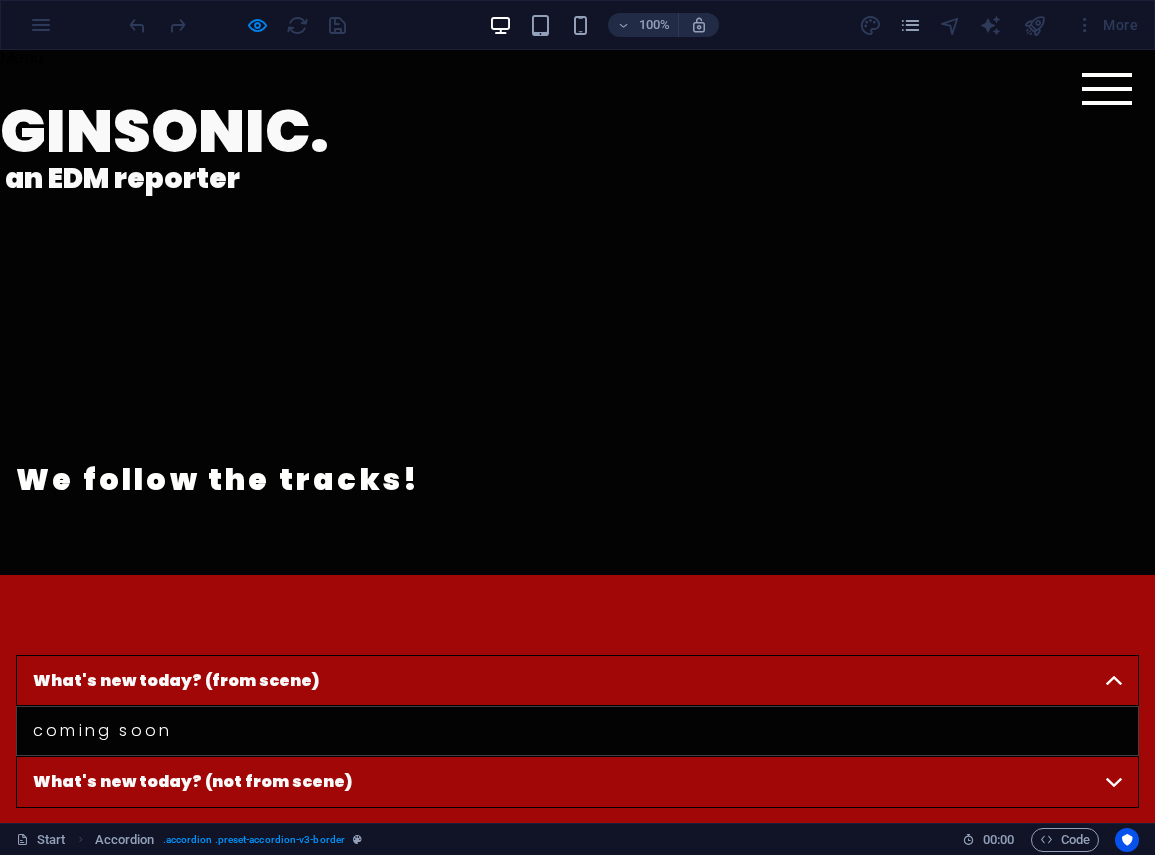 click on "What's new today? (not from scene)" at bounding box center [577, 782] 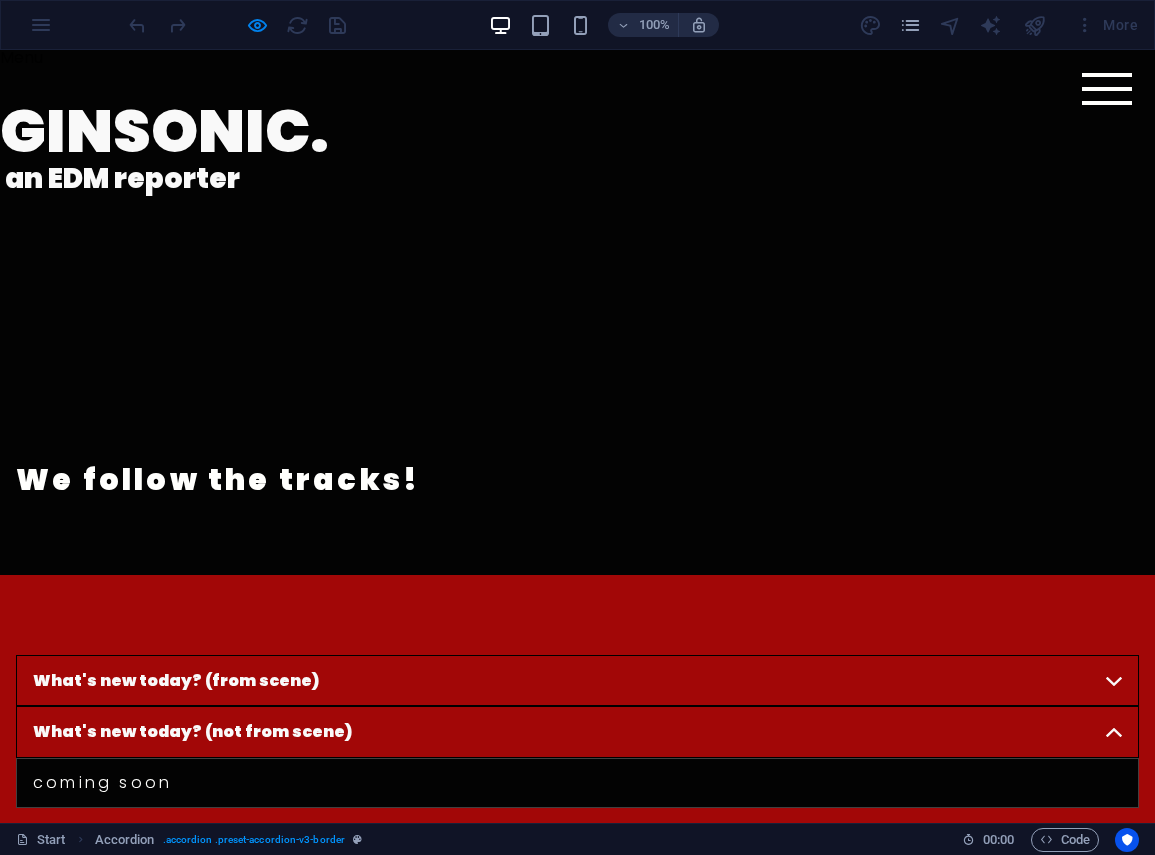 click on "What's new today? (from scene)" at bounding box center (577, 681) 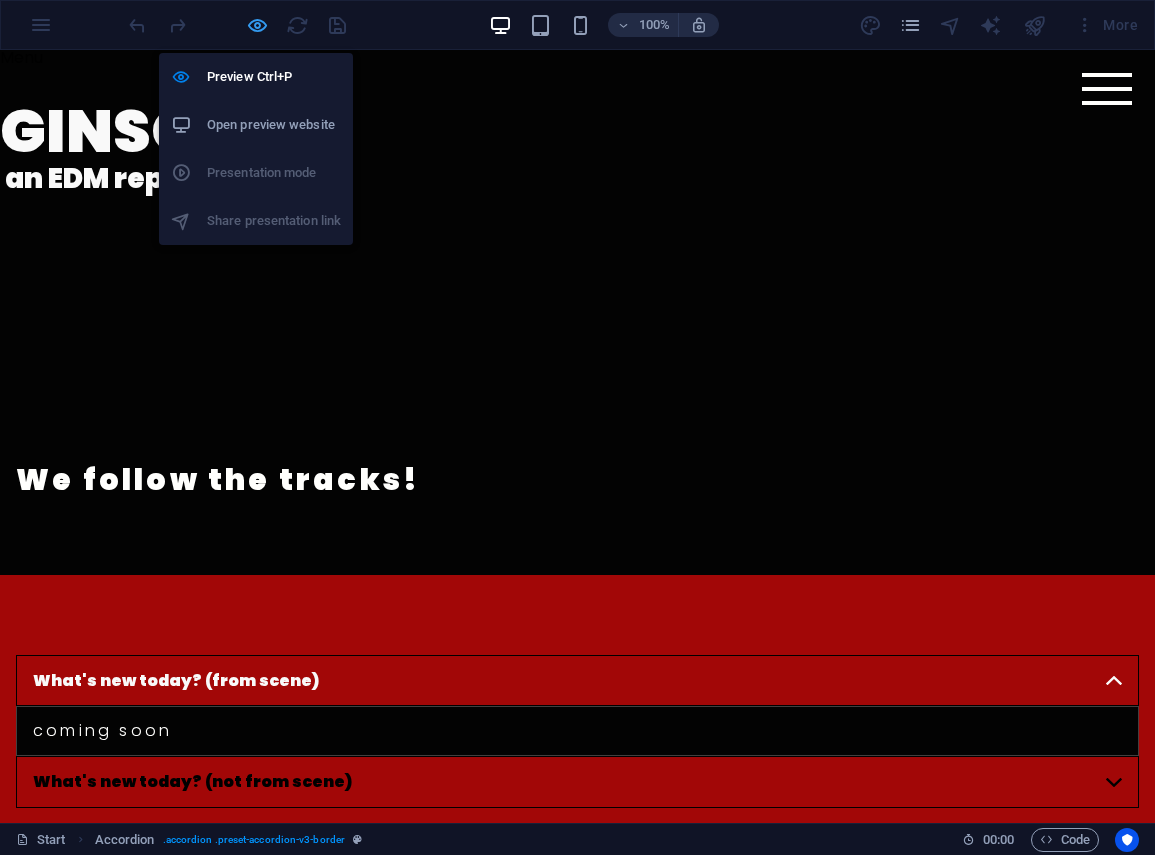 click at bounding box center (257, 25) 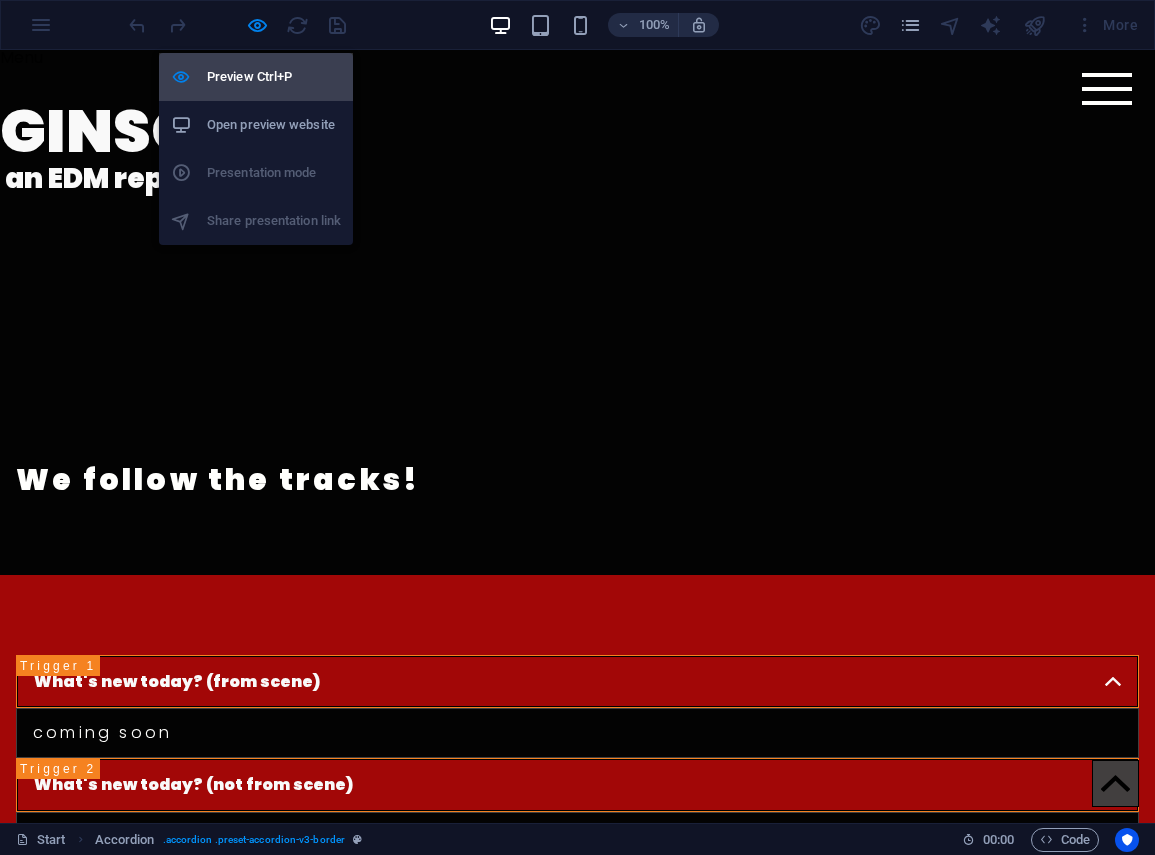 select on "rem" 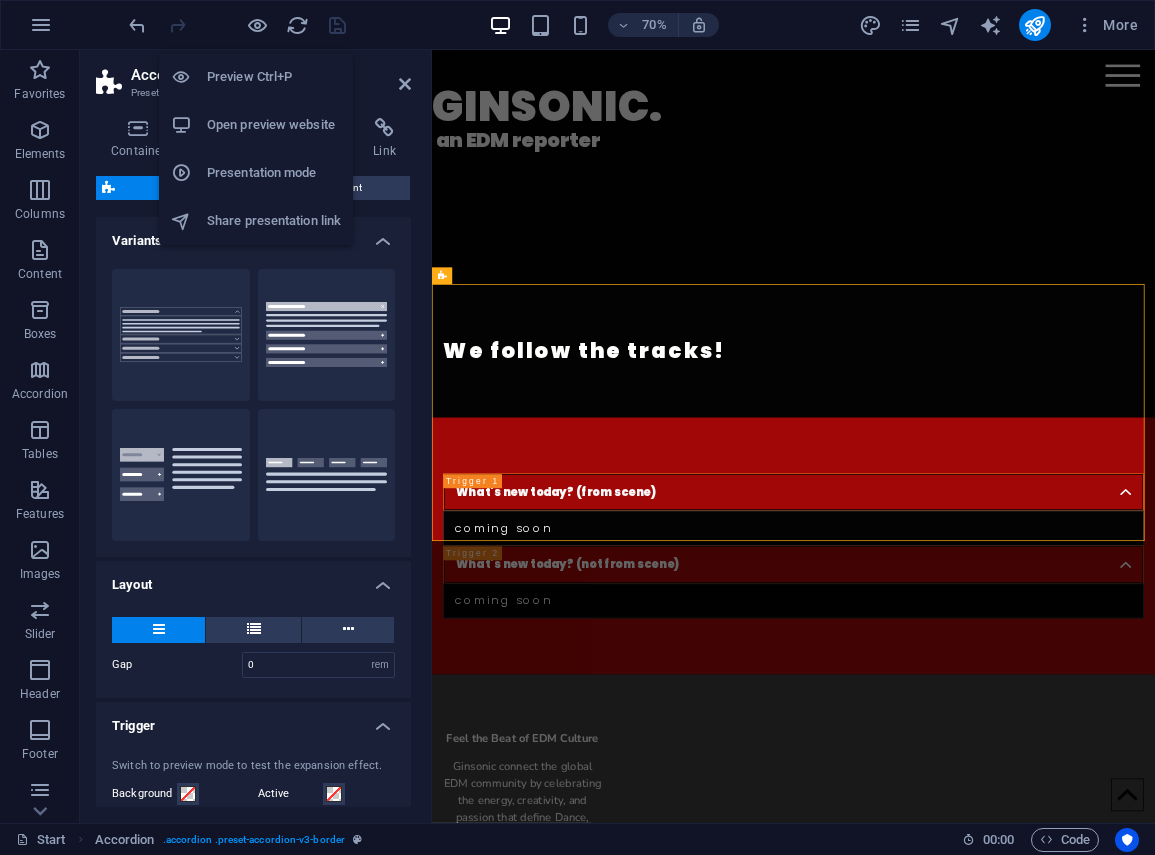 type 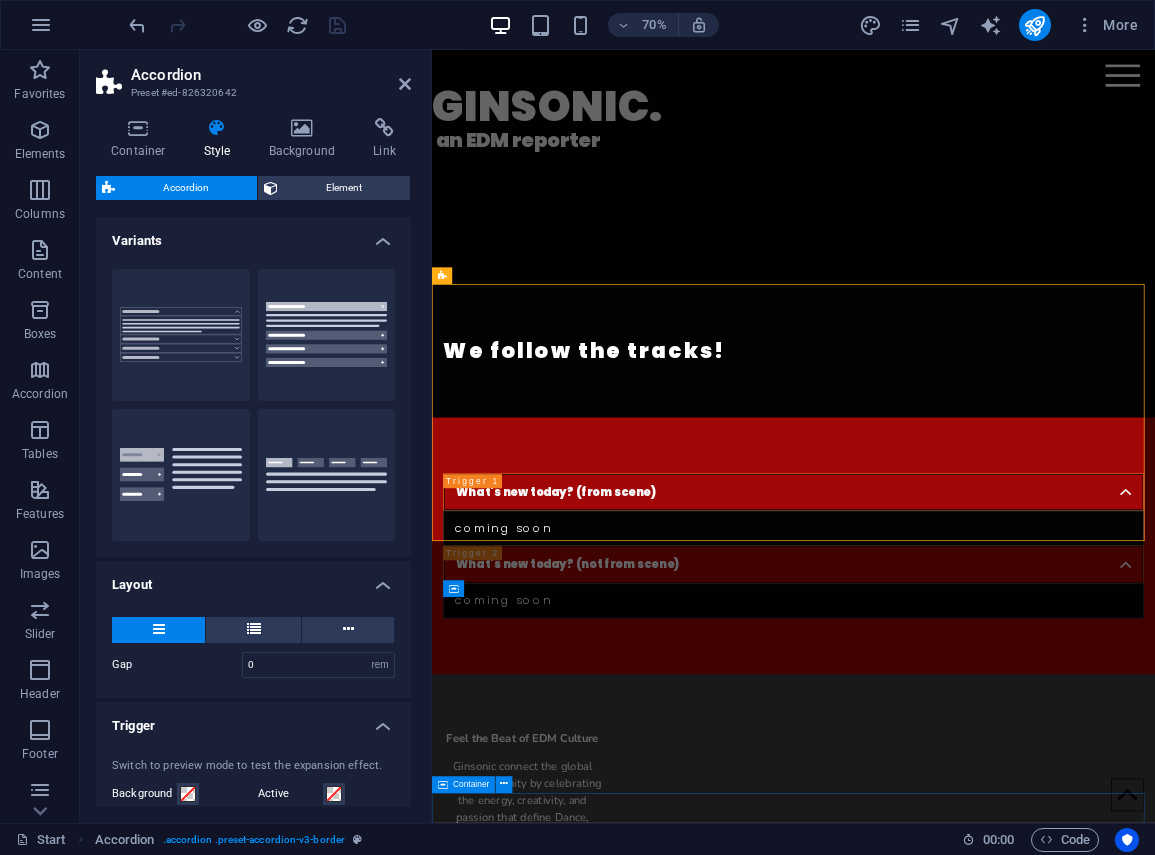 drag, startPoint x: 720, startPoint y: 1151, endPoint x: 984, endPoint y: 821, distance: 422.6062 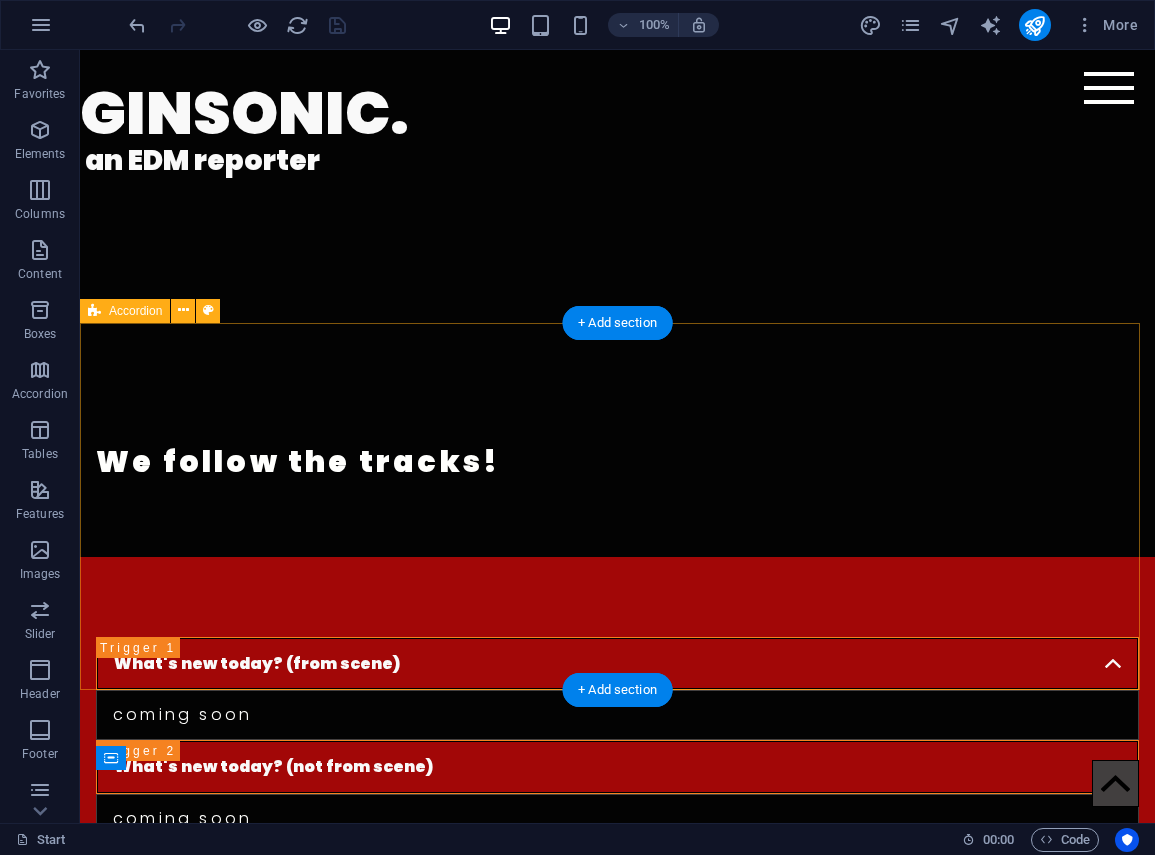 scroll, scrollTop: 0, scrollLeft: 0, axis: both 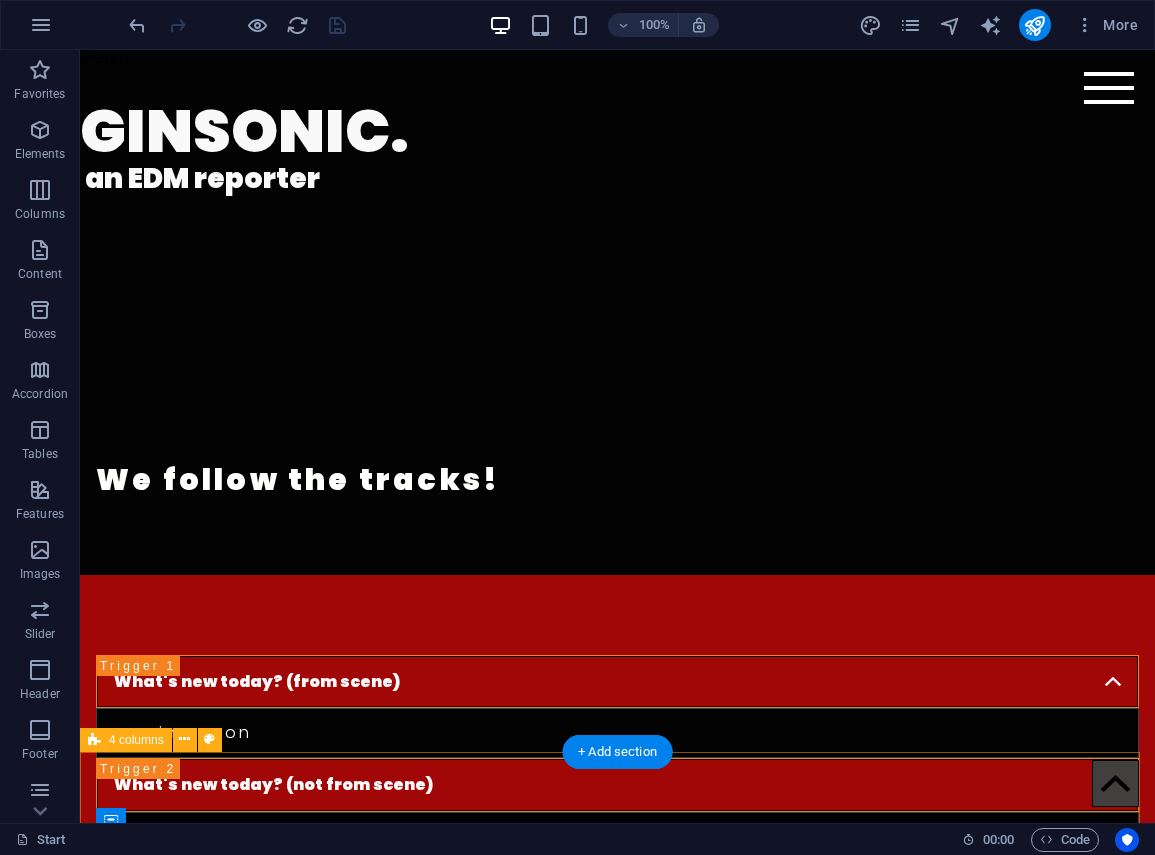click on "Feel the Beat of EDM Culture Ginsonic connect the global EDM community by celebrating the energy, creativity, and passion that define Dance, Electronic, House, Techno, and Trance.  Your passion, our mission Since [YEAR], formerly as Youdj, we’ve been dedicated to reporting the latest releases and offering some private tools like FTP and Cloud to elevate your music experience. For Djs, for the people 200-500+ New Releases Reported *Everyday*.  Become a member & stay up-to-date with the latest tracks, curated for your pleasure. Join now TheClub! Some exciting and special features for TheClub! members (including FTP and webcloud access).  Join now and become a member of TheClub!" at bounding box center [617, 1418] 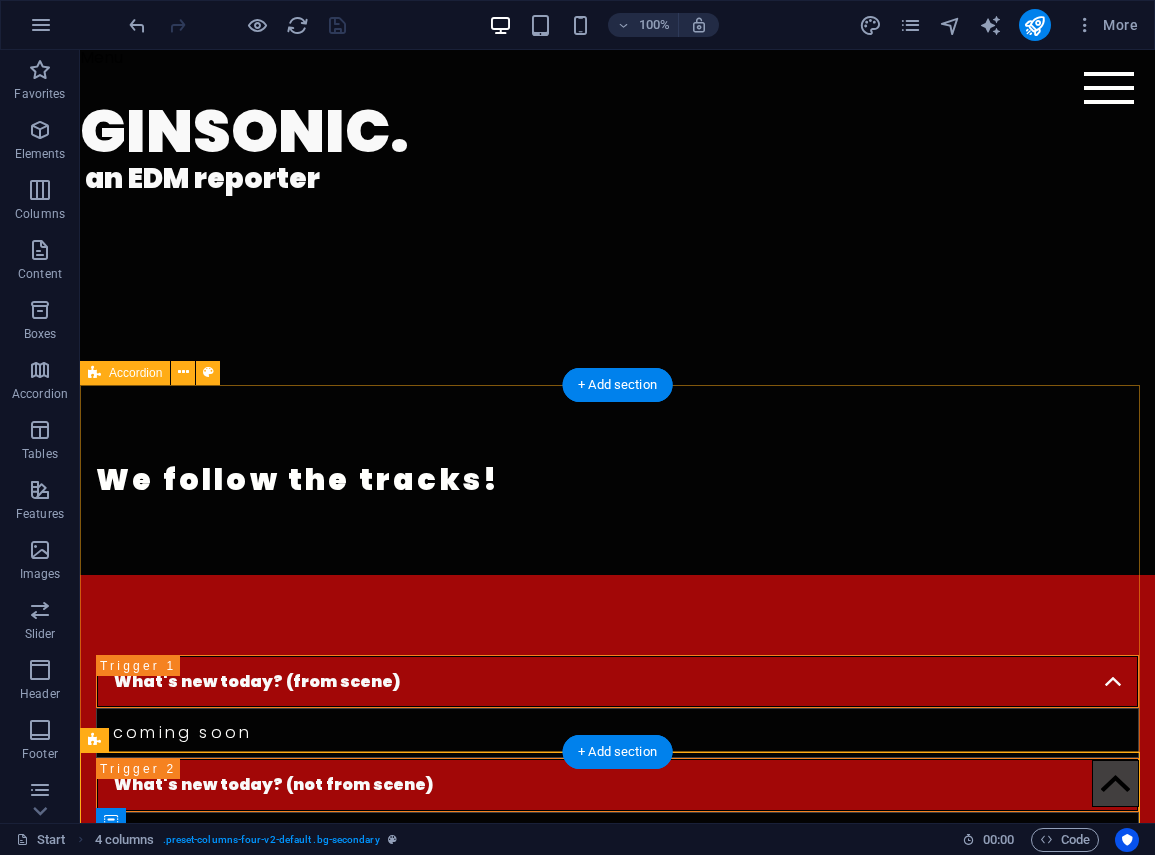 click on "What's new today? (from scene) coming soon What's new today? (not from scene) coming soon" at bounding box center (617, 758) 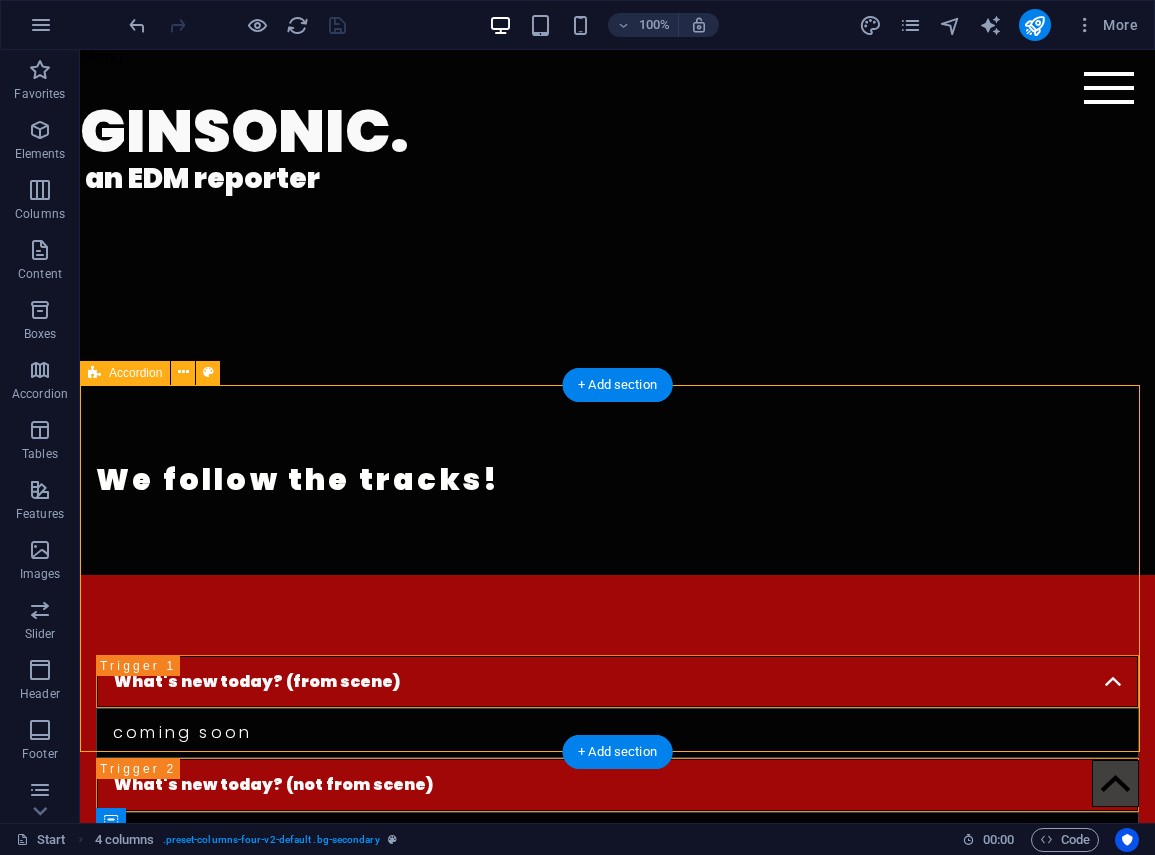 click on "What's new today? (from scene) coming soon What's new today? (not from scene) coming soon" at bounding box center (617, 758) 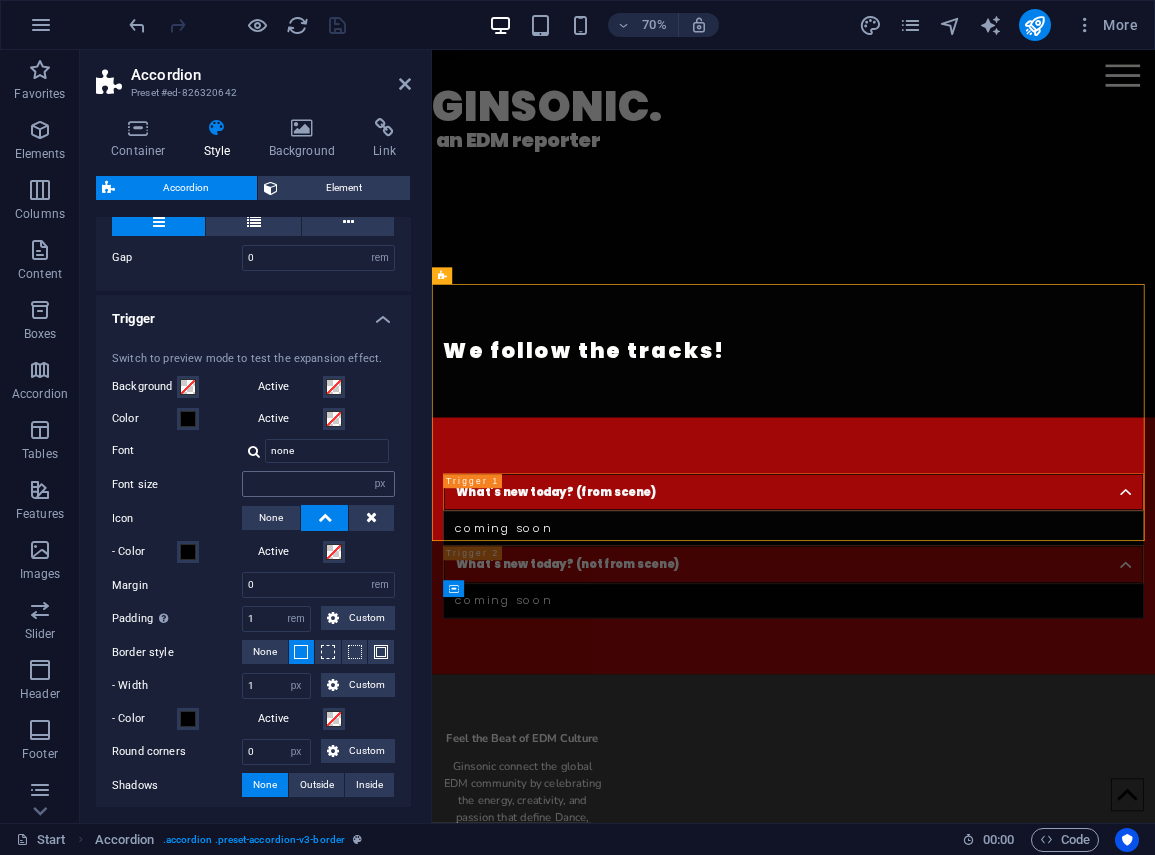 scroll, scrollTop: 500, scrollLeft: 0, axis: vertical 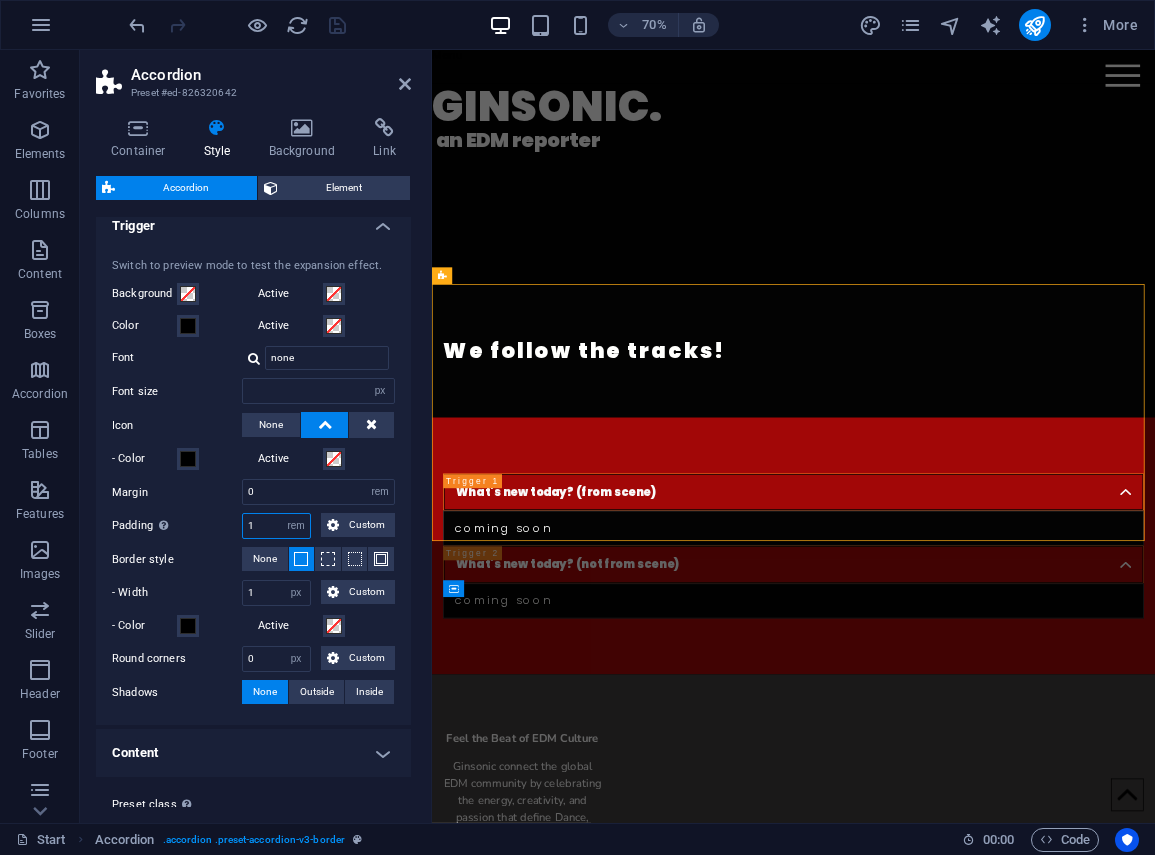 drag, startPoint x: 263, startPoint y: 527, endPoint x: 235, endPoint y: 525, distance: 28.071337 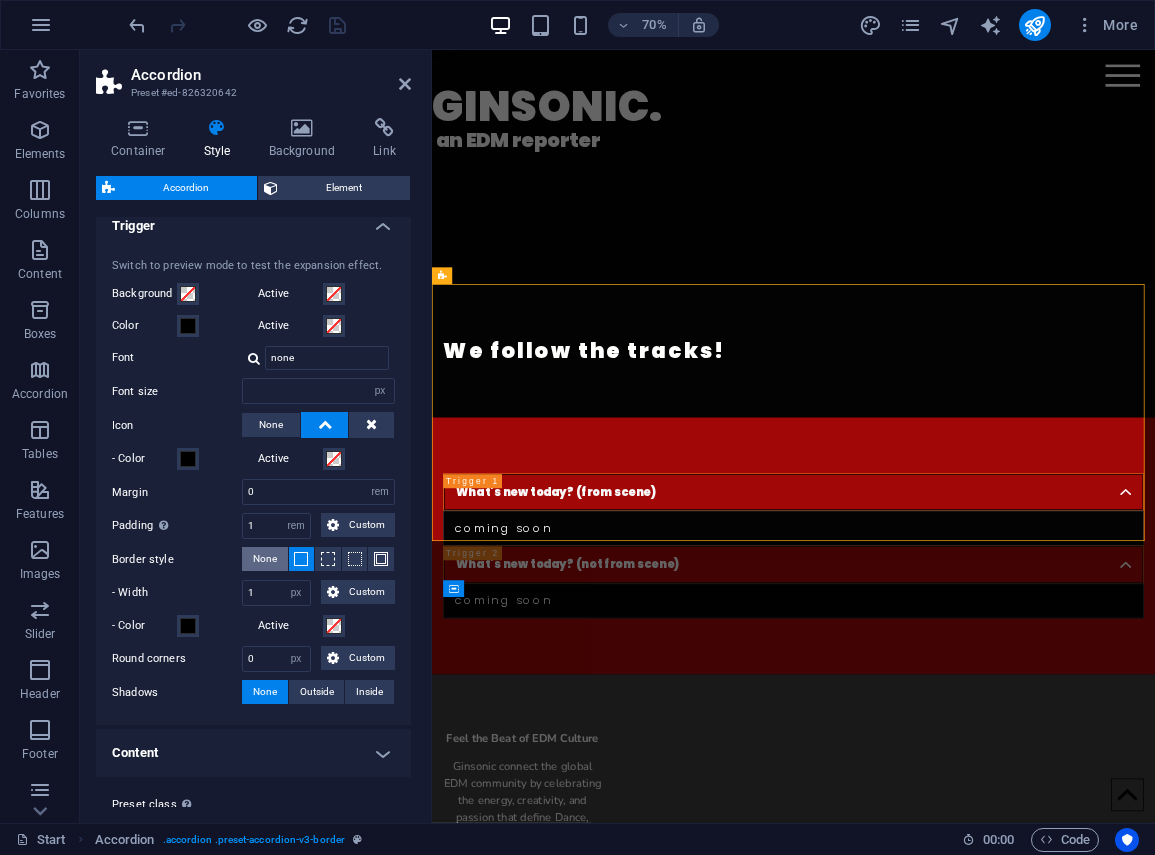 click on "None" at bounding box center [265, 559] 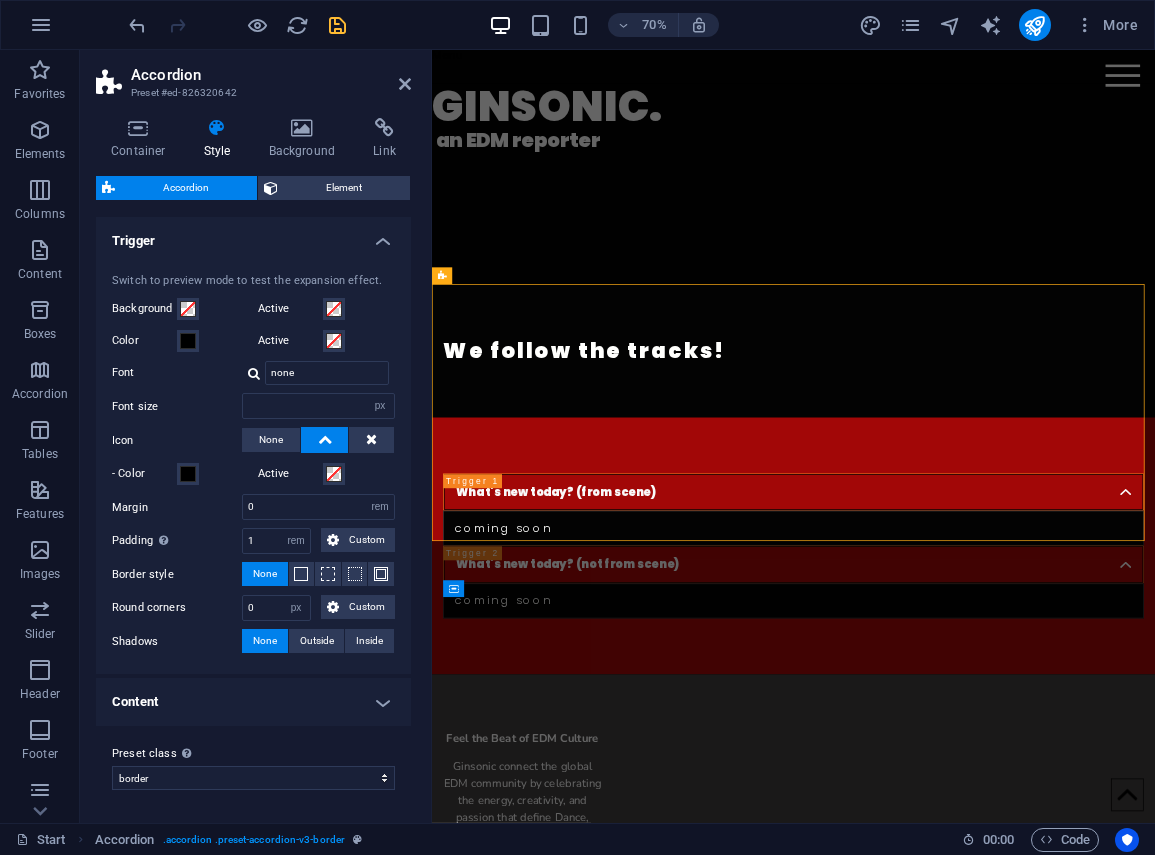 scroll, scrollTop: 485, scrollLeft: 0, axis: vertical 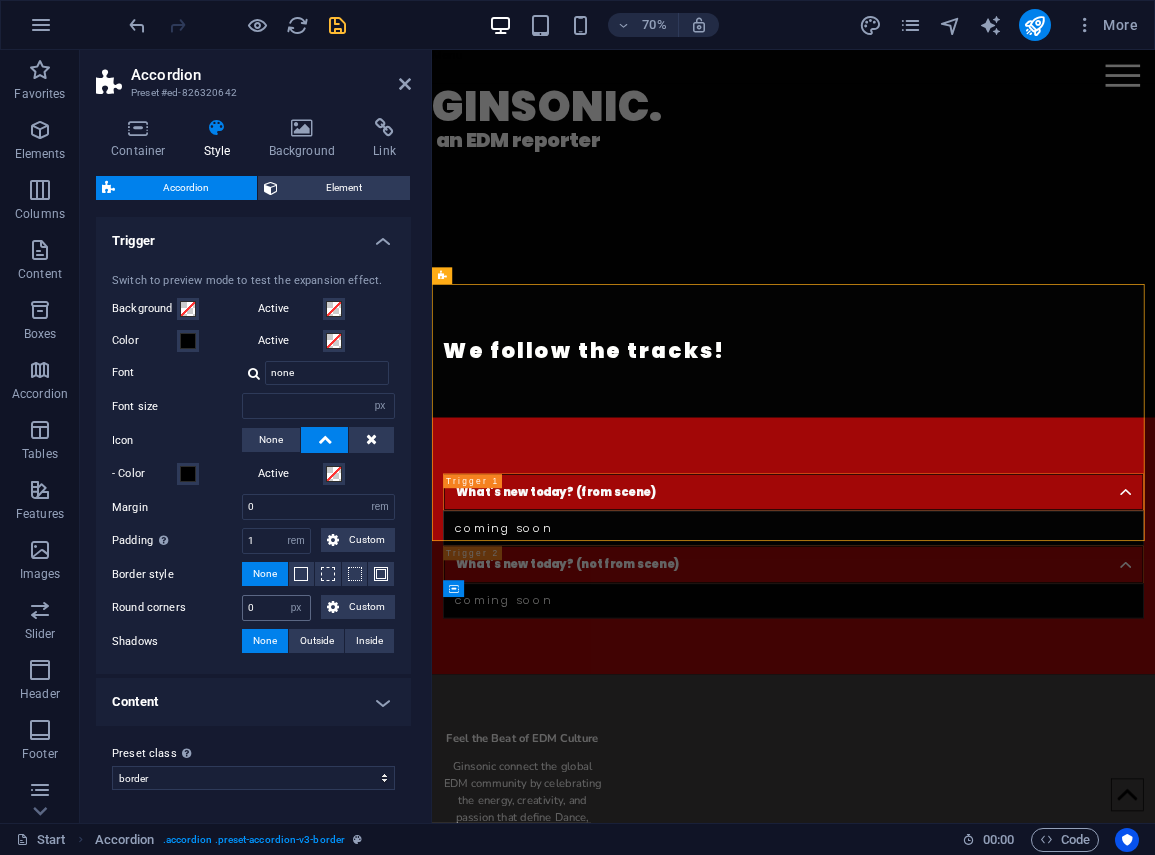 type 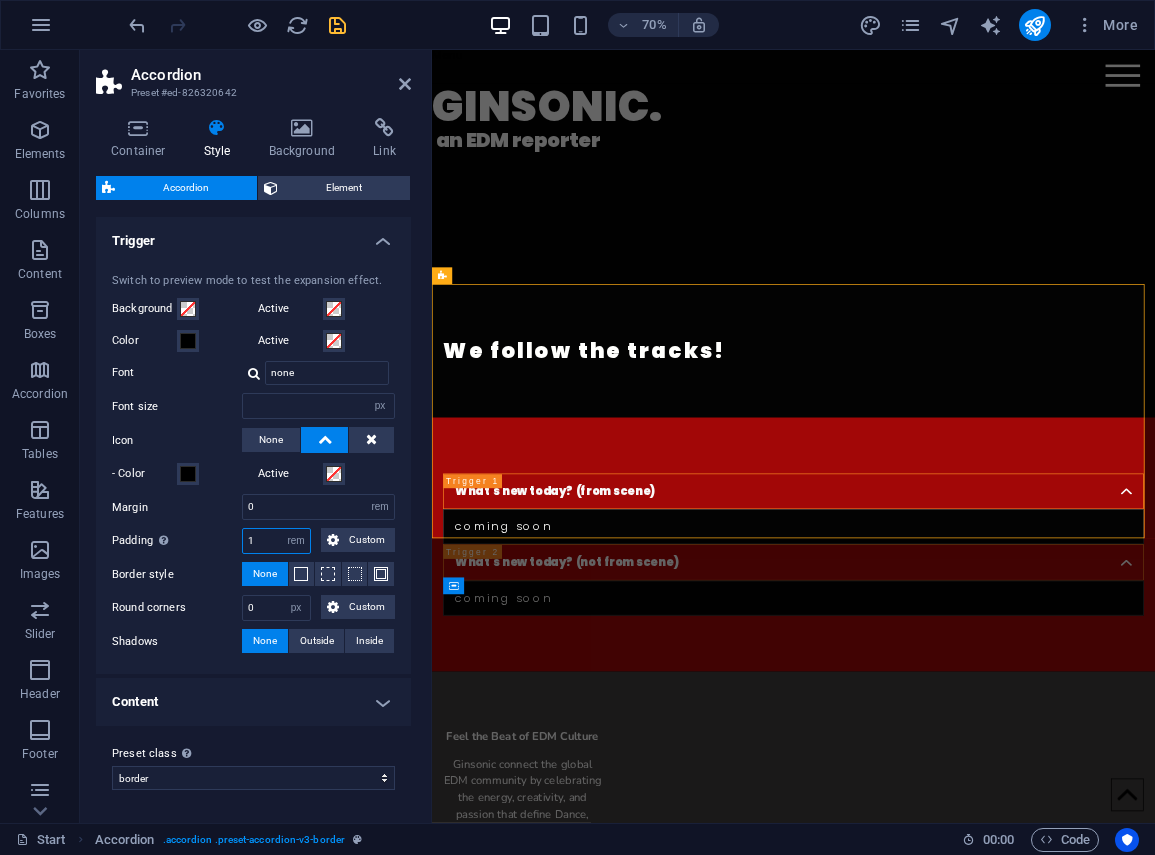 click on "1" at bounding box center [276, 541] 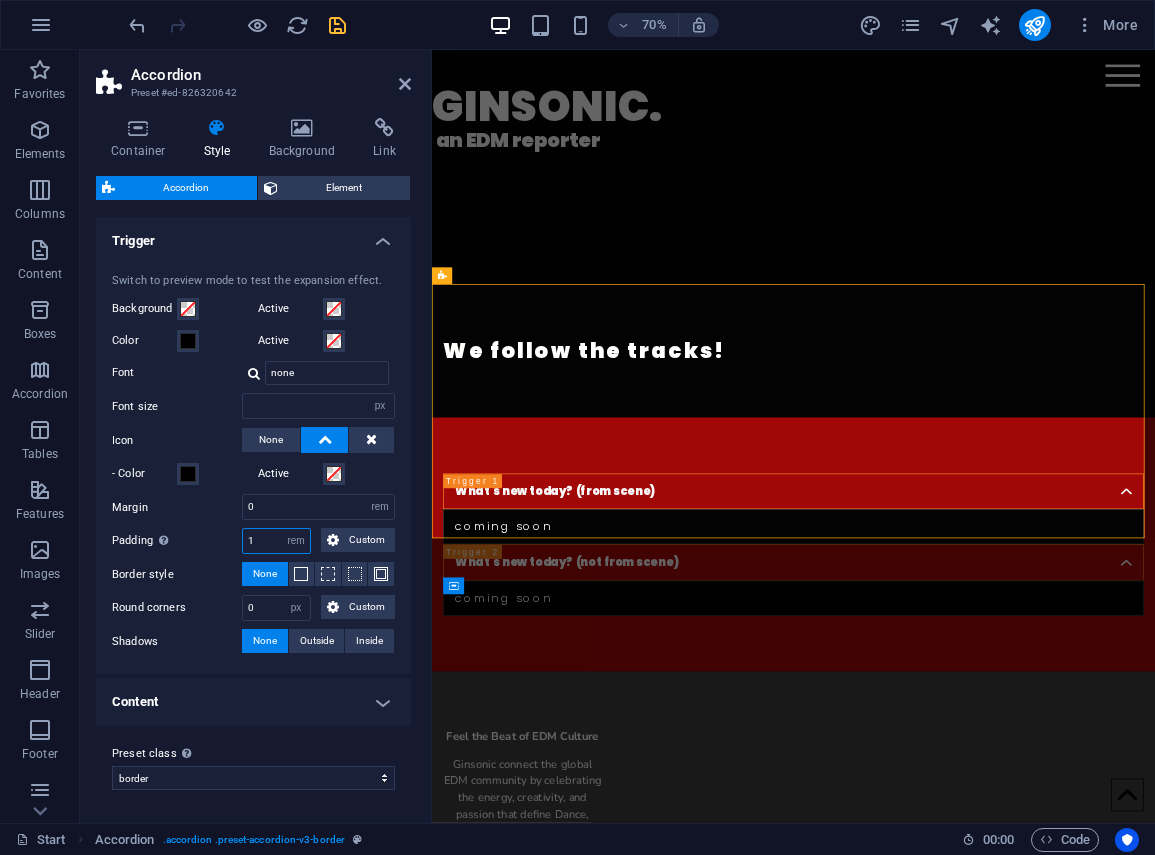 type on "0" 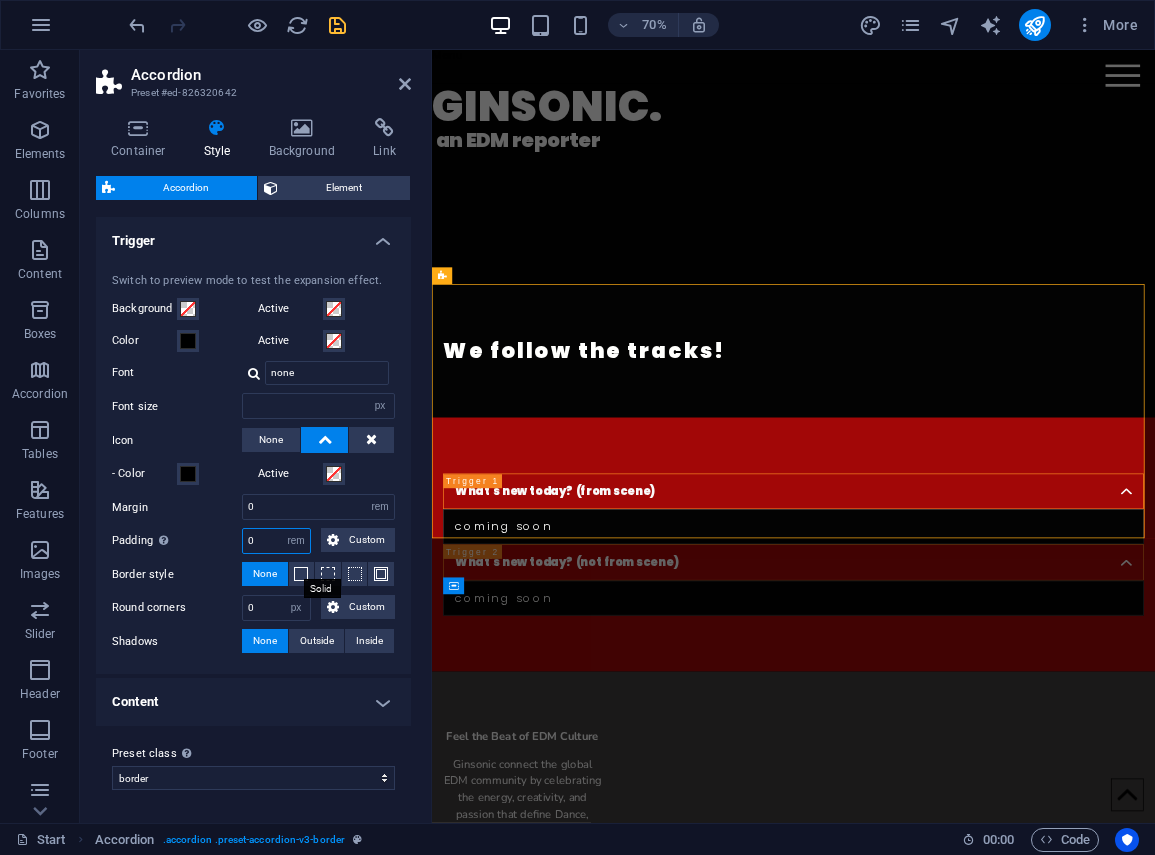 type 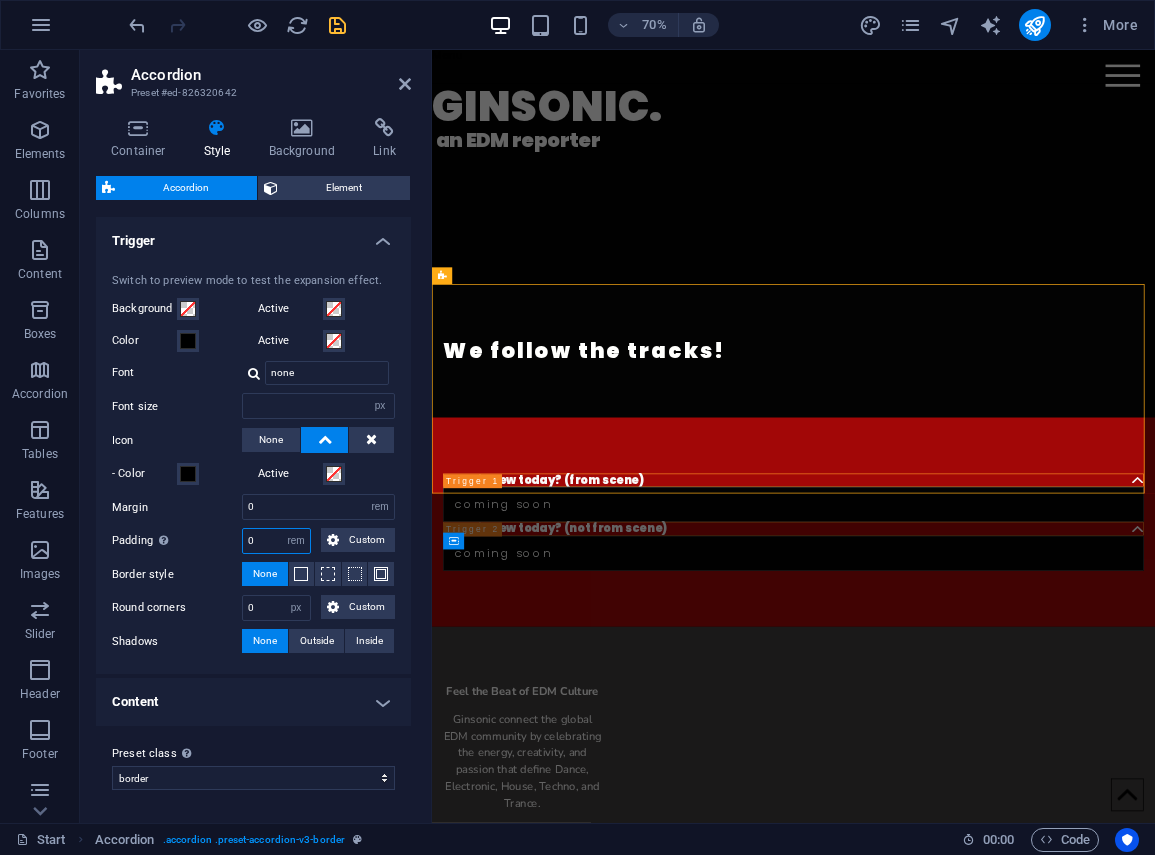 scroll, scrollTop: 484, scrollLeft: 0, axis: vertical 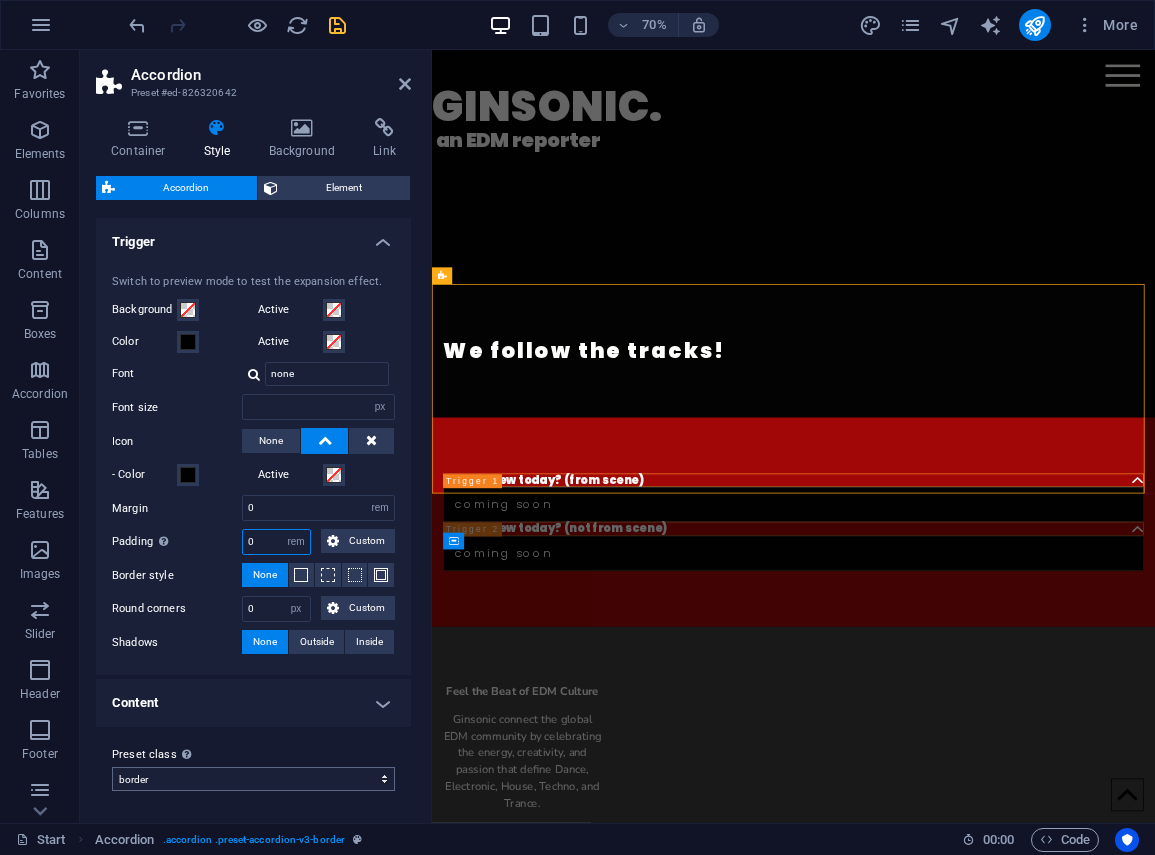 type on "0" 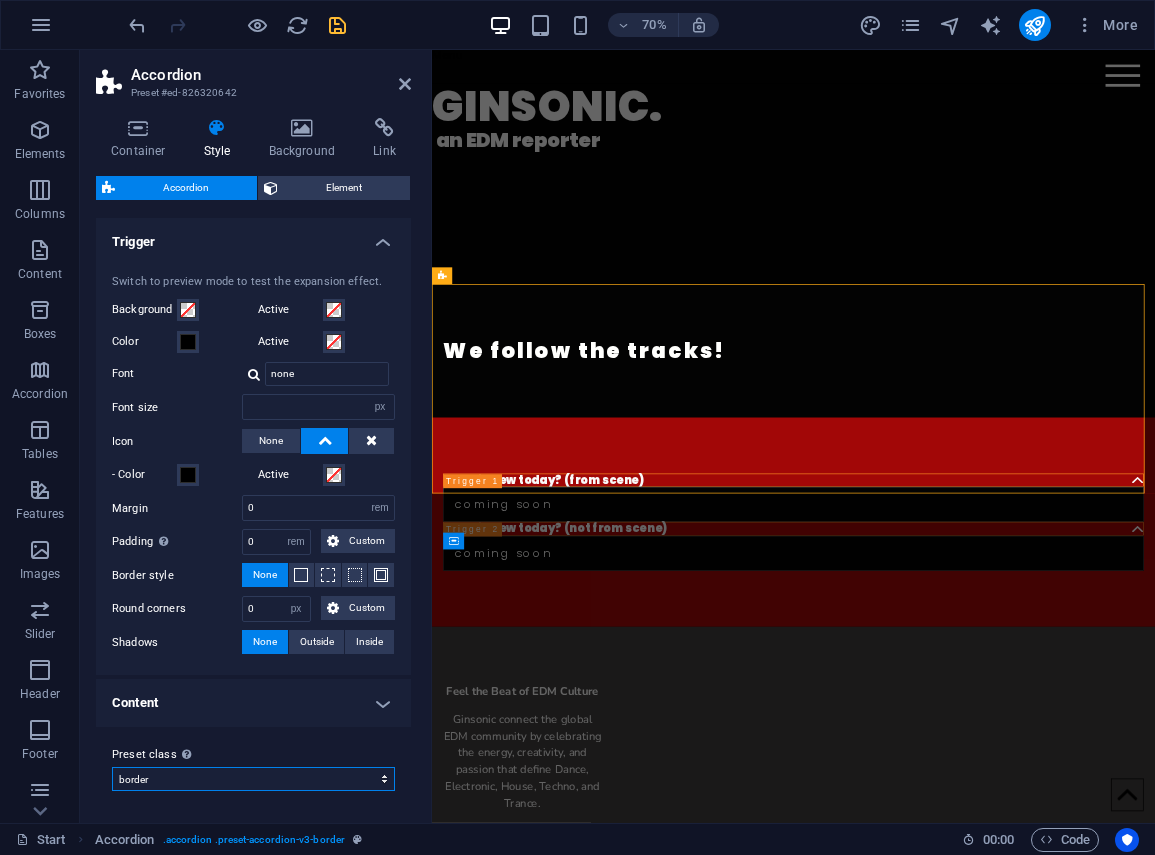 click on "border Add preset class" at bounding box center [253, 779] 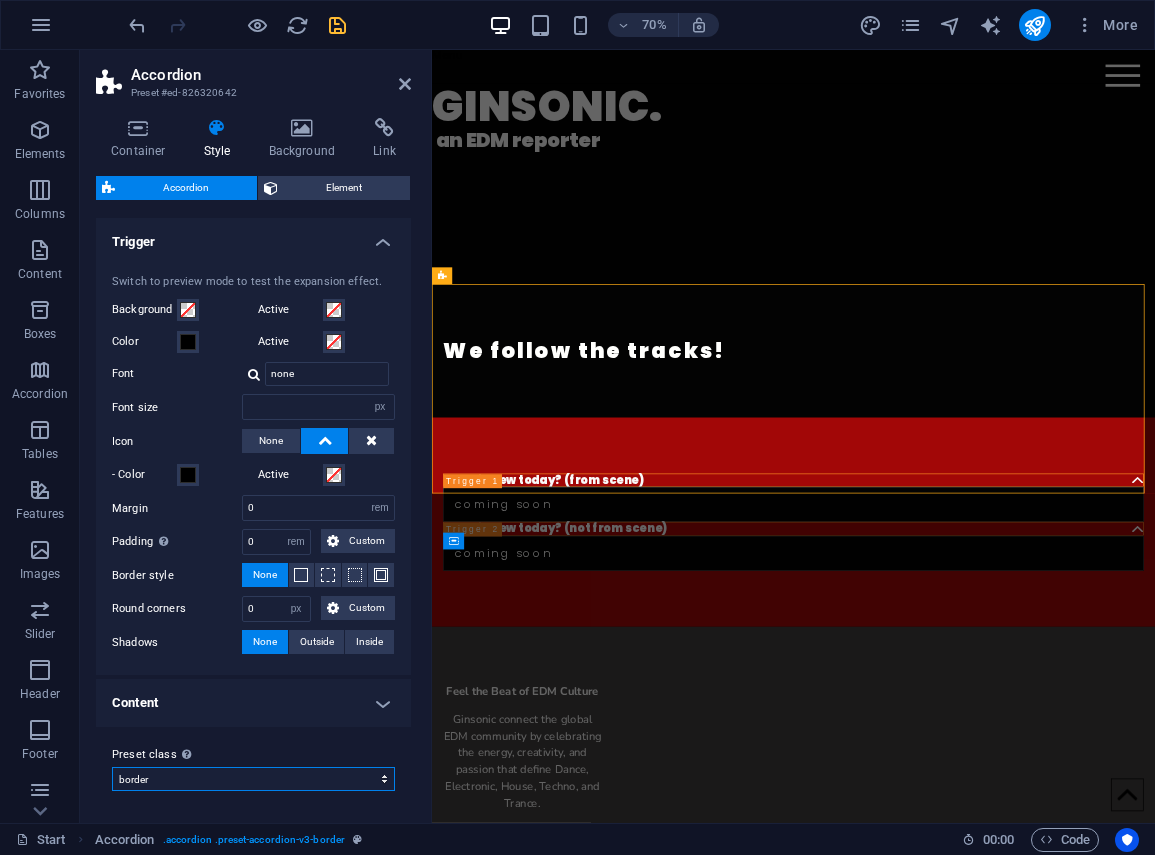 click on "border Add preset class" at bounding box center (253, 779) 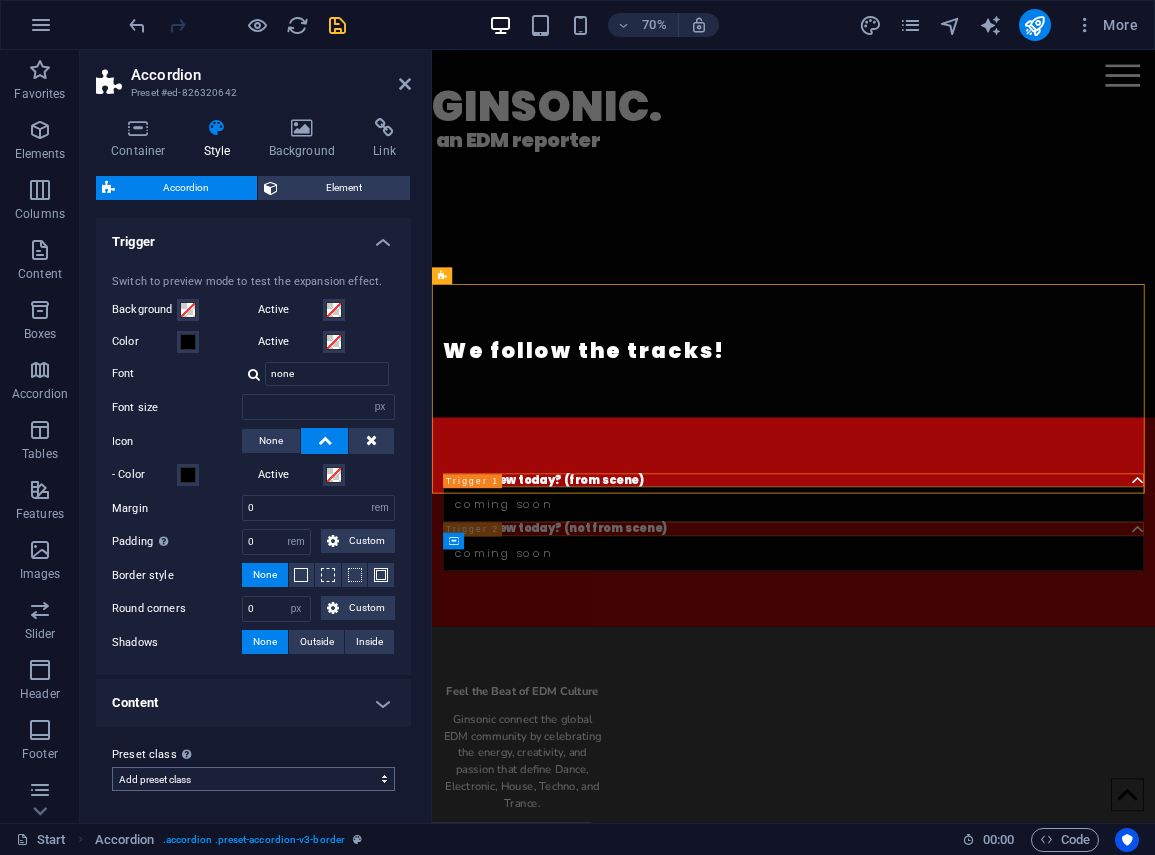 click on "border Add preset class" at bounding box center (253, 779) 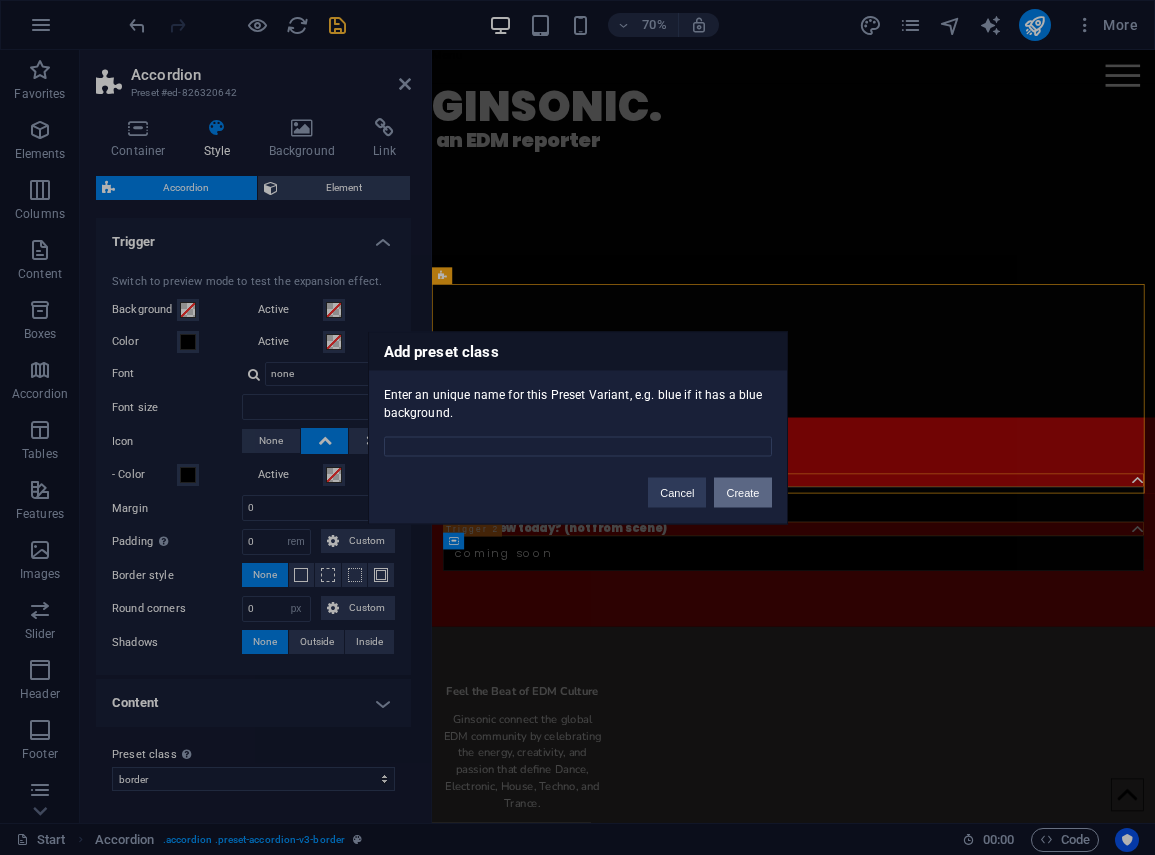 click on "Create" at bounding box center (742, 492) 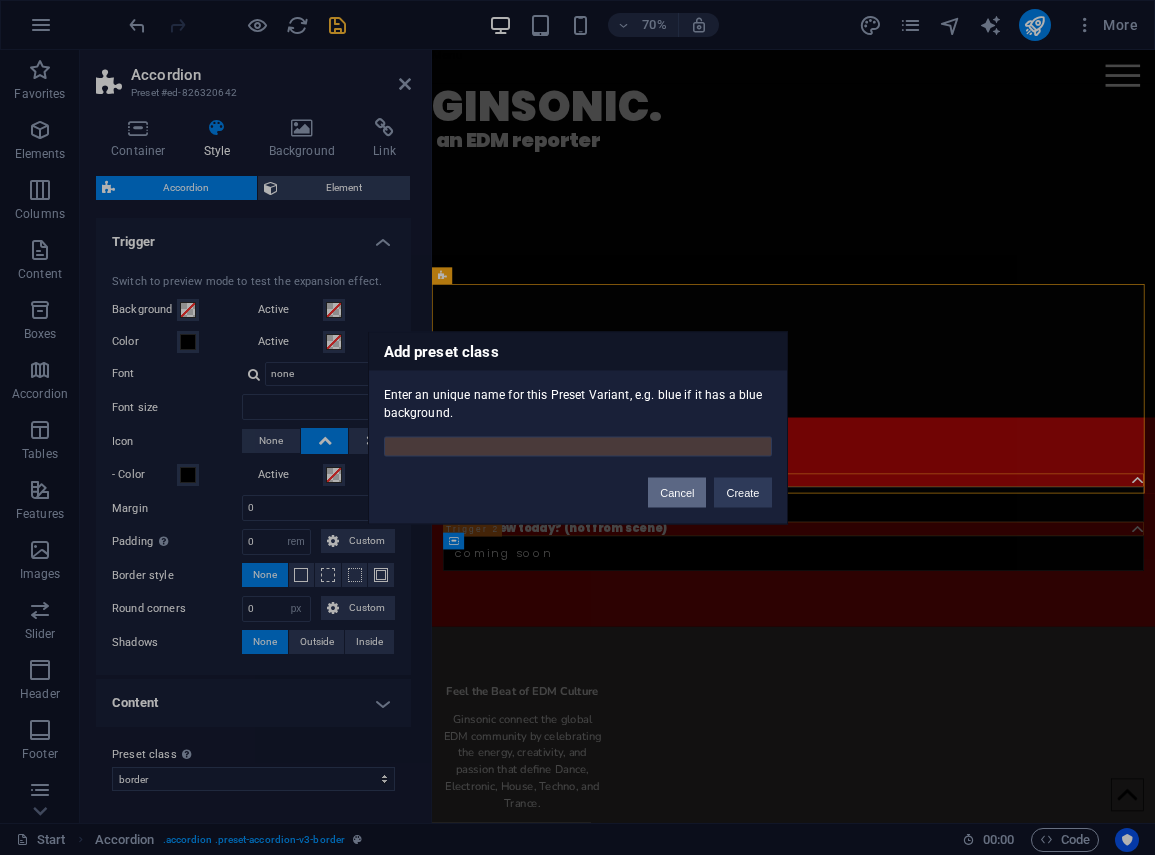 click on "Cancel" at bounding box center [677, 492] 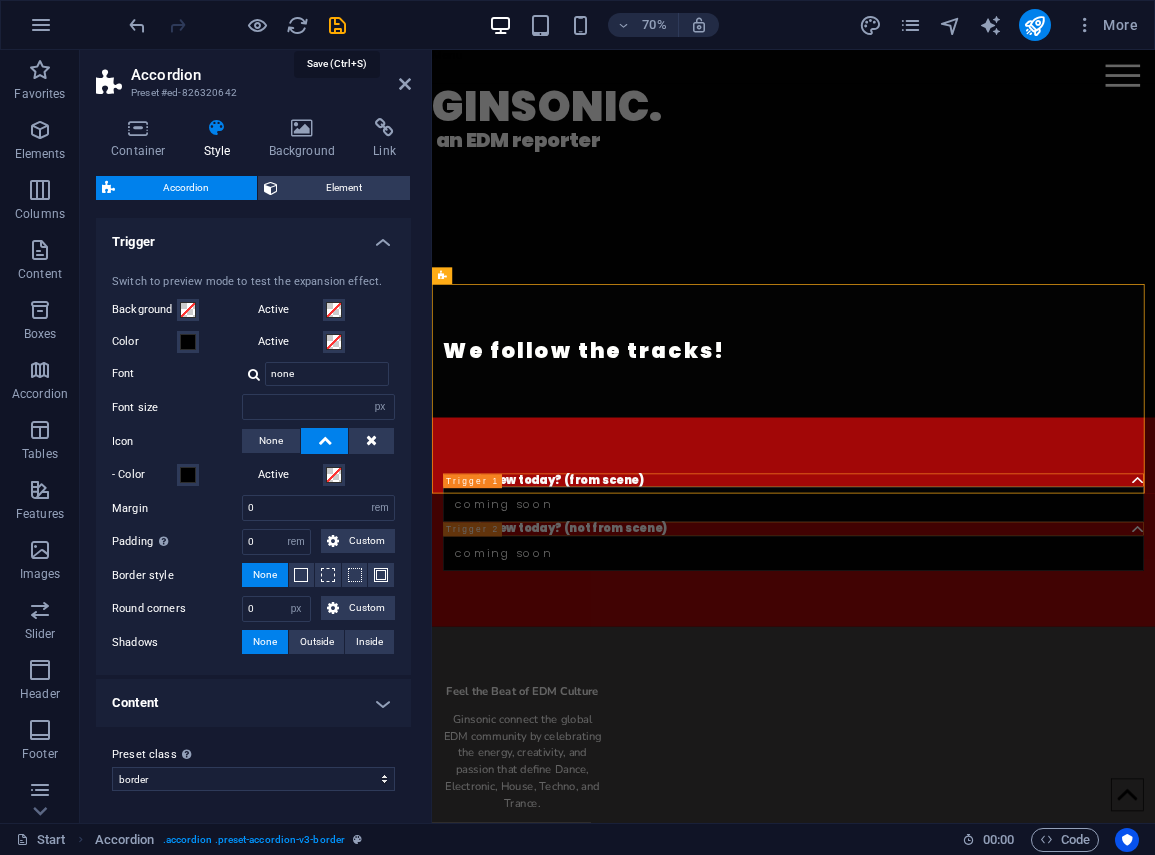 click at bounding box center [337, 25] 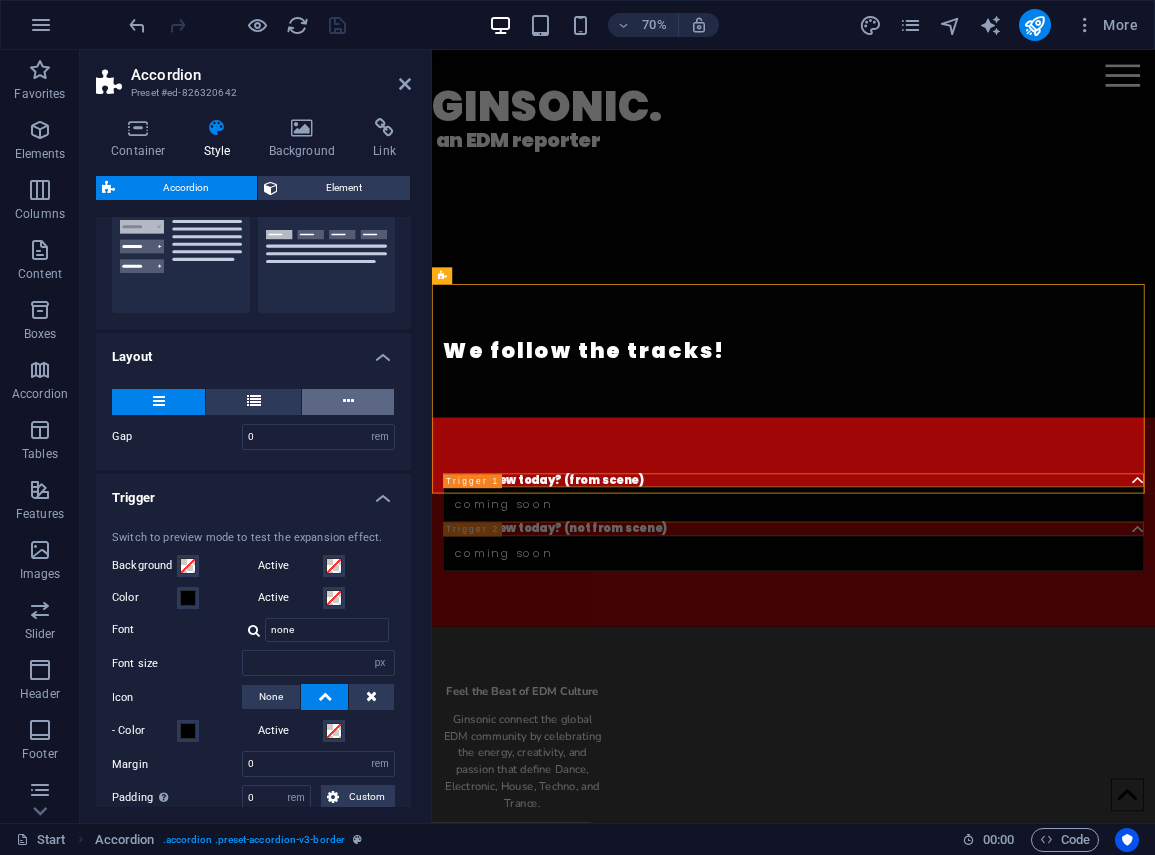 scroll, scrollTop: 300, scrollLeft: 0, axis: vertical 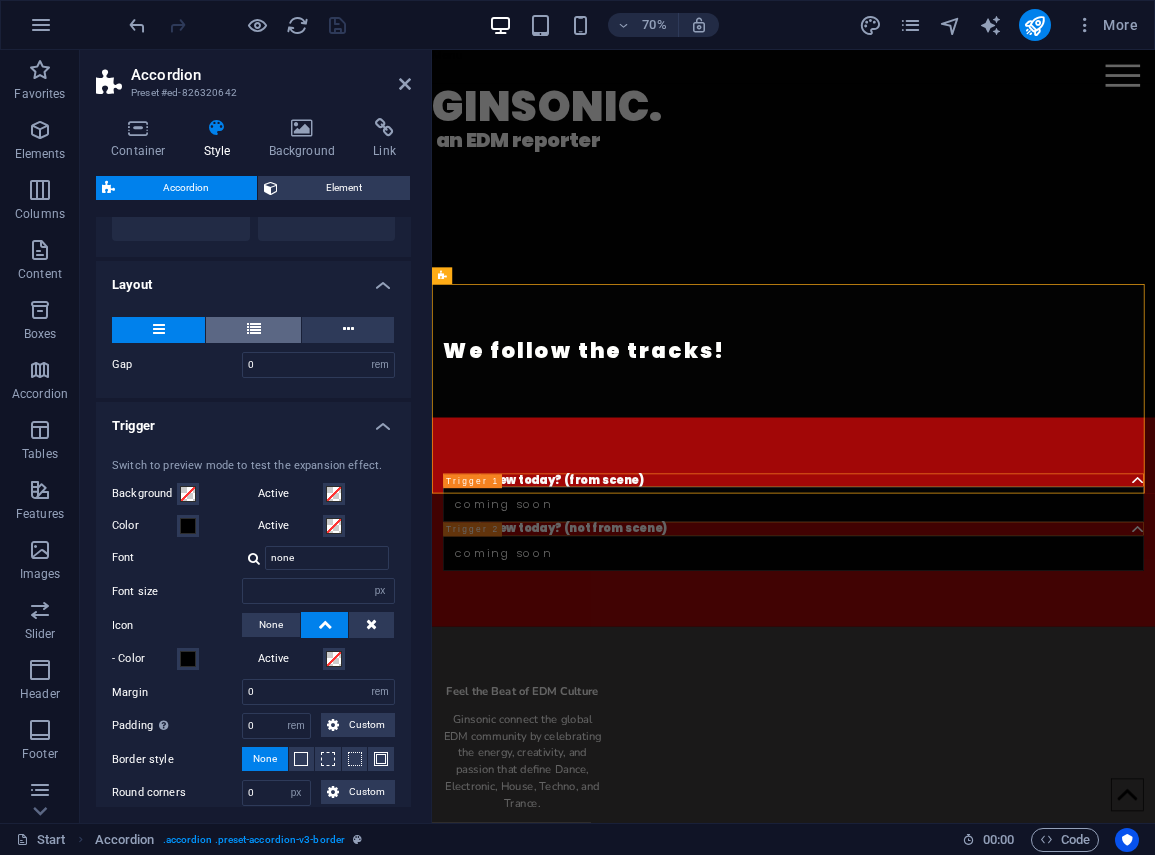 click at bounding box center [254, 329] 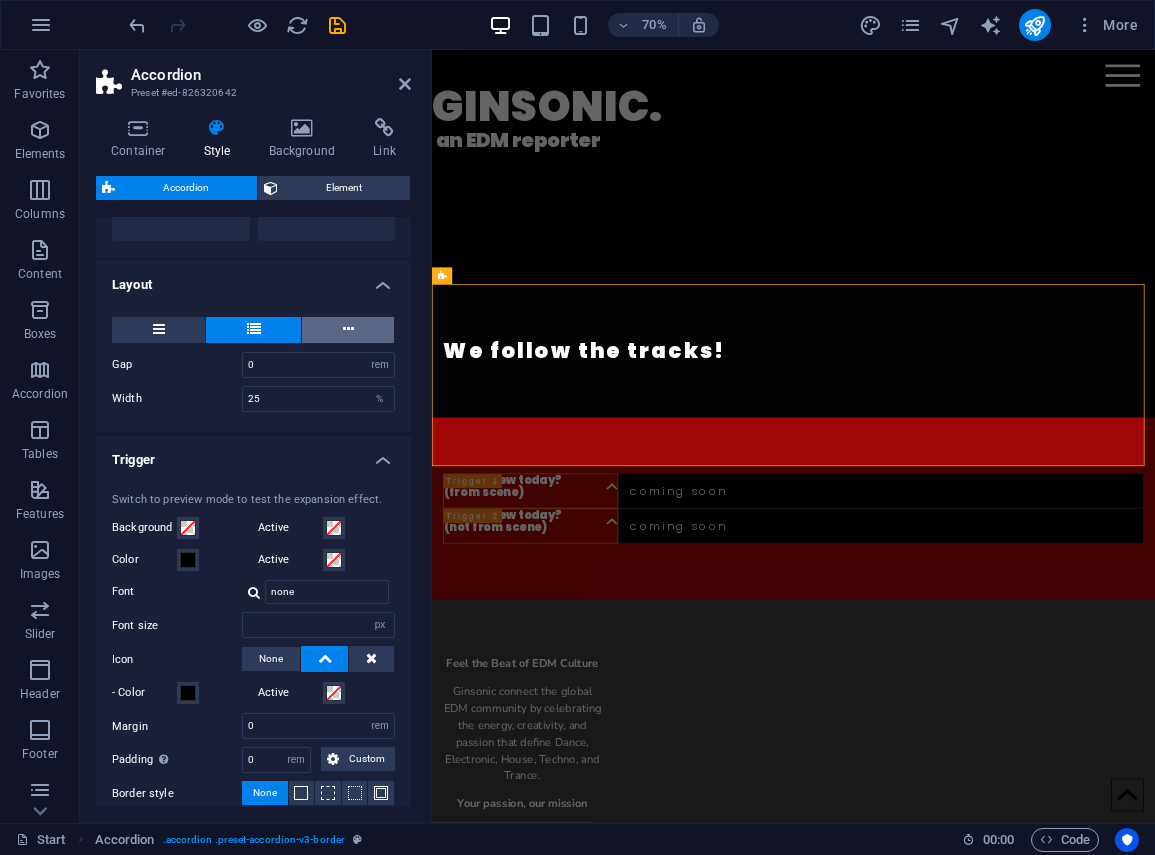 click at bounding box center [348, 330] 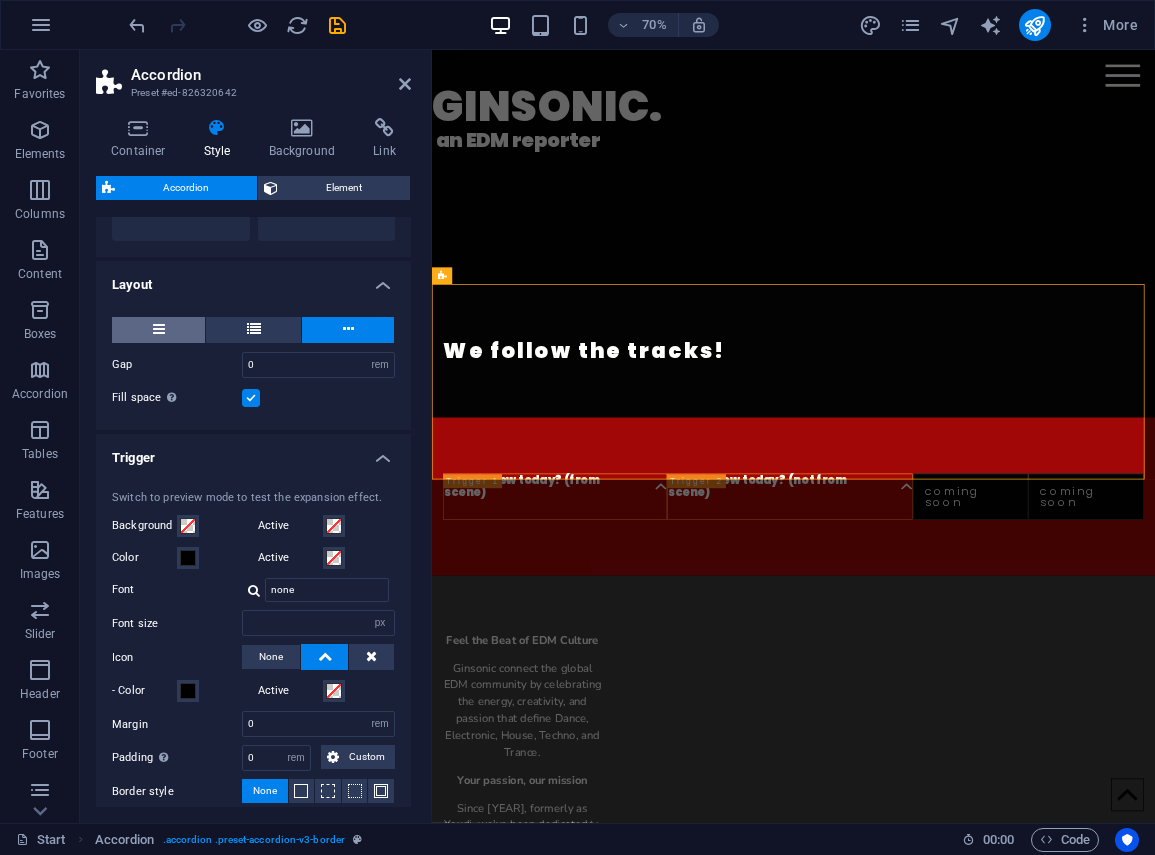 click at bounding box center [159, 329] 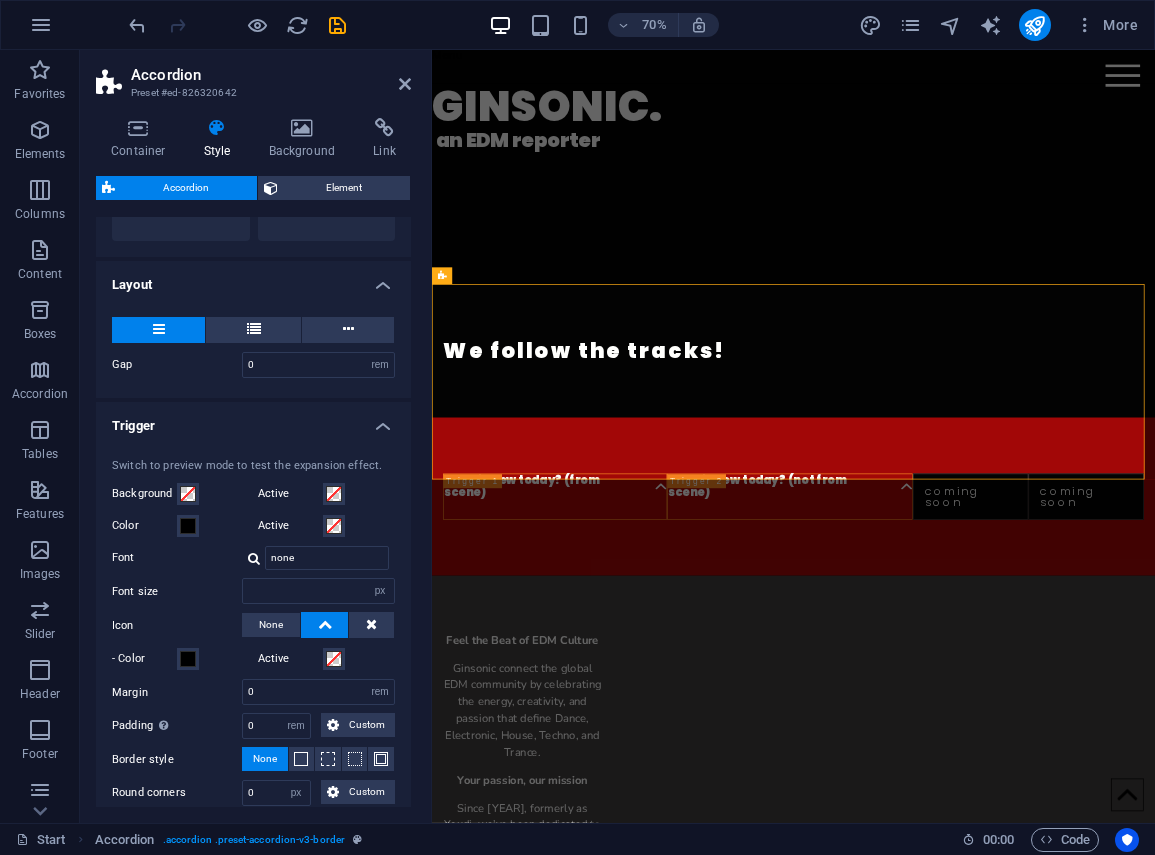 type 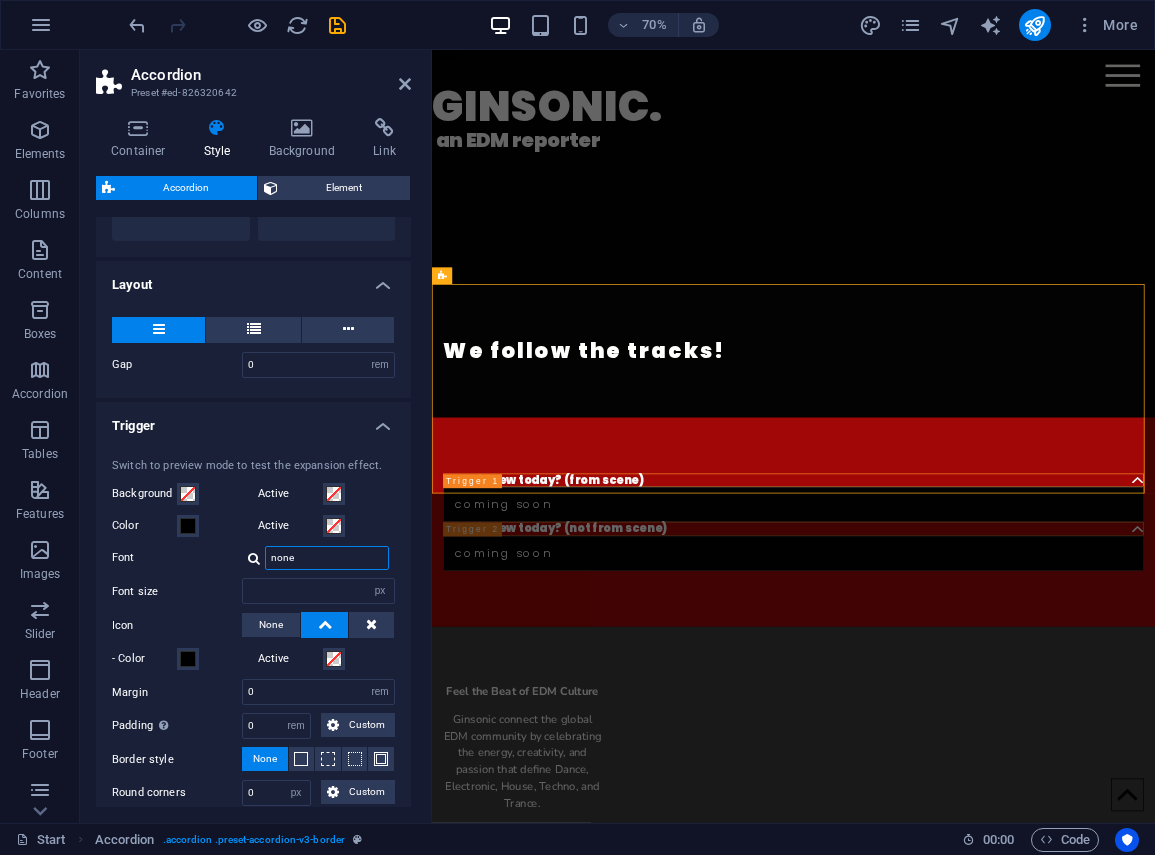 click on "none" at bounding box center [327, 558] 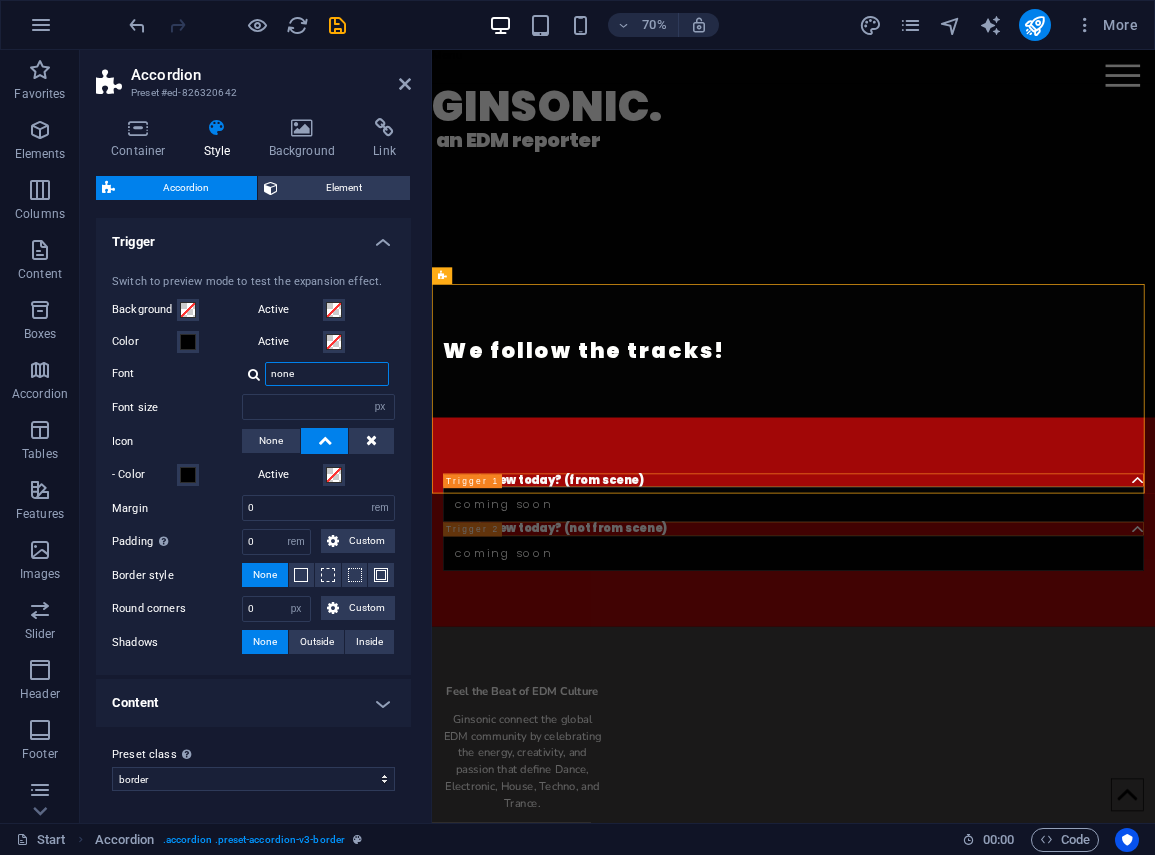 scroll, scrollTop: 0, scrollLeft: 0, axis: both 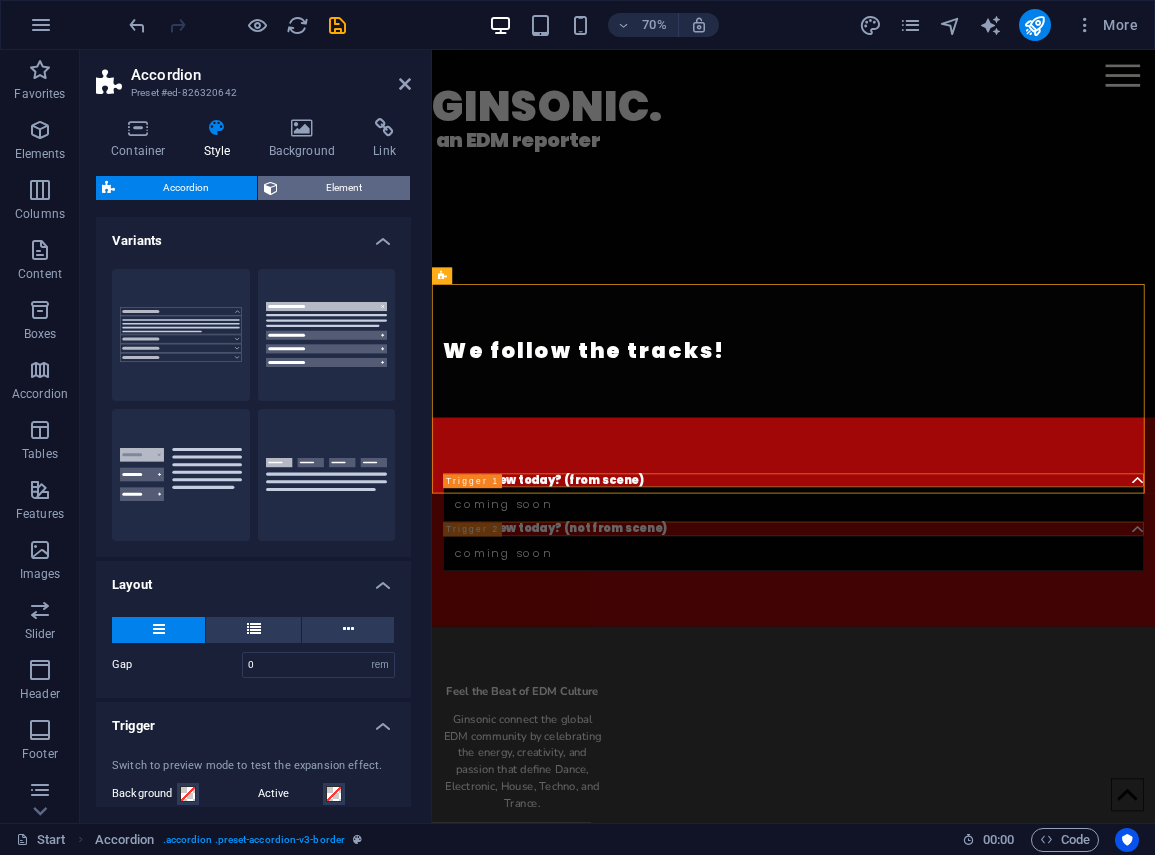 click on "Element" at bounding box center [344, 188] 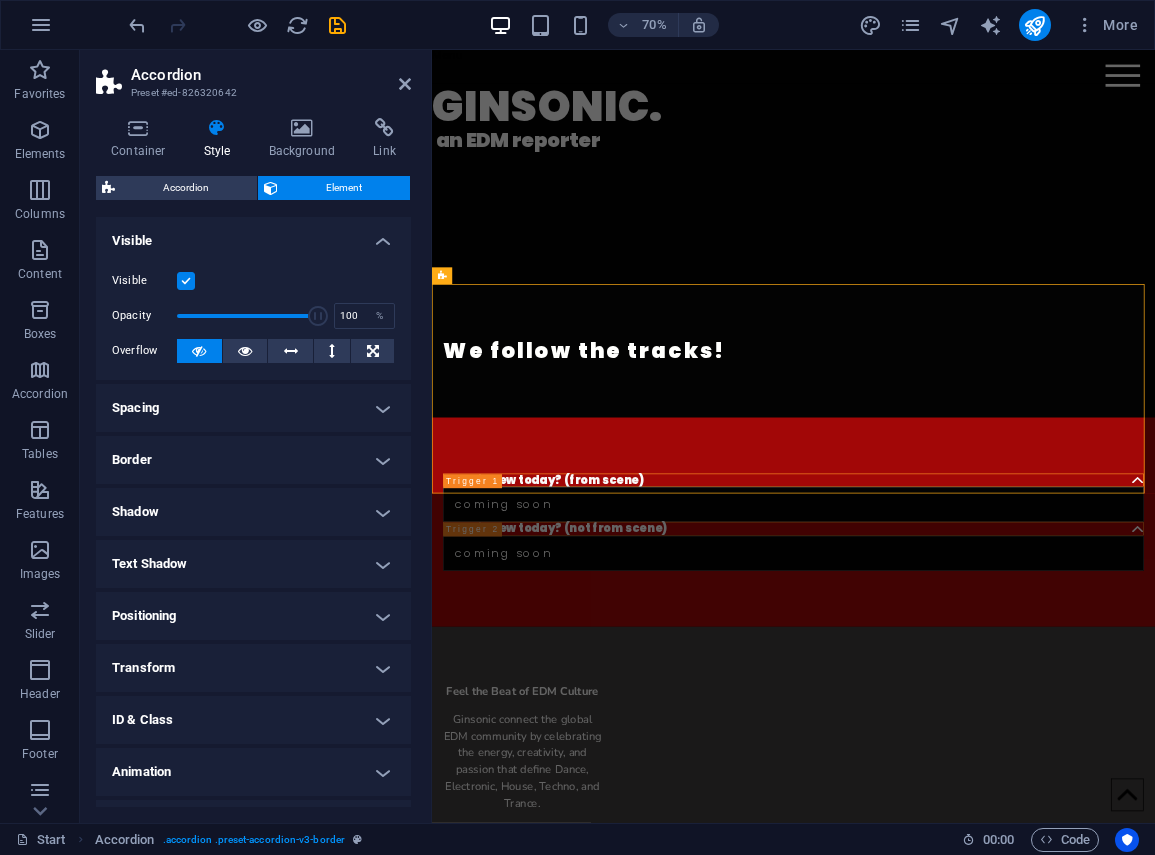 click on "Spacing" at bounding box center [253, 408] 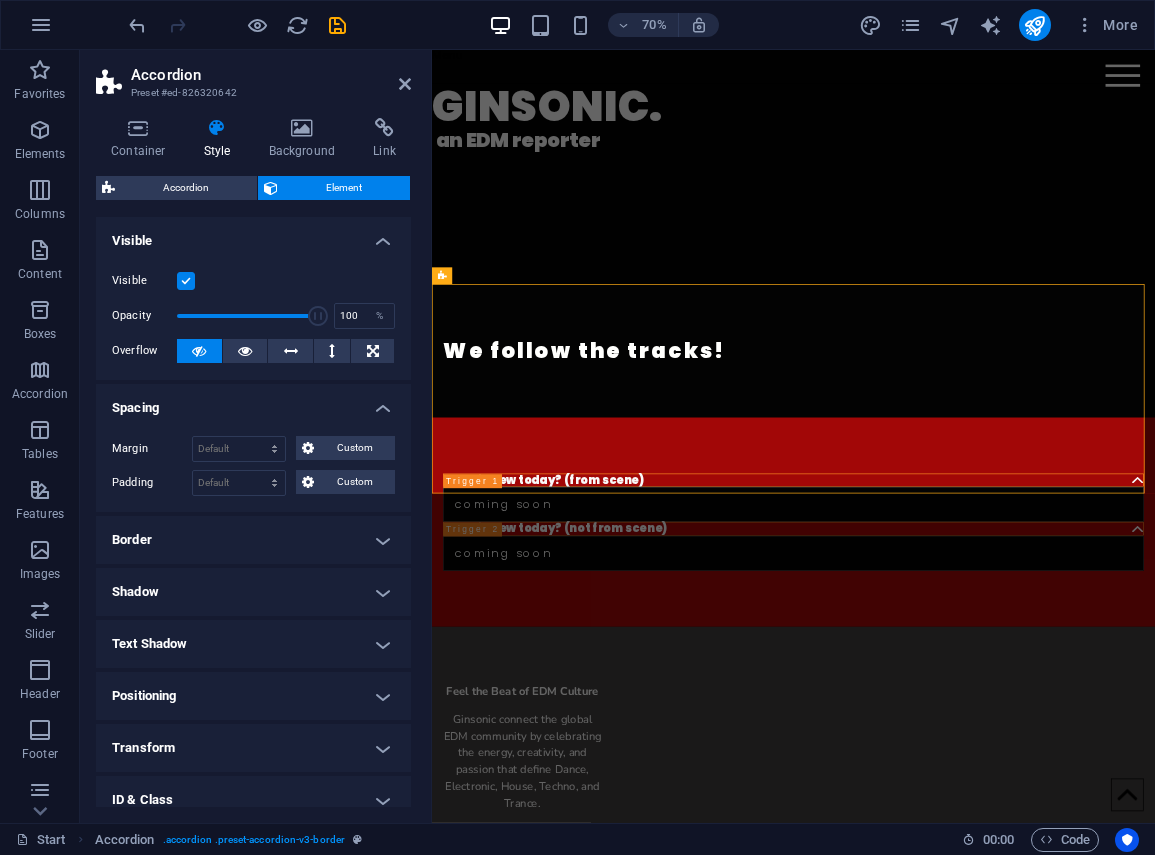 click on "Border" at bounding box center [253, 540] 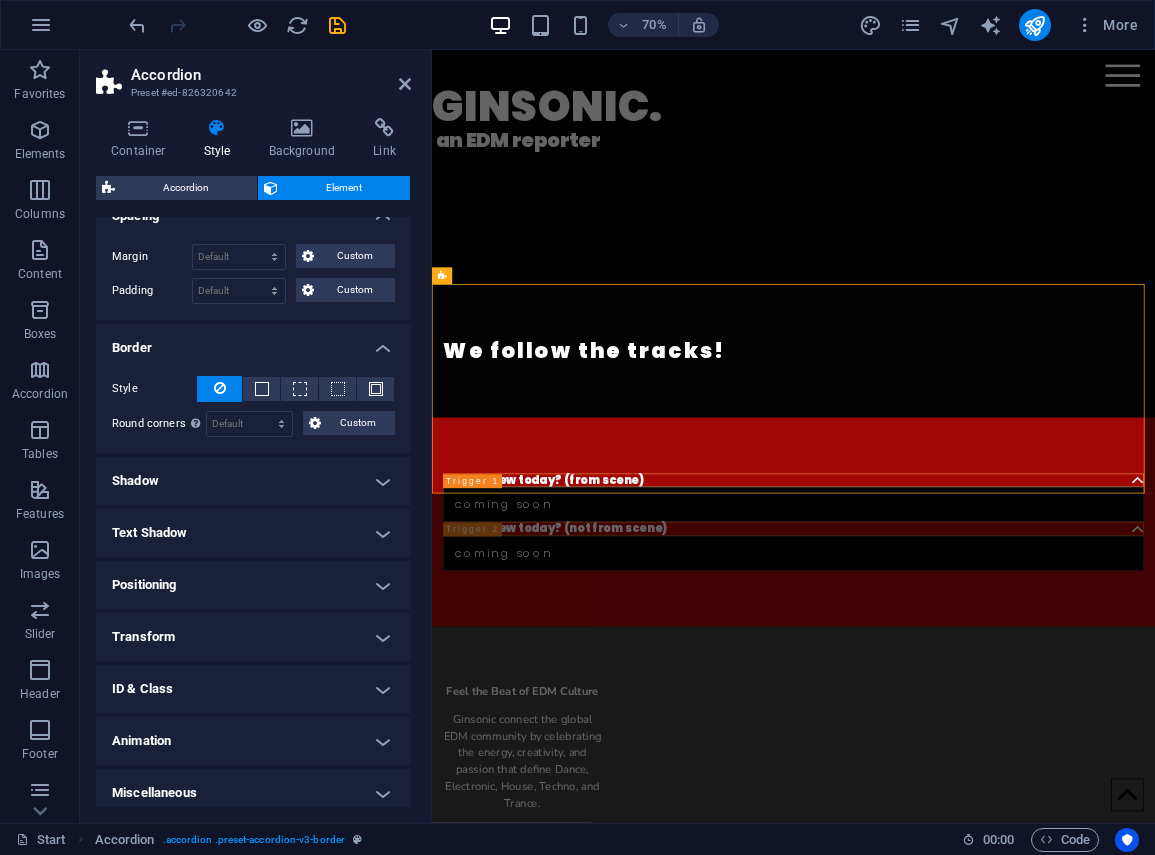 scroll, scrollTop: 200, scrollLeft: 0, axis: vertical 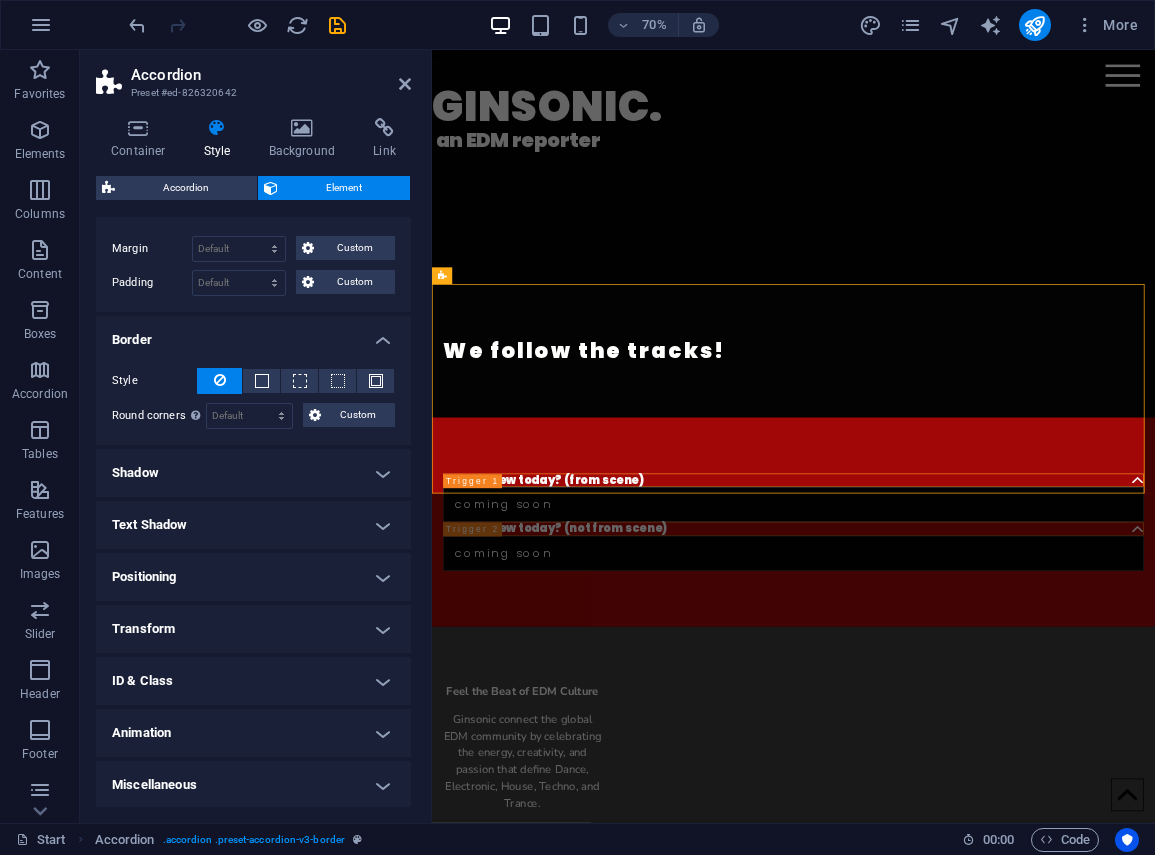 click on "Positioning" at bounding box center (253, 577) 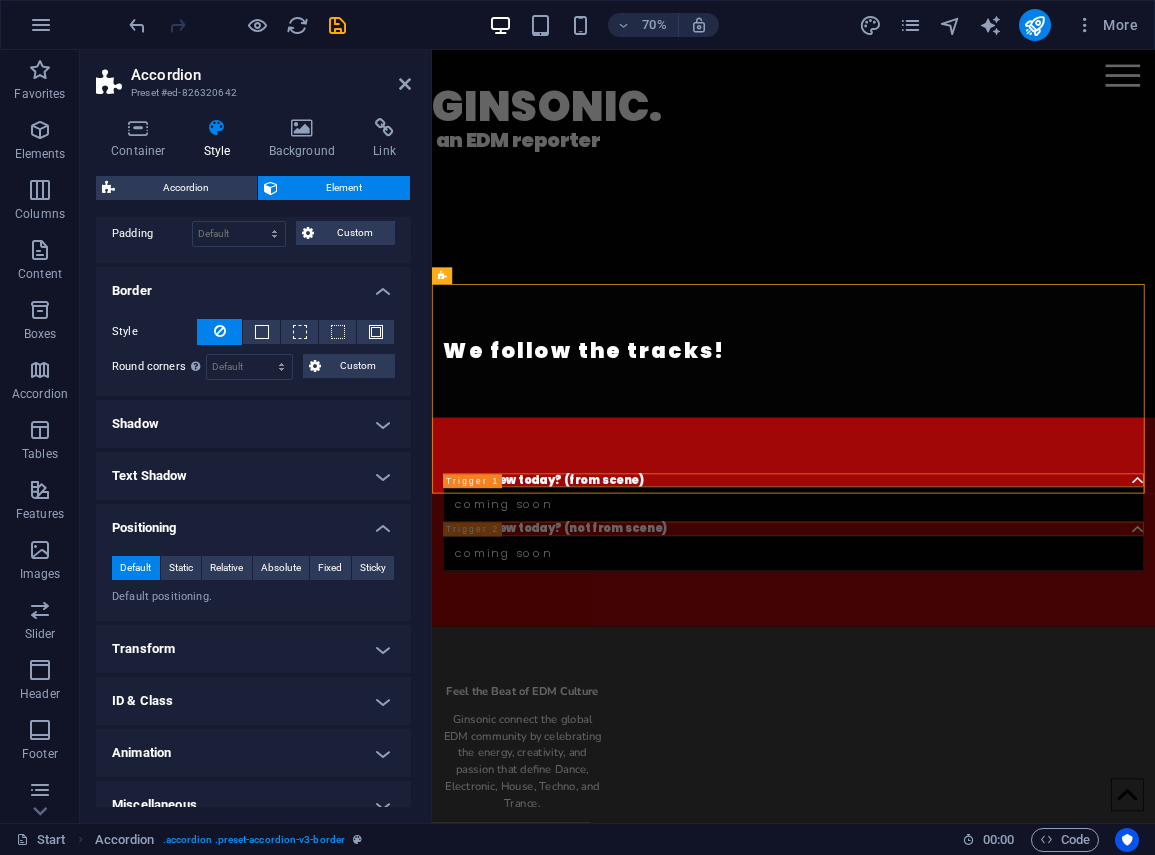 scroll, scrollTop: 271, scrollLeft: 0, axis: vertical 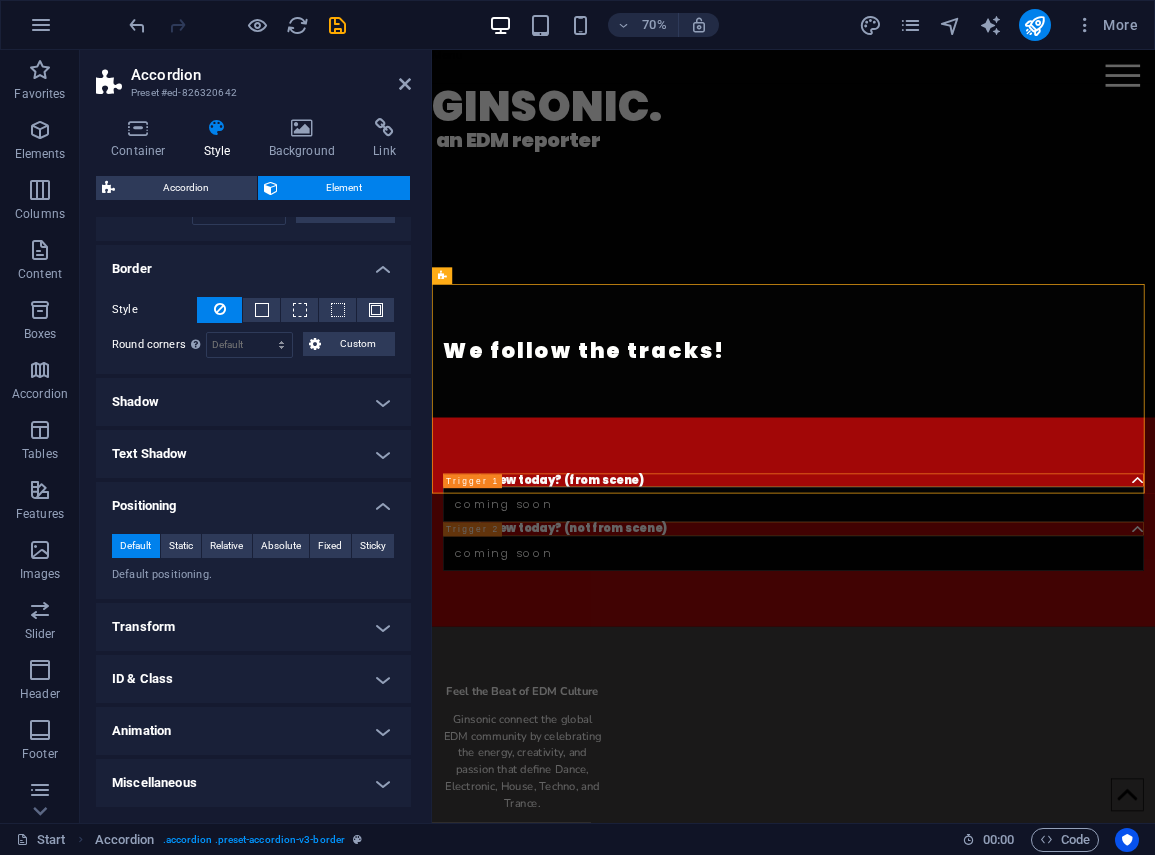 click on "Miscellaneous" at bounding box center (253, 783) 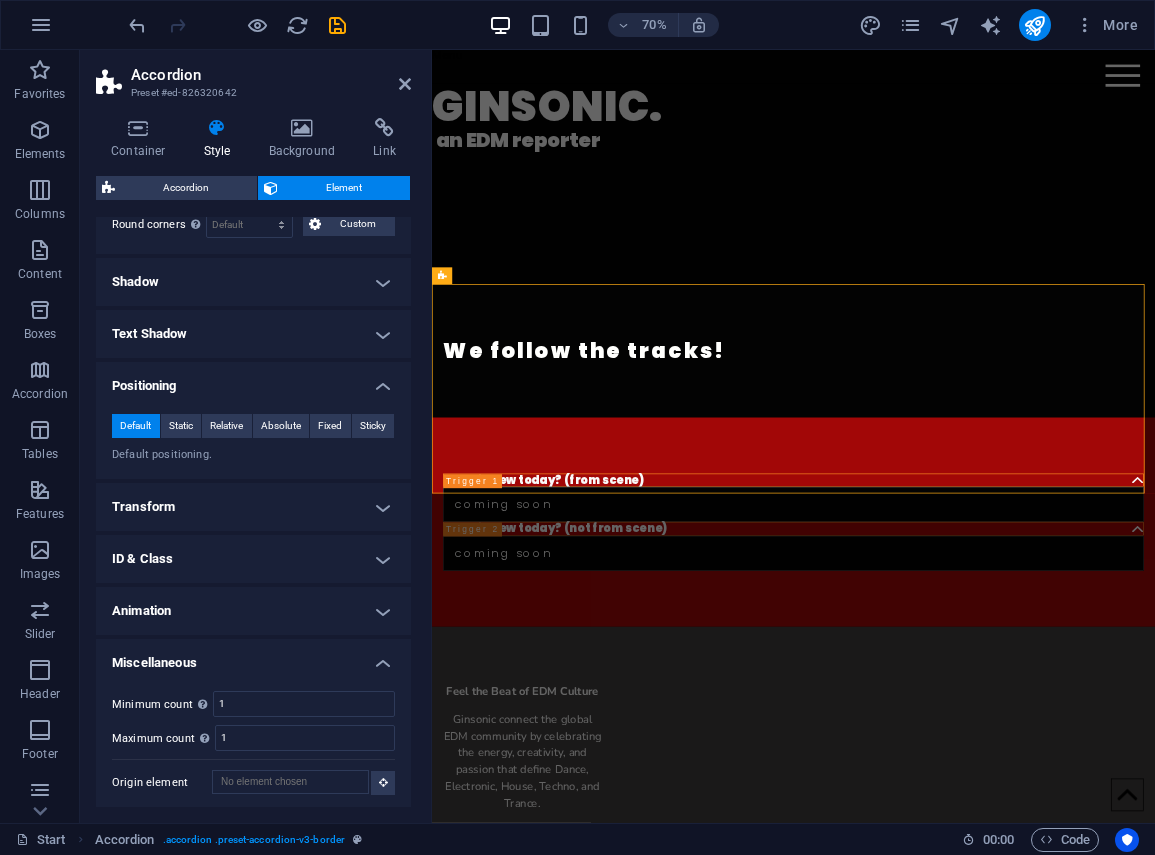 scroll, scrollTop: 395, scrollLeft: 0, axis: vertical 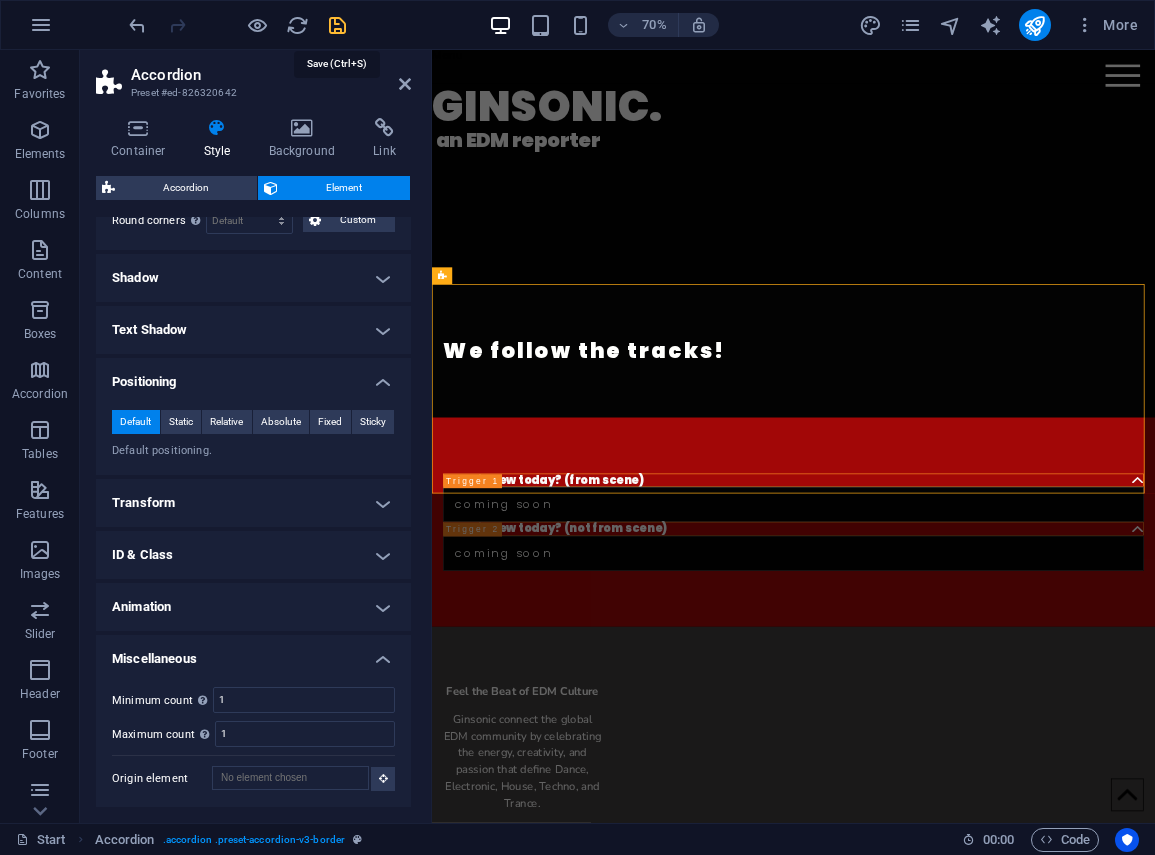 click at bounding box center (337, 25) 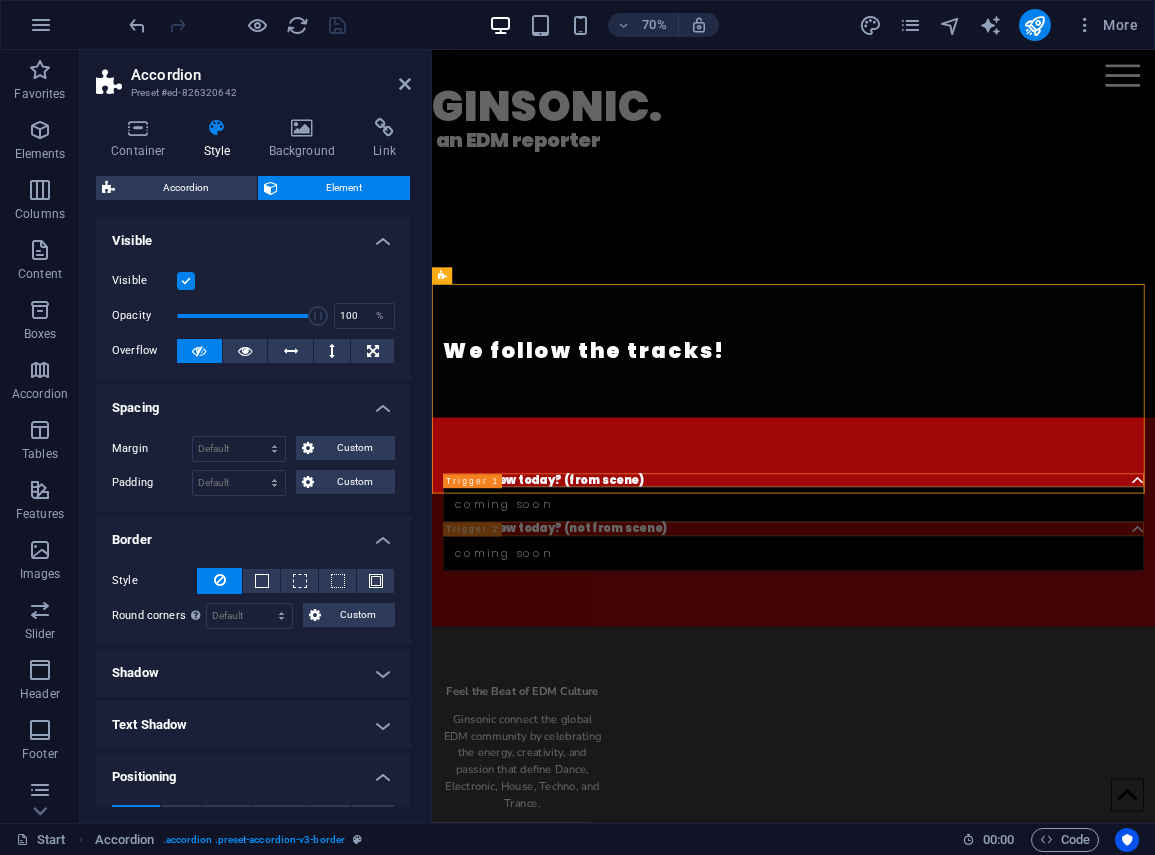 click on "Accordion" at bounding box center [271, 75] 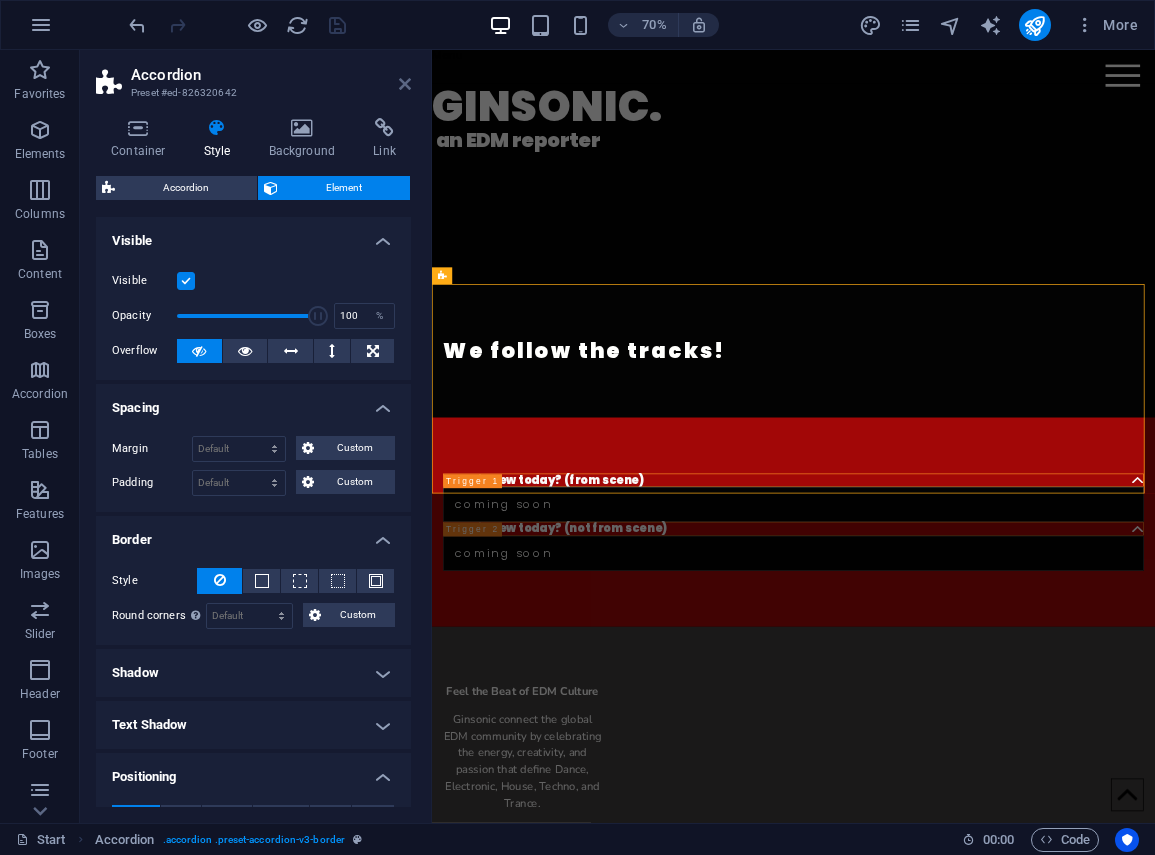 click at bounding box center (405, 84) 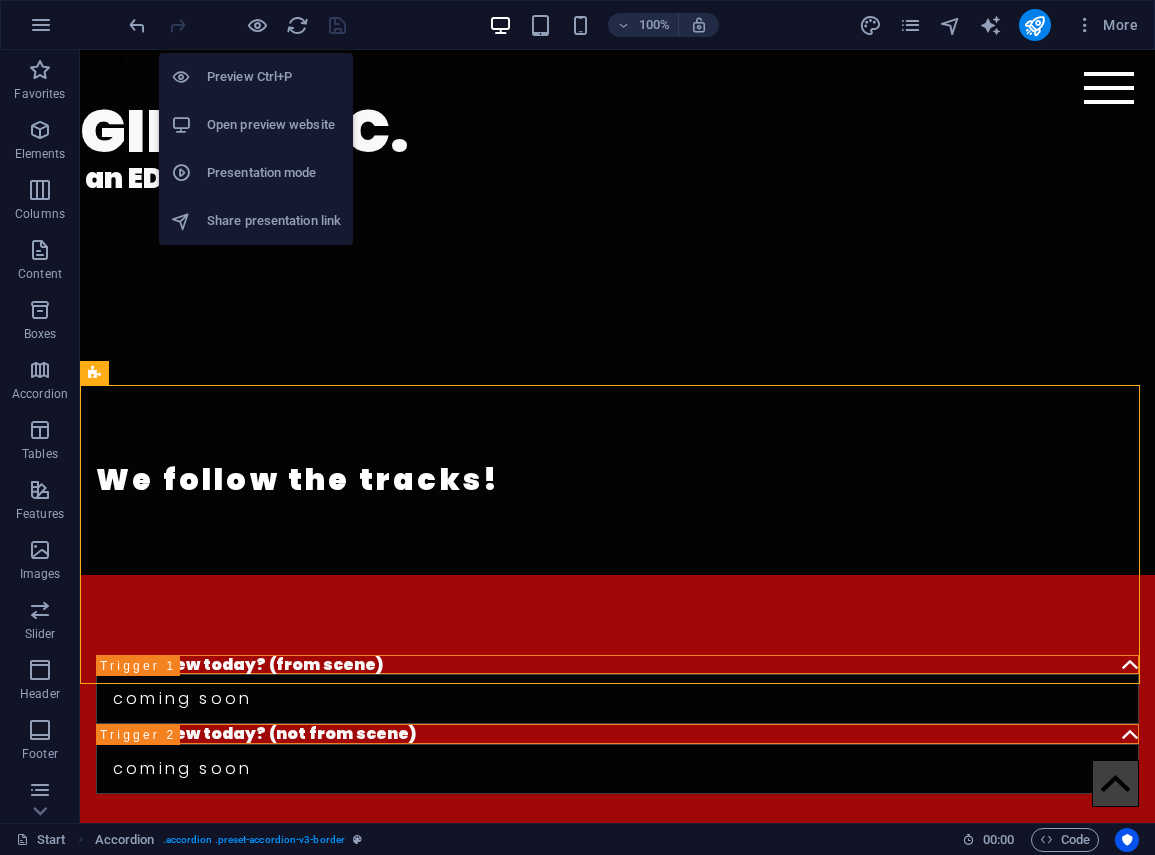 click on "Open preview website" at bounding box center (256, 125) 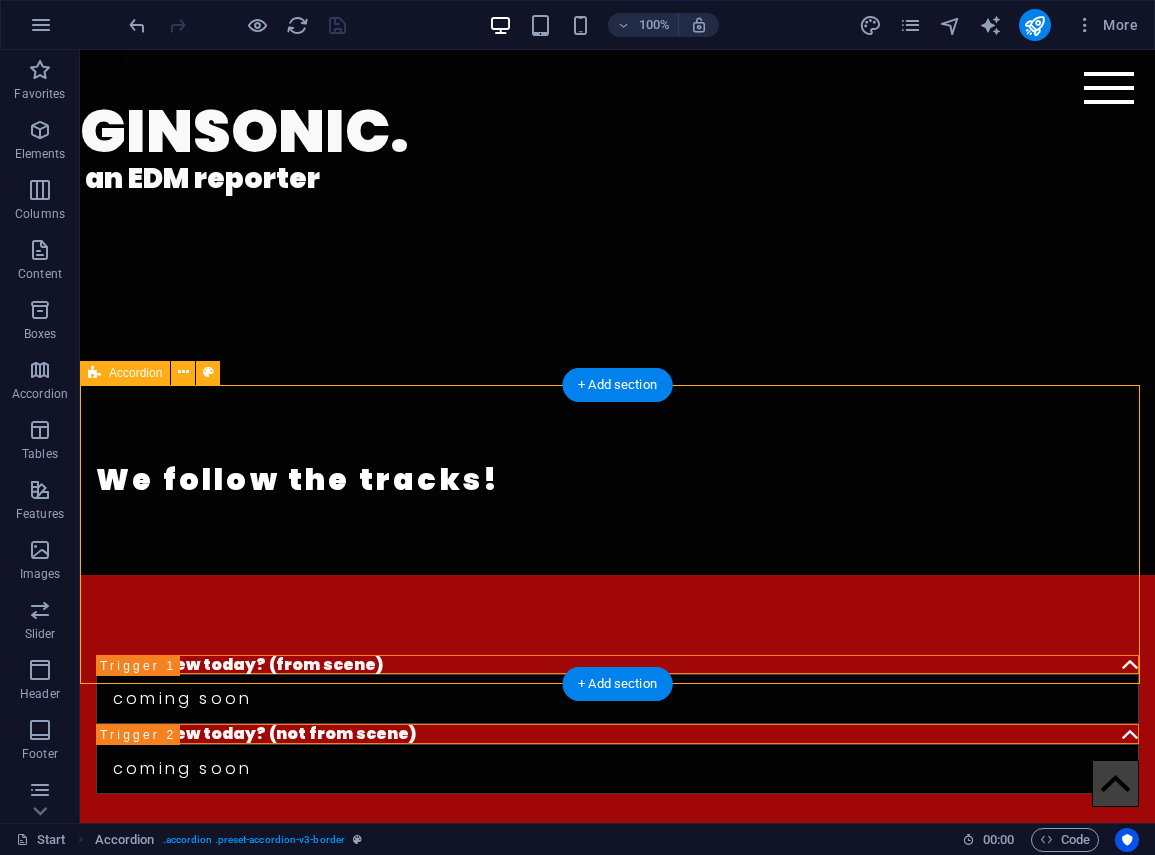 click on "What's new today? (from scene) coming soon What's new today? (not from scene) coming soon" at bounding box center [617, 724] 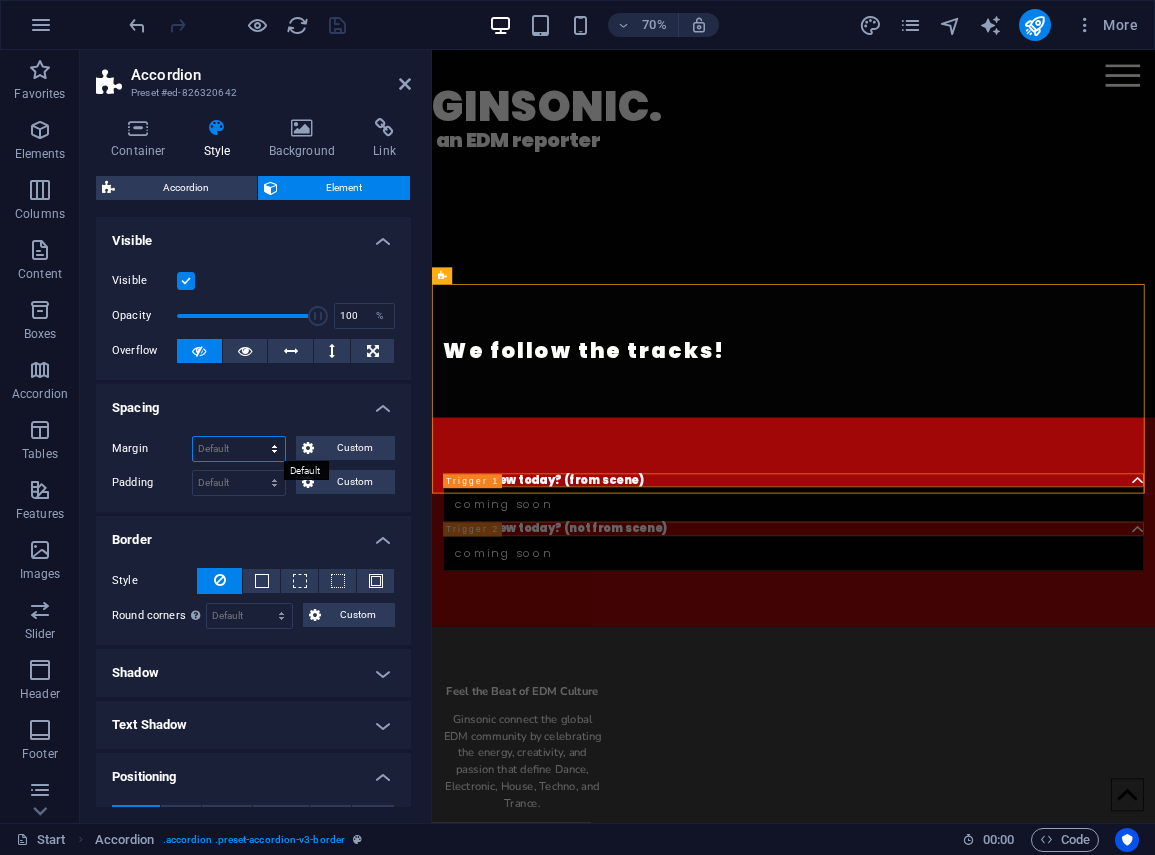 click on "Default auto px % rem vw vh Custom" at bounding box center (239, 449) 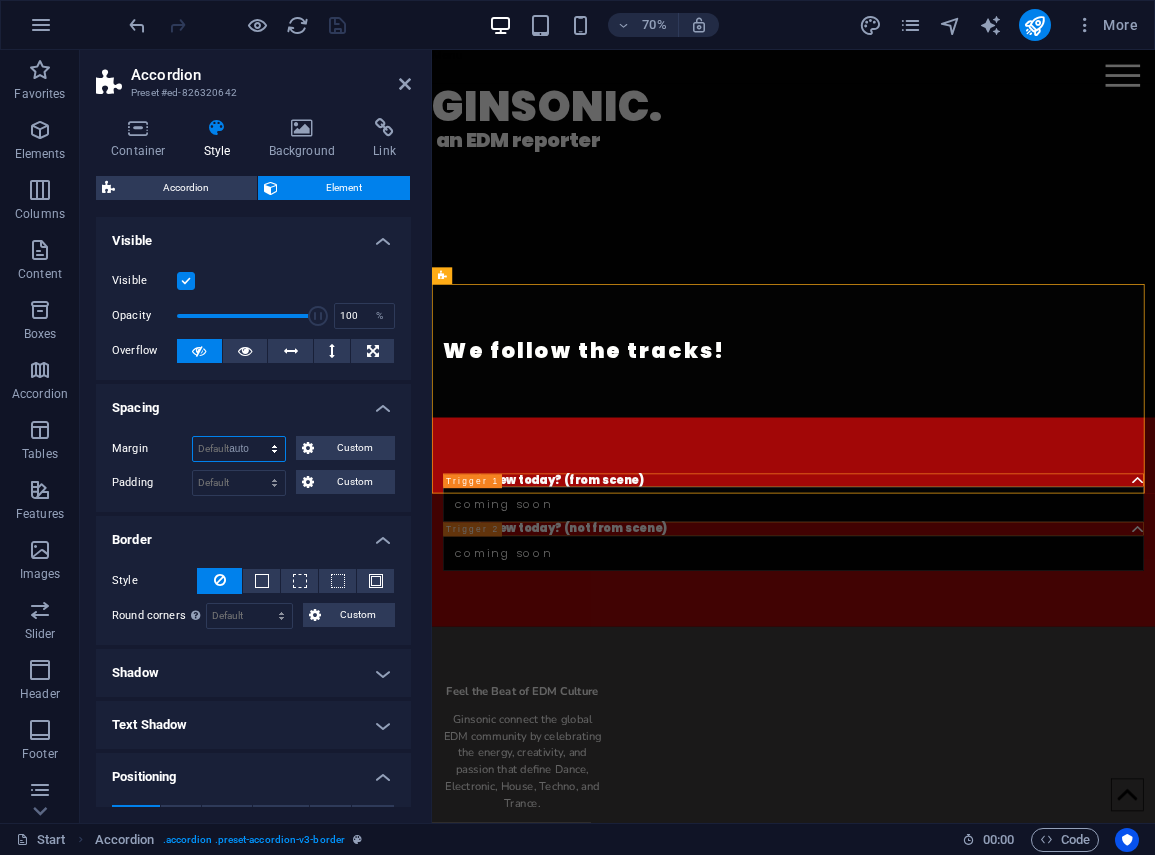 click on "Default auto px % rem vw vh Custom" at bounding box center [239, 449] 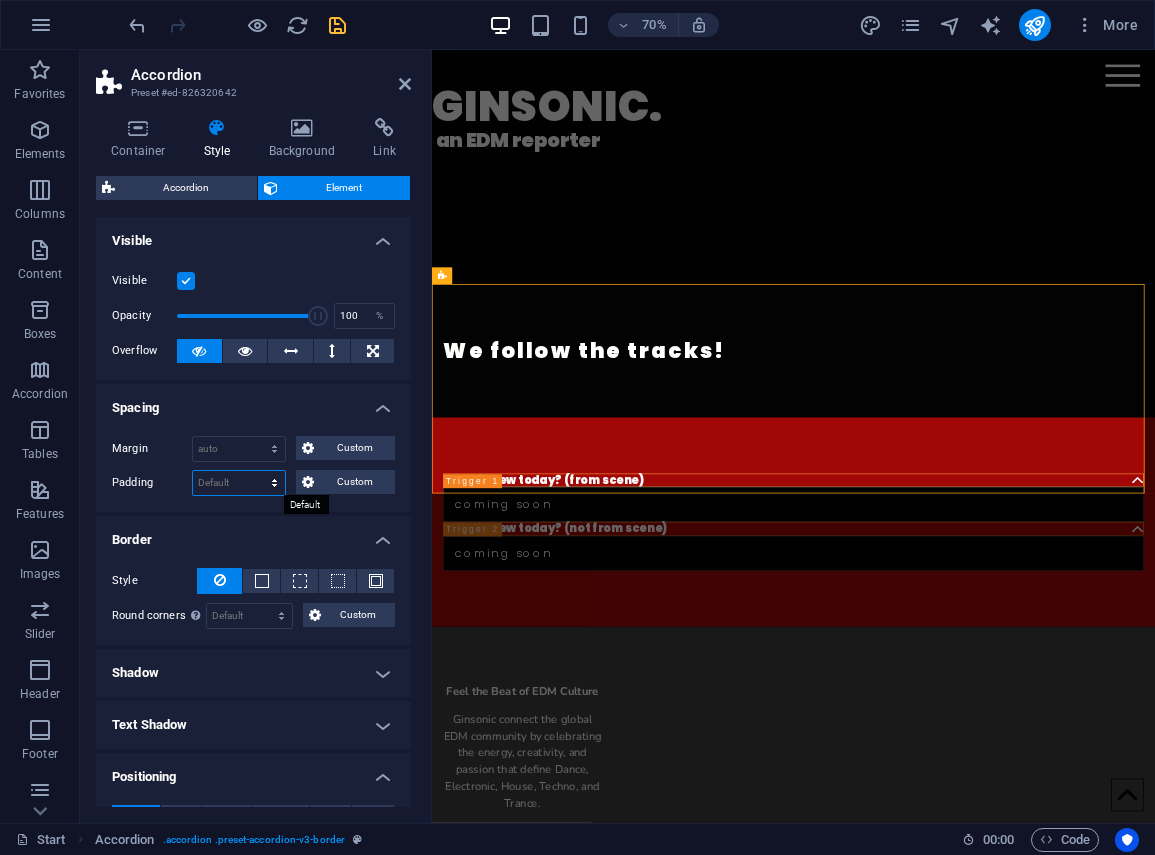 click on "Default px rem % vh vw Custom" at bounding box center [239, 483] 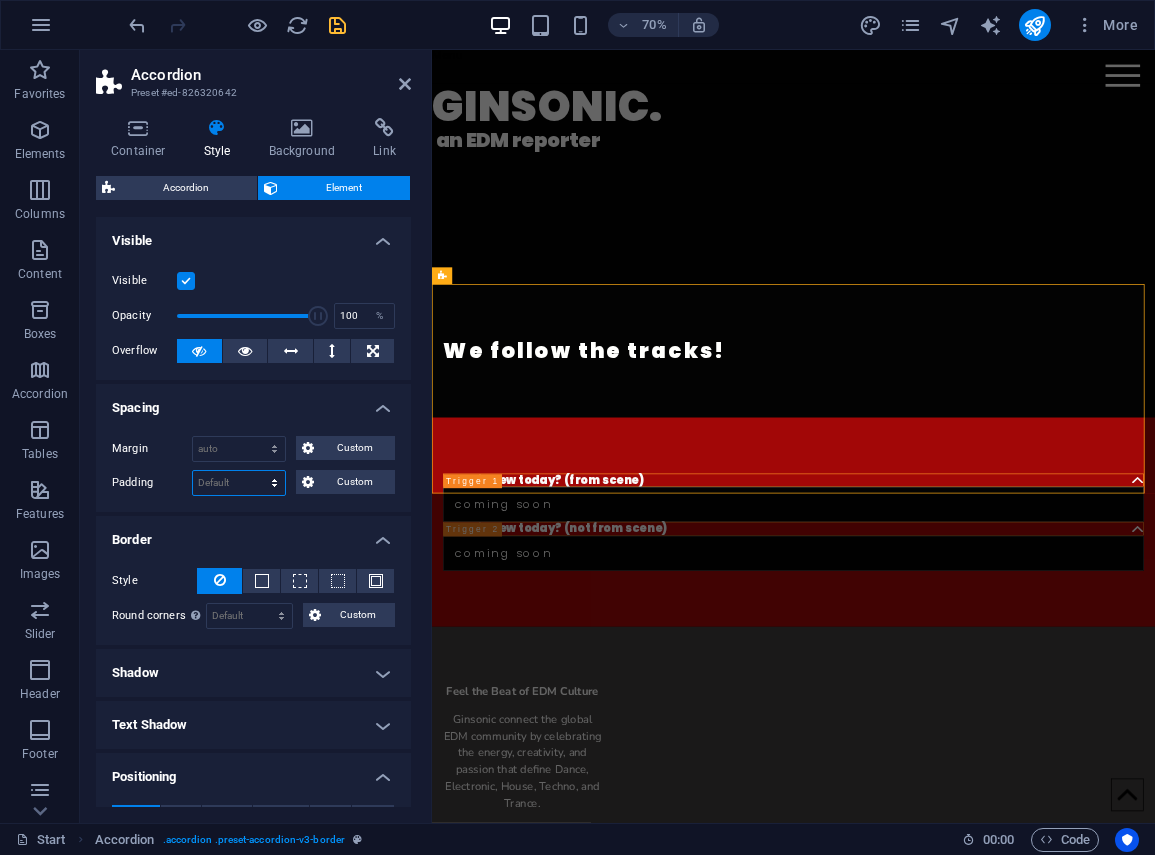 select on "px" 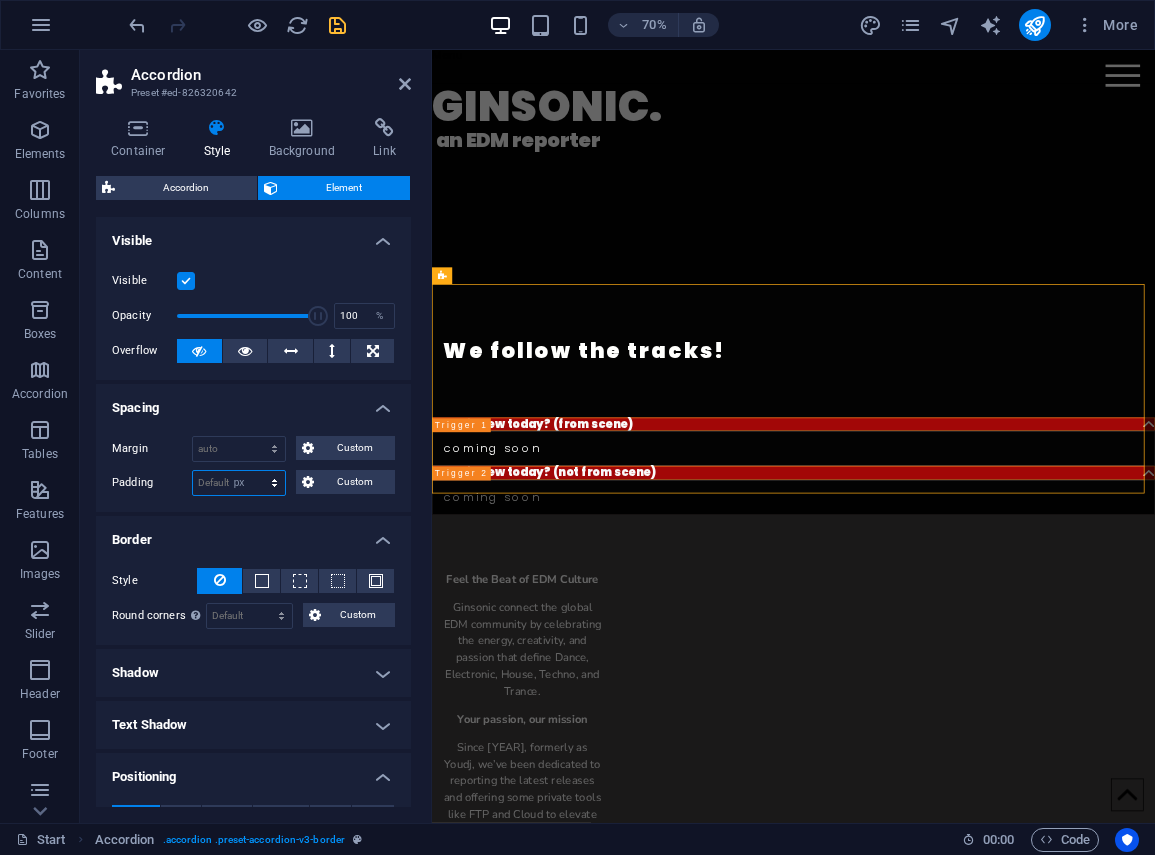 click on "Default px rem % vh vw Custom" at bounding box center (239, 483) 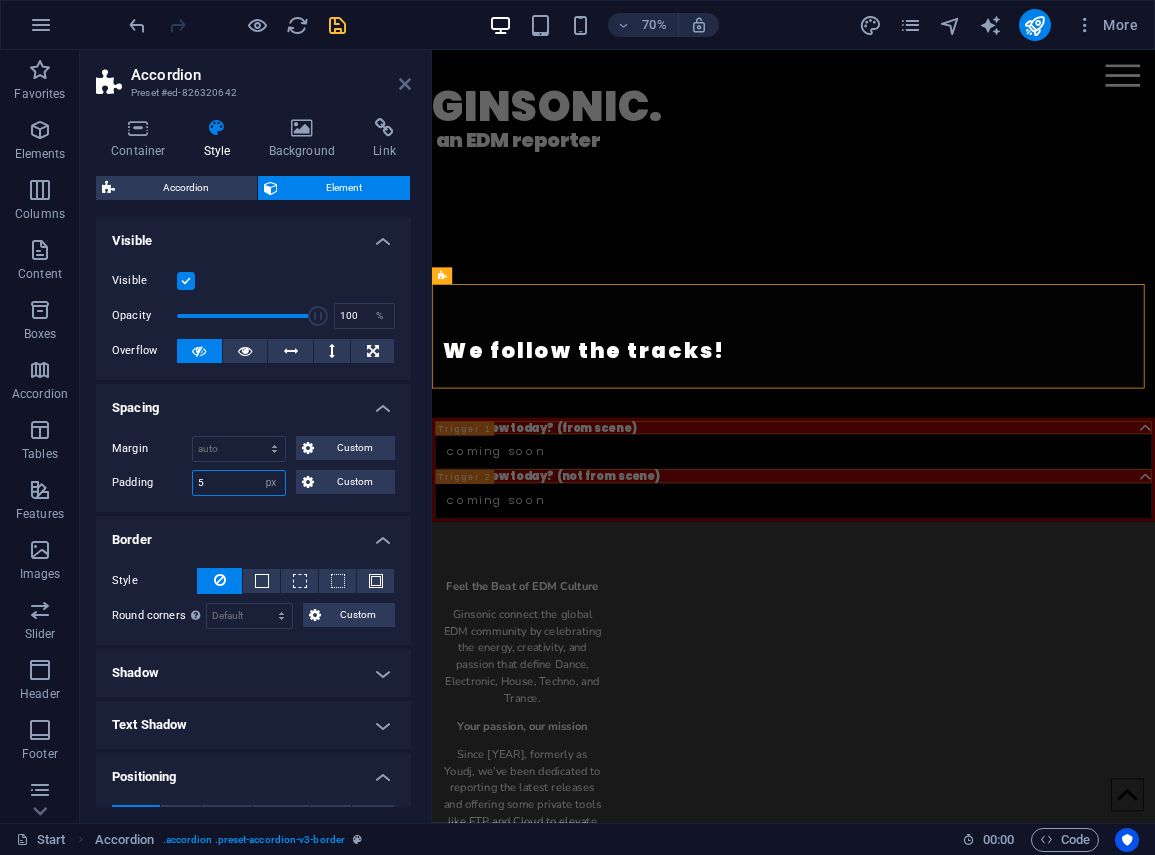 type on "5" 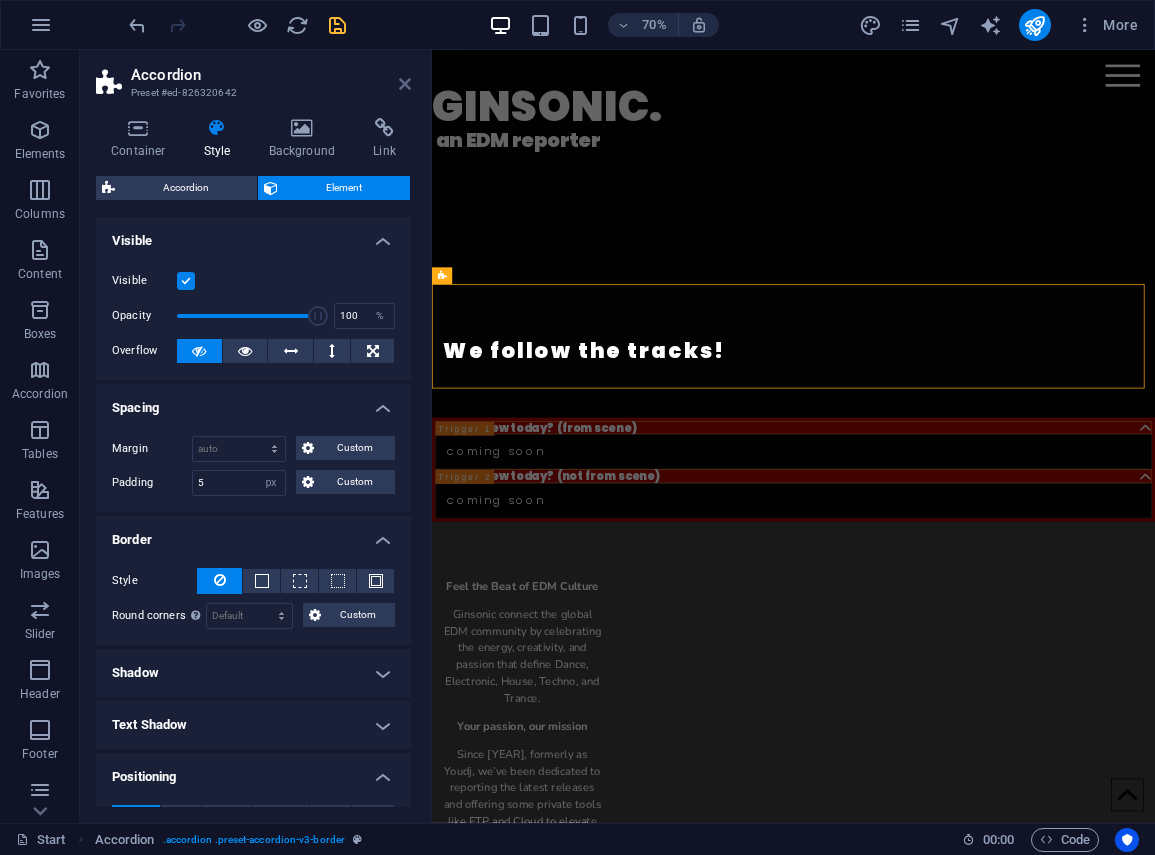 click at bounding box center (405, 84) 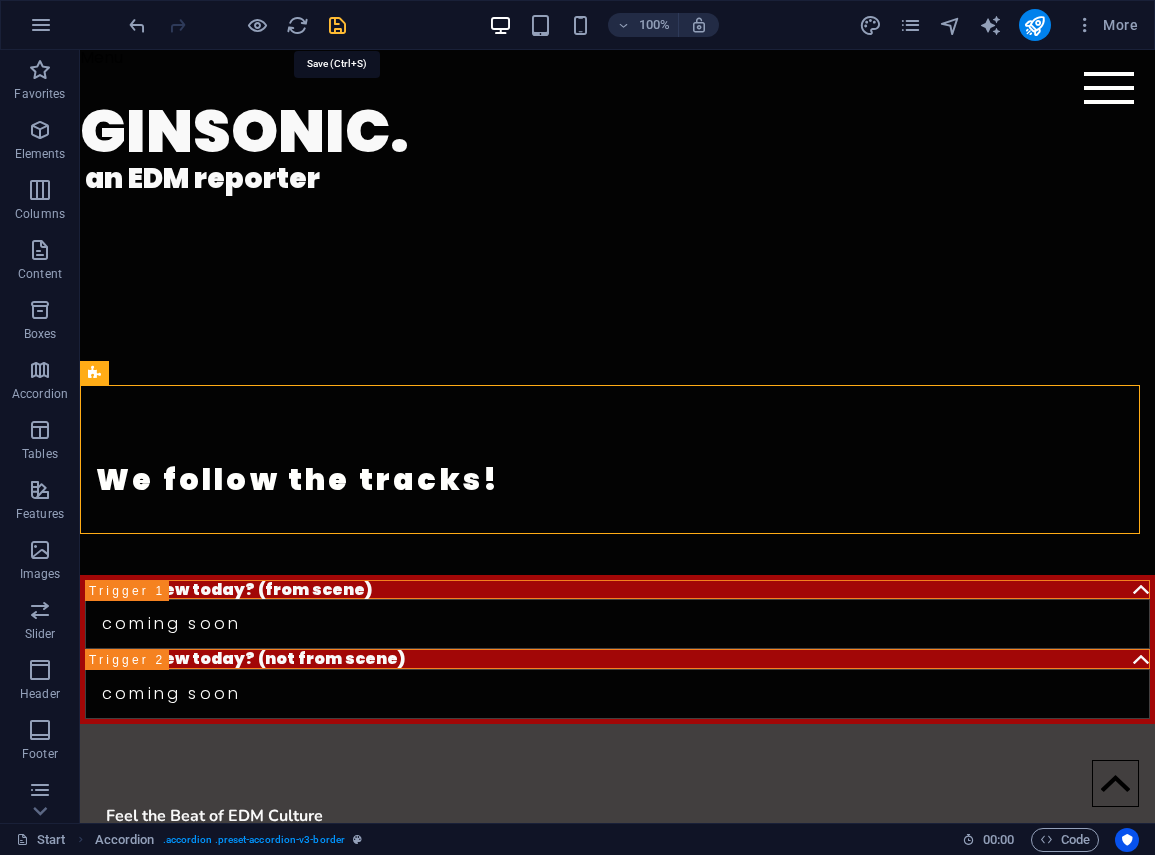 click at bounding box center (337, 25) 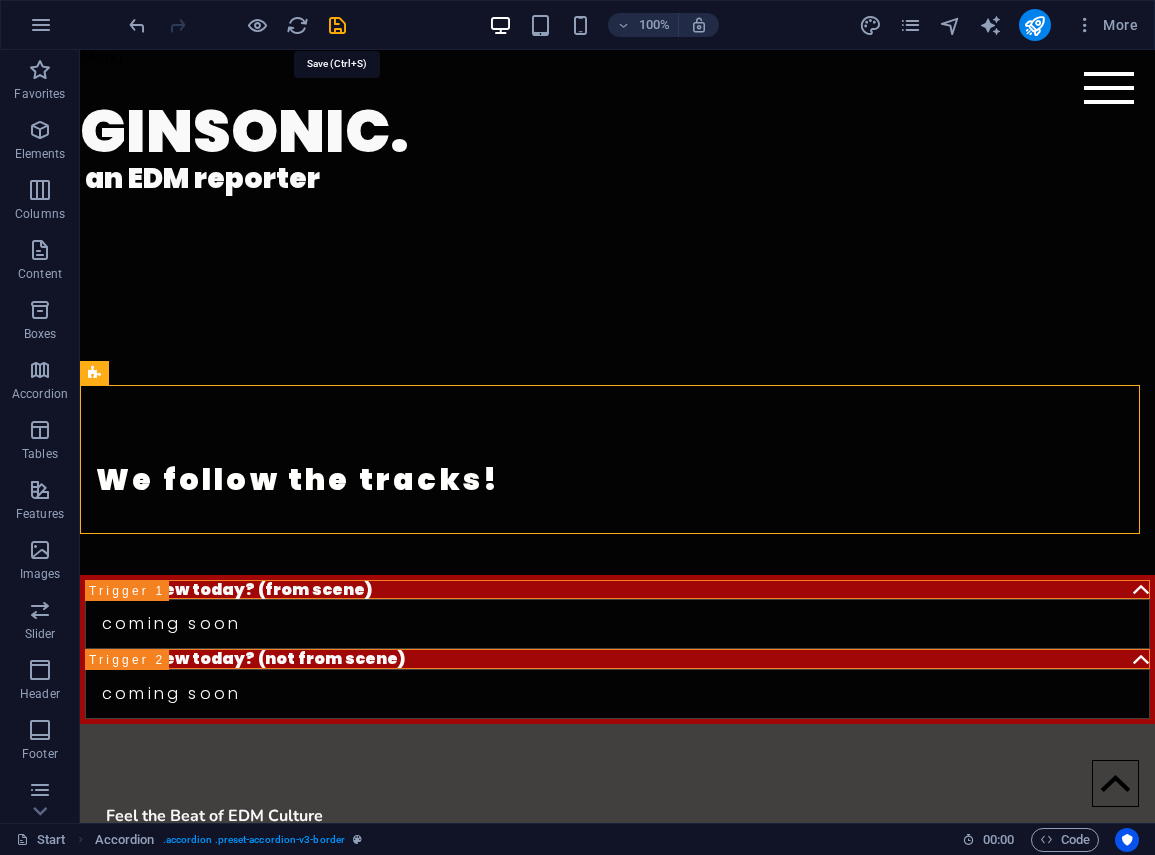 select on "px" 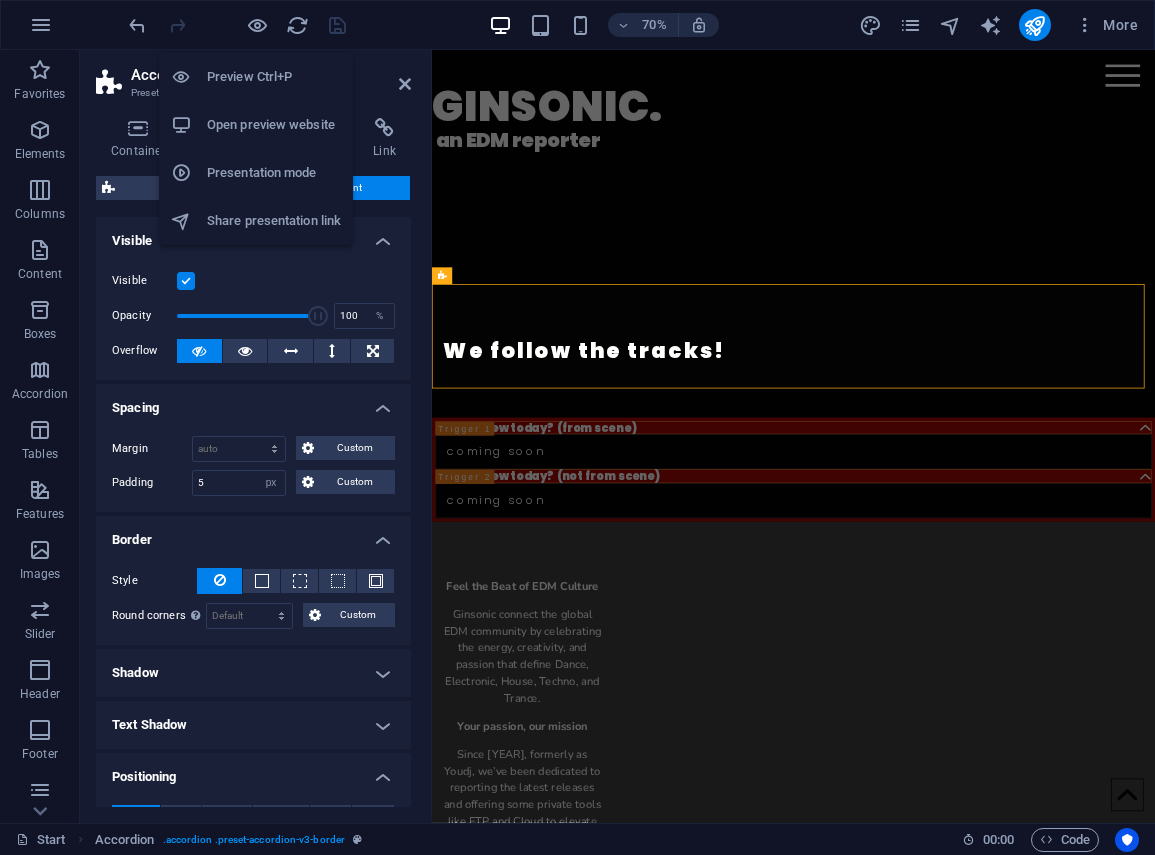 click on "Open preview website" at bounding box center [274, 125] 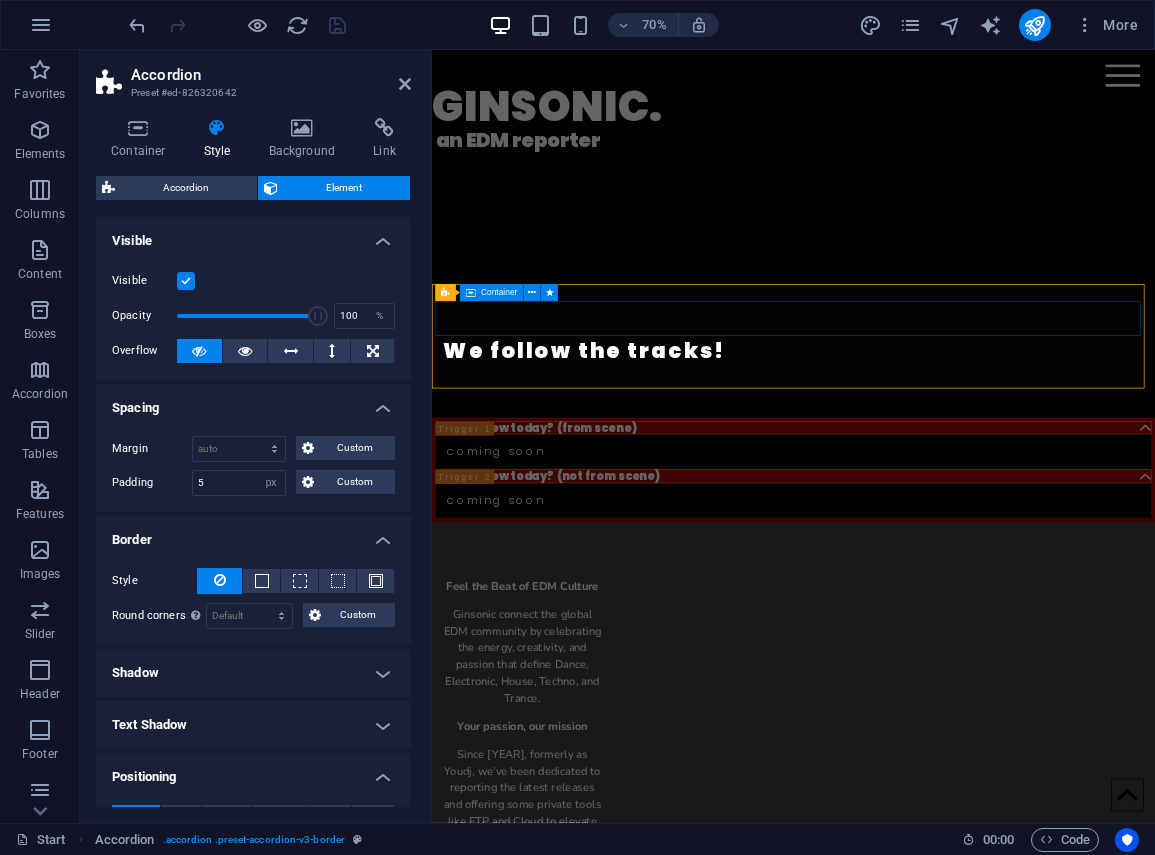 click on "coming soon" at bounding box center (948, 624) 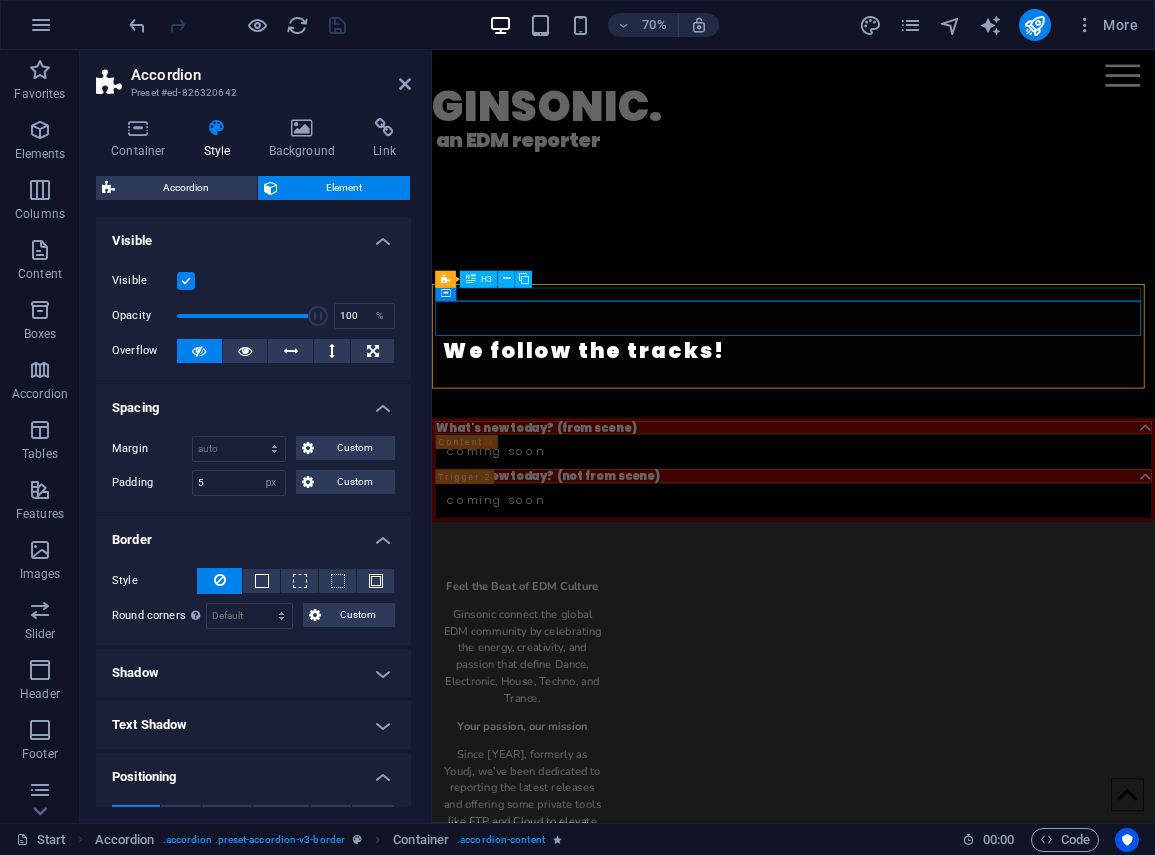 click on "What's new today? (from scene)" at bounding box center (948, 590) 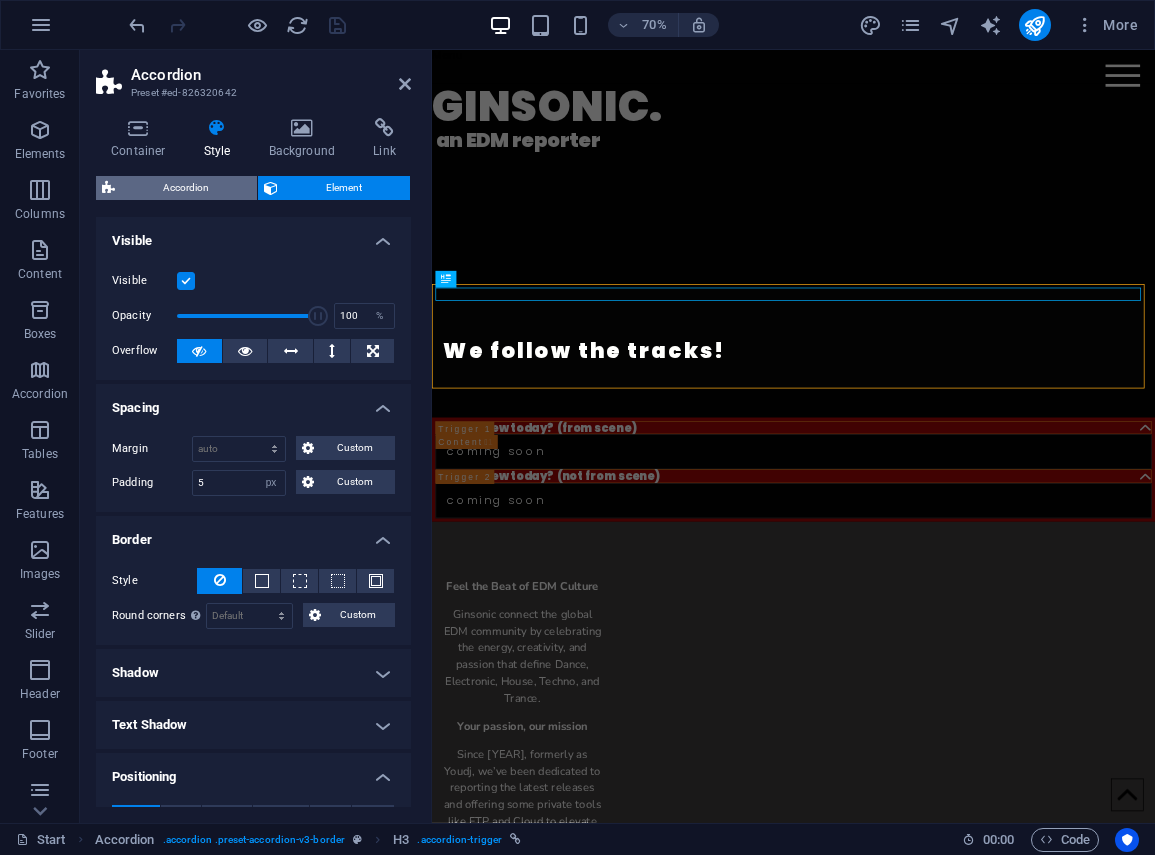 click on "Accordion" at bounding box center (186, 188) 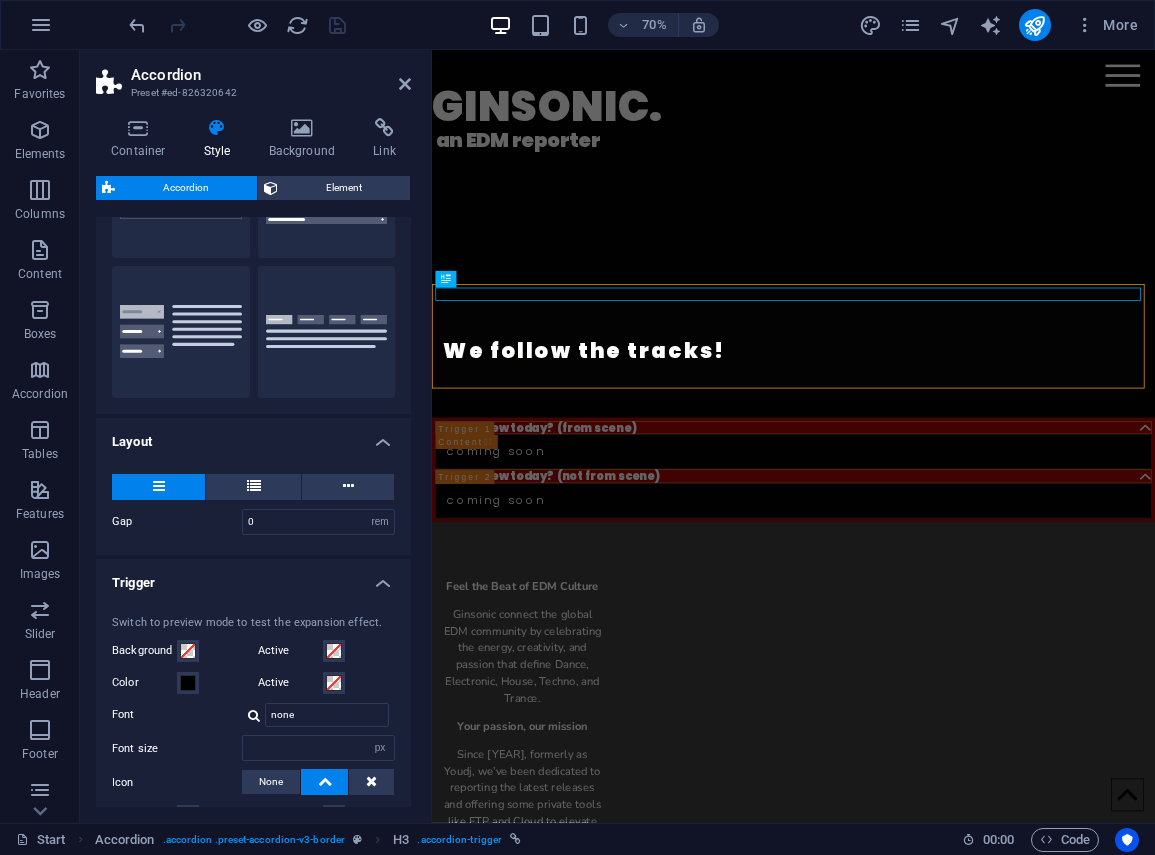 scroll, scrollTop: 200, scrollLeft: 0, axis: vertical 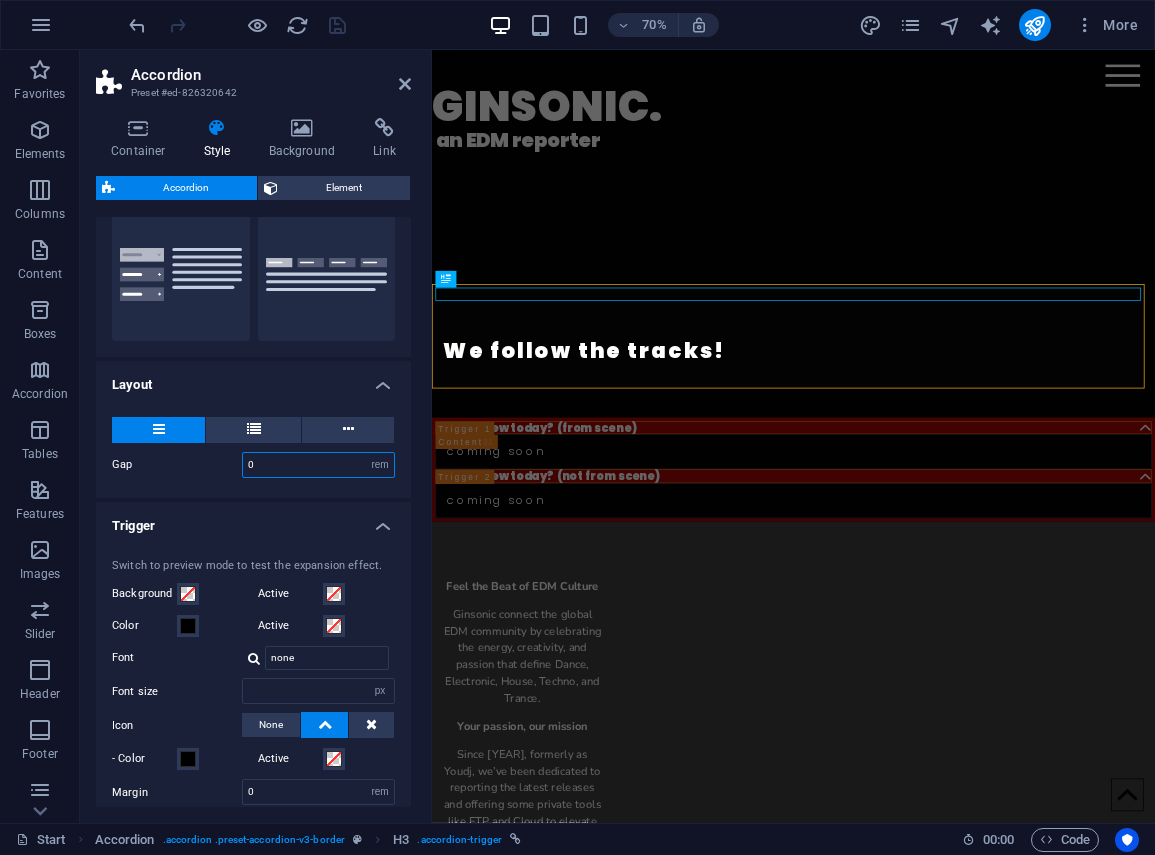 drag, startPoint x: 258, startPoint y: 460, endPoint x: 232, endPoint y: 462, distance: 26.076809 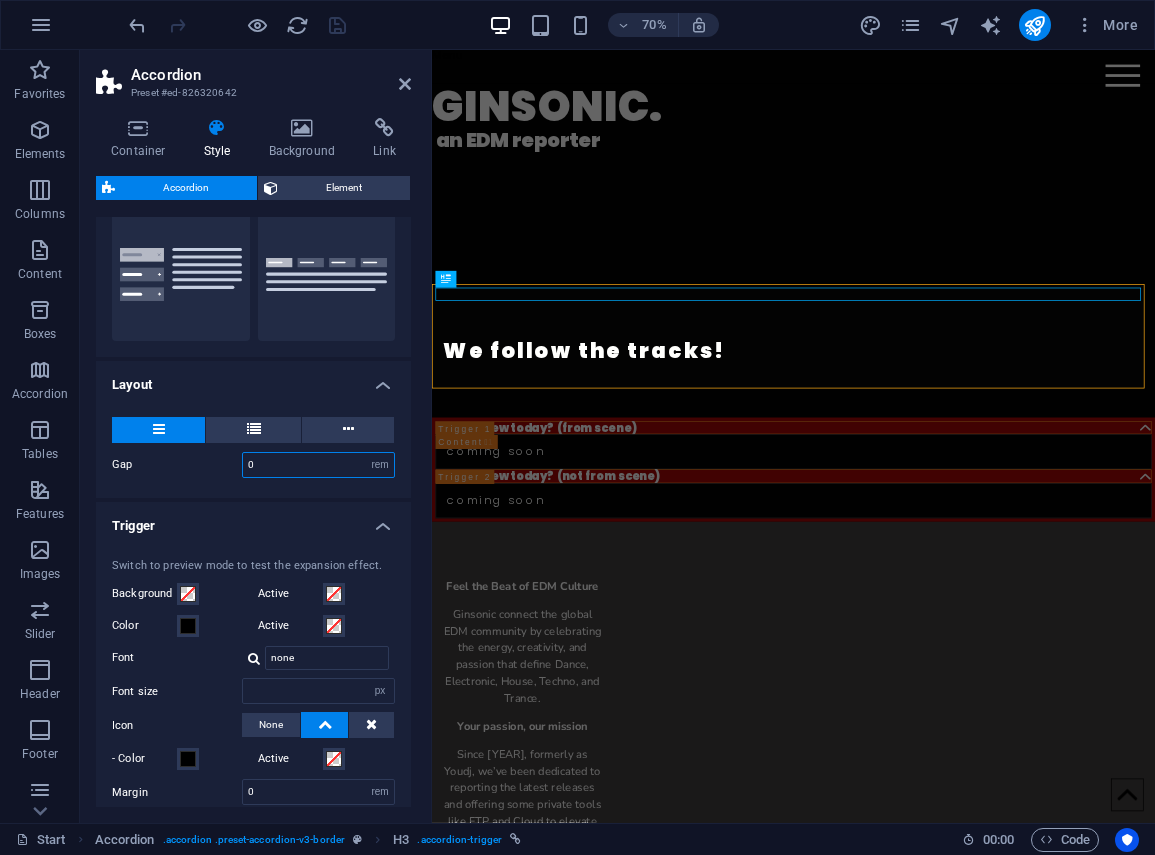 type on "5" 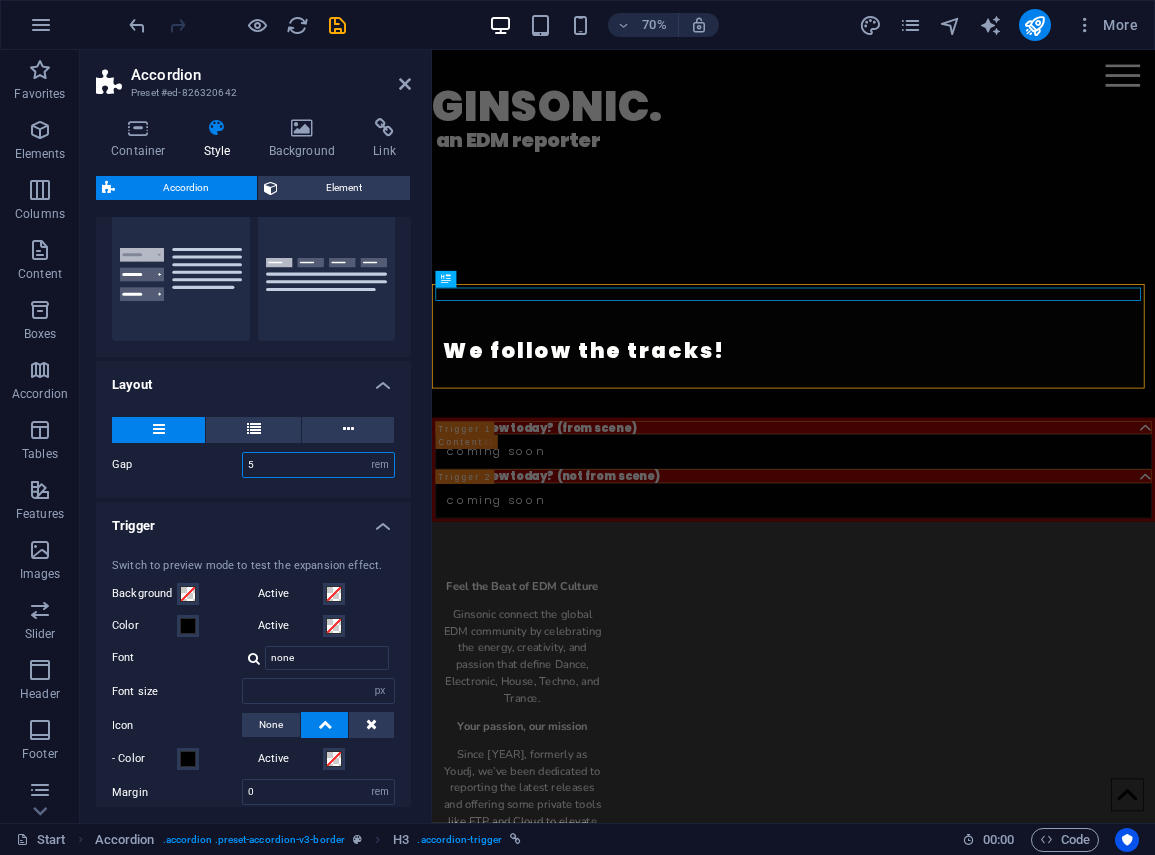type 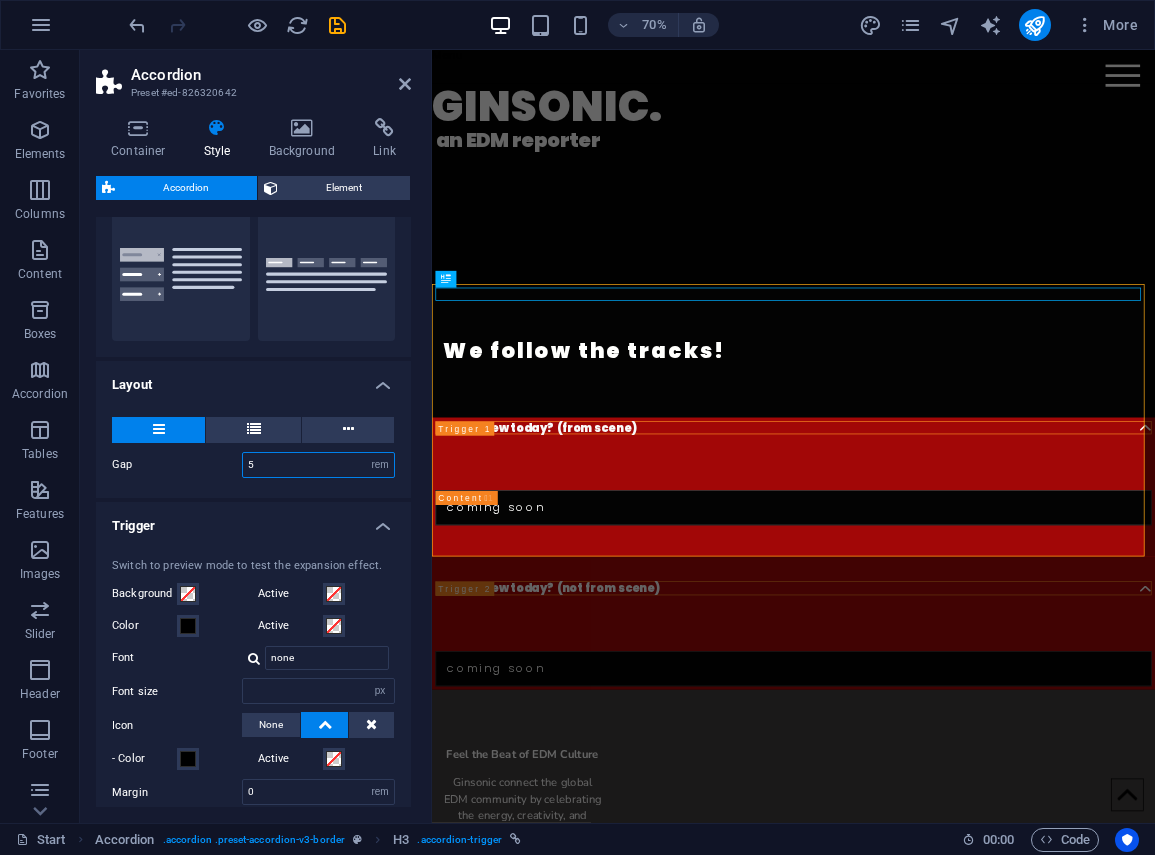drag, startPoint x: 267, startPoint y: 469, endPoint x: 197, endPoint y: 476, distance: 70.34913 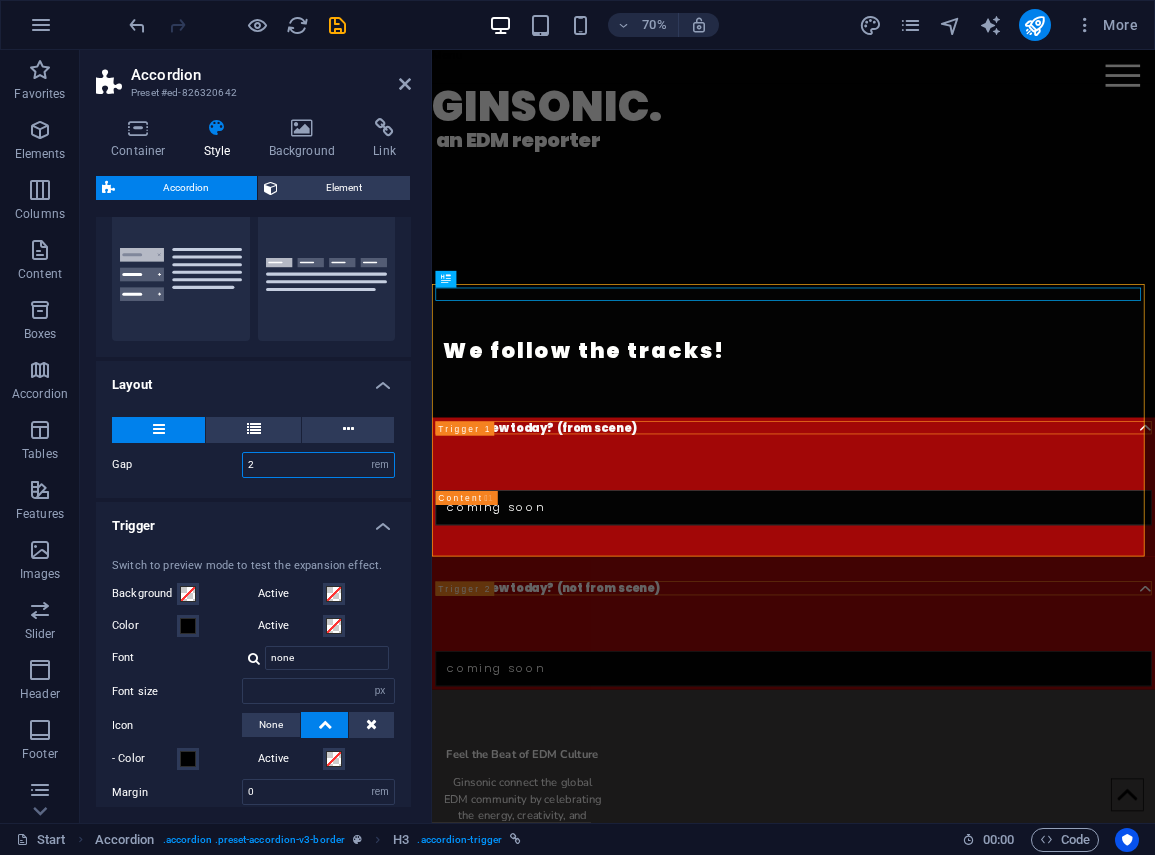 type on "2" 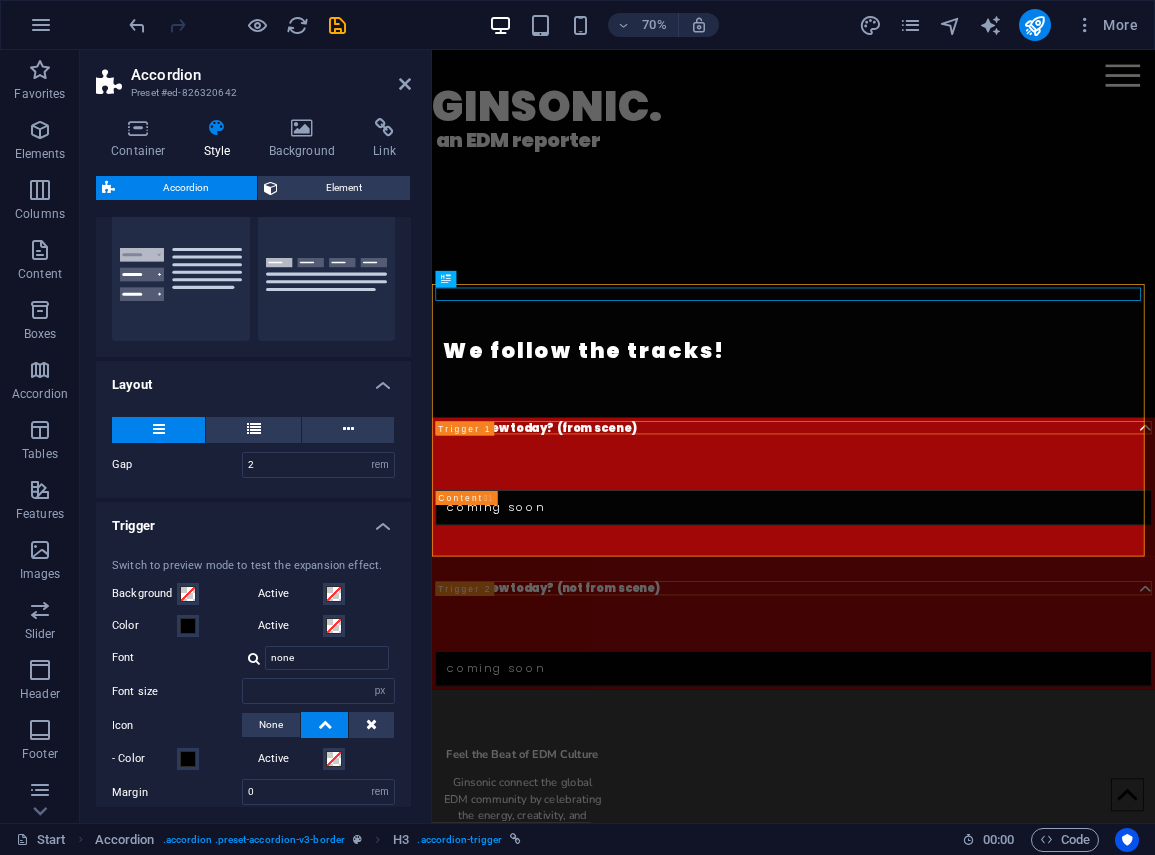 type 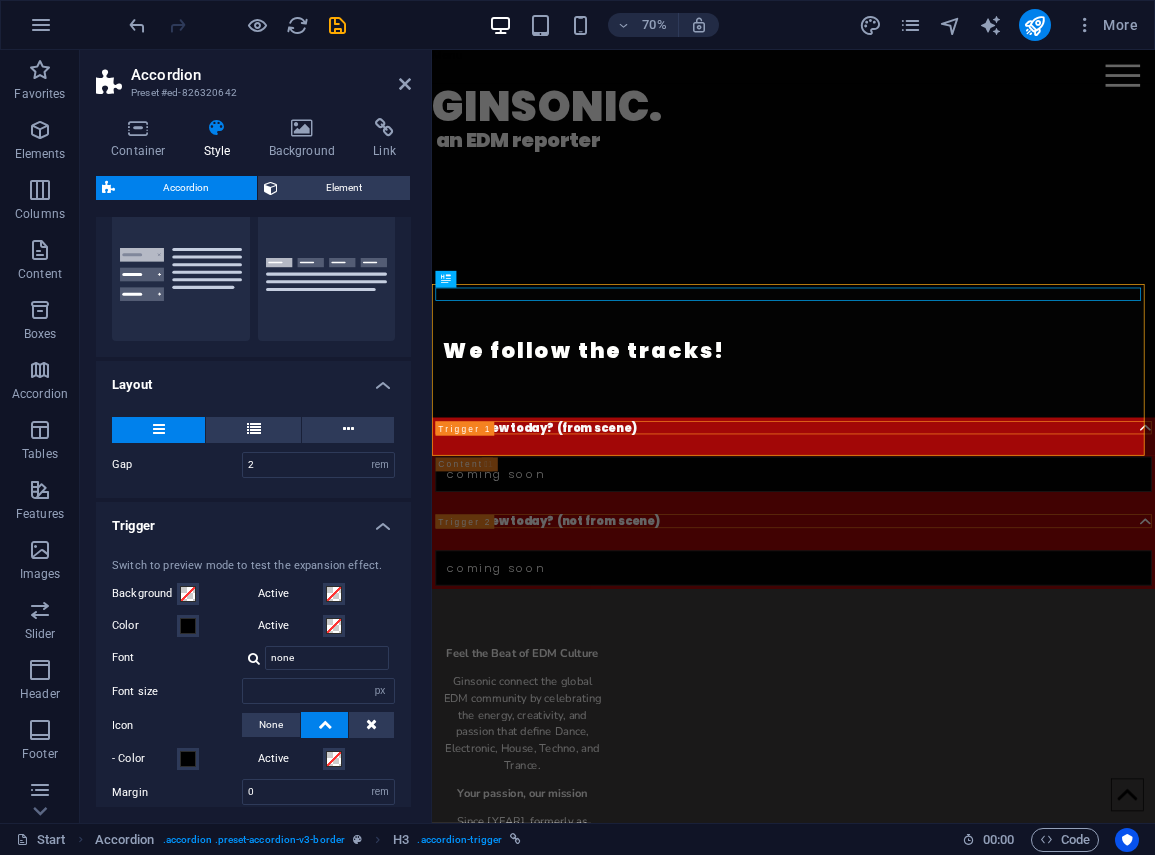 click on "Trigger" at bounding box center (253, 520) 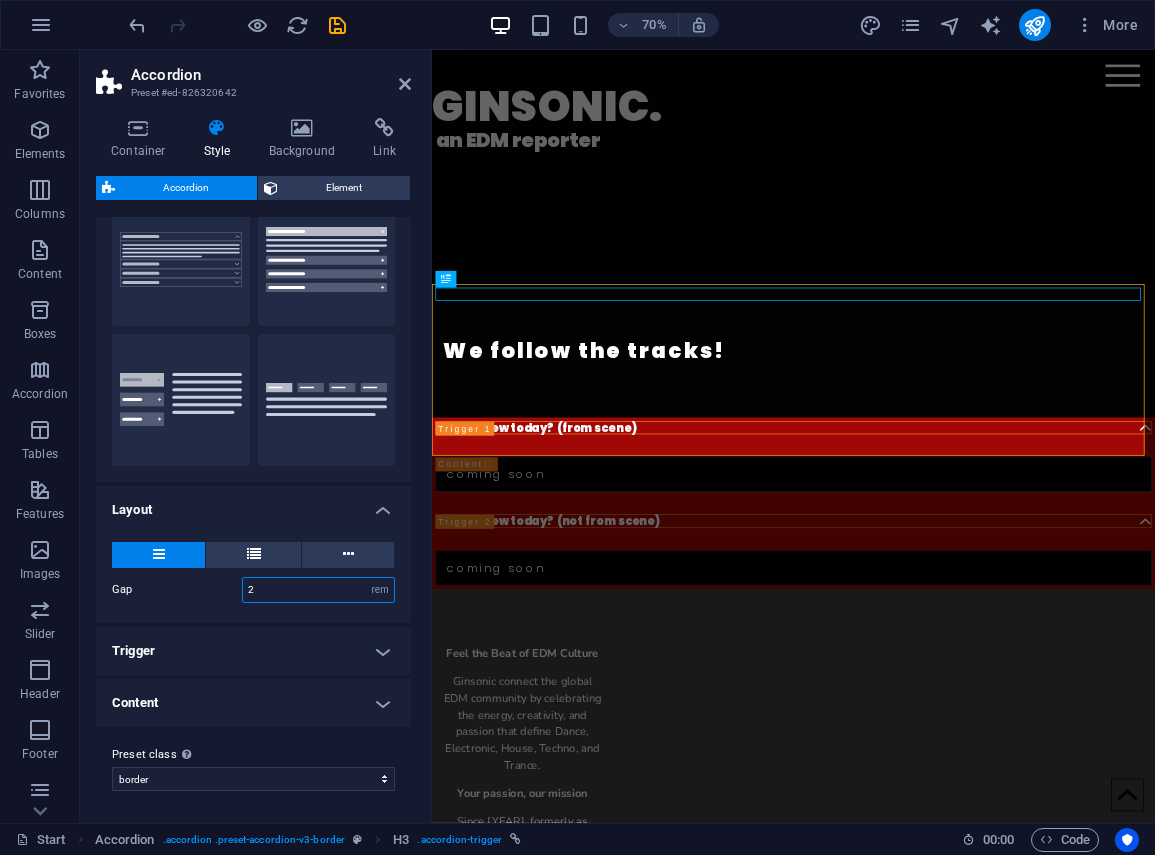 drag, startPoint x: 284, startPoint y: 589, endPoint x: 212, endPoint y: 590, distance: 72.00694 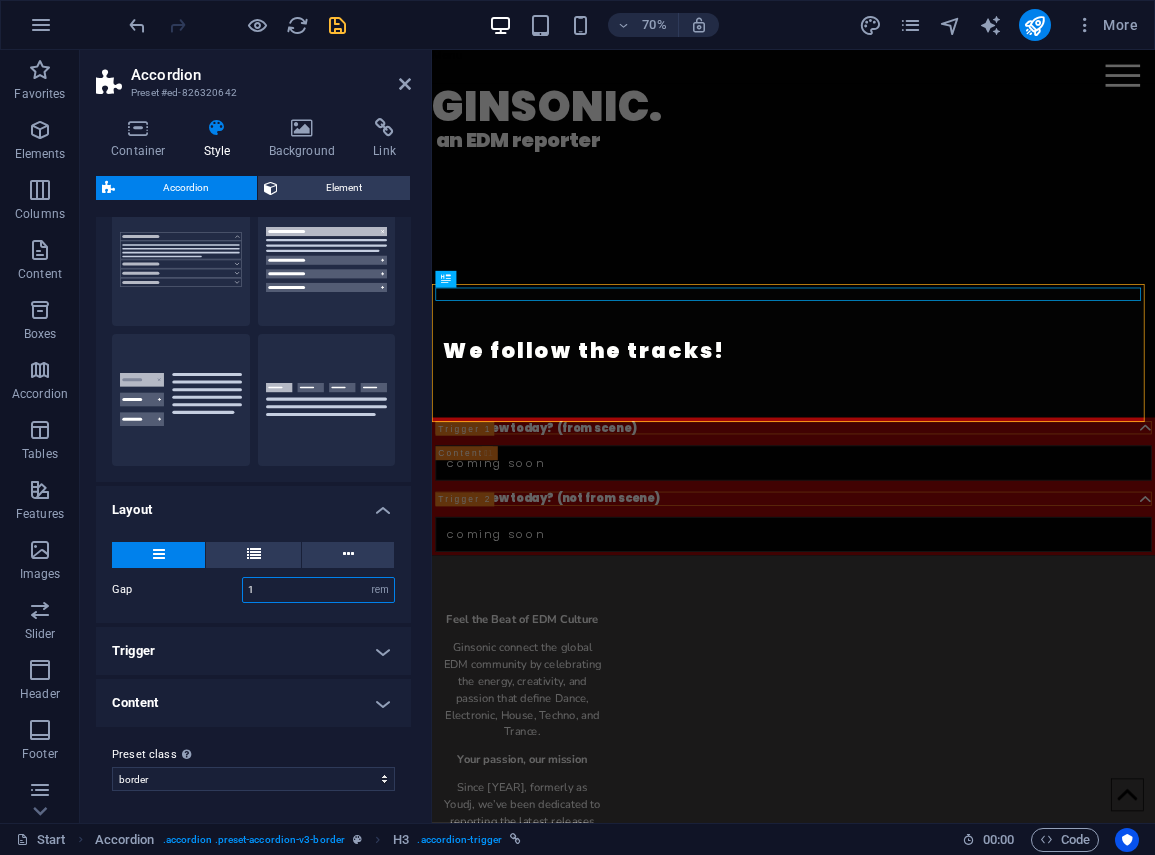 type on "1" 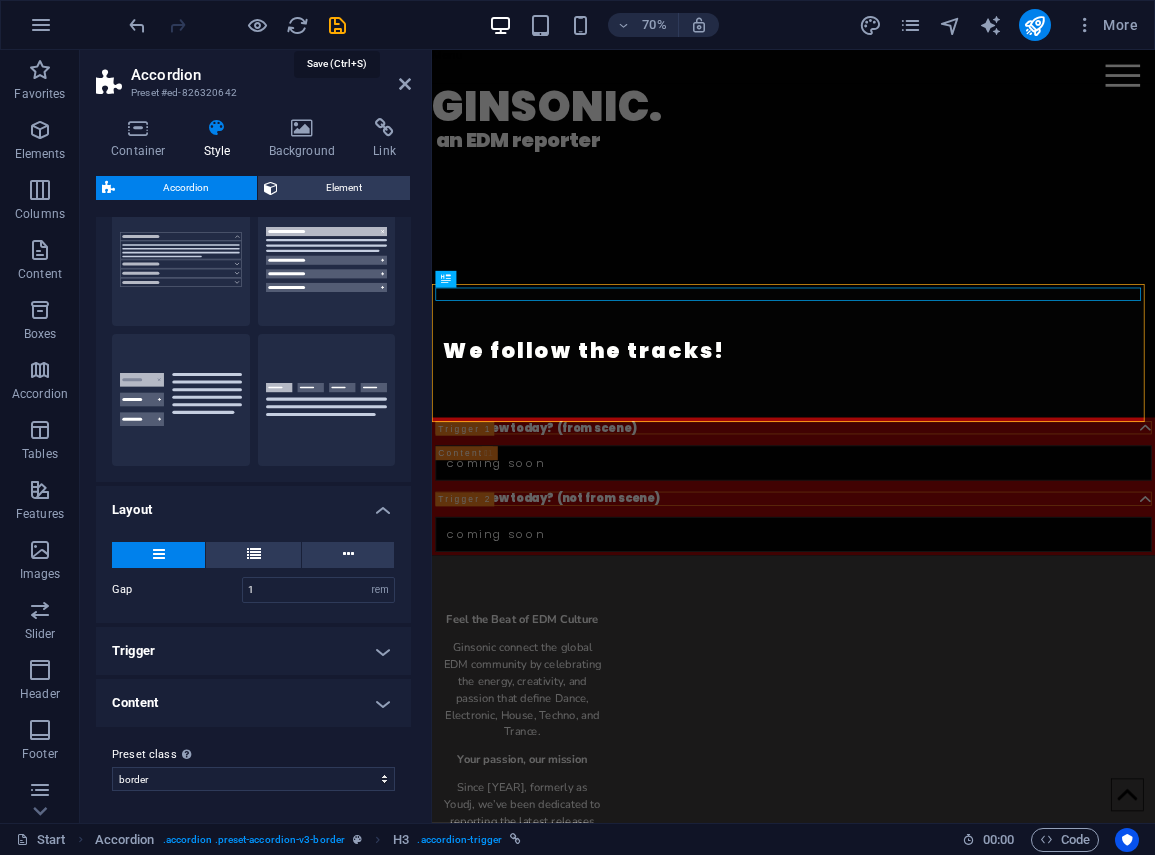 click at bounding box center [337, 25] 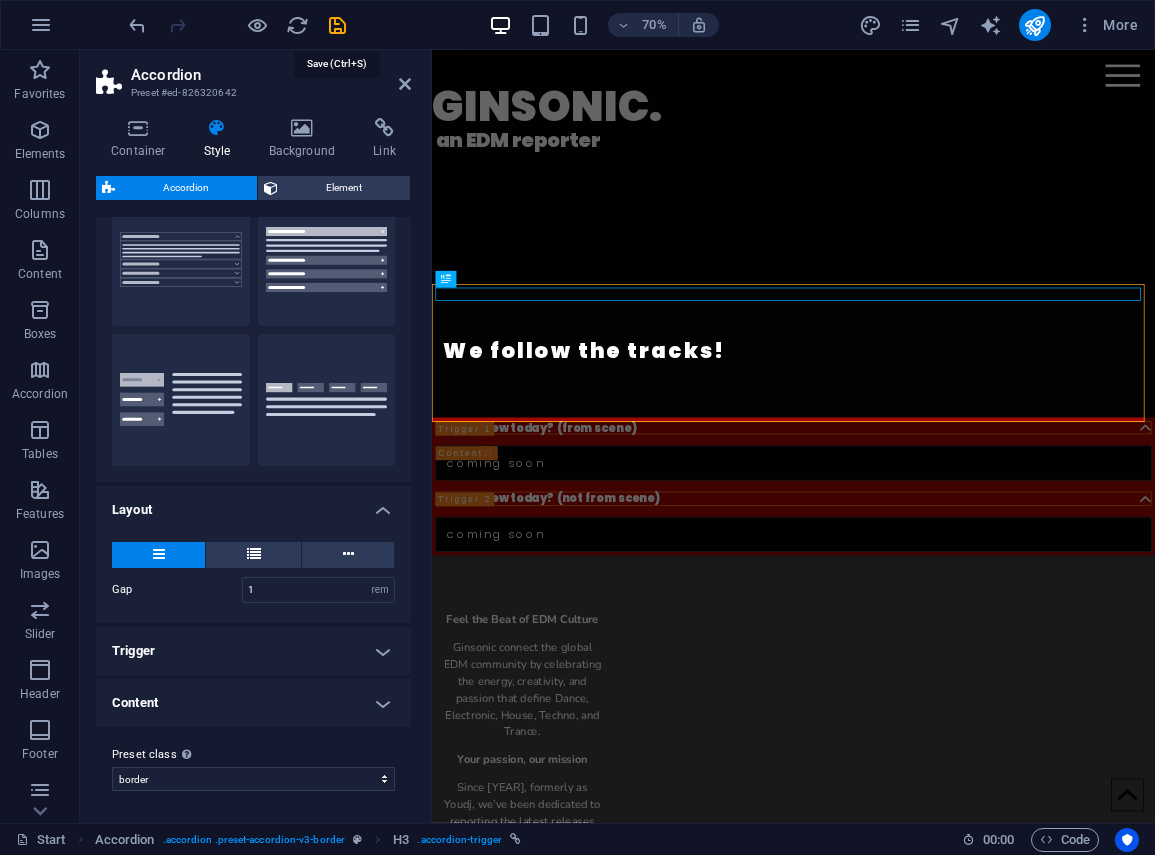 select on "rem" 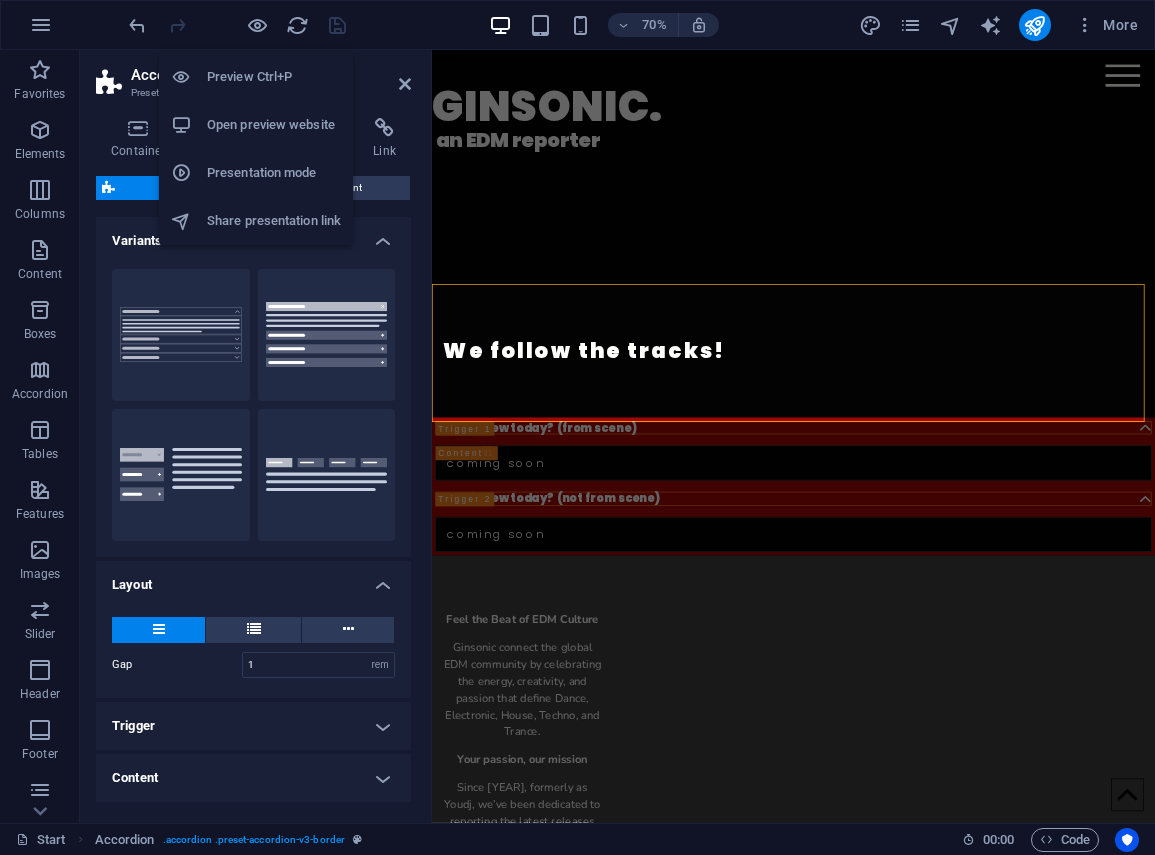 click on "Open preview website" at bounding box center (274, 125) 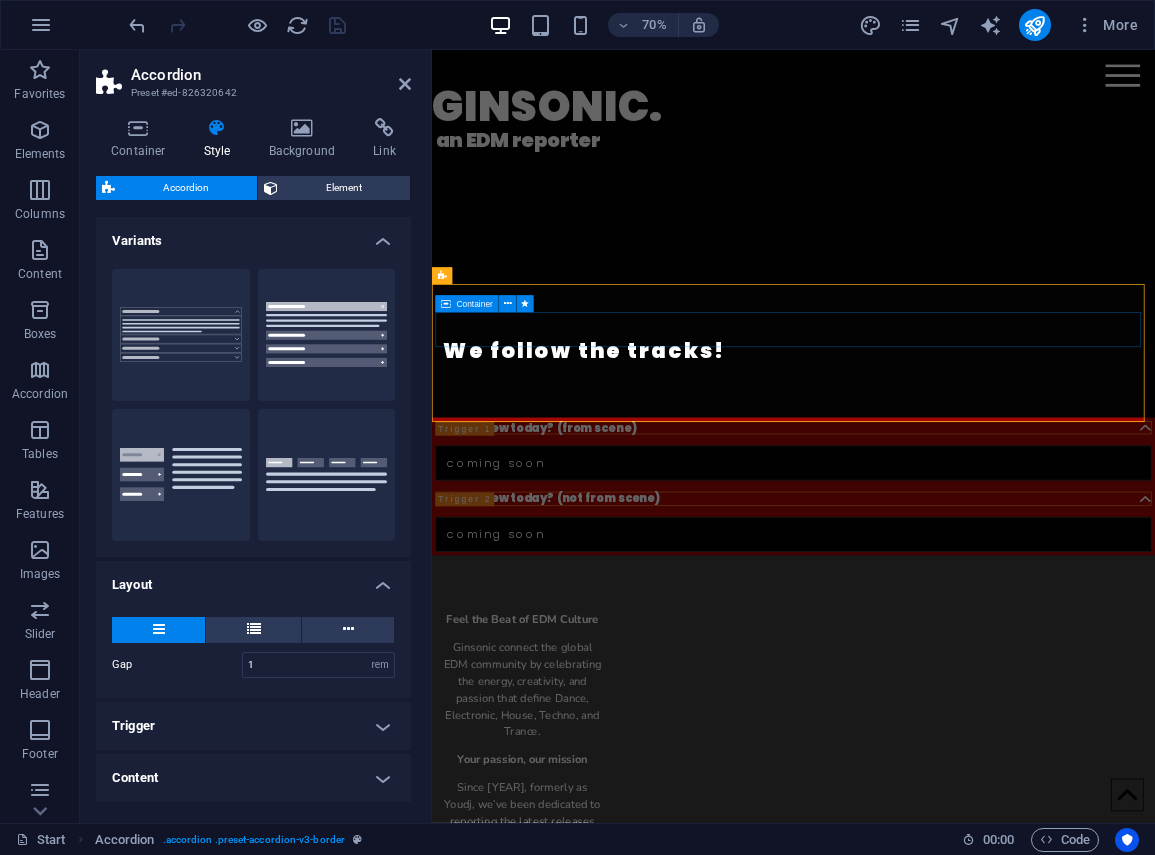 click on "coming soon" at bounding box center (948, 640) 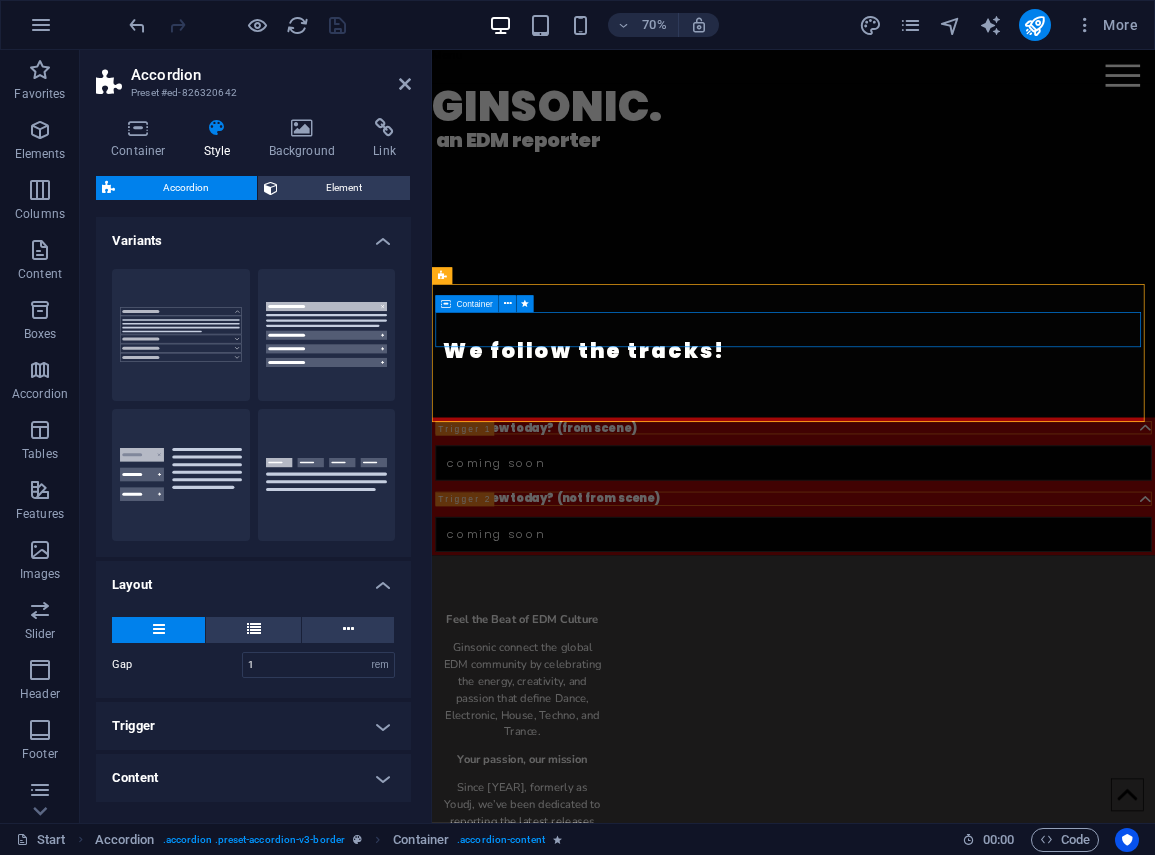 click on "coming soon" at bounding box center (948, 640) 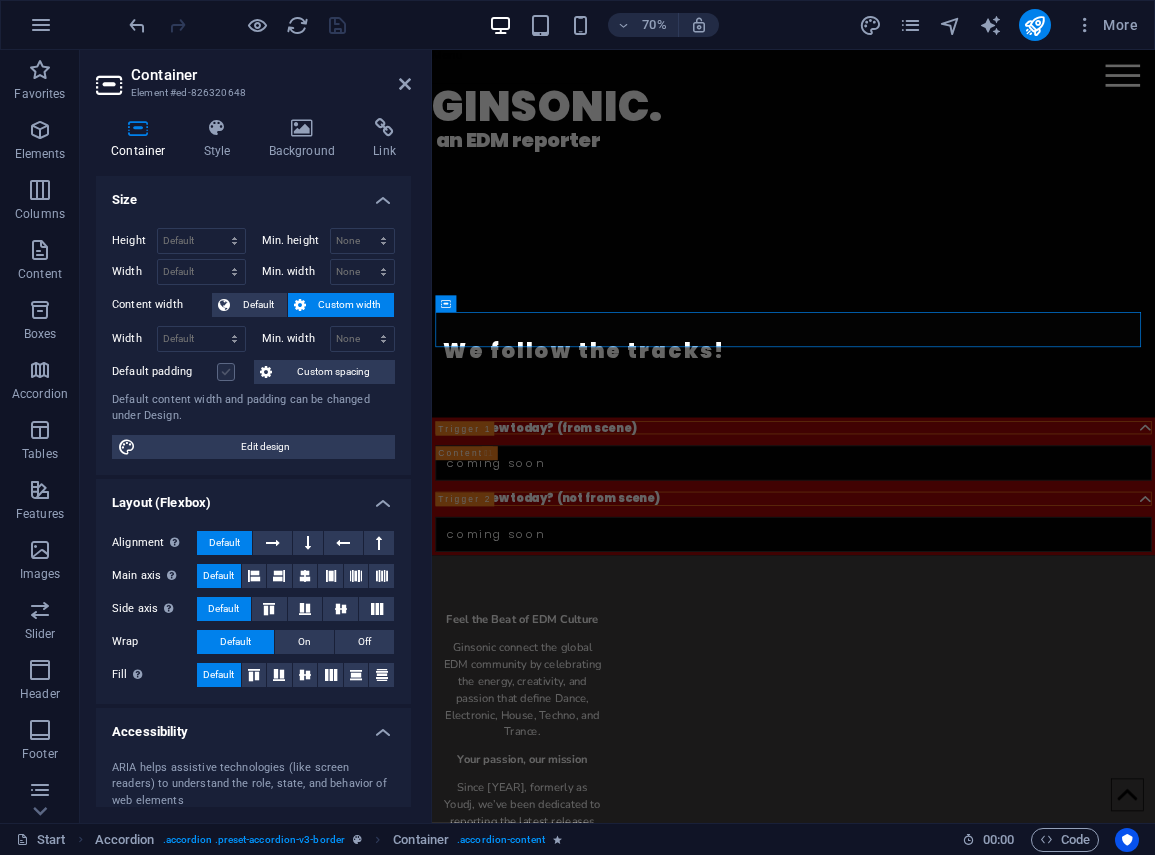 click at bounding box center [226, 372] 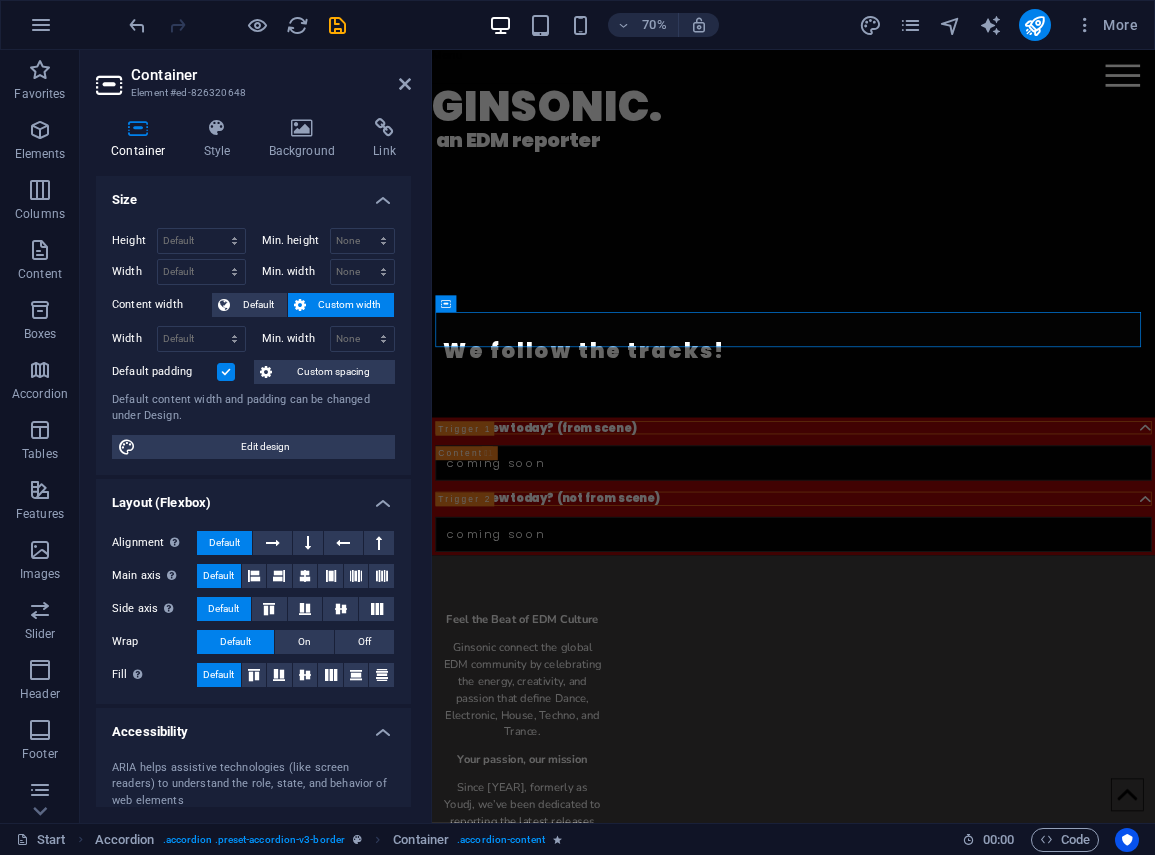 click at bounding box center (226, 372) 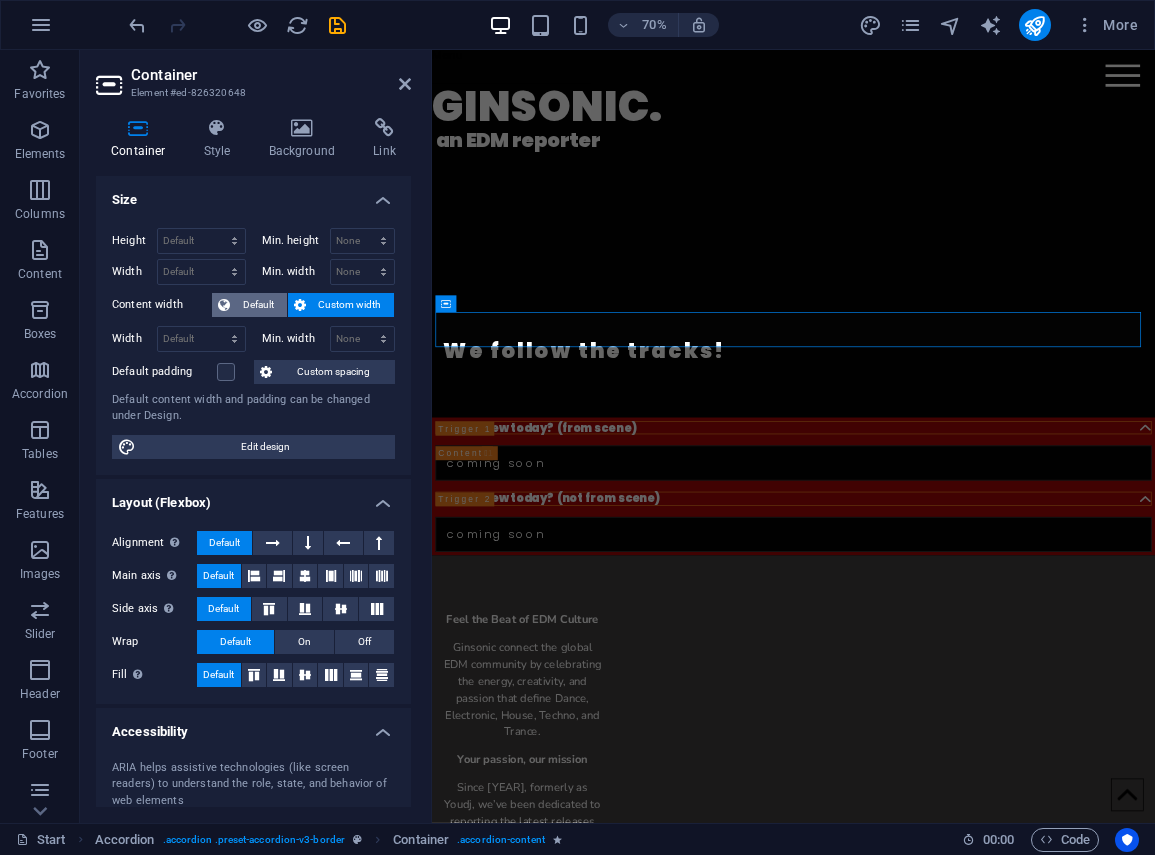click on "Default" at bounding box center (258, 305) 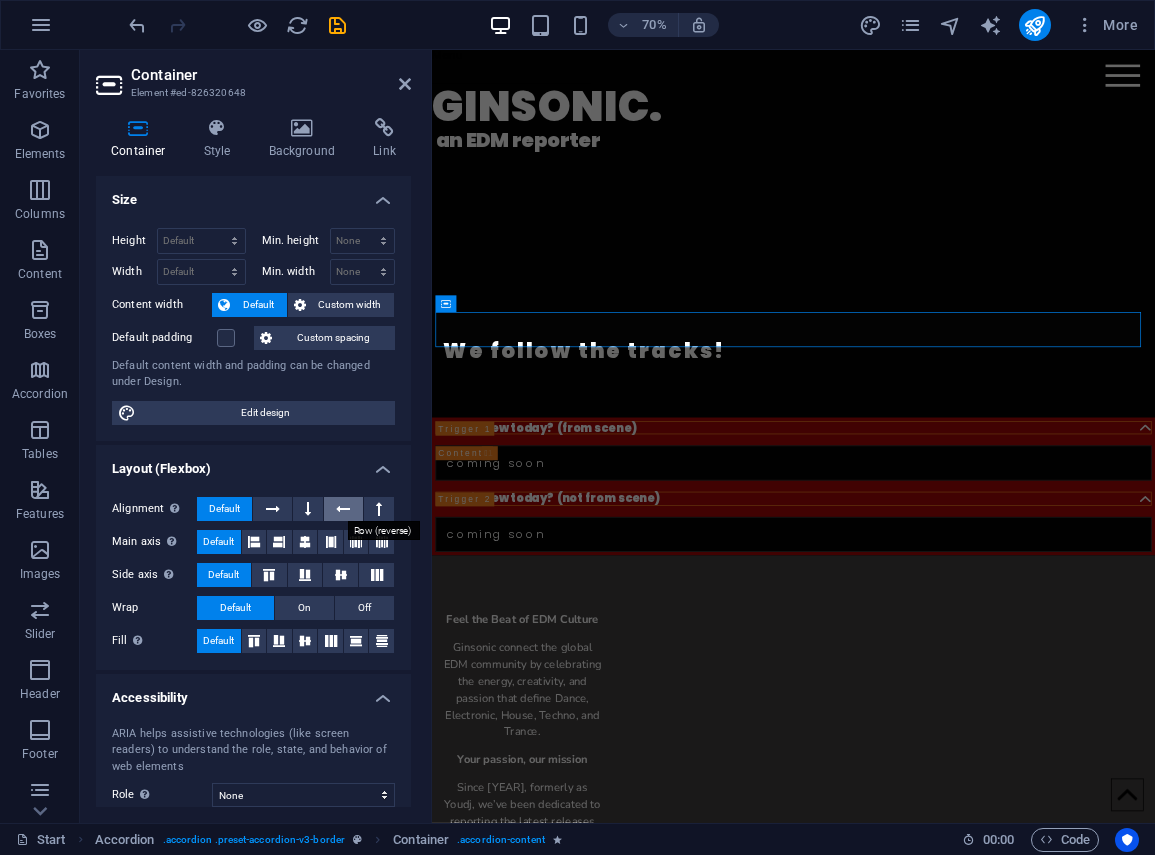 click at bounding box center (343, 509) 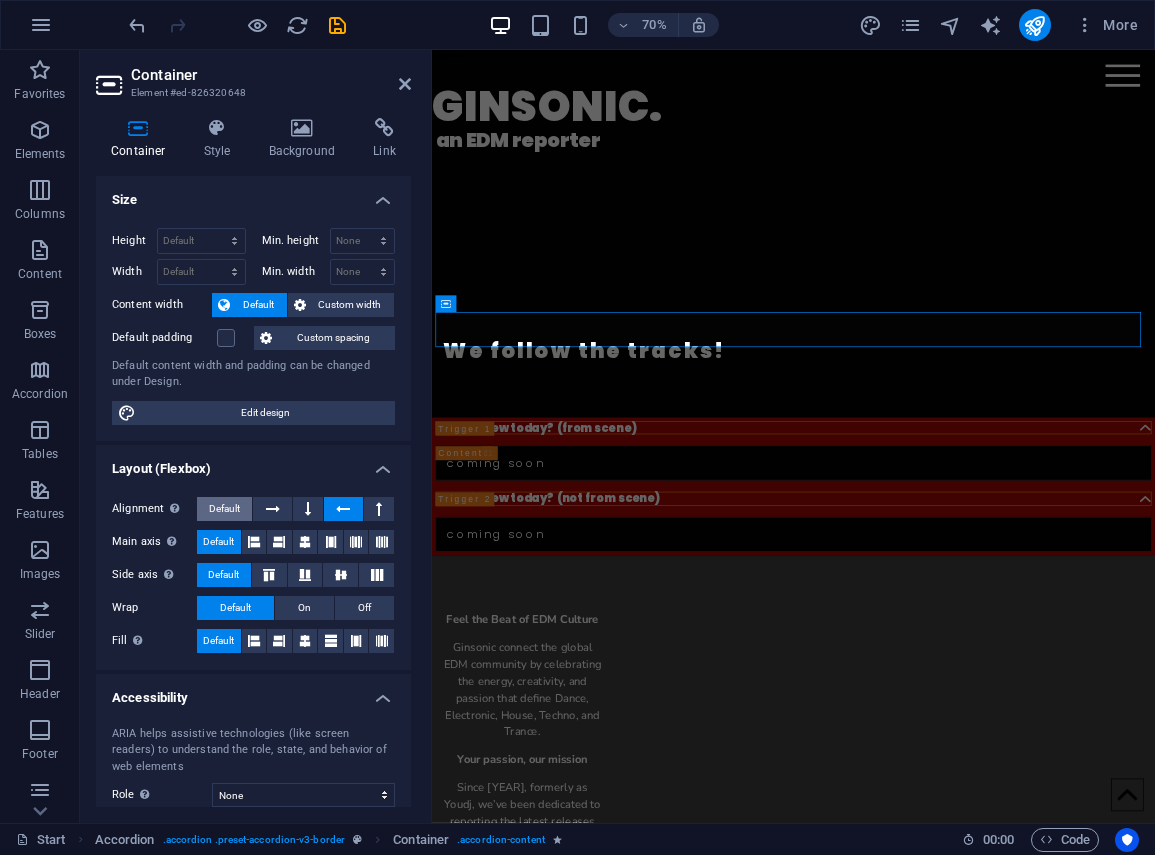 click on "Default" at bounding box center [224, 509] 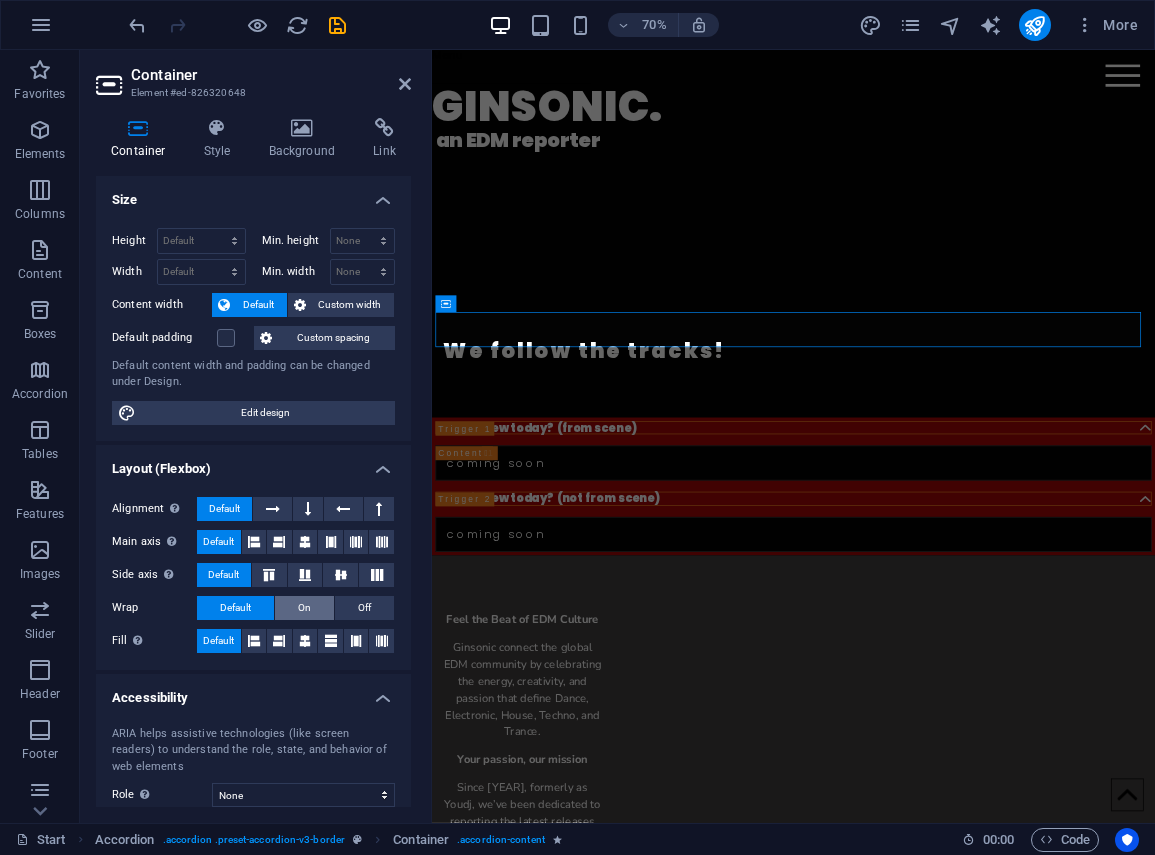 click on "On" at bounding box center [304, 608] 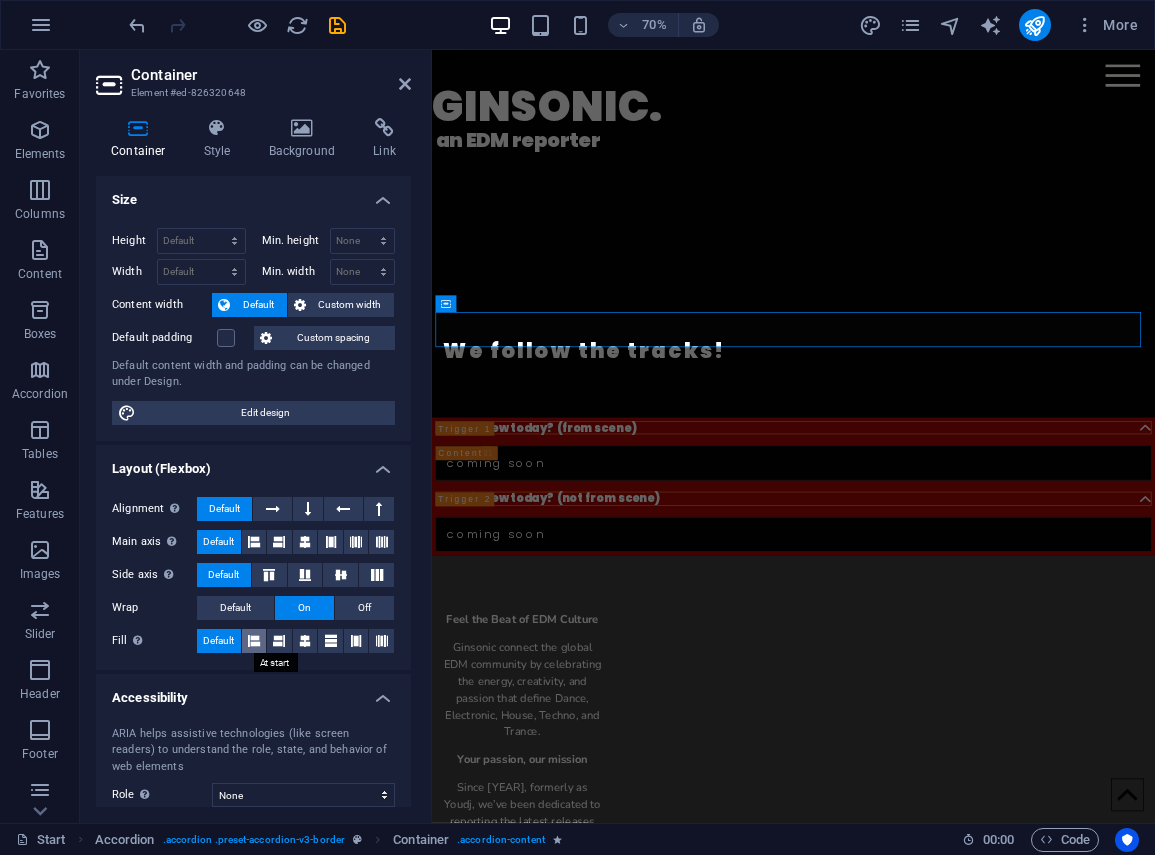 click at bounding box center [254, 641] 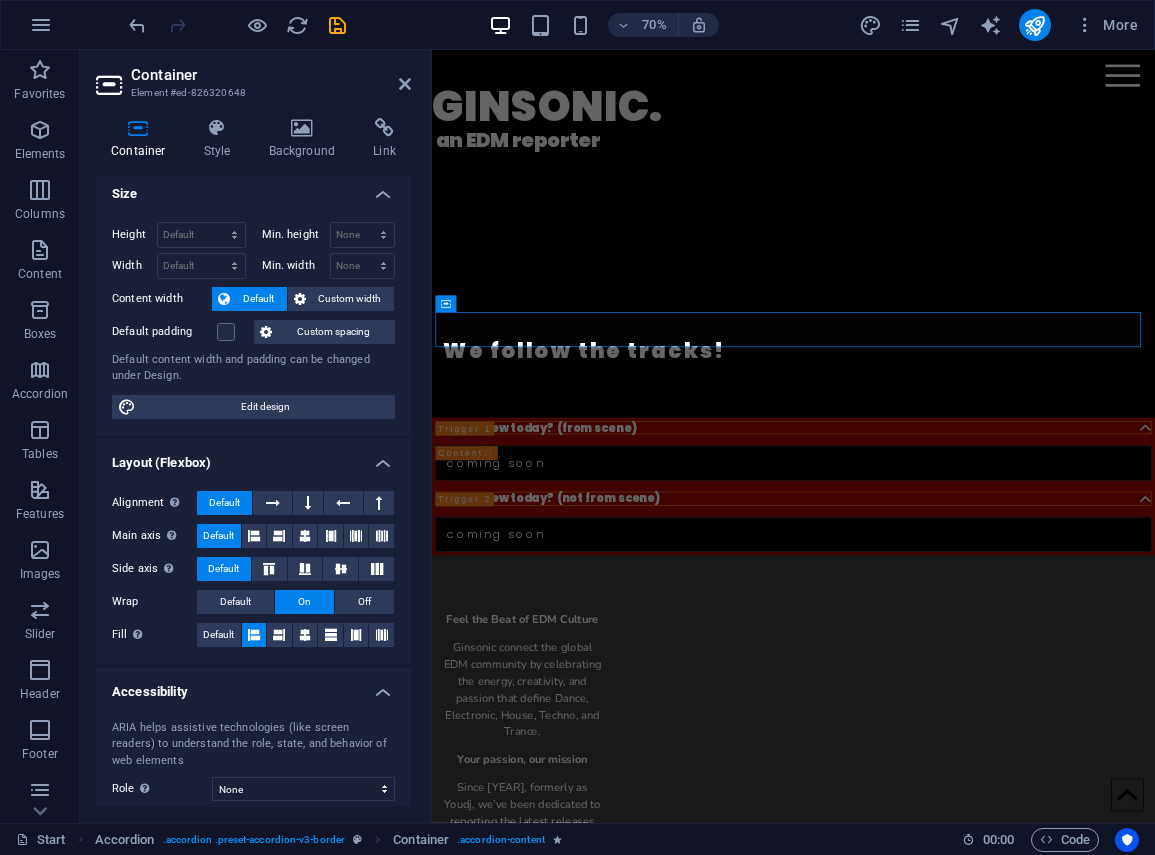 scroll, scrollTop: 0, scrollLeft: 0, axis: both 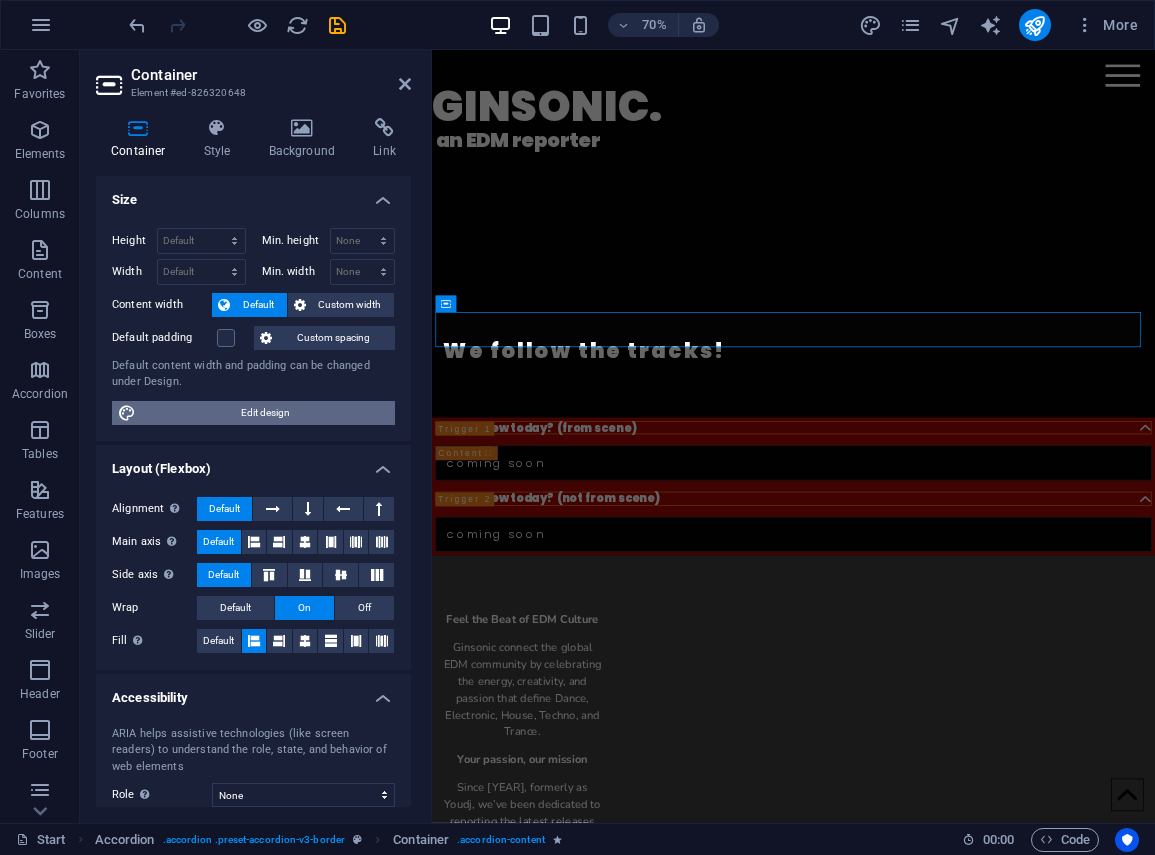click on "Edit design" at bounding box center [265, 413] 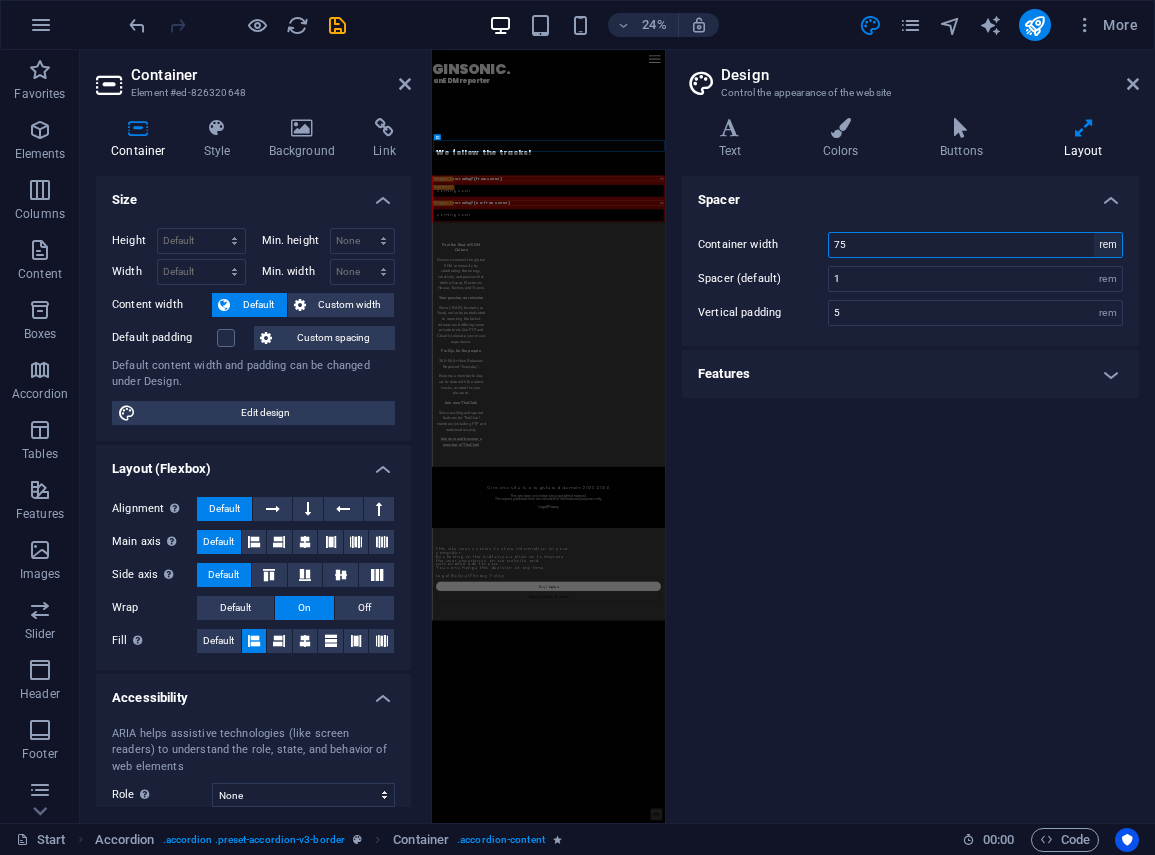 click on "rem px" at bounding box center (1108, 245) 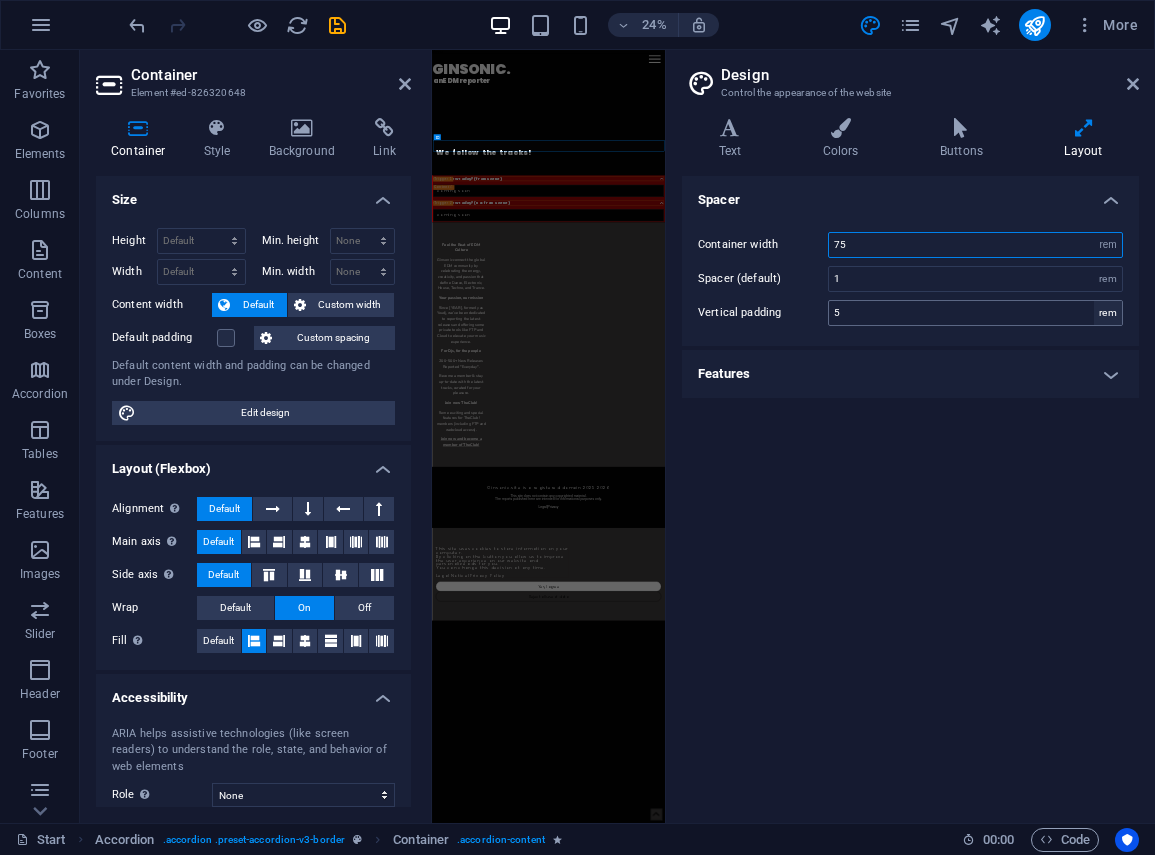 select on "px" 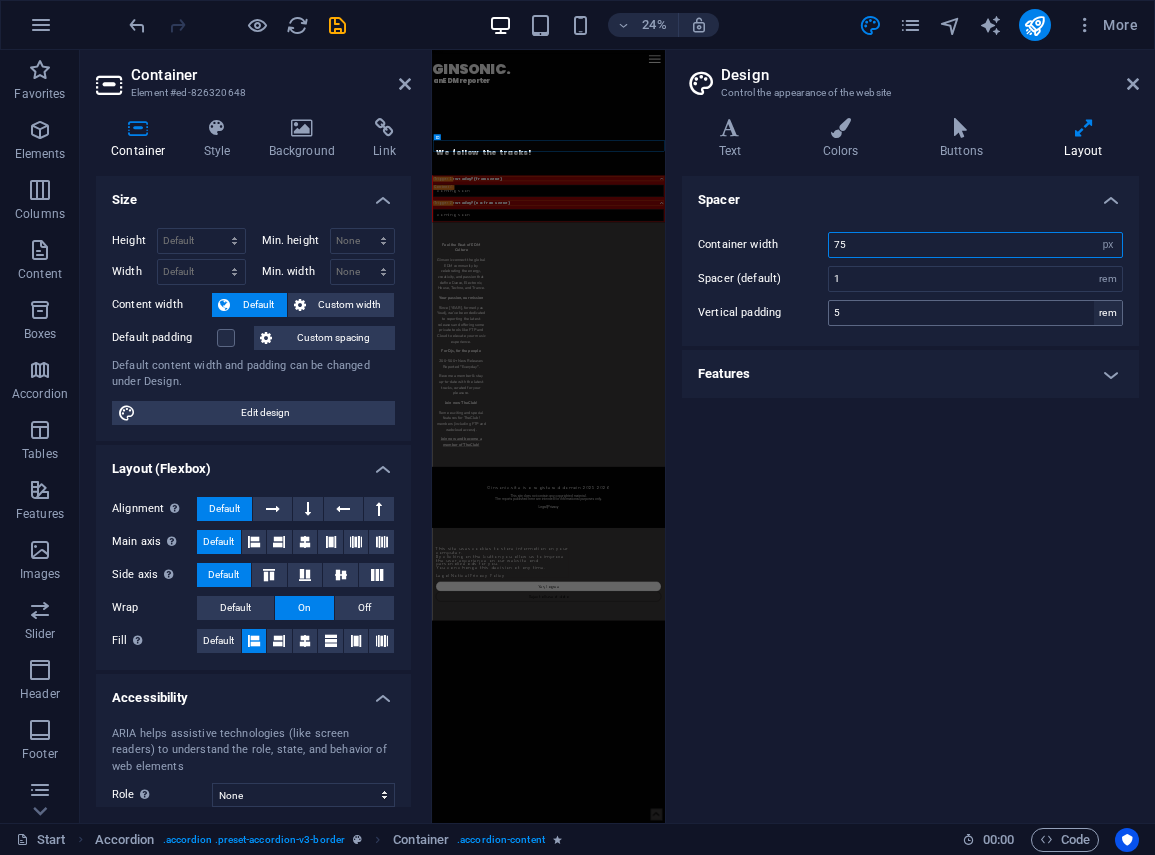 click on "rem px" at bounding box center (1108, 245) 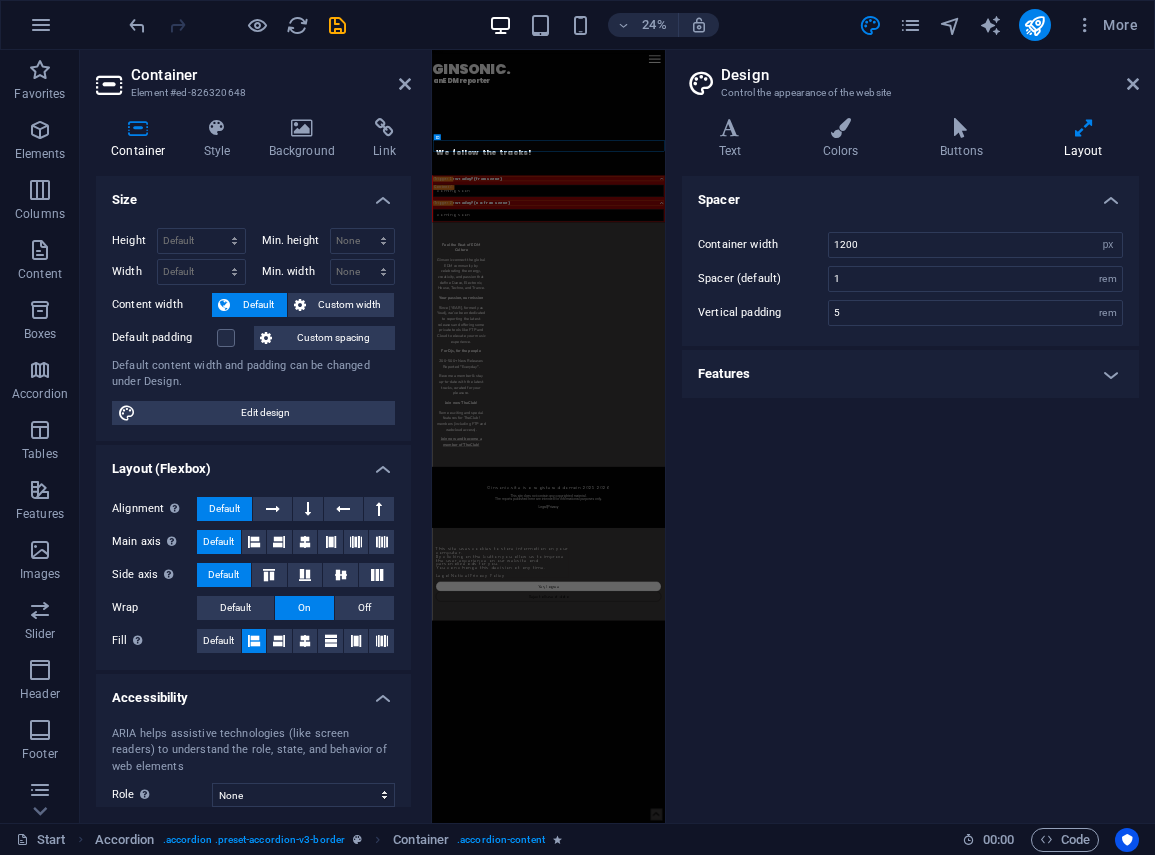 click on "Spacer Container width 1200 rem px Spacer (default) 1 rem Vertical padding 5 rem Features Transition duration 0.5 s Transition function Ease Ease In Ease Out Ease In/Ease Out Linear" at bounding box center [910, 491] 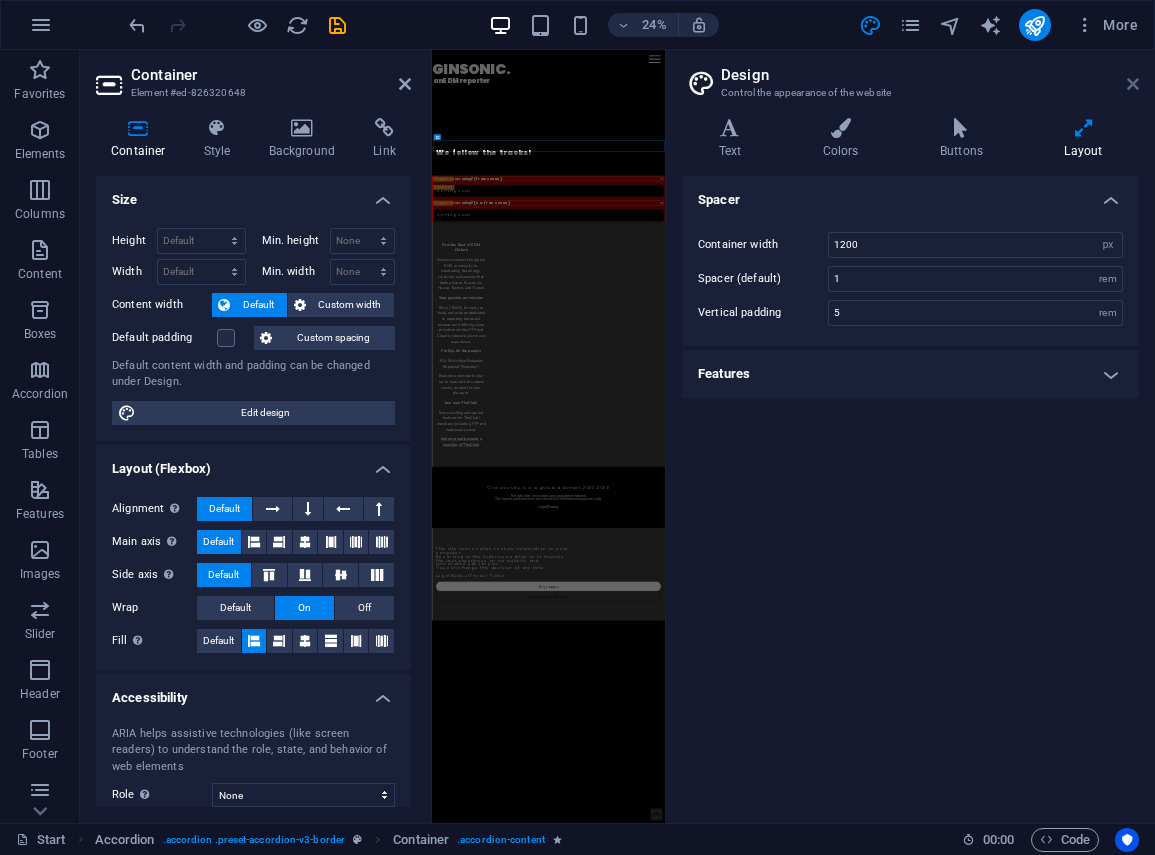 drag, startPoint x: 1130, startPoint y: 85, endPoint x: 515, endPoint y: 618, distance: 813.8268 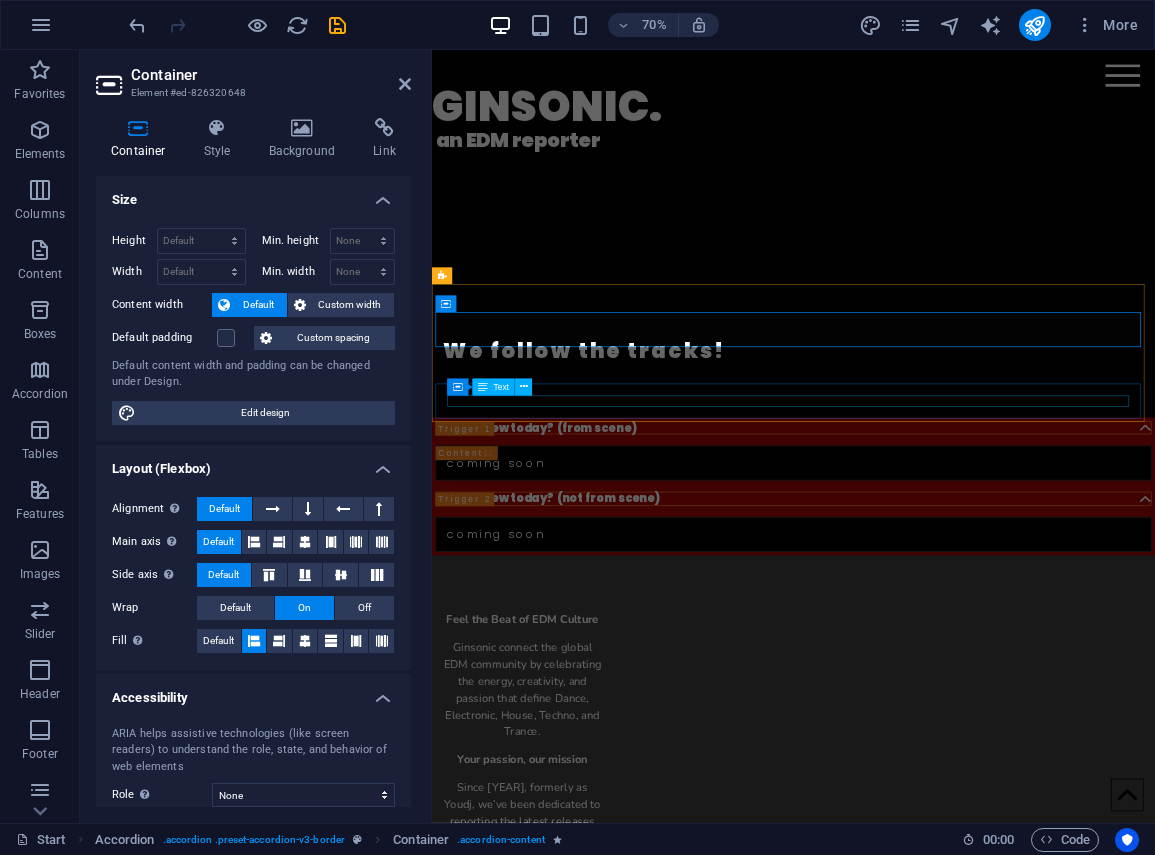click on "coming soon" at bounding box center (948, 742) 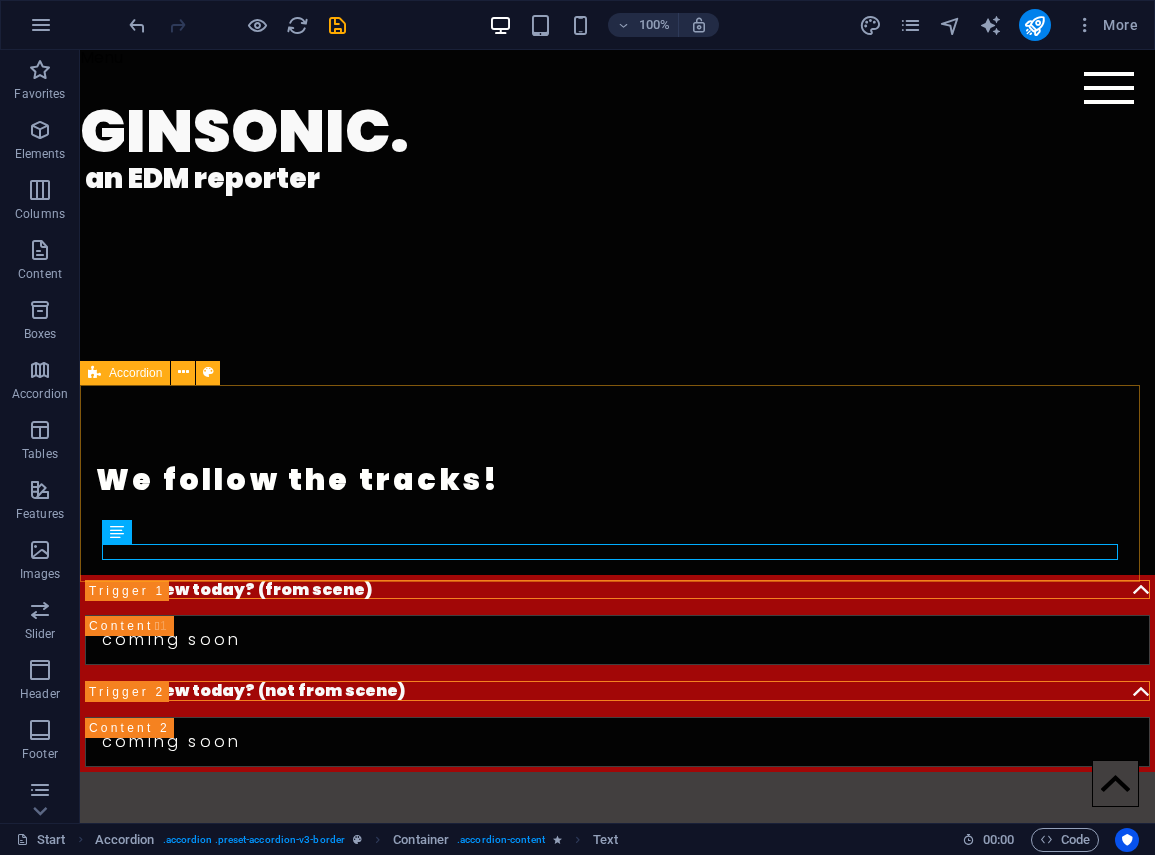 click on "Accordion" at bounding box center [135, 373] 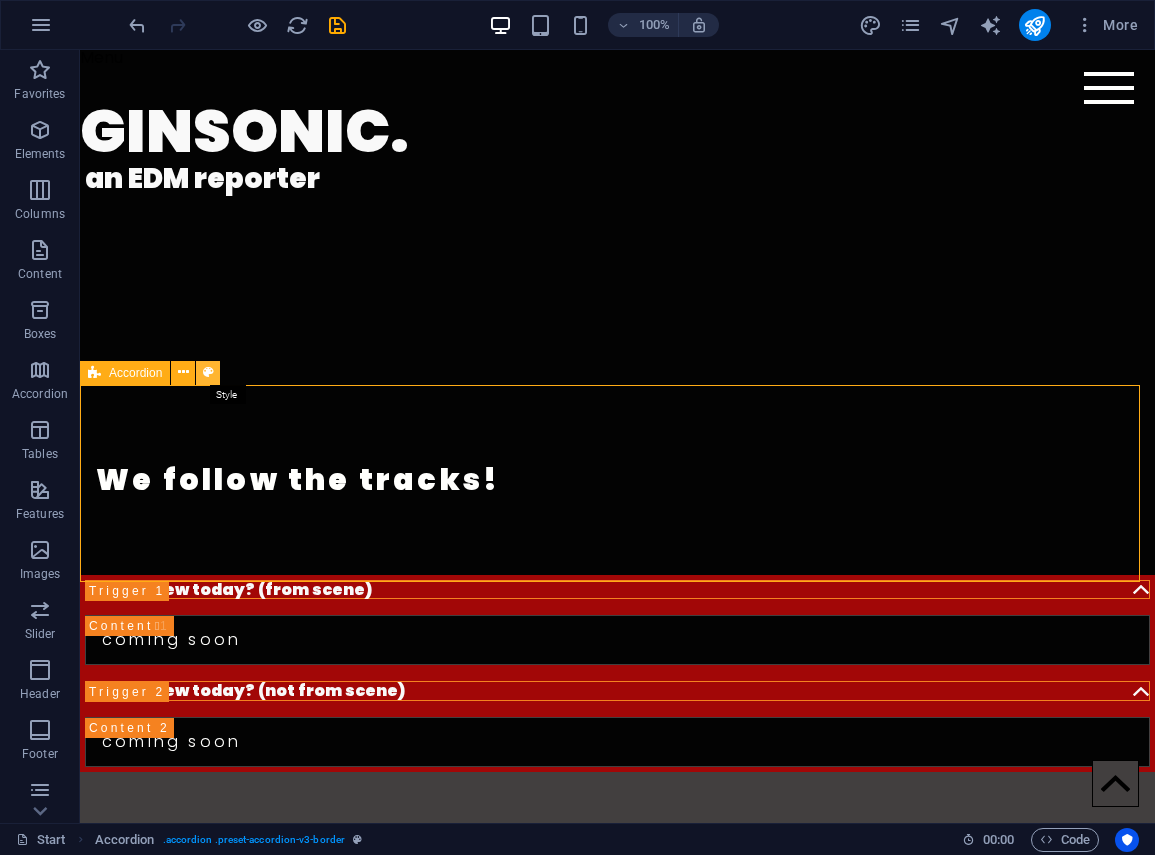 click at bounding box center (208, 373) 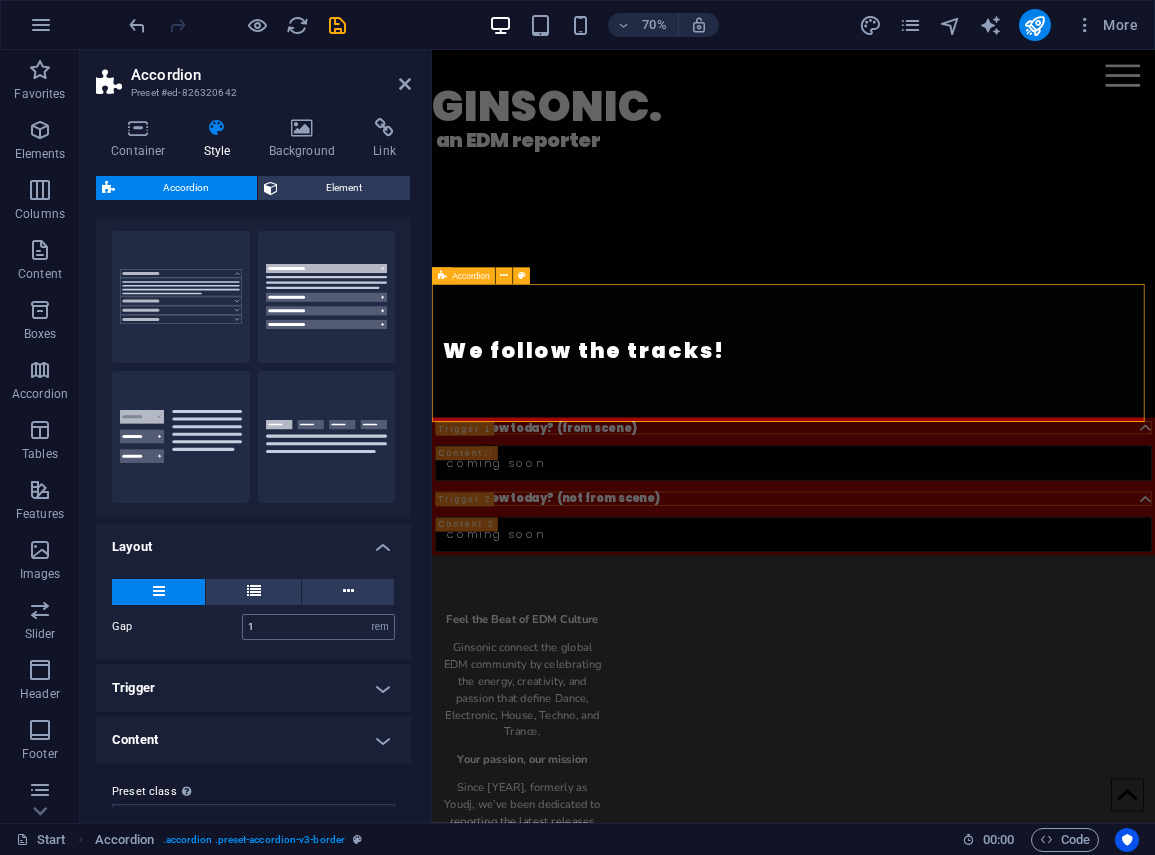 scroll, scrollTop: 75, scrollLeft: 0, axis: vertical 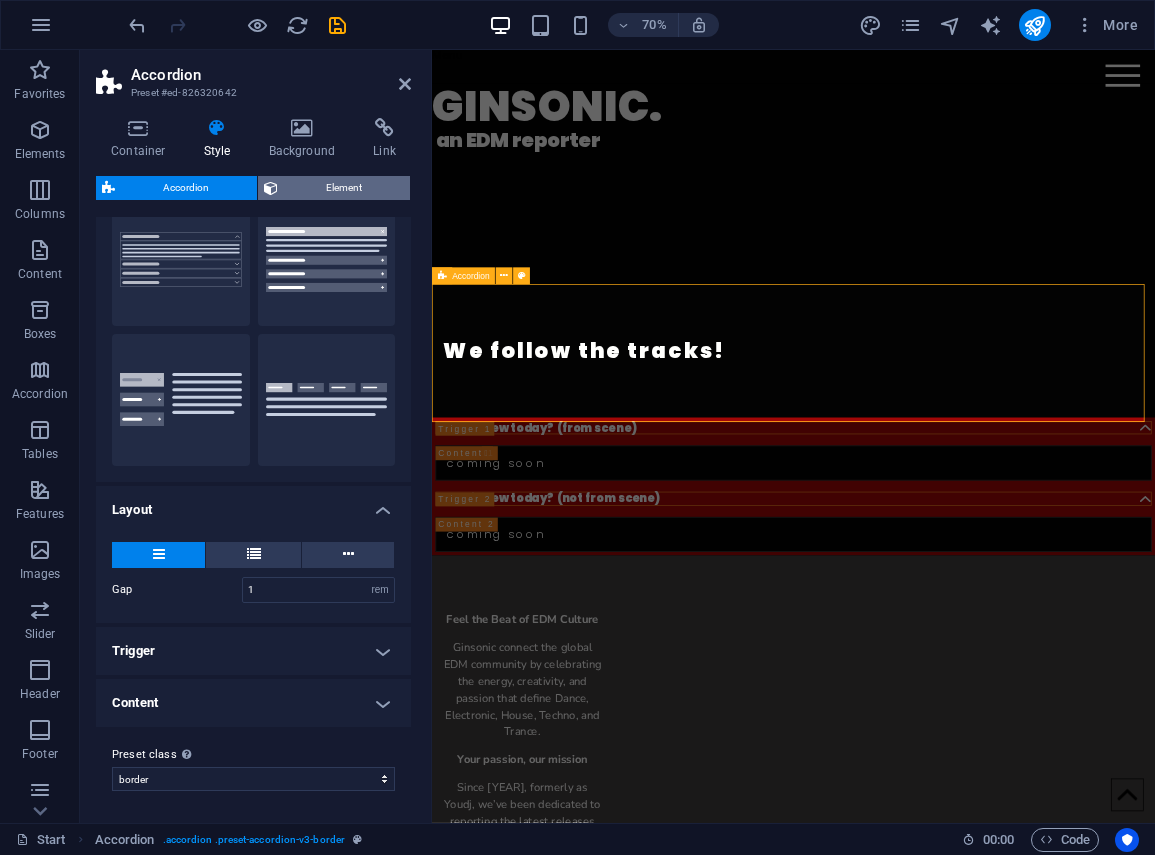 click on "Element" at bounding box center (344, 188) 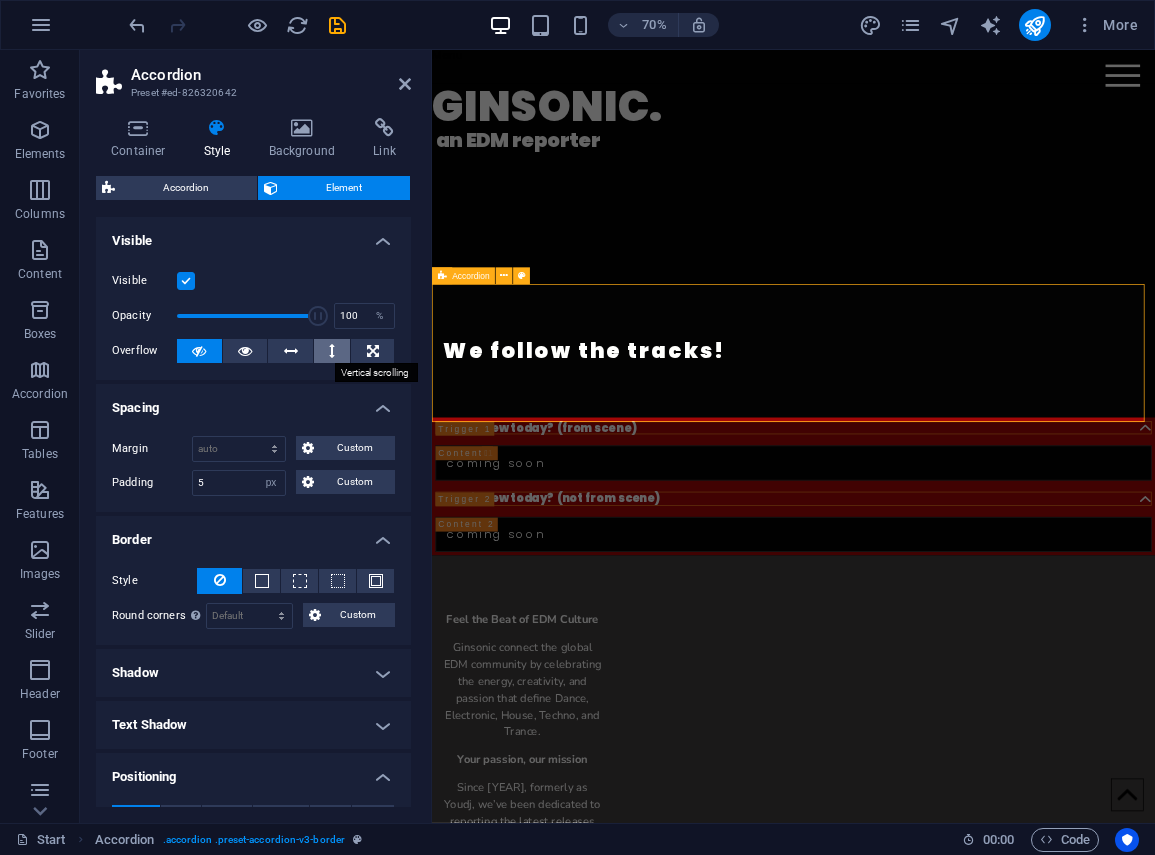 click at bounding box center [332, 351] 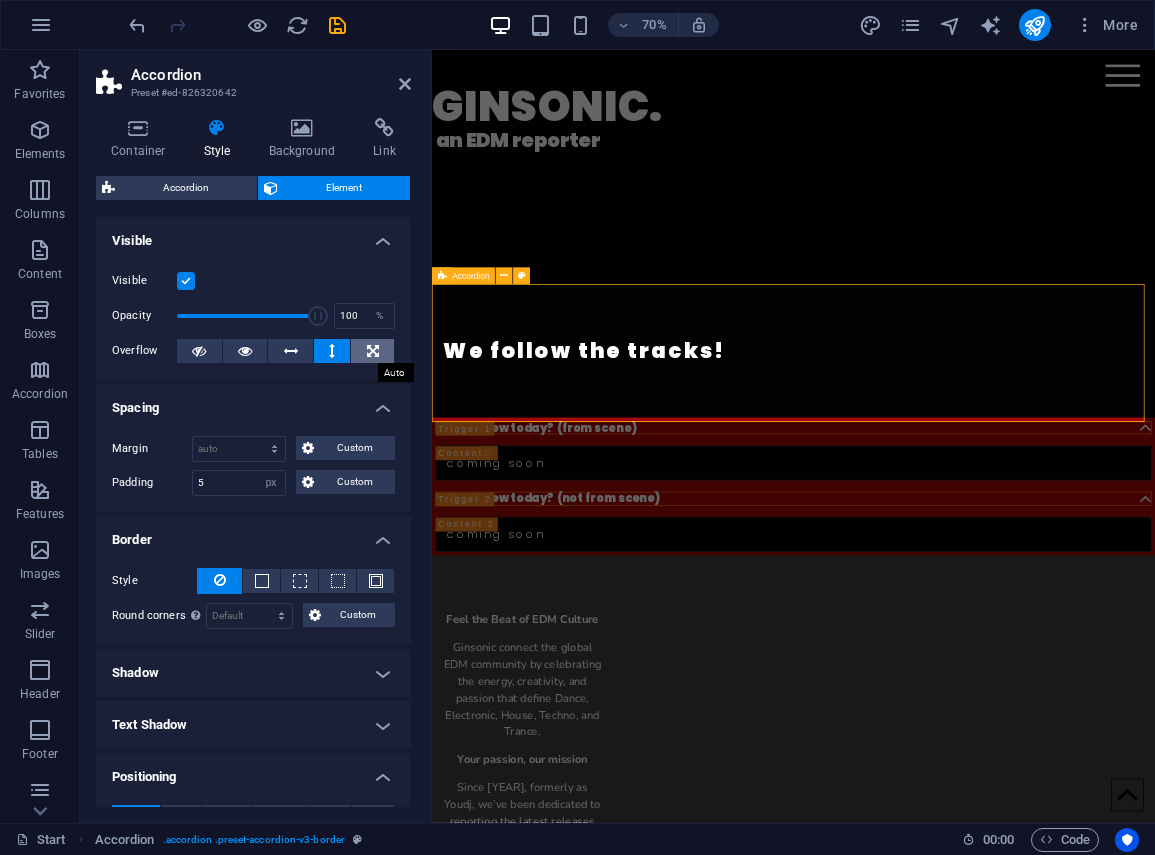 click at bounding box center [372, 351] 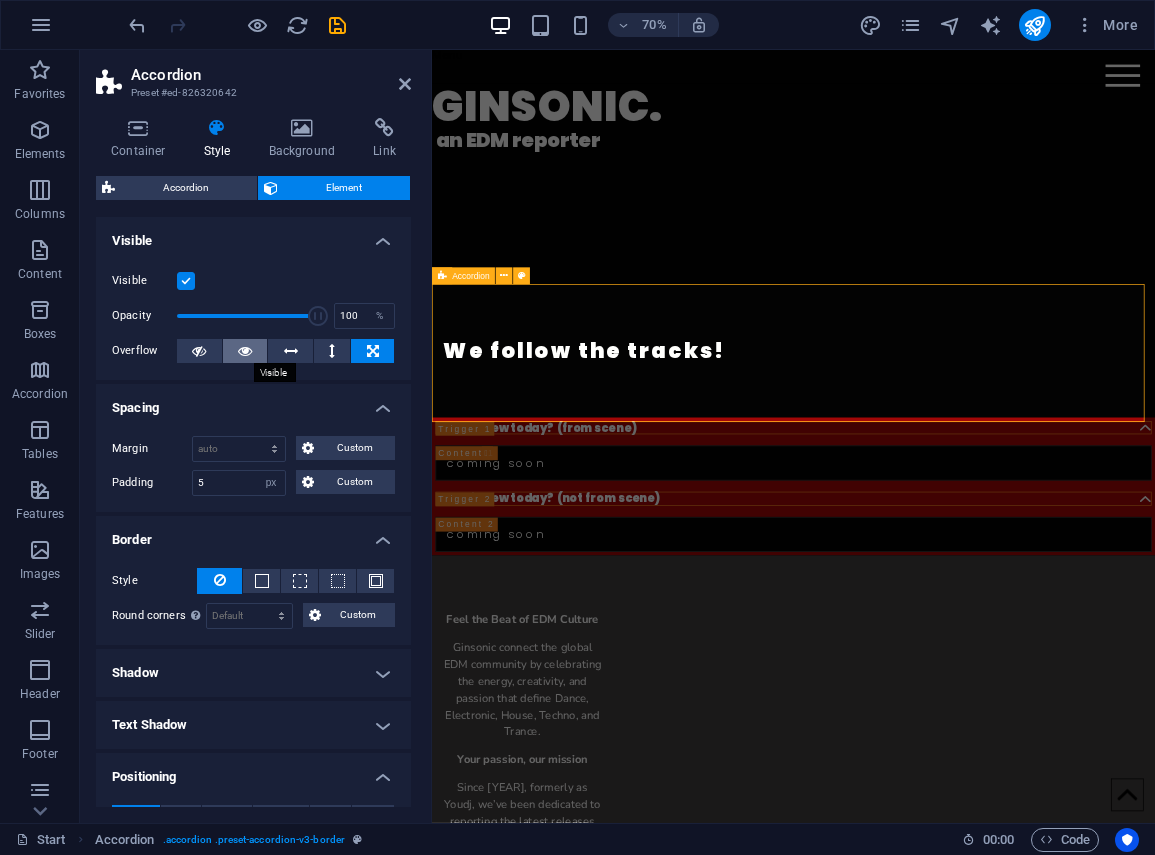 click at bounding box center (245, 351) 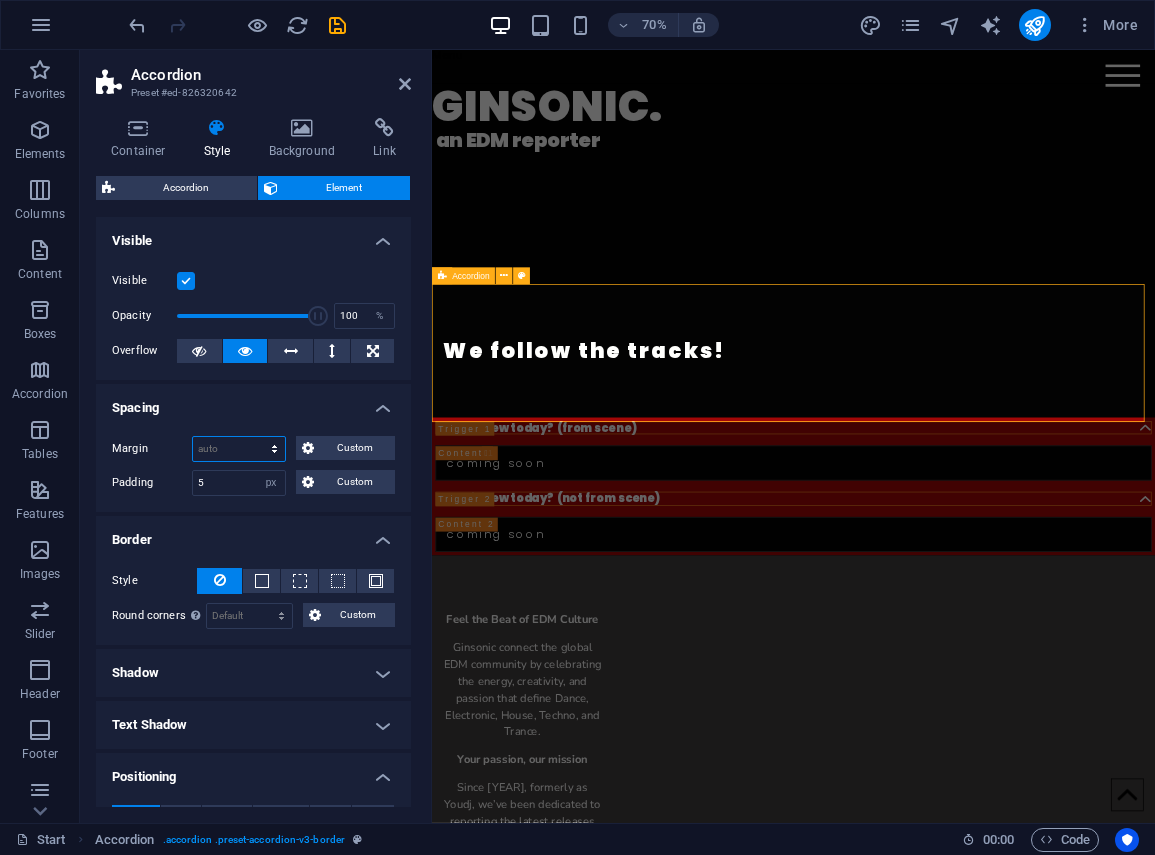 click on "Default auto px % rem vw vh Custom" at bounding box center [239, 449] 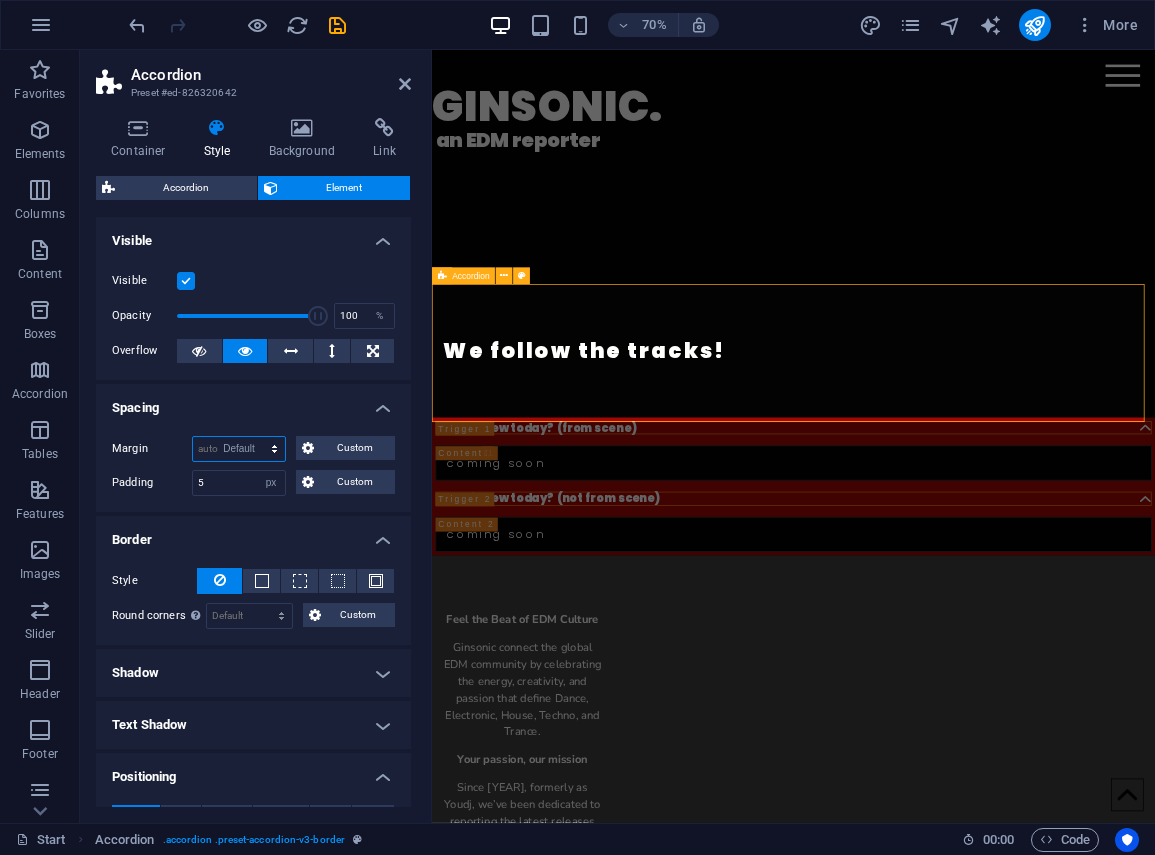 click on "Default auto px % rem vw vh Custom" at bounding box center (239, 449) 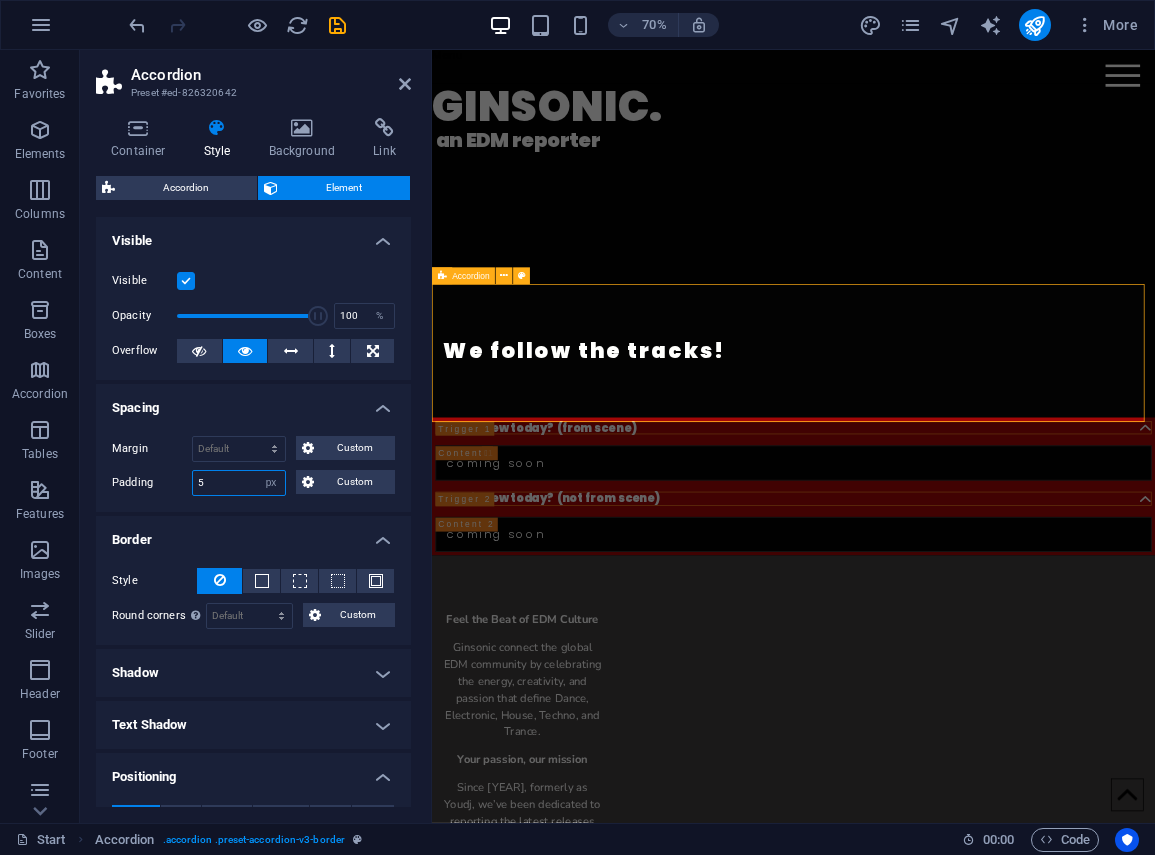 click on "5" at bounding box center (239, 483) 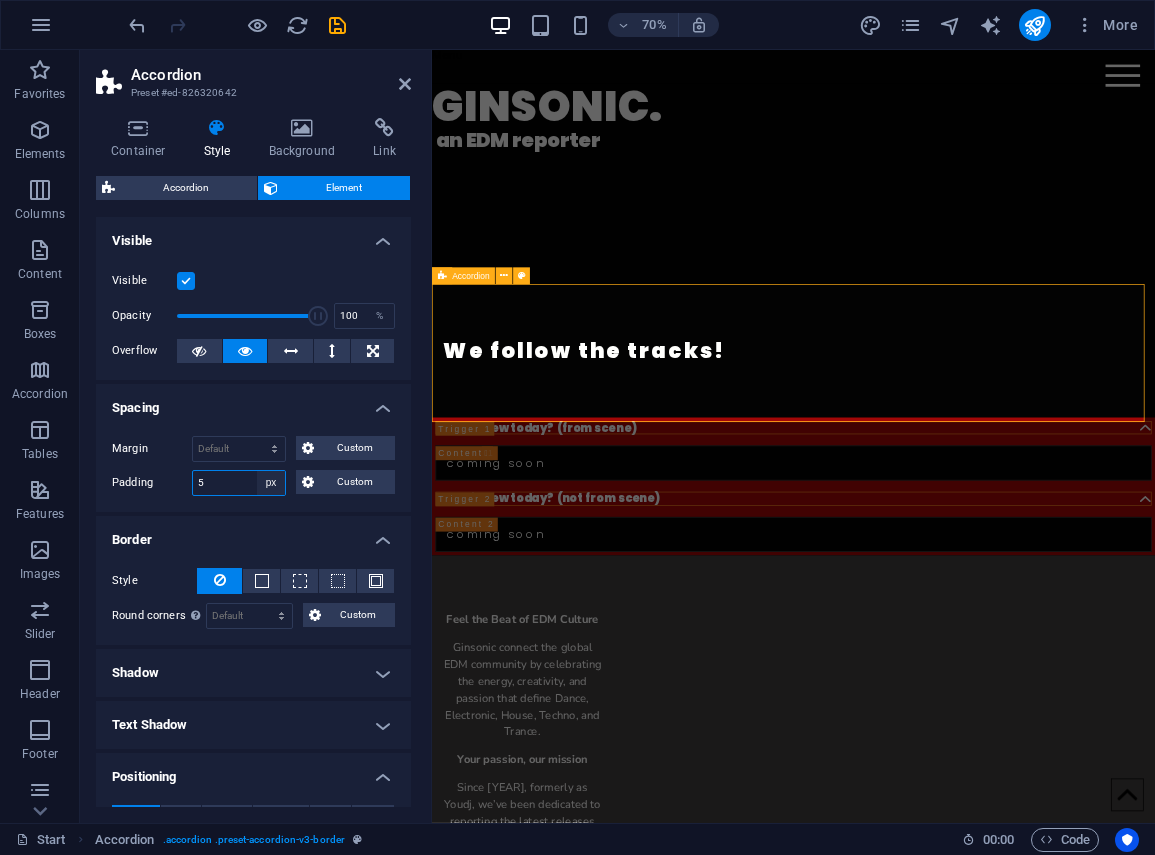 click on "Default px rem % vh vw Custom" at bounding box center (271, 483) 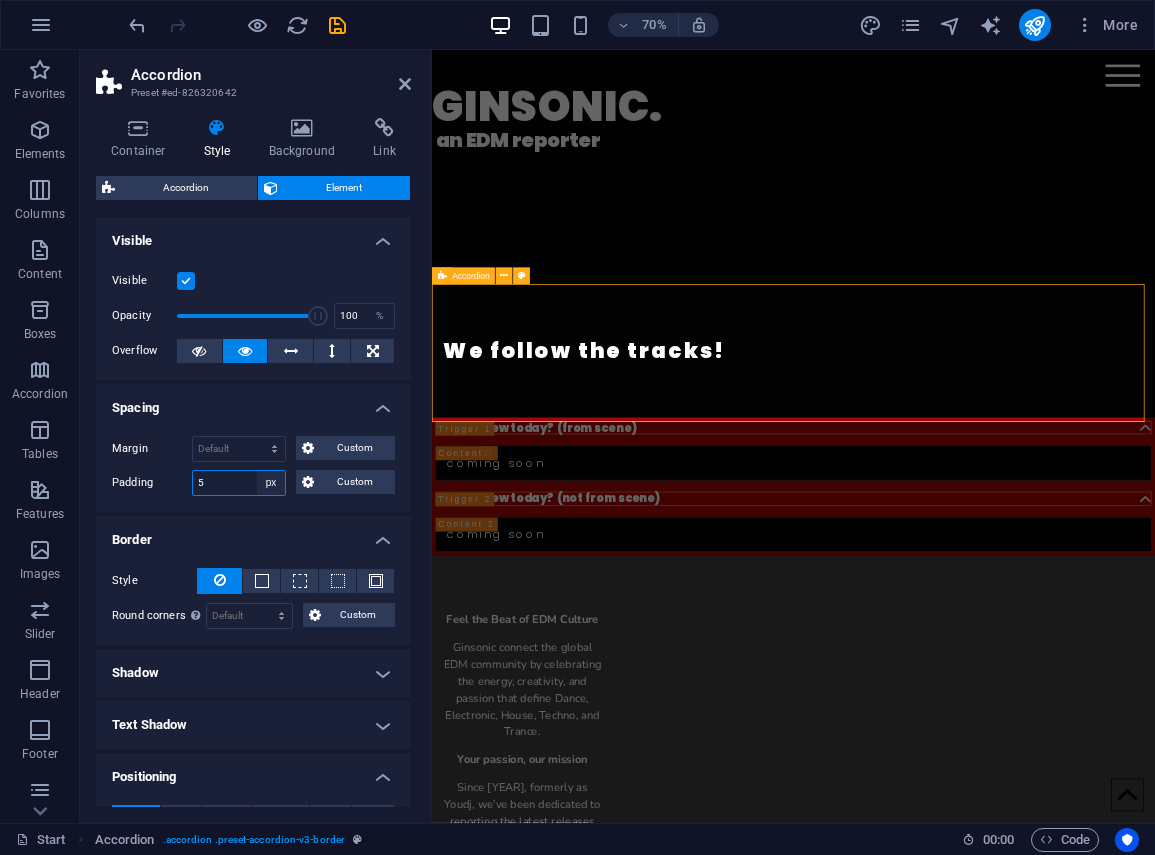 select on "default" 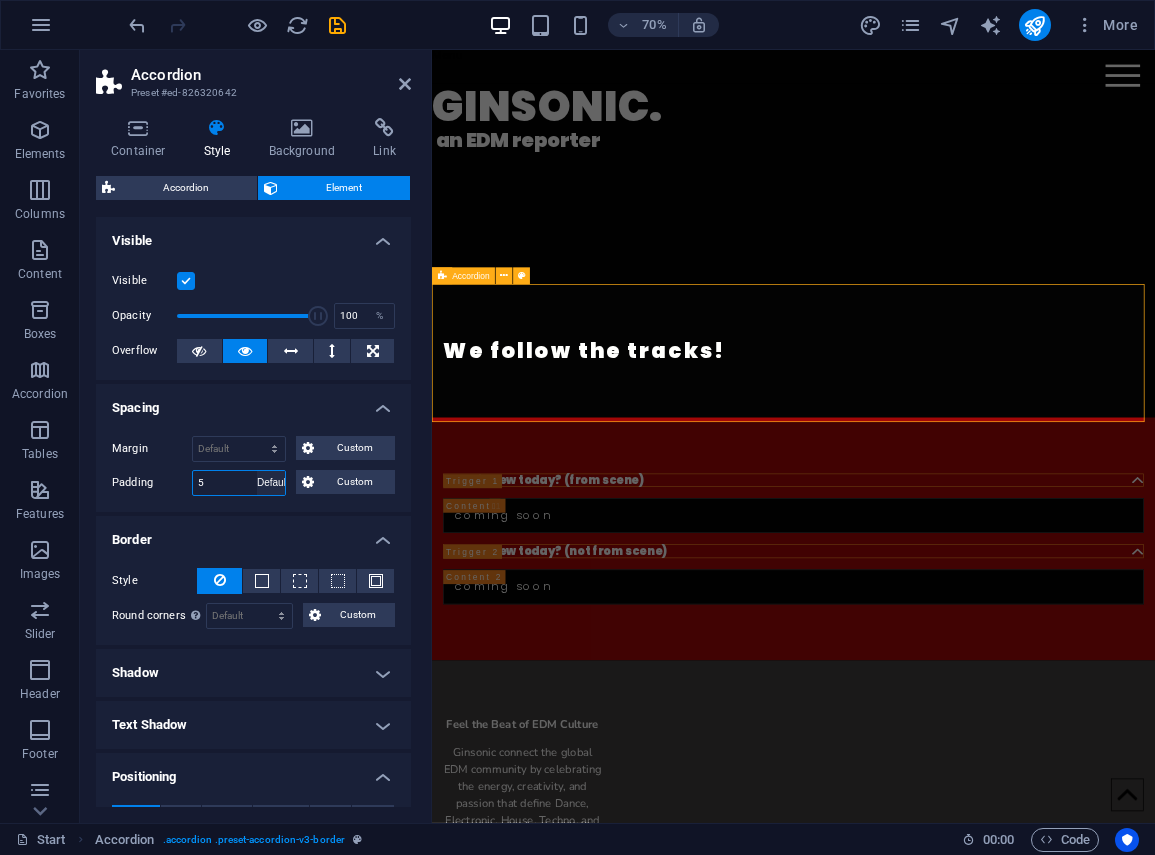 click on "Default px rem % vh vw Custom" at bounding box center [271, 483] 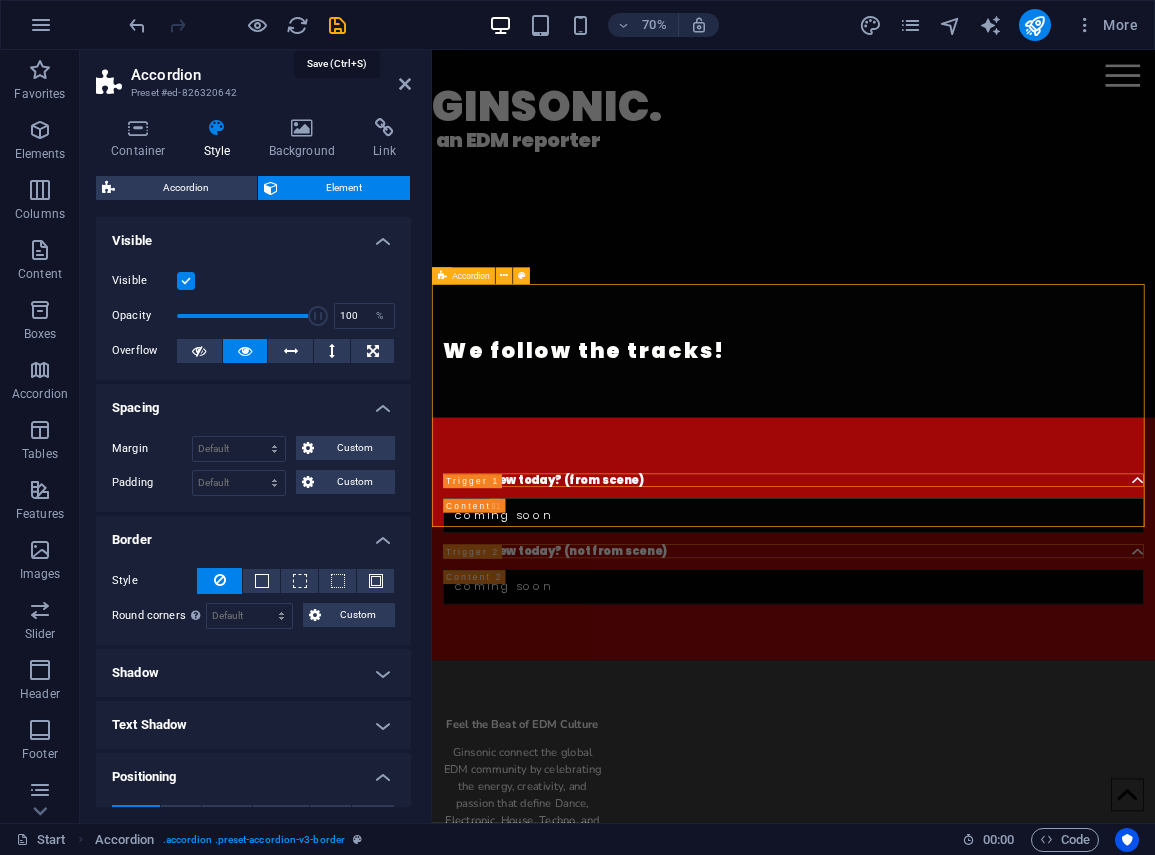 click at bounding box center (337, 25) 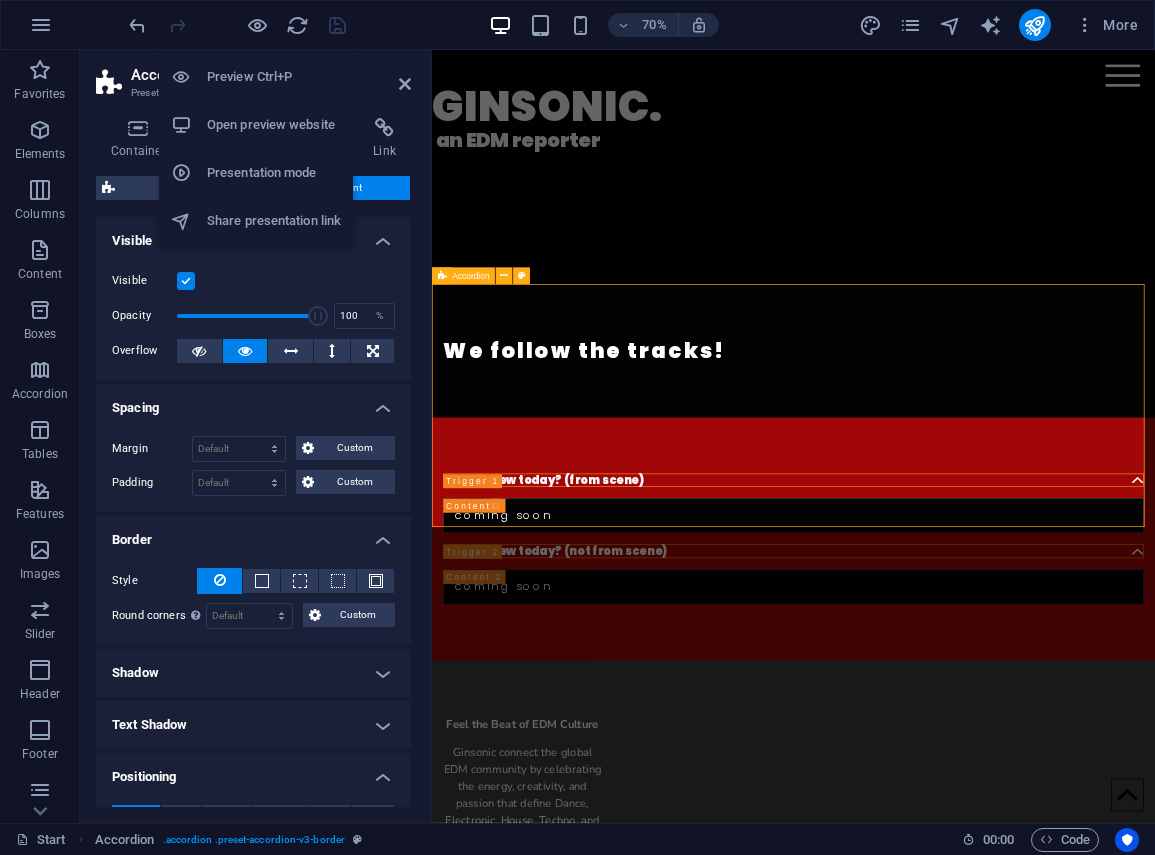 click on "Open preview website" at bounding box center [274, 125] 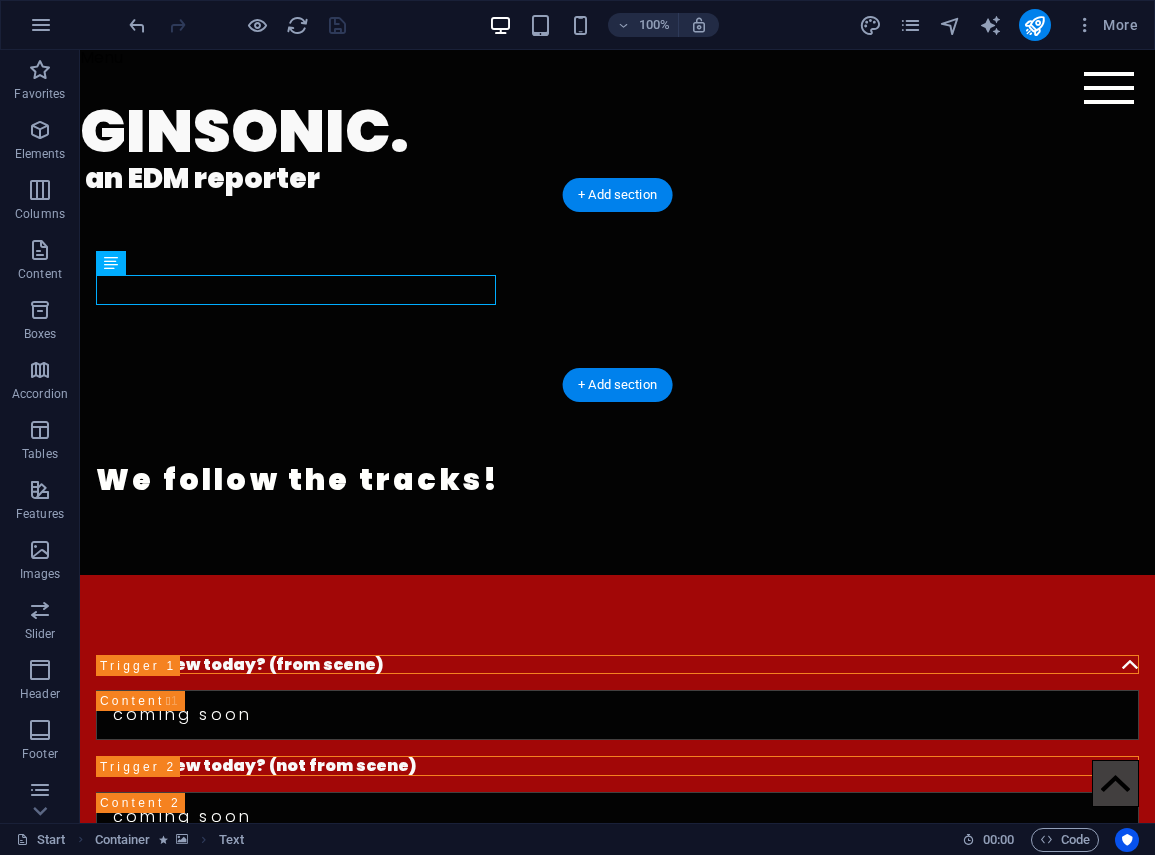 drag, startPoint x: 288, startPoint y: 289, endPoint x: 569, endPoint y: 256, distance: 282.9311 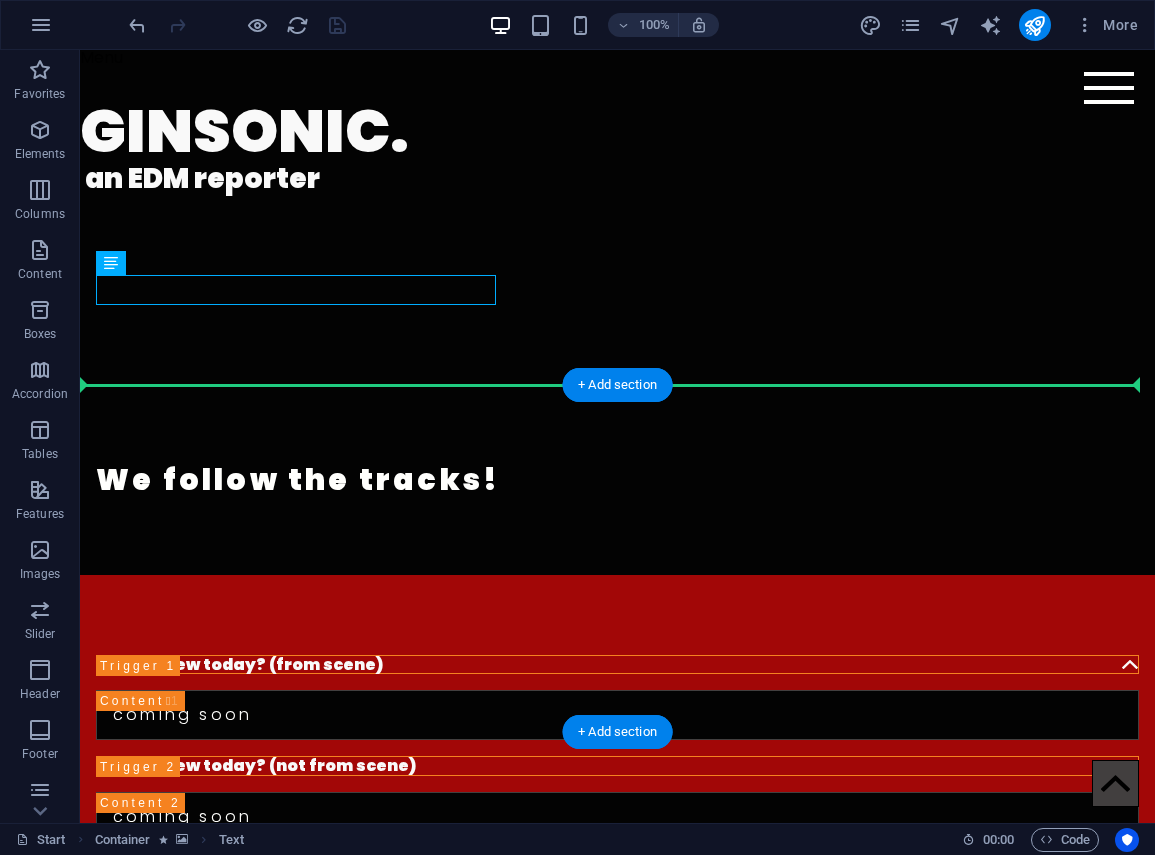 drag, startPoint x: 242, startPoint y: 293, endPoint x: 244, endPoint y: 396, distance: 103.01942 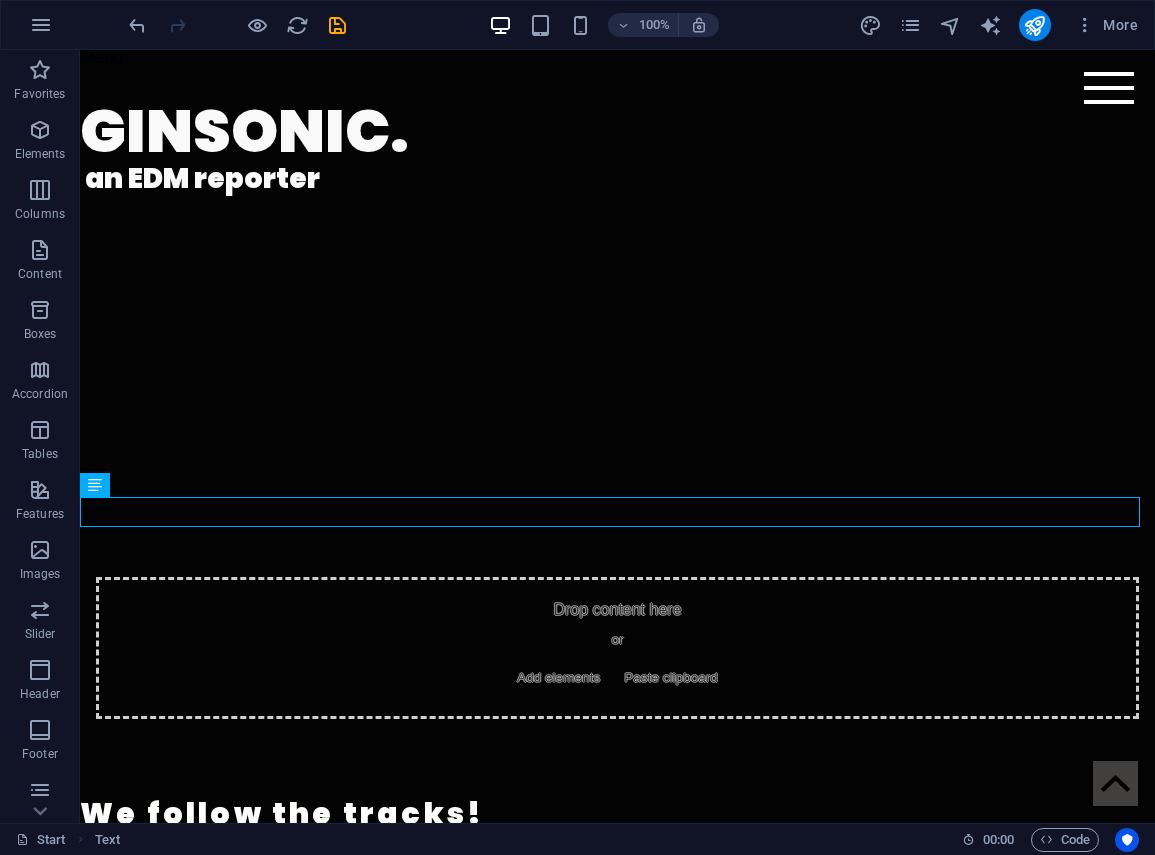 click on "100% More" at bounding box center [635, 25] 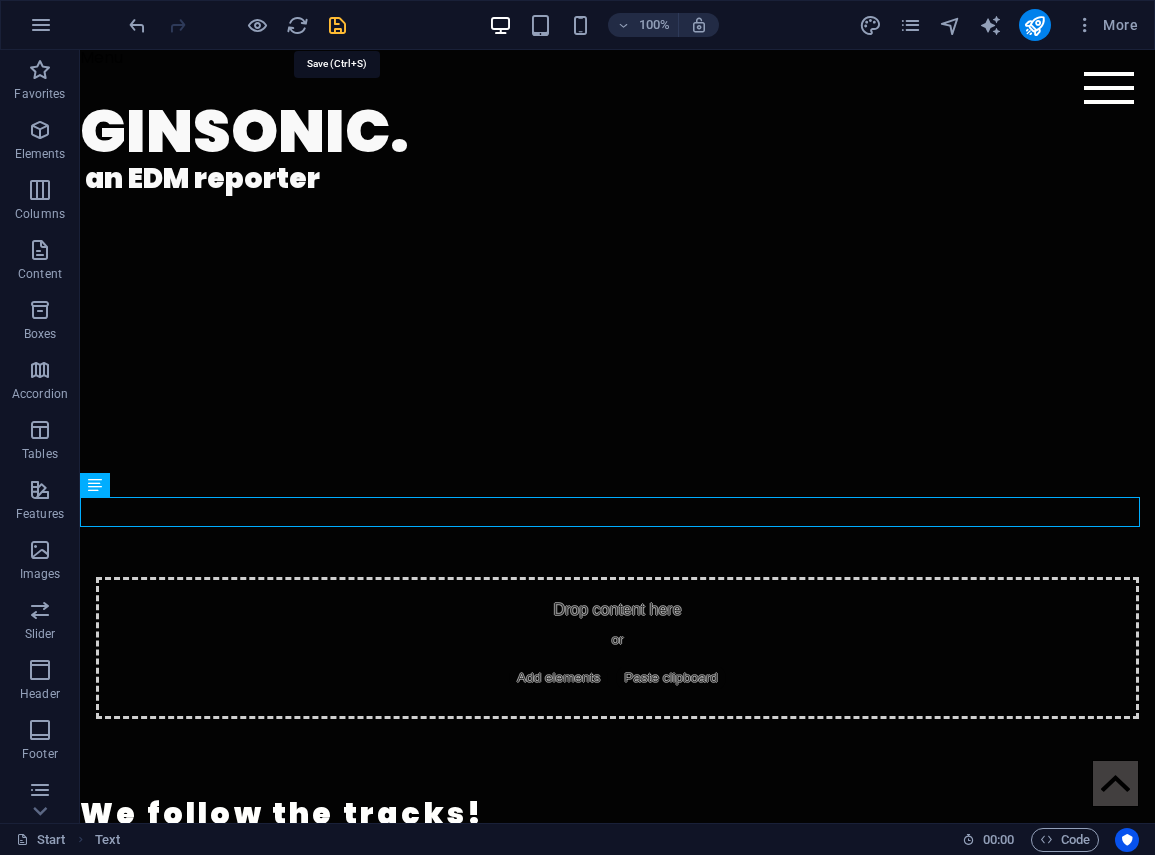 click at bounding box center (337, 25) 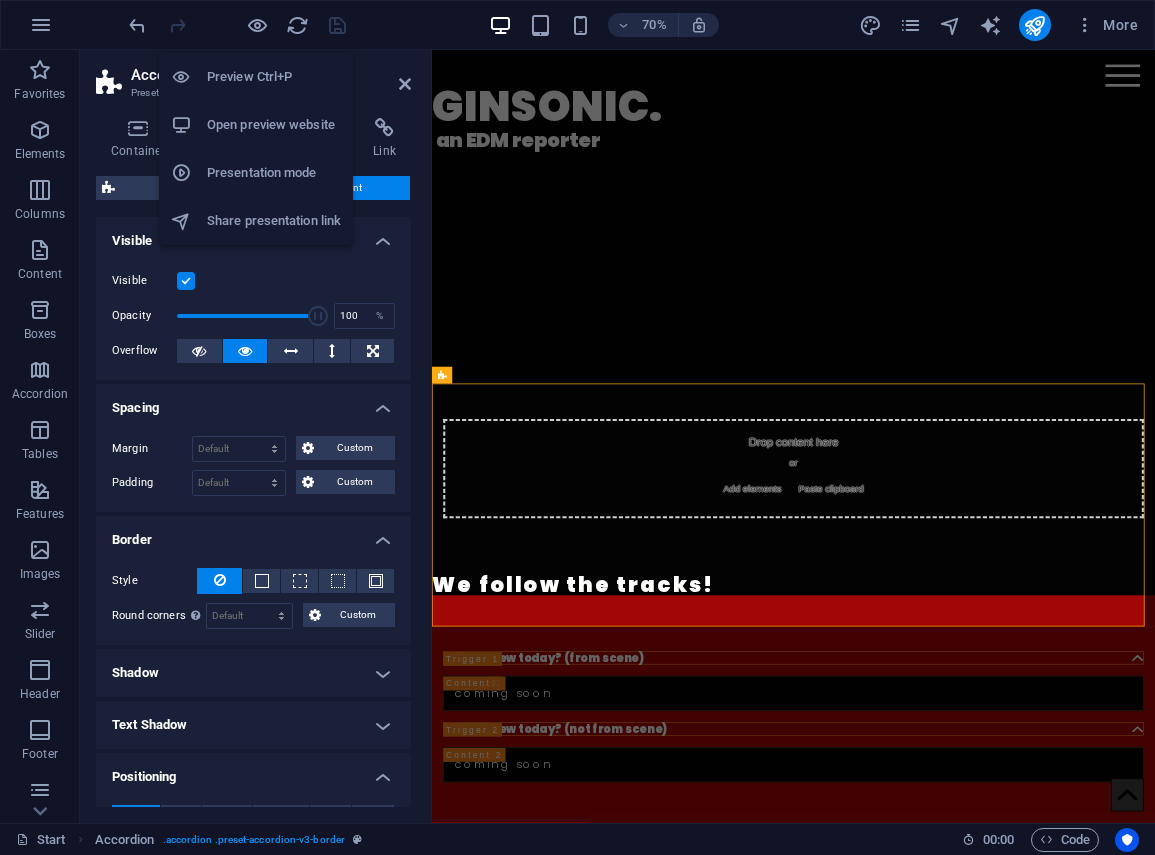 click on "Open preview website" at bounding box center [256, 125] 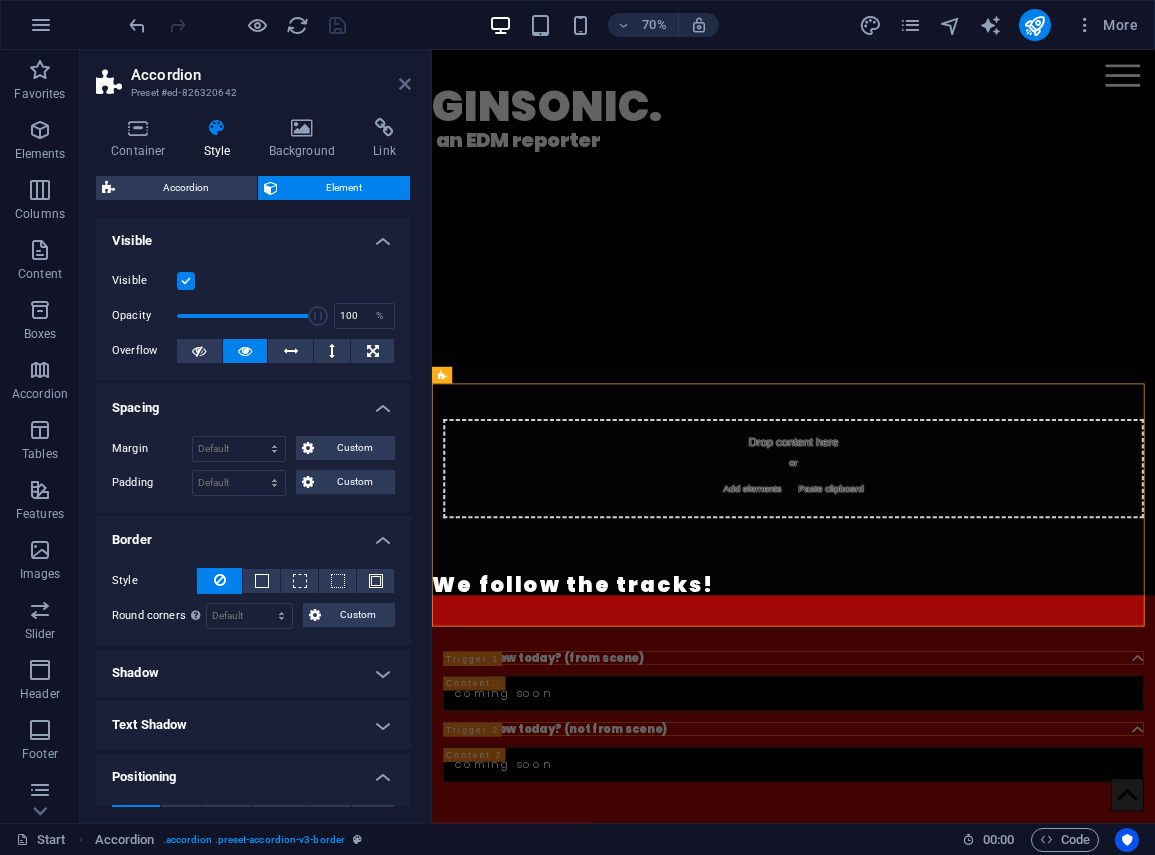 click at bounding box center [405, 84] 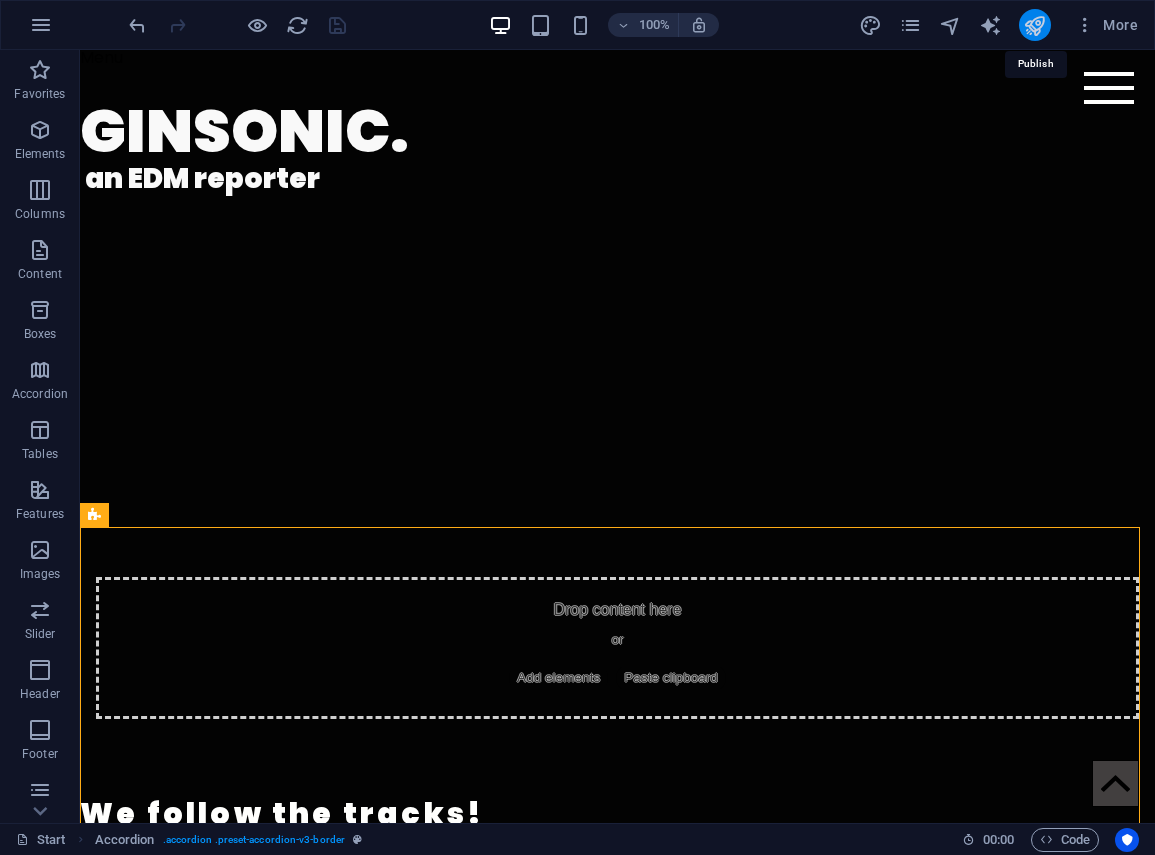 click at bounding box center [1034, 25] 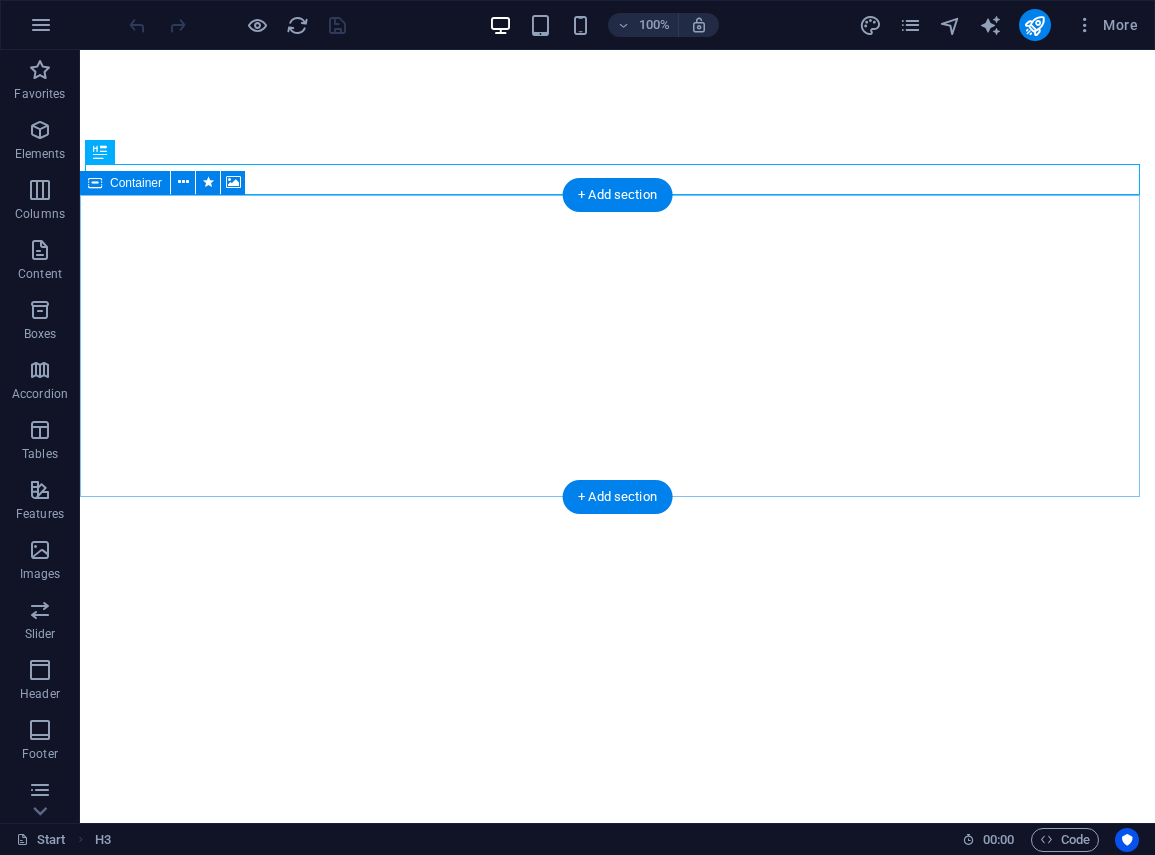 scroll, scrollTop: 0, scrollLeft: 0, axis: both 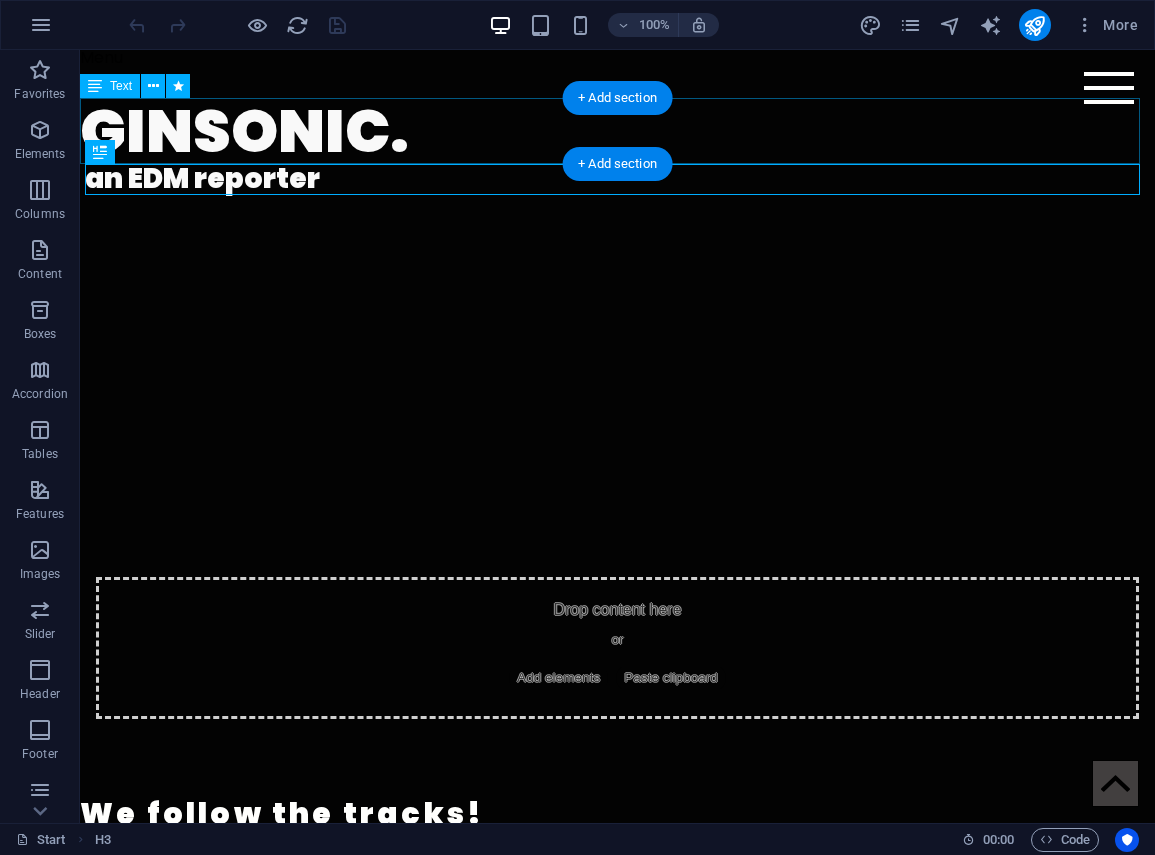 click on "GINSONIC." at bounding box center (617, 131) 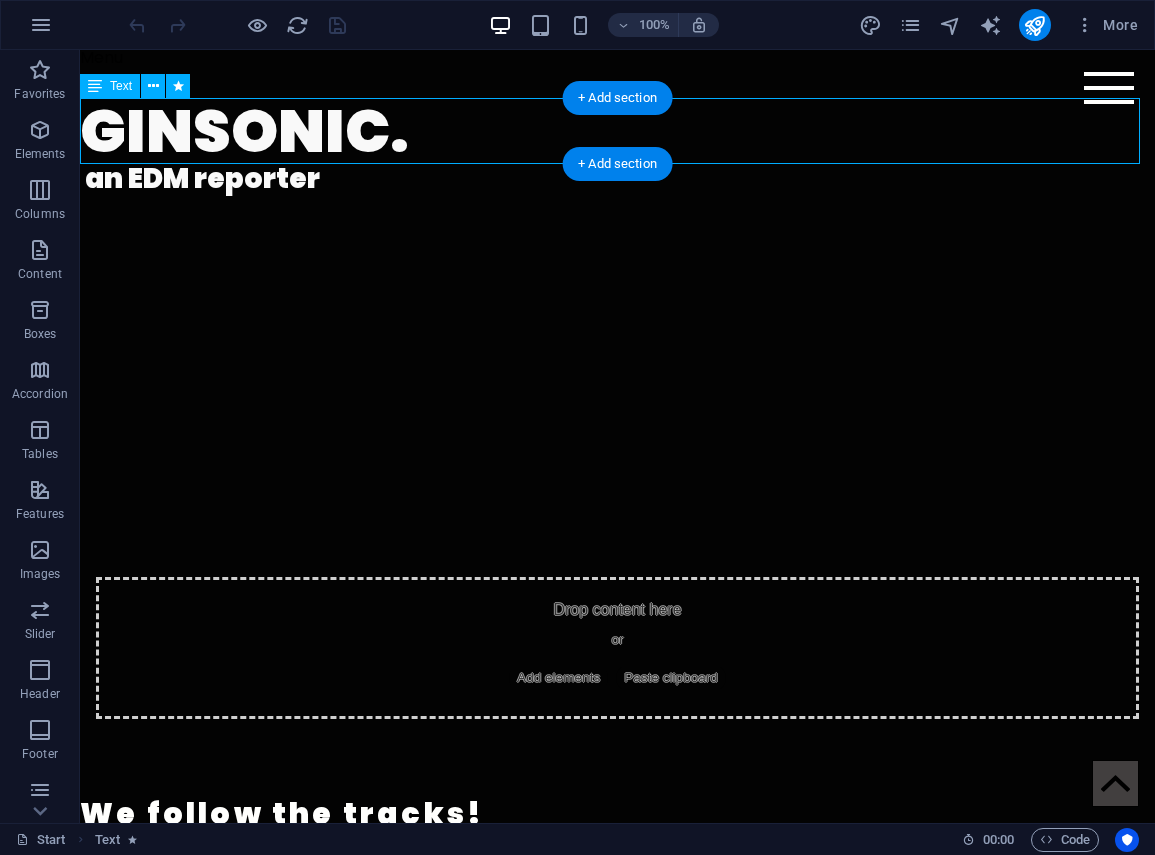 click on "GINSONIC." at bounding box center (617, 131) 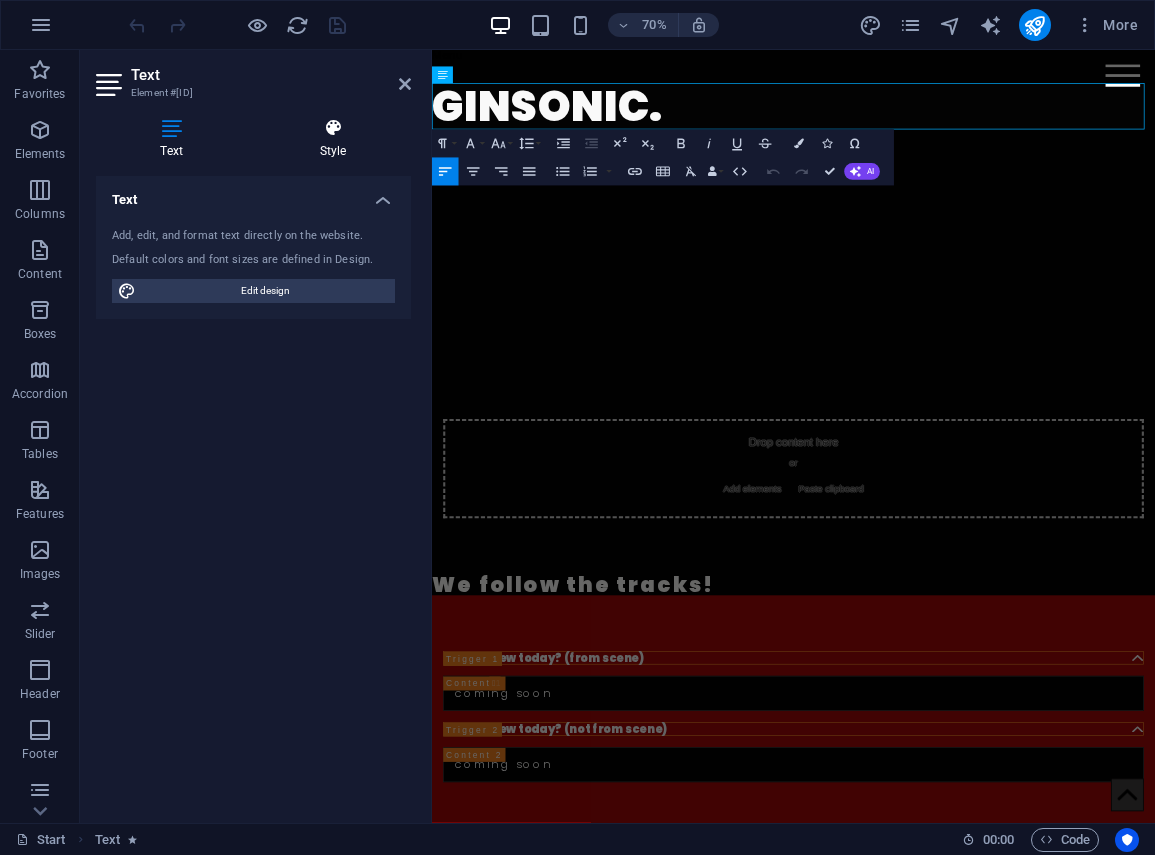 click at bounding box center (333, 128) 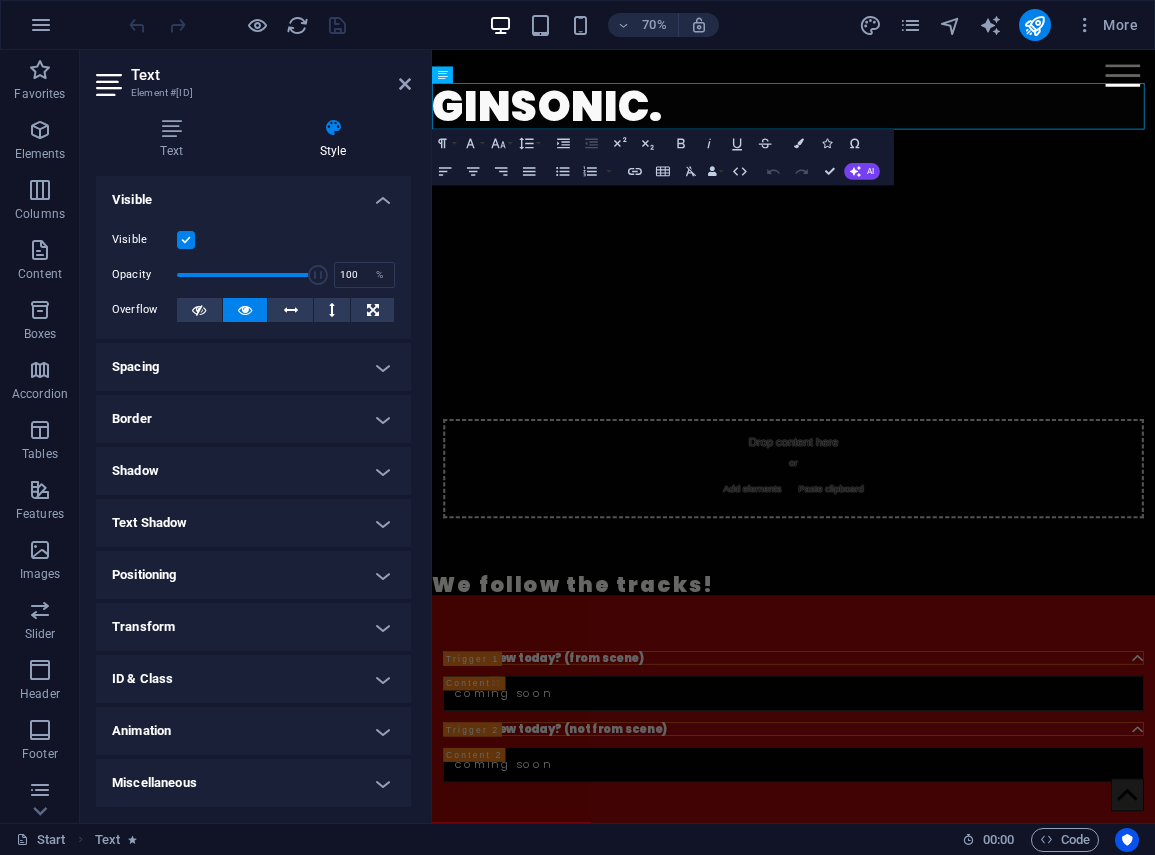 click on "Animation" at bounding box center (253, 731) 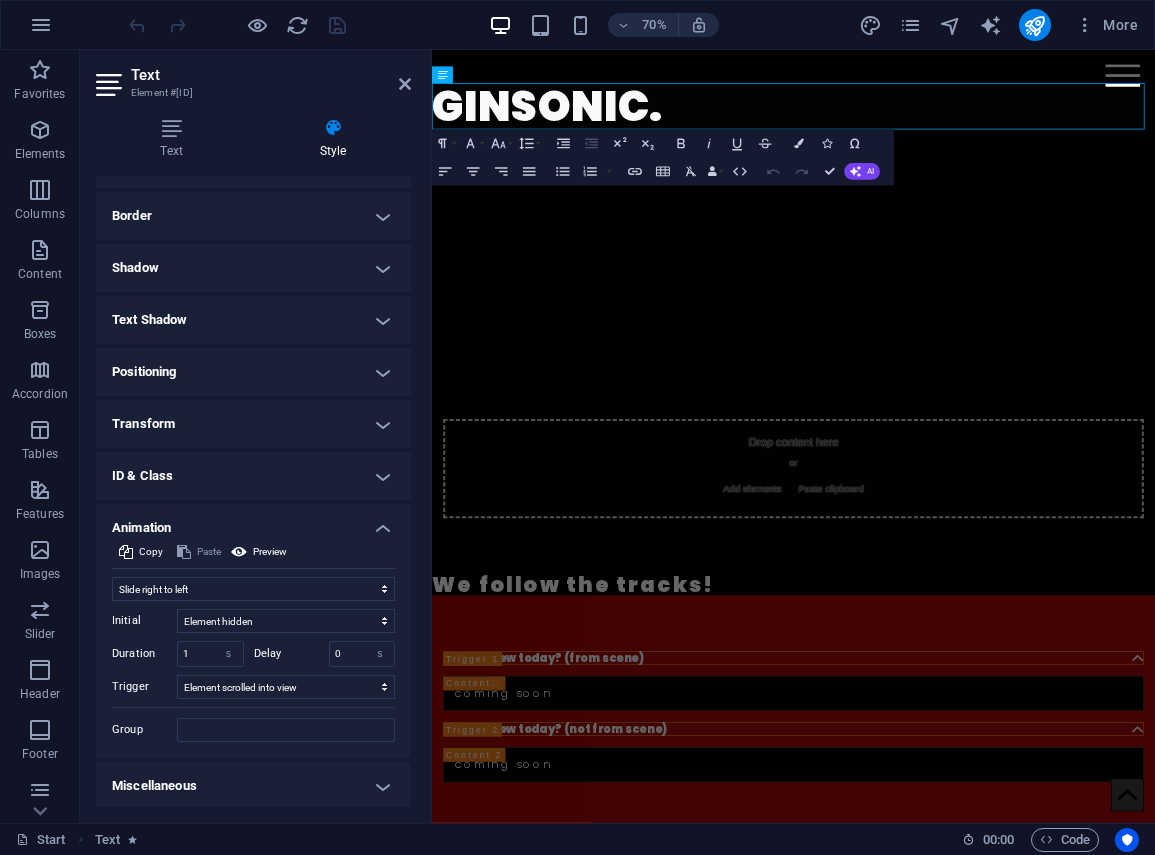 scroll, scrollTop: 206, scrollLeft: 0, axis: vertical 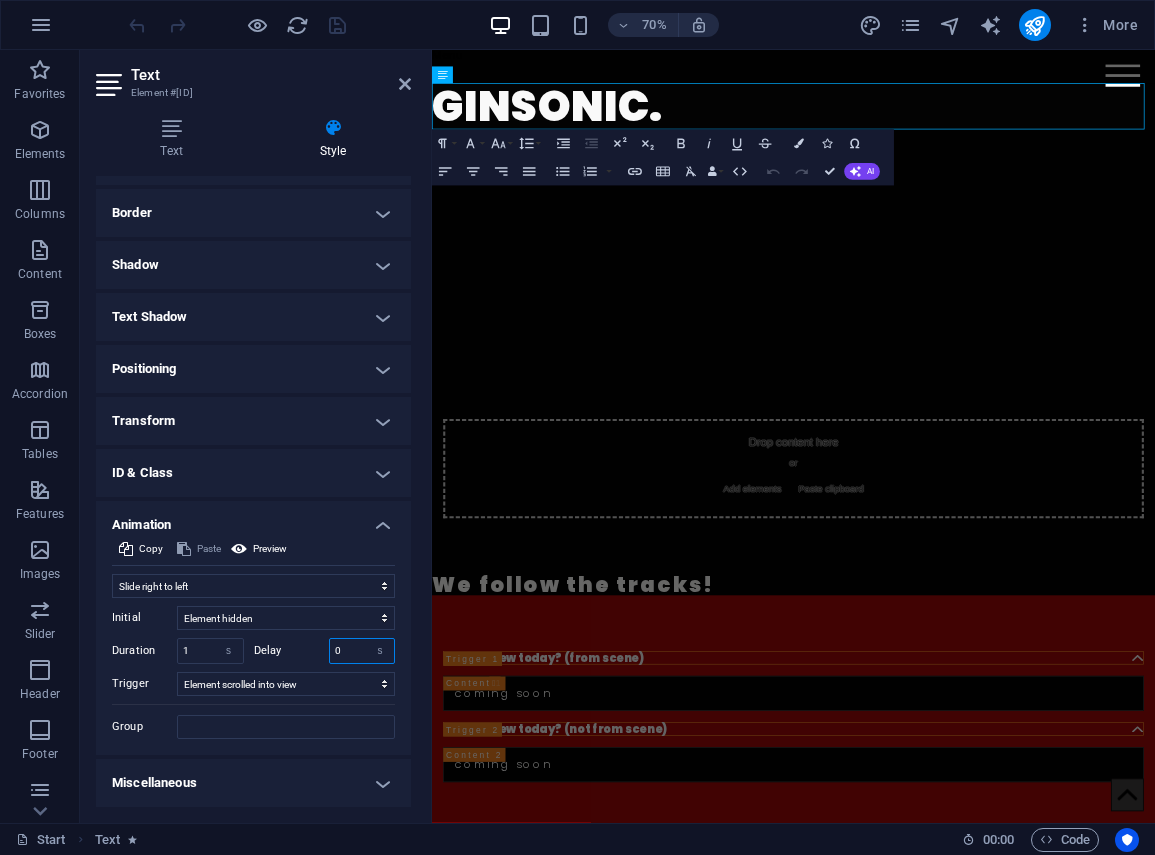 drag, startPoint x: 341, startPoint y: 650, endPoint x: 314, endPoint y: 653, distance: 27.166155 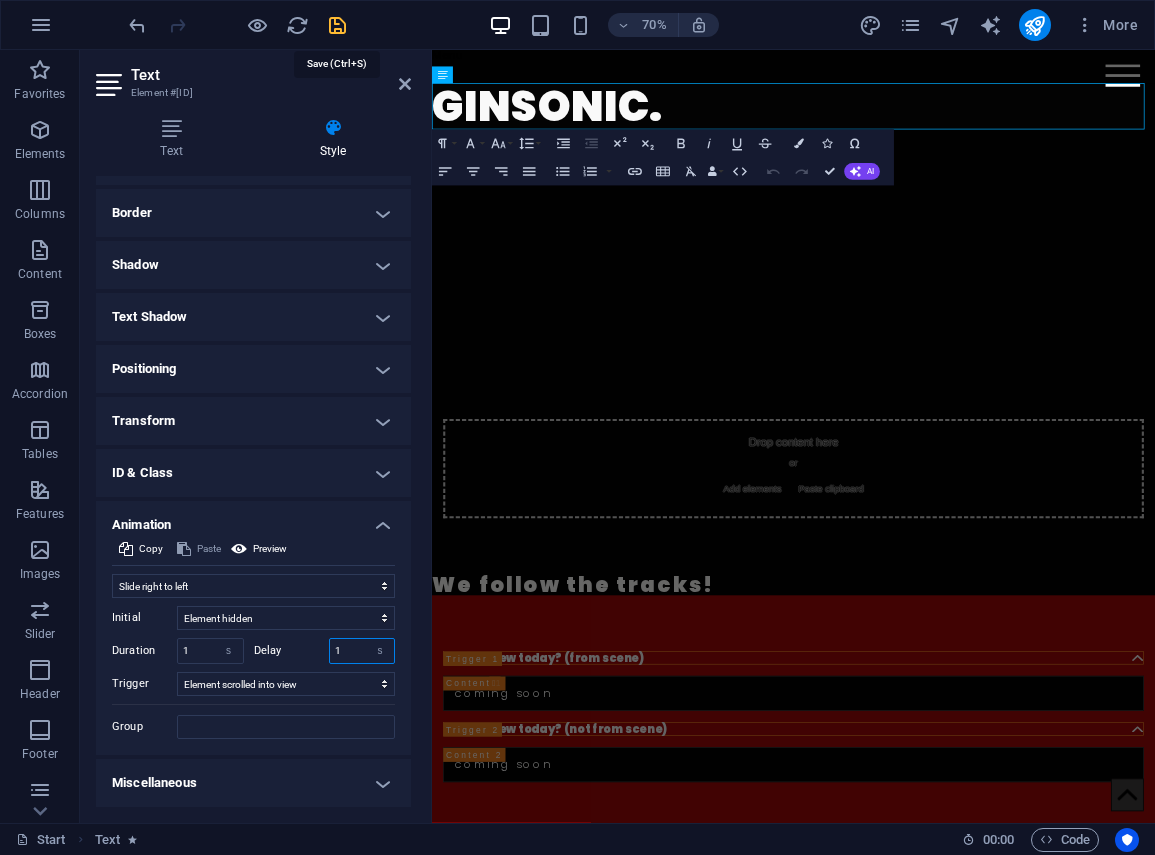 type on "1" 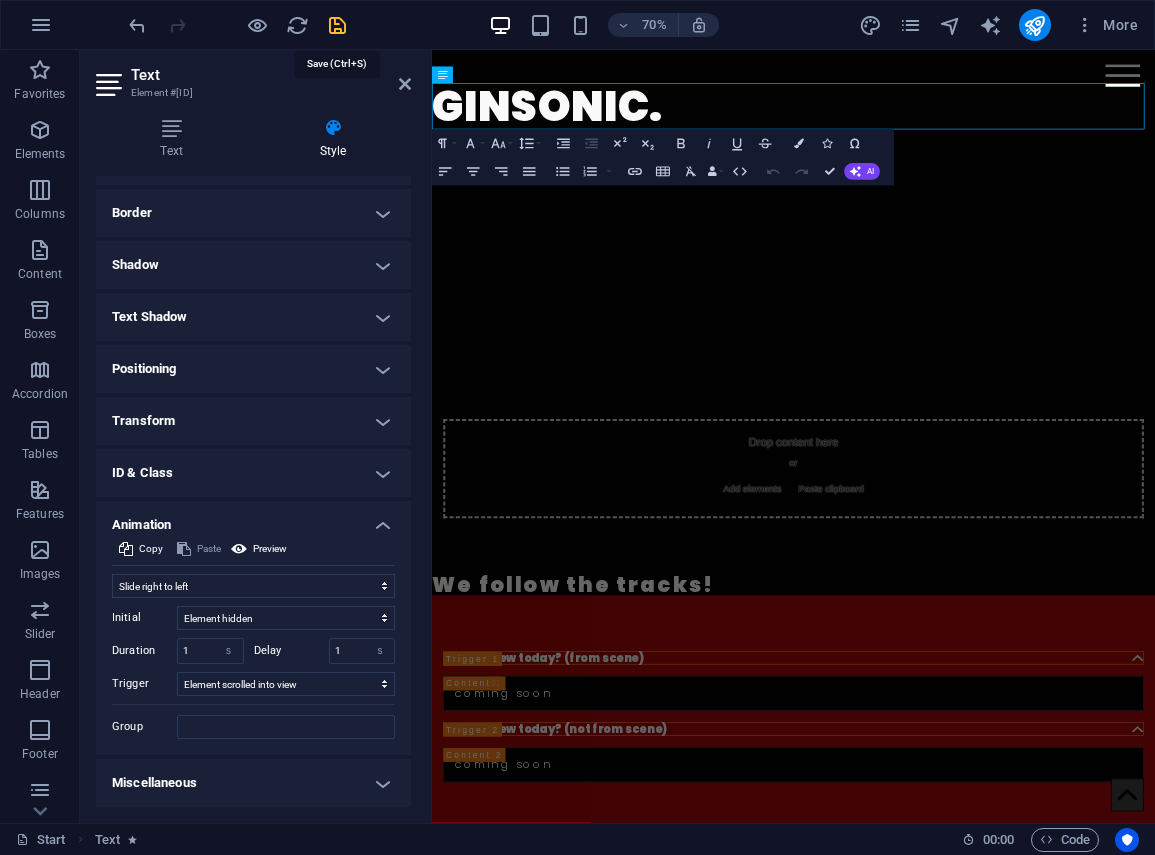 click at bounding box center (337, 25) 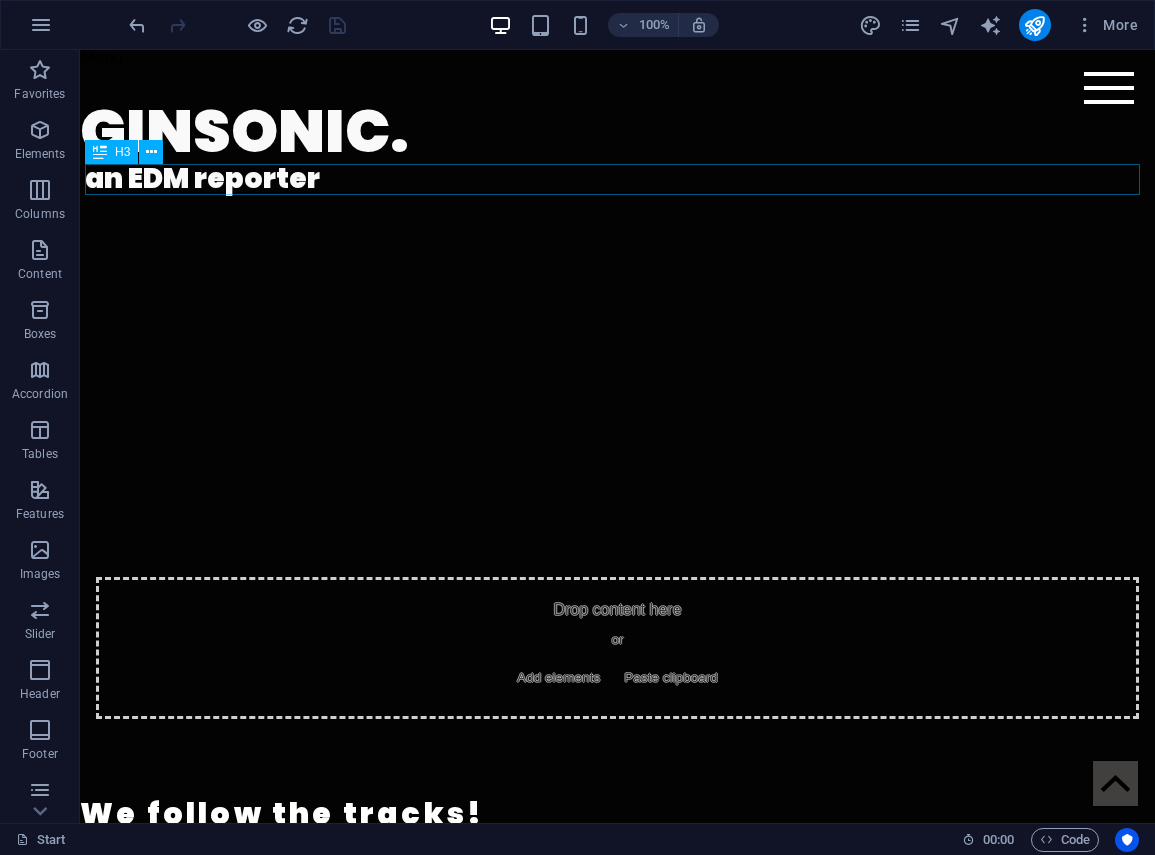 click on "an EDM reporter" at bounding box center [620, 179] 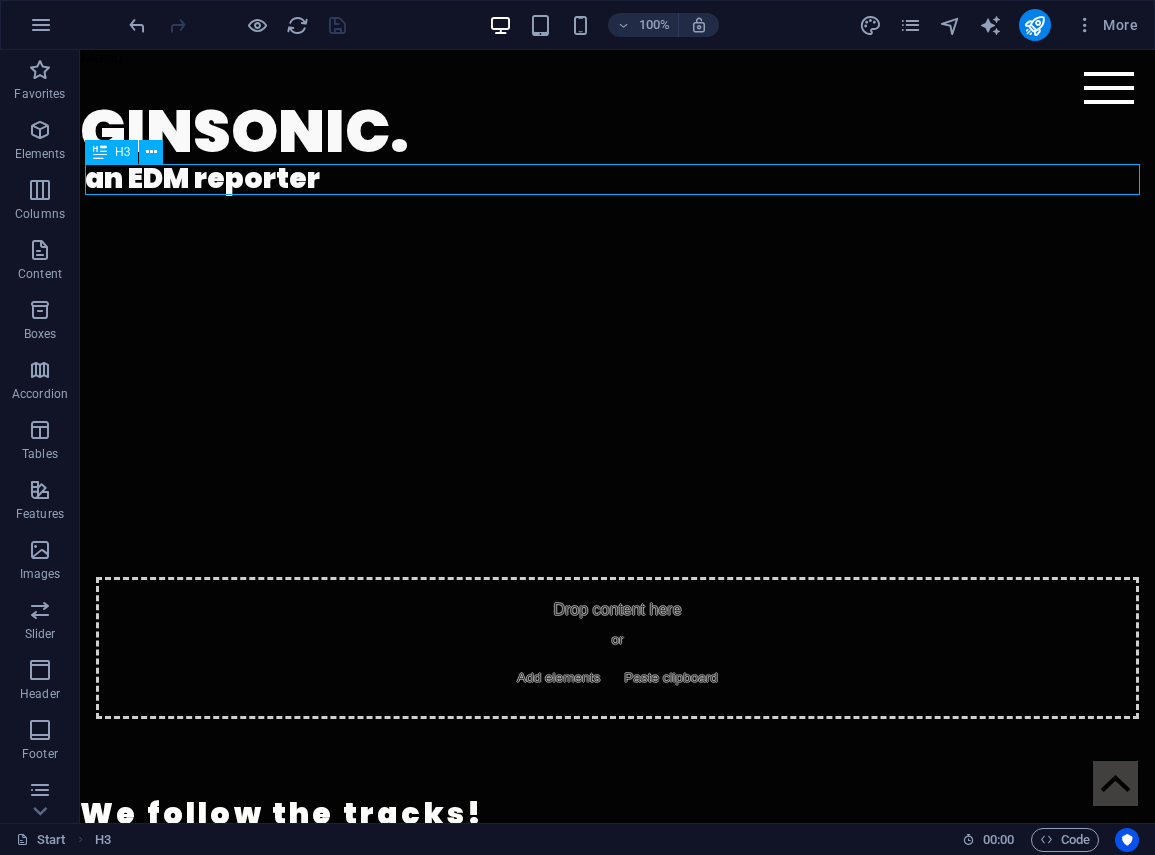 click on "an EDM reporter" at bounding box center (620, 179) 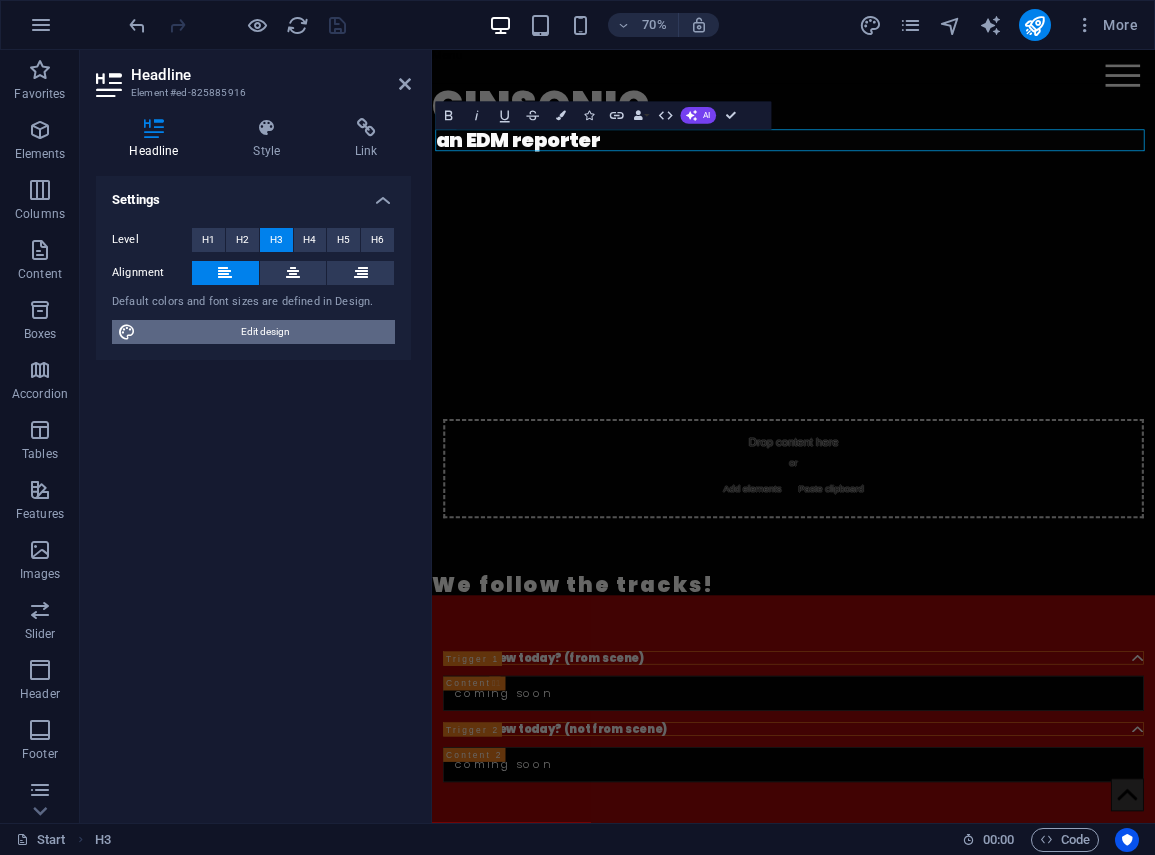 click on "Edit design" at bounding box center (265, 332) 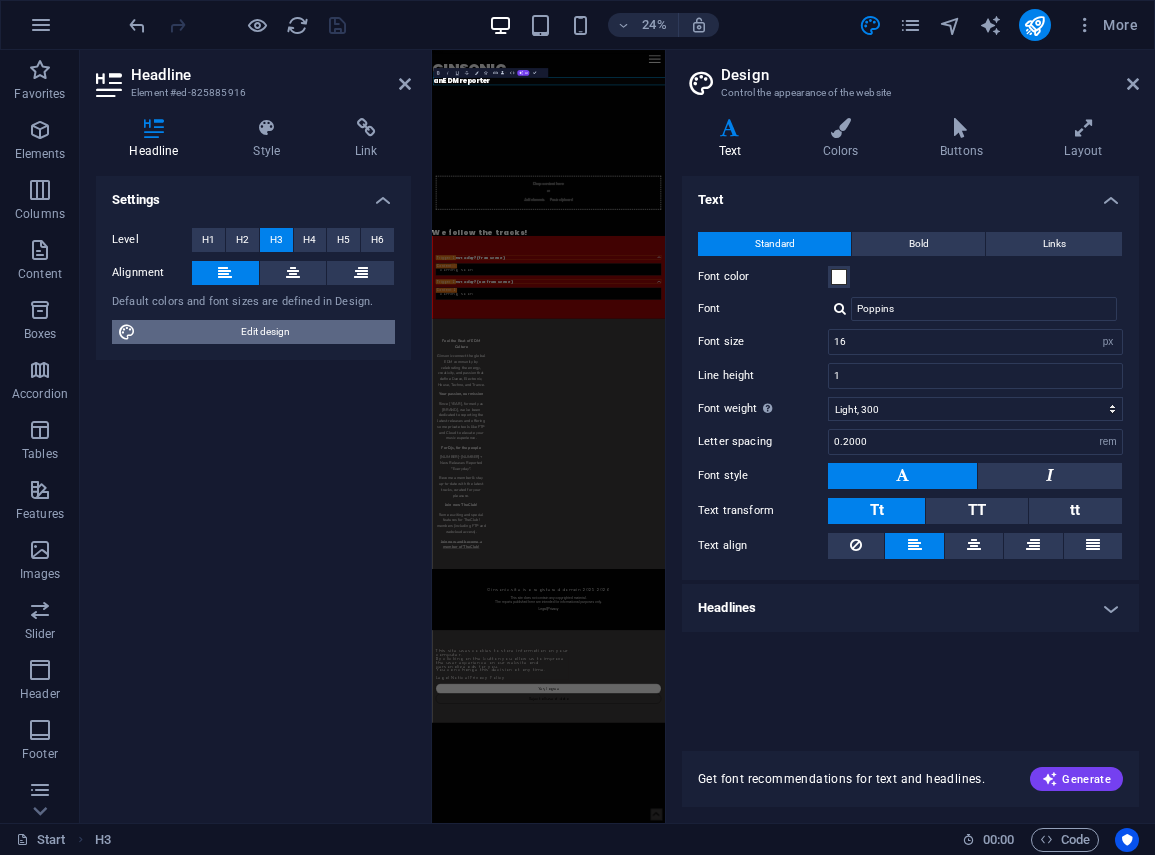 click on "Edit design" at bounding box center [265, 332] 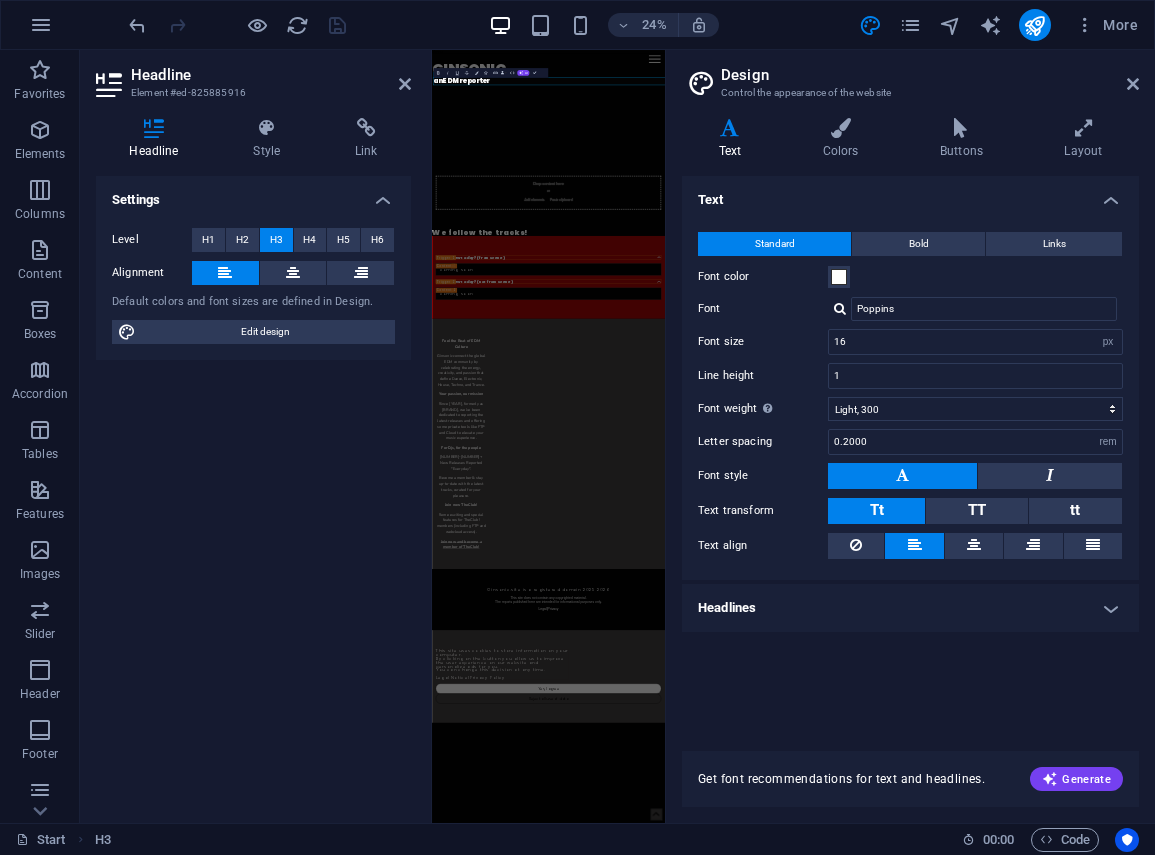 click on "Design Control the appearance of the website" at bounding box center (912, 76) 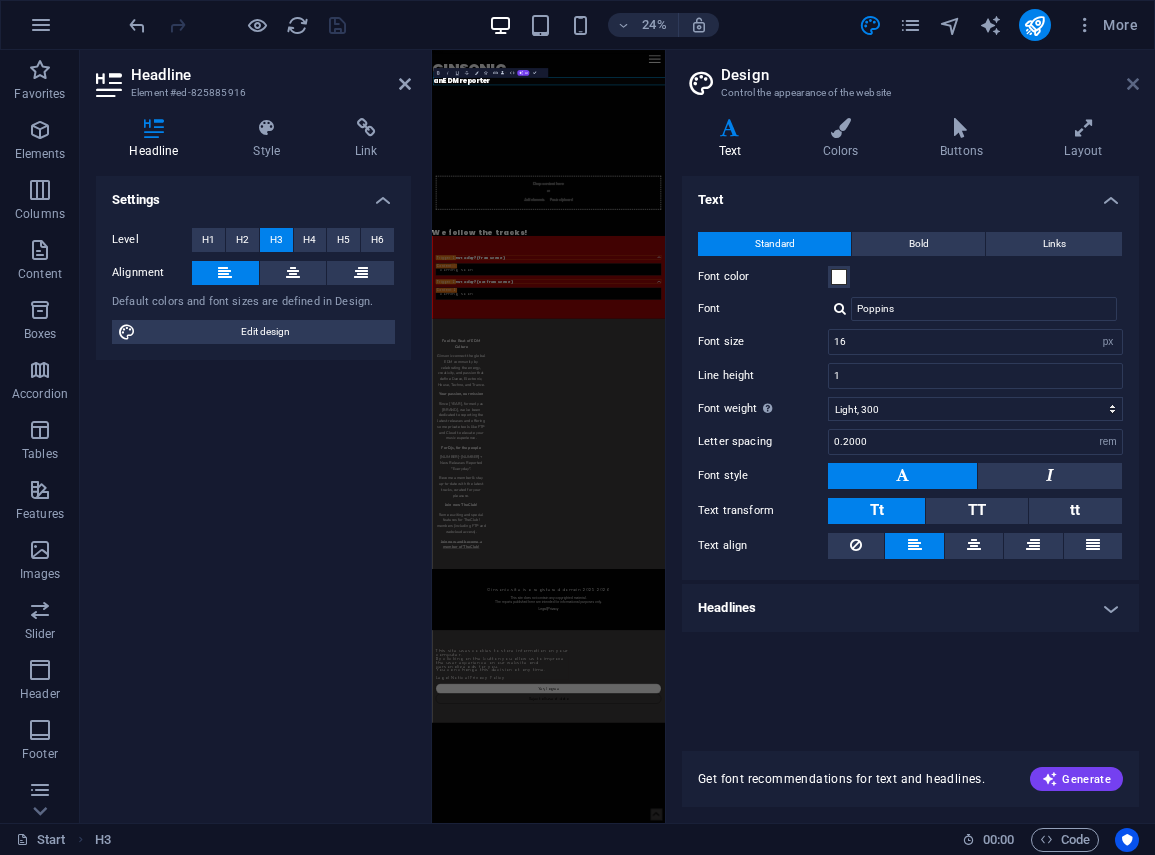 click at bounding box center [1133, 84] 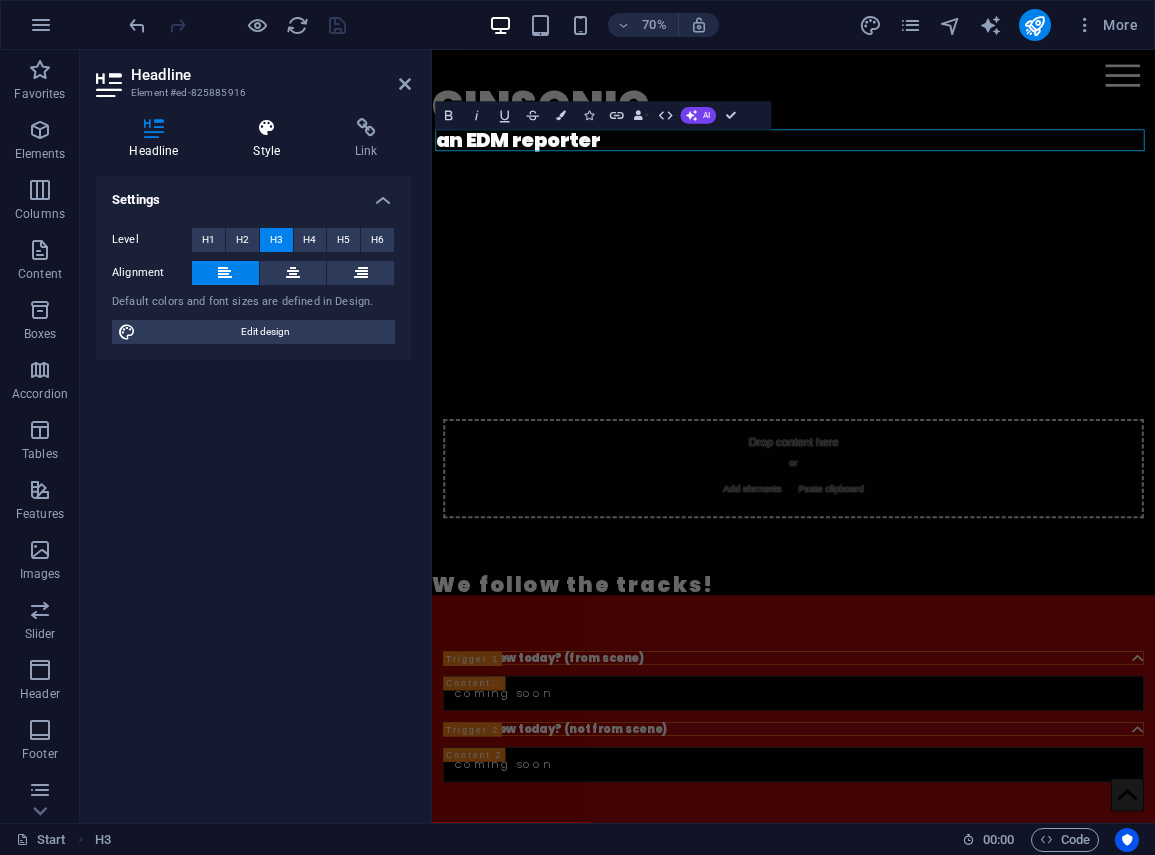 click on "Style" at bounding box center [271, 139] 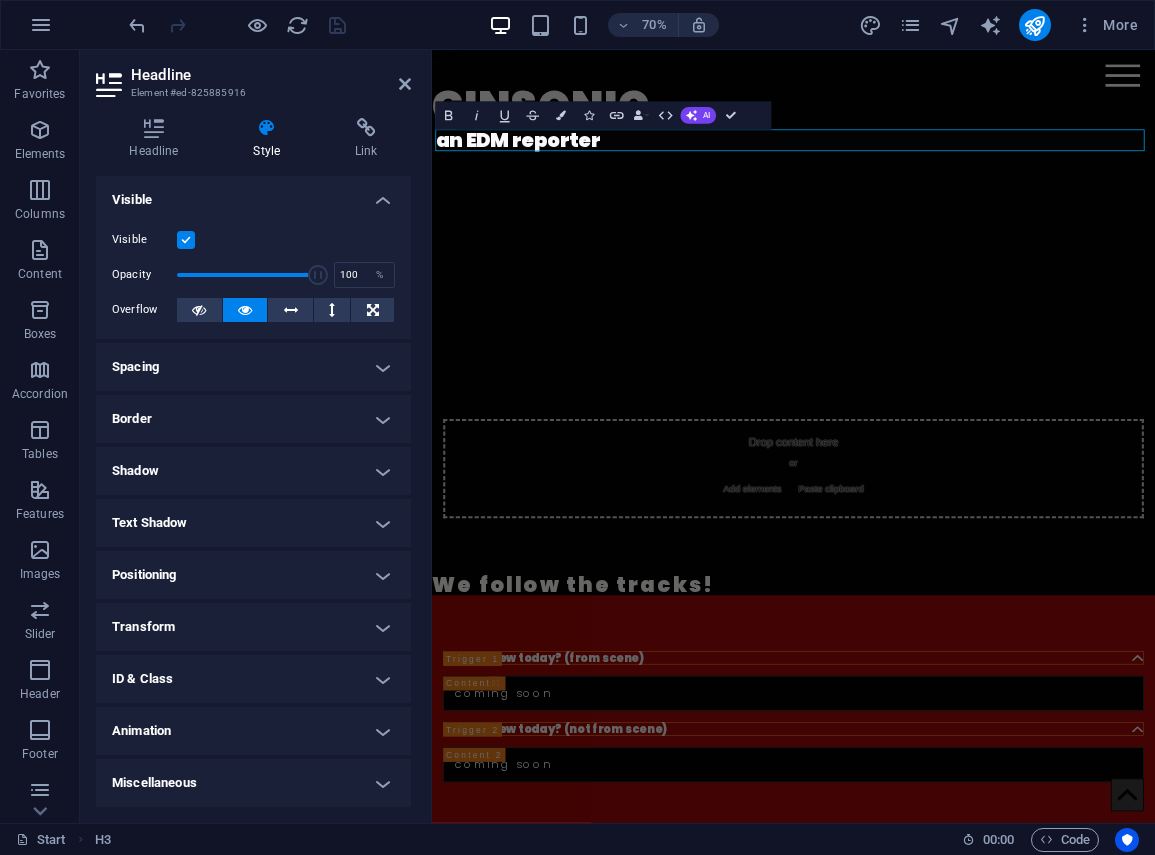 click on "Animation" at bounding box center (253, 731) 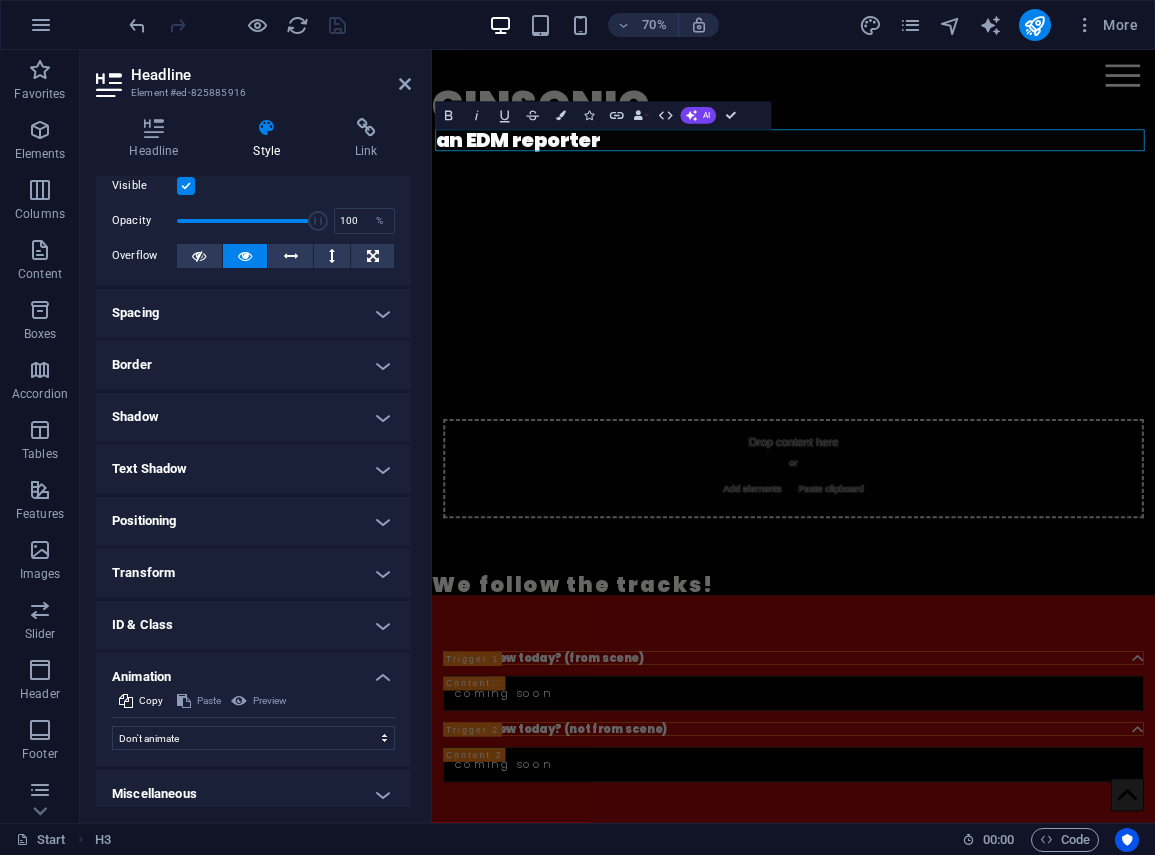 scroll, scrollTop: 65, scrollLeft: 0, axis: vertical 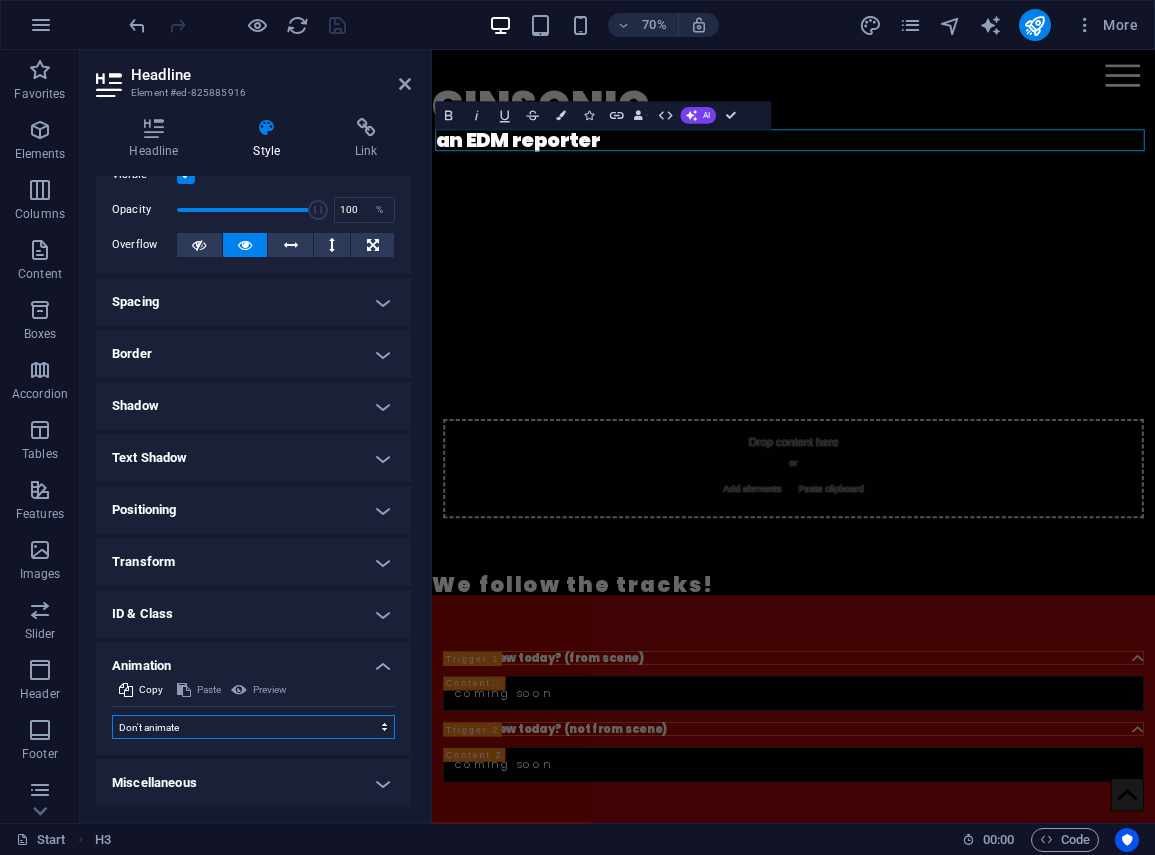 click on "Don't animate Show / Hide Slide up/down Zoom in/out Slide left to right Slide right to left Slide top to bottom Slide bottom to top Pulse Blink Open as overlay" at bounding box center [253, 727] 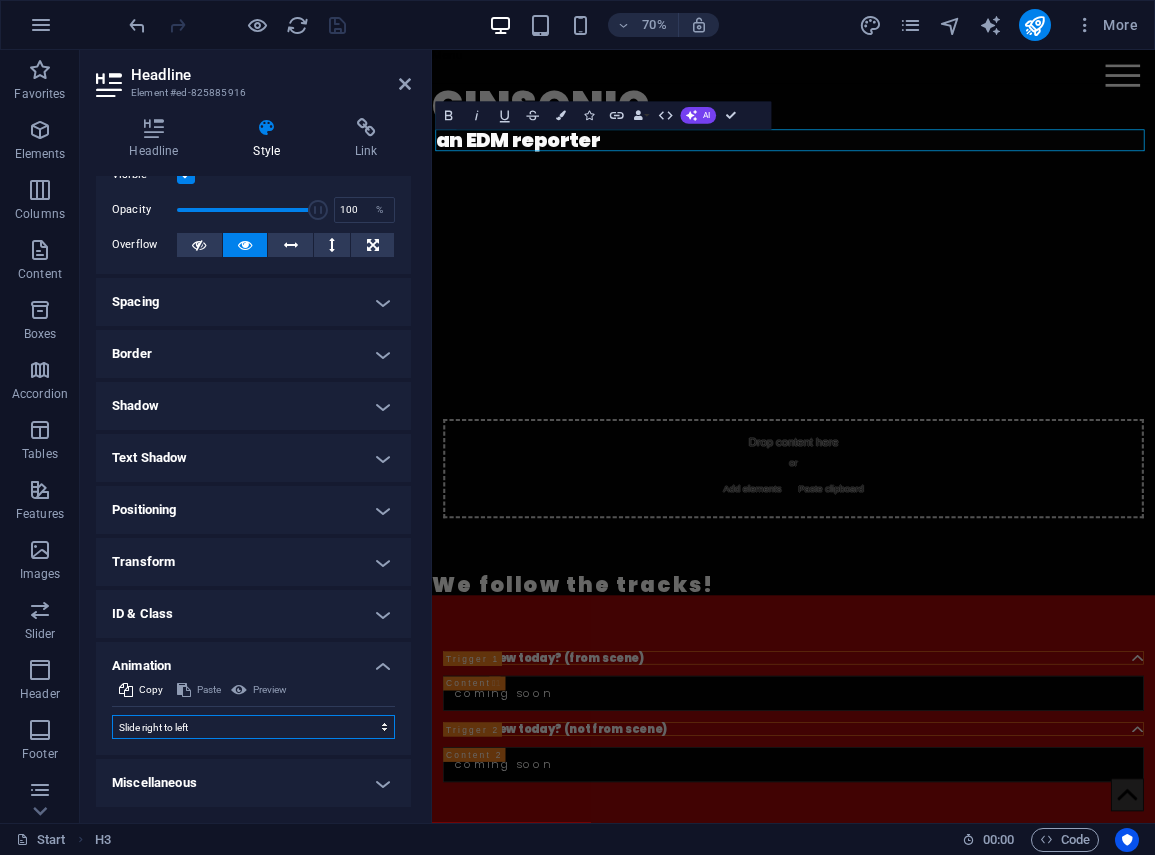 click on "Don't animate Show / Hide Slide up/down Zoom in/out Slide left to right Slide right to left Slide top to bottom Slide bottom to top Pulse Blink Open as overlay" at bounding box center [253, 727] 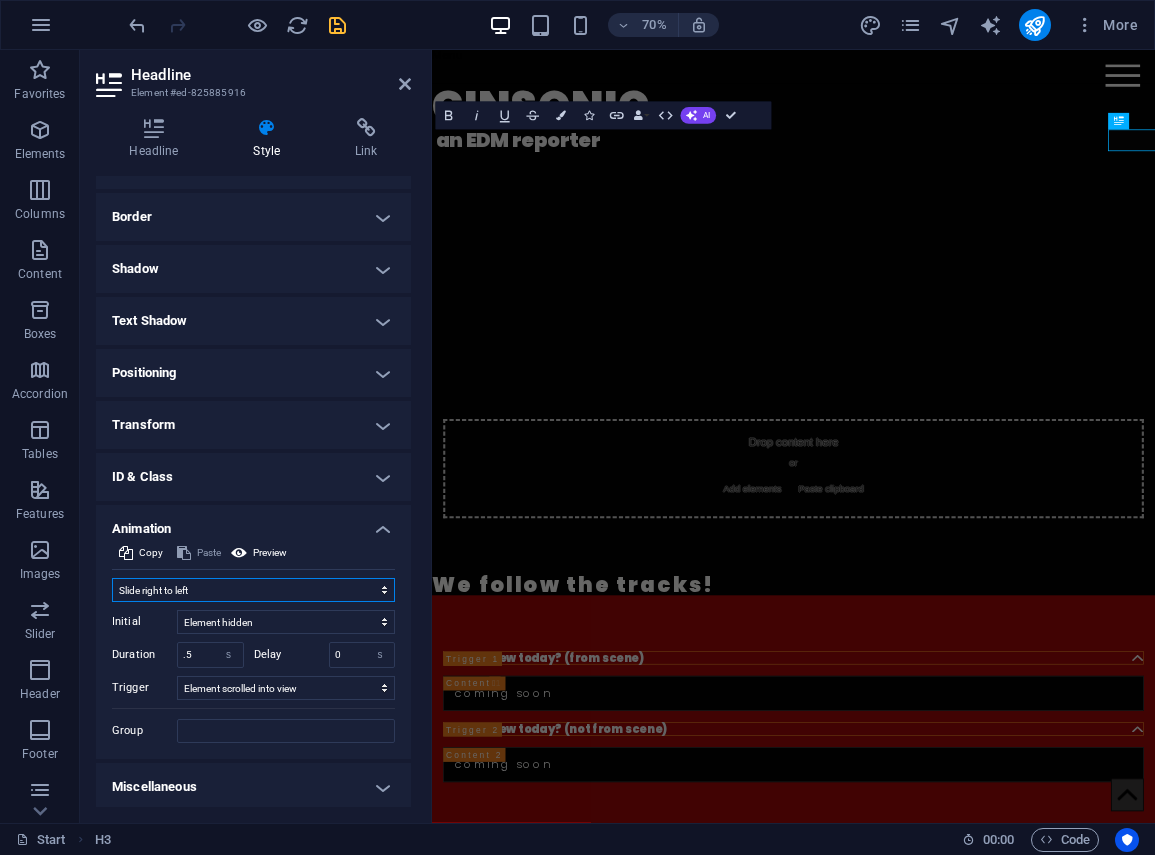 scroll, scrollTop: 206, scrollLeft: 0, axis: vertical 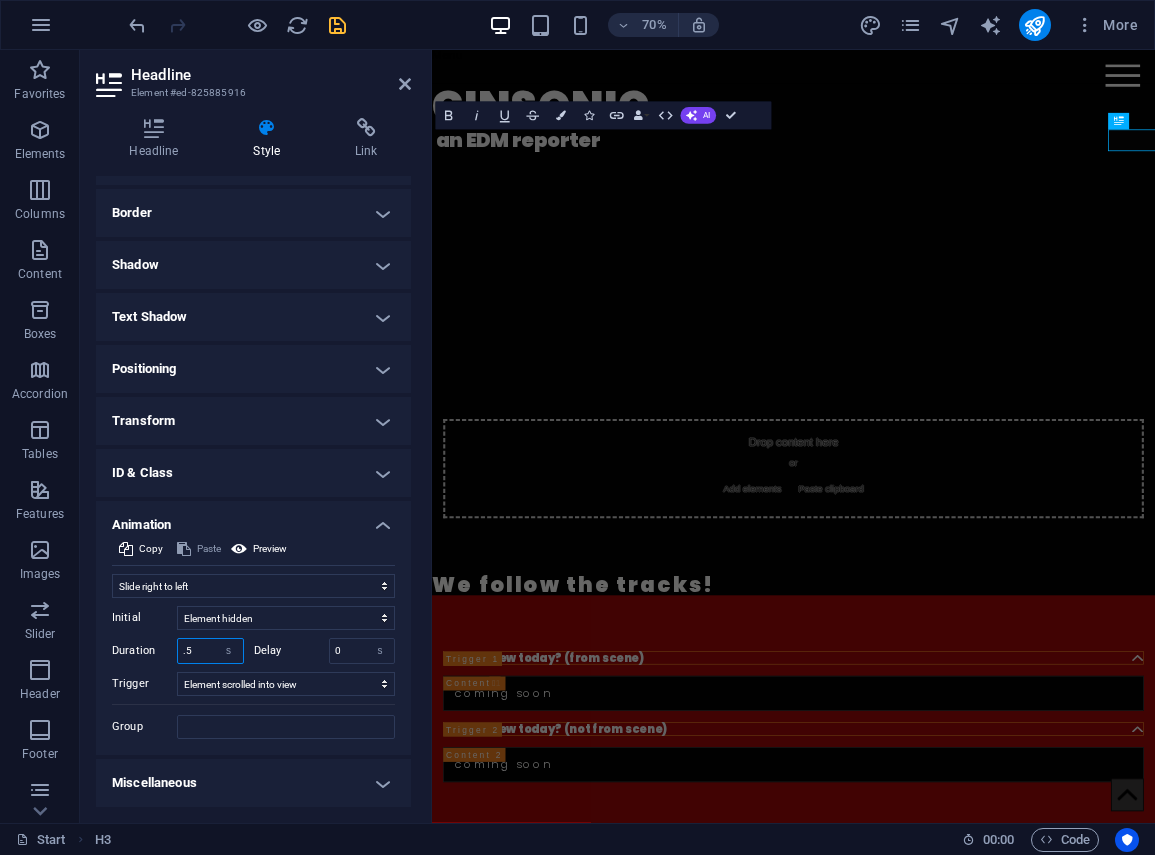 drag, startPoint x: 206, startPoint y: 646, endPoint x: 173, endPoint y: 646, distance: 33 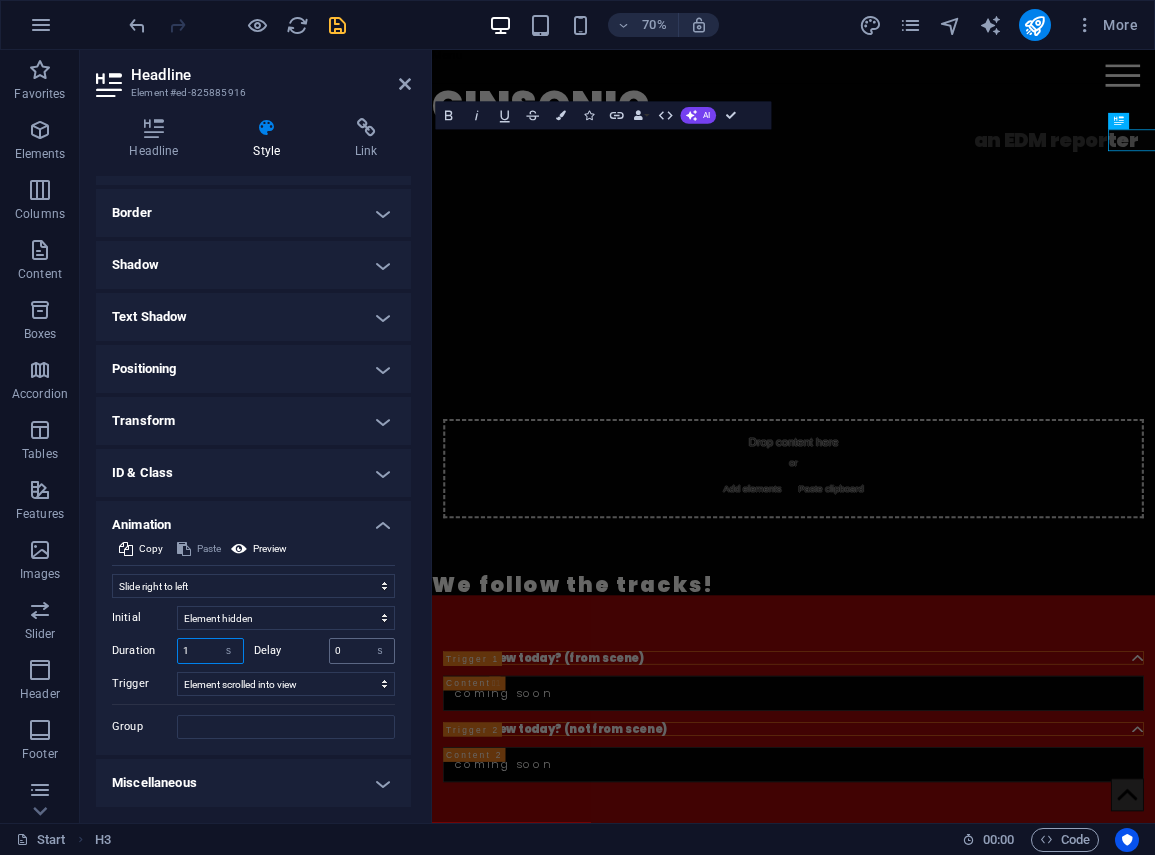 type on "1" 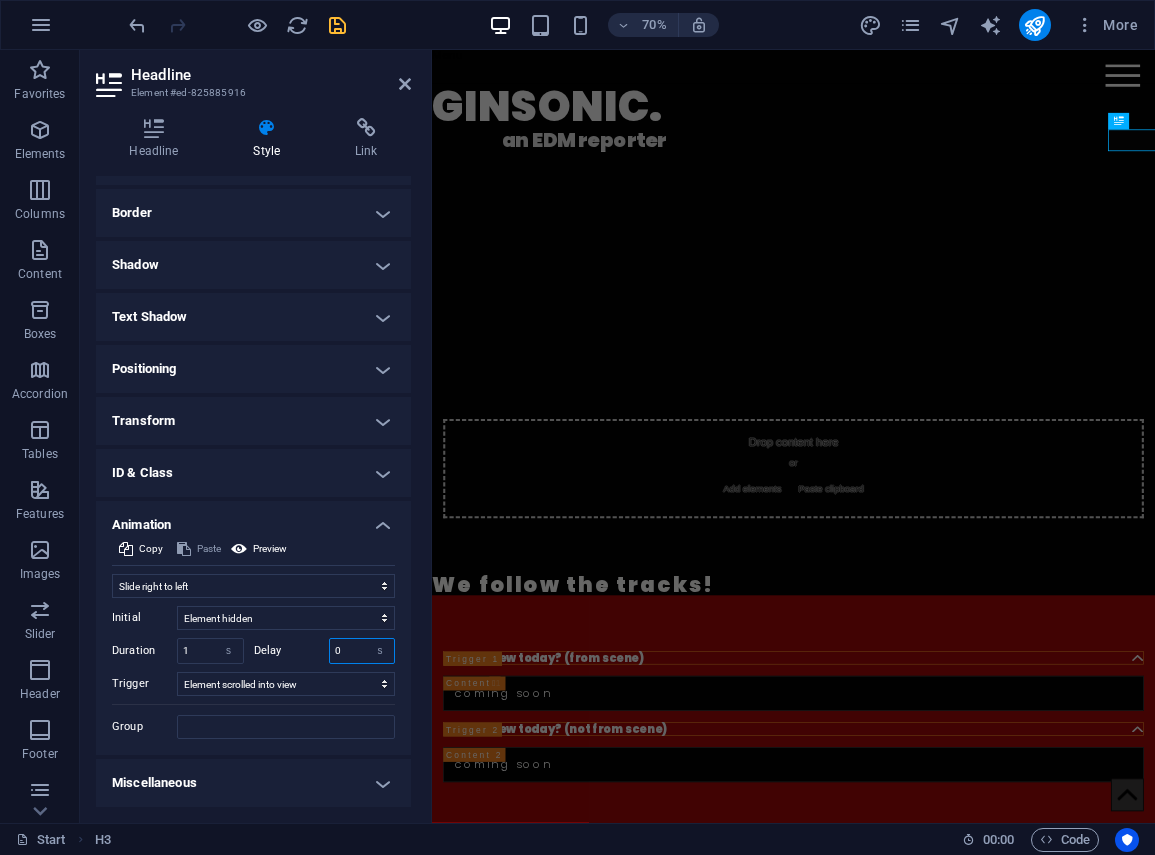 drag, startPoint x: 349, startPoint y: 652, endPoint x: 324, endPoint y: 654, distance: 25.079872 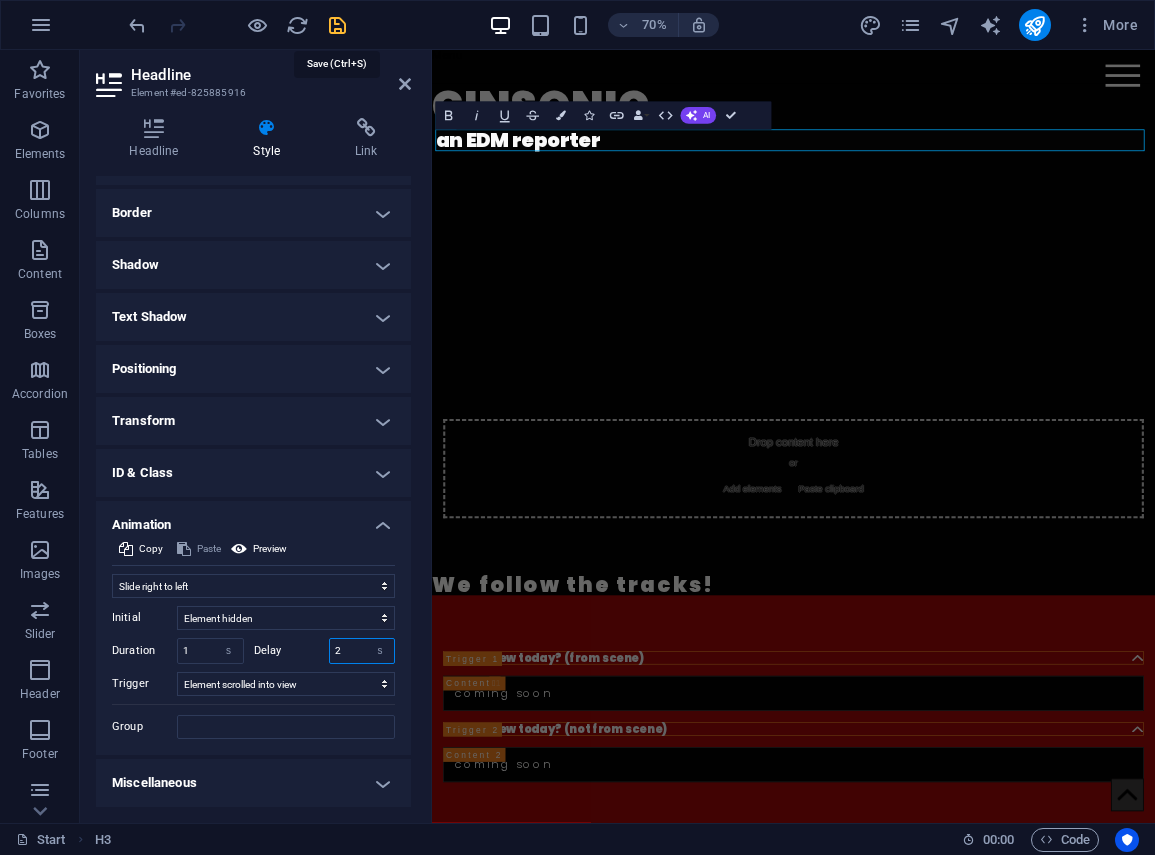 type on "2" 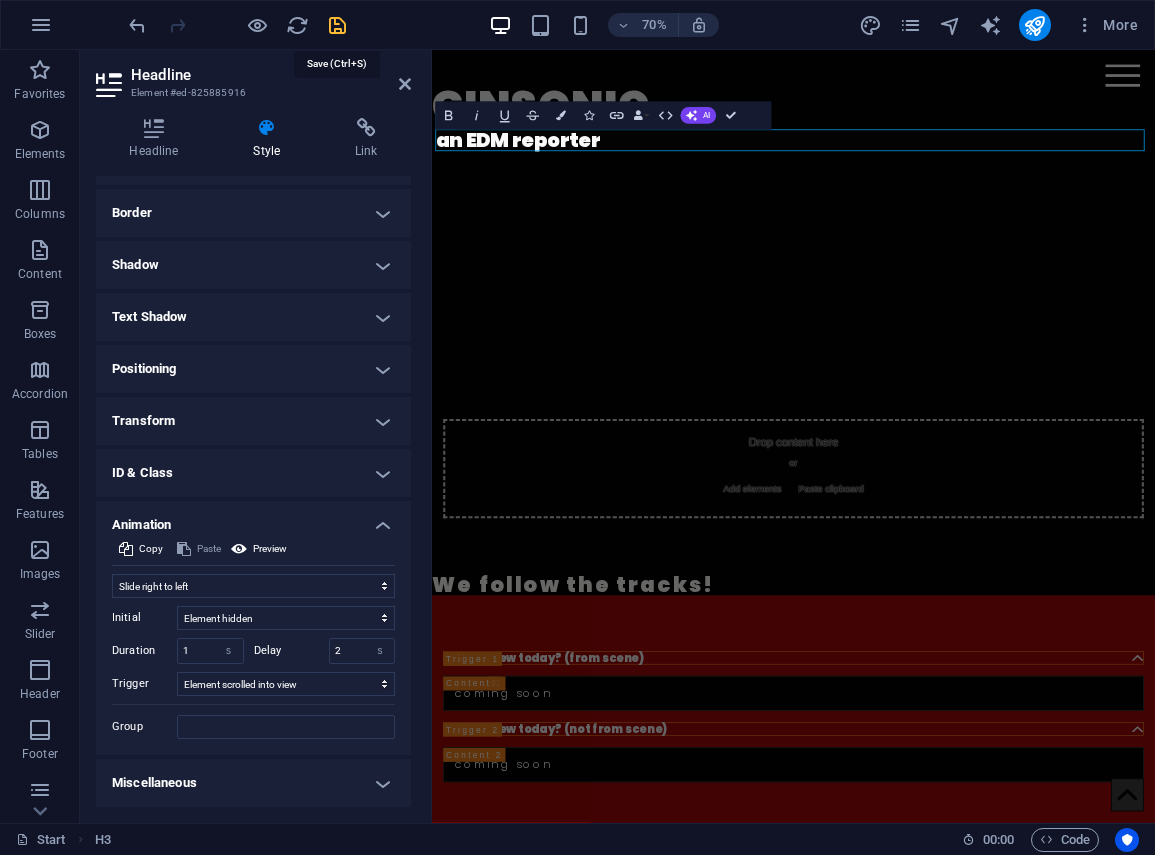click at bounding box center [337, 25] 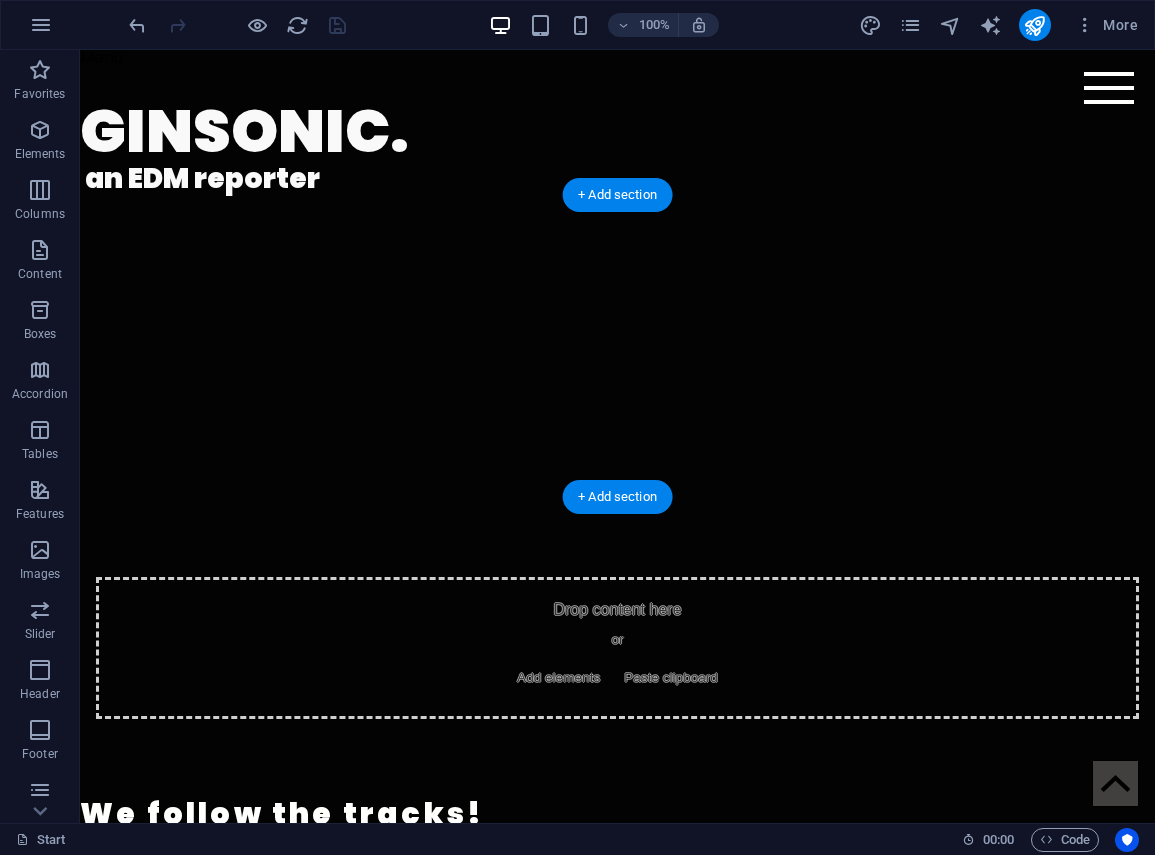 click at bounding box center [617, 346] 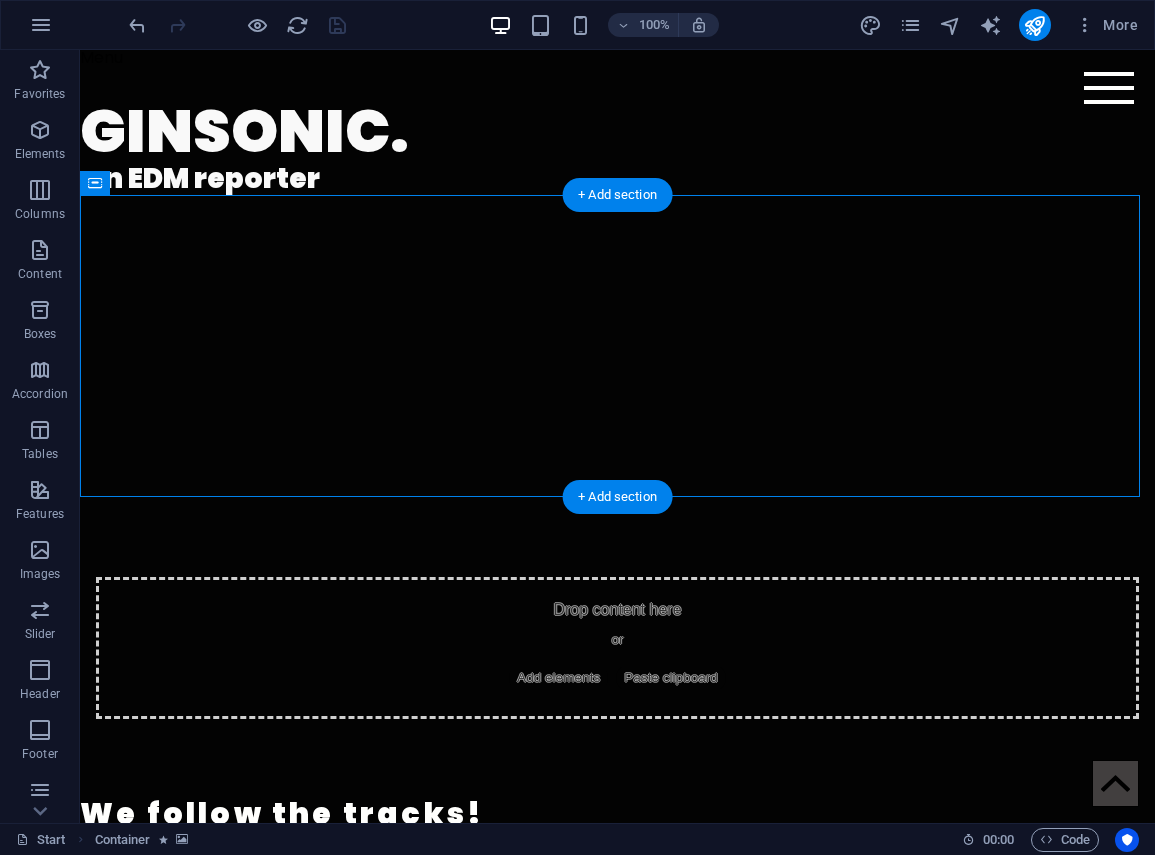 click at bounding box center (617, 346) 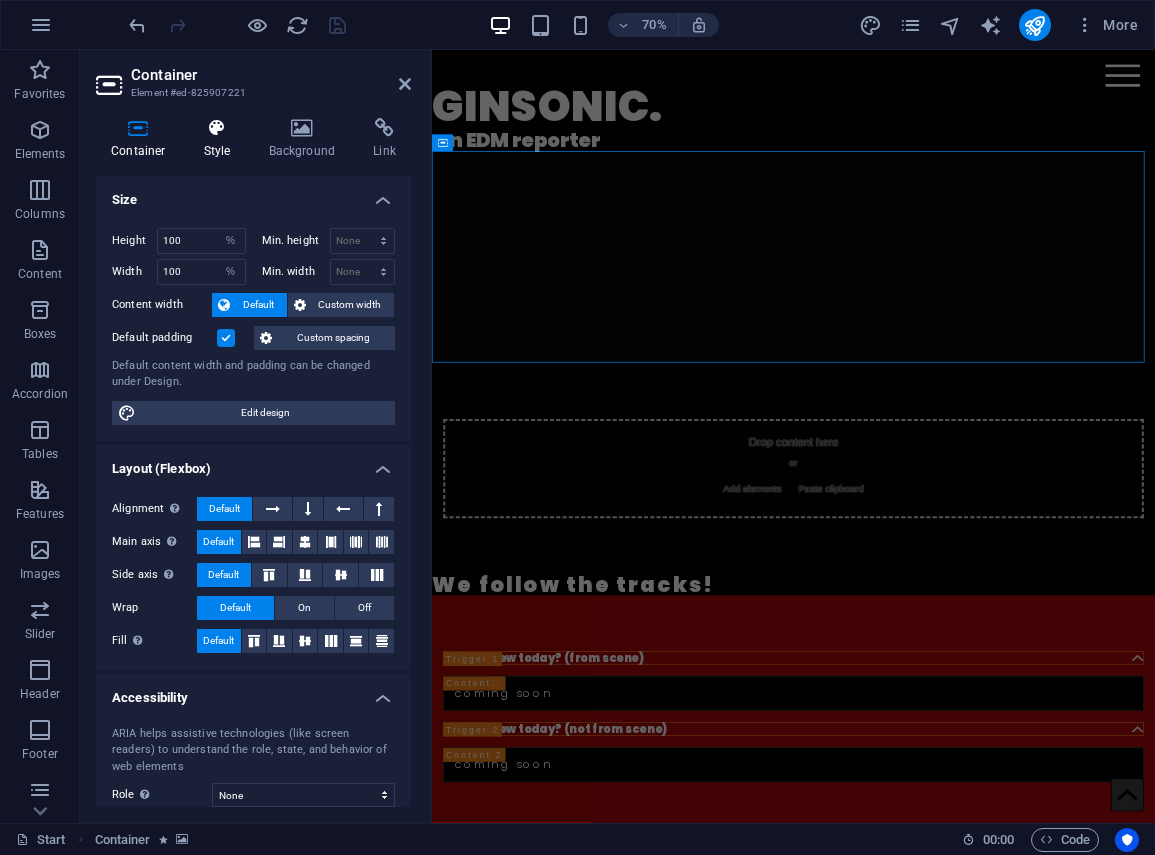 click at bounding box center (217, 128) 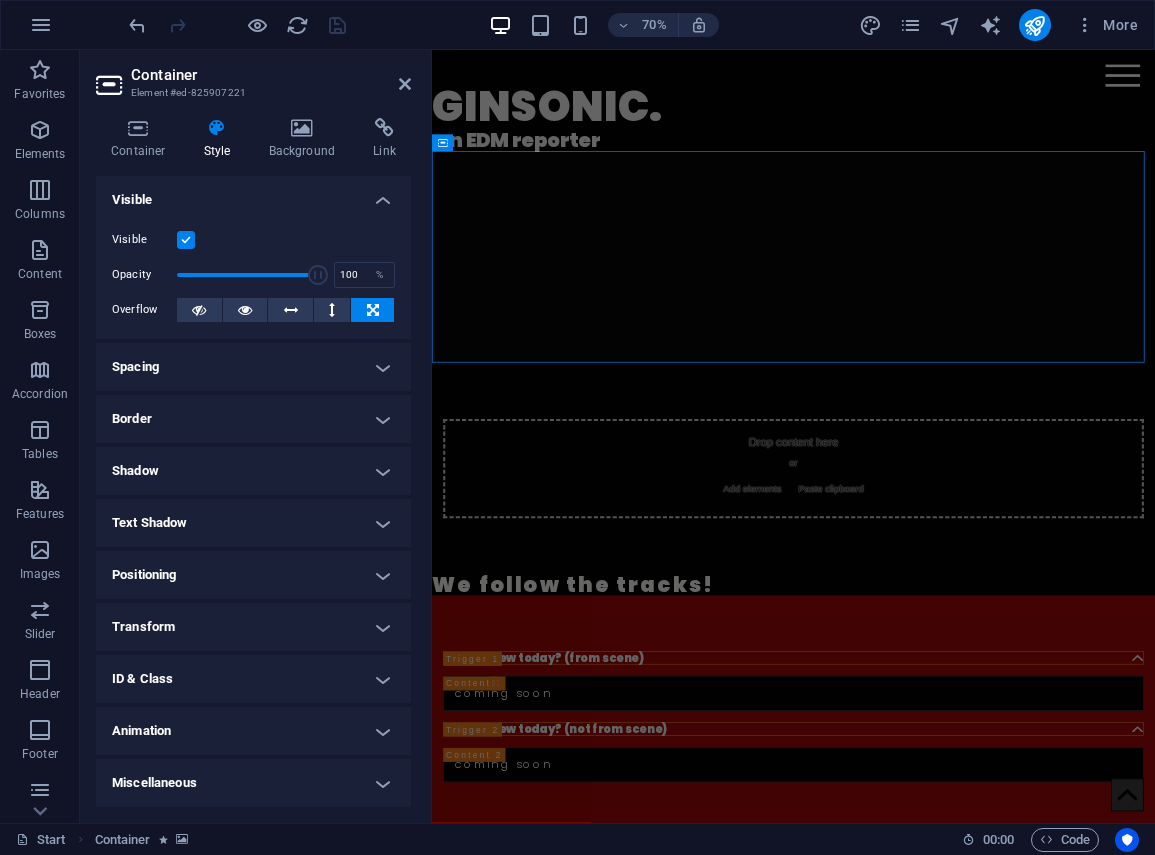 click on "Animation" at bounding box center [253, 731] 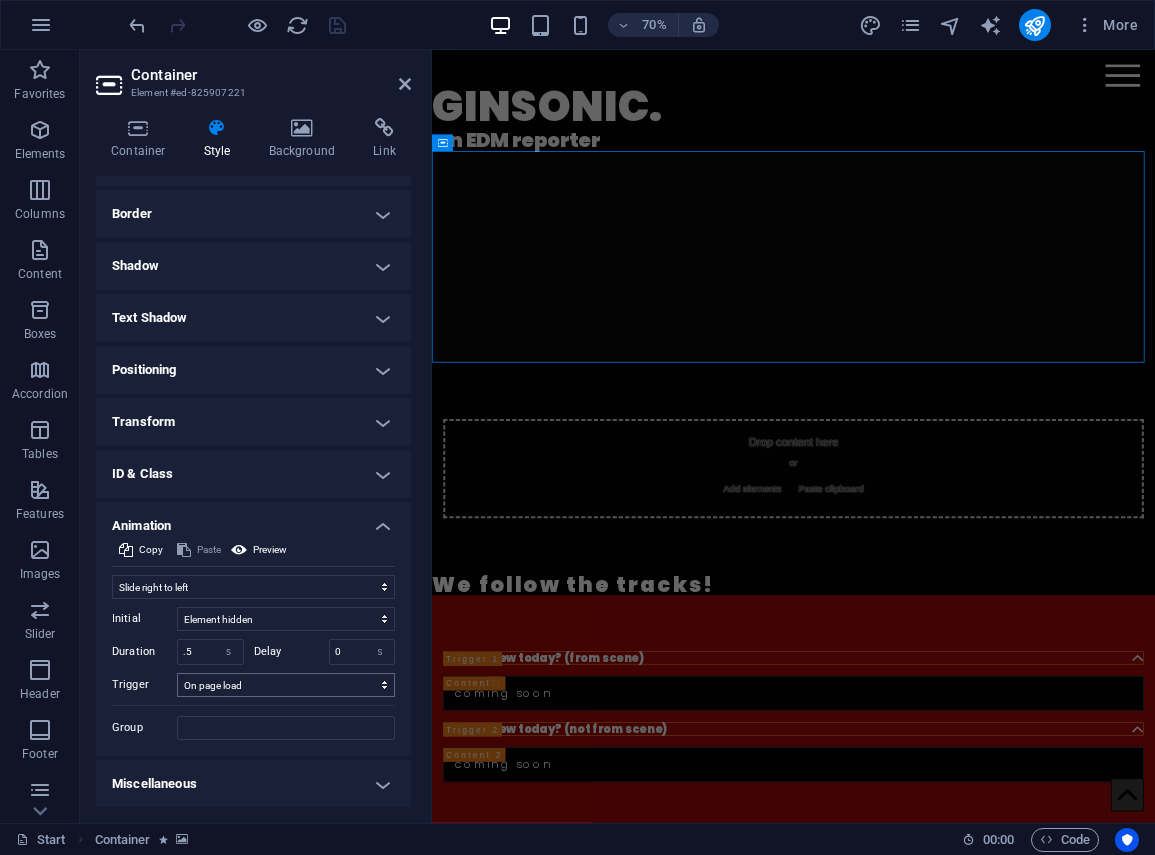 scroll, scrollTop: 206, scrollLeft: 0, axis: vertical 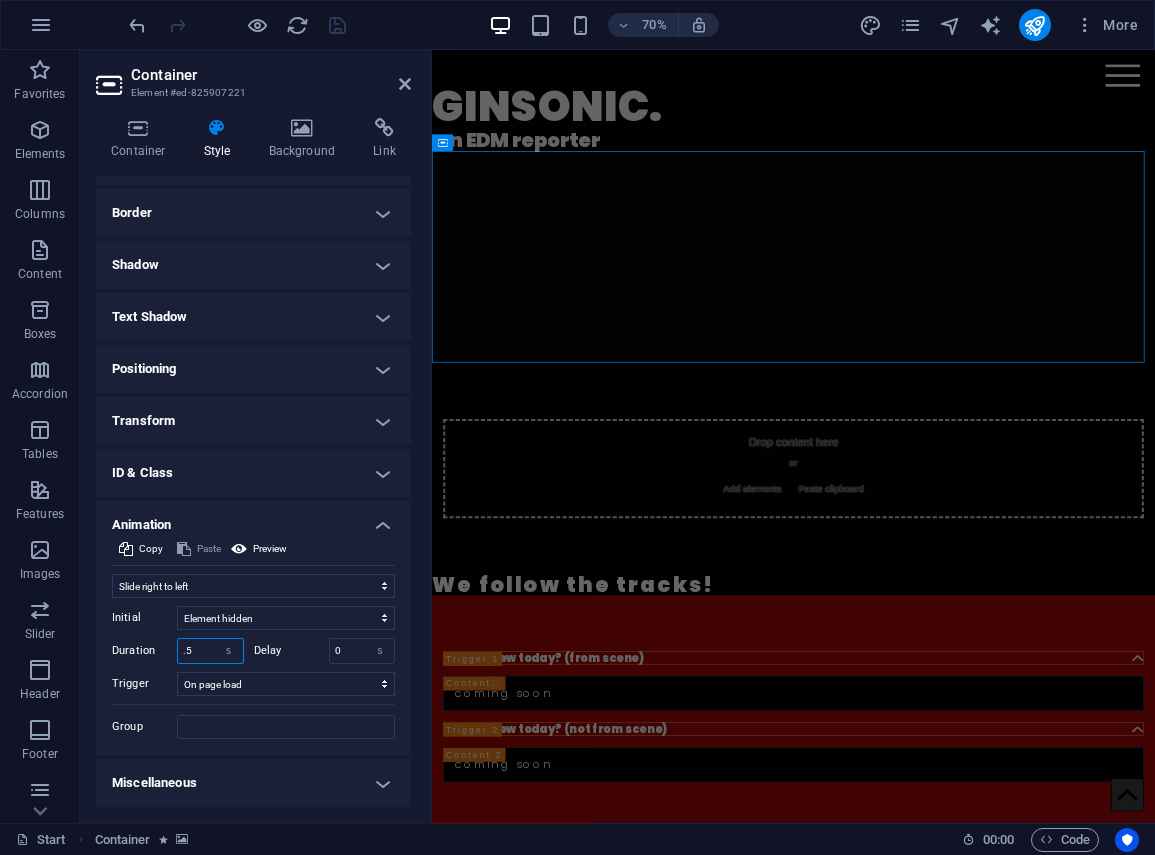 drag, startPoint x: 202, startPoint y: 649, endPoint x: 170, endPoint y: 647, distance: 32.06244 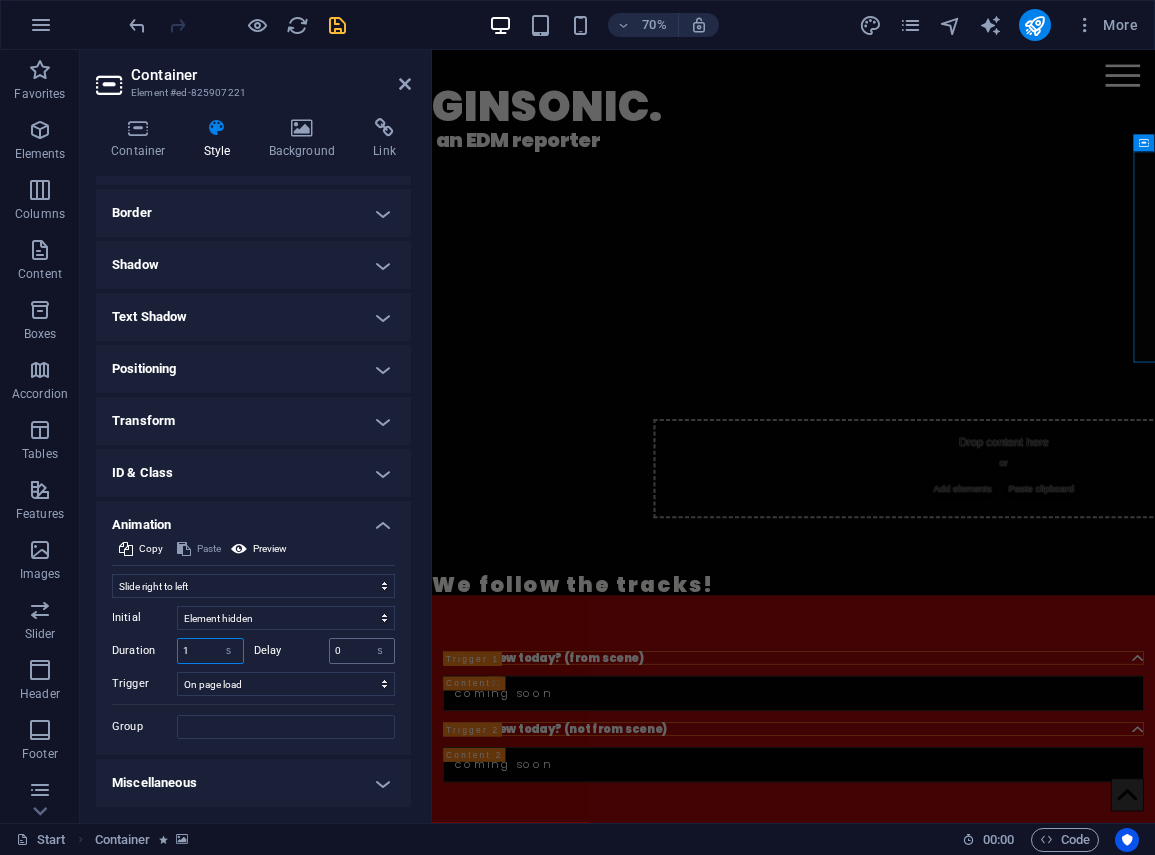 type on "1" 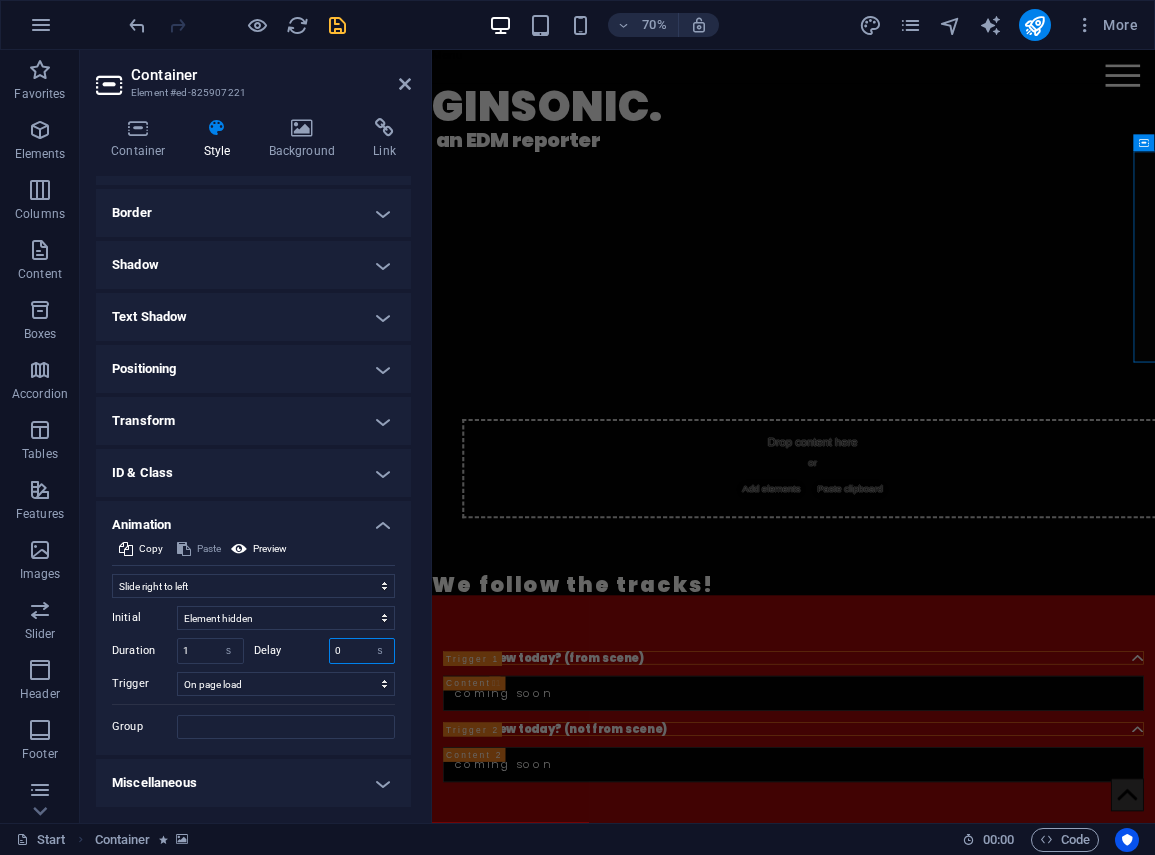 drag, startPoint x: 352, startPoint y: 653, endPoint x: 326, endPoint y: 653, distance: 26 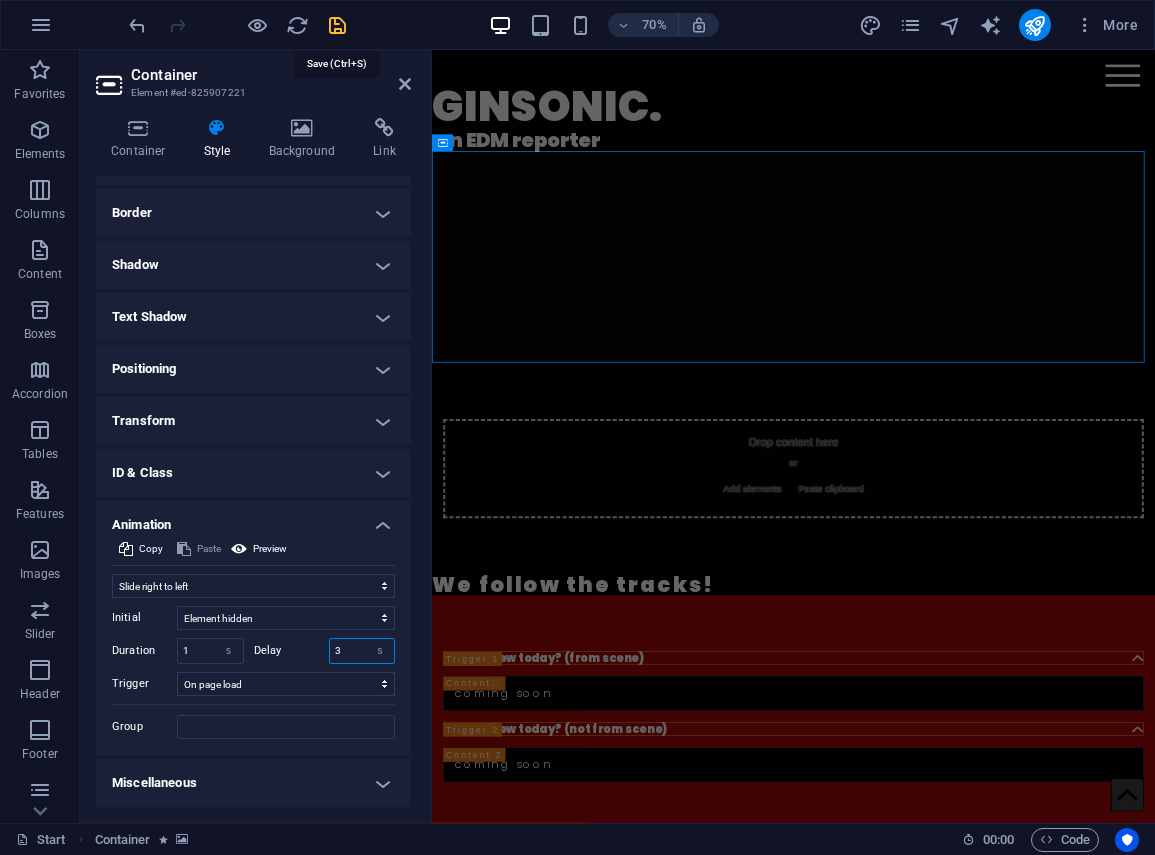 type on "3" 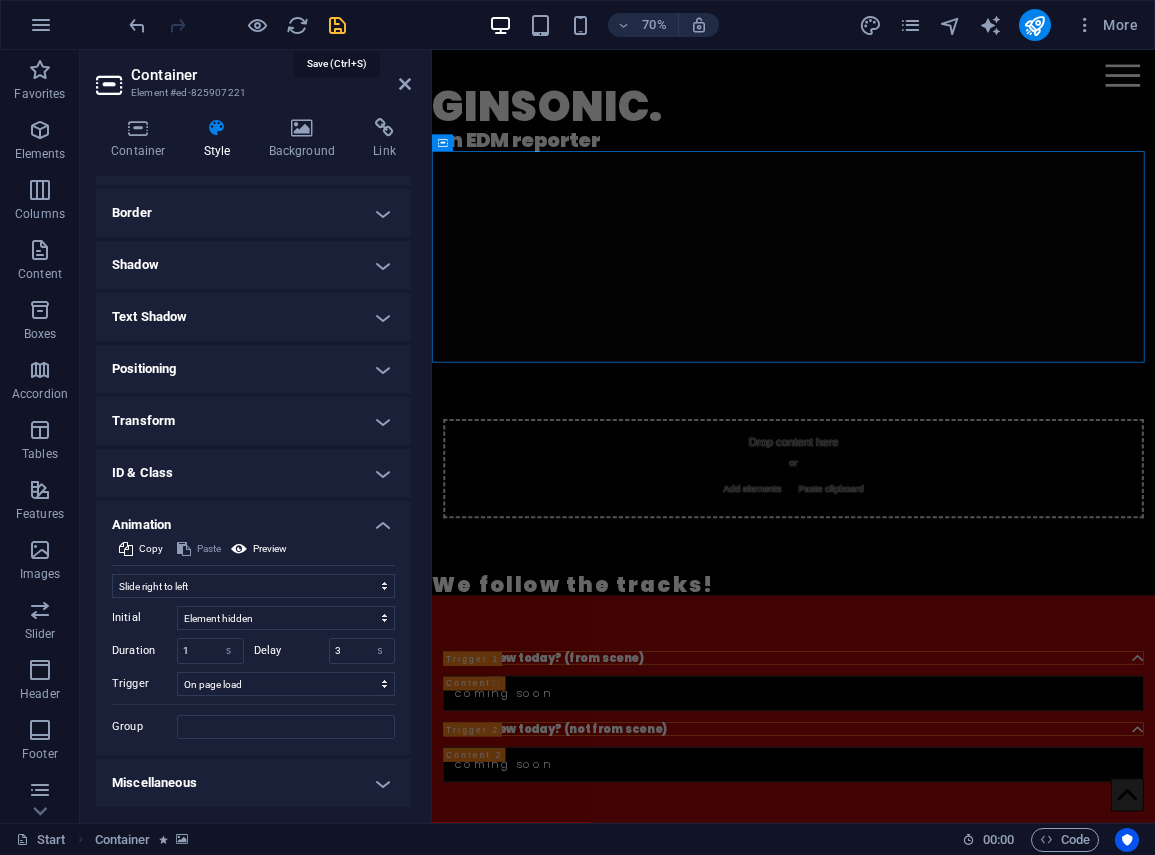 click at bounding box center [337, 25] 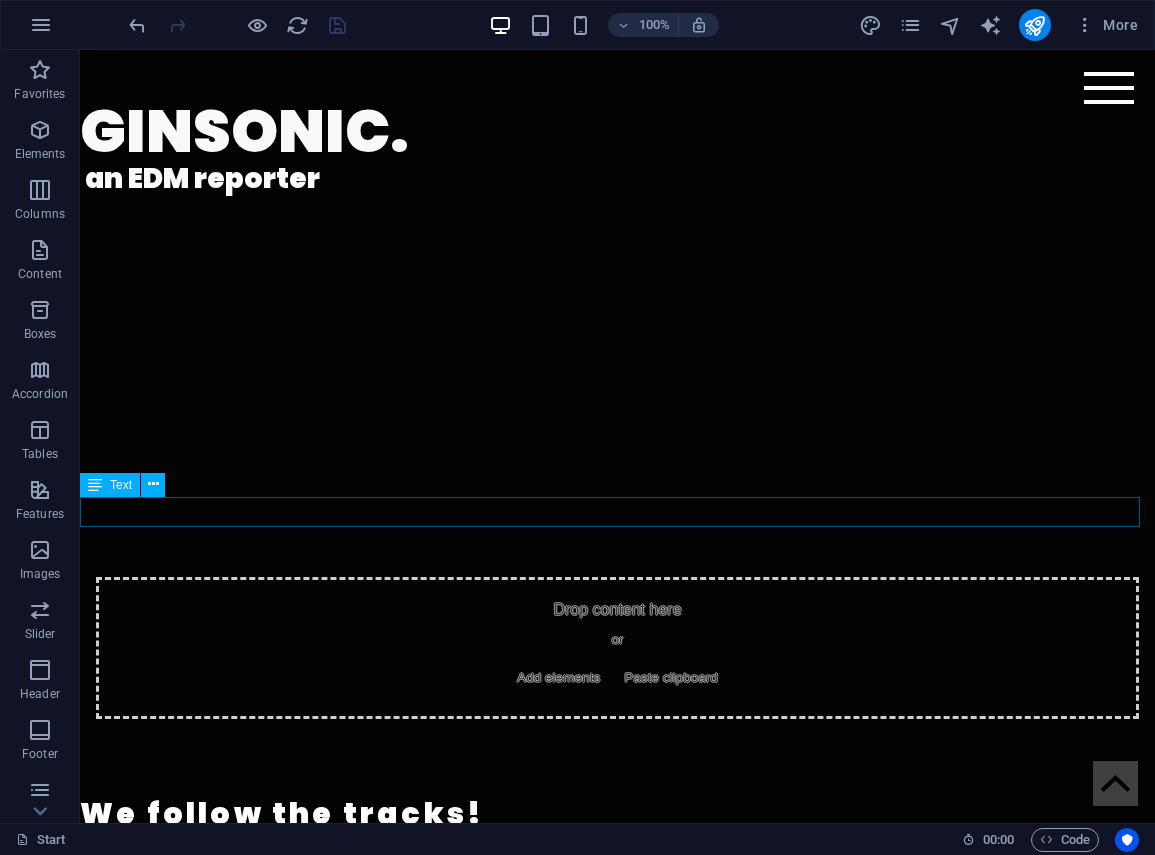 click on "We follow the tracks!" at bounding box center [617, 814] 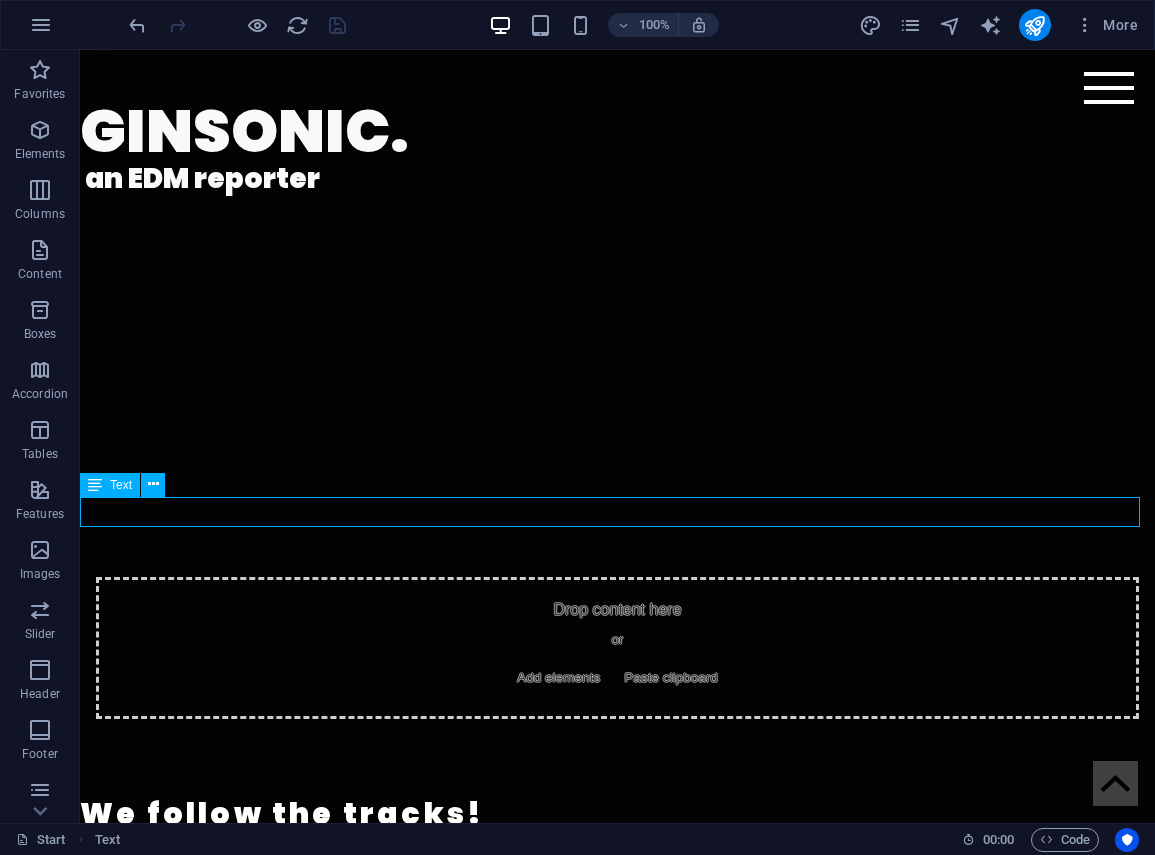 click on "We follow the tracks!" at bounding box center (617, 814) 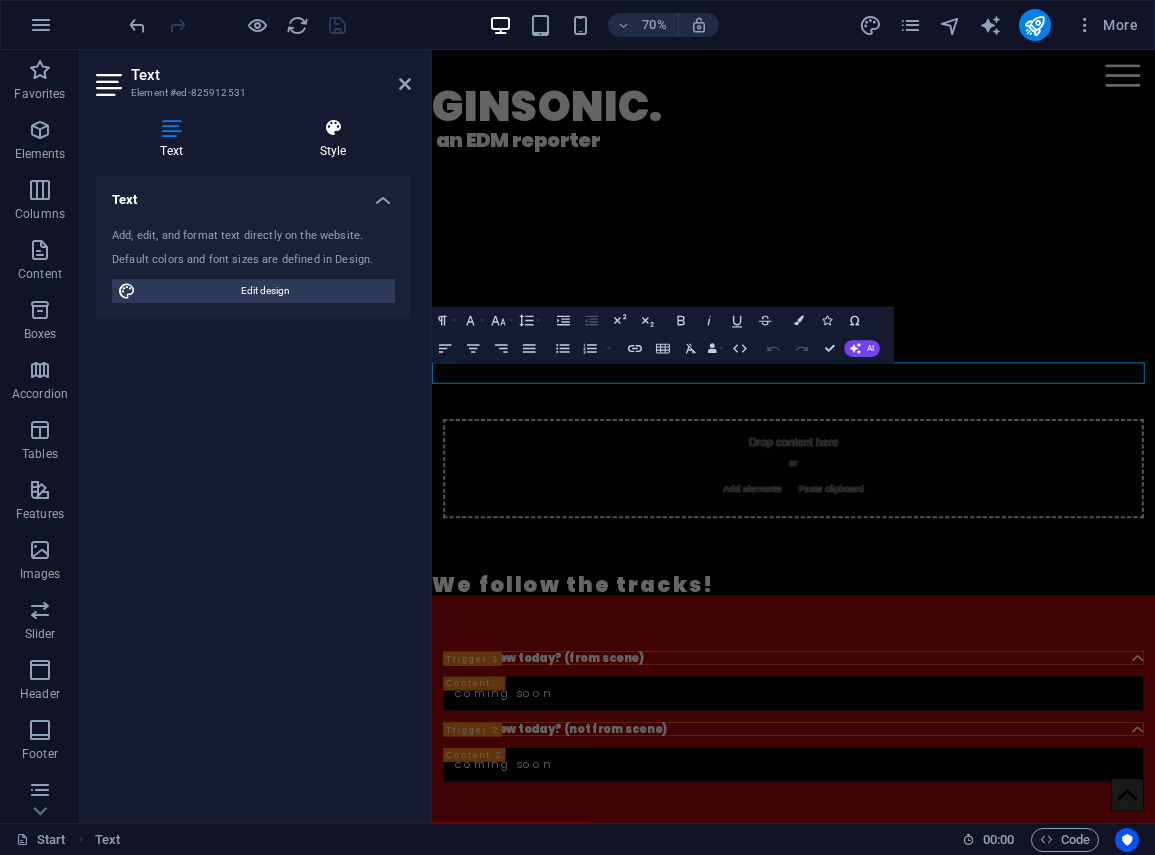 click at bounding box center [333, 128] 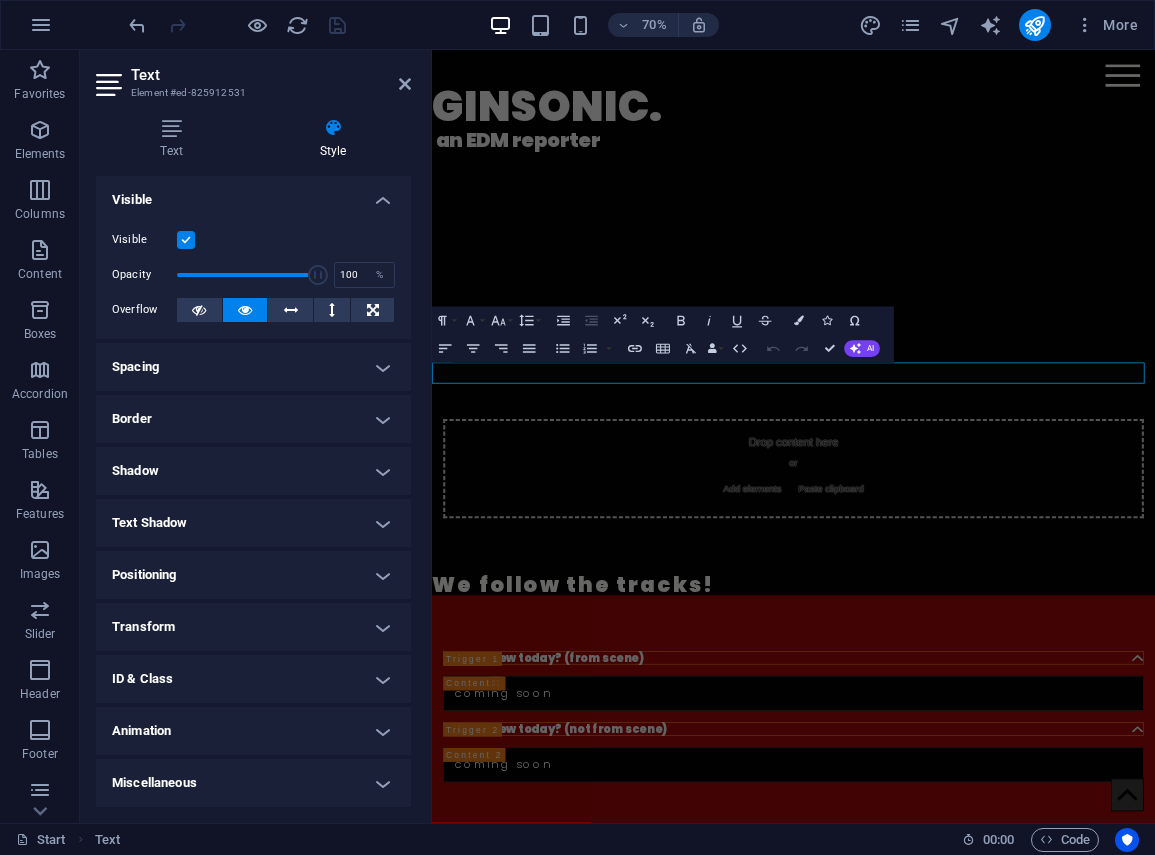 click on "Animation" at bounding box center (253, 731) 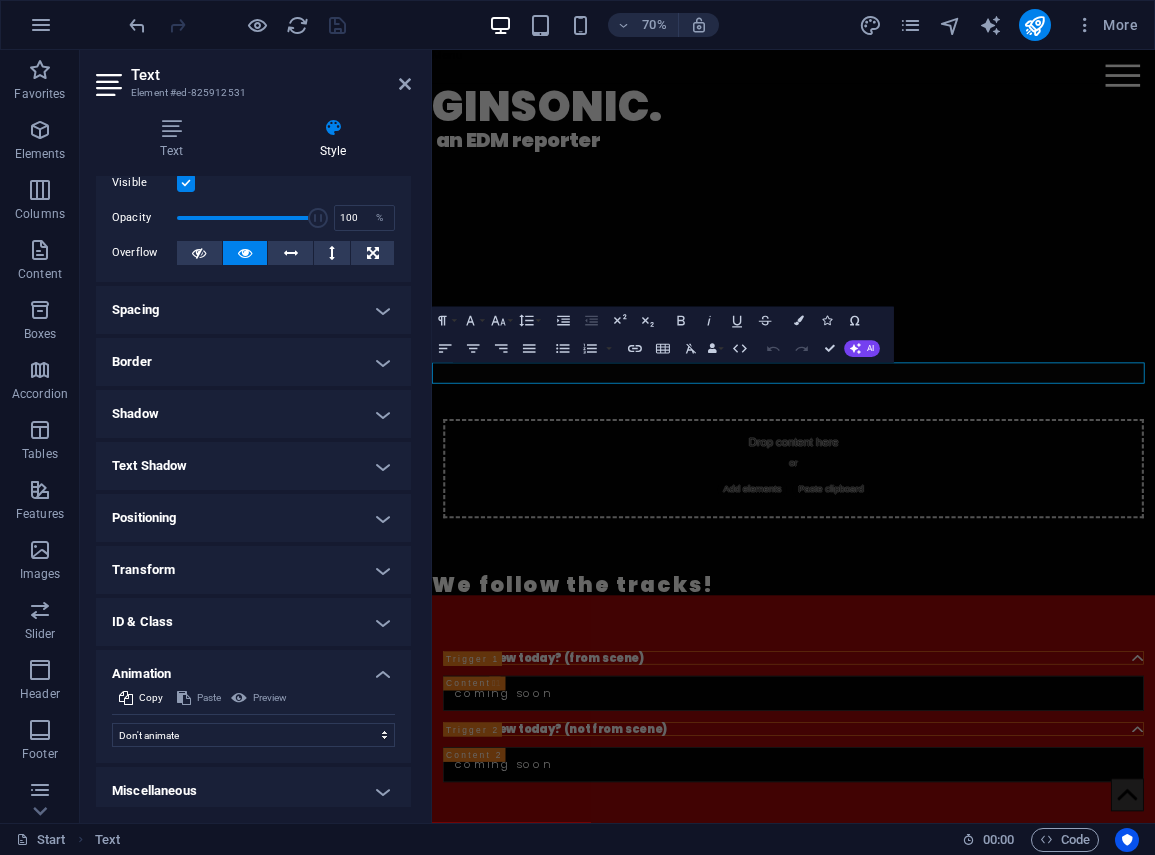 scroll, scrollTop: 65, scrollLeft: 0, axis: vertical 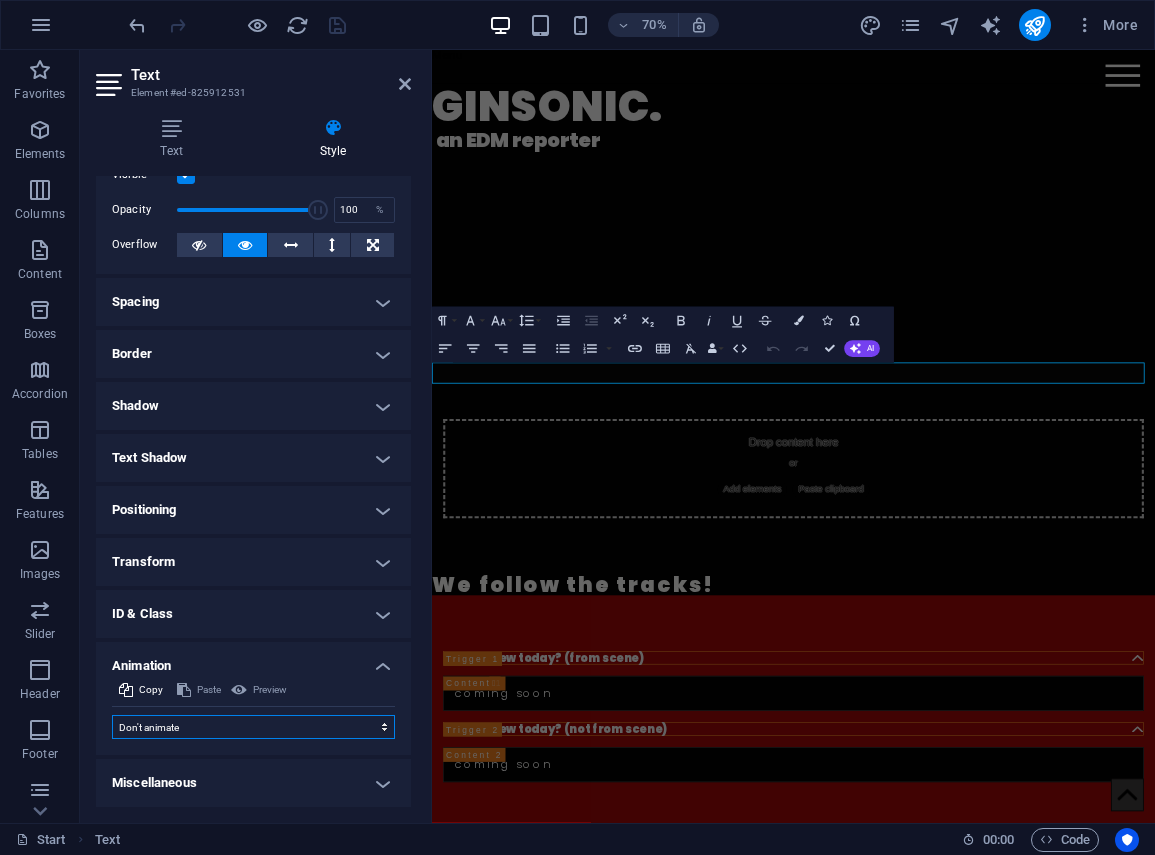 click on "Don't animate Show / Hide Slide up/down Zoom in/out Slide left to right Slide right to left Slide top to bottom Slide bottom to top Pulse Blink Open as overlay" at bounding box center [253, 727] 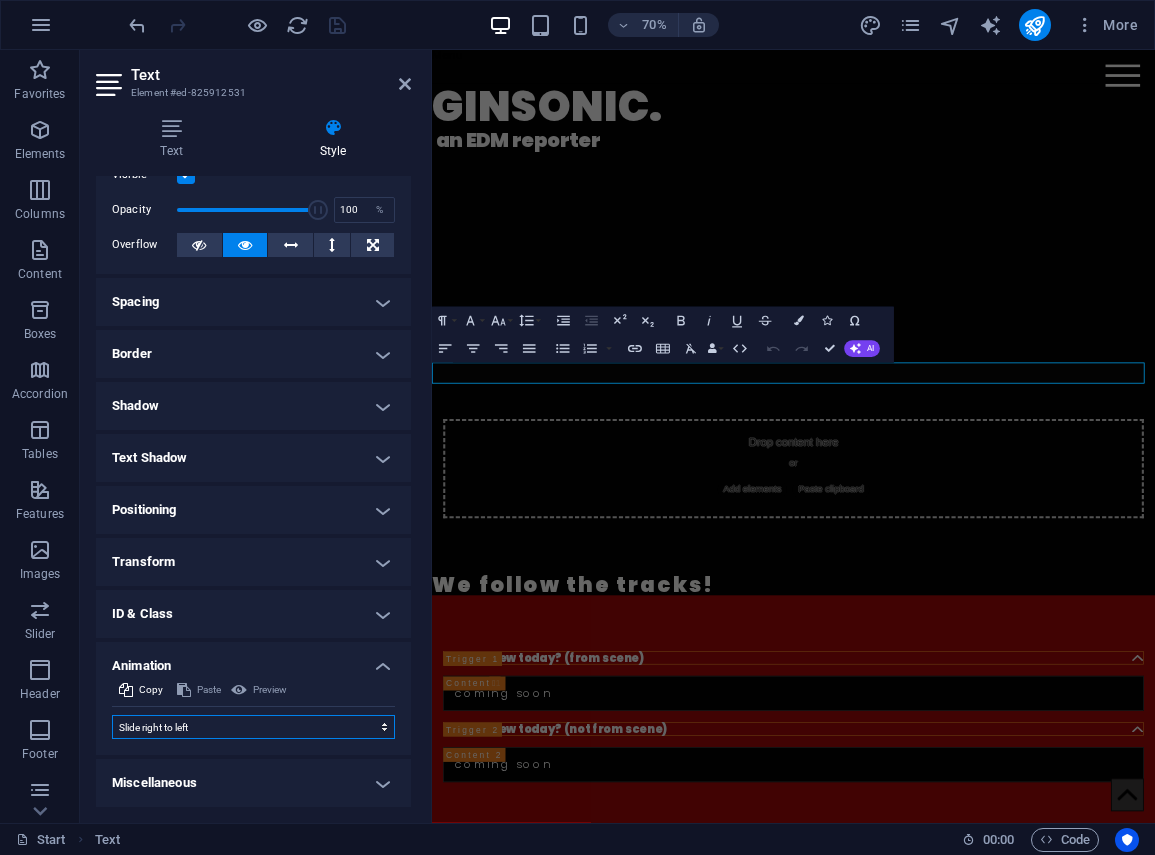 click on "Don't animate Show / Hide Slide up/down Zoom in/out Slide left to right Slide right to left Slide top to bottom Slide bottom to top Pulse Blink Open as overlay" at bounding box center [253, 727] 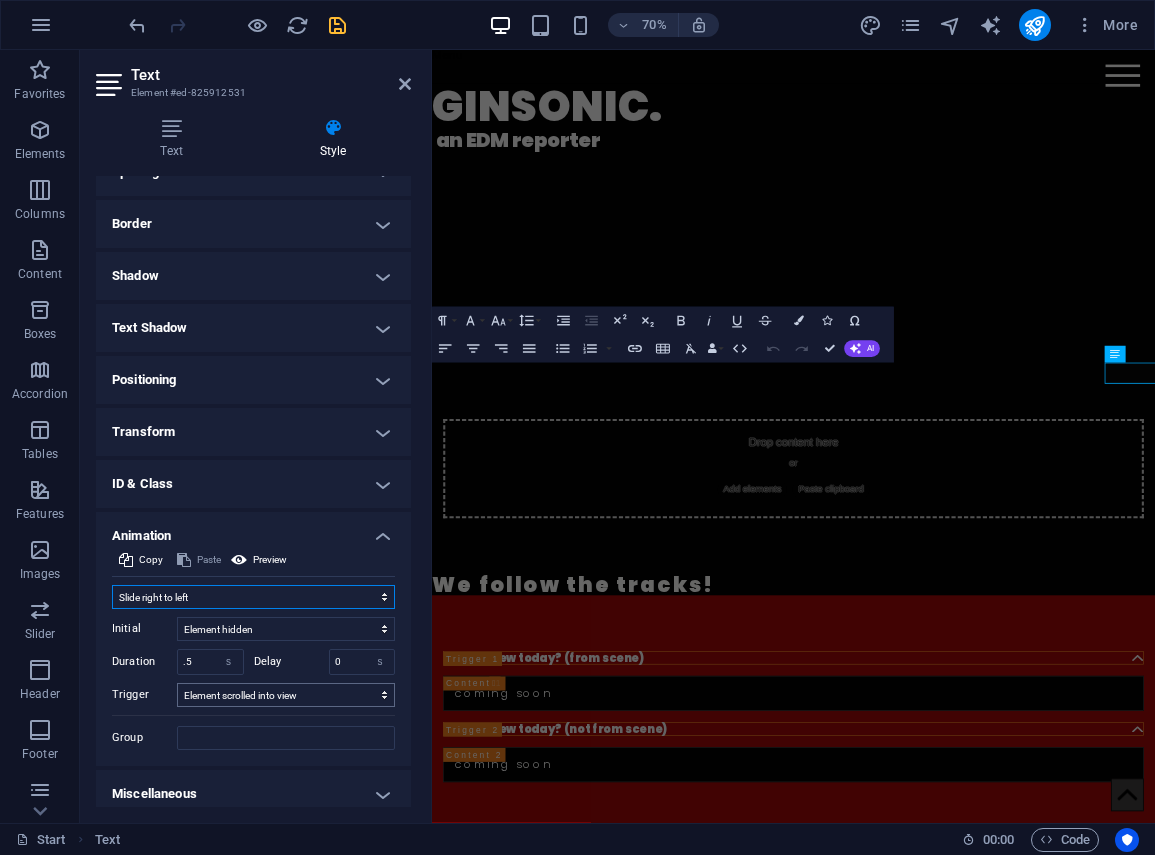 scroll, scrollTop: 206, scrollLeft: 0, axis: vertical 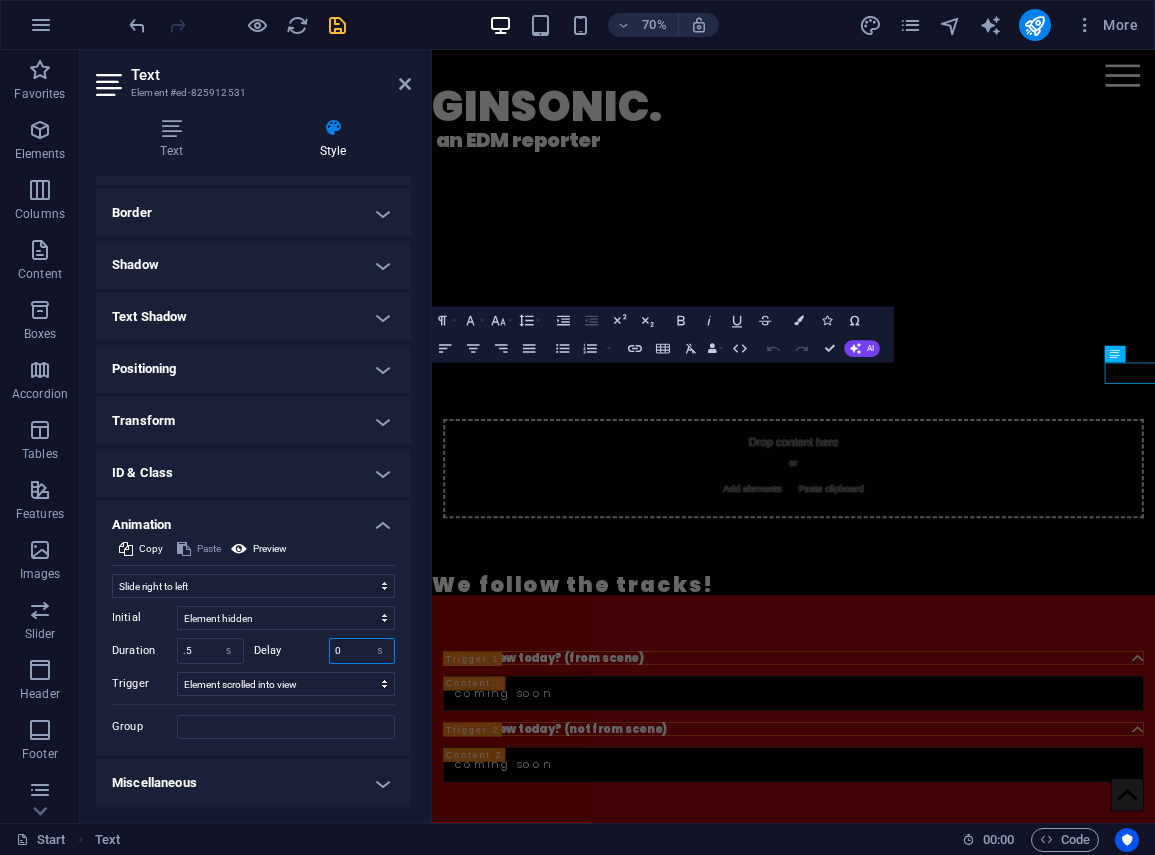 drag, startPoint x: 338, startPoint y: 648, endPoint x: 324, endPoint y: 648, distance: 14 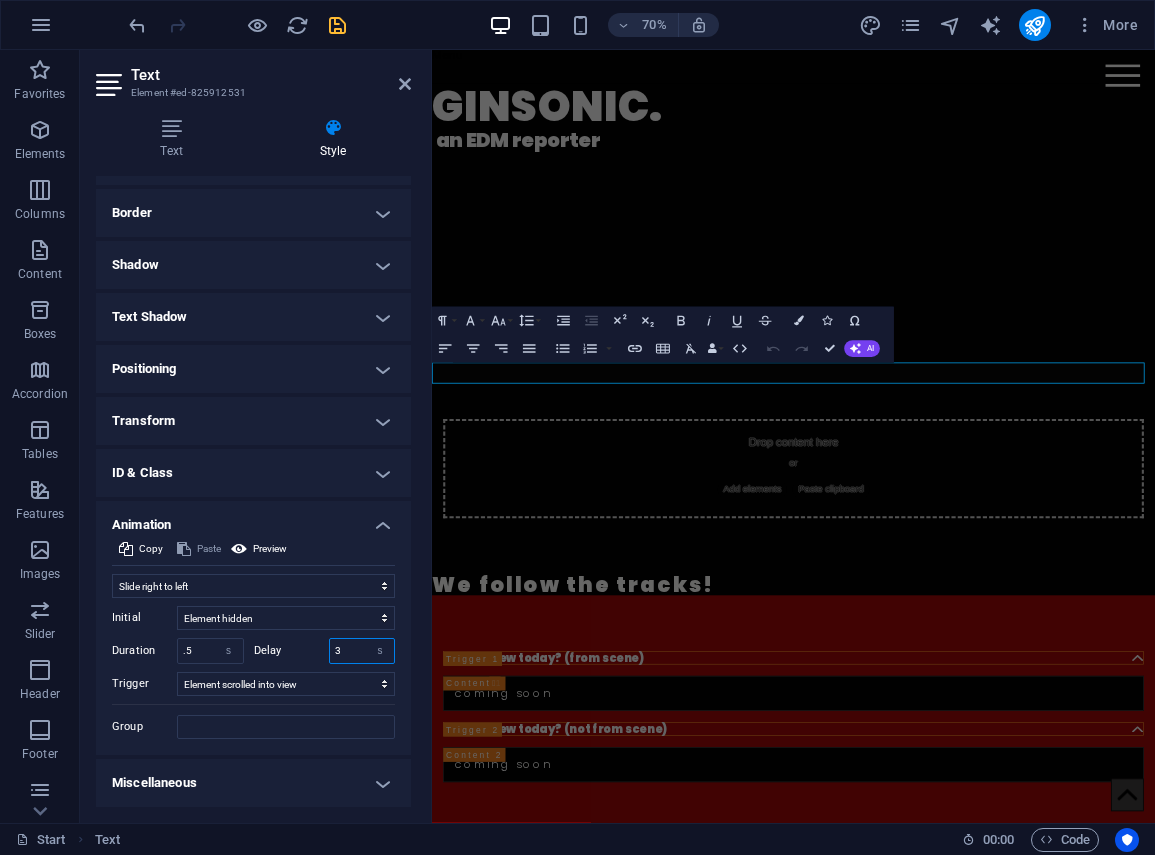 type on "3" 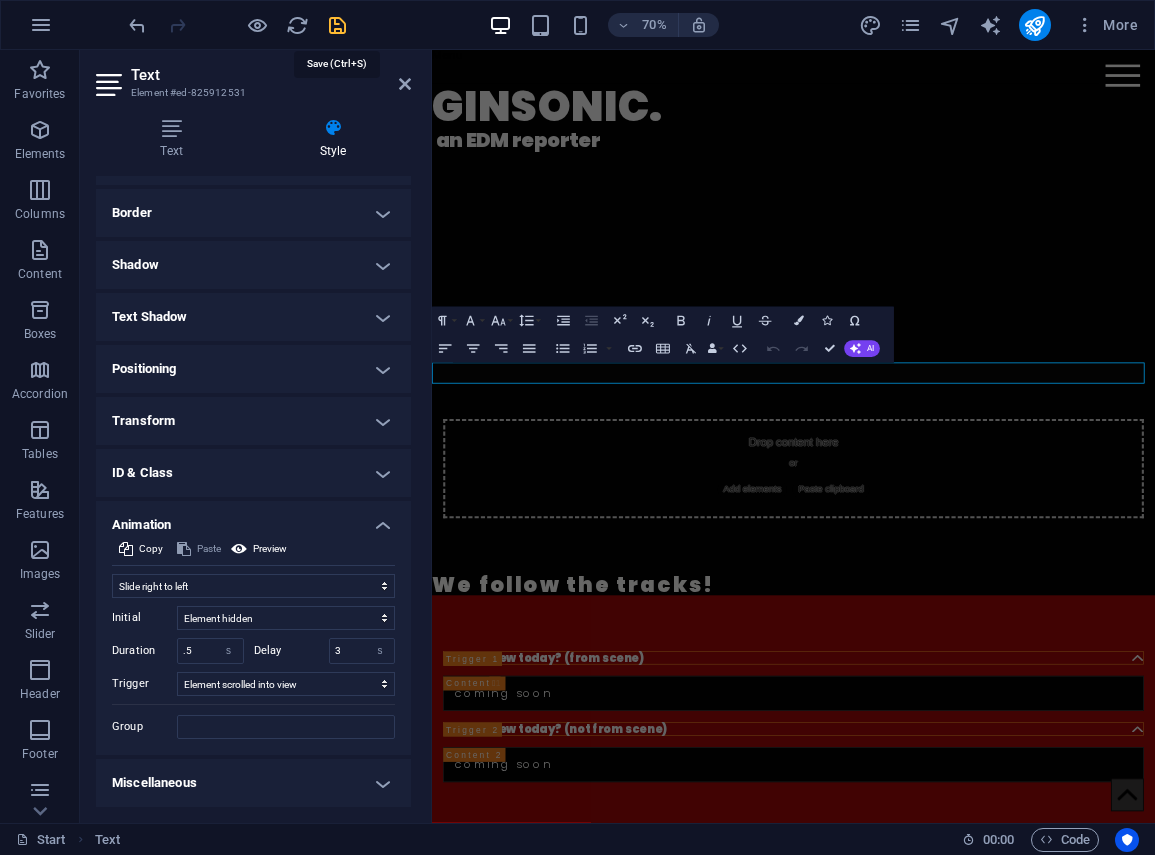 click at bounding box center (337, 25) 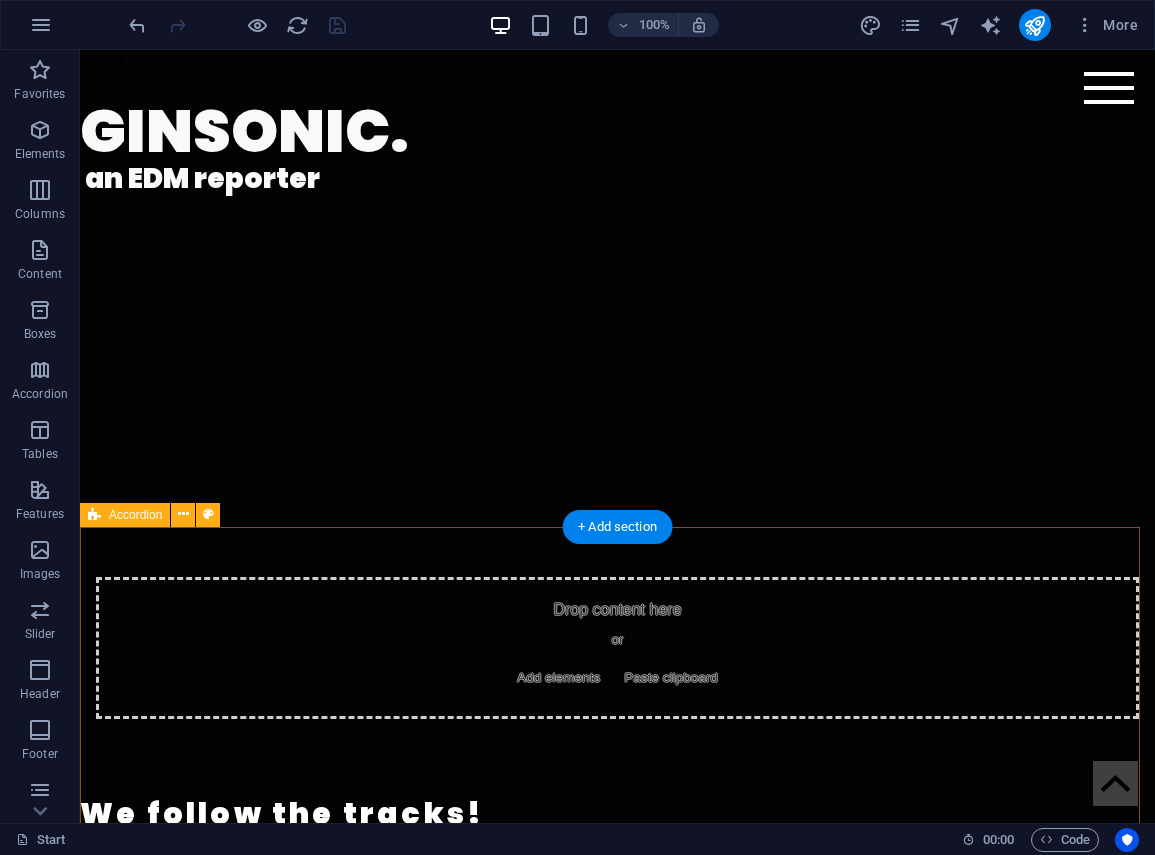 click on "What's new today? (from scene) coming soon What's new today? (not from scene) coming soon" at bounding box center [617, 1002] 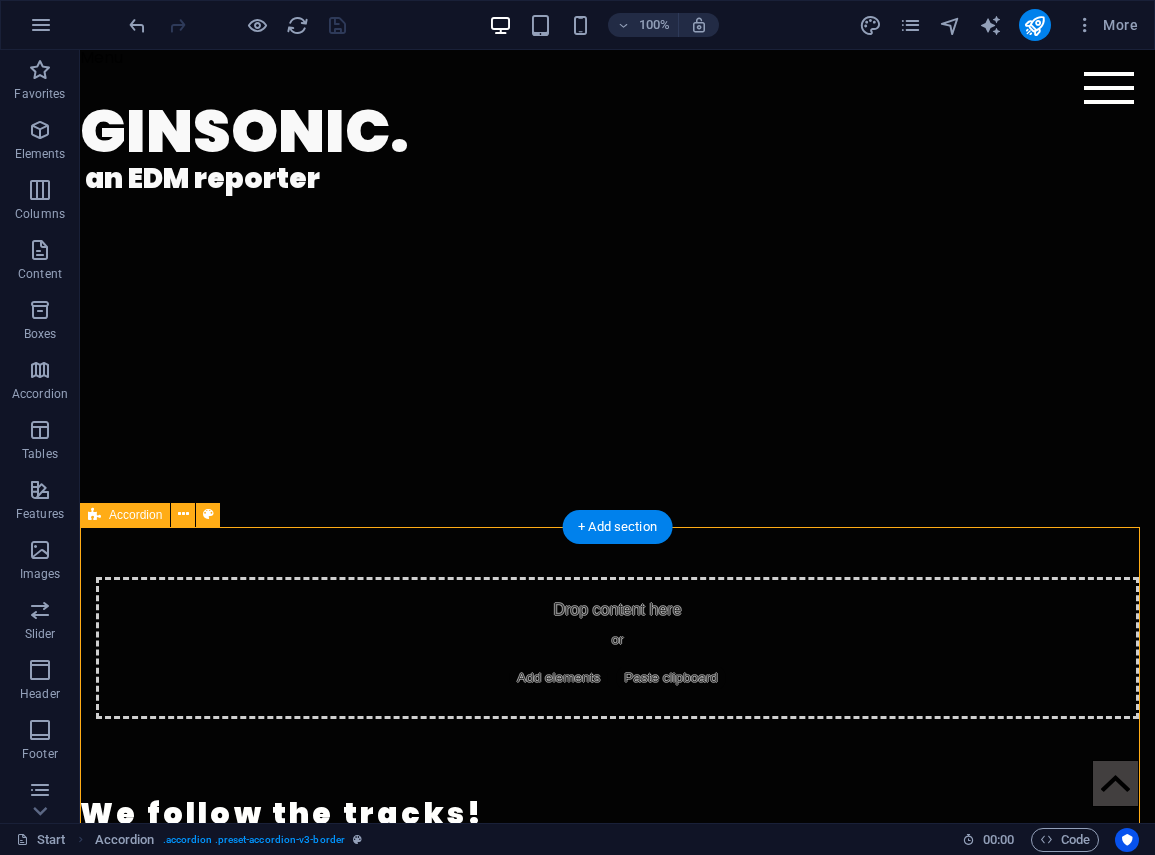 click on "What's new today? (from scene) coming soon What's new today? (not from scene) coming soon" at bounding box center [617, 1002] 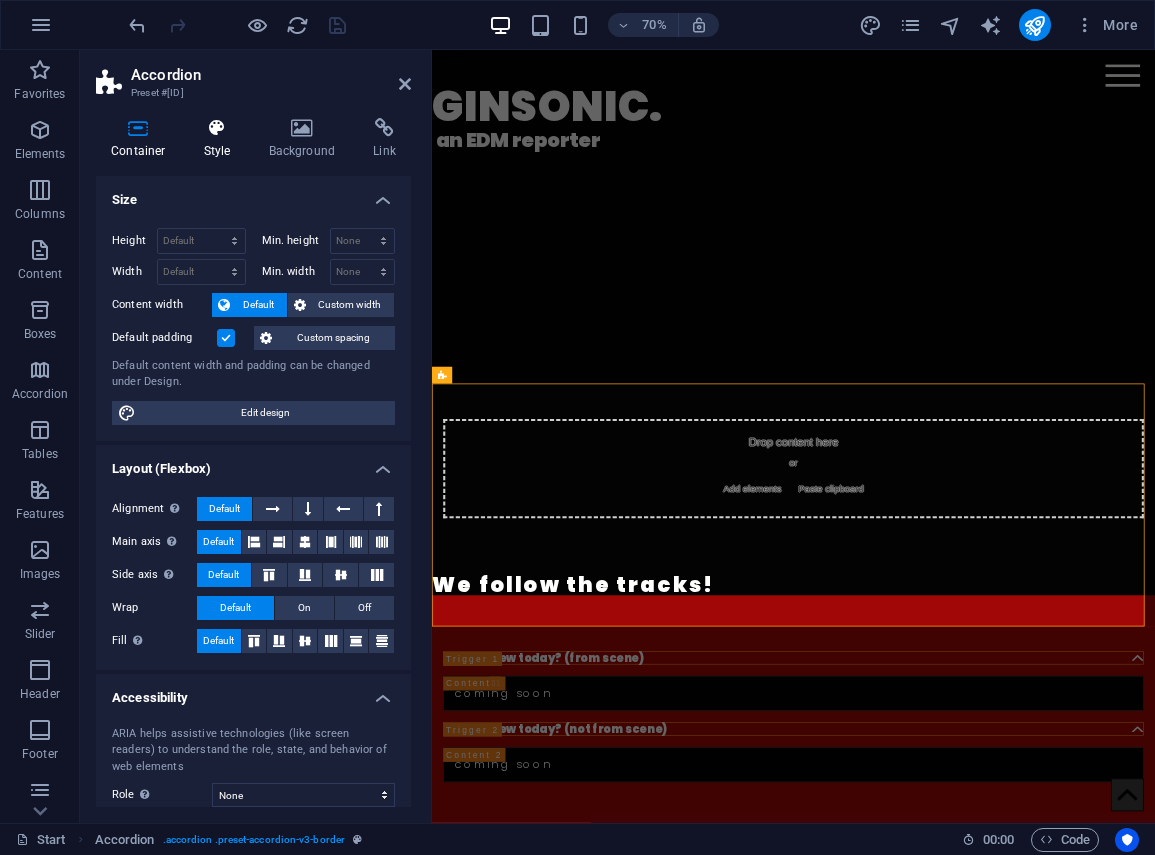 click at bounding box center [217, 128] 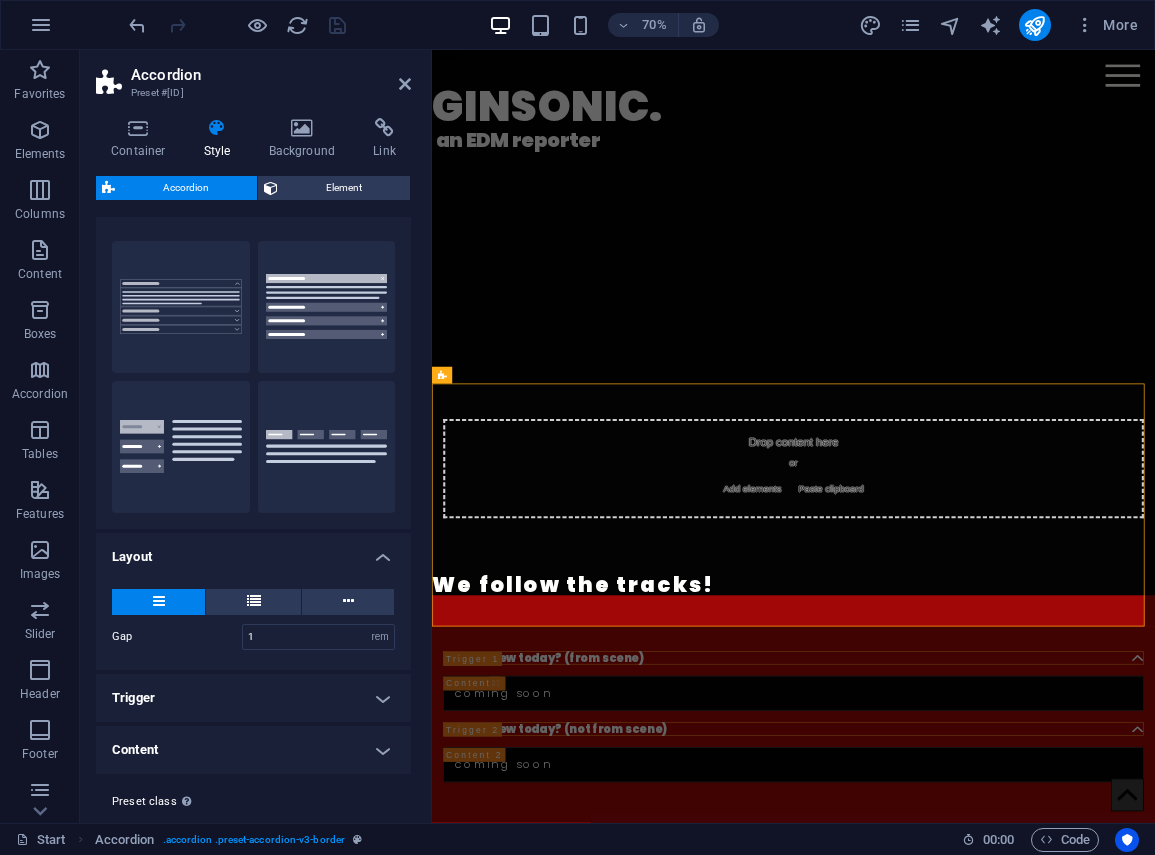 scroll, scrollTop: 75, scrollLeft: 0, axis: vertical 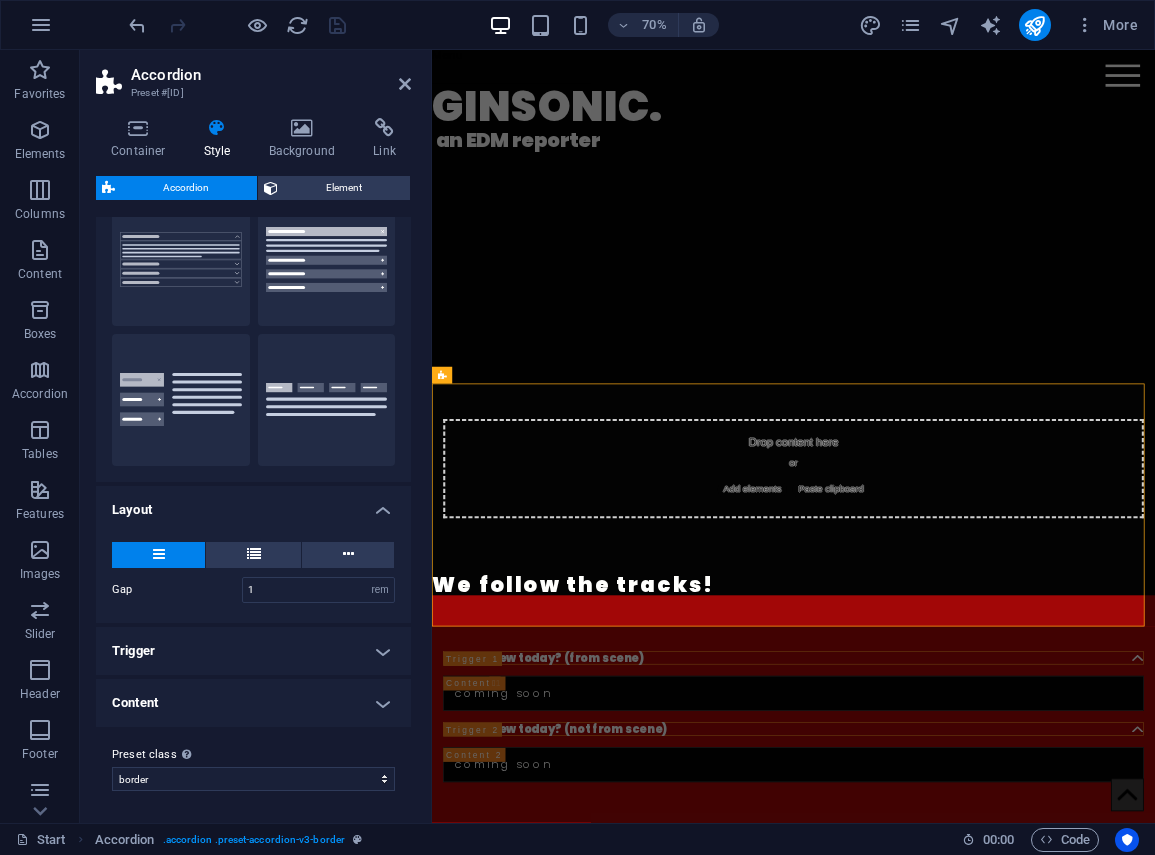 click on "Content" at bounding box center [253, 703] 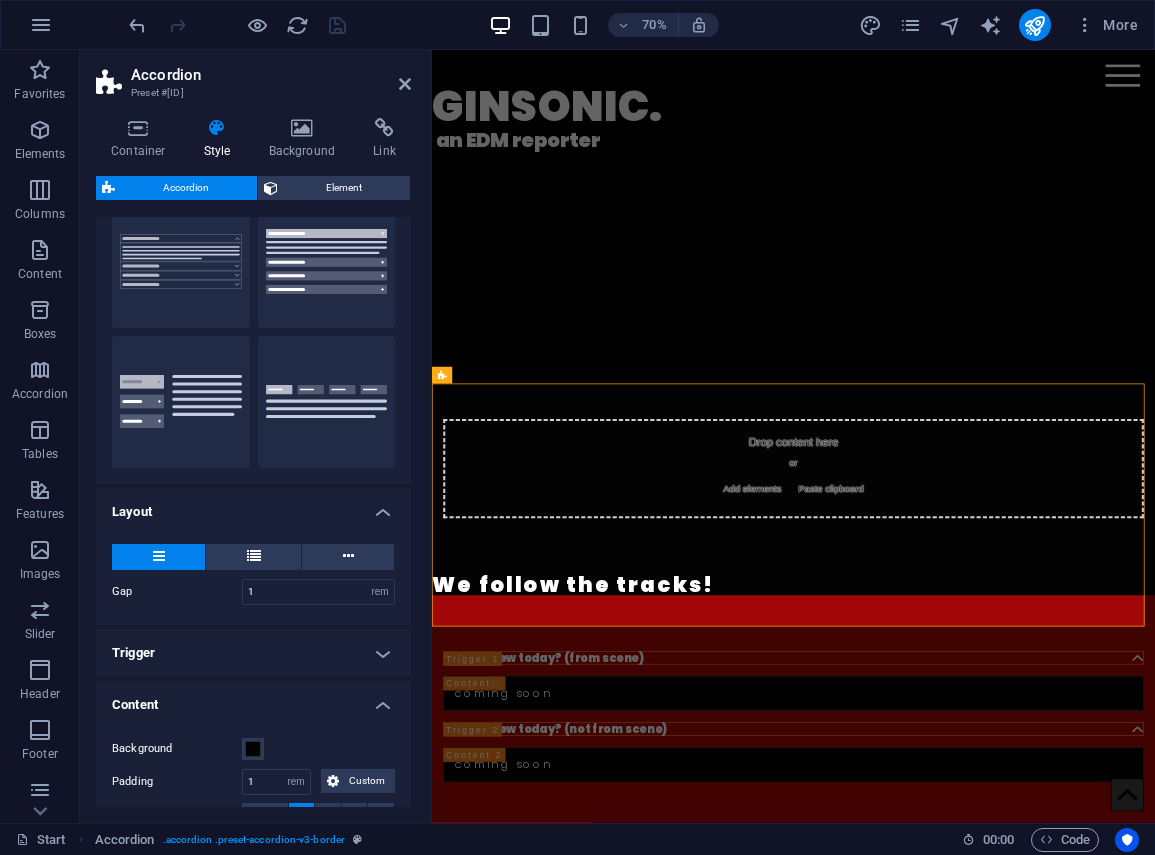 scroll, scrollTop: 0, scrollLeft: 0, axis: both 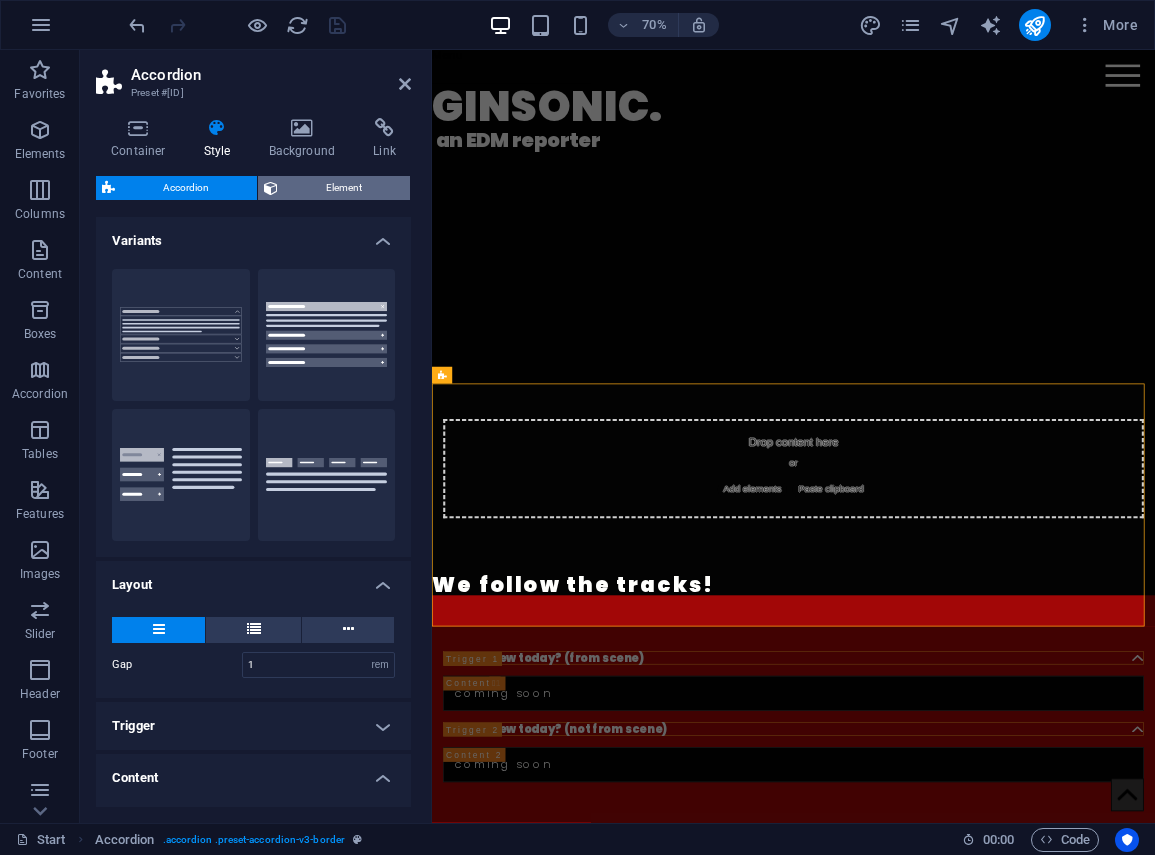 click on "Element" at bounding box center (344, 188) 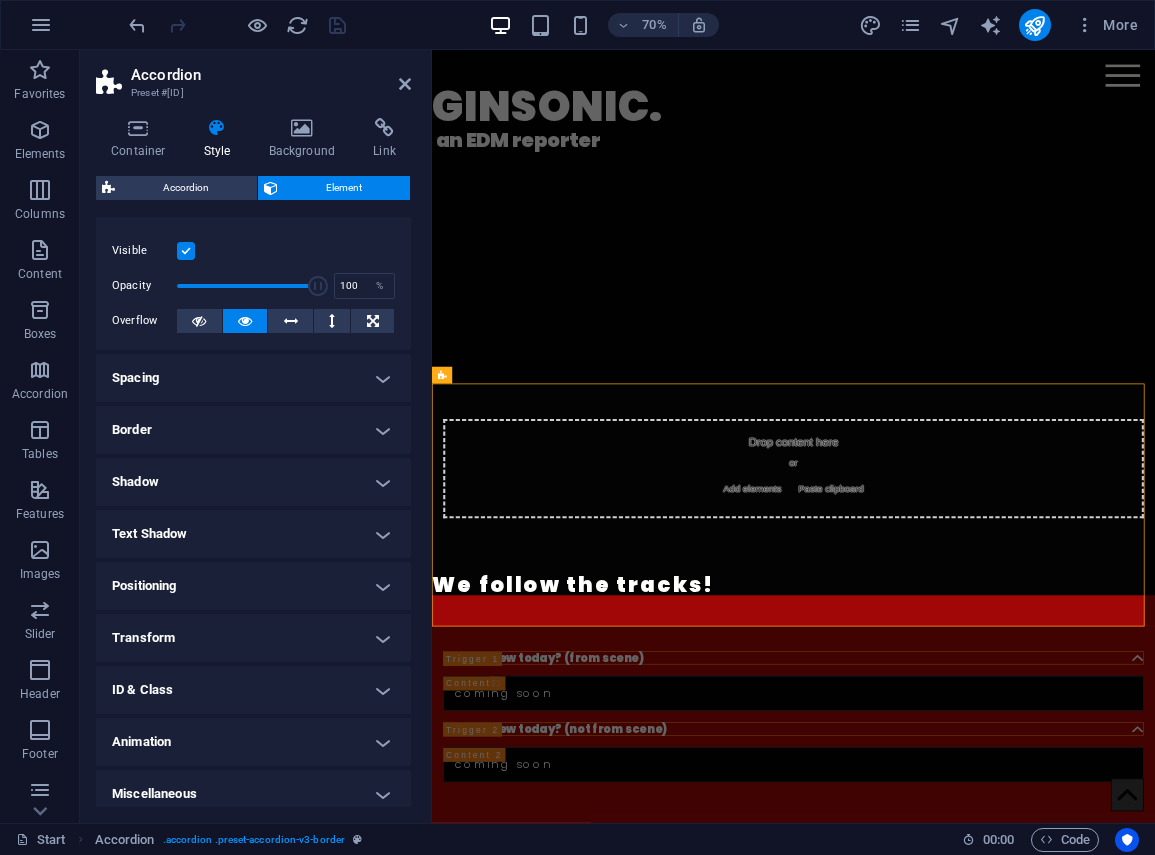 scroll, scrollTop: 41, scrollLeft: 0, axis: vertical 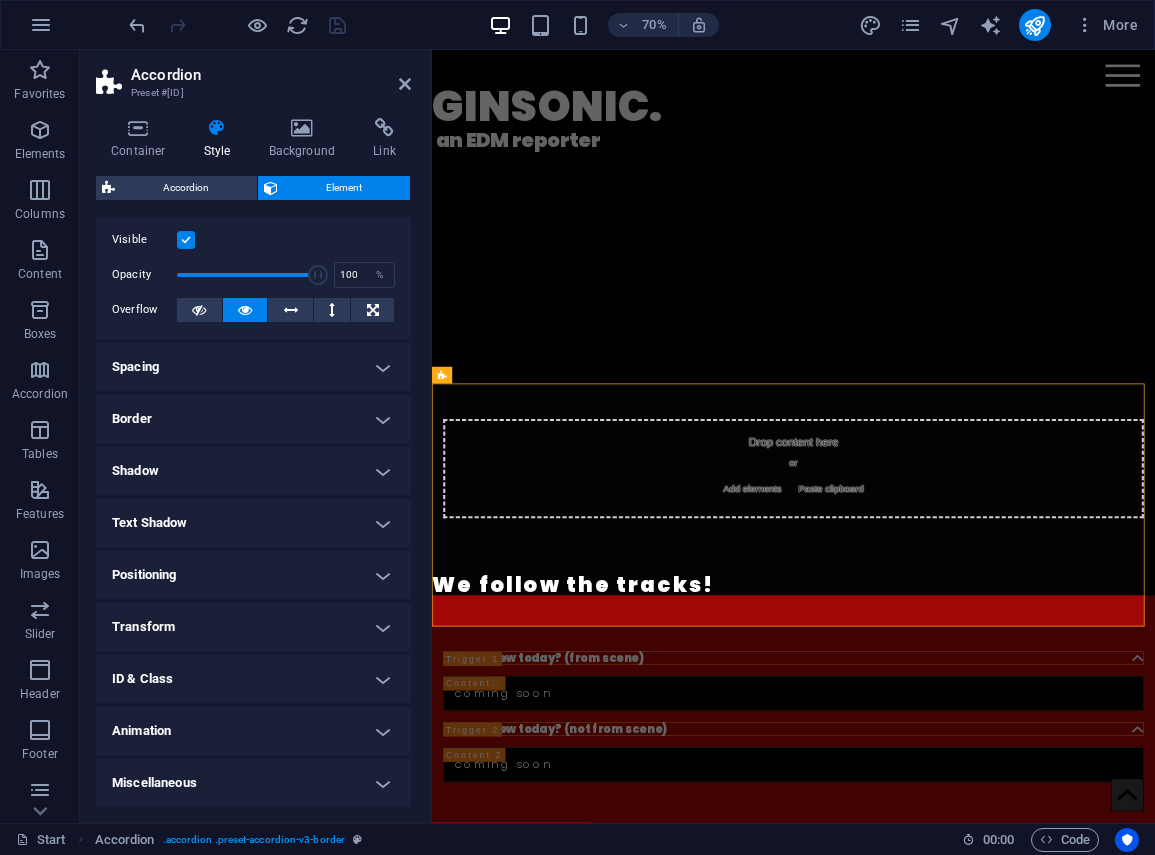click on "Animation" at bounding box center [253, 731] 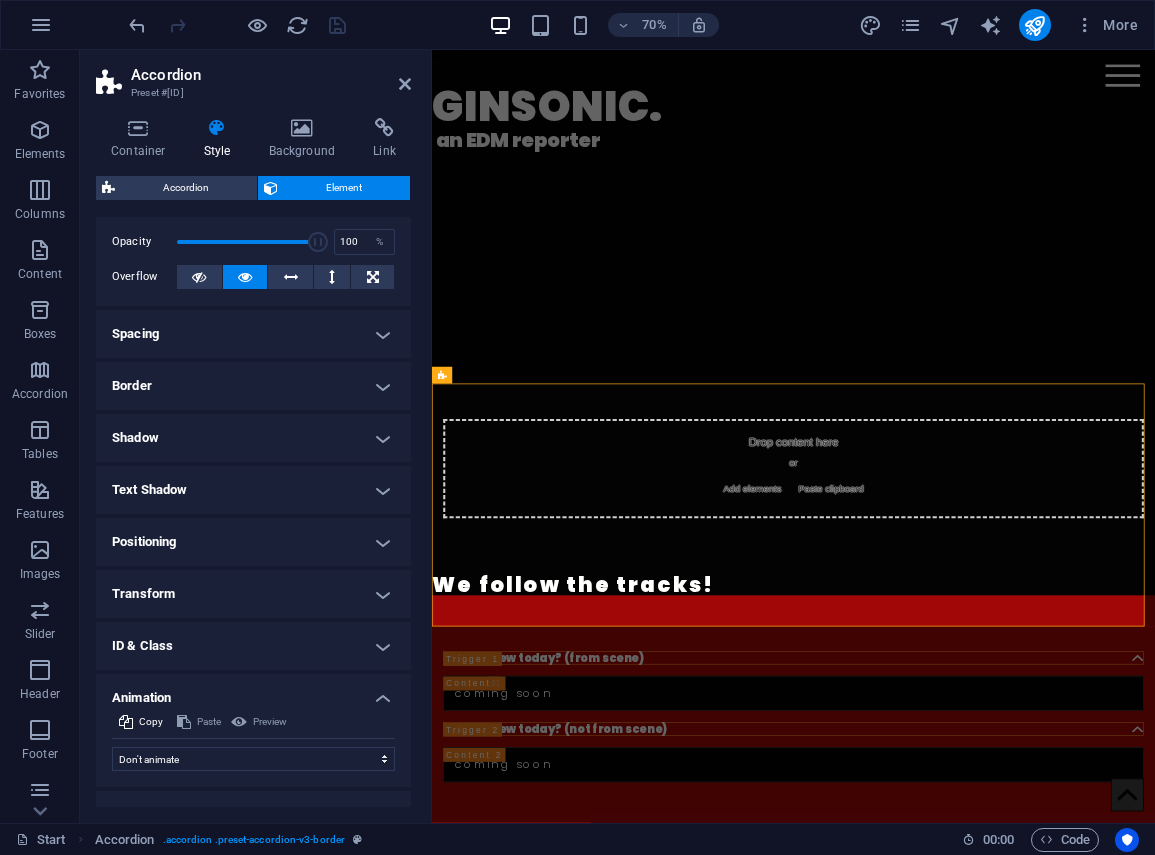 scroll, scrollTop: 106, scrollLeft: 0, axis: vertical 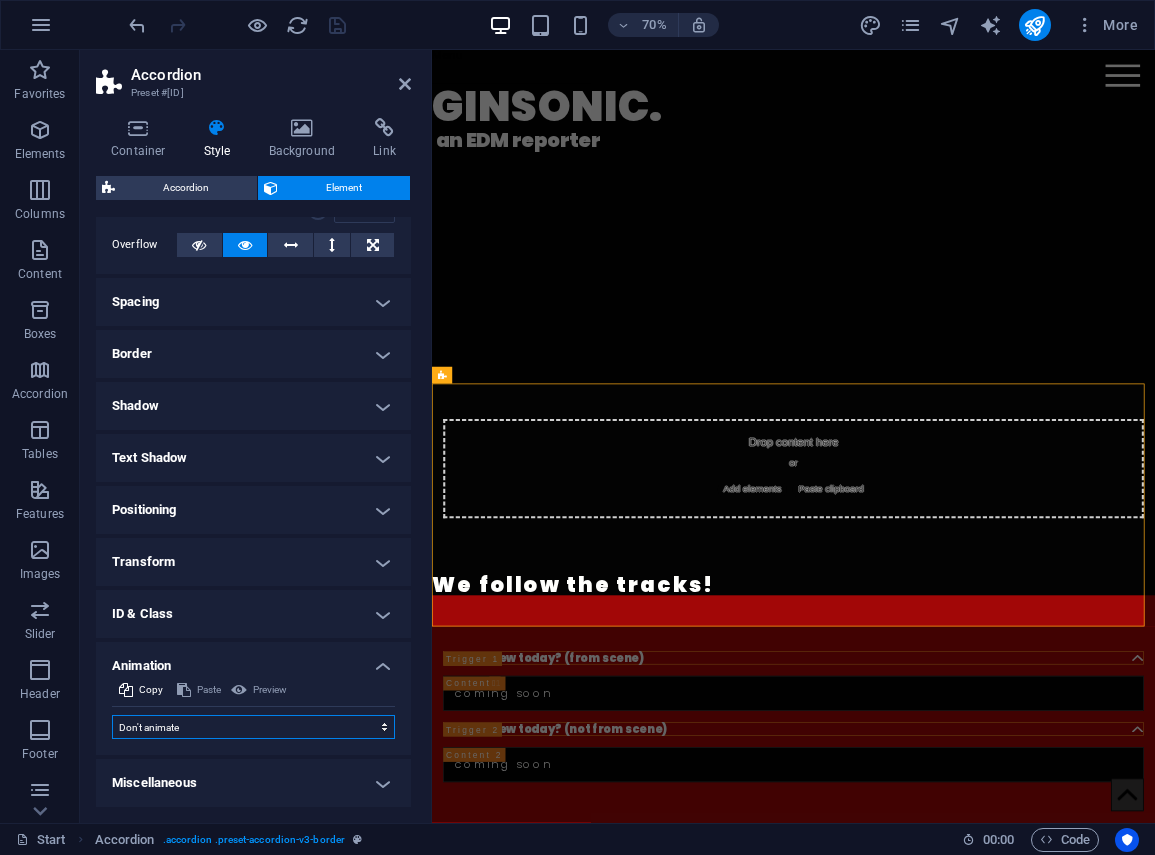 click on "Don't animate Show / Hide Slide up/down Zoom in/out Slide left to right Slide right to left Slide top to bottom Slide bottom to top Pulse Blink Open as overlay" at bounding box center (253, 727) 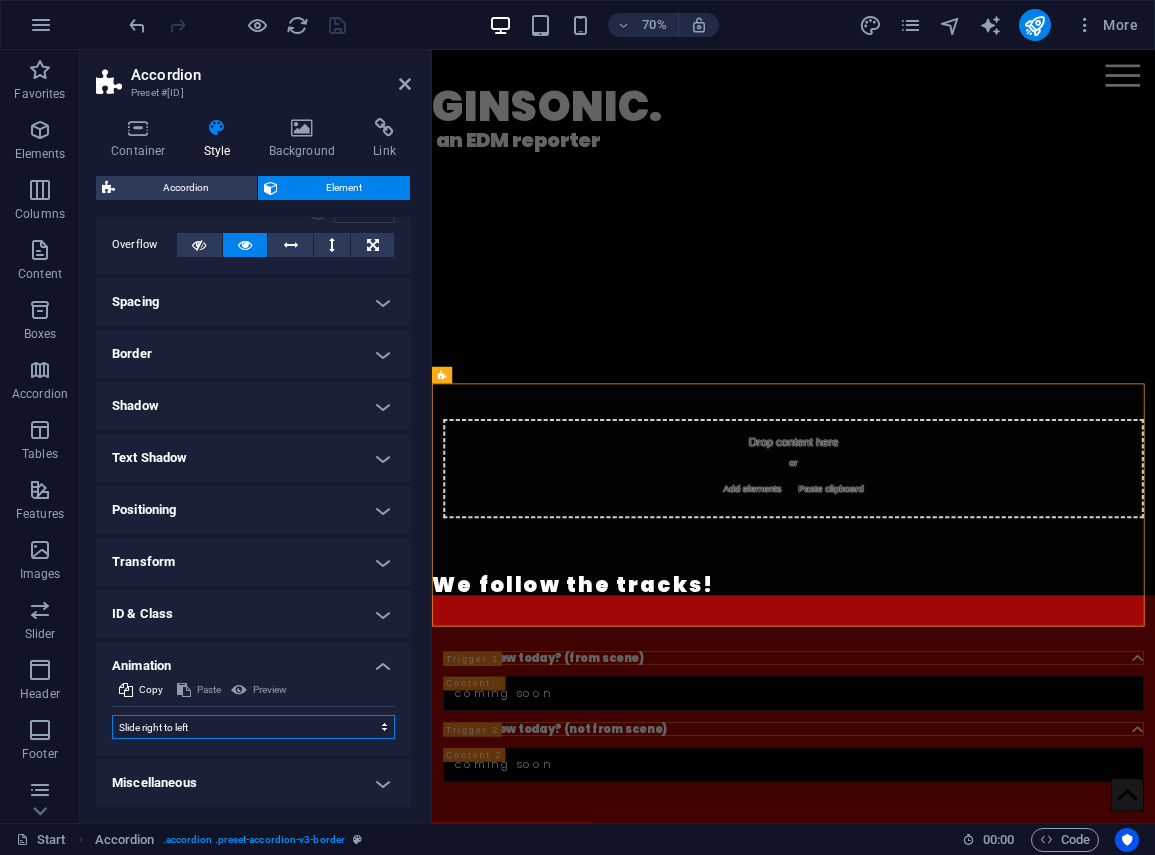 click on "Don't animate Show / Hide Slide up/down Zoom in/out Slide left to right Slide right to left Slide top to bottom Slide bottom to top Pulse Blink Open as overlay" at bounding box center [253, 727] 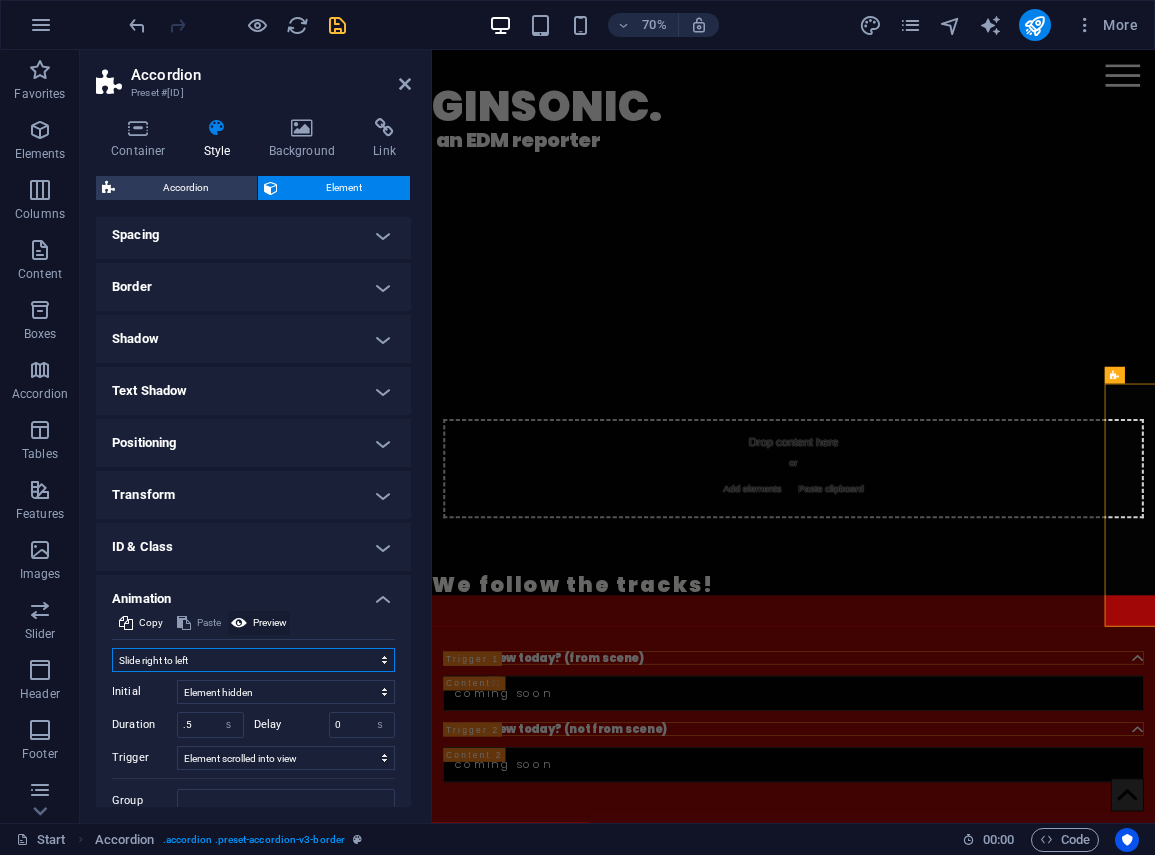 scroll, scrollTop: 247, scrollLeft: 0, axis: vertical 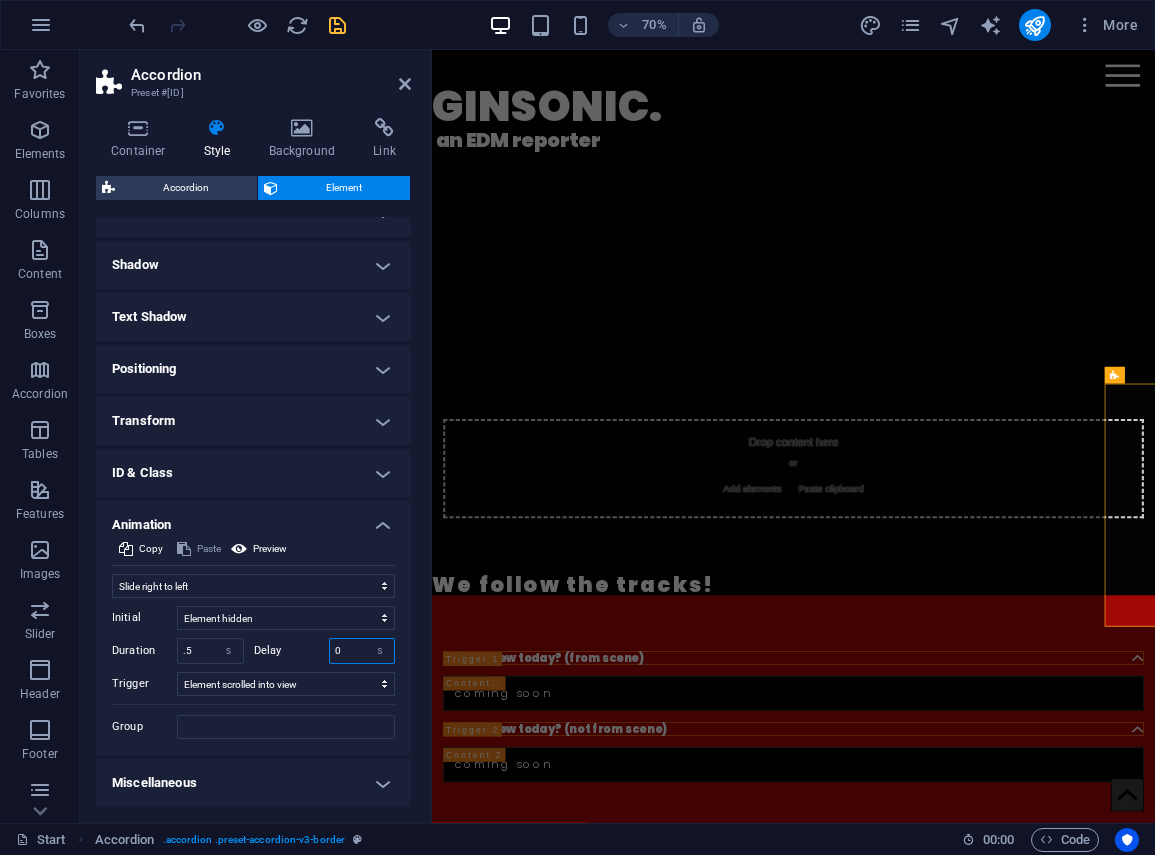 drag, startPoint x: 353, startPoint y: 646, endPoint x: 304, endPoint y: 644, distance: 49.0408 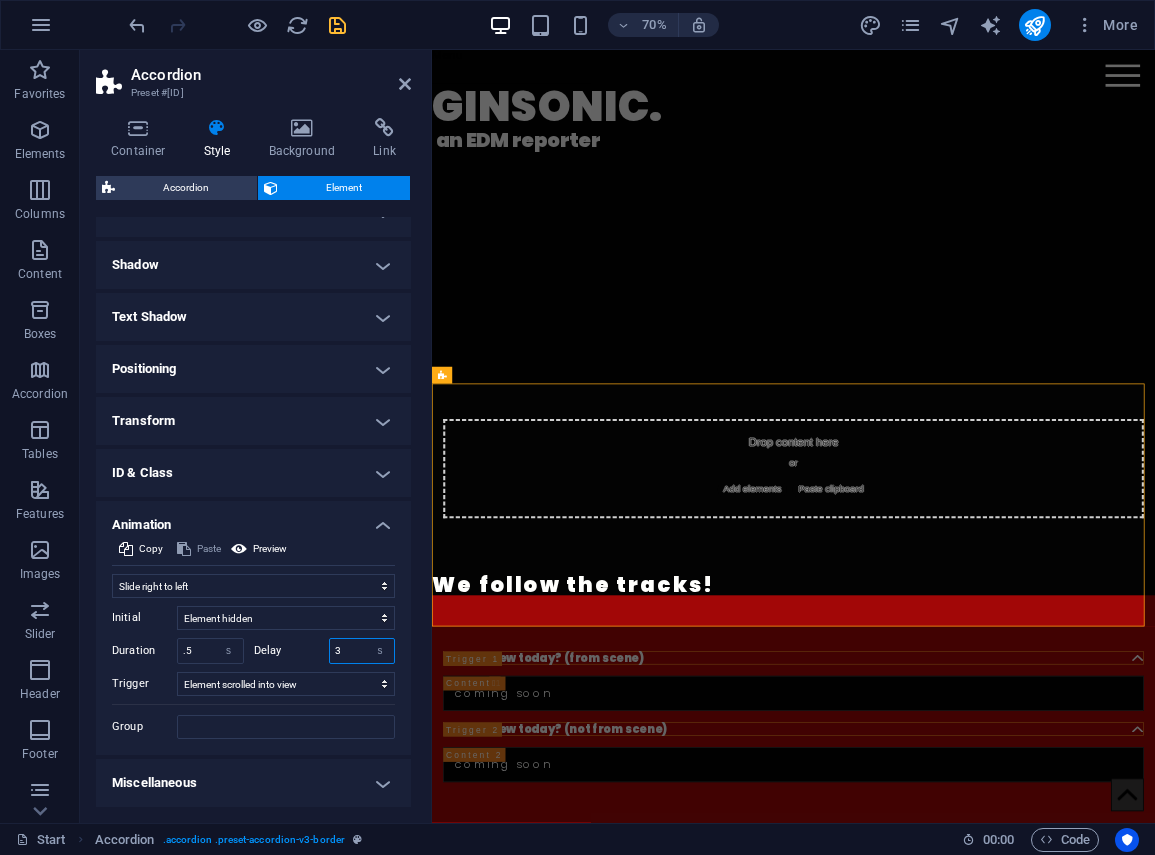type on "3" 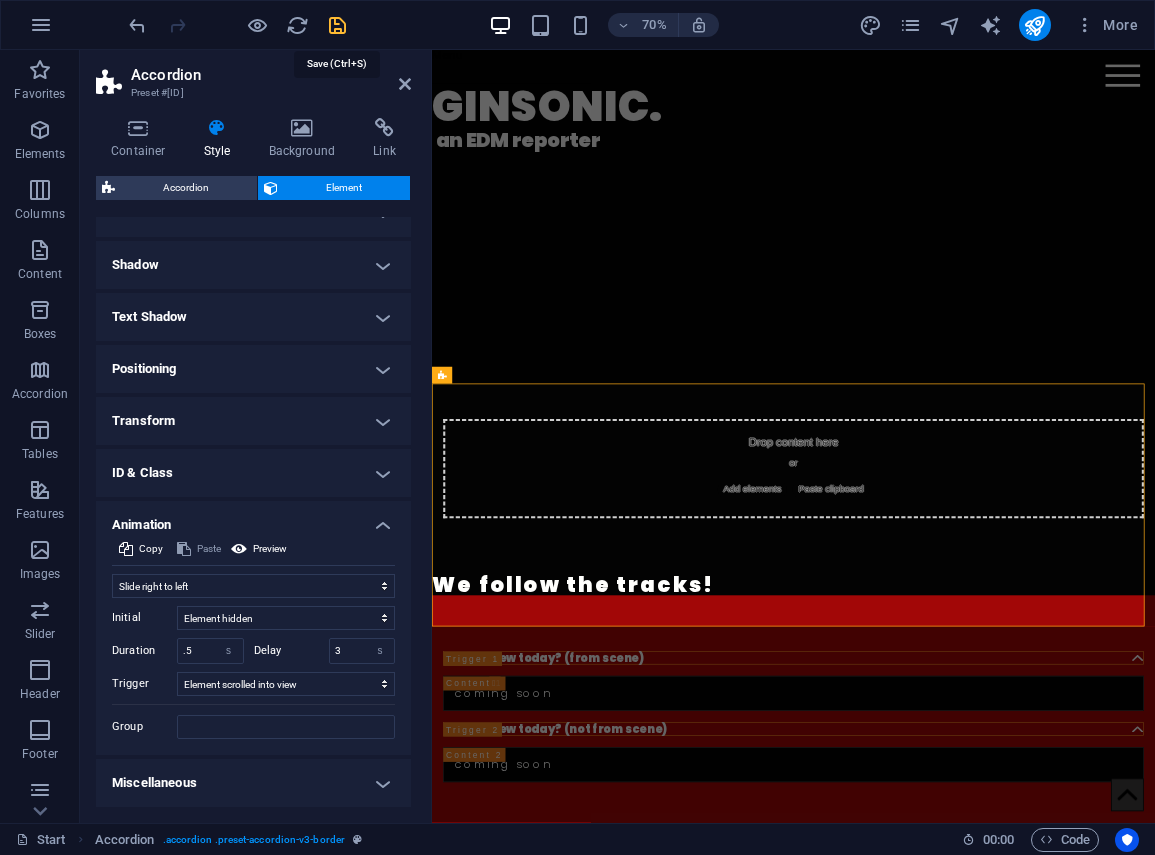 click at bounding box center [337, 25] 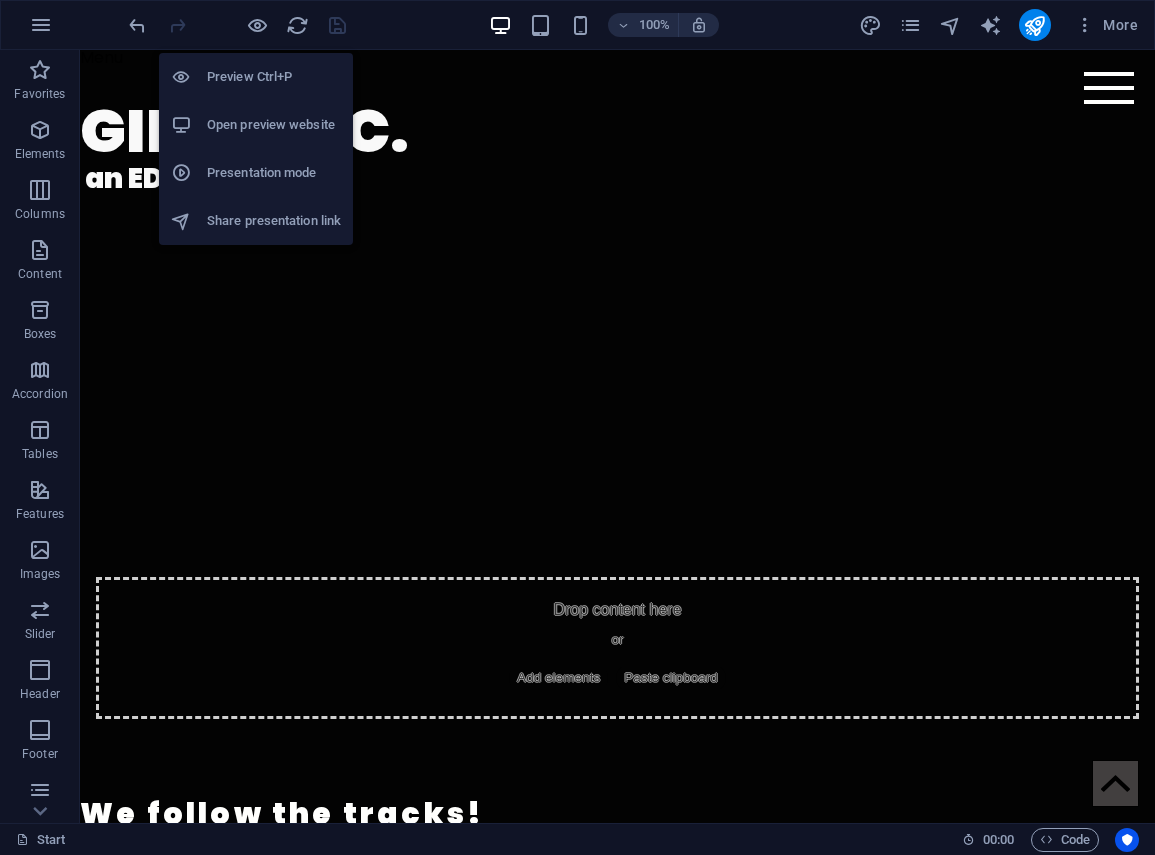 click on "Open preview website" at bounding box center (274, 125) 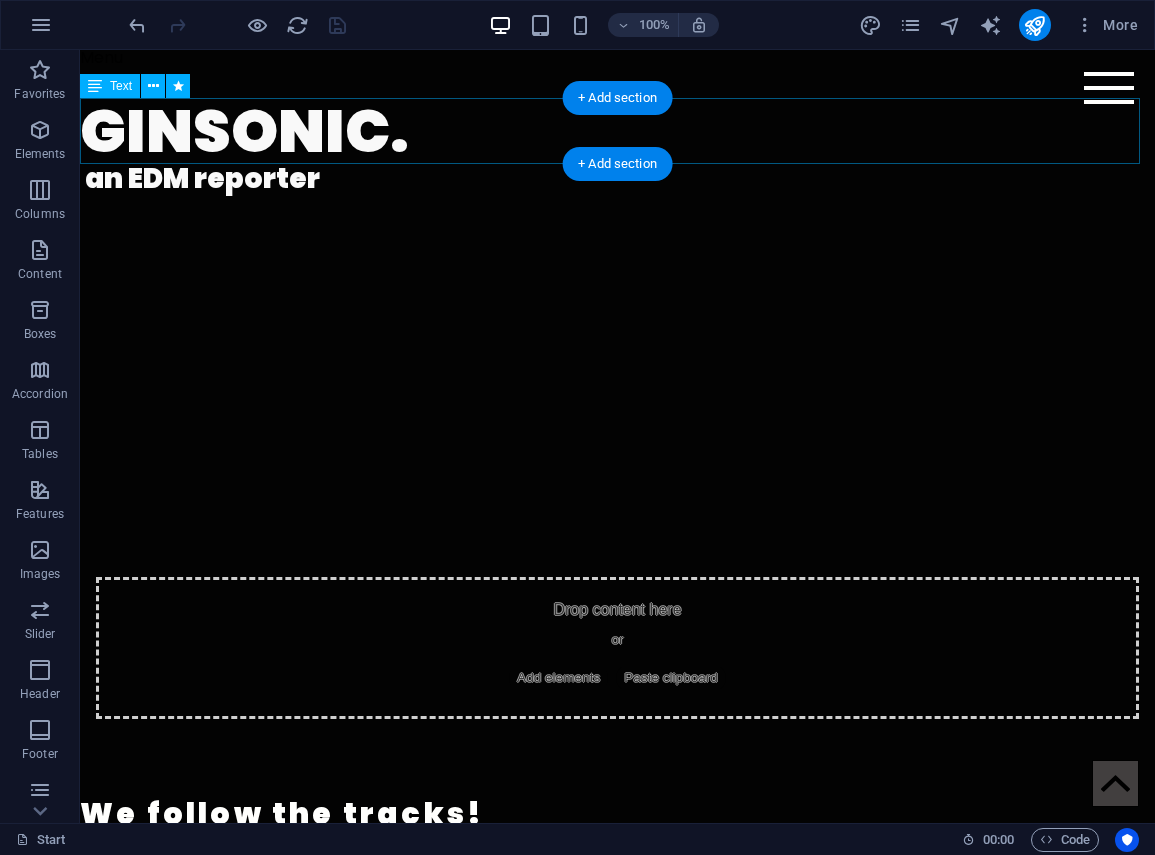 click on "GINSONIC." at bounding box center [617, 131] 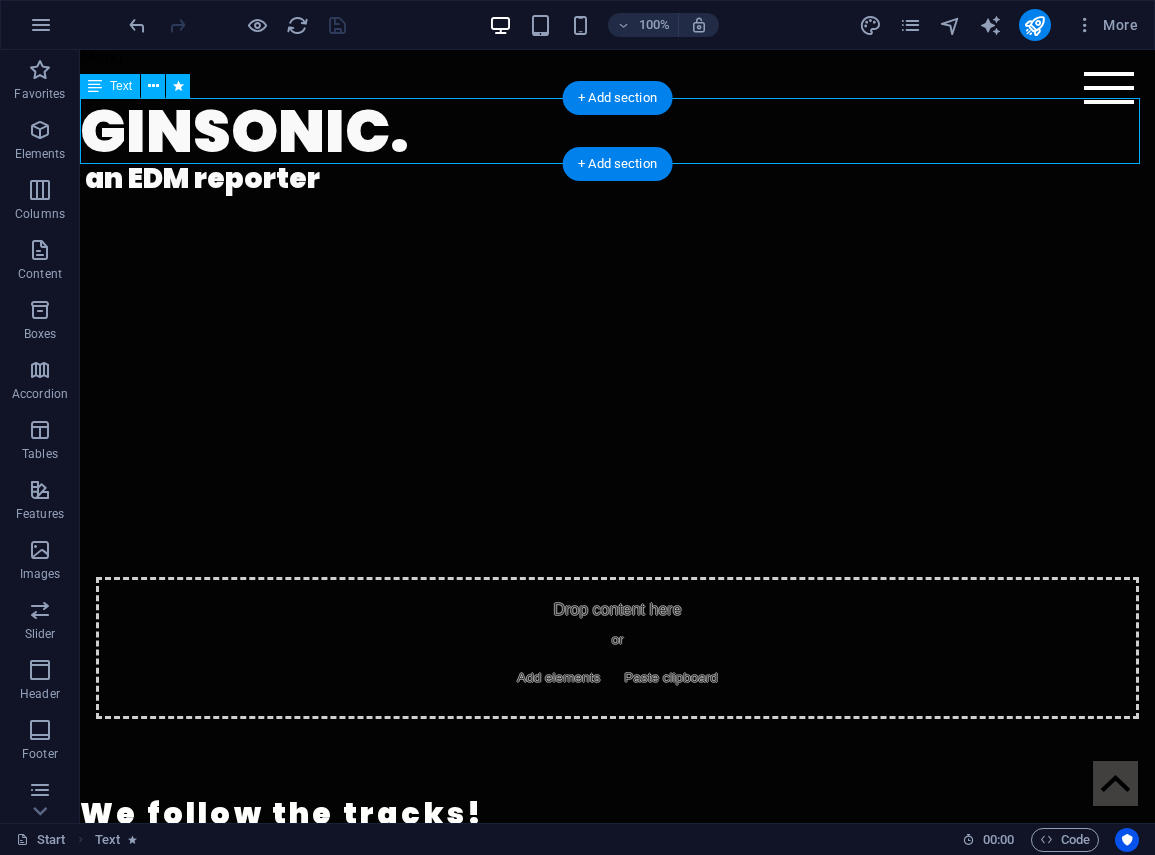click on "GINSONIC." at bounding box center [617, 131] 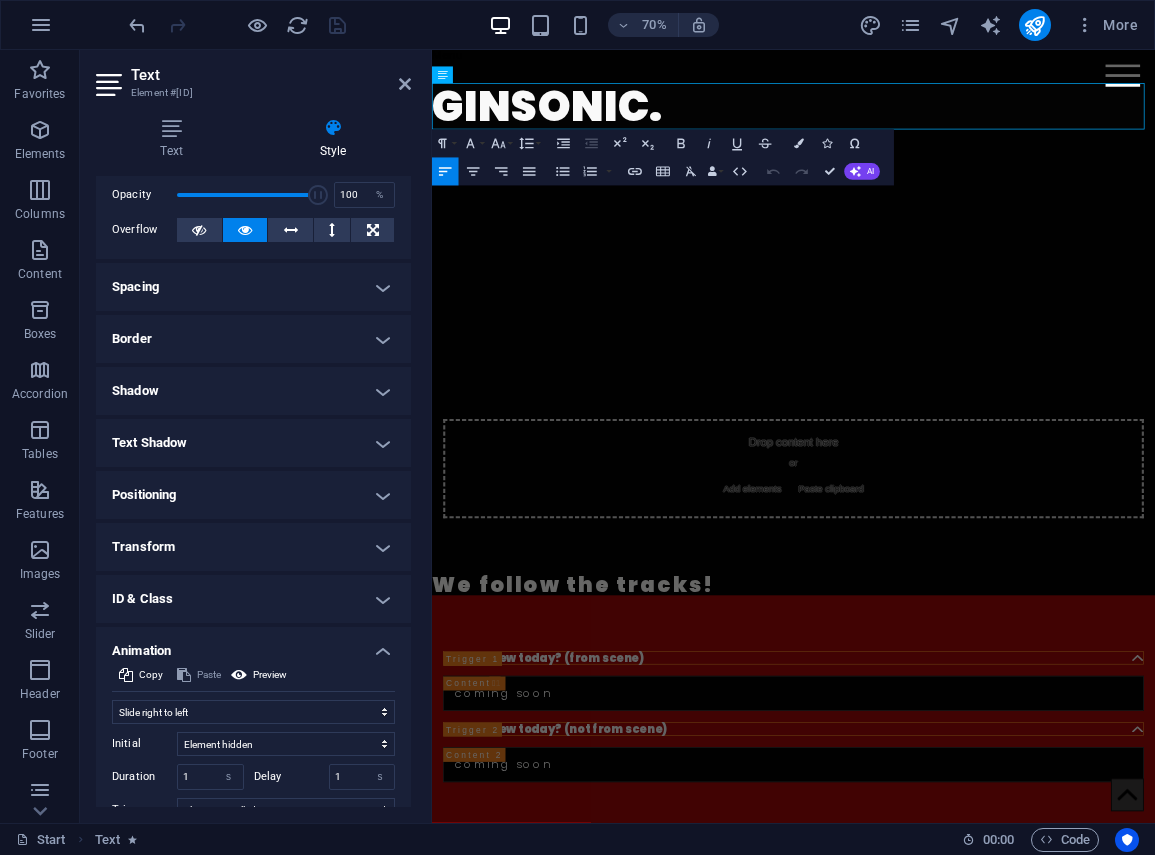 scroll, scrollTop: 206, scrollLeft: 0, axis: vertical 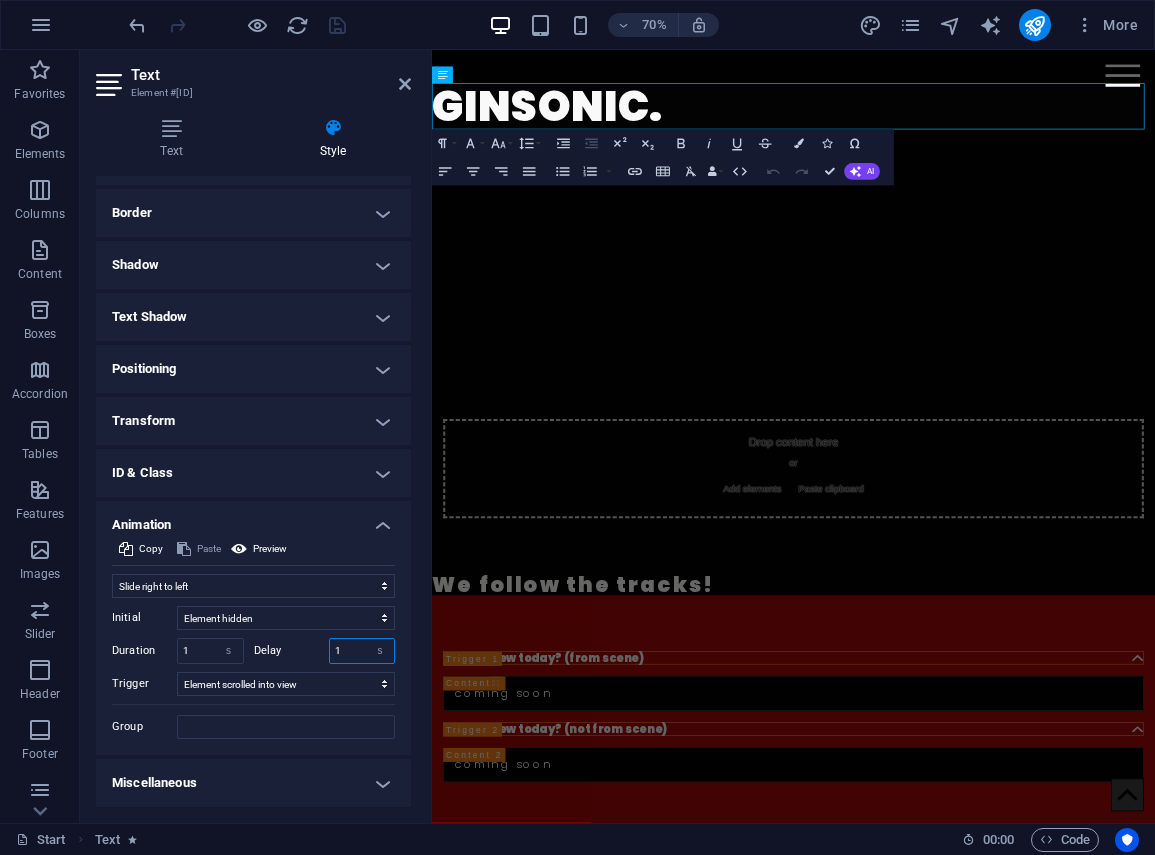 drag, startPoint x: 343, startPoint y: 649, endPoint x: 312, endPoint y: 648, distance: 31.016125 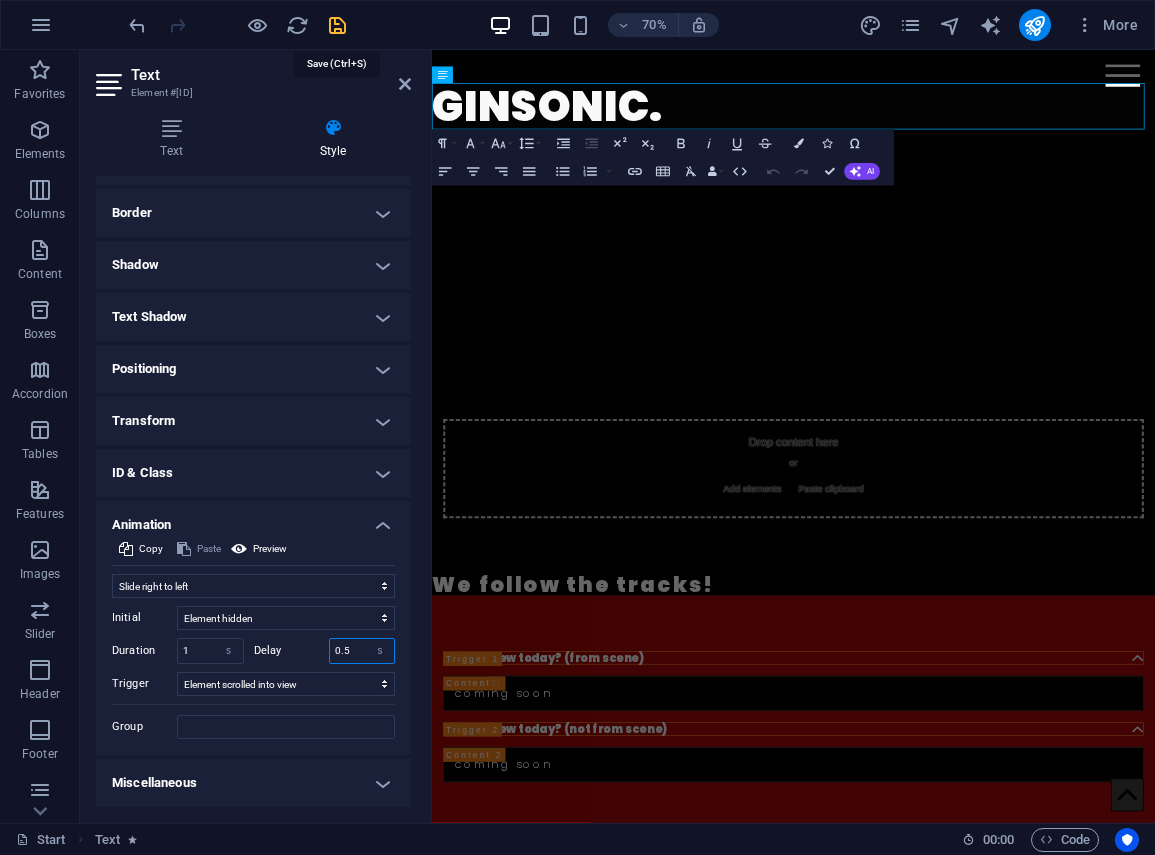 type on "0.5" 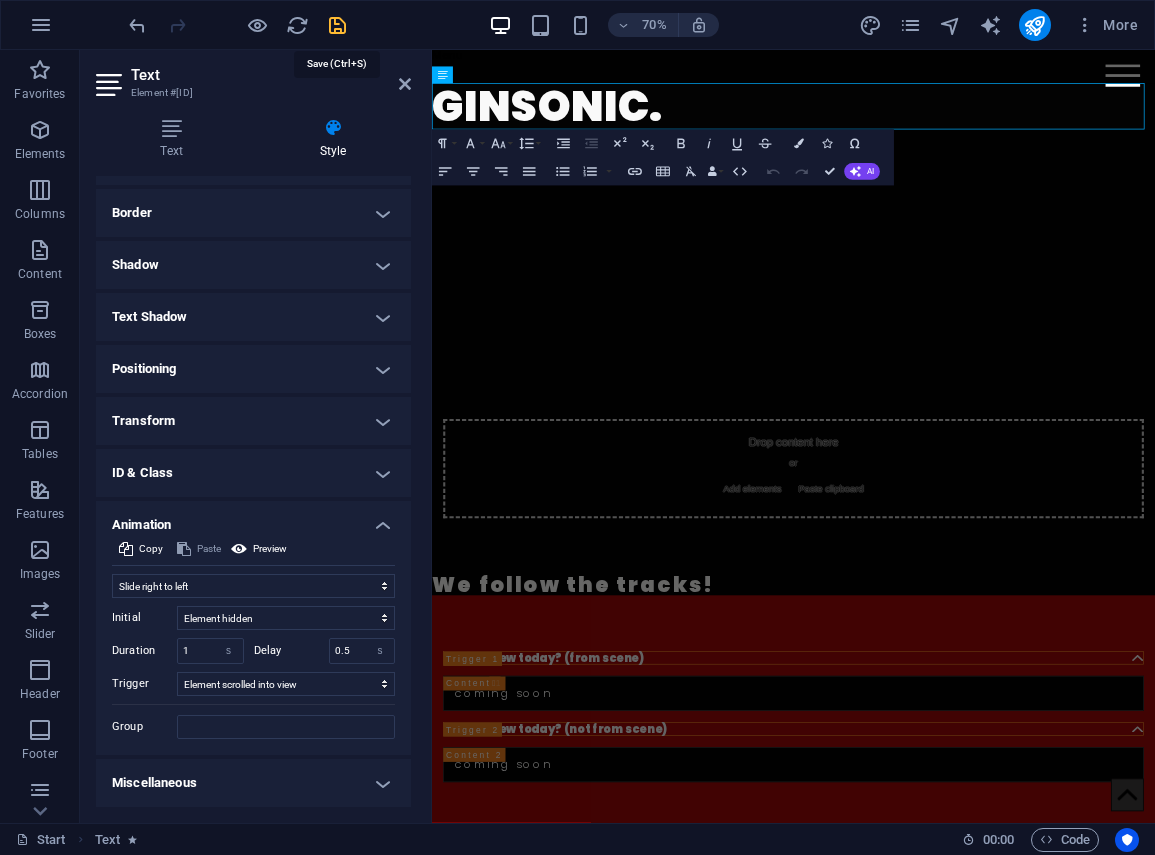 click at bounding box center (337, 25) 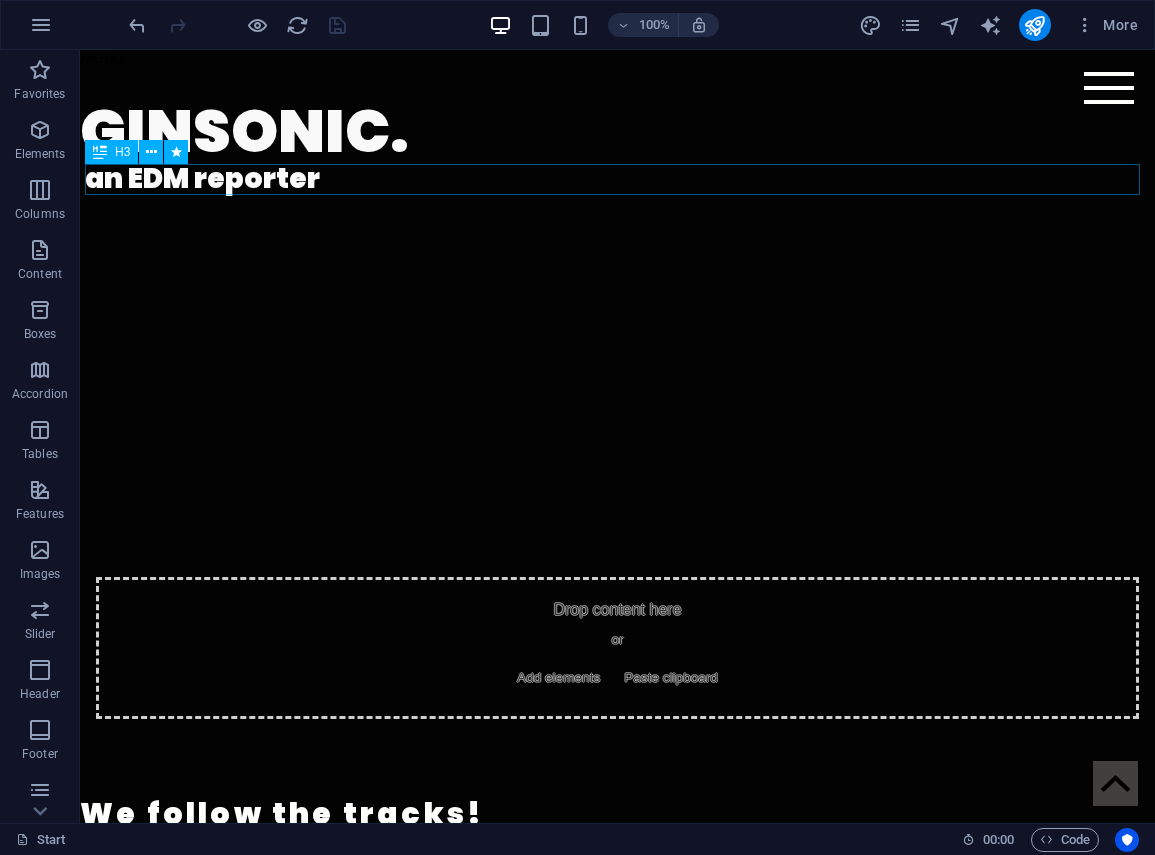 click on "an EDM reporter" at bounding box center (620, 179) 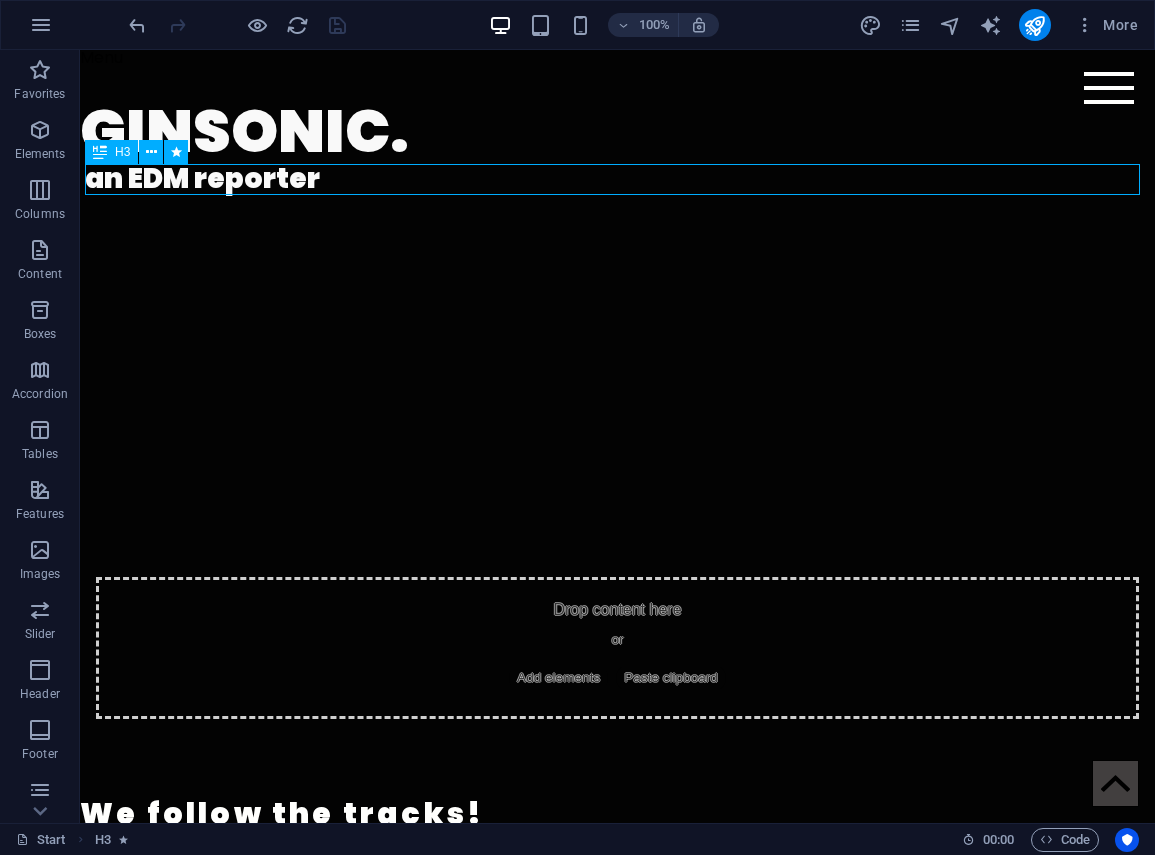 click on "an EDM reporter" at bounding box center [620, 179] 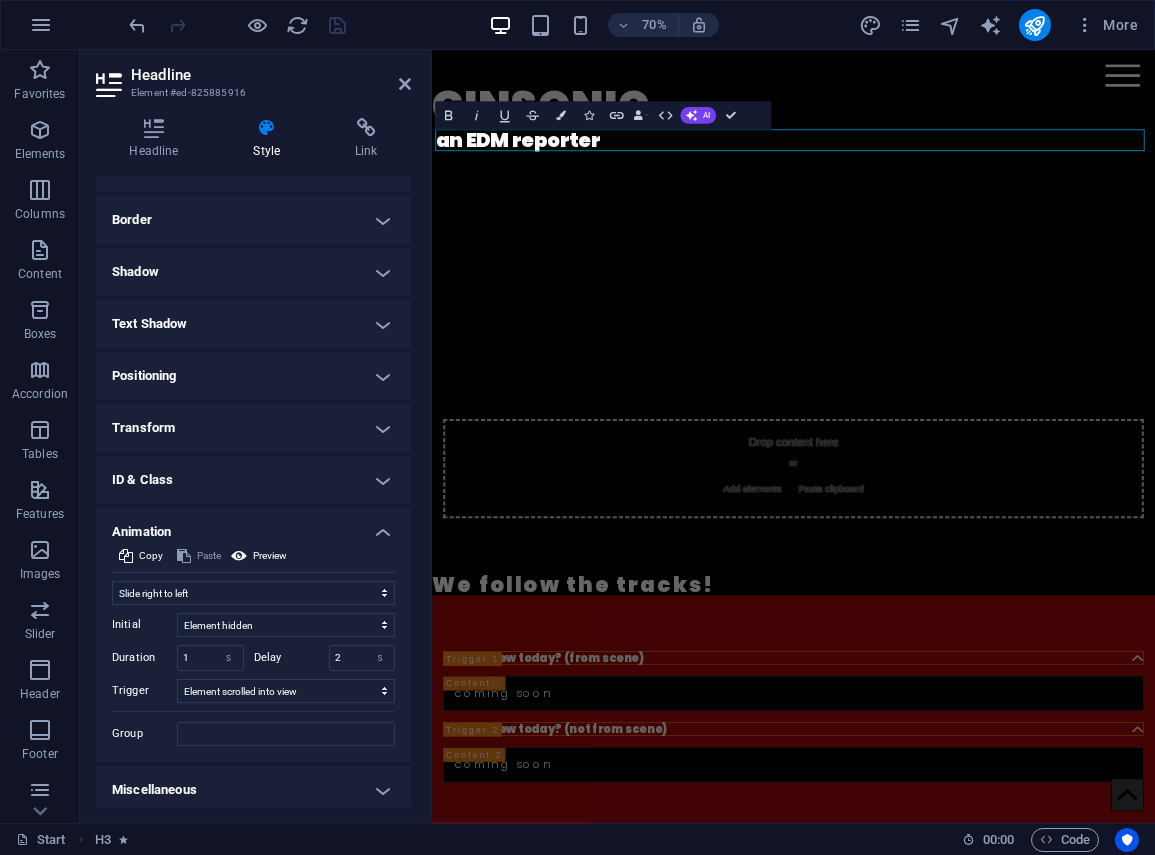scroll, scrollTop: 206, scrollLeft: 0, axis: vertical 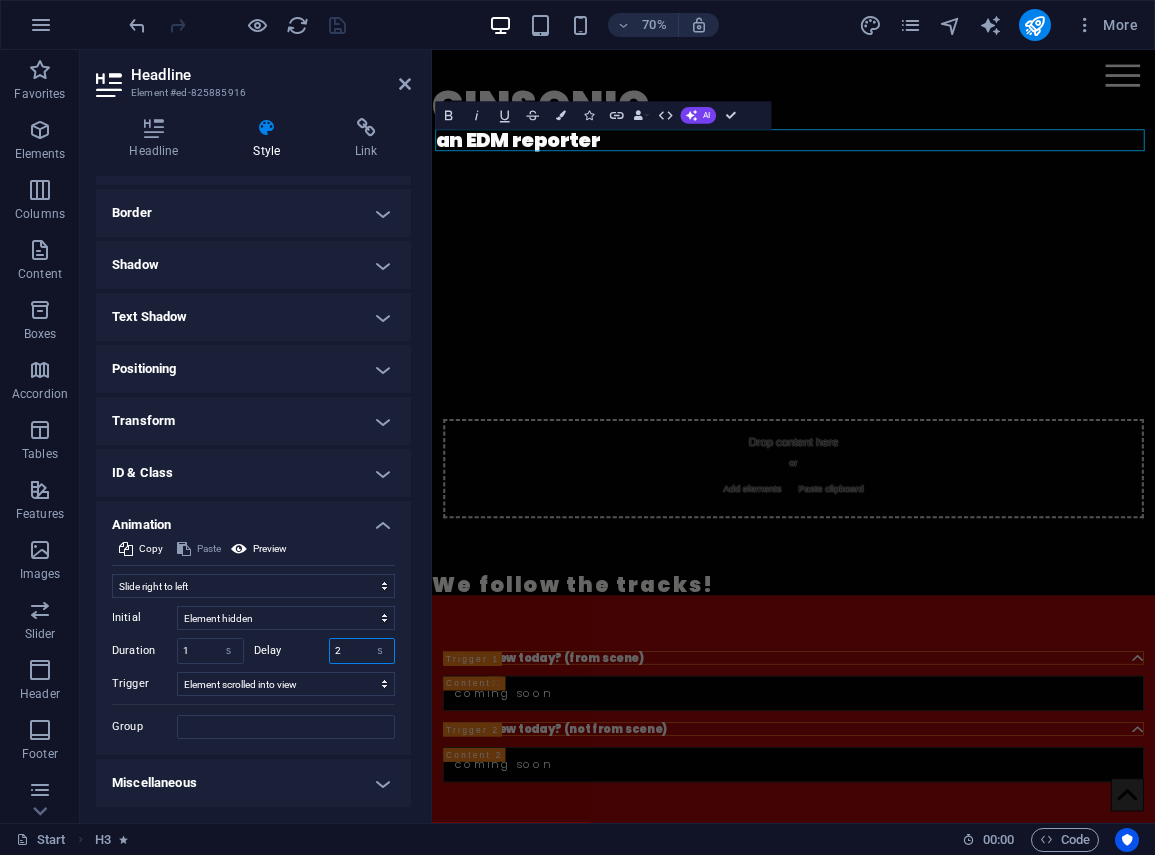 drag, startPoint x: 338, startPoint y: 653, endPoint x: 321, endPoint y: 672, distance: 25.495098 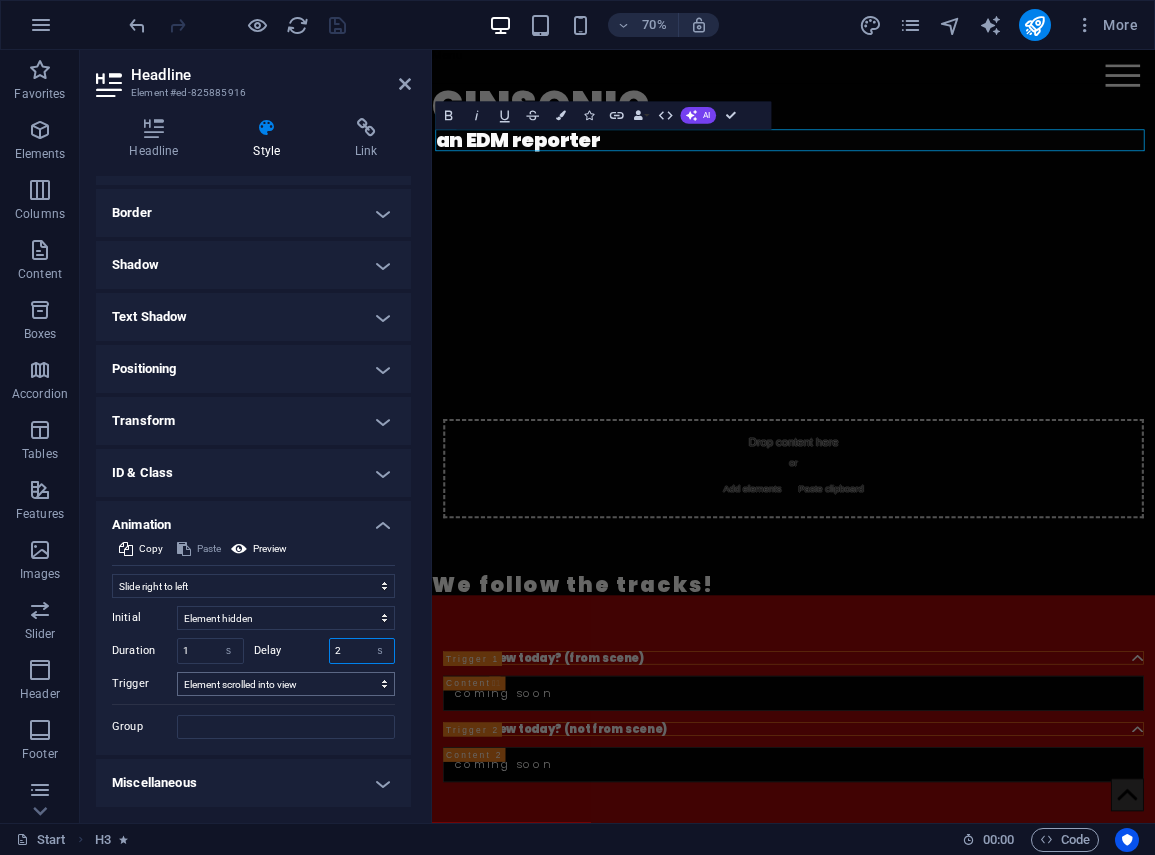click on "Delay 2 s ms" at bounding box center (325, 651) 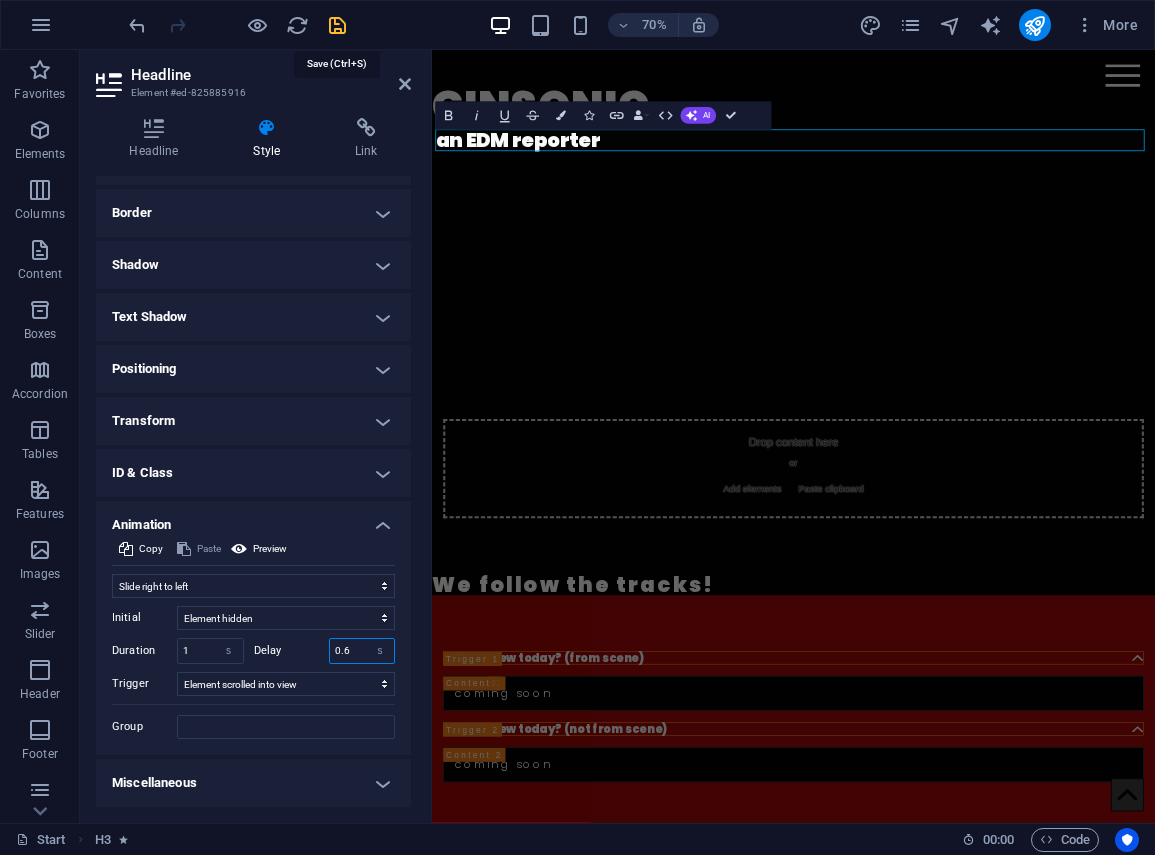 type on "0.6" 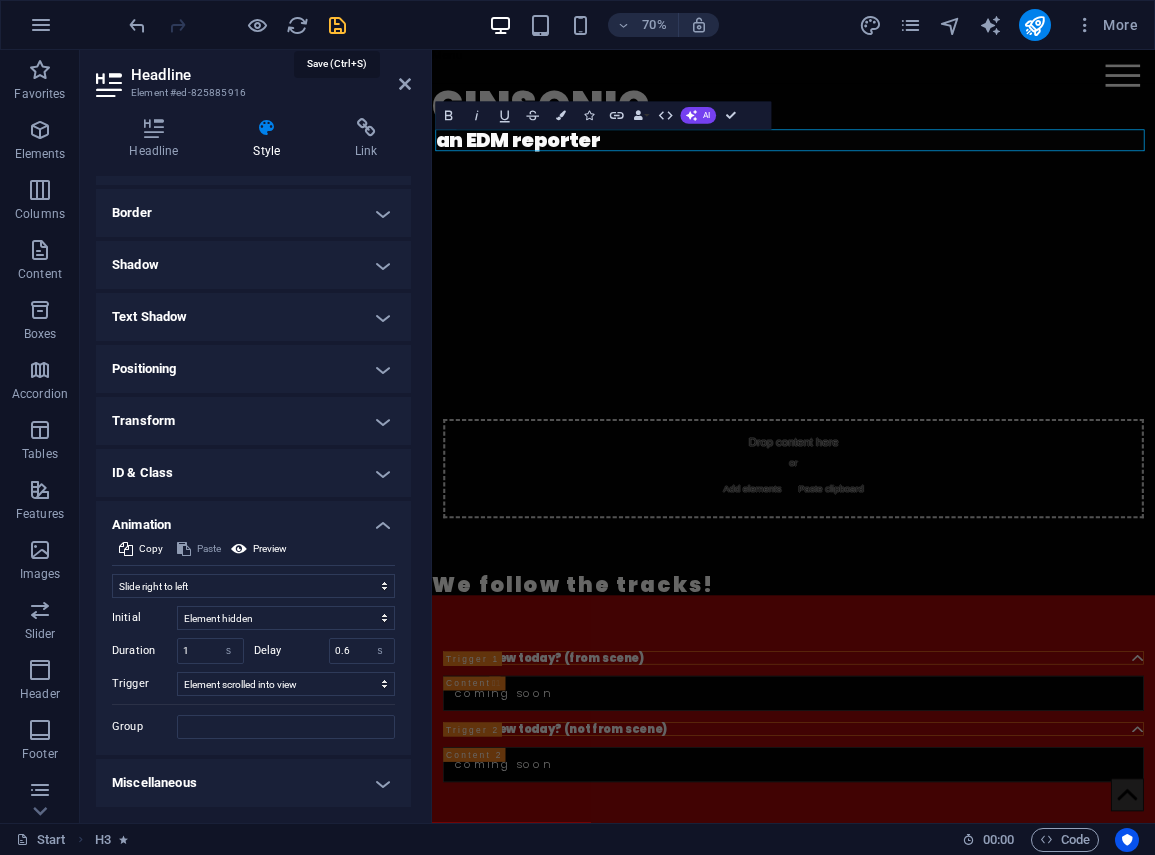 click at bounding box center [337, 25] 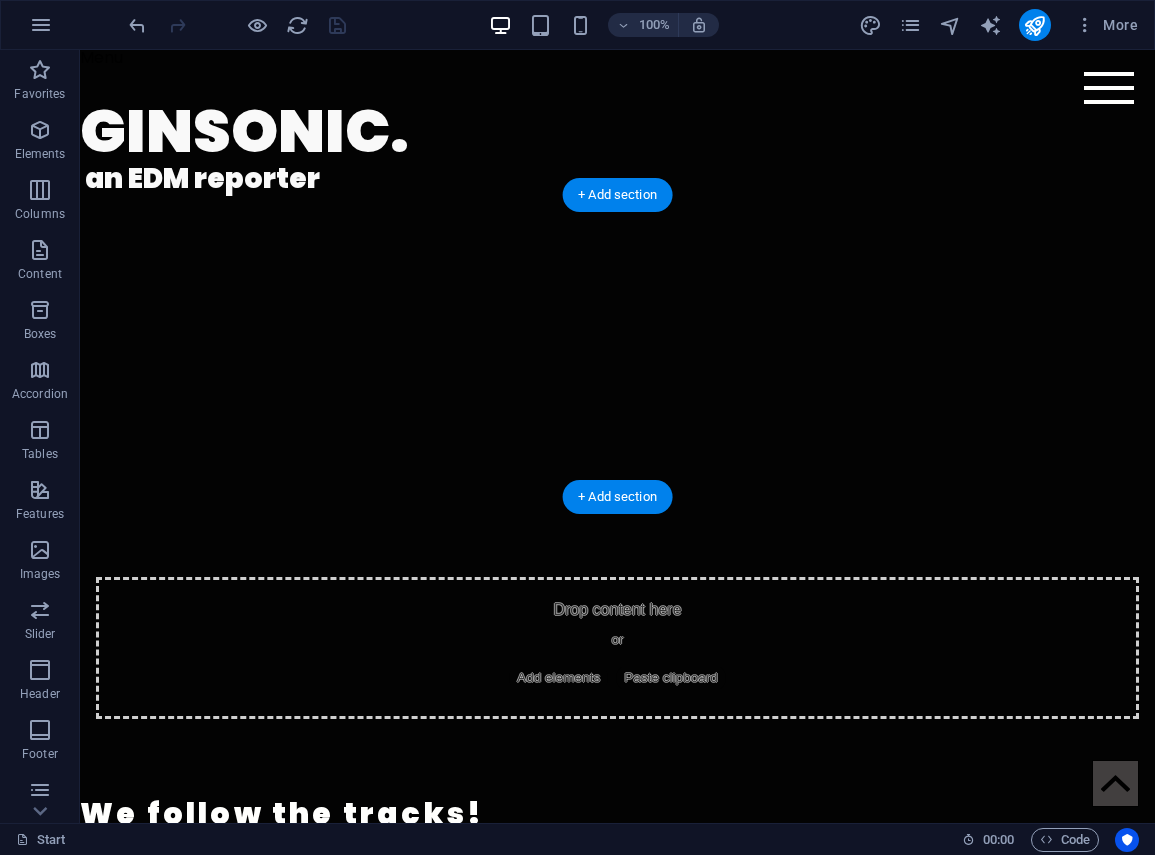 click at bounding box center [617, 346] 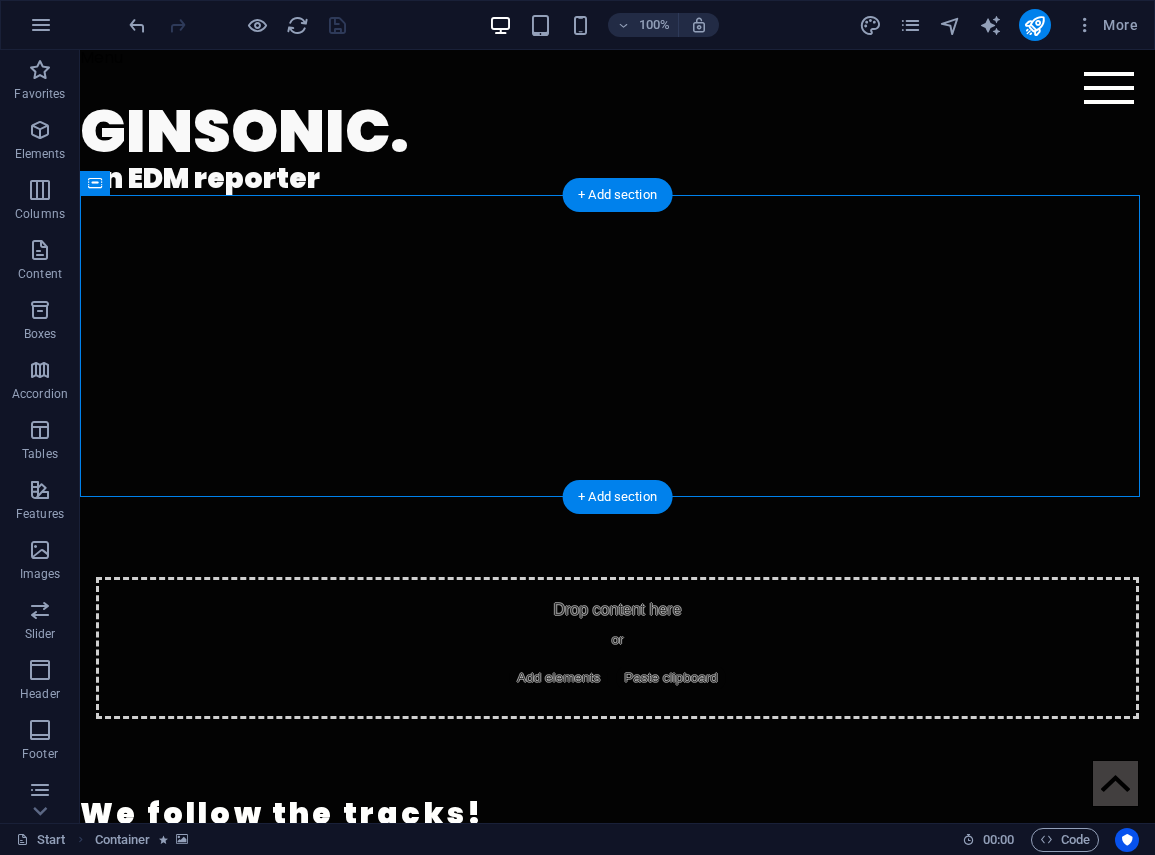 click at bounding box center [617, 346] 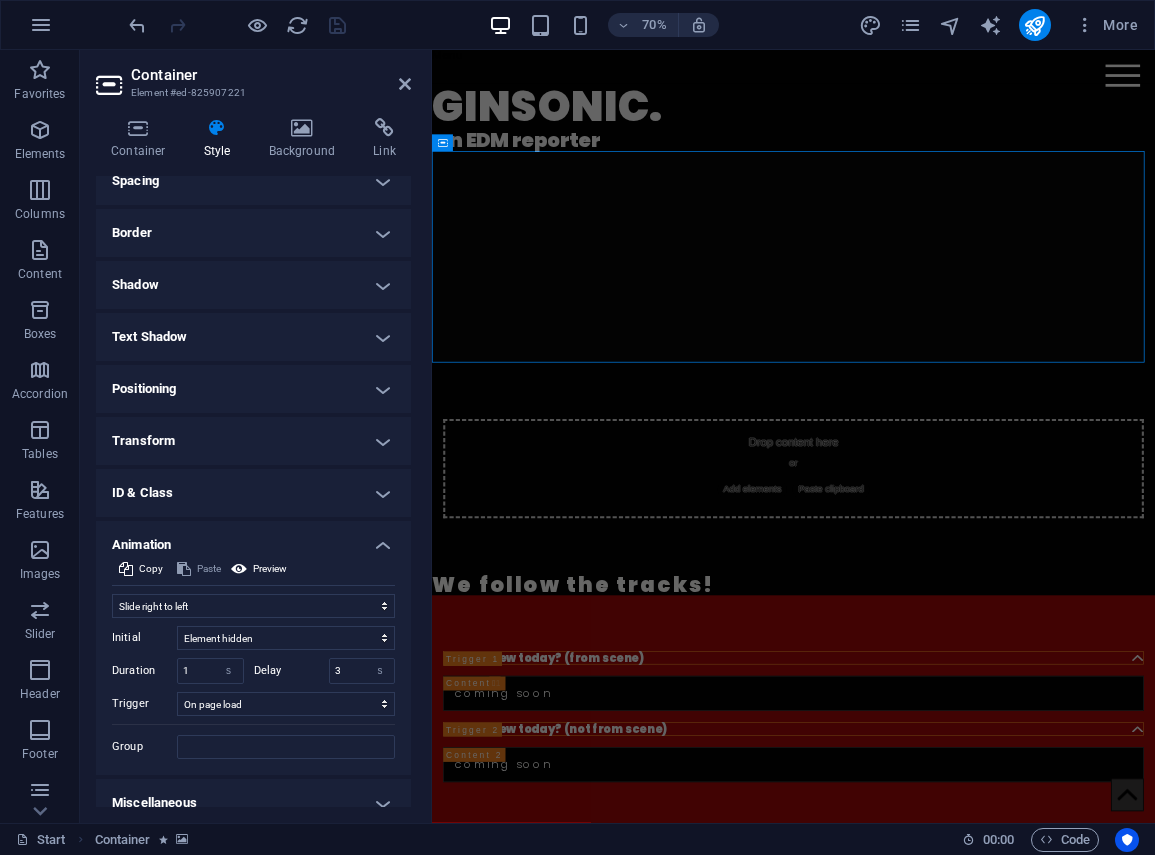 scroll, scrollTop: 206, scrollLeft: 0, axis: vertical 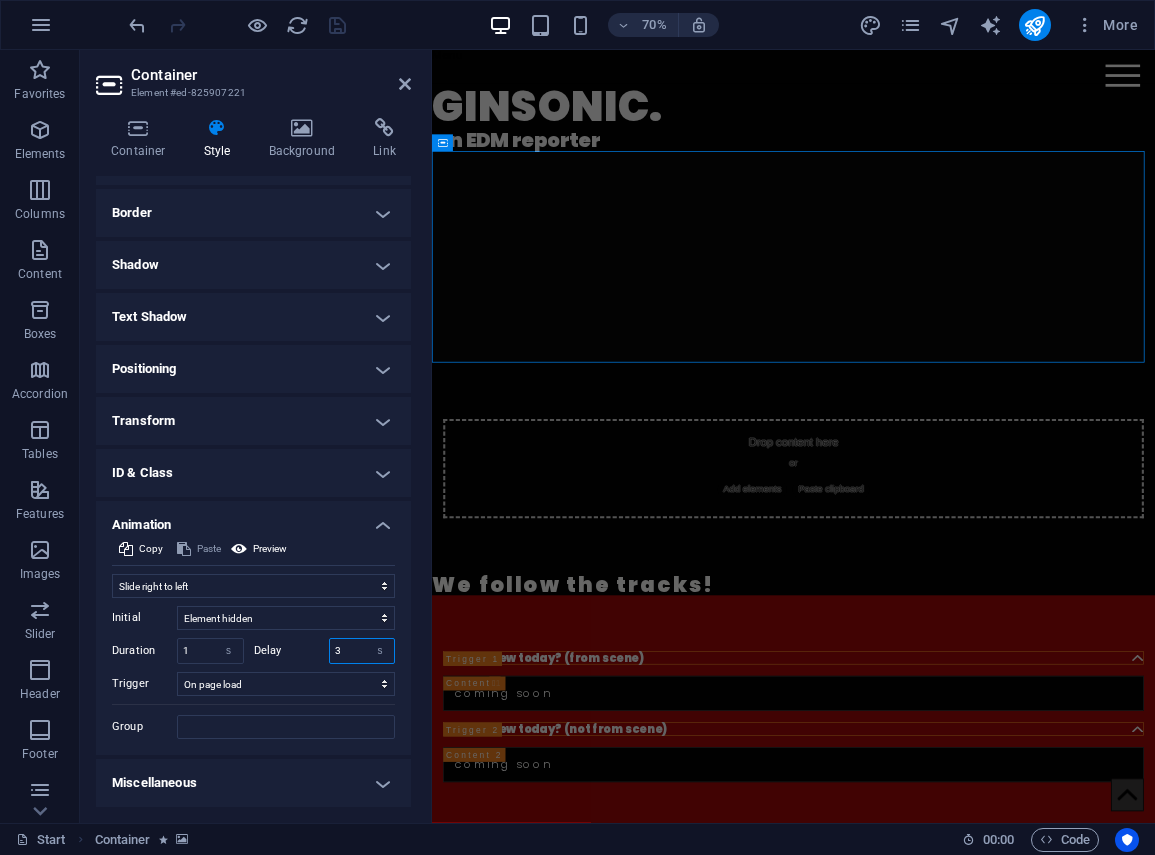 drag, startPoint x: 342, startPoint y: 654, endPoint x: 318, endPoint y: 661, distance: 25 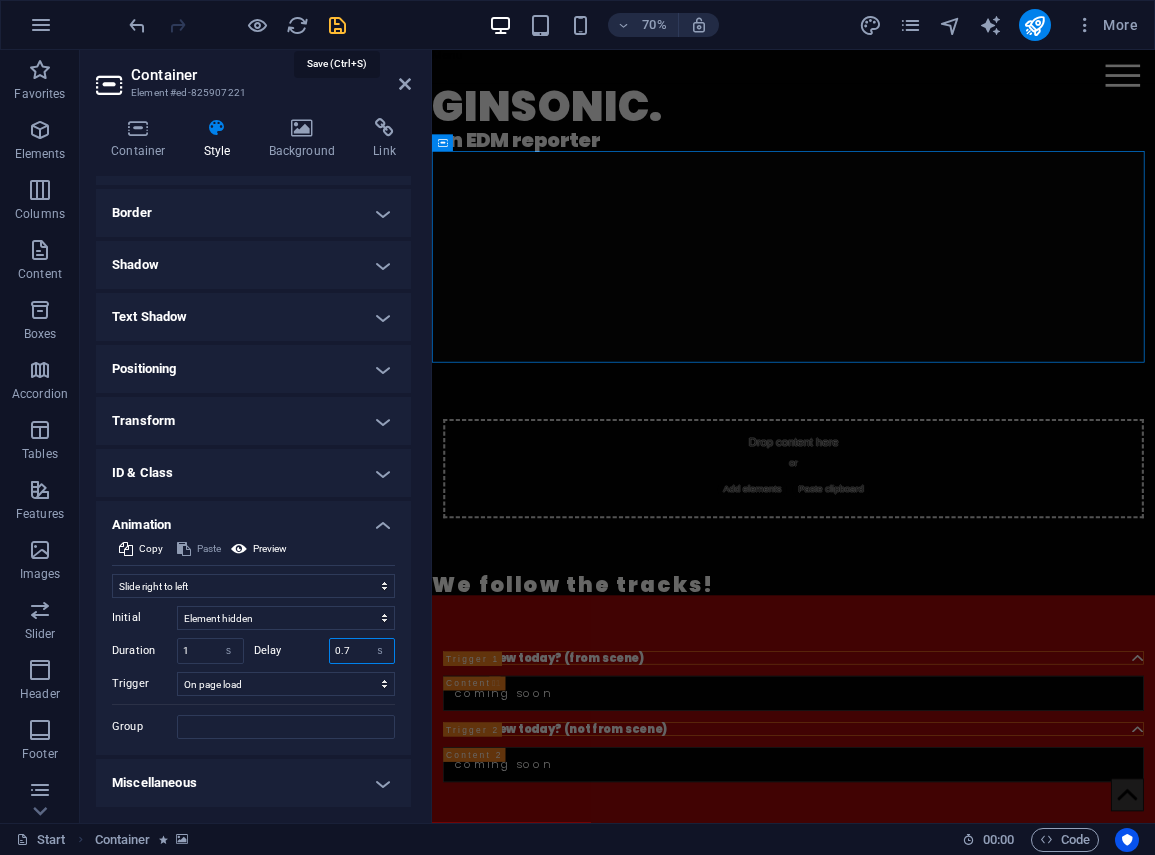 type on "0.7" 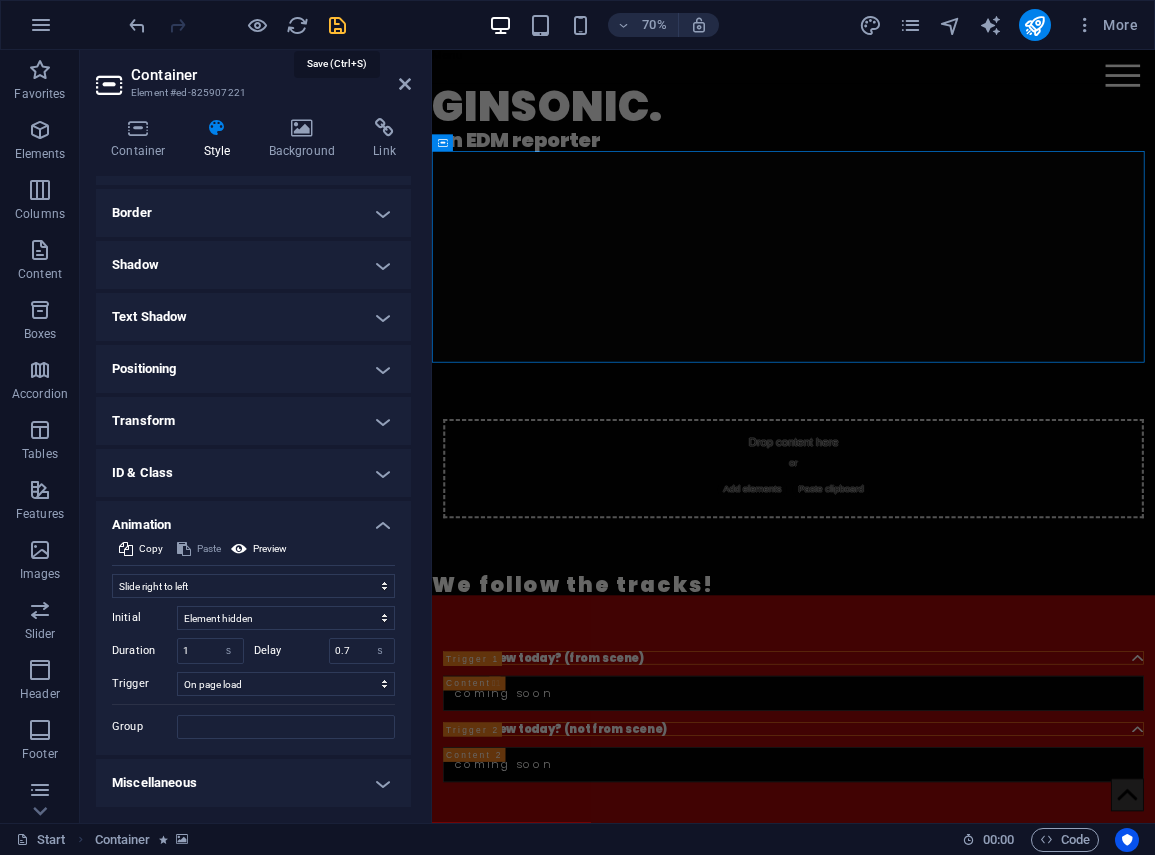 click at bounding box center (337, 25) 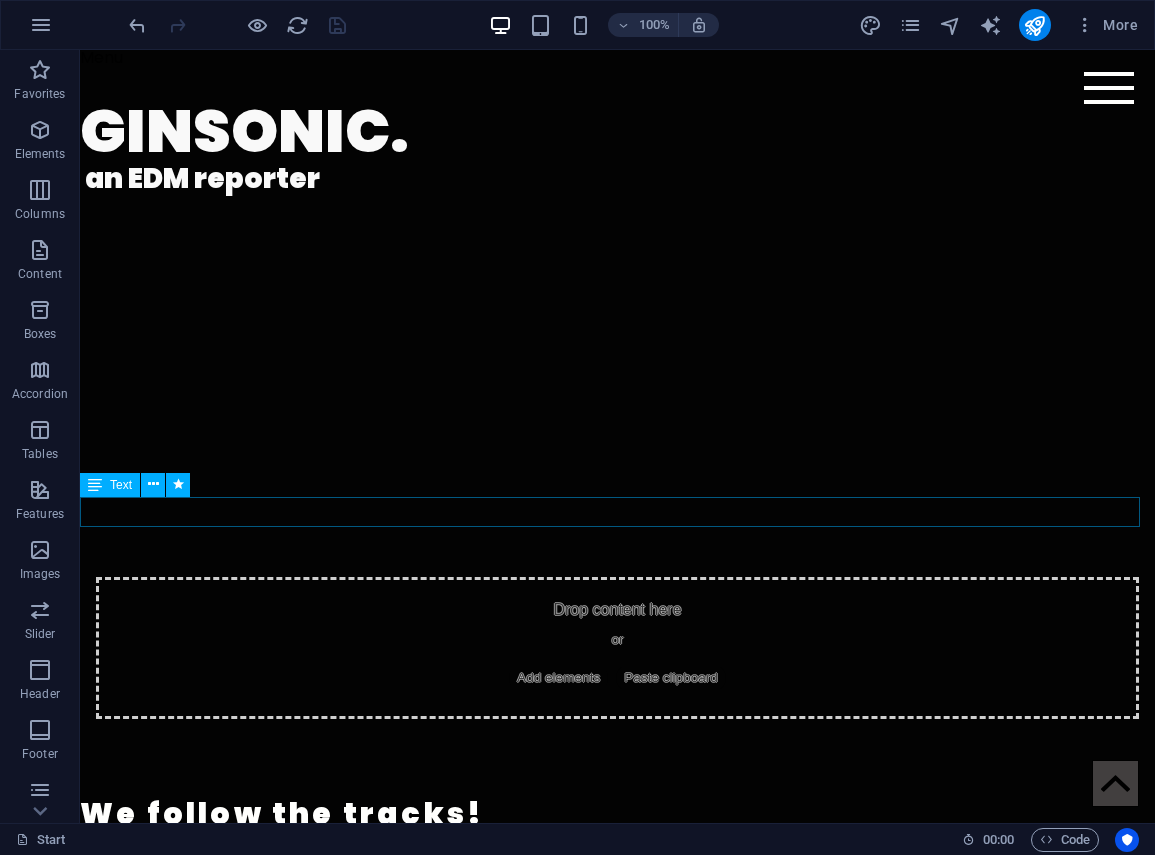 click on "We follow the tracks!" at bounding box center (617, 814) 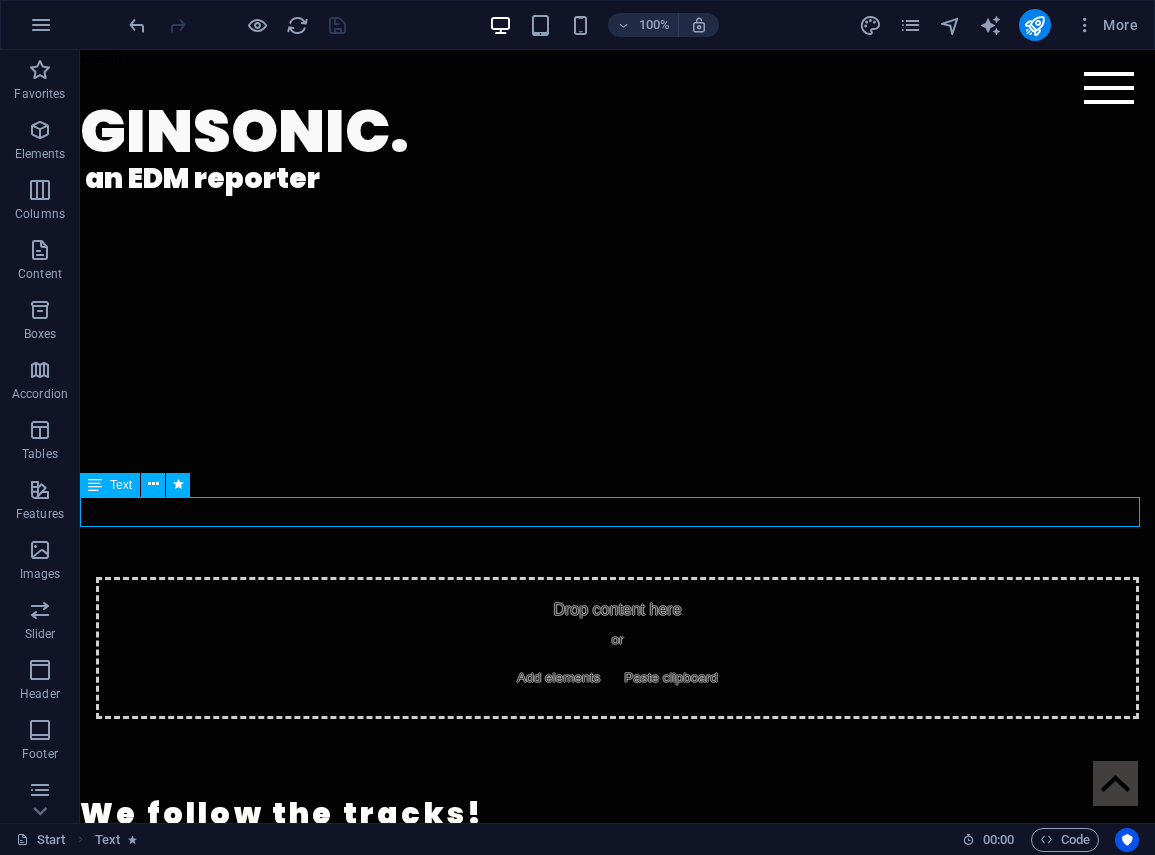 click on "We follow the tracks!" at bounding box center [617, 814] 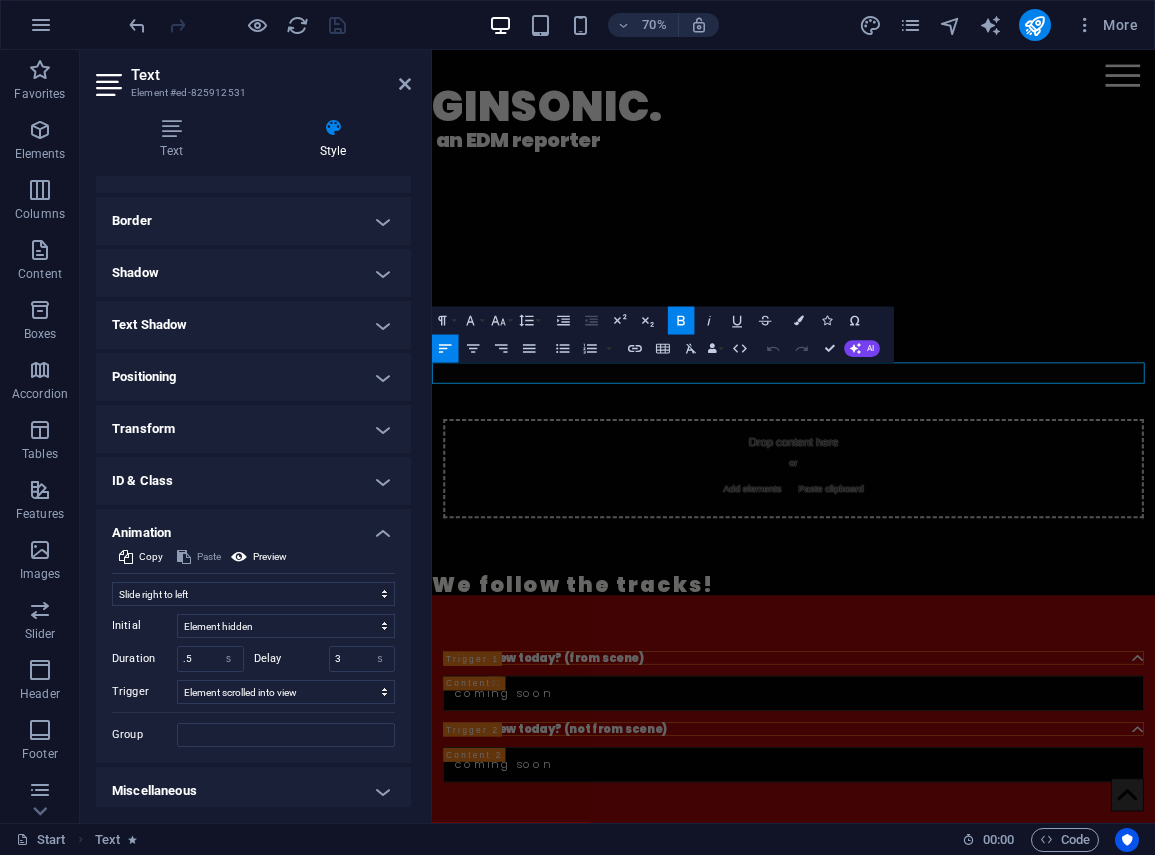scroll, scrollTop: 200, scrollLeft: 0, axis: vertical 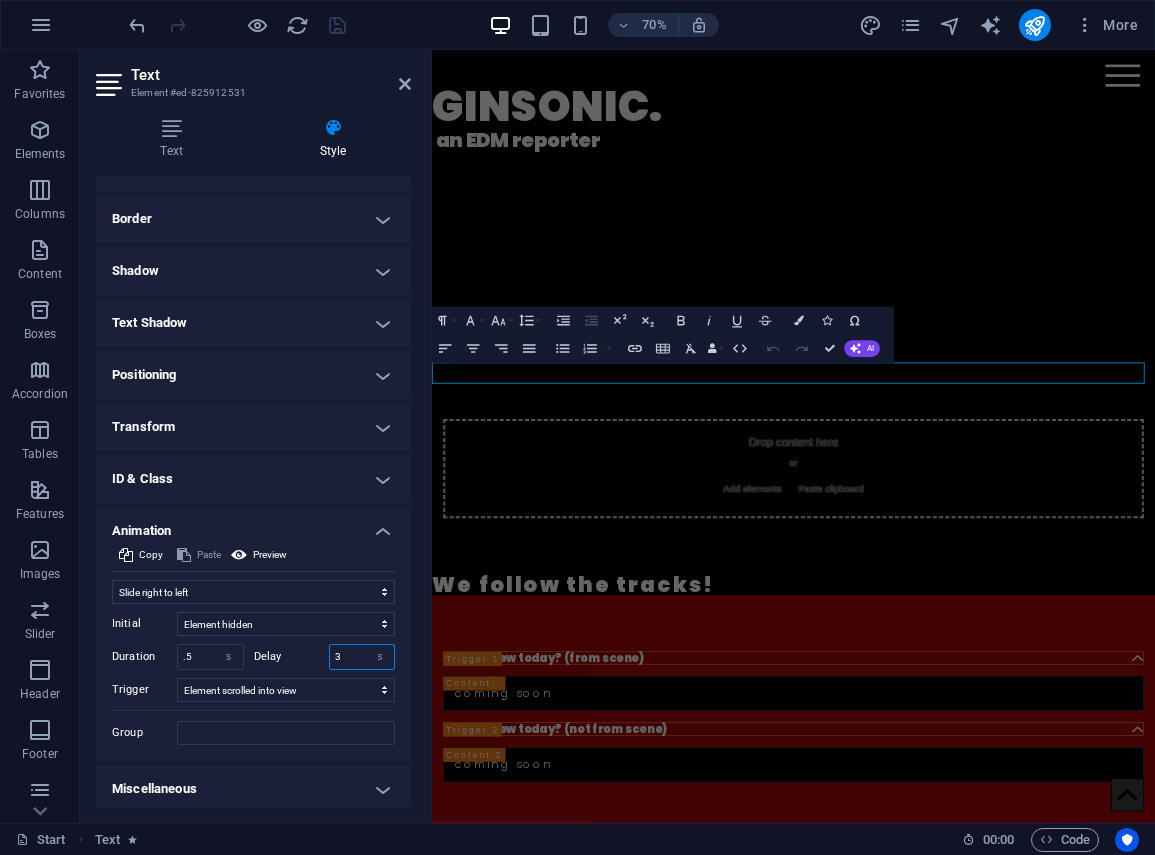 drag, startPoint x: 343, startPoint y: 661, endPoint x: 321, endPoint y: 660, distance: 22.022715 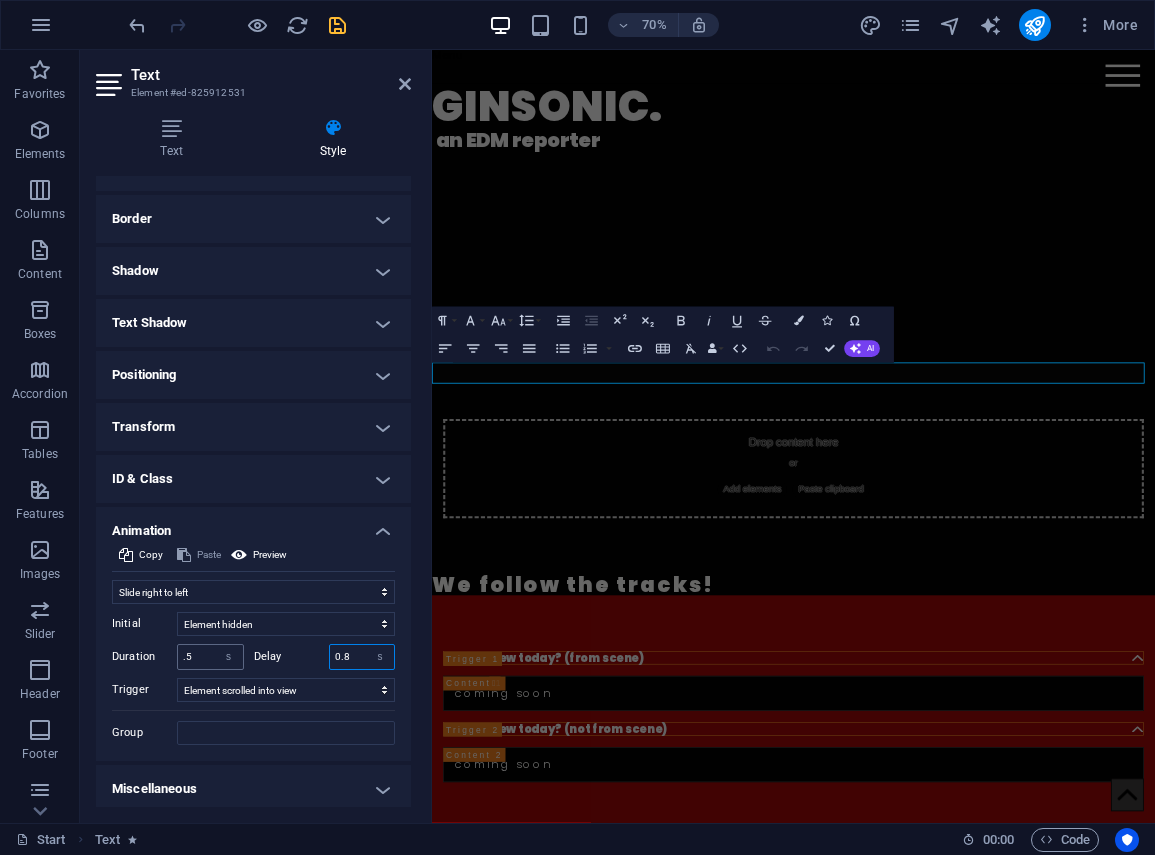 type on "0.8" 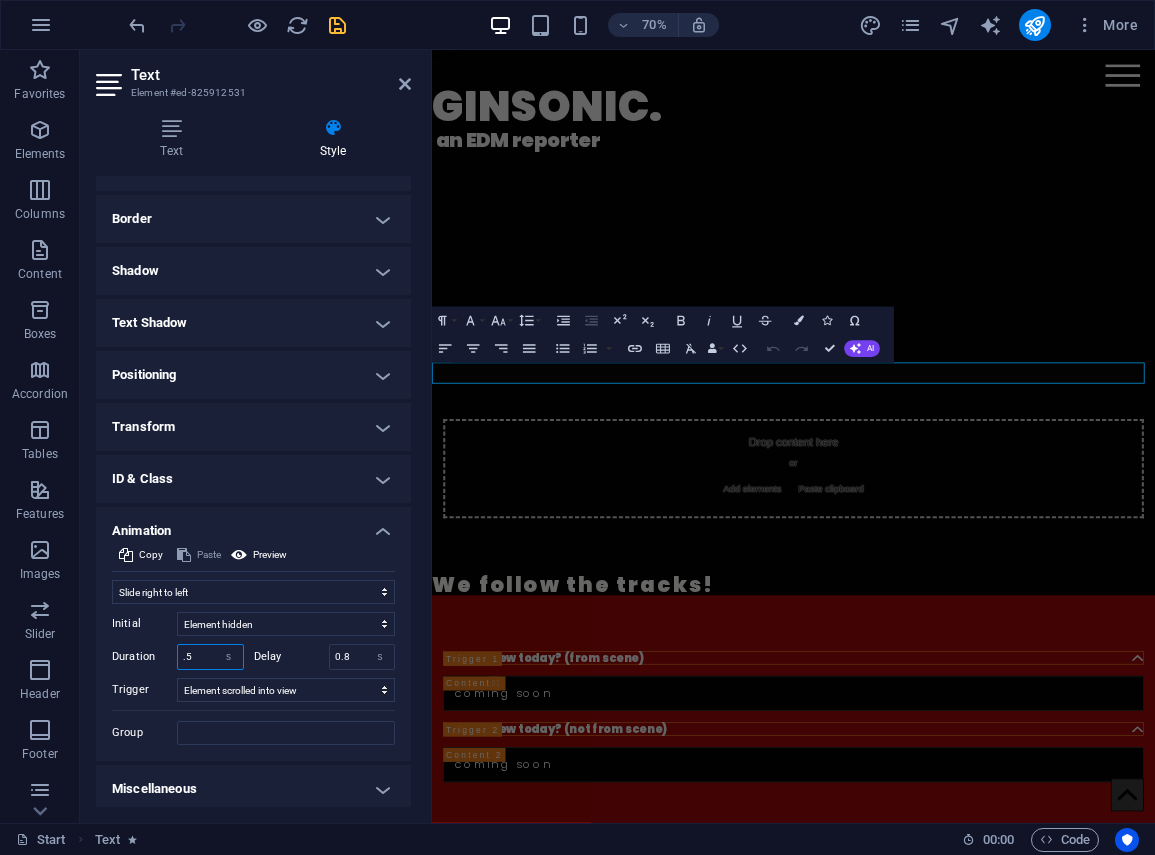 drag, startPoint x: 201, startPoint y: 660, endPoint x: 153, endPoint y: 655, distance: 48.259712 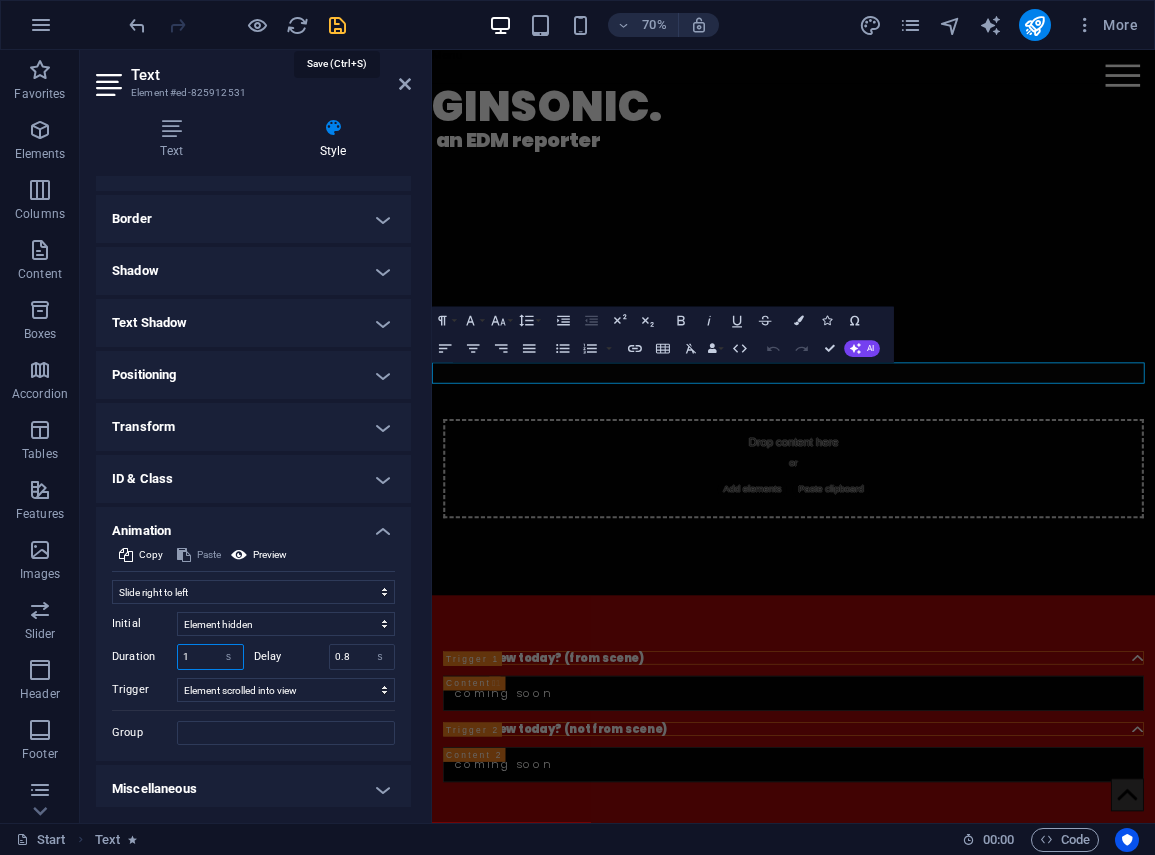 type on "1" 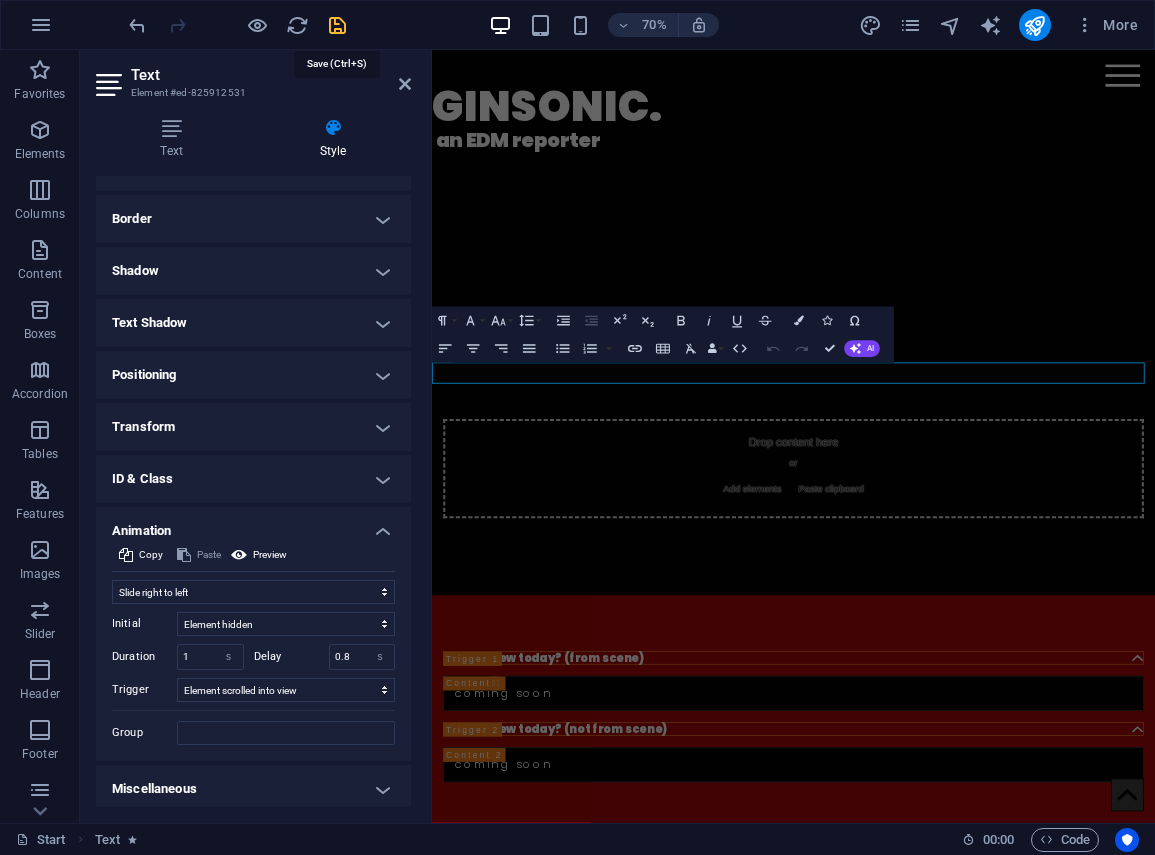 click at bounding box center (337, 25) 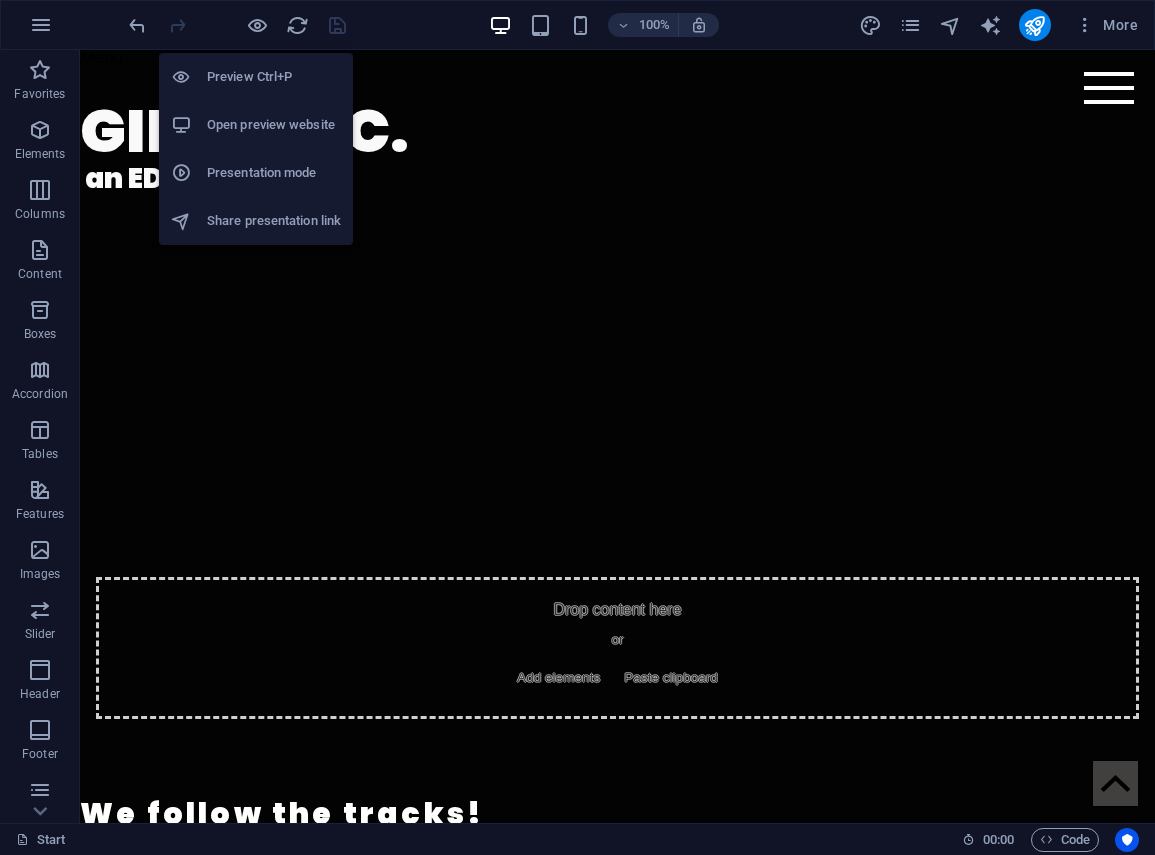 click on "Open preview website" at bounding box center [274, 125] 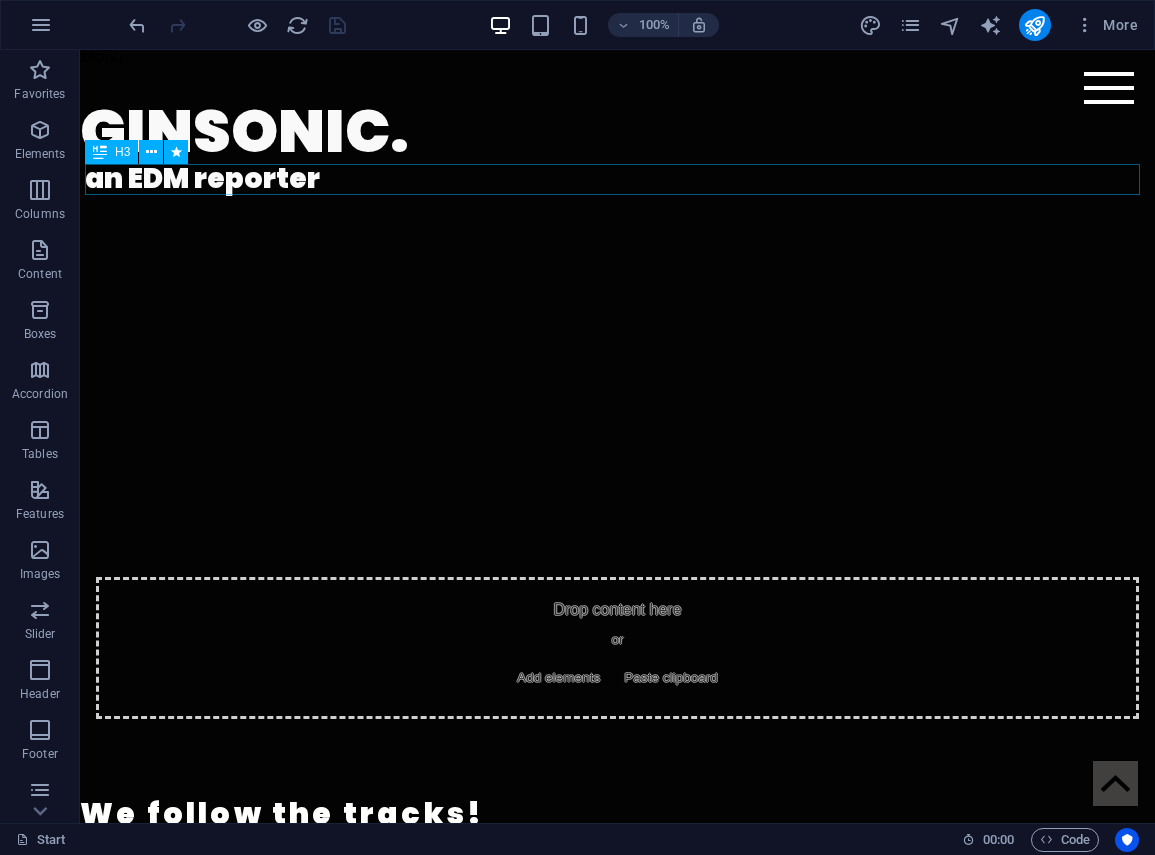 click on "an EDM reporter" at bounding box center [620, 179] 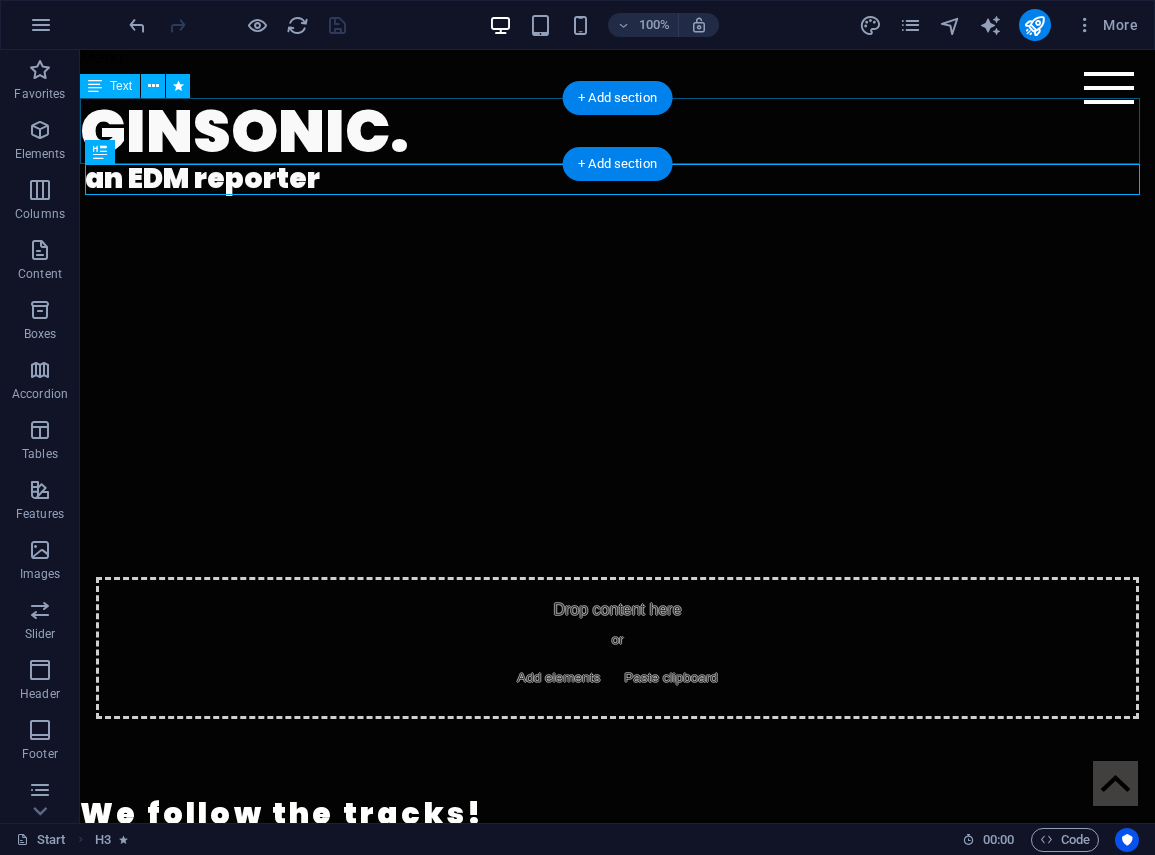 click on "GINSONIC." at bounding box center (617, 131) 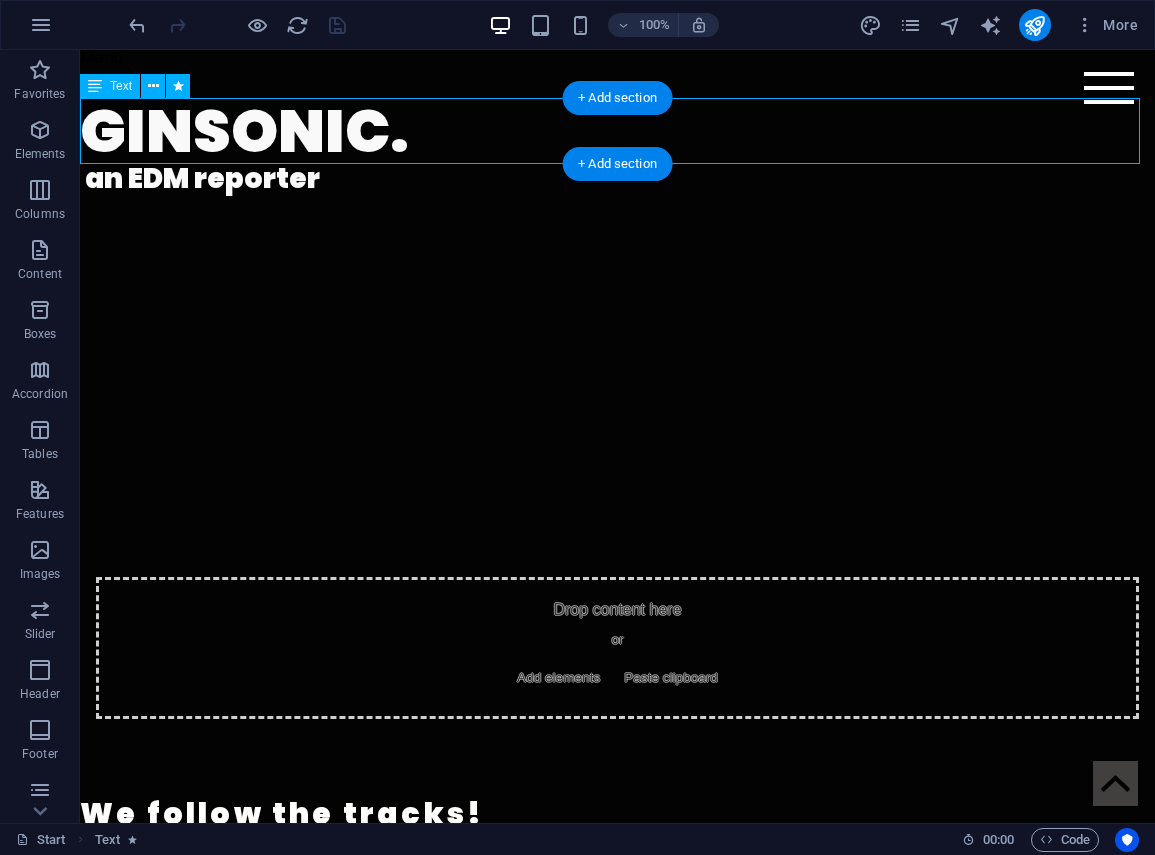 click on "GINSONIC." at bounding box center [617, 131] 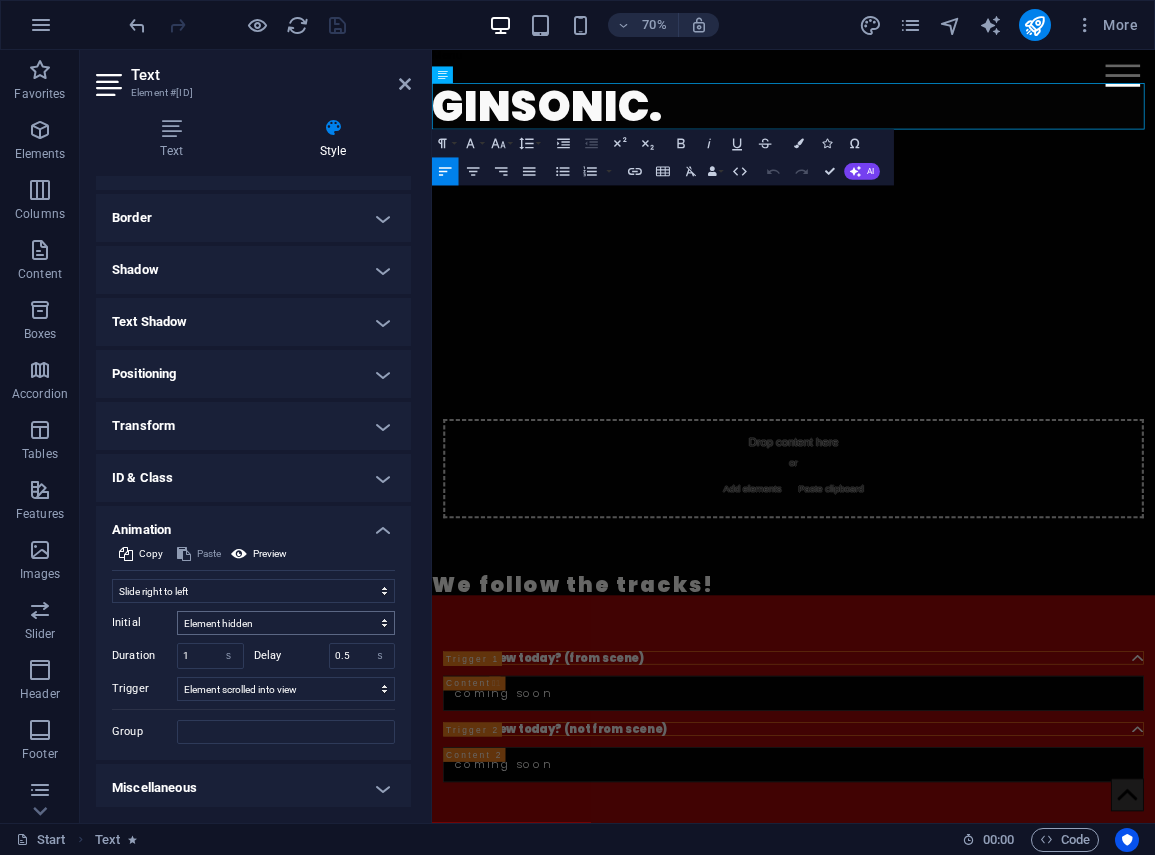 scroll, scrollTop: 206, scrollLeft: 0, axis: vertical 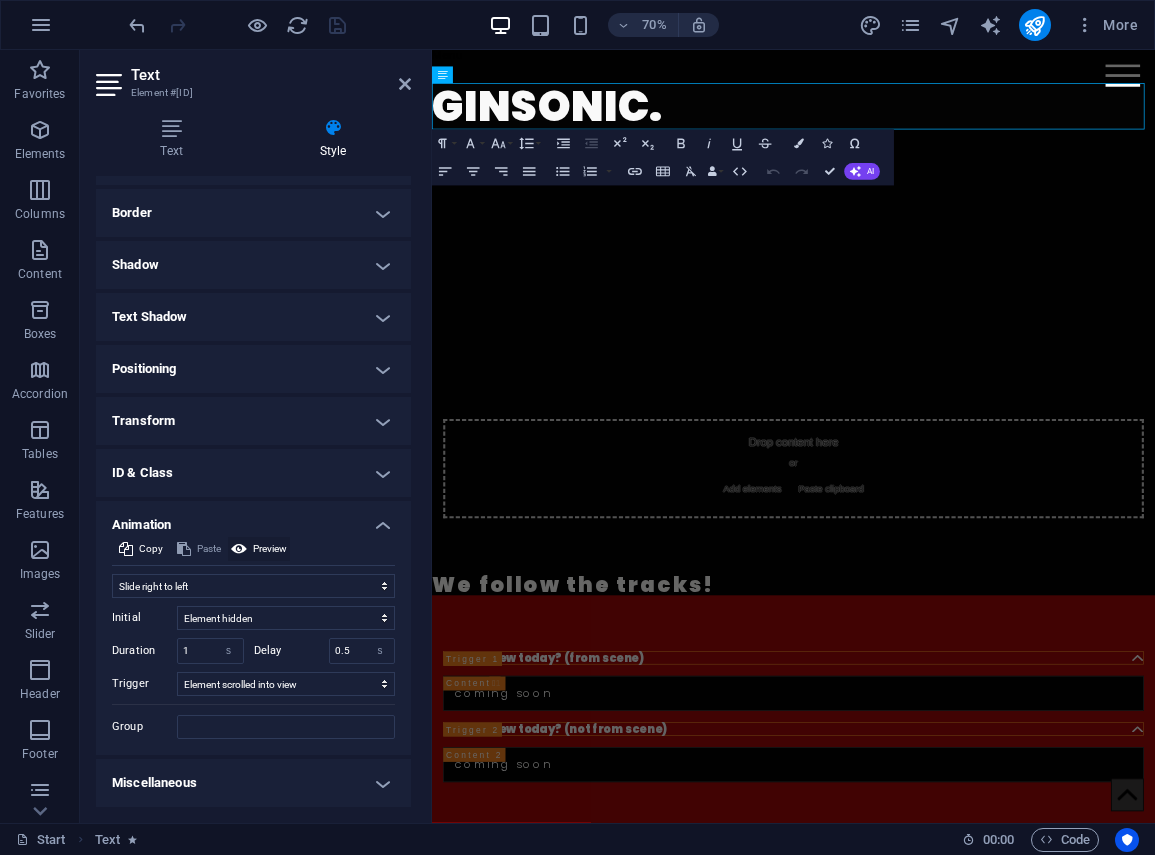 click on "Preview" at bounding box center (270, 549) 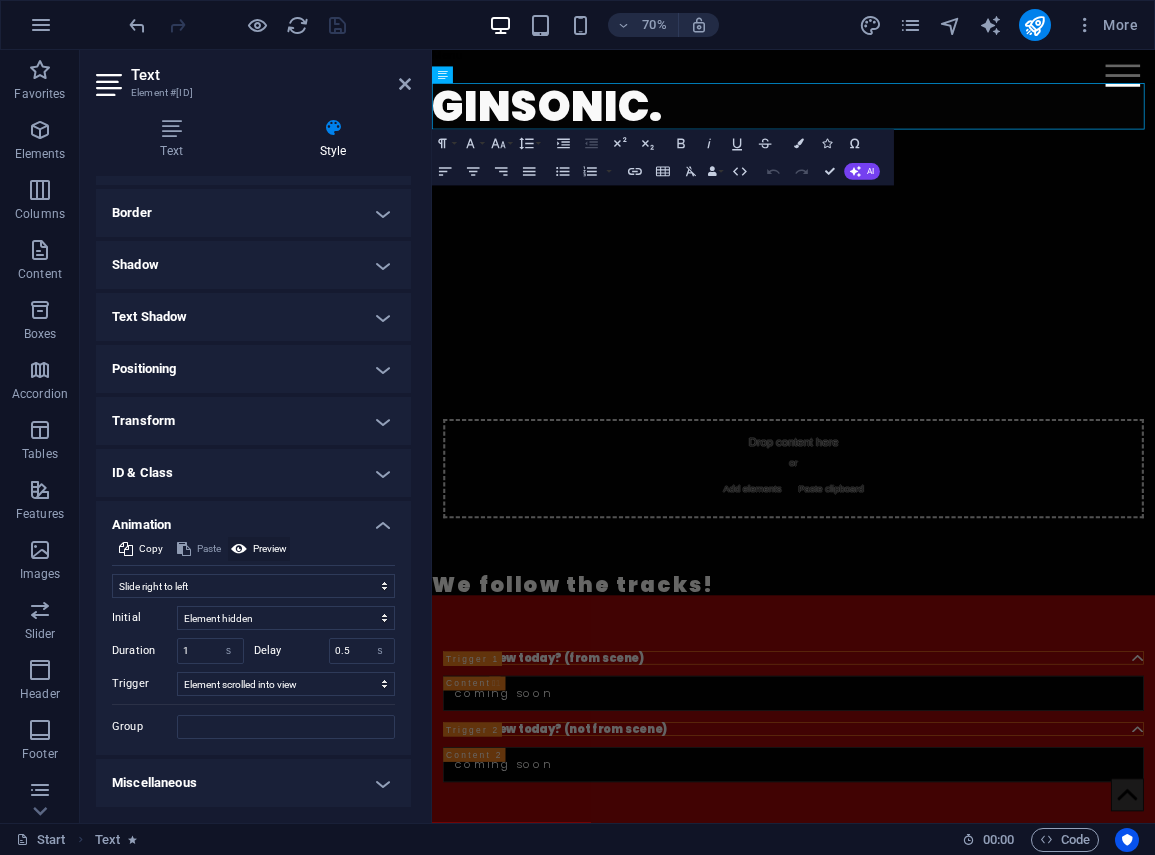 click on "Preview" at bounding box center [270, 549] 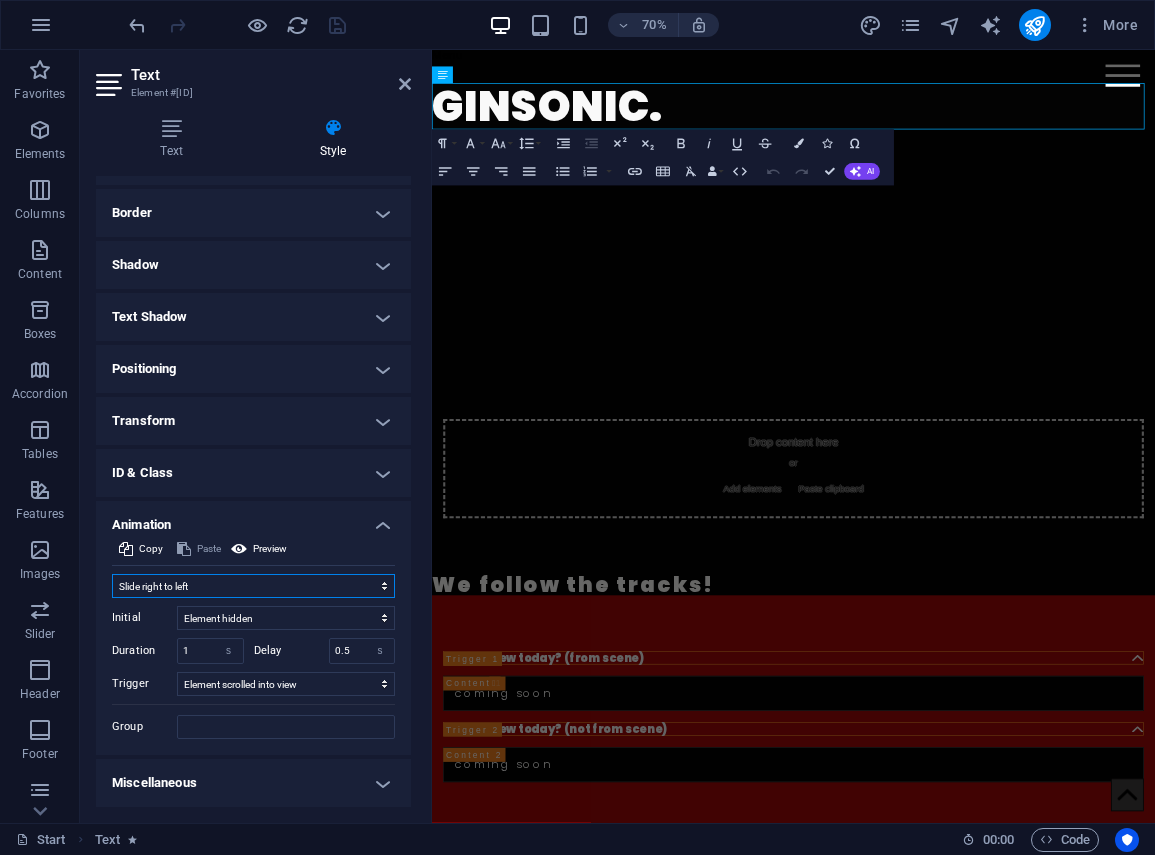 click on "Don't animate Show / Hide Slide up/down Zoom in/out Slide left to right Slide right to left Slide top to bottom Slide bottom to top Pulse Blink Open as overlay" at bounding box center [253, 586] 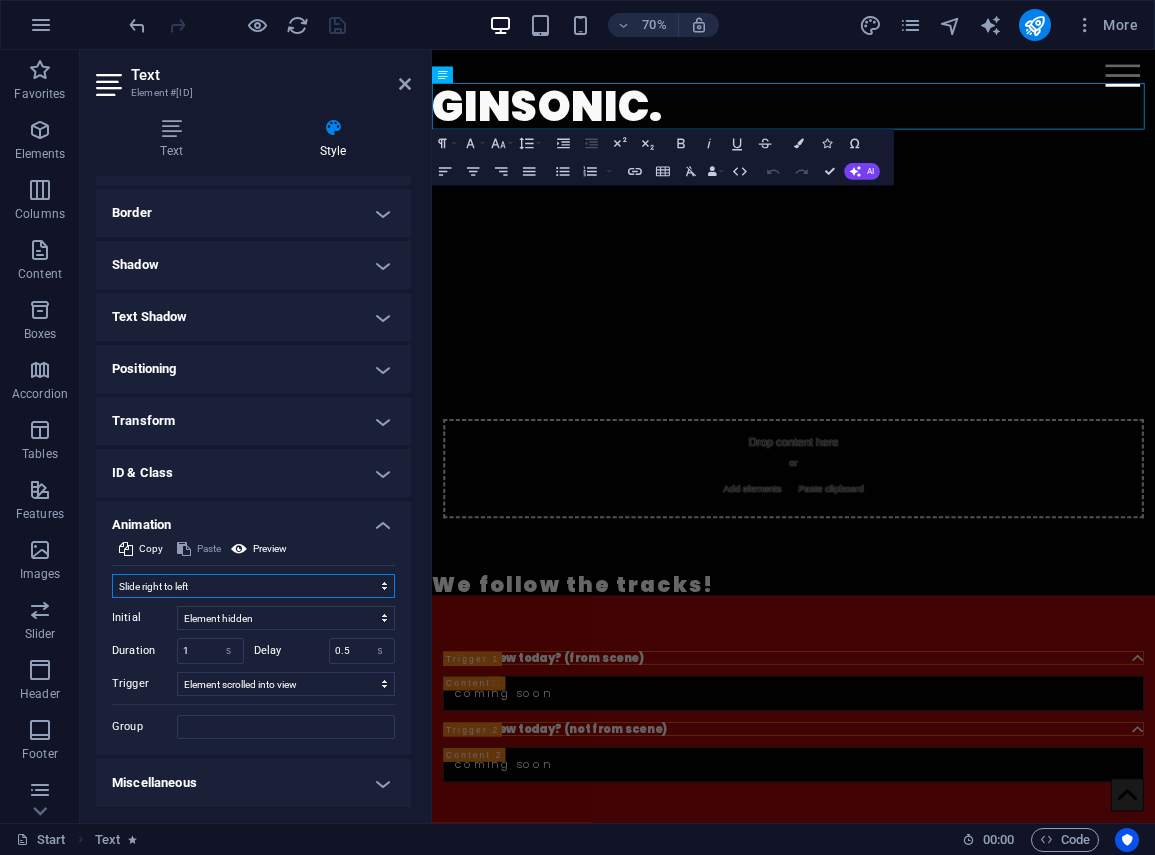 select on "none" 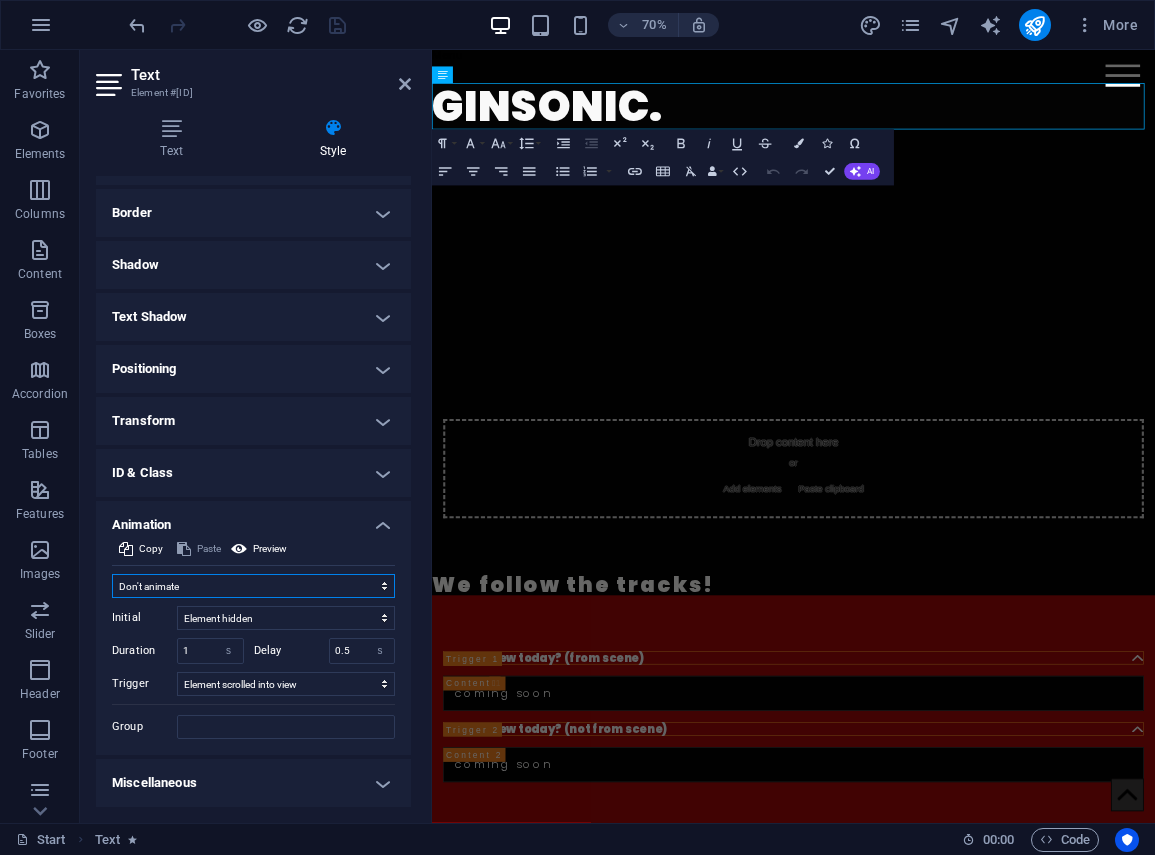 click on "Don't animate Show / Hide Slide up/down Zoom in/out Slide left to right Slide right to left Slide top to bottom Slide bottom to top Pulse Blink Open as overlay" at bounding box center (253, 586) 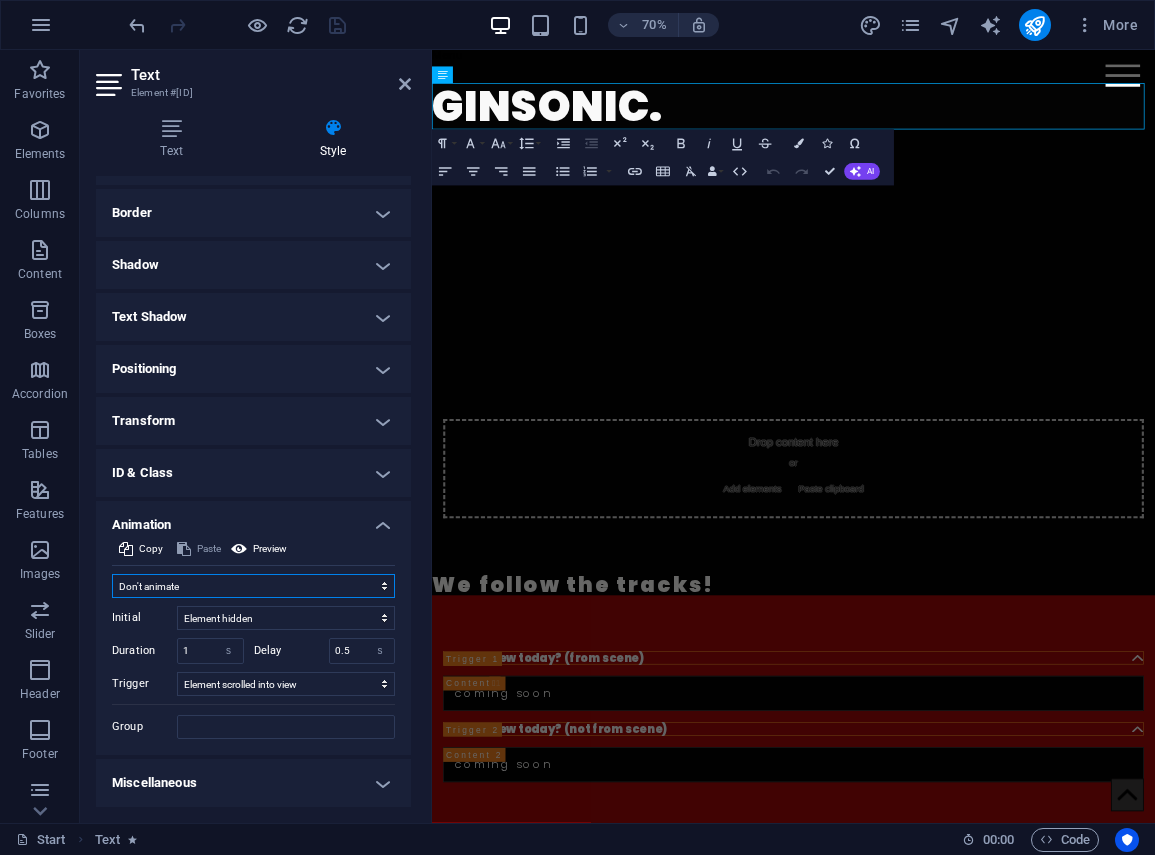 scroll, scrollTop: 65, scrollLeft: 0, axis: vertical 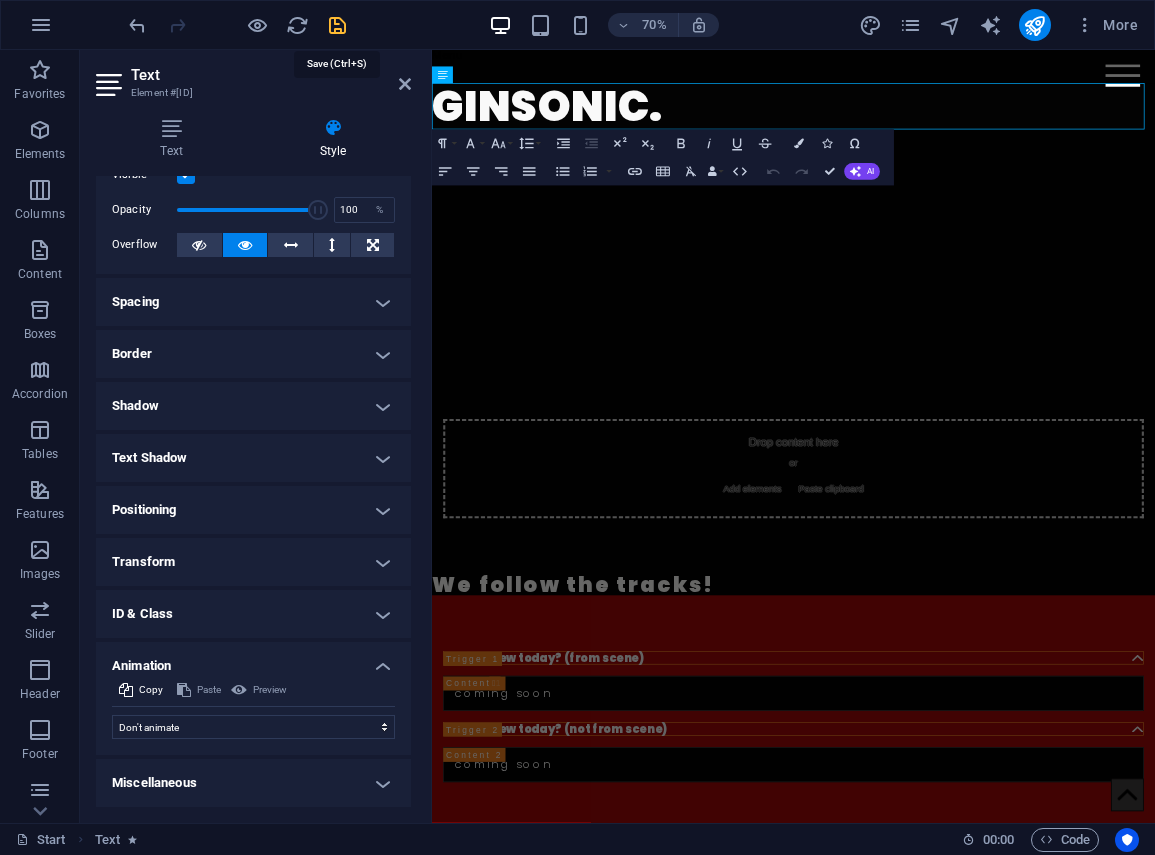 click at bounding box center [337, 25] 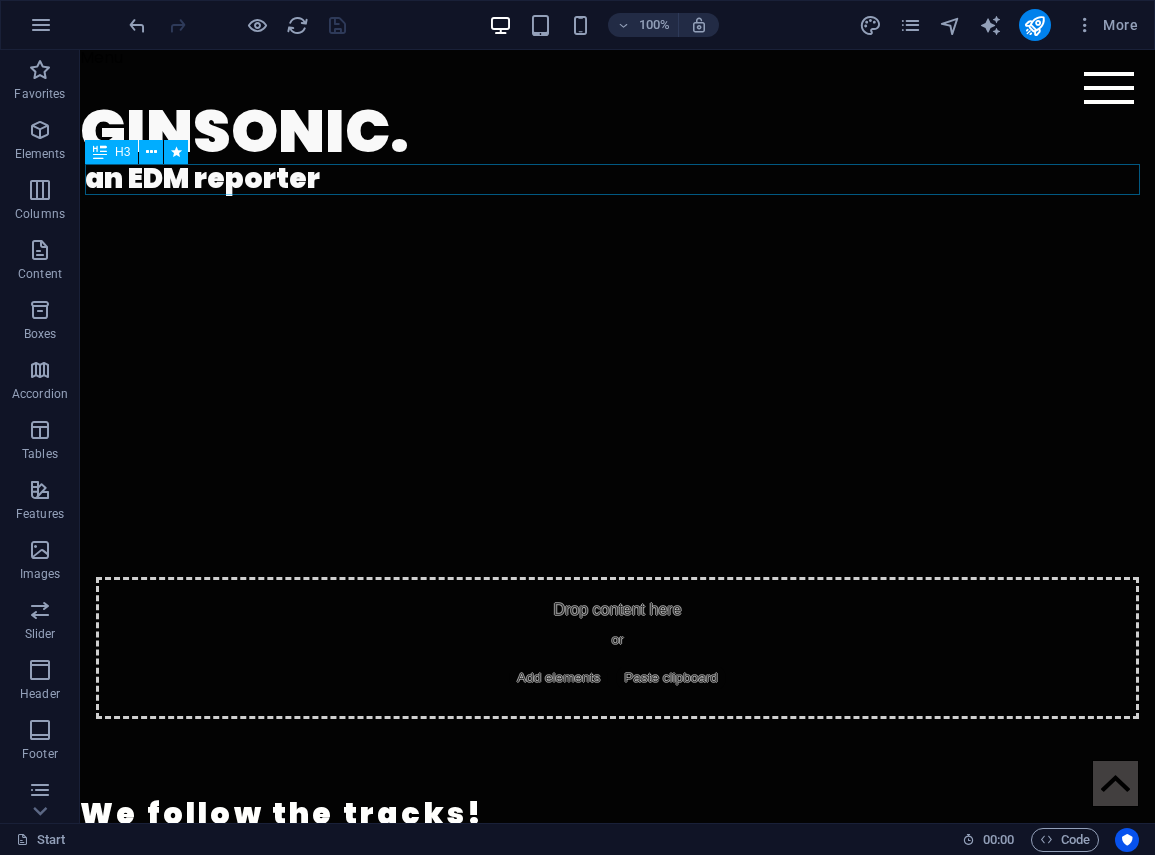 click on "an EDM reporter" at bounding box center (620, 179) 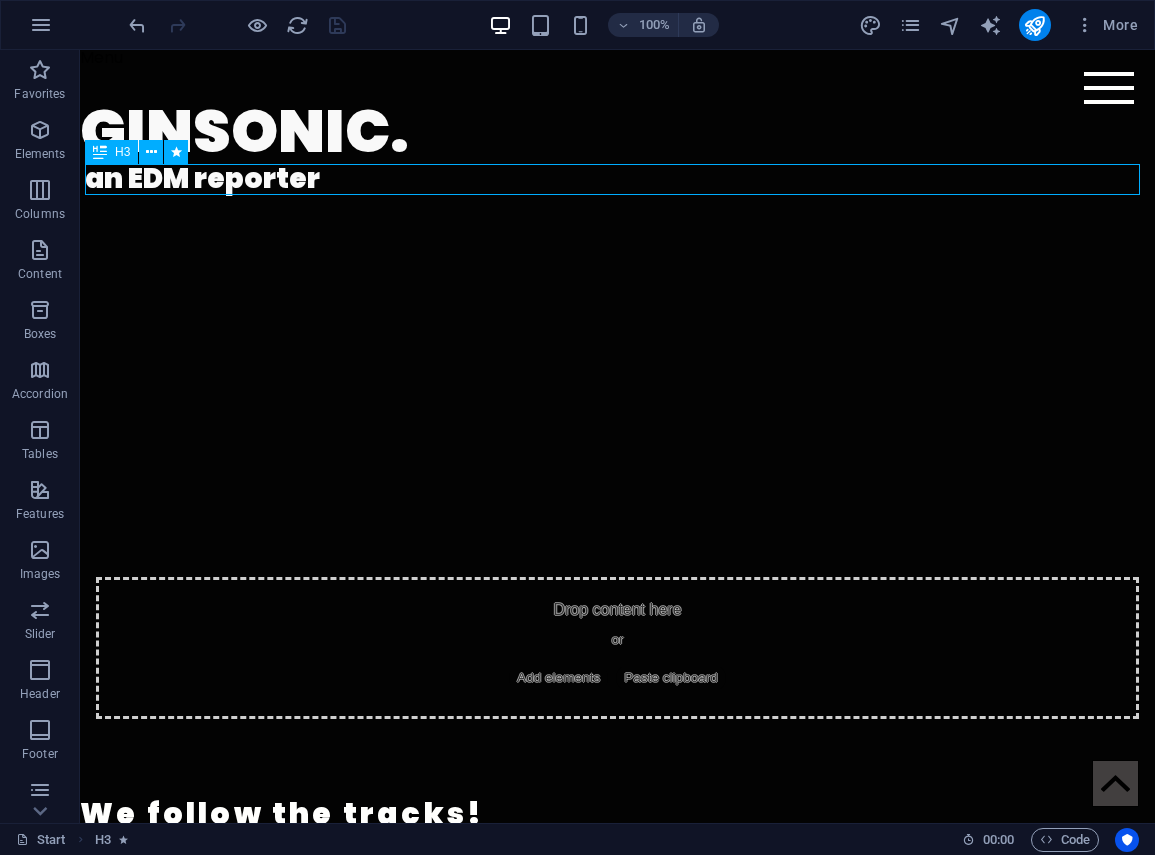 click on "an EDM reporter" at bounding box center [620, 179] 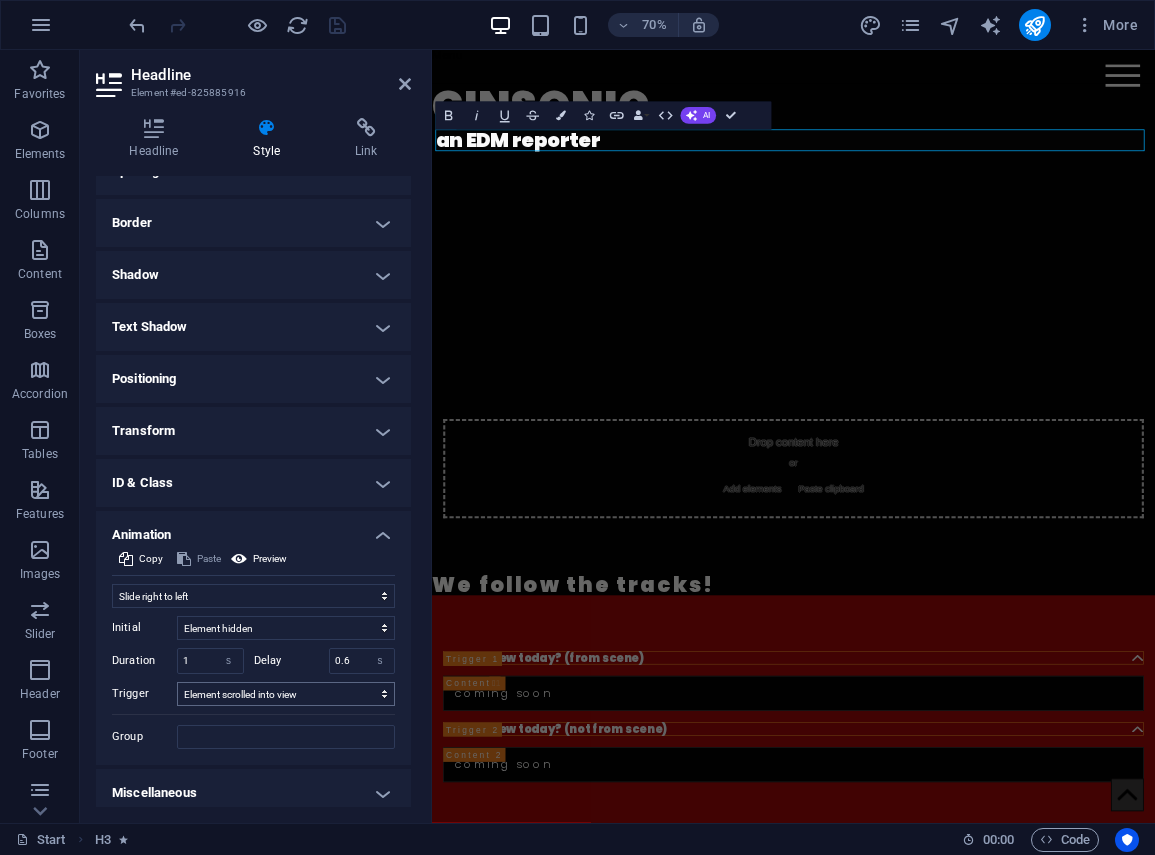 scroll, scrollTop: 206, scrollLeft: 0, axis: vertical 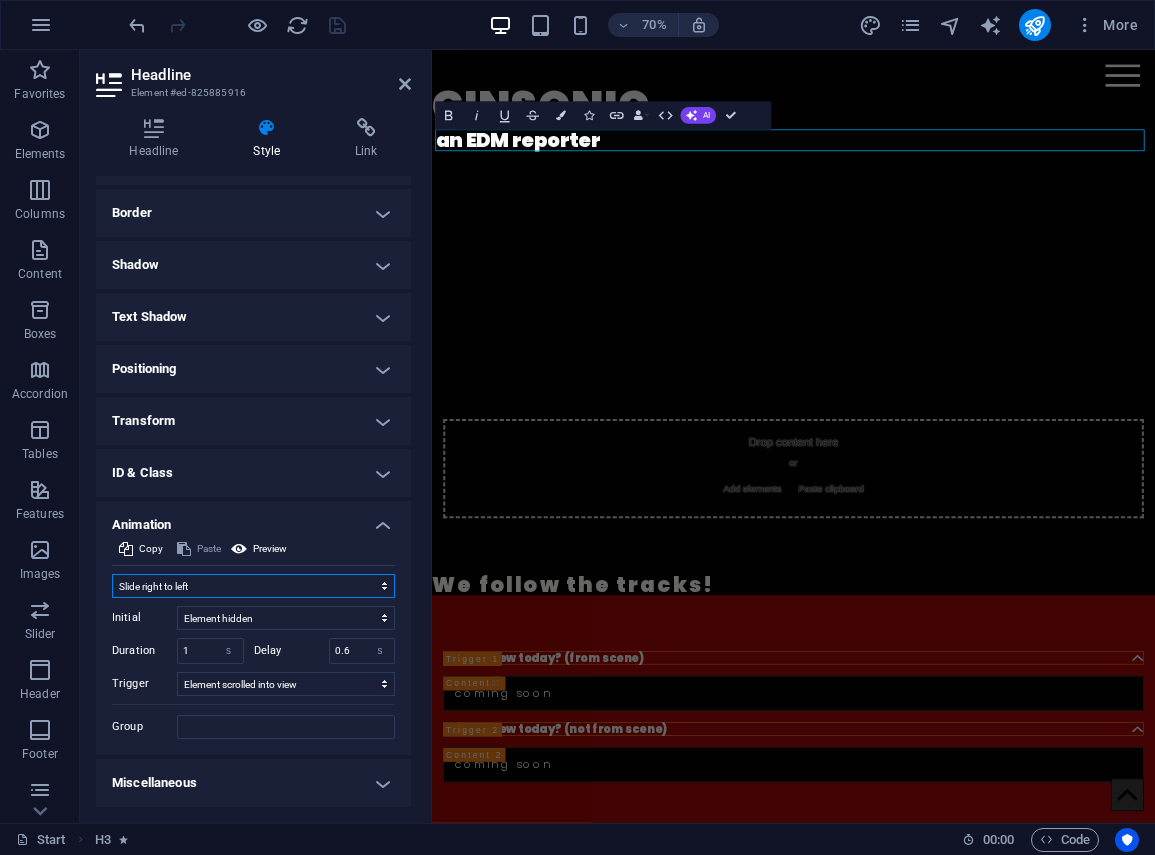 click on "Don't animate Show / Hide Slide up/down Zoom in/out Slide left to right Slide right to left Slide top to bottom Slide bottom to top Pulse Blink Open as overlay" at bounding box center (253, 586) 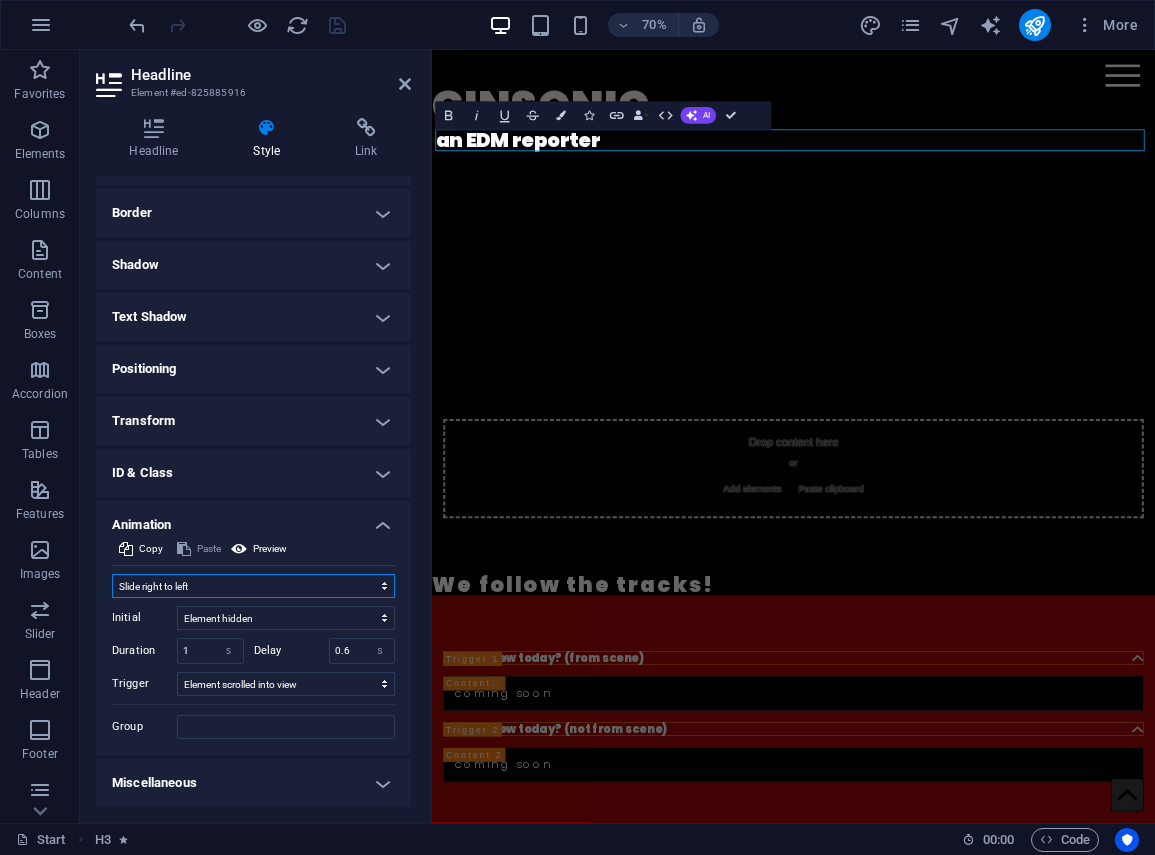select on "none" 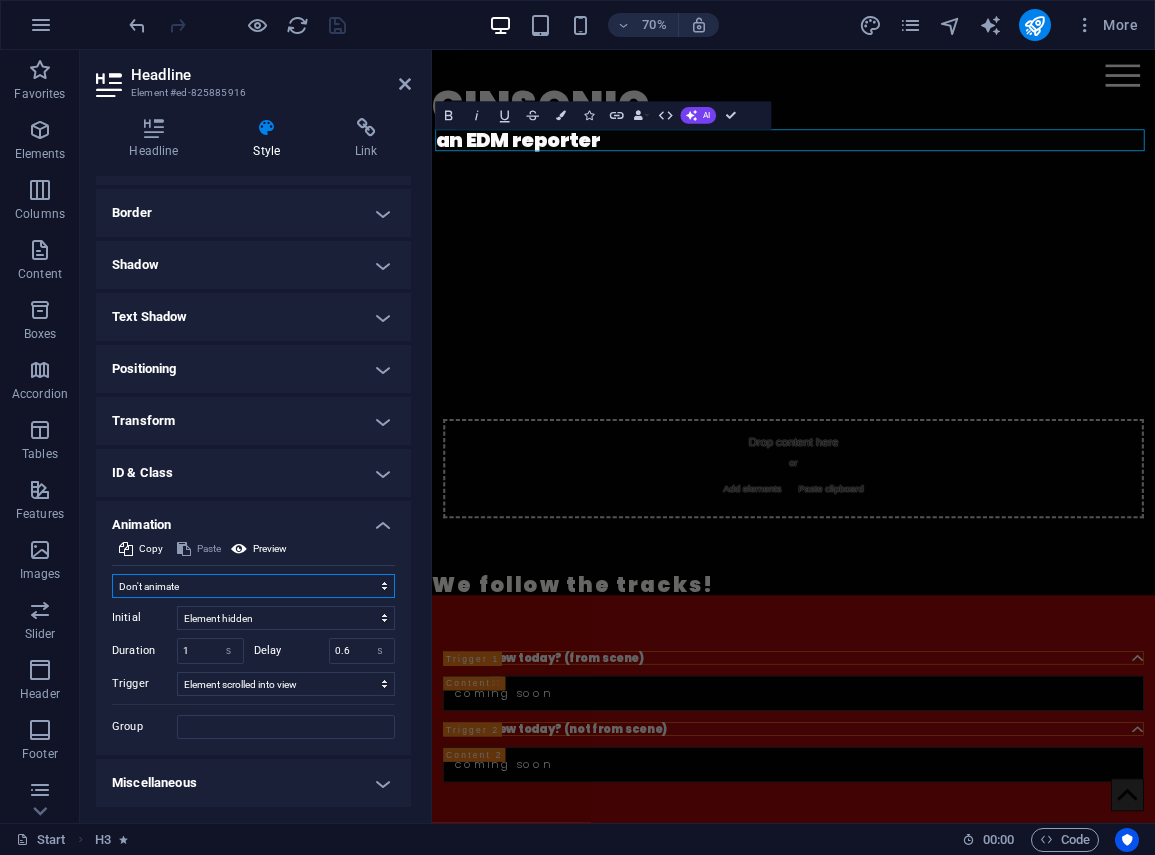 click on "Don't animate Show / Hide Slide up/down Zoom in/out Slide left to right Slide right to left Slide top to bottom Slide bottom to top Pulse Blink Open as overlay" at bounding box center (253, 586) 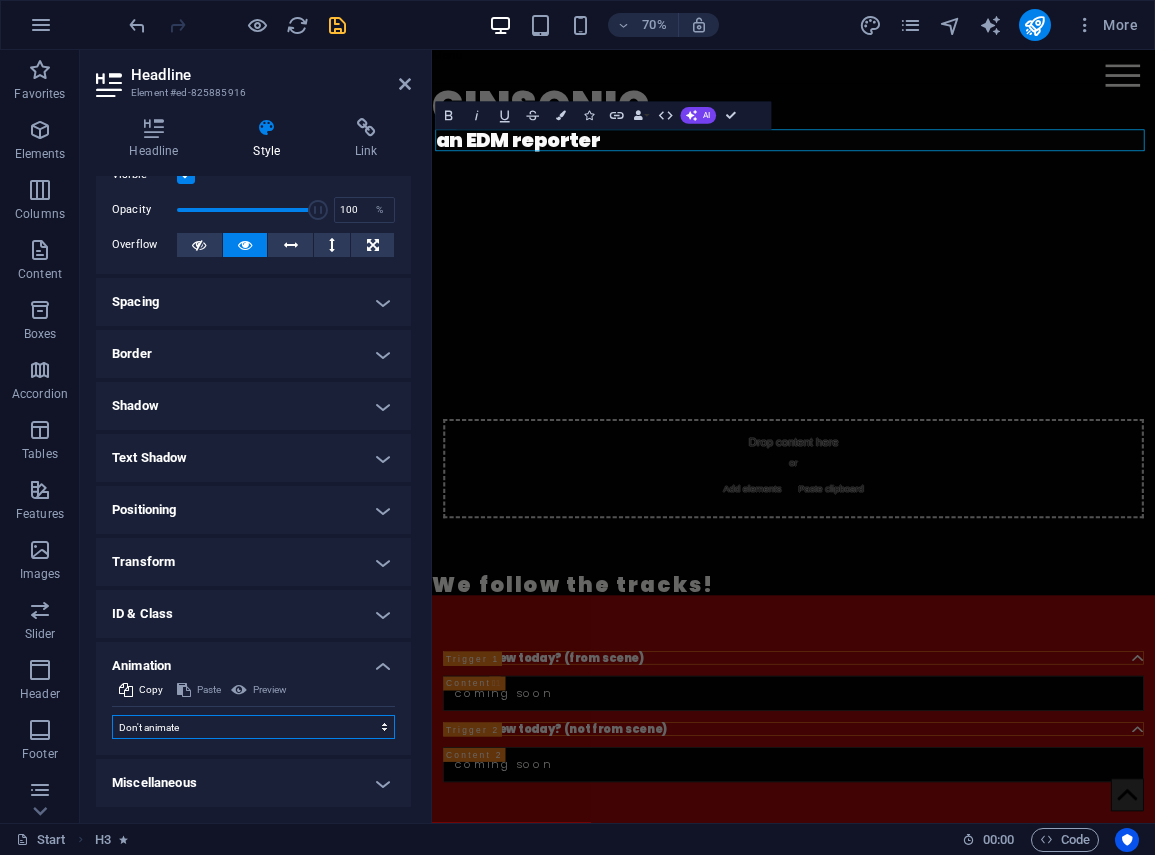 scroll, scrollTop: 65, scrollLeft: 0, axis: vertical 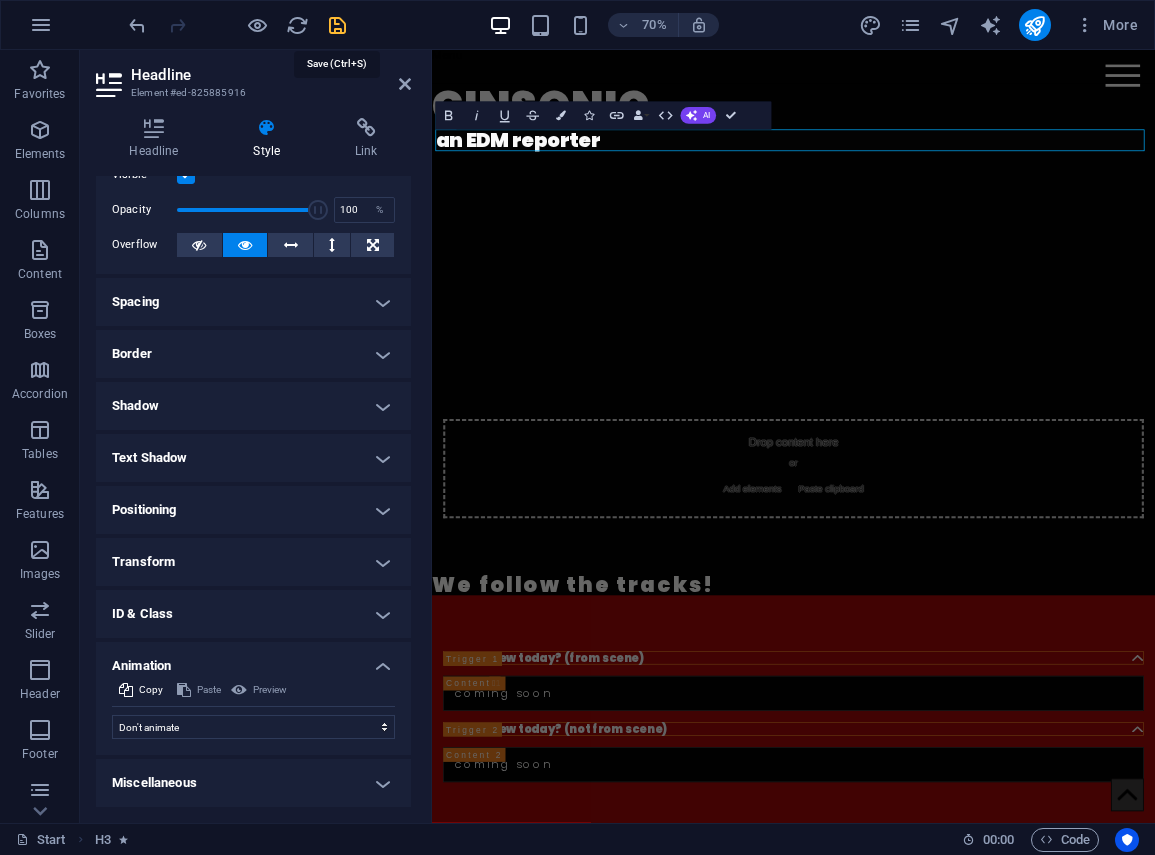 click at bounding box center [337, 25] 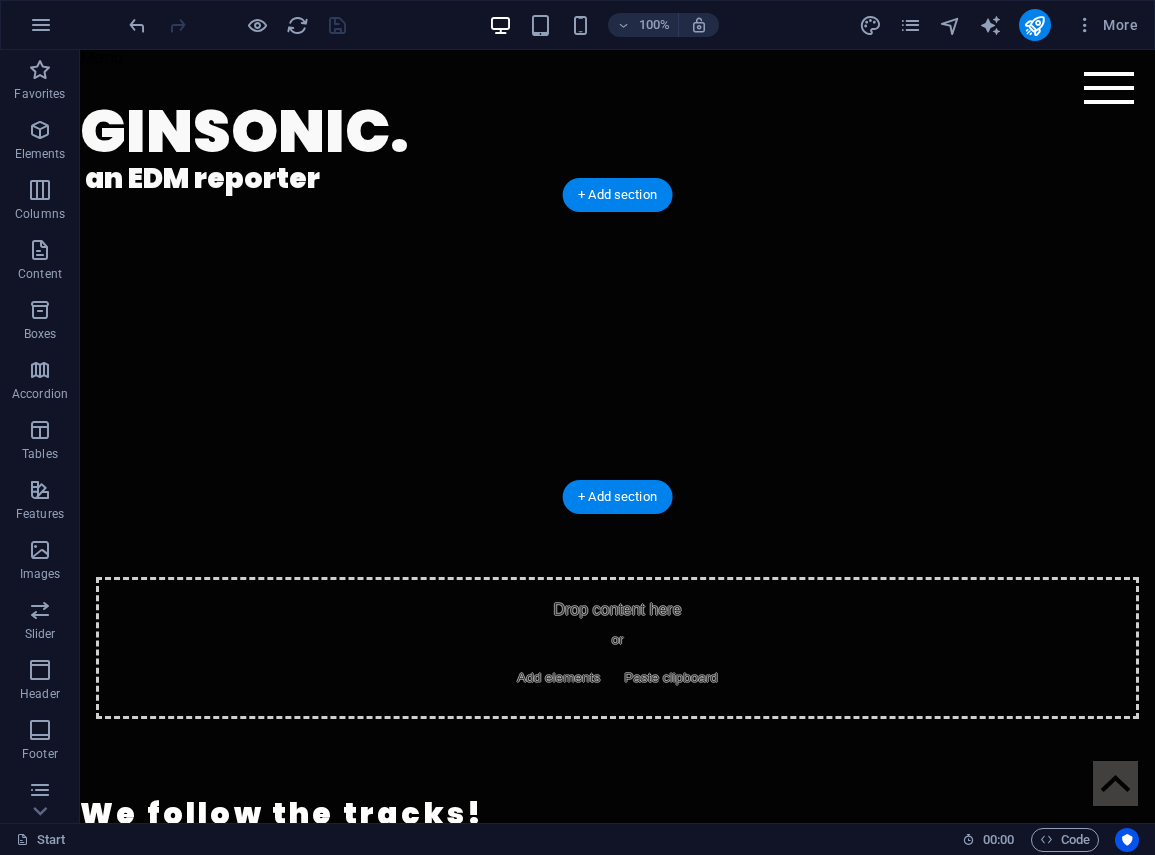 click at bounding box center (617, 346) 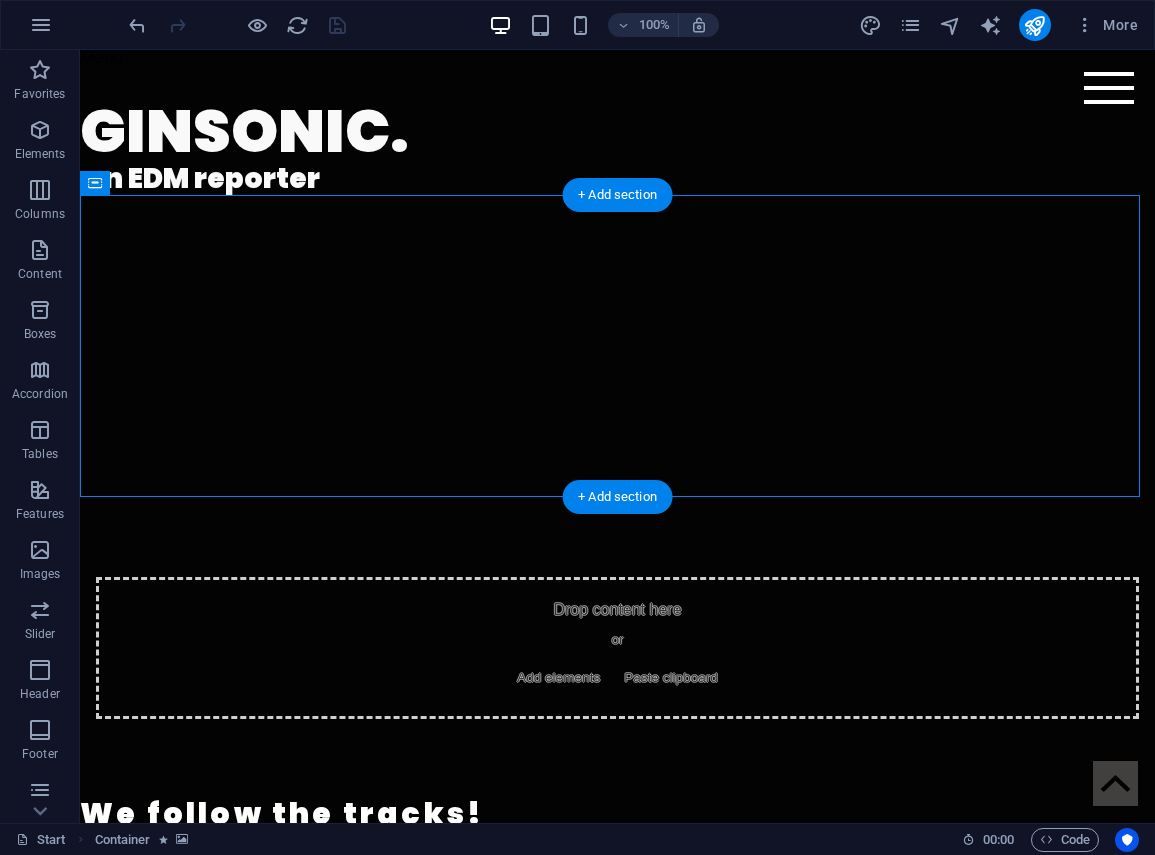 click at bounding box center [617, 346] 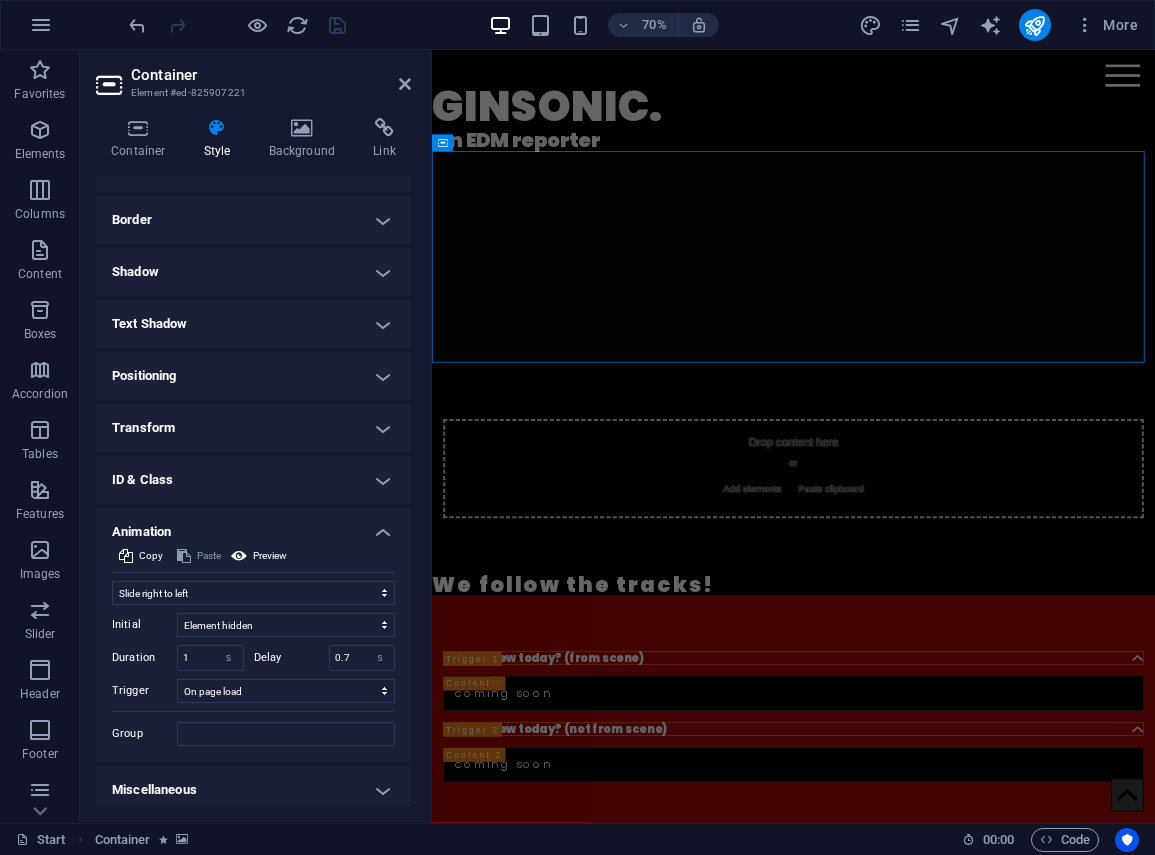 scroll, scrollTop: 206, scrollLeft: 0, axis: vertical 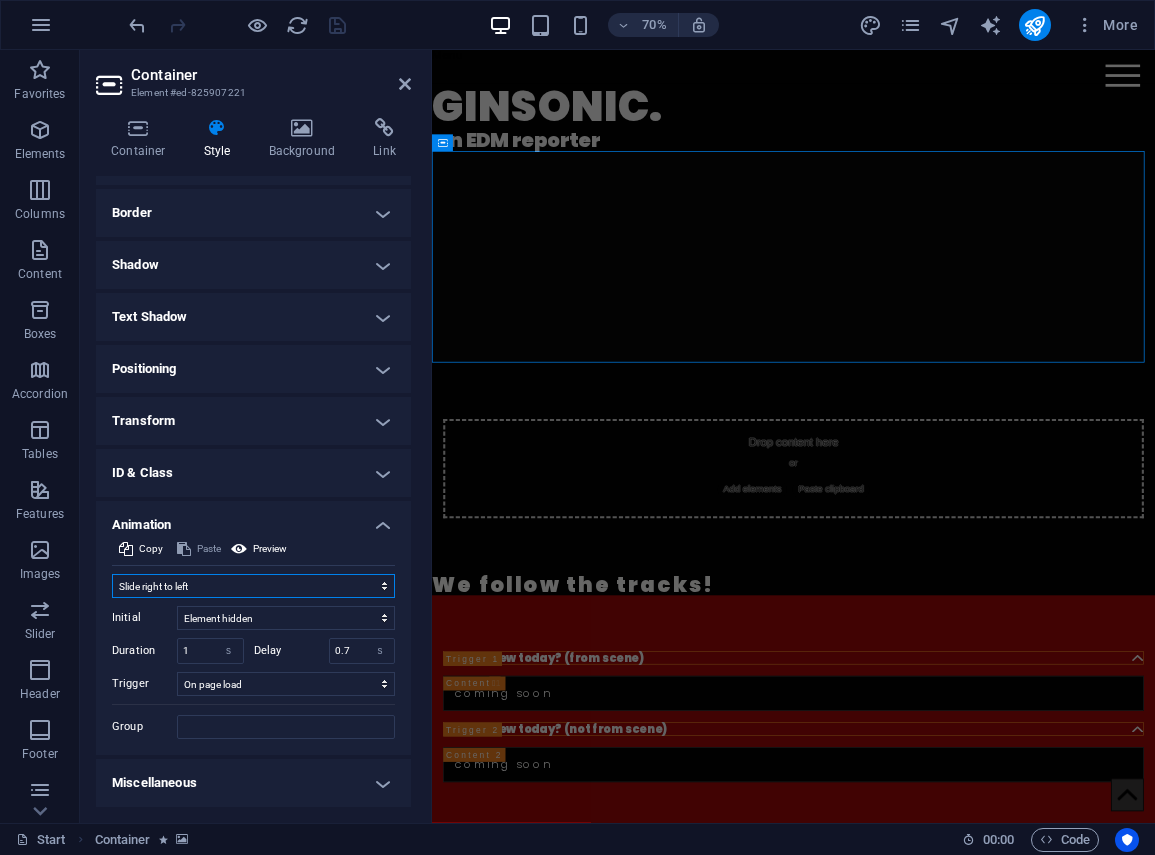 click on "Don't animate Show / Hide Slide up/down Zoom in/out Slide left to right Slide right to left Slide top to bottom Slide bottom to top Pulse Blink Open as overlay" at bounding box center (253, 586) 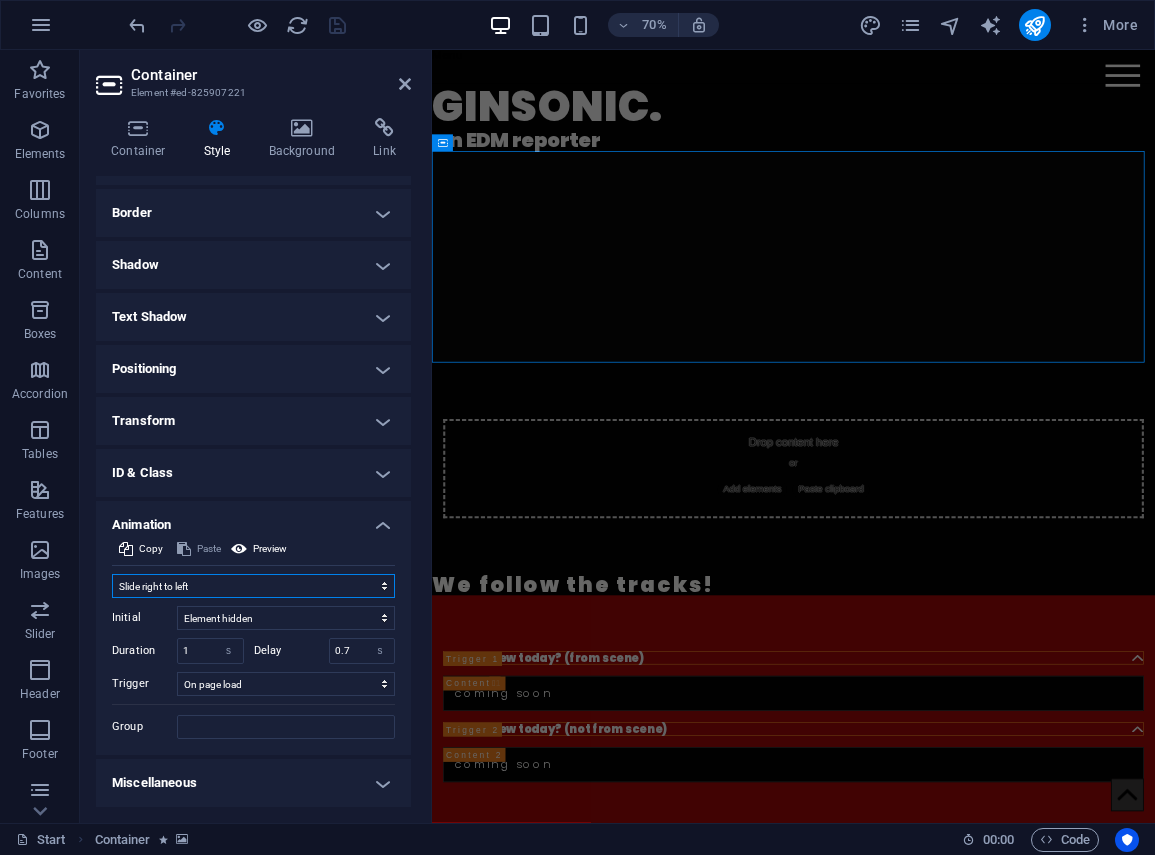 select on "none" 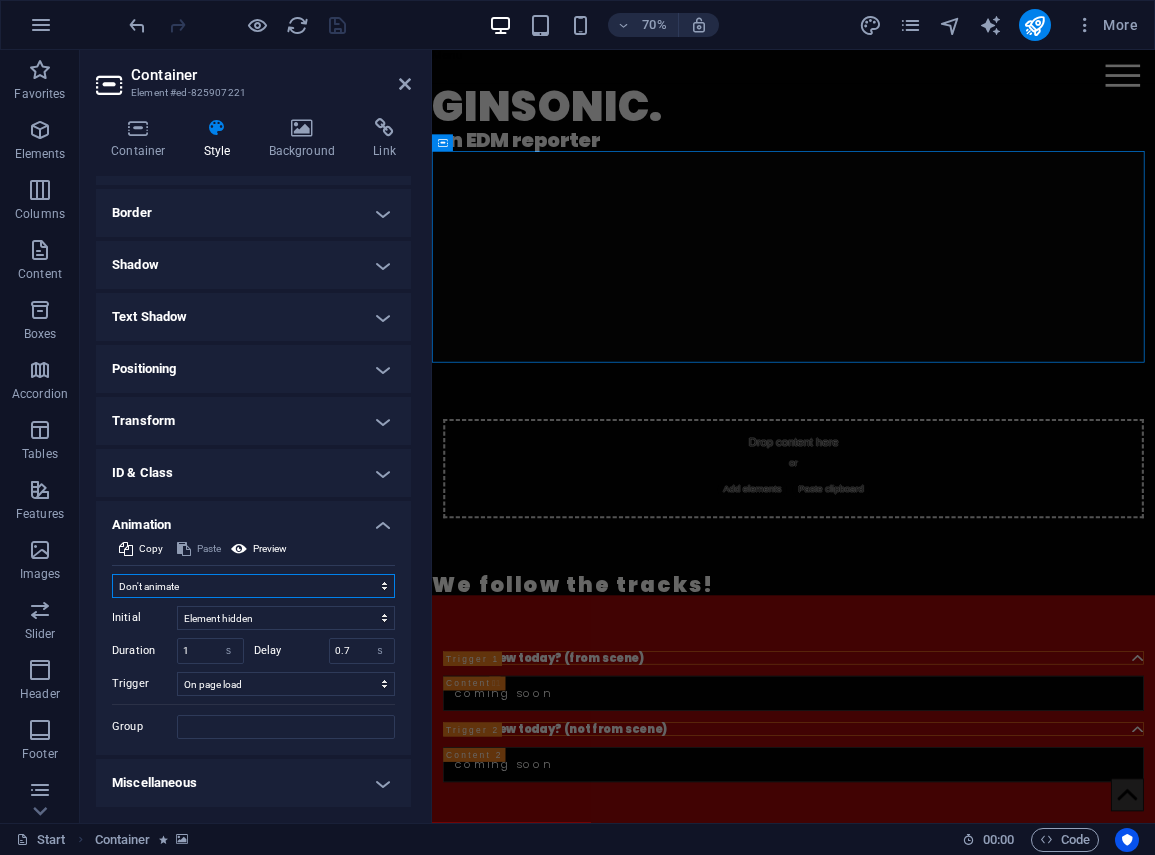 click on "Don't animate Show / Hide Slide up/down Zoom in/out Slide left to right Slide right to left Slide top to bottom Slide bottom to top Pulse Blink Open as overlay" at bounding box center (253, 586) 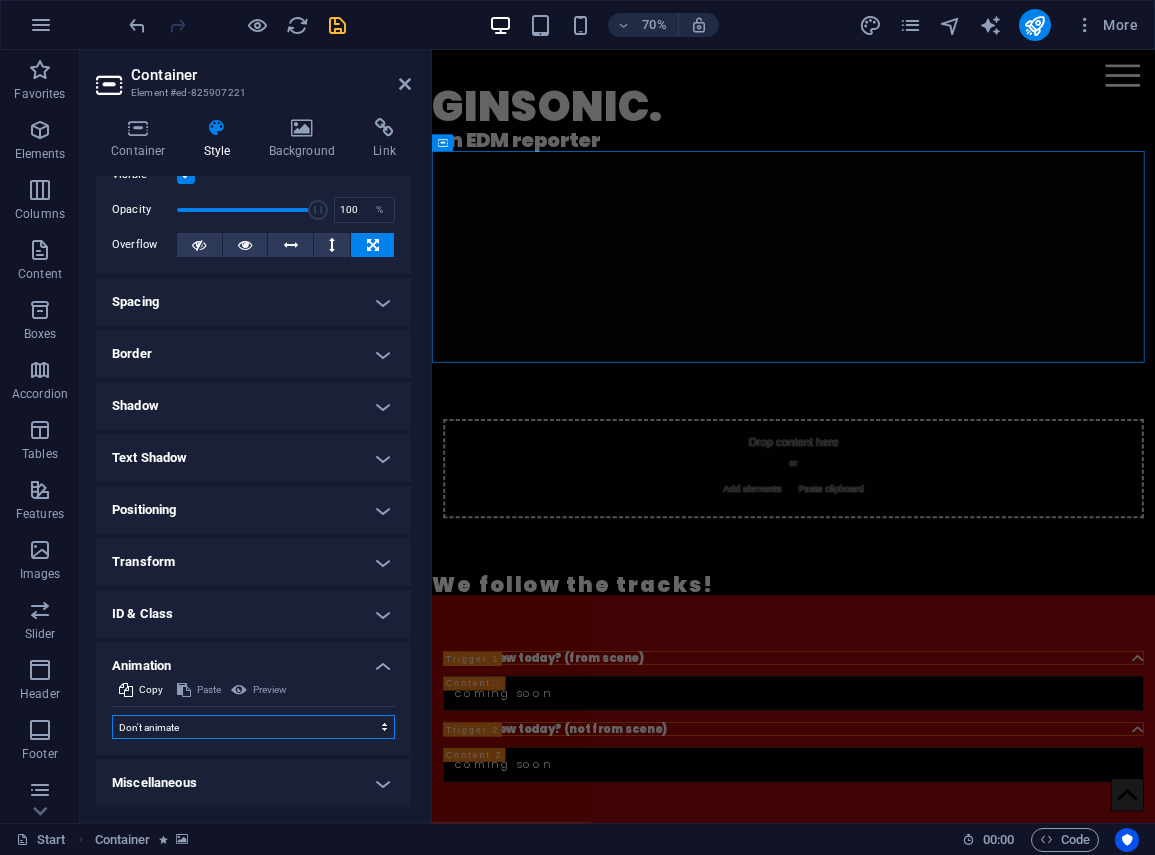 scroll, scrollTop: 65, scrollLeft: 0, axis: vertical 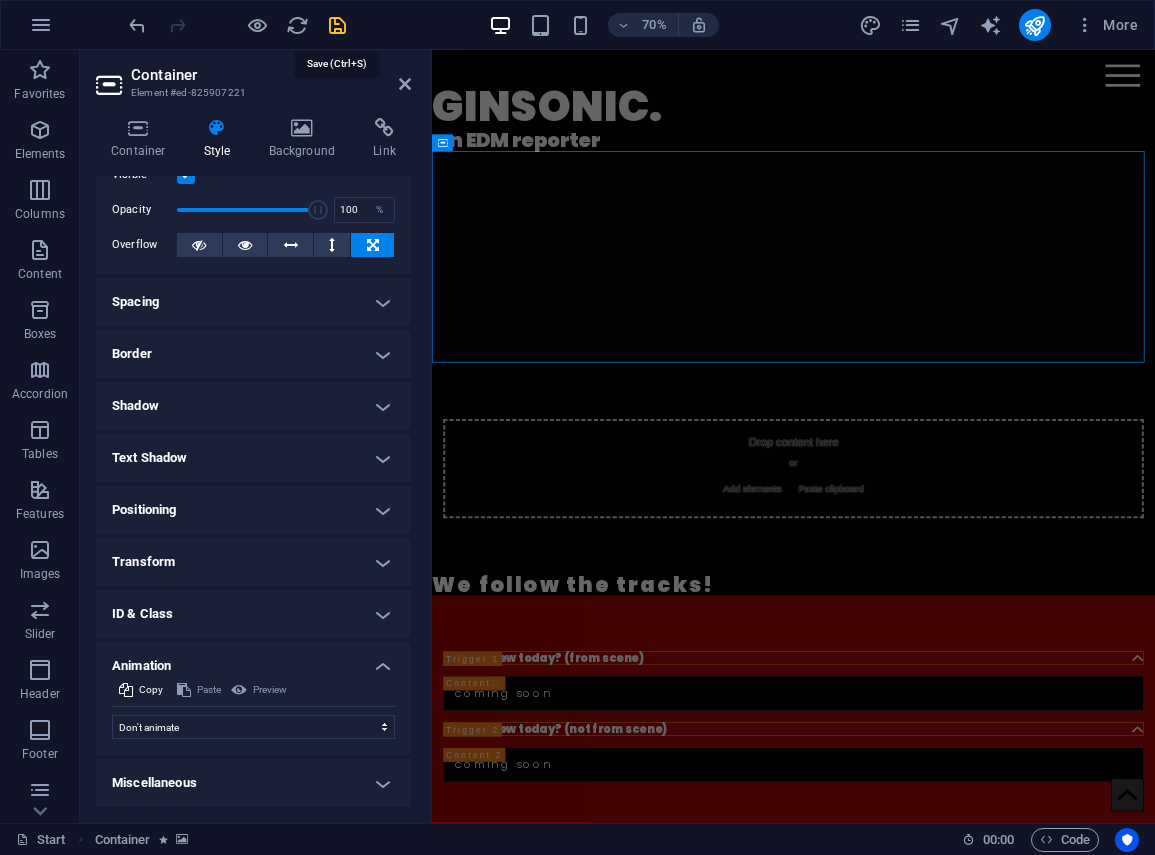 click at bounding box center (337, 25) 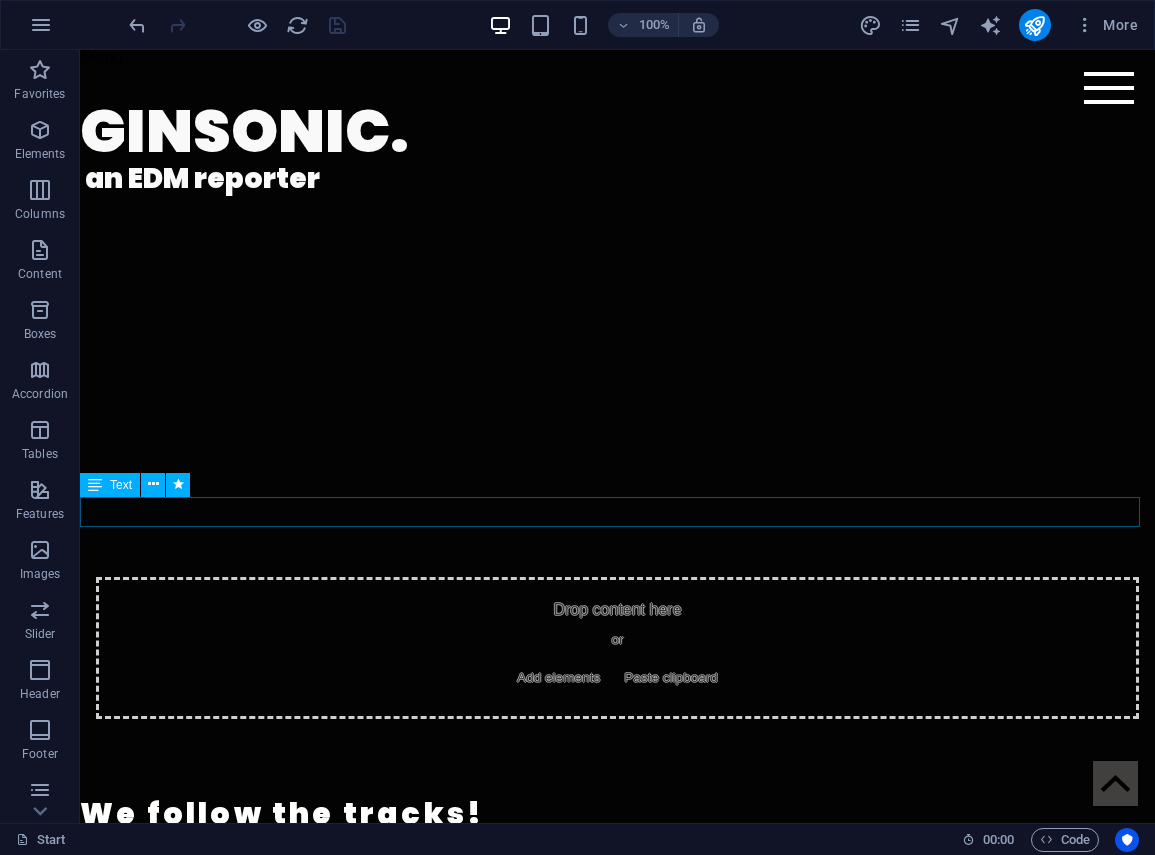 click on "We follow the tracks!" at bounding box center (617, 814) 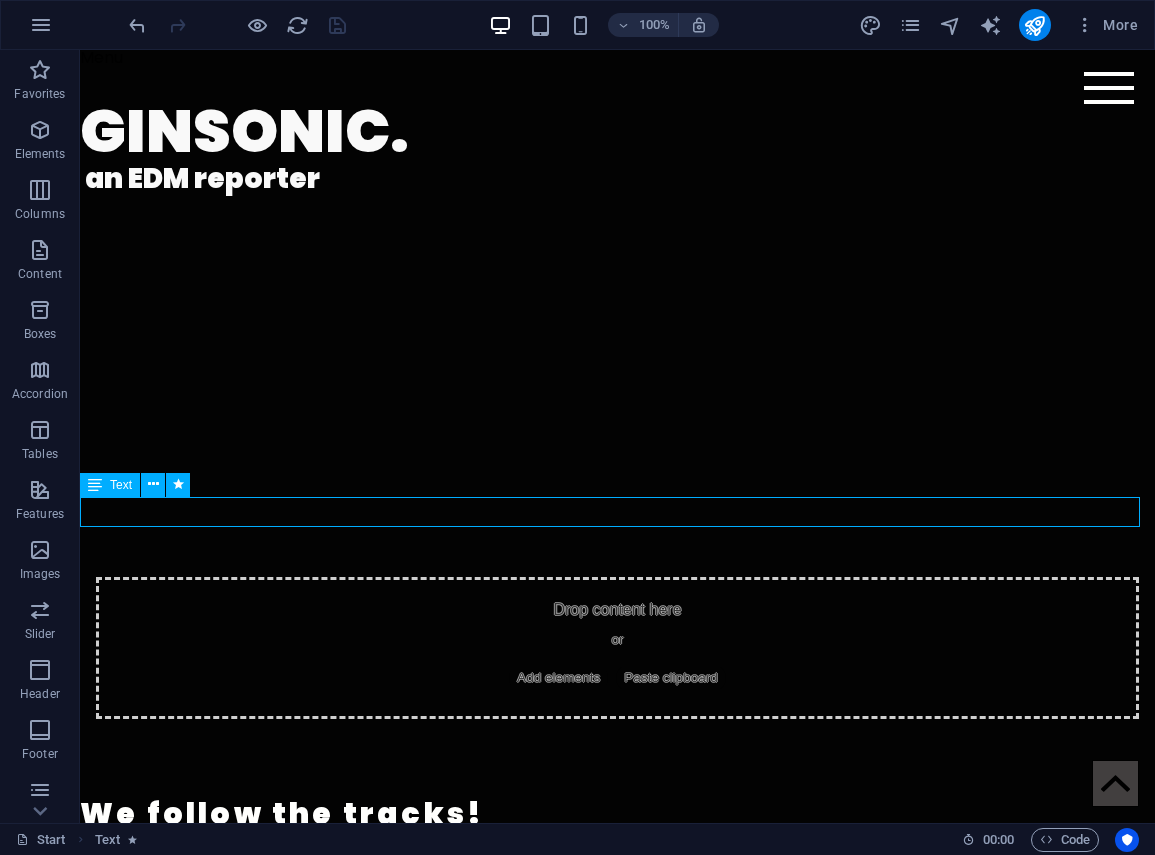 click on "We follow the tracks!" at bounding box center [617, 814] 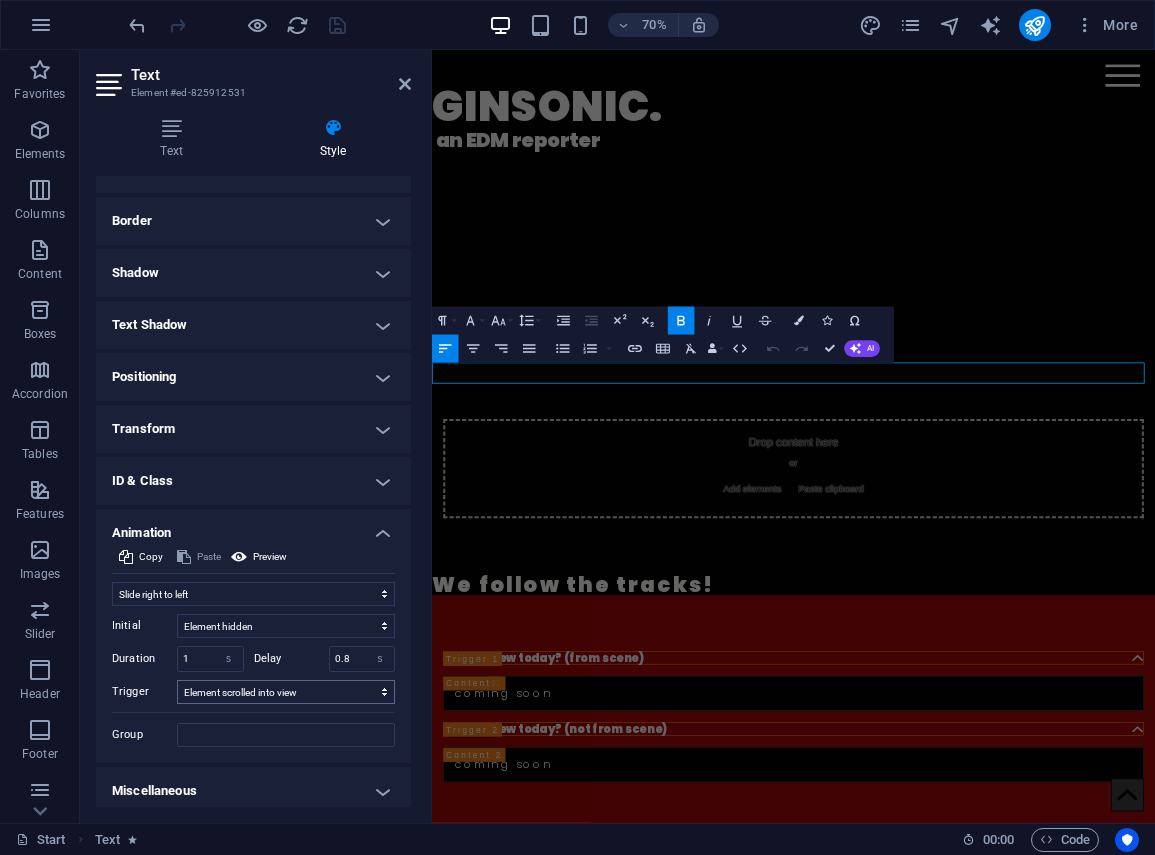 scroll, scrollTop: 206, scrollLeft: 0, axis: vertical 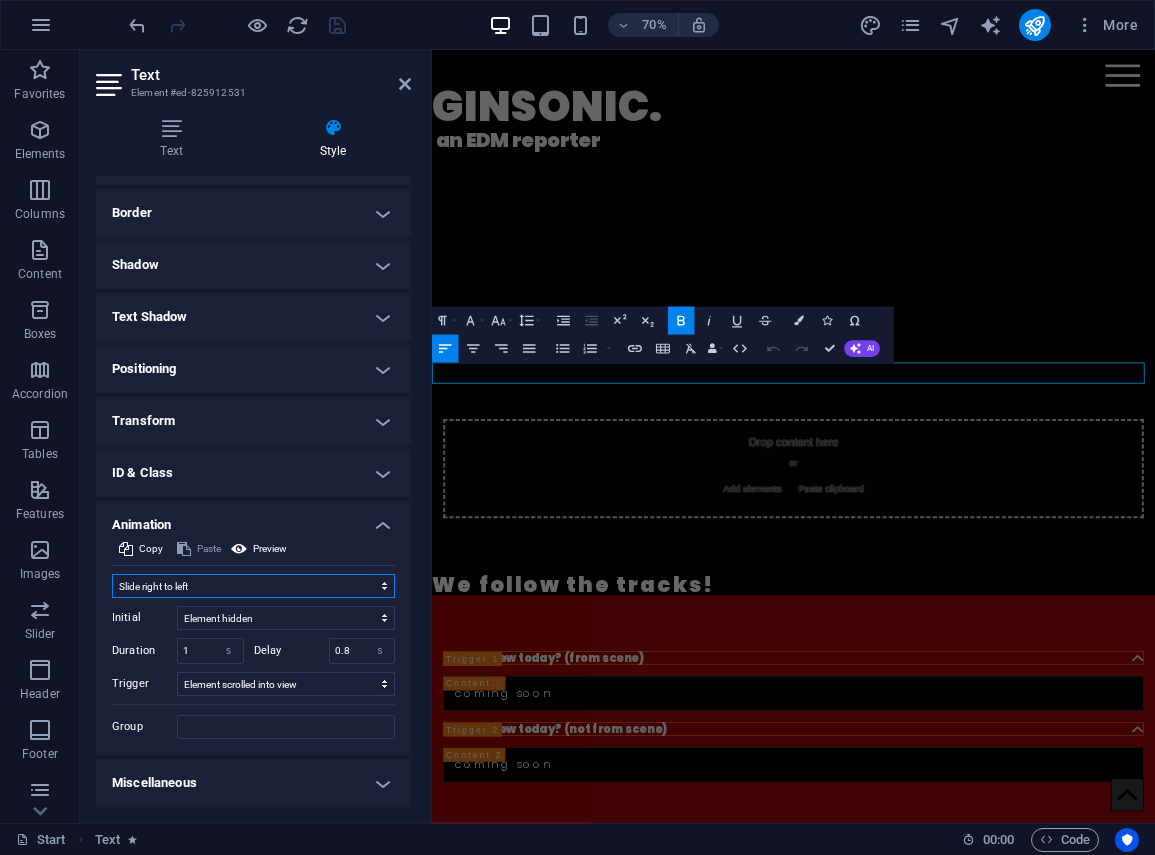 click on "Don't animate Show / Hide Slide up/down Zoom in/out Slide left to right Slide right to left Slide top to bottom Slide bottom to top Pulse Blink Open as overlay" at bounding box center [253, 586] 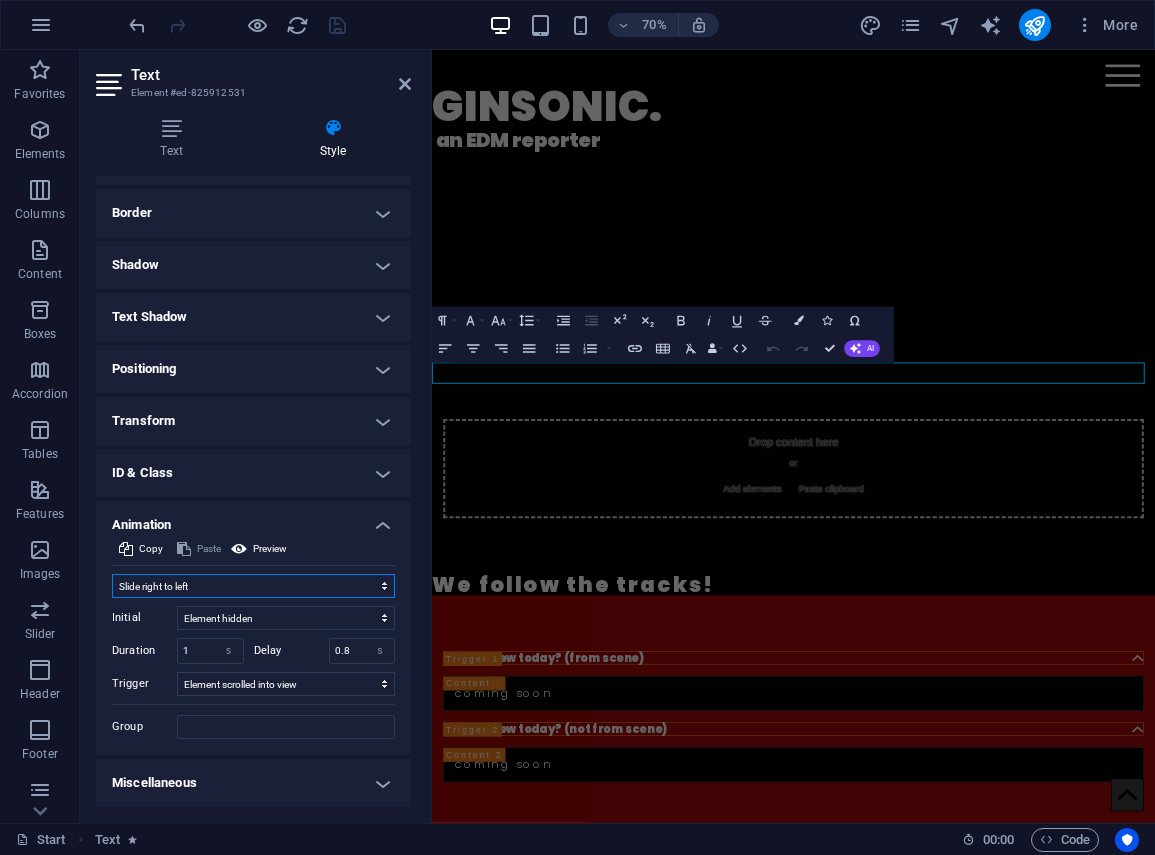 select on "none" 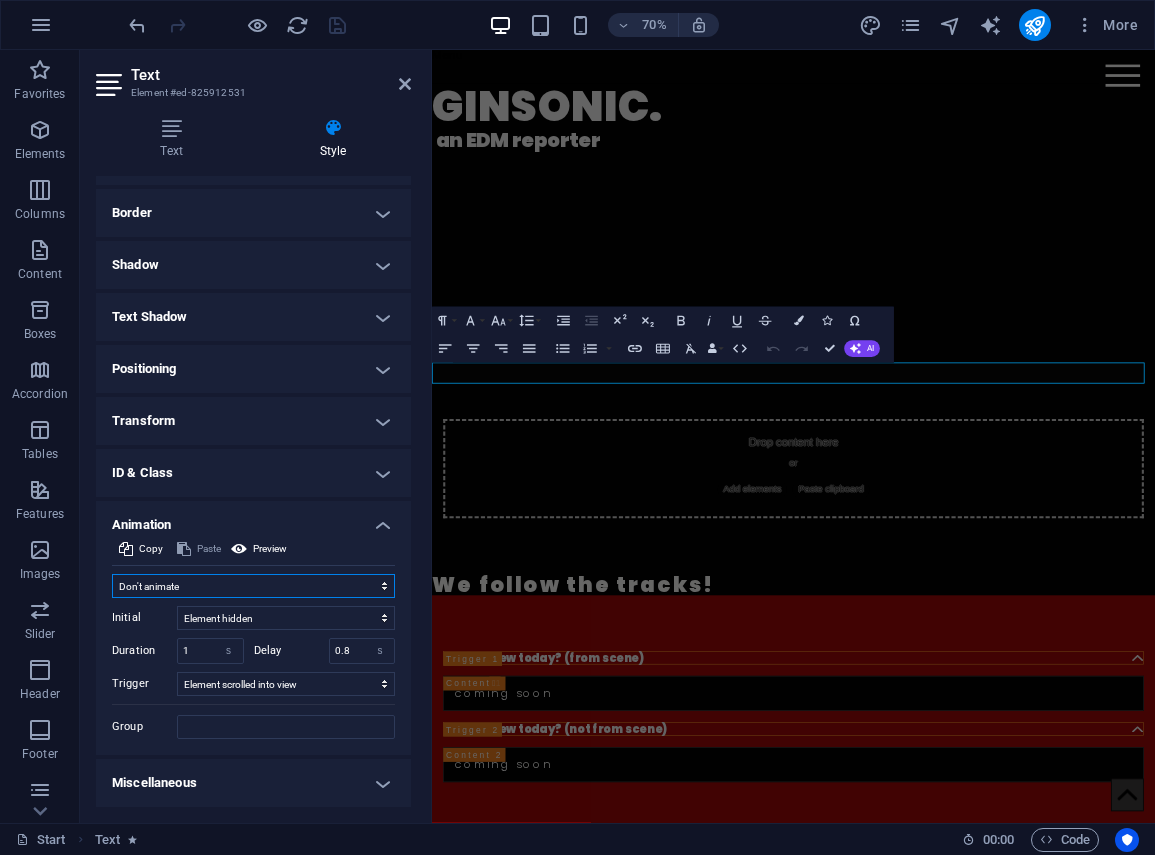 click on "Don't animate Show / Hide Slide up/down Zoom in/out Slide left to right Slide right to left Slide top to bottom Slide bottom to top Pulse Blink Open as overlay" at bounding box center (253, 586) 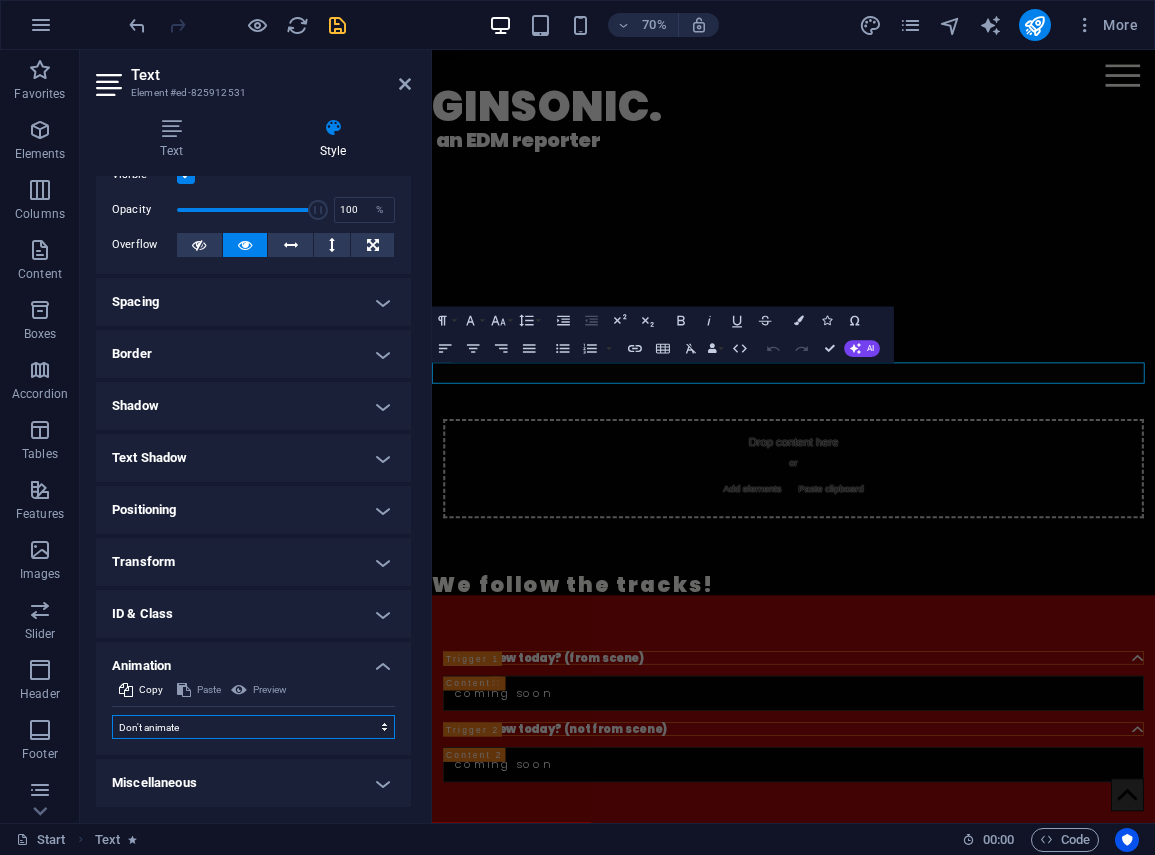 scroll, scrollTop: 65, scrollLeft: 0, axis: vertical 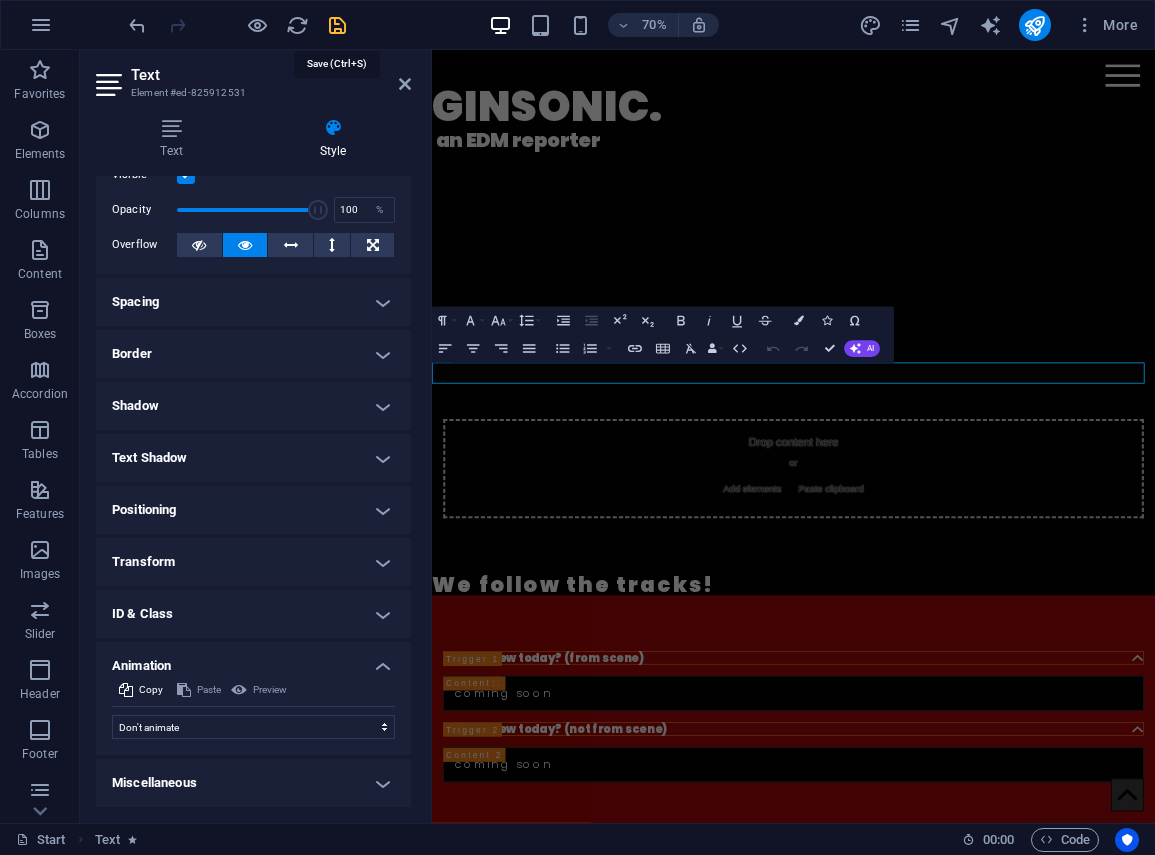 click at bounding box center [337, 25] 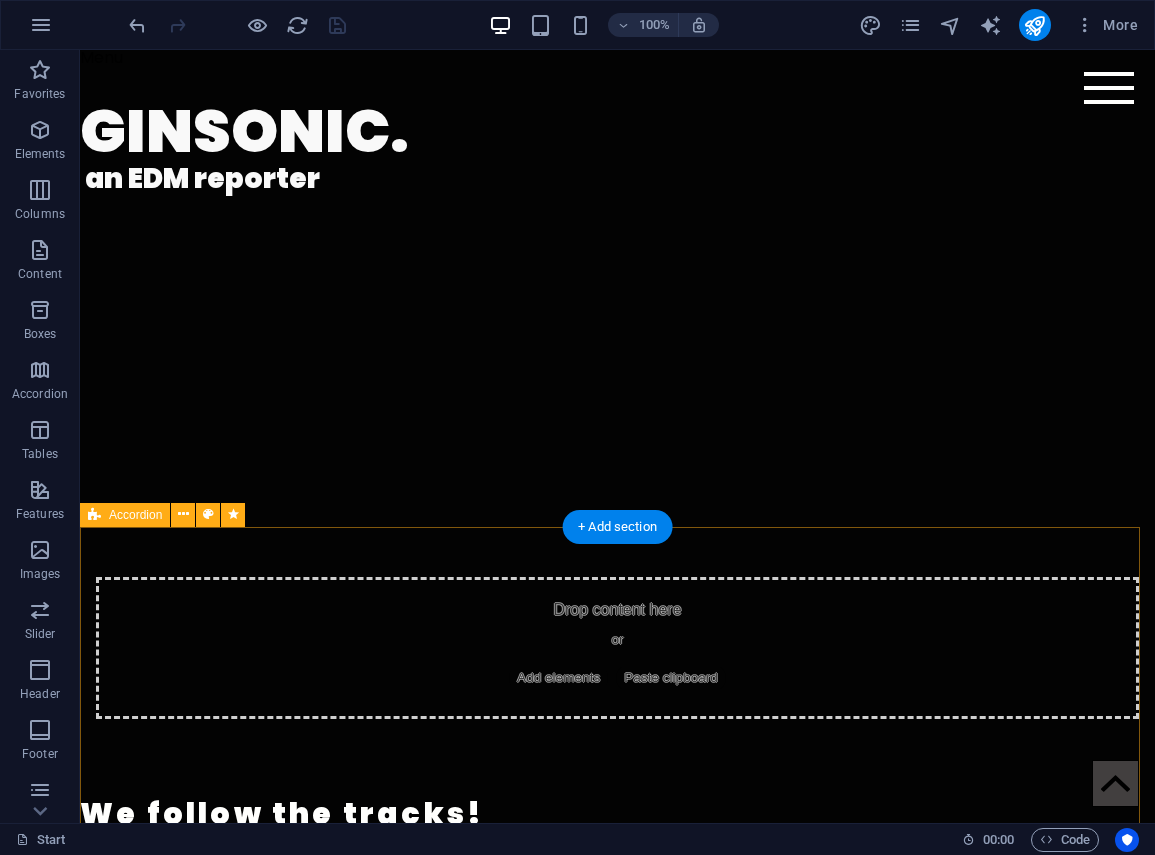 click on "What's new today? (from scene) coming soon What's new today? (not from scene) coming soon" at bounding box center [617, 1002] 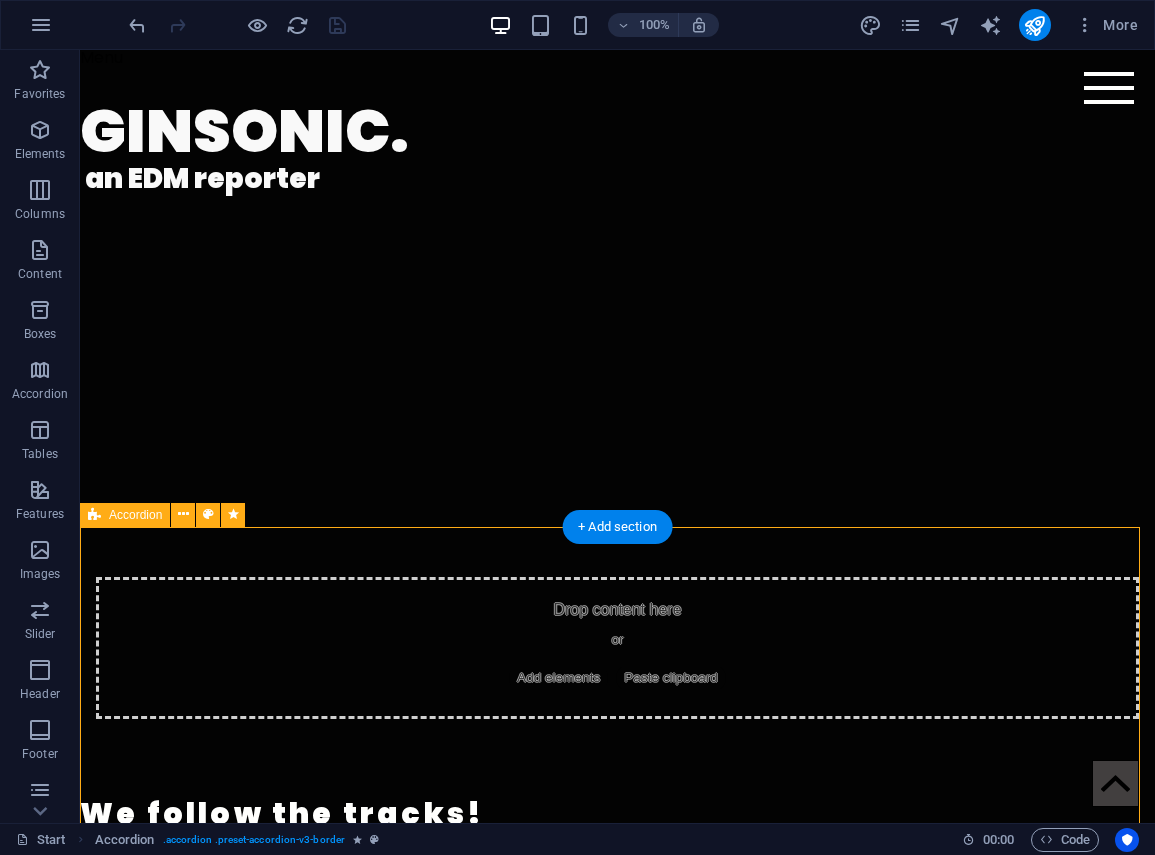 click on "What's new today? (from scene) coming soon What's new today? (not from scene) coming soon" at bounding box center [617, 1002] 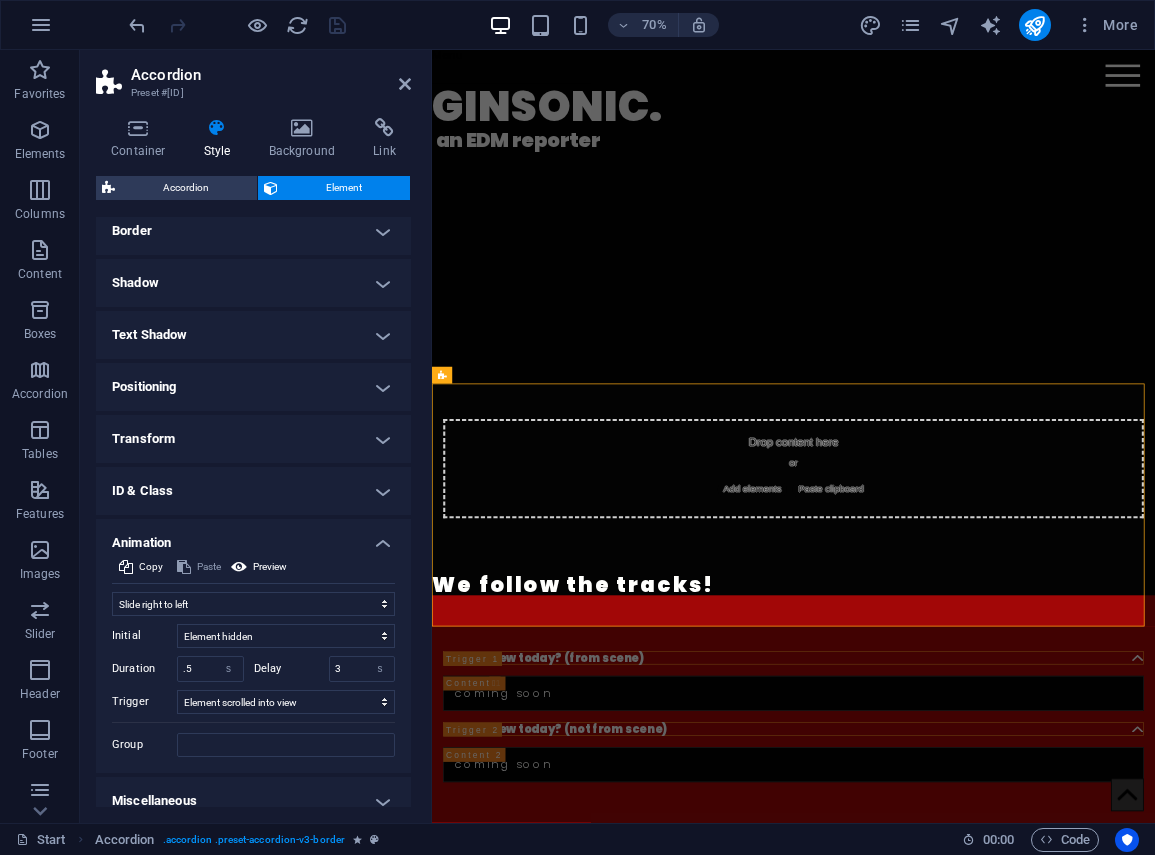 scroll, scrollTop: 247, scrollLeft: 0, axis: vertical 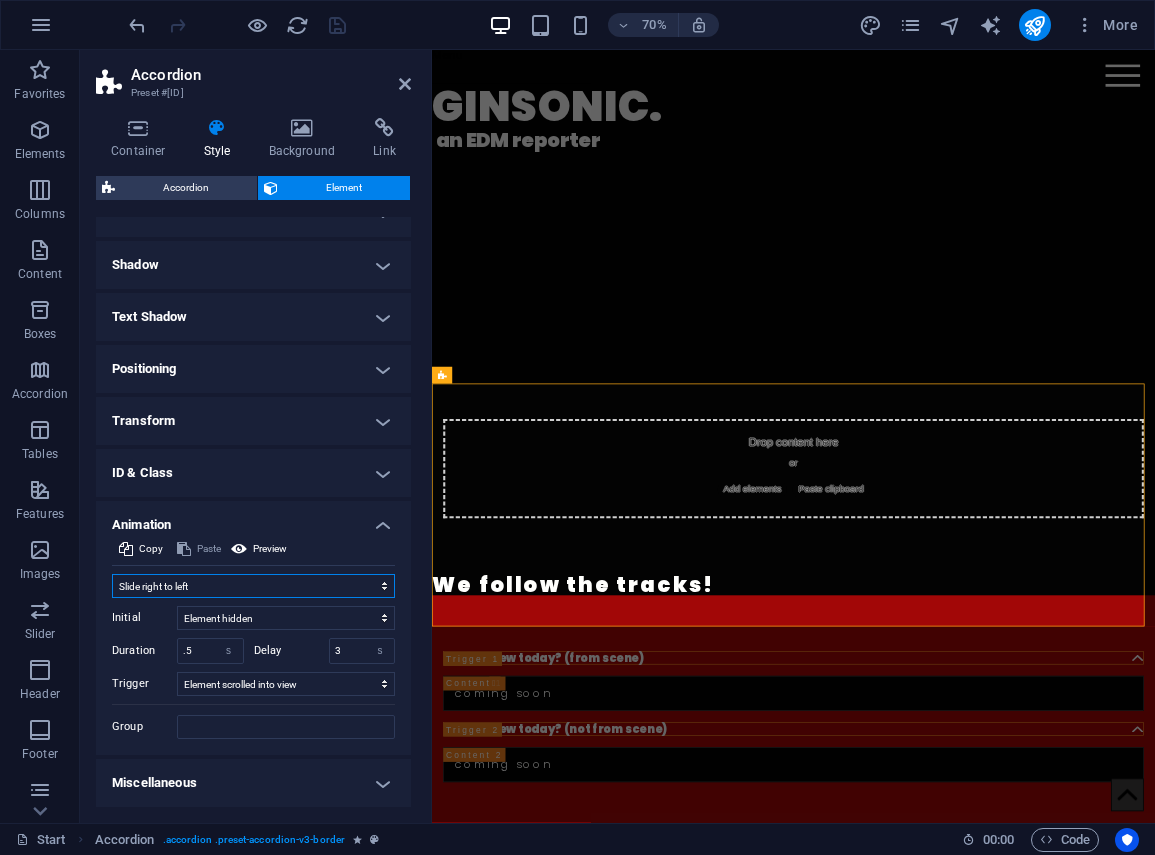 click on "Don't animate Show / Hide Slide up/down Zoom in/out Slide left to right Slide right to left Slide top to bottom Slide bottom to top Pulse Blink Open as overlay" at bounding box center [253, 586] 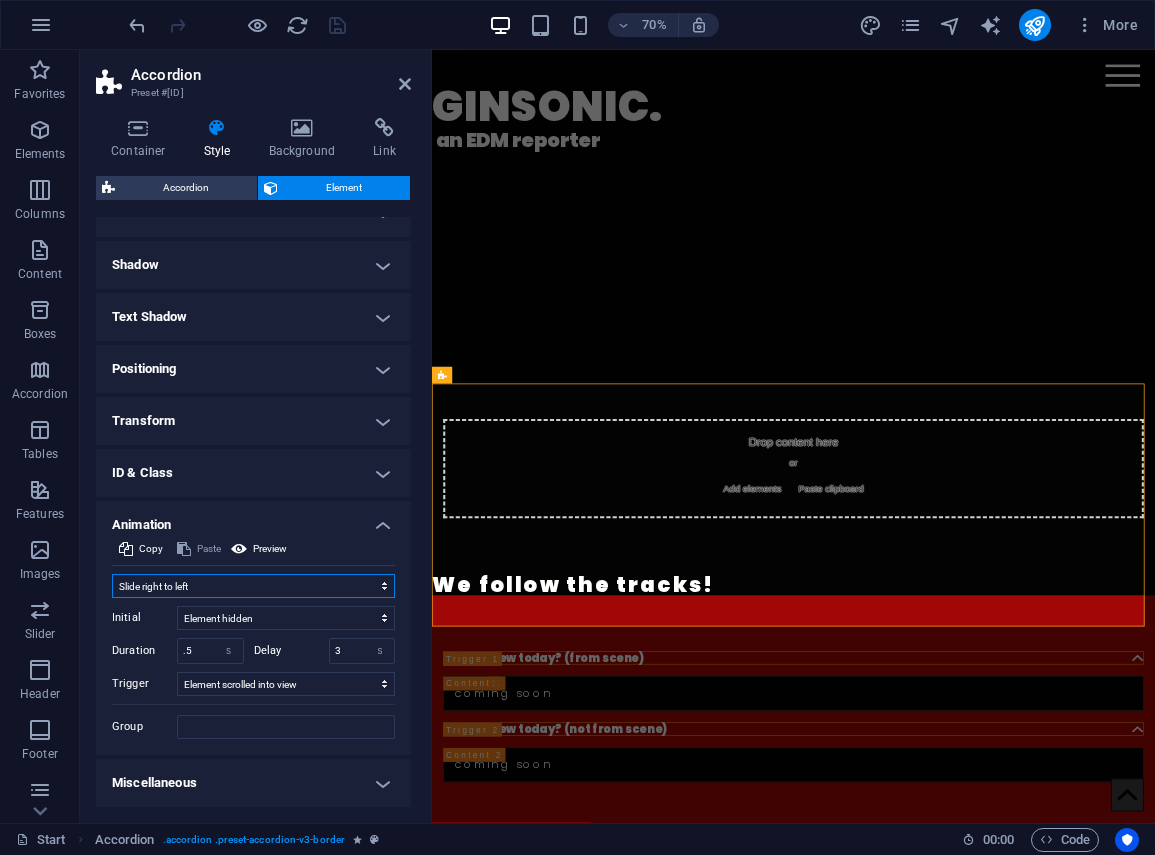 select on "none" 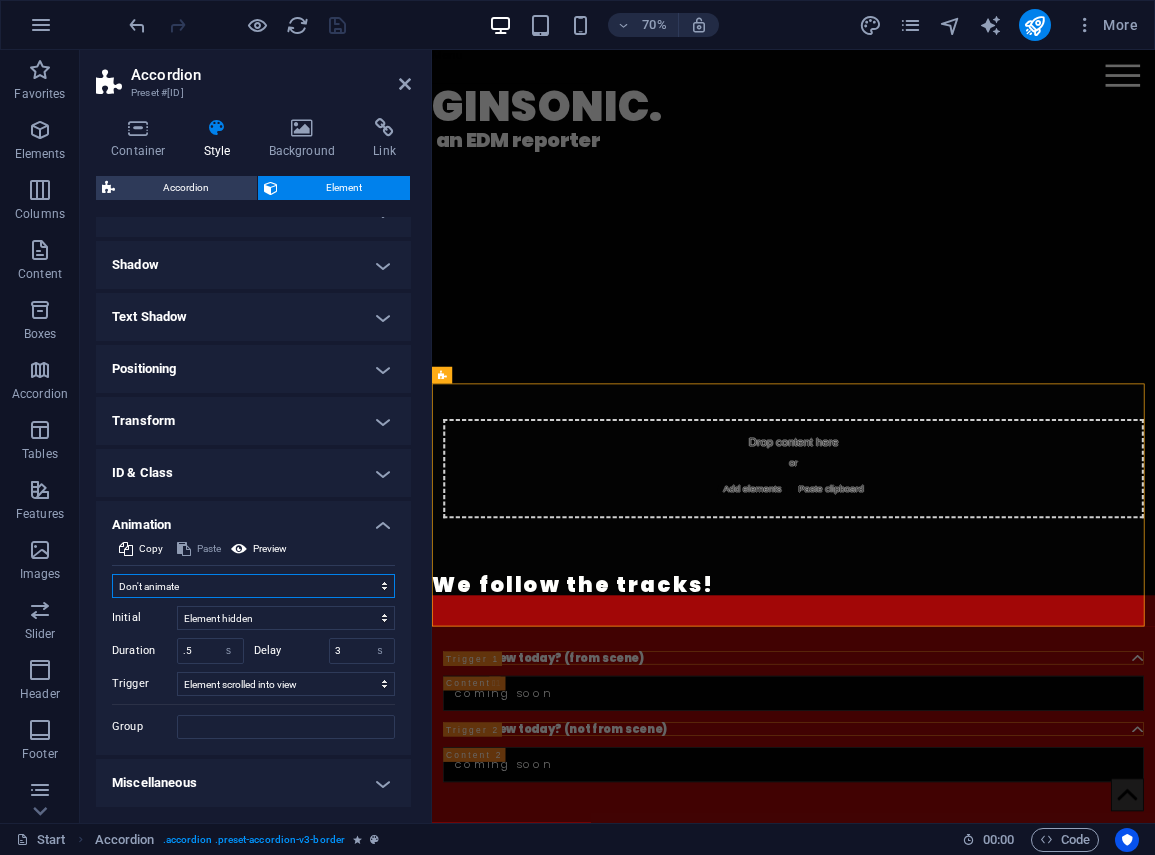 click on "Don't animate Show / Hide Slide up/down Zoom in/out Slide left to right Slide right to left Slide top to bottom Slide bottom to top Pulse Blink Open as overlay" at bounding box center [253, 586] 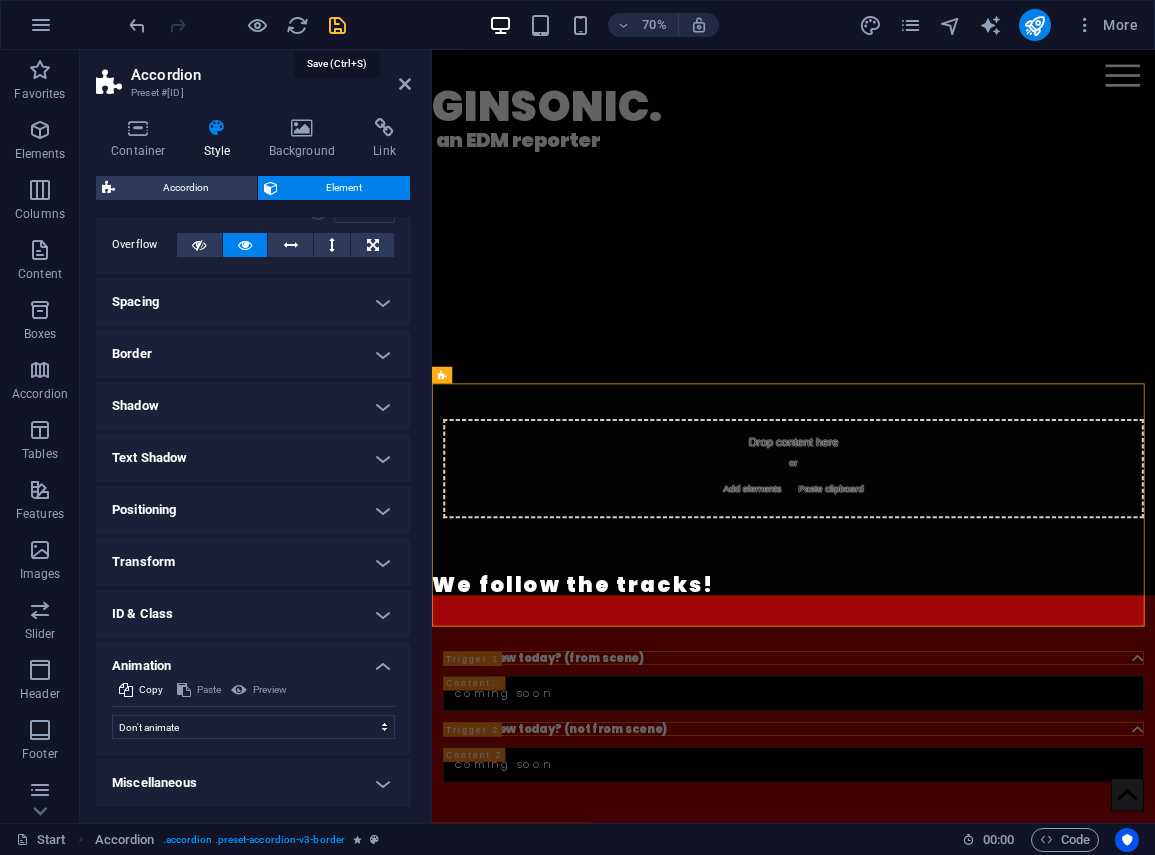 drag, startPoint x: 342, startPoint y: 29, endPoint x: 248, endPoint y: 1, distance: 98.0816 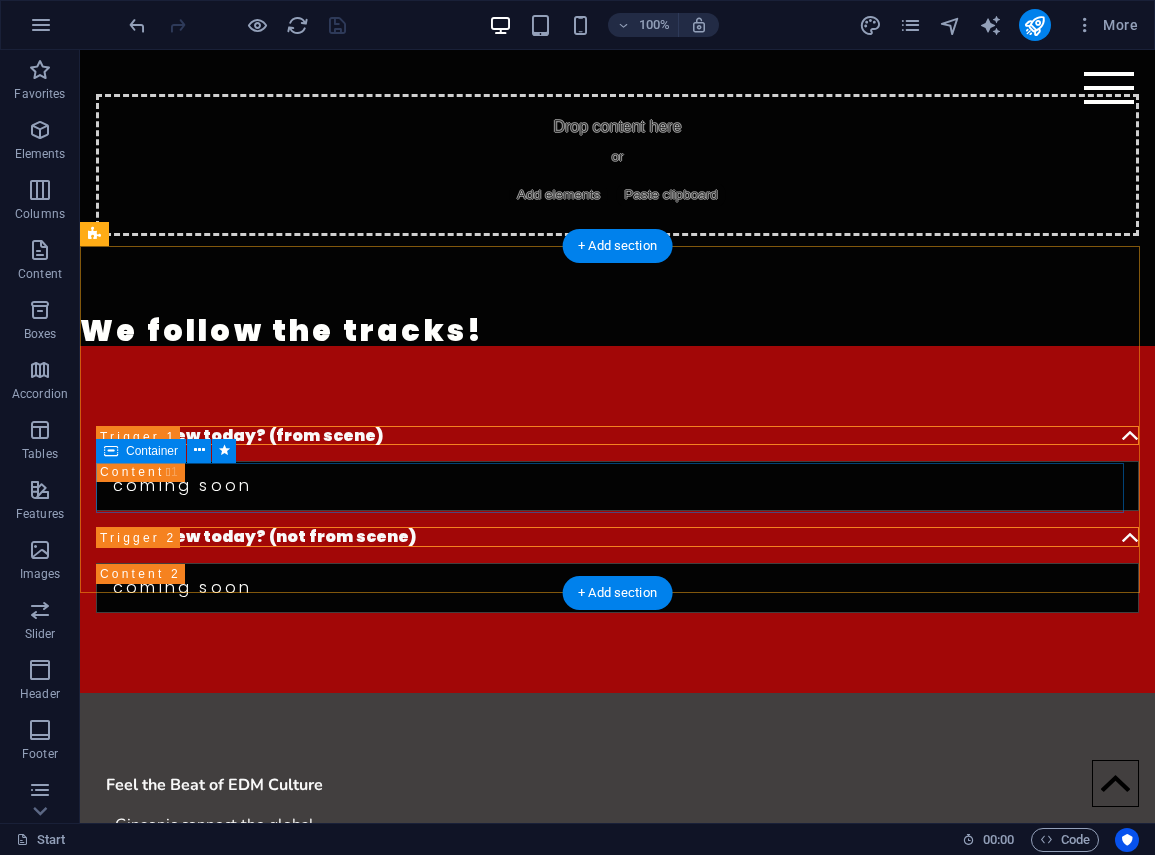 scroll, scrollTop: 500, scrollLeft: 0, axis: vertical 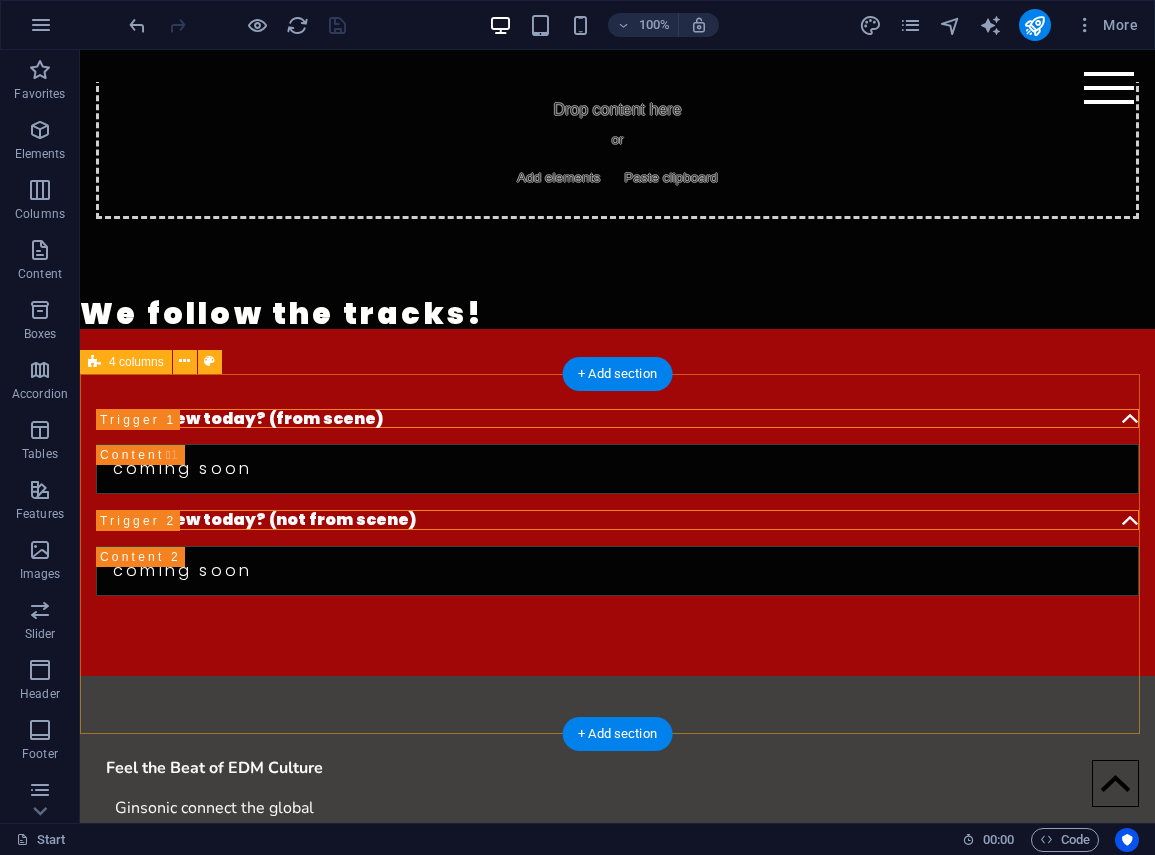 click on "Feel the Beat of EDM Culture Ginsonic connect the global EDM community by celebrating the energy, creativity, and passion that define Dance, Electronic, House, Techno, and Trance.  Your passion, our mission Since [YEAR], formerly as Youdj, we’ve been dedicated to reporting the latest releases and offering some private tools like FTP and Cloud to elevate your music experience. For Djs, for the people 200-500+ New Releases Reported *Everyday*.  Become a member & stay up-to-date with the latest tracks, curated for your pleasure. Join now TheClub! Some exciting and special features for TheClub! members (including FTP and webcloud access).  Join now and become a member of TheClub!" at bounding box center (617, 1152) 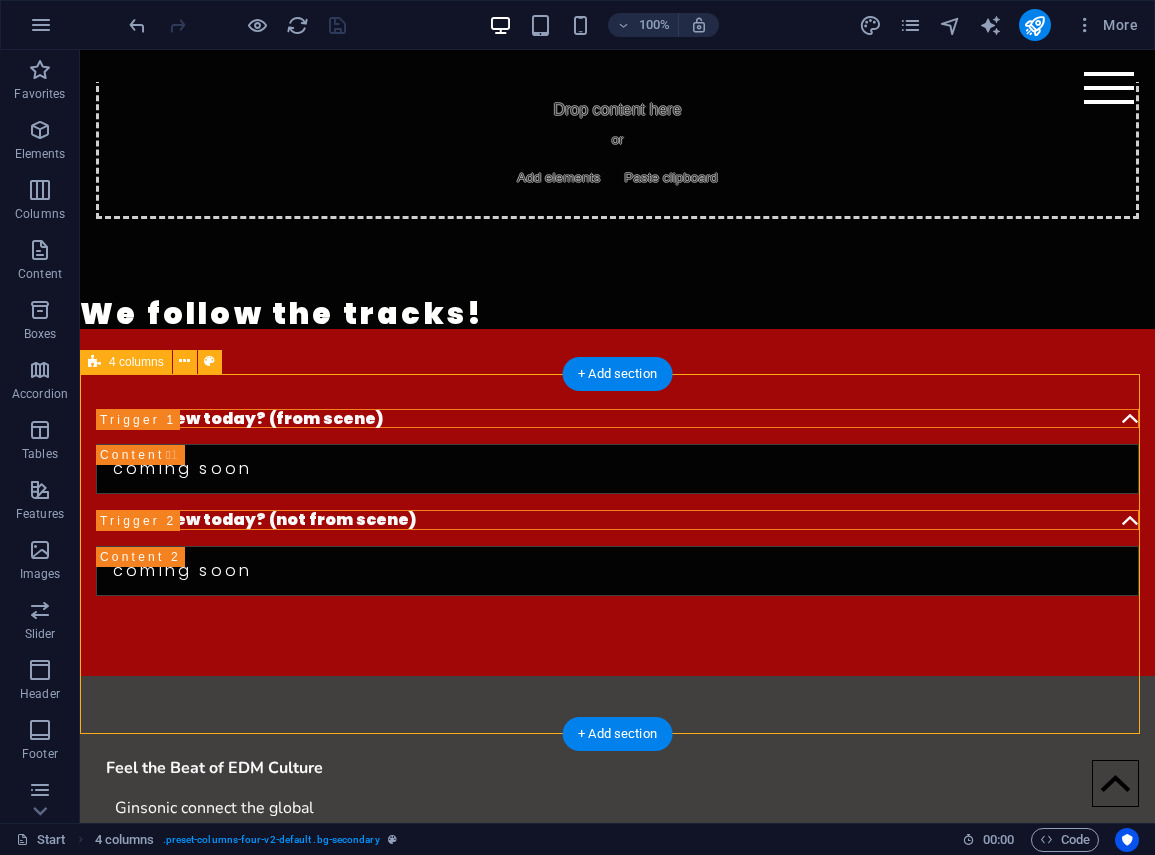 click on "Feel the Beat of EDM Culture Ginsonic connect the global EDM community by celebrating the energy, creativity, and passion that define Dance, Electronic, House, Techno, and Trance.  Your passion, our mission Since [YEAR], formerly as Youdj, we’ve been dedicated to reporting the latest releases and offering some private tools like FTP and Cloud to elevate your music experience. For Djs, for the people 200-500+ New Releases Reported *Everyday*.  Become a member & stay up-to-date with the latest tracks, curated for your pleasure. Join now TheClub! Some exciting and special features for TheClub! members (including FTP and webcloud access).  Join now and become a member of TheClub!" at bounding box center (617, 1152) 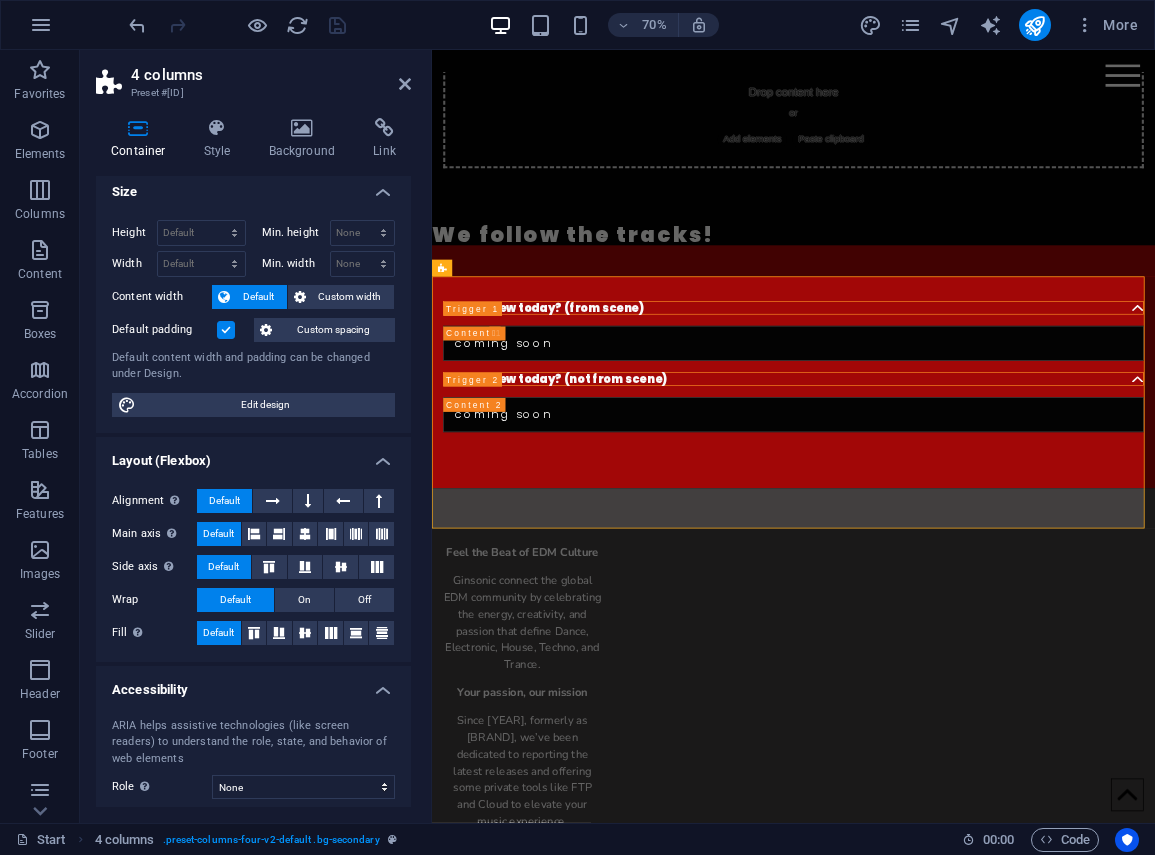 scroll, scrollTop: 0, scrollLeft: 0, axis: both 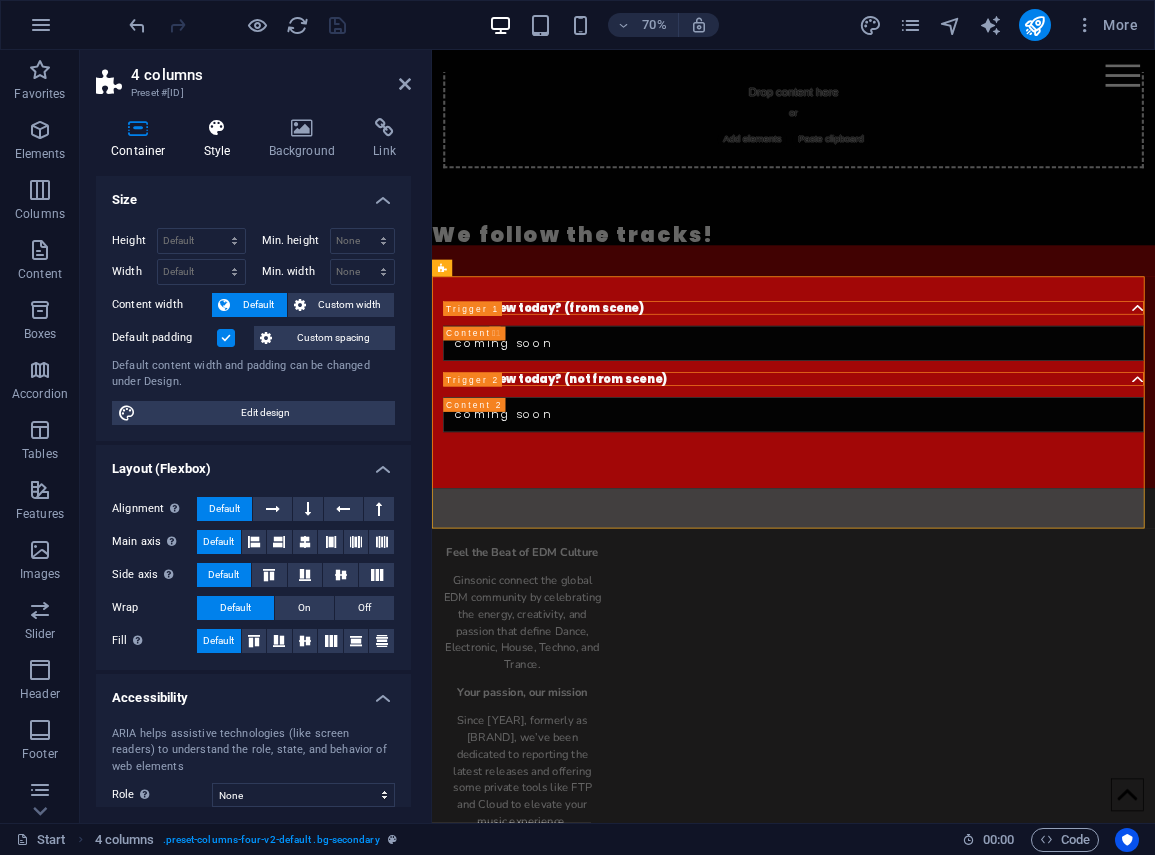 click at bounding box center [217, 128] 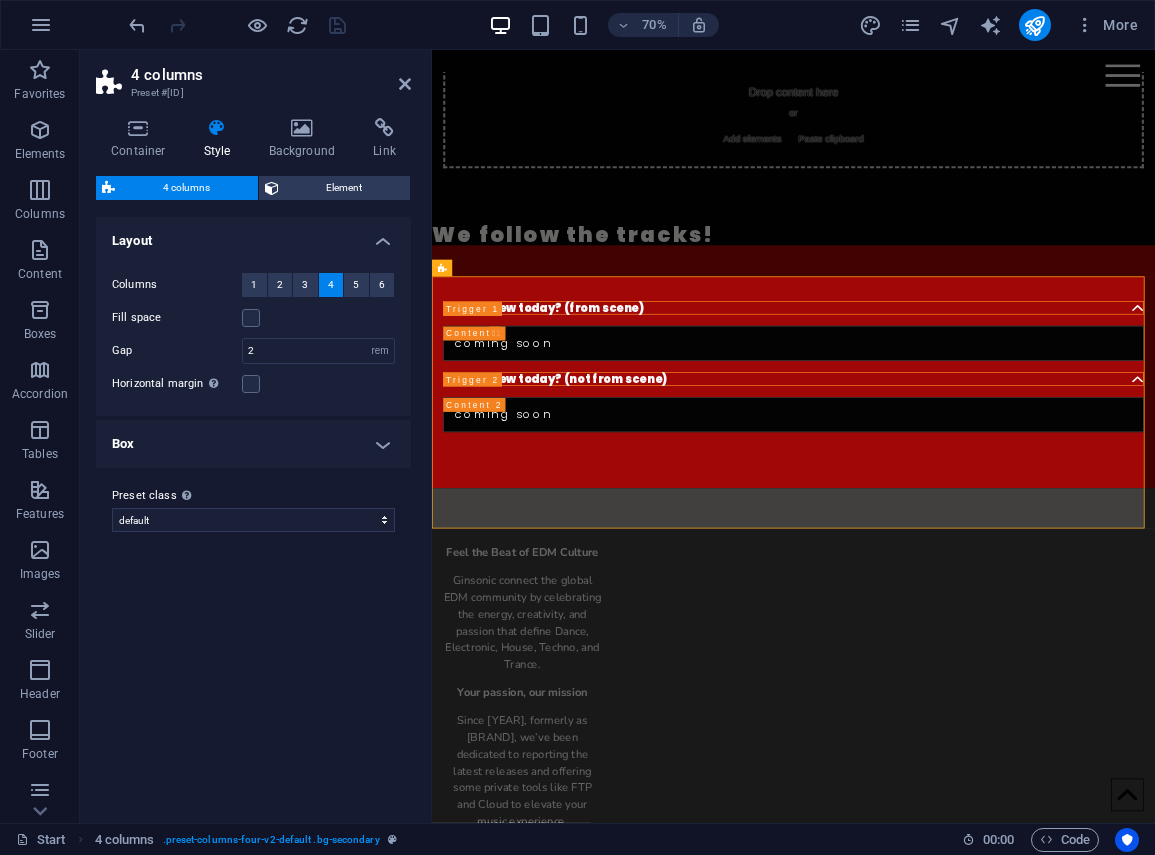 click on "4 columns Element Layout How this element expands within the layout (Flexbox). Size Default auto px % 1/1 1/2 1/3 1/4 1/5 1/6 1/7 1/8 1/9 1/10 Grow Shrink Order Container layout Visible Visible Opacity 100 % Overflow Spacing Margin Default auto px % rem vw vh Custom Custom auto px % rem vw vh auto px % rem vw vh auto px % rem vw vh auto px % rem vw vh Padding Default px rem % vh vw Custom Custom px rem % vh vw px rem % vh vw px rem % vh vw px rem % vh vw Border Style              - Width 1 auto px rem % vh vw Custom Custom 1 auto px rem % vh vw 1 auto px rem % vh vw 1 auto px rem % vh vw 1 auto px rem % vh vw  - Color Round corners For background overlay and background images, the overflow must be hidden so that the round corners are visible Default px rem % vh vw Custom Custom px rem % vh vw px rem % vh vw px rem % vh vw px rem % vh vw Shadow Default None Outside Inside Color X offset 0 px rem vh vw Y offset 0 px rem vh vw Blur 0 px rem % vh vw Spread 0 px rem vh vw Text Shadow Default None Outside" at bounding box center [253, 491] 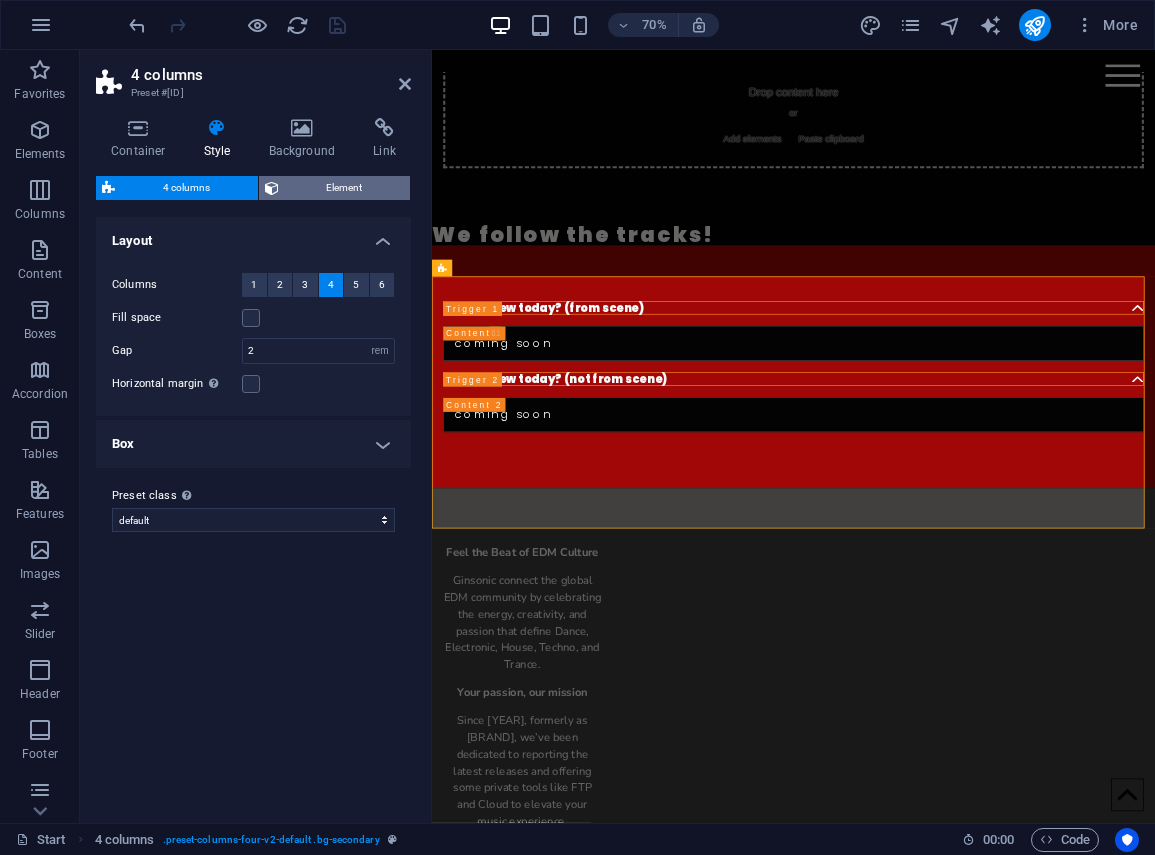 click on "Element" at bounding box center (345, 188) 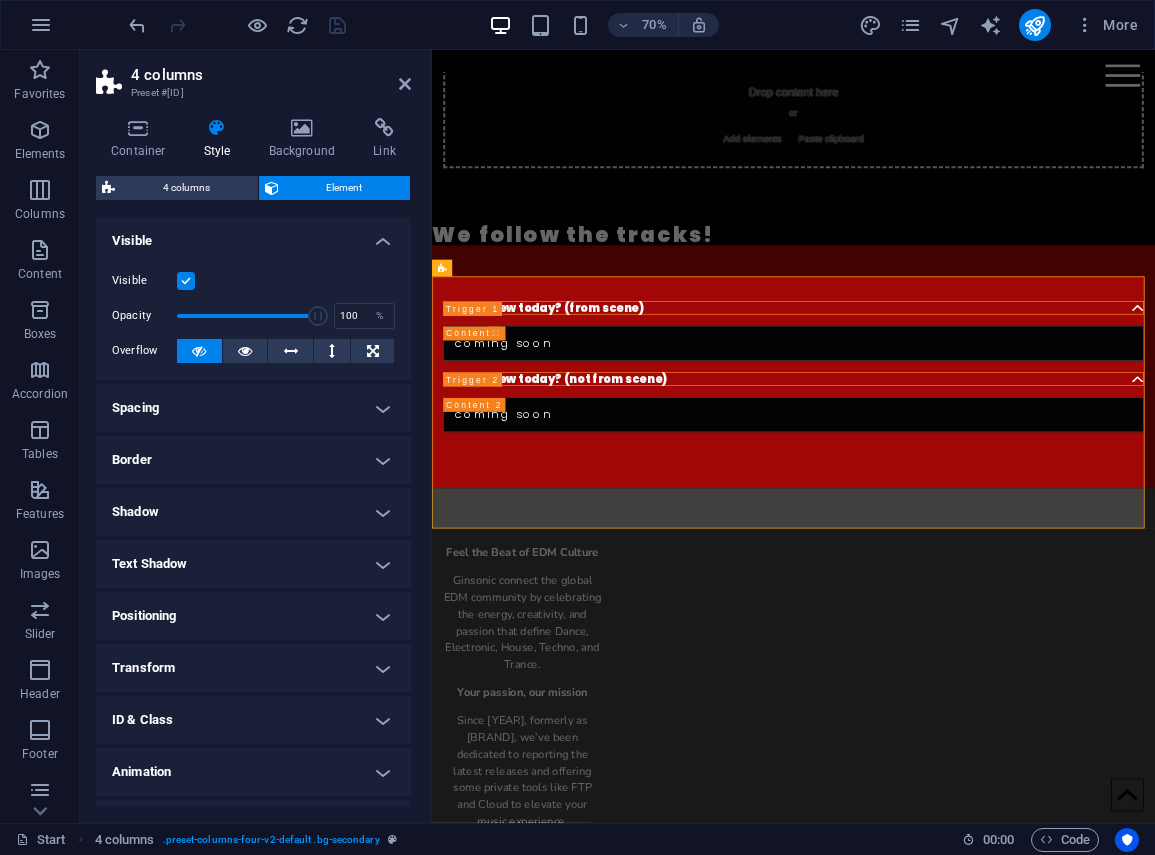 scroll, scrollTop: 41, scrollLeft: 0, axis: vertical 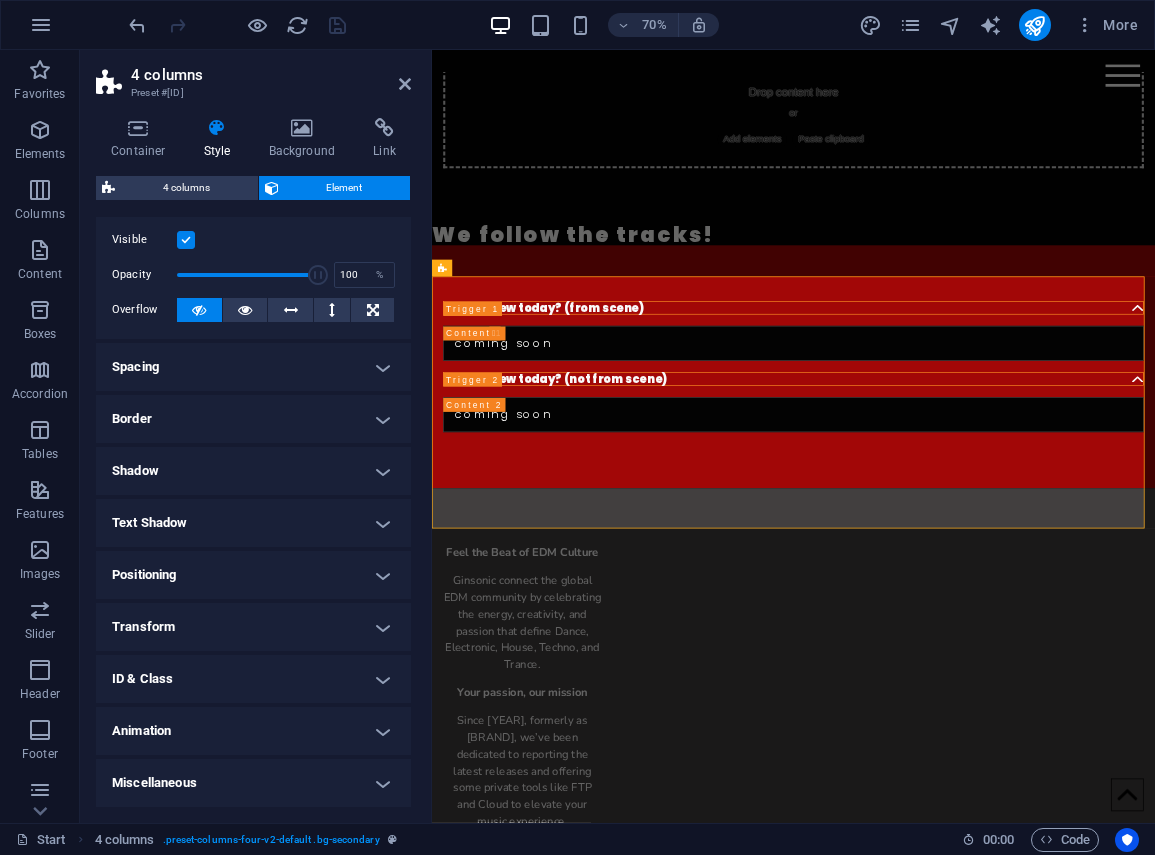 click on "Animation" at bounding box center [253, 731] 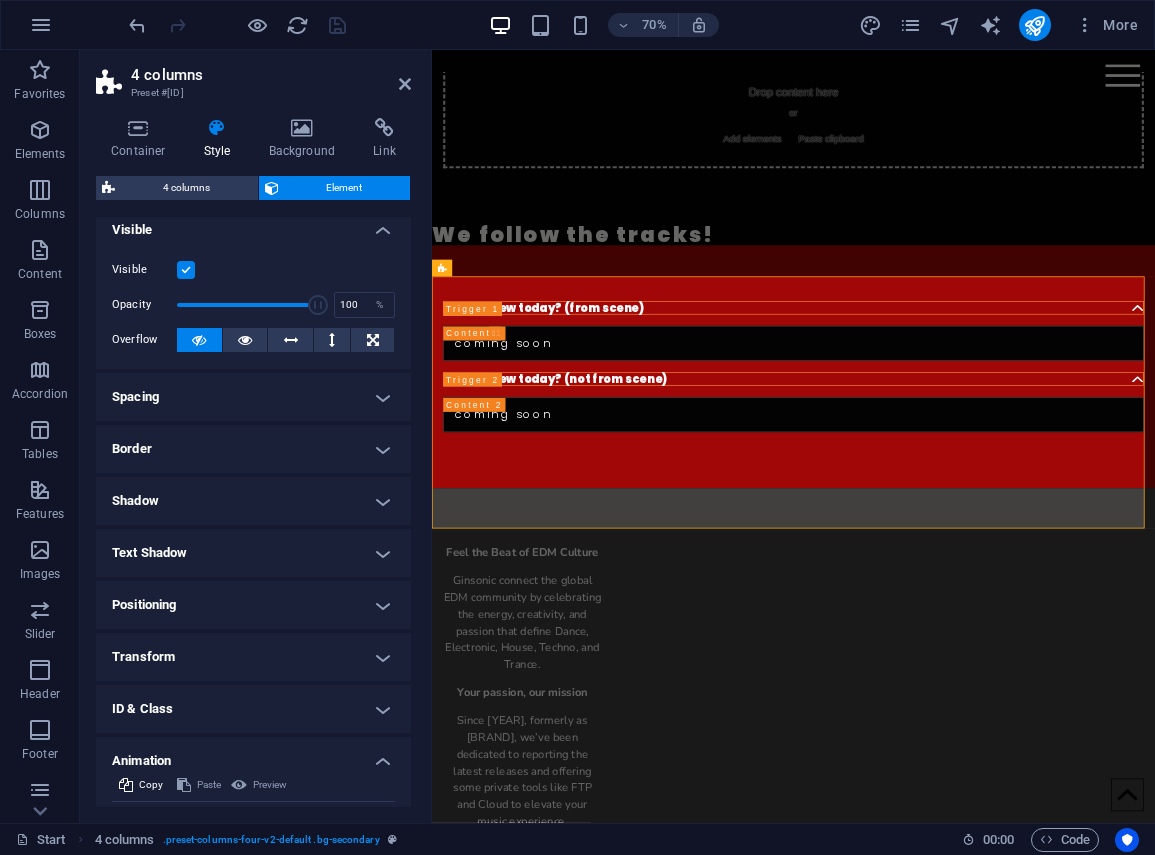 scroll, scrollTop: 6, scrollLeft: 0, axis: vertical 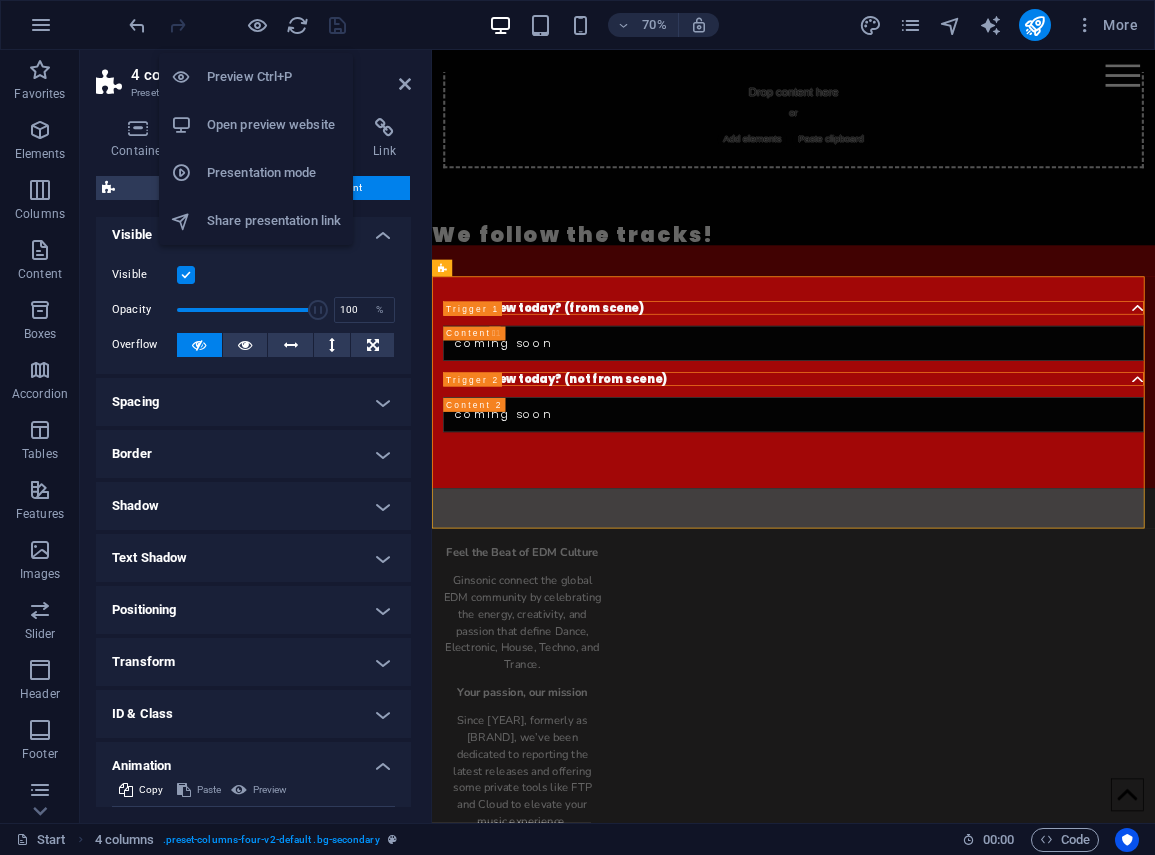 click on "Open preview website" at bounding box center [274, 125] 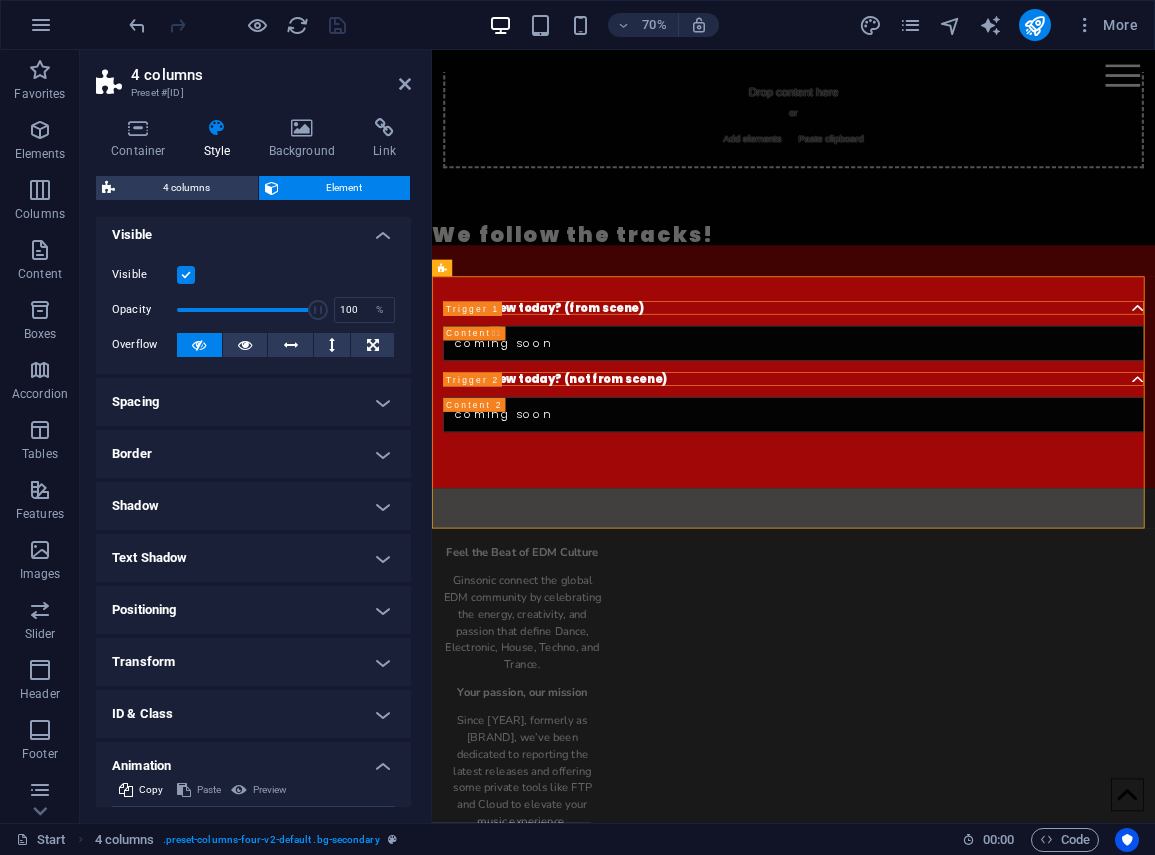 click at bounding box center [186, 275] 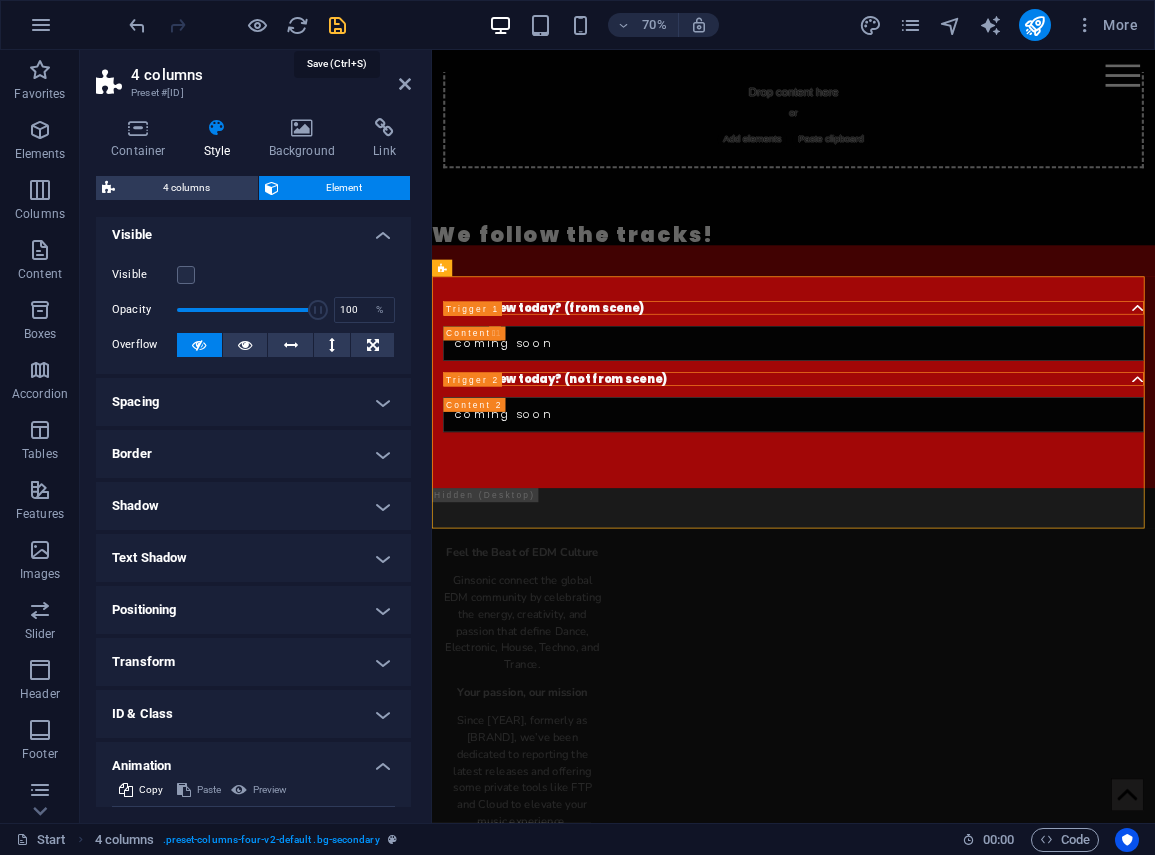click at bounding box center [337, 25] 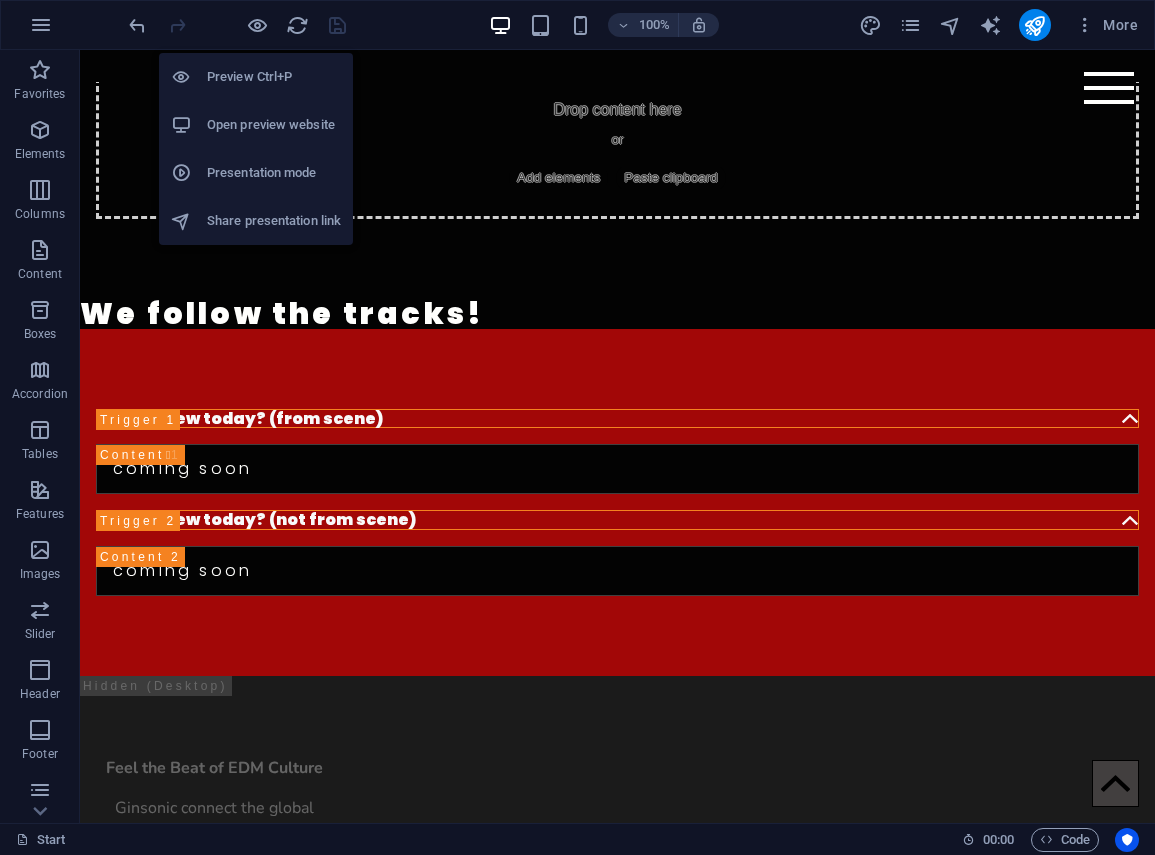click on "Open preview website" at bounding box center [274, 125] 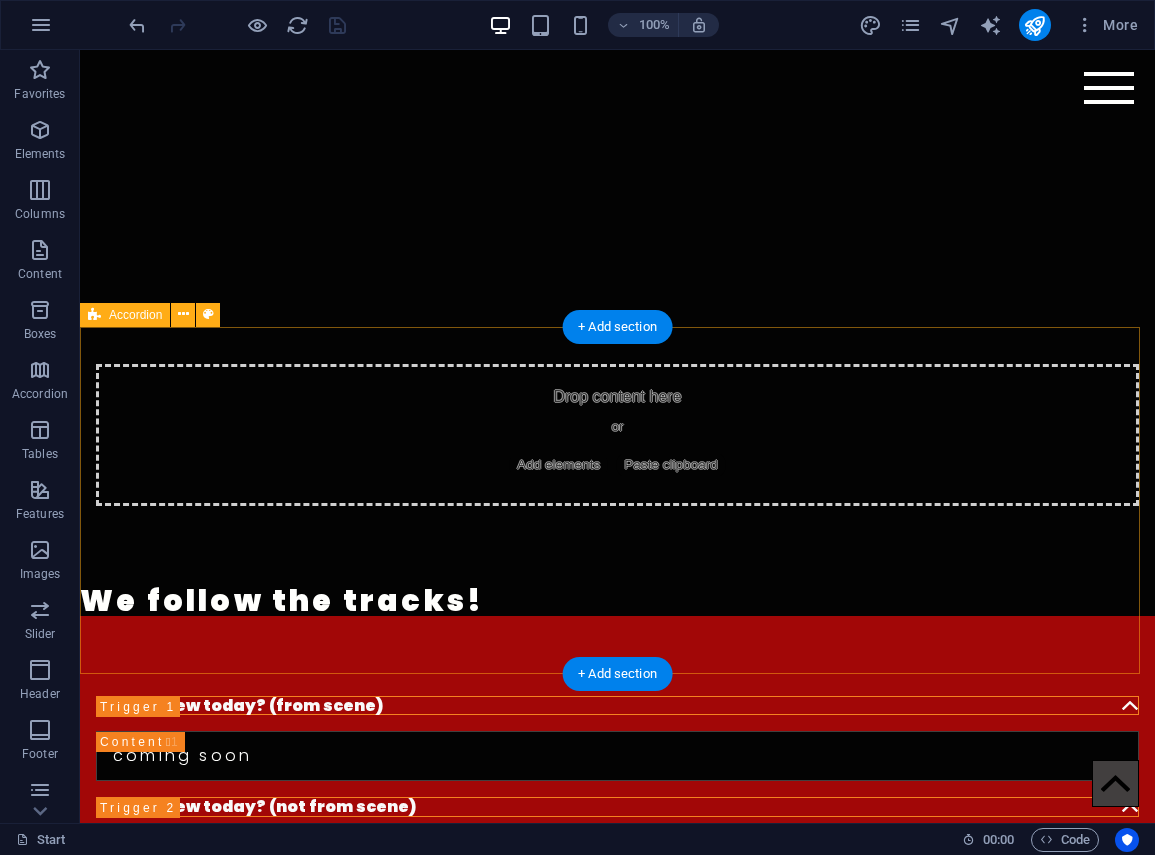 scroll, scrollTop: 200, scrollLeft: 0, axis: vertical 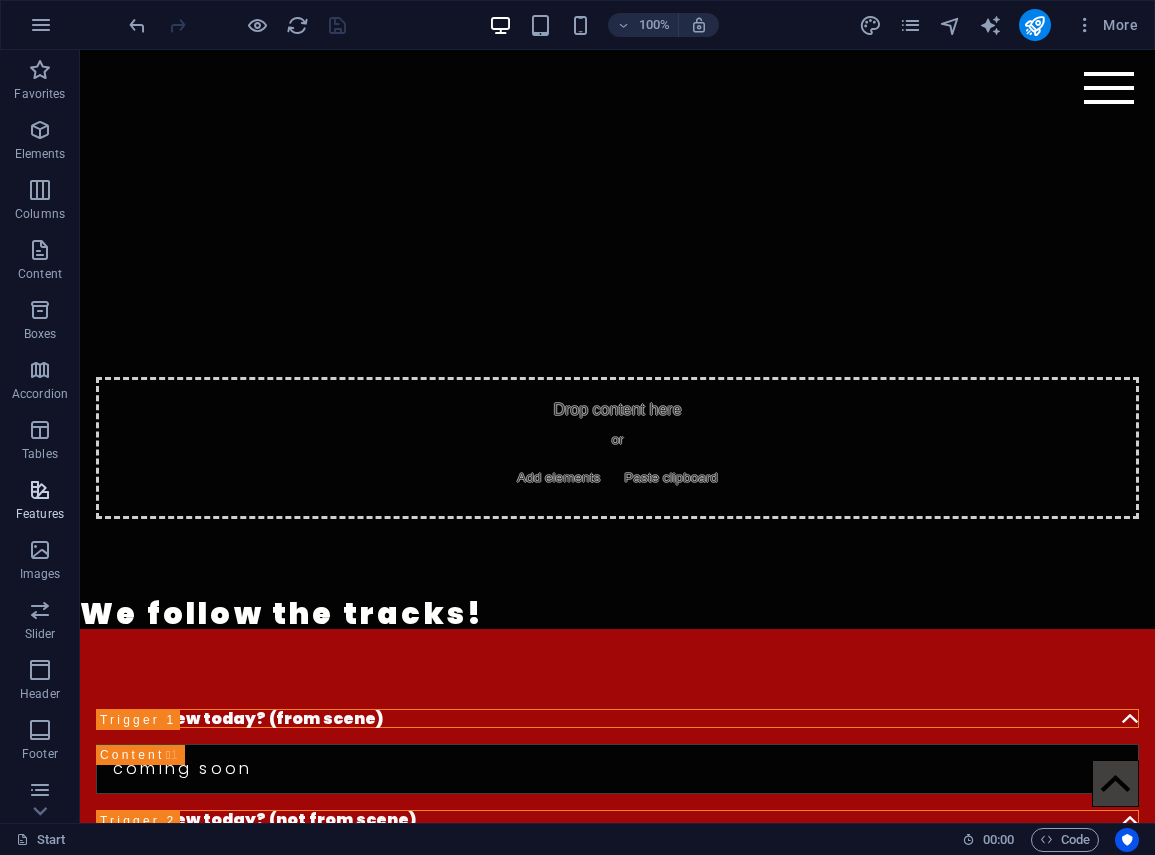click at bounding box center (40, 490) 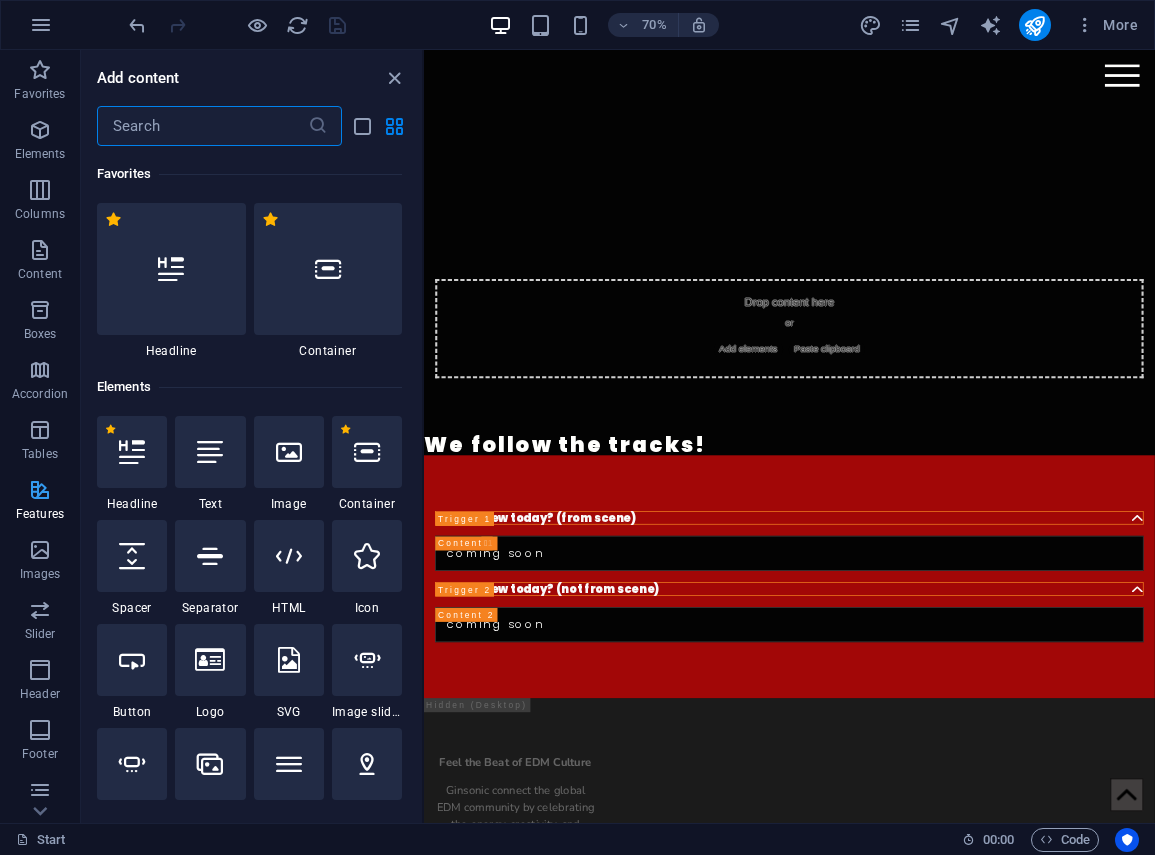 scroll, scrollTop: 205, scrollLeft: 0, axis: vertical 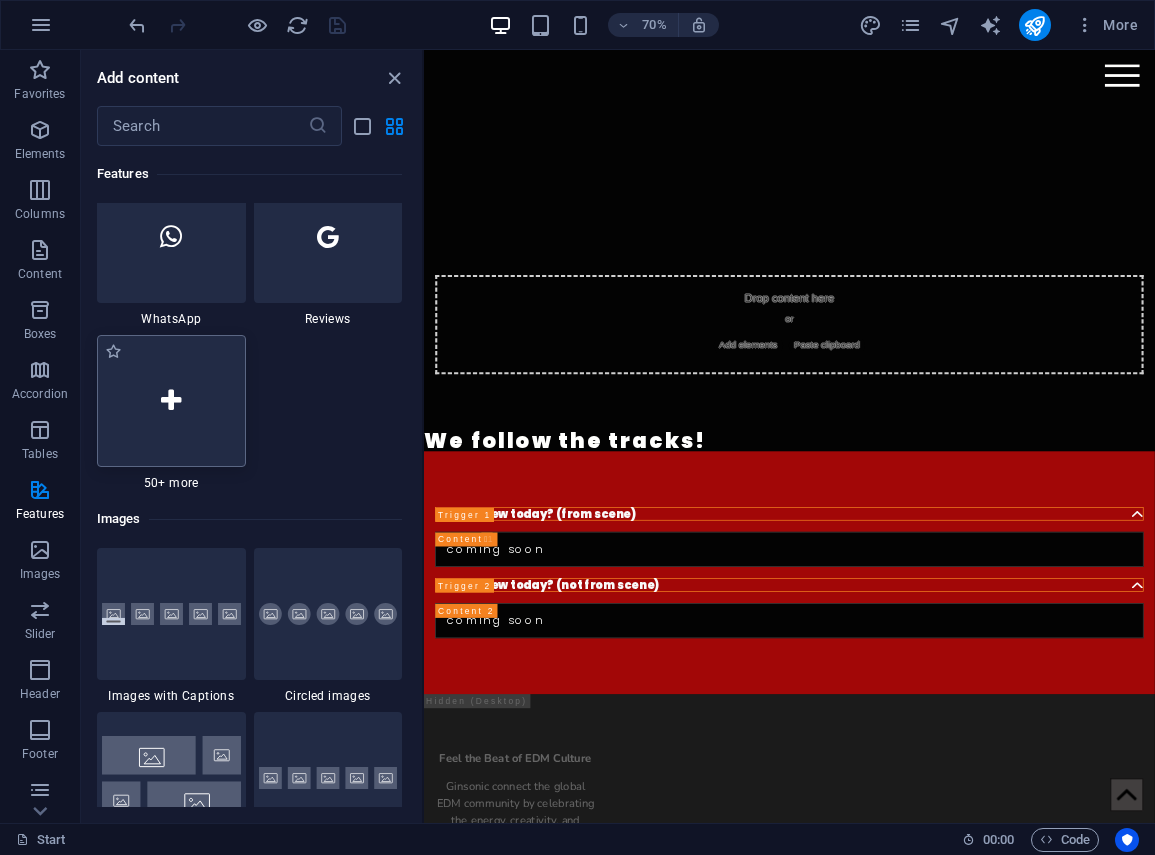 click at bounding box center [171, 401] 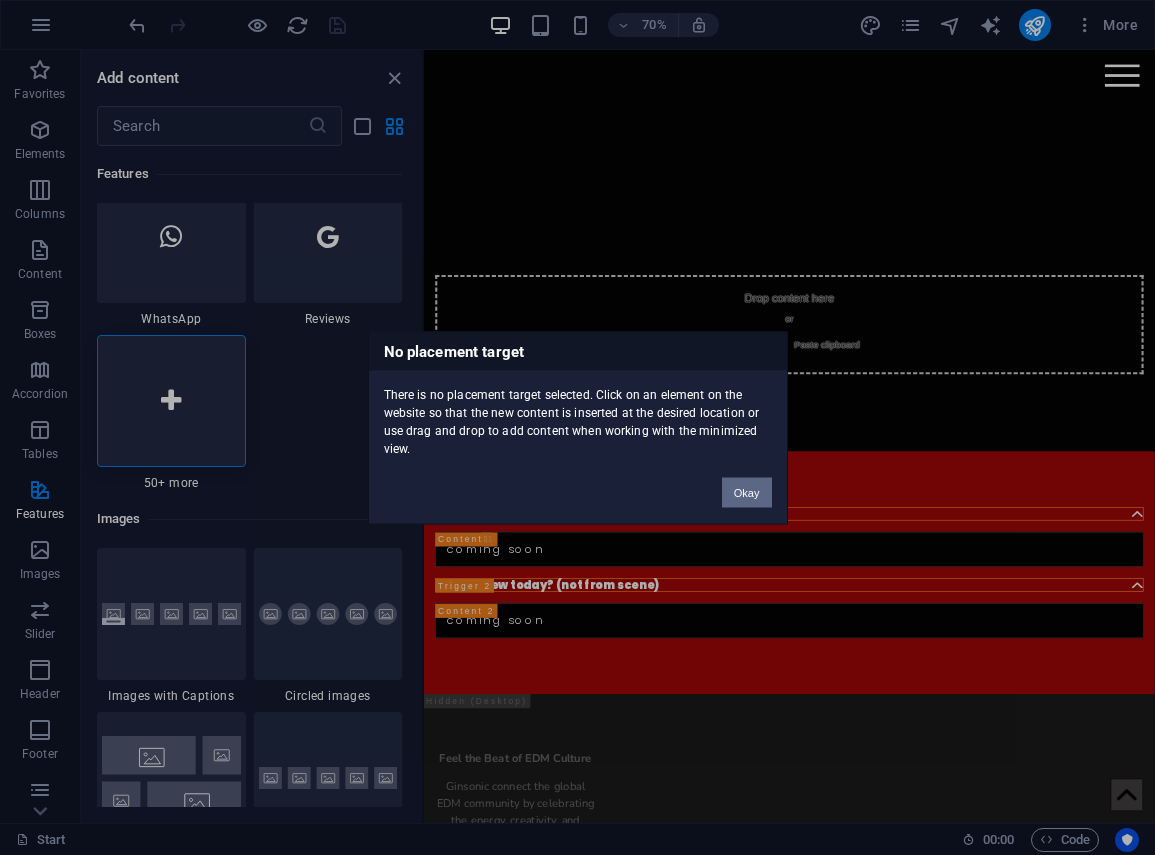click on "Okay" at bounding box center (747, 492) 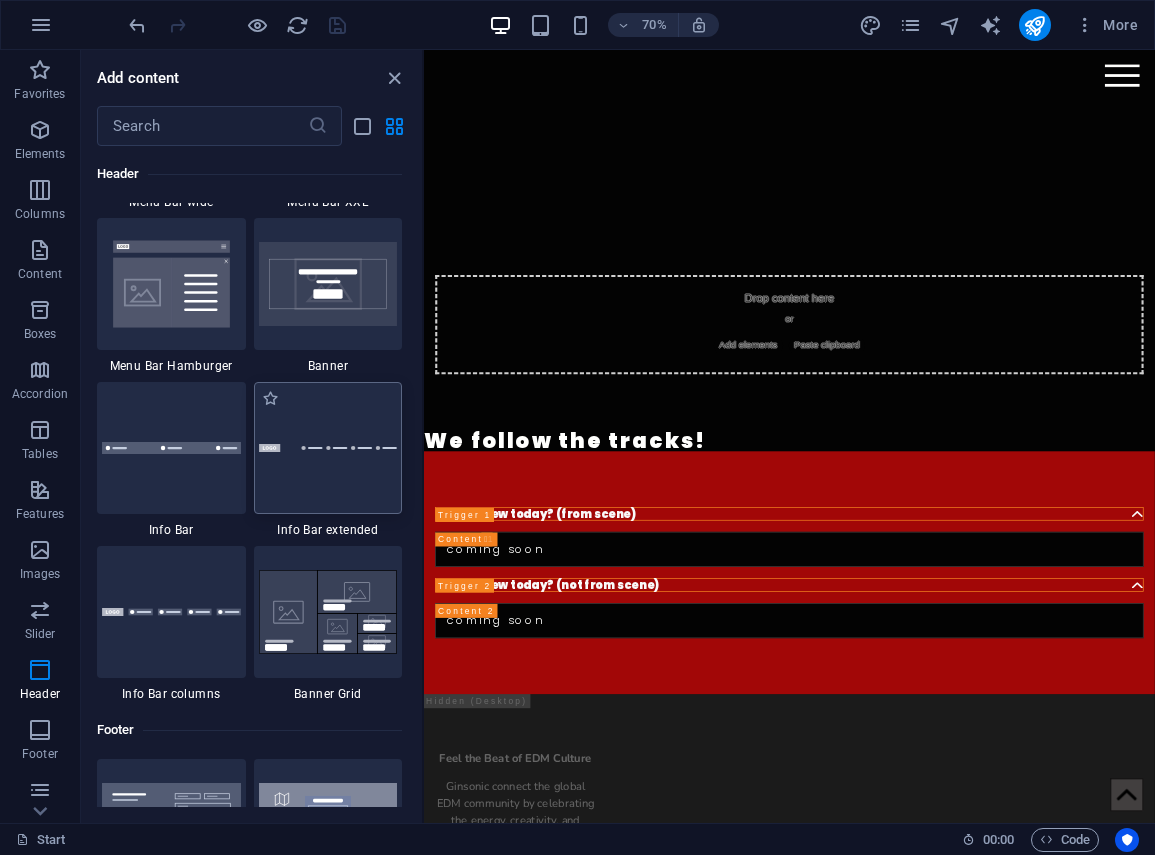 scroll, scrollTop: 12795, scrollLeft: 0, axis: vertical 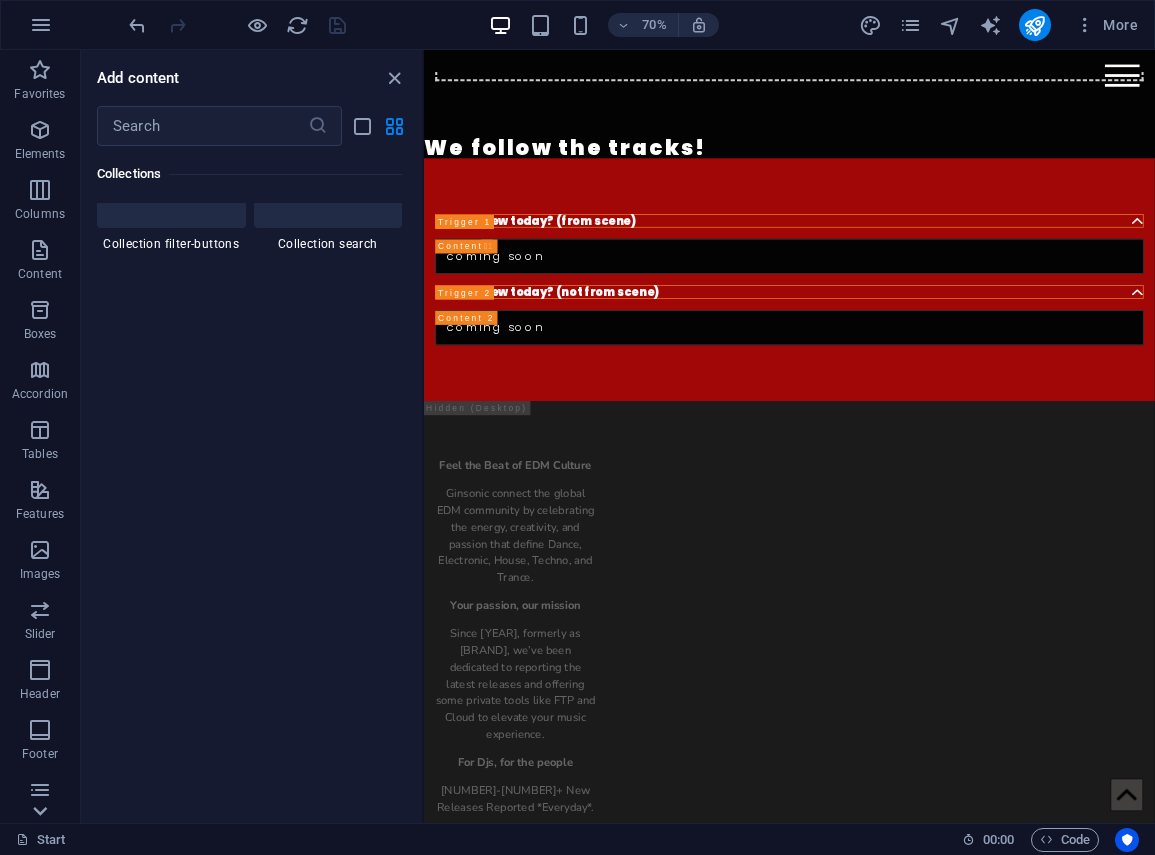 click 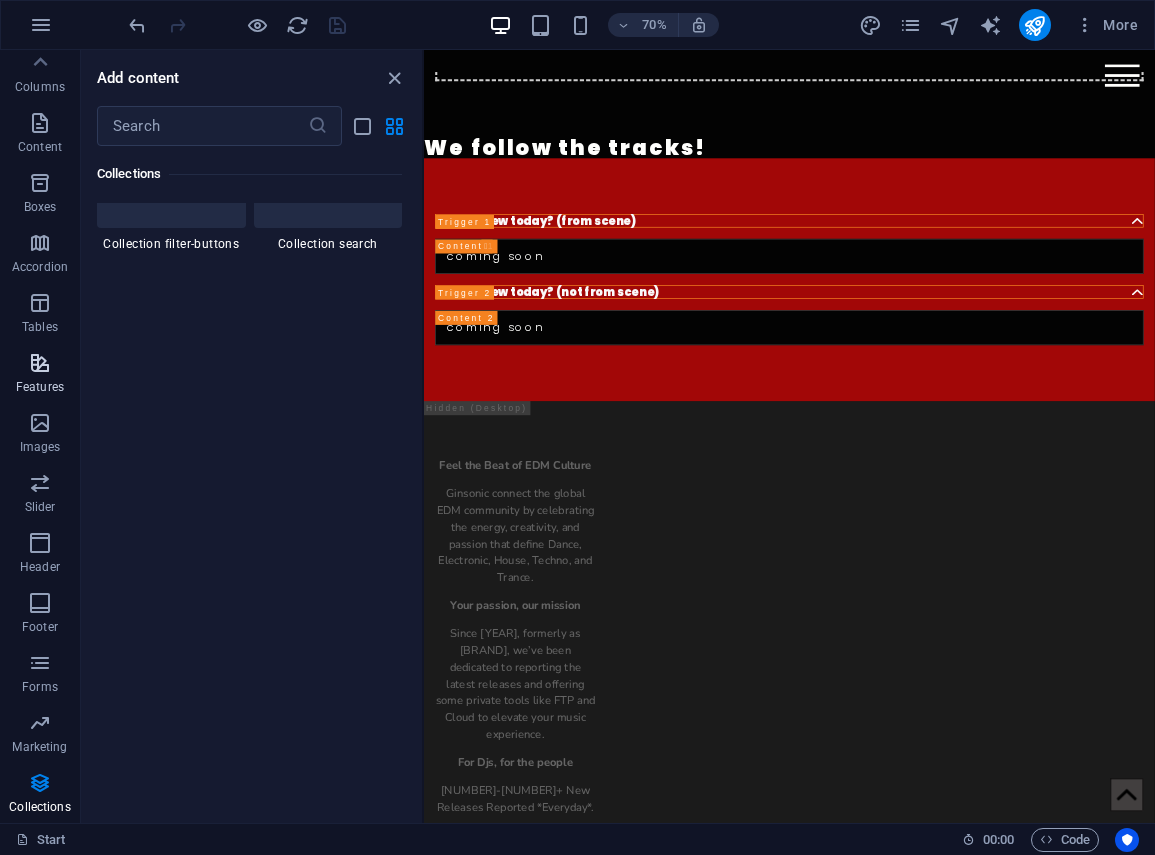 click at bounding box center [40, 363] 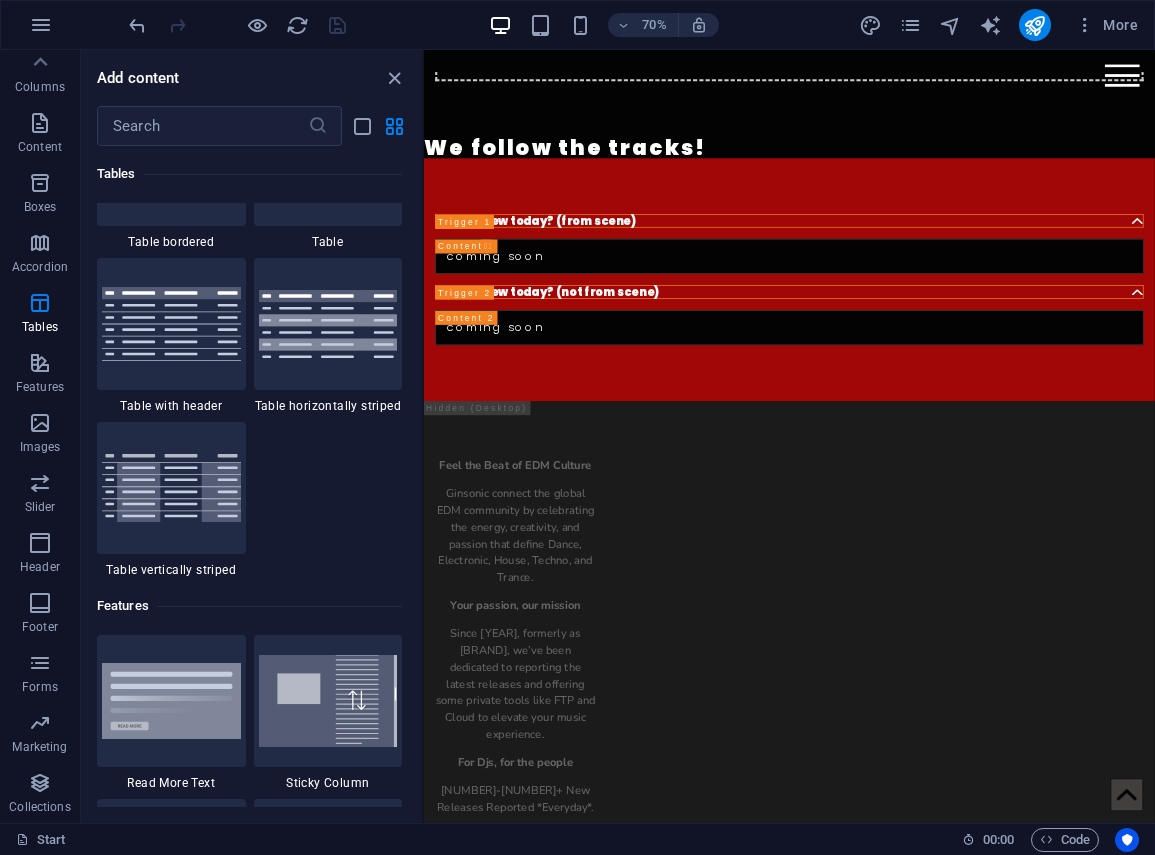 scroll, scrollTop: 7195, scrollLeft: 0, axis: vertical 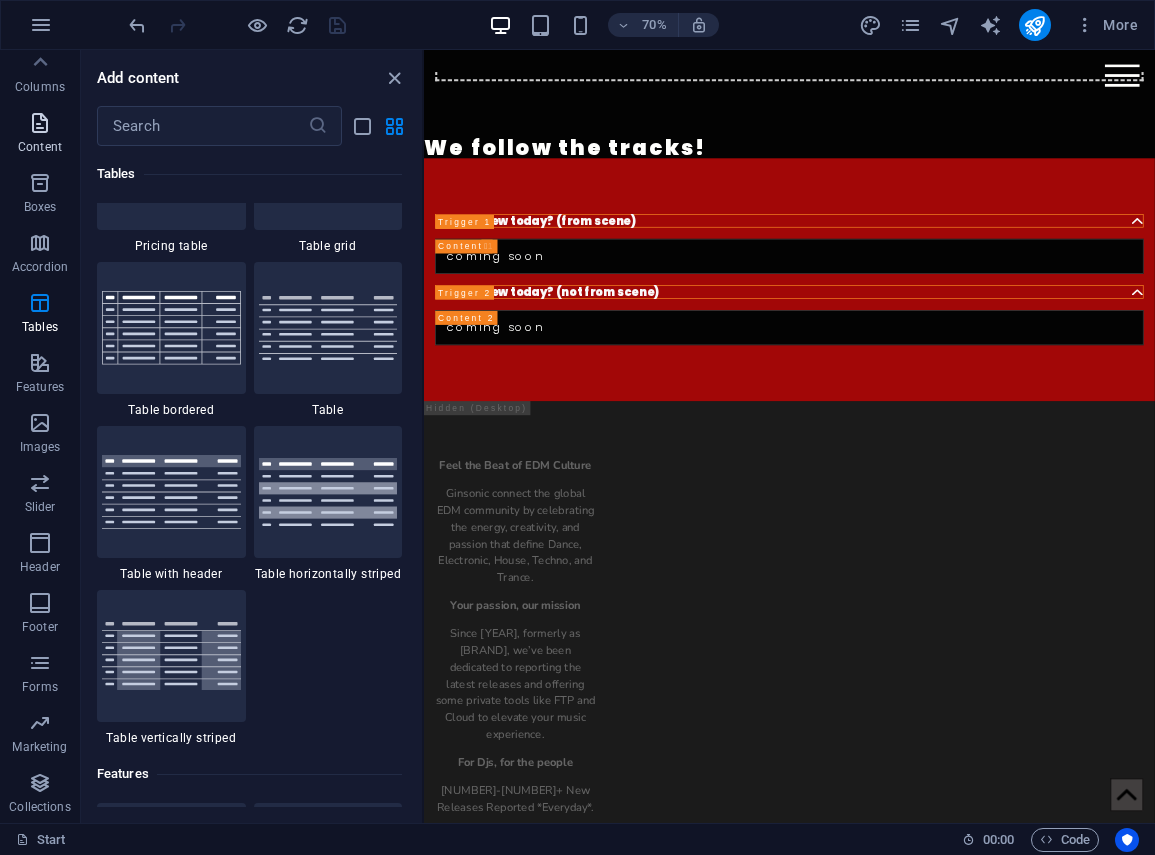 click at bounding box center (40, 123) 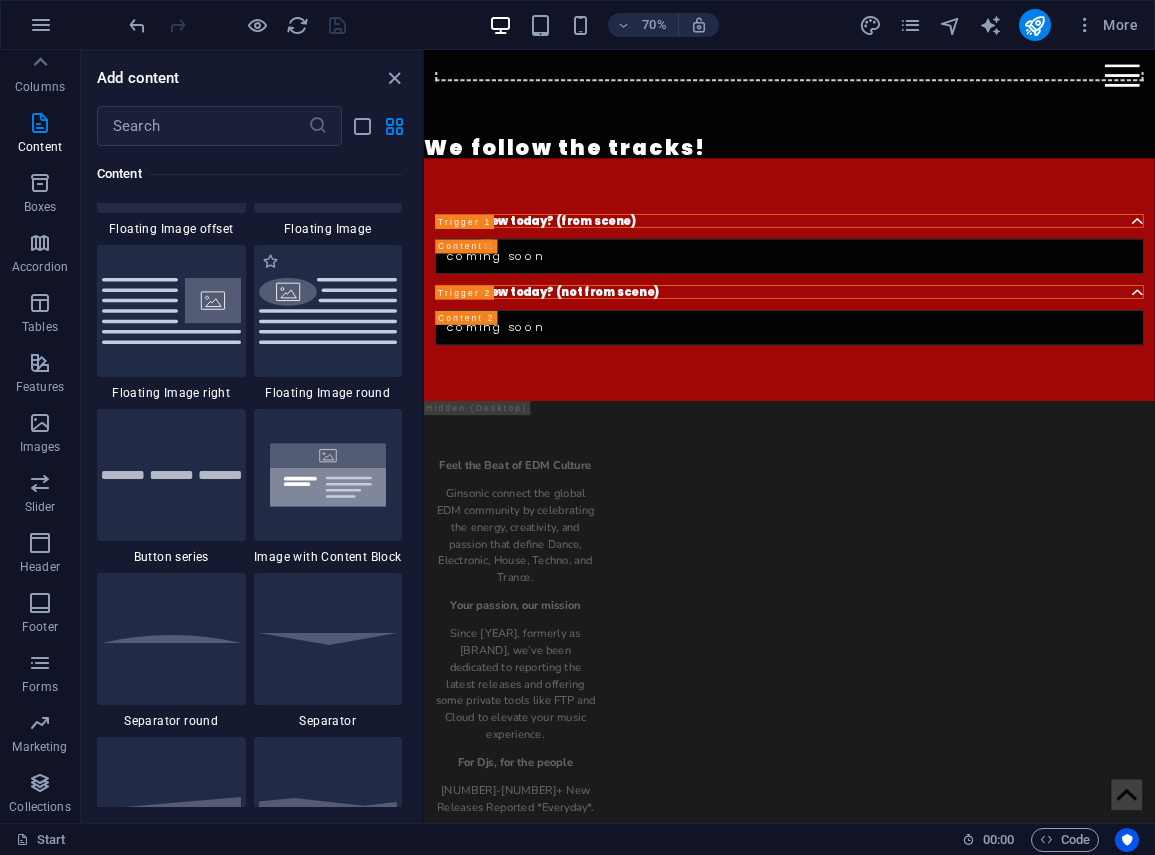 scroll, scrollTop: 4499, scrollLeft: 0, axis: vertical 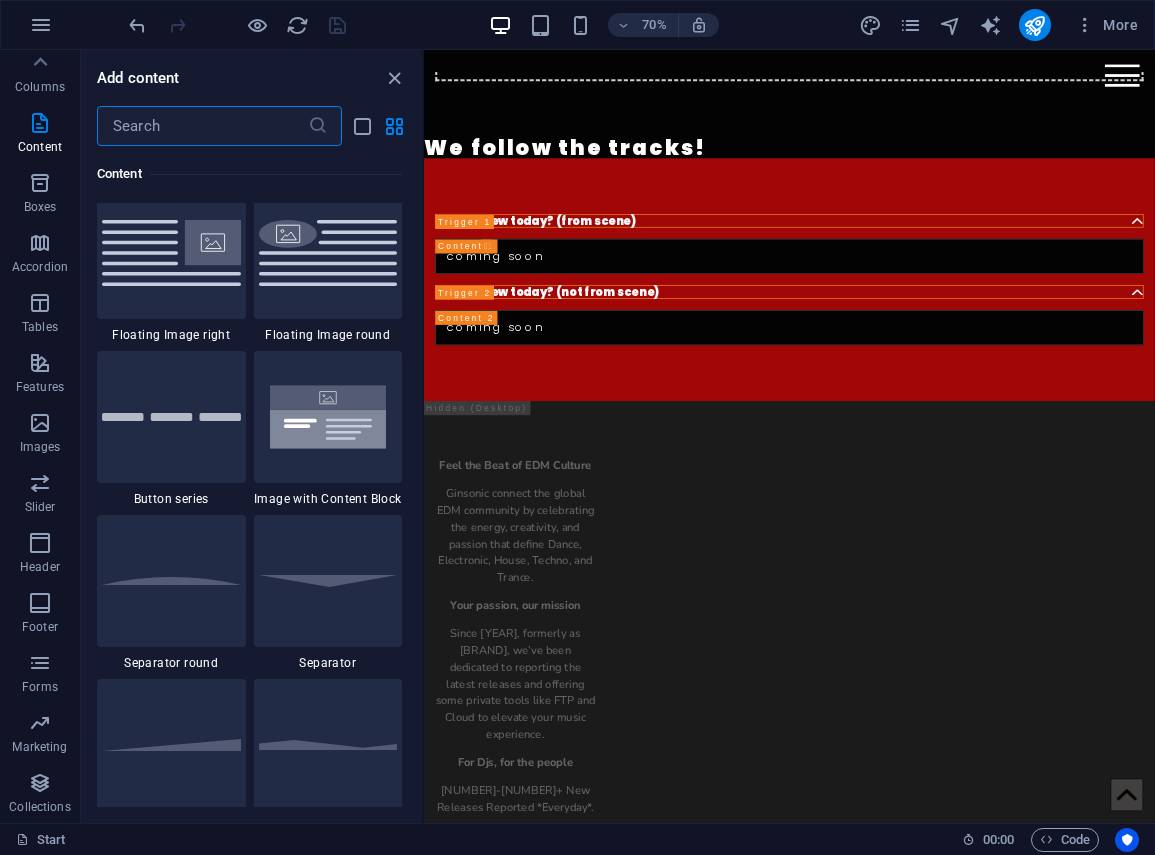 click at bounding box center (202, 126) 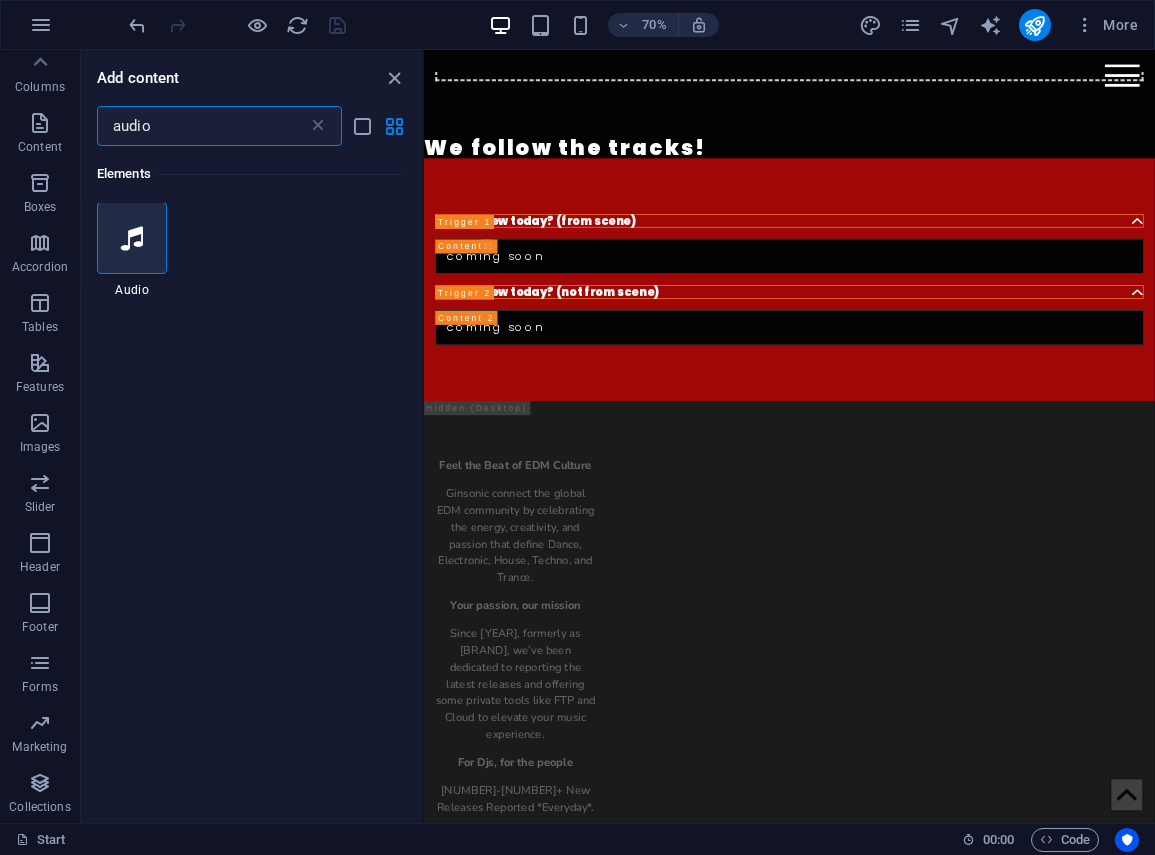 scroll, scrollTop: 0, scrollLeft: 0, axis: both 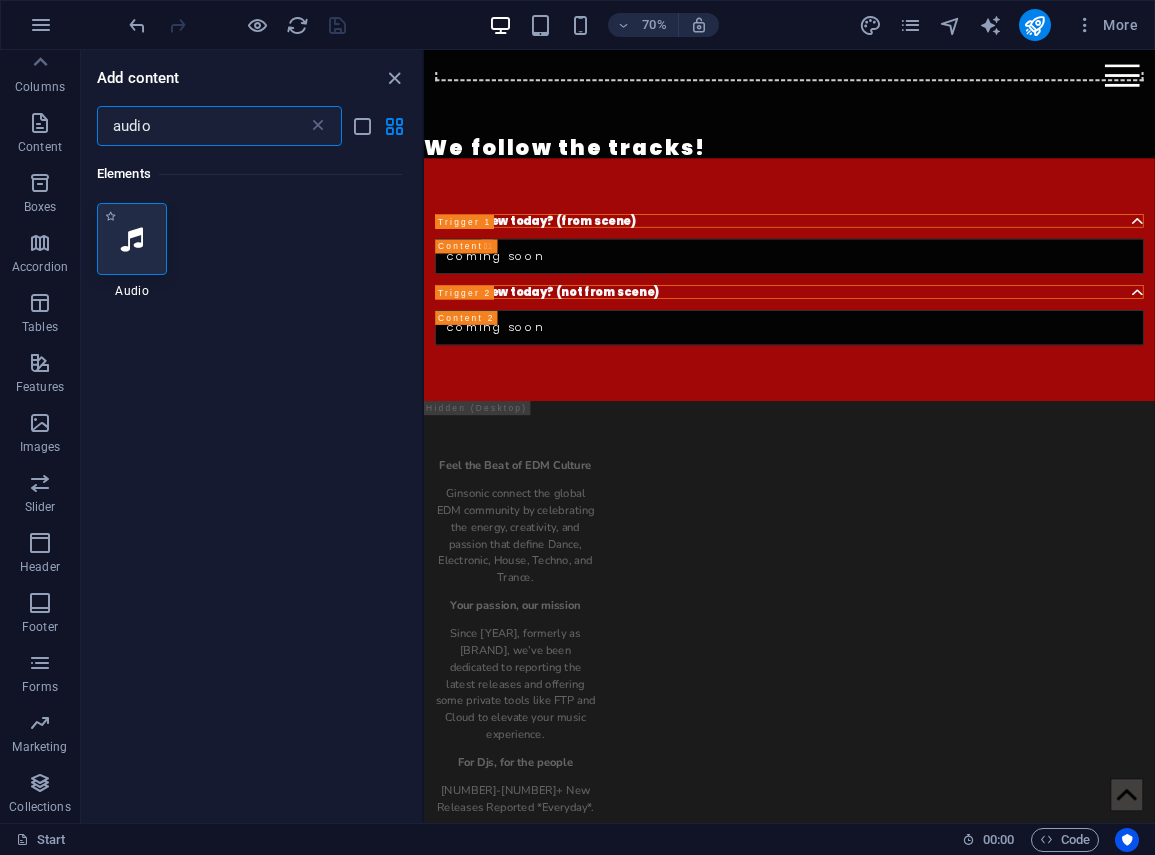 type on "audio" 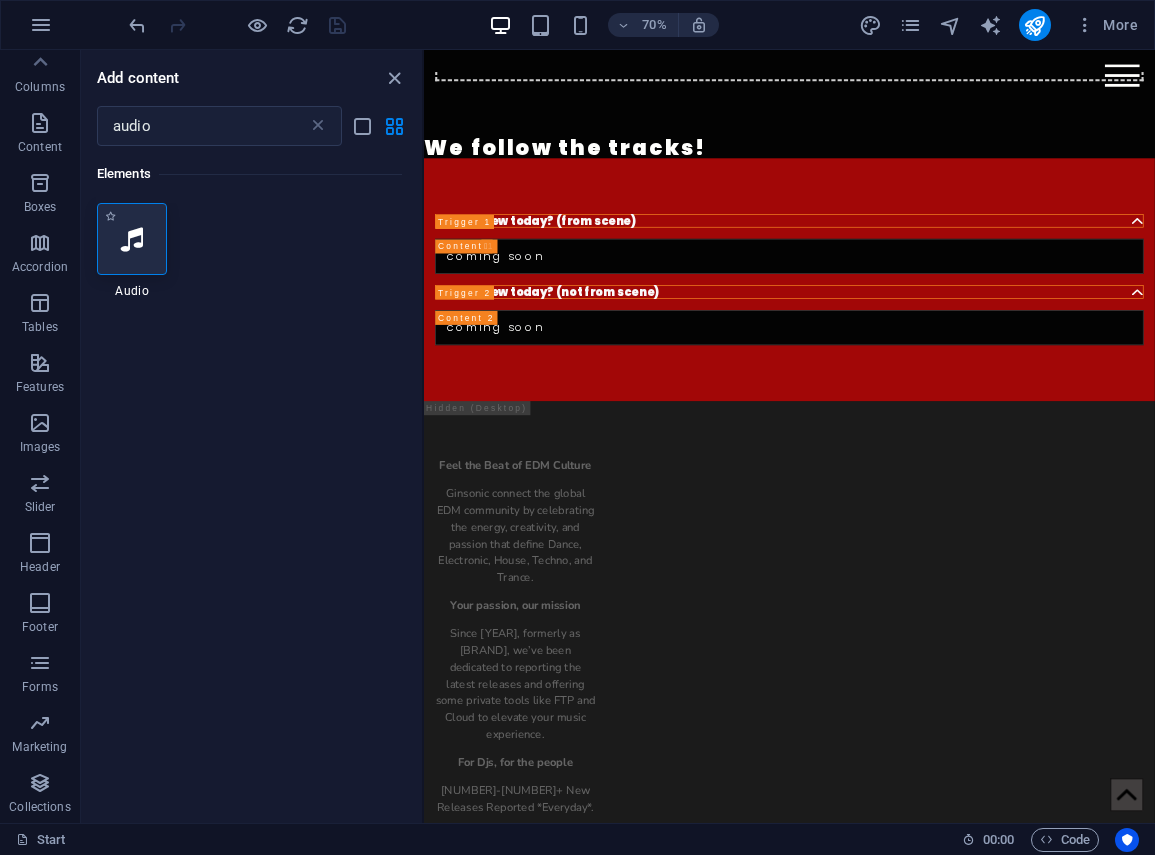 click at bounding box center [132, 239] 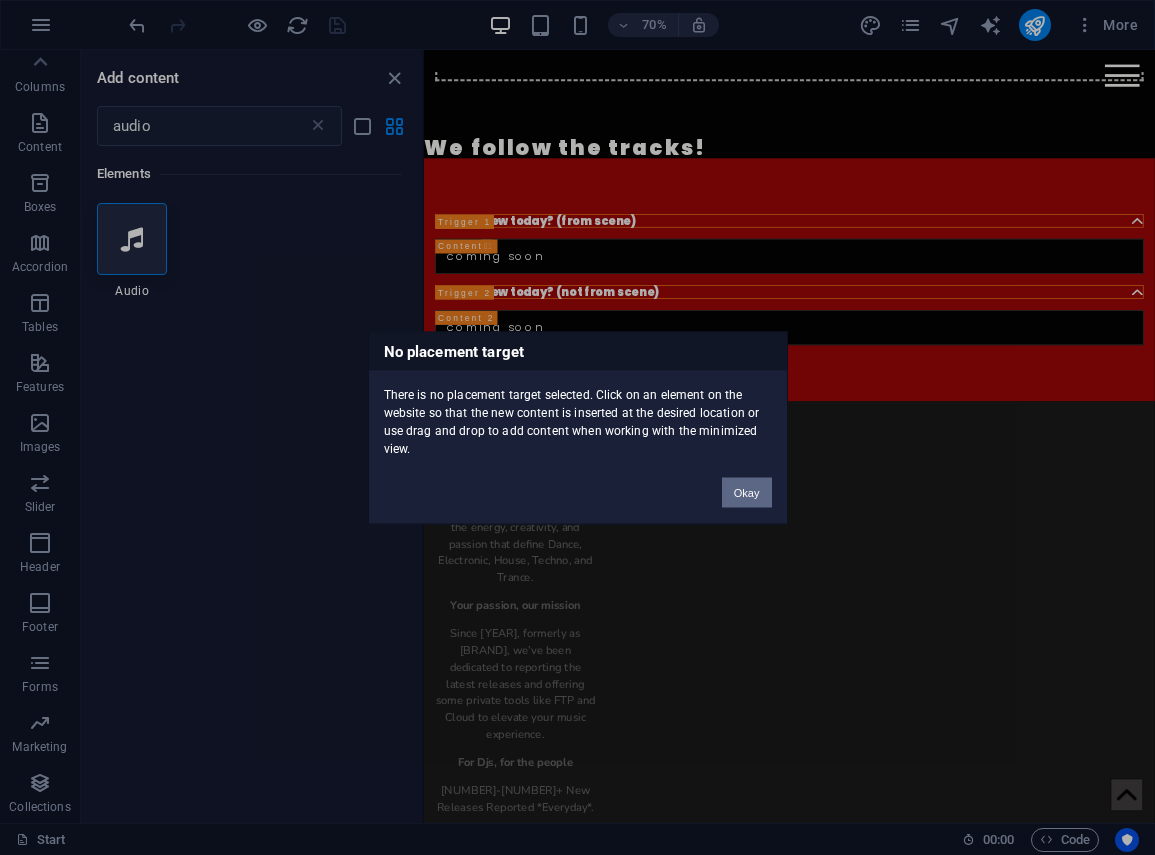 click on "Okay" at bounding box center [747, 492] 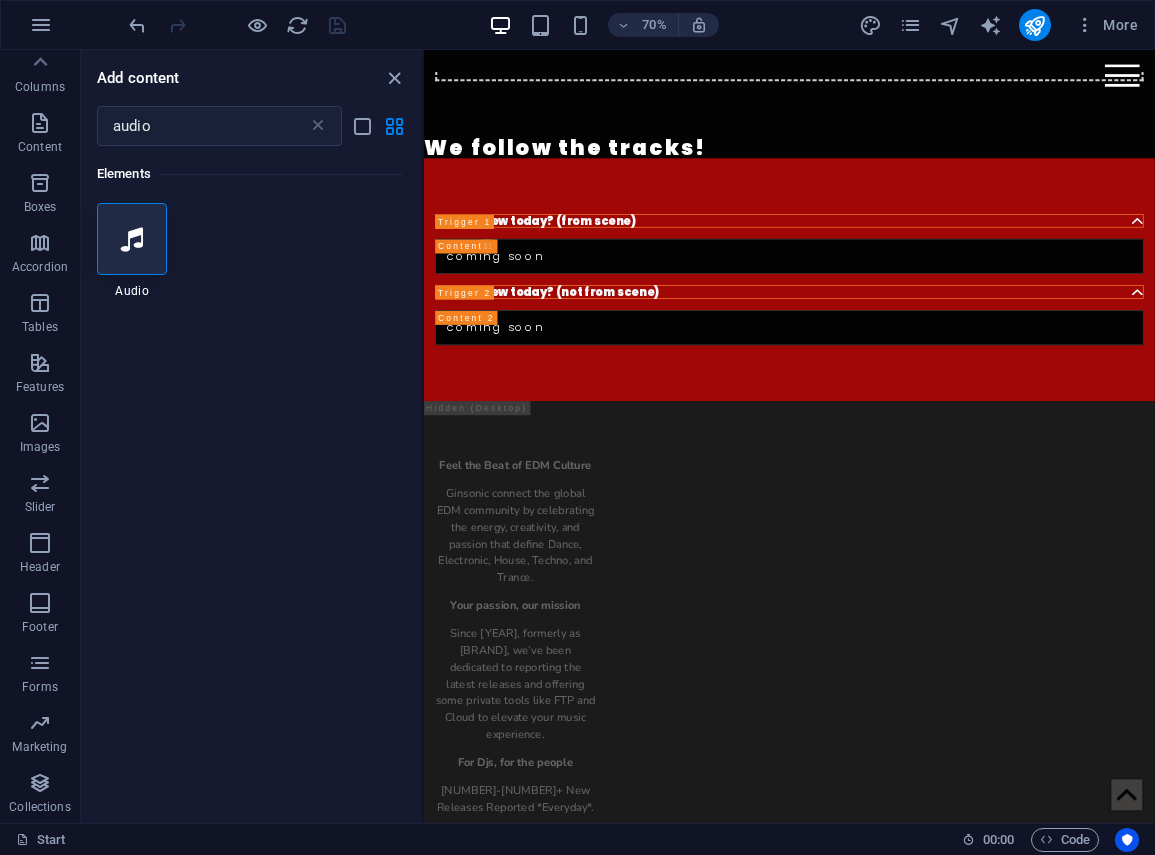 scroll, scrollTop: 0, scrollLeft: 0, axis: both 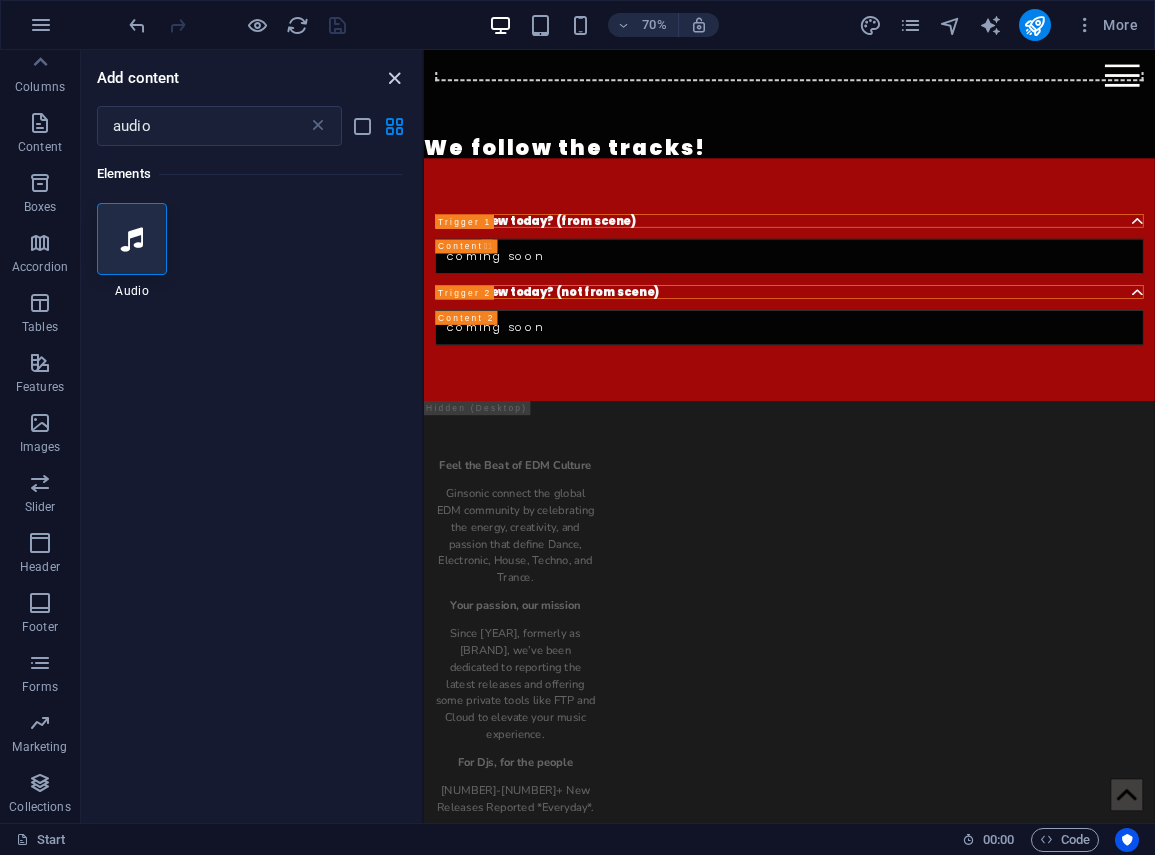 click at bounding box center (394, 78) 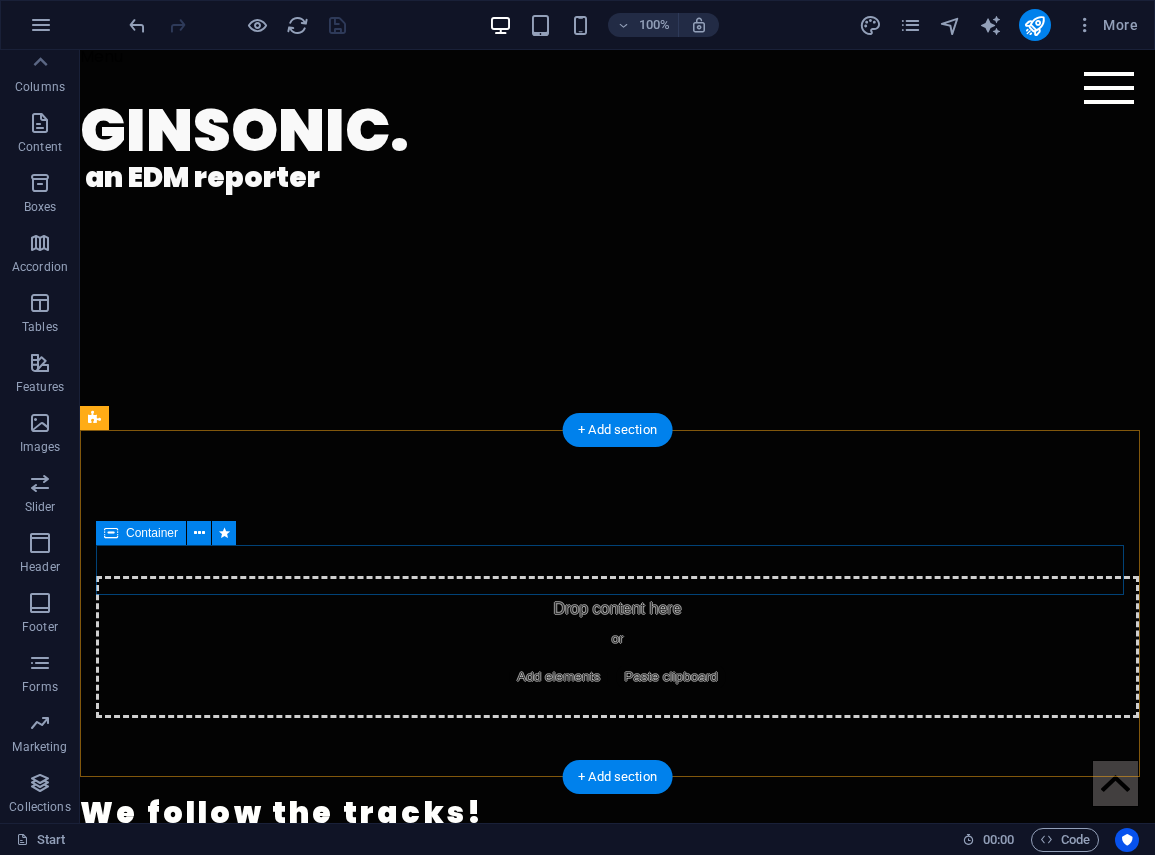 scroll, scrollTop: 0, scrollLeft: 0, axis: both 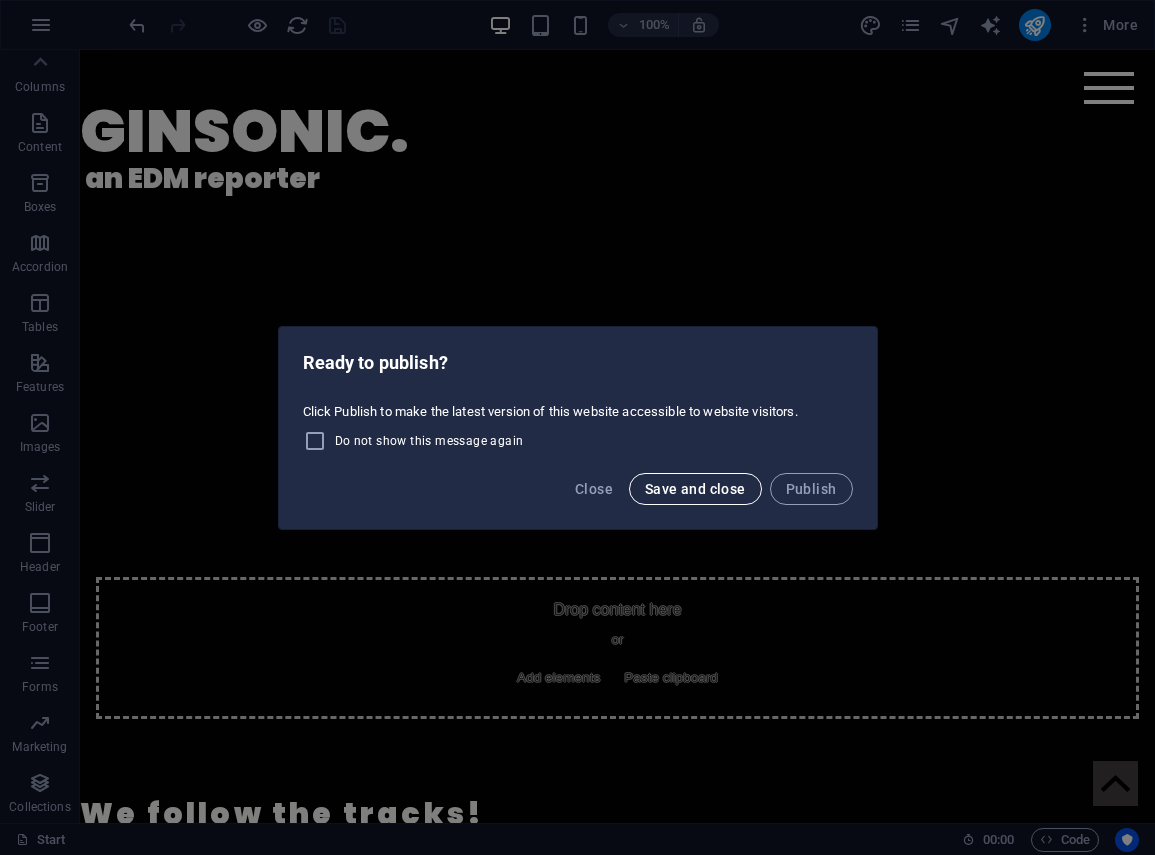 click on "Save and close" at bounding box center [695, 489] 